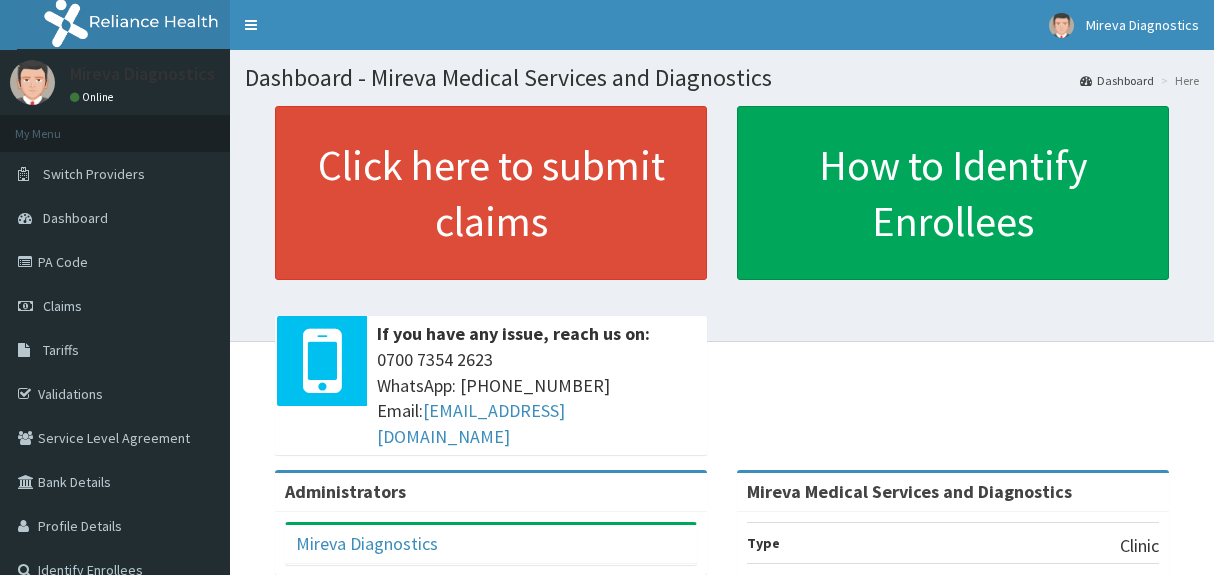 scroll, scrollTop: 0, scrollLeft: 0, axis: both 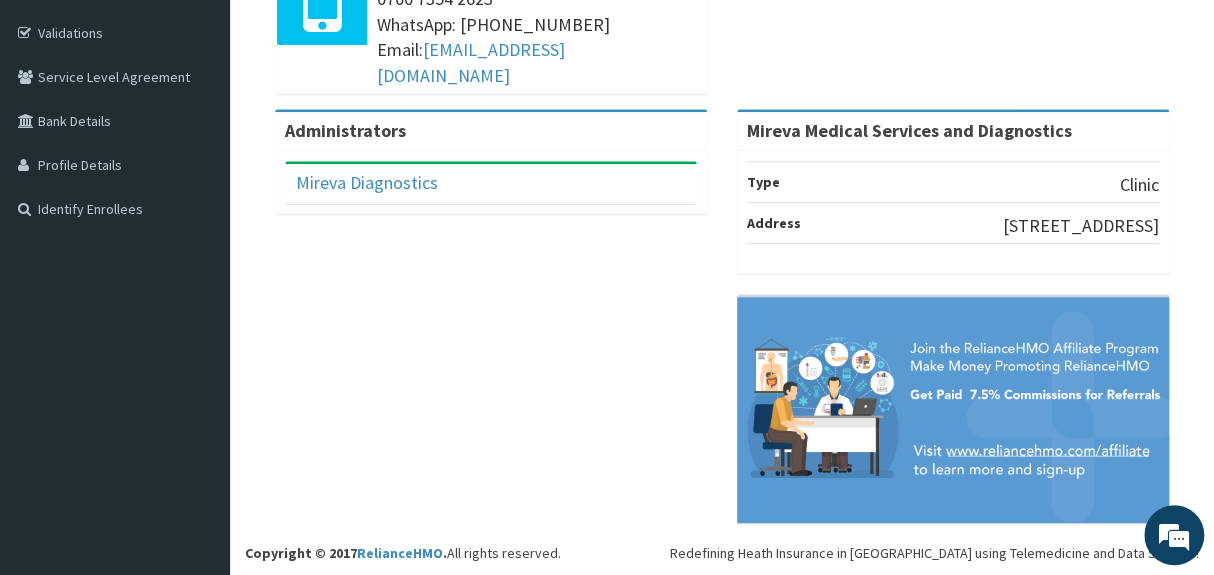 click on "Click here to submit claims
If you have any issue, reach us on:
[PHONE_NUMBER] WhatsApp: 017001580 Email:  [EMAIL_ADDRESS][DOMAIN_NAME]
How to Identify Enrollees" at bounding box center [722, -74] 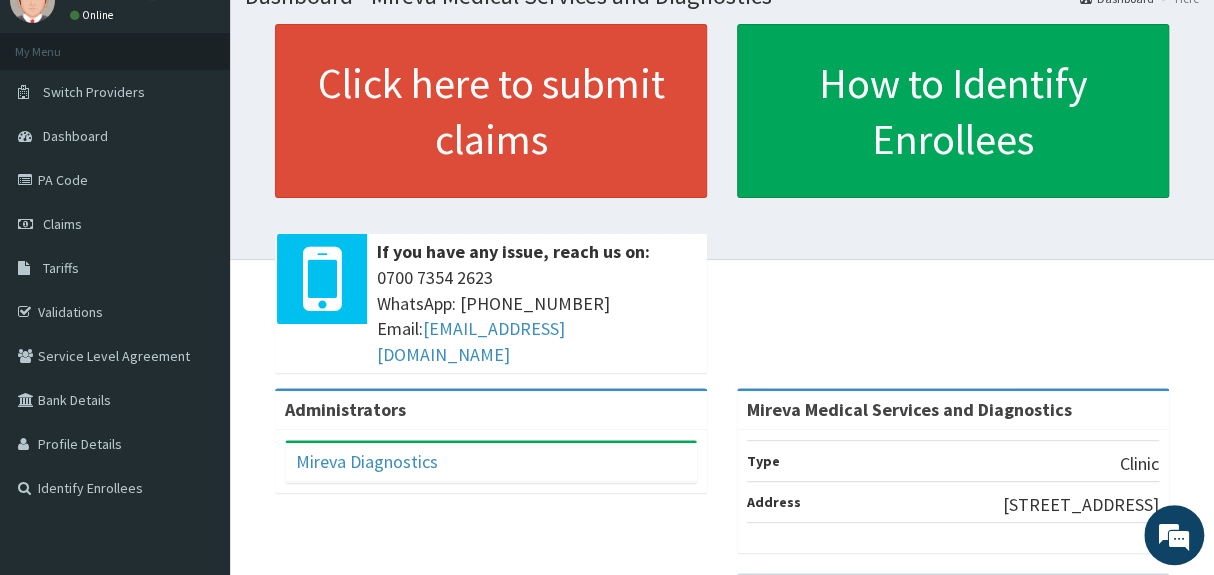 scroll, scrollTop: 0, scrollLeft: 0, axis: both 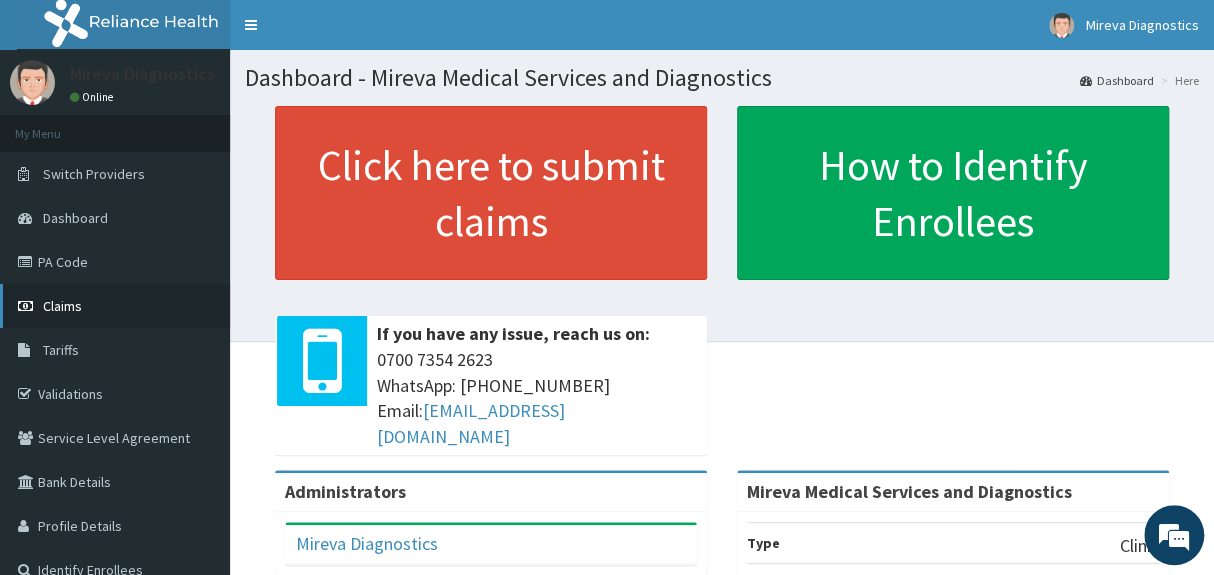 click on "Claims" at bounding box center [62, 306] 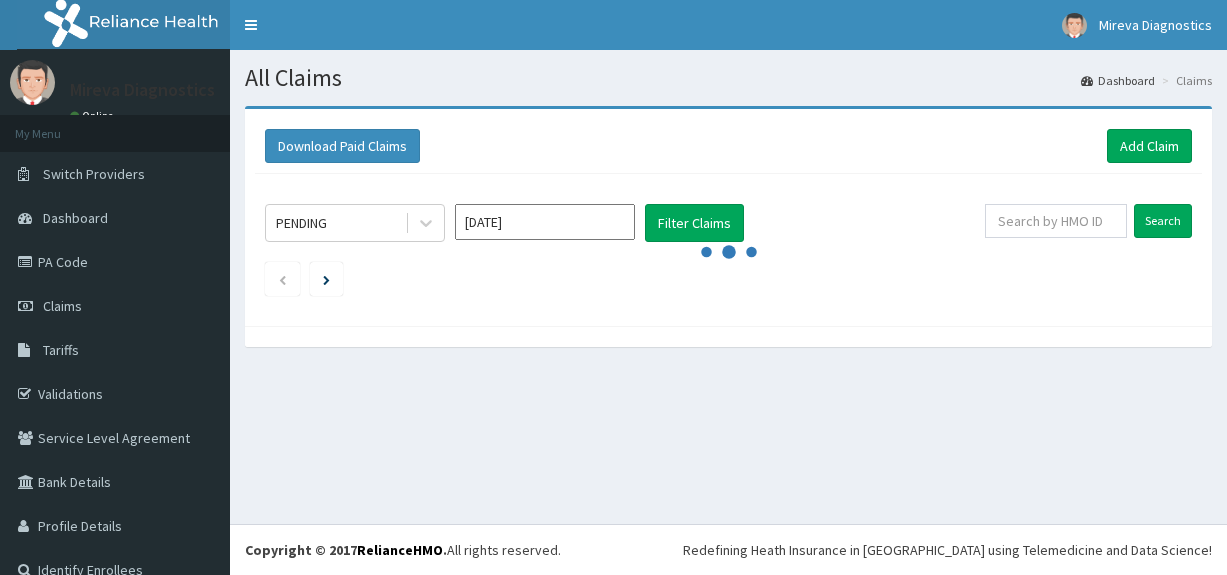 scroll, scrollTop: 0, scrollLeft: 0, axis: both 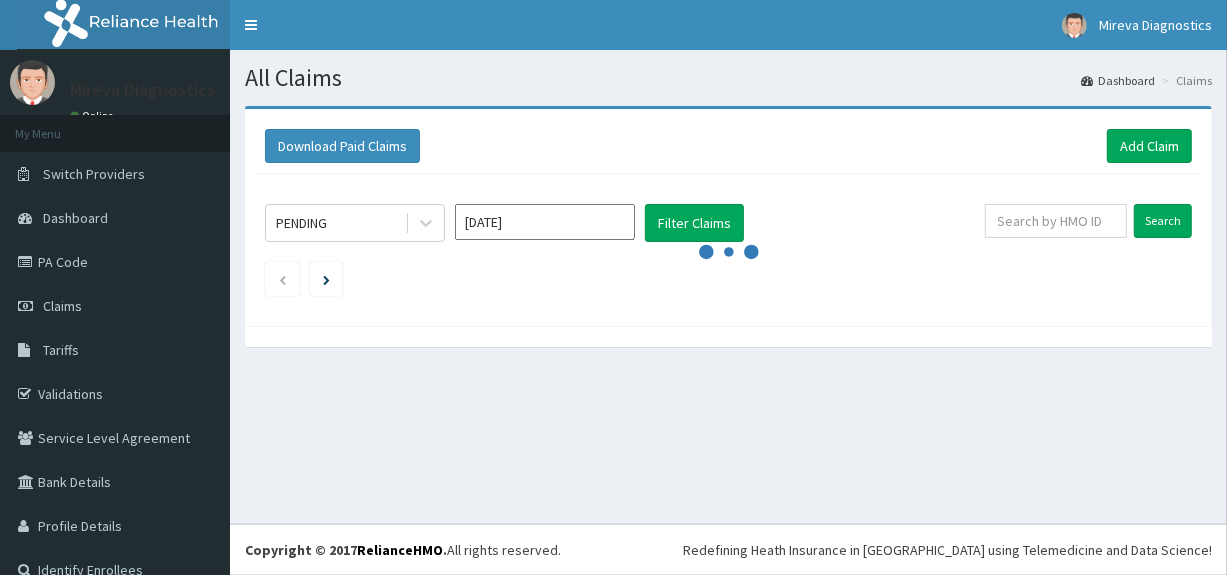 click on "Jul 2025" at bounding box center (545, 222) 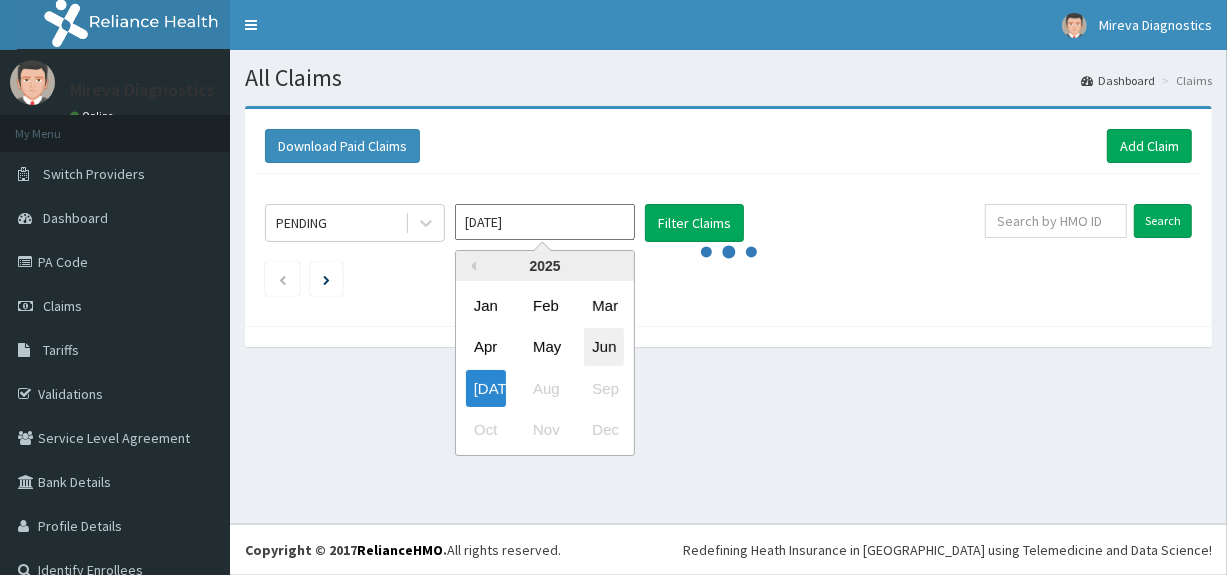 click on "Jun" at bounding box center (604, 347) 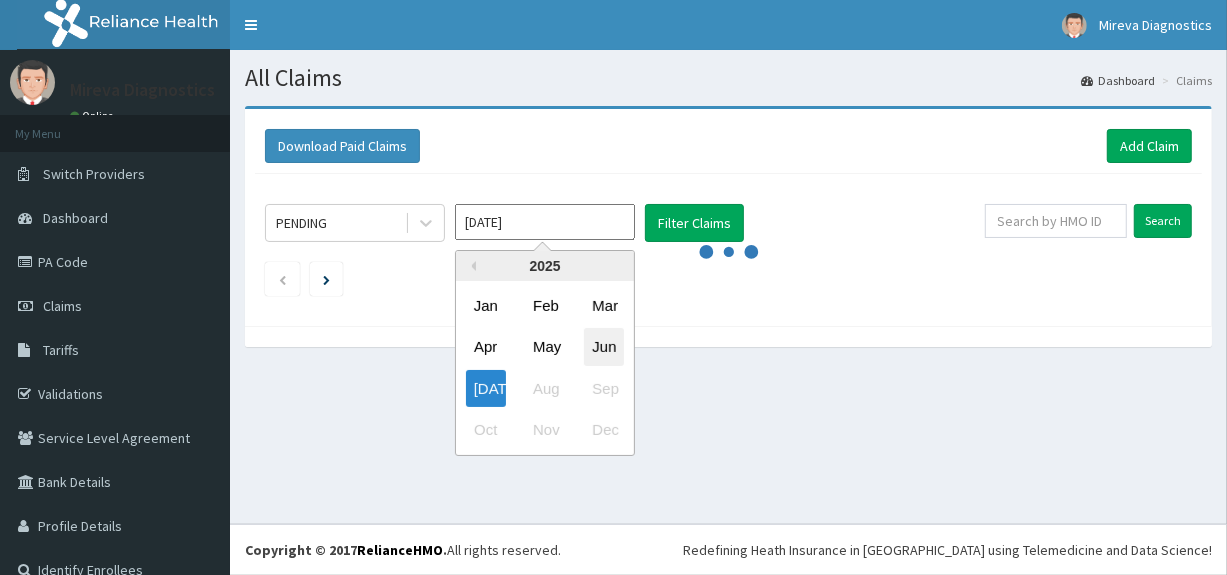 type on "Jun 2025" 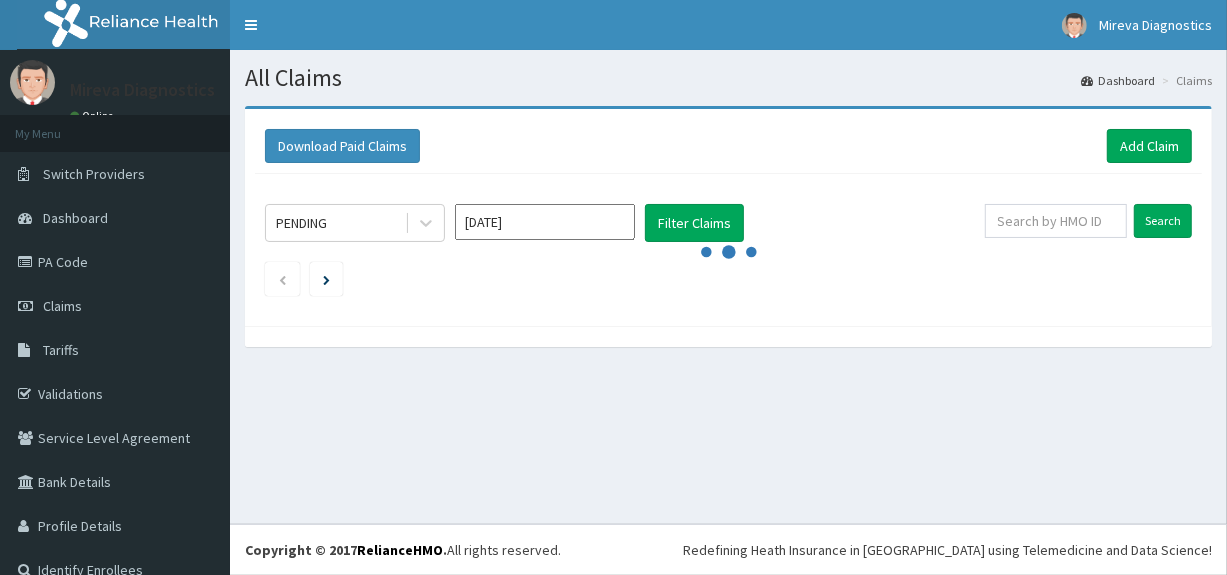 click 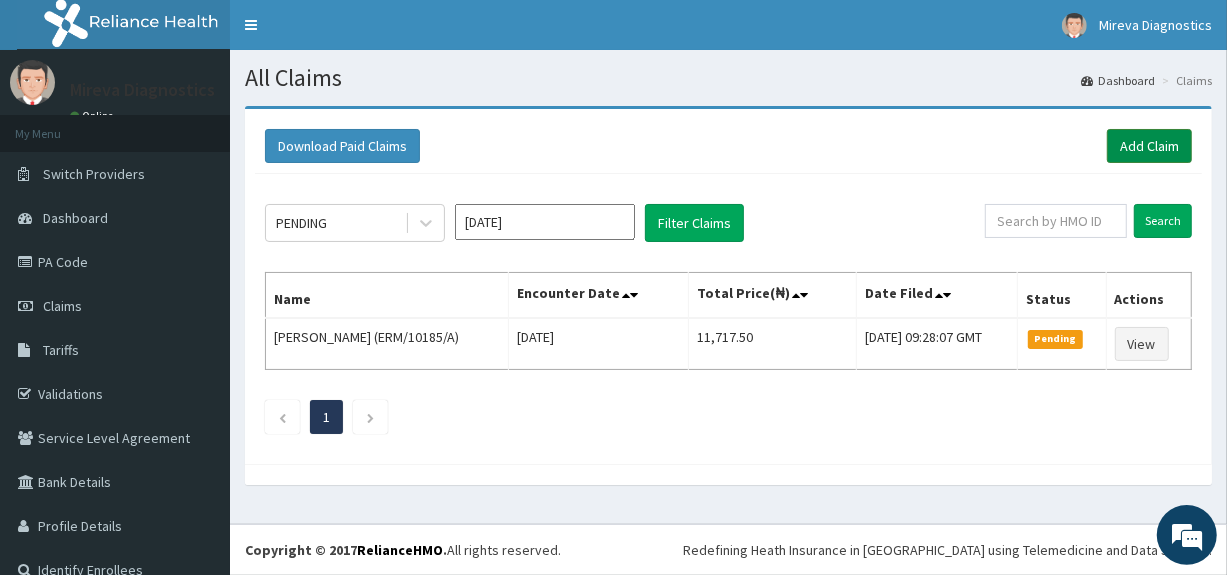 click on "Add Claim" at bounding box center (1149, 146) 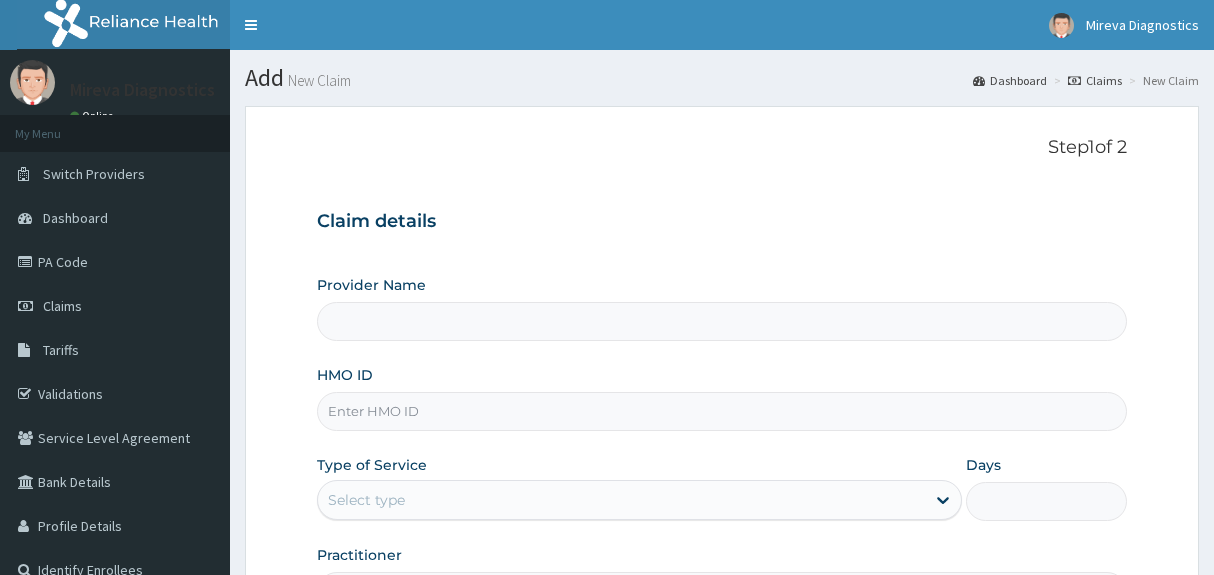 scroll, scrollTop: 0, scrollLeft: 0, axis: both 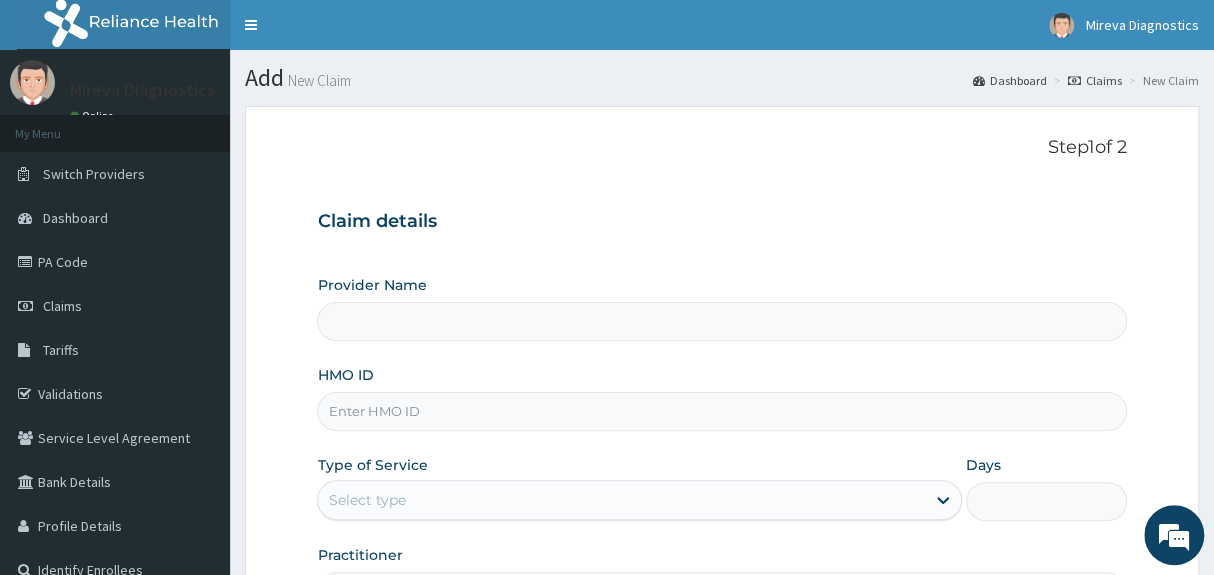 type on "Mireva Medical Services and Diagnostics" 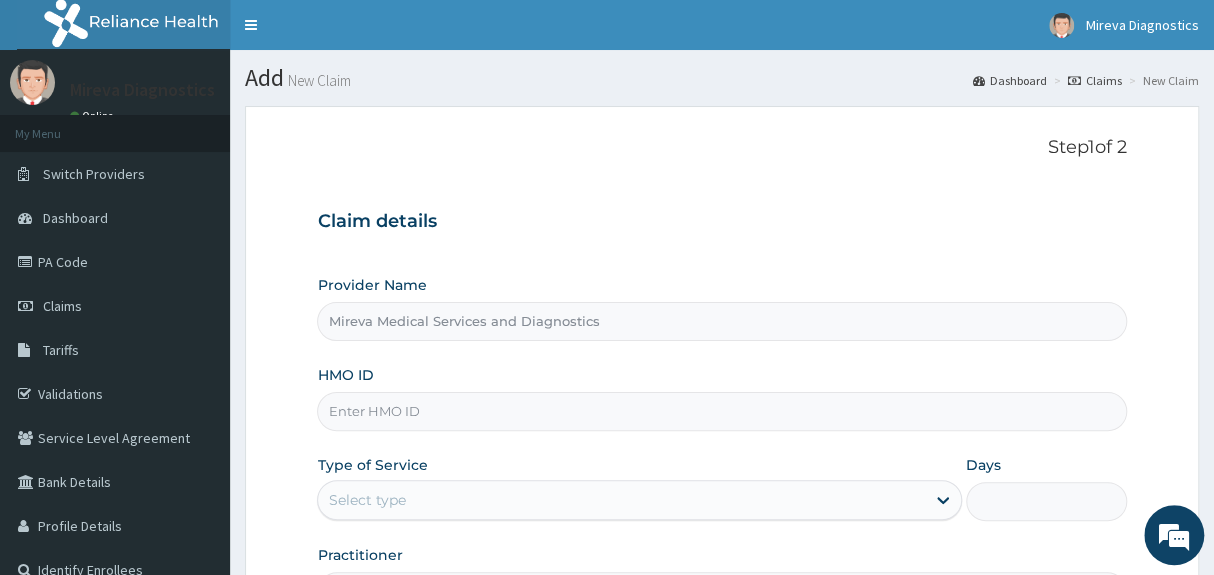 click on "Claim details" at bounding box center (721, 222) 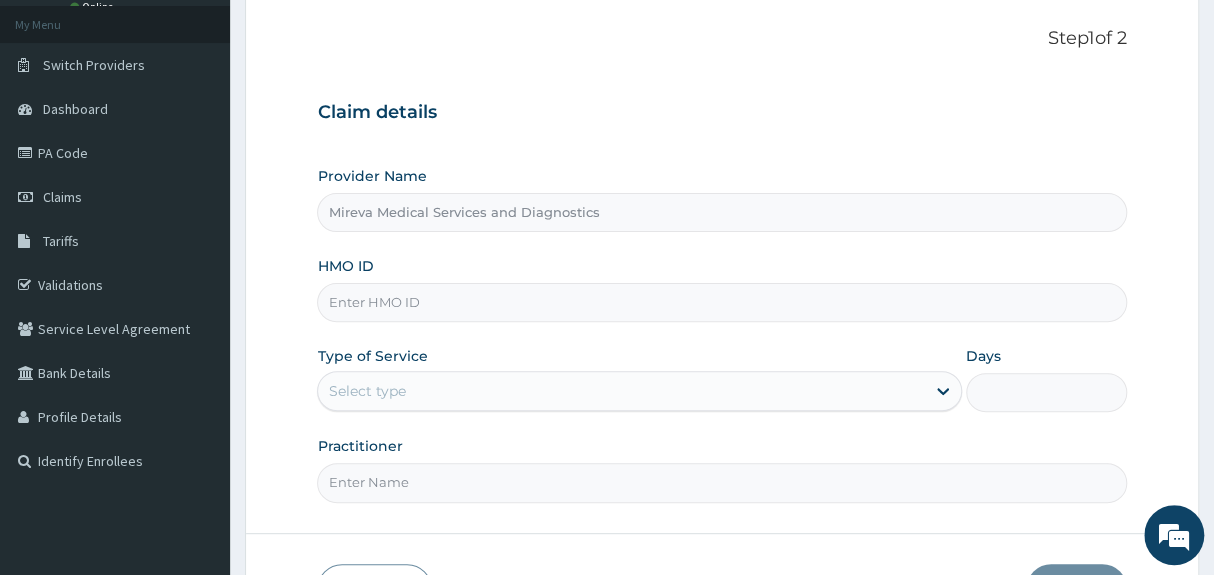 scroll, scrollTop: 145, scrollLeft: 0, axis: vertical 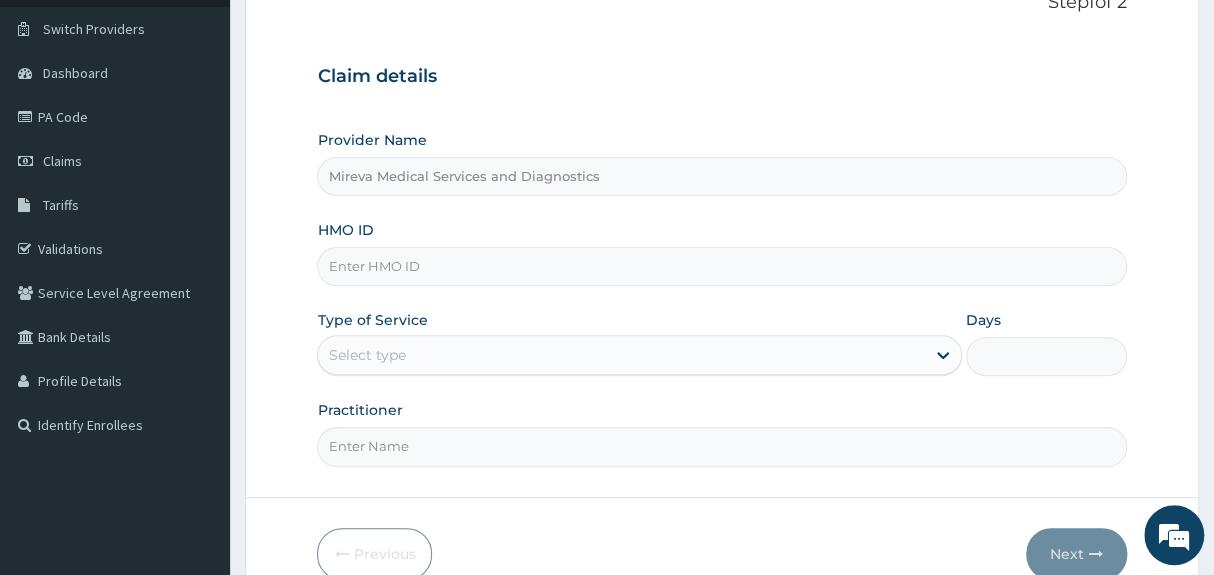 click on "HMO ID" at bounding box center (721, 266) 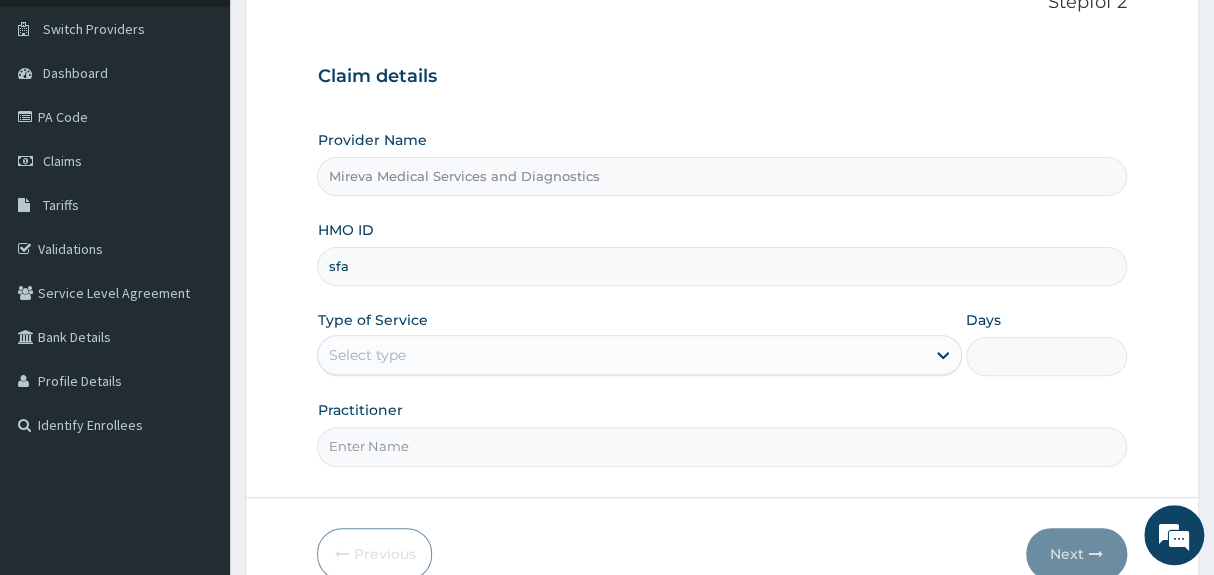 scroll, scrollTop: 0, scrollLeft: 0, axis: both 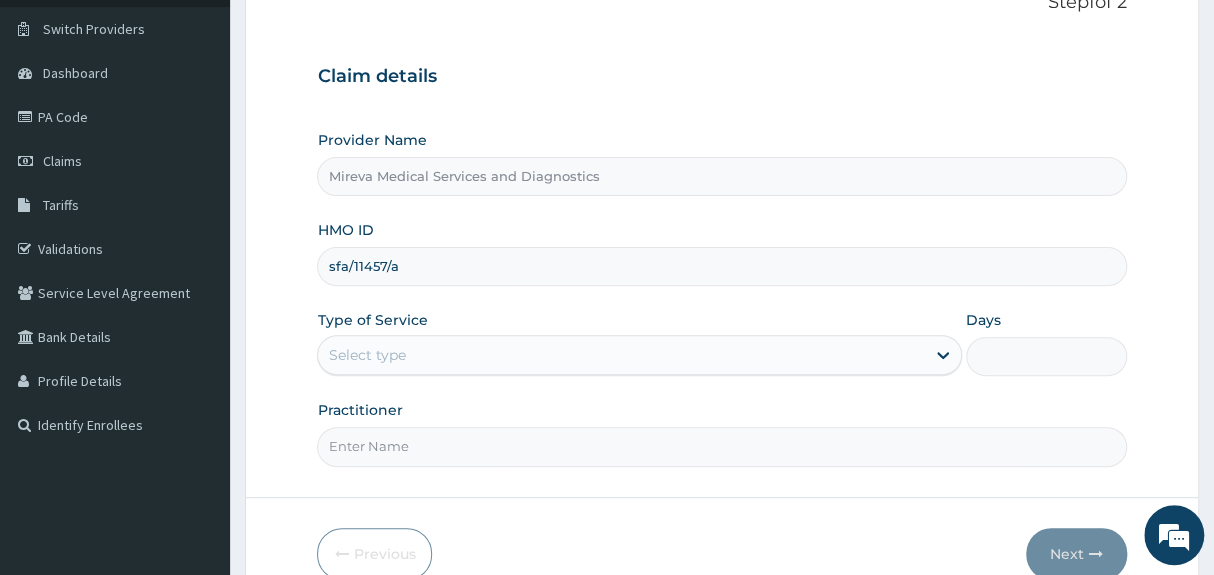 type on "SFA/11457/A" 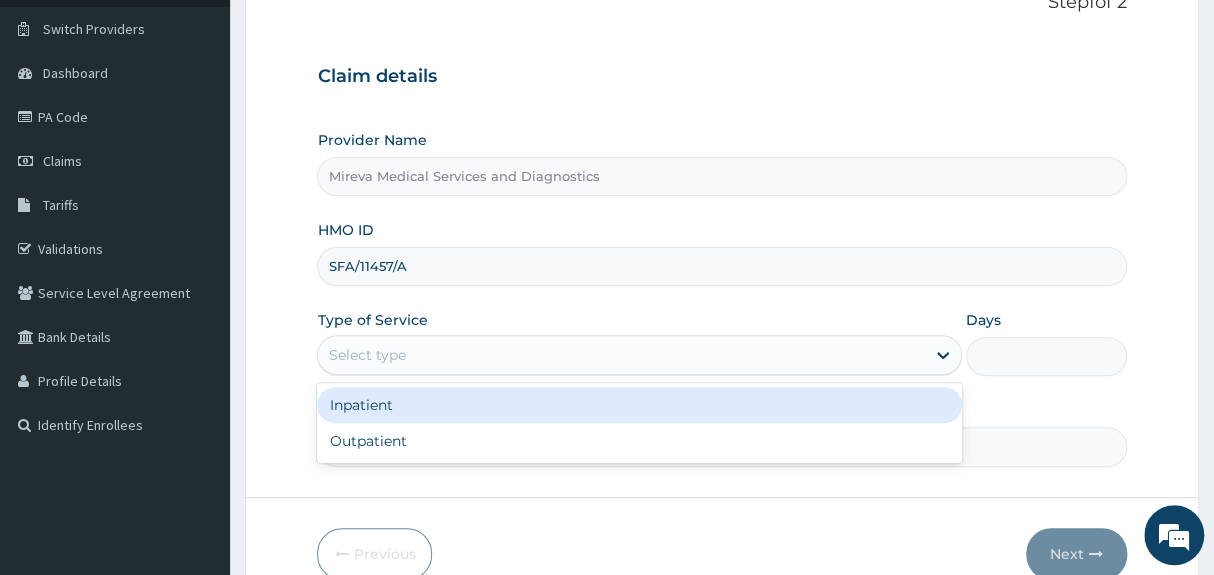 click on "Select type" at bounding box center [621, 355] 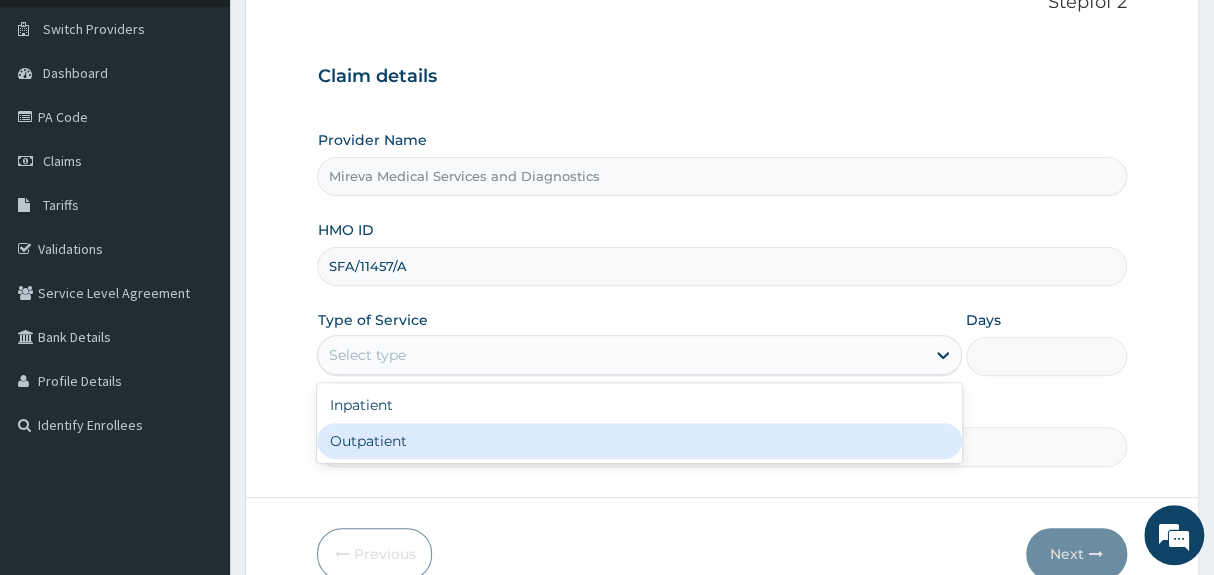 click on "Outpatient" at bounding box center (639, 441) 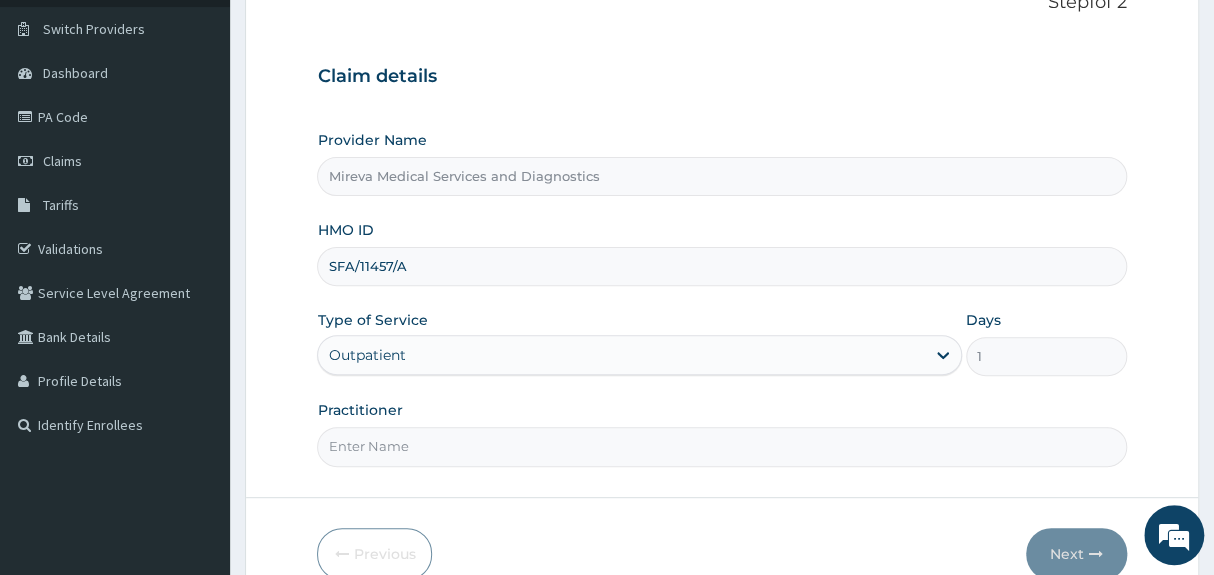 click on "Step  1  of 2 Claim details Provider Name Mireva Medical Services and Diagnostics HMO ID SFA/11457/A Type of Service option Outpatient, selected.   Select is focused ,type to refine list, press Down to open the menu,  Outpatient Days 1 Practitioner     Previous   Next" at bounding box center (722, 285) 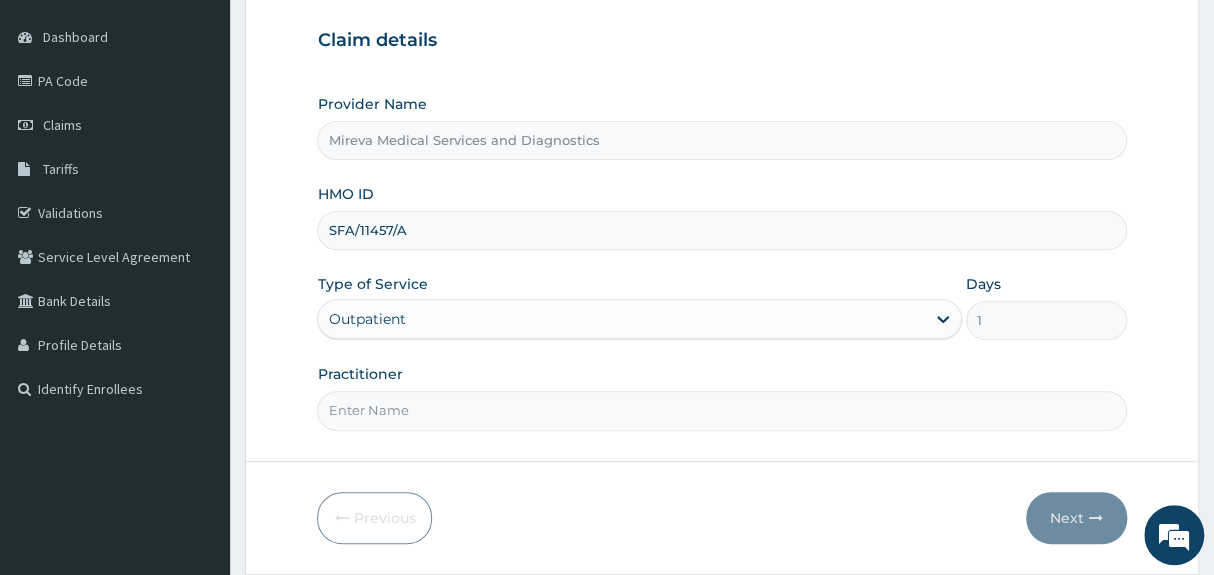 scroll, scrollTop: 244, scrollLeft: 0, axis: vertical 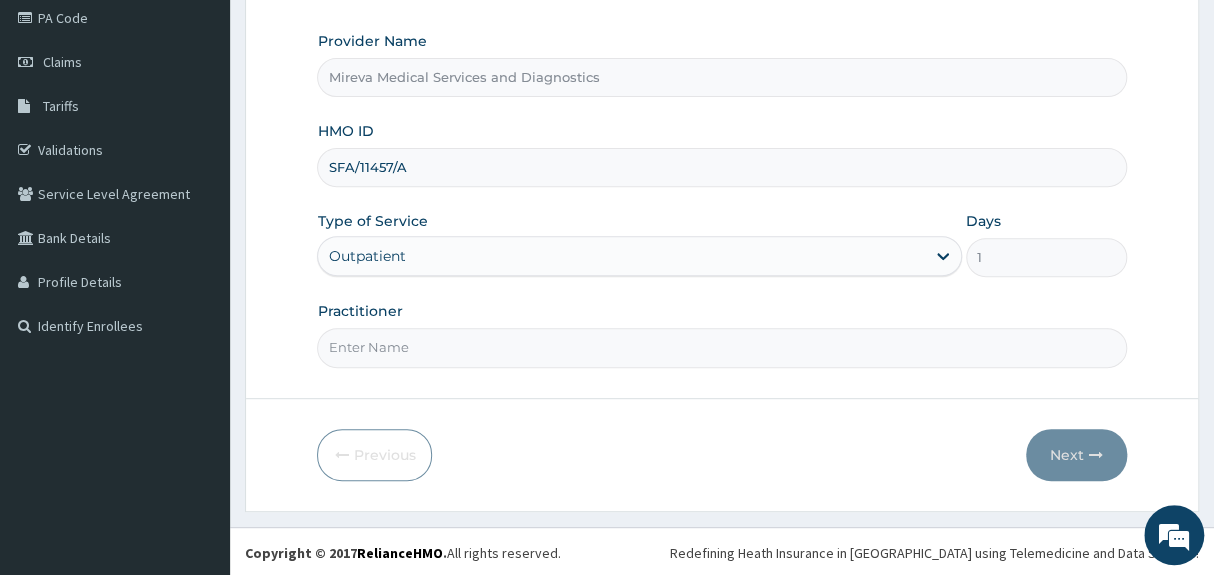click on "Practitioner" at bounding box center [721, 347] 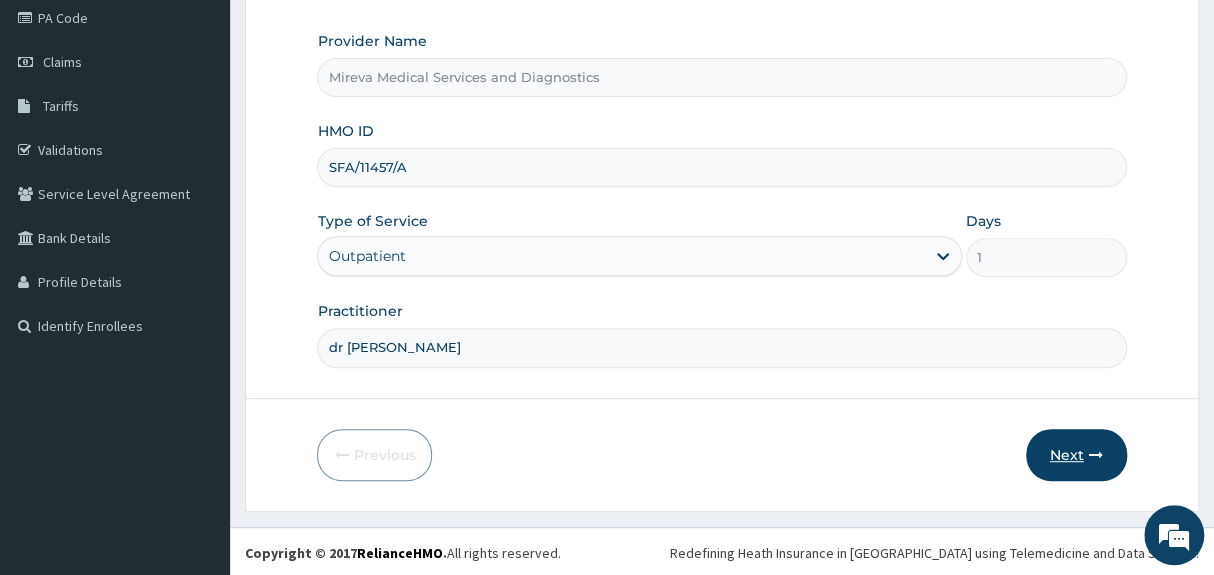 type on "dr zite" 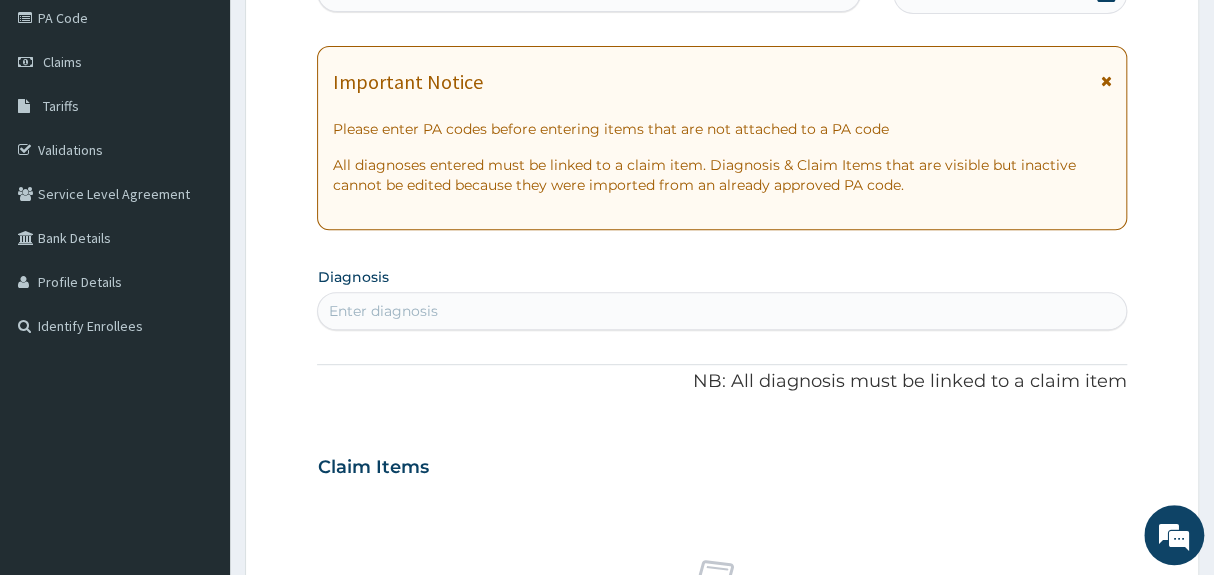 click on "PA Code / Prescription Code Enter Code(Secondary Care Only) Encounter Date DD-MM-YYYY Important Notice Please enter PA codes before entering items that are not attached to a PA code   All diagnoses entered must be linked to a claim item. Diagnosis & Claim Items that are visible but inactive cannot be edited because they were imported from an already approved PA code. Diagnosis Enter diagnosis NB: All diagnosis must be linked to a claim item Claim Items No claim item Types Select Type Item Select Item Pair Diagnosis Select Diagnosis Unit Price 0 Add Comment" at bounding box center [721, 464] 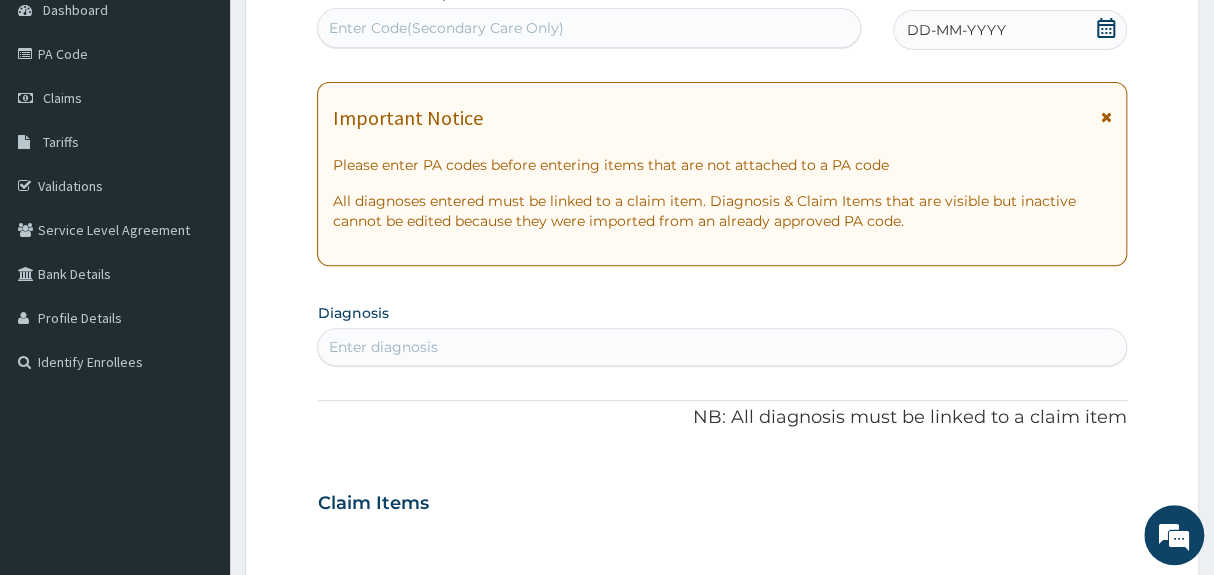 scroll, scrollTop: 171, scrollLeft: 0, axis: vertical 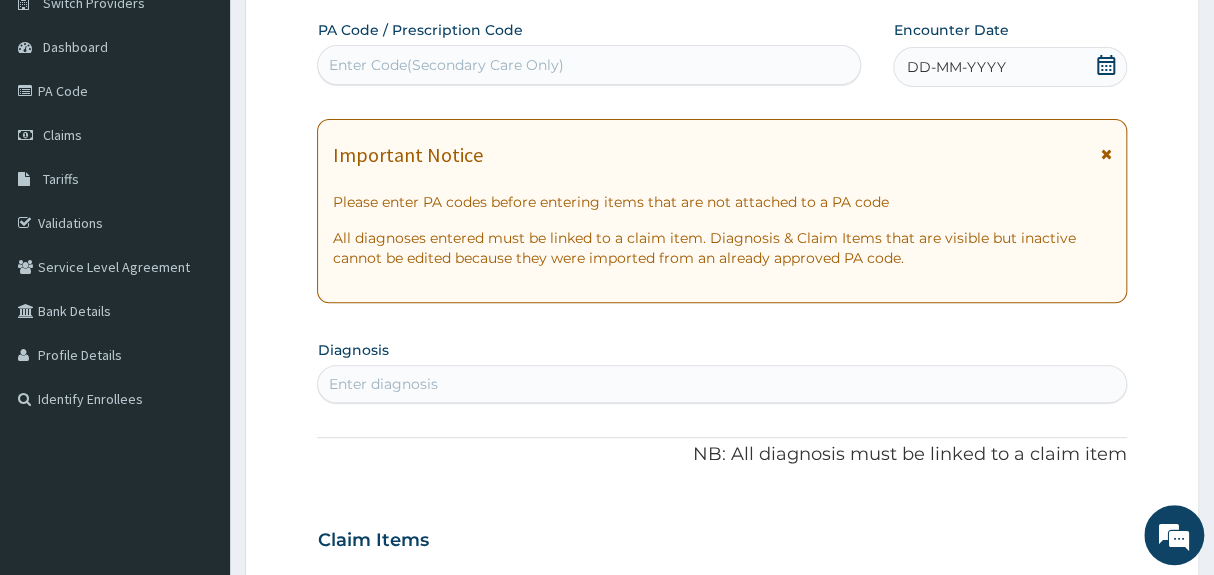 click 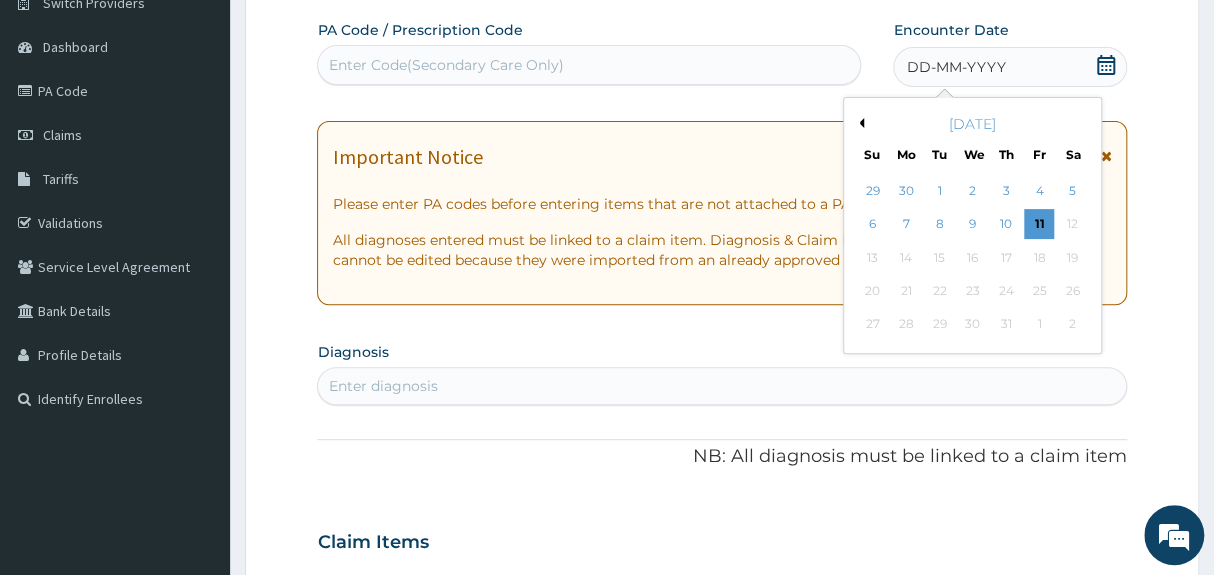 click 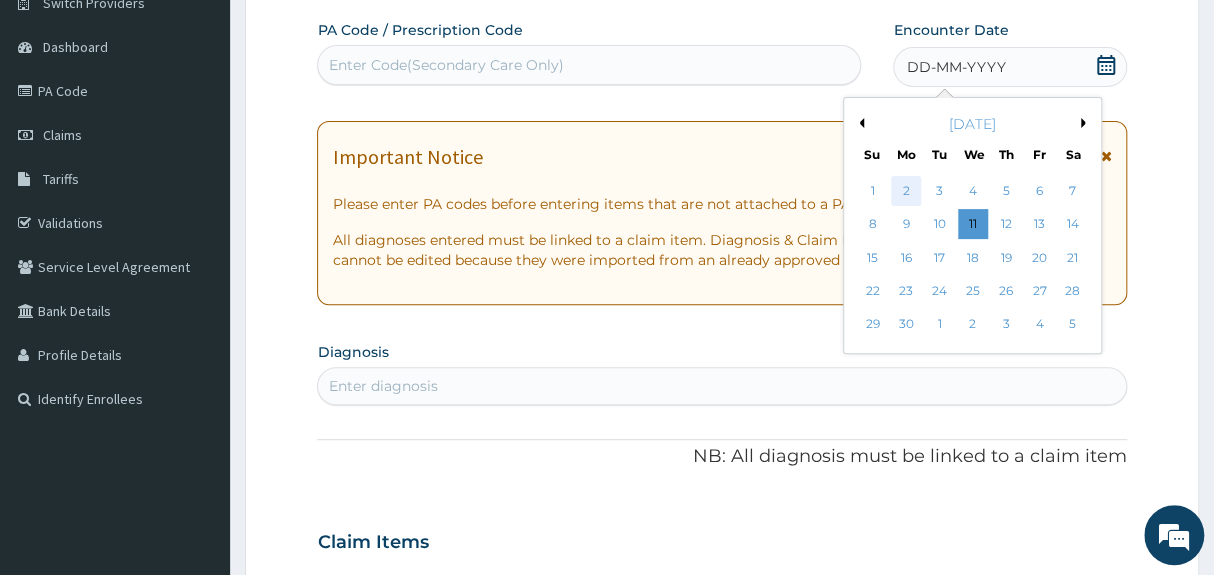 click on "2" at bounding box center [906, 191] 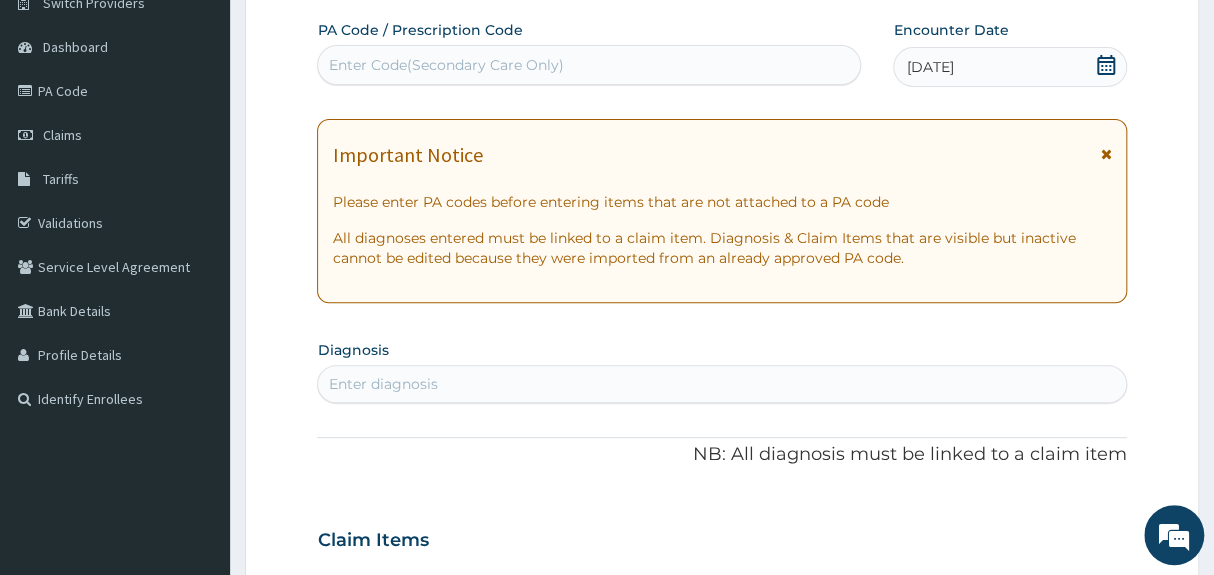click on "Enter diagnosis" at bounding box center [721, 384] 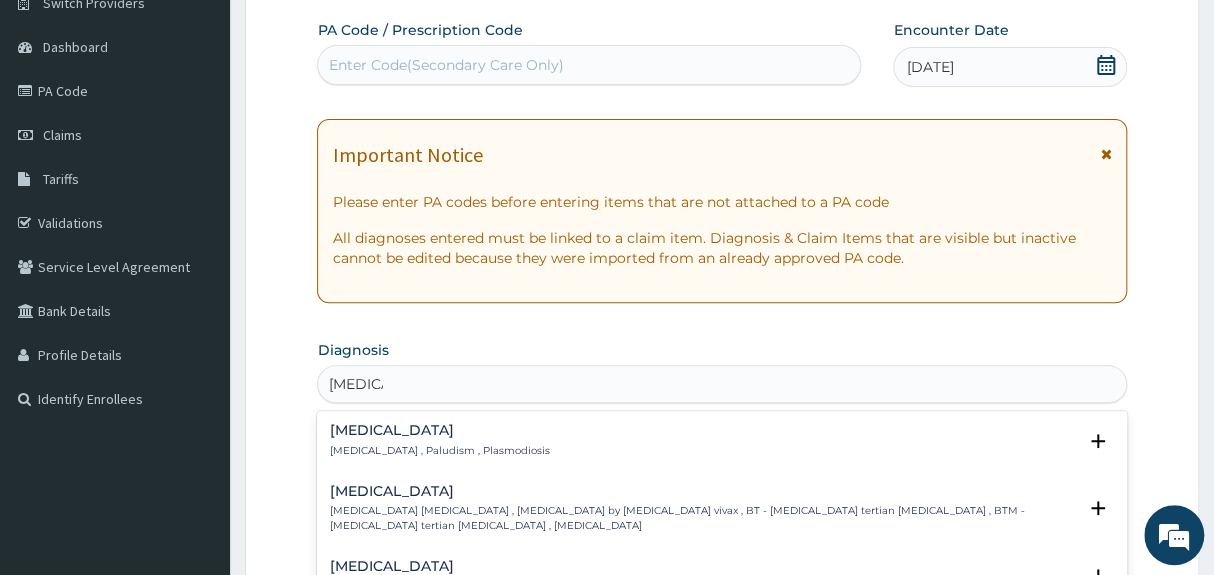 type on "malaria" 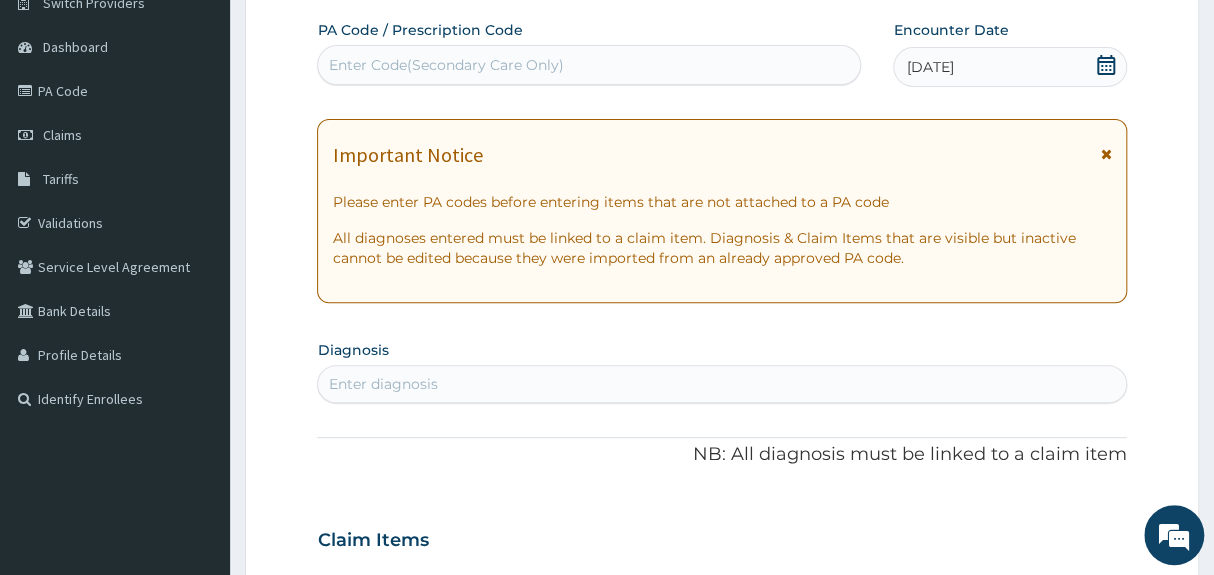 click on "Step  2  of 2 PA Code / Prescription Code Enter Code(Secondary Care Only) Encounter Date 02-06-2025 Important Notice Please enter PA codes before entering items that are not attached to a PA code   All diagnoses entered must be linked to a claim item. Diagnosis & Claim Items that are visible but inactive cannot be edited because they were imported from an already approved PA code. Diagnosis Enter diagnosis NB: All diagnosis must be linked to a claim item Claim Items No claim item Types Select Type Item Select Item Pair Diagnosis Select Diagnosis Unit Price 0 Add Comment     Previous   Submit" at bounding box center [722, 567] 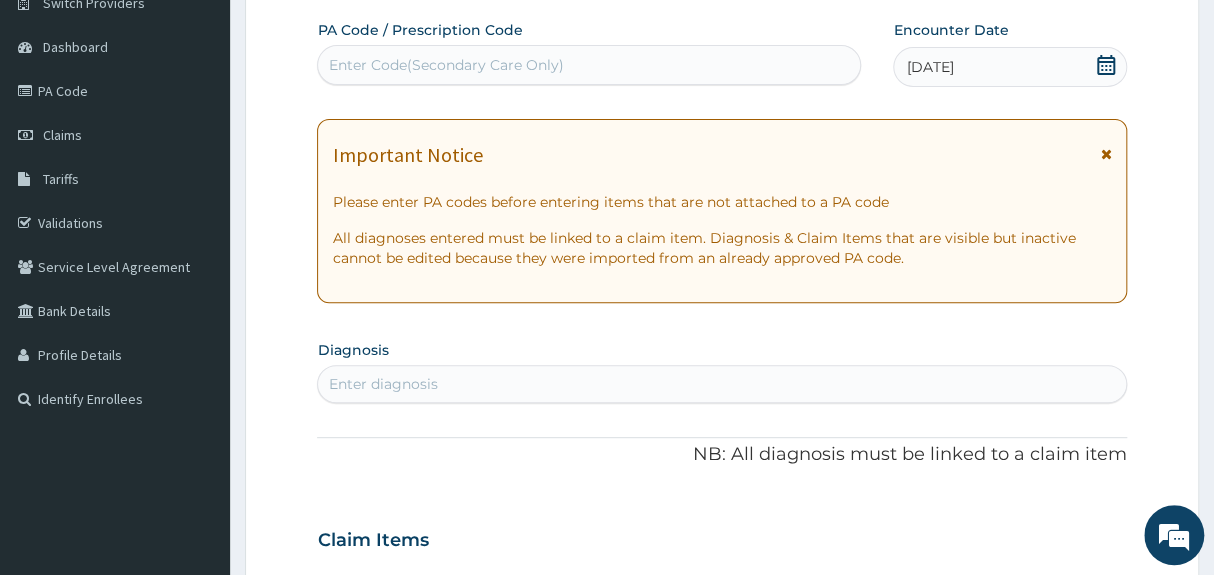 click on "Enter diagnosis" at bounding box center (721, 384) 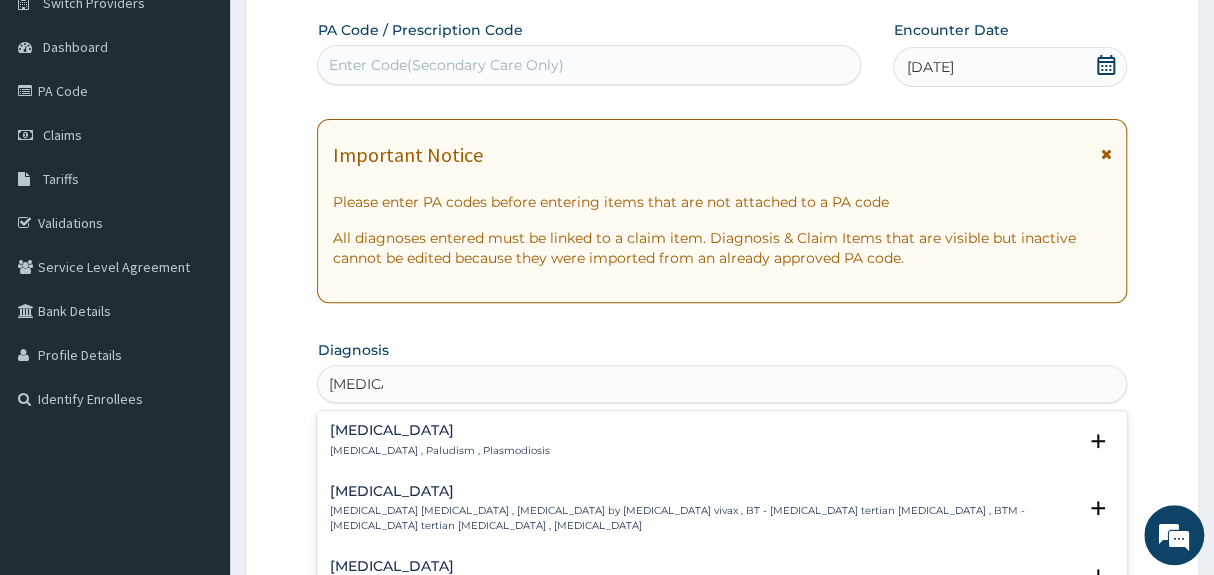 type on "malaria" 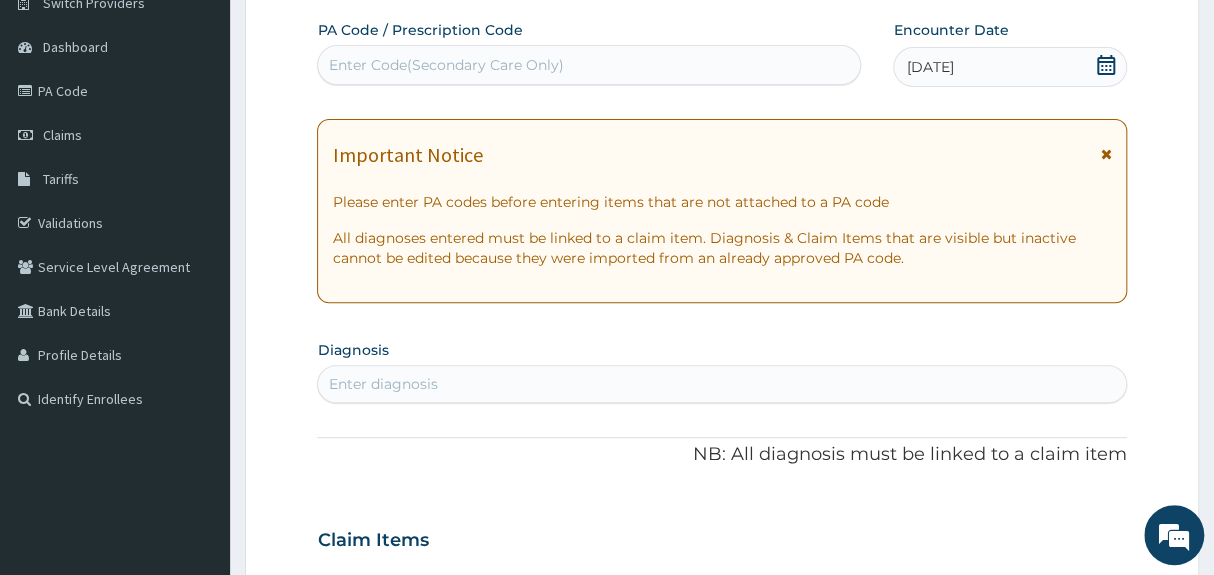 click on "Step  2  of 2 PA Code / Prescription Code Enter Code(Secondary Care Only) Encounter Date 02-06-2025 Important Notice Please enter PA codes before entering items that are not attached to a PA code   All diagnoses entered must be linked to a claim item. Diagnosis & Claim Items that are visible but inactive cannot be edited because they were imported from an already approved PA code. Diagnosis Enter diagnosis NB: All diagnosis must be linked to a claim item Claim Items No claim item Types Select Type Item Select Item Pair Diagnosis Select Diagnosis Unit Price 0 Add Comment     Previous   Submit" at bounding box center [722, 567] 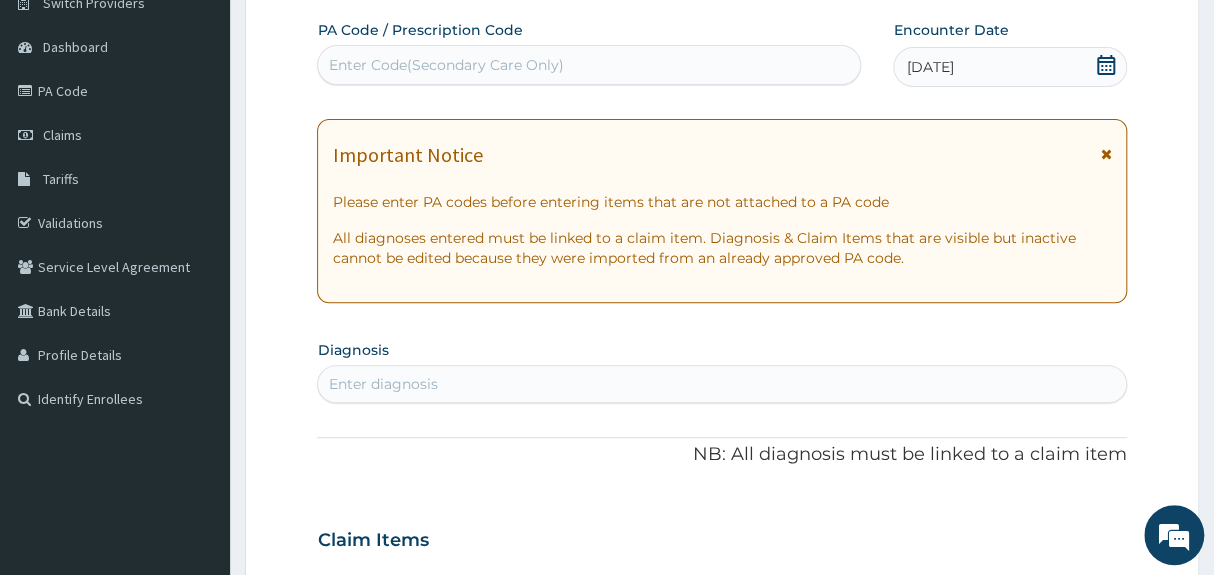 click on "PA Code / Prescription Code Enter Code(Secondary Care Only) Encounter Date 02-06-2025 Important Notice Please enter PA codes before entering items that are not attached to a PA code   All diagnoses entered must be linked to a claim item. Diagnosis & Claim Items that are visible but inactive cannot be edited because they were imported from an already approved PA code. Diagnosis Enter diagnosis NB: All diagnosis must be linked to a claim item Claim Items No claim item Types Select Type Item Select Item Pair Diagnosis Select Diagnosis Unit Price 0 Add Comment" at bounding box center (721, 537) 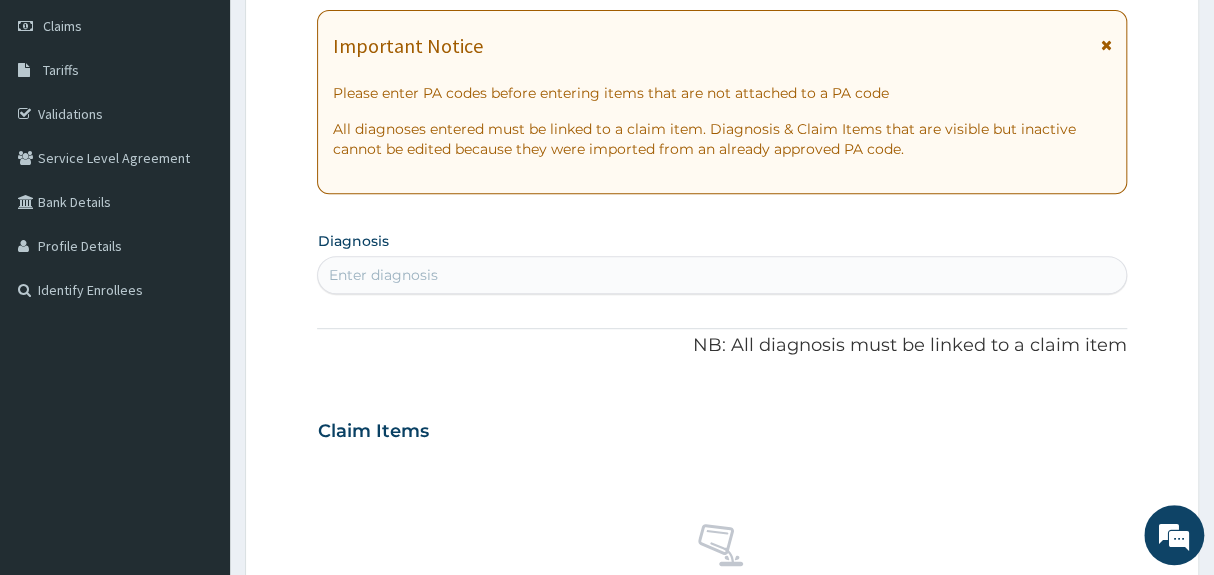scroll, scrollTop: 317, scrollLeft: 0, axis: vertical 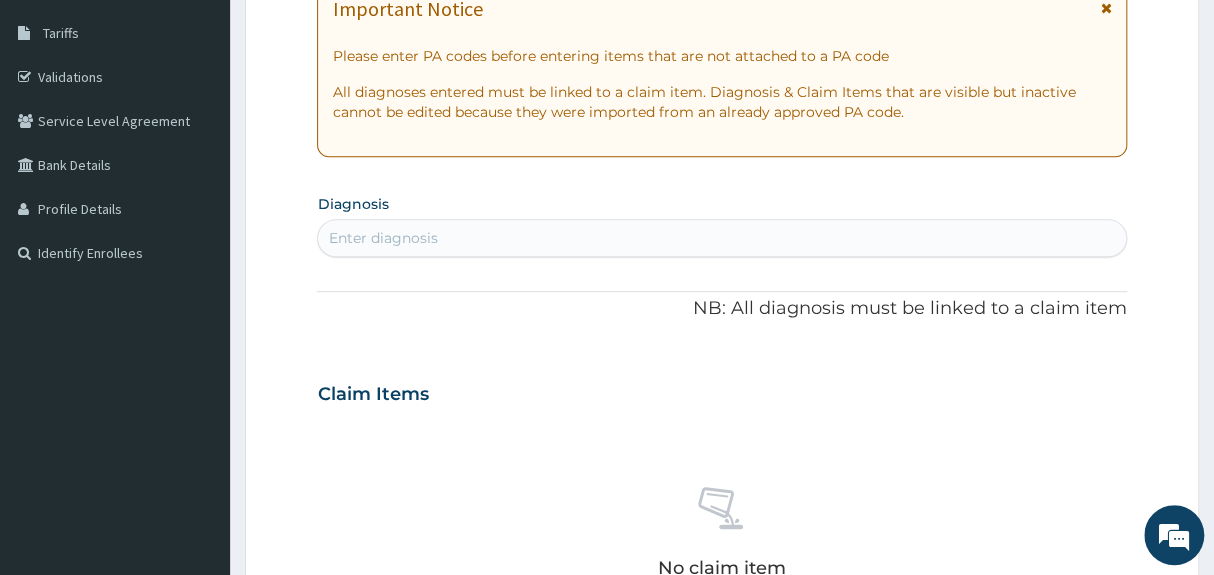 click on "Enter diagnosis" at bounding box center [721, 238] 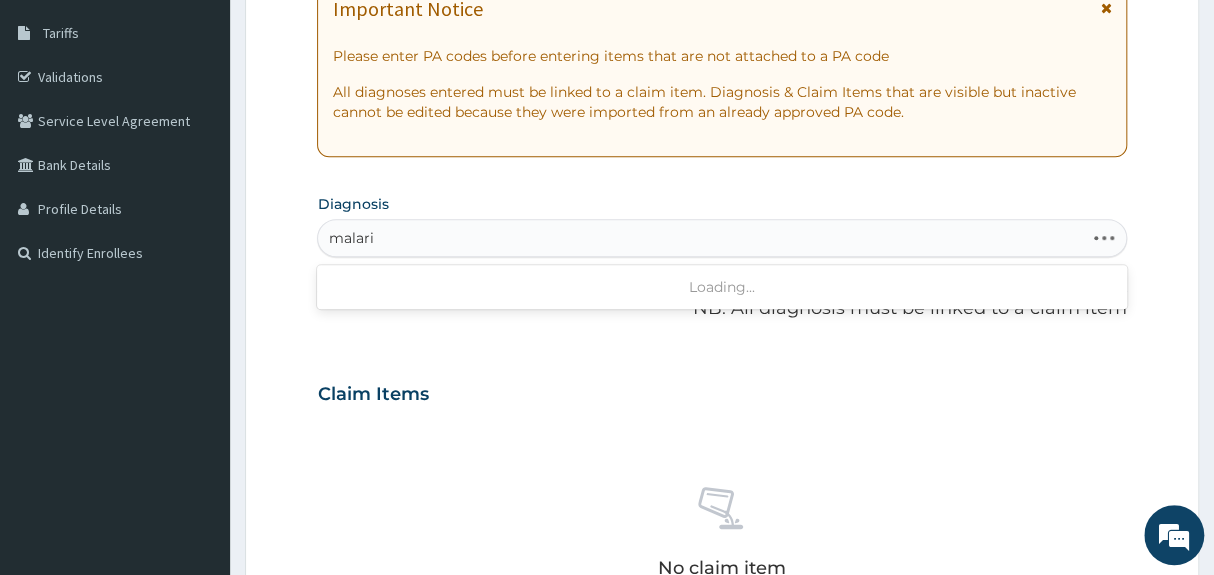 type on "malaria" 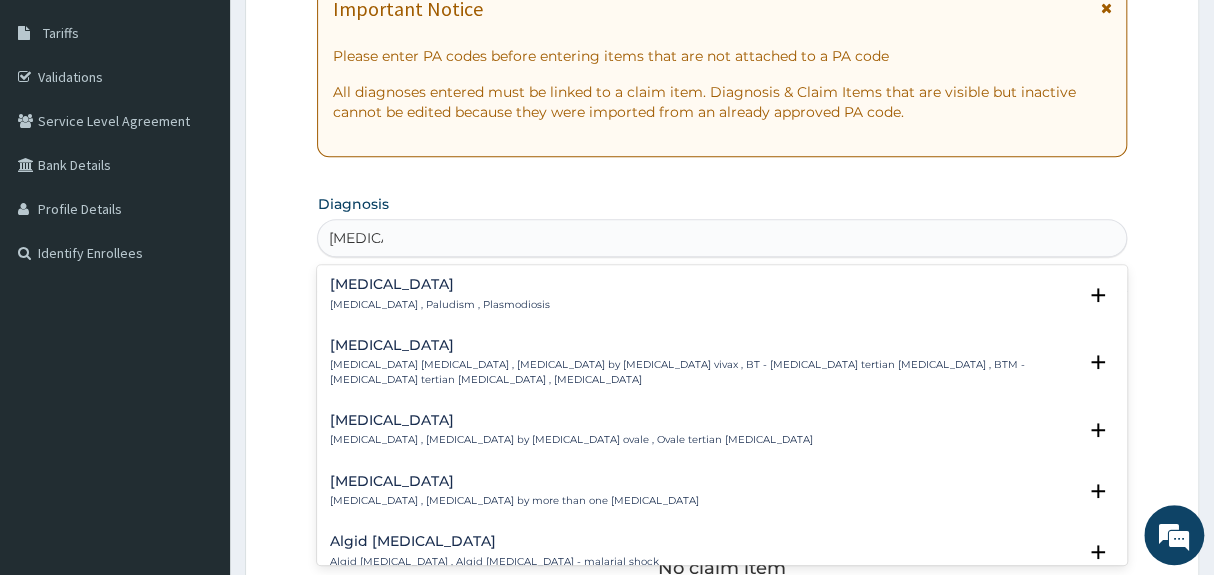 click on "Malaria Malaria , Paludism , Plasmodiosis Select Status Query Query covers suspected (?), Keep in view (kiv), Ruled out (r/o) Confirmed" at bounding box center (721, 299) 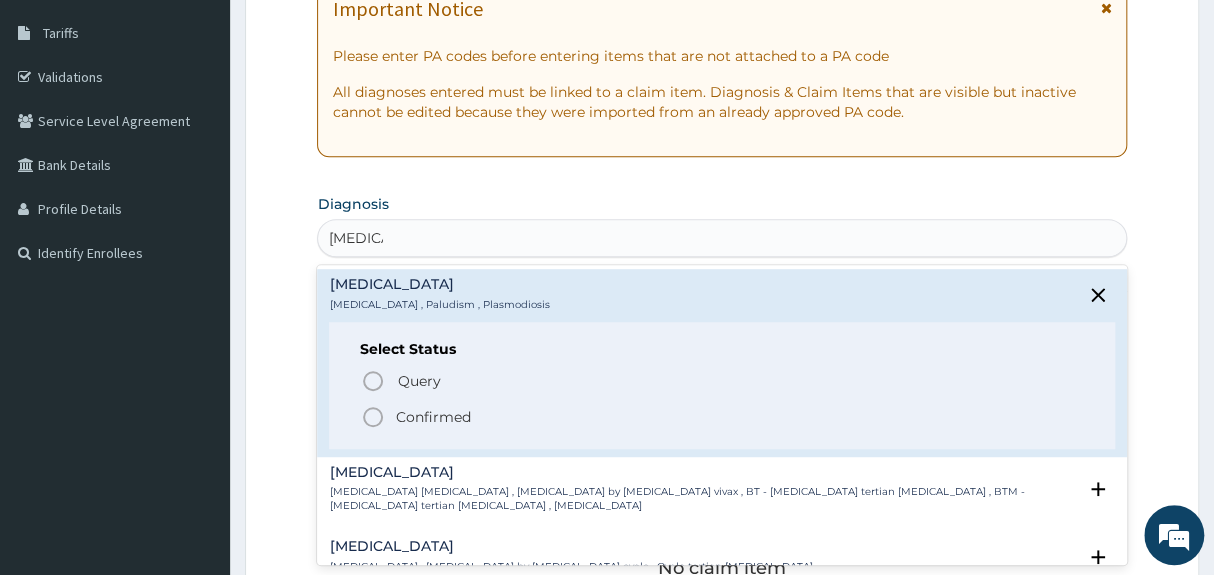 click on "Malaria" at bounding box center (439, 284) 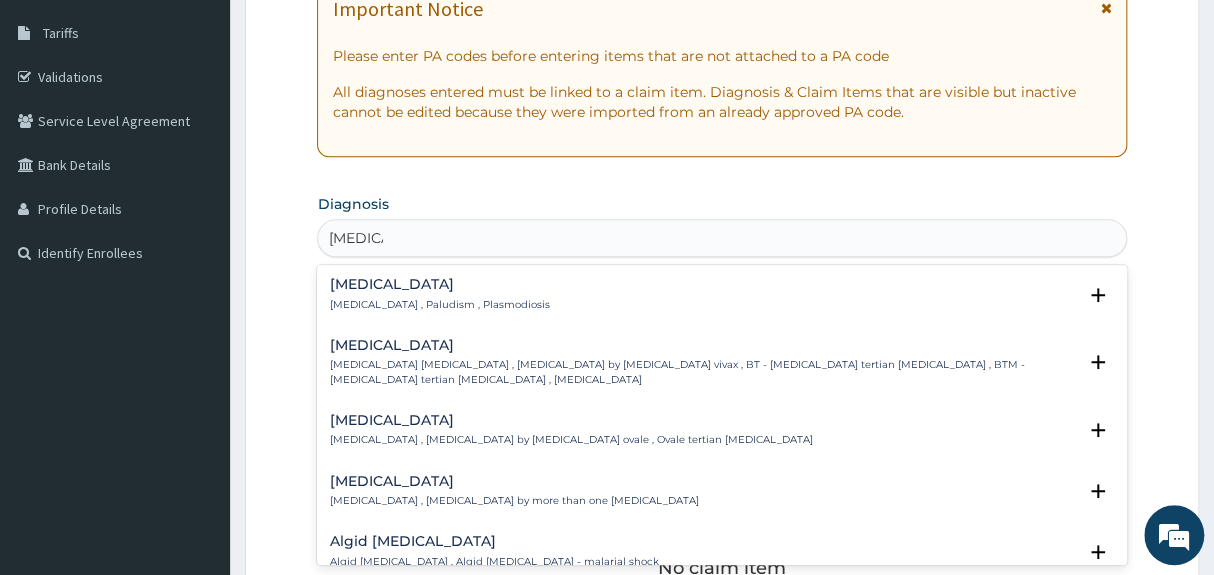 click on "Malaria , Paludism , Plasmodiosis" at bounding box center (439, 305) 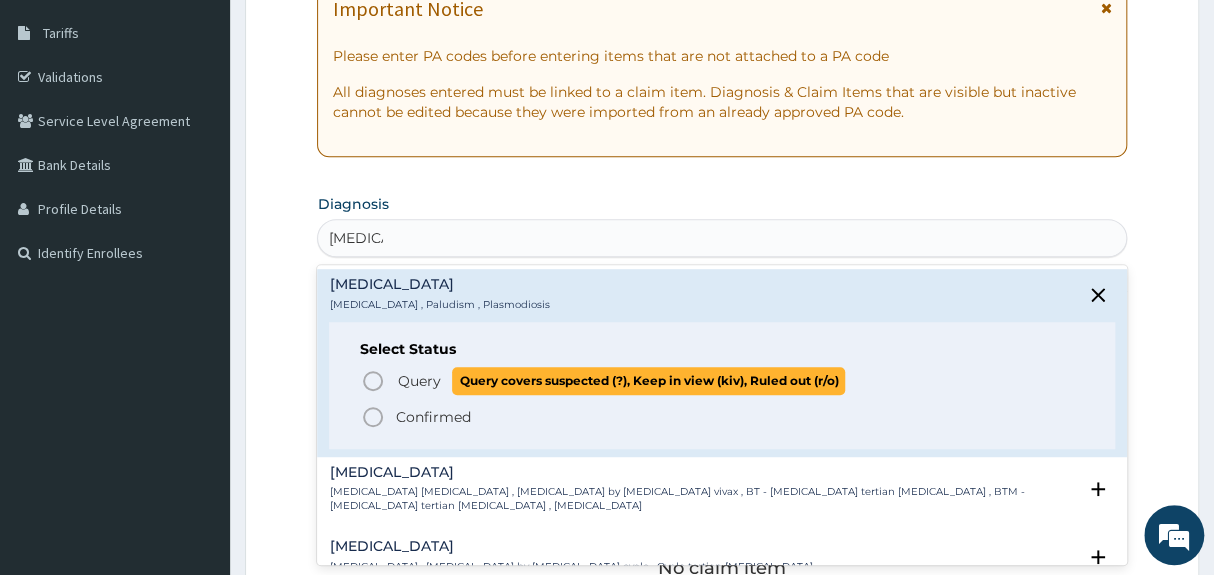 click 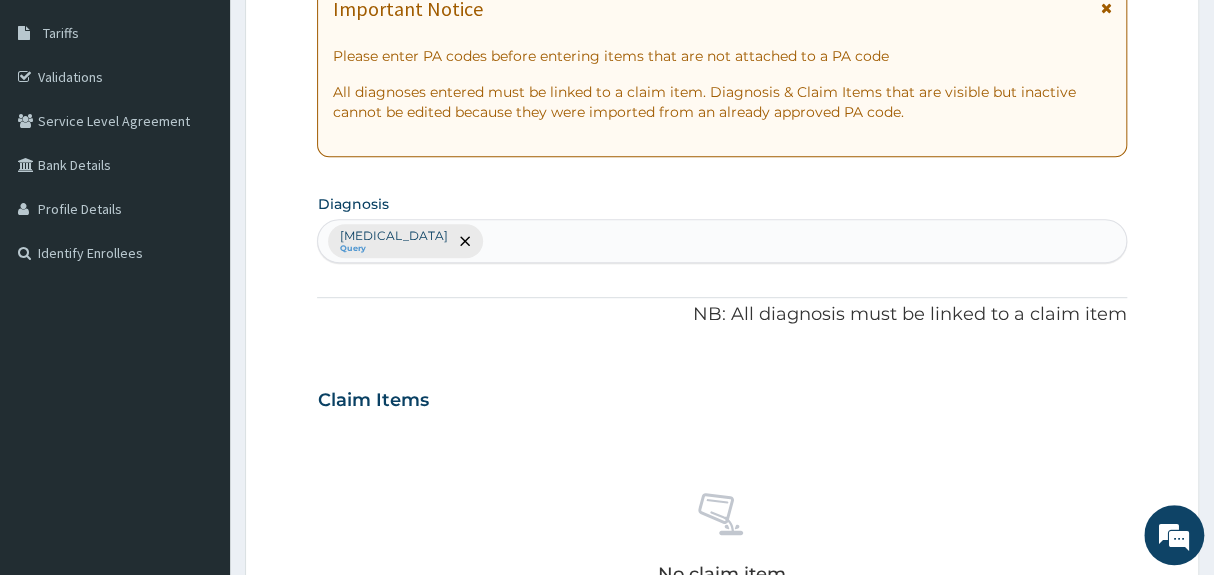 click on "Malaria Query" at bounding box center (721, 241) 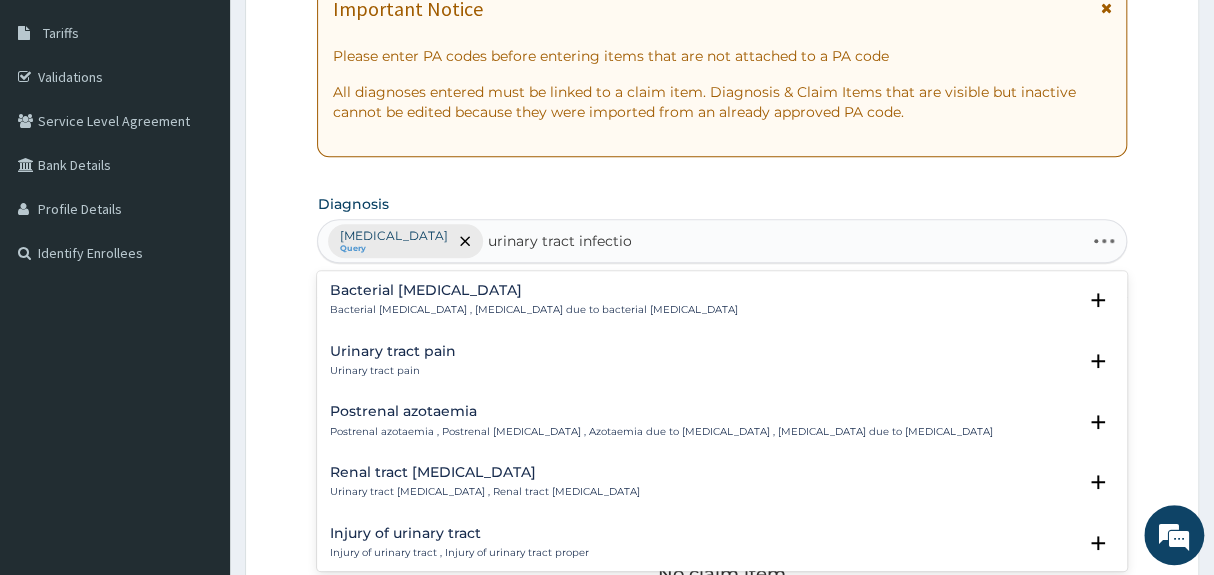 type on "urinary tract infection" 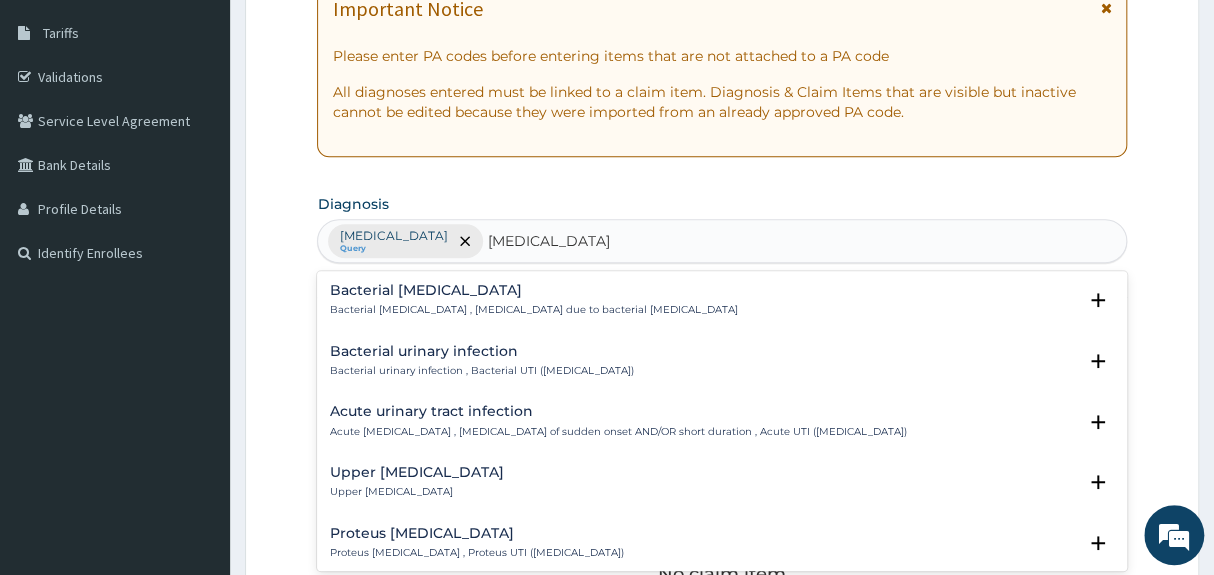 click on "Upper urinary tract infection" at bounding box center [416, 472] 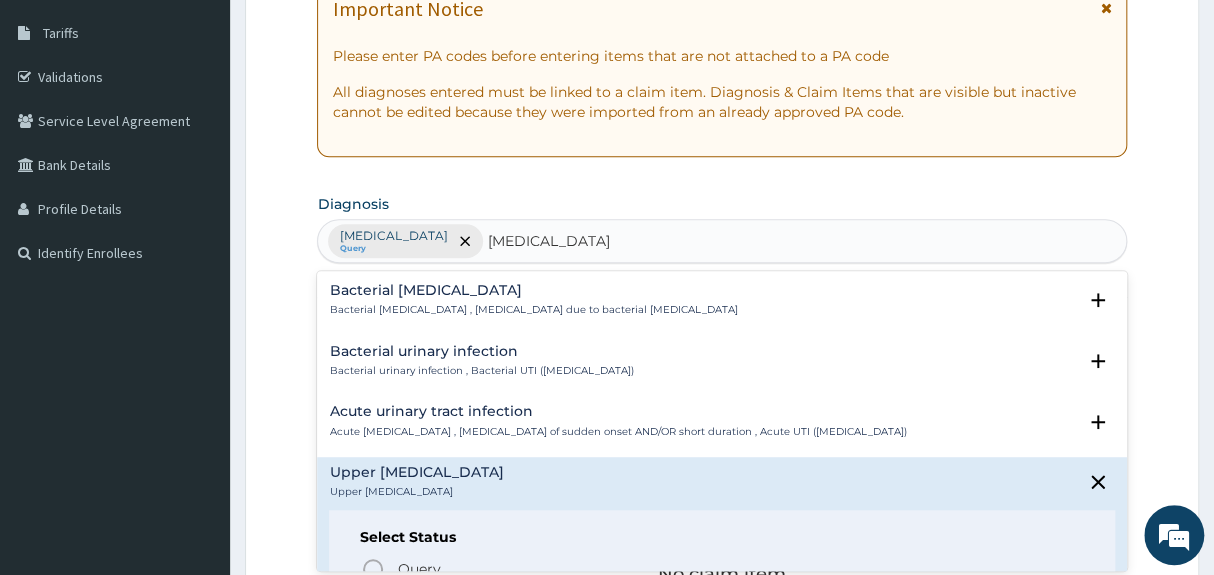 click on "Select Status Query Query covers suspected (?), Keep in view (kiv), Ruled out (r/o) Confirmed" at bounding box center [721, 573] 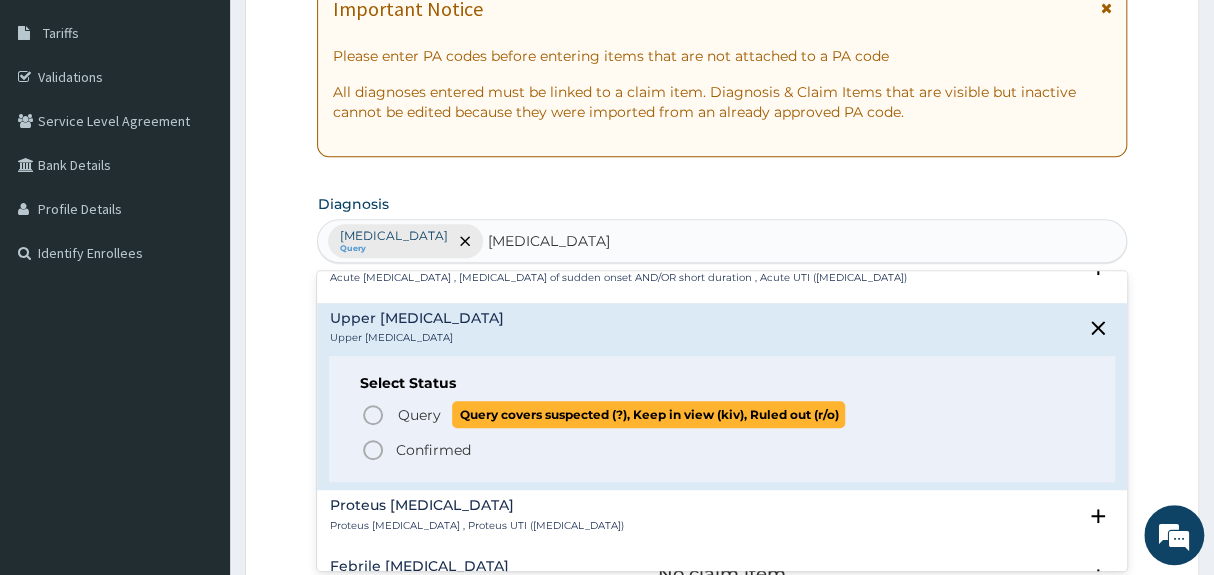 click 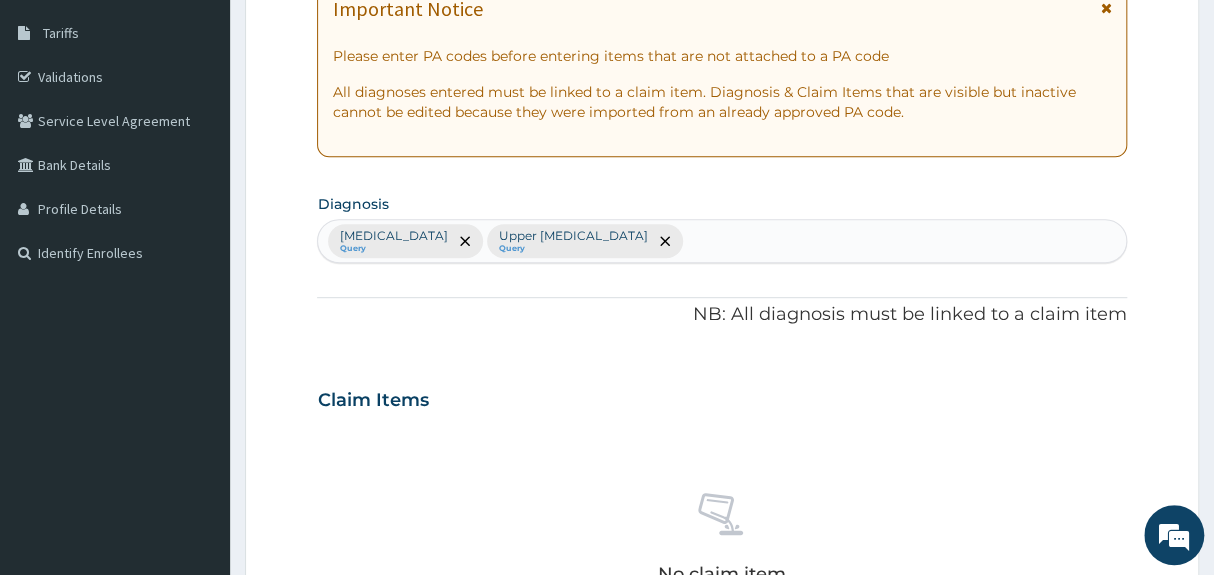 click on "Malaria Query Upper urinary tract infection Query" at bounding box center (721, 241) 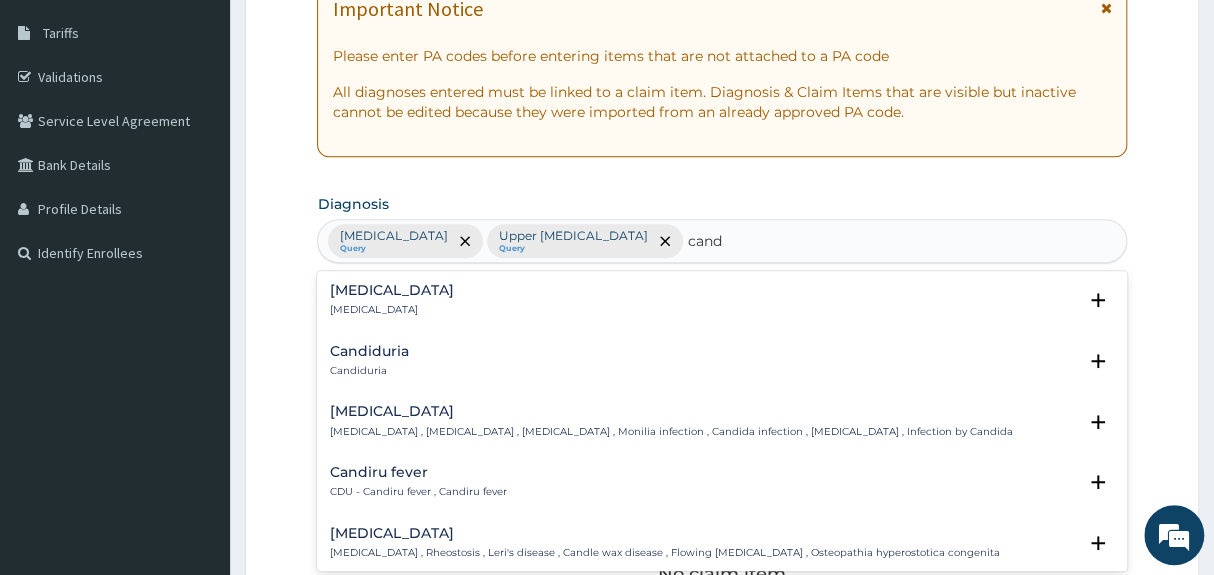 type on "candi" 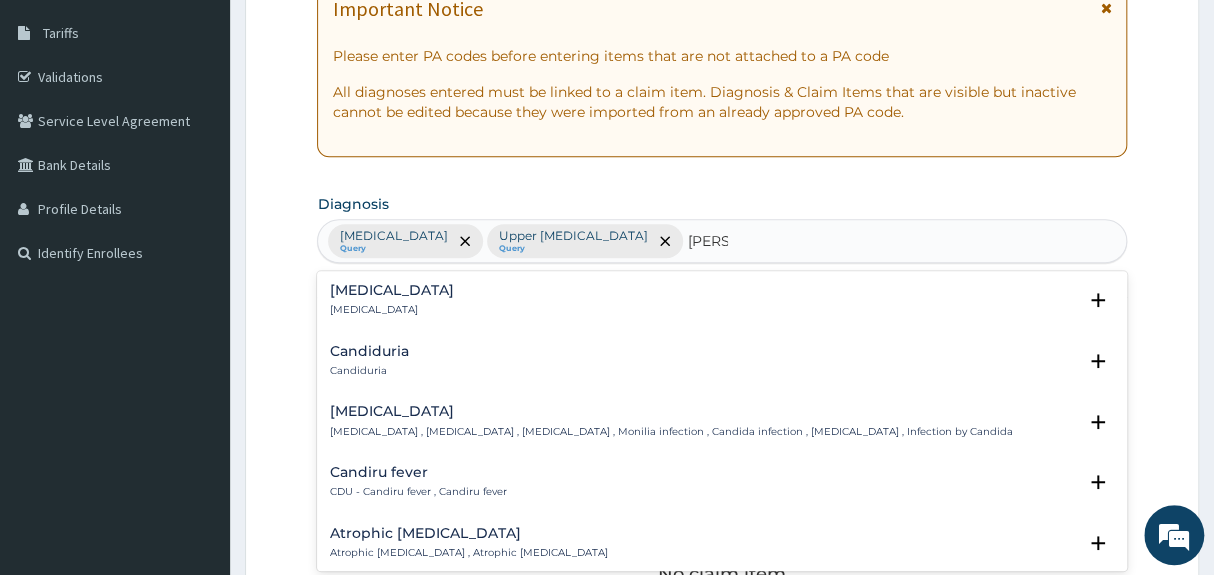 click on "Candidiasis" at bounding box center [670, 411] 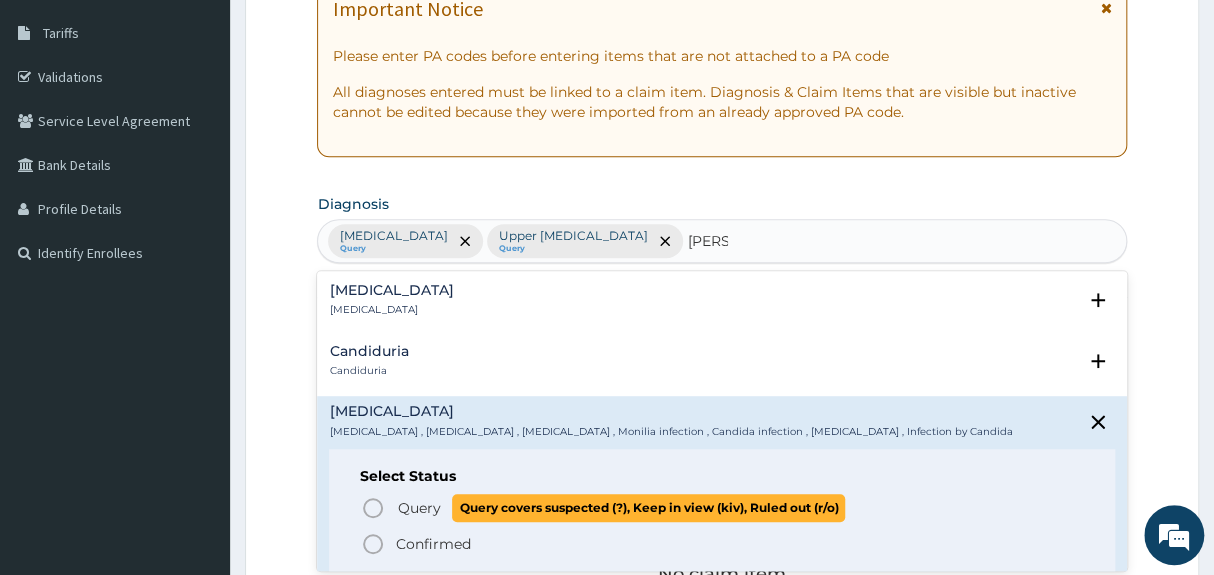 click 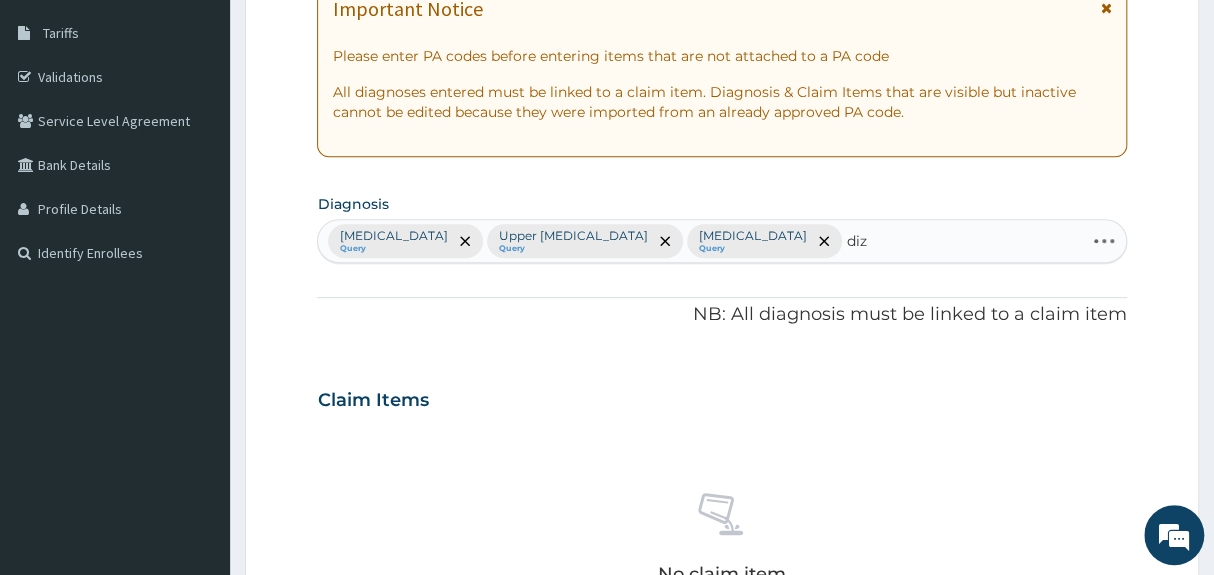 type on "dizz" 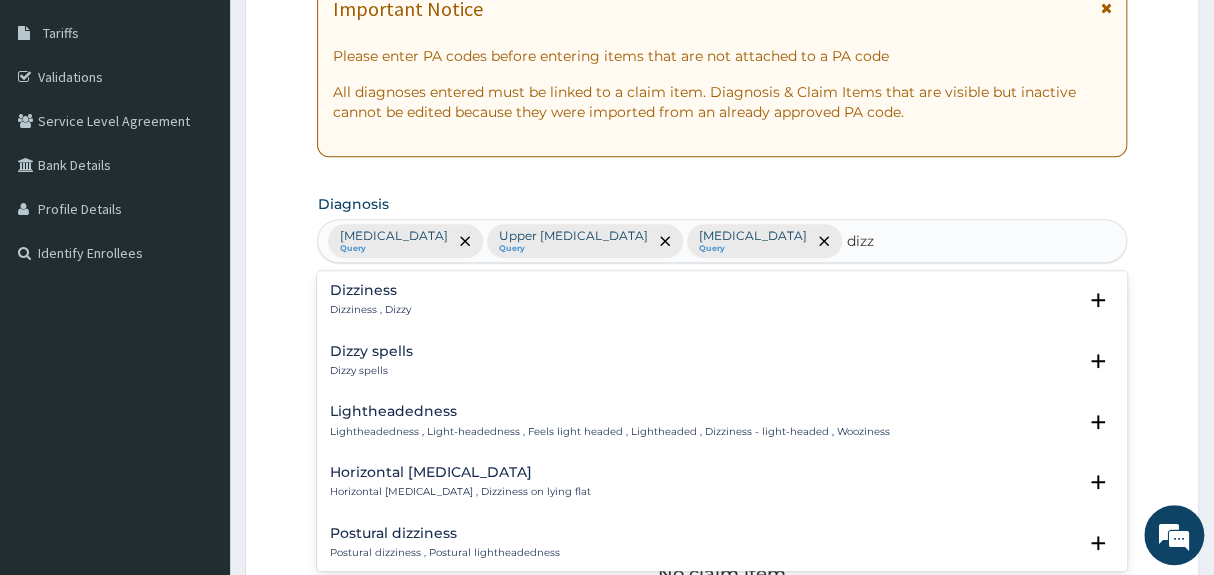 click on "Dizziness Dizziness , Dizzy" at bounding box center [721, 300] 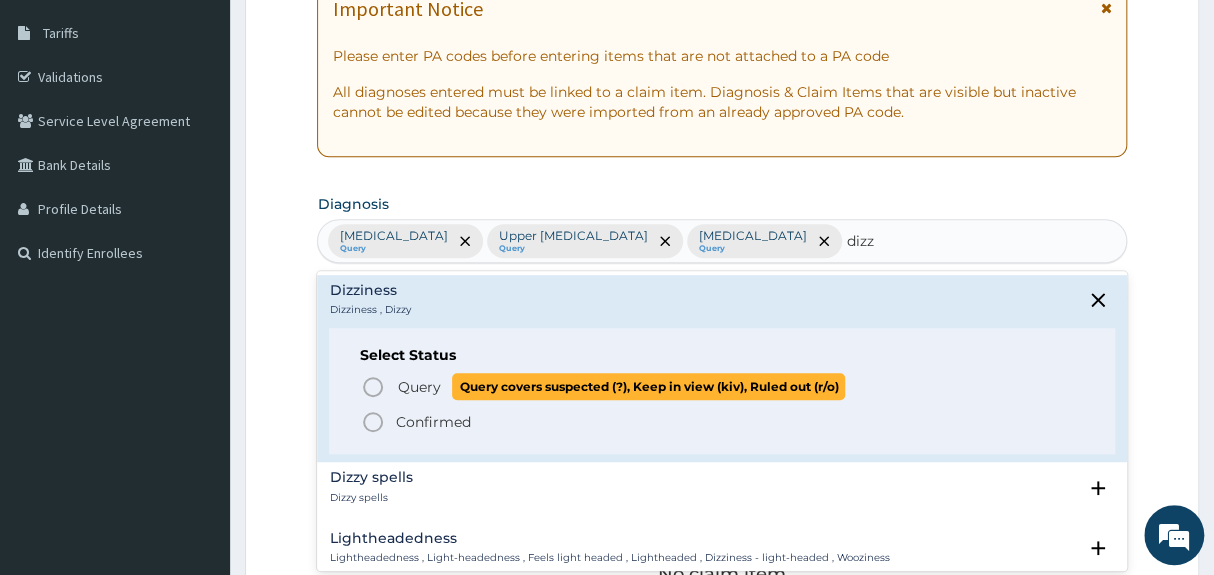 click 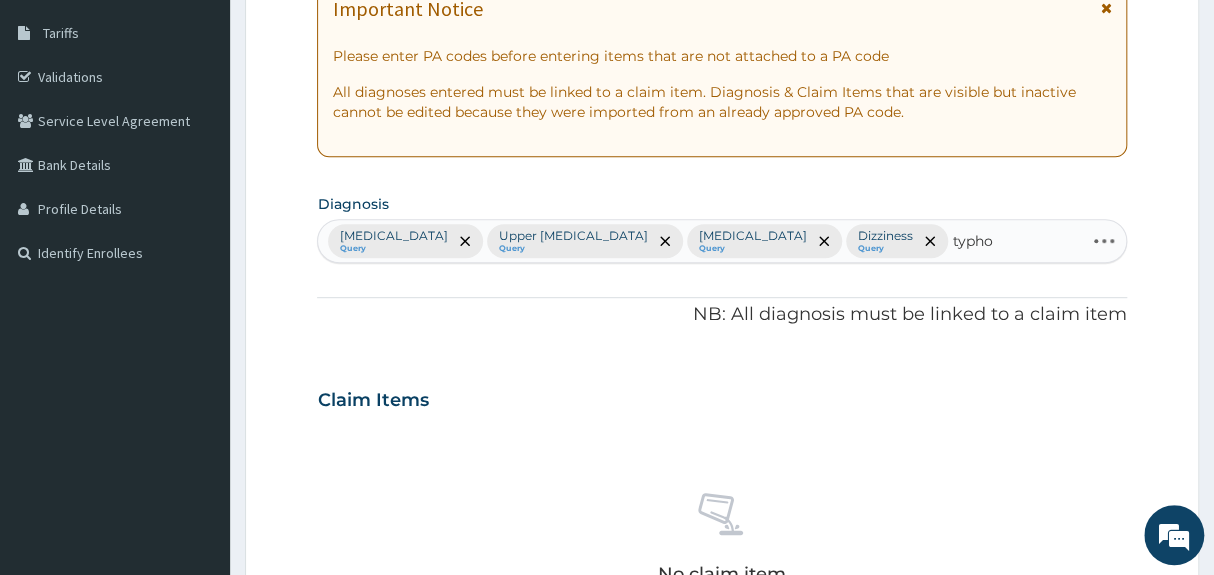 type on "typhoi" 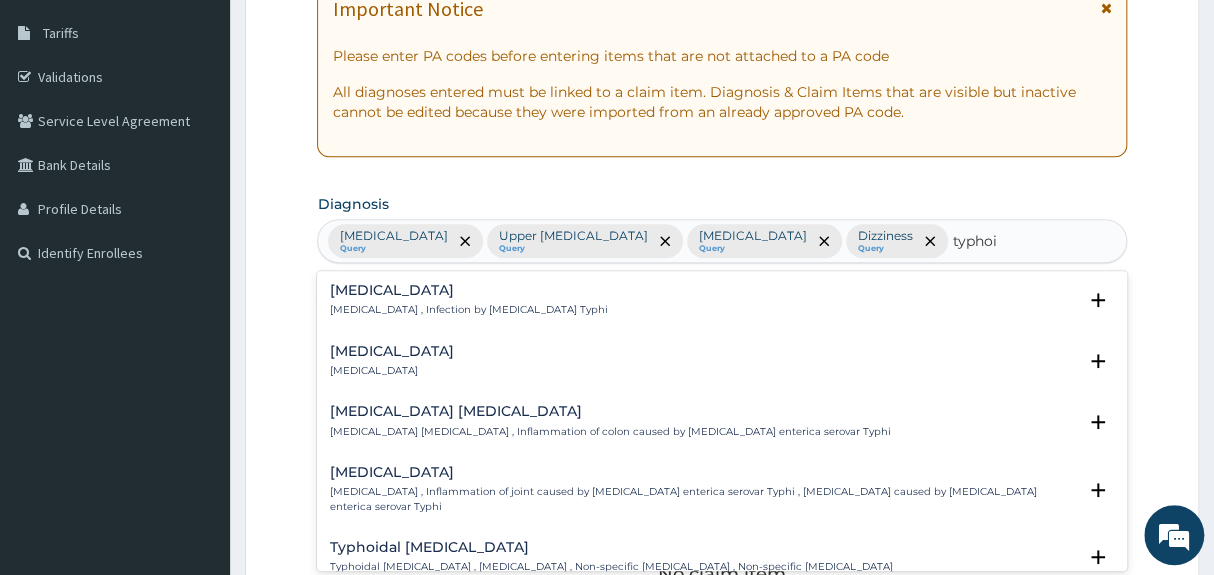 click on "Typhoid fever Typhoid fever , Infection by Salmonella Typhi" at bounding box center (468, 300) 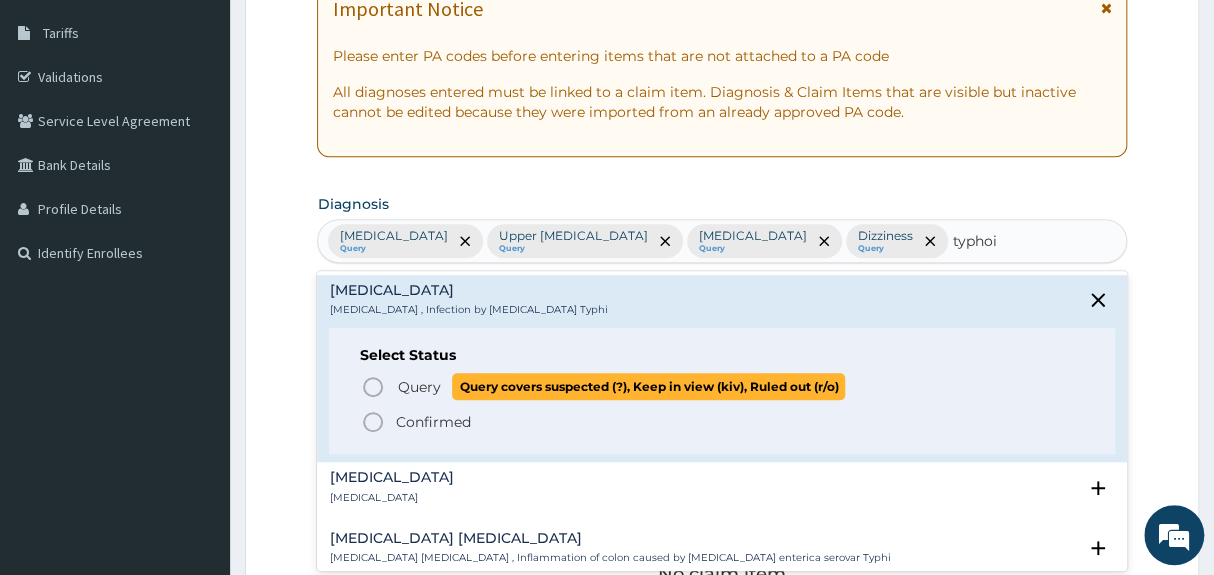 click on "Query Query covers suspected (?), Keep in view (kiv), Ruled out (r/o)" at bounding box center [722, 386] 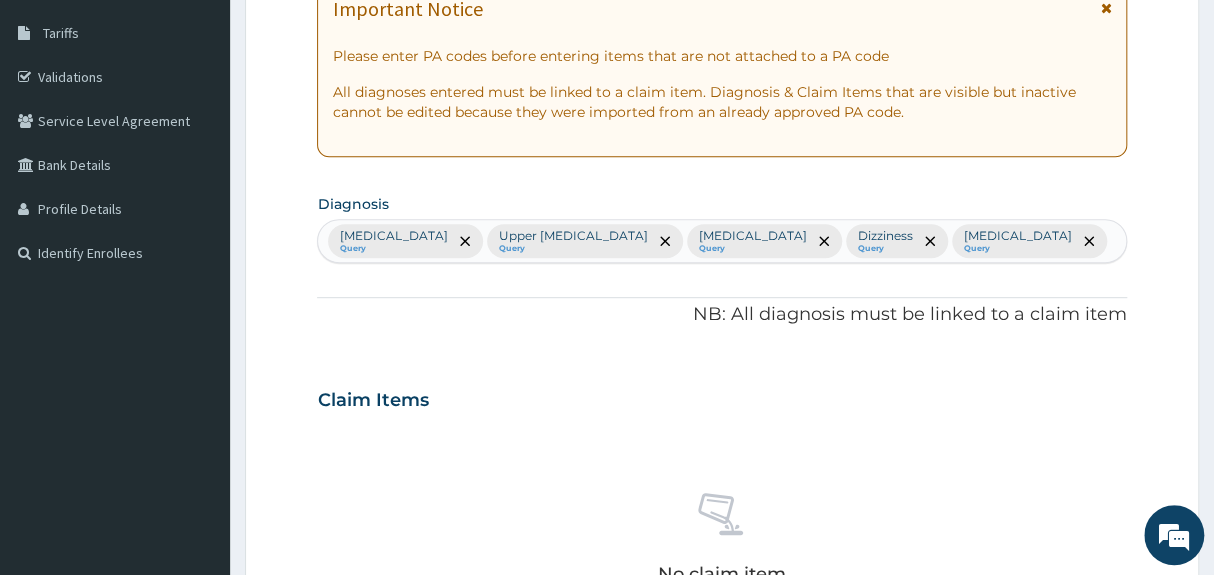 click on "Claim Items" at bounding box center [721, 396] 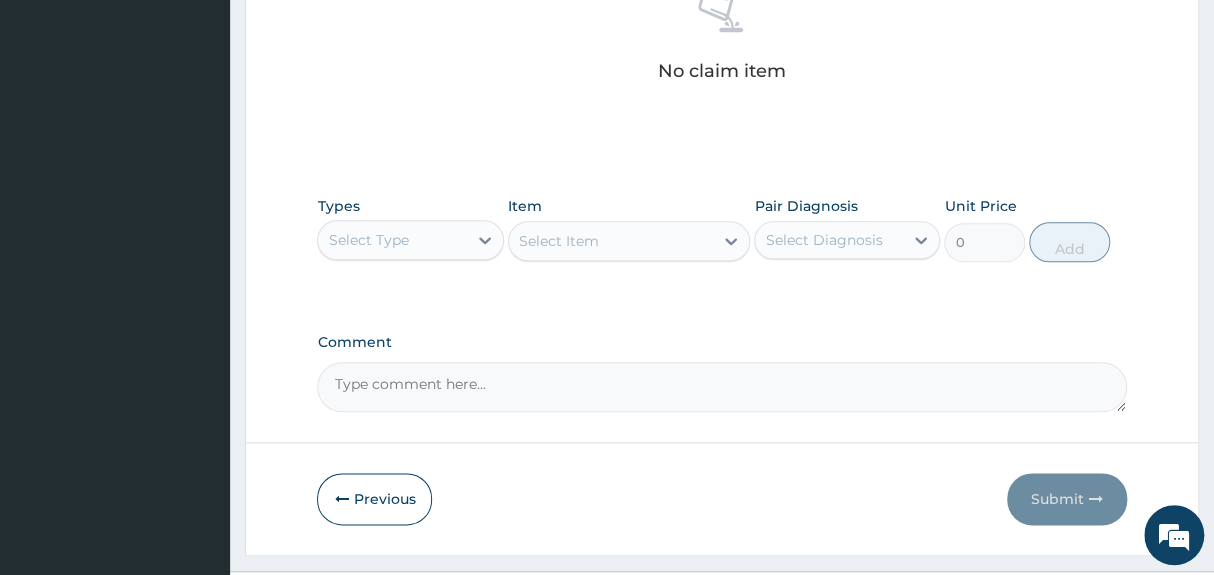scroll, scrollTop: 862, scrollLeft: 0, axis: vertical 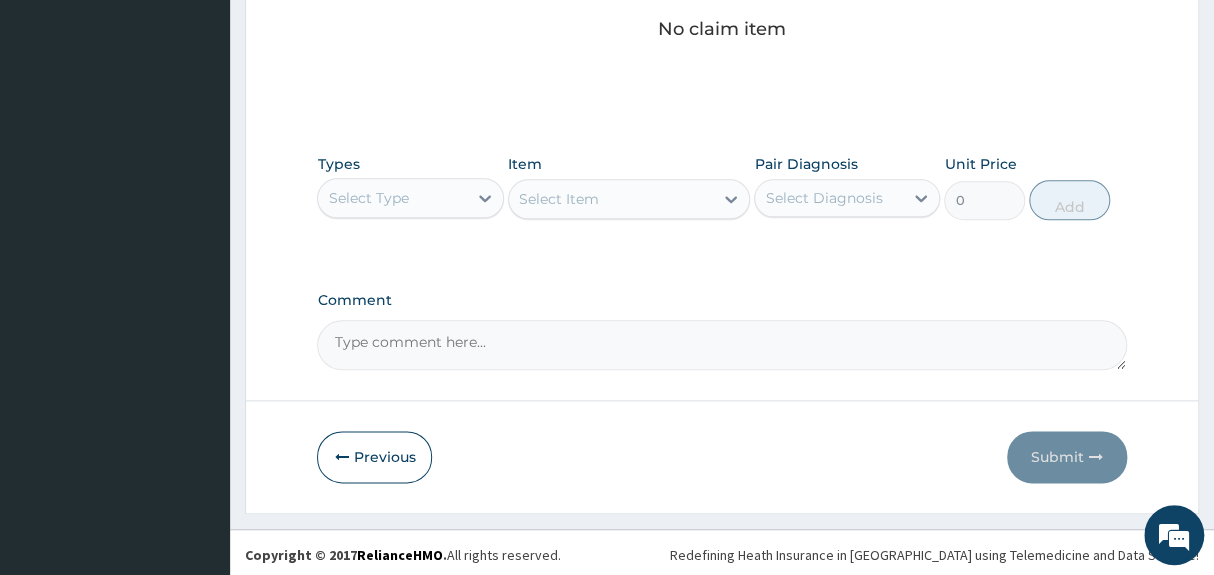 click on "Select Type" at bounding box center [368, 198] 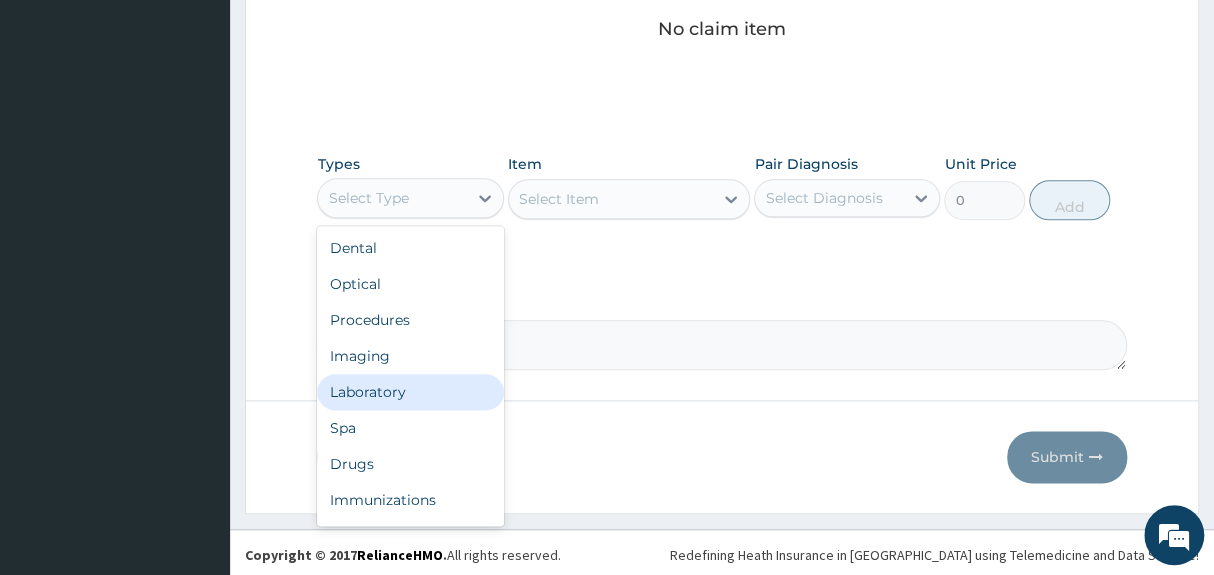 click on "Laboratory" at bounding box center [410, 392] 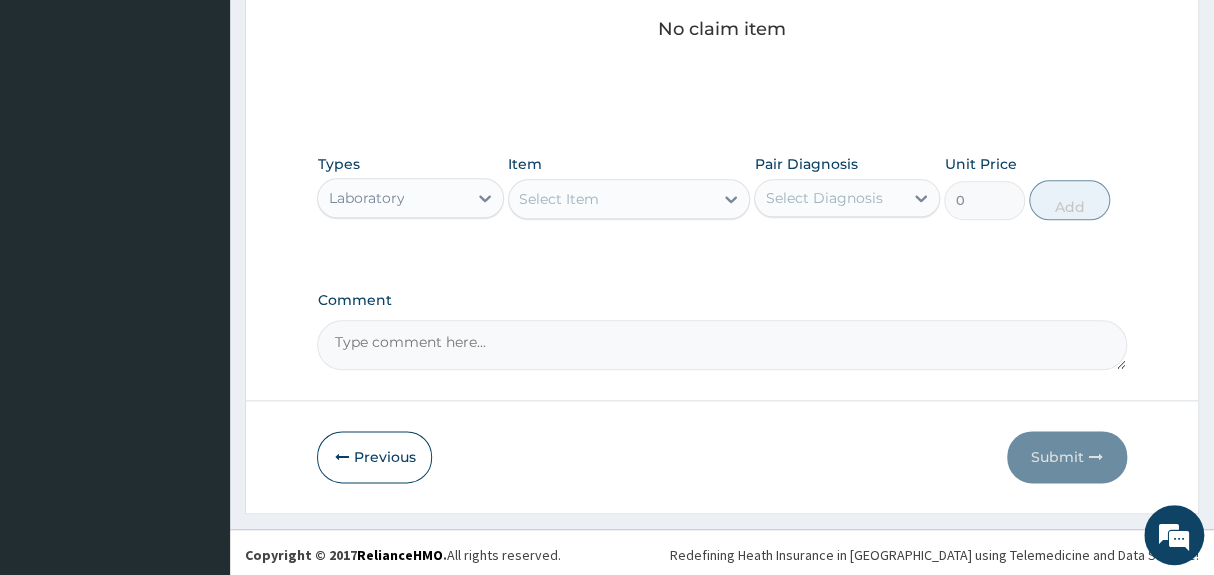 click on "Select Item" at bounding box center [611, 199] 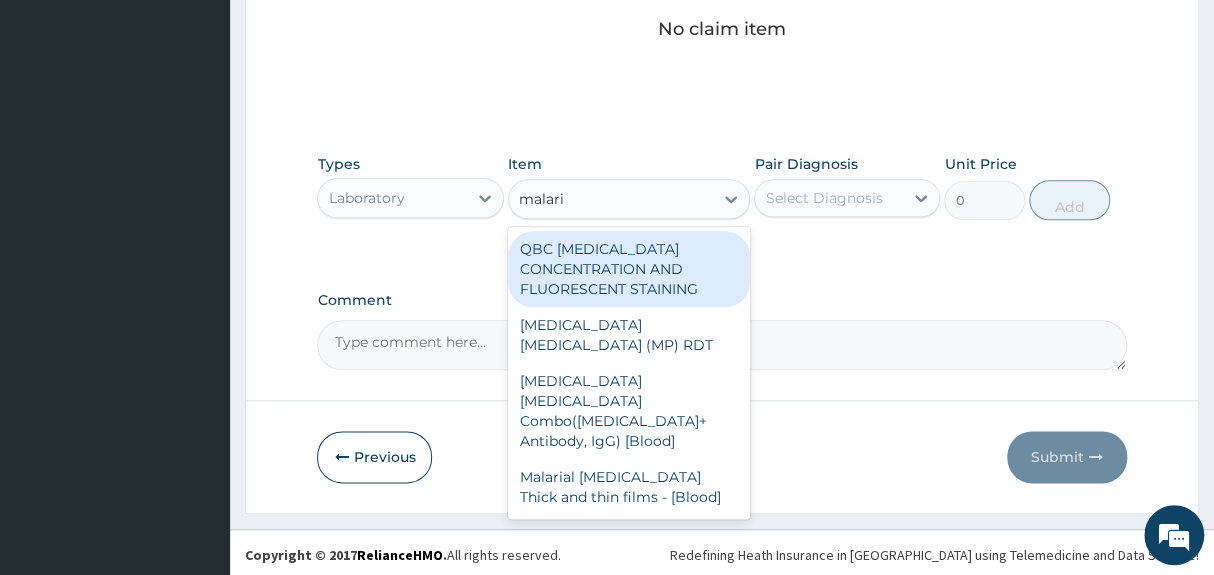 type on "malaria" 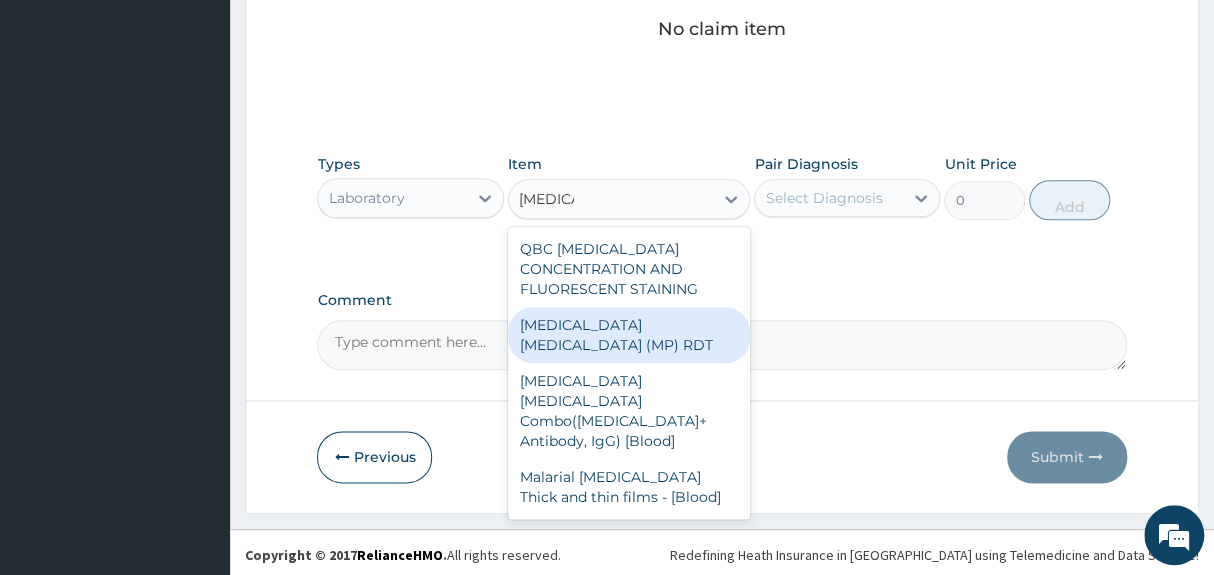 click on "MALARIA PARASITE (MP) RDT" at bounding box center [629, 335] 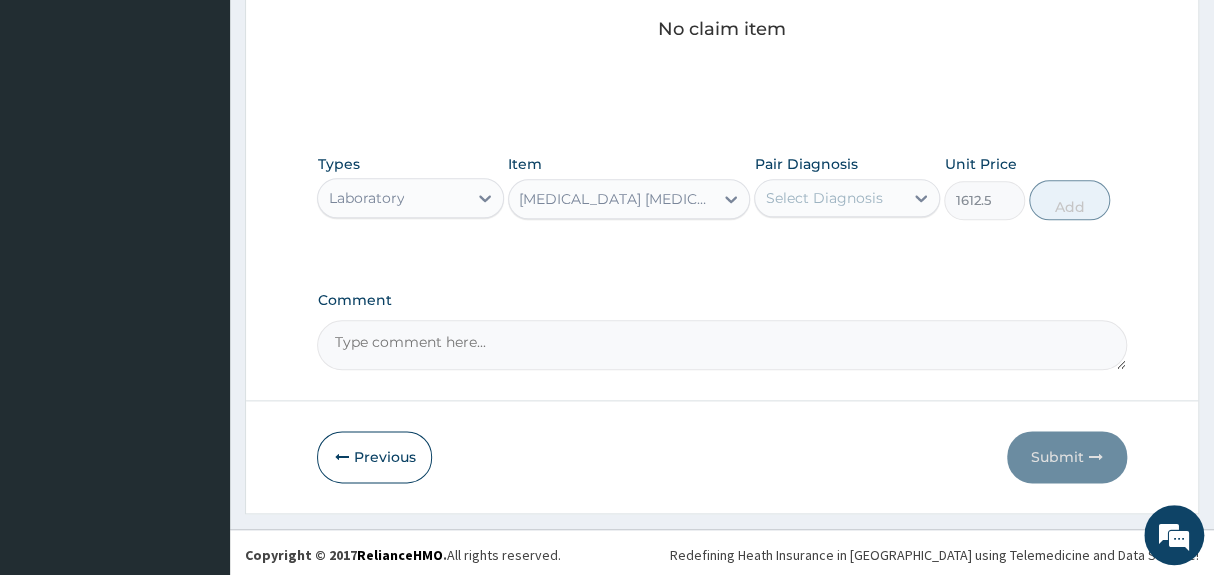 click on "Select Diagnosis" at bounding box center [823, 198] 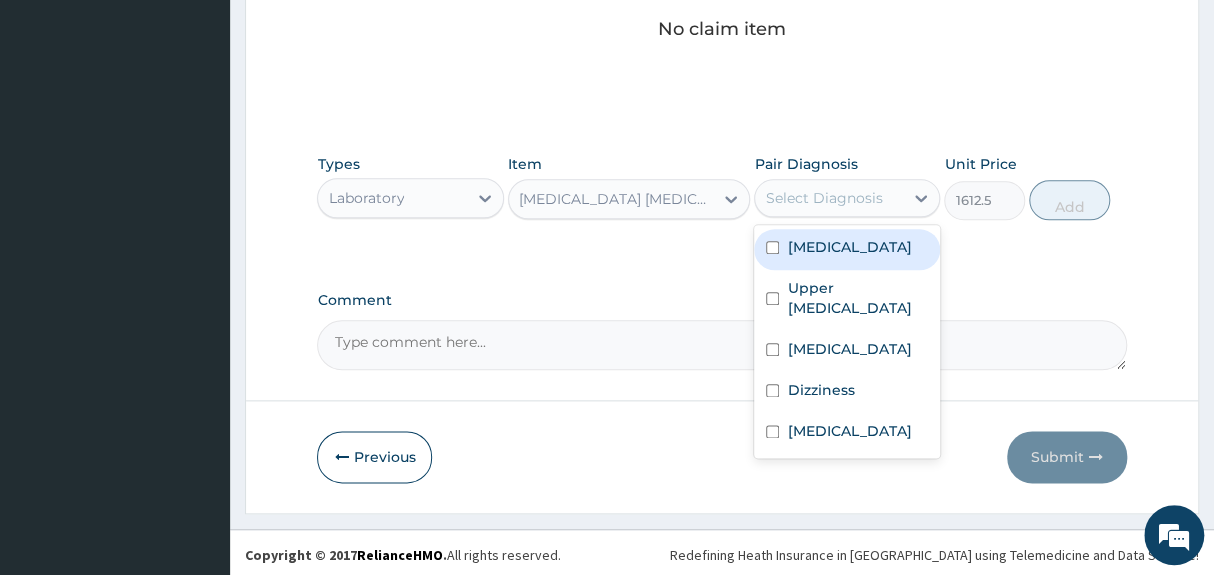 click on "Malaria" at bounding box center (849, 247) 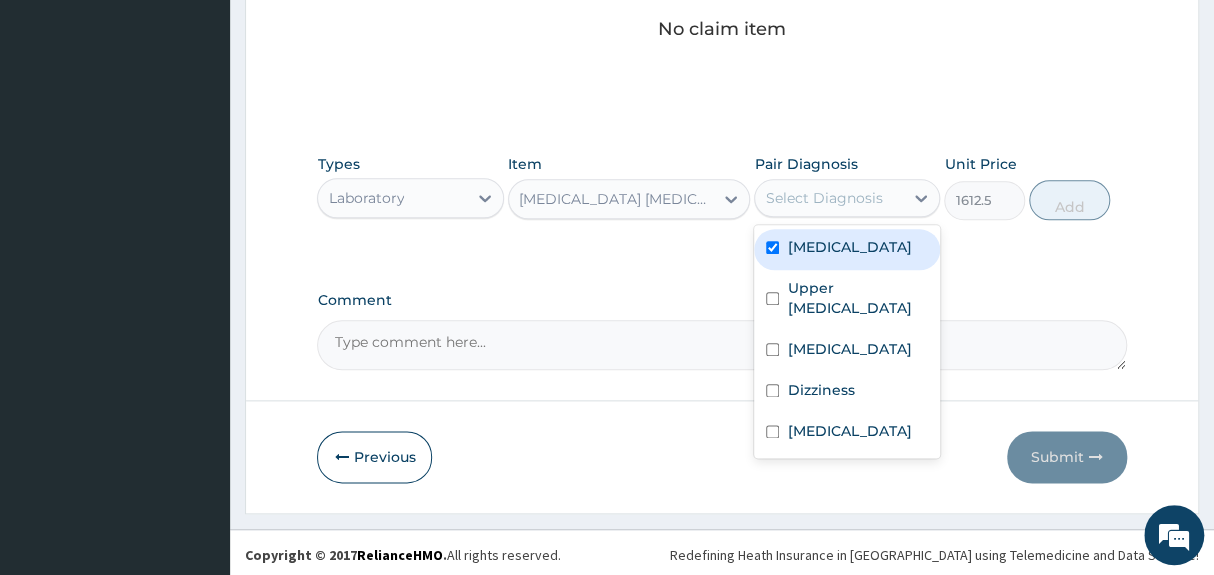checkbox on "true" 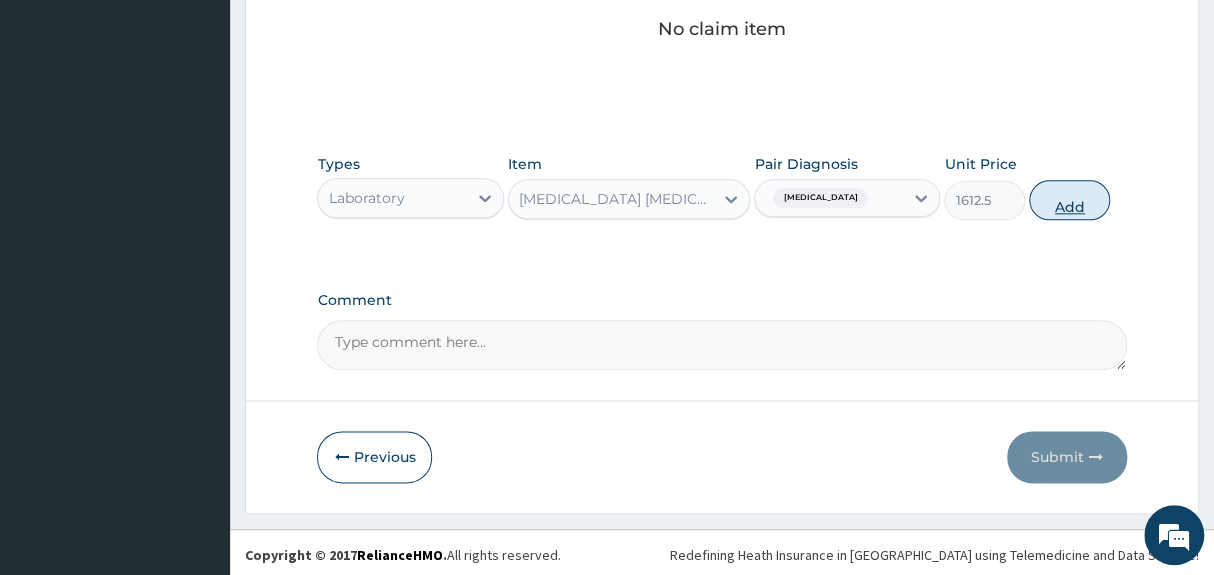 click on "Add" at bounding box center (1069, 200) 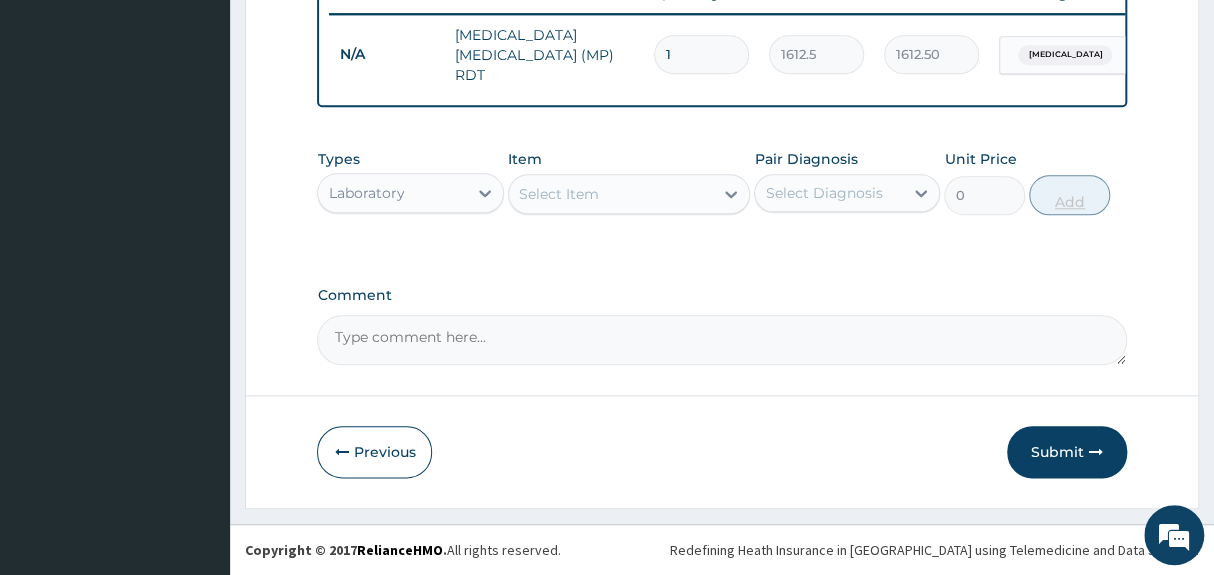 scroll, scrollTop: 783, scrollLeft: 0, axis: vertical 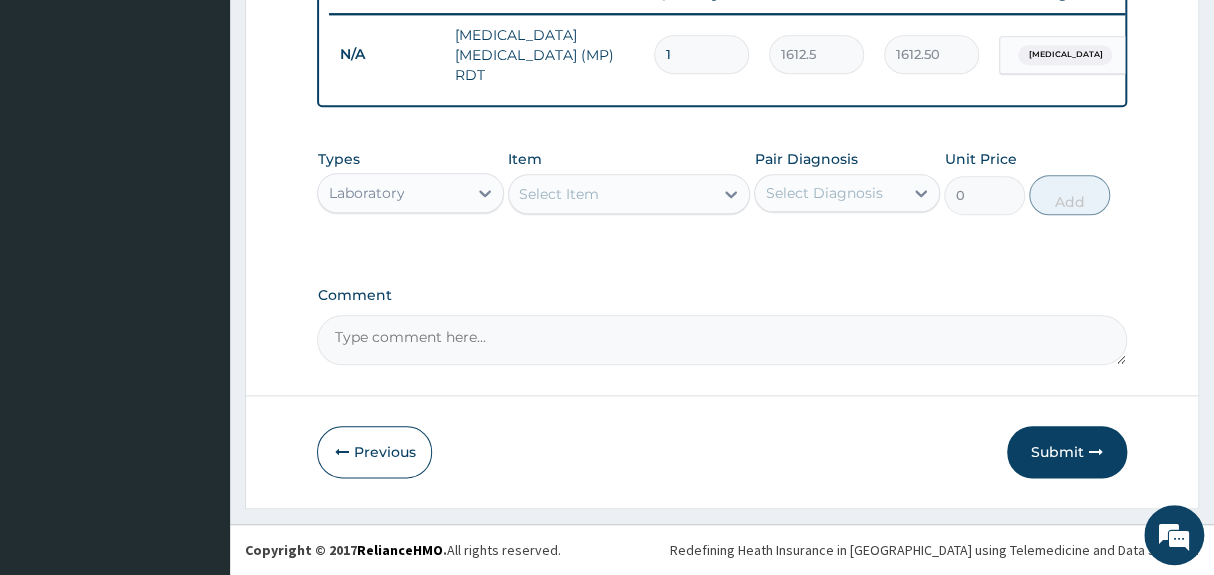 click on "Select Item" at bounding box center (559, 194) 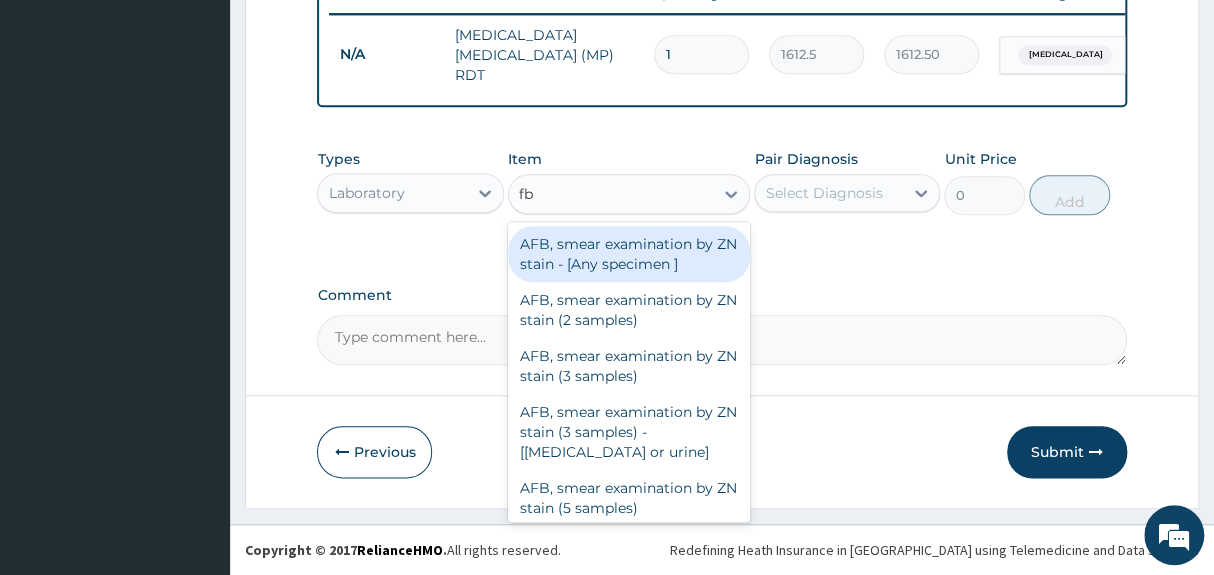 type on "fbc" 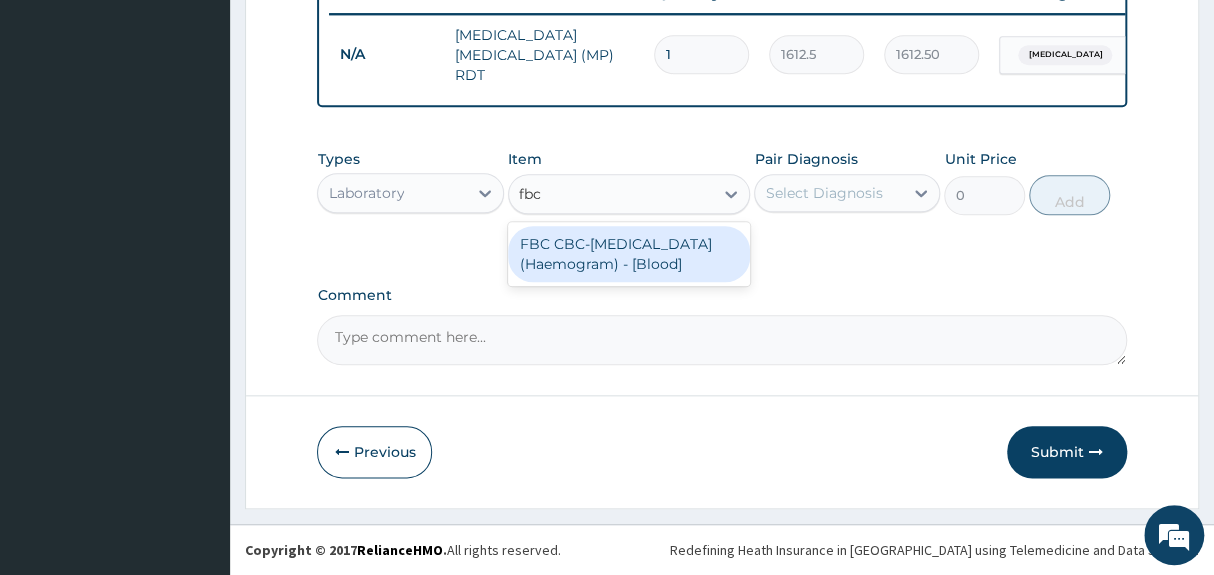 click on "FBC CBC-Complete Blood Count (Haemogram) - [Blood]" at bounding box center [629, 254] 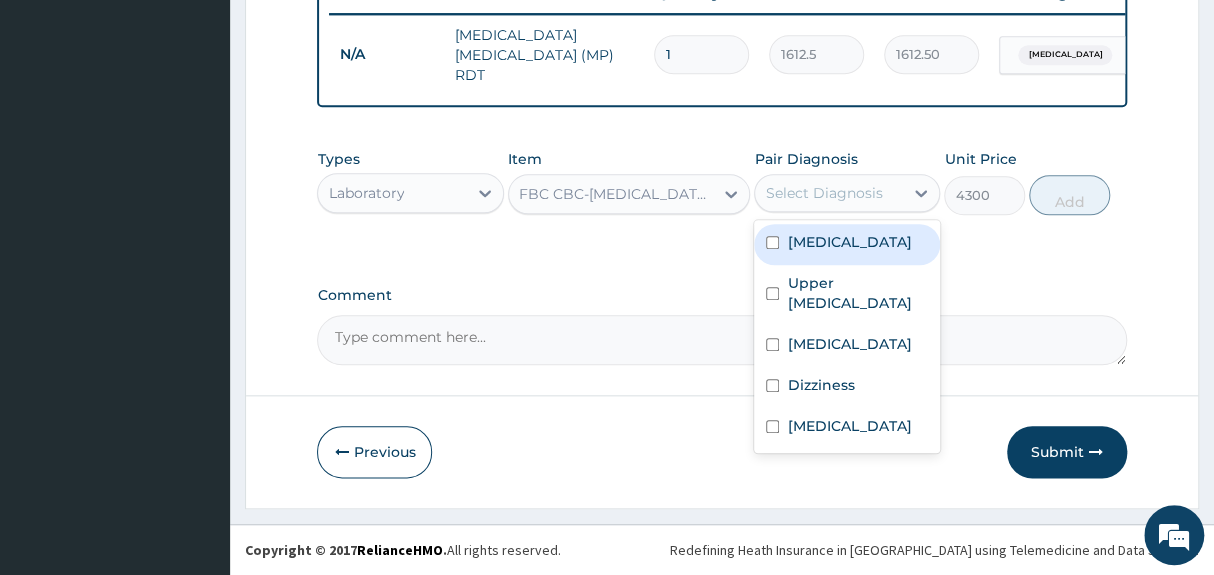 click on "Select Diagnosis" at bounding box center (823, 193) 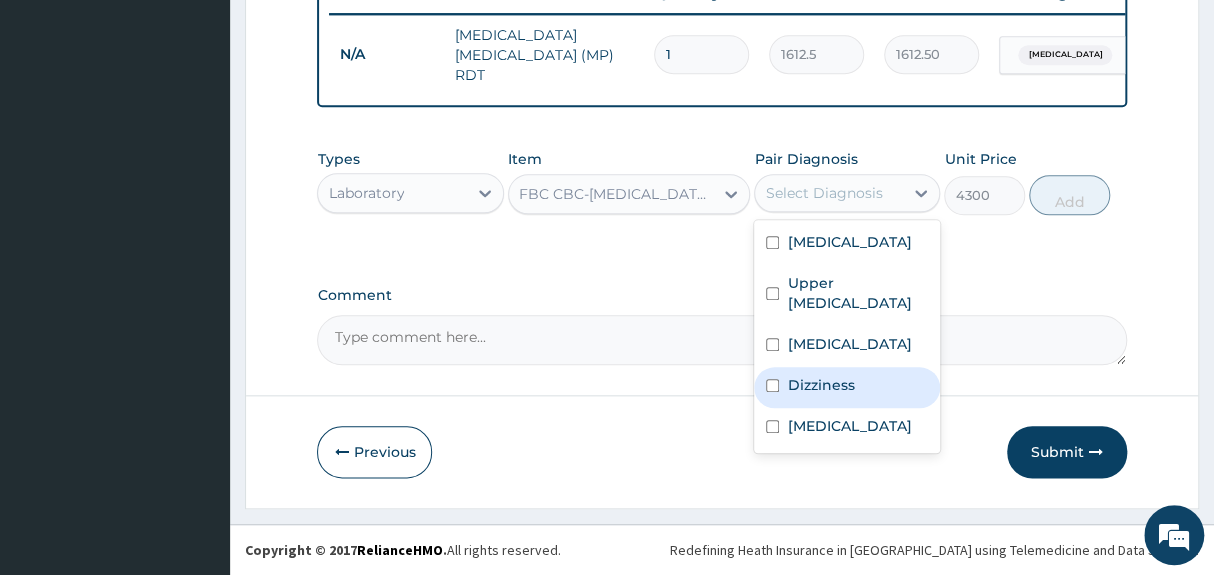 click on "Dizziness" at bounding box center [820, 385] 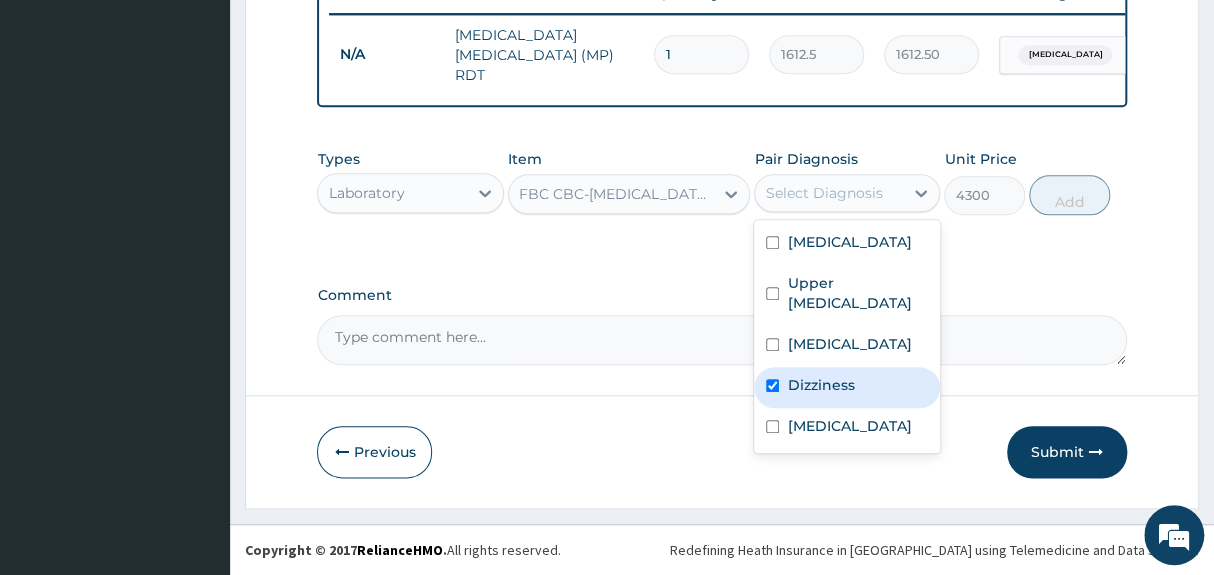 checkbox on "true" 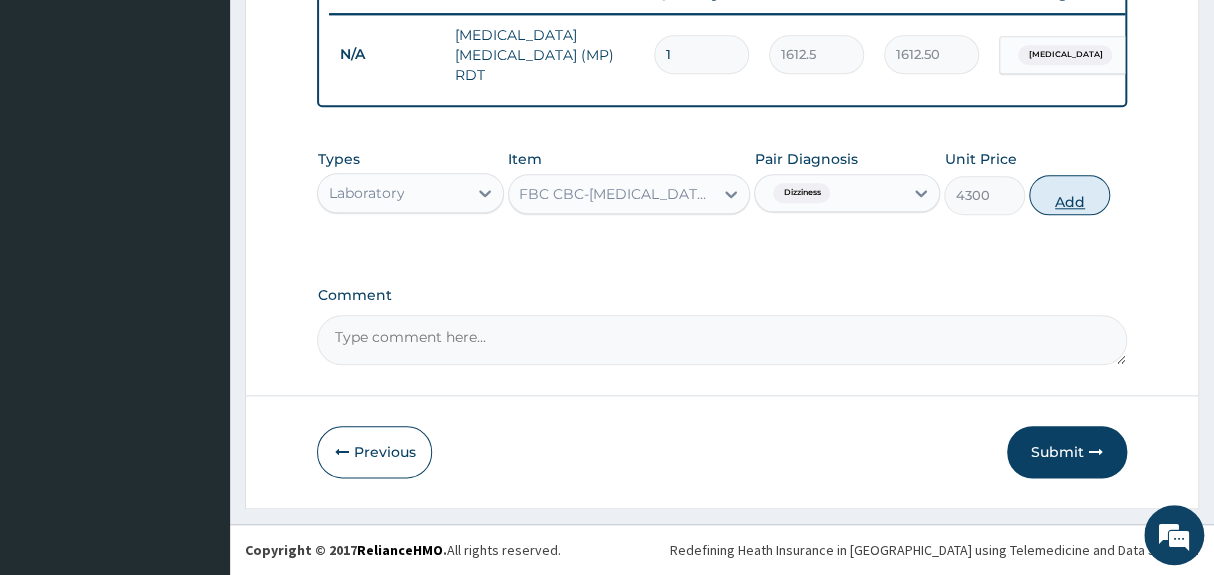 click on "Add" at bounding box center [1069, 195] 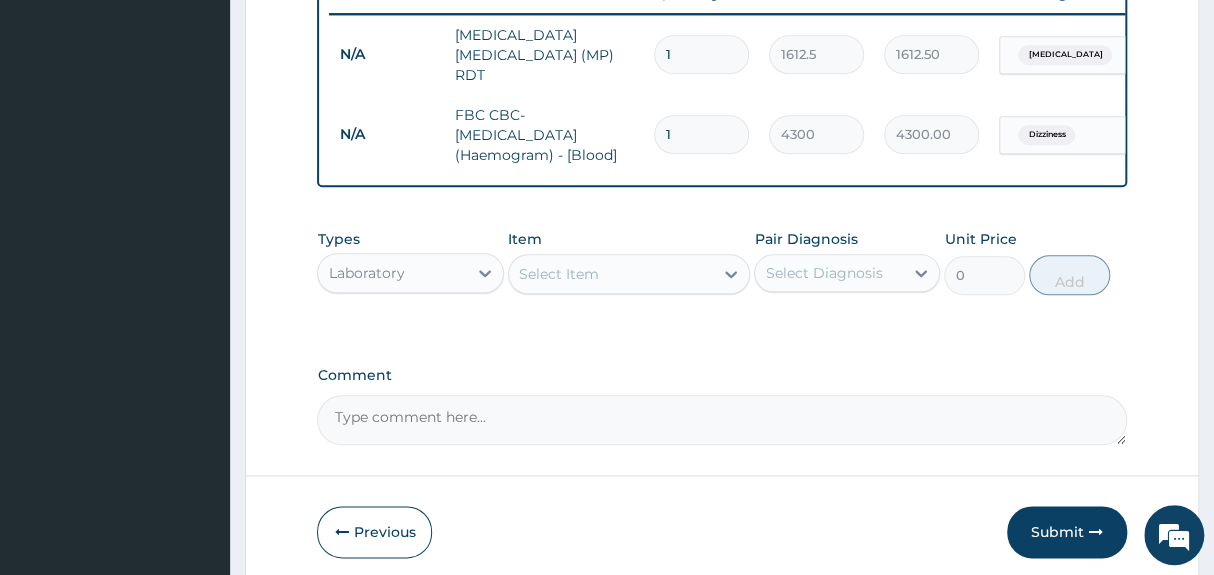 click on "PA Code / Prescription Code Enter Code(Secondary Care Only) Encounter Date 02-06-2025 Important Notice Please enter PA codes before entering items that are not attached to a PA code   All diagnoses entered must be linked to a claim item. Diagnosis & Claim Items that are visible but inactive cannot be edited because they were imported from an already approved PA code. Diagnosis Malaria Query Upper urinary tract infection Query Candidiasis Query Dizziness Query Typhoid fever Query NB: All diagnosis must be linked to a claim item Claim Items Type Name Quantity Unit Price Total Price Pair Diagnosis Actions N/A MALARIA PARASITE (MP) RDT 1 1612.5 1612.50 Malaria Delete N/A FBC CBC-Complete Blood Count (Haemogram) - [Blood] 1 4300 4300.00 Dizziness Delete Types Laboratory Item Select Item Pair Diagnosis Select Diagnosis Unit Price 0 Add Comment" at bounding box center (721, -74) 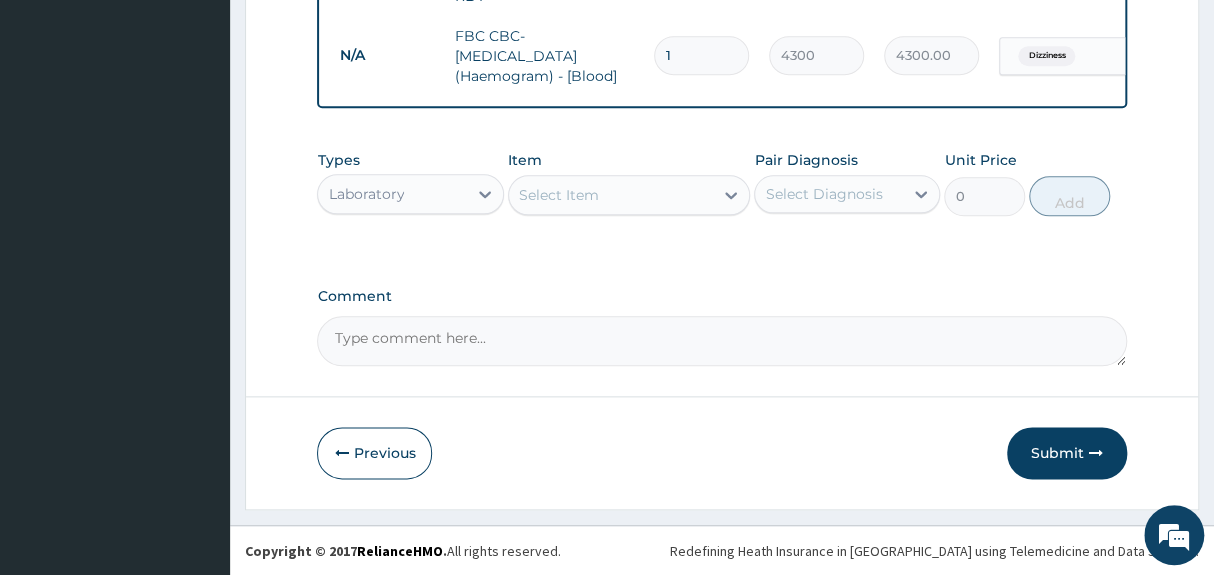 scroll, scrollTop: 863, scrollLeft: 0, axis: vertical 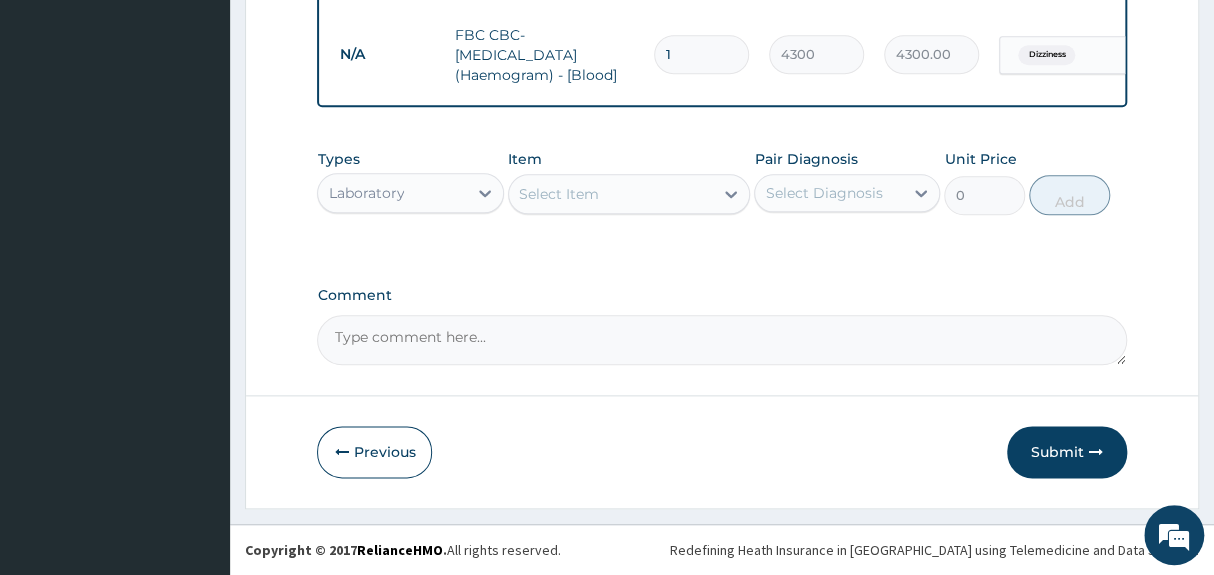 click on "Select Item" at bounding box center (611, 194) 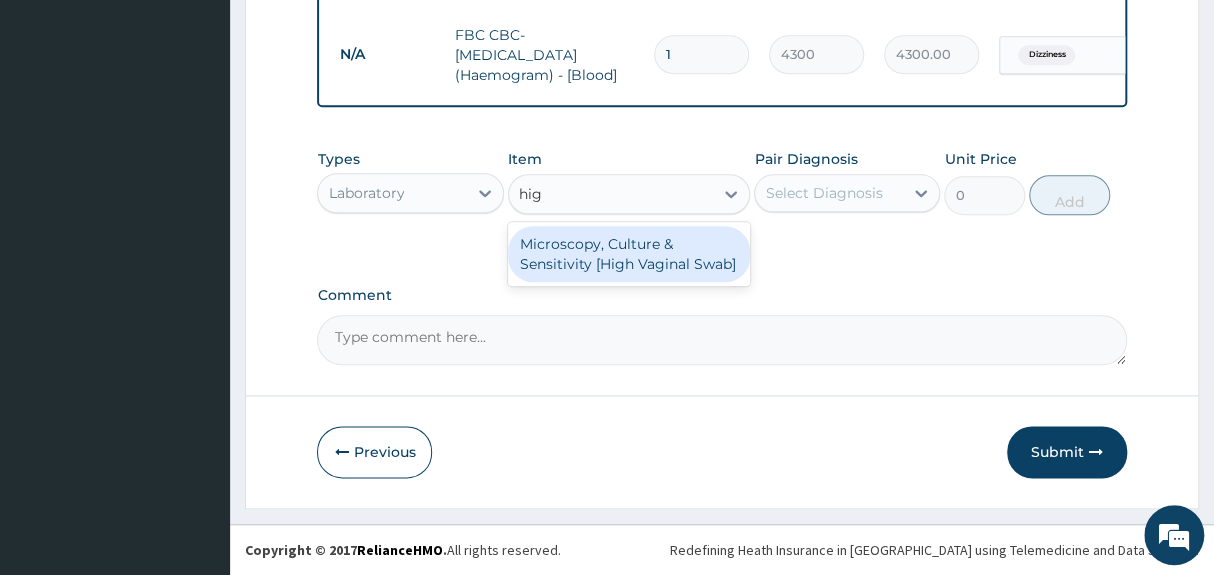 type on "high" 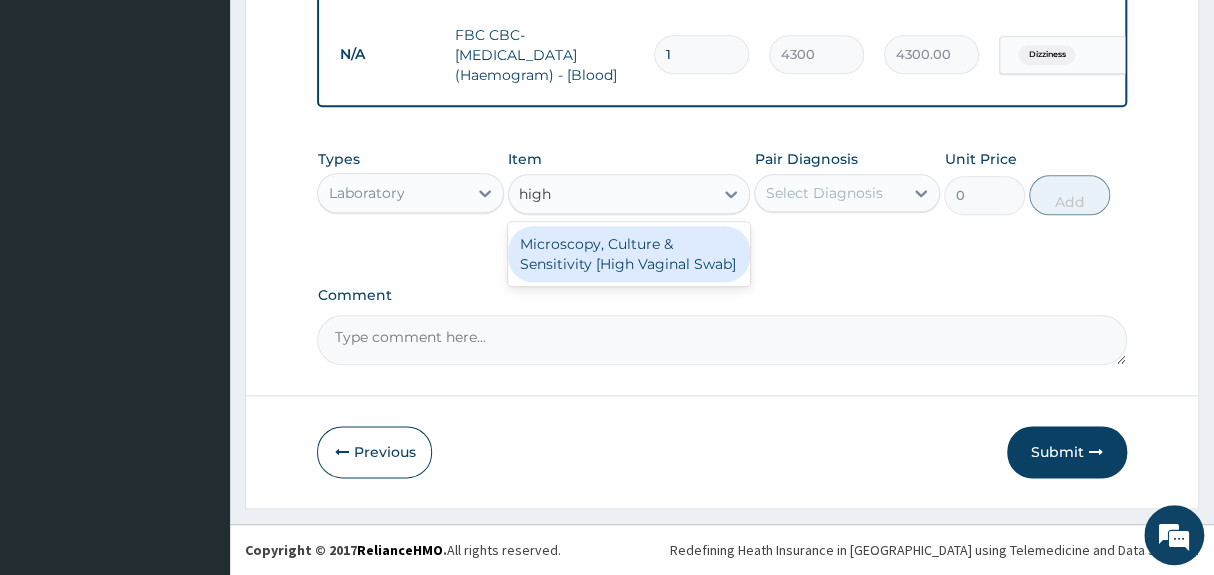 click on "Microscopy, Culture & Sensitivity [High Vaginal Swab]" at bounding box center (629, 254) 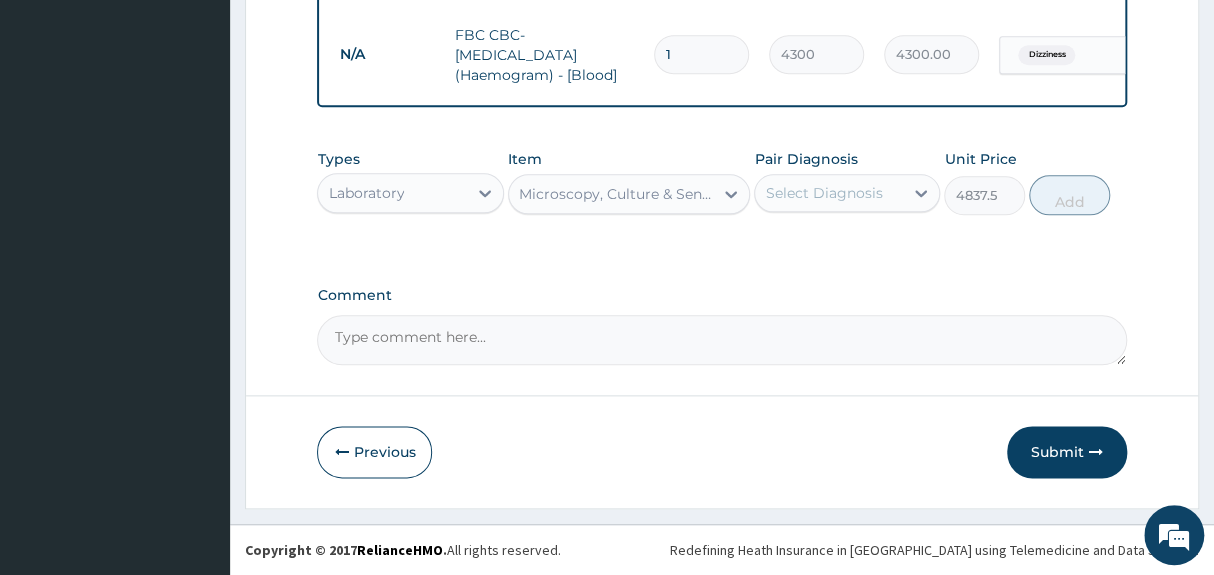 click on "Select Diagnosis" at bounding box center (823, 193) 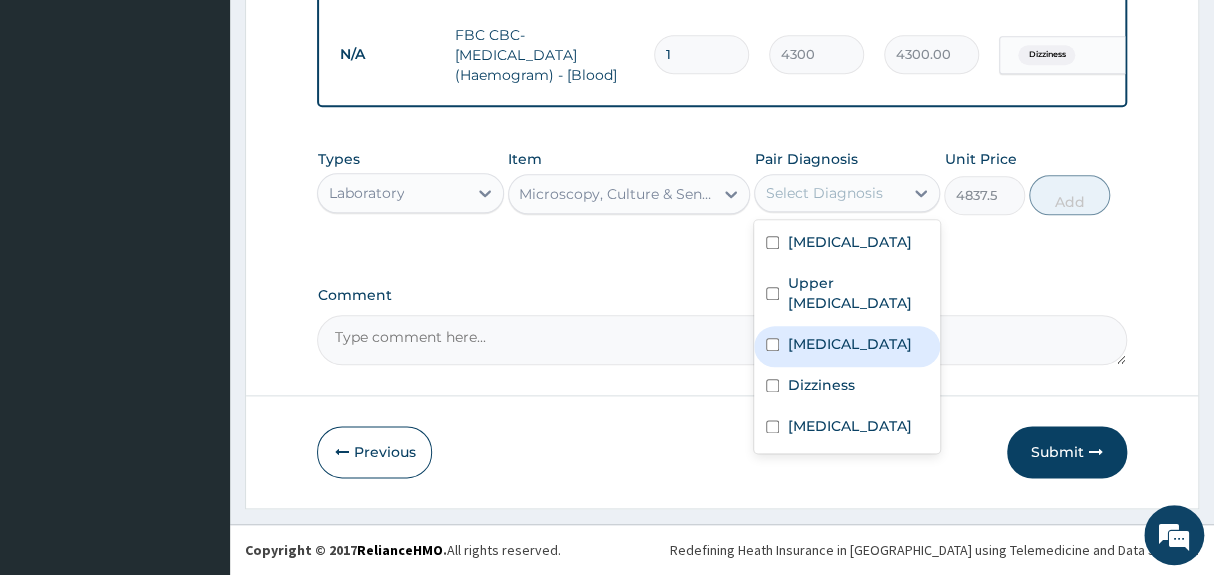 click on "Candidiasis" at bounding box center (849, 344) 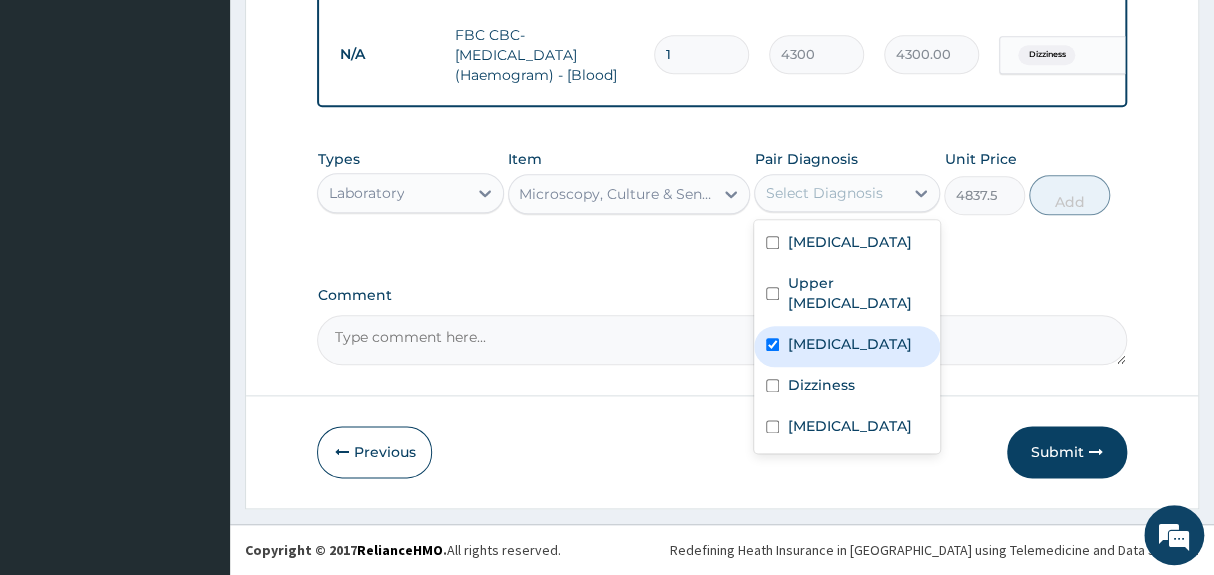 checkbox on "true" 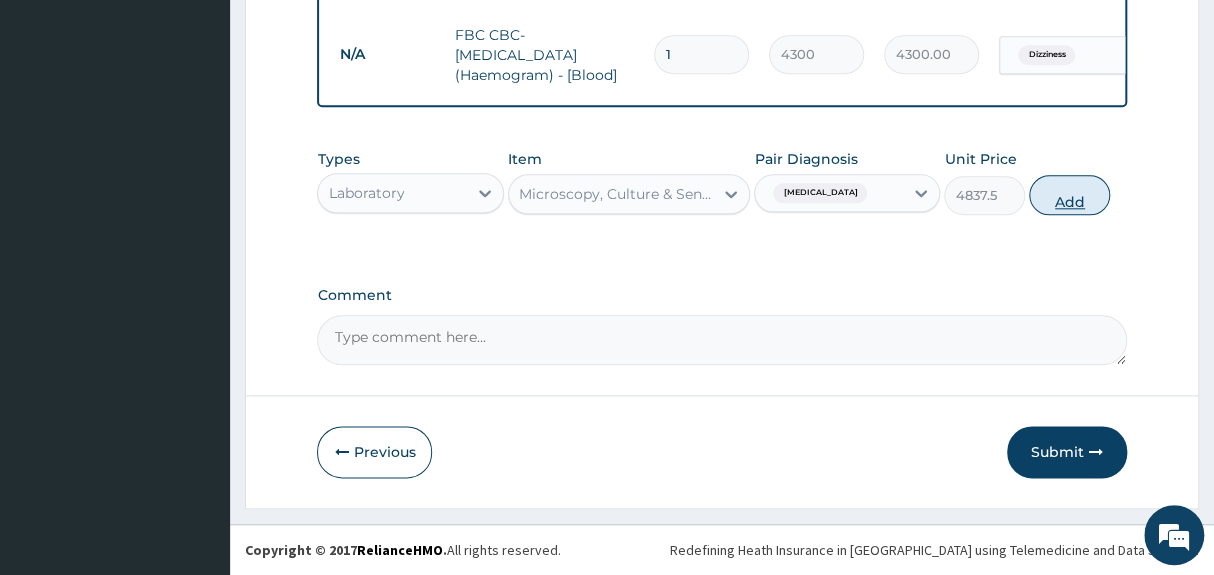 click on "Add" at bounding box center [1069, 195] 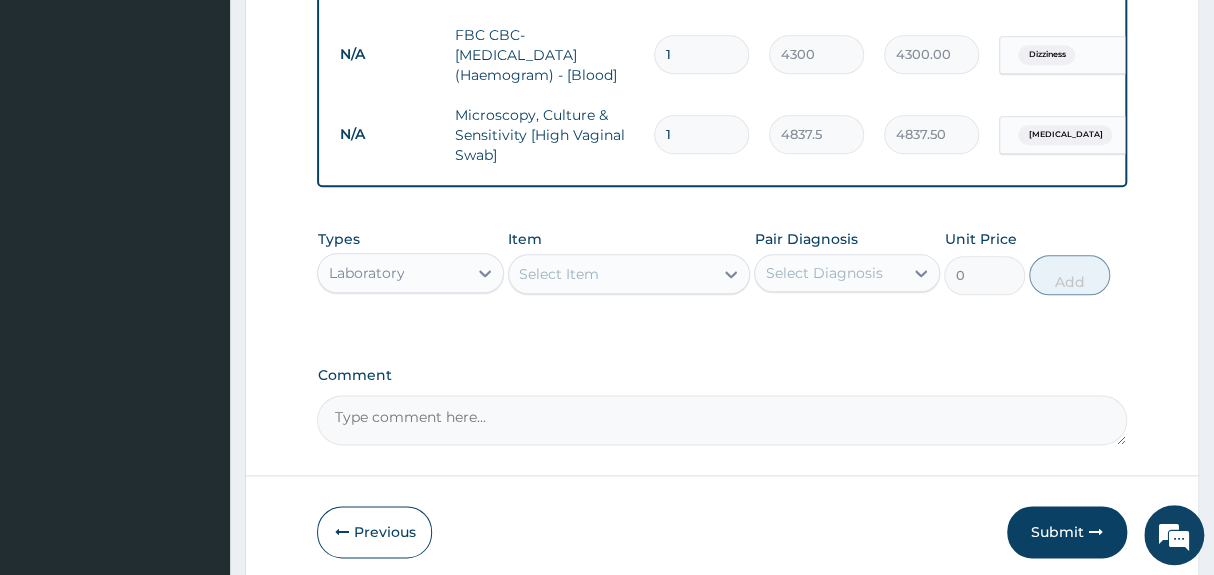 click on "PA Code / Prescription Code Enter Code(Secondary Care Only) Encounter Date 02-06-2025 Important Notice Please enter PA codes before entering items that are not attached to a PA code   All diagnoses entered must be linked to a claim item. Diagnosis & Claim Items that are visible but inactive cannot be edited because they were imported from an already approved PA code. Diagnosis Malaria Query Upper urinary tract infection Query Candidiasis Query Dizziness Query Typhoid fever Query NB: All diagnosis must be linked to a claim item Claim Items Type Name Quantity Unit Price Total Price Pair Diagnosis Actions N/A MALARIA PARASITE (MP) RDT 1 1612.5 1612.50 Malaria Delete N/A FBC CBC-Complete Blood Count (Haemogram) - [Blood] 1 4300 4300.00 Dizziness Delete N/A Microscopy, Culture & Sensitivity [High Vaginal Swab] 1 4837.5 4837.50 Candidiasis Delete Types Laboratory Item Select Item Pair Diagnosis Select Diagnosis Unit Price 0 Add Comment" at bounding box center (721, -114) 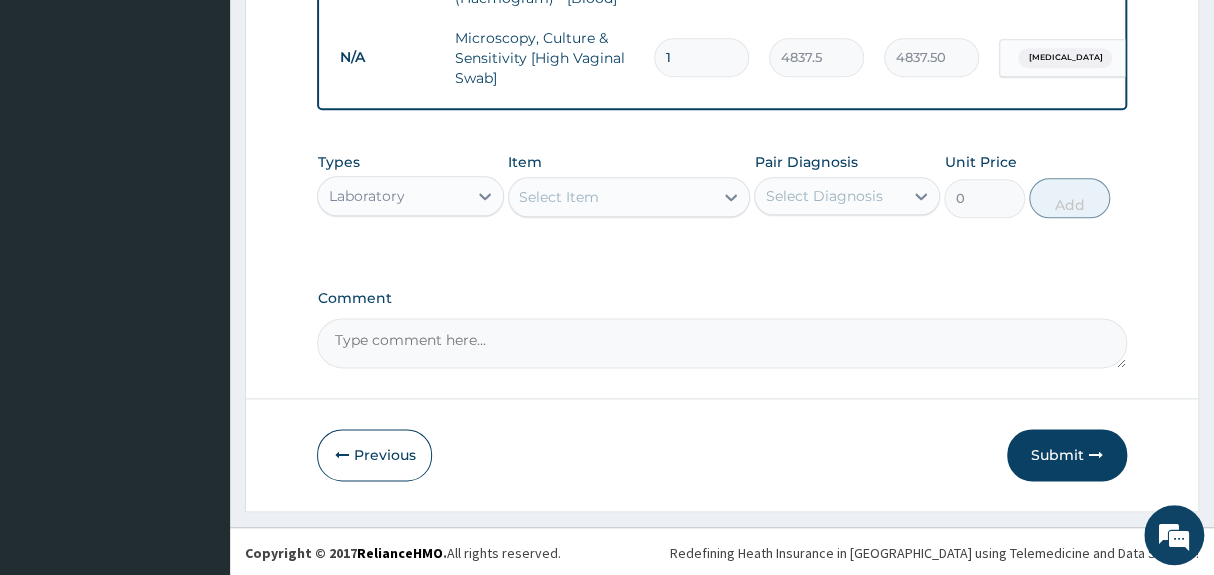 scroll, scrollTop: 943, scrollLeft: 0, axis: vertical 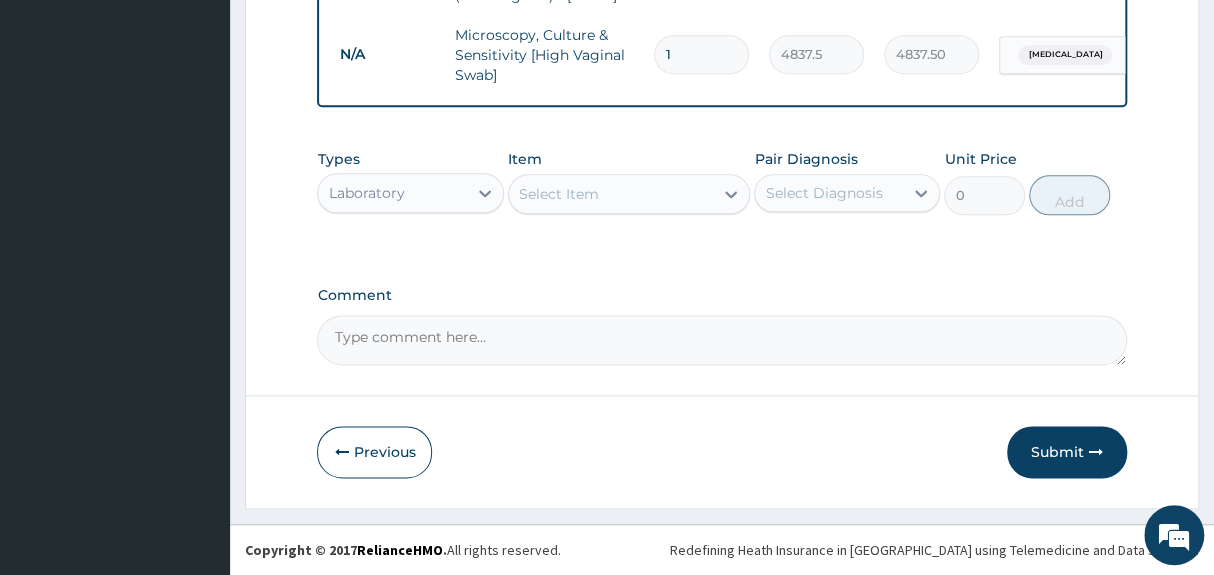 click on "Select Item" at bounding box center [611, 194] 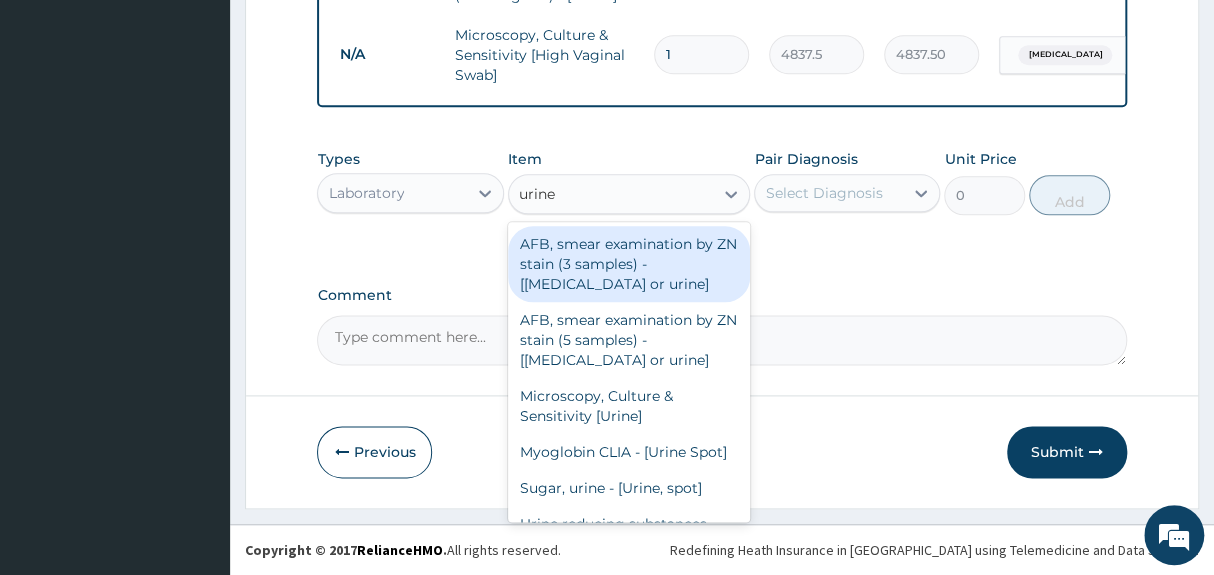 type on "urine" 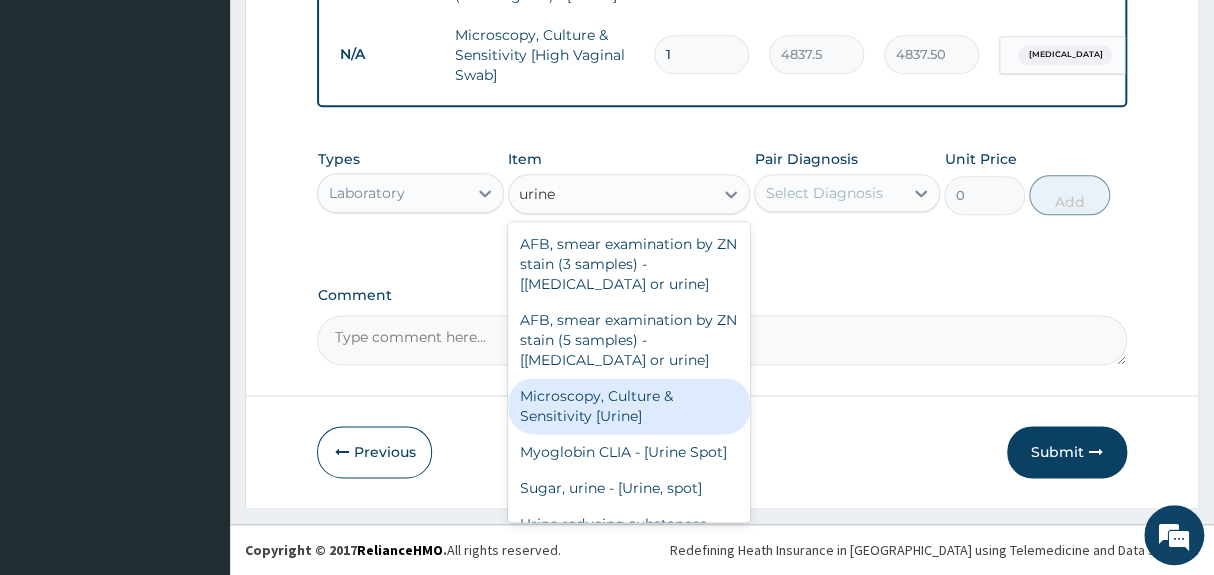 click on "Microscopy, Culture & Sensitivity [Urine]" at bounding box center [629, 406] 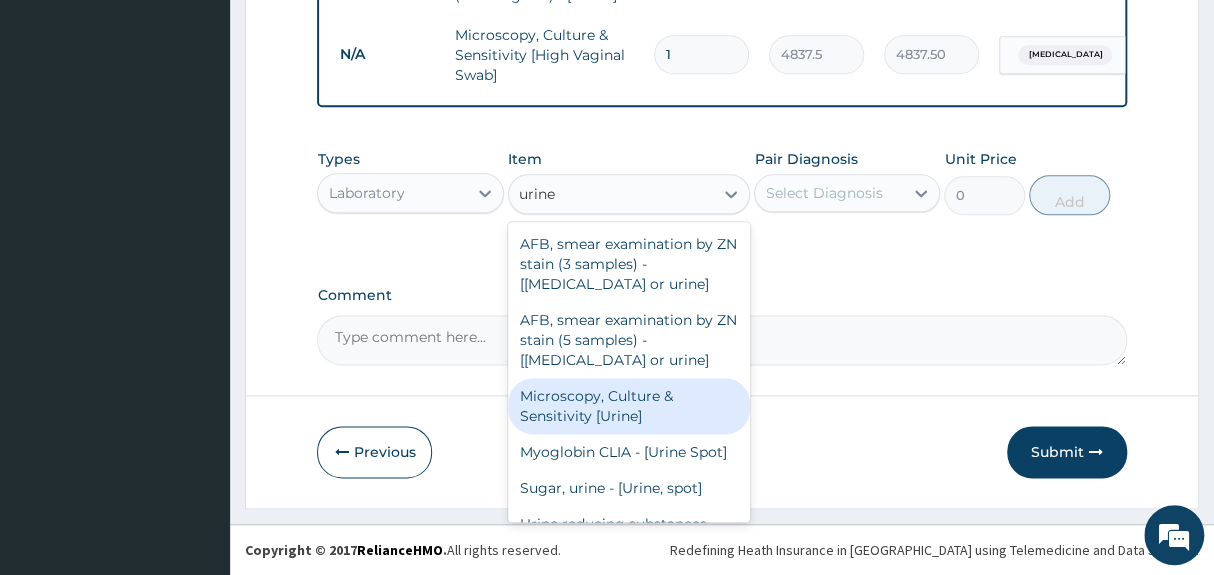 type 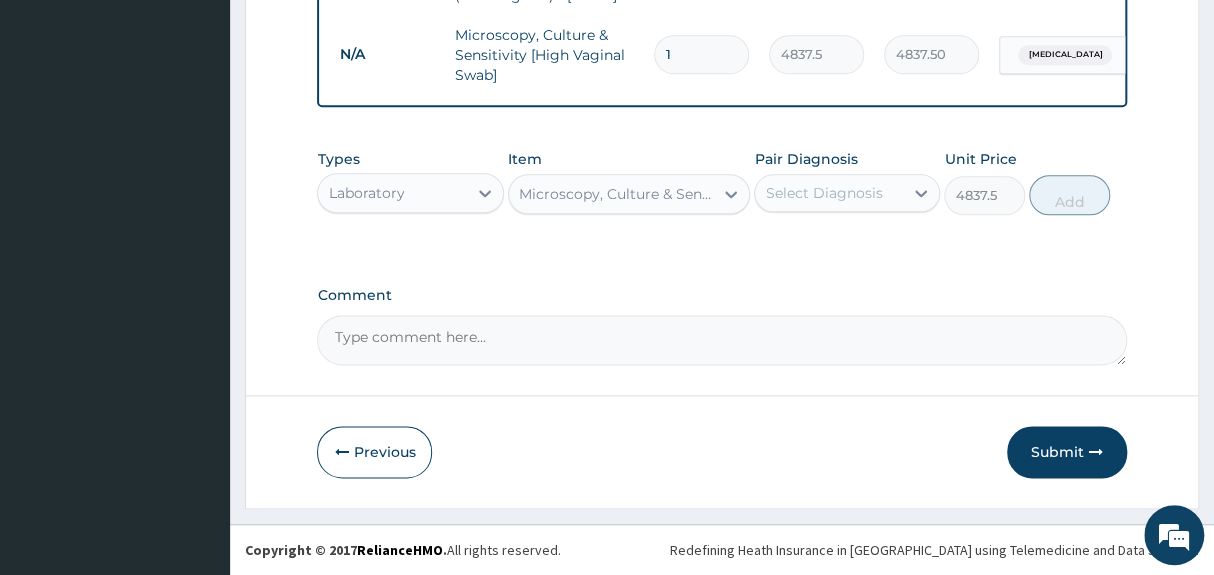 click on "Select Diagnosis" at bounding box center [823, 193] 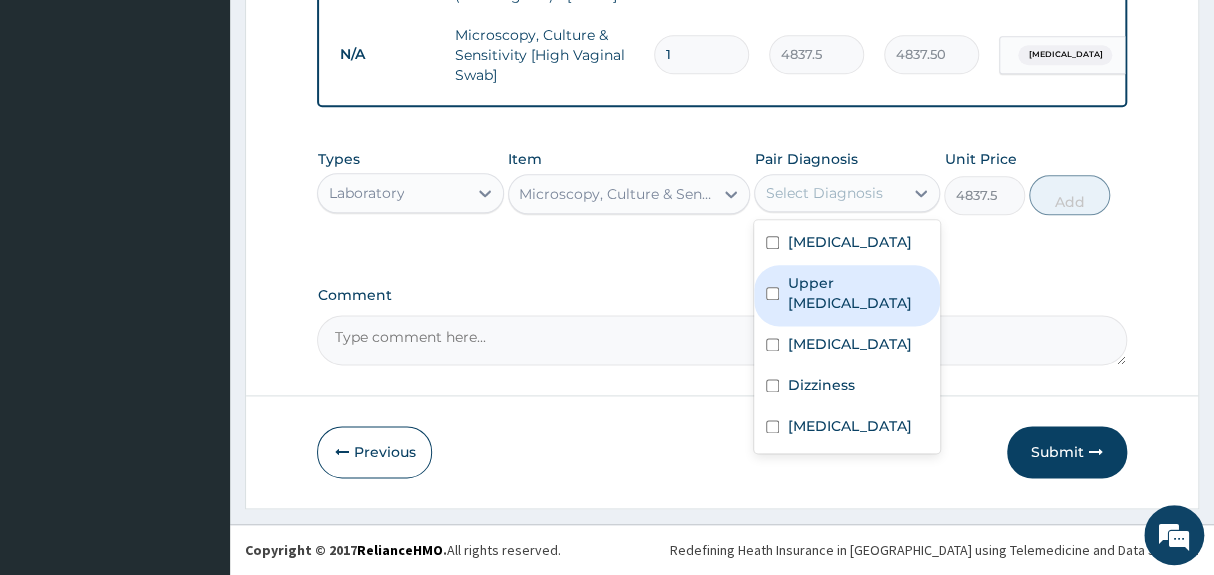 click on "Upper urinary tract infection" at bounding box center [857, 293] 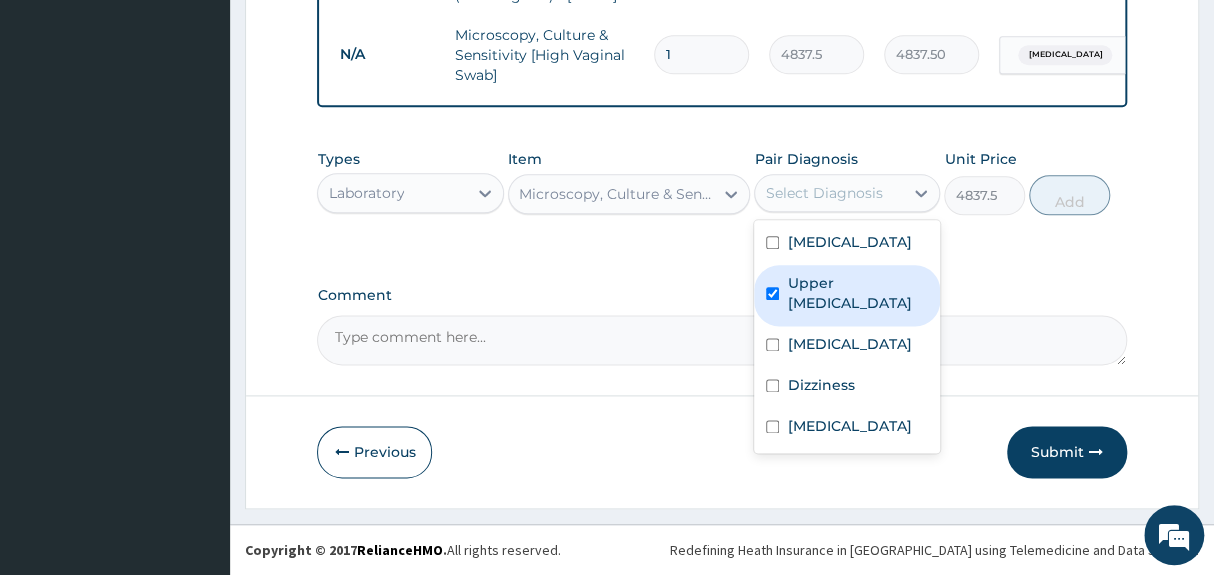 checkbox on "true" 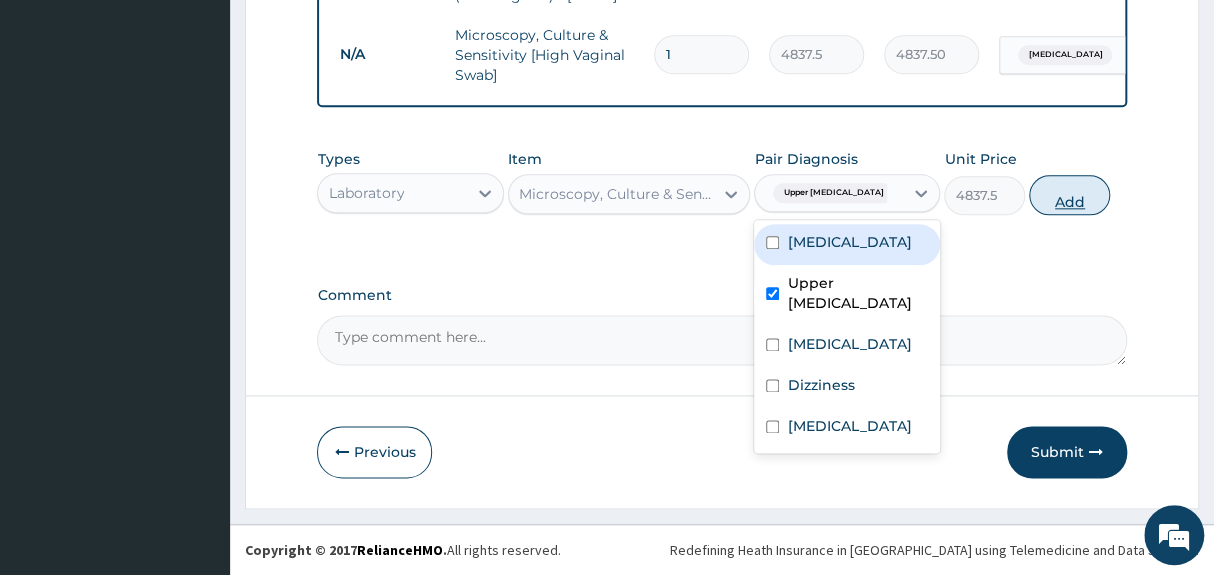 click on "Add" at bounding box center [1069, 195] 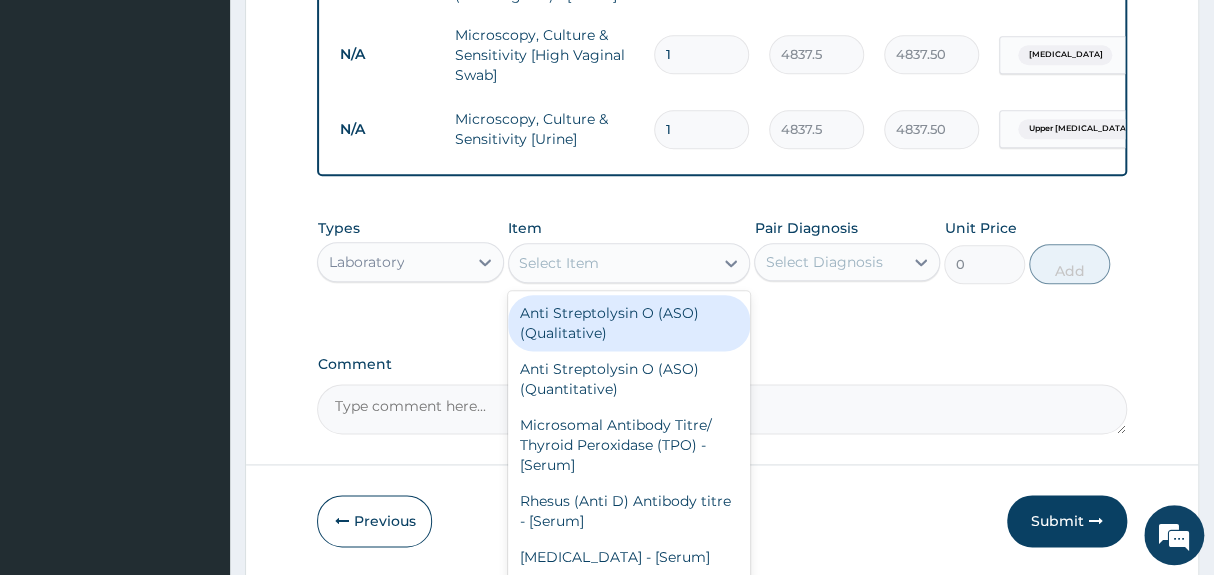 click on "Select Item" at bounding box center [611, 263] 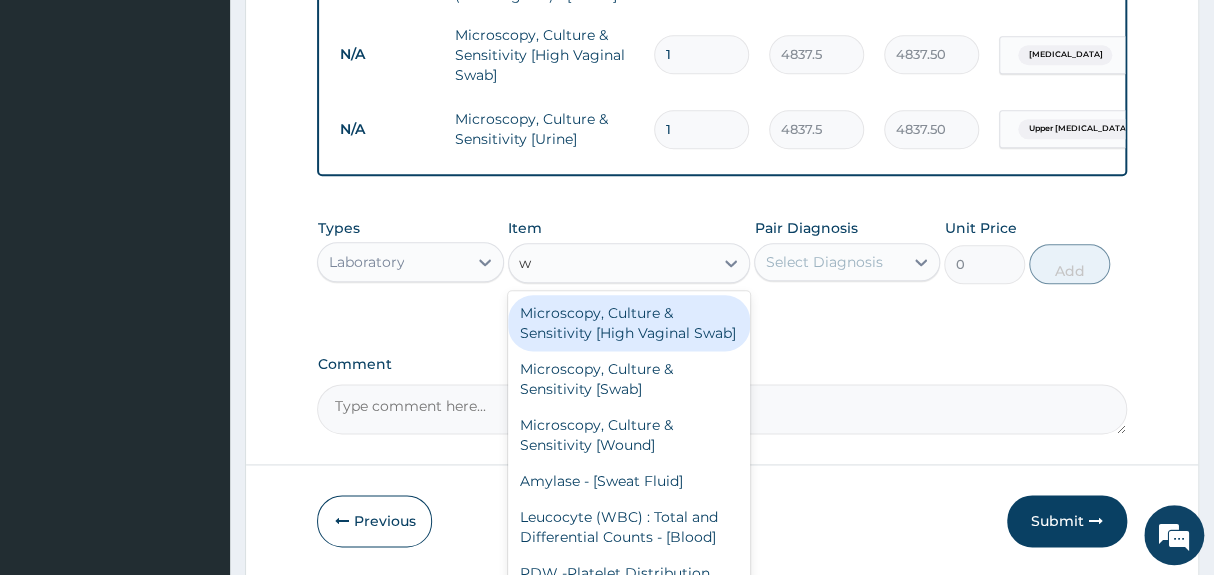 type on "wi" 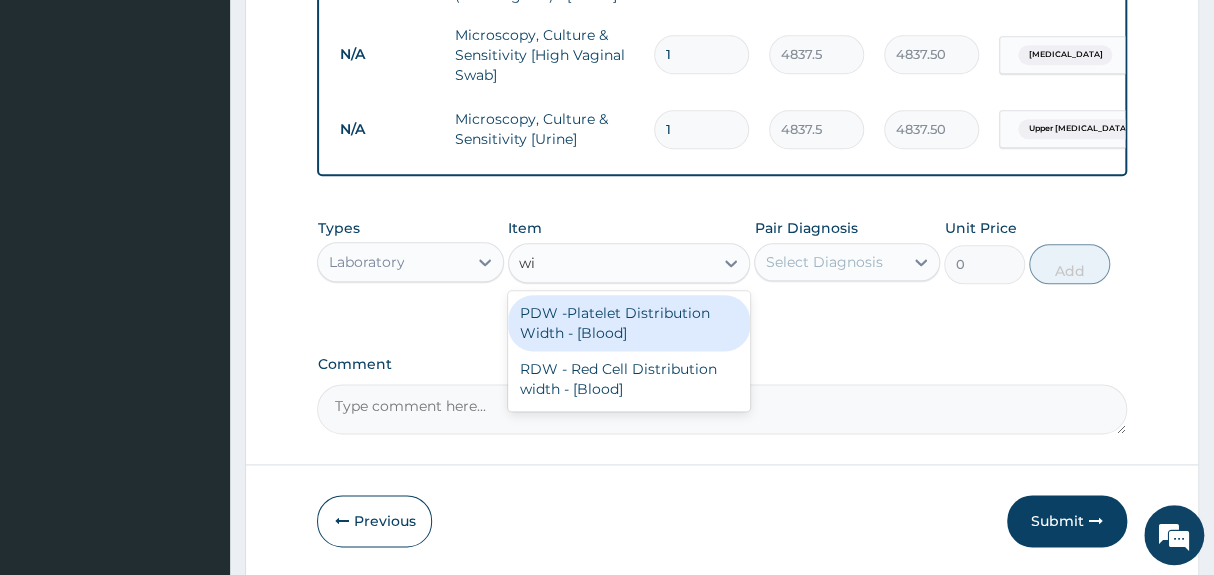 click on "PDW -Platelet Distribution Width - [Blood]" at bounding box center [629, 323] 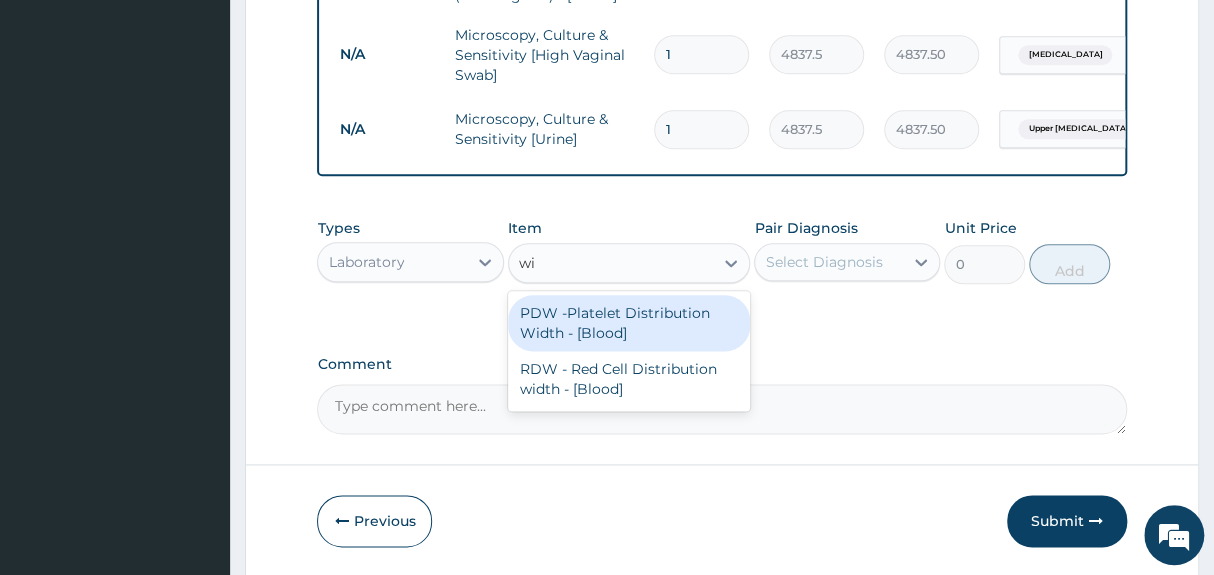 type 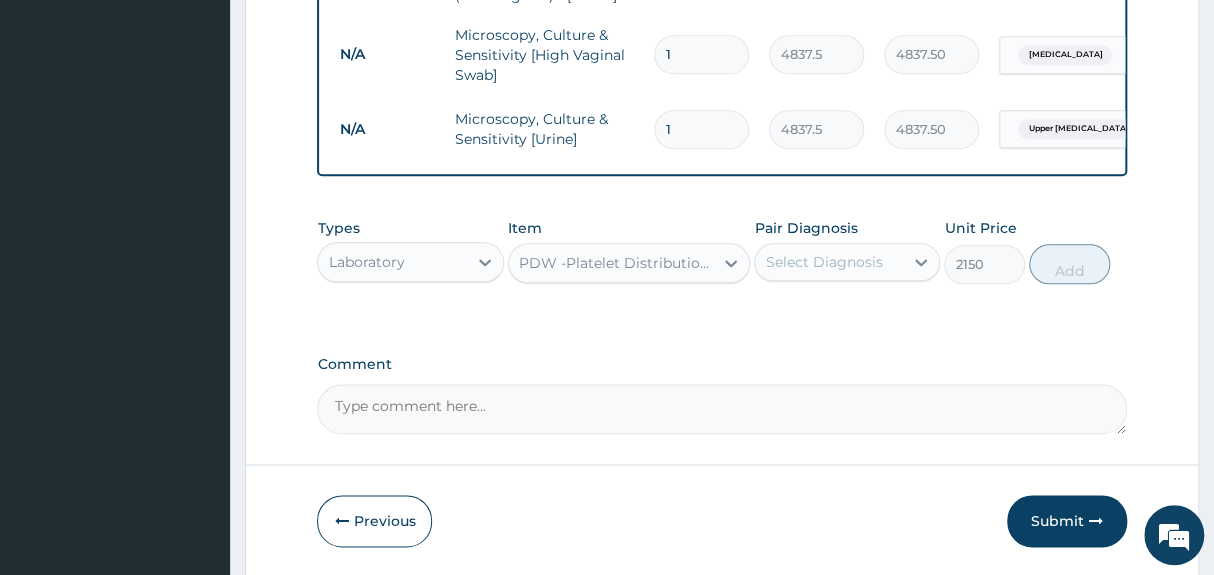 click on "Select Diagnosis" at bounding box center [823, 262] 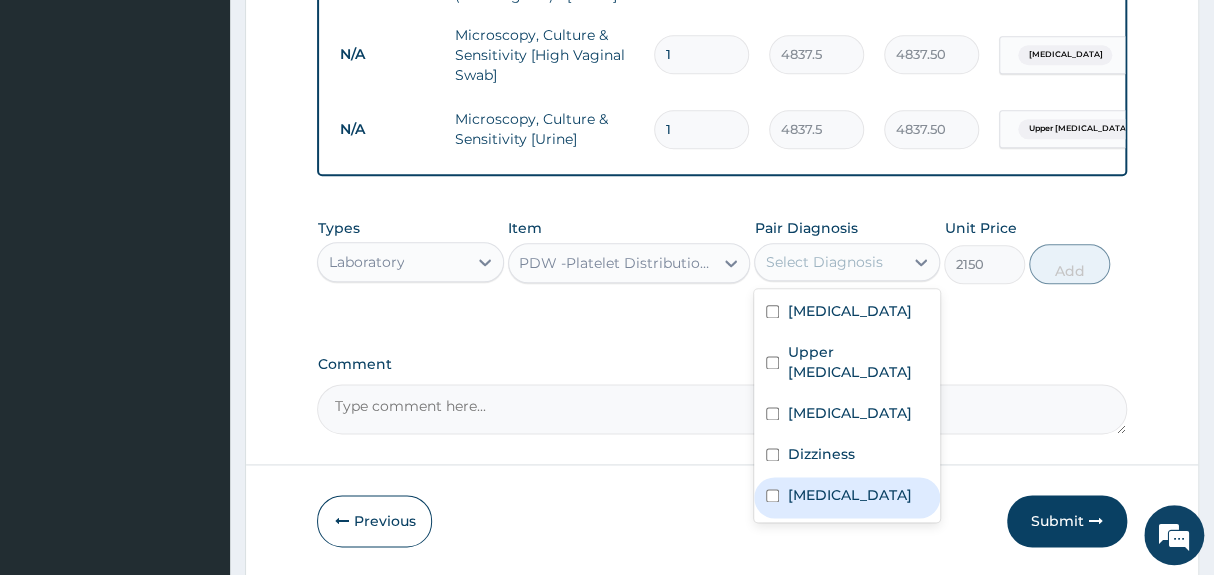 click on "Typhoid fever" at bounding box center [849, 495] 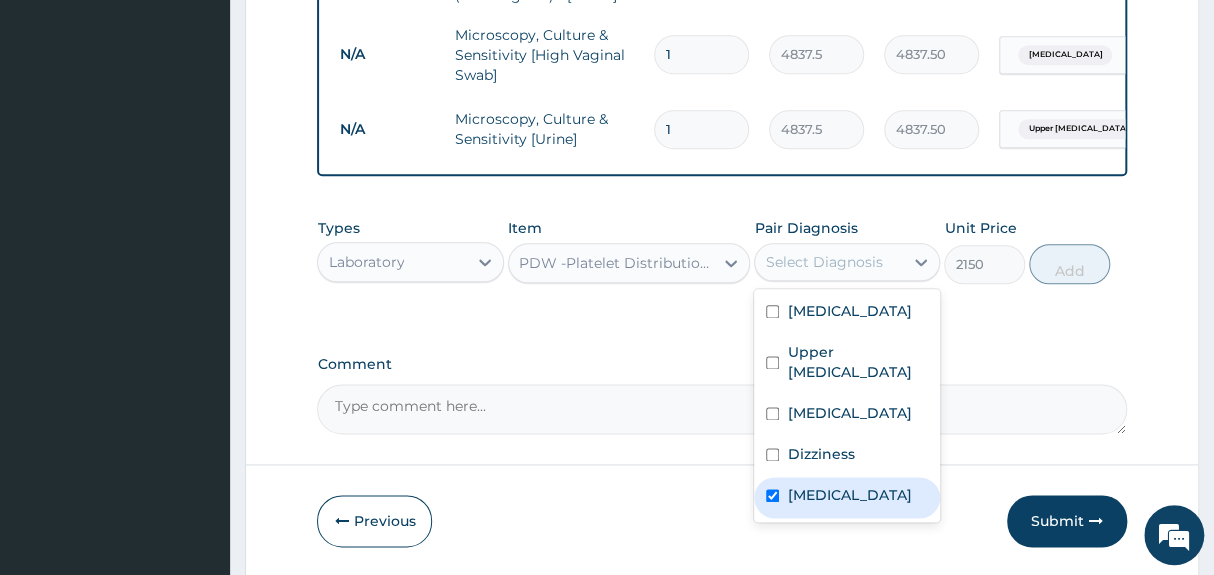 checkbox on "true" 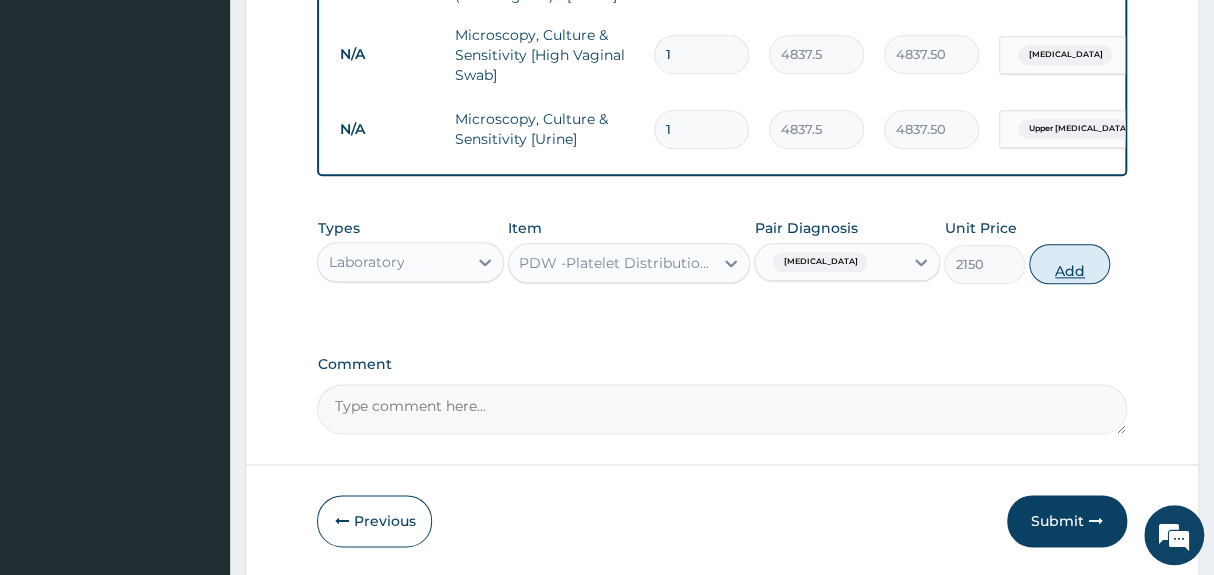 click on "Add" at bounding box center [1069, 264] 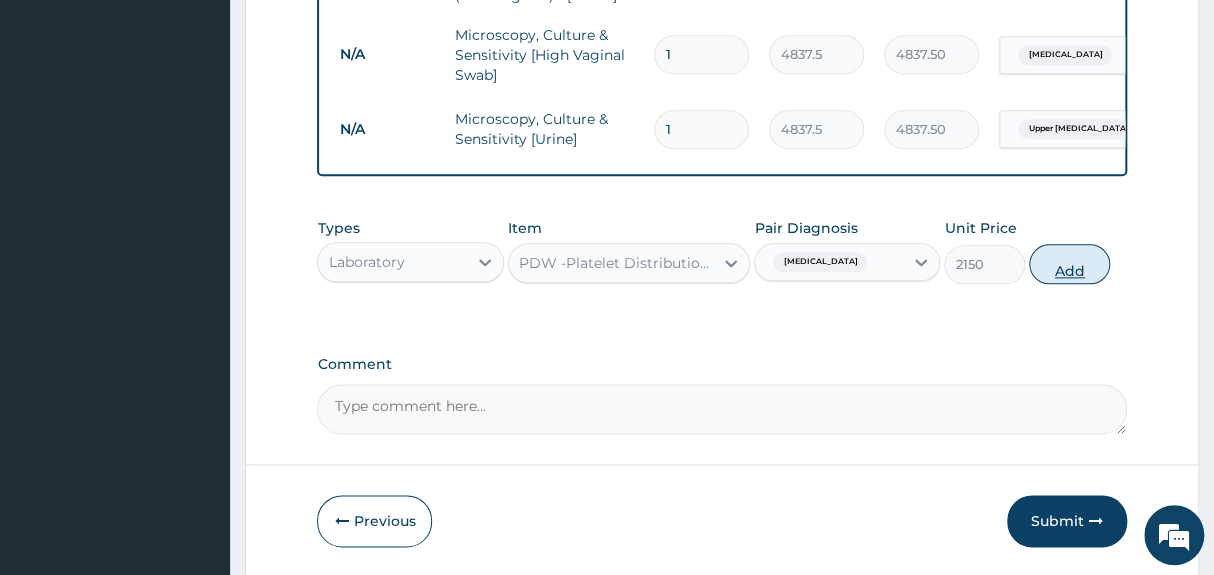 type on "0" 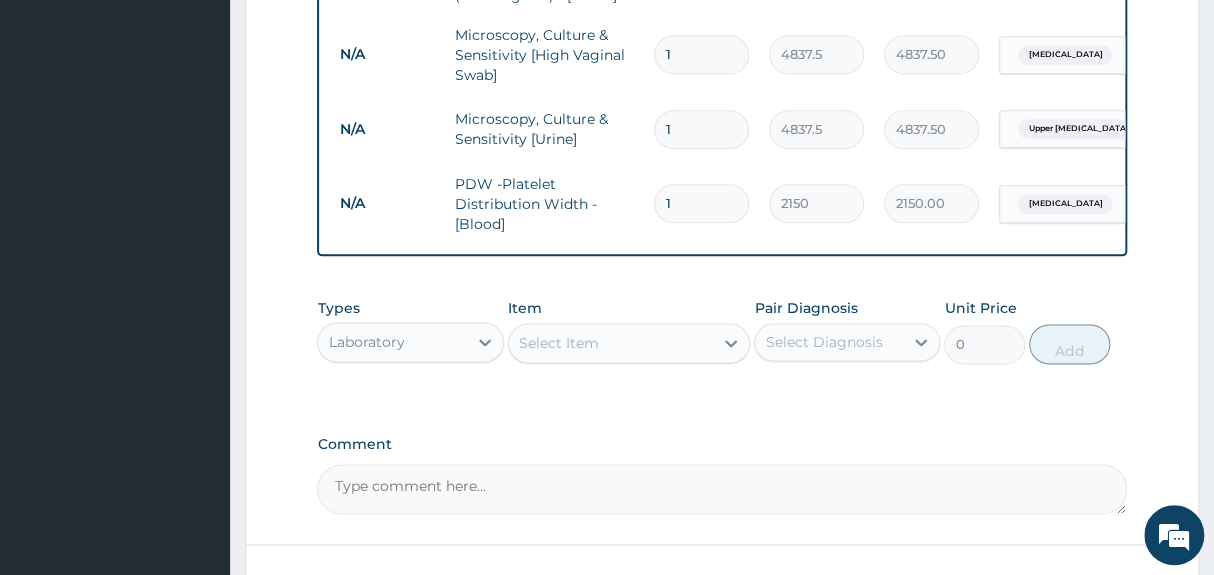 click on "PA Code / Prescription Code Enter Code(Secondary Care Only) Encounter Date 02-06-2025 Important Notice Please enter PA codes before entering items that are not attached to a PA code   All diagnoses entered must be linked to a claim item. Diagnosis & Claim Items that are visible but inactive cannot be edited because they were imported from an already approved PA code. Diagnosis Malaria Query Upper urinary tract infection Query Candidiasis Query Dizziness Query Typhoid fever Query NB: All diagnosis must be linked to a claim item Claim Items Type Name Quantity Unit Price Total Price Pair Diagnosis Actions N/A MALARIA PARASITE (MP) RDT 1 1612.5 1612.50 Malaria Delete N/A FBC CBC-Complete Blood Count (Haemogram) - [Blood] 1 4300 4300.00 Dizziness Delete N/A Microscopy, Culture & Sensitivity [High Vaginal Swab] 1 4837.5 4837.50 Candidiasis Delete N/A Microscopy, Culture & Sensitivity [Urine] 1 4837.5 4837.50 Upper urinary tract infection Delete N/A PDW -Platelet Distribution Width - [Blood] 1 2150 2150.00 Delete 0" at bounding box center (721, -119) 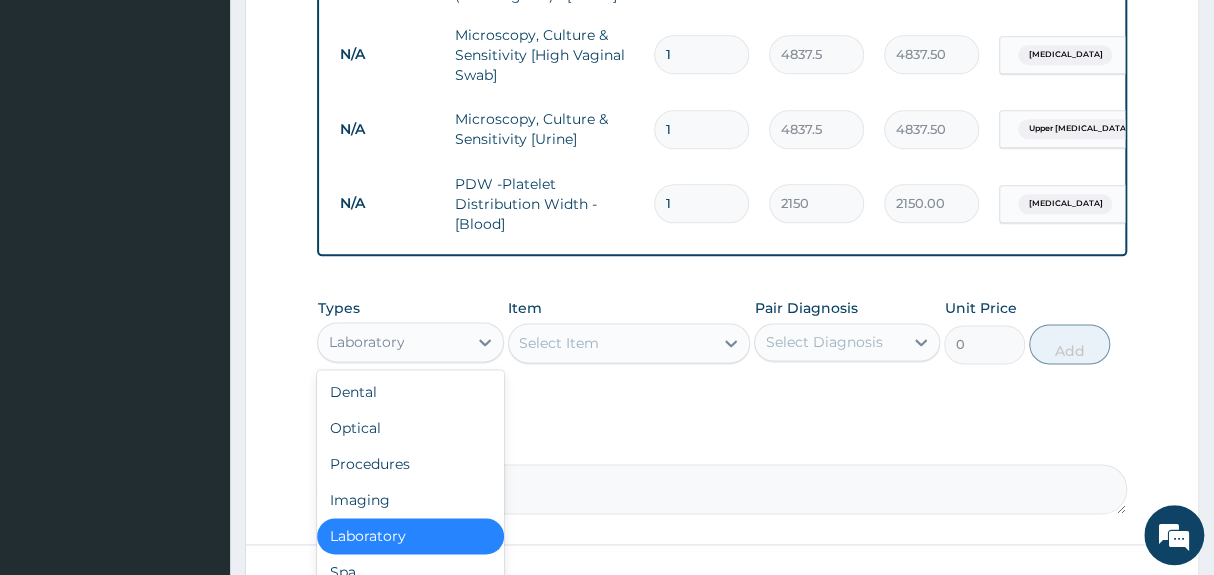 click on "Laboratory" at bounding box center (392, 342) 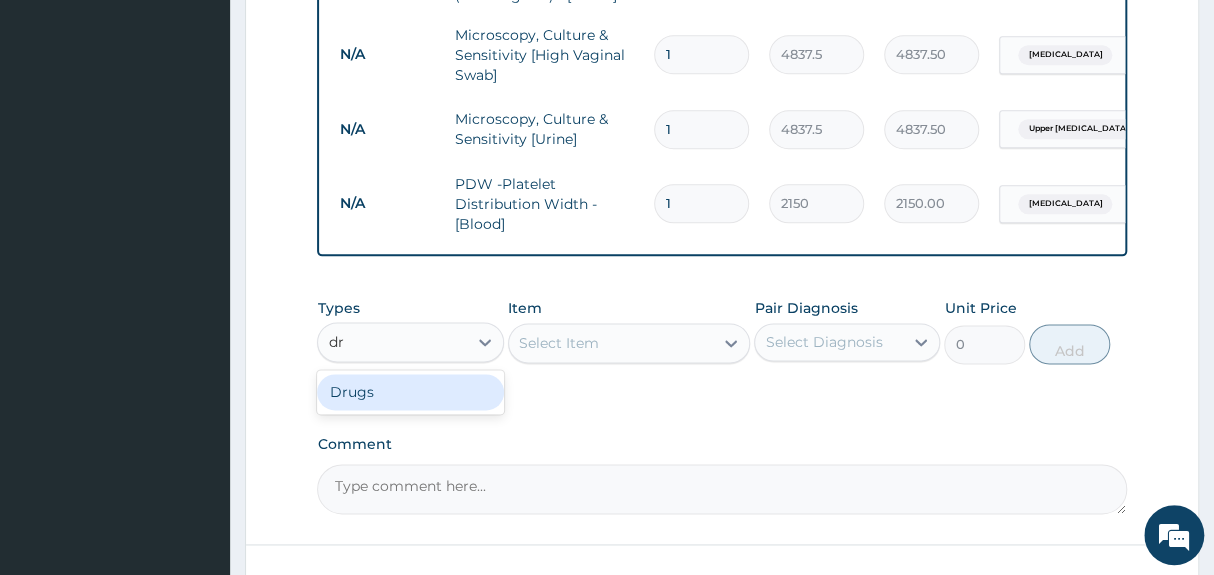 type on "dru" 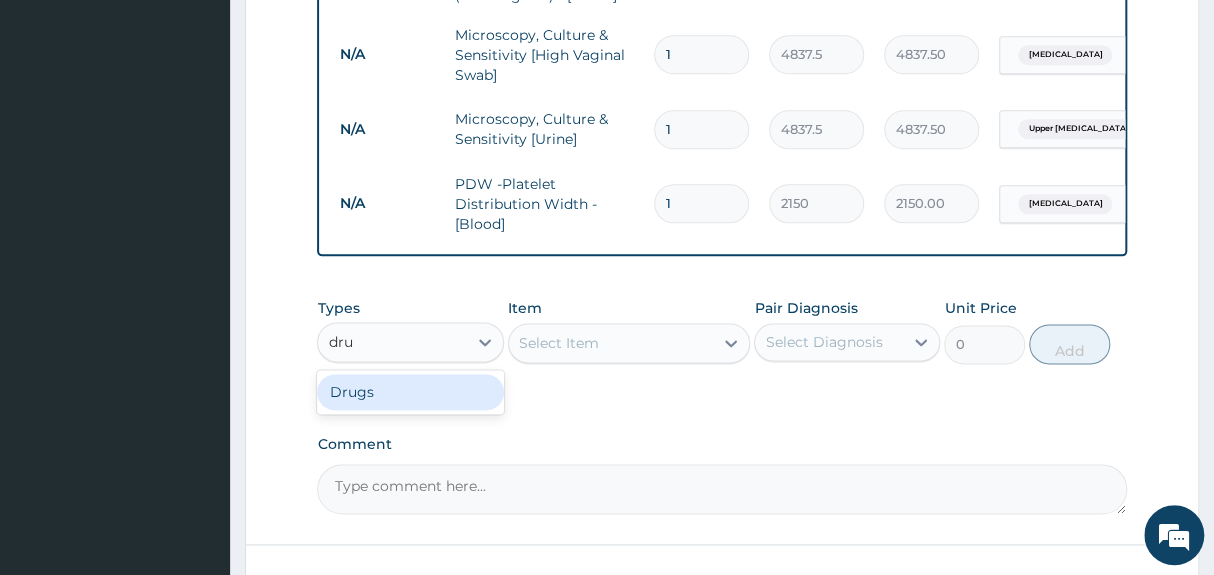 click on "Drugs" at bounding box center [410, 392] 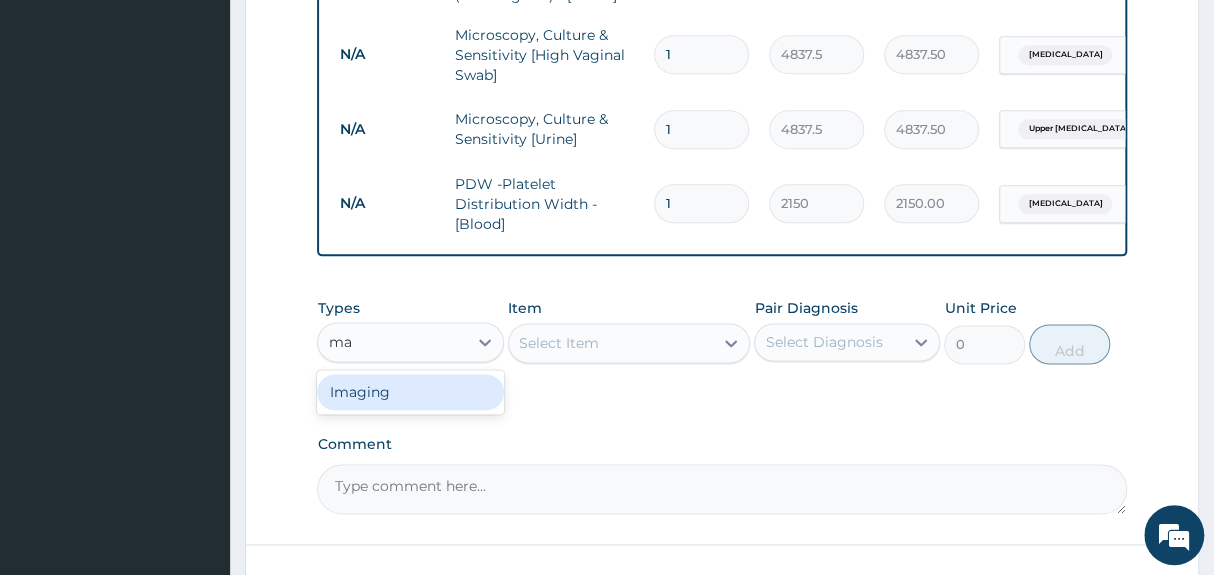 type on "m" 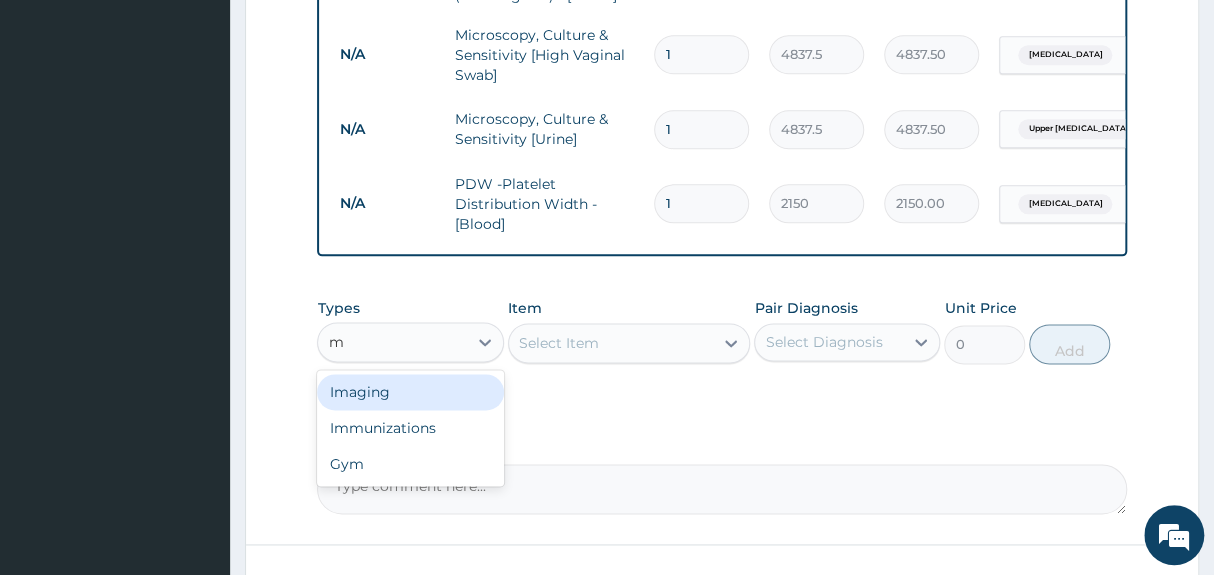 type 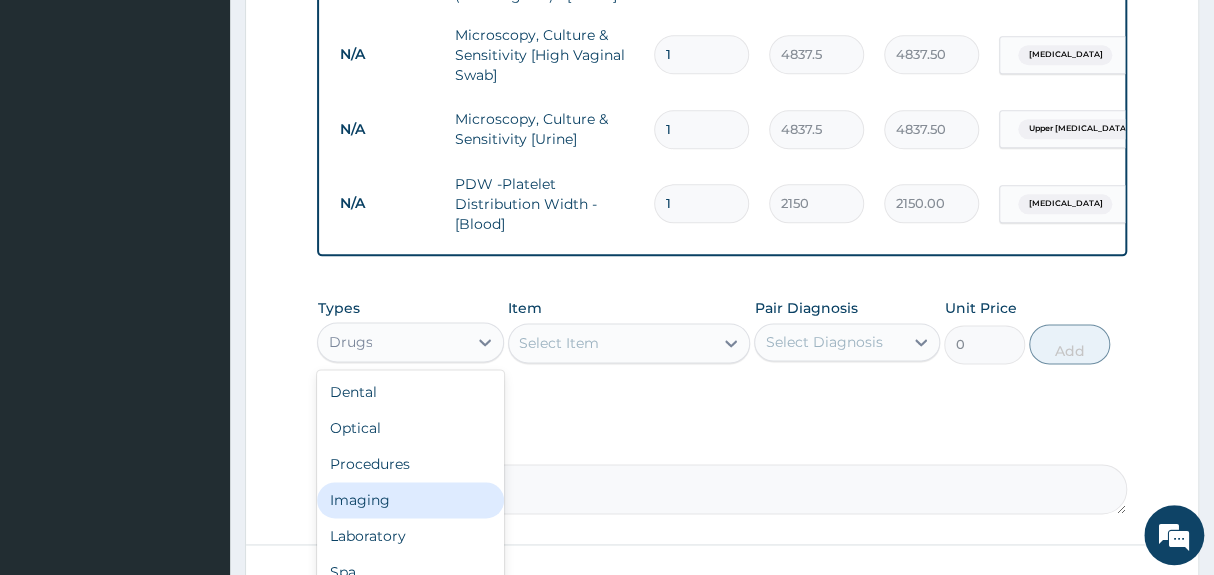 click on "Select Item" at bounding box center [611, 343] 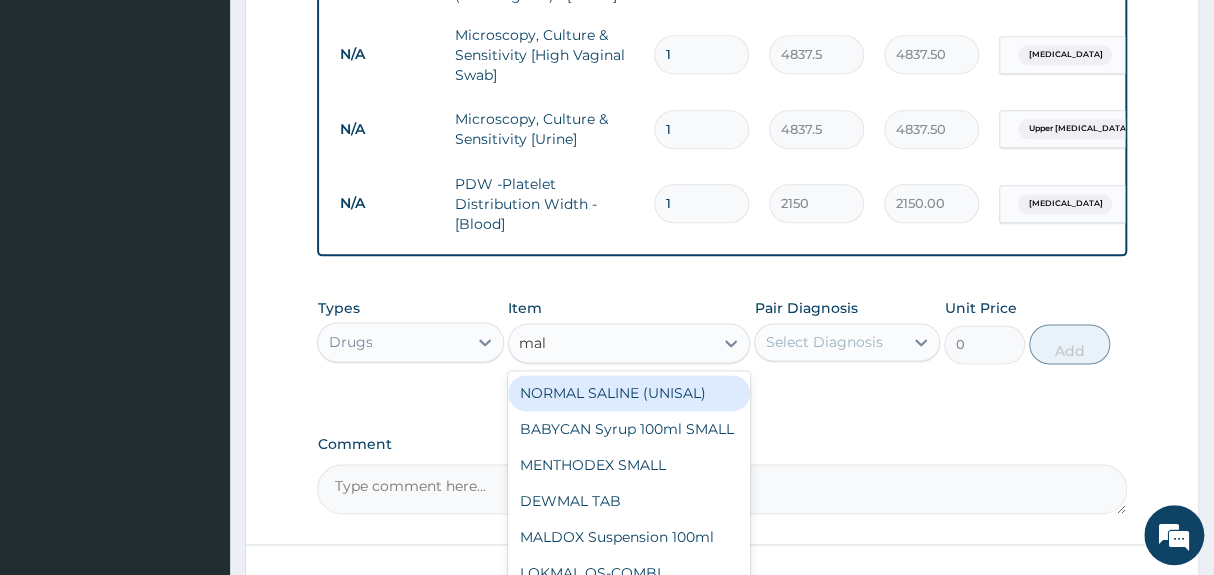 type on "mala" 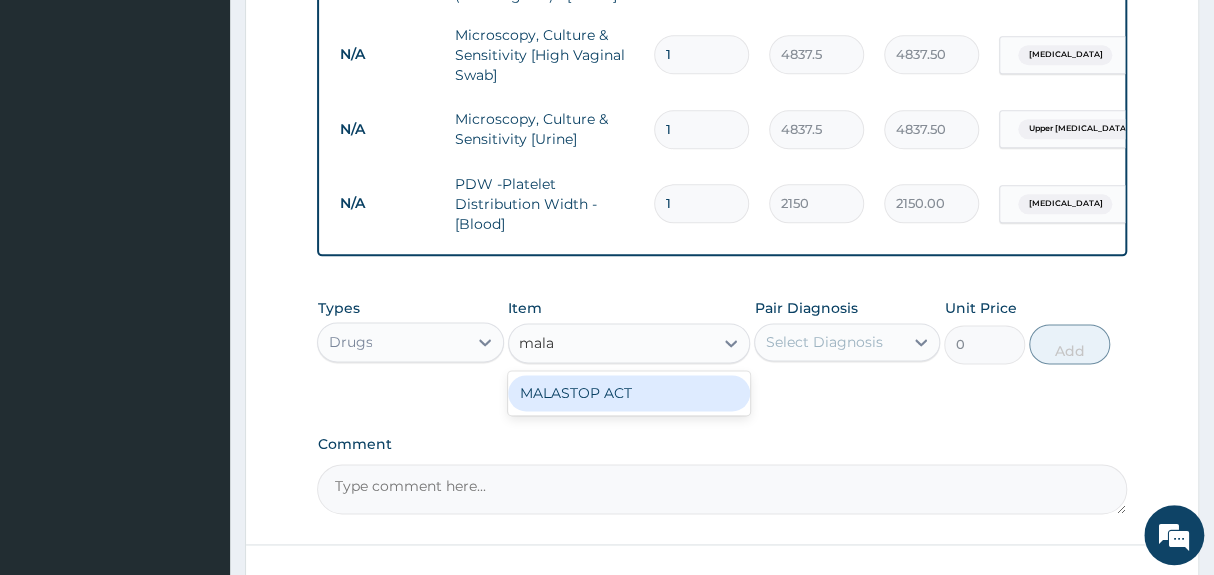 click on "MALASTOP ACT" at bounding box center (629, 393) 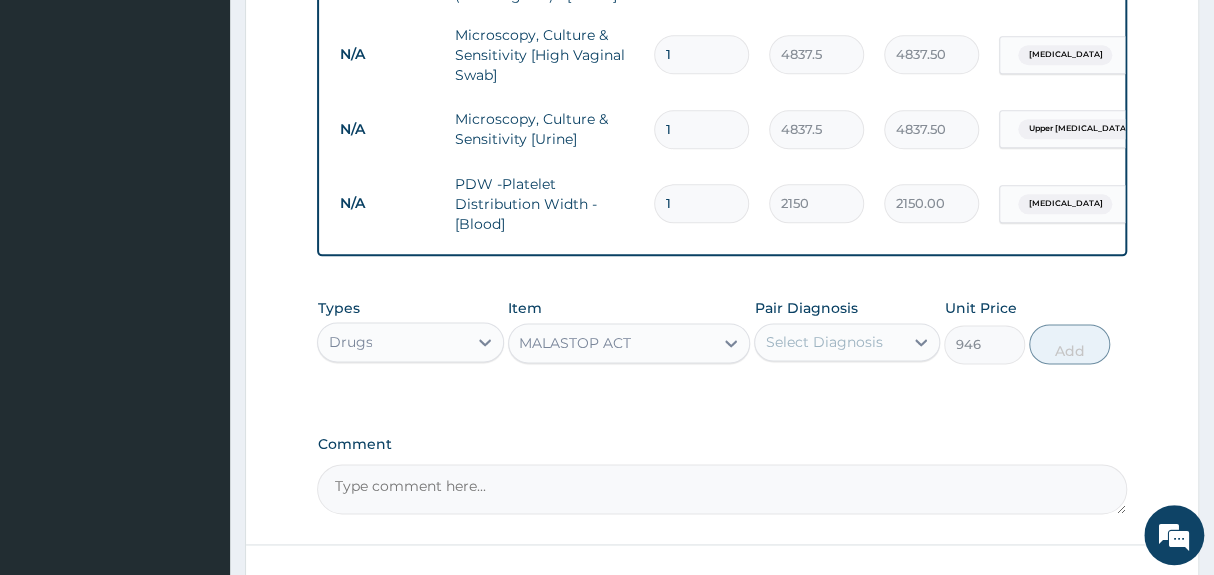 click on "Select Diagnosis" at bounding box center [823, 342] 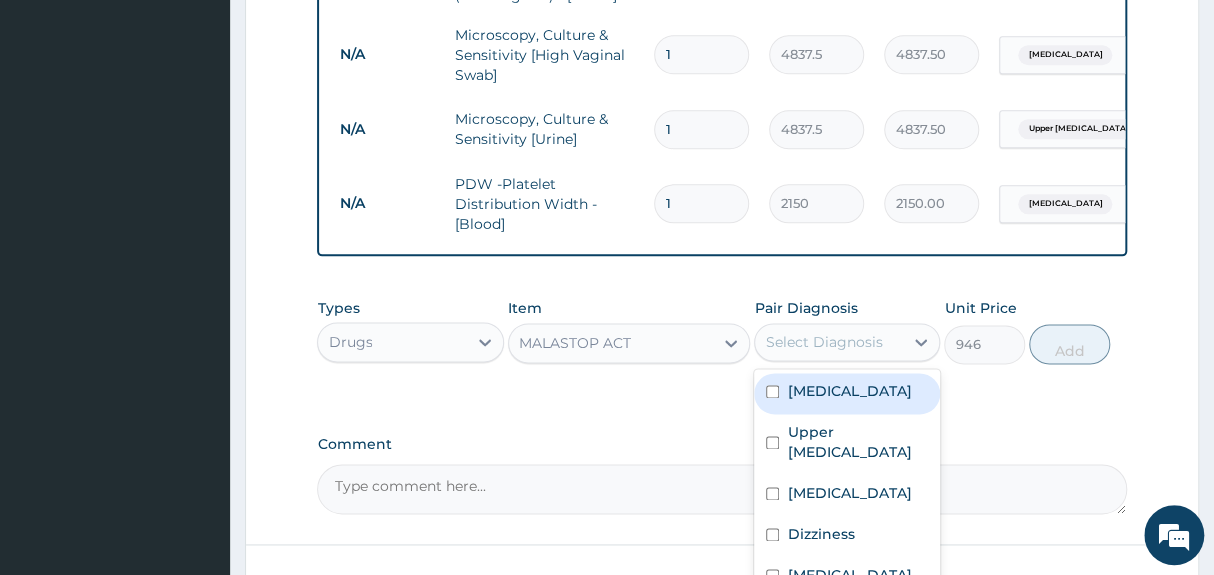 click on "[MEDICAL_DATA]" at bounding box center (847, 393) 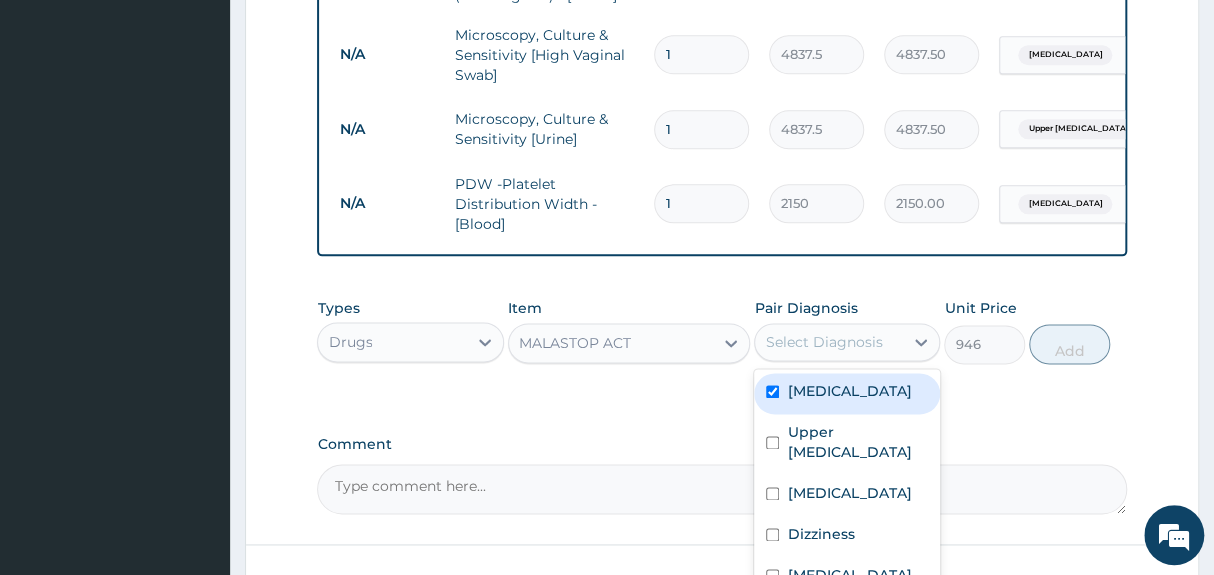 checkbox on "true" 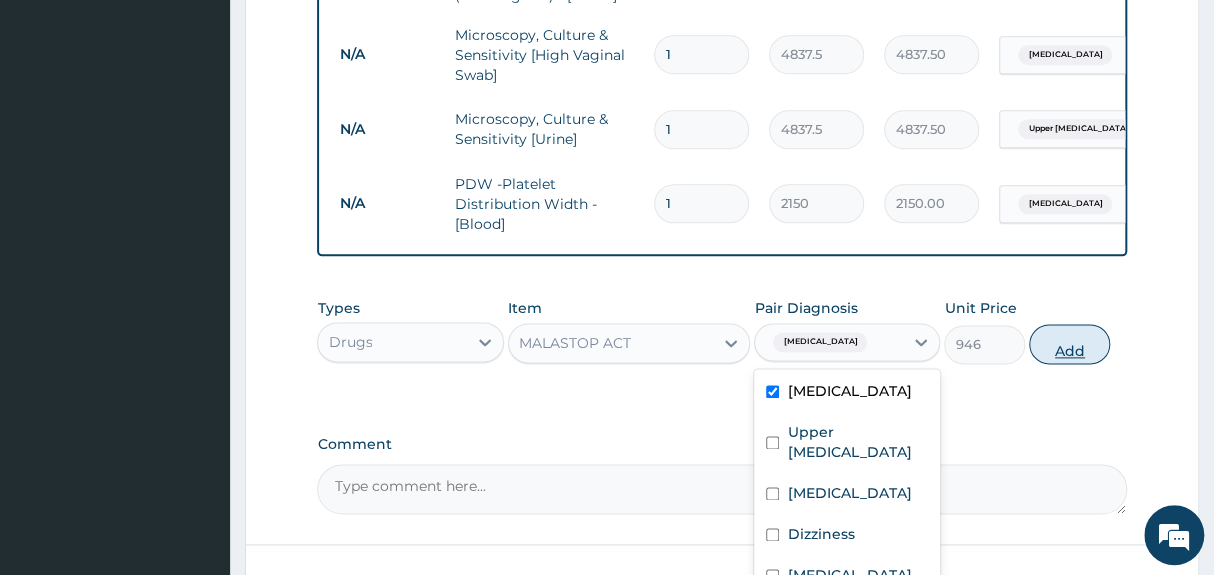 click on "Add" at bounding box center [1069, 344] 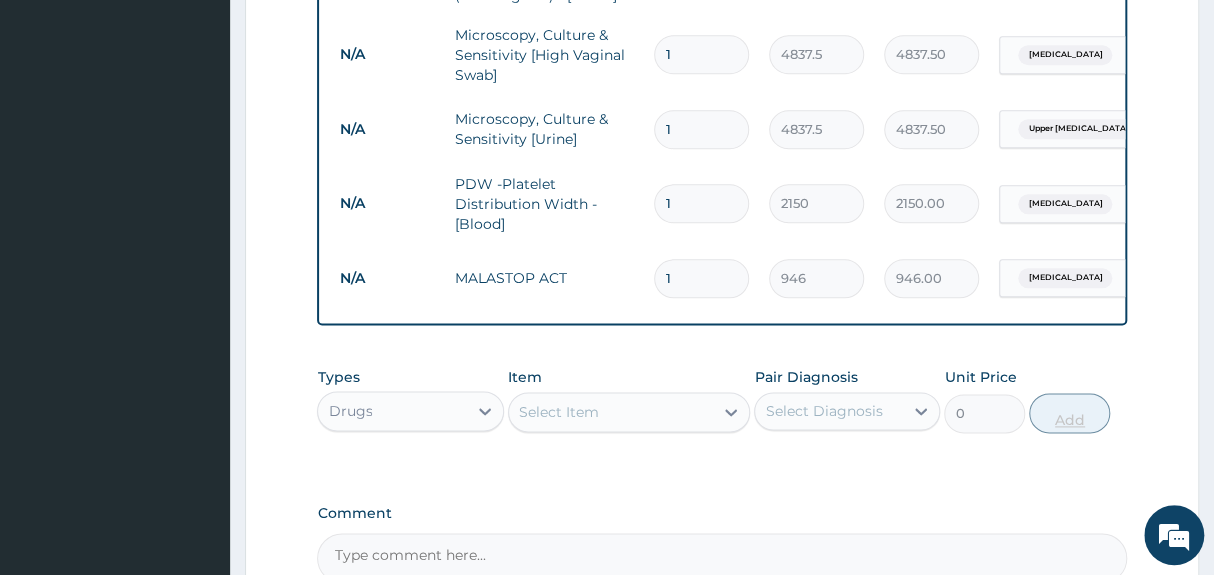 click on "PA Code / Prescription Code Enter Code(Secondary Care Only) Encounter Date 02-06-2025 Important Notice Please enter PA codes before entering items that are not attached to a PA code   All diagnoses entered must be linked to a claim item. Diagnosis & Claim Items that are visible but inactive cannot be edited because they were imported from an already approved PA code. Diagnosis Malaria Query Upper urinary tract infection Query Candidiasis Query Dizziness Query Typhoid fever Query NB: All diagnosis must be linked to a claim item Claim Items Type Name Quantity Unit Price Total Price Pair Diagnosis Actions N/A MALARIA PARASITE (MP) RDT 1 1612.5 1612.50 Malaria Delete N/A FBC CBC-Complete Blood Count (Haemogram) - [Blood] 1 4300 4300.00 Dizziness Delete N/A Microscopy, Culture & Sensitivity [High Vaginal Swab] 1 4837.5 4837.50 Candidiasis Delete N/A Microscopy, Culture & Sensitivity [Urine] 1 4837.5 4837.50 Upper urinary tract infection Delete N/A PDW -Platelet Distribution Width - [Blood] 1 2150 2150.00 Delete 1" at bounding box center (721, -85) 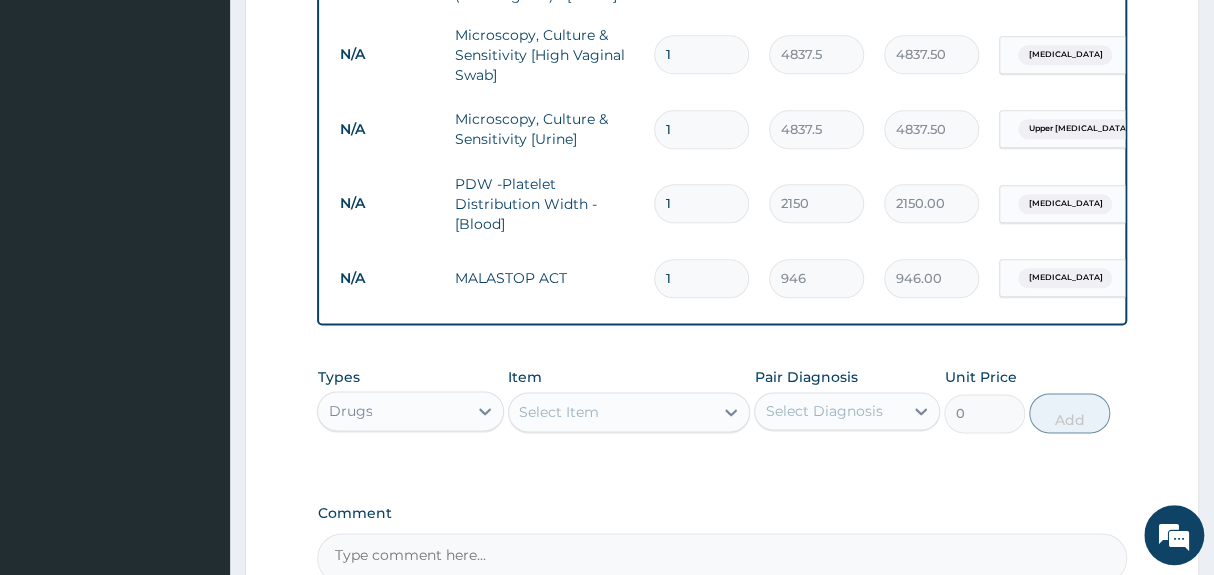 click on "1" at bounding box center (701, 278) 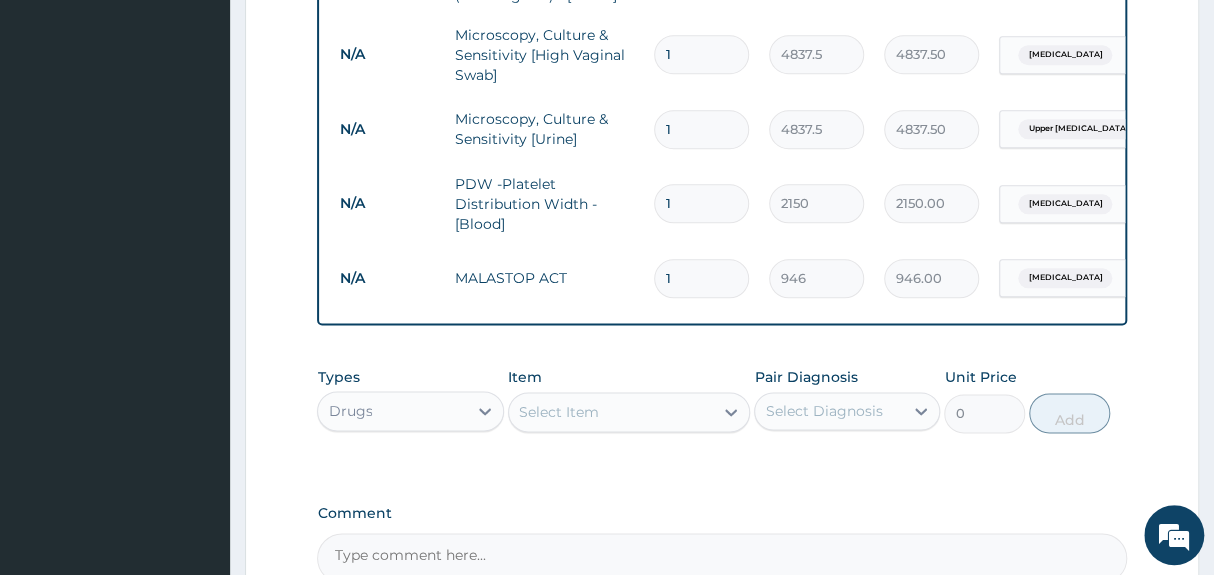 type 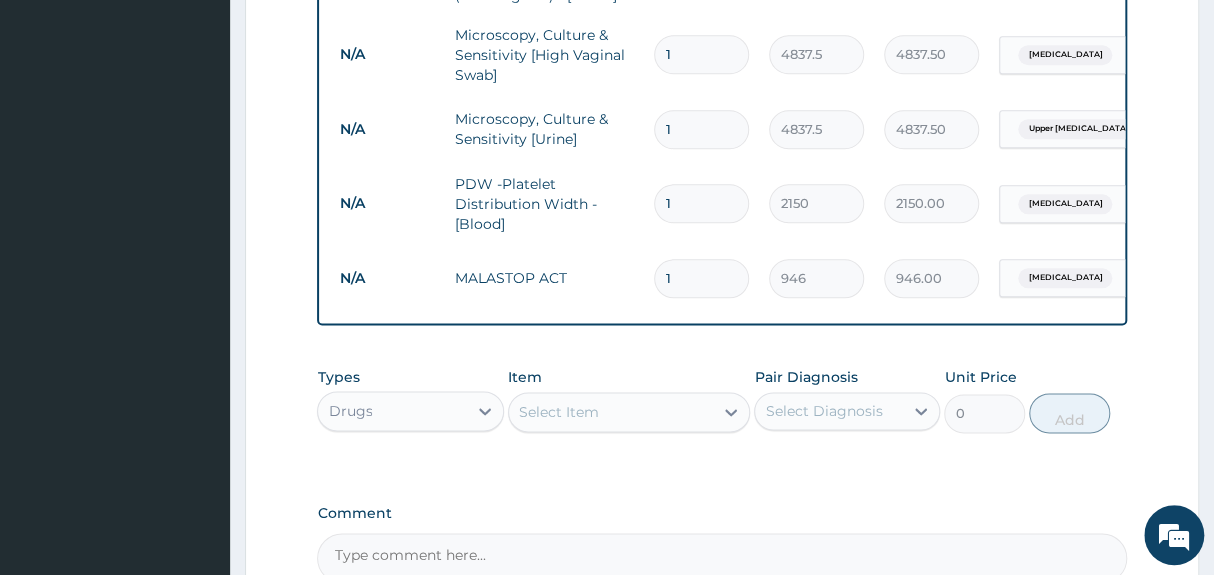type on "0.00" 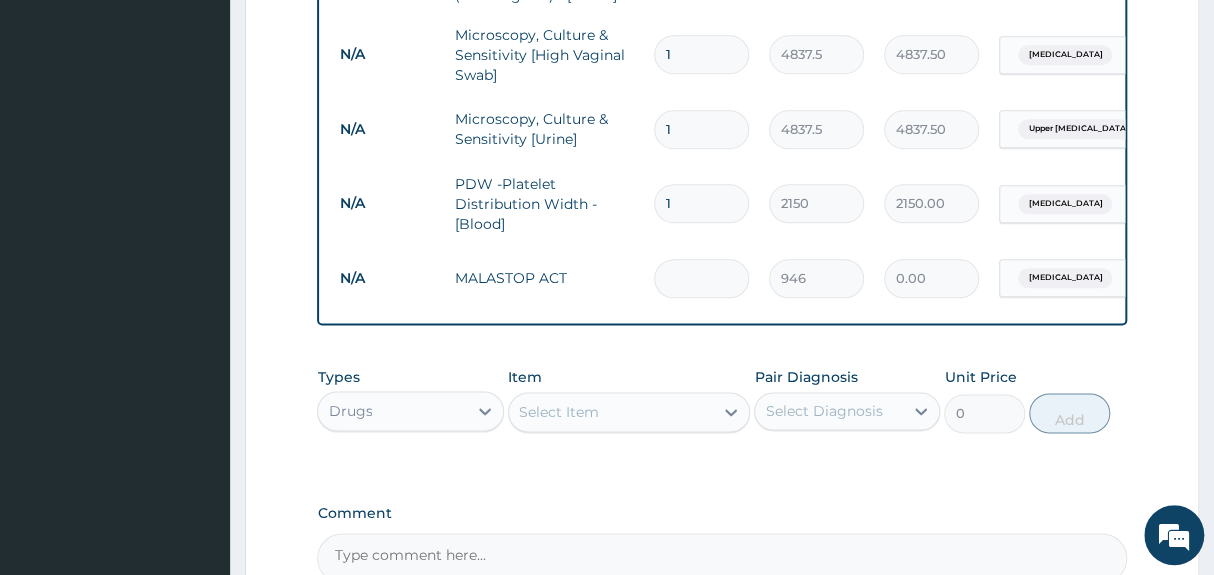 type on "6" 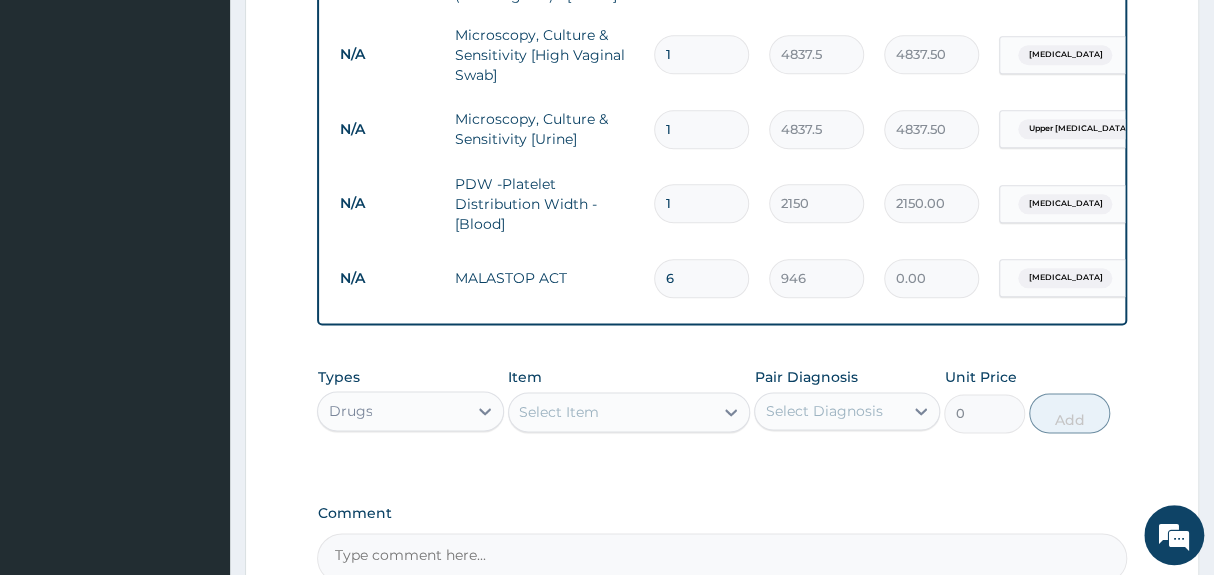 type on "5676.00" 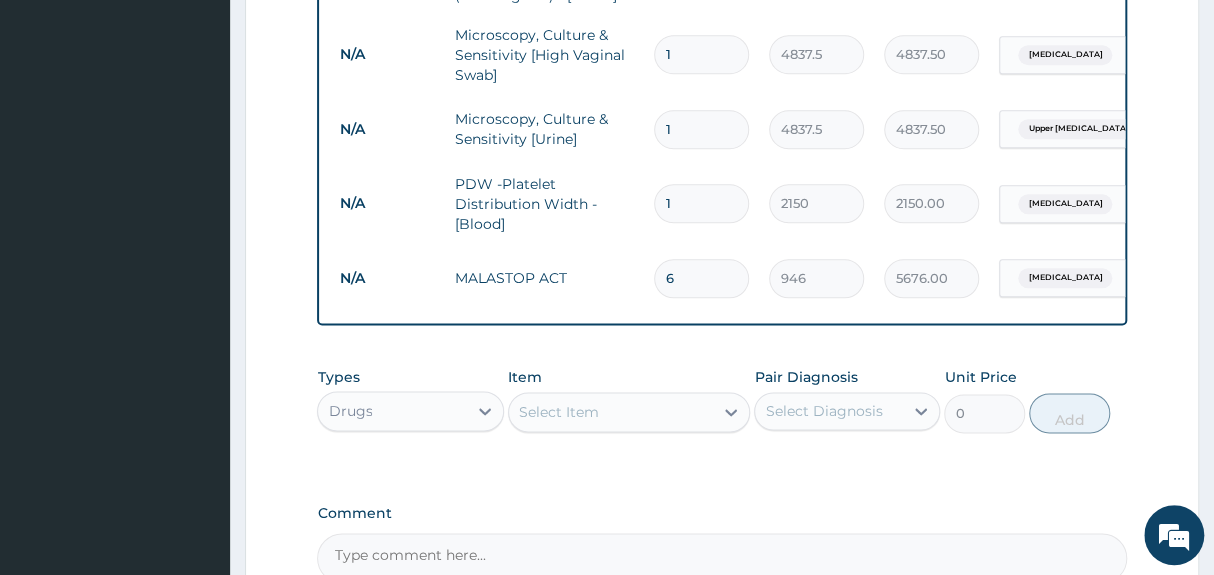 type on "6" 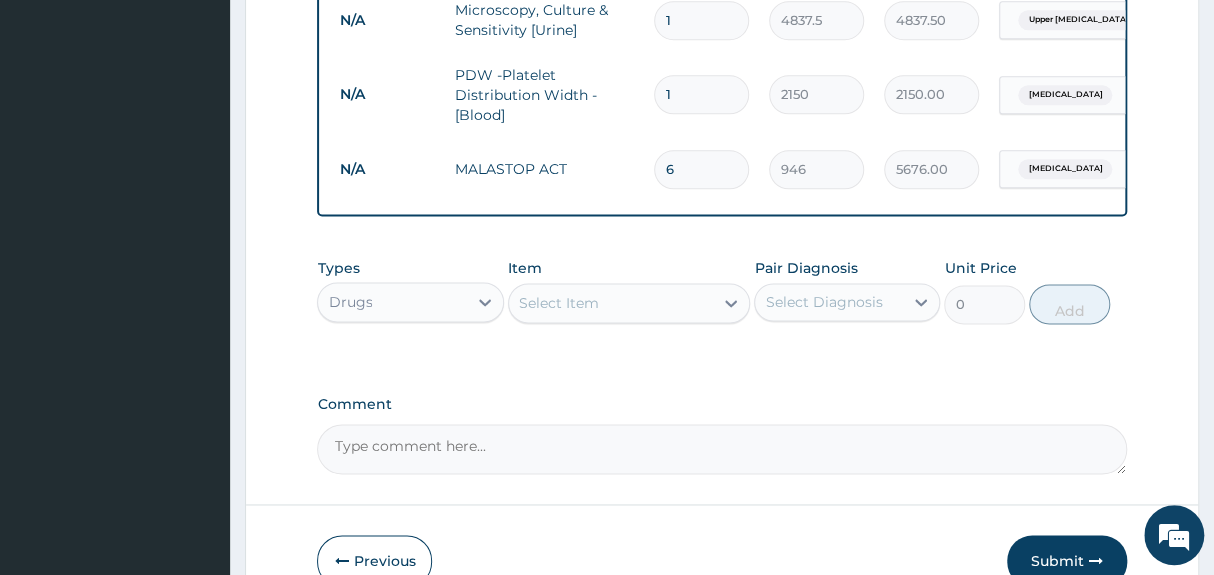 scroll, scrollTop: 1089, scrollLeft: 0, axis: vertical 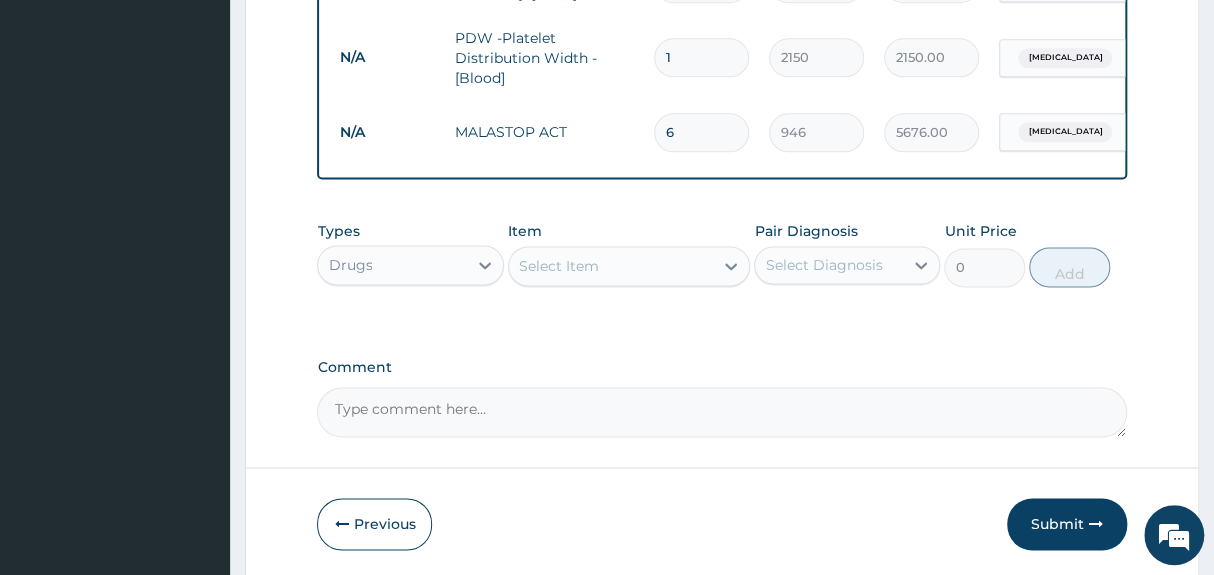 click on "Select Item" at bounding box center [611, 266] 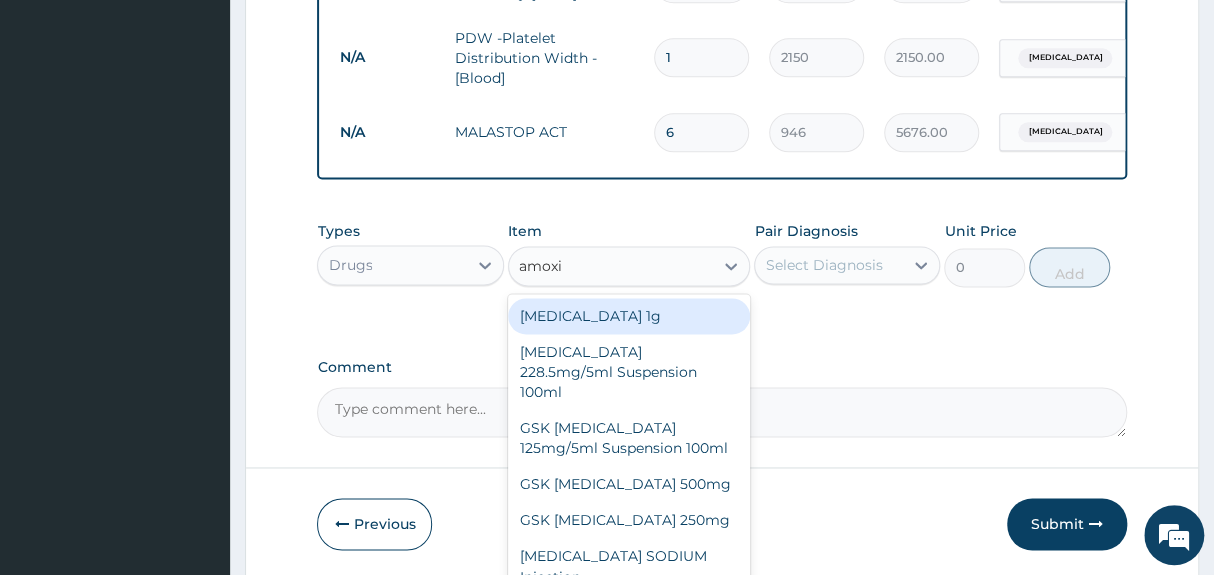type on "amoxil" 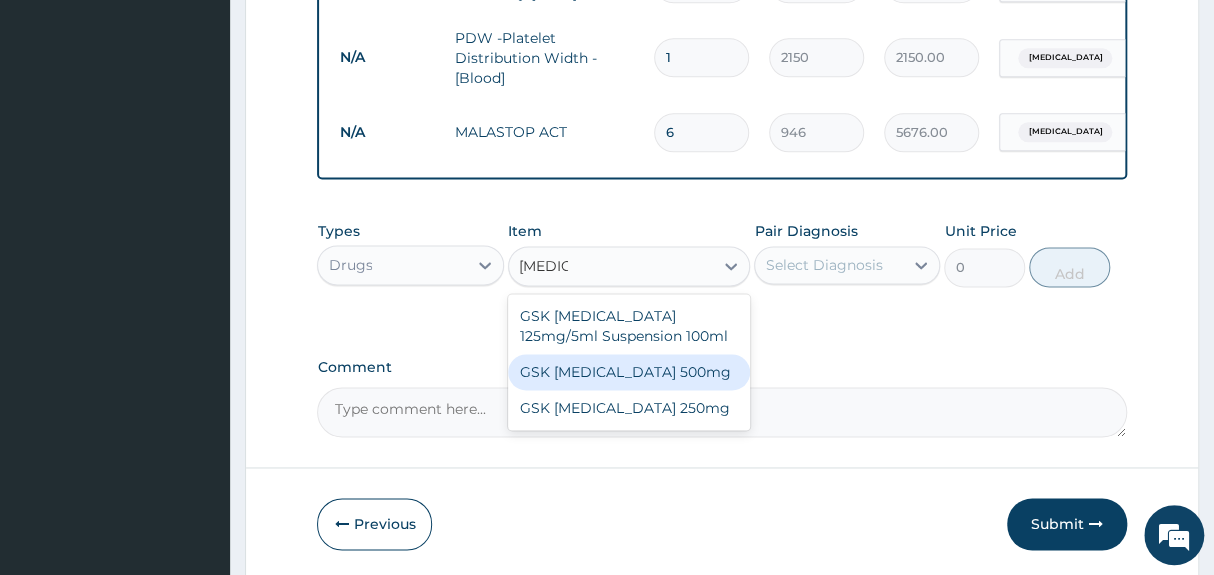 click on "GSK [MEDICAL_DATA] 500mg" at bounding box center [629, 372] 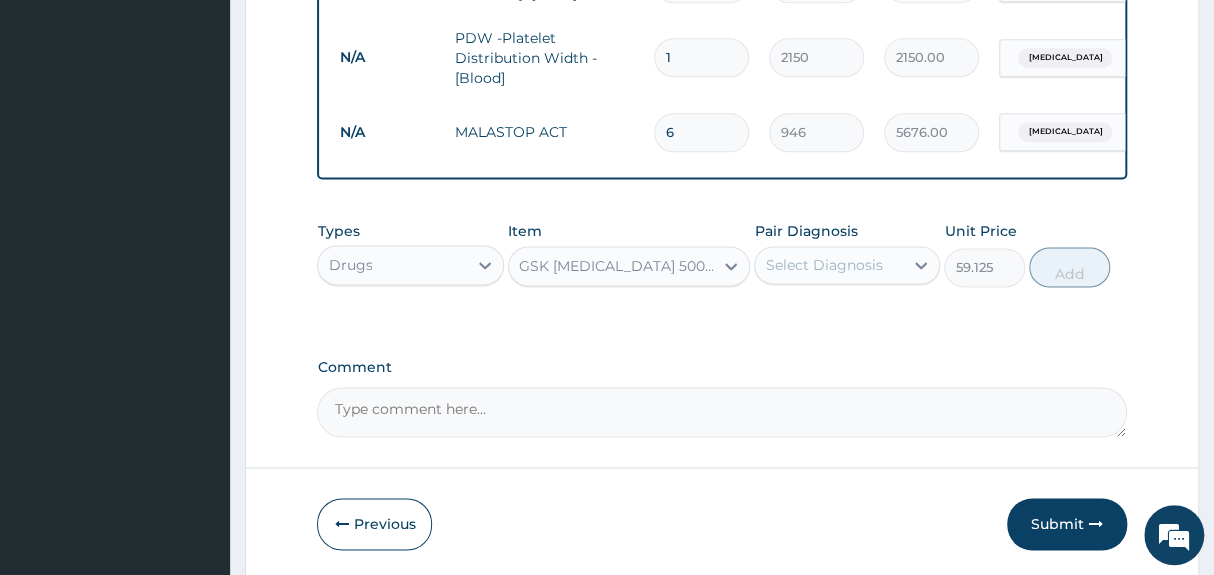click on "GSK [MEDICAL_DATA] 500mg" at bounding box center [611, 266] 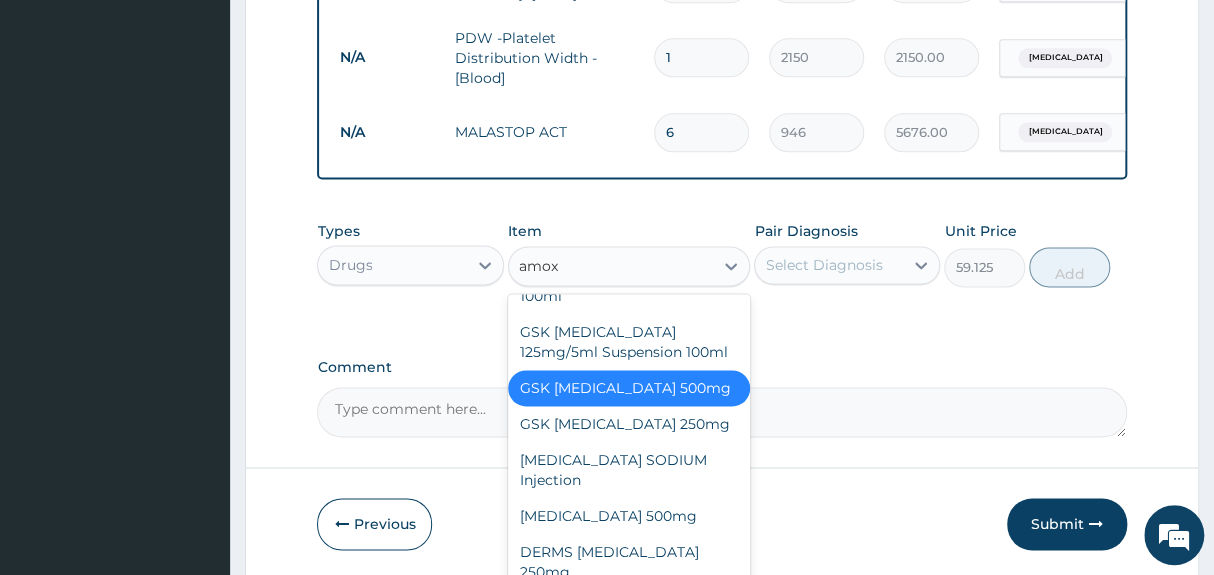 scroll, scrollTop: 0, scrollLeft: 0, axis: both 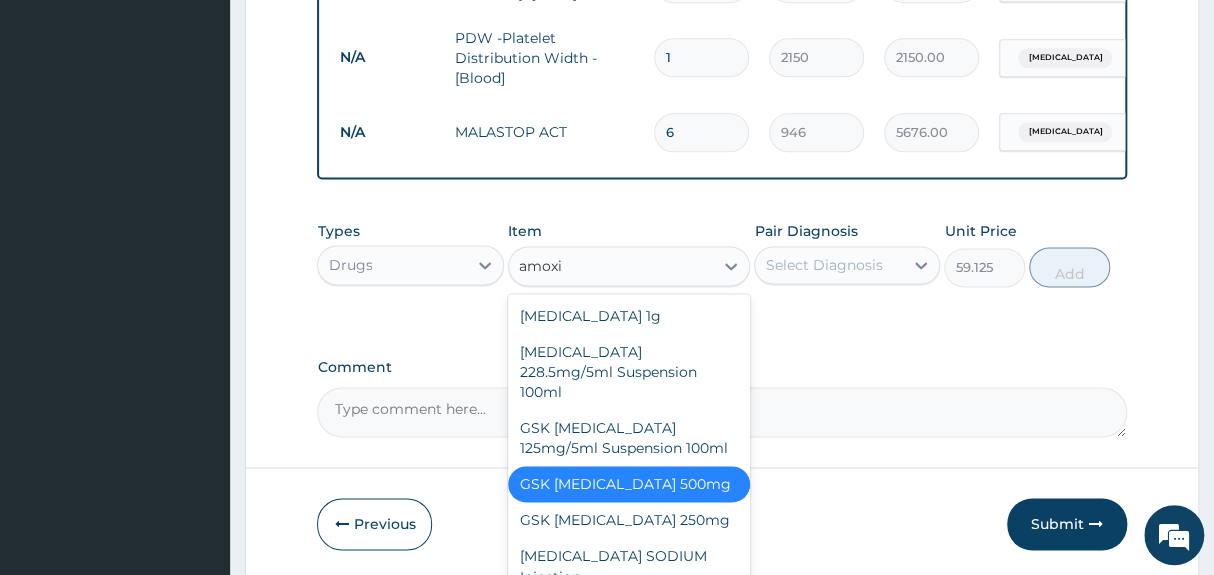 type on "amoxic" 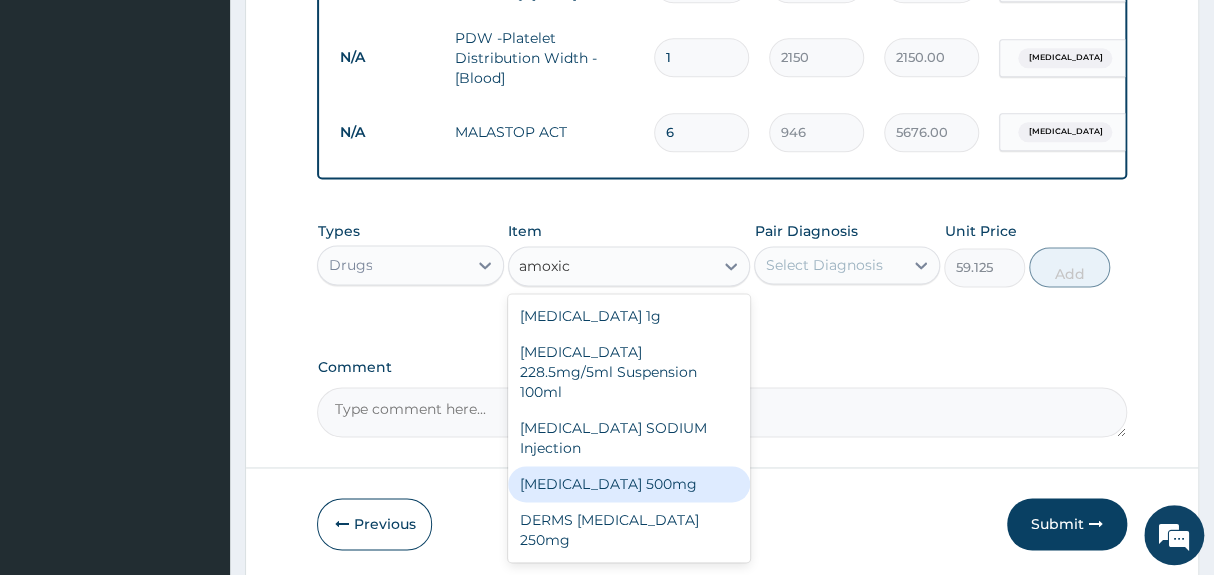 click on "[MEDICAL_DATA] 500mg" at bounding box center [629, 484] 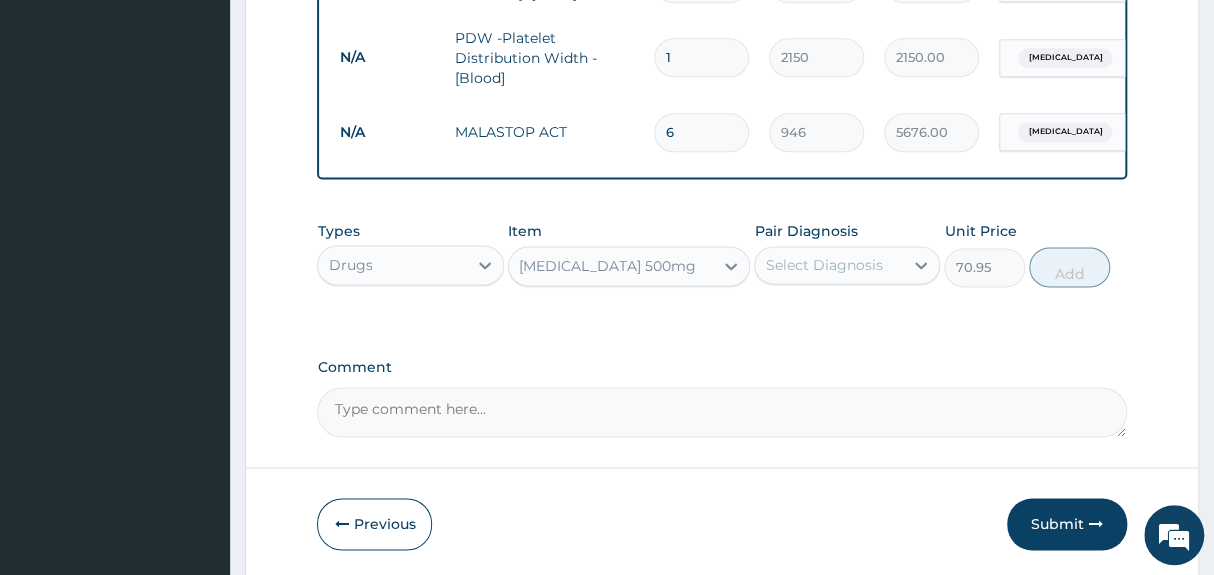 click on "[MEDICAL_DATA] 500mg" at bounding box center (607, 266) 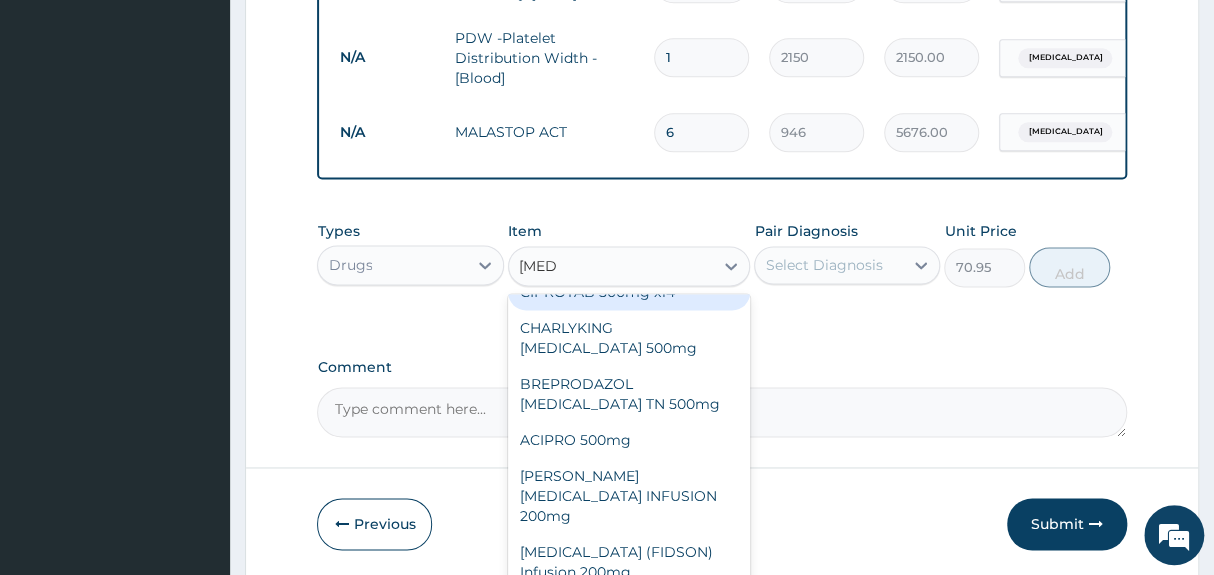 scroll, scrollTop: 23, scrollLeft: 0, axis: vertical 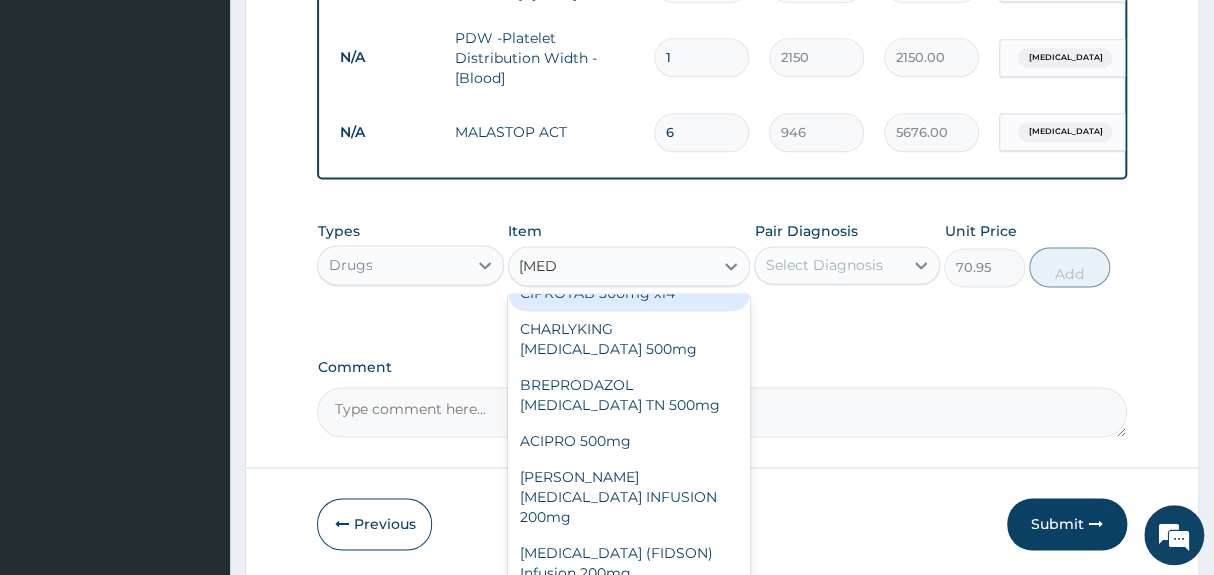 type on "ciprof" 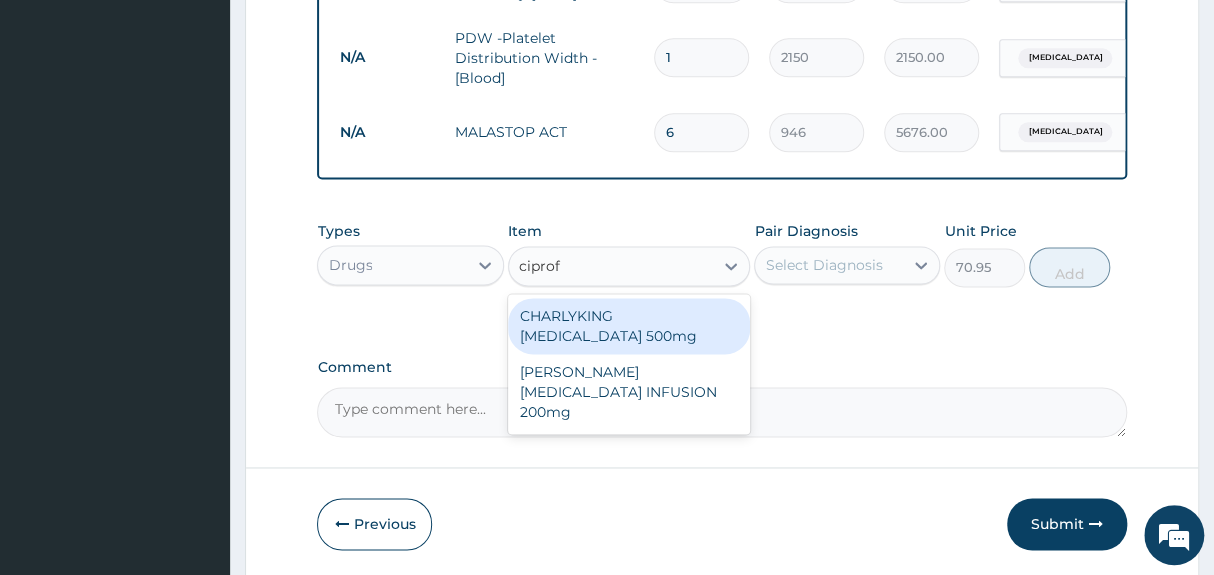 scroll, scrollTop: 0, scrollLeft: 0, axis: both 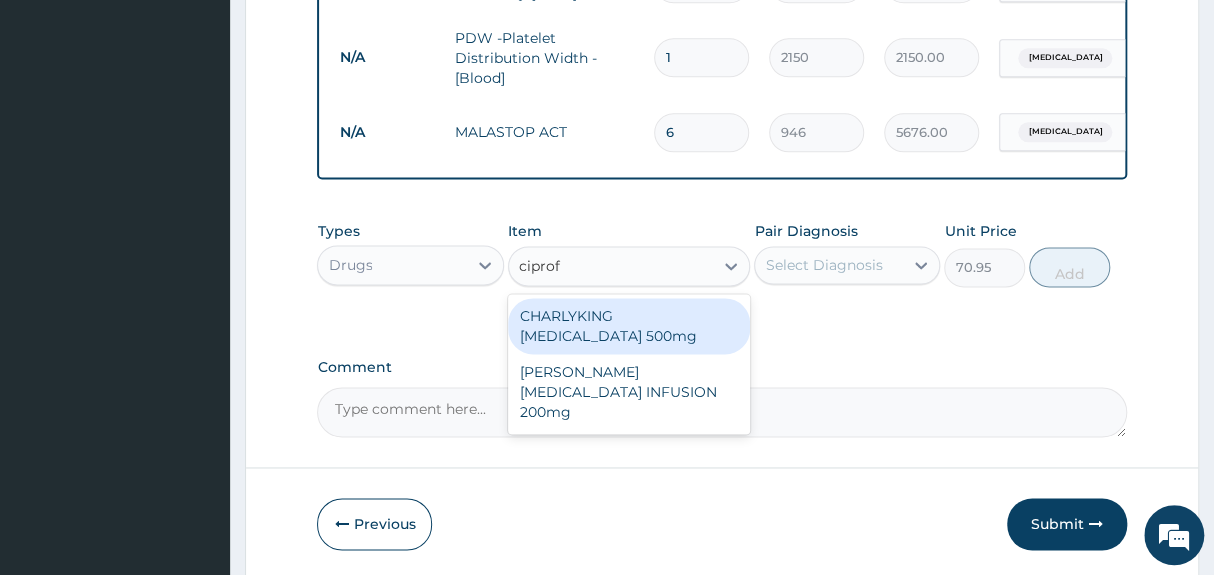 click on "CHARLYKING CIPROFLOXACIN 500mg" at bounding box center [629, 326] 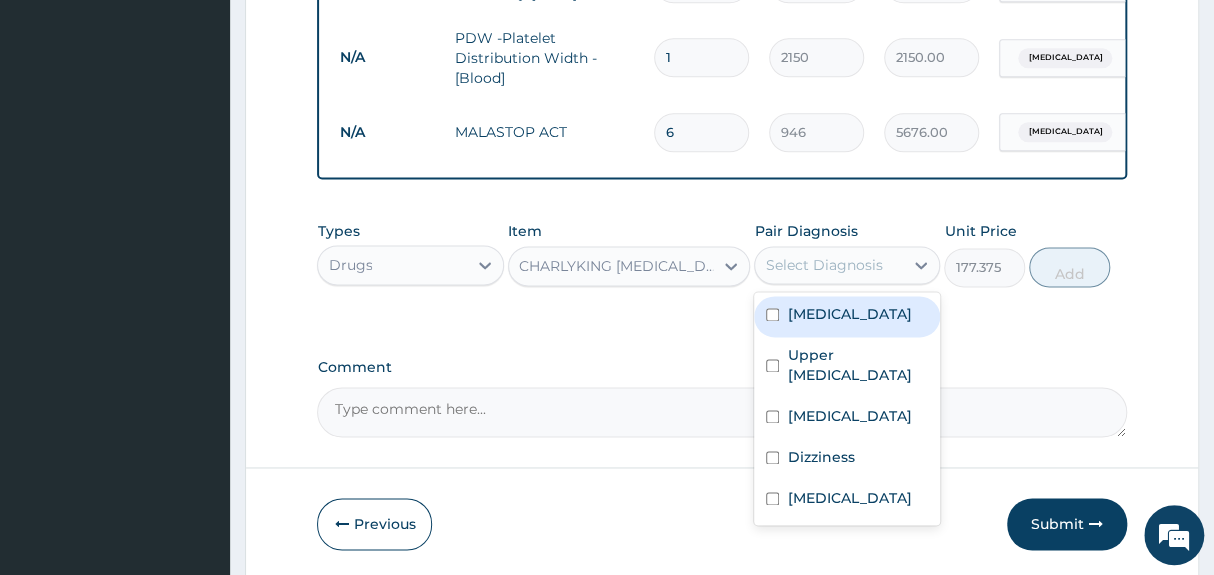 click on "Select Diagnosis" at bounding box center (823, 265) 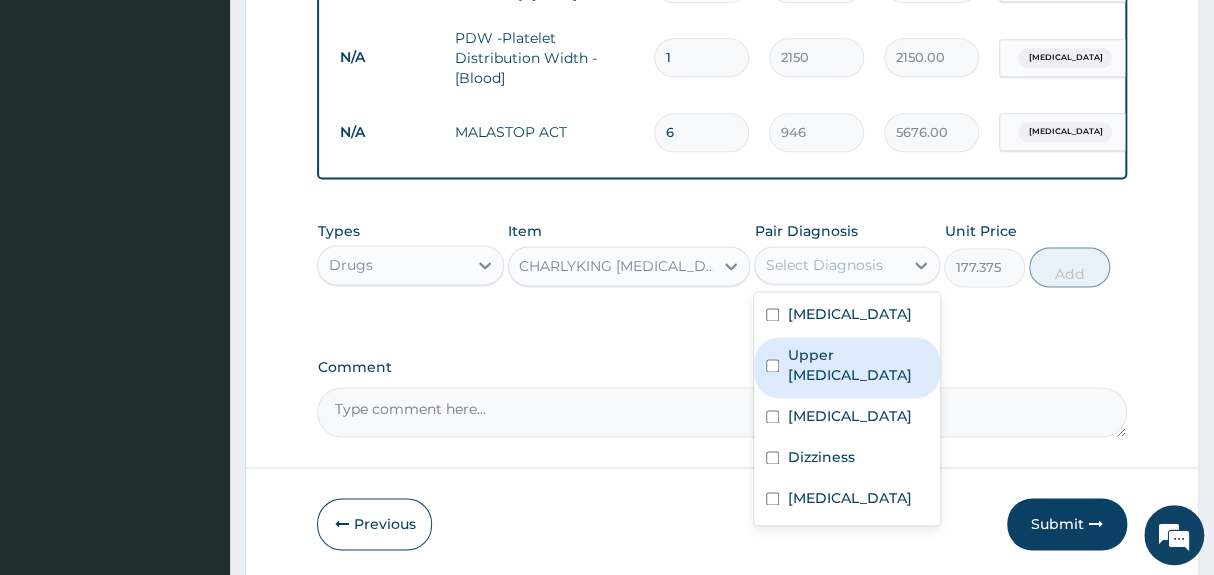click on "Upper urinary tract infection" at bounding box center (857, 365) 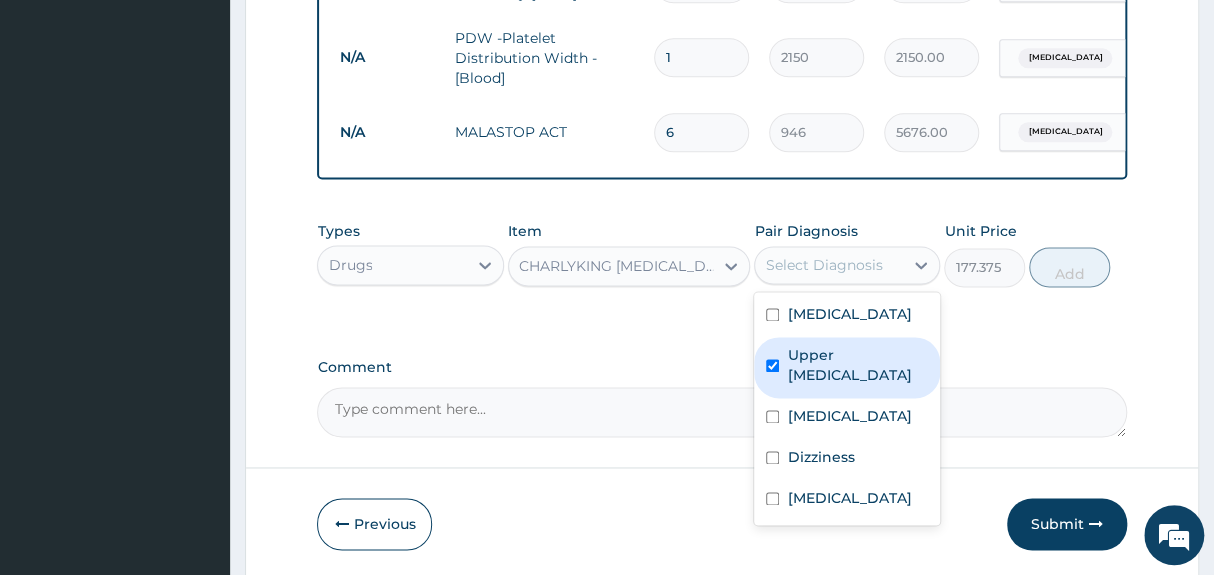 checkbox on "true" 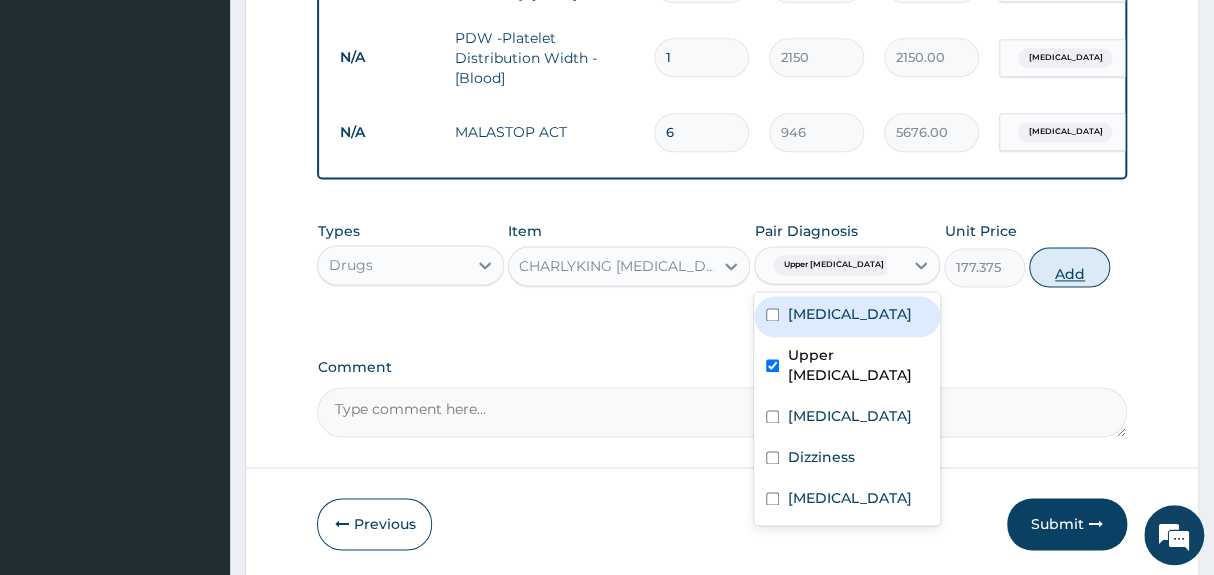 click on "Add" at bounding box center (1069, 267) 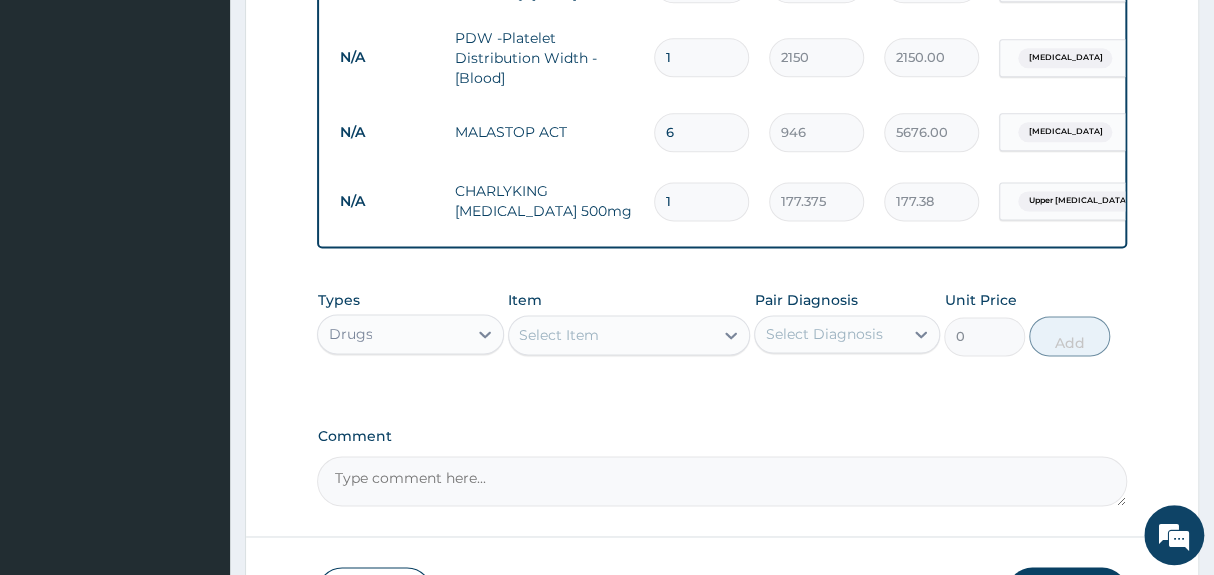 type on "10" 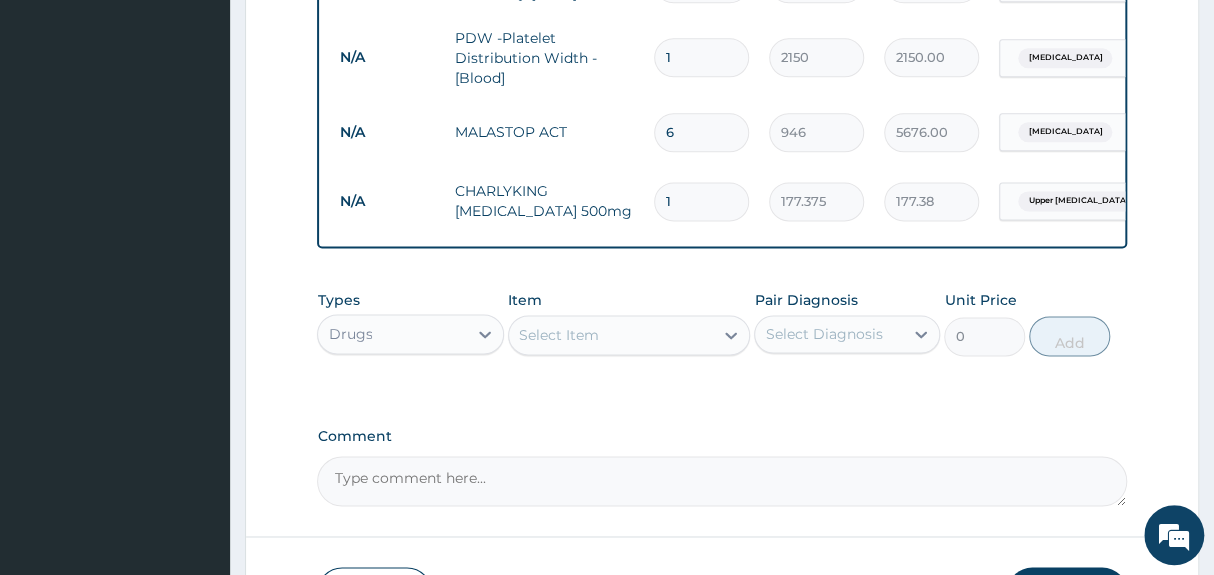 type on "1773.75" 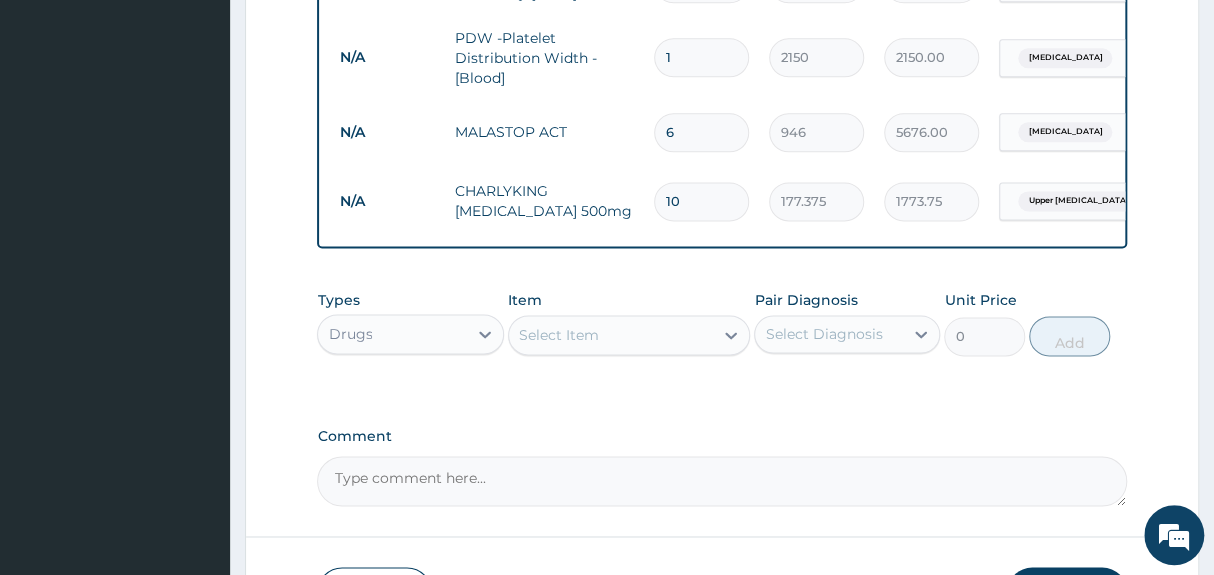type on "10" 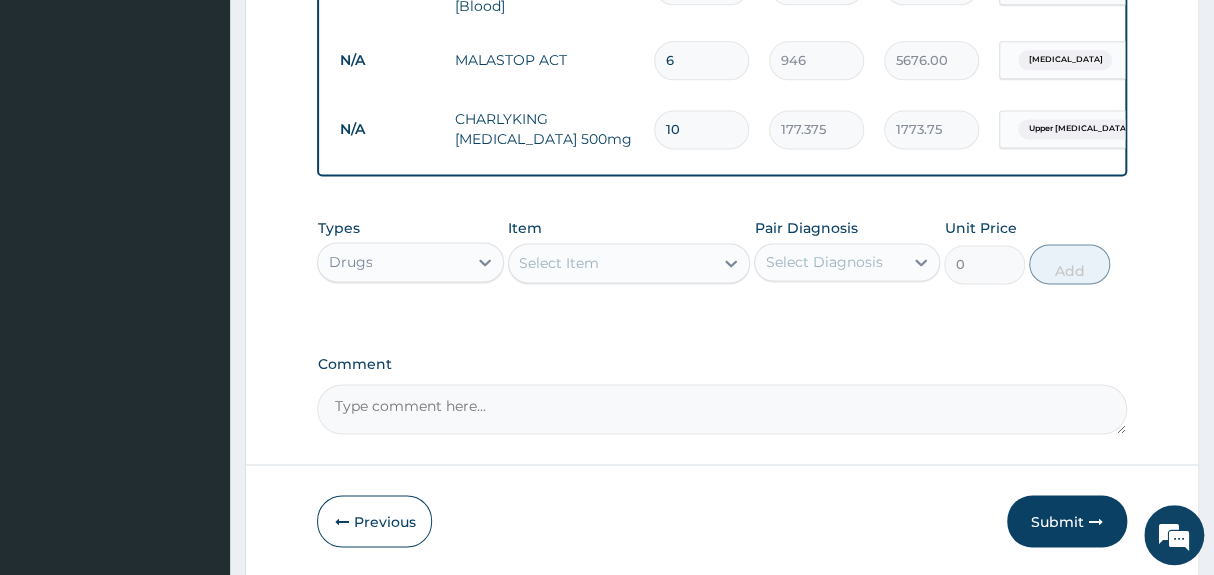 scroll, scrollTop: 1198, scrollLeft: 0, axis: vertical 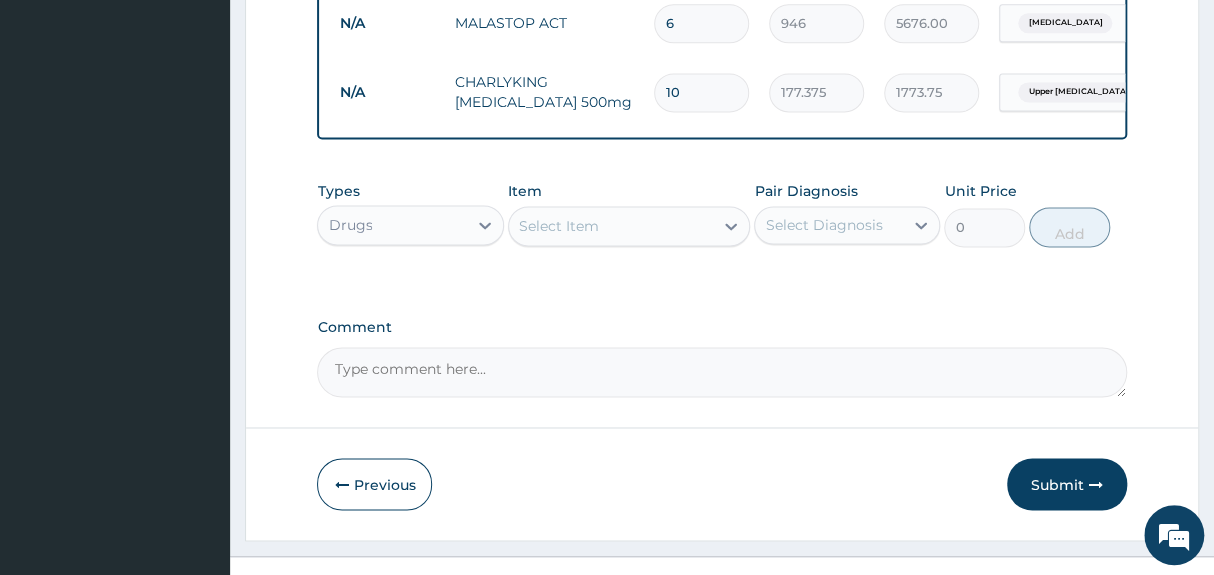 click on "Select Item" at bounding box center (559, 226) 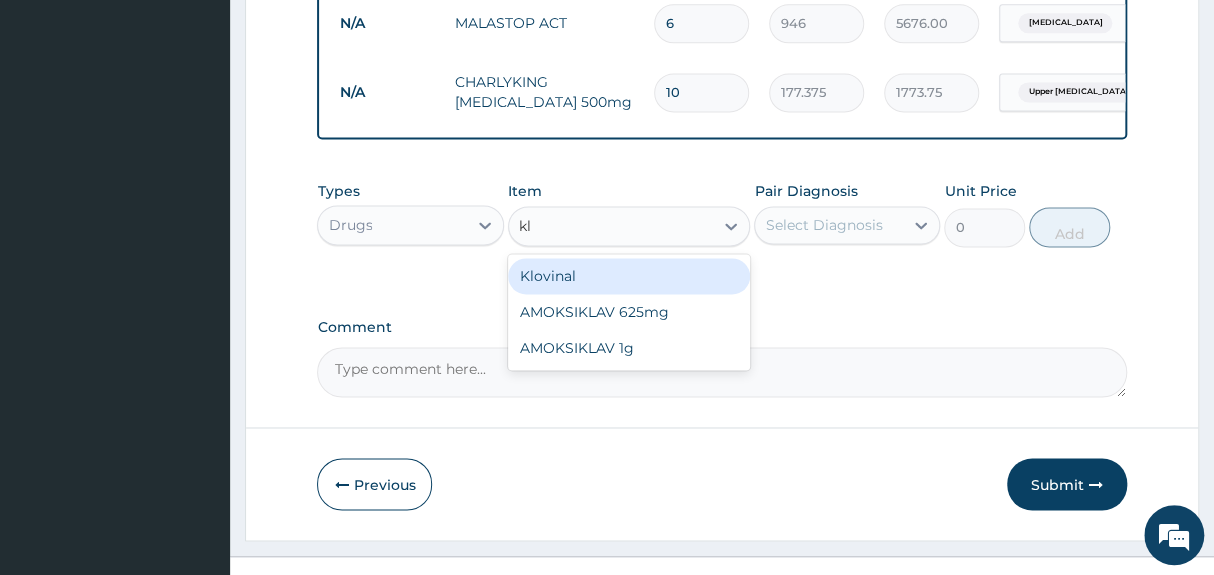 type on "klo" 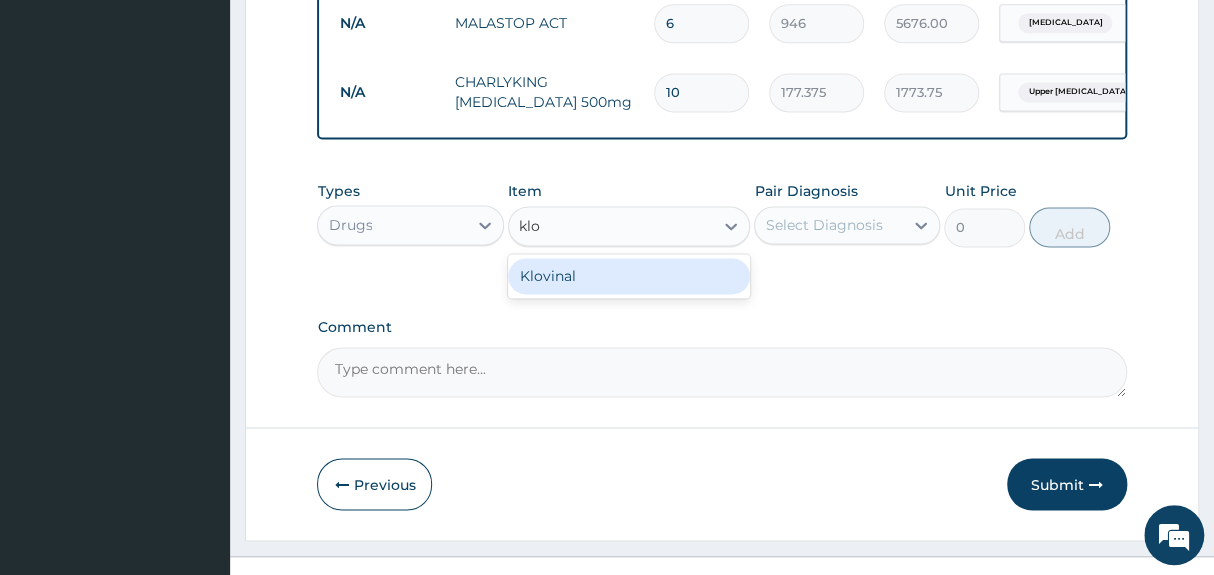 click on "Klovinal" at bounding box center (629, 276) 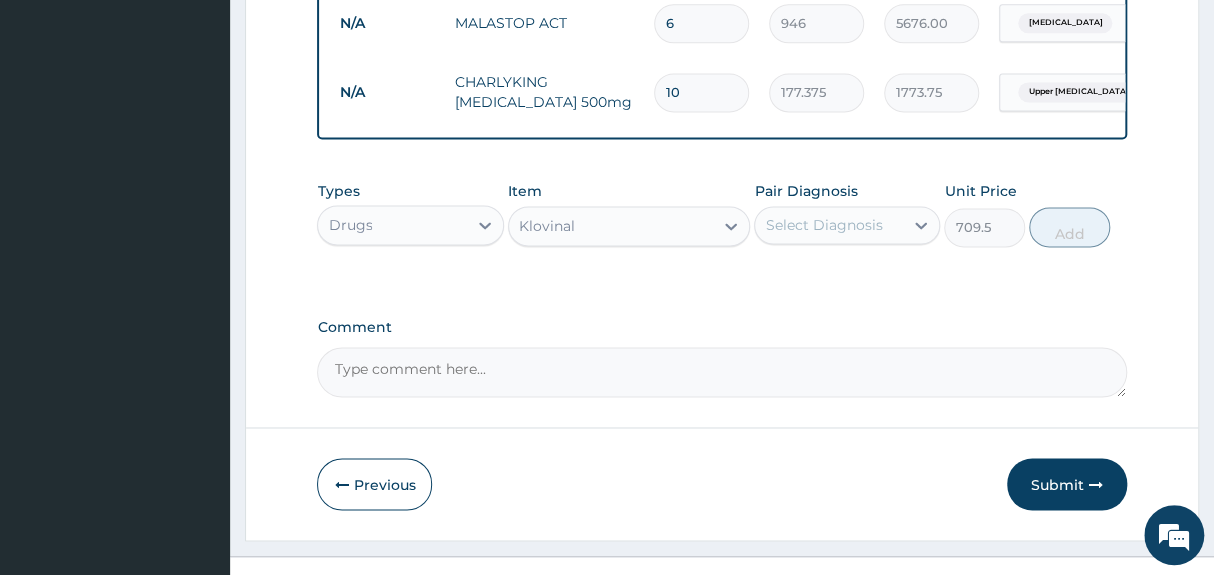 click on "Select Diagnosis" at bounding box center (823, 225) 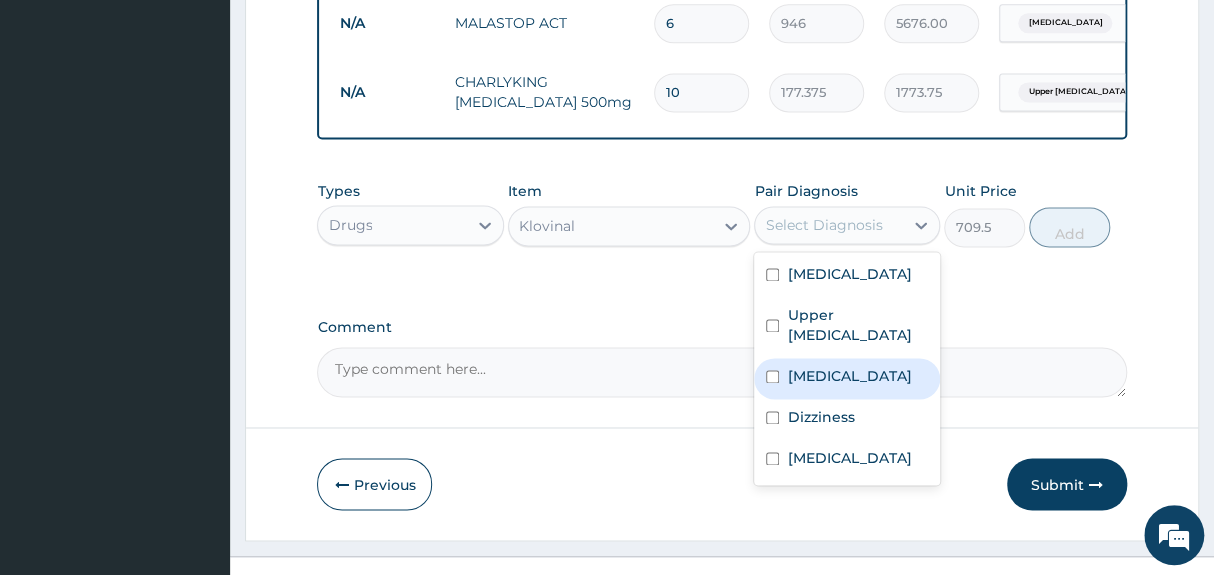 click on "Candidiasis" at bounding box center [849, 376] 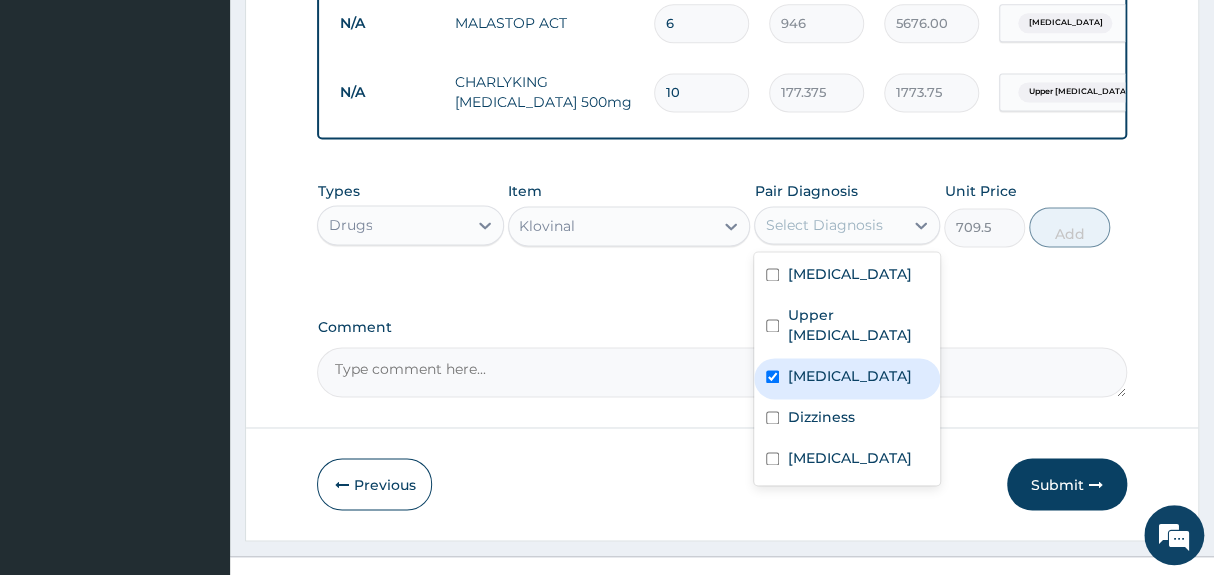 checkbox on "true" 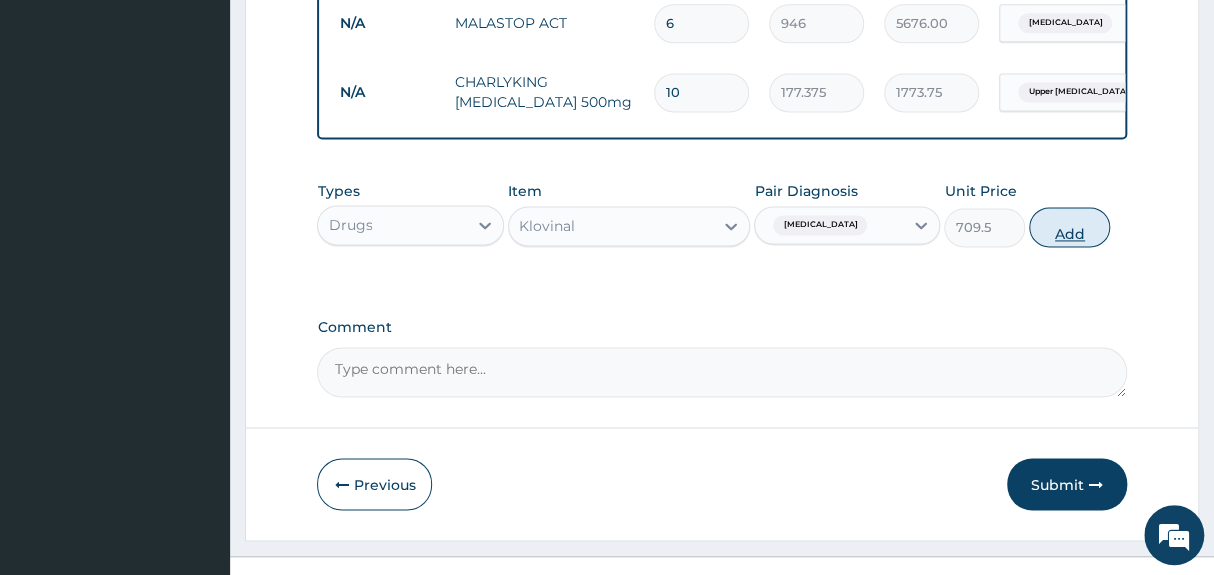 click on "Add" at bounding box center (1069, 227) 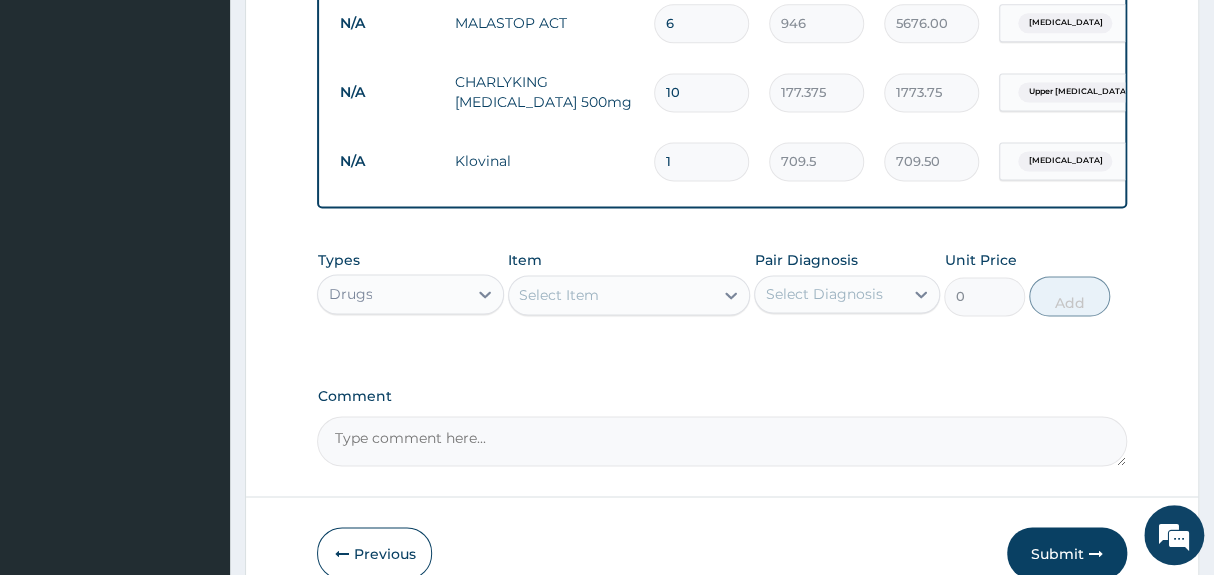 type 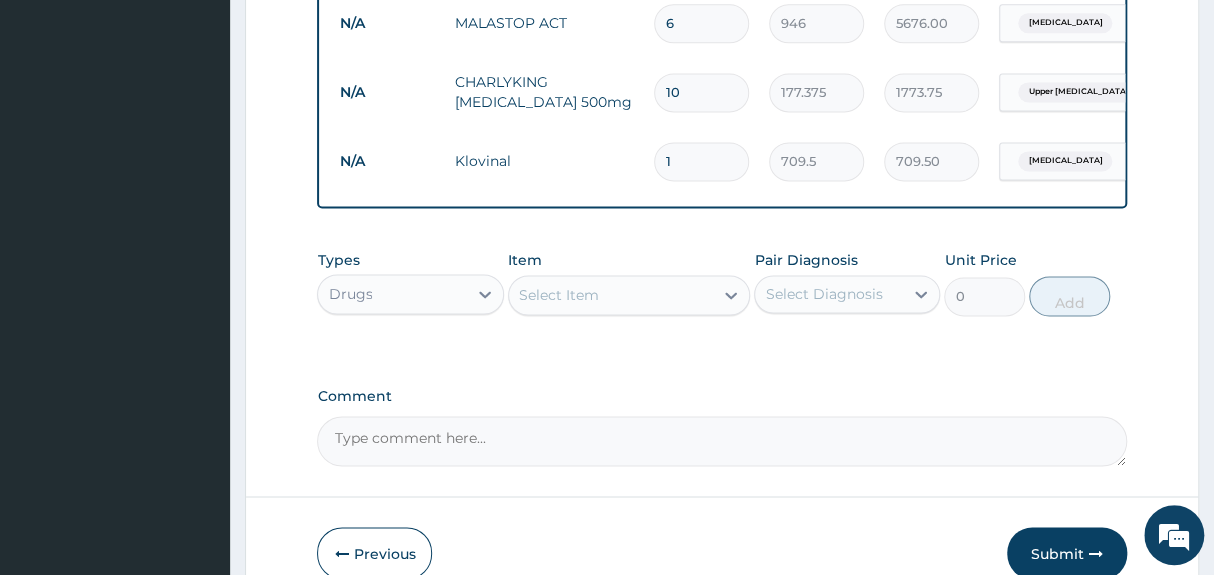 type on "0.00" 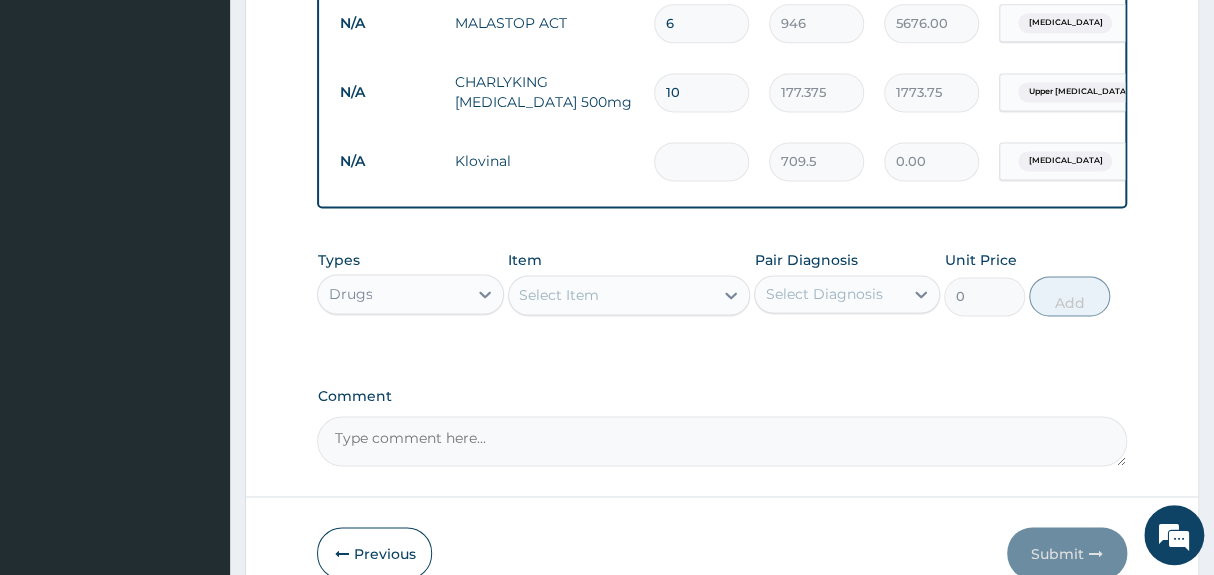 type on "7" 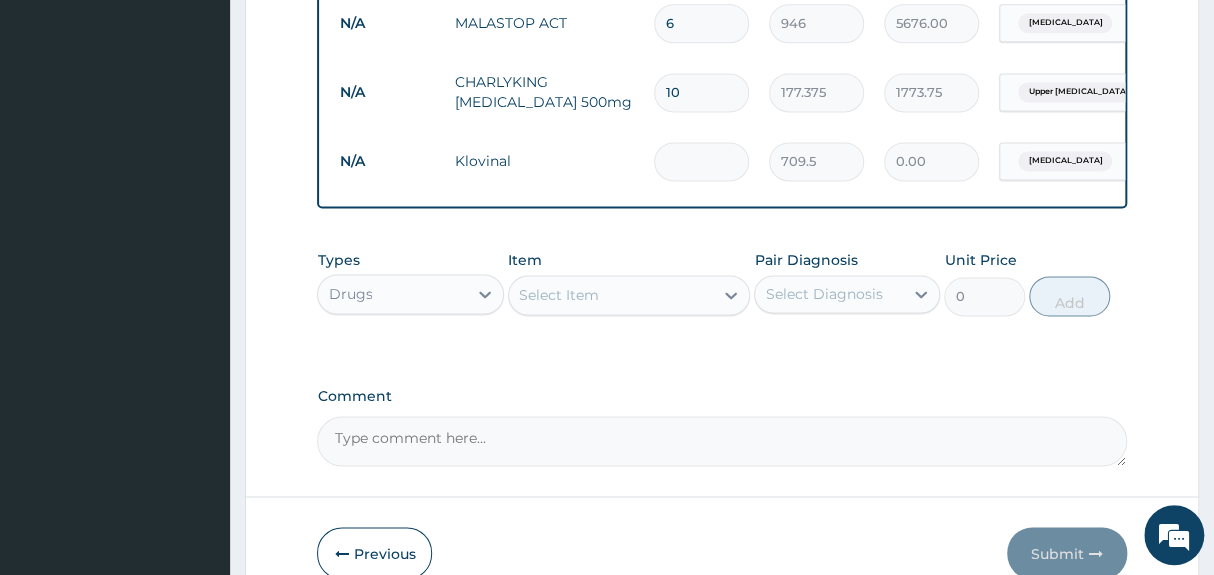 type on "4966.50" 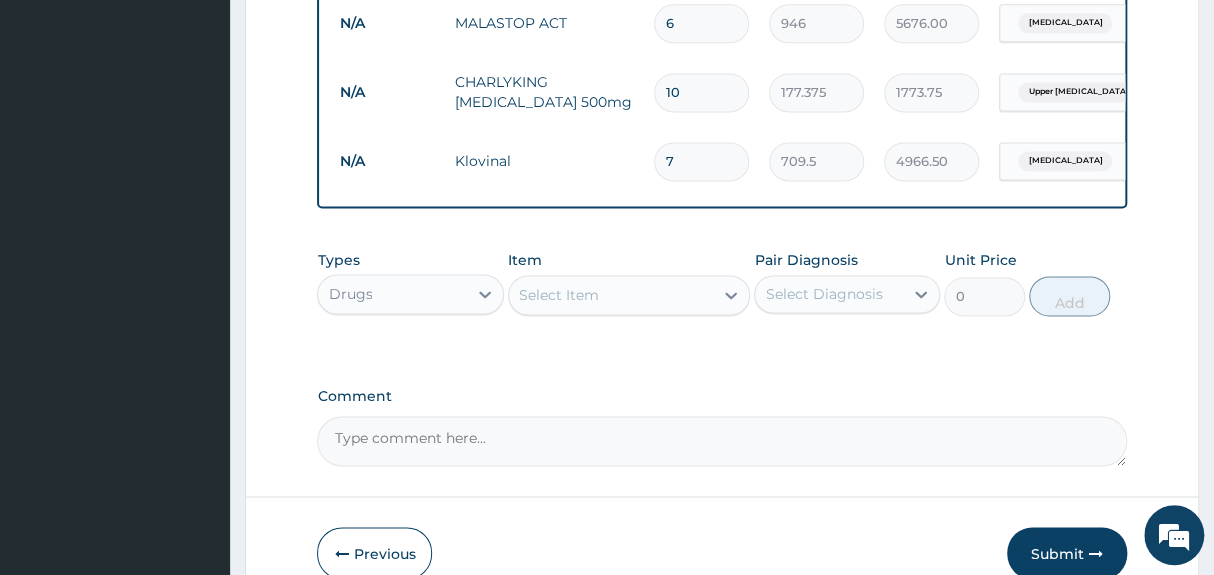 type on "7" 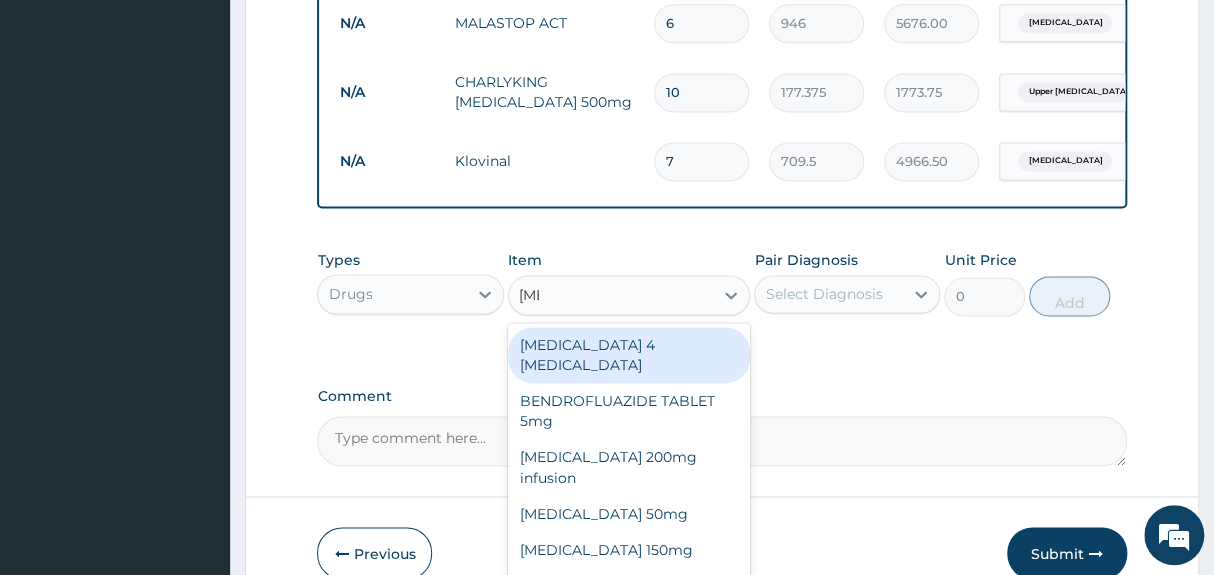 type on "fluc" 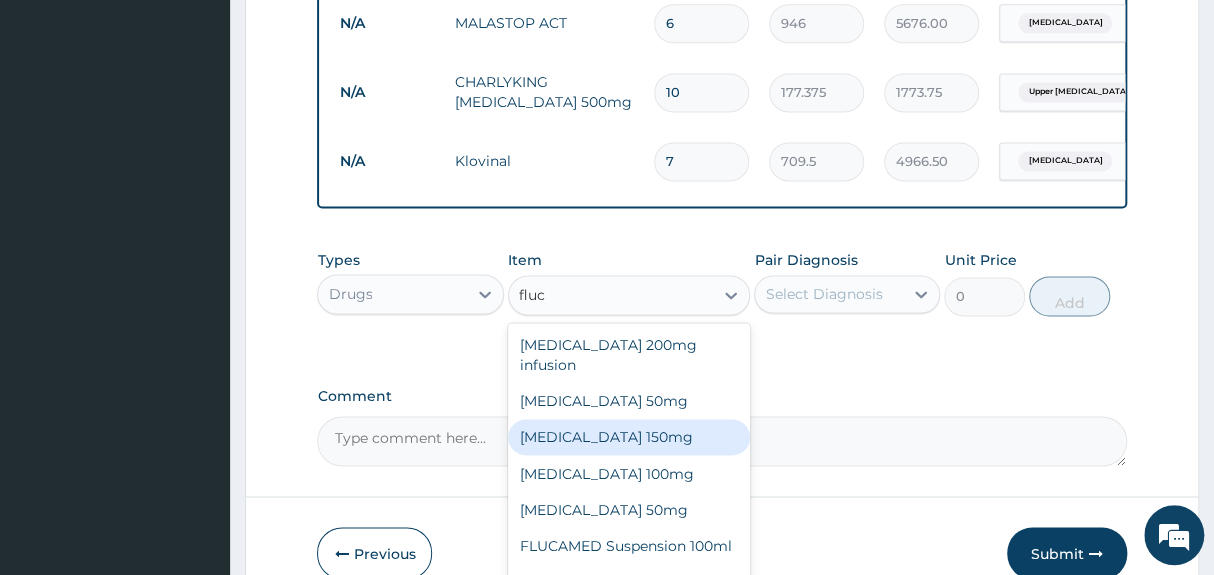 click on "Fluconazole 150mg" at bounding box center [629, 437] 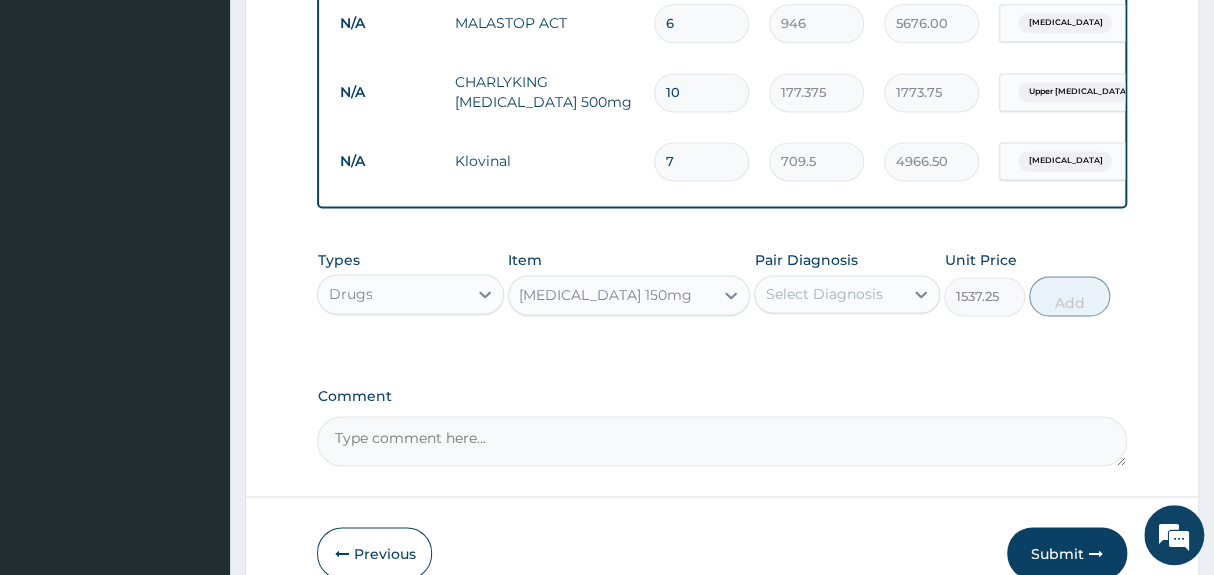 click on "Select Diagnosis" at bounding box center [823, 294] 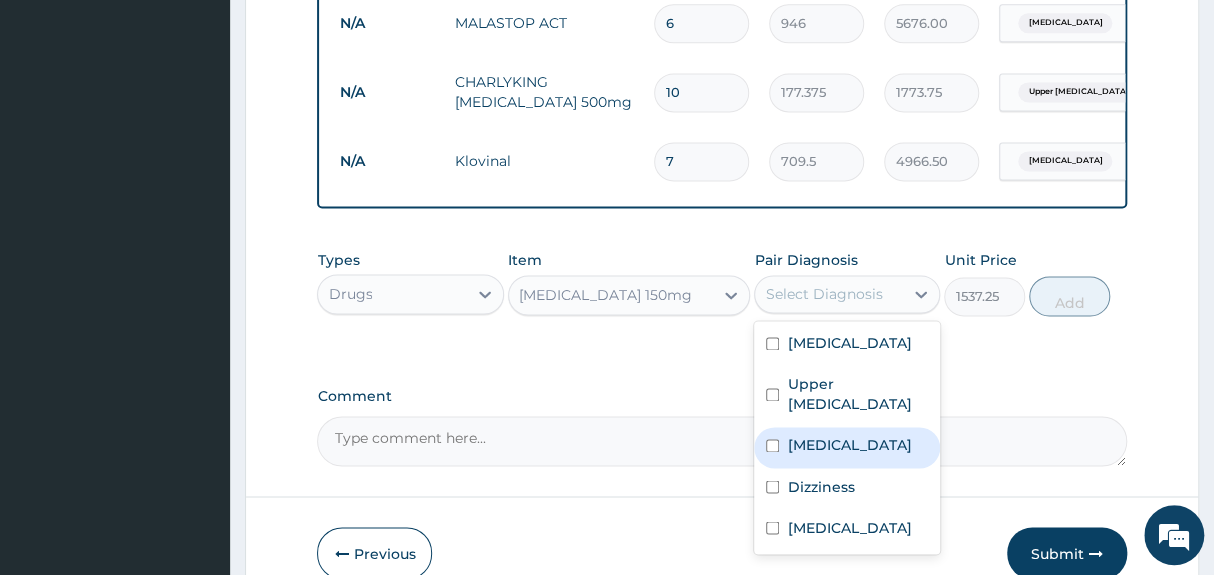 click on "Candidiasis" at bounding box center [849, 445] 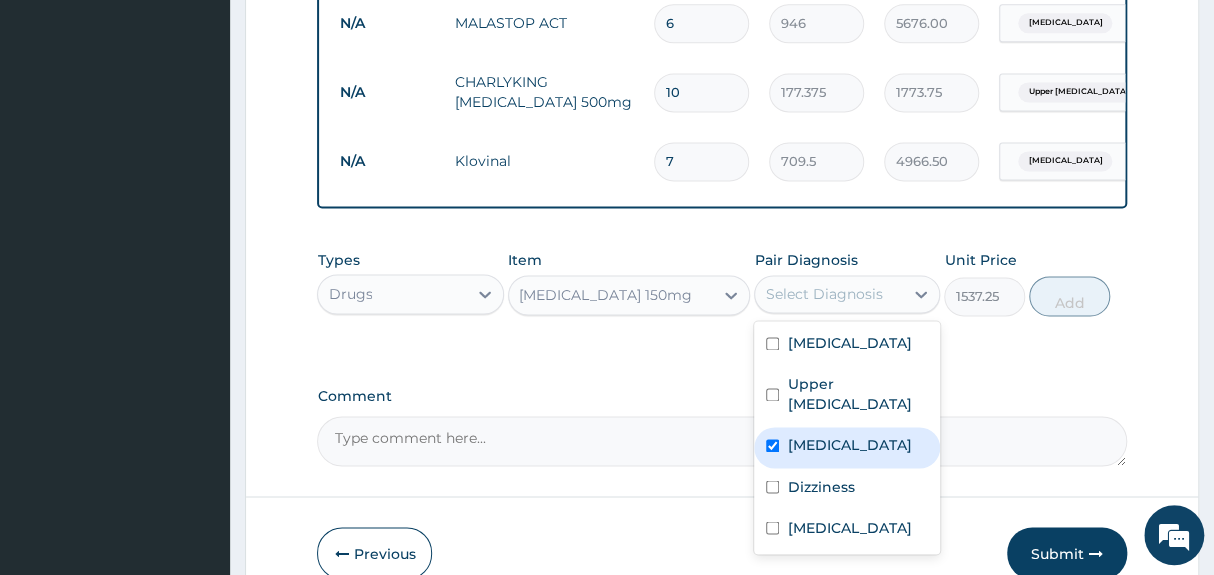 checkbox on "true" 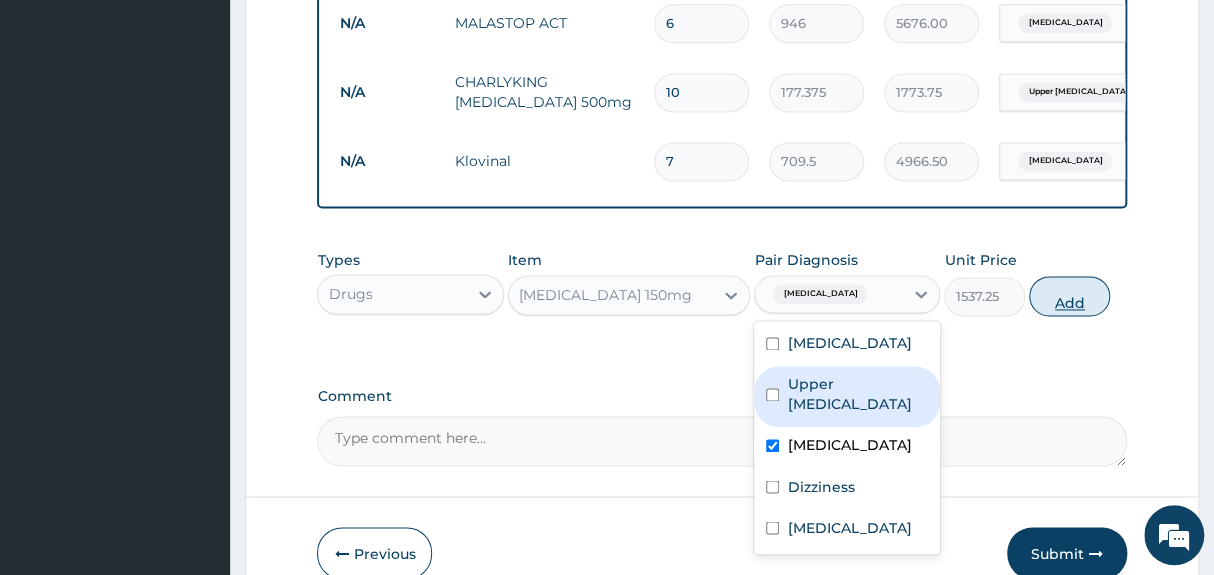 click on "Add" at bounding box center (1069, 296) 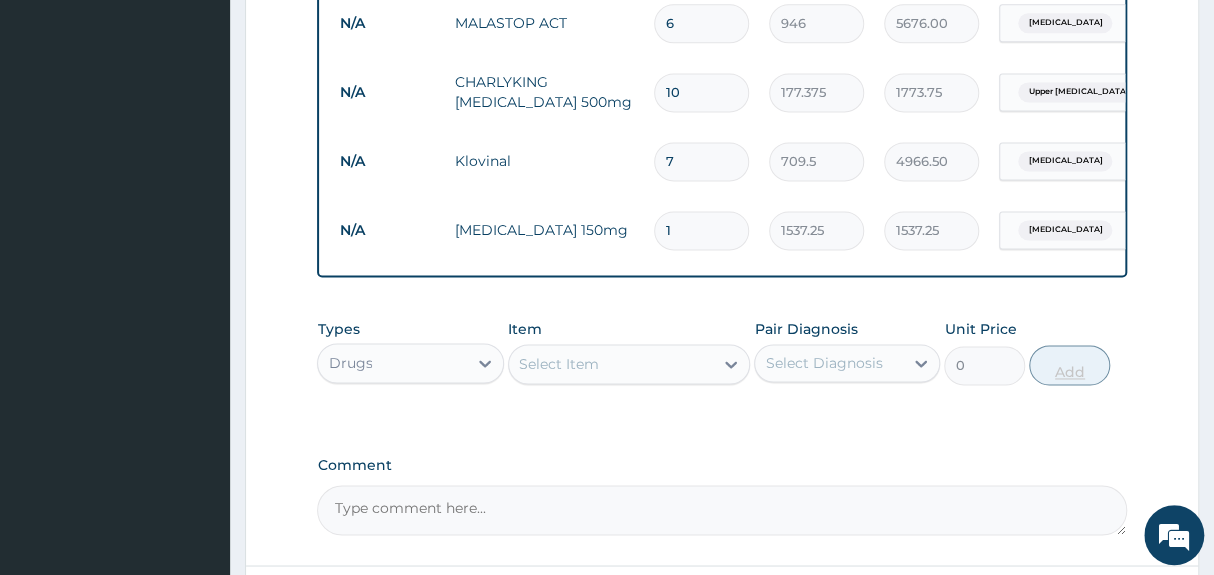 type on "10" 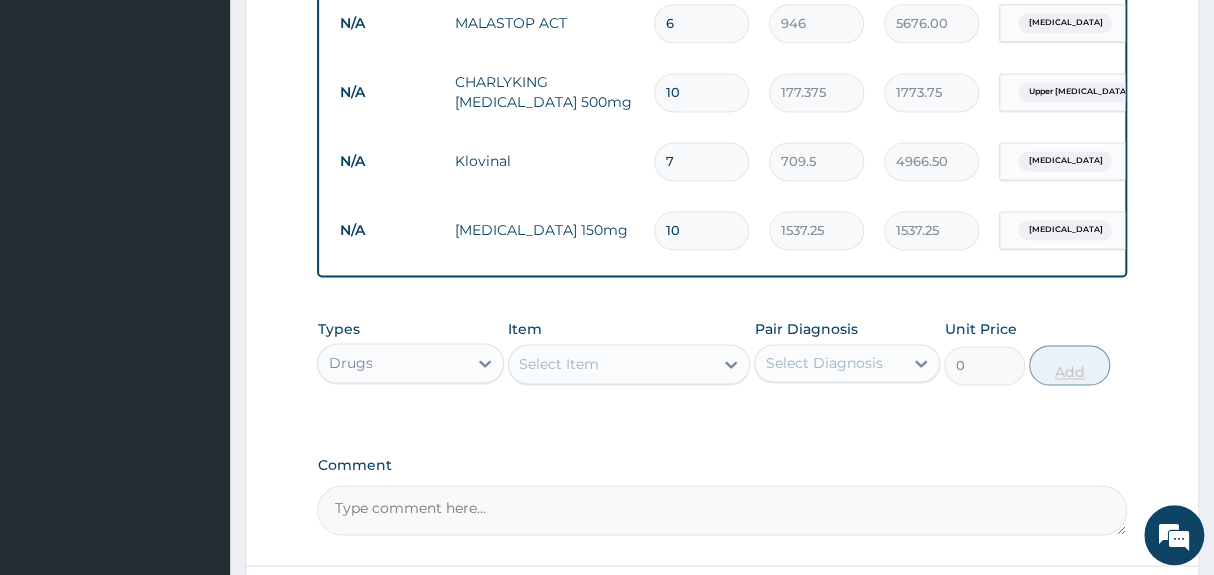 type on "15372.50" 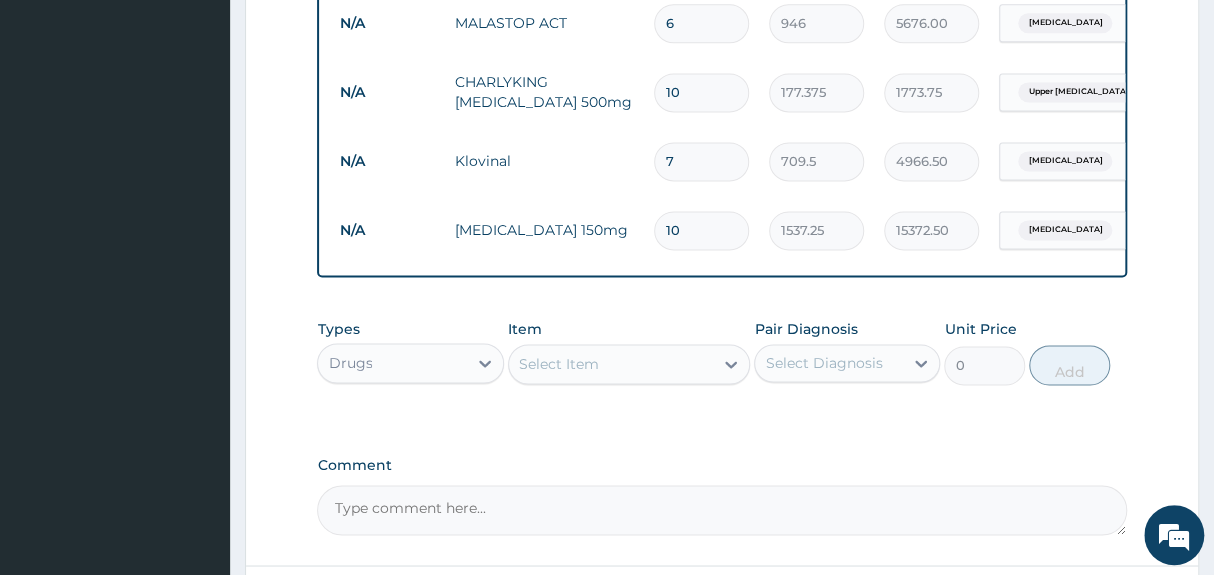 type on "10" 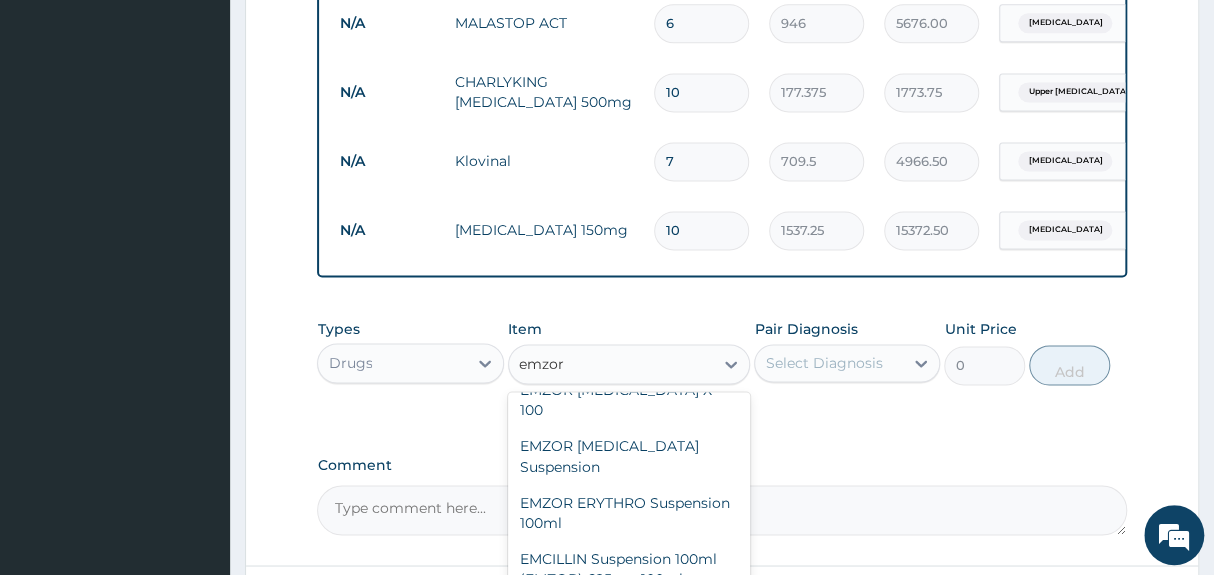 scroll, scrollTop: 0, scrollLeft: 0, axis: both 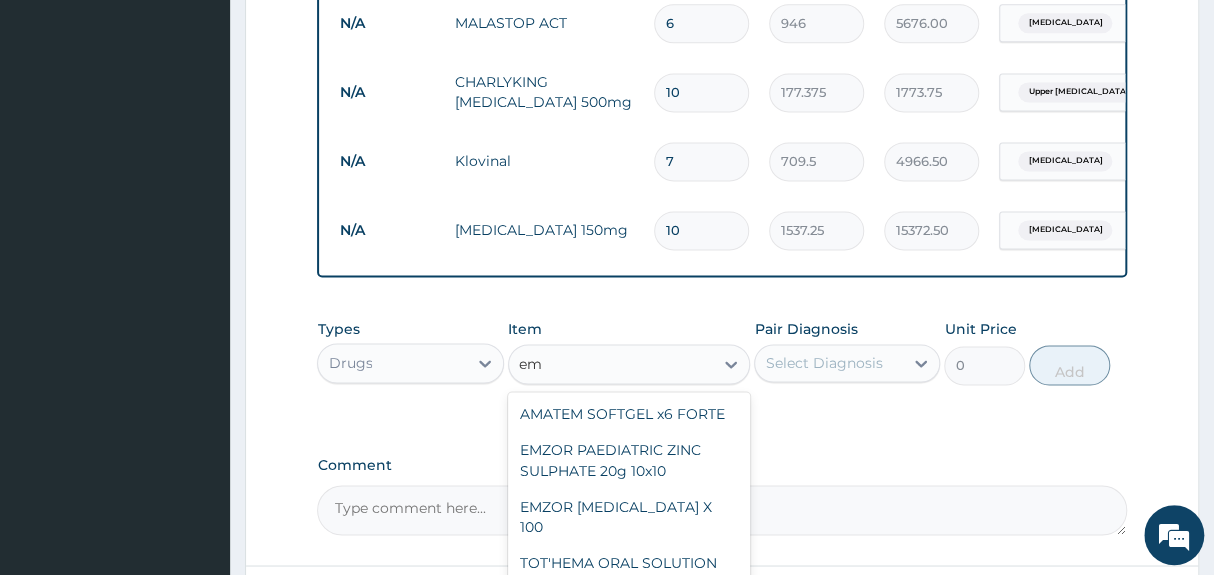 type on "e" 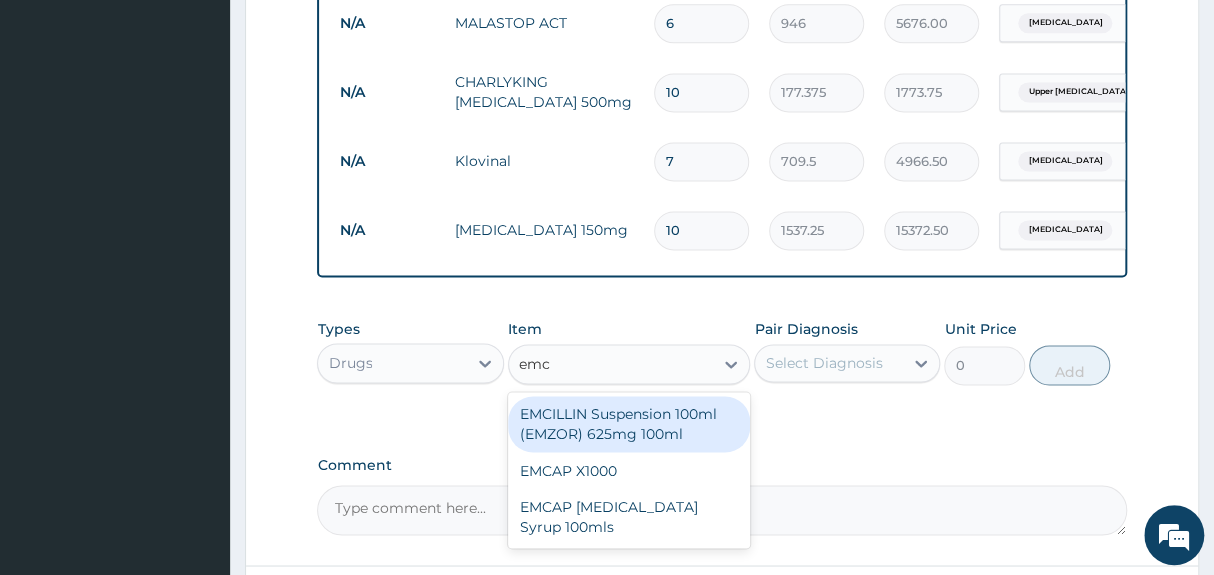 type on "emca" 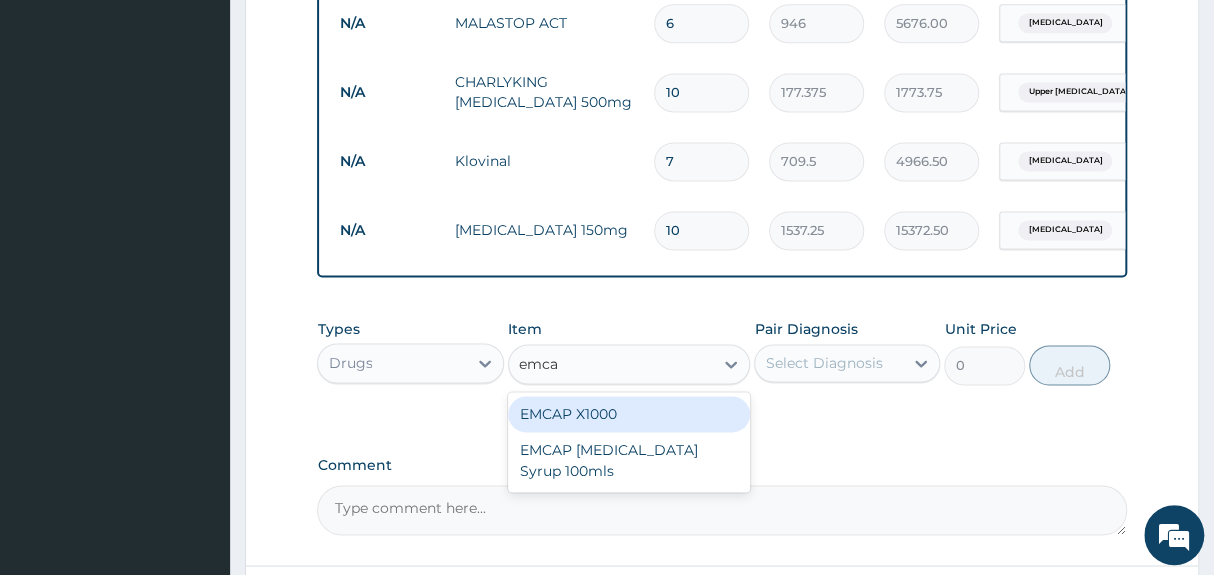 click on "EMCAP X1000" at bounding box center [629, 414] 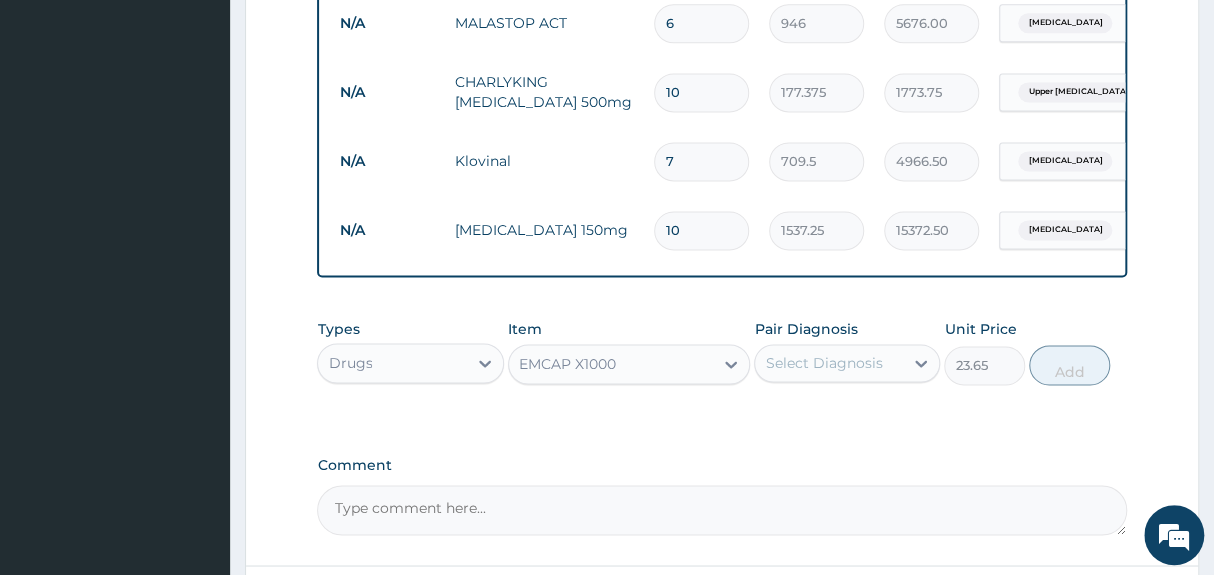 click on "EMCAP X1000" at bounding box center [611, 364] 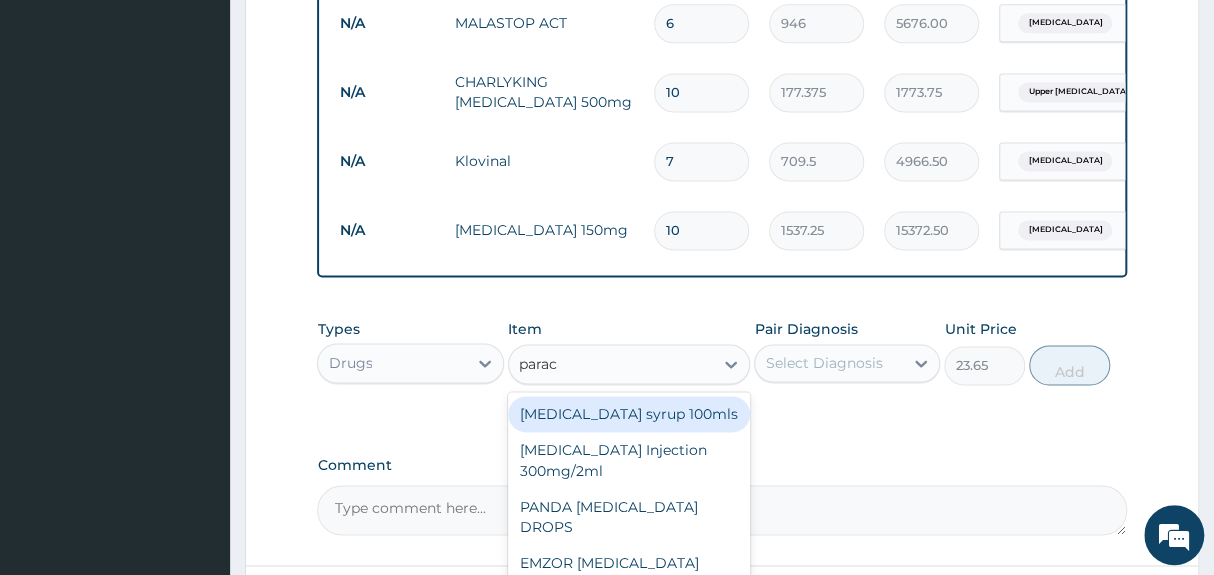 scroll, scrollTop: 0, scrollLeft: 0, axis: both 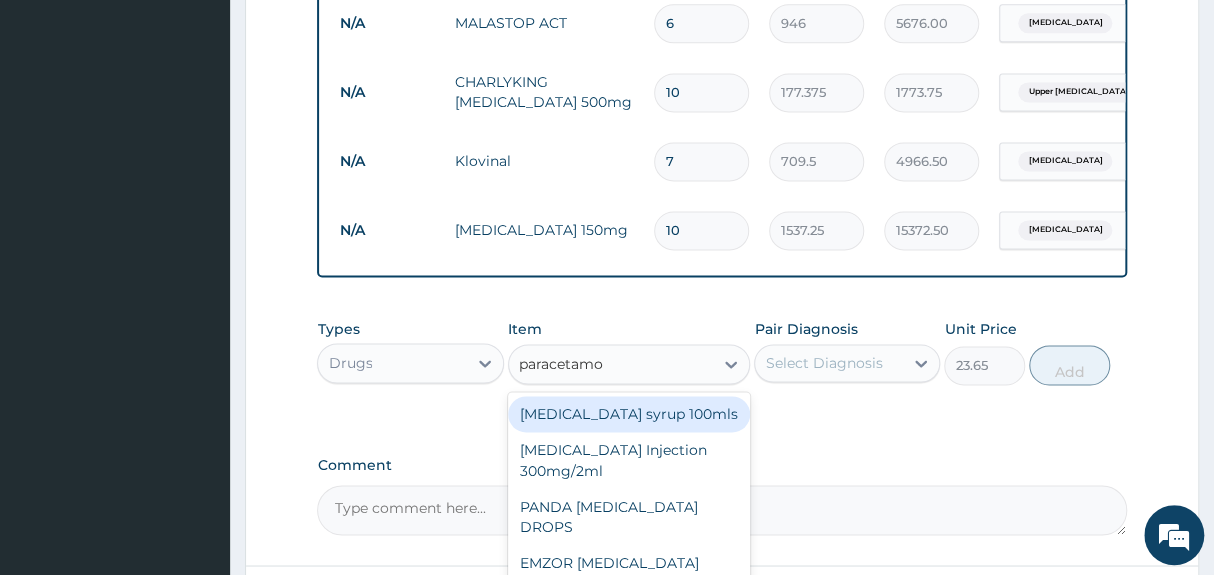 type on "paracetamol" 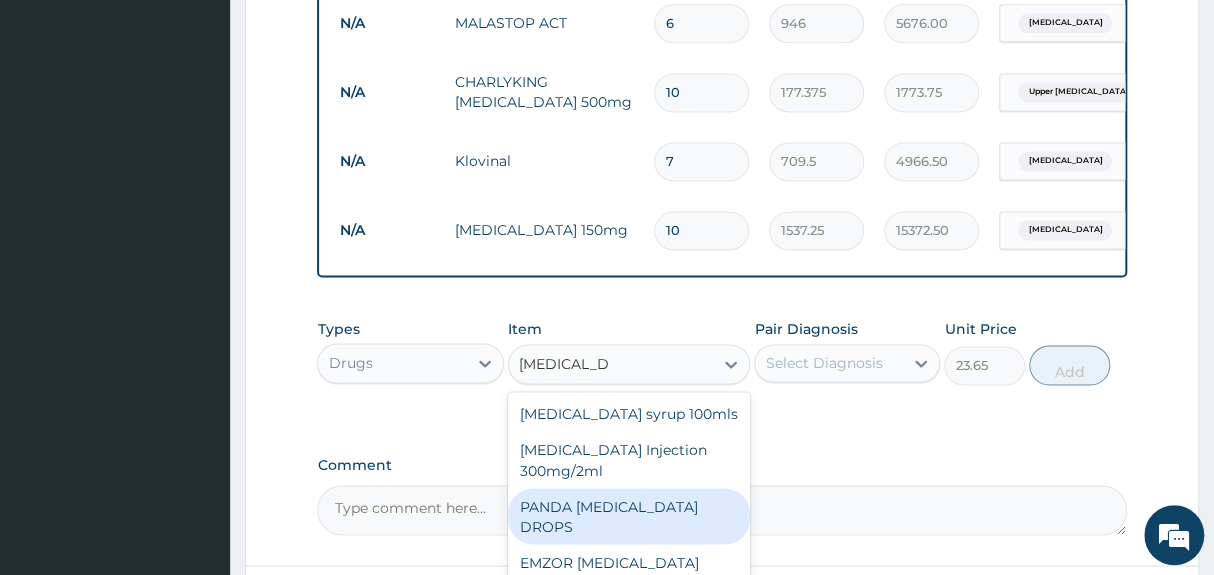 click on "PANDA [MEDICAL_DATA] DROPS" at bounding box center [629, 516] 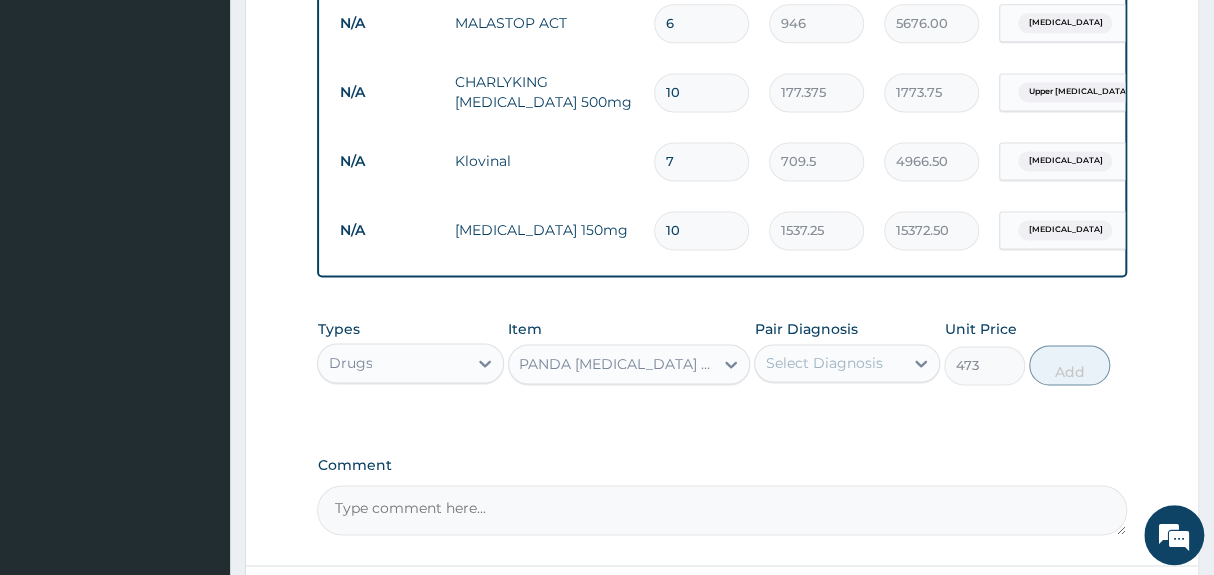 click on "PANDA [MEDICAL_DATA] DROPS" at bounding box center [617, 364] 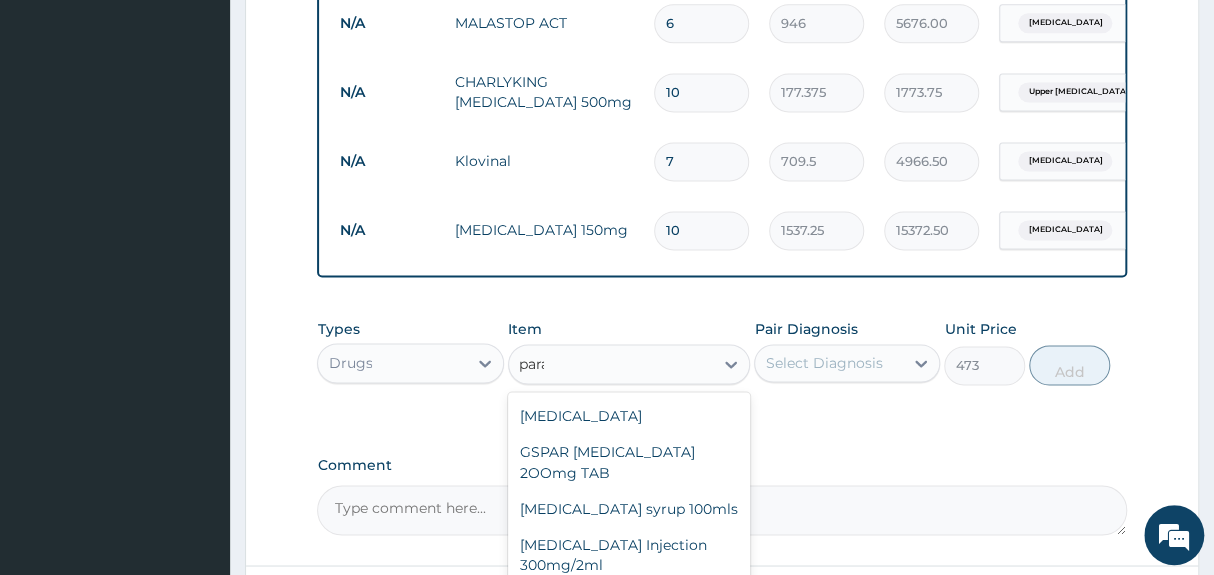 scroll, scrollTop: 0, scrollLeft: 0, axis: both 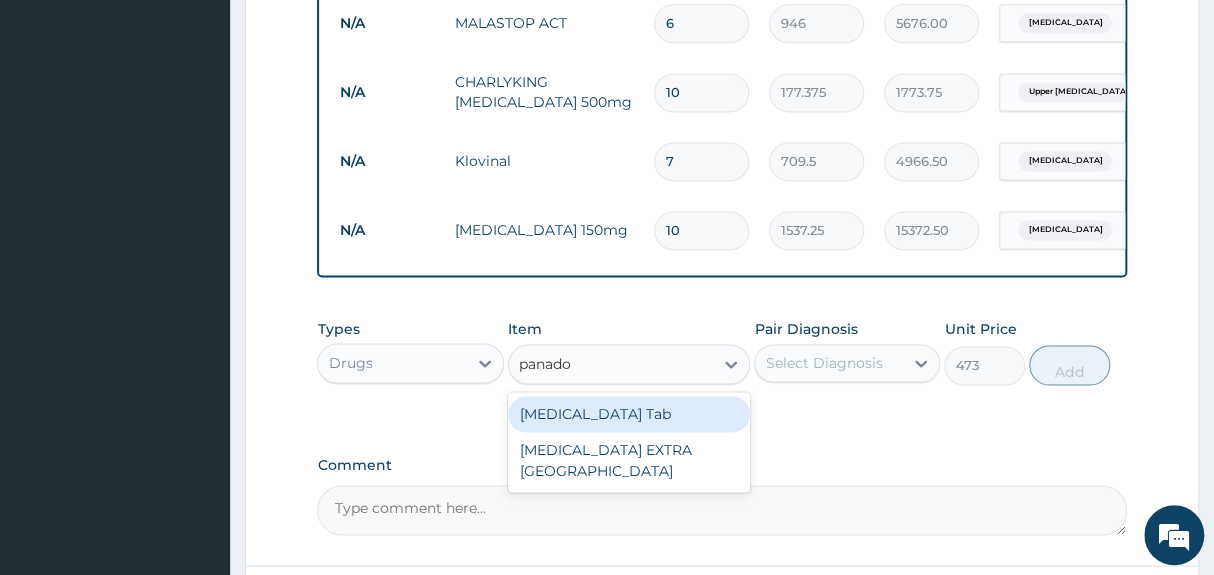type on "[MEDICAL_DATA]" 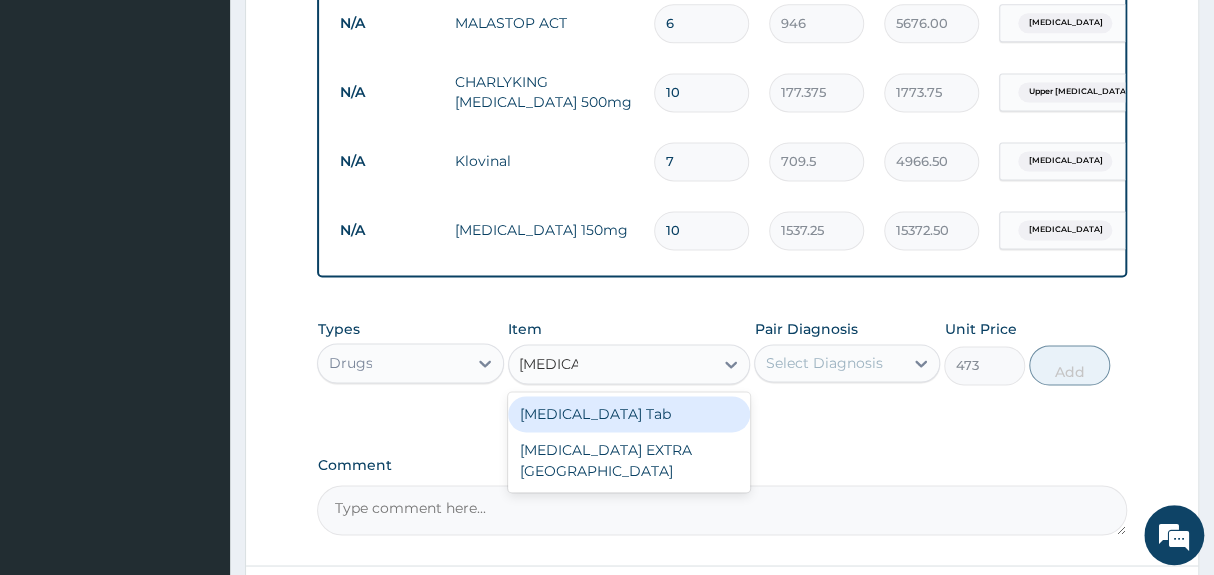 click on "[MEDICAL_DATA] Tab" at bounding box center [629, 414] 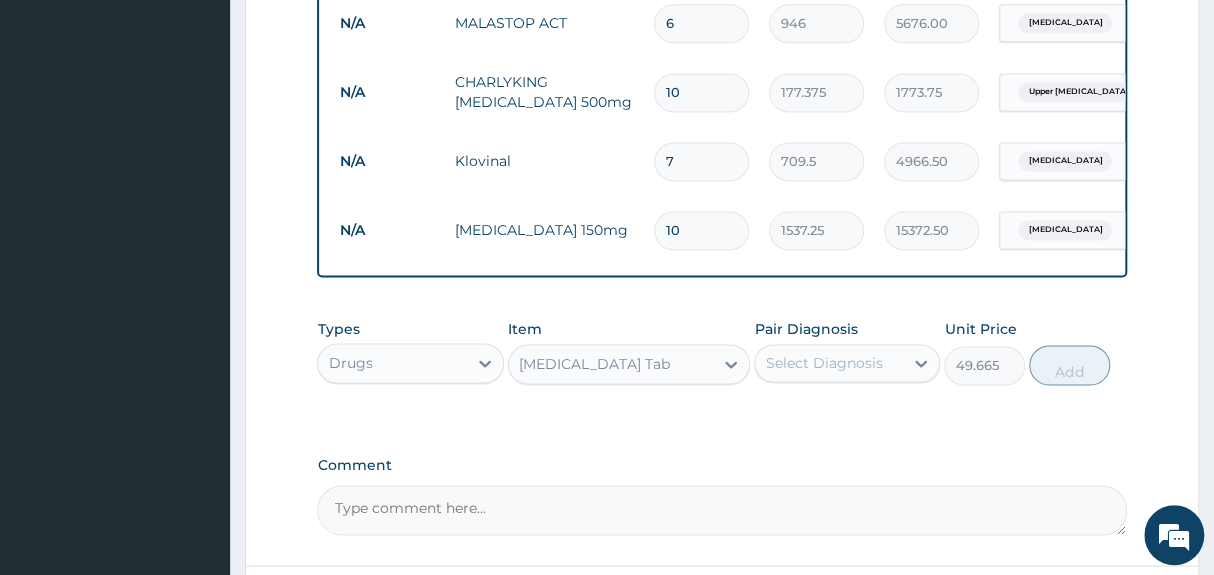 click on "Select Diagnosis" at bounding box center (823, 363) 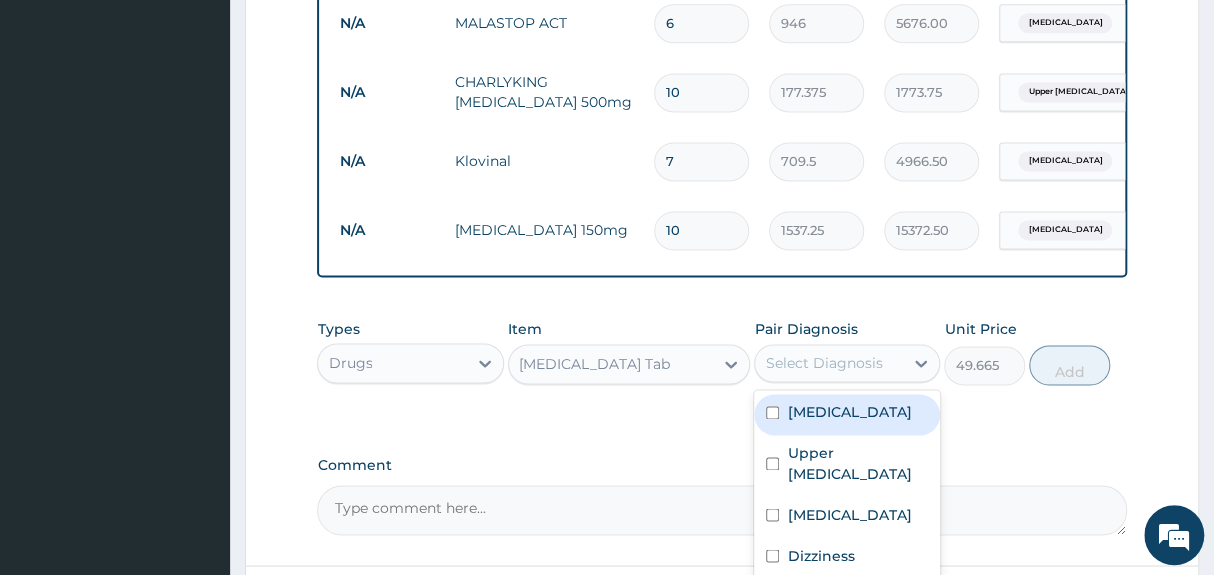 click on "[MEDICAL_DATA]" at bounding box center [849, 412] 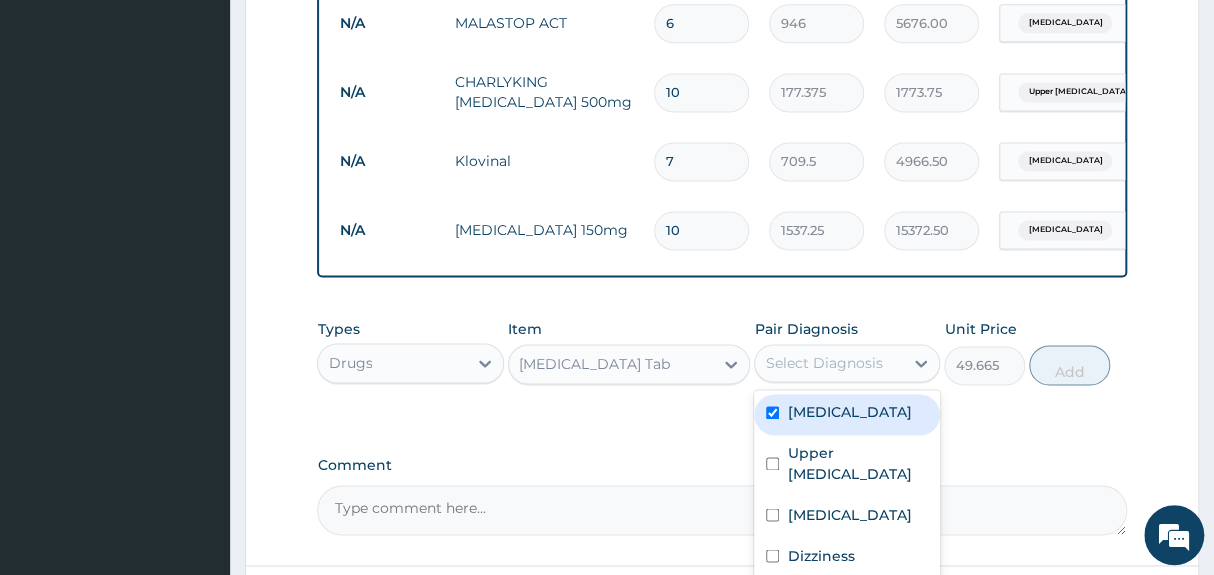 checkbox on "true" 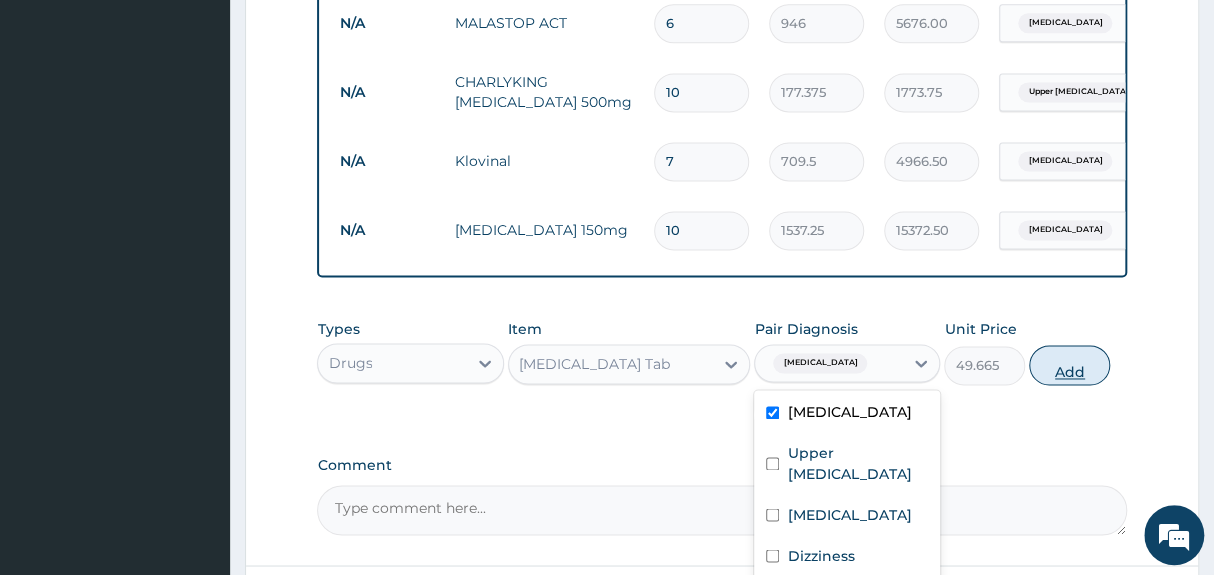 click on "Add" at bounding box center [1069, 365] 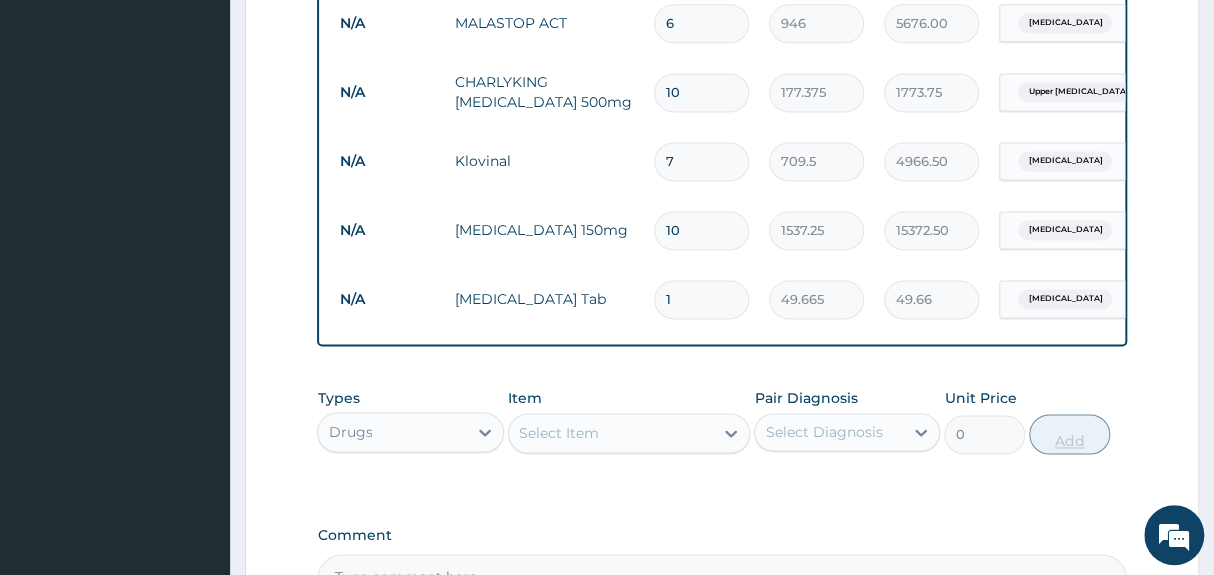 type on "18" 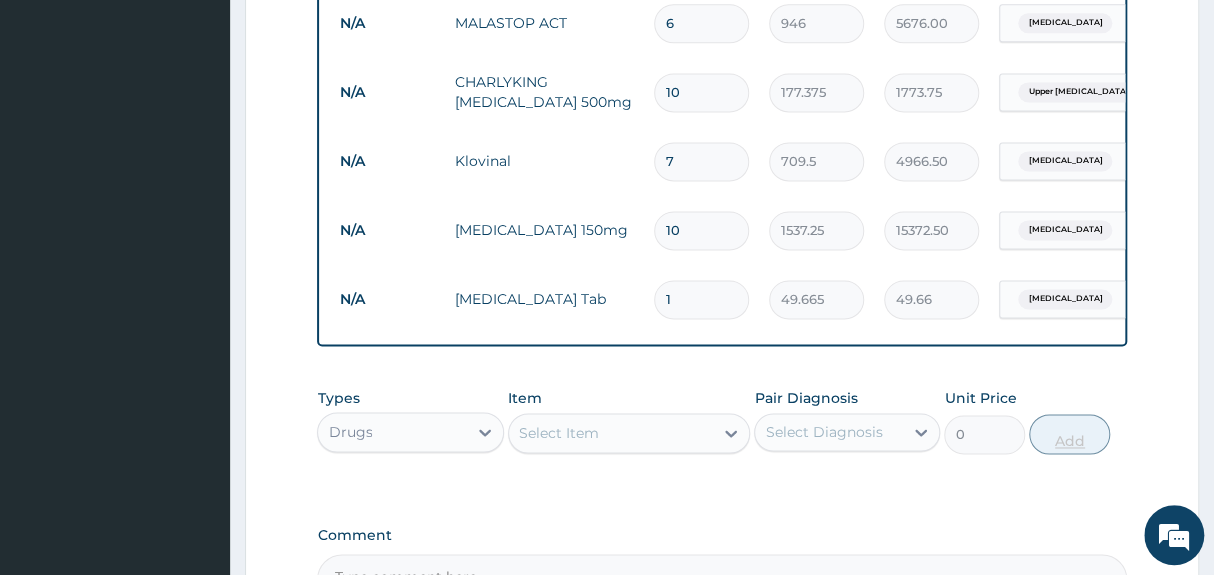 type on "893.97" 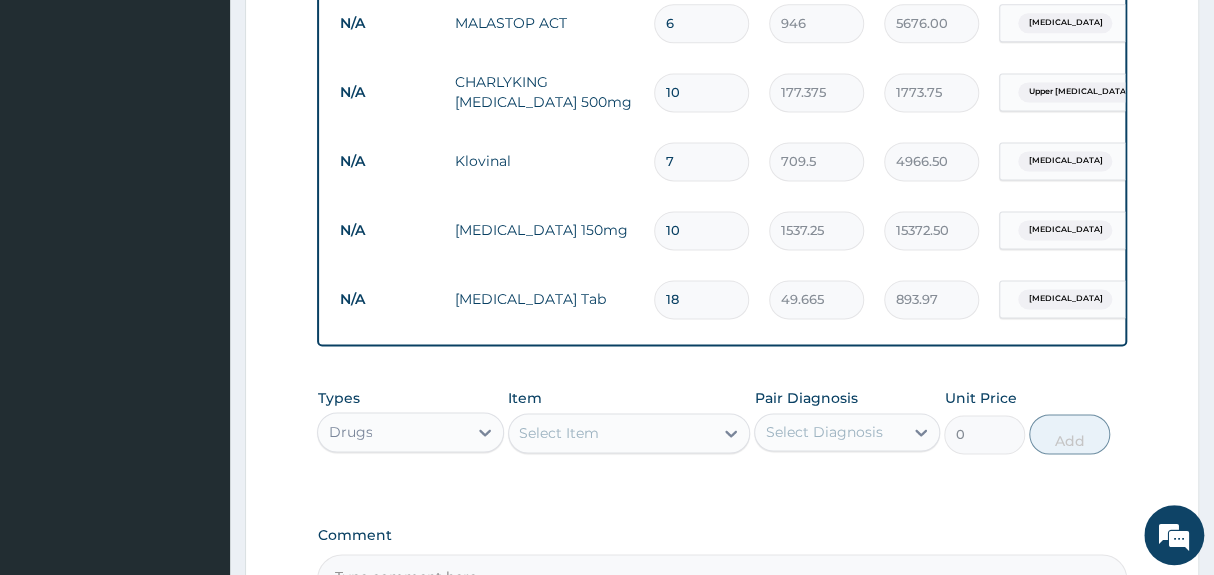type on "18" 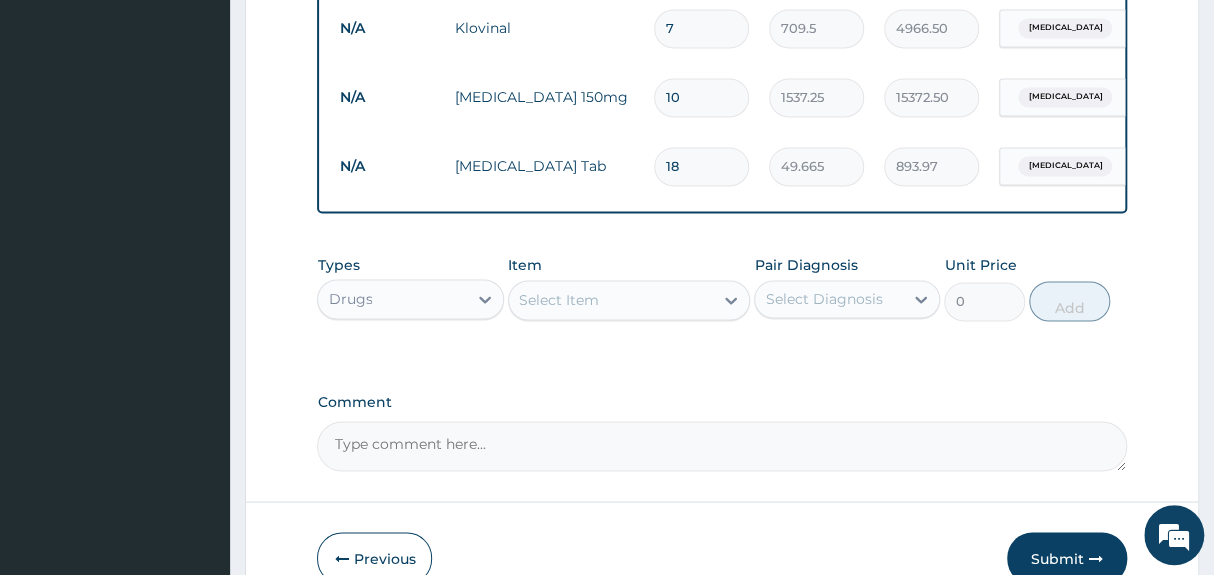 scroll, scrollTop: 1295, scrollLeft: 0, axis: vertical 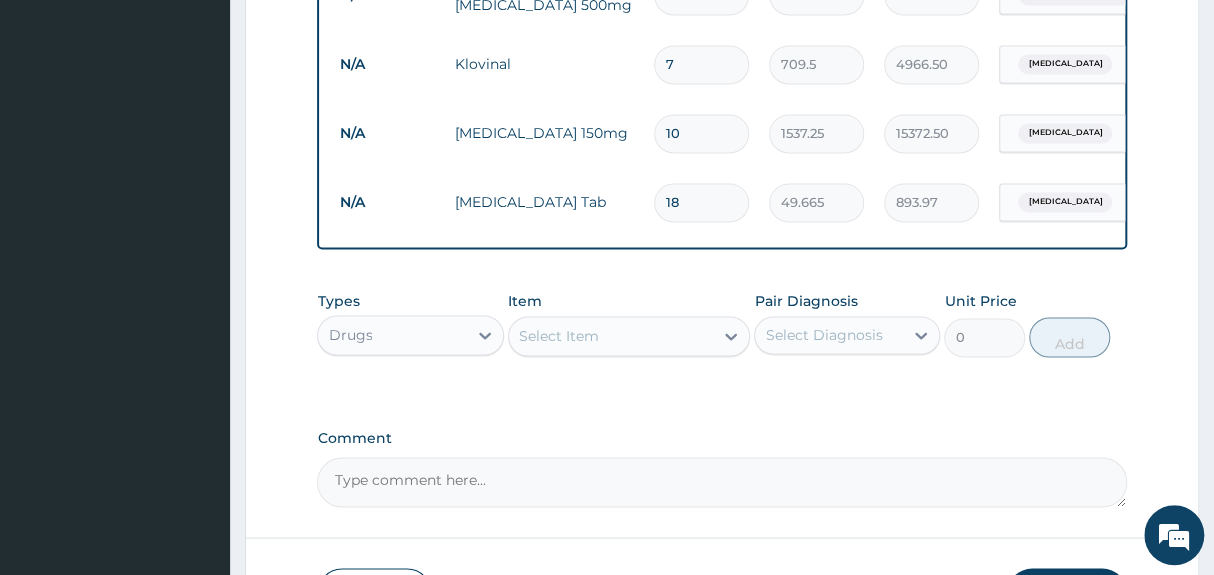 click on "10" at bounding box center [701, 133] 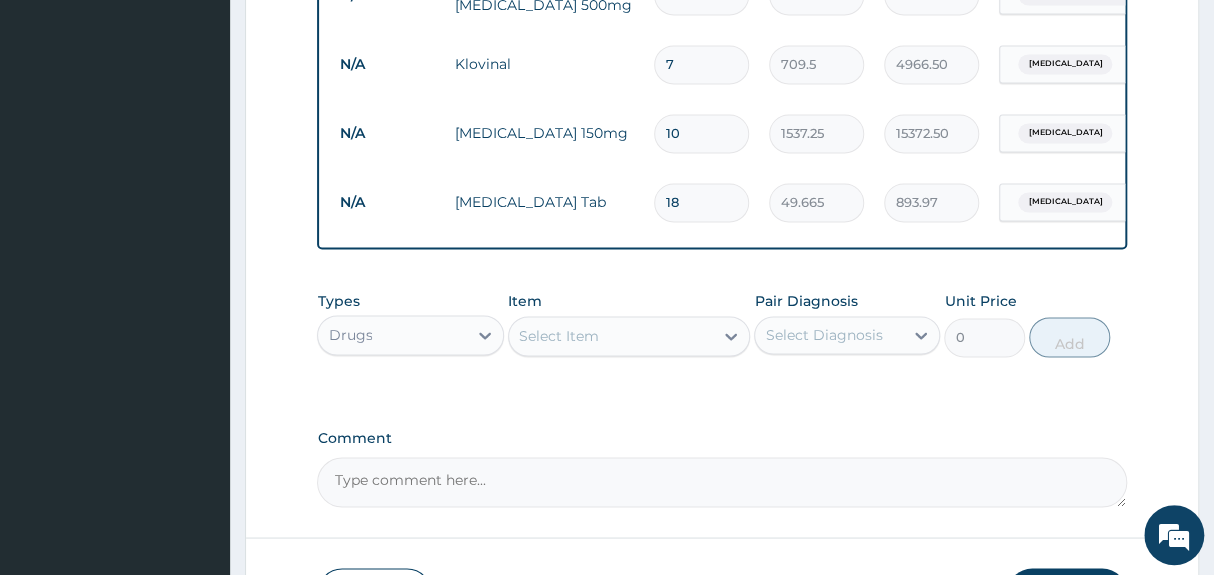 type on "1" 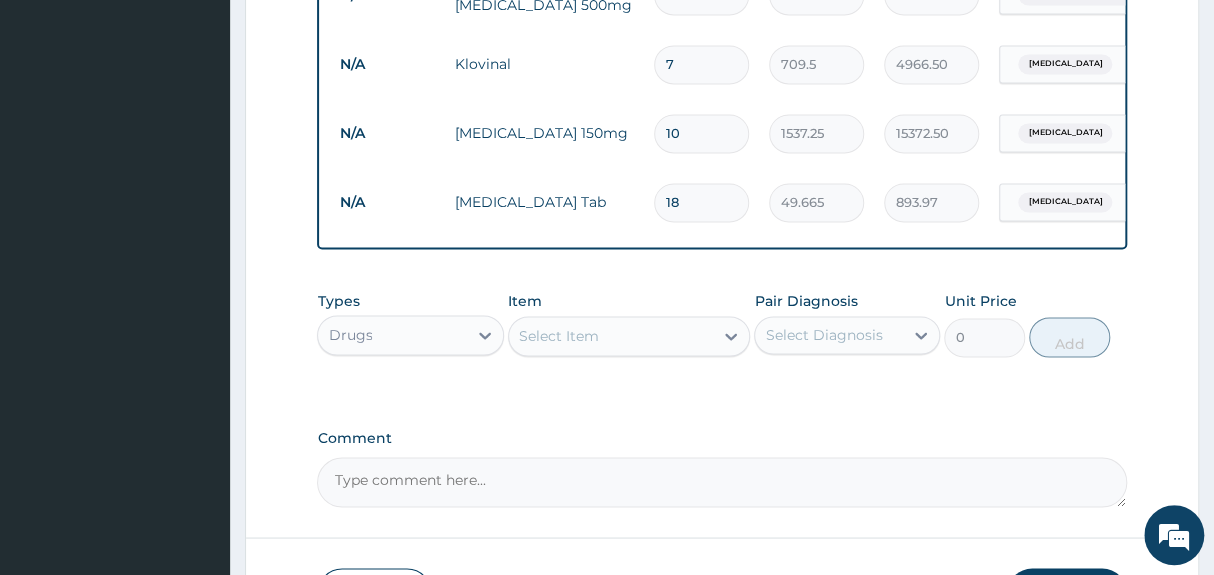 type on "1537.25" 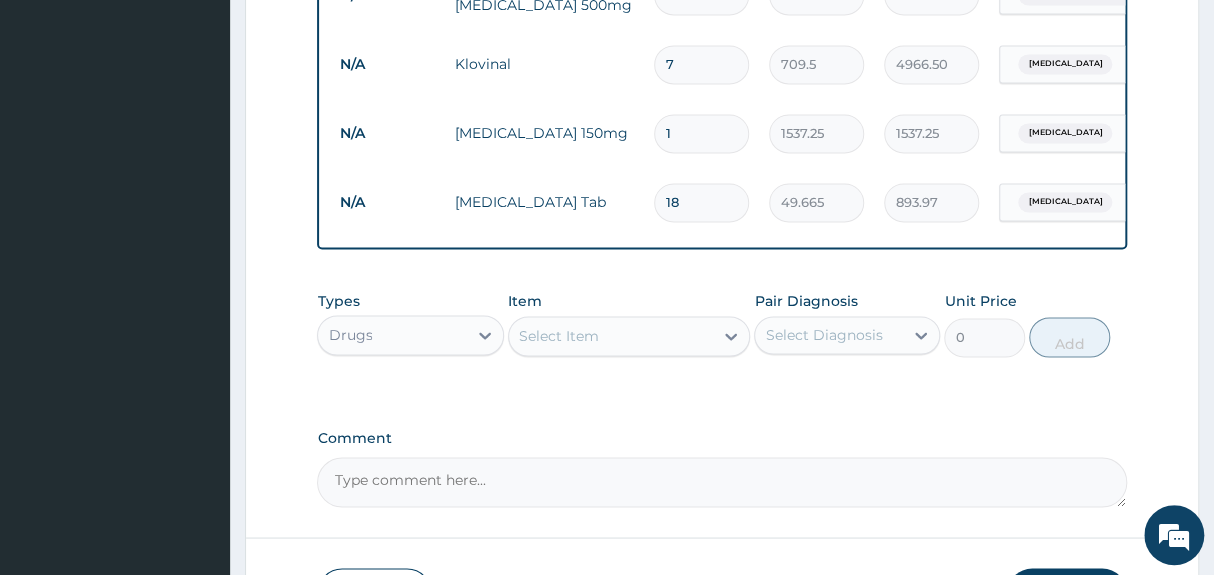 type on "1" 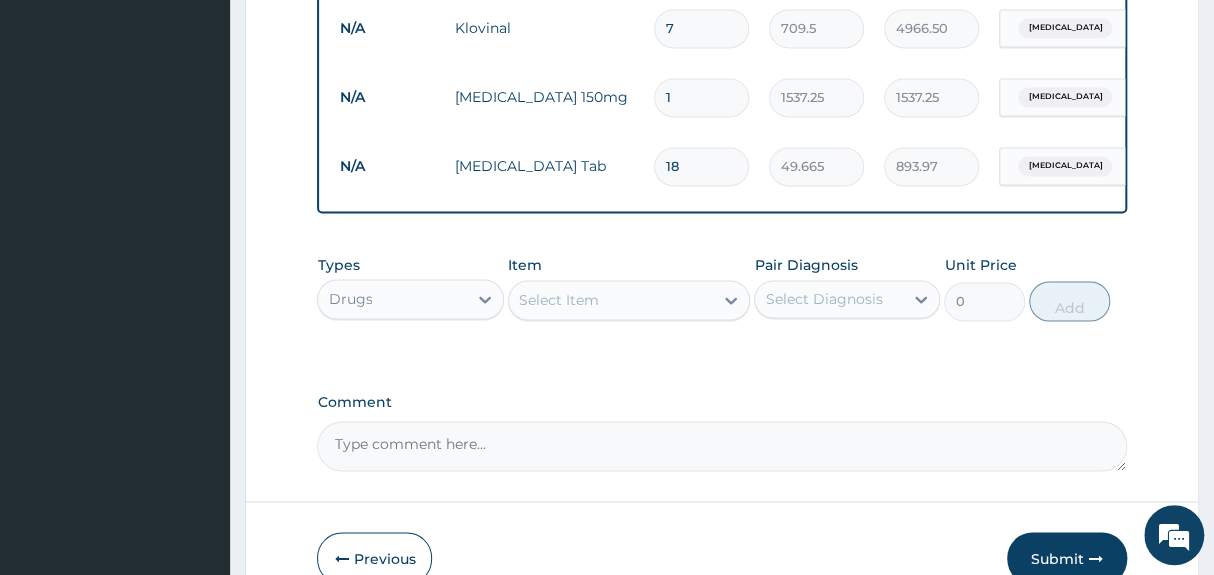 scroll, scrollTop: 1440, scrollLeft: 0, axis: vertical 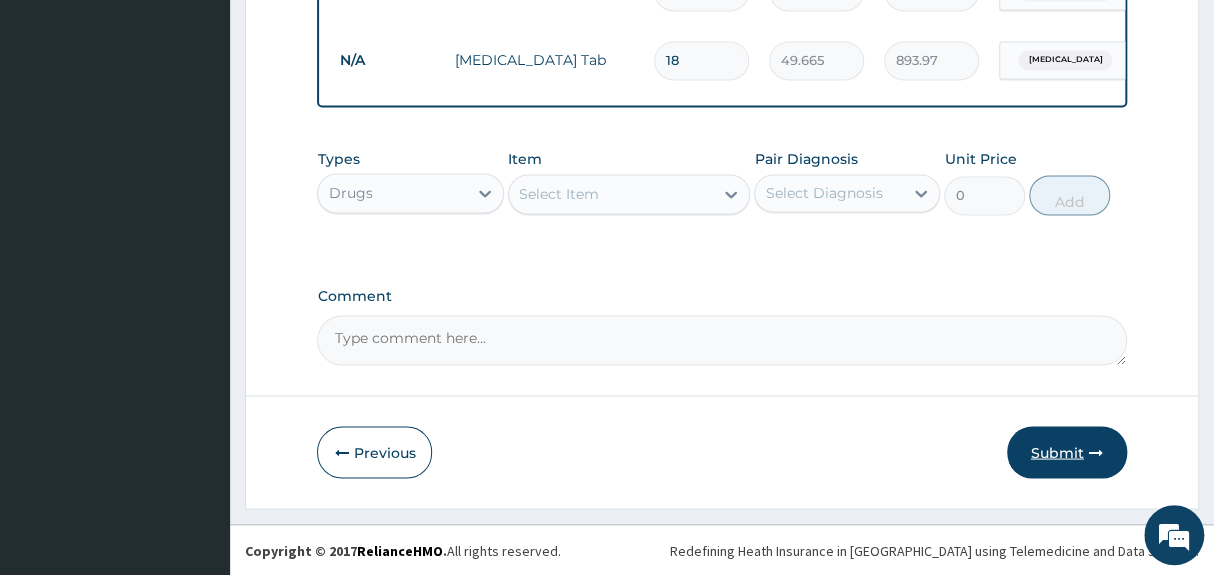 click on "Submit" at bounding box center (1067, 452) 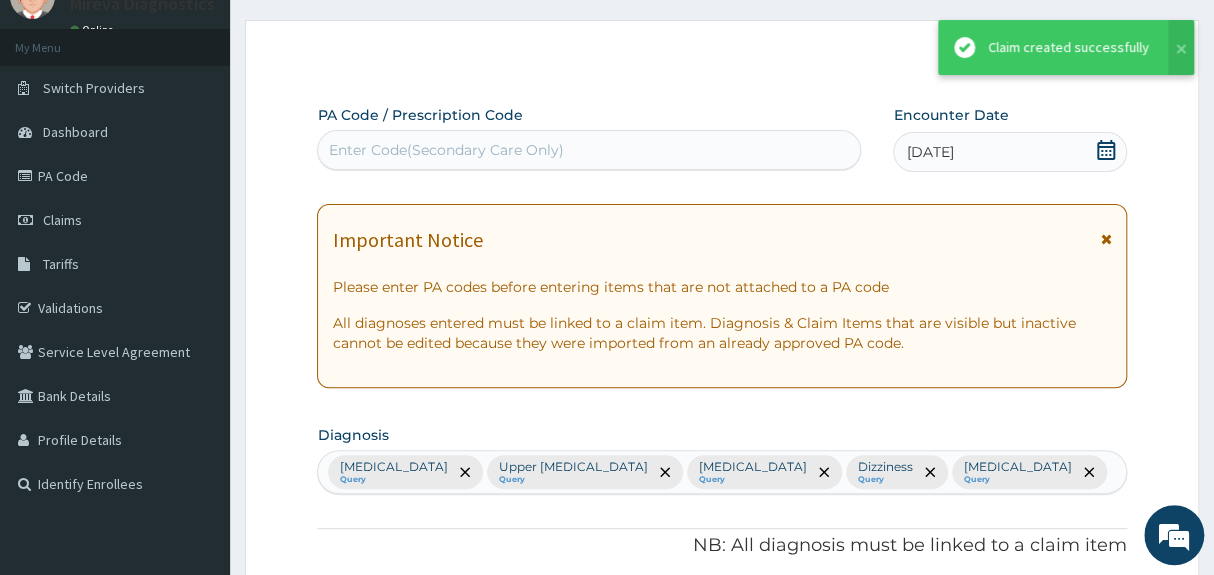 scroll, scrollTop: 1440, scrollLeft: 0, axis: vertical 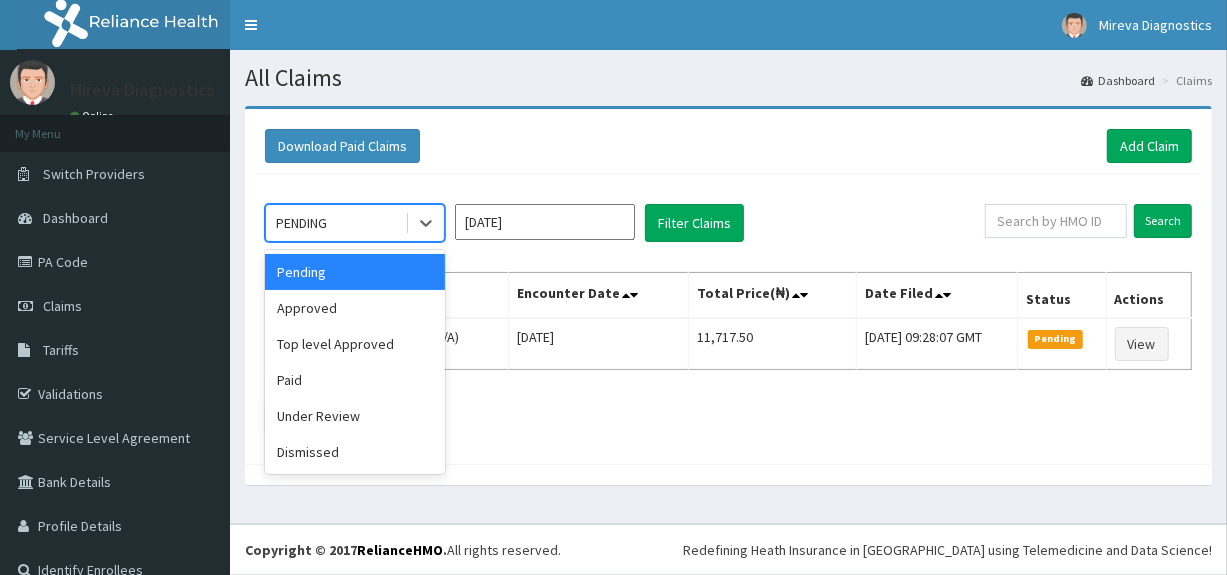 click on "PENDING" at bounding box center [335, 223] 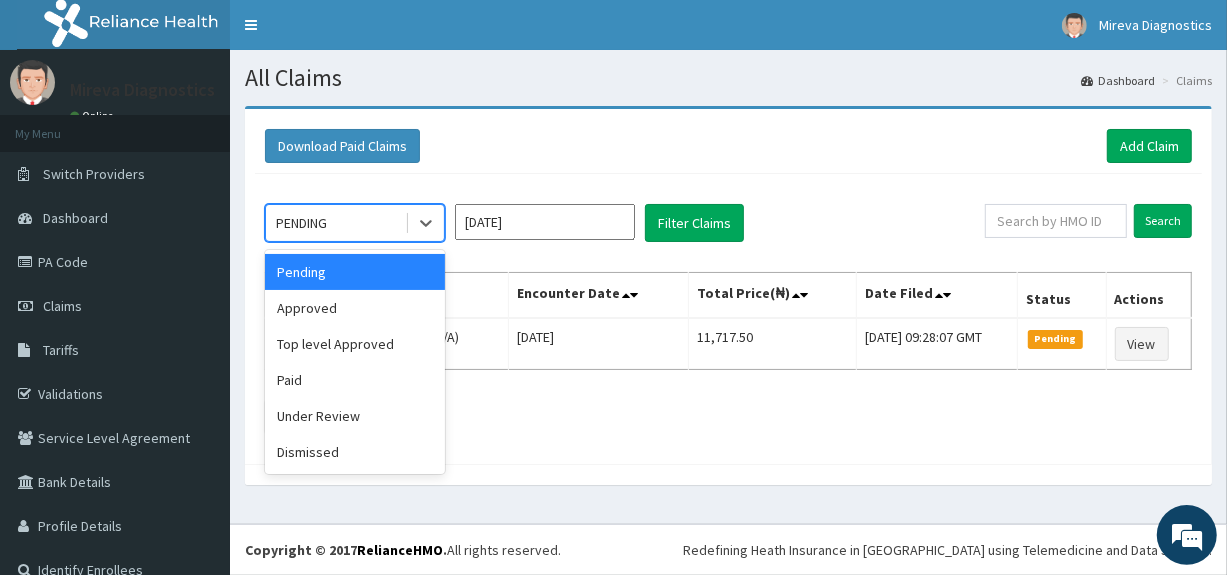 click on "Jul 2025" at bounding box center (545, 222) 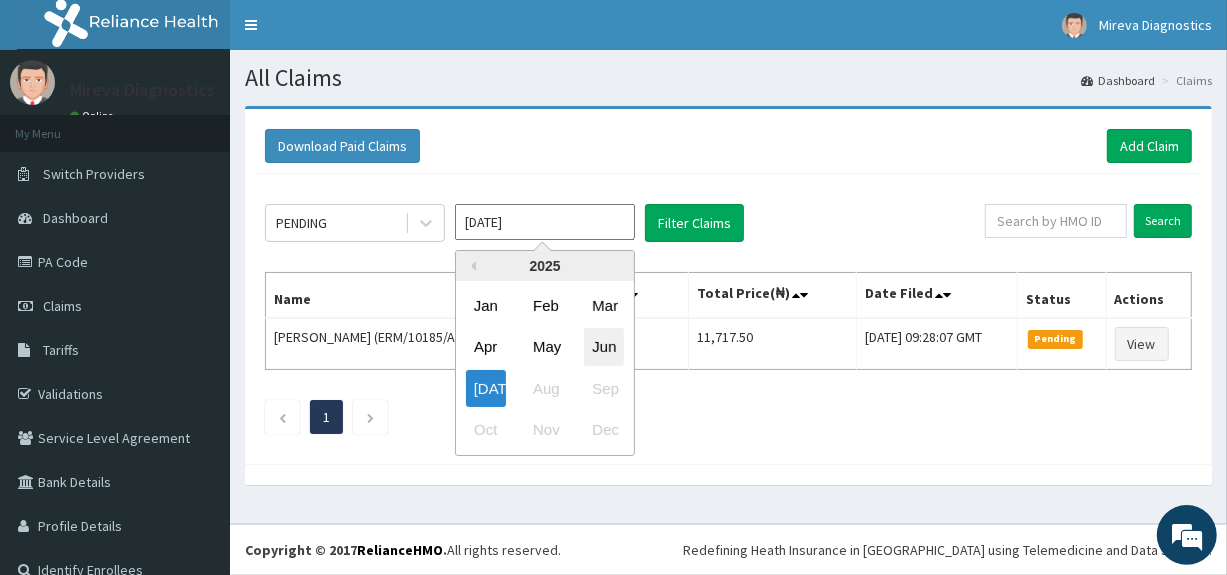 click on "Jun" at bounding box center (604, 347) 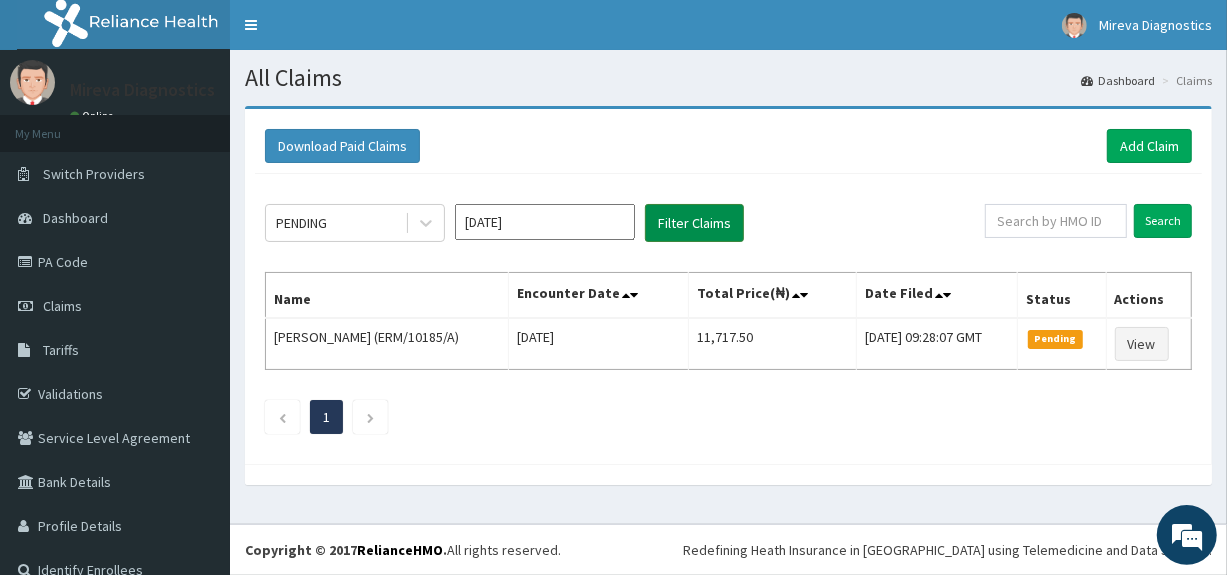 click on "Filter Claims" at bounding box center (694, 223) 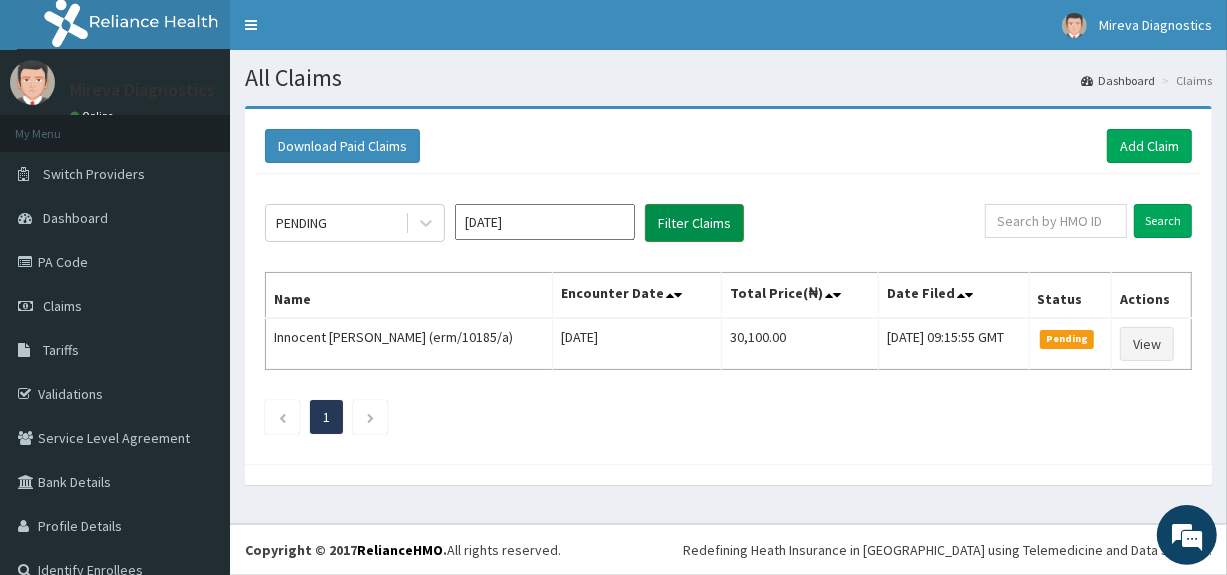 click on "Filter Claims" at bounding box center [694, 223] 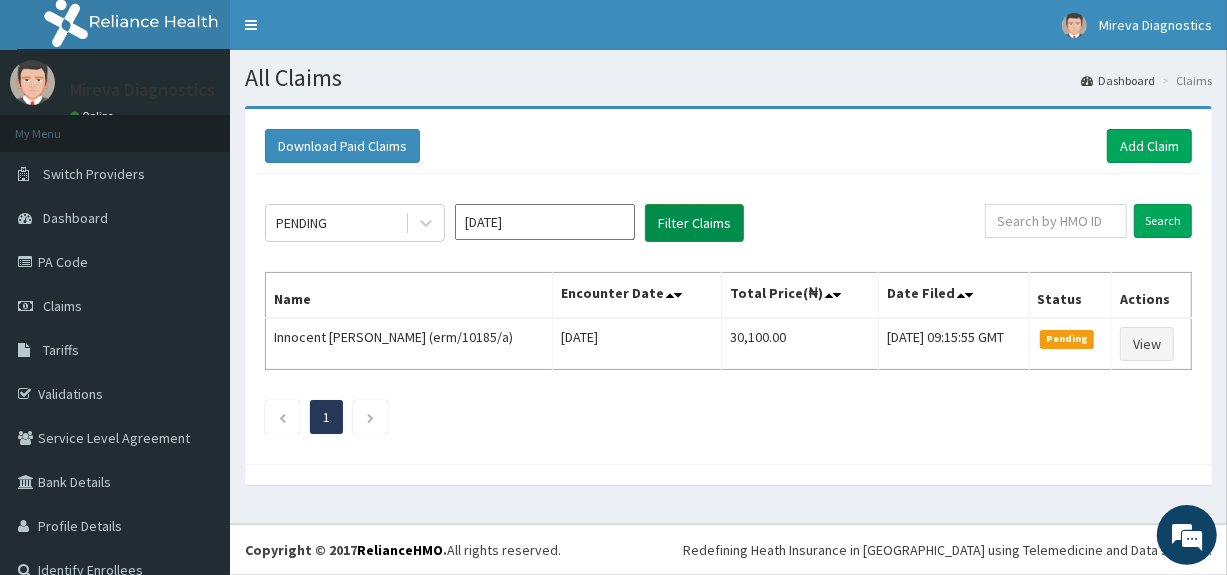 click on "Filter Claims" at bounding box center (694, 223) 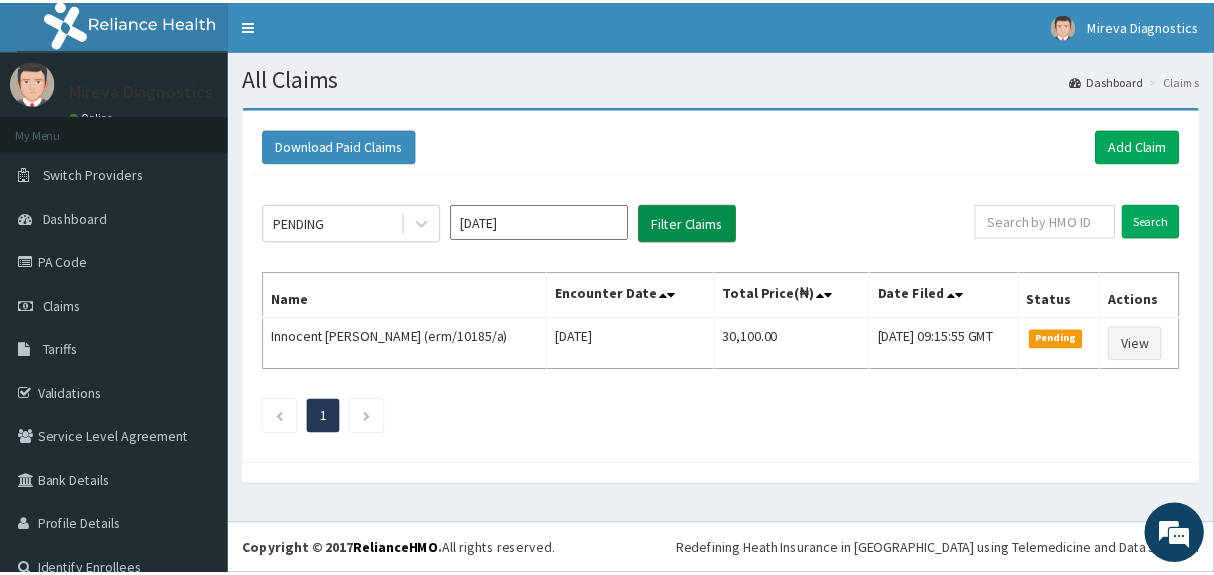 scroll, scrollTop: 0, scrollLeft: 0, axis: both 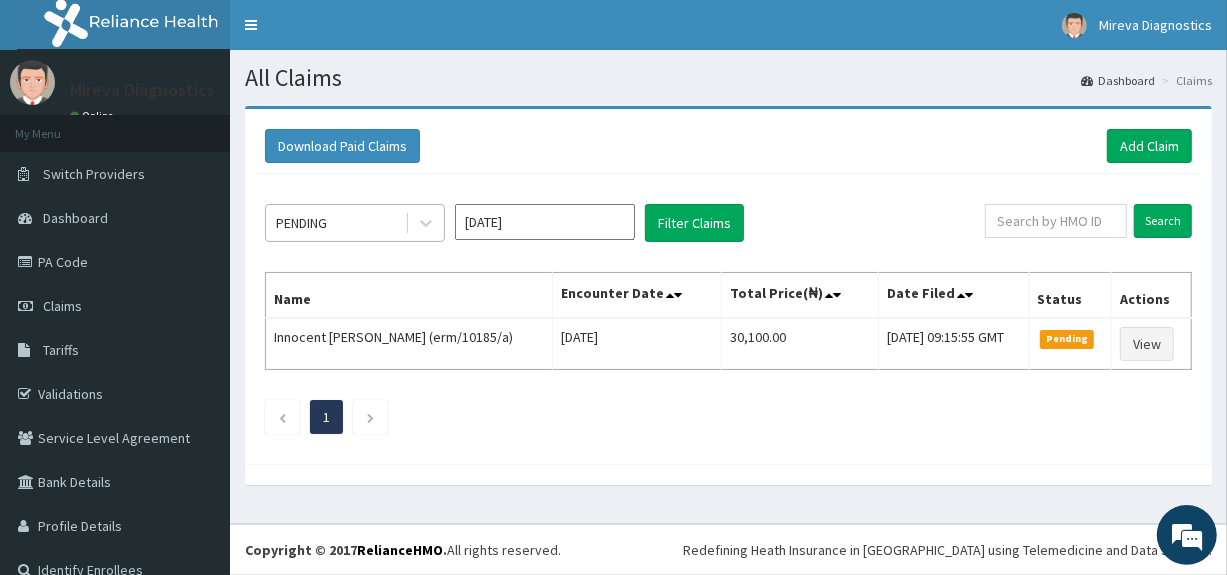 click on "PENDING" at bounding box center (335, 223) 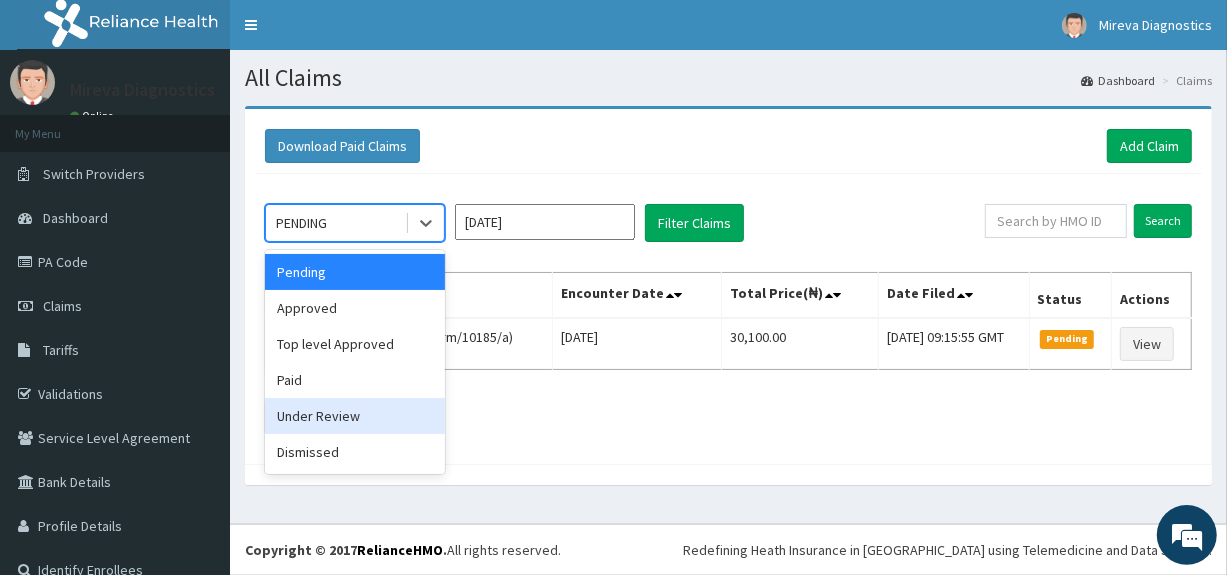 click on "Under Review" at bounding box center (355, 416) 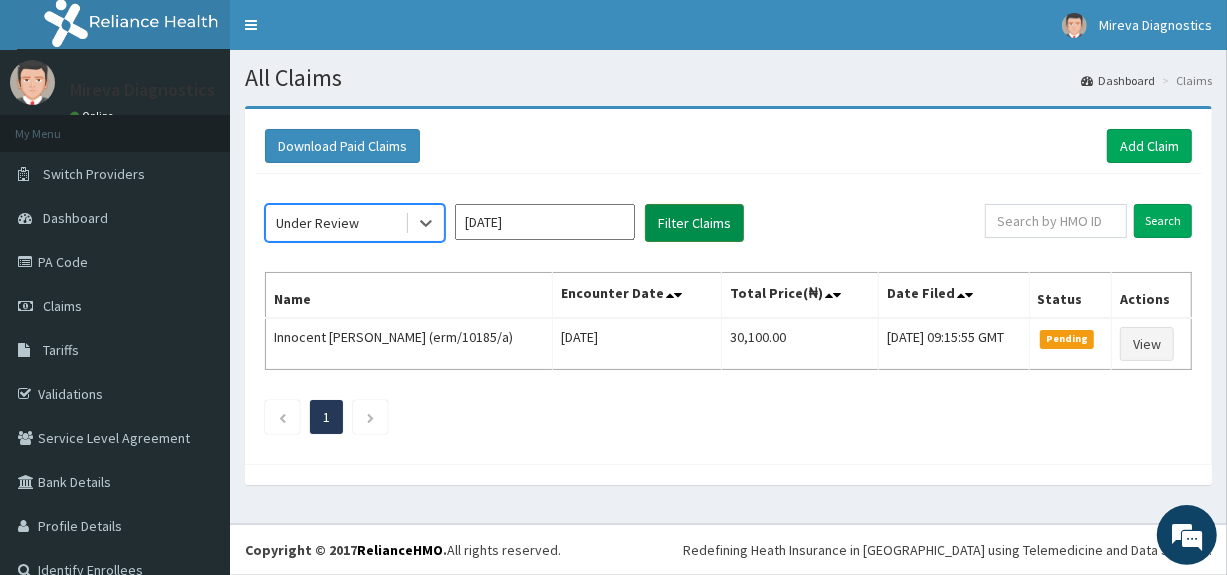 click on "Filter Claims" at bounding box center (694, 223) 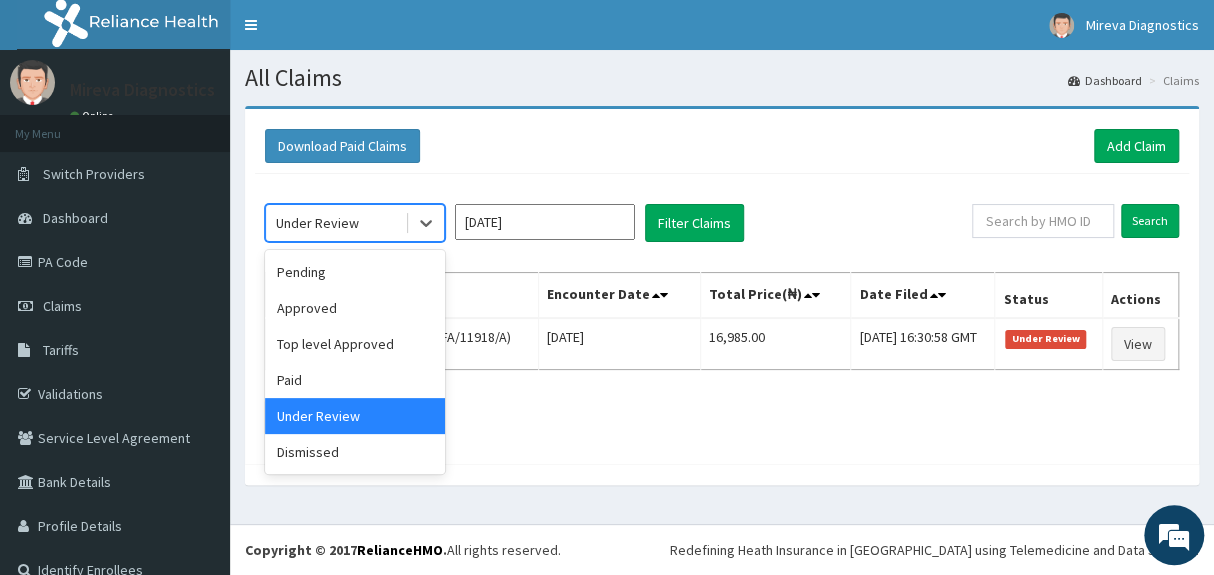 click on "Under Review" at bounding box center (317, 223) 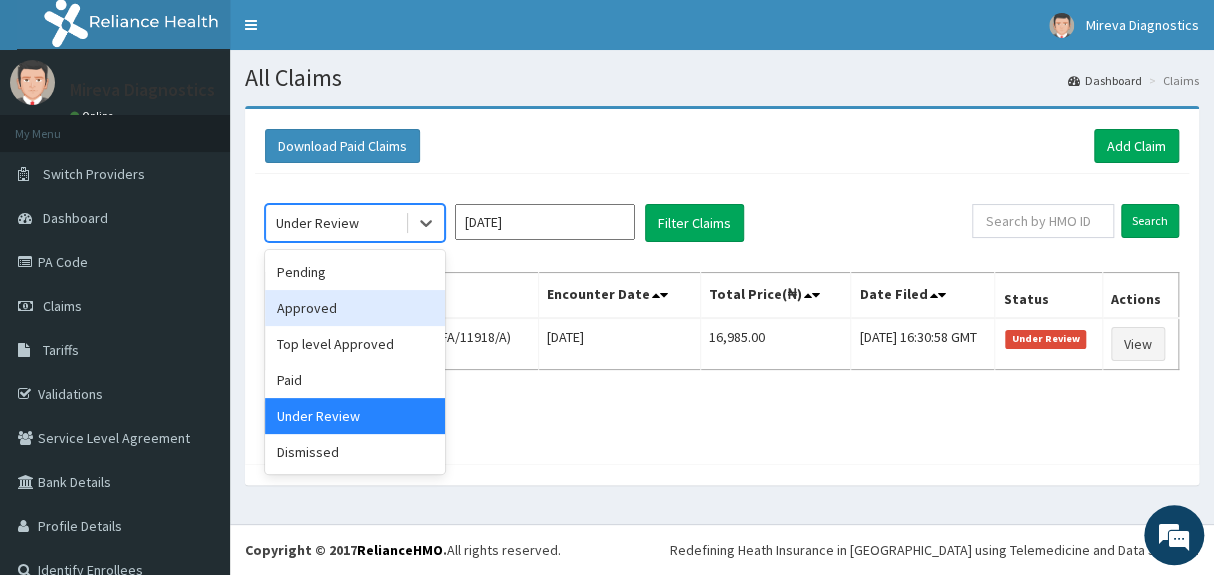 click on "Approved" at bounding box center [355, 308] 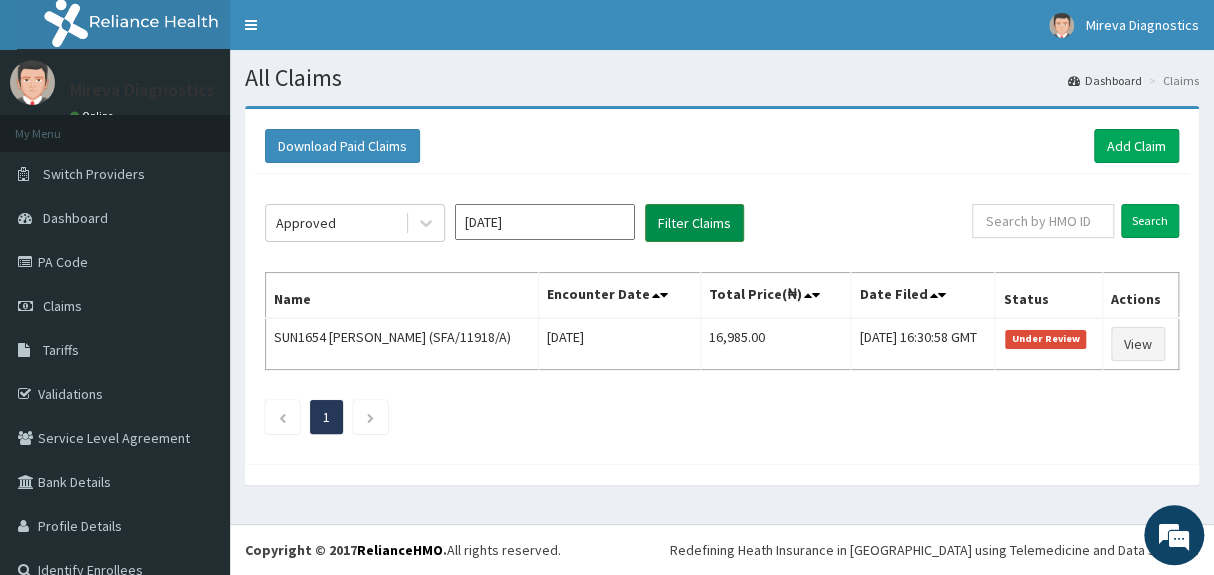 click on "Filter Claims" at bounding box center (694, 223) 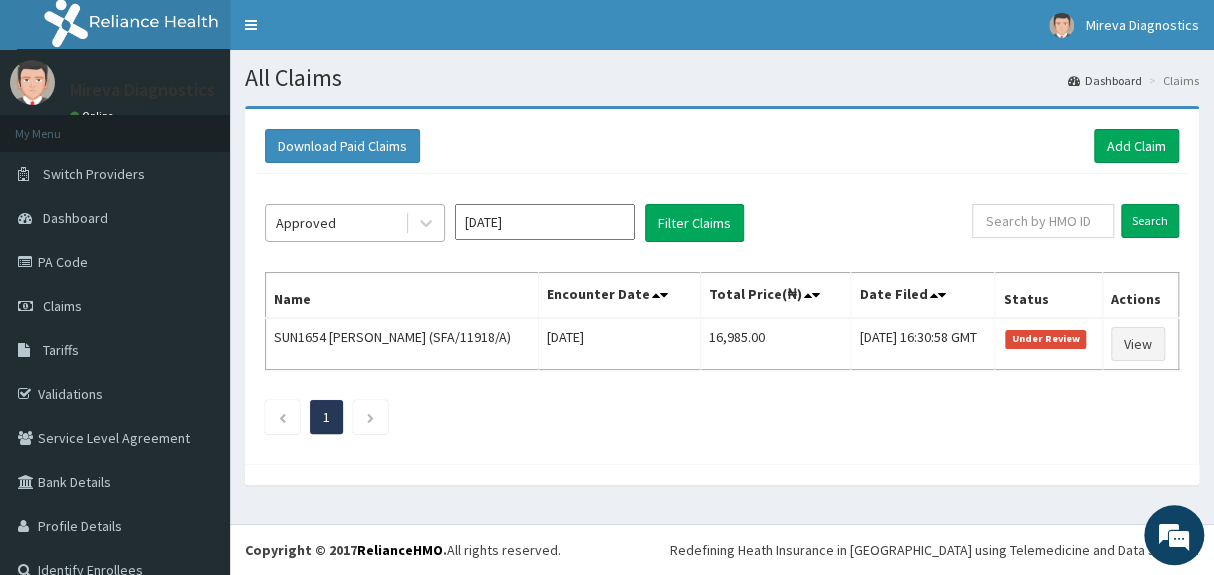 click on "Approved" at bounding box center [335, 223] 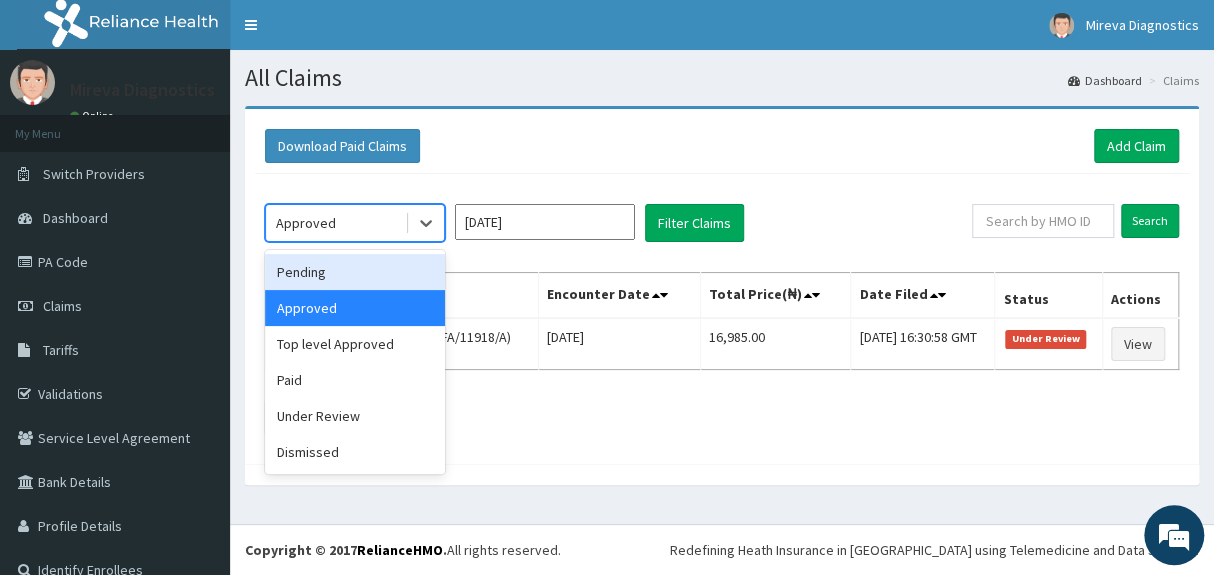 click on "Pending" at bounding box center (355, 272) 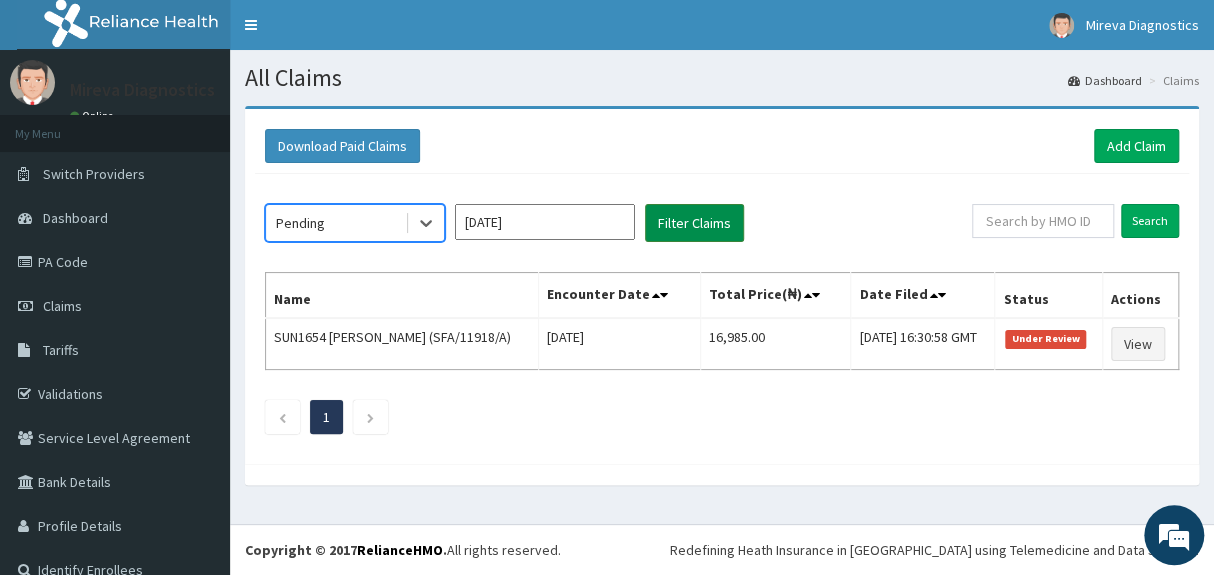 click on "Filter Claims" at bounding box center (694, 223) 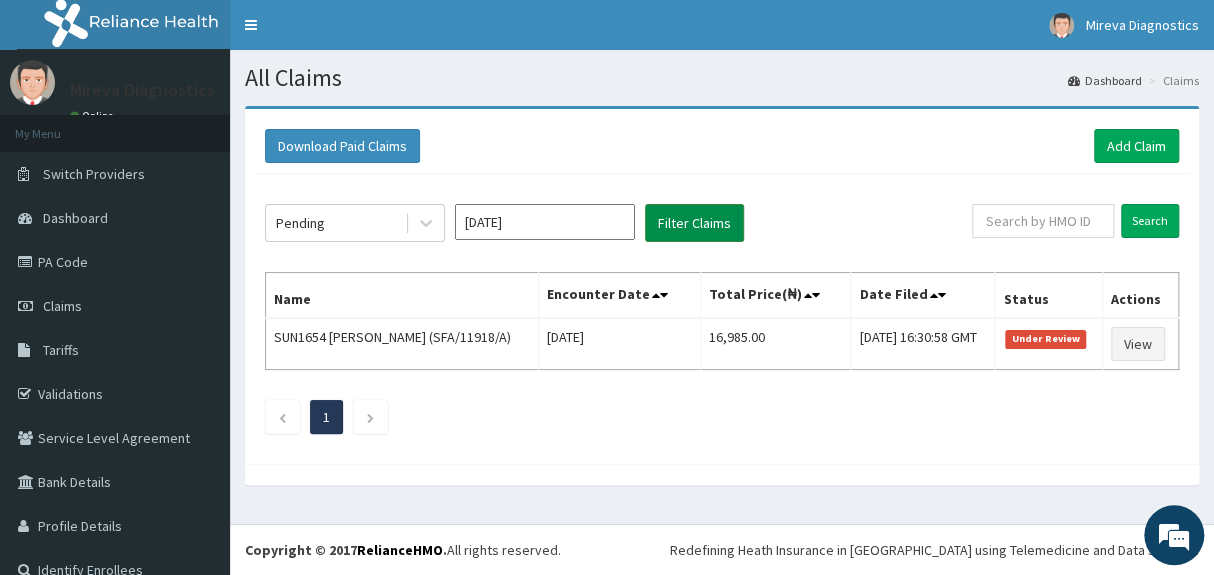 click on "Filter Claims" at bounding box center (694, 223) 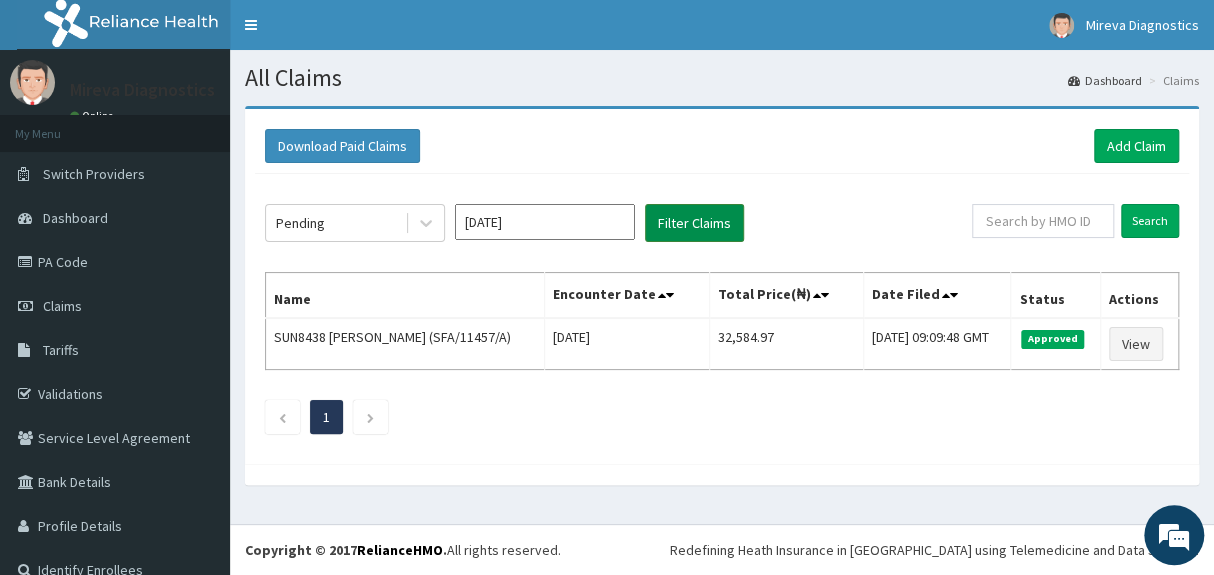 click on "Filter Claims" at bounding box center [694, 223] 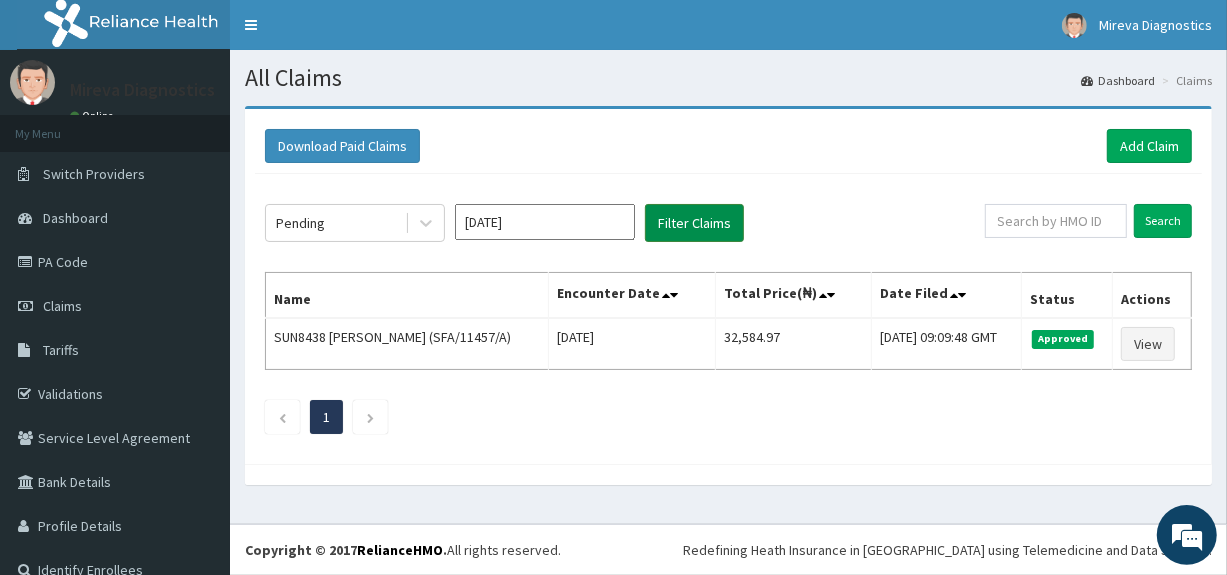 click on "Filter Claims" at bounding box center (694, 223) 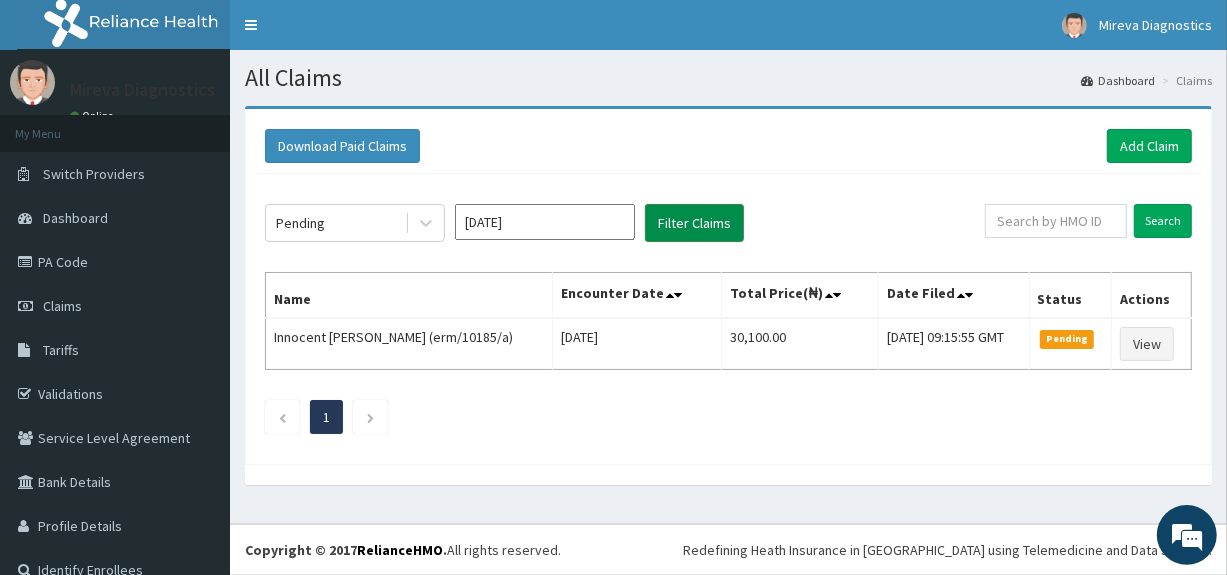 click on "Filter Claims" at bounding box center (694, 223) 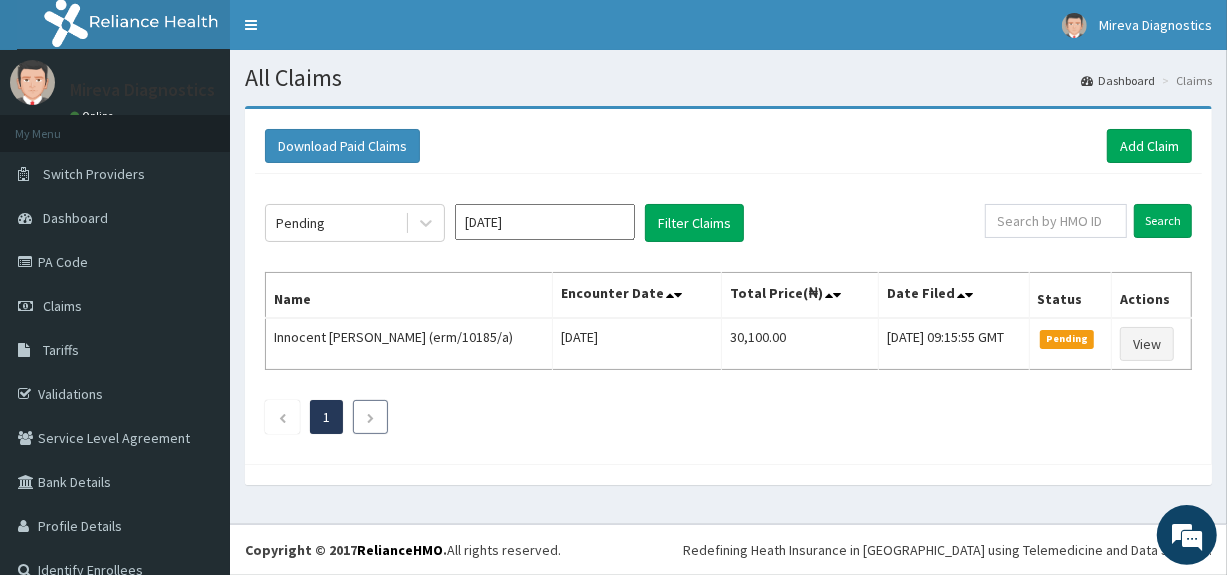 click at bounding box center [370, 418] 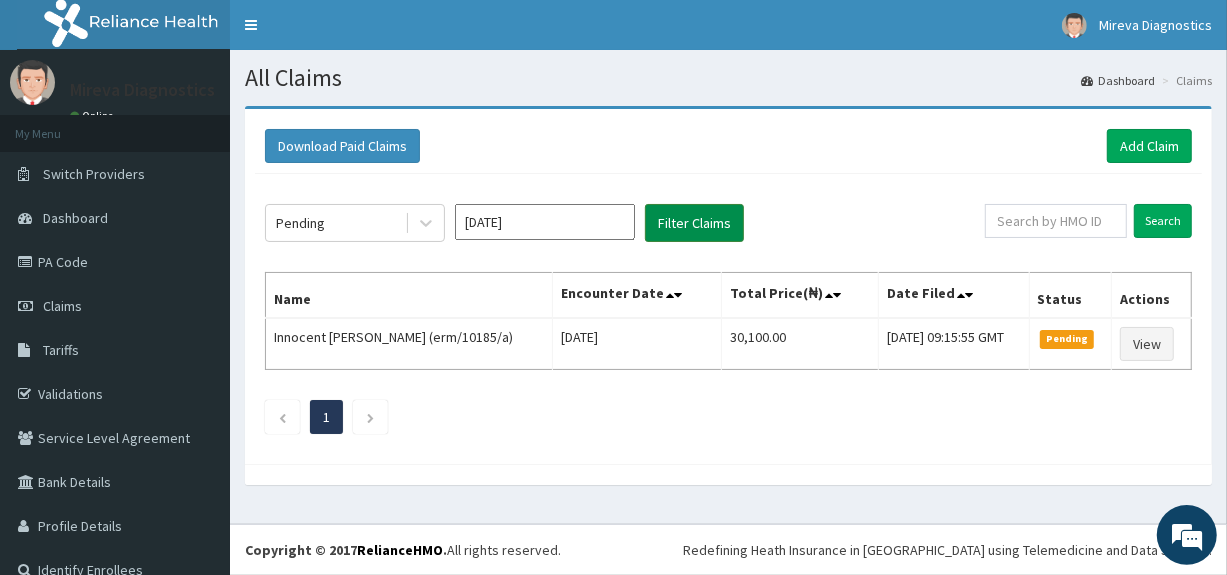 click on "Filter Claims" at bounding box center (694, 223) 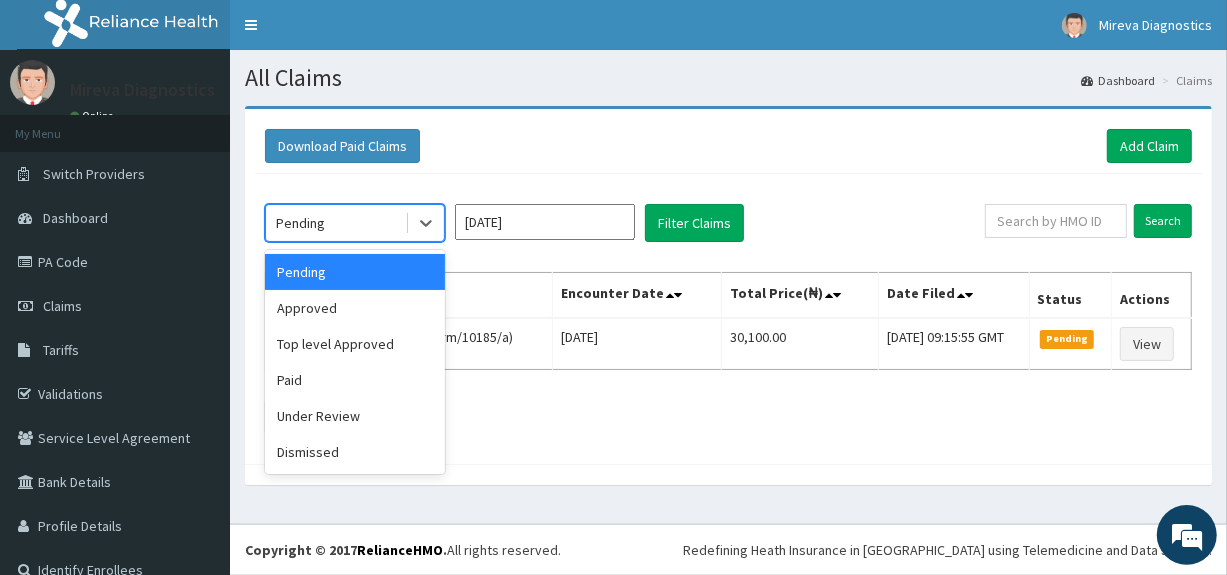 click on "Pending" at bounding box center (335, 223) 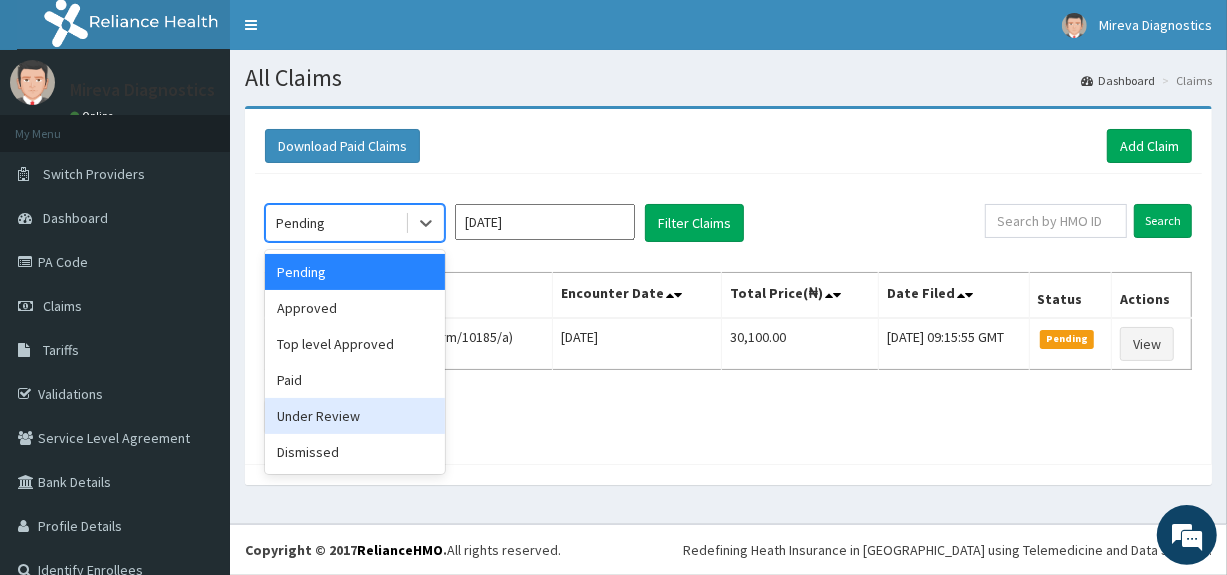 click on "Under Review" at bounding box center [355, 416] 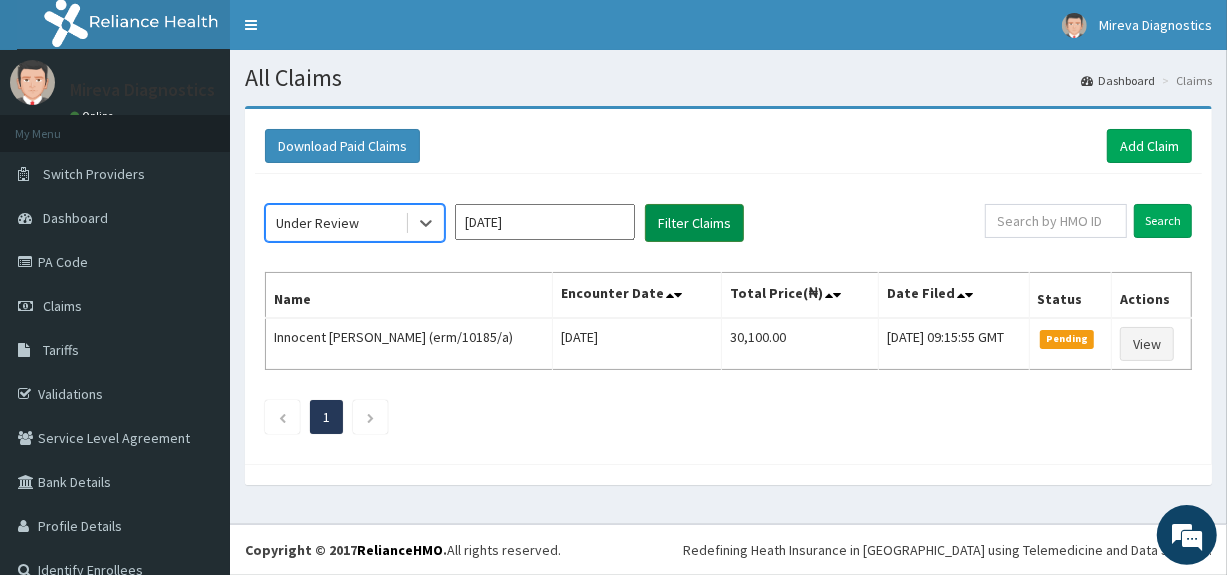 click on "Filter Claims" at bounding box center (694, 223) 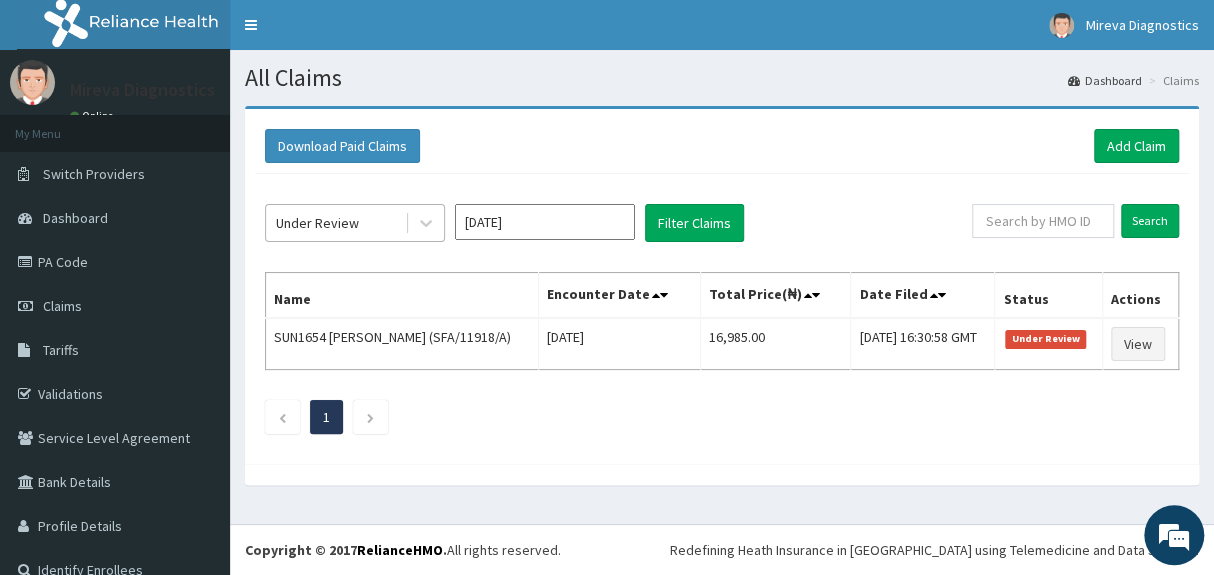 click on "Under Review" at bounding box center [335, 223] 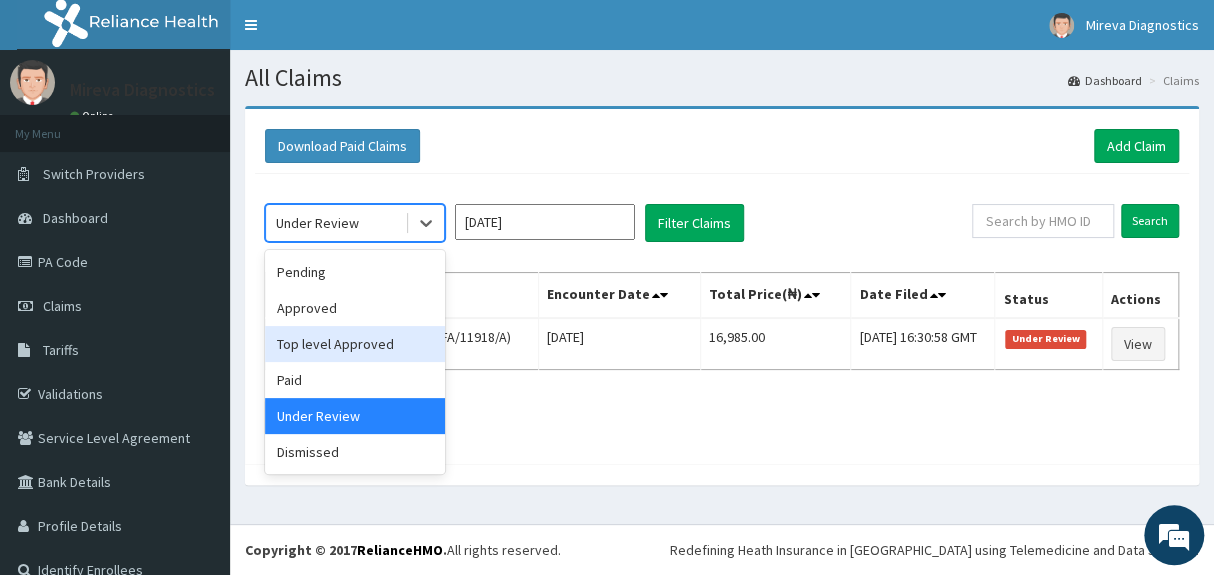 click on "Top level Approved" at bounding box center (355, 344) 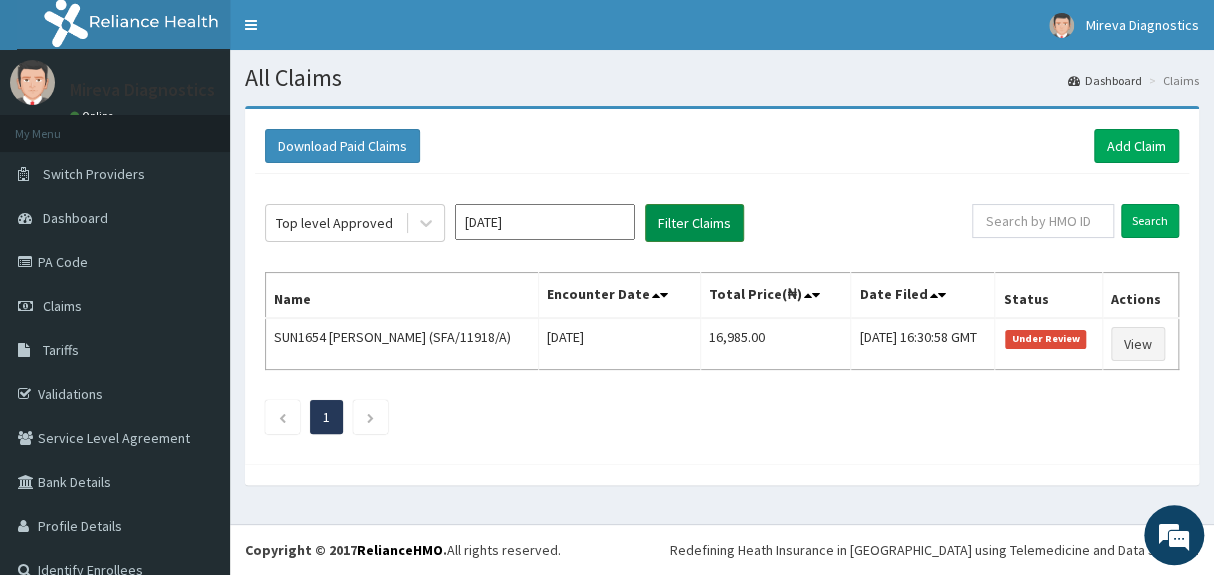 click on "Filter Claims" at bounding box center [694, 223] 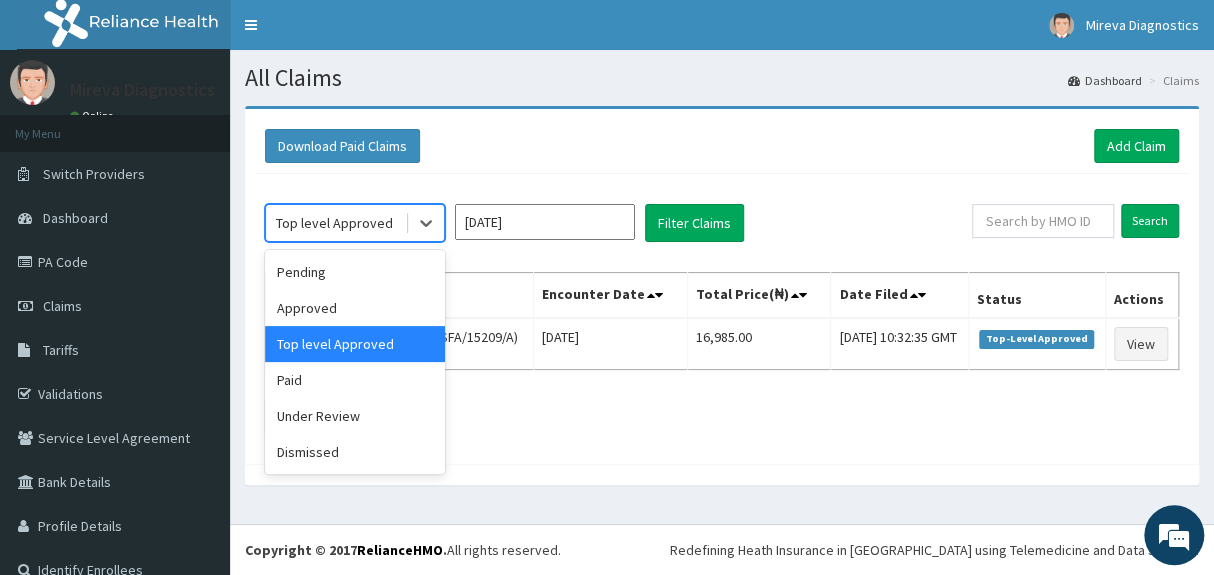 click on "Top level Approved" at bounding box center [334, 223] 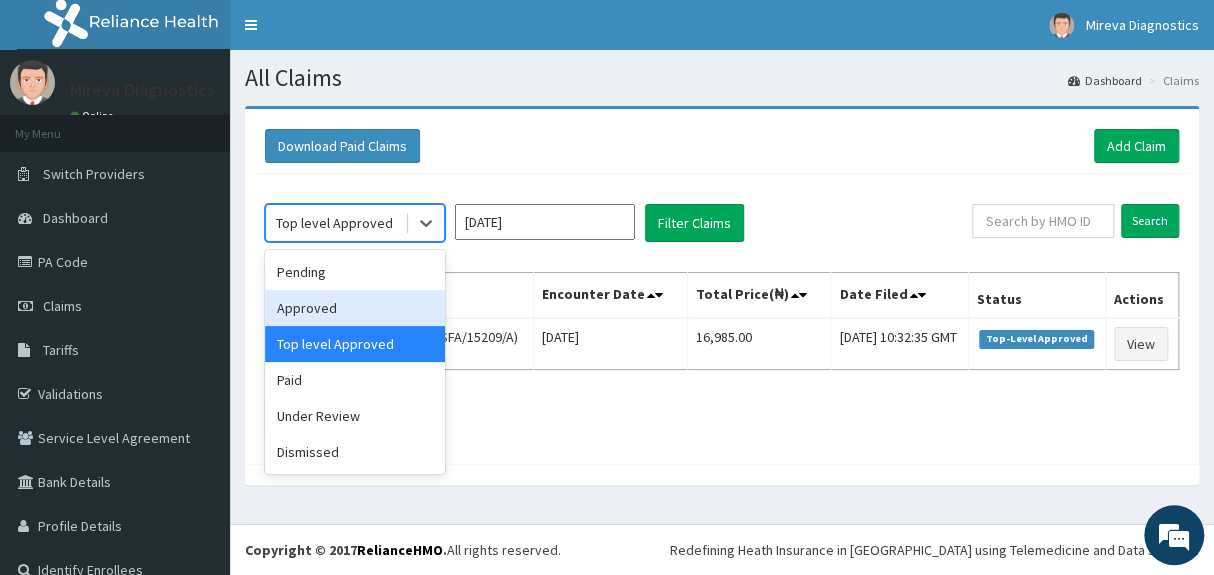 click on "Approved" at bounding box center (355, 308) 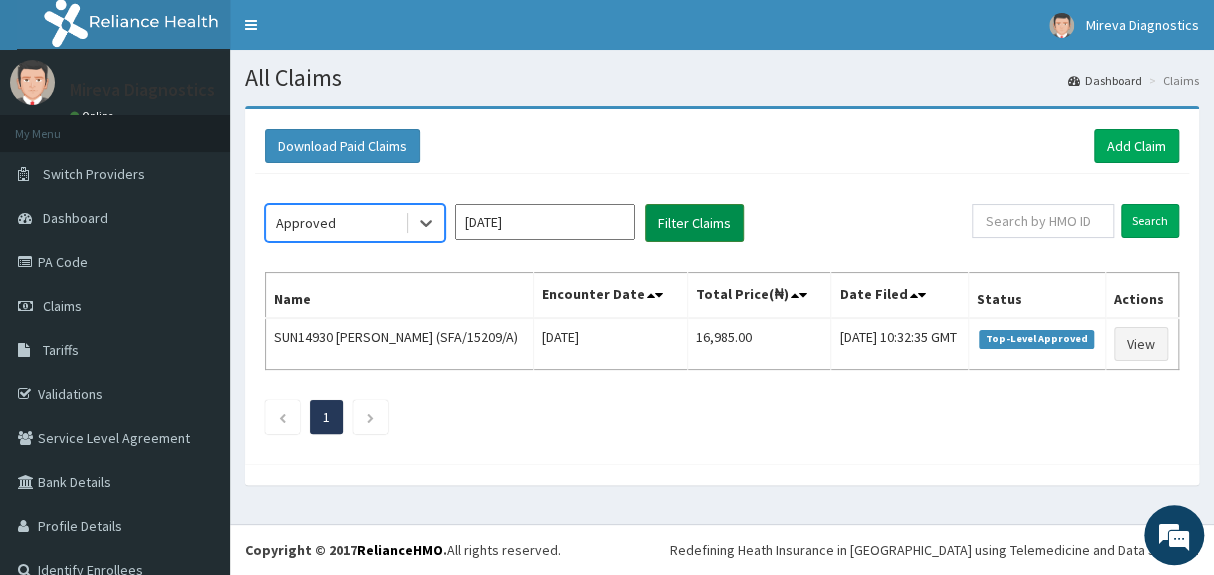 click on "Filter Claims" at bounding box center (694, 223) 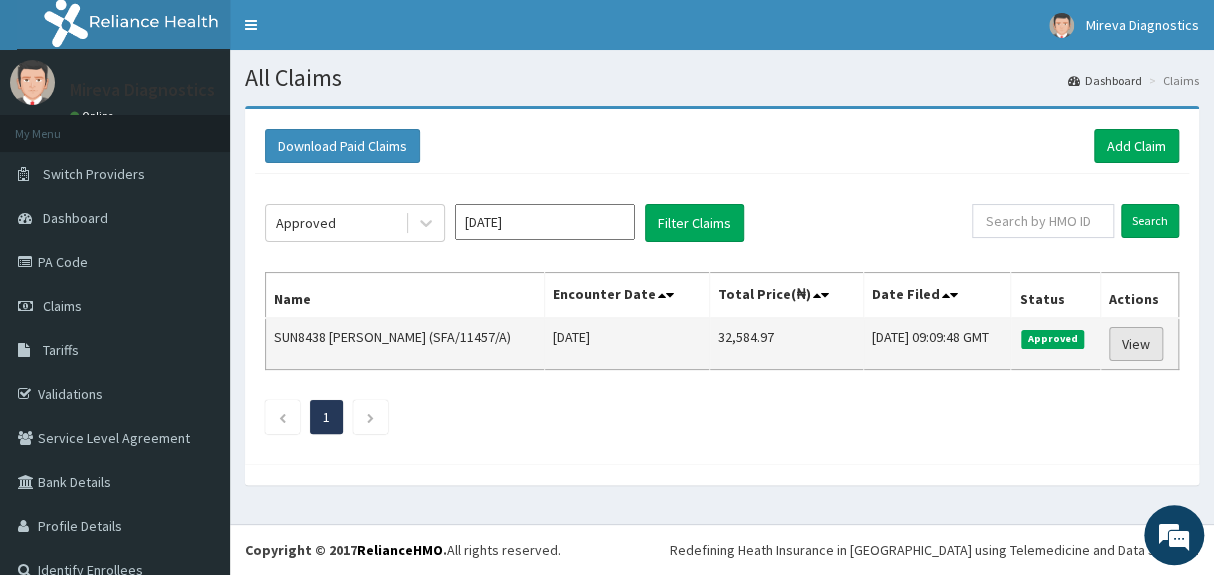 click on "View" at bounding box center (1136, 344) 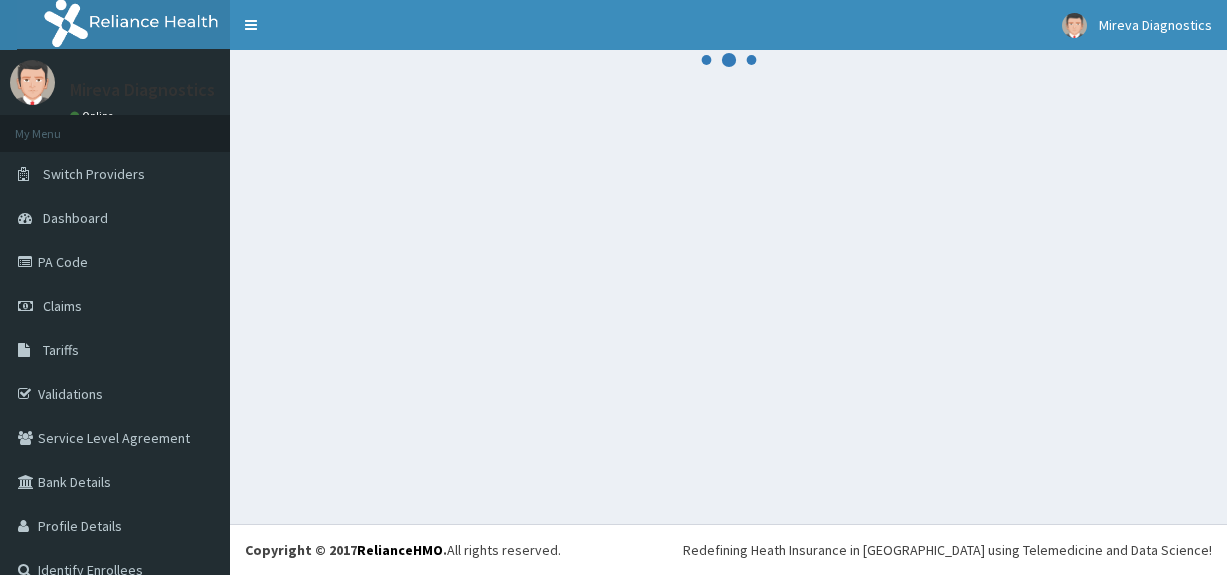 scroll, scrollTop: 0, scrollLeft: 0, axis: both 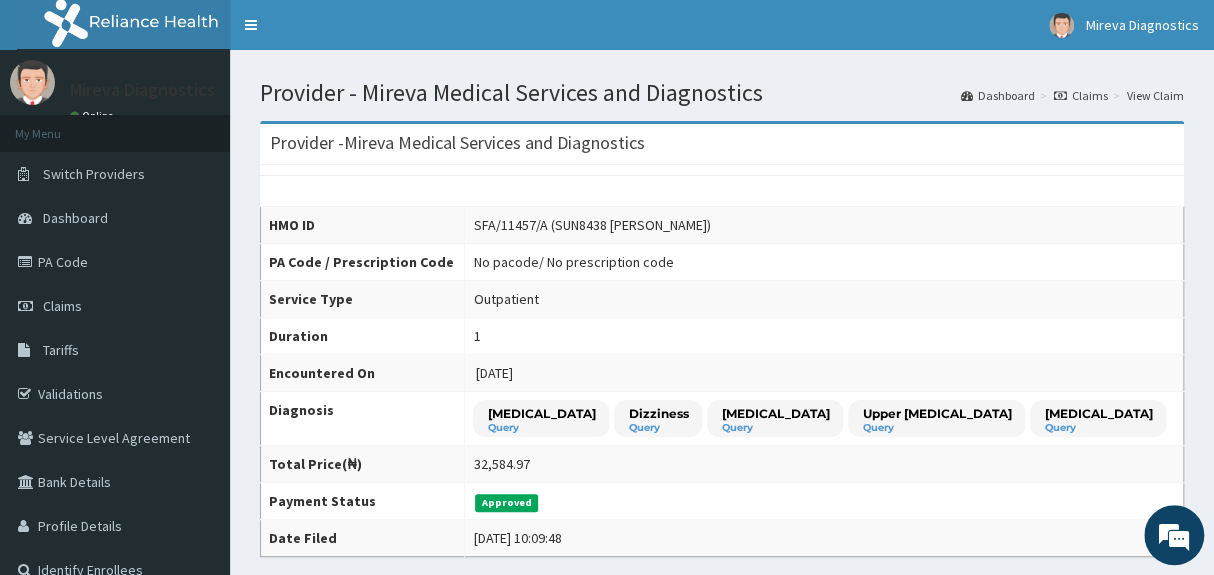 click on "No pacode / No prescription code" at bounding box center (824, 262) 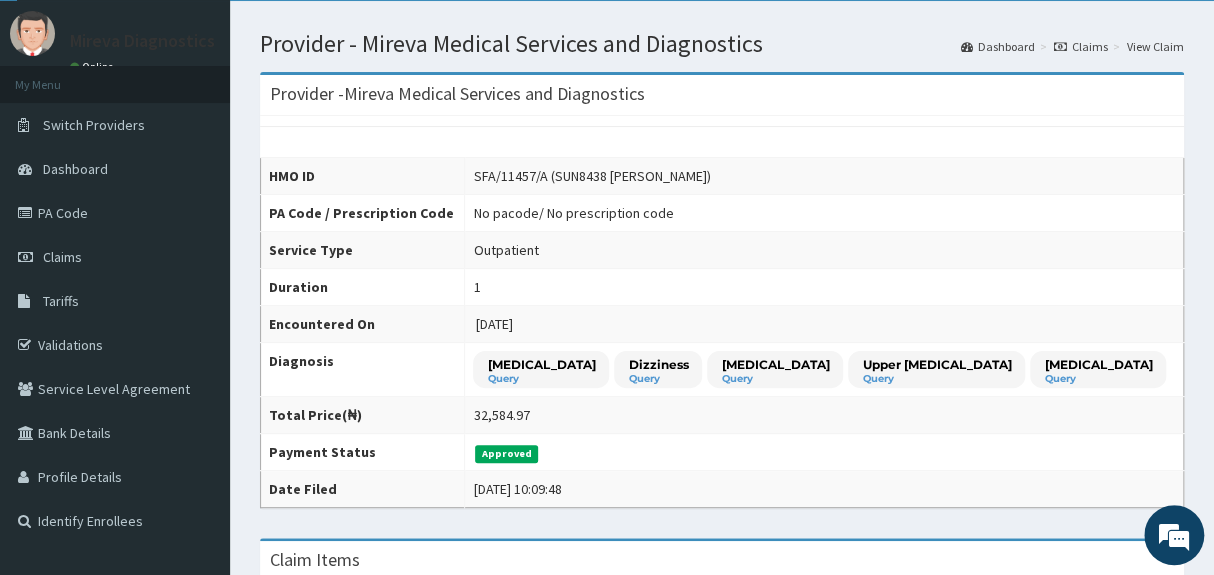 scroll, scrollTop: 0, scrollLeft: 0, axis: both 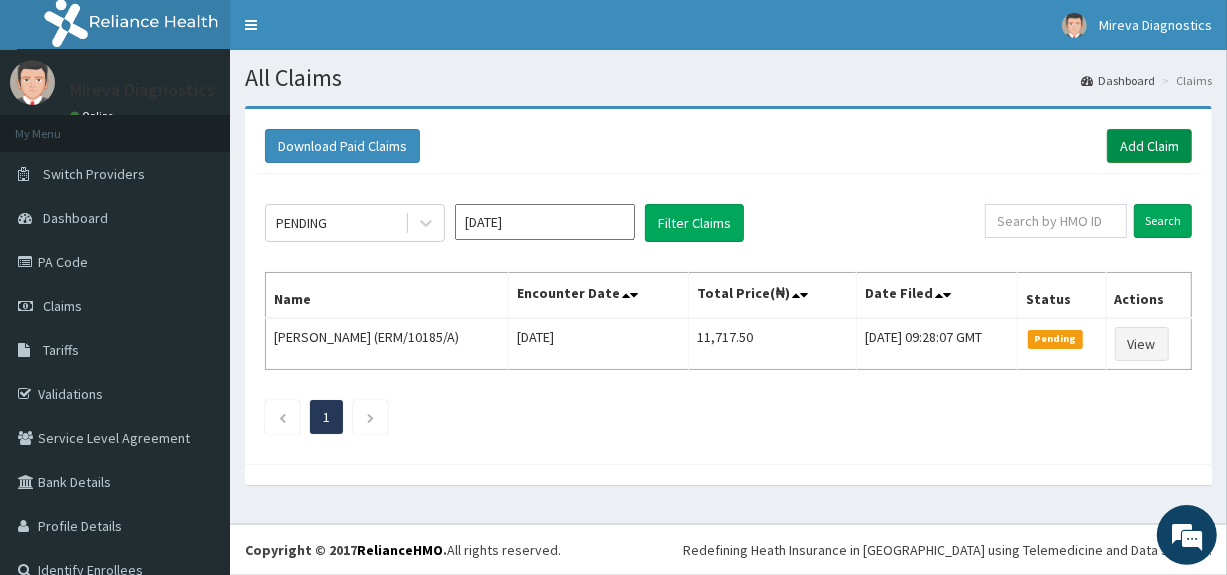 click on "Add Claim" at bounding box center (1149, 146) 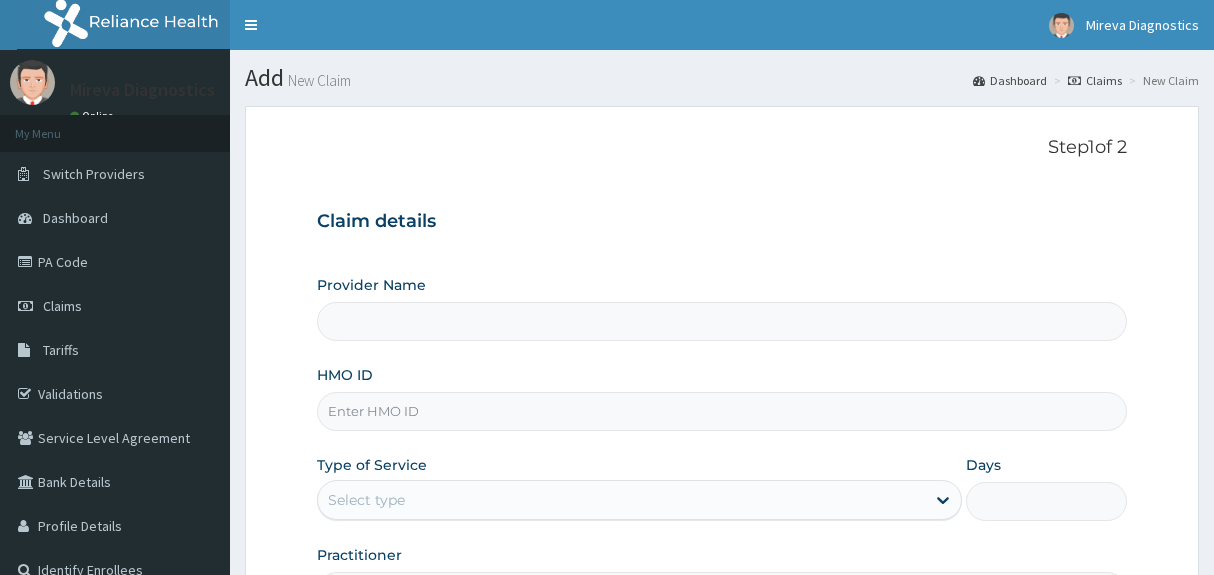 scroll, scrollTop: 0, scrollLeft: 0, axis: both 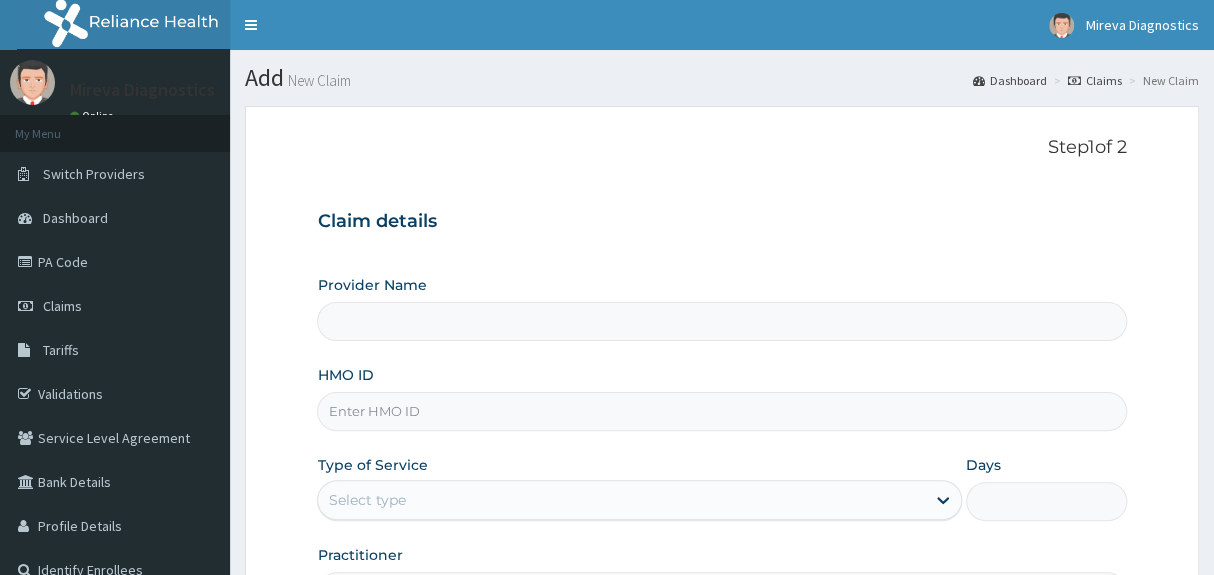 type on "Mireva Medical Services and Diagnostics" 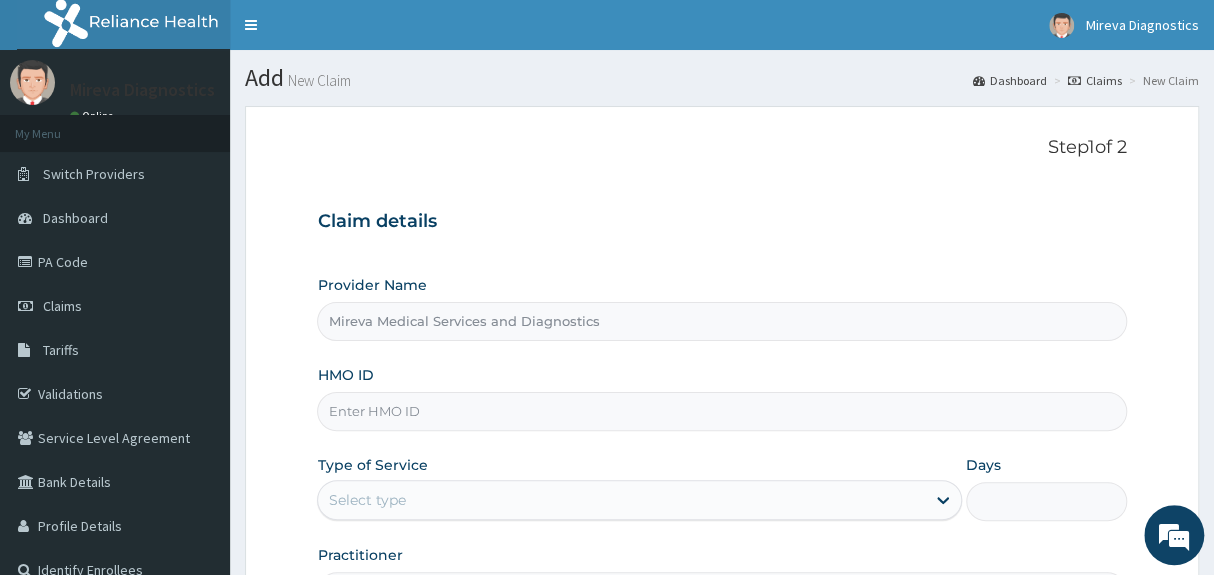 click on "HMO ID" at bounding box center [721, 411] 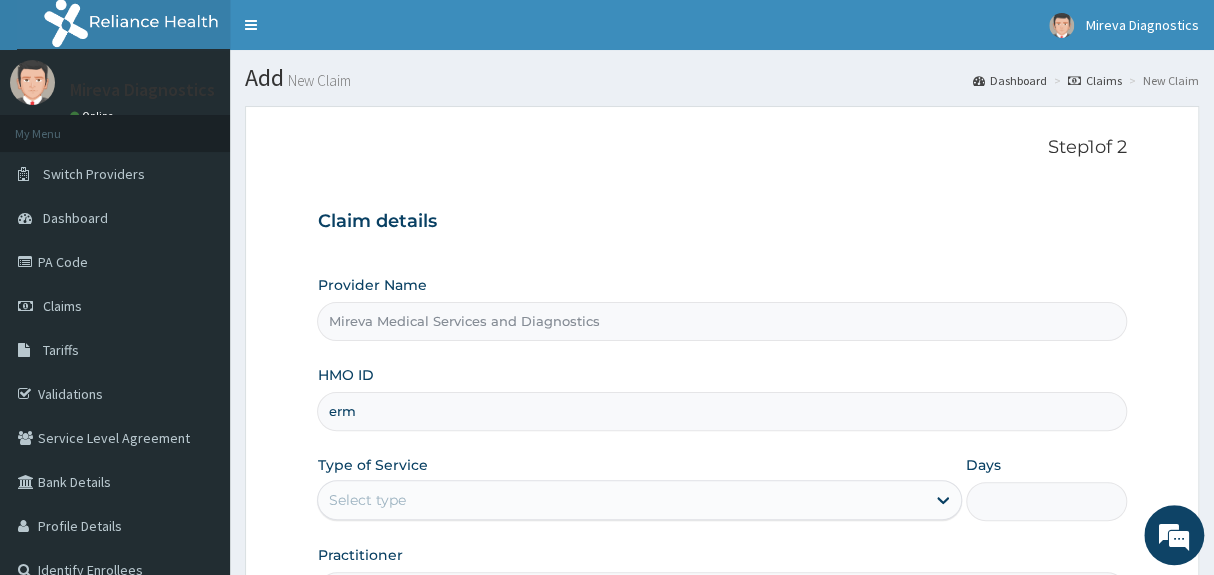 scroll, scrollTop: 0, scrollLeft: 0, axis: both 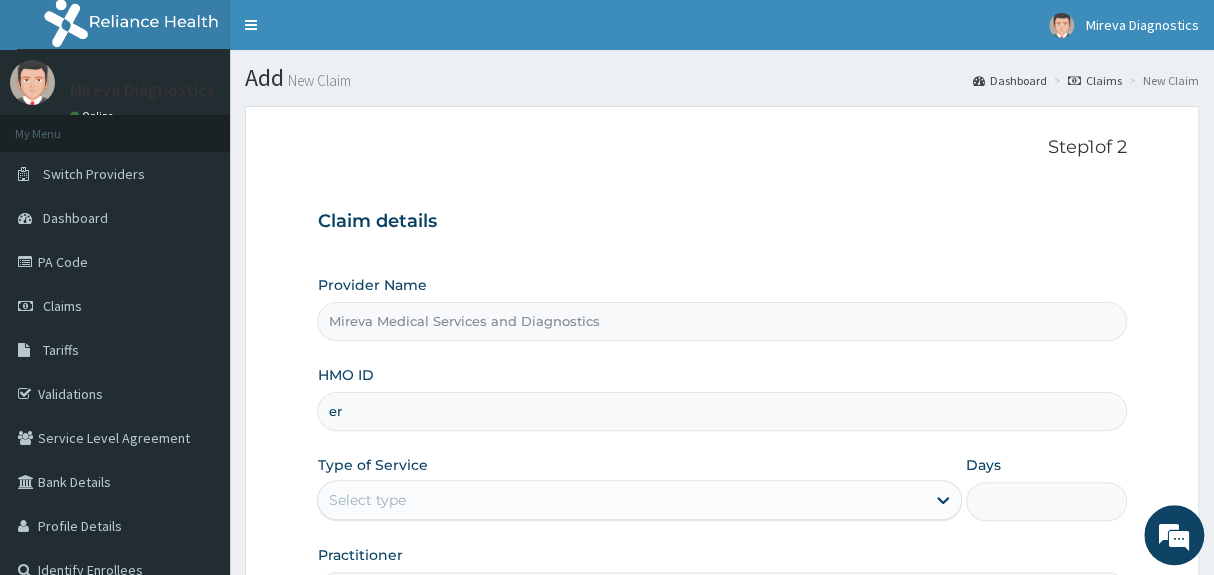 type on "e" 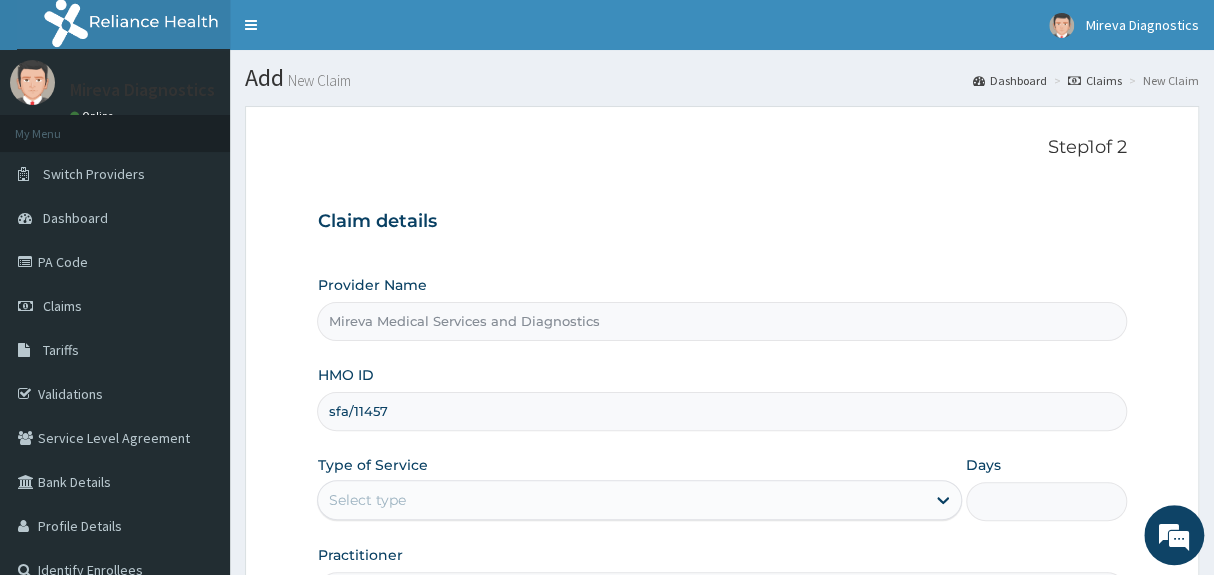 type on "SFA/11457/A" 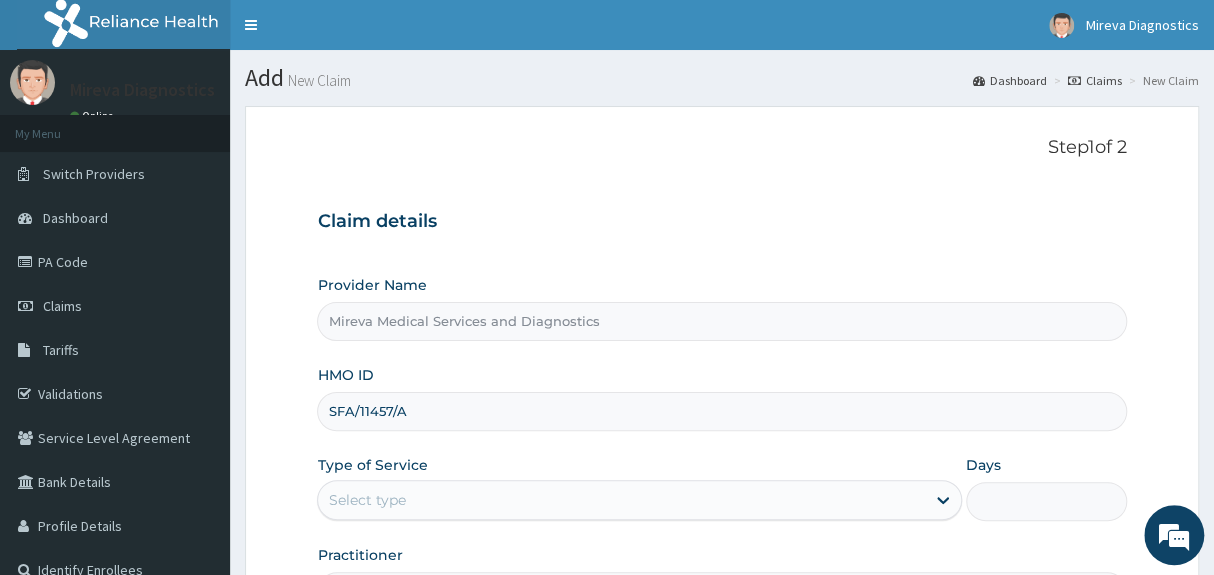 click on "Step  1  of 2 Claim details Provider Name Mireva Medical Services and Diagnostics HMO ID SFA/11457/A Type of Service Select type Days Practitioner     Previous   Next" at bounding box center [722, 430] 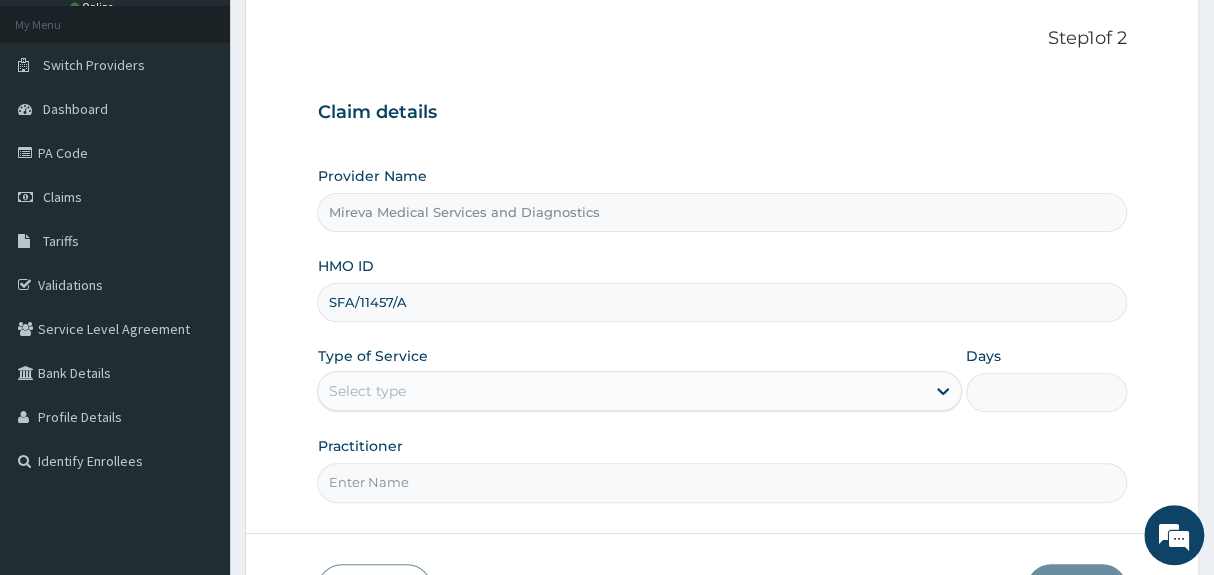 scroll, scrollTop: 145, scrollLeft: 0, axis: vertical 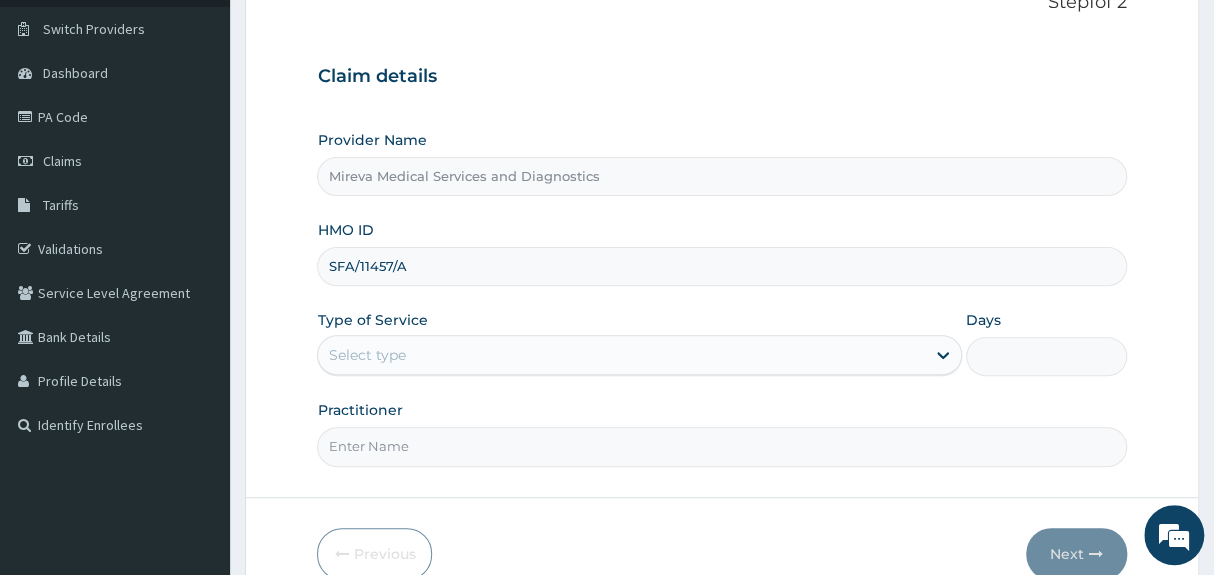 click on "Select type" at bounding box center [621, 355] 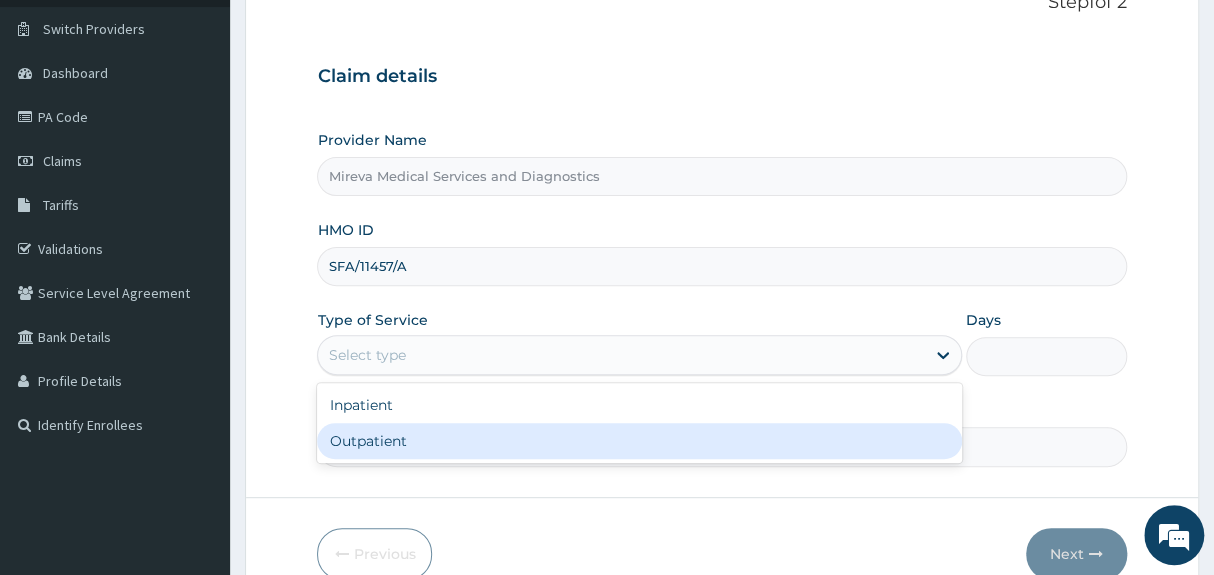 click on "Outpatient" at bounding box center (639, 441) 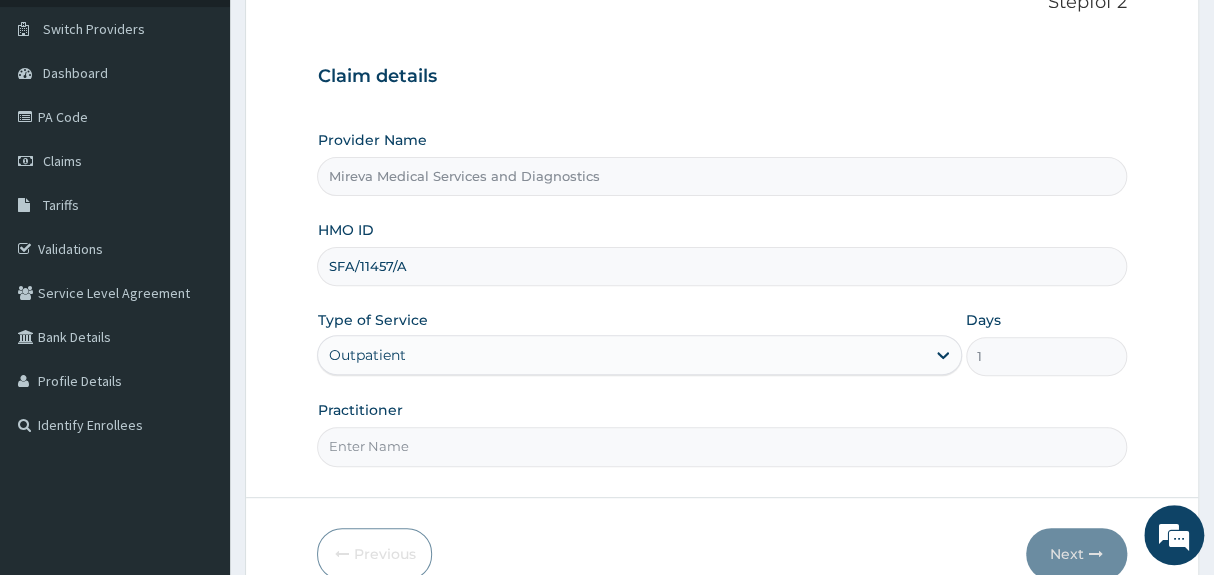 click on "Practitioner" at bounding box center (721, 446) 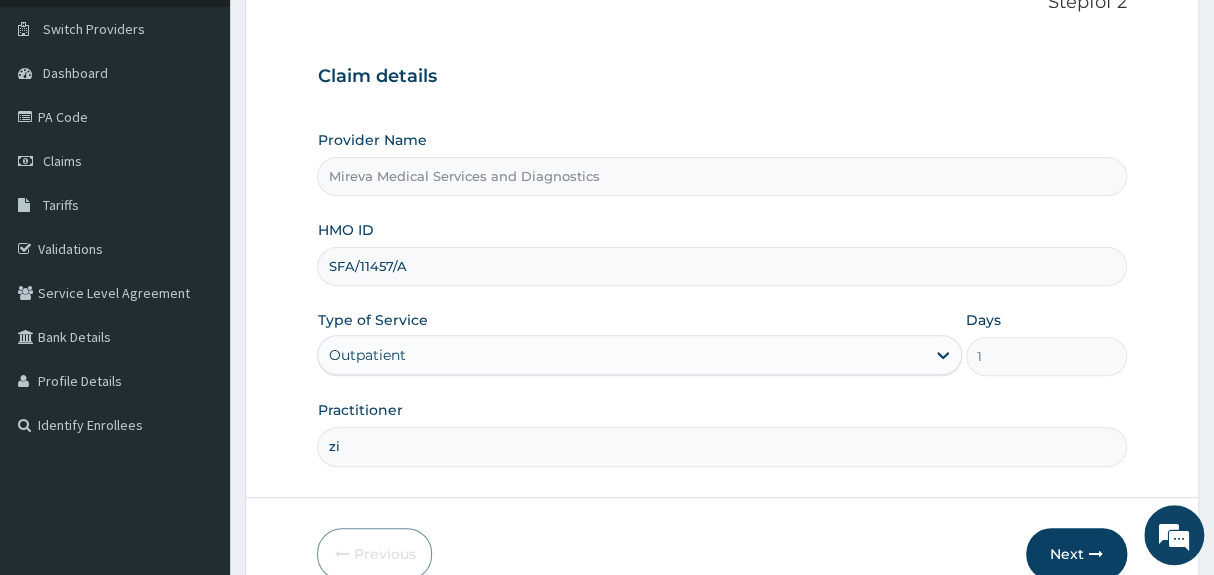 type on "z" 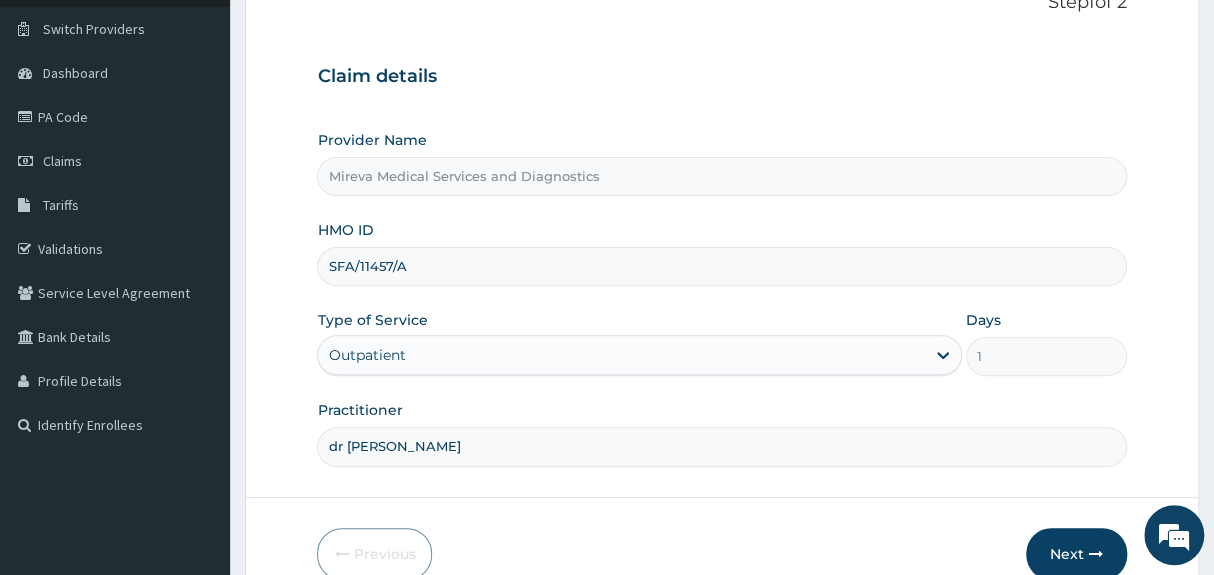 type on "dr zite" 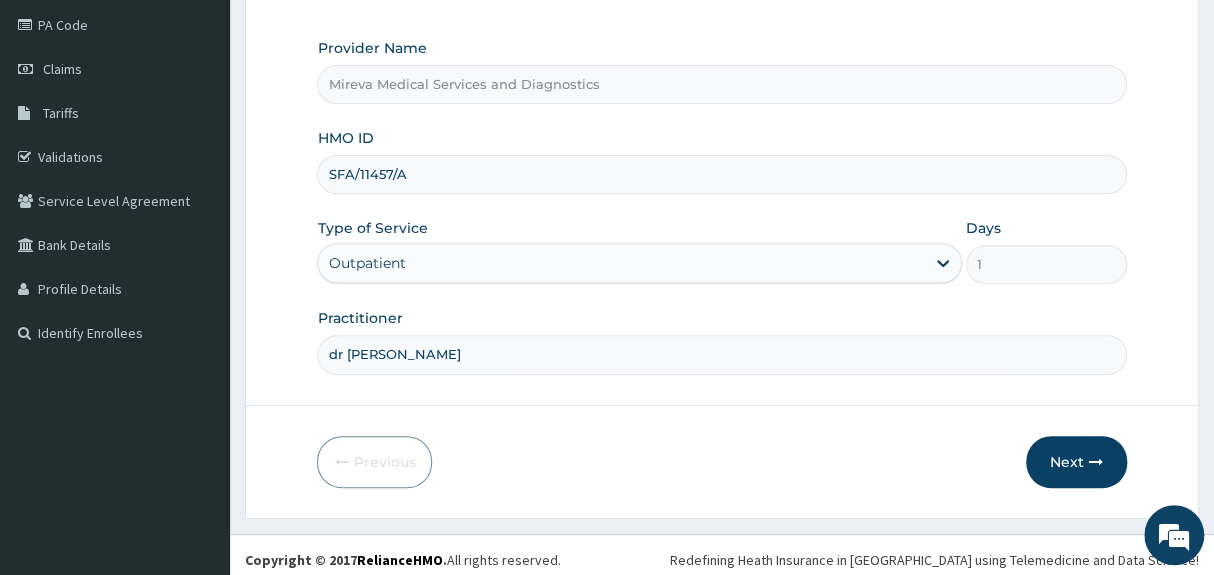 scroll, scrollTop: 244, scrollLeft: 0, axis: vertical 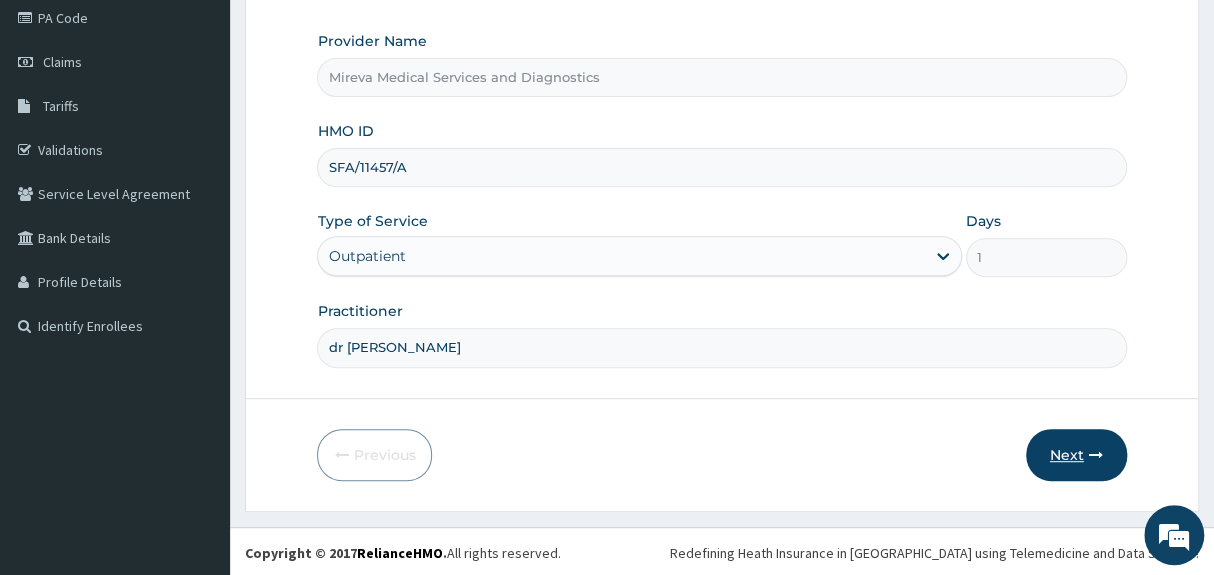 click on "Next" at bounding box center [1076, 455] 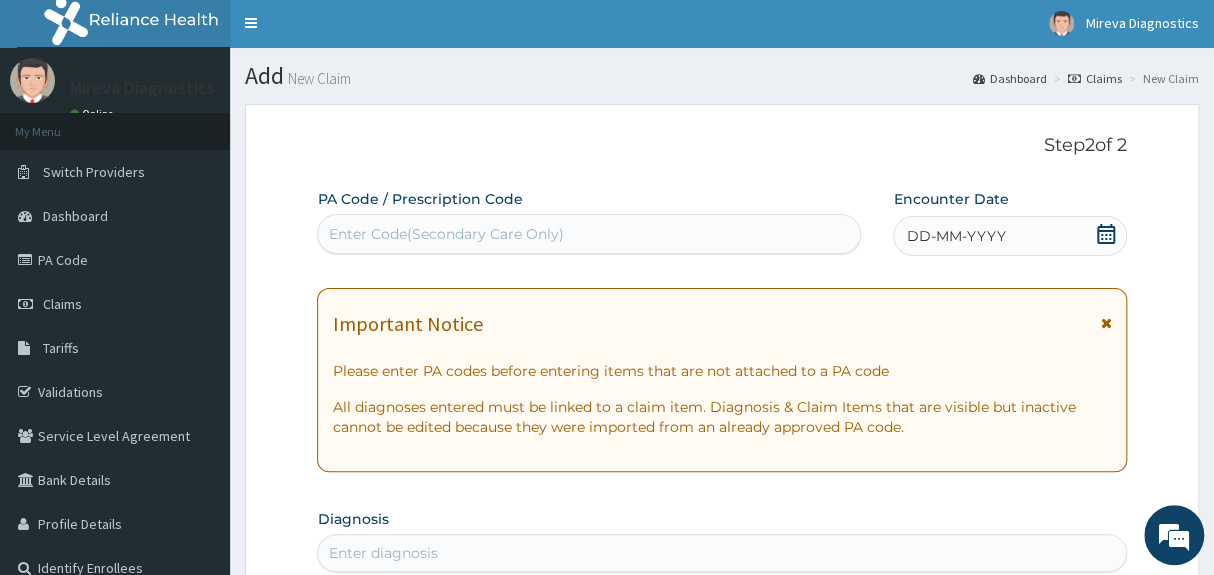 scroll, scrollTop: 0, scrollLeft: 0, axis: both 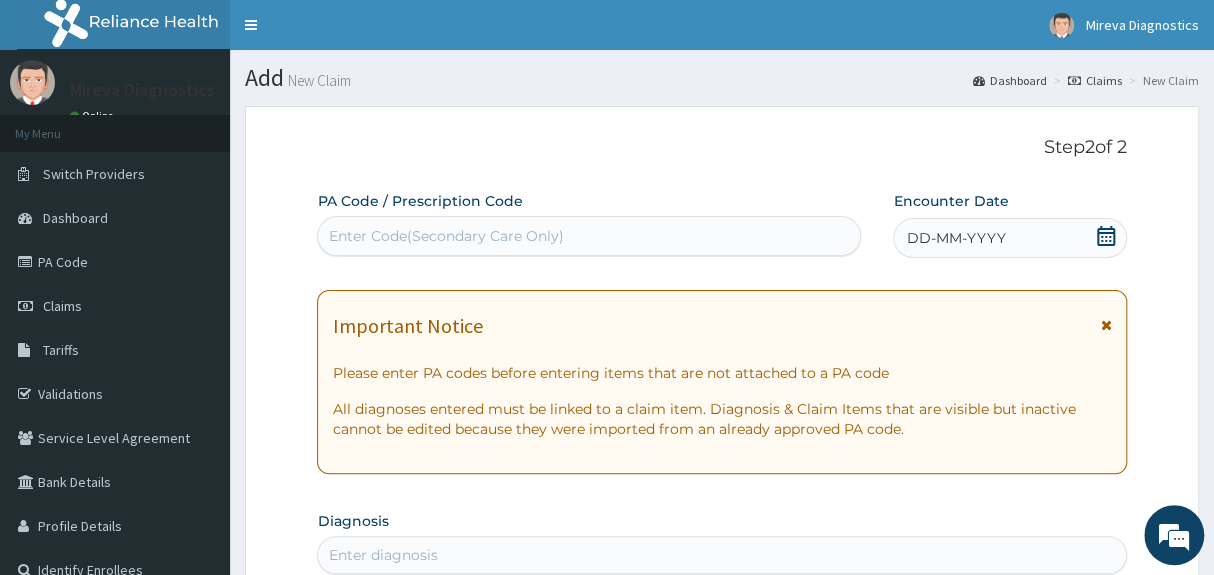 click 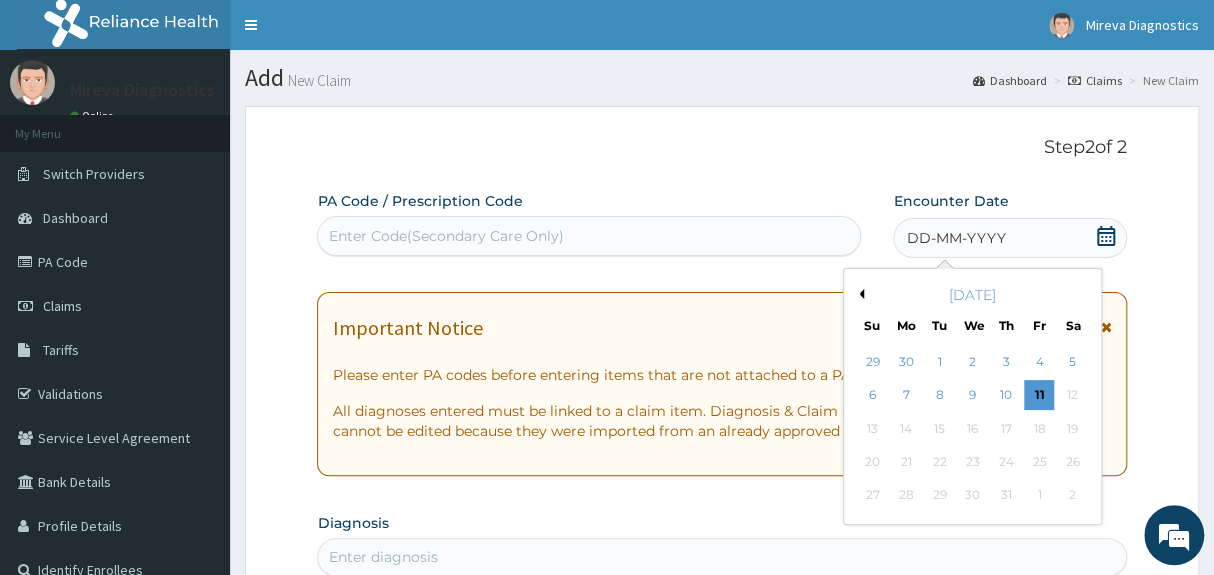 click on "Previous Month" at bounding box center (859, 294) 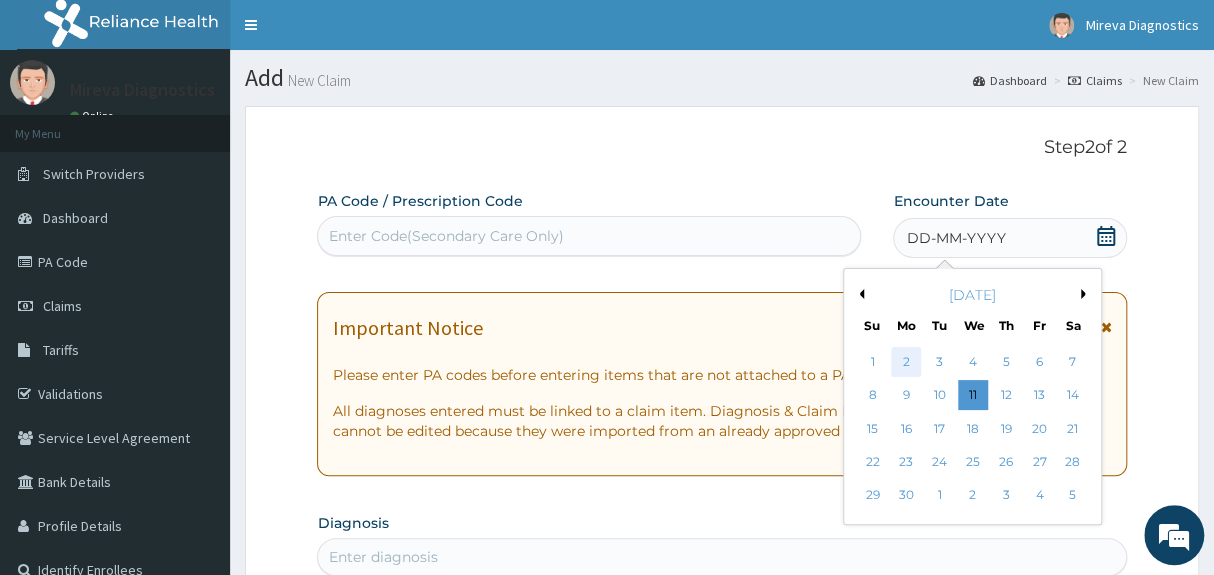click on "2" at bounding box center (906, 362) 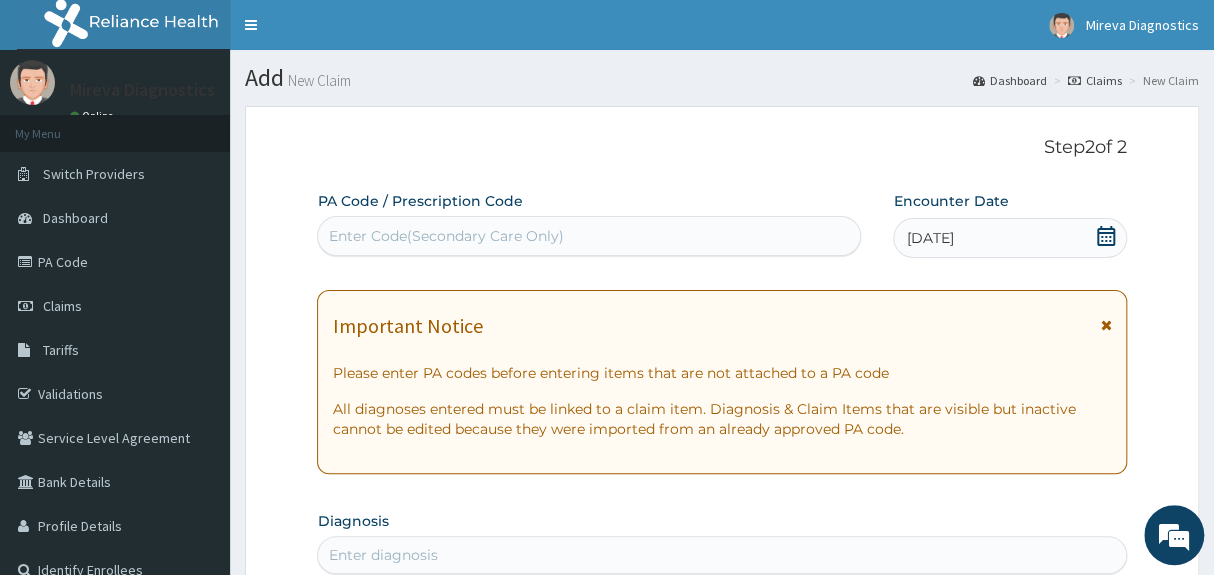 click on "PA Code / Prescription Code Enter Code(Secondary Care Only) Encounter Date 02-06-2025 Important Notice Please enter PA codes before entering items that are not attached to a PA code   All diagnoses entered must be linked to a claim item. Diagnosis & Claim Items that are visible but inactive cannot be edited because they were imported from an already approved PA code. Diagnosis Enter diagnosis NB: All diagnosis must be linked to a claim item Claim Items No claim item Types Select Type Item Select Item Pair Diagnosis Select Diagnosis Unit Price 0 Add Comment" at bounding box center (721, 708) 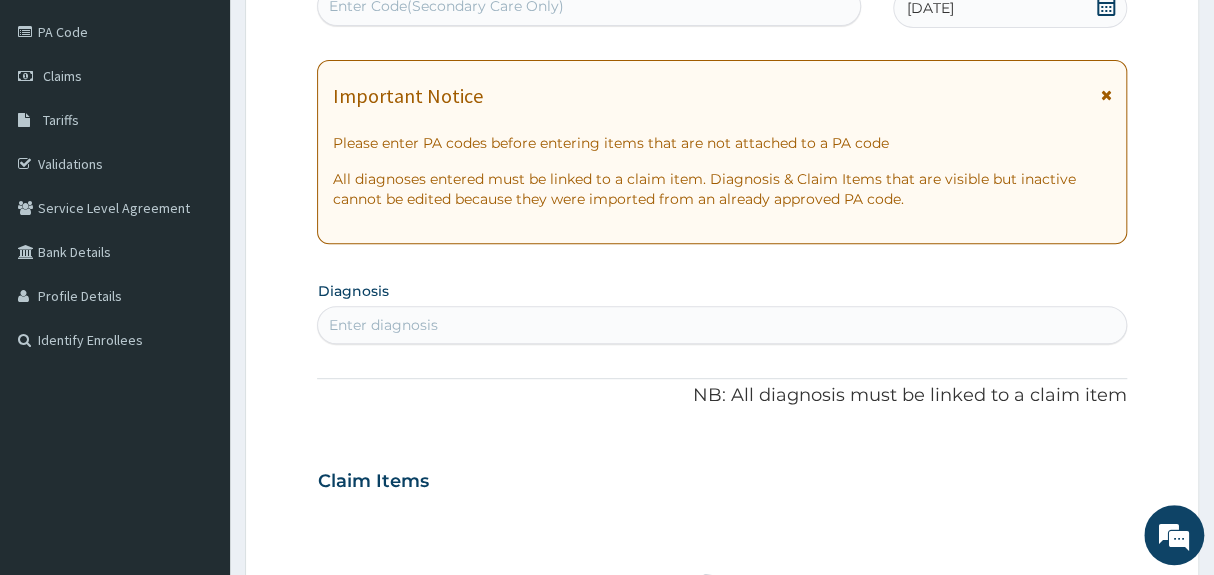 scroll, scrollTop: 254, scrollLeft: 0, axis: vertical 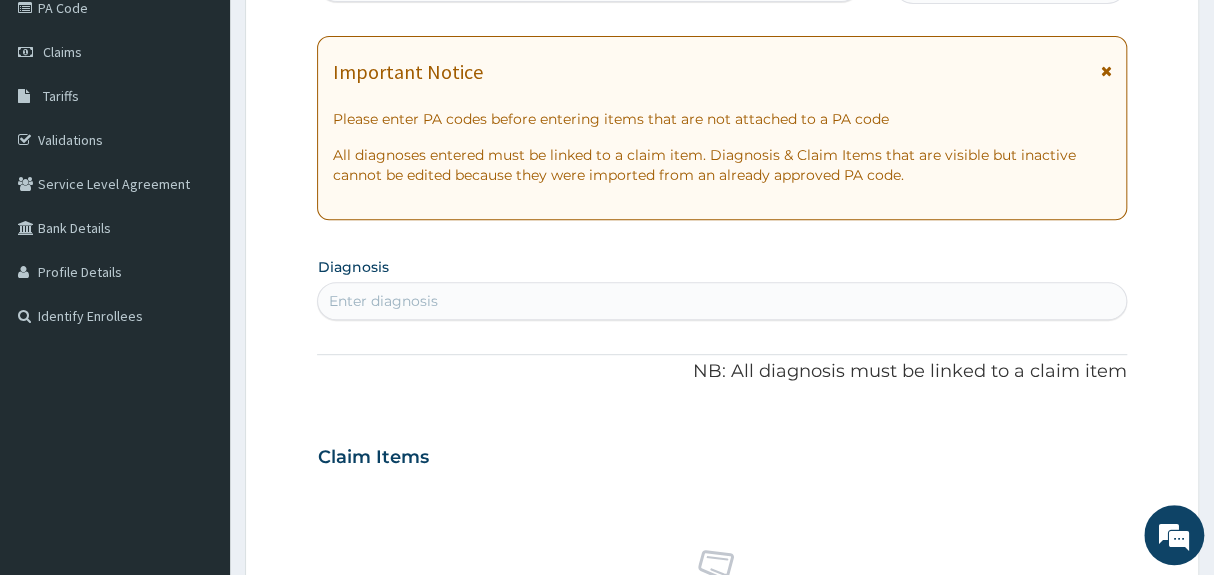 click on "Enter diagnosis" at bounding box center (721, 301) 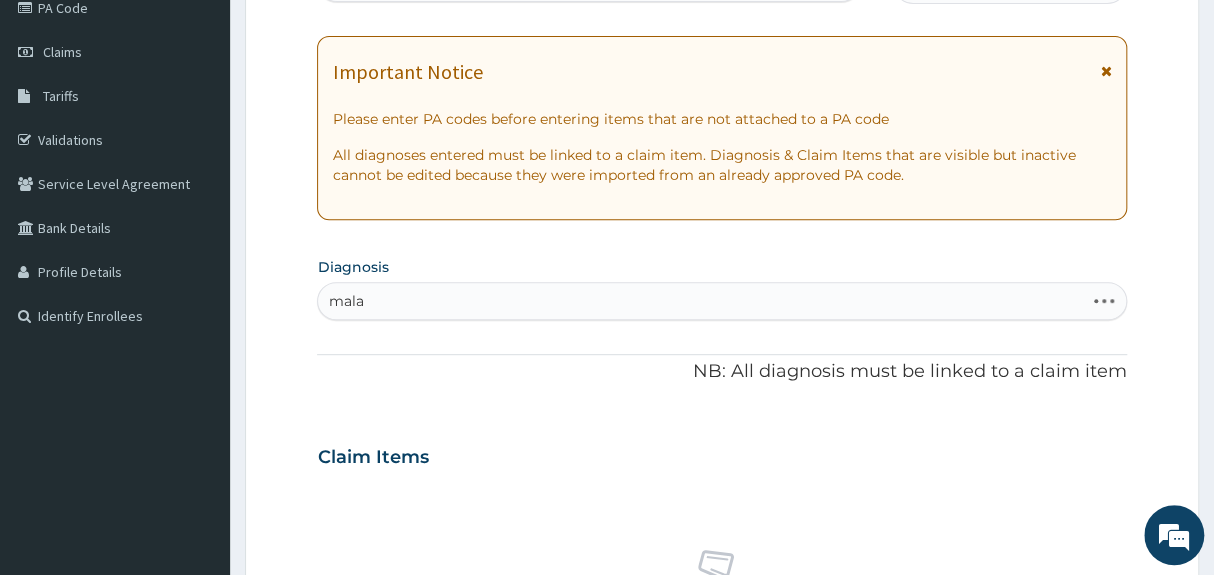 type on "malar" 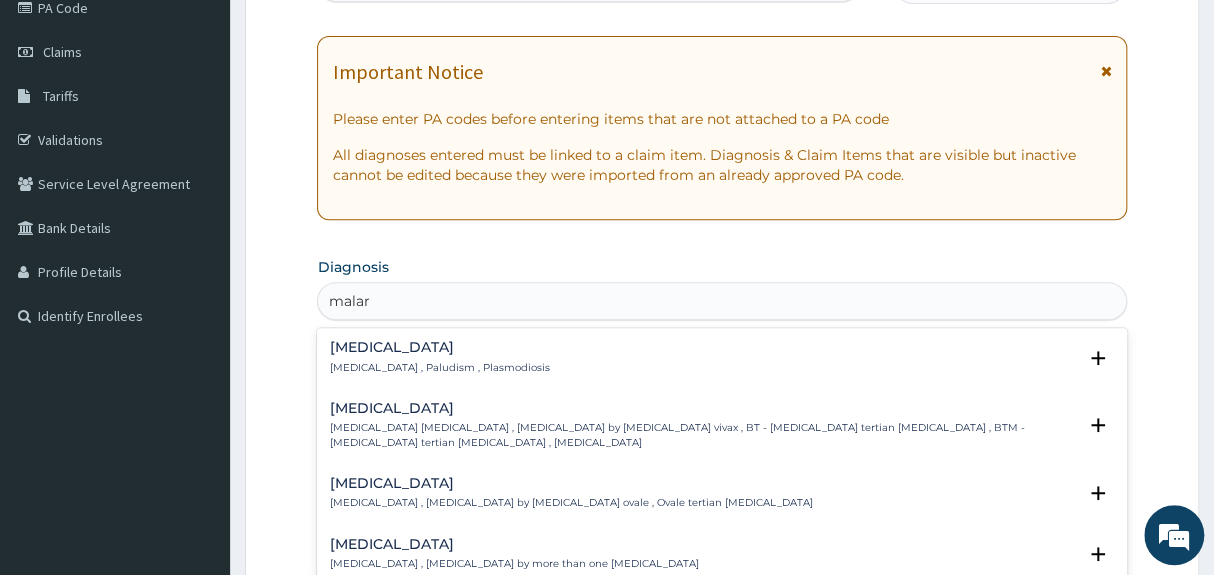 click on "Malaria Malaria , Paludism , Plasmodiosis" at bounding box center [721, 357] 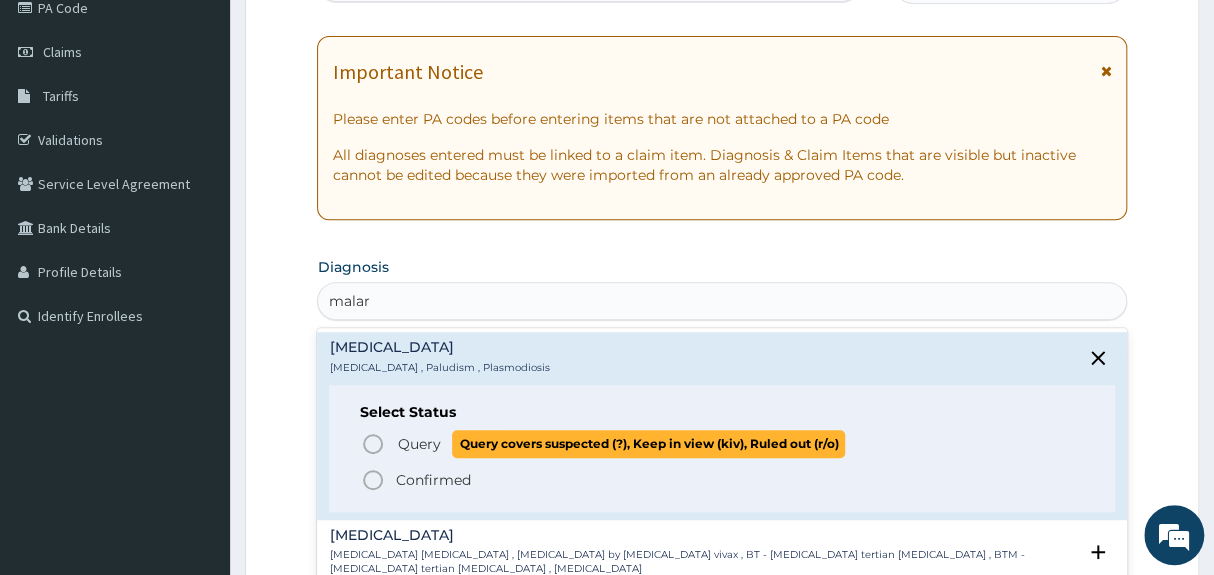 click on "Query" at bounding box center [418, 444] 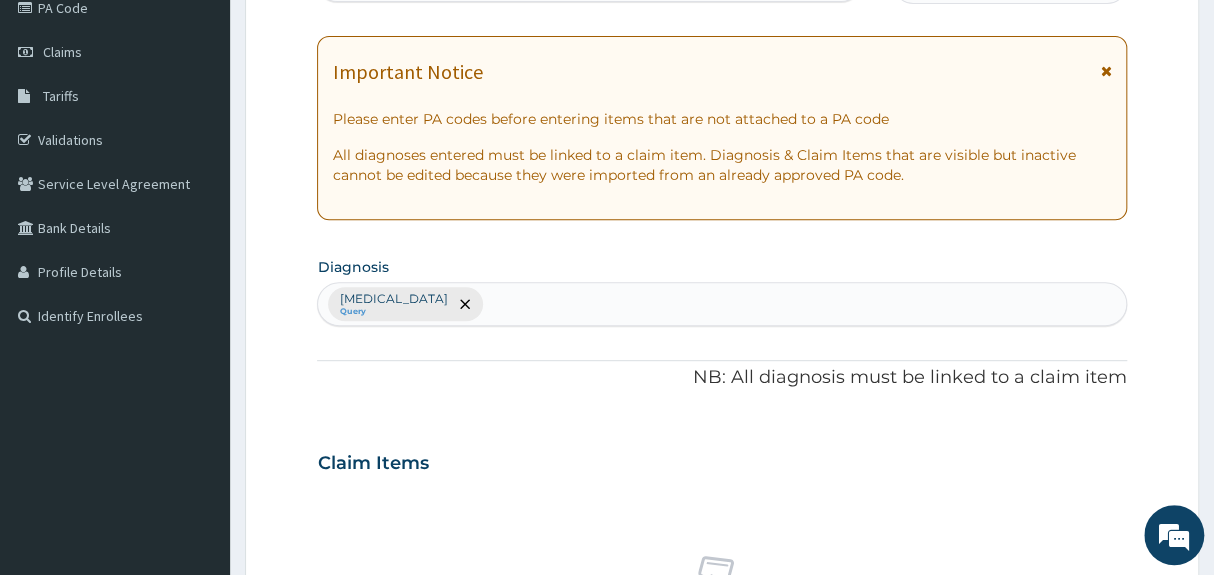 click on "Claim Items" at bounding box center [721, 459] 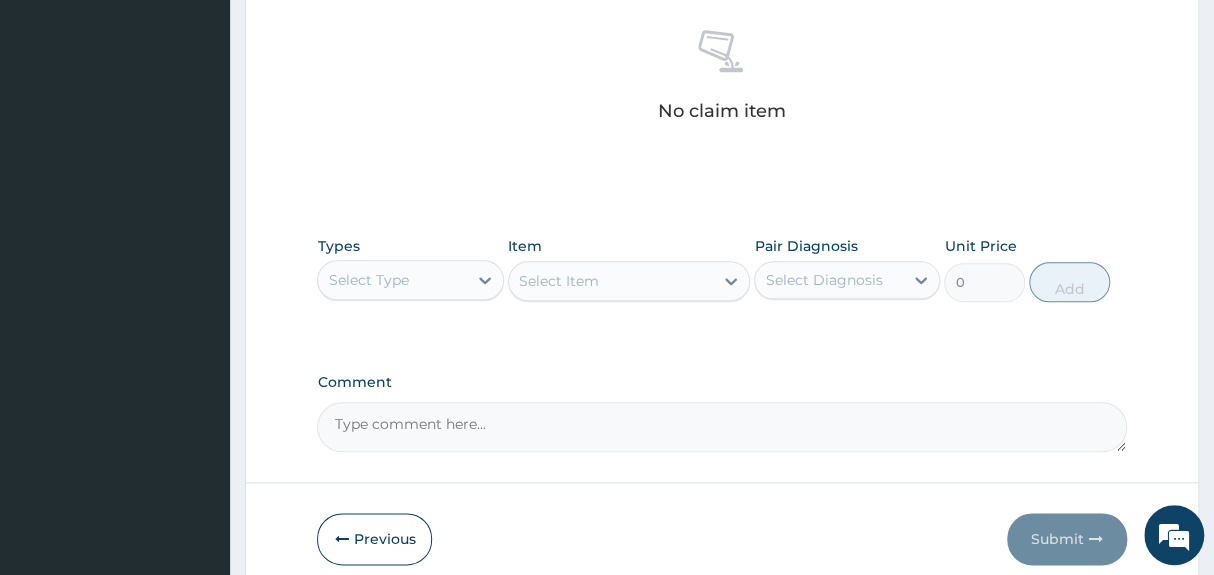 scroll, scrollTop: 800, scrollLeft: 0, axis: vertical 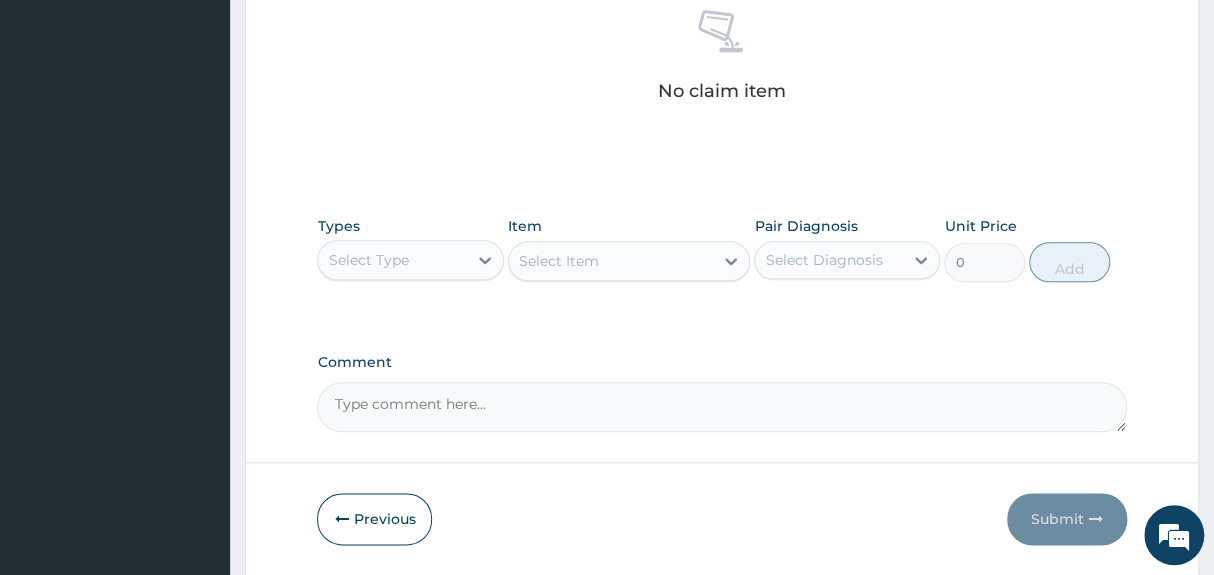 click on "Select Type" at bounding box center [392, 260] 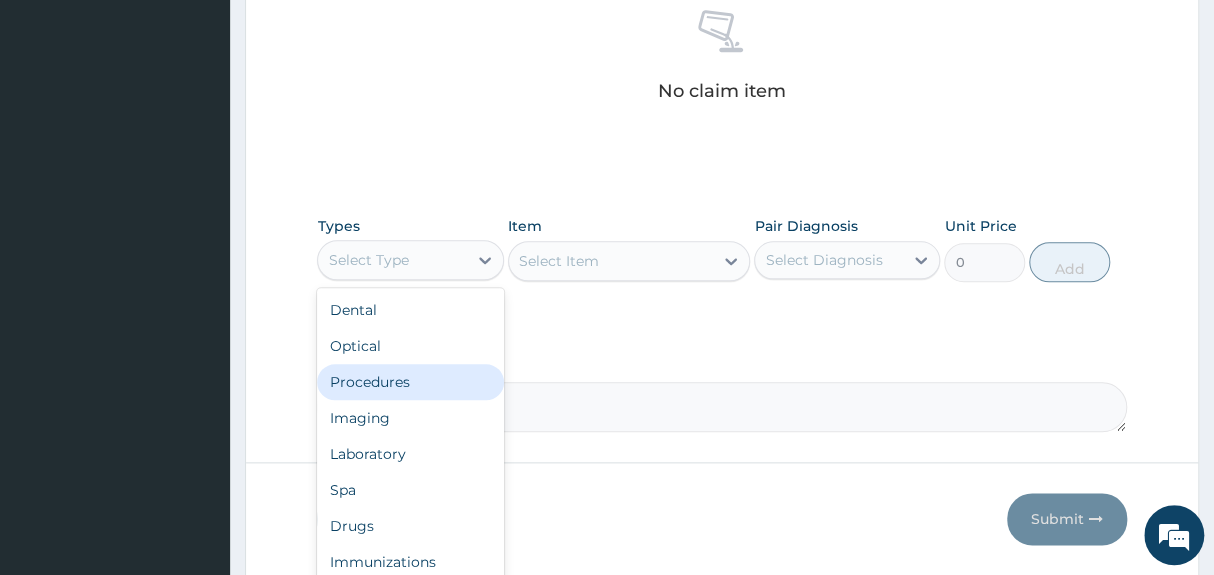 click on "Procedures" at bounding box center (410, 382) 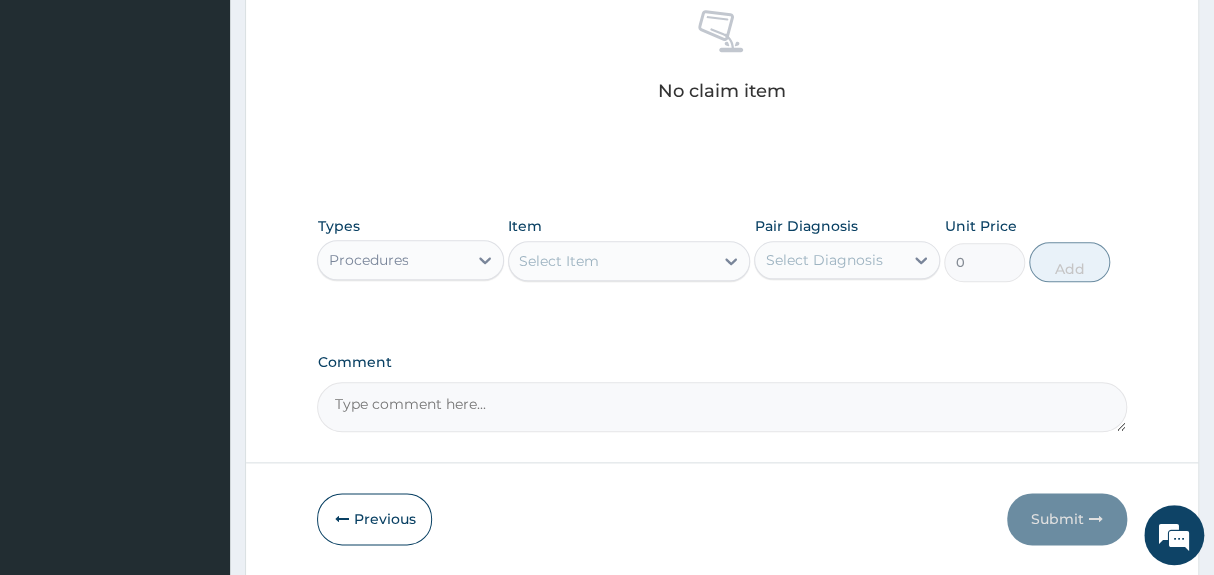 click on "Select Item" at bounding box center [611, 261] 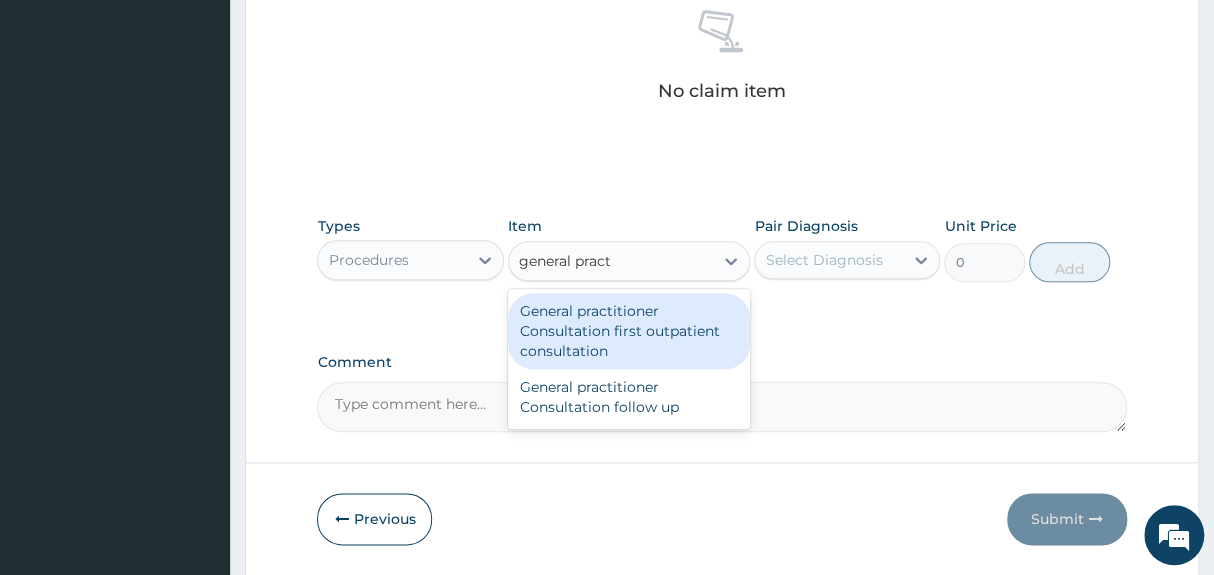 type on "general practi" 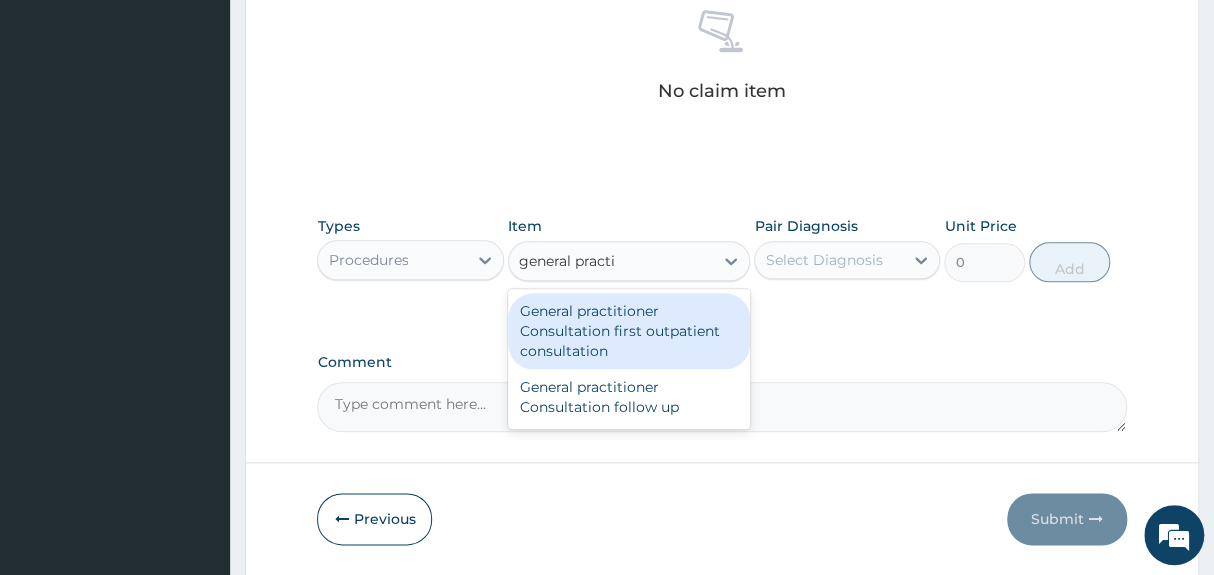 click on "General practitioner Consultation first outpatient consultation" at bounding box center [629, 331] 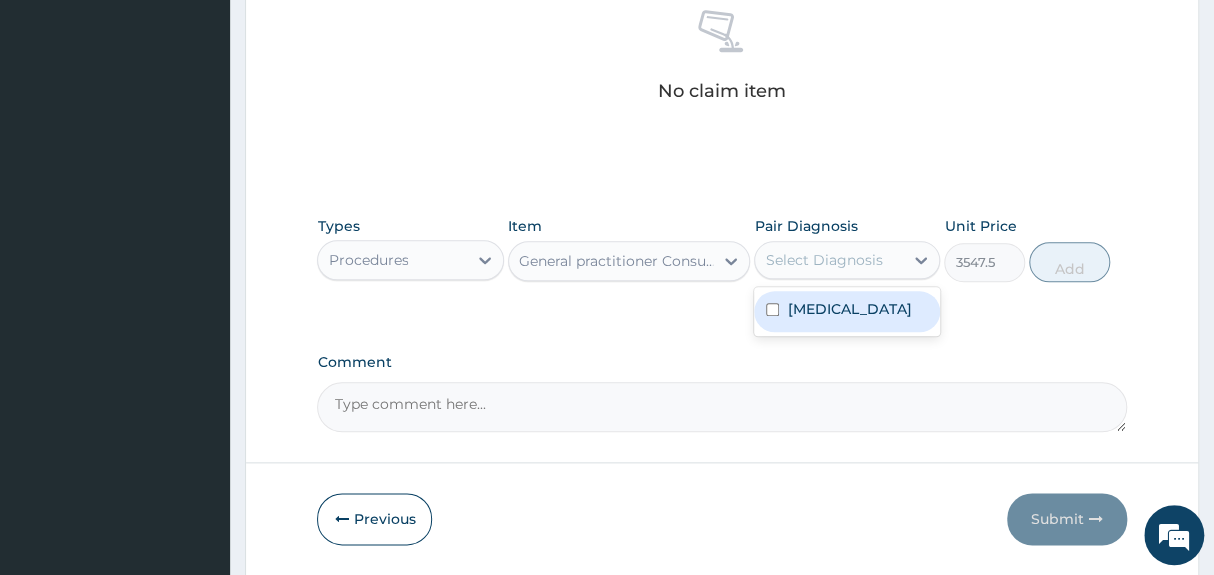 click on "Select Diagnosis" at bounding box center [823, 260] 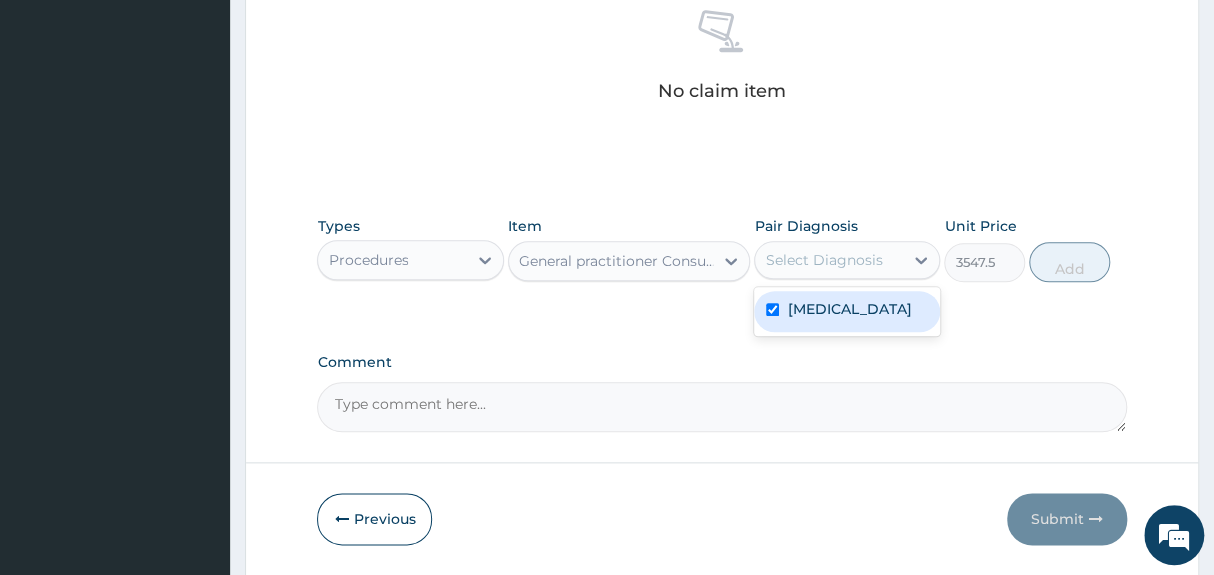 checkbox on "true" 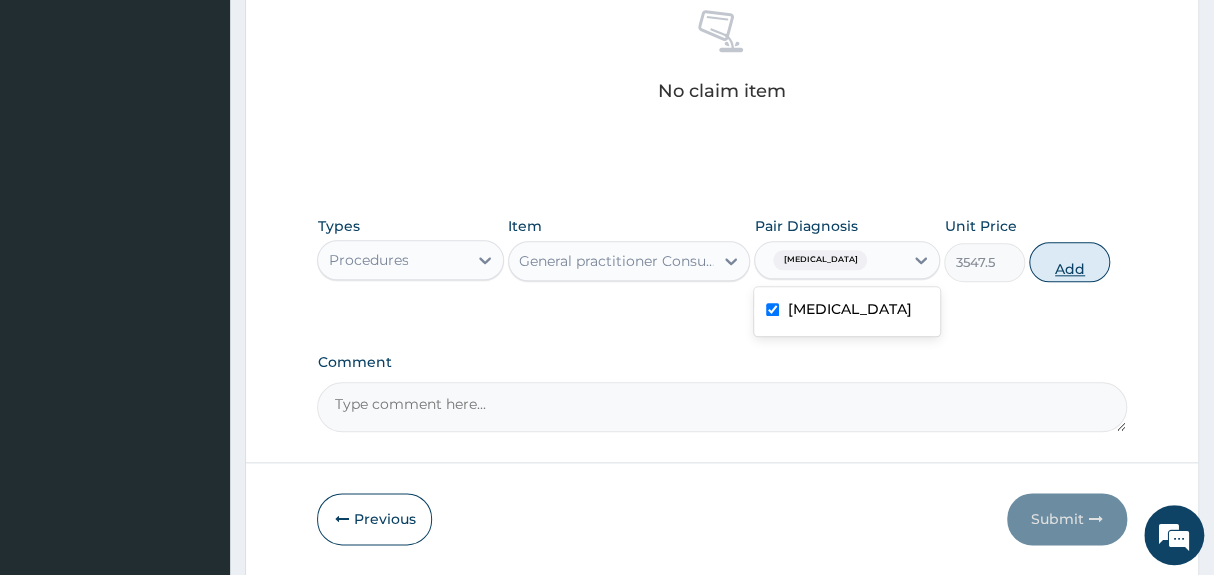 click on "Add" at bounding box center [1069, 262] 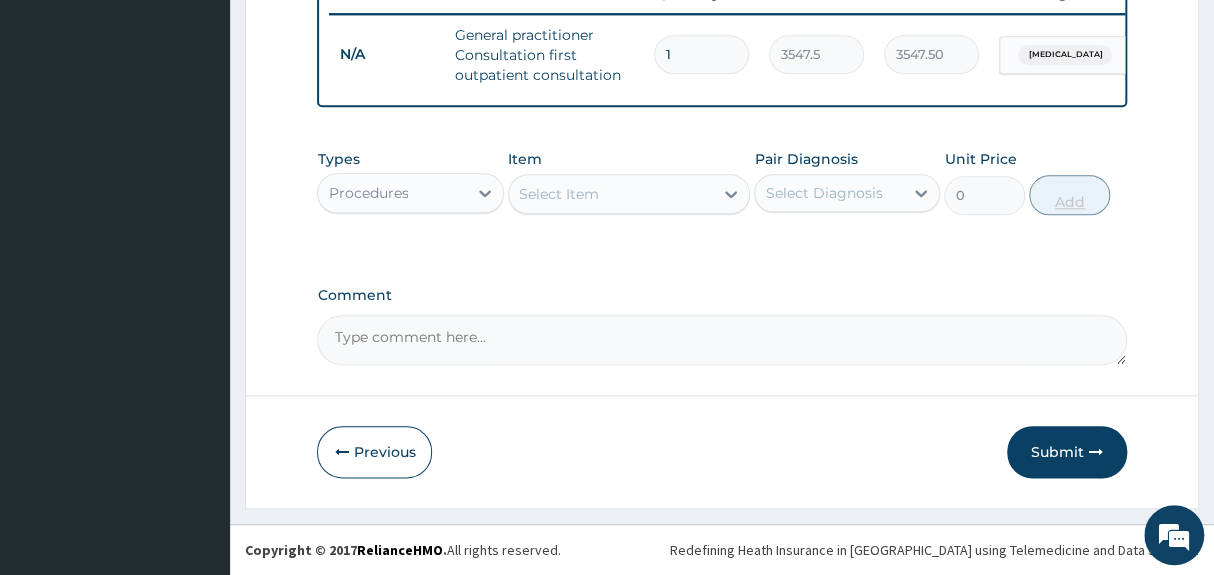 scroll, scrollTop: 794, scrollLeft: 0, axis: vertical 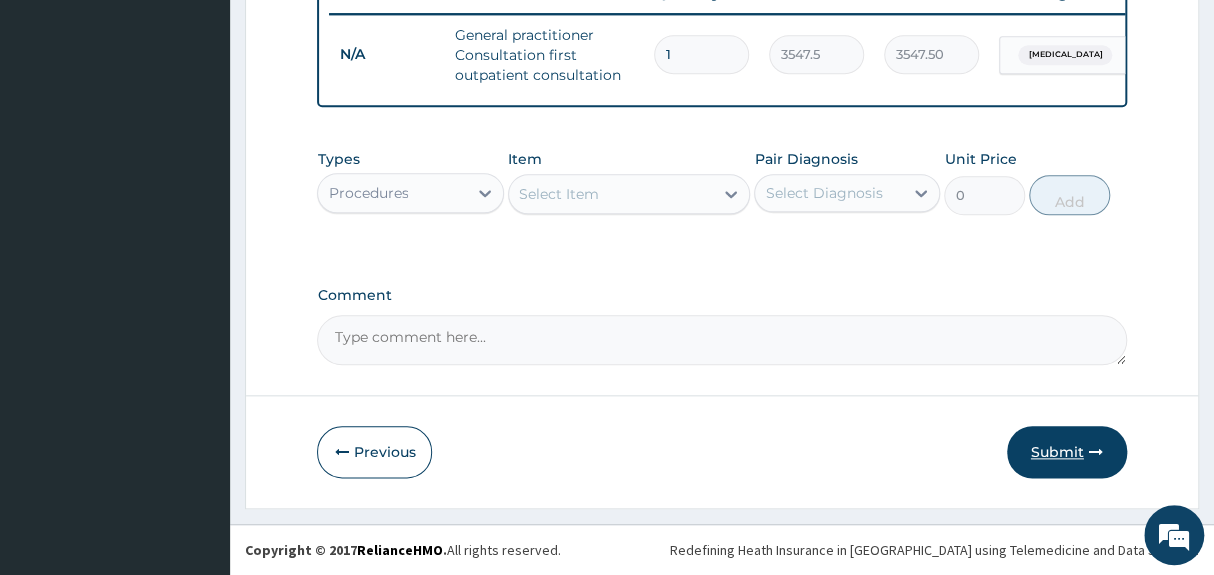 click on "Submit" at bounding box center (1067, 452) 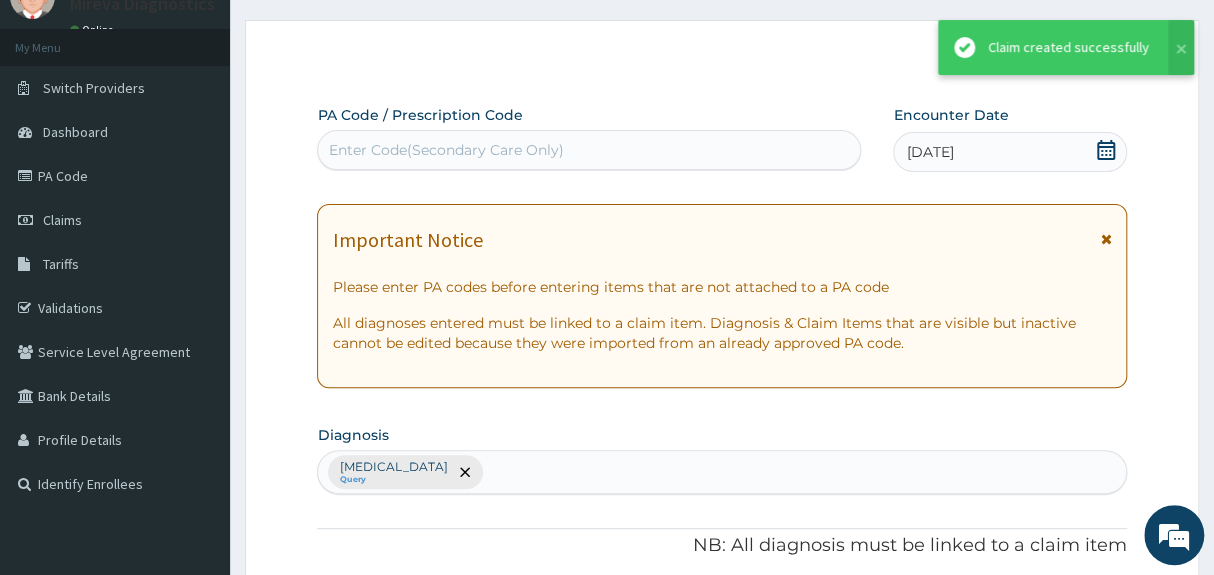 scroll, scrollTop: 794, scrollLeft: 0, axis: vertical 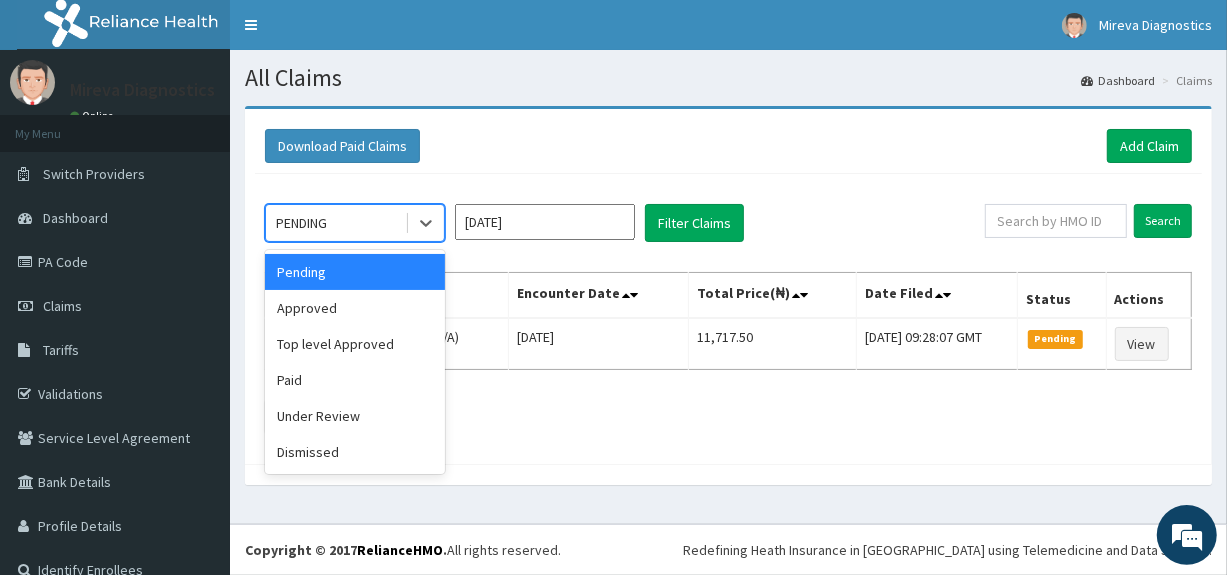 click on "PENDING" at bounding box center [301, 223] 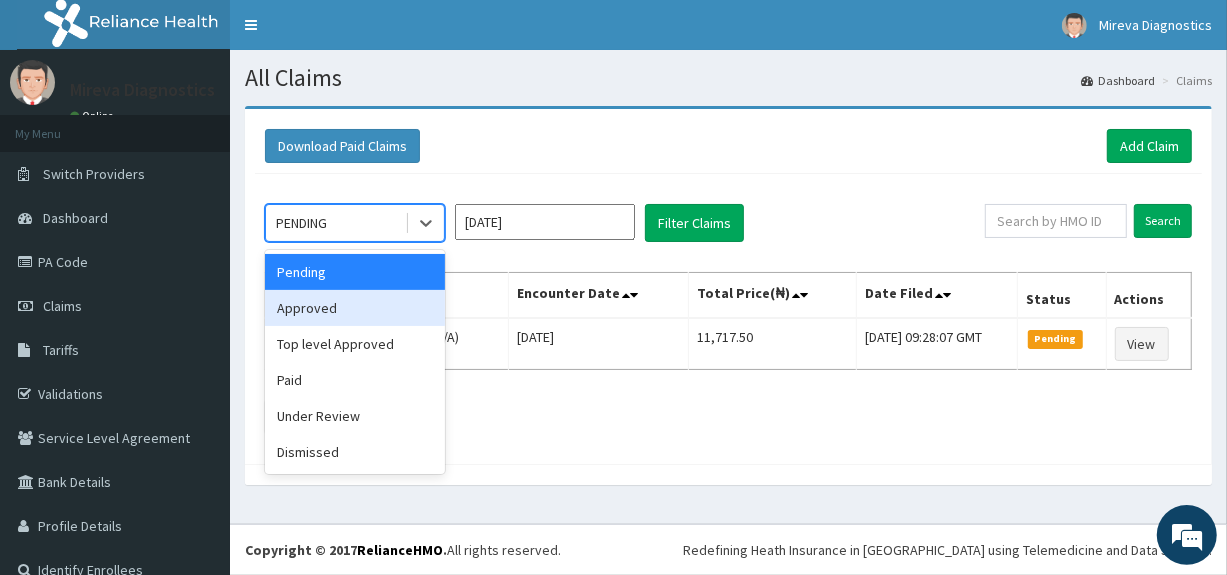 click on "Approved" at bounding box center (355, 308) 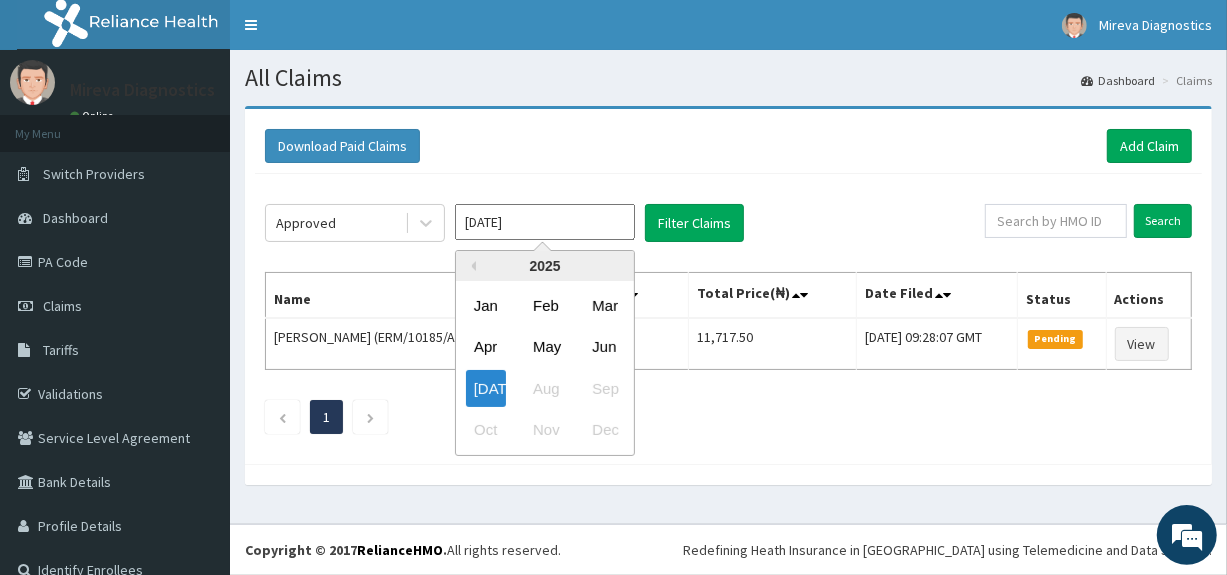 click on "[DATE]" at bounding box center (545, 222) 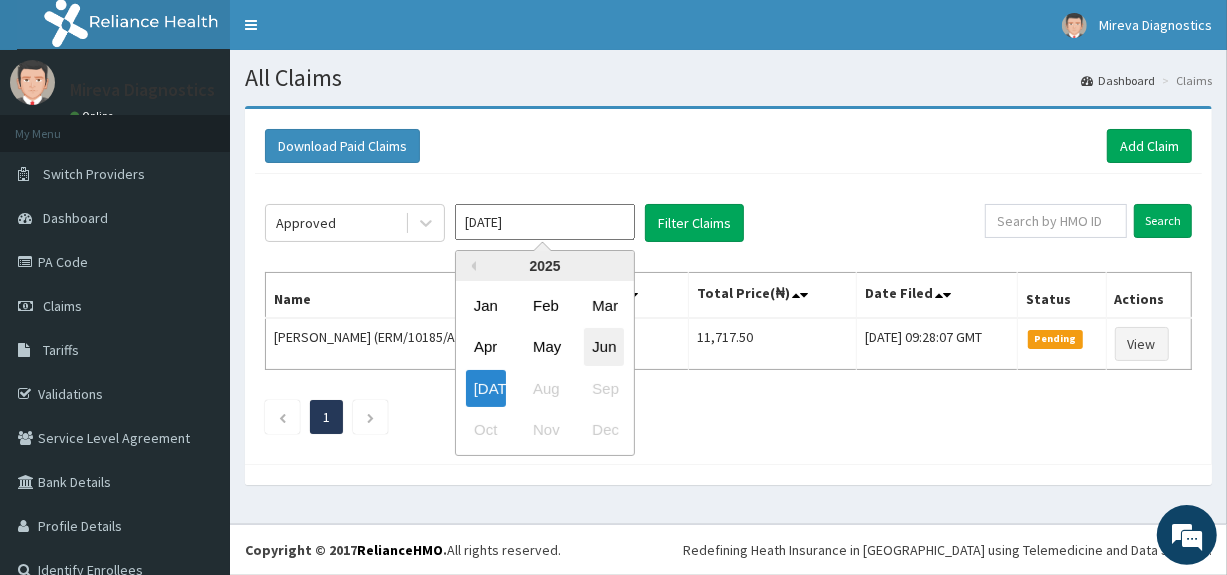click on "Jun" at bounding box center [604, 347] 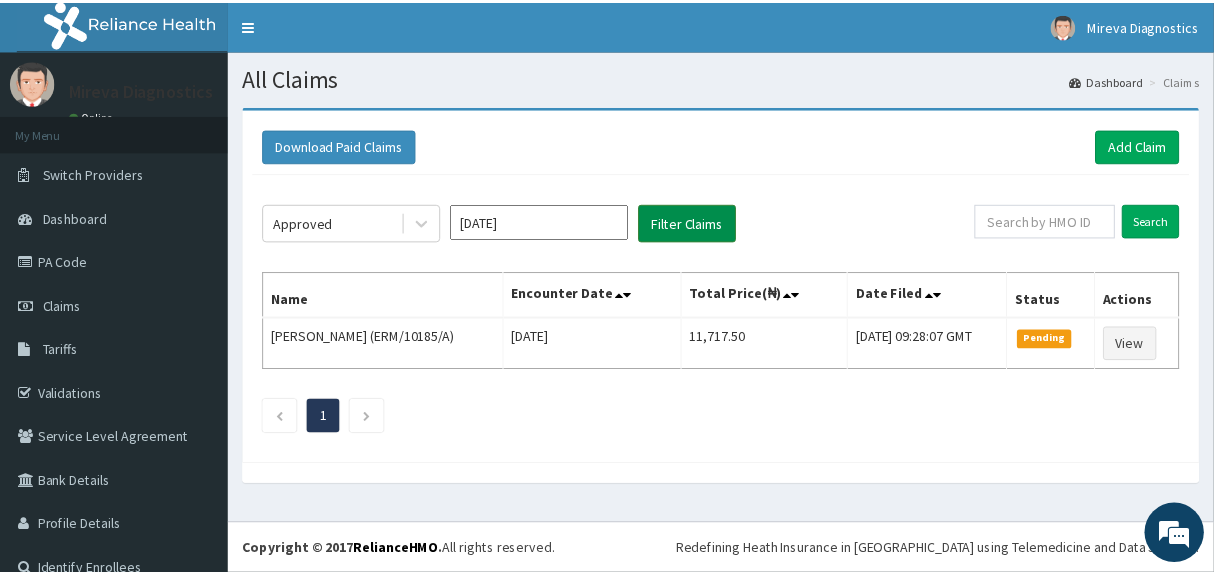 scroll, scrollTop: 0, scrollLeft: 0, axis: both 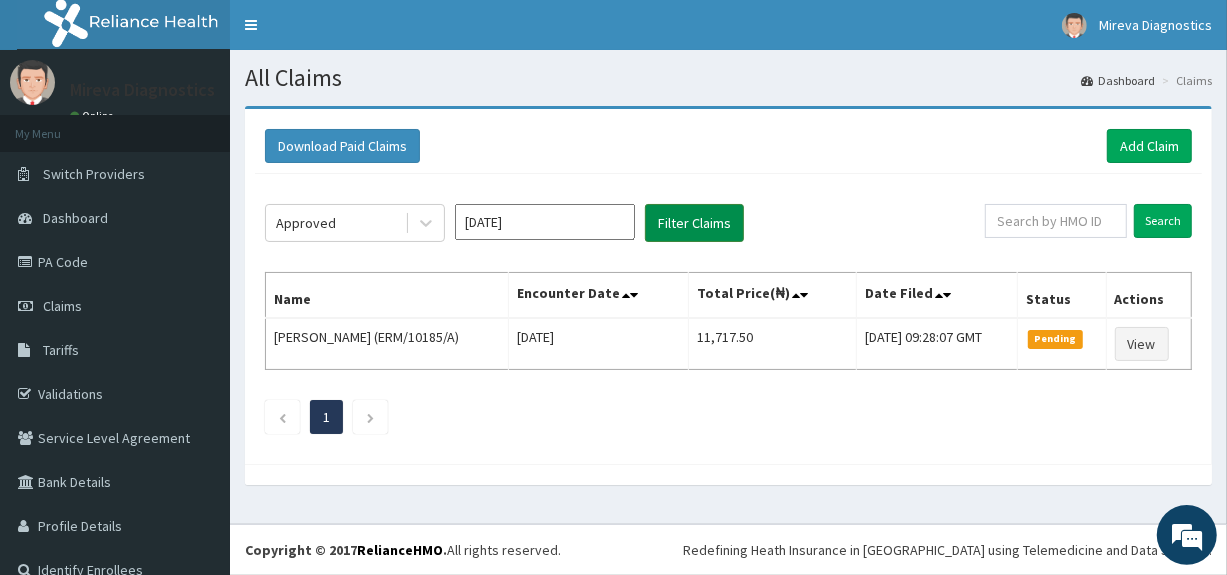 click on "Filter Claims" at bounding box center [694, 223] 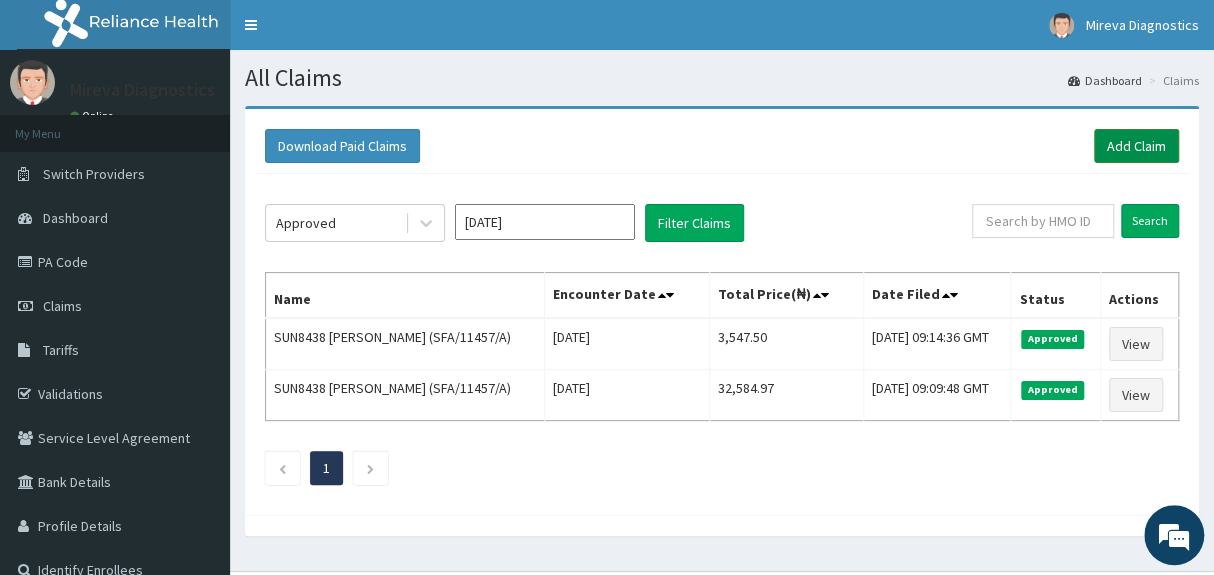 click on "Add Claim" at bounding box center [1136, 146] 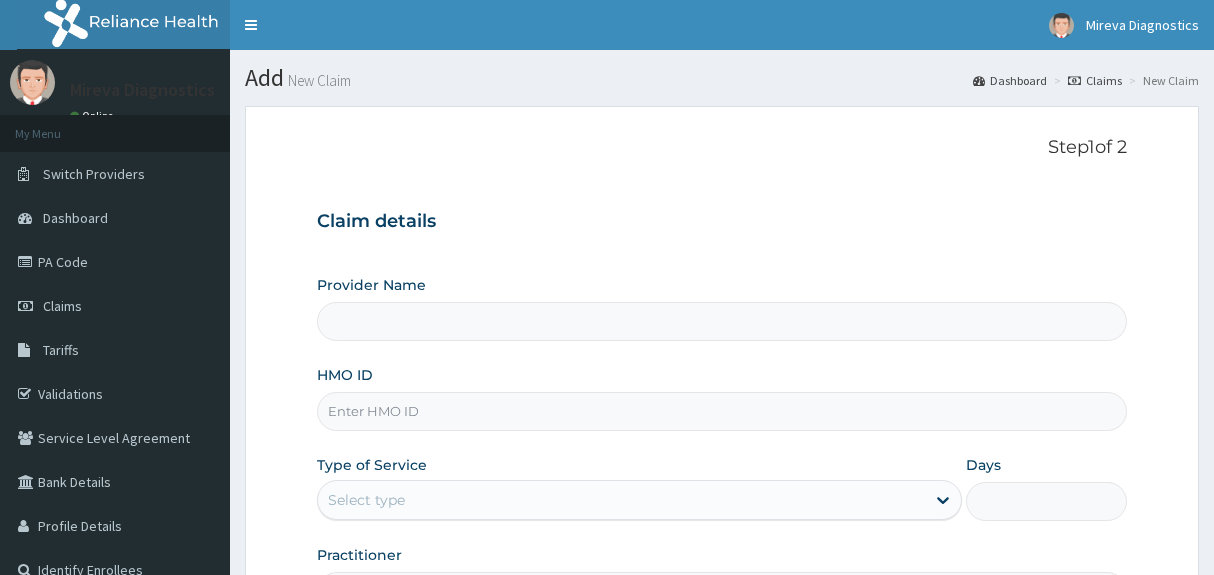 scroll, scrollTop: 0, scrollLeft: 0, axis: both 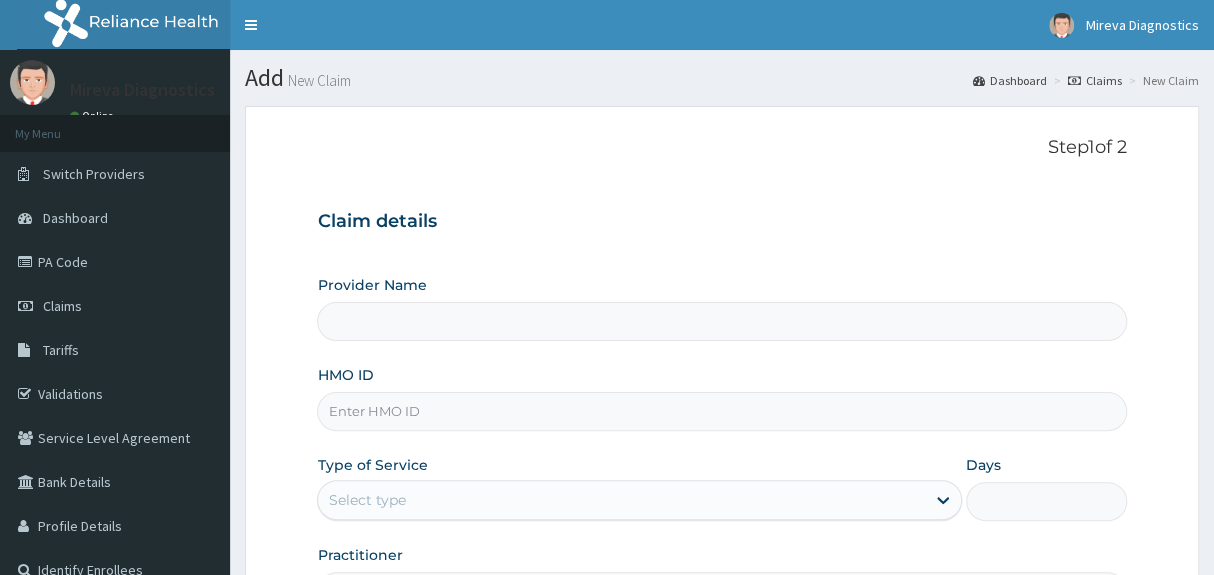 type on "Mireva Medical Services and Diagnostics" 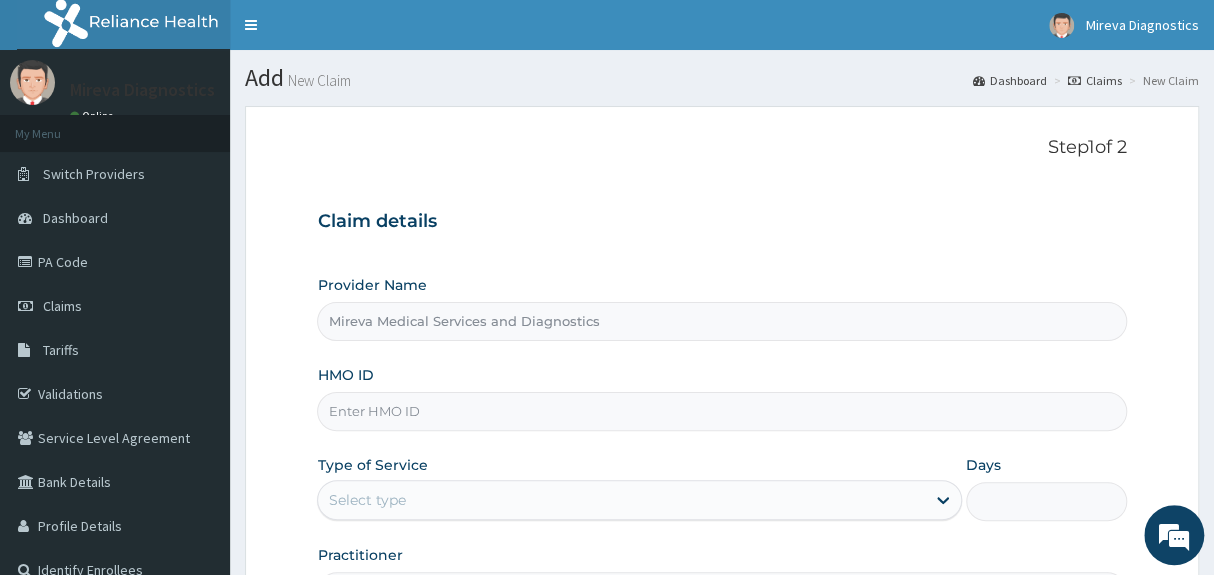 click on "HMO ID" at bounding box center [721, 411] 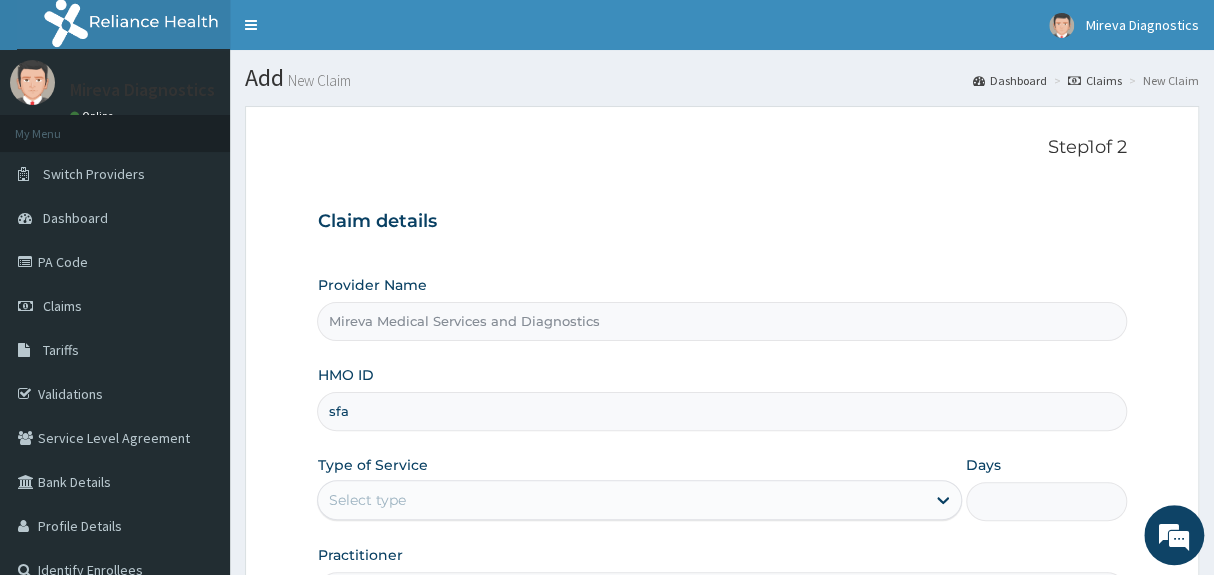 scroll, scrollTop: 0, scrollLeft: 0, axis: both 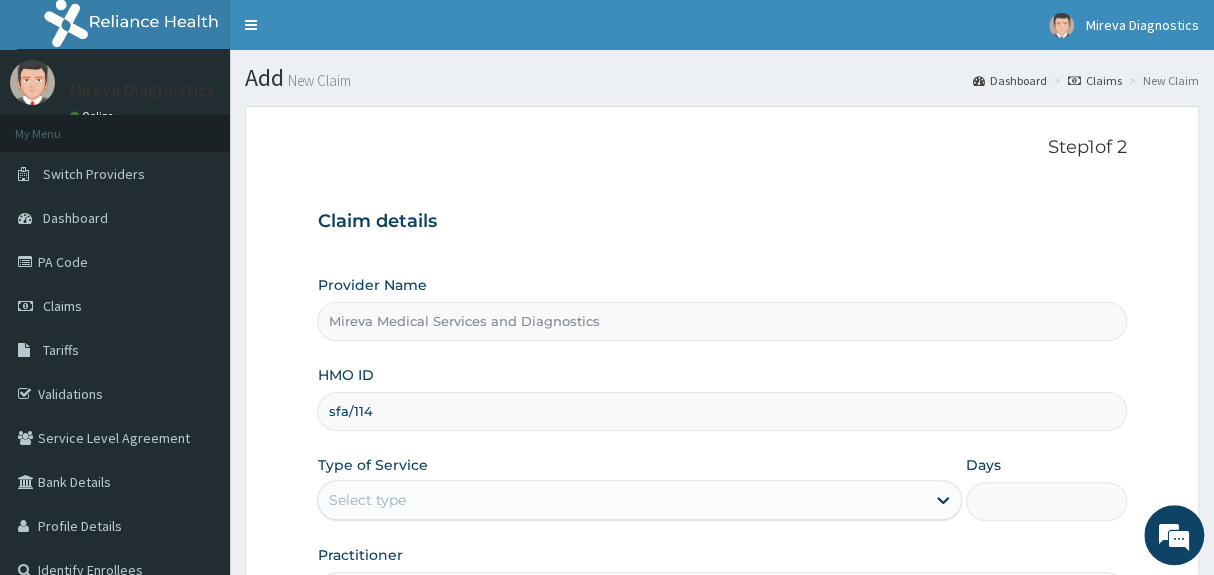 type on "SFA/11457/A" 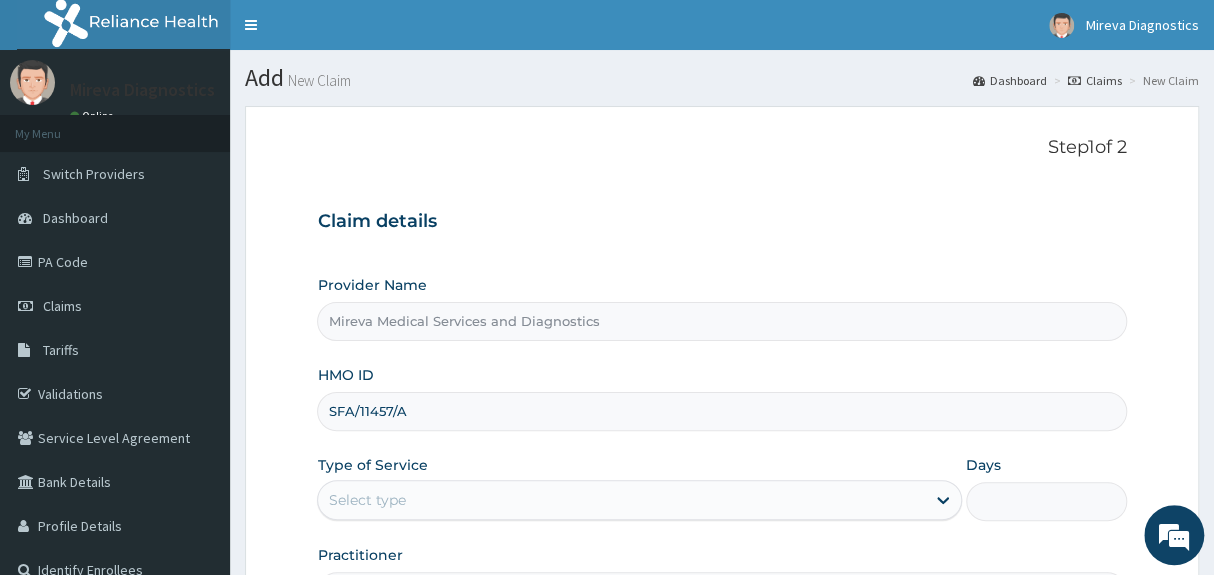 click on "Claim details" at bounding box center (721, 222) 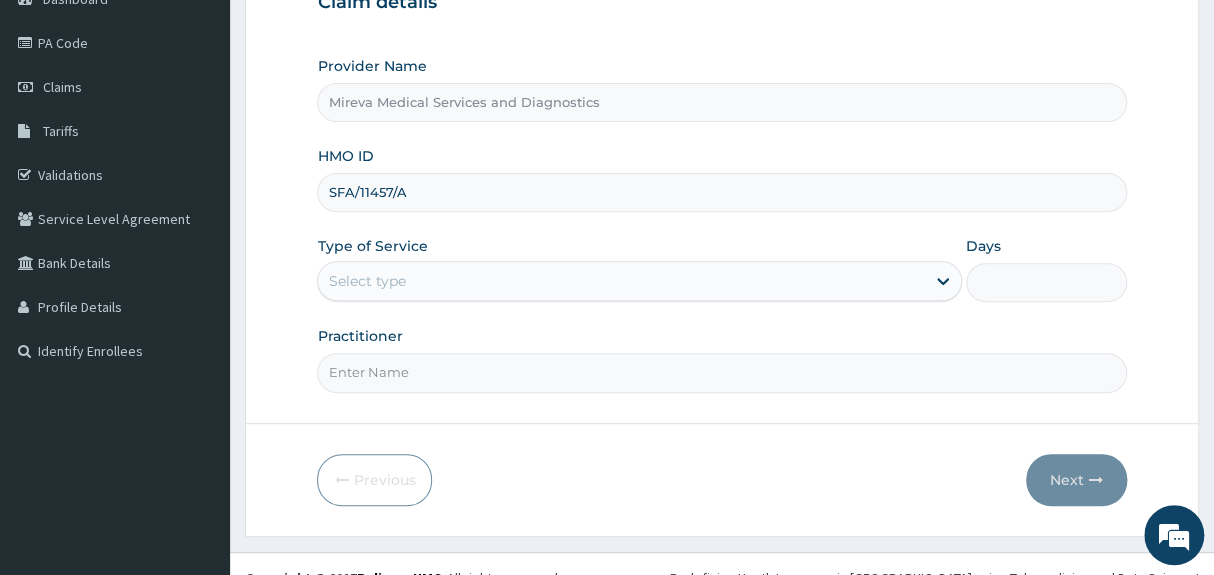 scroll, scrollTop: 244, scrollLeft: 0, axis: vertical 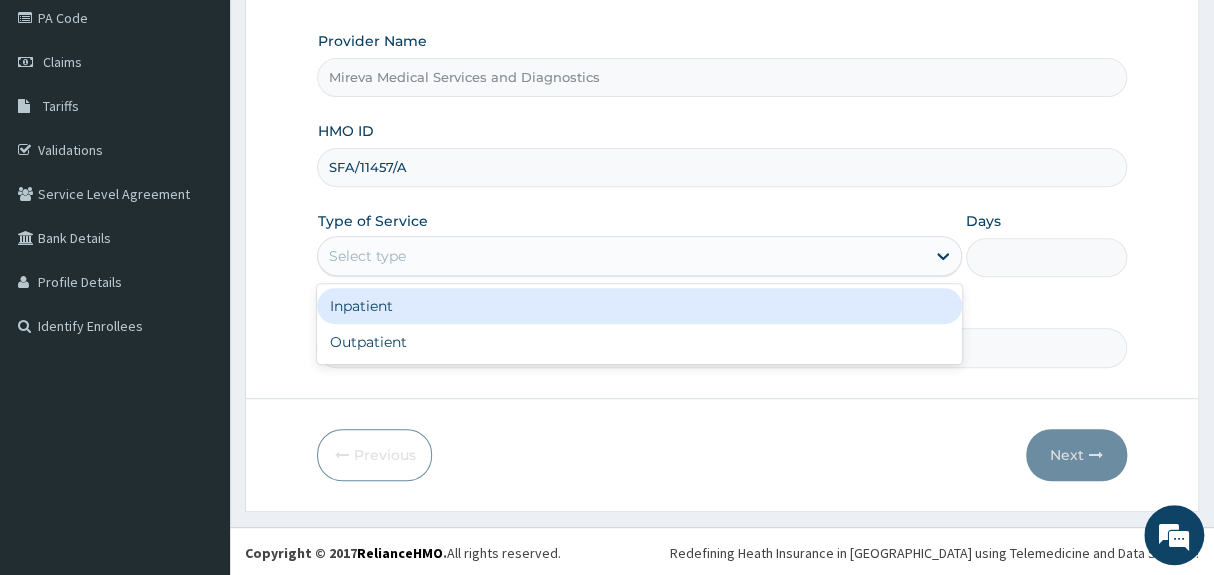 click on "Select type" at bounding box center [621, 256] 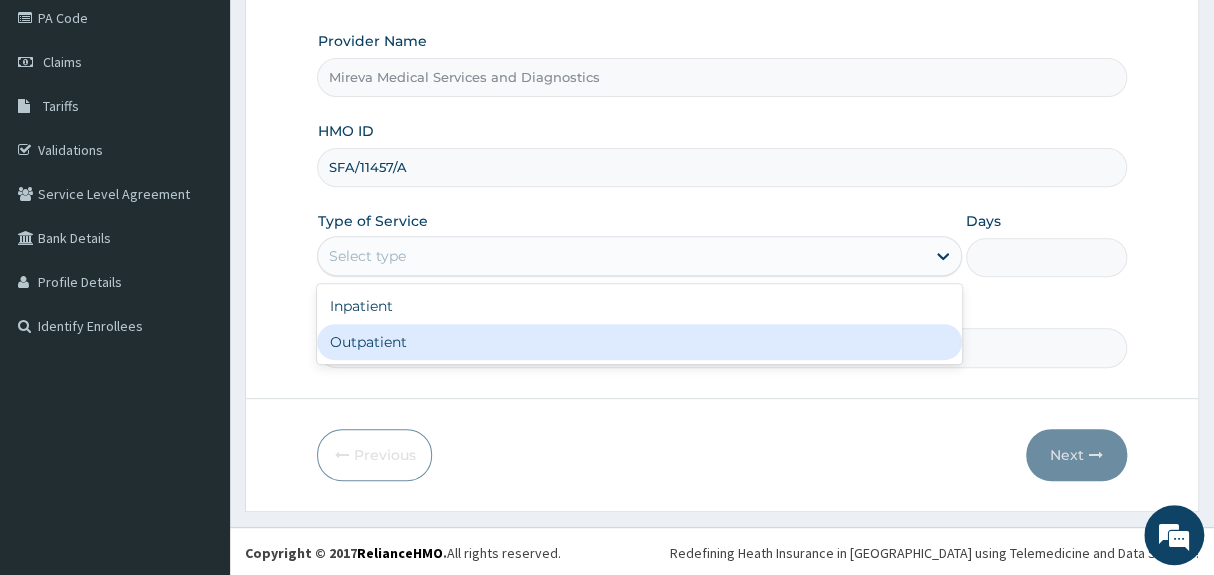 click on "Outpatient" at bounding box center (639, 342) 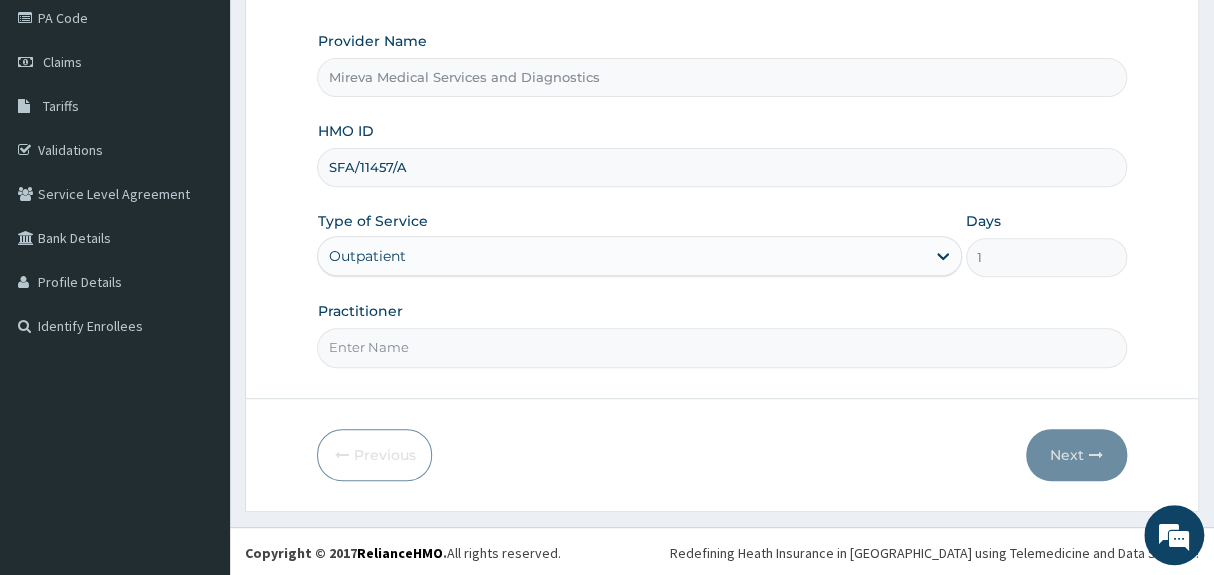 type on "DR [PERSON_NAME]" 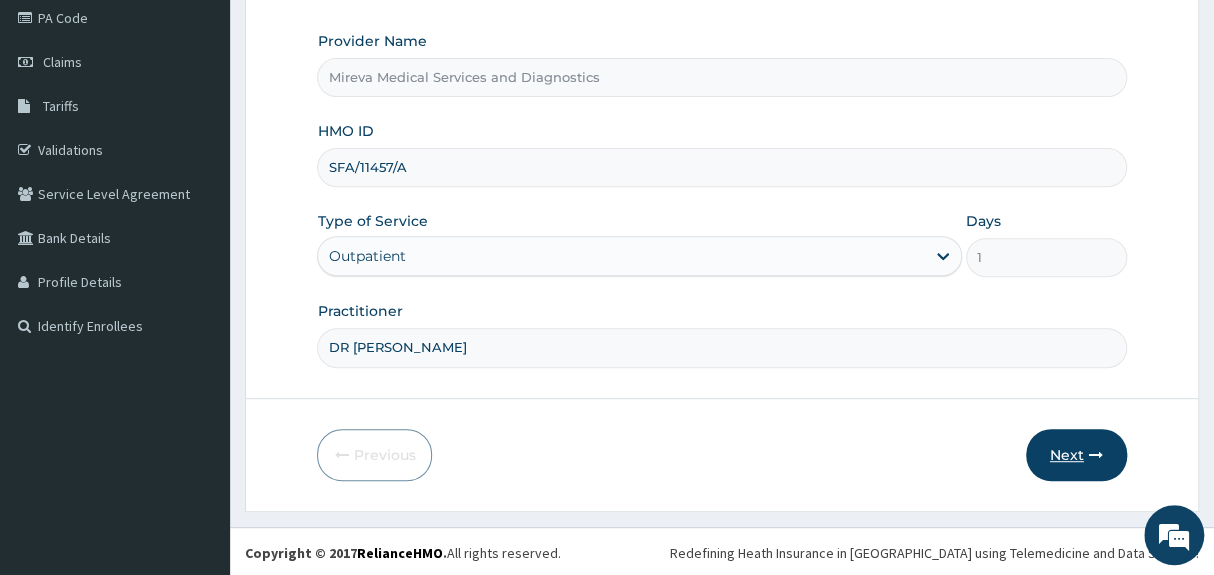 click on "Next" at bounding box center (1076, 455) 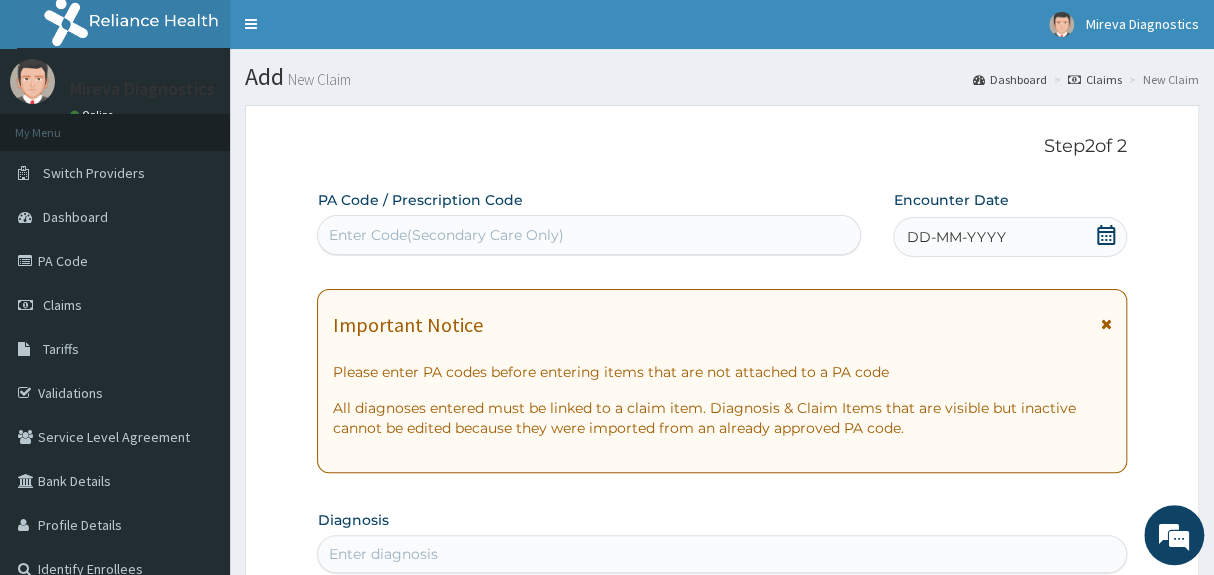 scroll, scrollTop: 0, scrollLeft: 0, axis: both 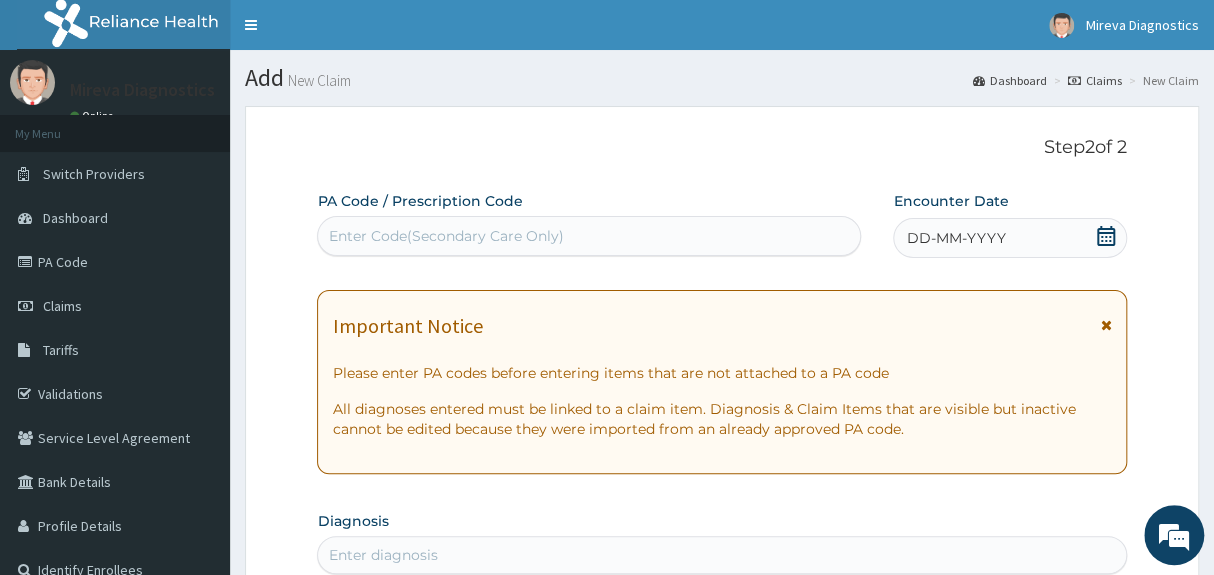 click 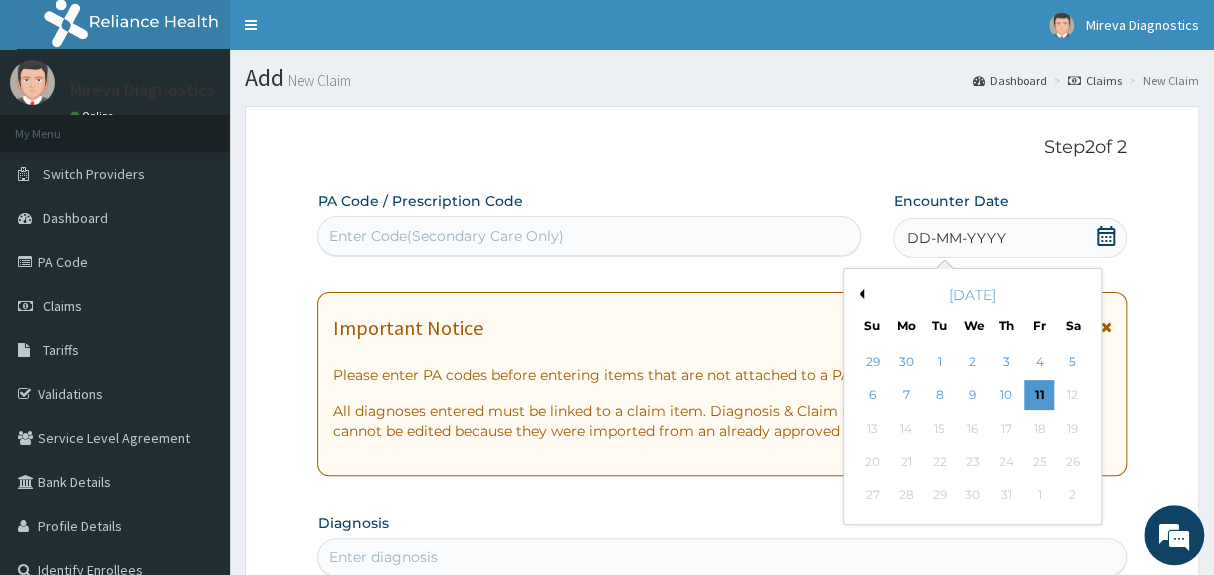 click on "Previous Month" at bounding box center (859, 294) 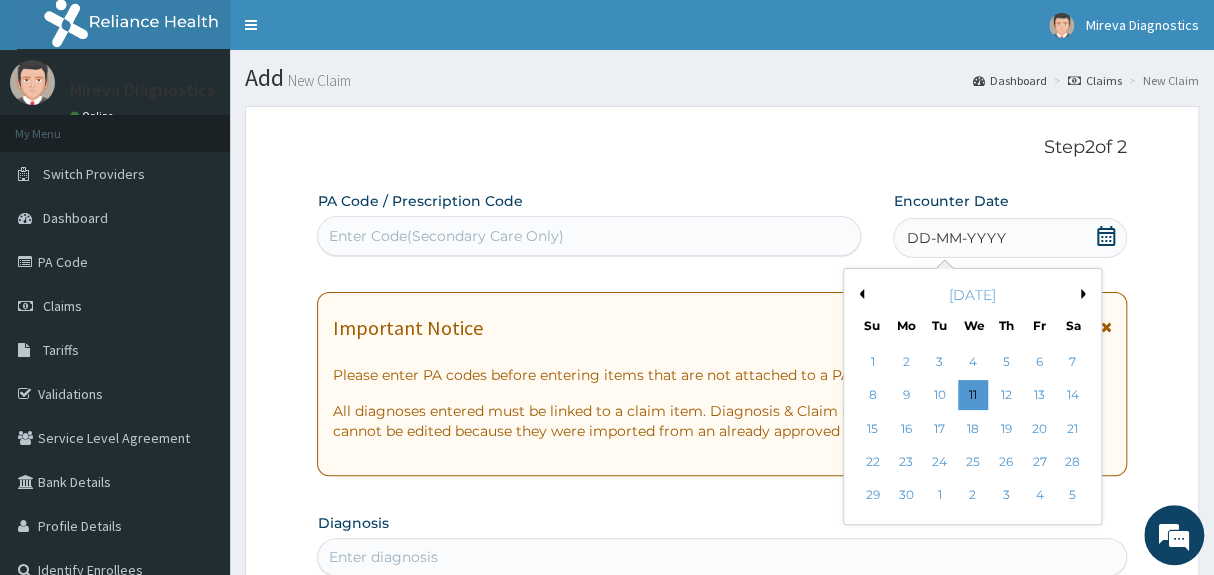 click on "Previous Month Next Month June 2025 Su Mo Tu We Th Fr Sa 1 2 3 4 5 6 7 8 9 10 11 12 13 14 15 16 17 18 19 20 21 22 23 24 25 26 27 28 29 30 1 2 3 4 5" at bounding box center (1013, 399) 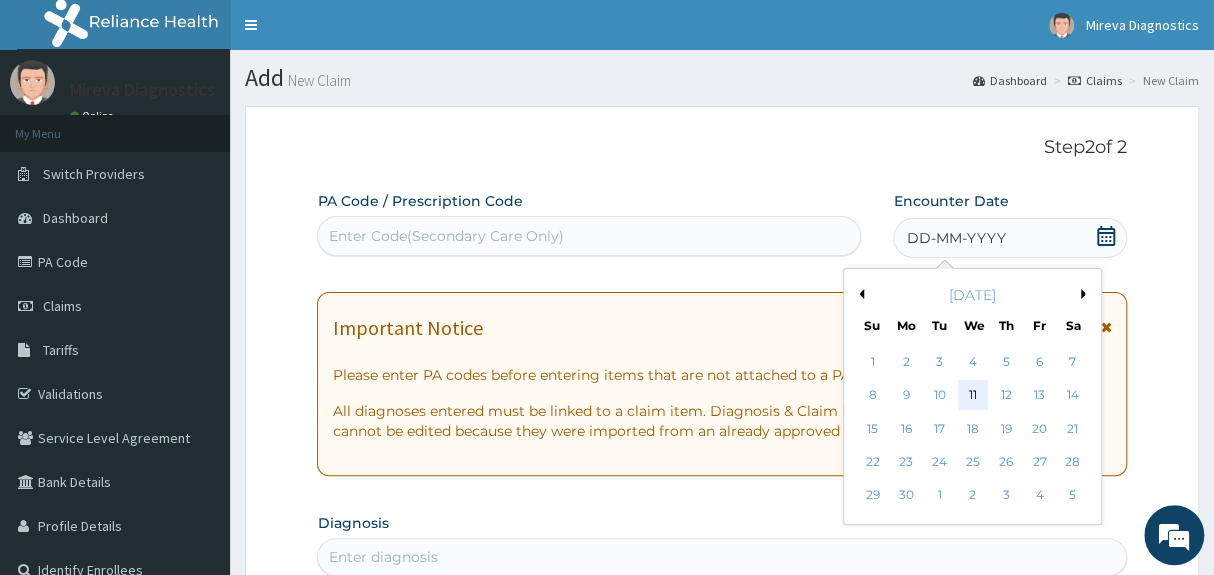 click on "11" at bounding box center [973, 396] 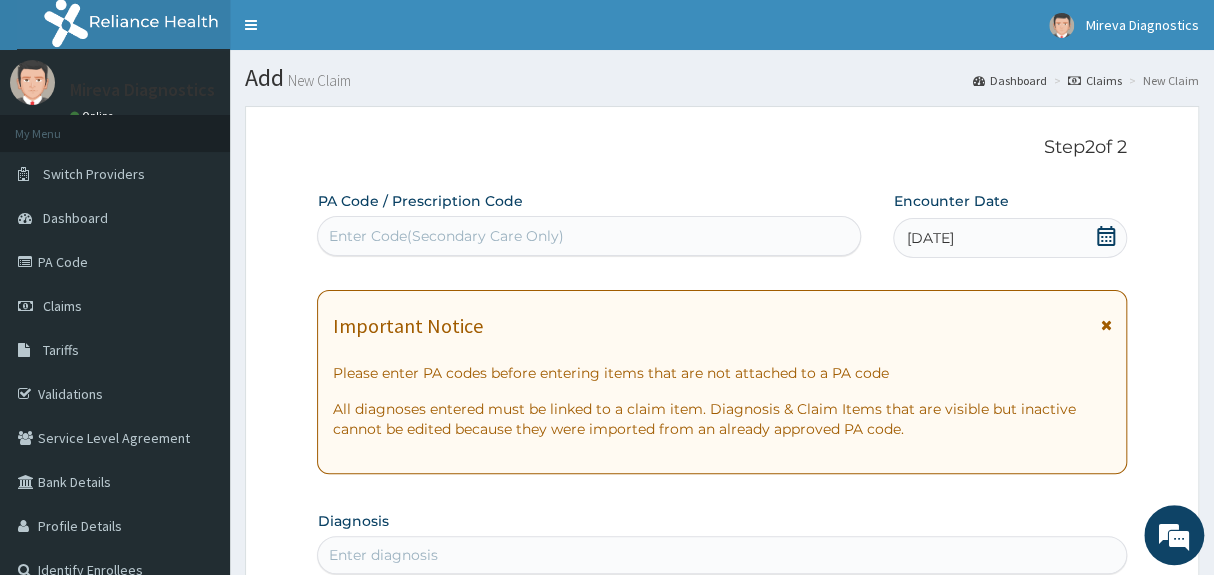 click on "Step  2  of 2 PA Code / Prescription Code Enter Code(Secondary Care Only) Encounter Date 11-06-2025 Important Notice Please enter PA codes before entering items that are not attached to a PA code   All diagnoses entered must be linked to a claim item. Diagnosis & Claim Items that are visible but inactive cannot be edited because they were imported from an already approved PA code. Diagnosis Enter diagnosis NB: All diagnosis must be linked to a claim item Claim Items No claim item Types Select Type Item Select Item Pair Diagnosis Select Diagnosis Unit Price 0 Add Comment     Previous   Submit" at bounding box center [722, 738] 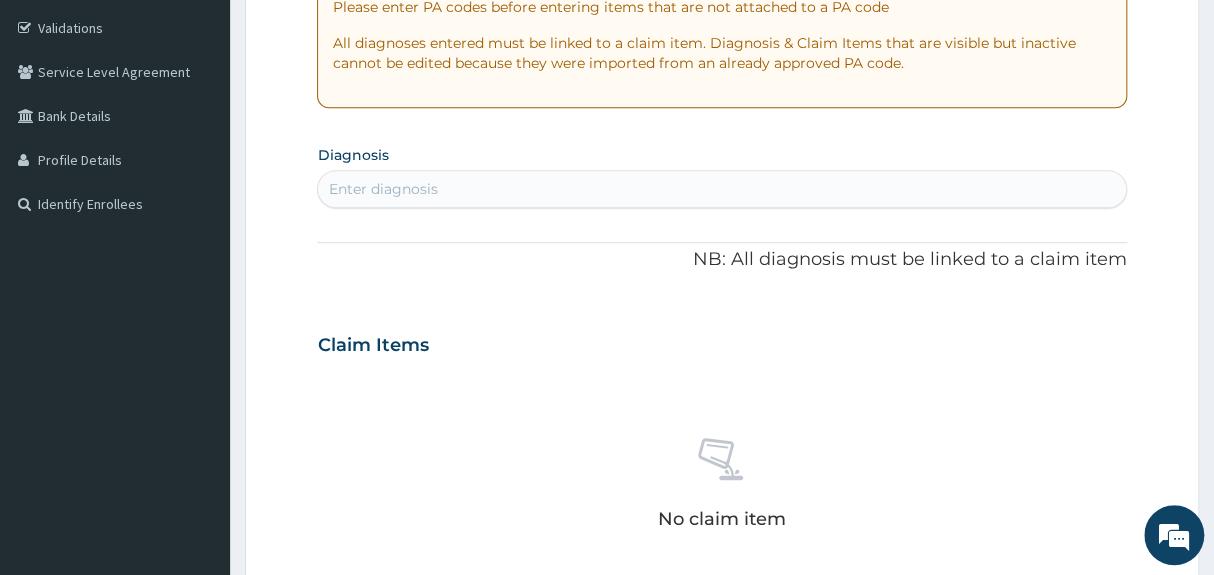 scroll, scrollTop: 363, scrollLeft: 0, axis: vertical 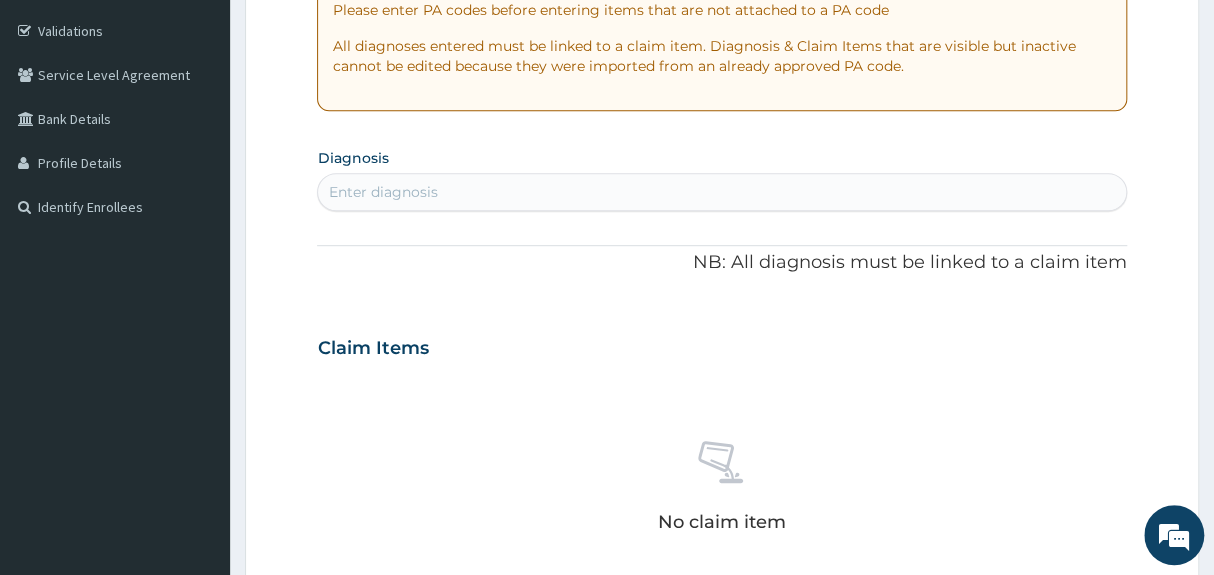click on "Enter diagnosis" at bounding box center (721, 192) 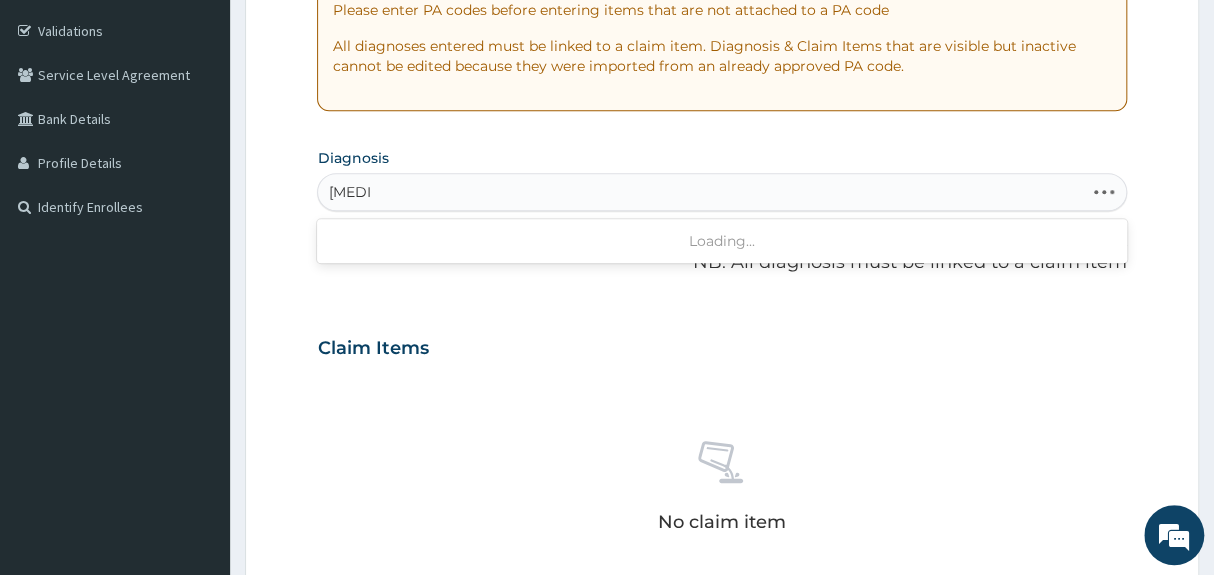 type on "ameno" 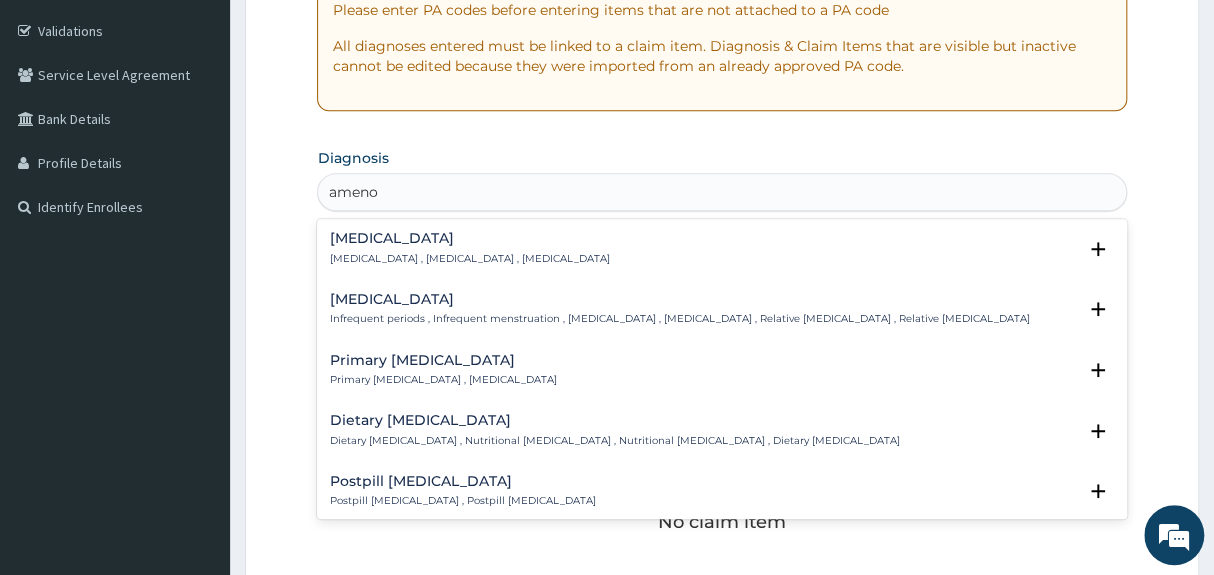 click on "Amenorrhea Amenorrhea , Absence of menstruation , Amenorrhoea" at bounding box center [469, 248] 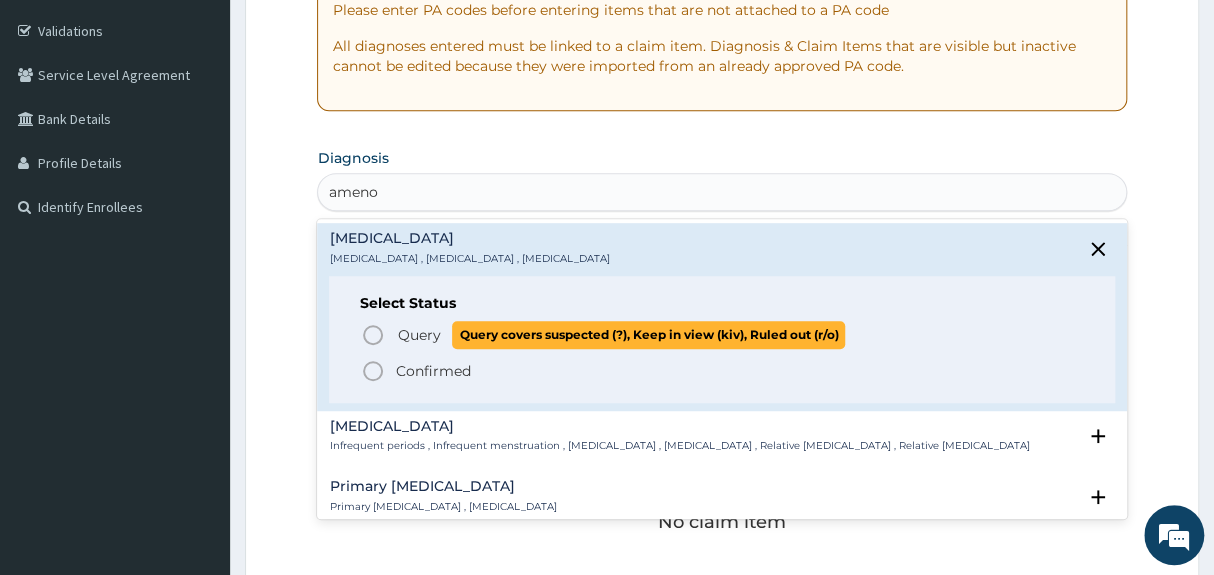 click 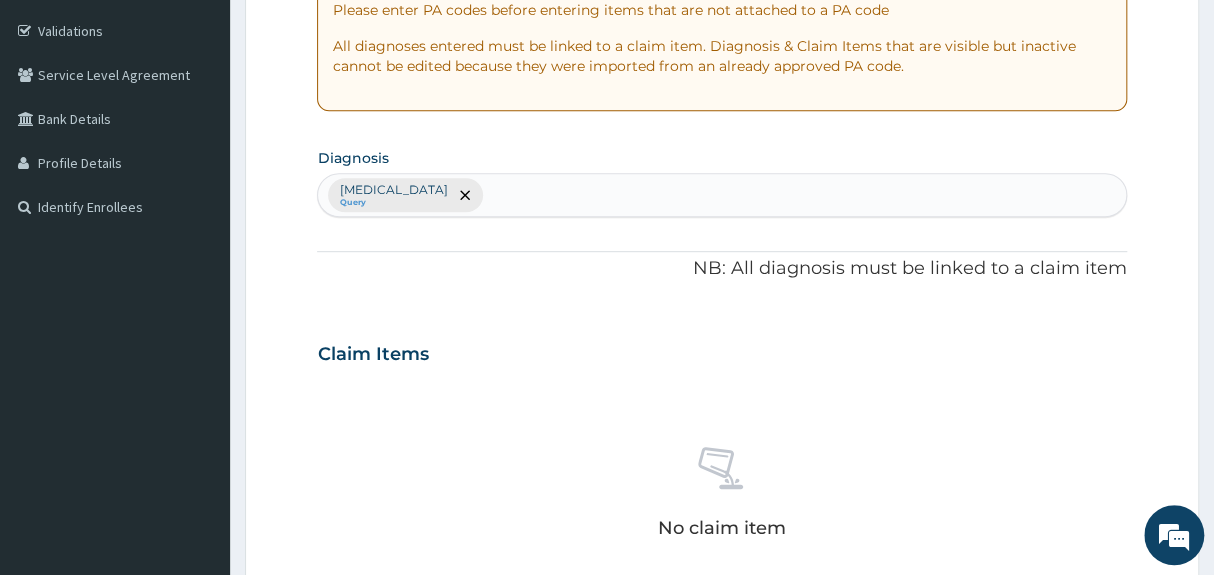 click on "Claim Items" at bounding box center (721, 350) 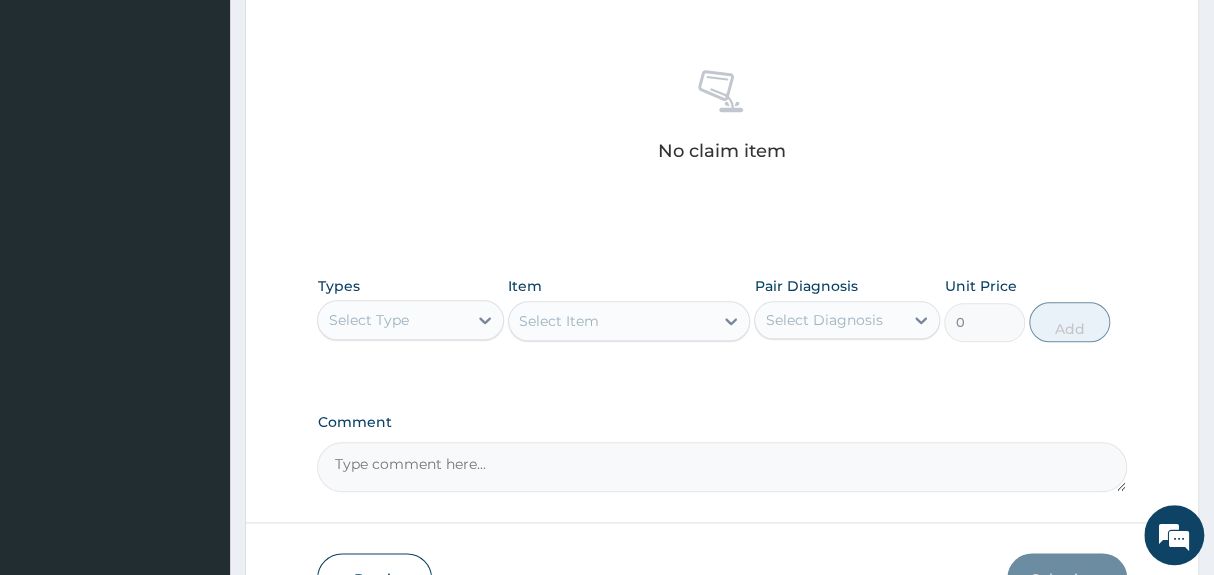 scroll, scrollTop: 763, scrollLeft: 0, axis: vertical 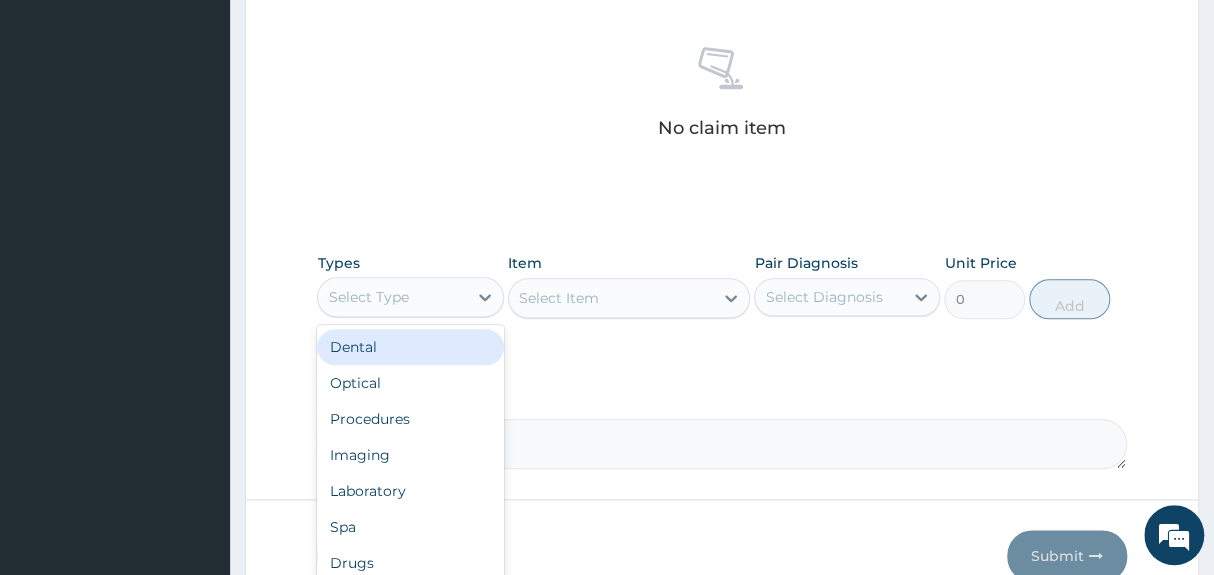 click on "Select Type" at bounding box center [368, 297] 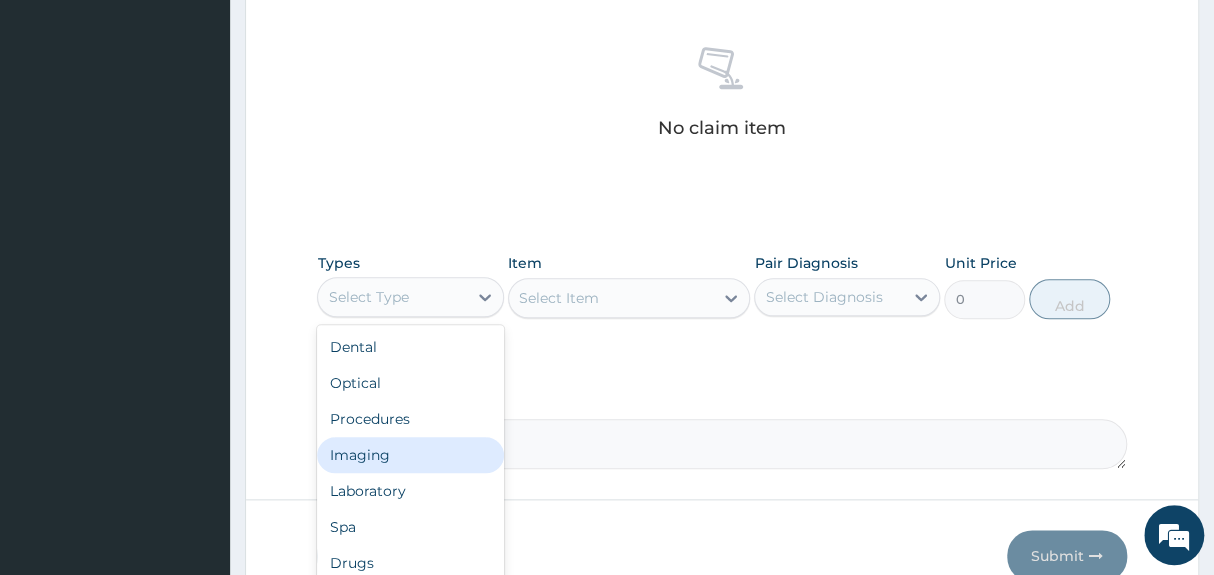 click on "Imaging" at bounding box center (410, 455) 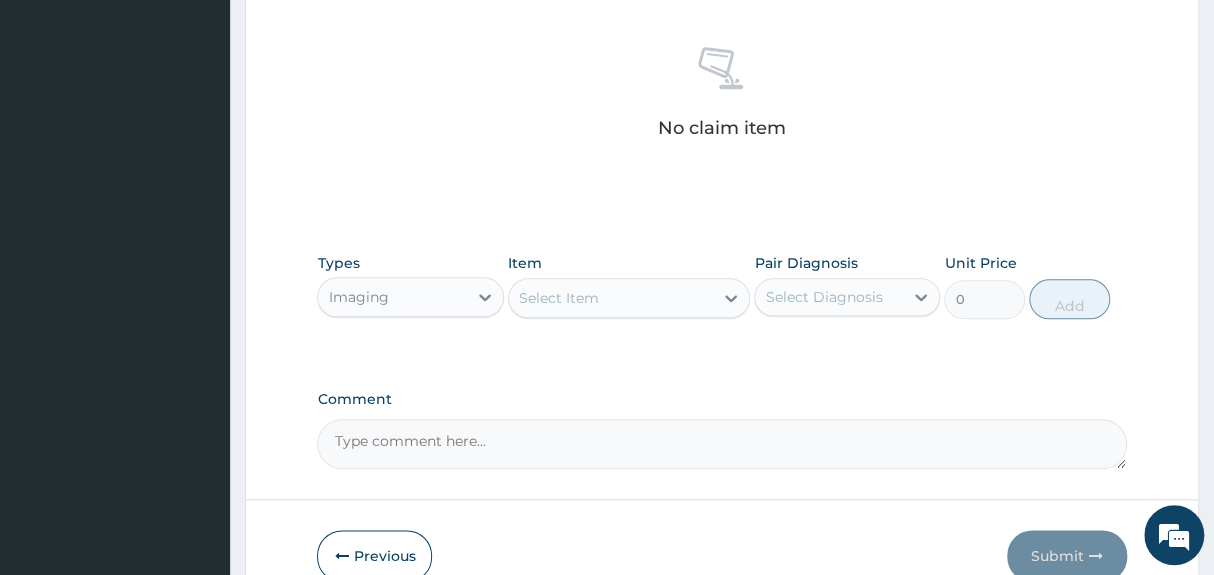 click on "Select Item" at bounding box center (611, 298) 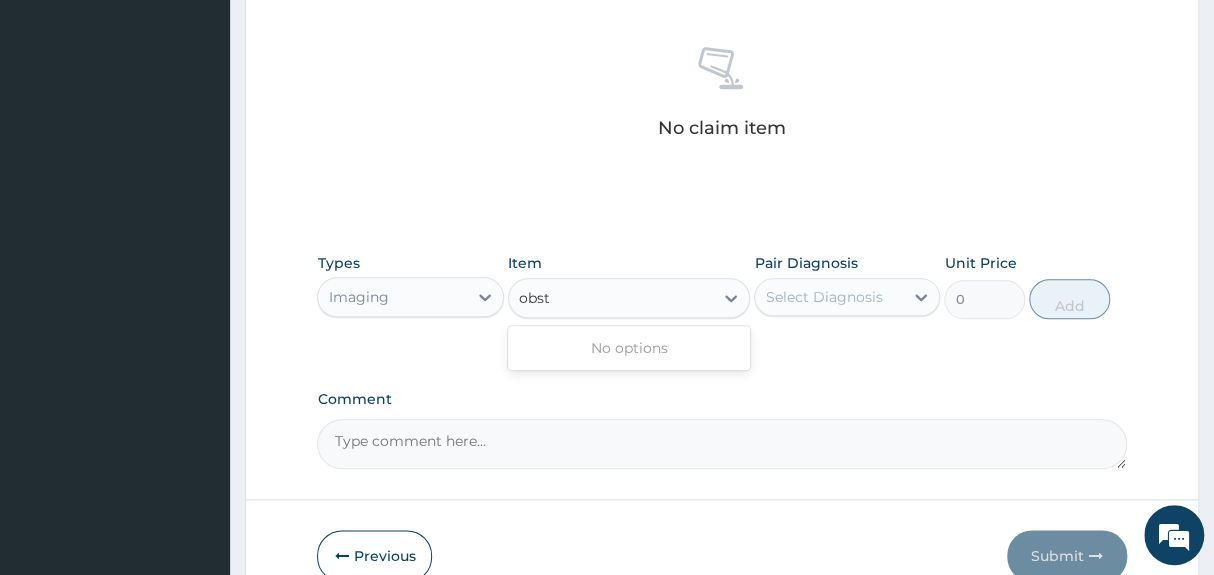 type on "obs" 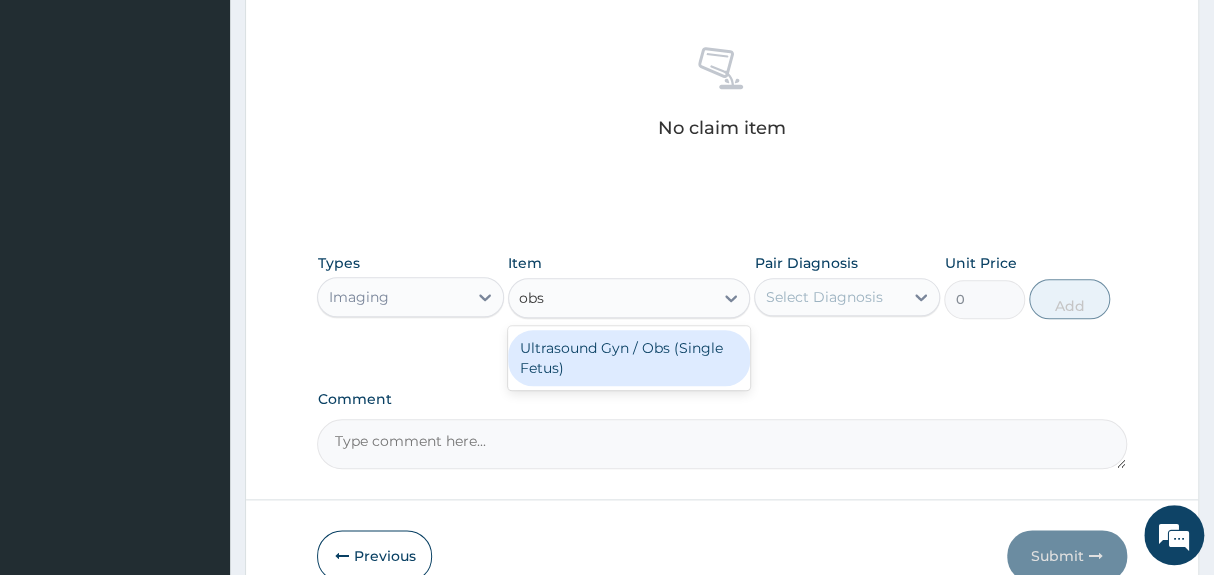 click on "Ultrasound Gyn / Obs (Single Fetus)" at bounding box center [629, 358] 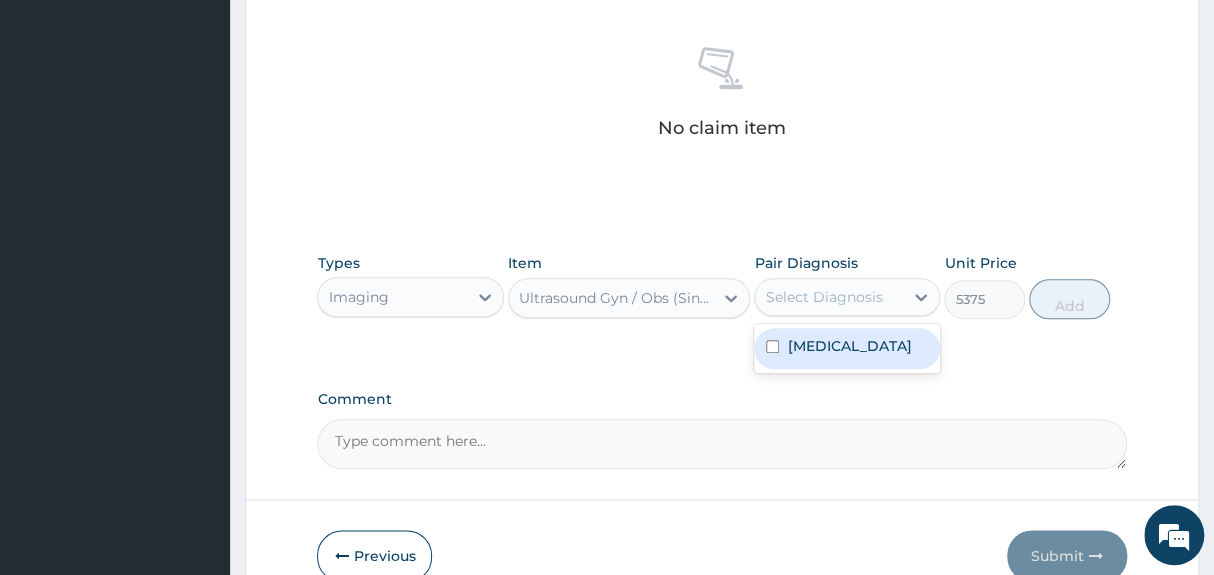 click on "Select Diagnosis" at bounding box center (823, 297) 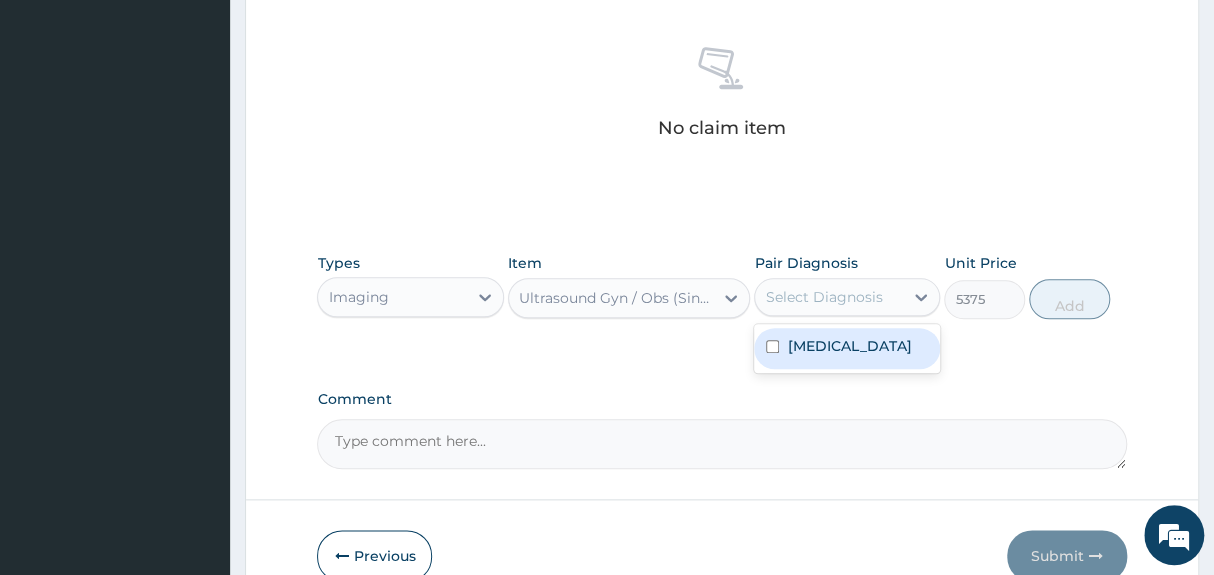 click on "Amenorrhea" at bounding box center [849, 346] 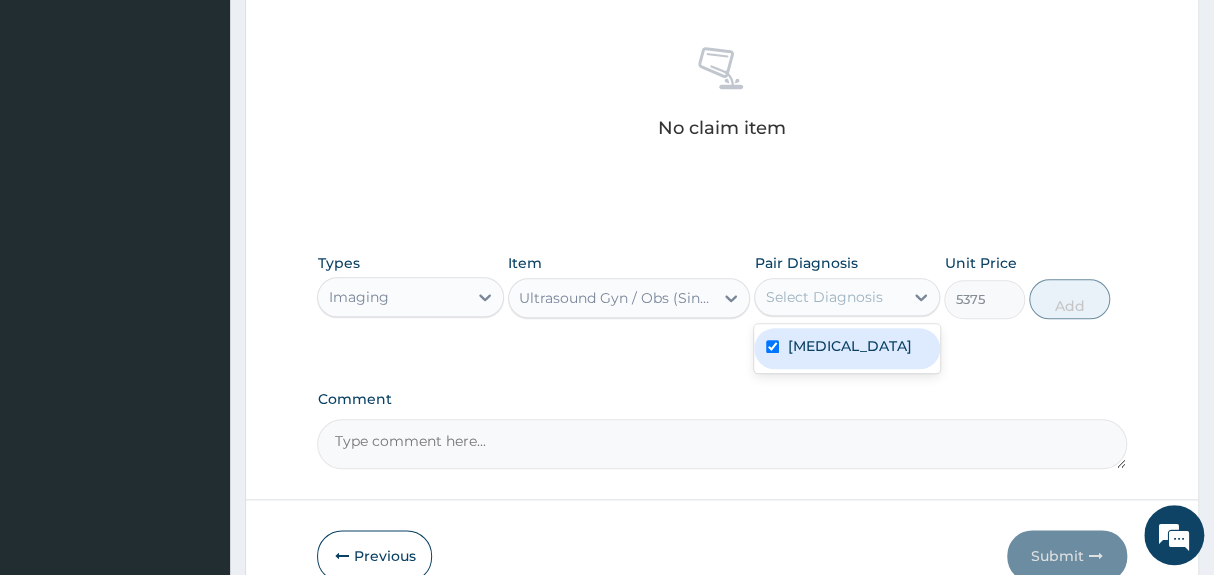 checkbox on "true" 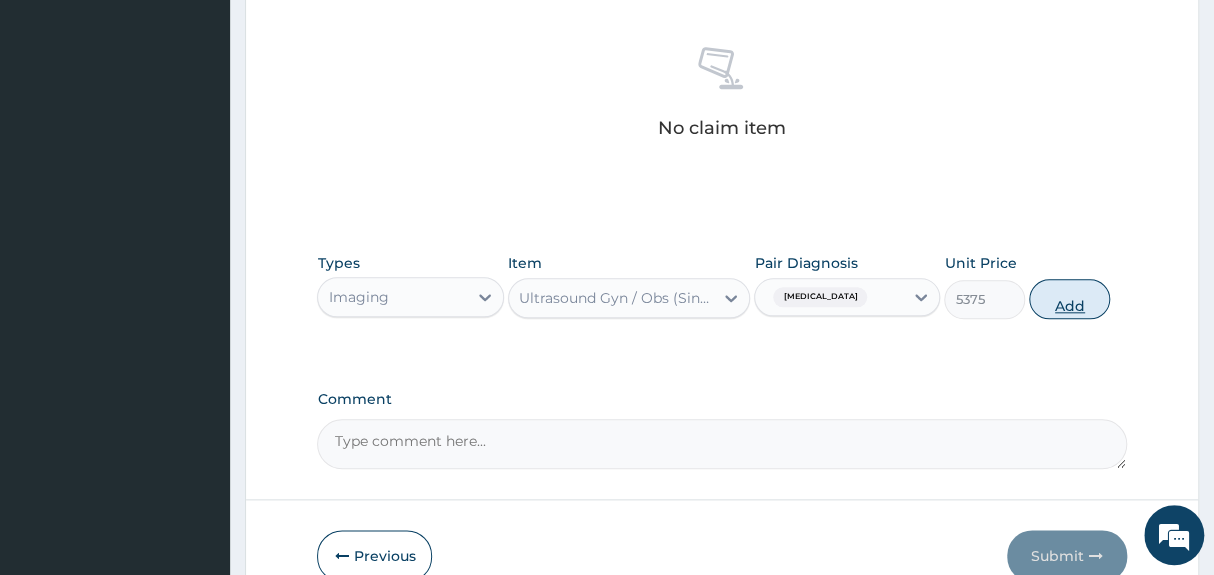 click on "Add" at bounding box center (1069, 299) 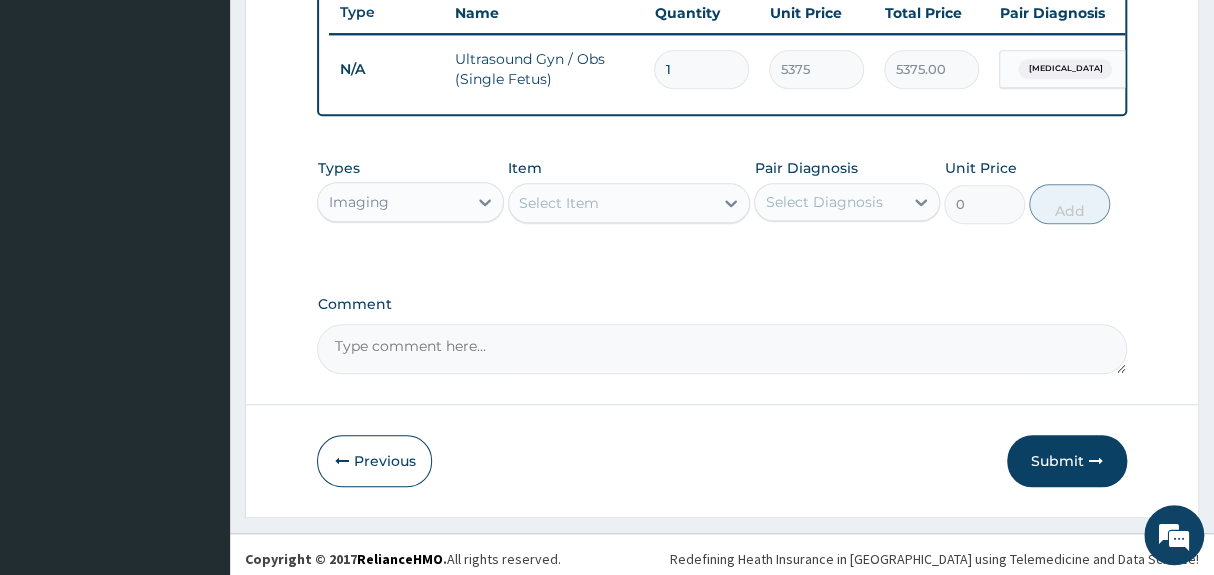click on "Imaging" at bounding box center (410, 202) 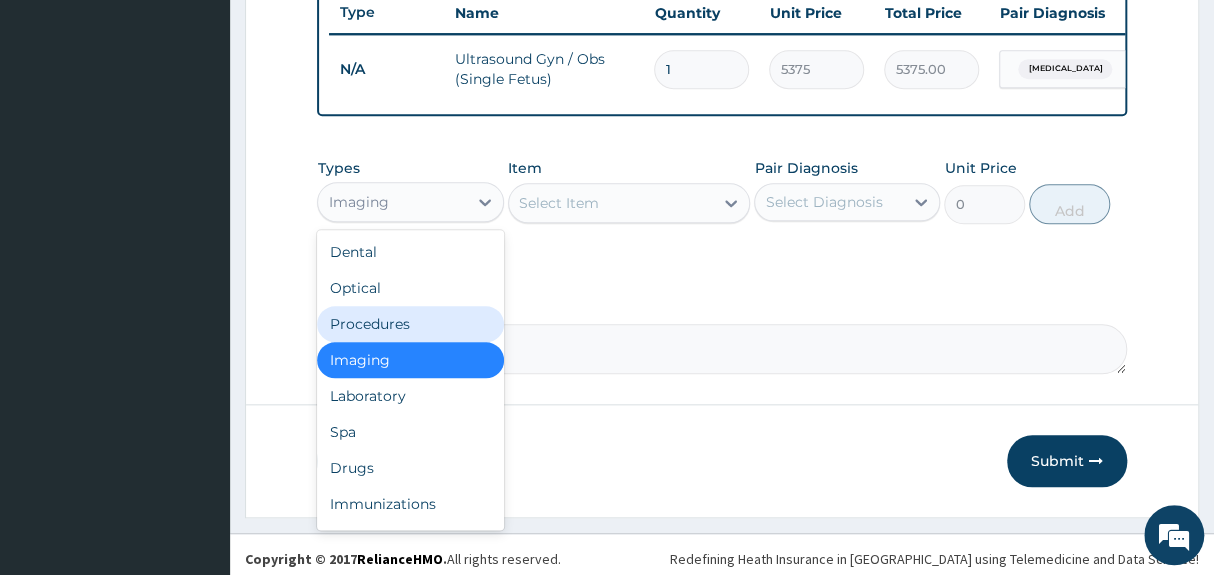 click on "Procedures" at bounding box center (410, 324) 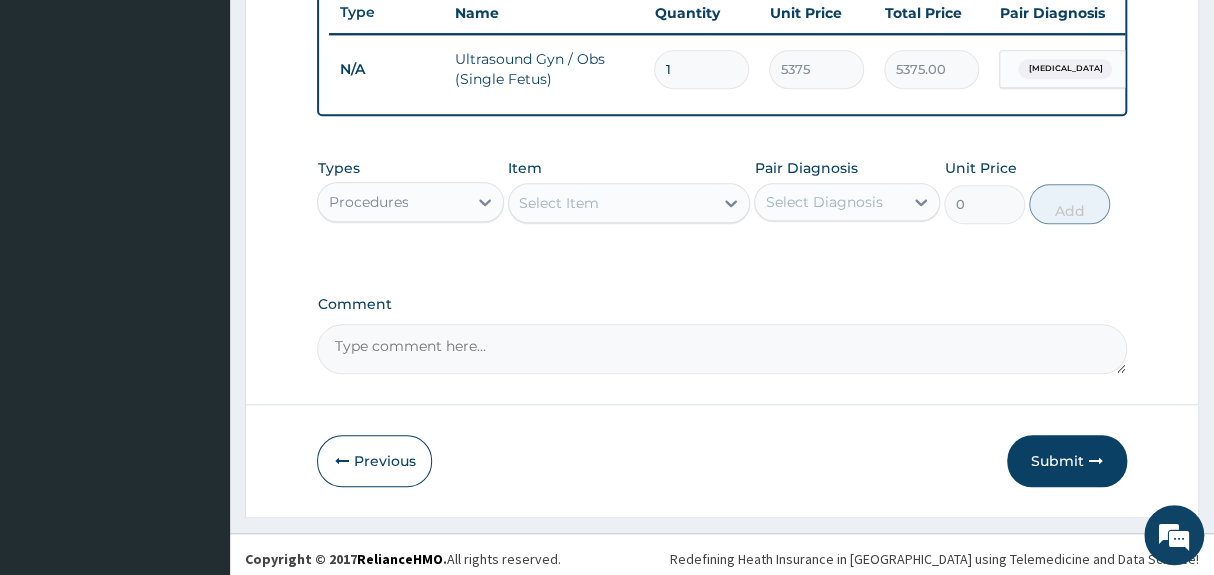 click on "Select Item" at bounding box center (611, 203) 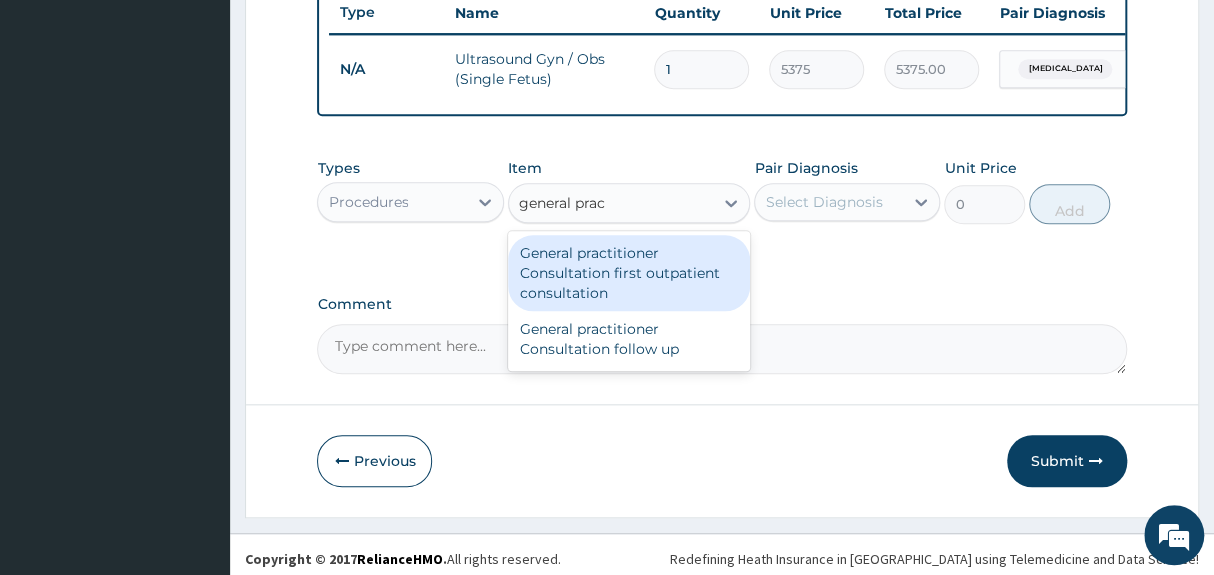 type on "general pract" 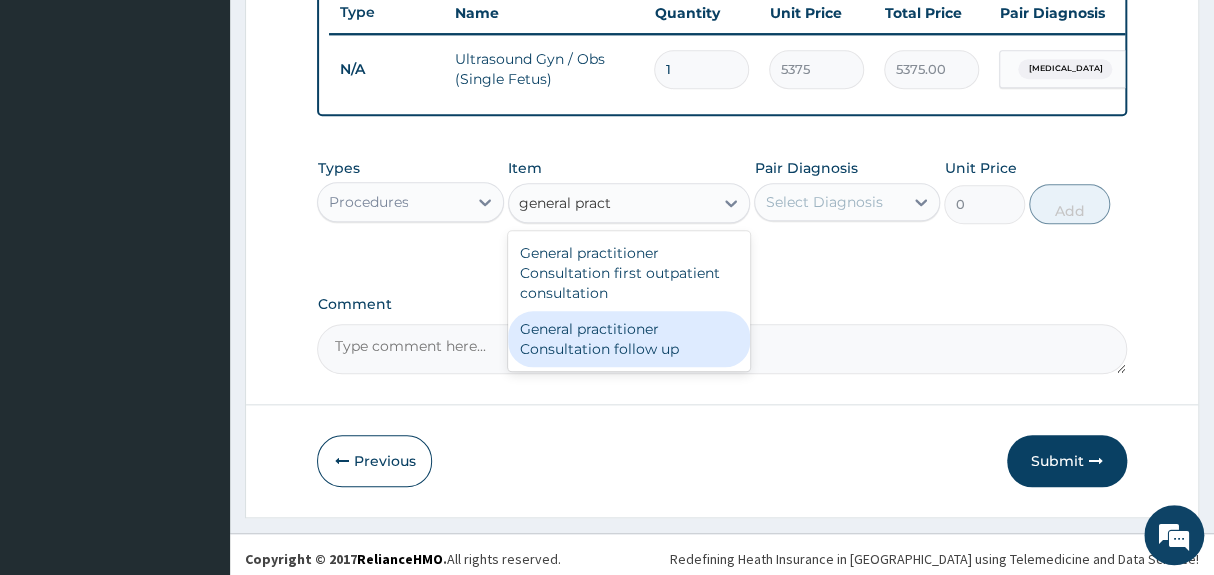 click on "General practitioner Consultation follow up" at bounding box center [629, 339] 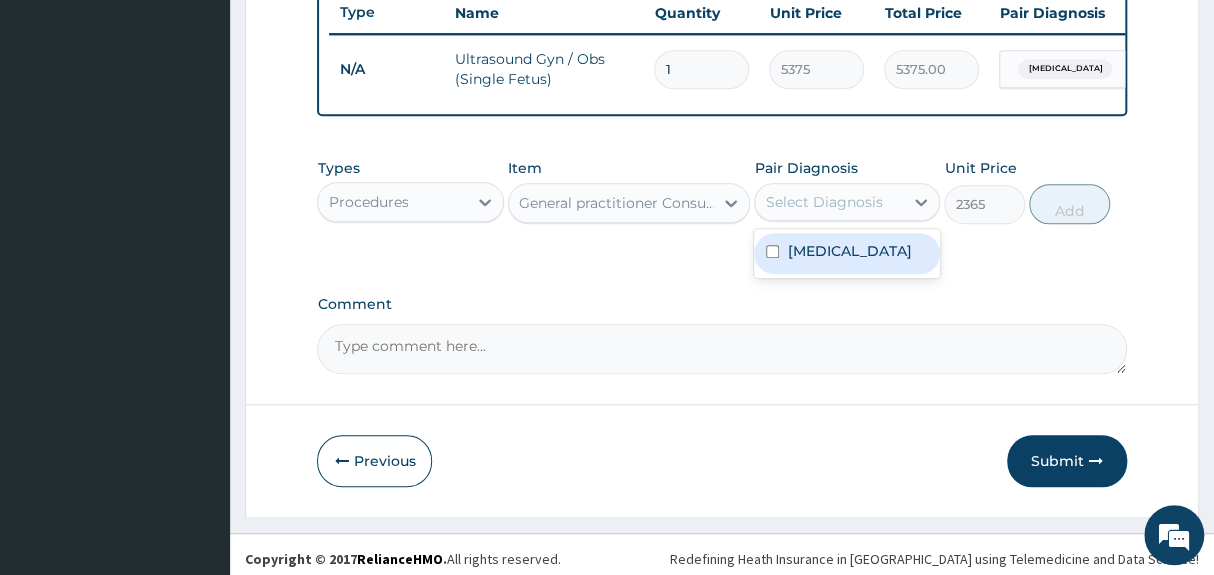 click on "Select Diagnosis" at bounding box center (823, 202) 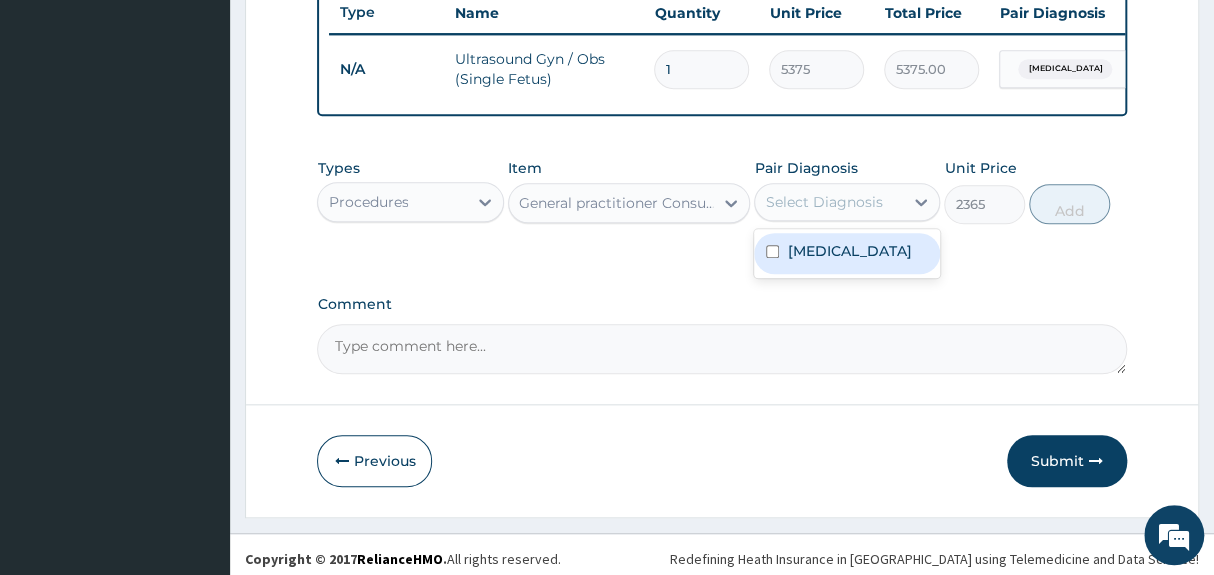 click on "Amenorrhea" at bounding box center [849, 251] 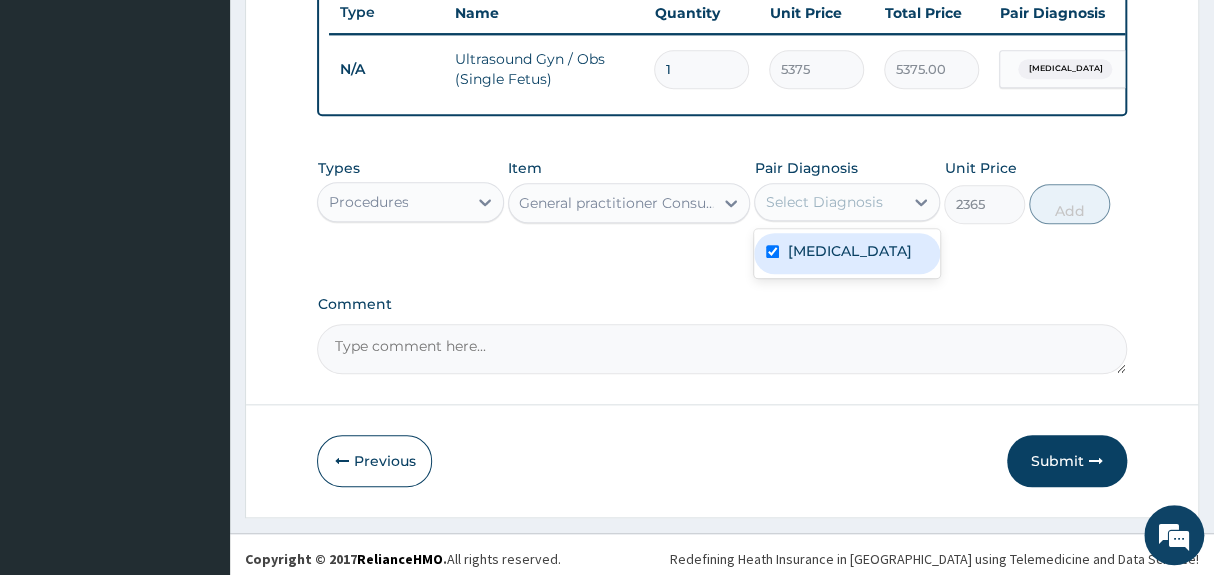 checkbox on "true" 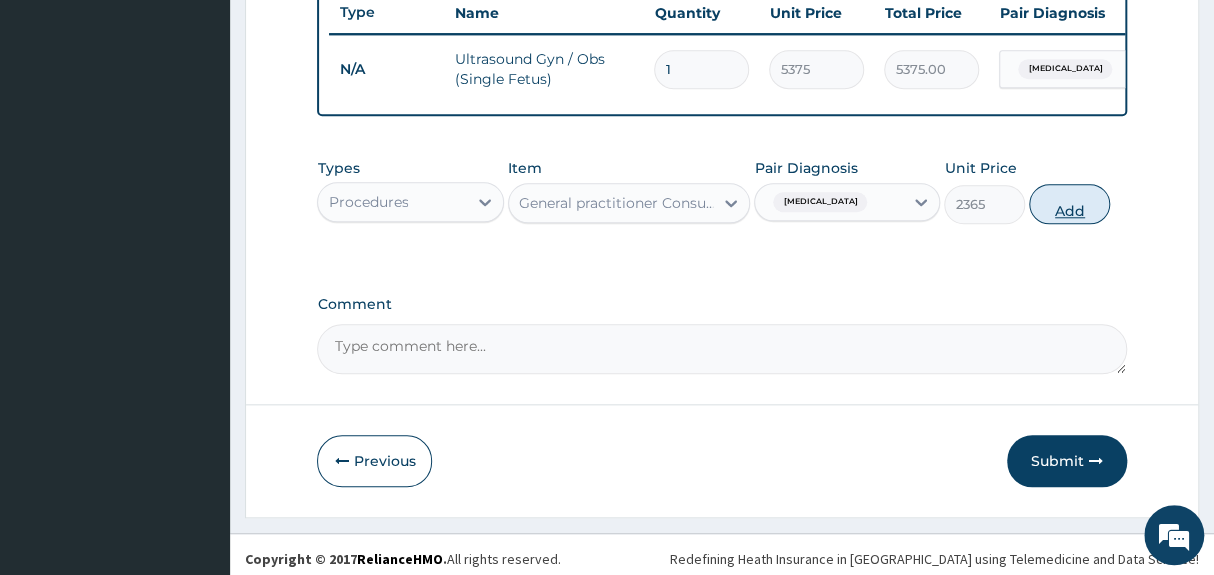 click on "Add" at bounding box center (1069, 204) 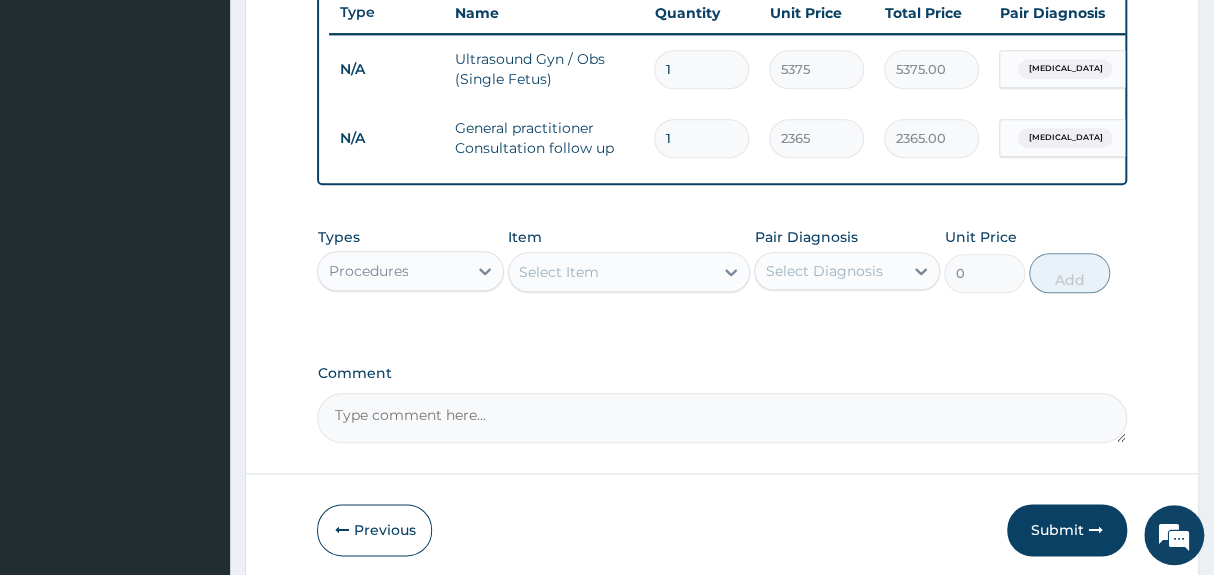click on "PA Code / Prescription Code Enter Code(Secondary Care Only) Encounter Date 11-06-2025 Important Notice Please enter PA codes before entering items that are not attached to a PA code   All diagnoses entered must be linked to a claim item. Diagnosis & Claim Items that are visible but inactive cannot be edited because they were imported from an already approved PA code. Diagnosis Amenorrhea Query NB: All diagnosis must be linked to a claim item Claim Items Type Name Quantity Unit Price Total Price Pair Diagnosis Actions N/A Ultrasound Gyn / Obs (Single Fetus) 1 5375 5375.00 Amenorrhea Delete N/A General practitioner Consultation follow up 1 2365 2365.00 Amenorrhea Delete Types Procedures Item Select Item Pair Diagnosis Select Diagnosis Unit Price 0 Add Comment" at bounding box center [721, -65] 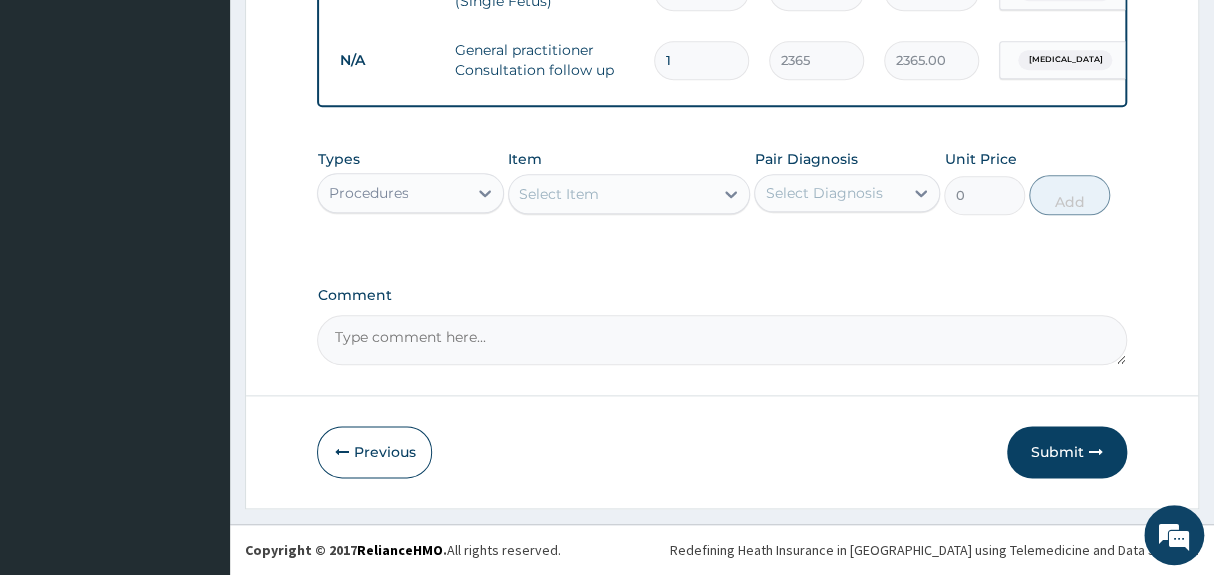 scroll, scrollTop: 853, scrollLeft: 0, axis: vertical 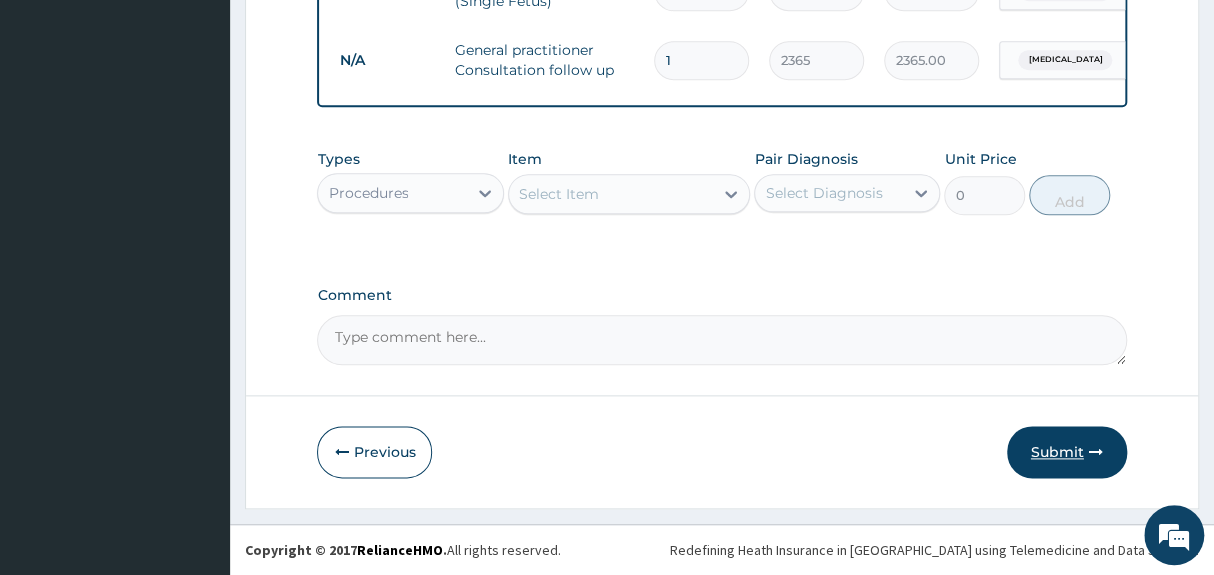 click on "Submit" at bounding box center [1067, 452] 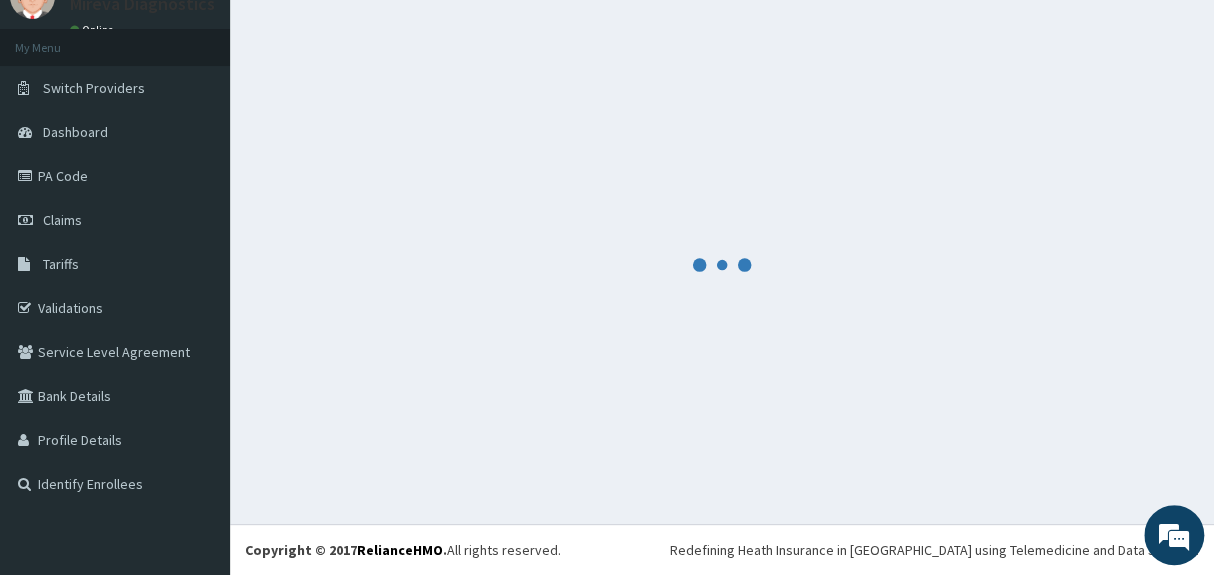 scroll, scrollTop: 853, scrollLeft: 0, axis: vertical 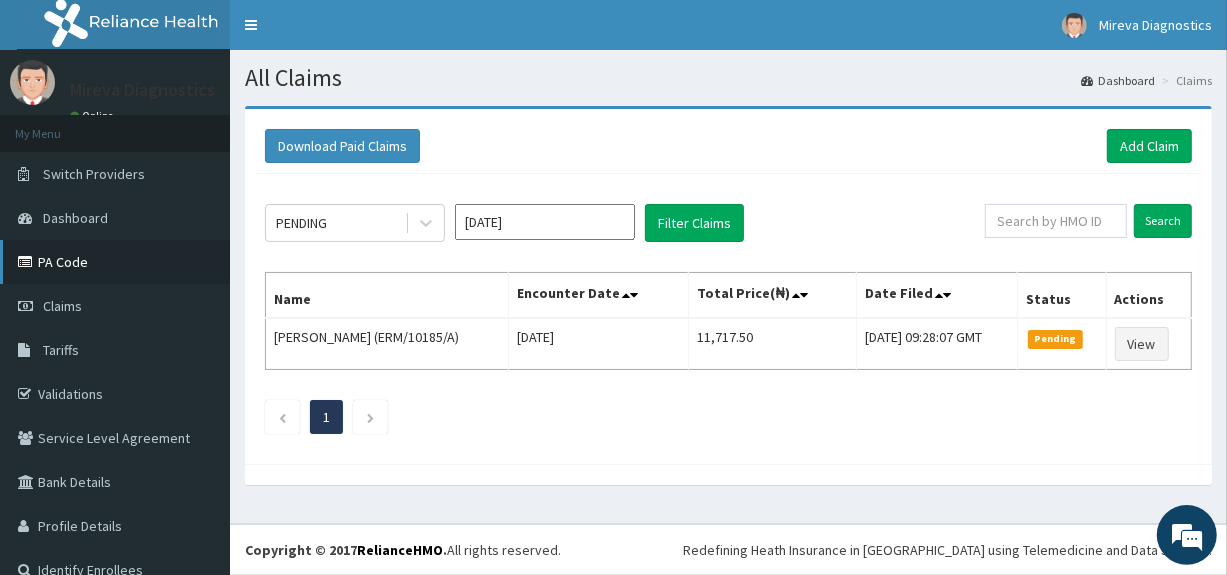 click on "PA Code" at bounding box center [115, 262] 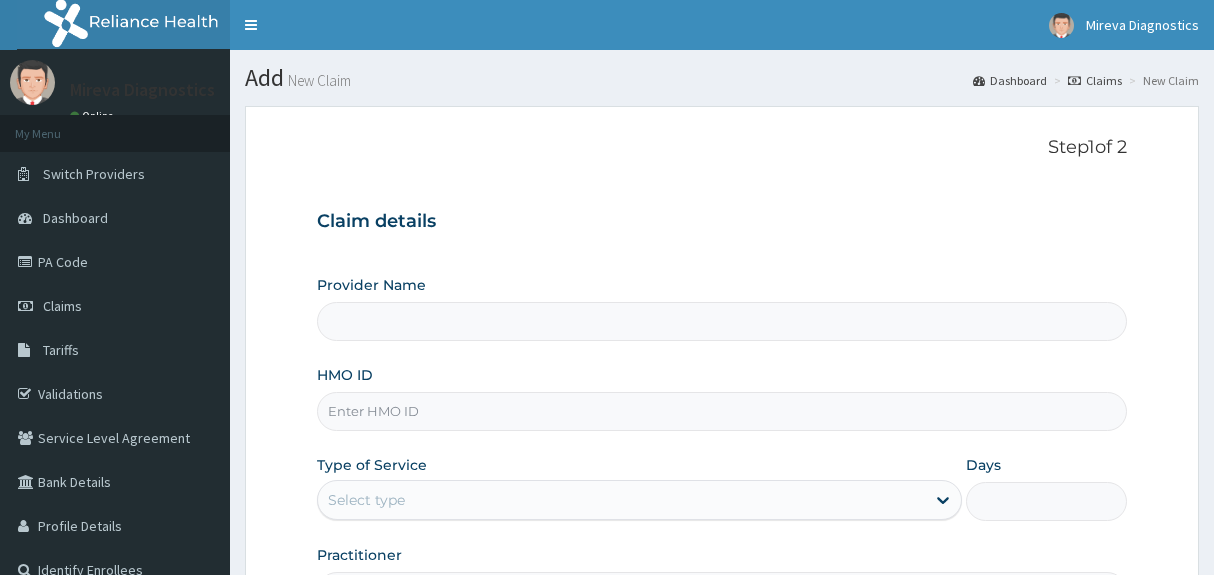scroll, scrollTop: 0, scrollLeft: 0, axis: both 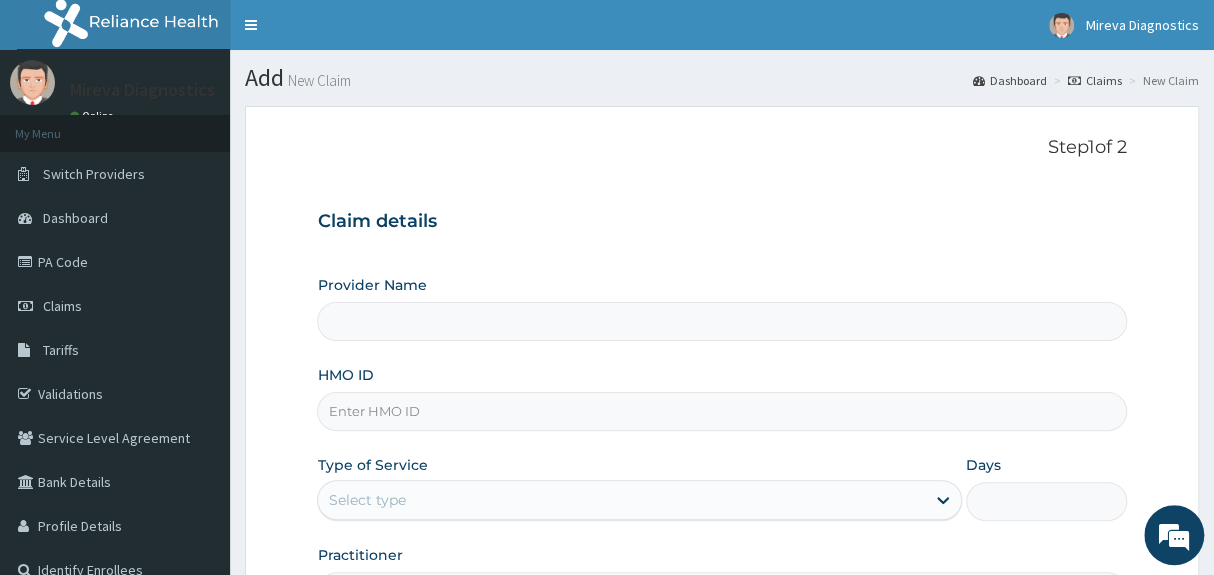 type on "Mireva Medical Services and Diagnostics" 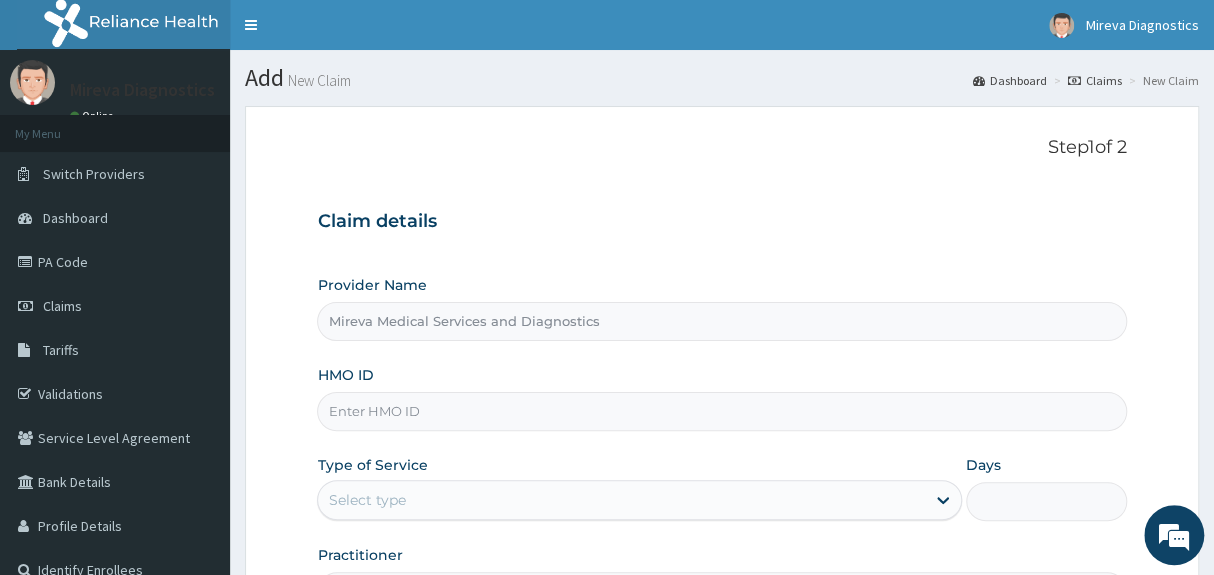 click on "HMO ID" at bounding box center [721, 411] 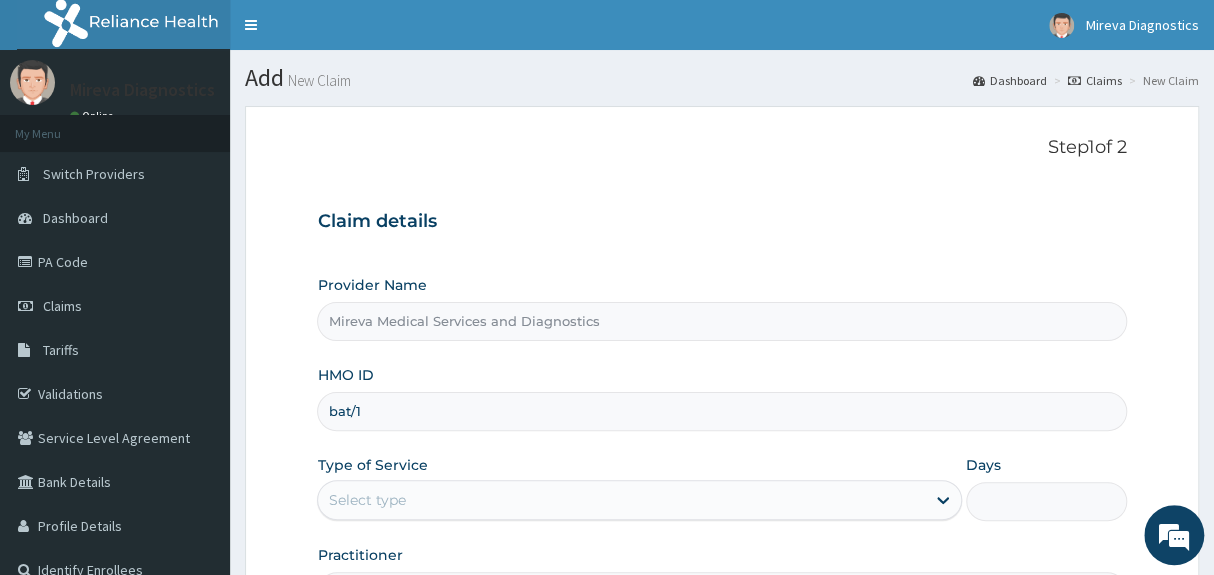 scroll, scrollTop: 0, scrollLeft: 0, axis: both 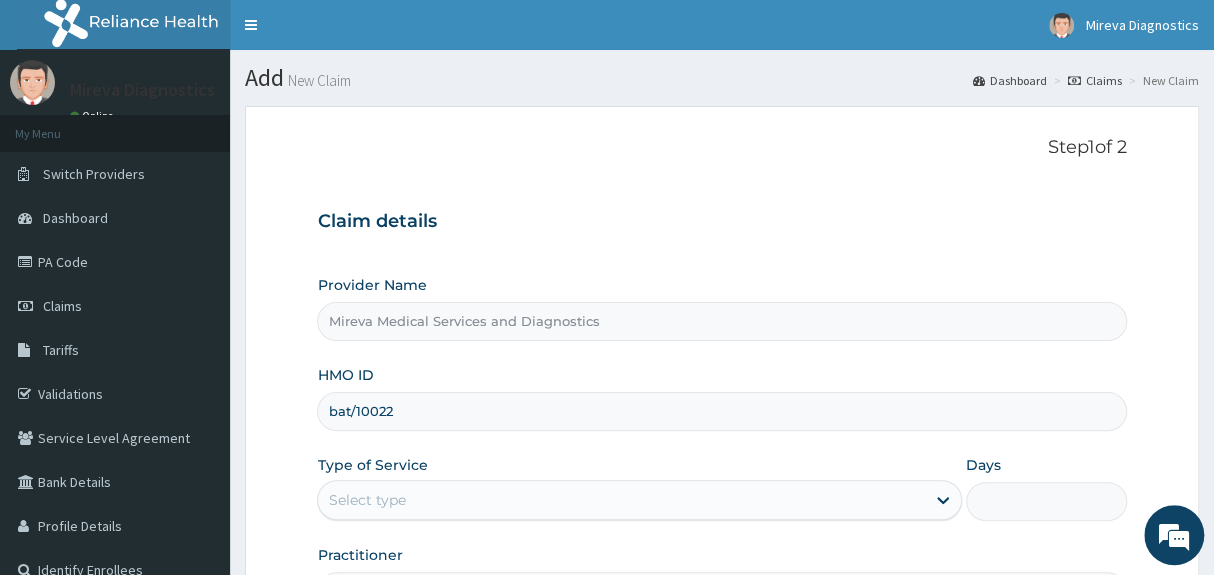 type on "BAT/10022/E" 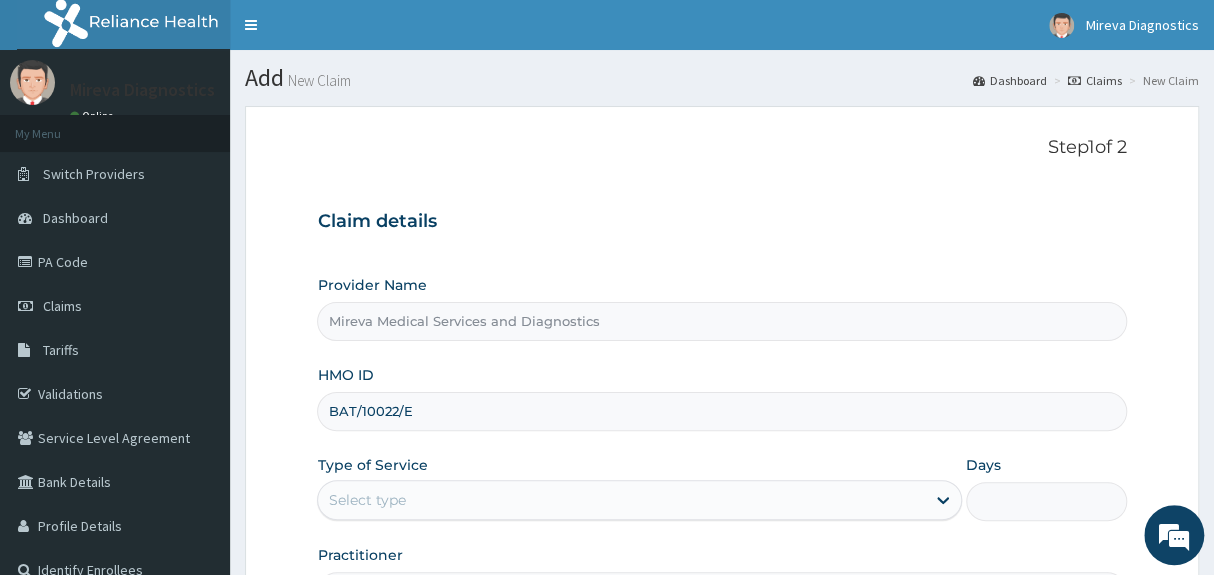 click on "Claim details Provider Name Mireva Medical Services and Diagnostics HMO ID BAT/10022/E Type of Service Select type Days Practitioner" at bounding box center (721, 401) 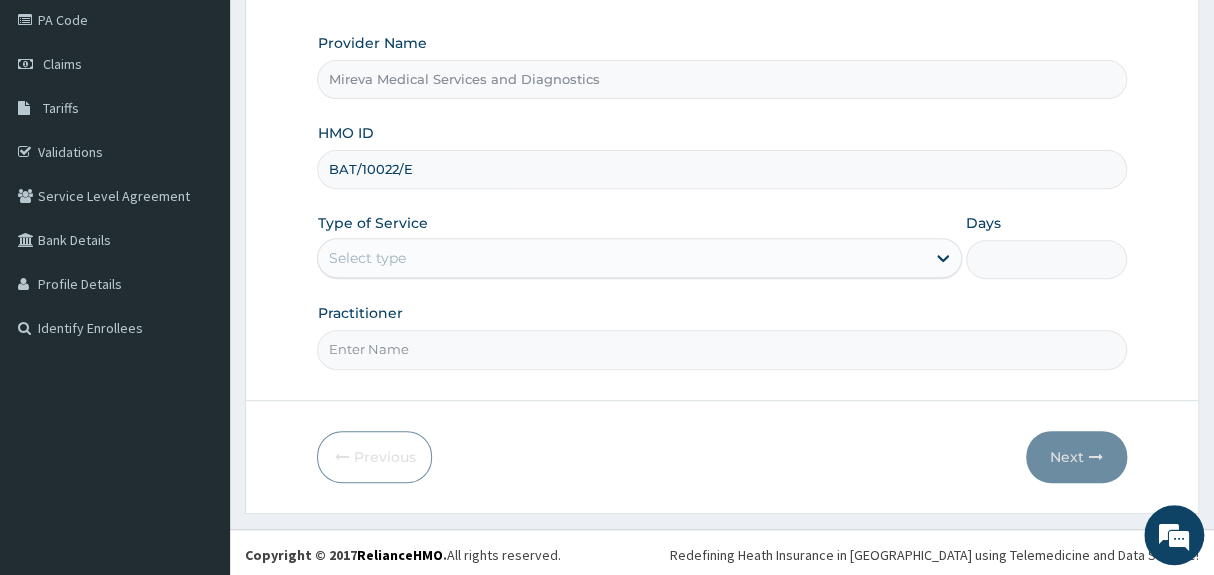 scroll, scrollTop: 244, scrollLeft: 0, axis: vertical 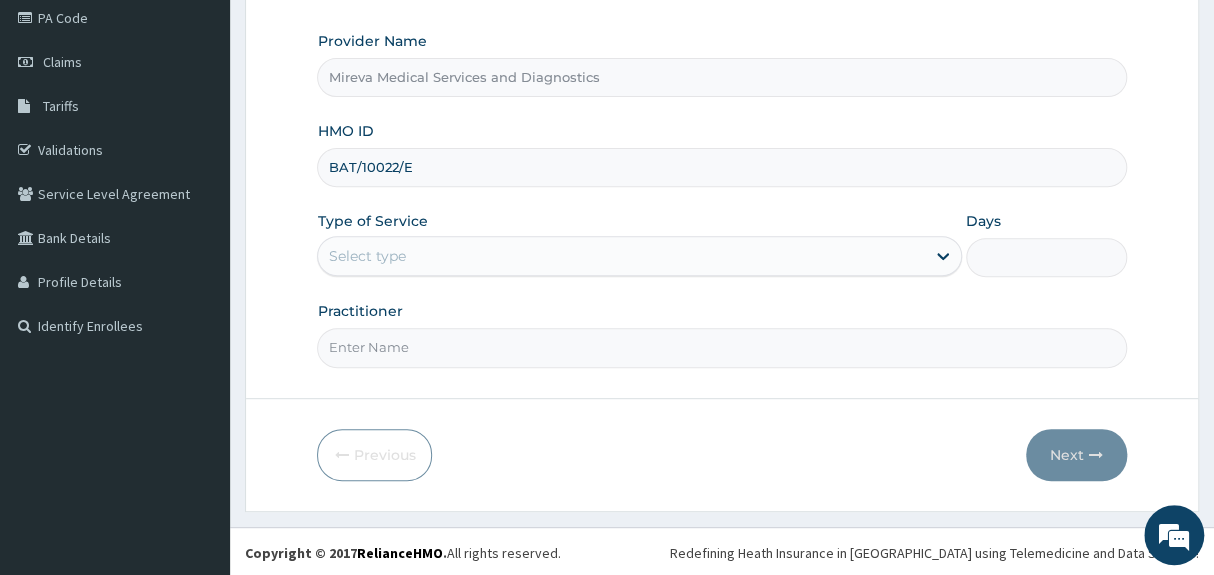 click on "Select type" at bounding box center [621, 256] 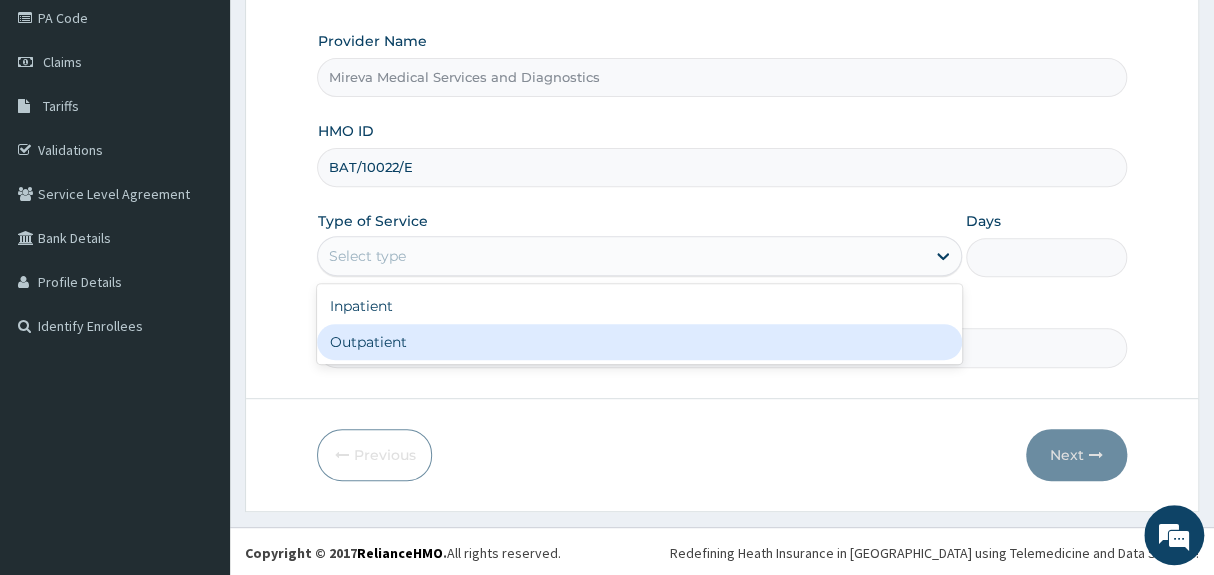 click on "Outpatient" at bounding box center (639, 342) 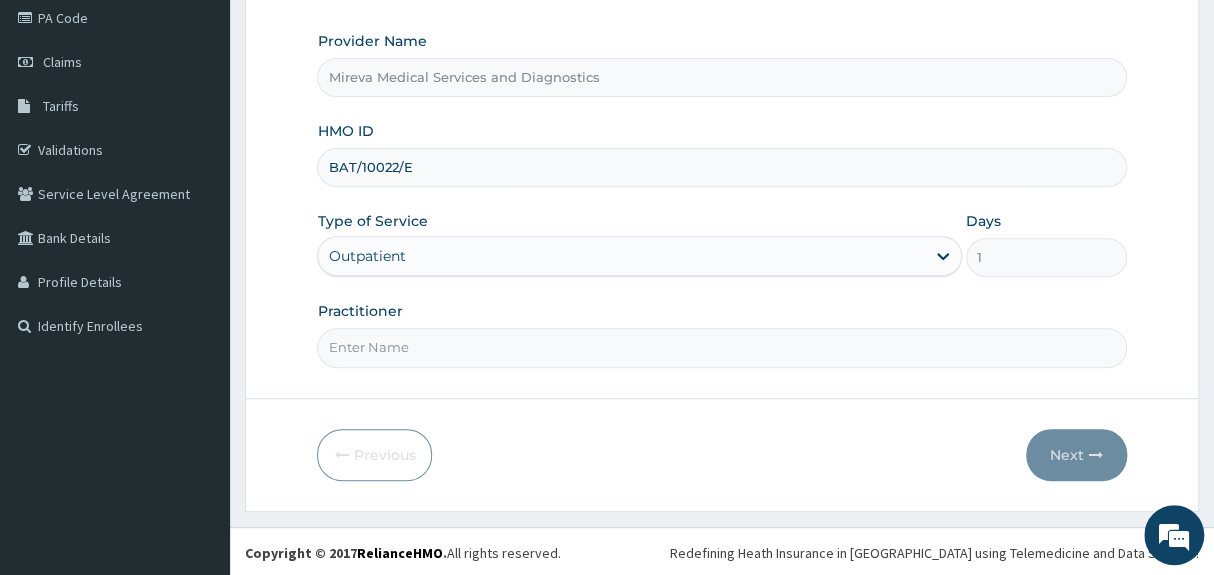 click on "Practitioner" at bounding box center (721, 347) 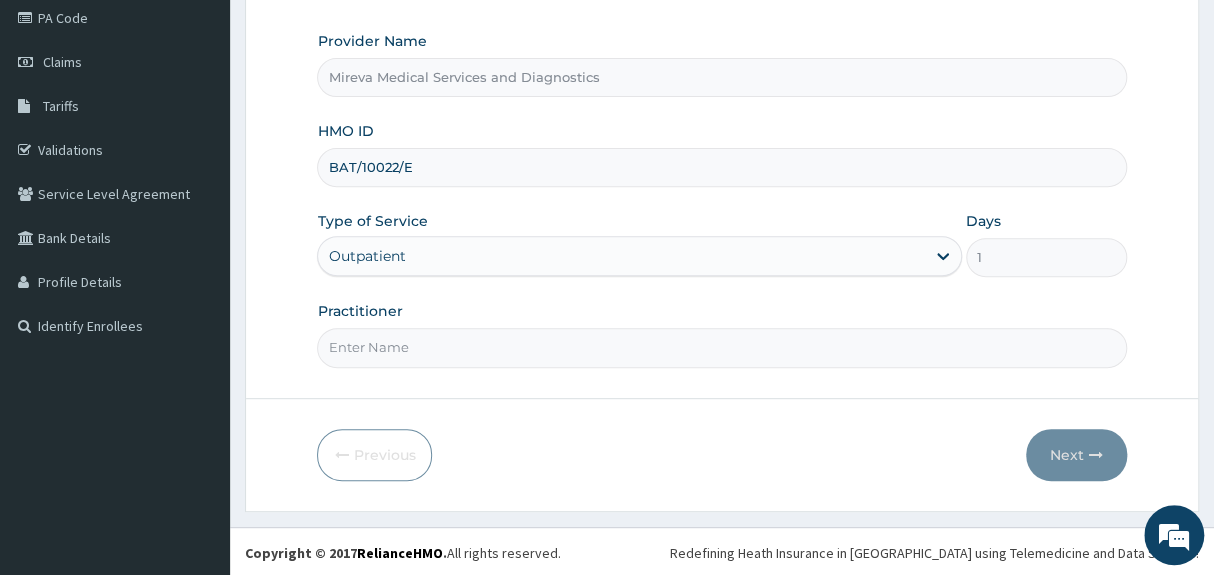 type on "DR [PERSON_NAME]" 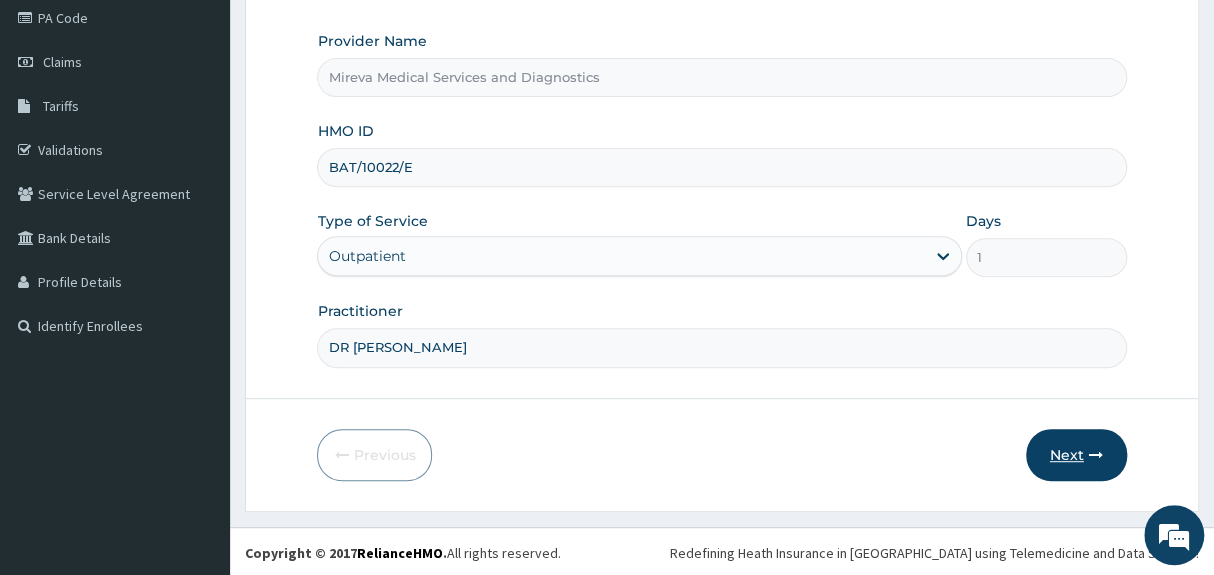 click on "Next" at bounding box center [1076, 455] 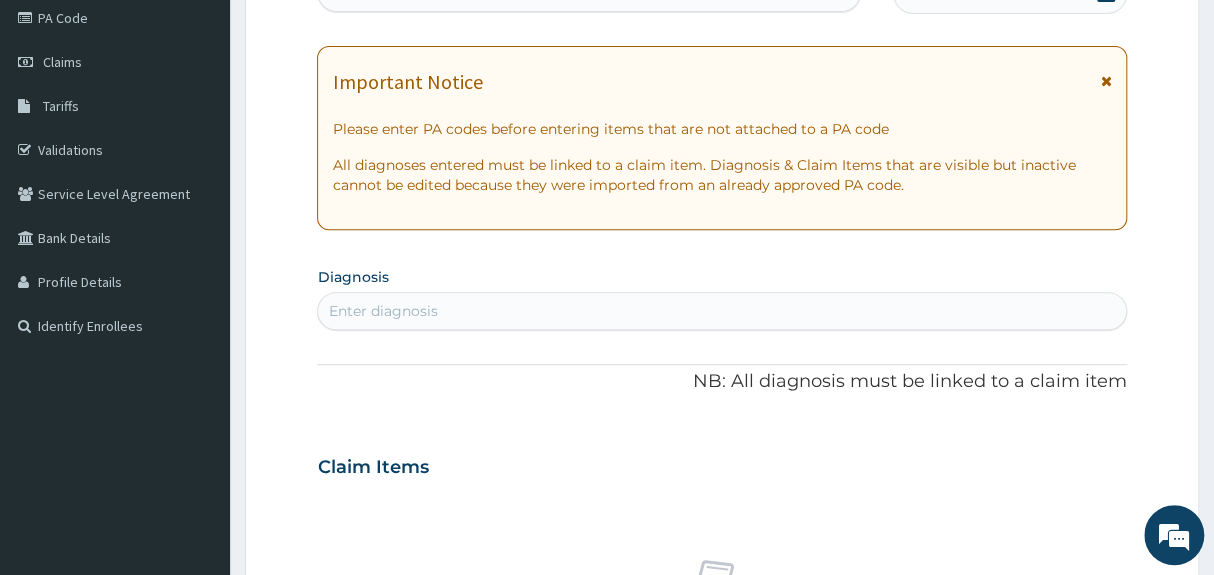 click on "PA Code / Prescription Code Enter Code(Secondary Care Only) Encounter Date DD-MM-YYYY Important Notice Please enter PA codes before entering items that are not attached to a PA code   All diagnoses entered must be linked to a claim item. Diagnosis & Claim Items that are visible but inactive cannot be edited because they were imported from an already approved PA code. Diagnosis Enter diagnosis NB: All diagnosis must be linked to a claim item Claim Items No claim item Types Select Type Item Select Item Pair Diagnosis Select Diagnosis Unit Price 0 Add Comment" at bounding box center (721, 464) 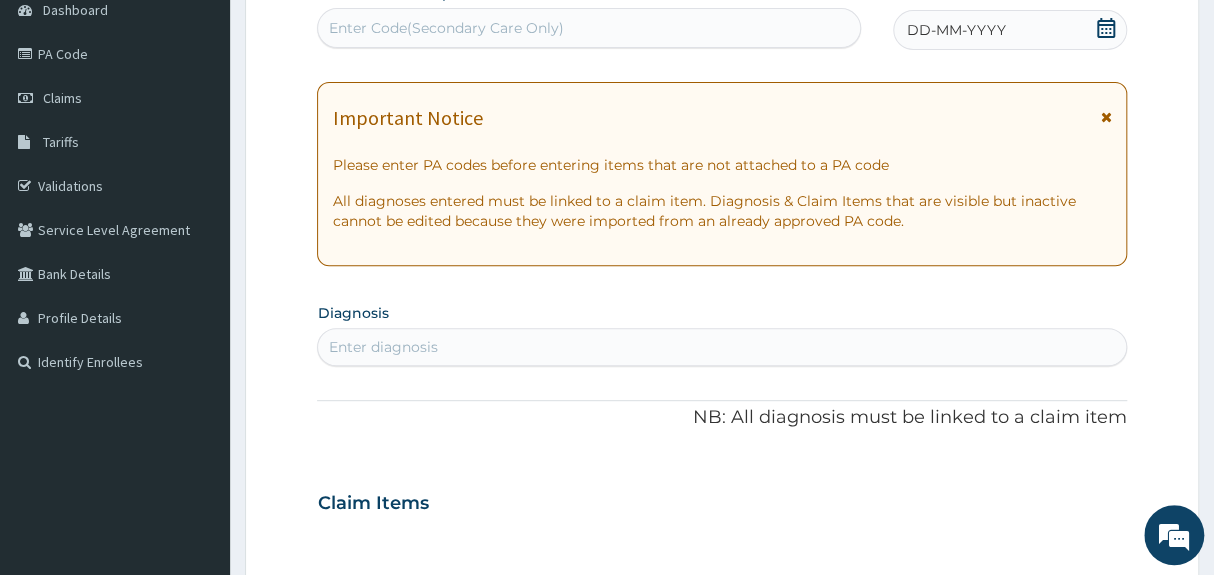 click 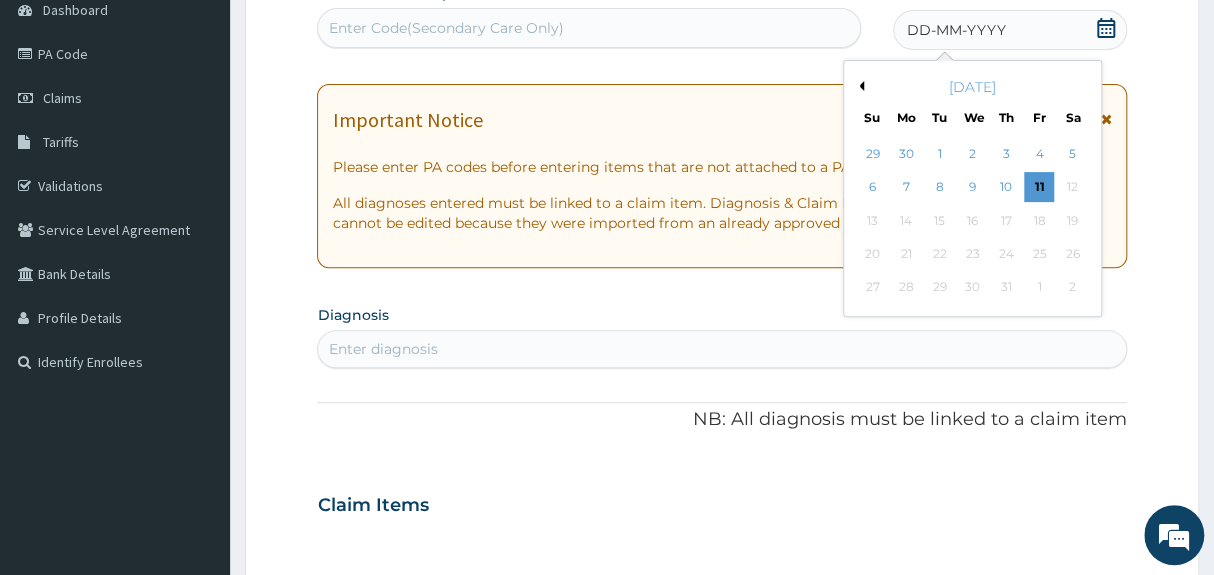 click on "Previous Month" at bounding box center [859, 86] 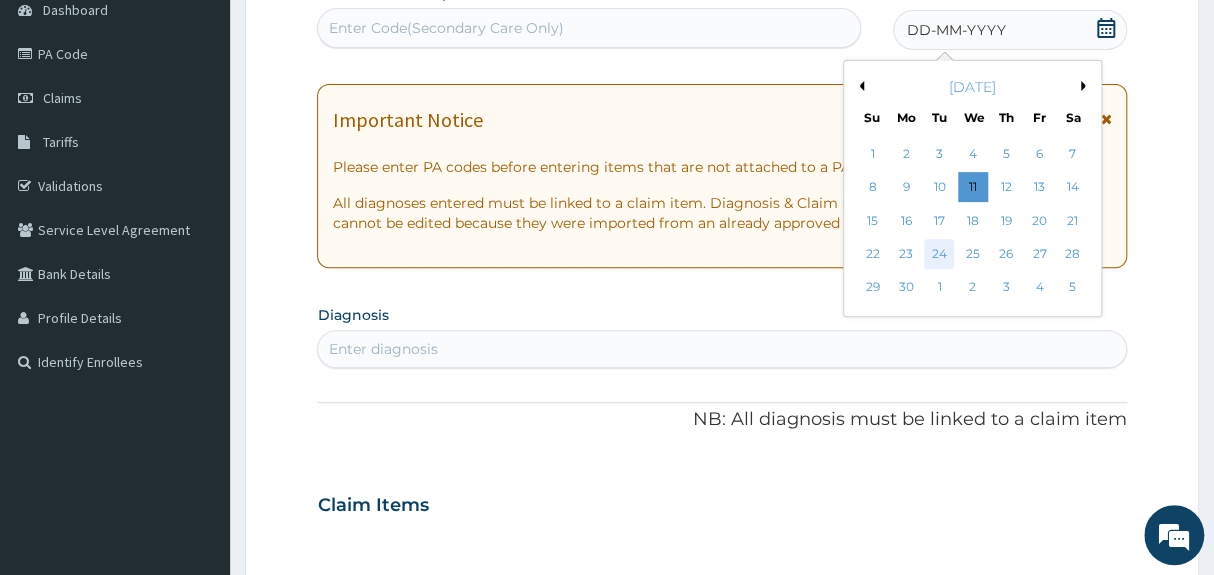 click on "24" at bounding box center (940, 254) 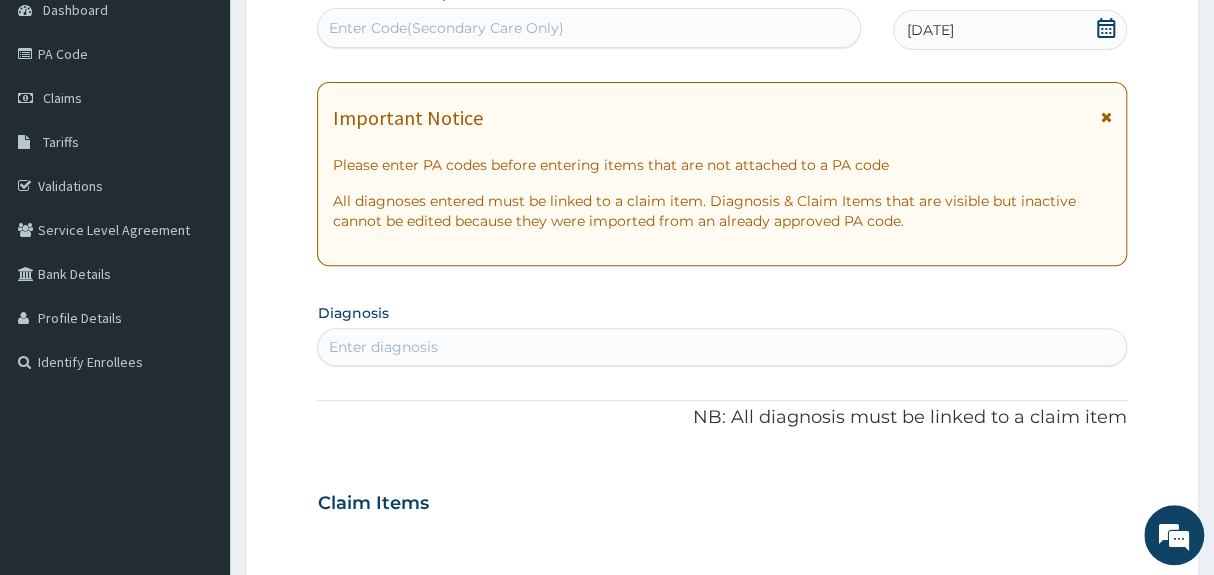 click on "Enter Code(Secondary Care Only)" at bounding box center [589, 28] 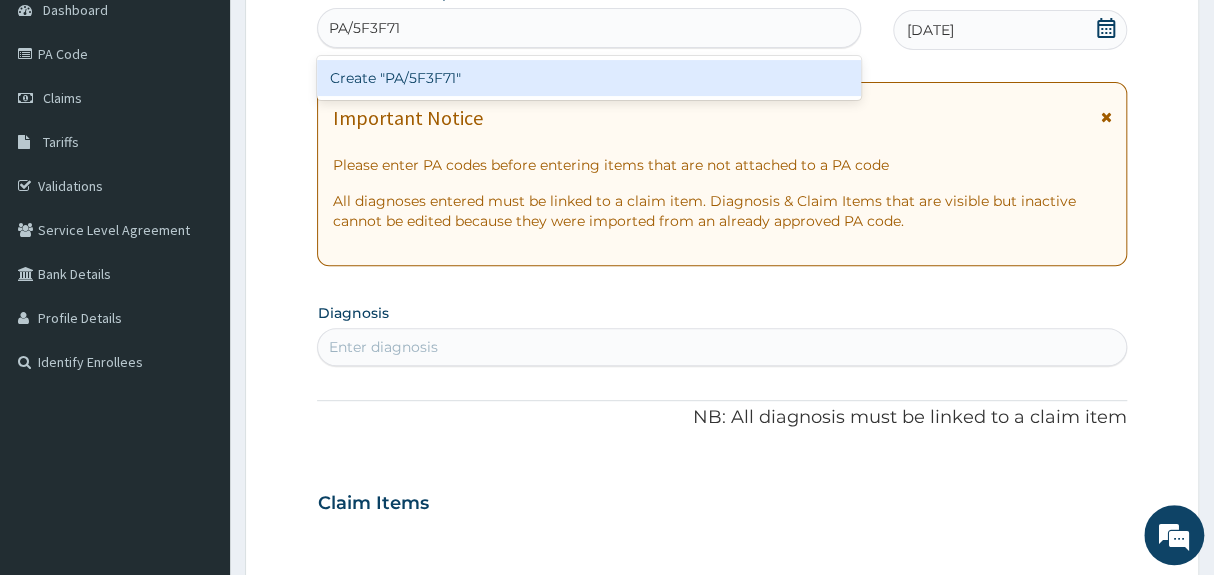click on "Create "PA/5F3F71"" at bounding box center (589, 78) 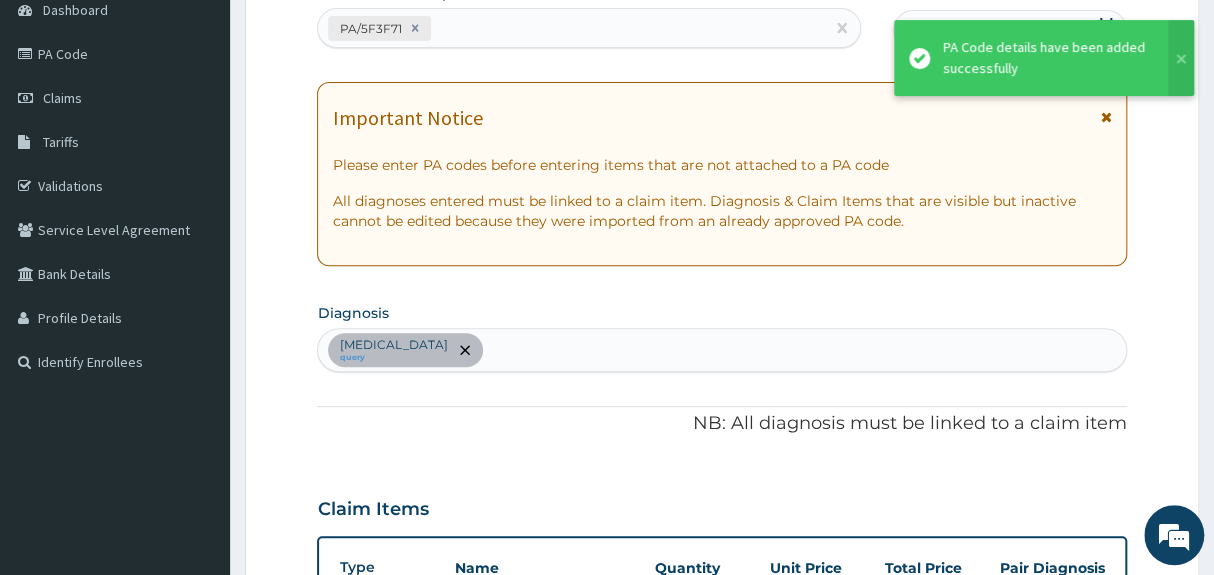 scroll, scrollTop: 543, scrollLeft: 0, axis: vertical 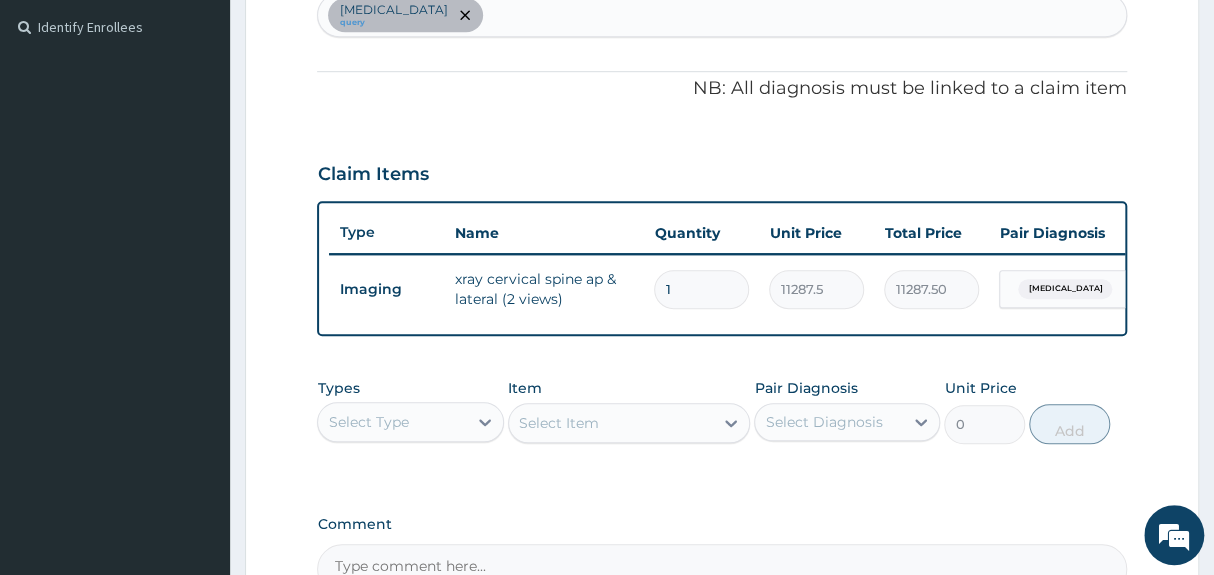 click on "Select Type" at bounding box center (392, 422) 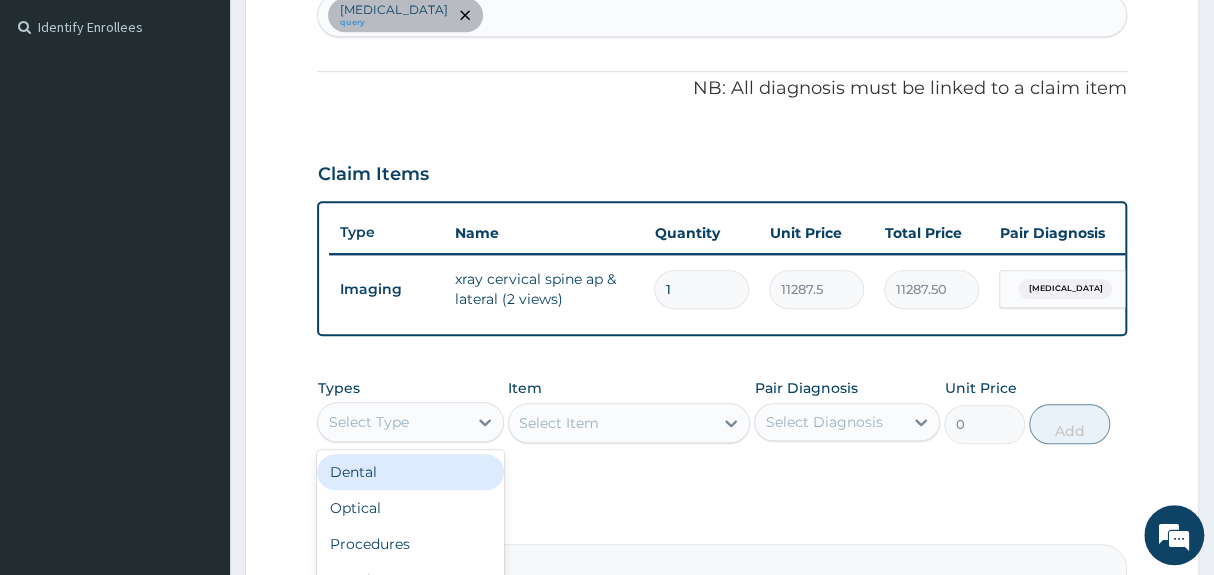 click on "PA Code / Prescription Code PA/5F3F71 Encounter Date [DATE] Important Notice Please enter PA codes before entering items that are not attached to a PA code   All diagnoses entered must be linked to a claim item. Diagnosis & Claim Items that are visible but inactive cannot be edited because they were imported from an already approved PA code. Diagnosis [MEDICAL_DATA] query NB: All diagnosis must be linked to a claim item Claim Items Type Name Quantity Unit Price Total Price Pair Diagnosis Actions Imaging xray cervical spine ap & lateral (2 views) 1 11287.5 11287.50 [MEDICAL_DATA] Delete Types option Dental focused, 1 of 10. 10 results available. Use Up and Down to choose options, press Enter to select the currently focused option, press Escape to exit the menu, press Tab to select the option and exit the menu. Select Type Dental Optical Procedures Imaging Laboratory Spa Drugs Immunizations Others Gym Item Select Item Pair Diagnosis Select Diagnosis Unit Price 0 Add Comment" at bounding box center (721, 121) 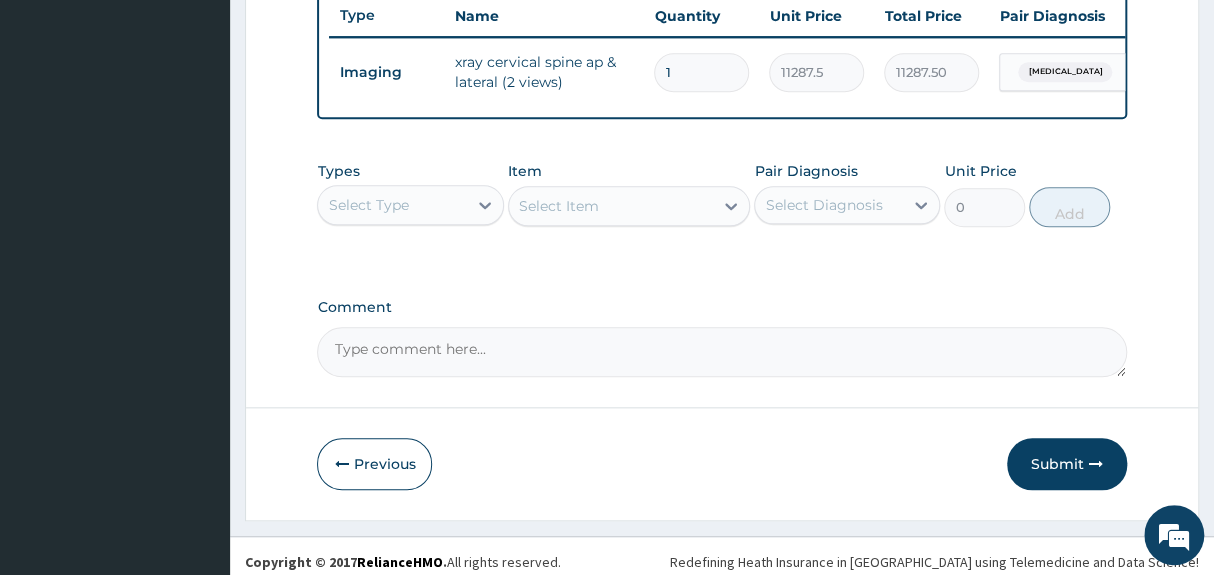 scroll, scrollTop: 761, scrollLeft: 0, axis: vertical 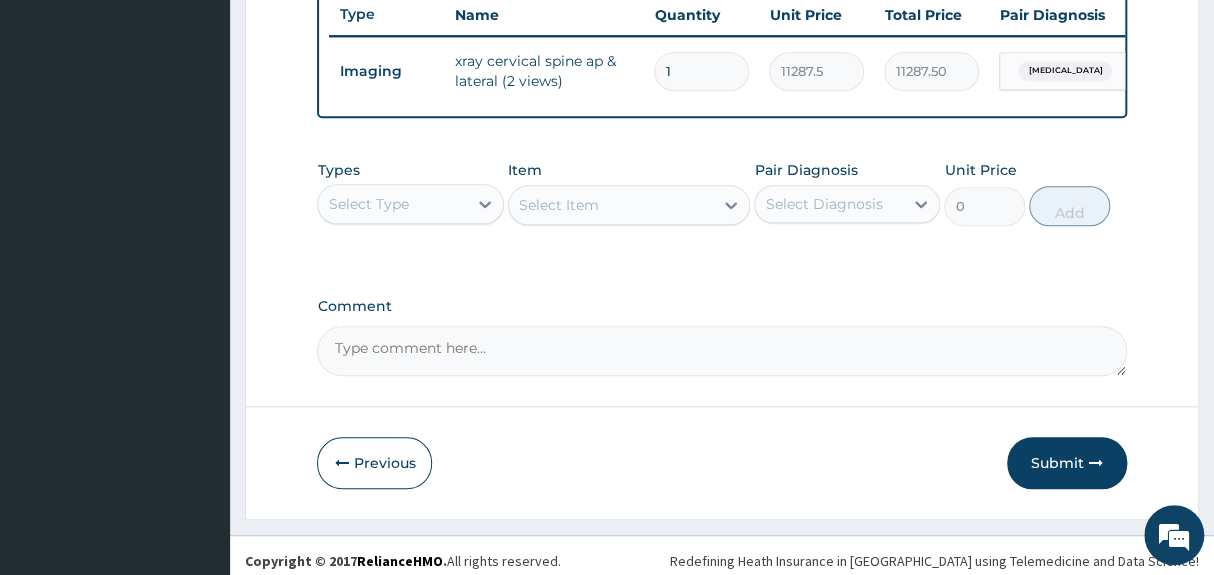 click on "Select Type" at bounding box center (410, 204) 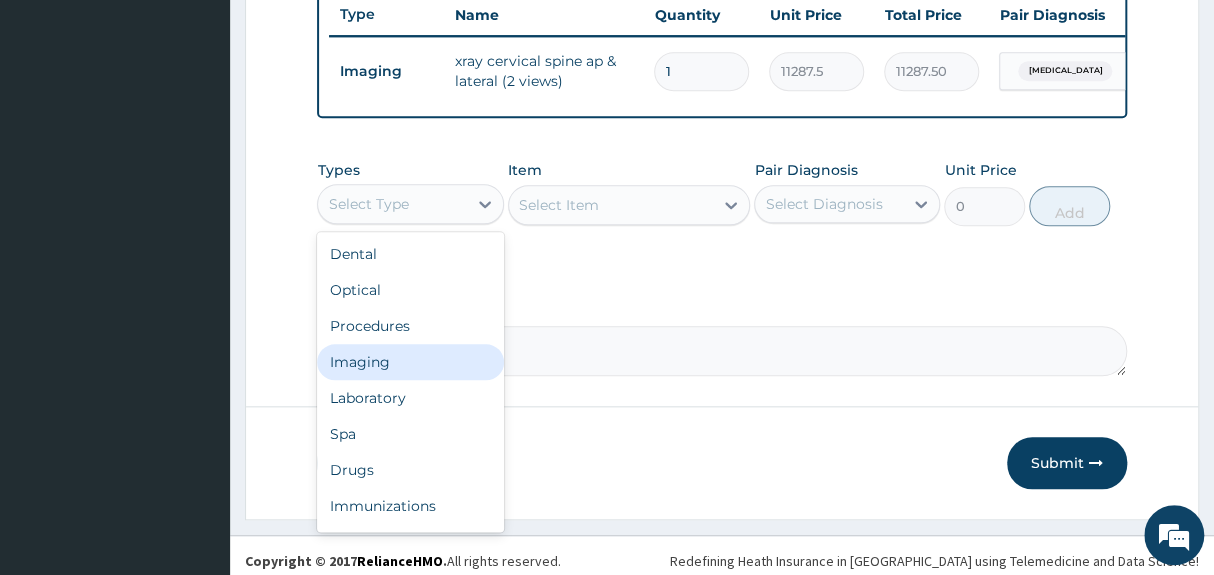 click on "Imaging" at bounding box center (410, 362) 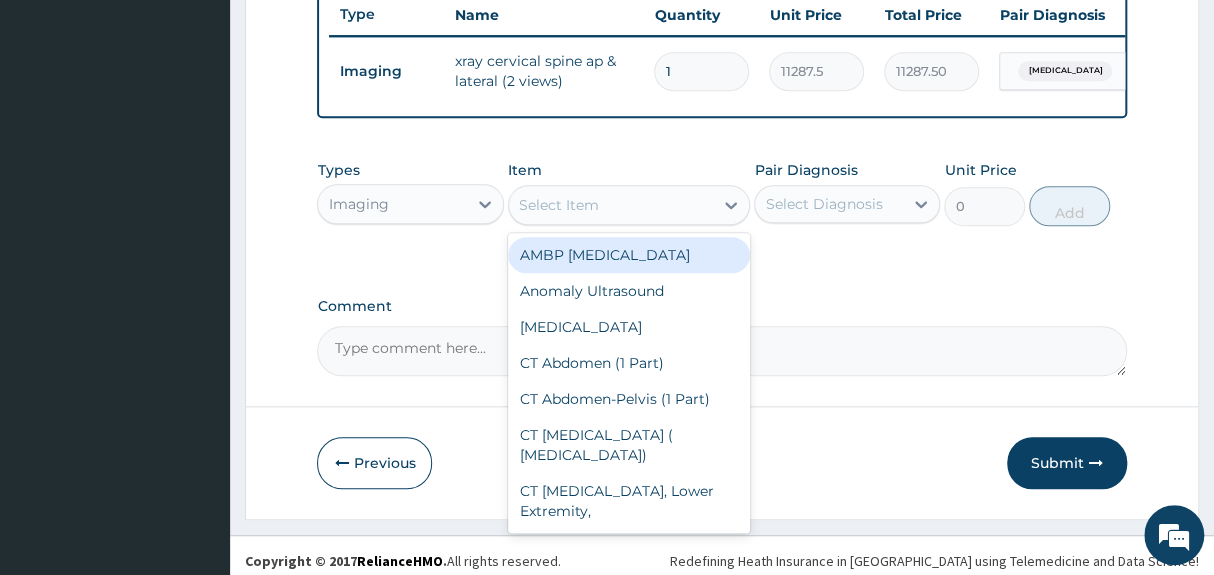 click on "Select Item" at bounding box center [611, 205] 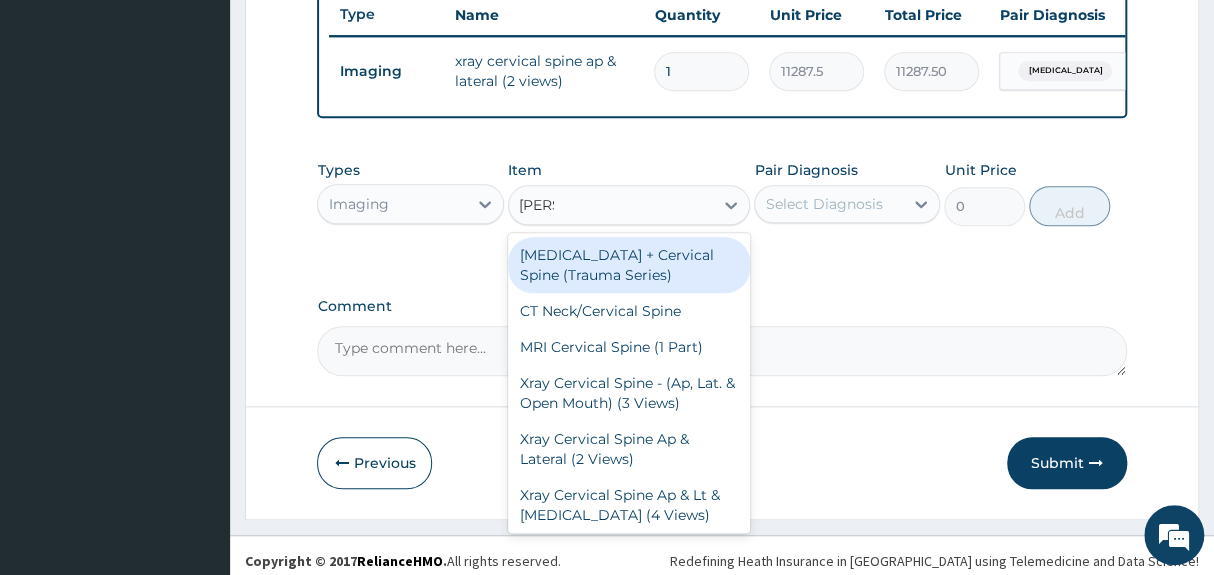 type on "cervic" 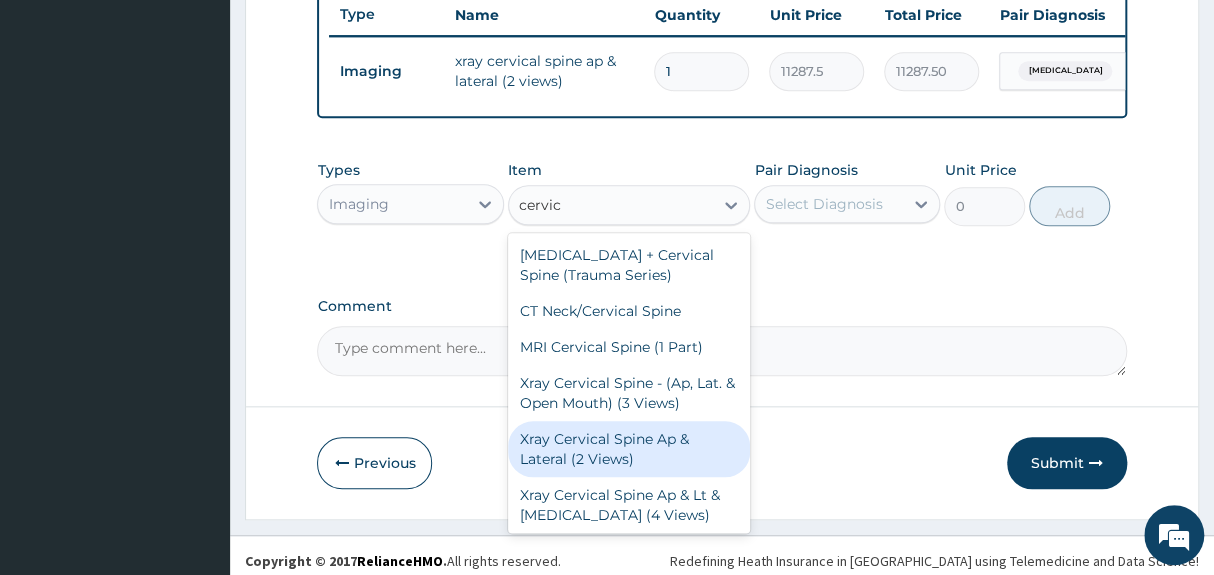 click on "Xray Cervical Spine Ap & Lateral (2 Views)" at bounding box center [629, 449] 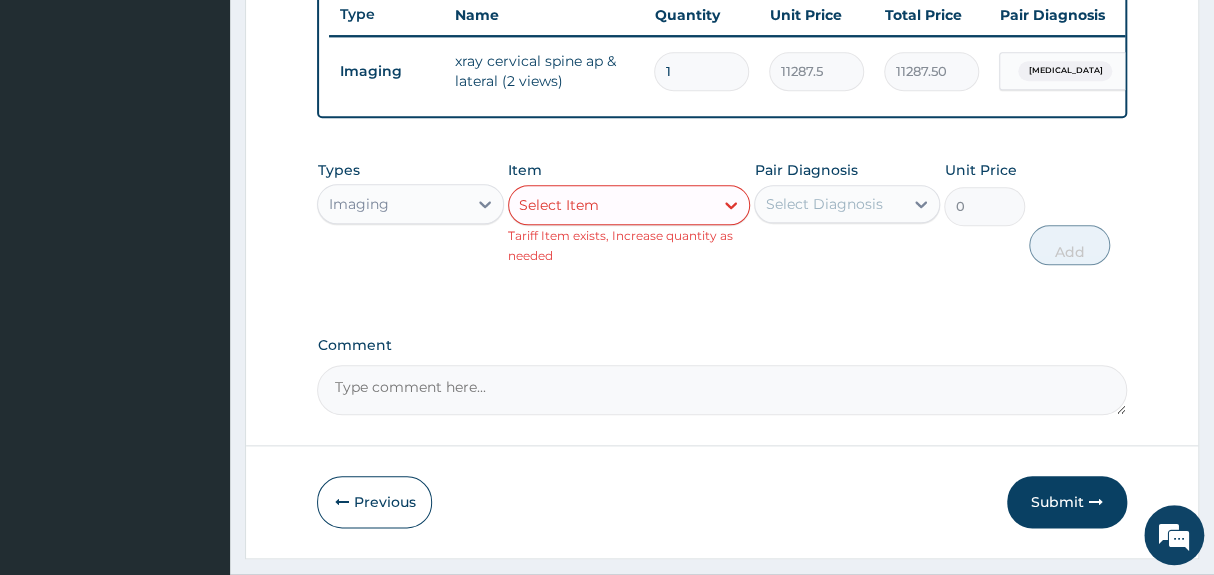 click on "Select Item" at bounding box center [611, 205] 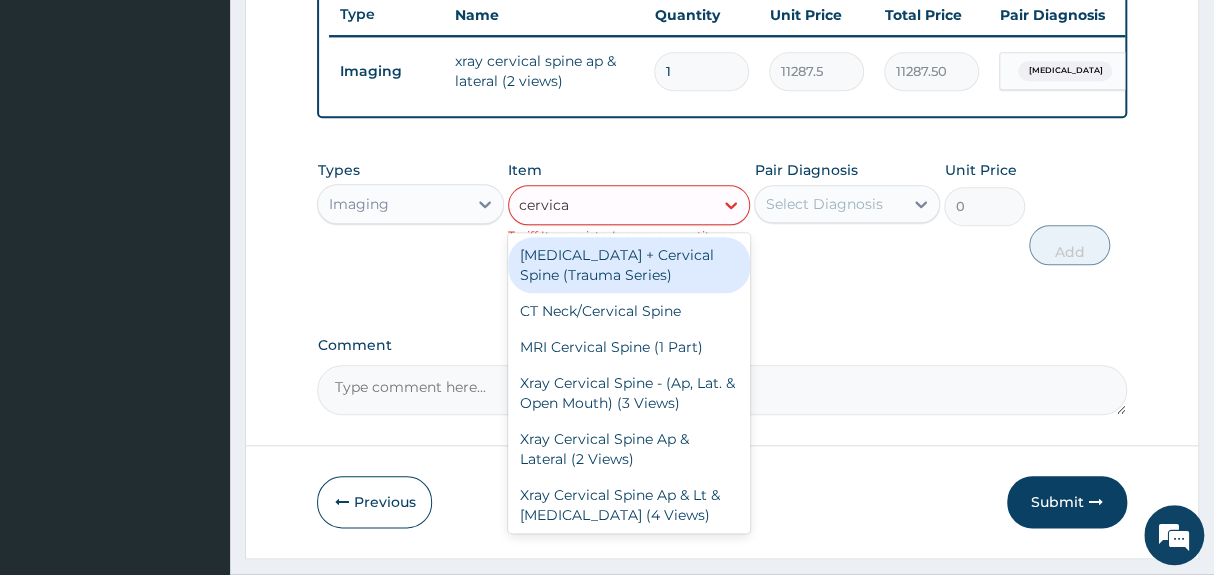 type on "cervical" 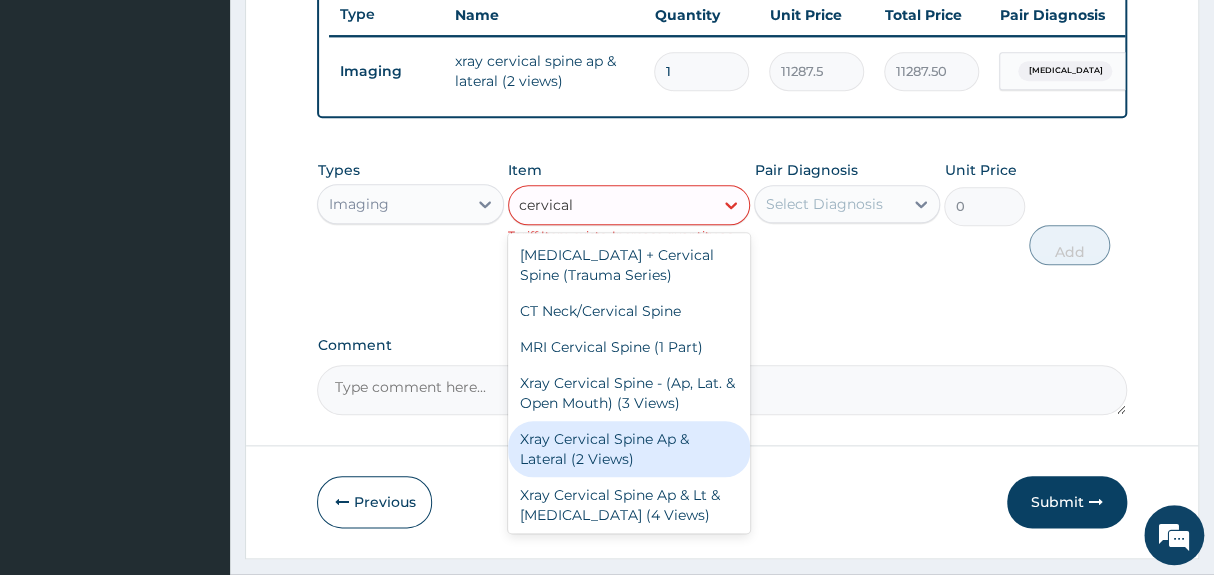 click on "Xray Cervical Spine Ap & Lateral (2 Views)" at bounding box center [629, 449] 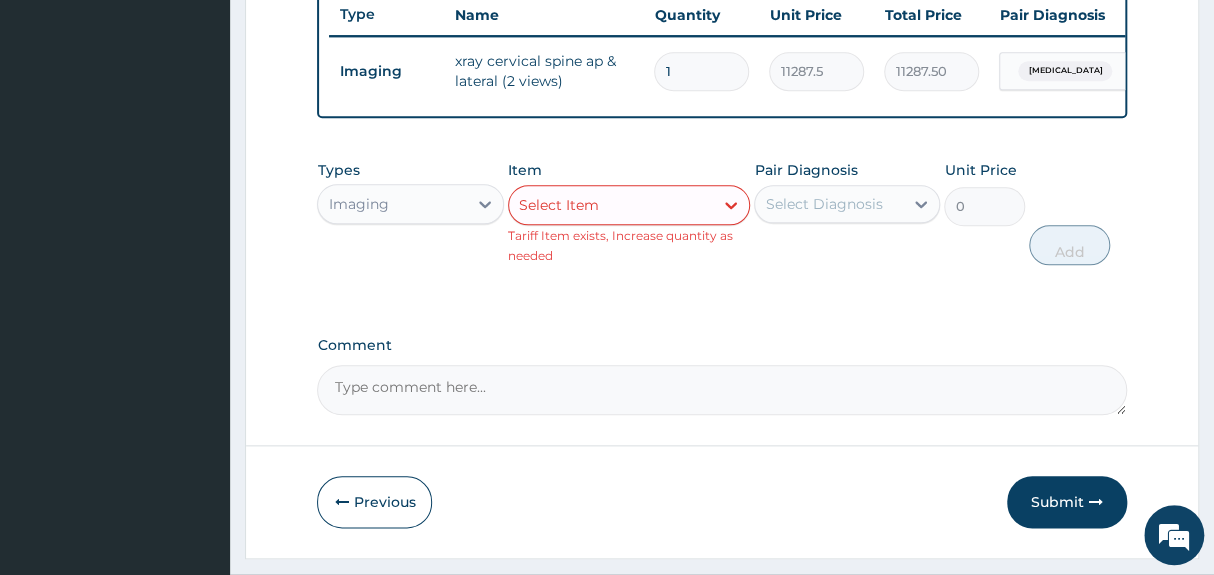 click on "Select Item" at bounding box center (611, 205) 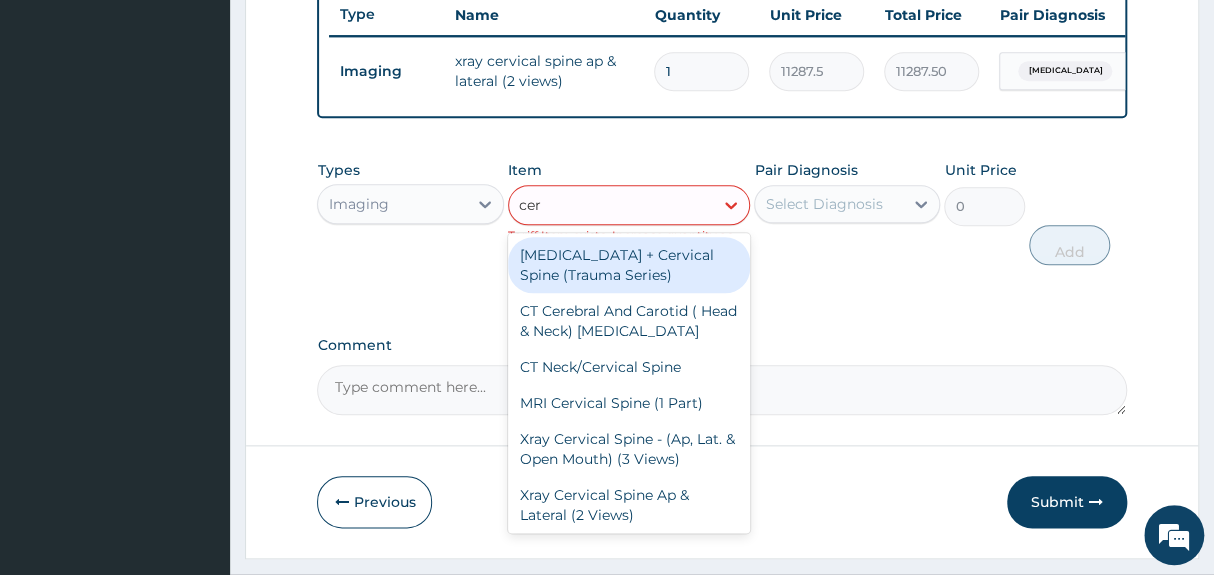 type on "cerv" 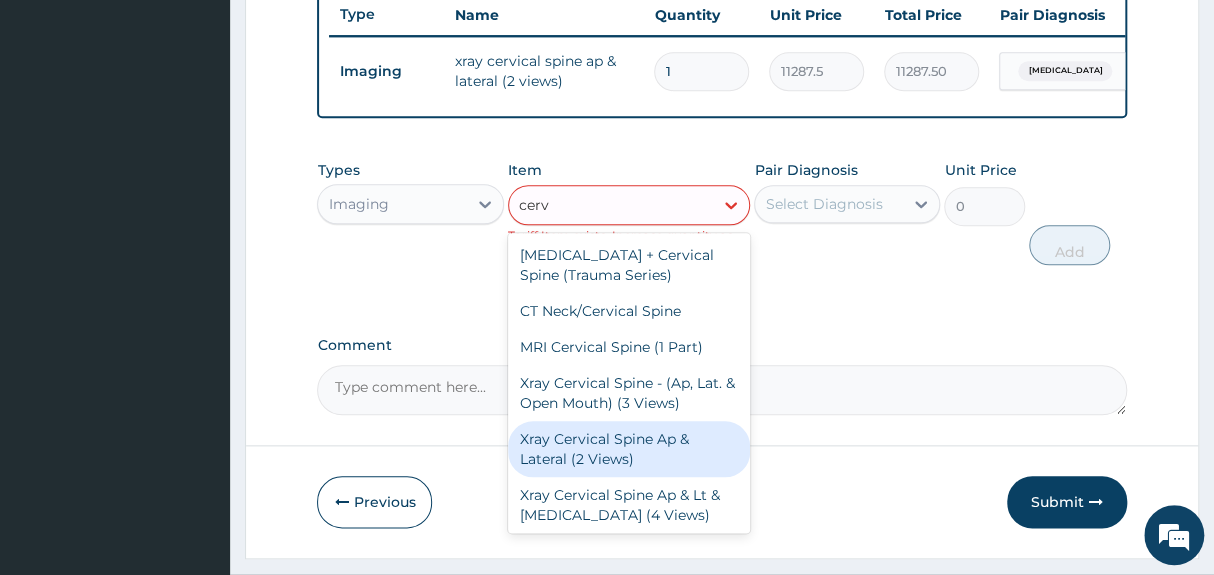 click on "Xray Cervical Spine Ap & Lateral (2 Views)" at bounding box center (629, 449) 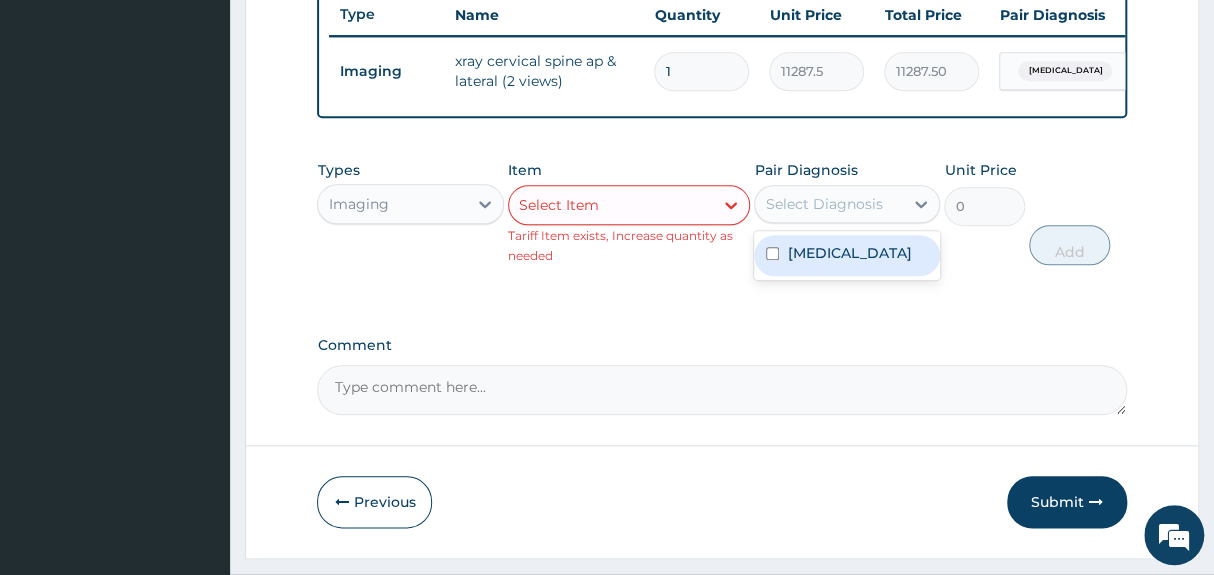 click on "Select Diagnosis" at bounding box center (823, 204) 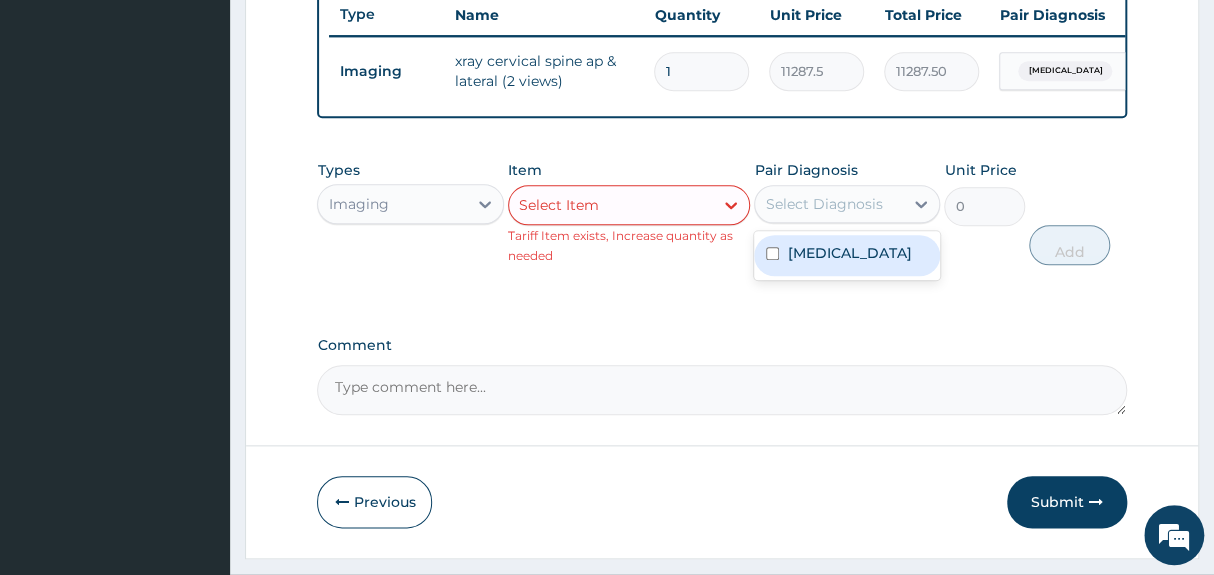click on "Cervical rib" at bounding box center (849, 253) 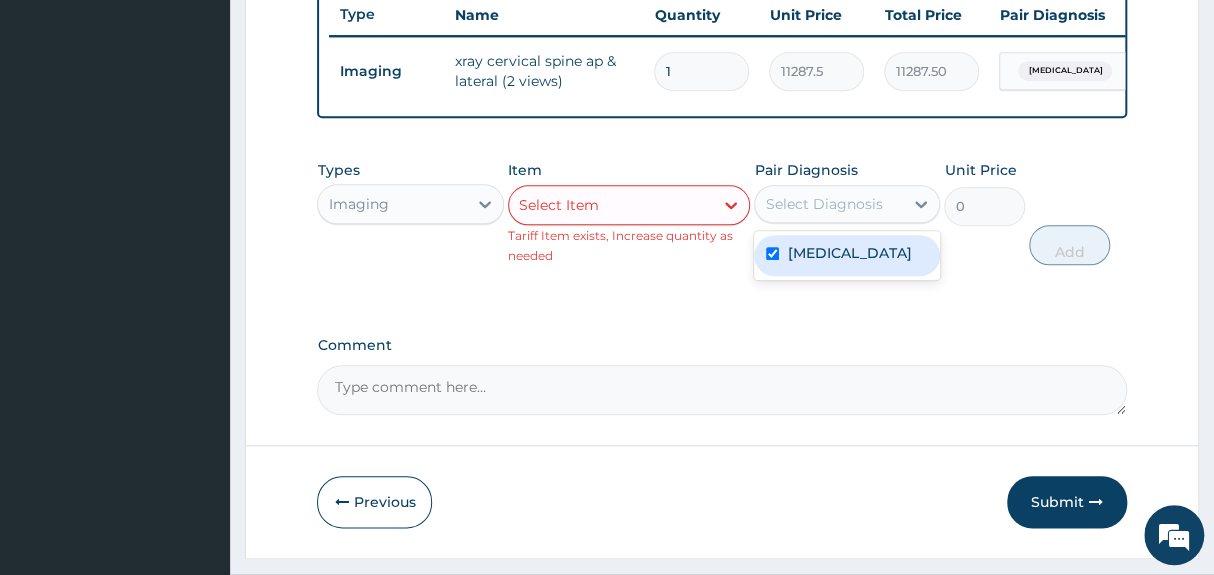 checkbox on "true" 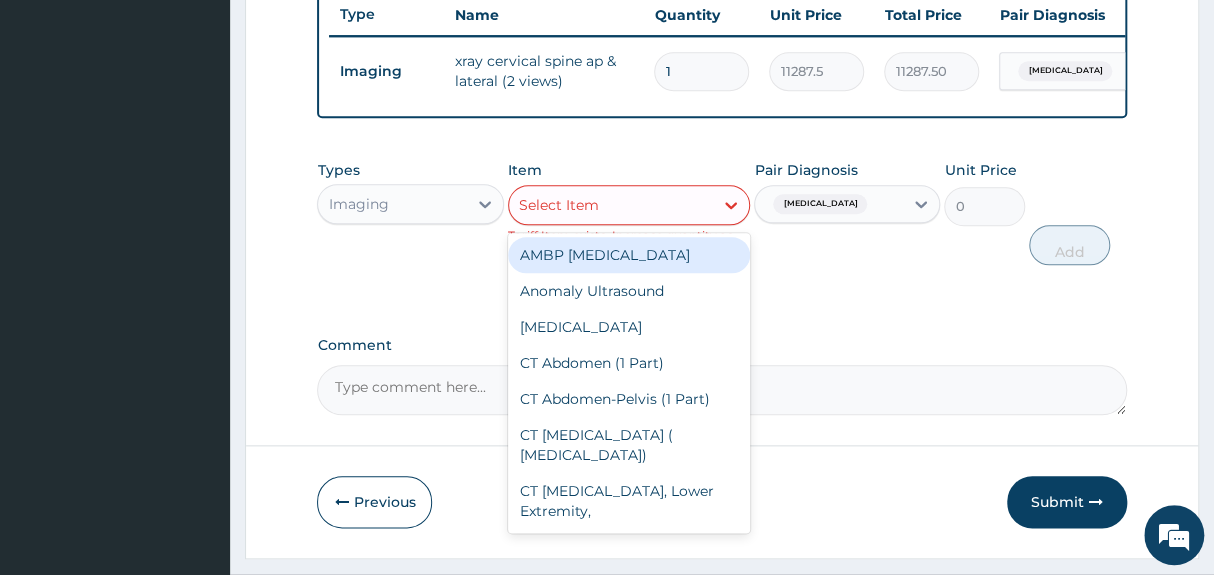 click on "Select Item" at bounding box center (611, 205) 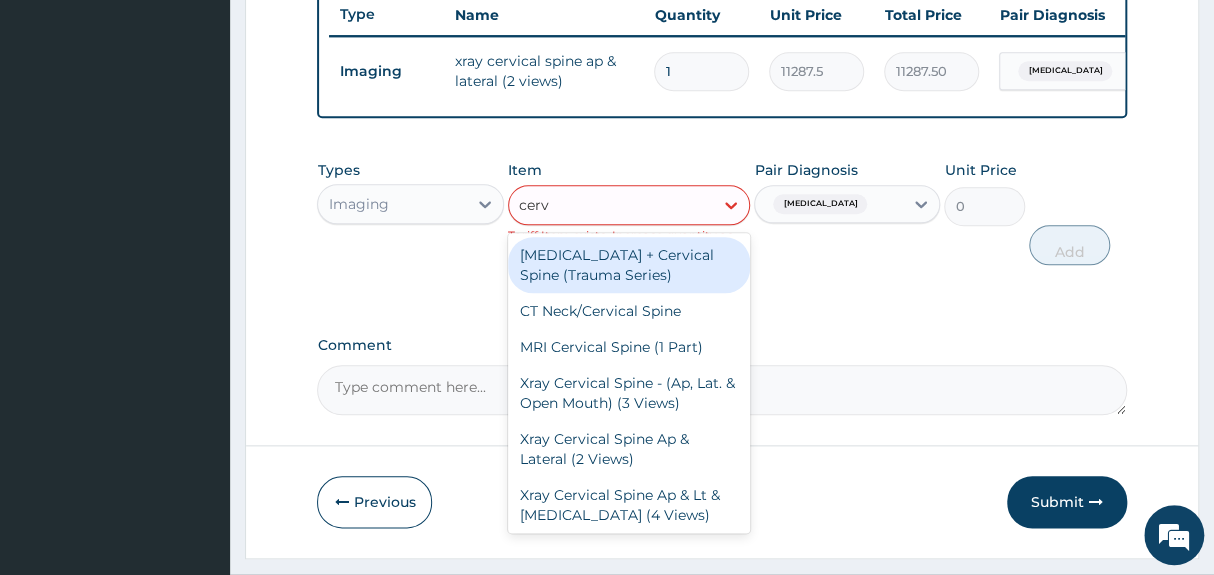 type on "cervi" 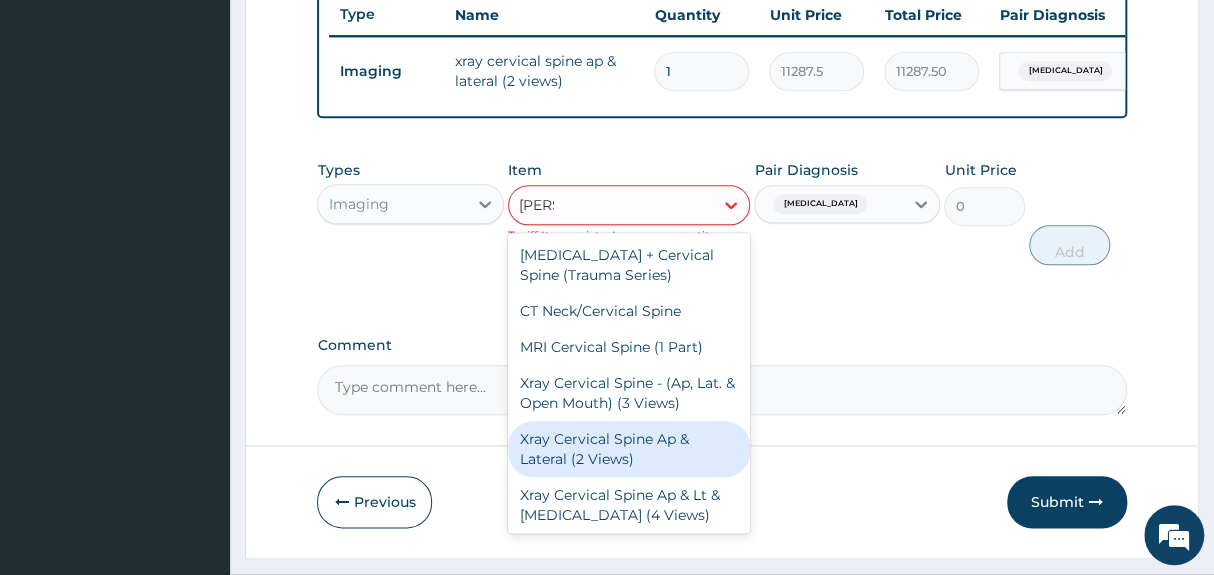 click on "Xray Cervical Spine Ap & Lateral (2 Views)" at bounding box center (629, 449) 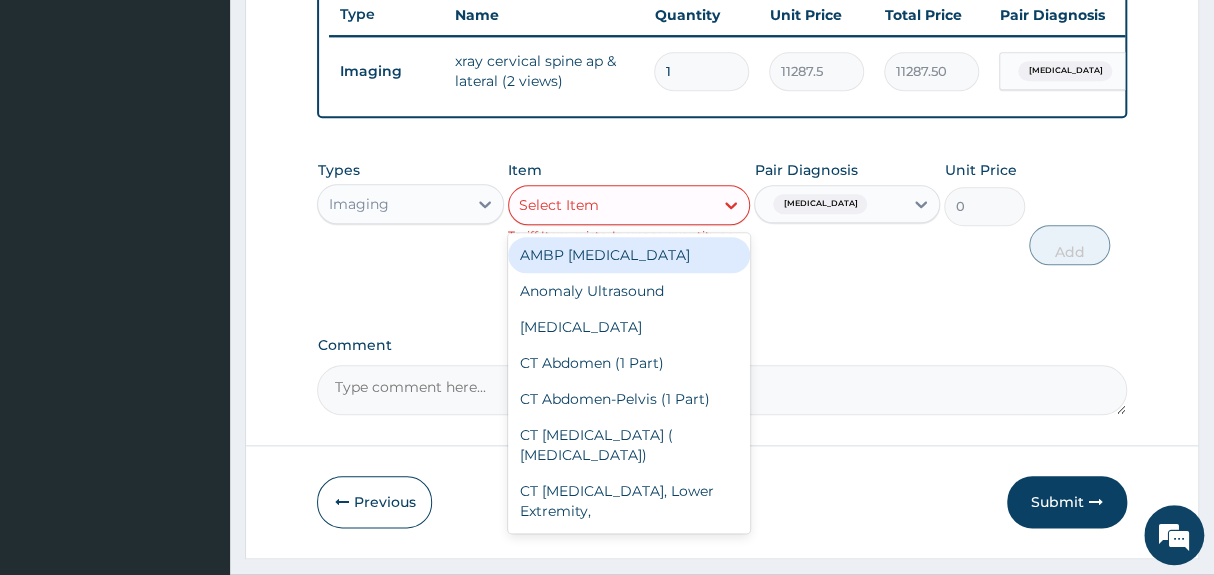 click on "Select Item" at bounding box center (611, 205) 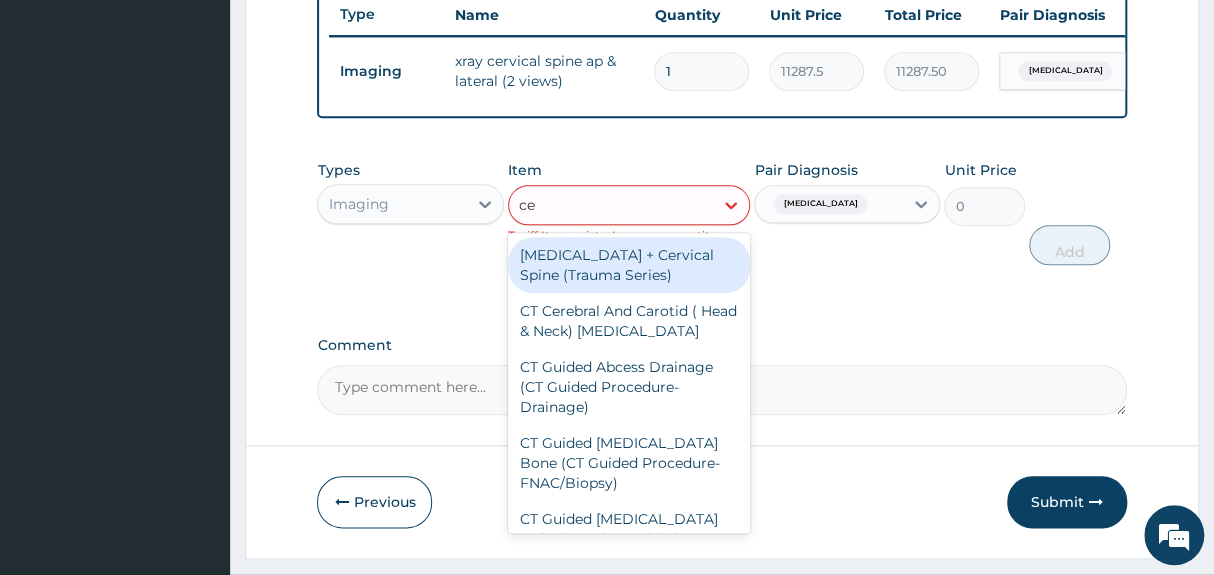 type on "cer" 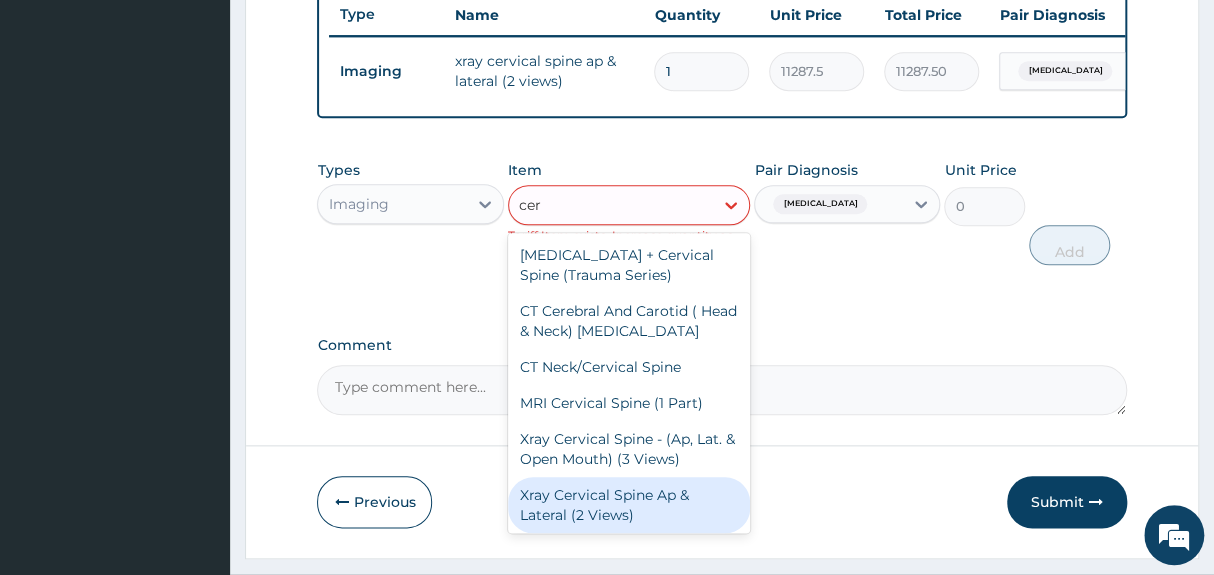 click on "Xray Cervical Spine Ap & Lateral (2 Views)" at bounding box center (629, 505) 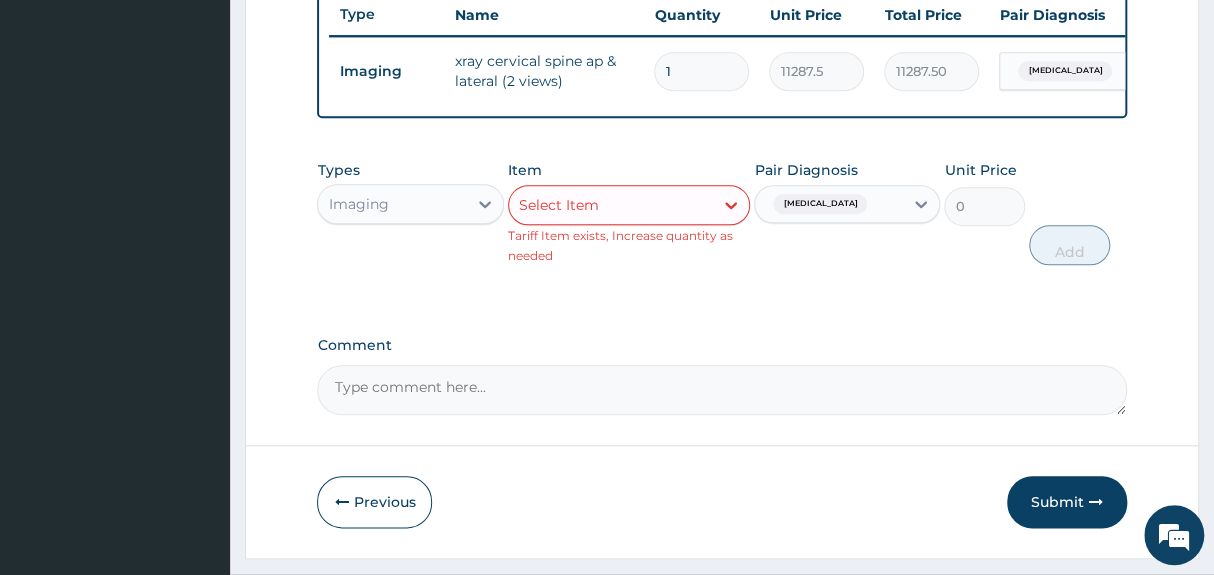 click on "Select Item" at bounding box center [611, 205] 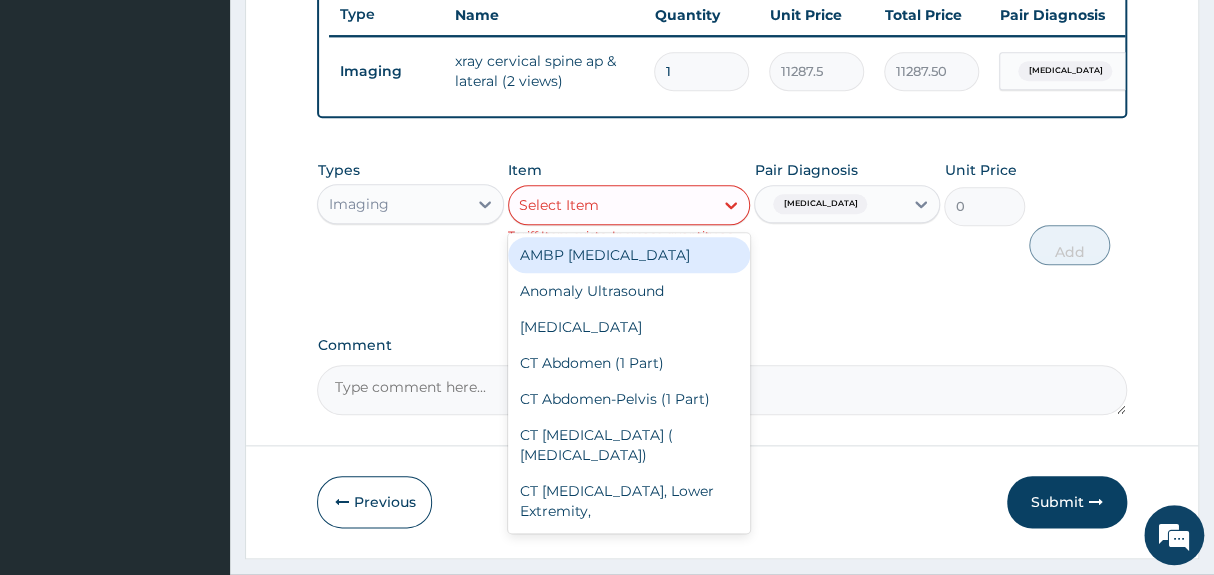 click on "Types Imaging Item option Xray Cervical Spine Ap & Lateral (2 Views), selected. option AMBP Ambulatory Blood Pressure Monitoring focused, 1 of 283. 283 results available. Use Up and Down to choose options, press Enter to select the currently focused option, press Escape to exit the menu, press Tab to select the option and exit the menu. Select Item AMBP Ambulatory Blood Pressure Monitoring Anomaly Ultrasound Audiometry CT Abdomen (1 Part) CT Abdomen-Pelvis (1 Part) CT Angiography ( Abdominal Aorta) CT Angiography, Lower Extremity, CT Angiography, Upper Extremity, CT Ankle (1 Part) CT Brain / Head (CT Head) CT Brain + Cervical Spine (Trauma Series) CT Carotid Angiogram CT Cerebral And Carotid ( Head & Neck) Angiogram CT Chest CT Chest/Abdomen (2 Parts) CT Chest/Abdomen-Pelvis (2 Parts) CT Coronary Angiogram CT Dental Scan CT Elbow (1 Part) CT Facial Bones (1 Part) CT Femur/Thigh CT Foot (1 Part) CT For Second Opinion (Reporting Only) CT Guided Abcess Drainage (CT Guided Procedure-Drainage) CT Hand CT Humerus 0" at bounding box center [721, 212] 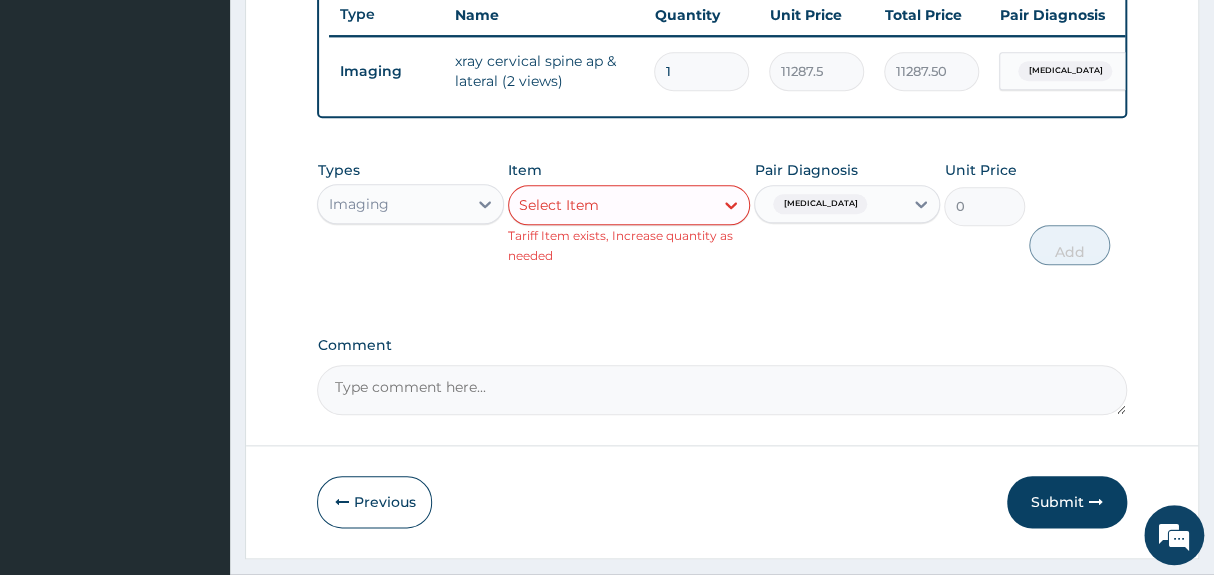 click on "Types Imaging Item Select Item Tariff Item exists, Increase quantity as needed Pair Diagnosis Cervical rib Unit Price 0 Add" at bounding box center [721, 227] 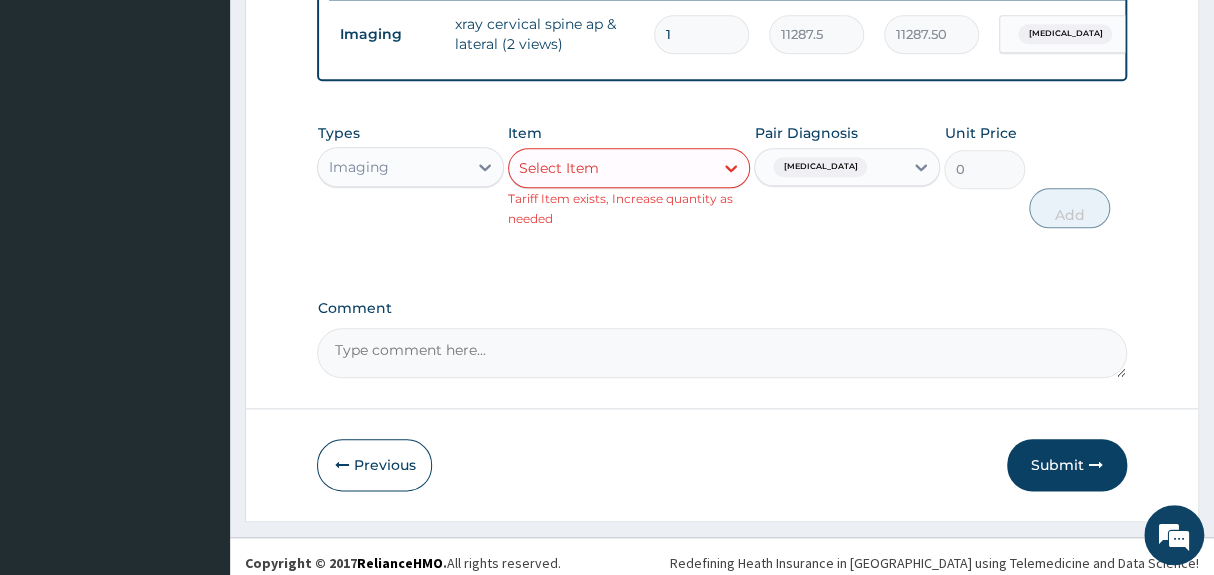scroll, scrollTop: 822, scrollLeft: 0, axis: vertical 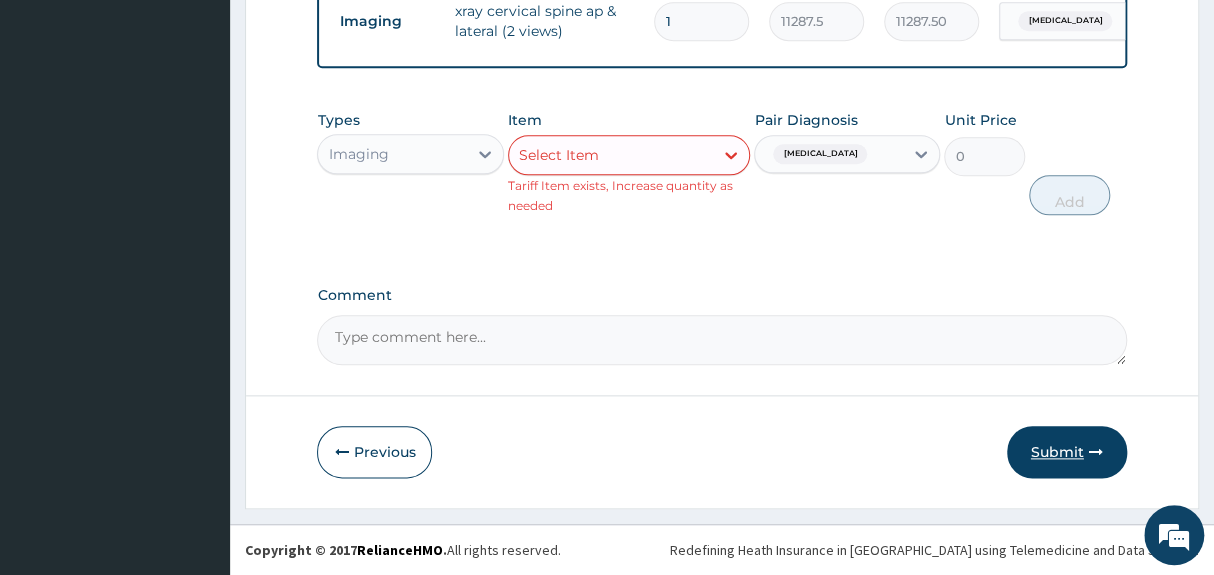 click on "Submit" at bounding box center (1067, 452) 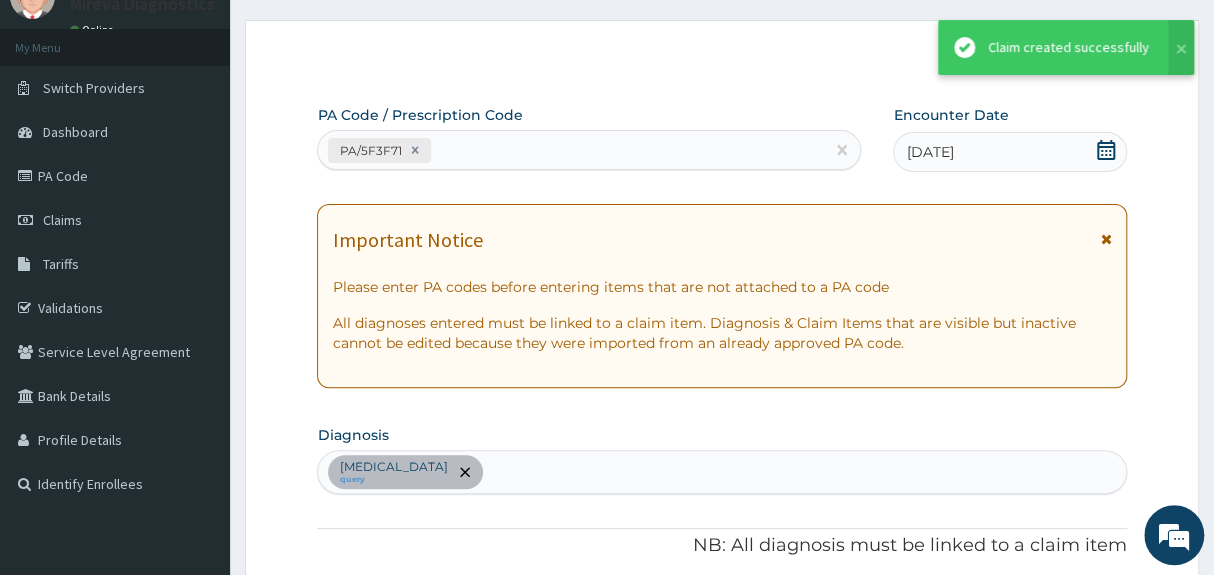 scroll, scrollTop: 783, scrollLeft: 0, axis: vertical 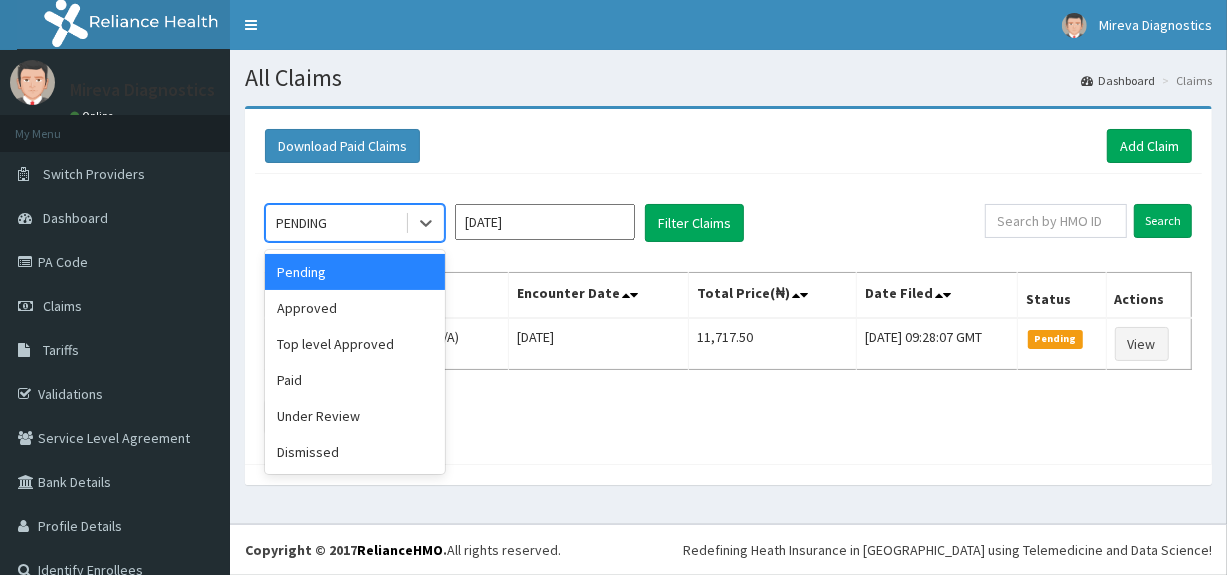 click on "PENDING" at bounding box center (335, 223) 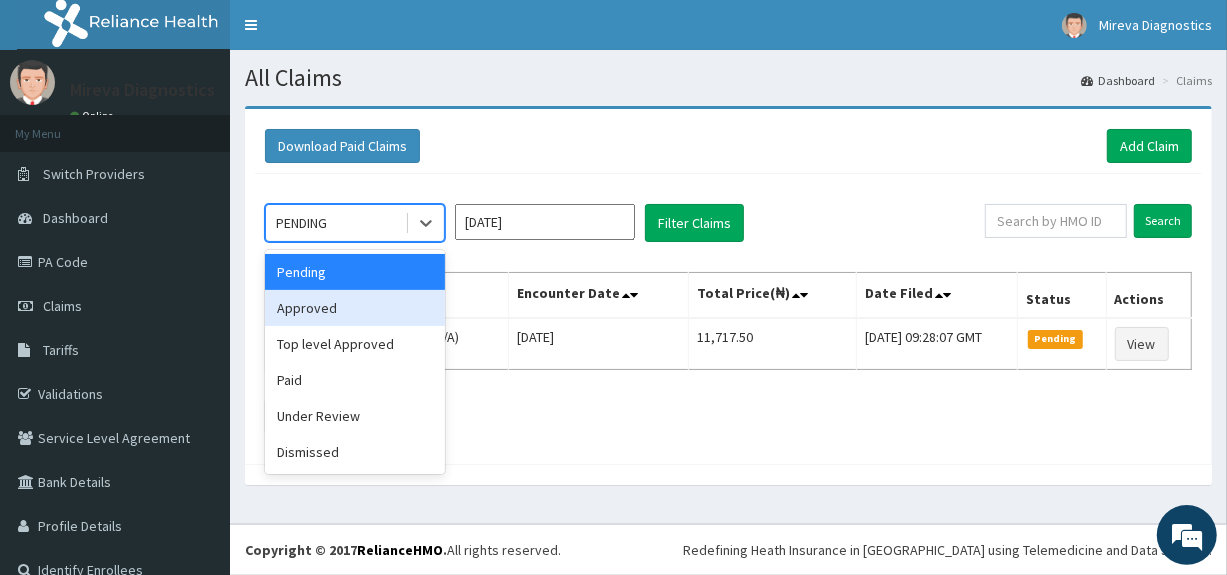 click on "Approved" at bounding box center [355, 308] 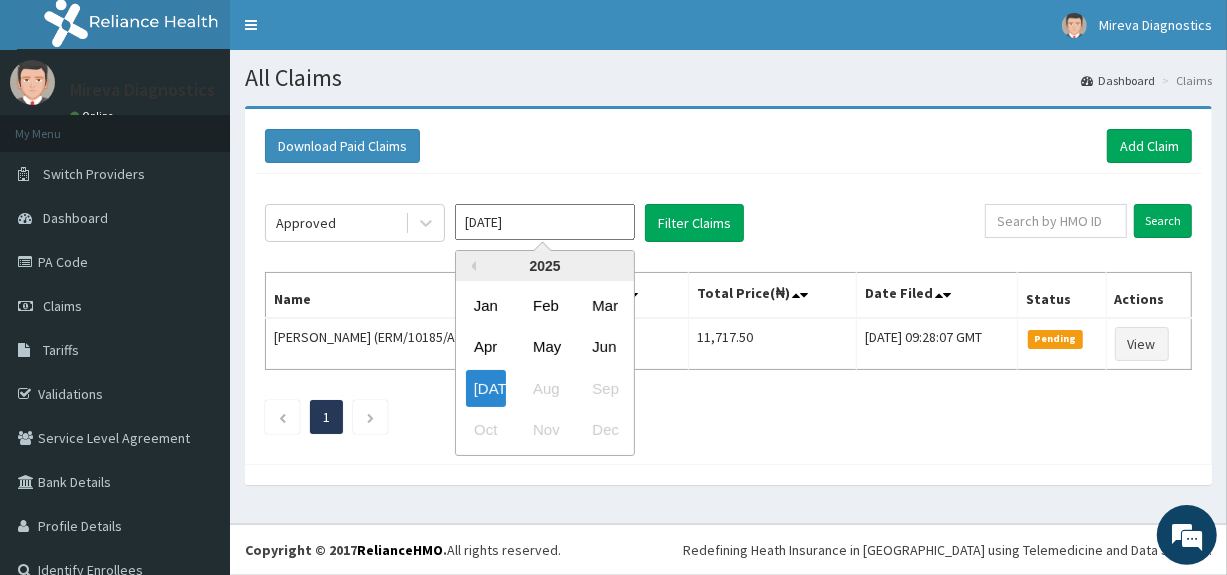 click on "[DATE]" at bounding box center [545, 222] 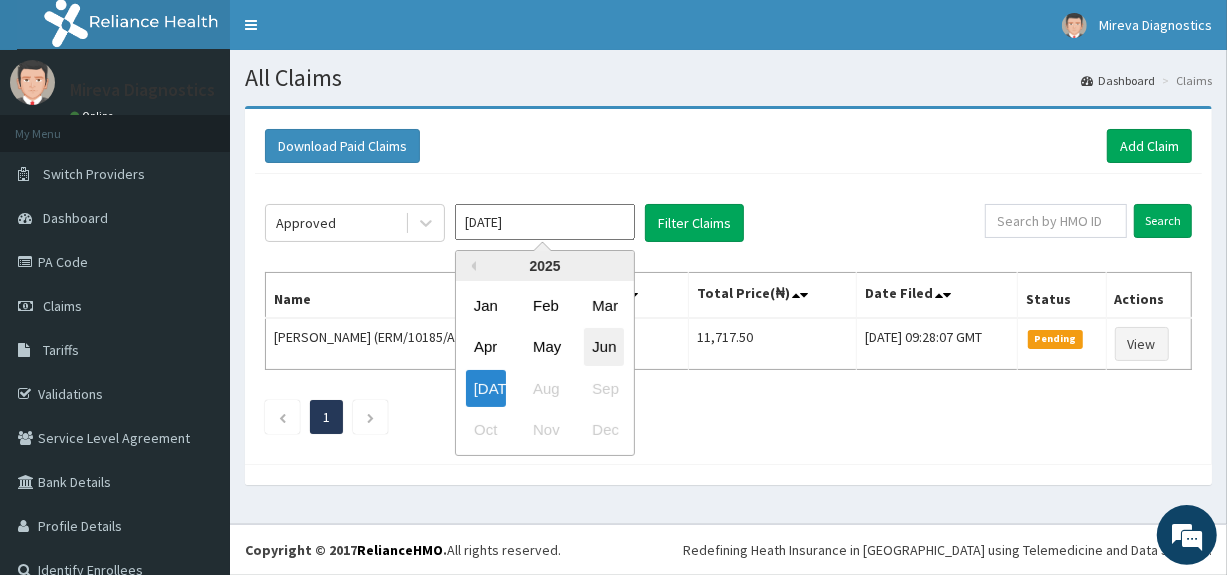 click on "Jun" at bounding box center [604, 347] 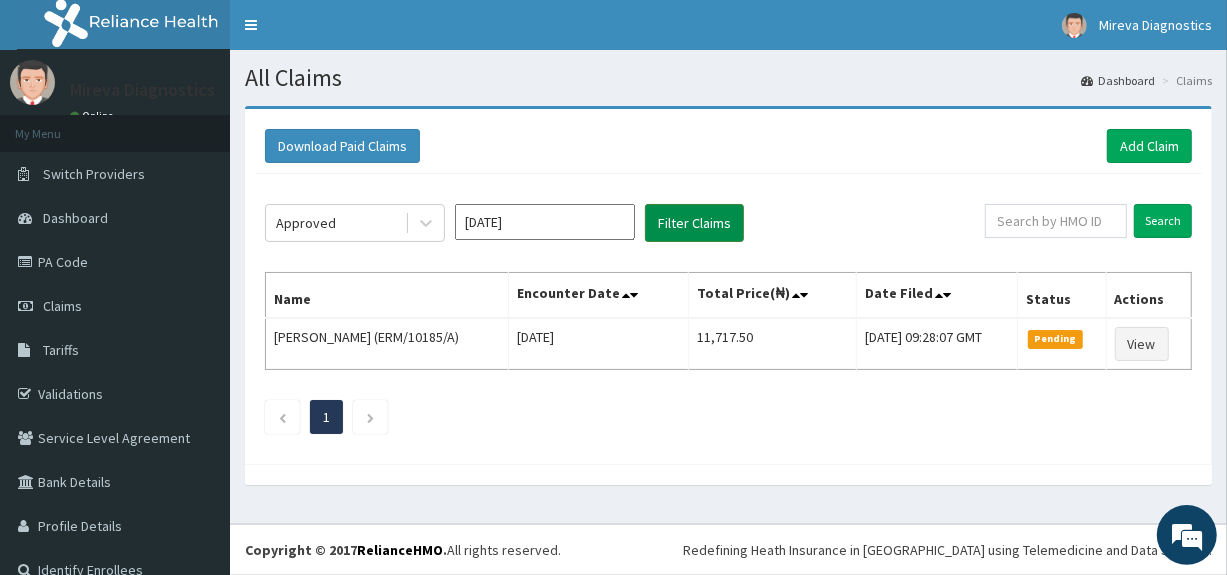 click on "Filter Claims" at bounding box center [694, 223] 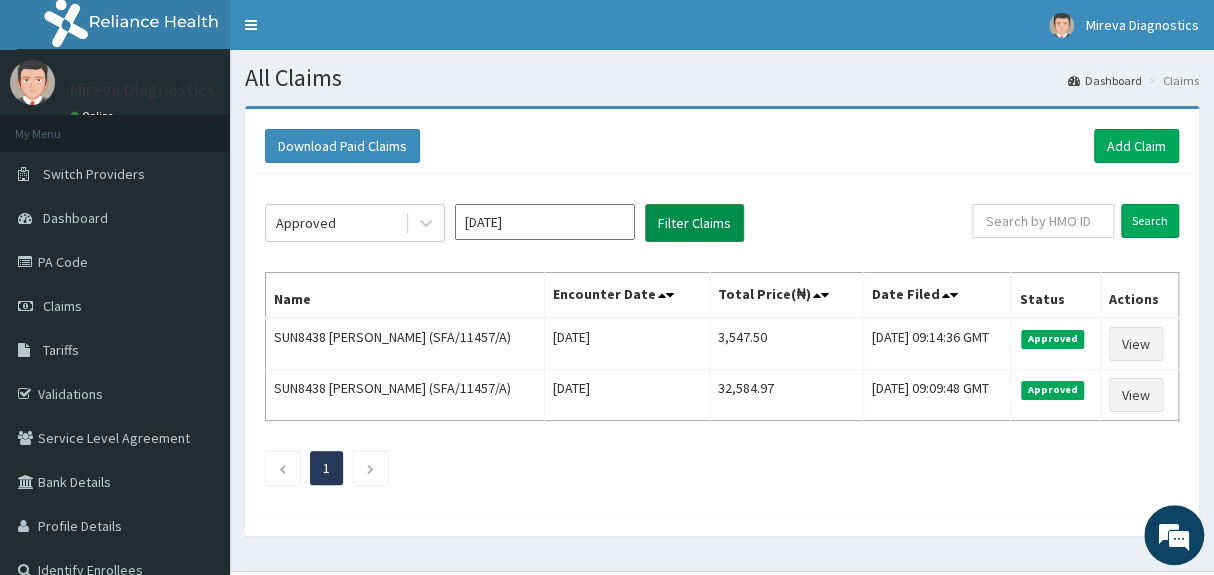 scroll, scrollTop: 0, scrollLeft: 0, axis: both 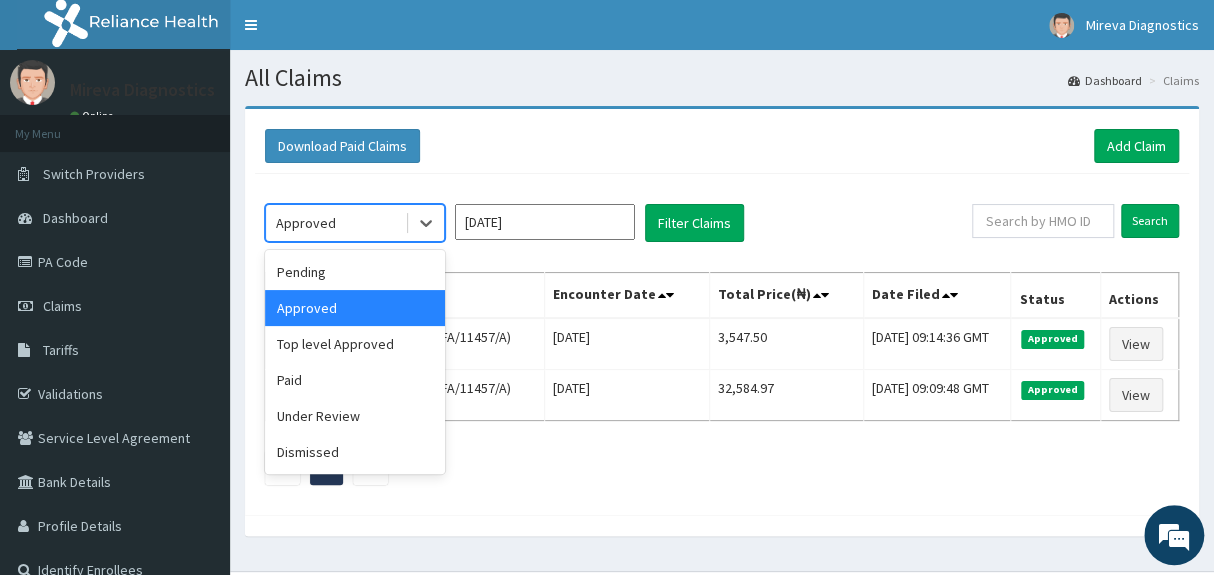 click on "Approved" at bounding box center (335, 223) 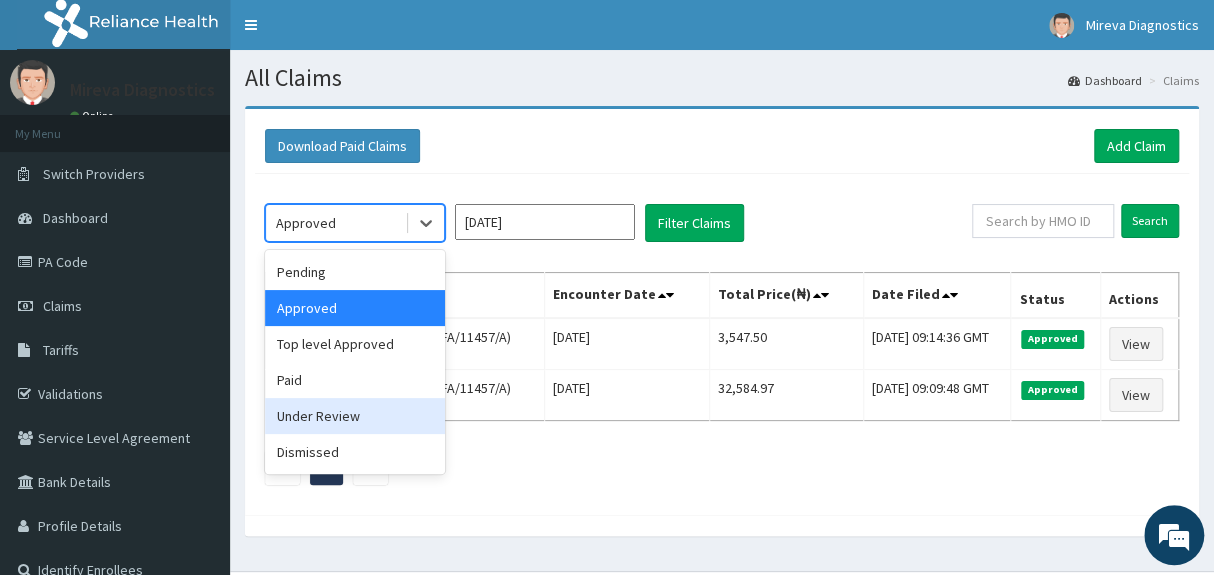 click on "Under Review" at bounding box center (355, 416) 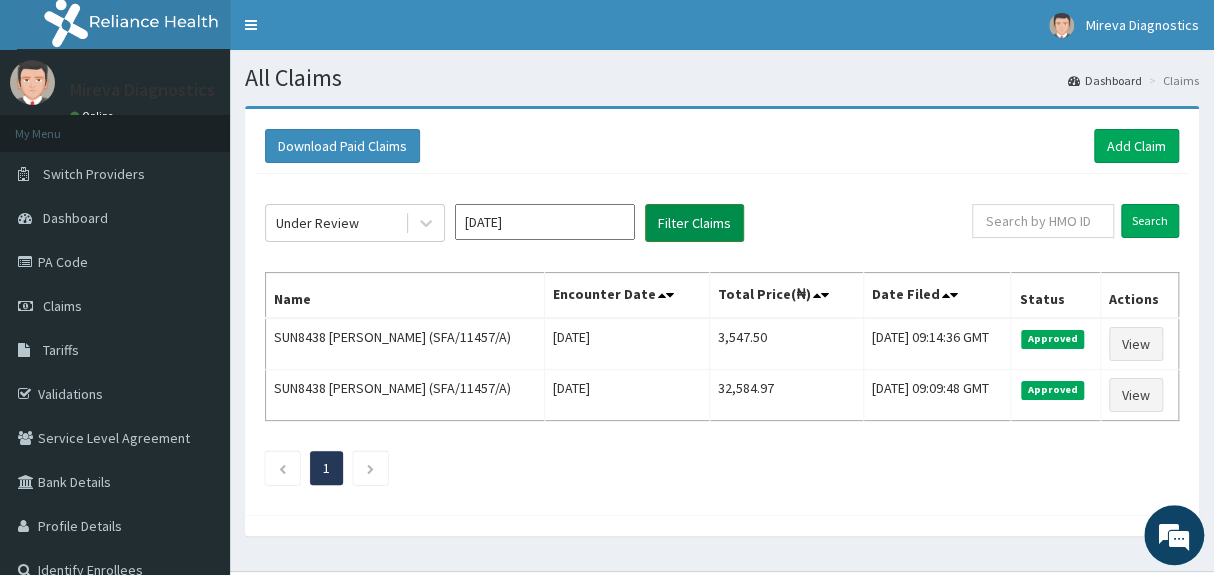 click on "Filter Claims" at bounding box center (694, 223) 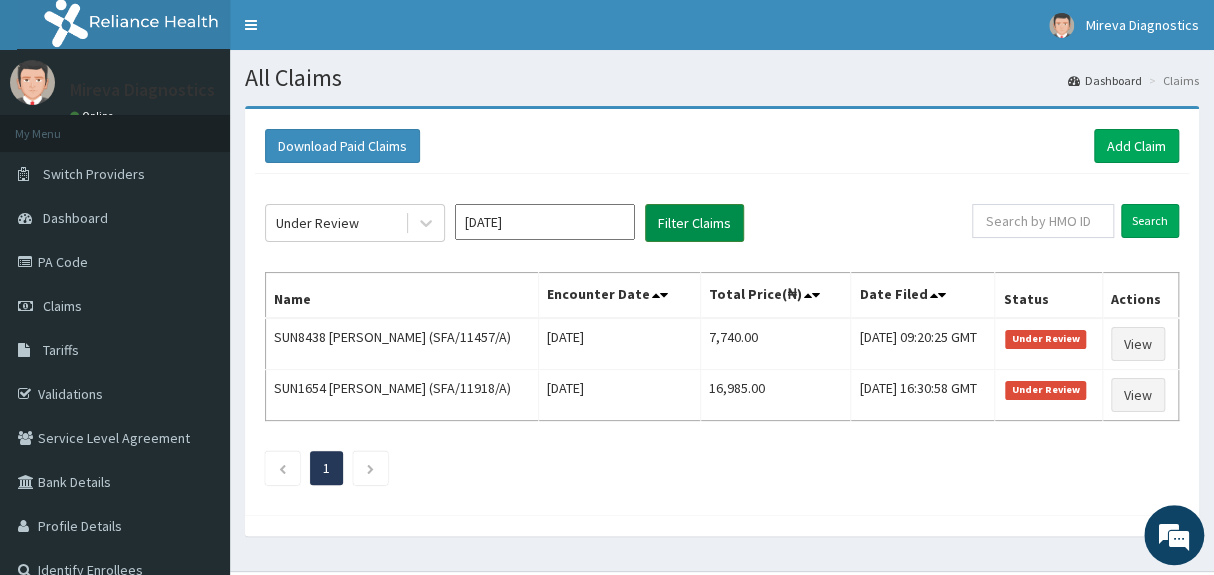 click on "Filter Claims" at bounding box center [694, 223] 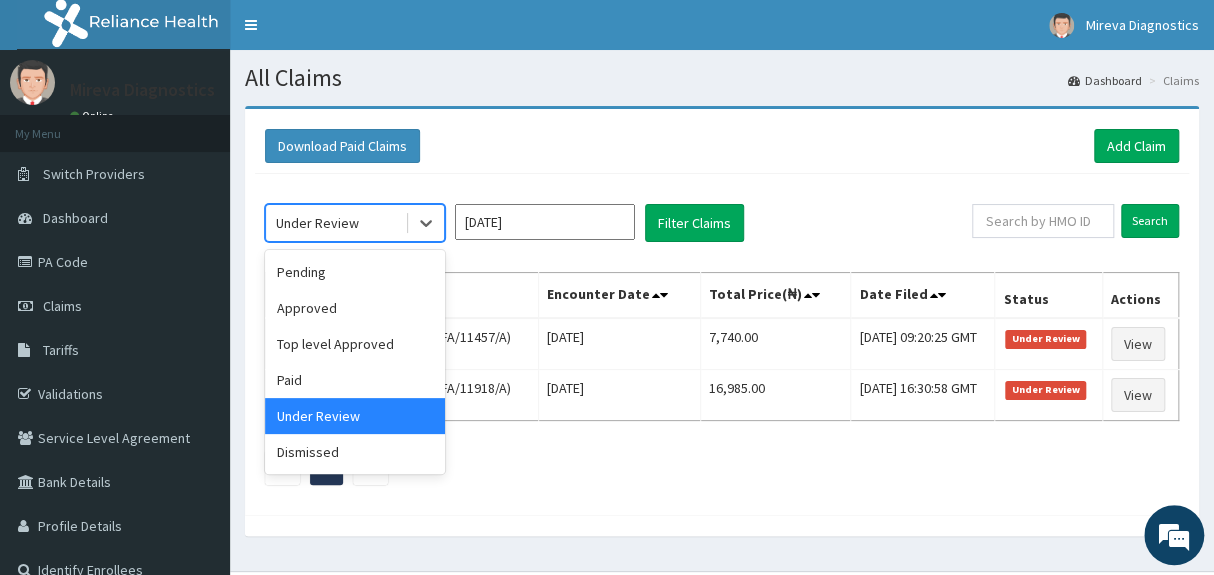 click on "Under Review" at bounding box center [335, 223] 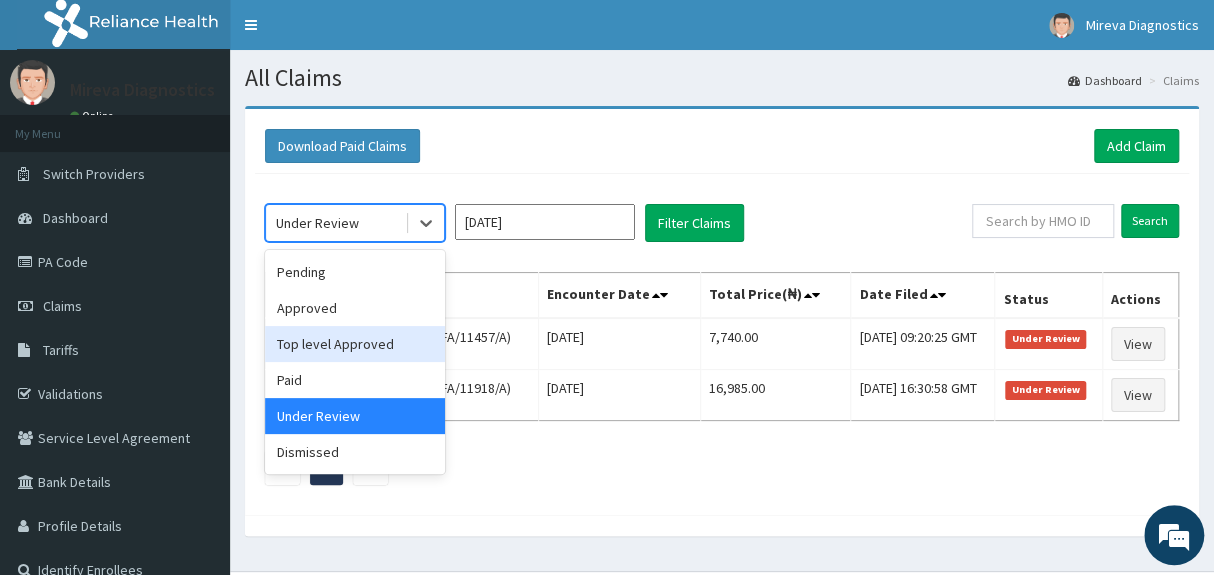 click on "Top level Approved" at bounding box center (355, 344) 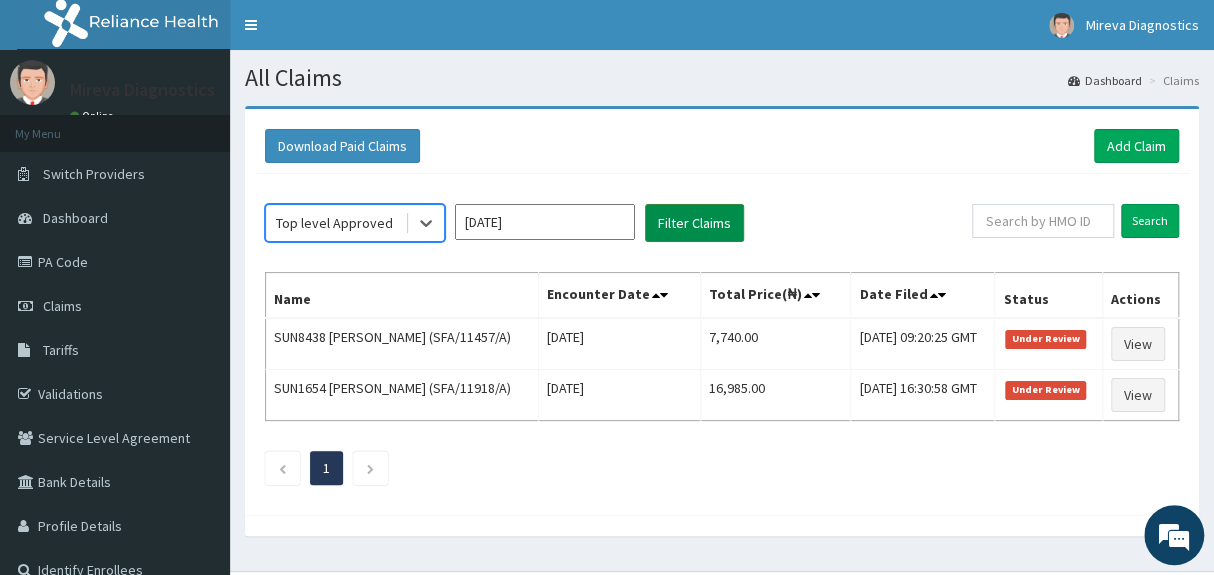 click on "Filter Claims" at bounding box center (694, 223) 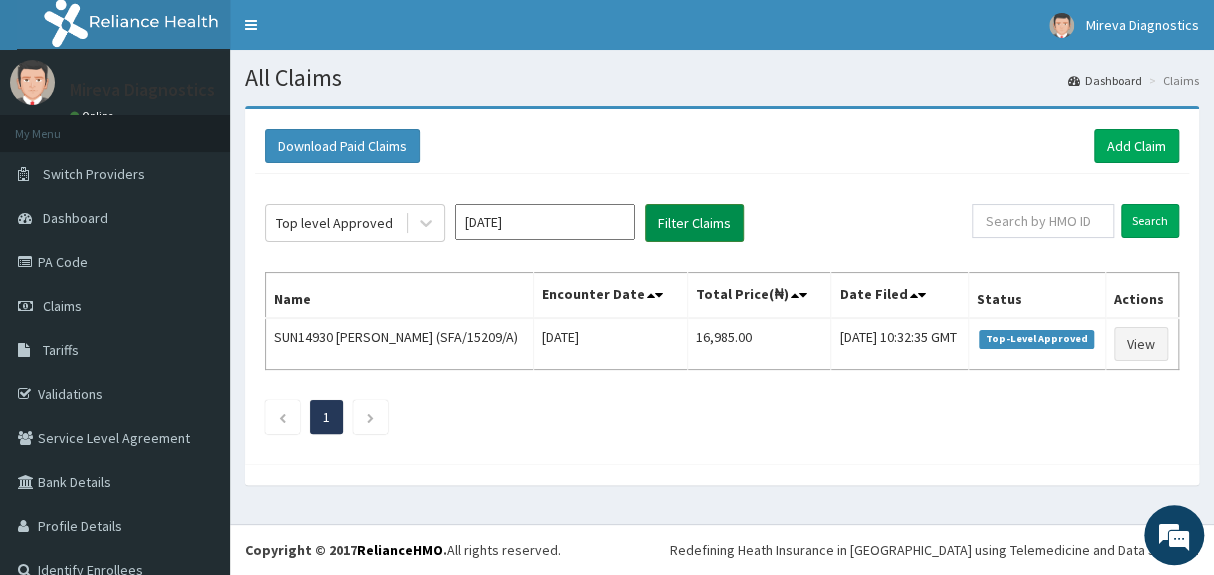 click on "Filter Claims" at bounding box center [694, 223] 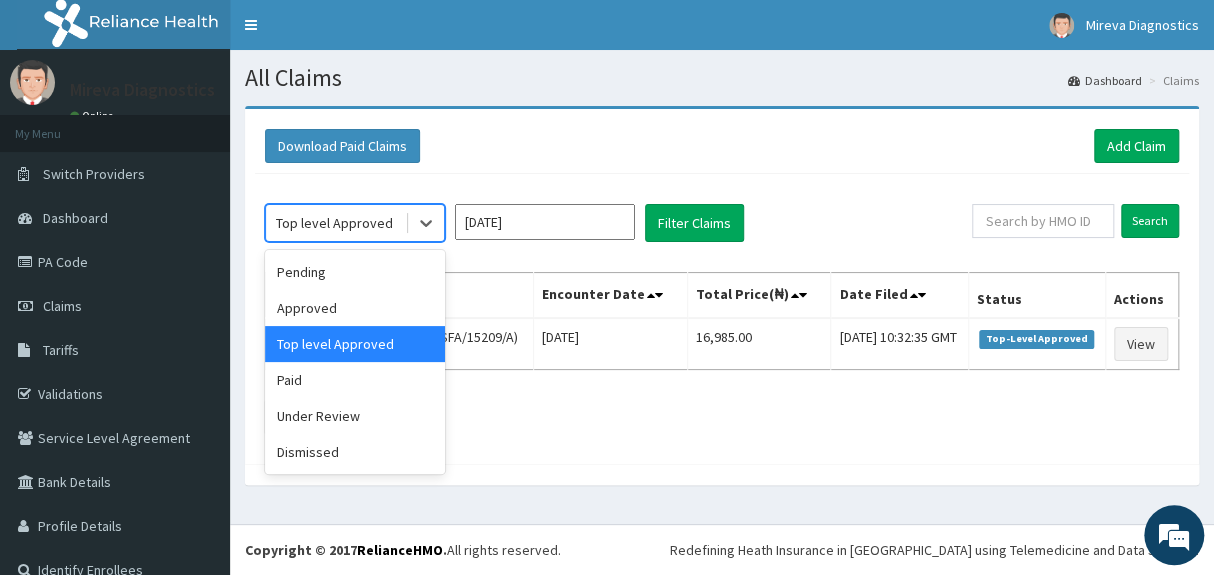 click on "Top level Approved" at bounding box center [334, 223] 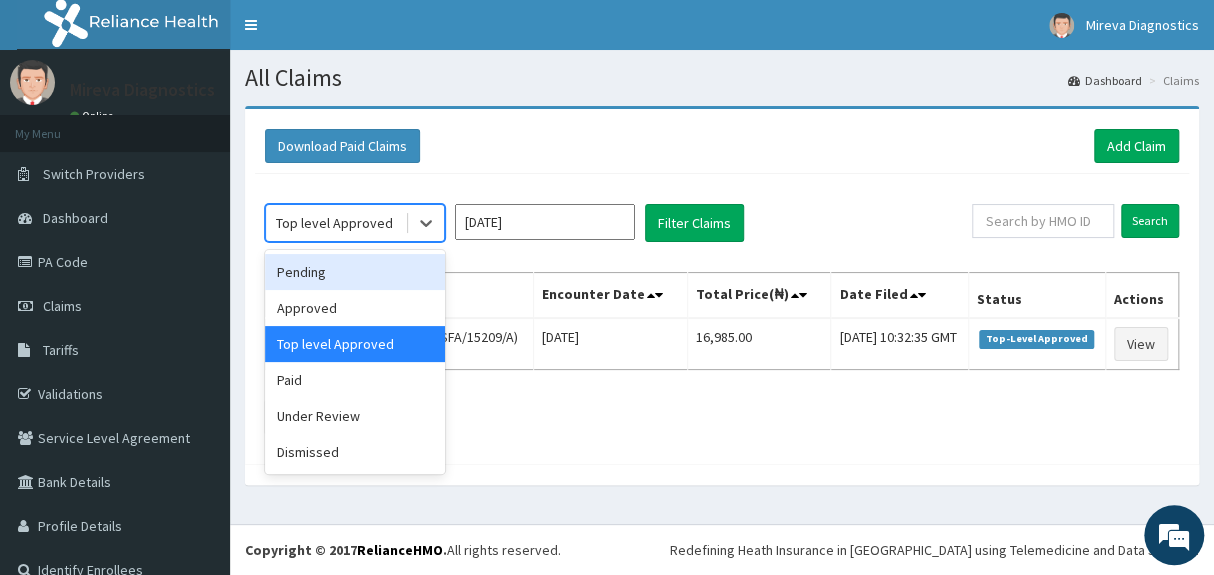 click on "Pending" at bounding box center [355, 272] 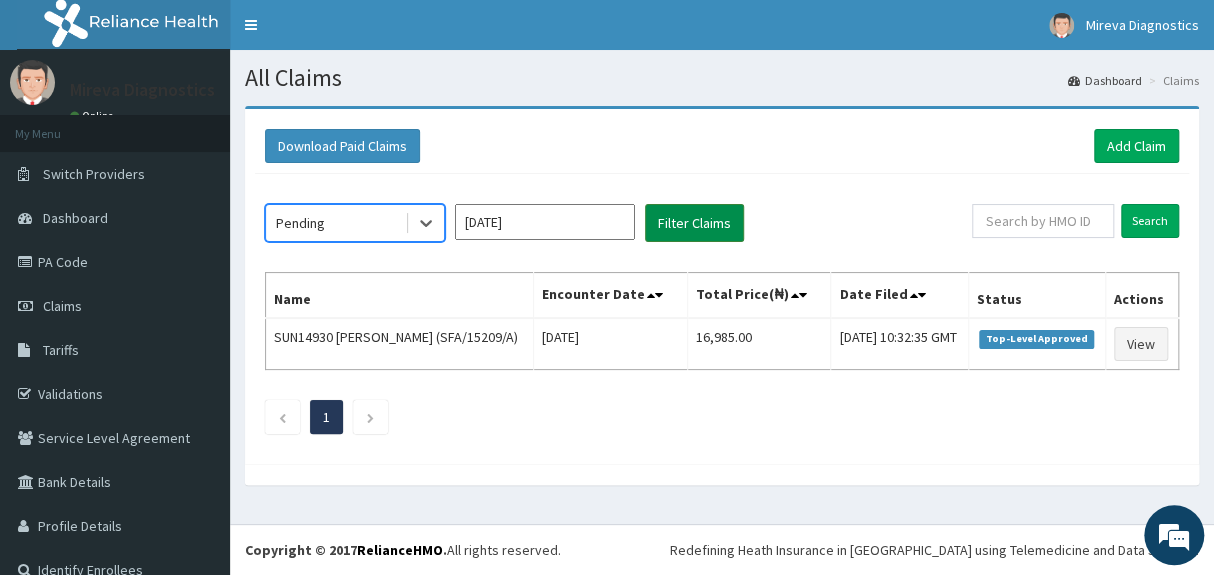 click on "Filter Claims" at bounding box center (694, 223) 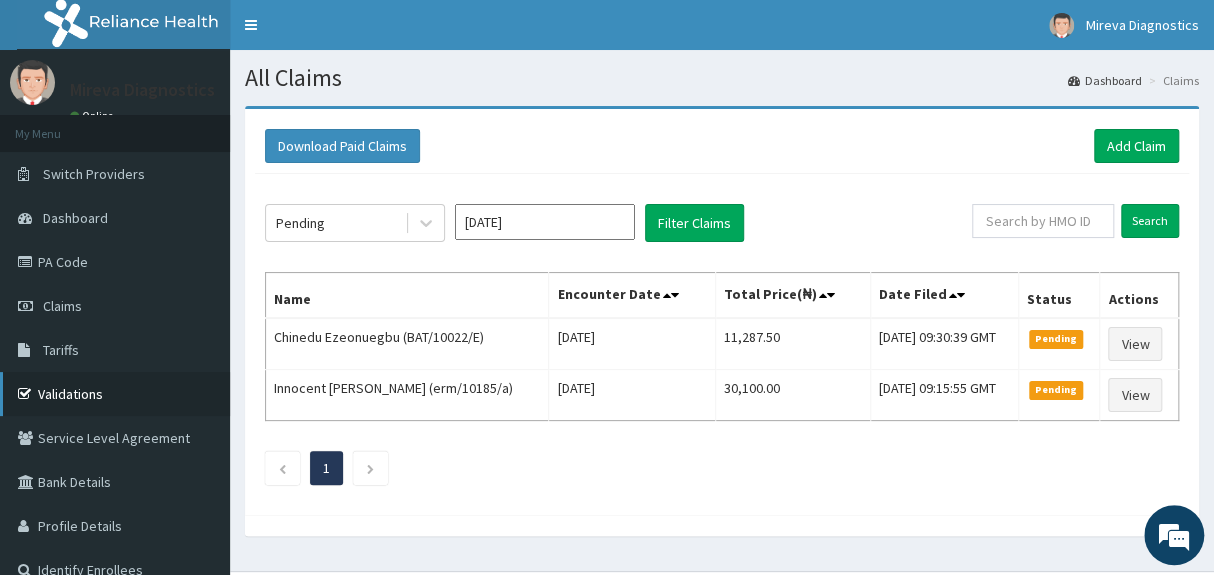 click on "Validations" at bounding box center [115, 394] 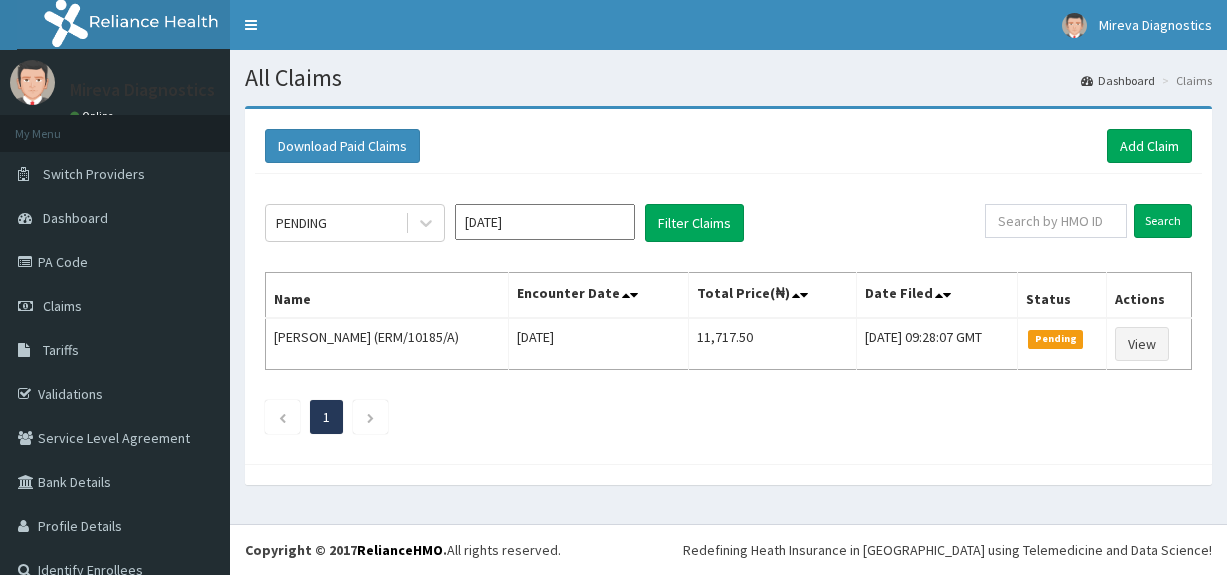 scroll, scrollTop: 0, scrollLeft: 0, axis: both 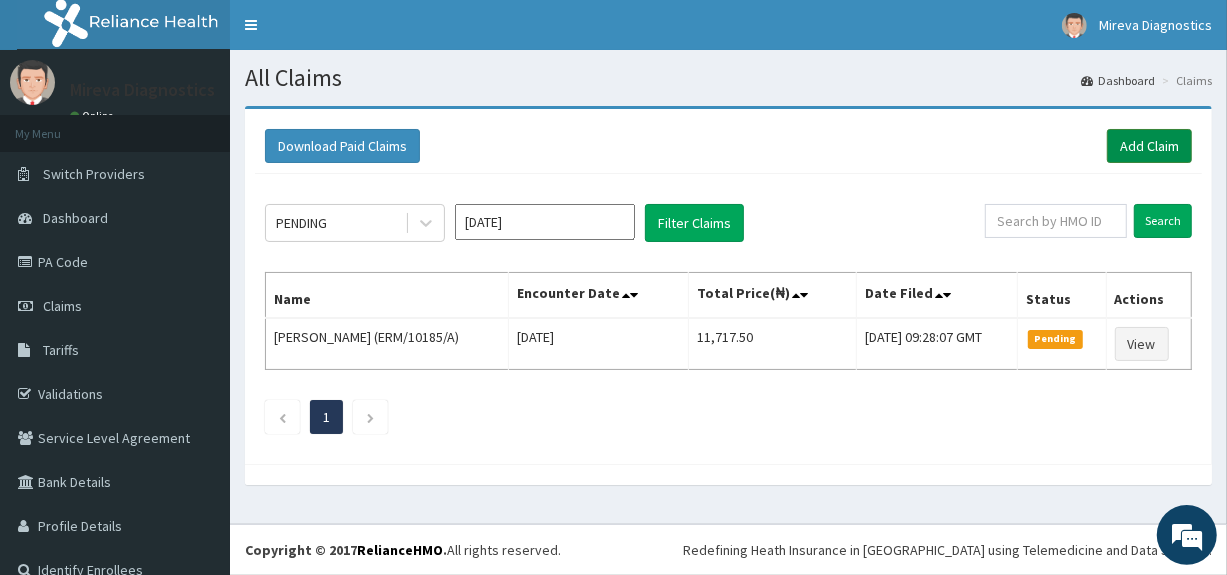click on "Add Claim" at bounding box center (1149, 146) 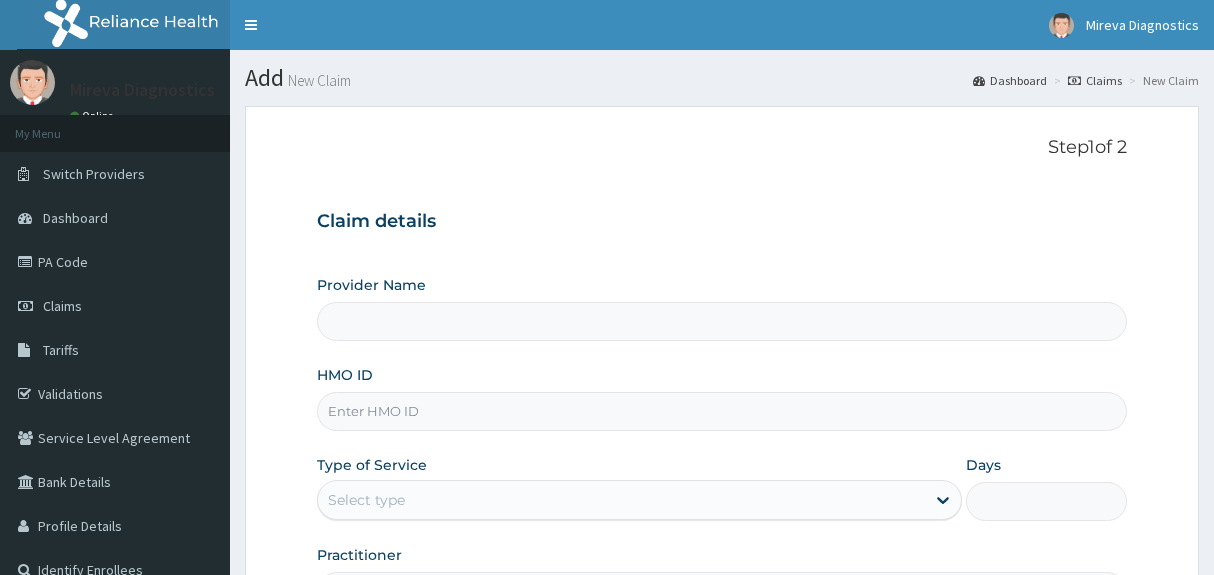 scroll, scrollTop: 0, scrollLeft: 0, axis: both 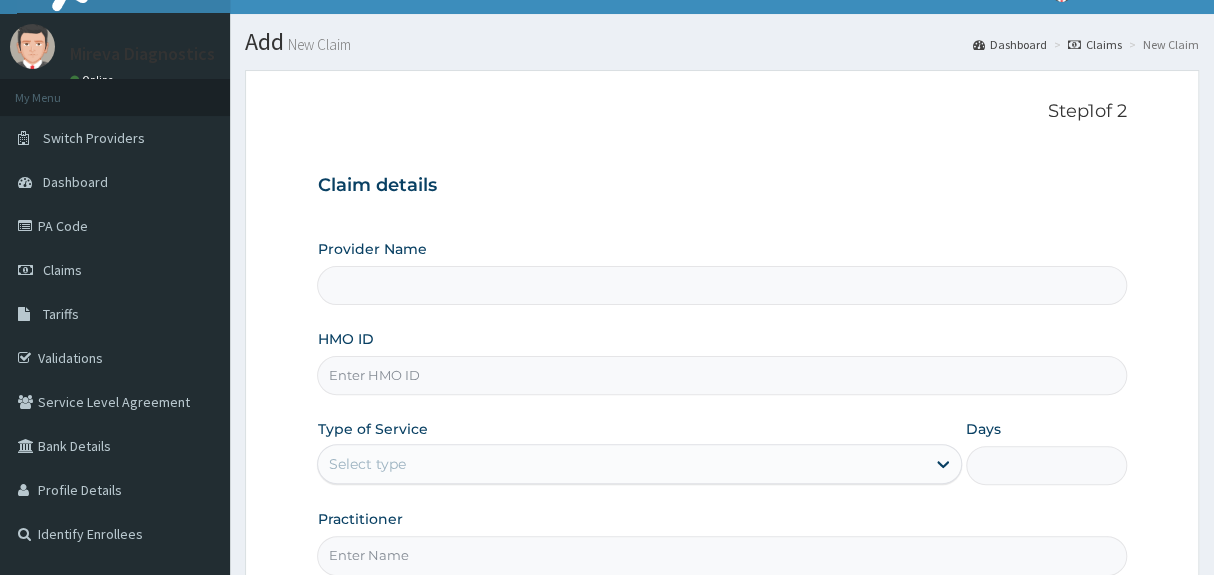 type on "Mireva Medical Services and Diagnostics" 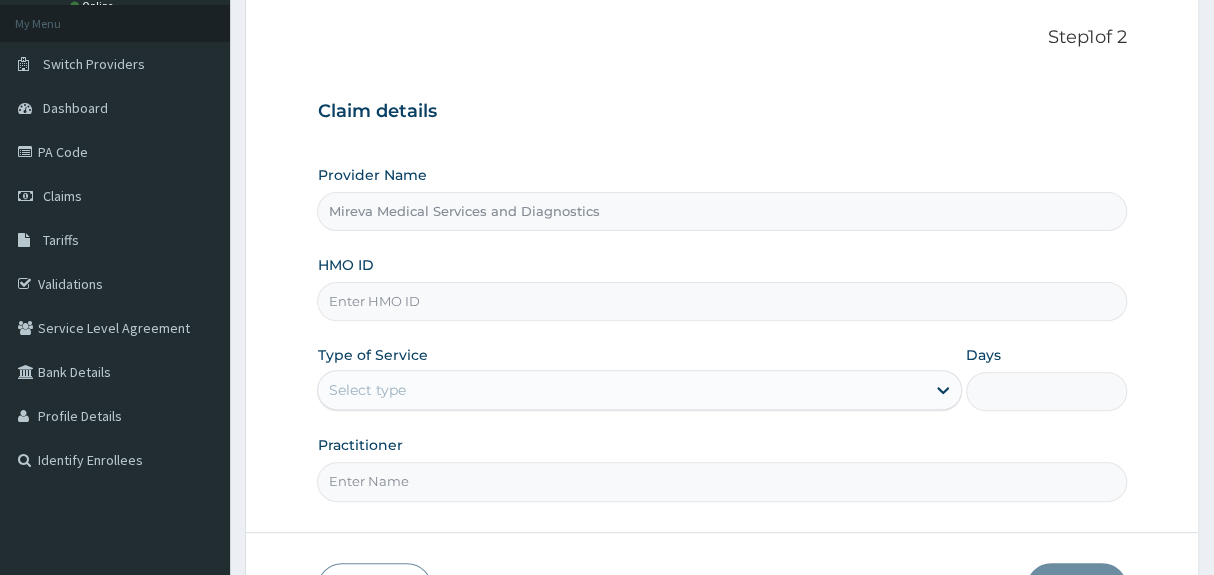 scroll, scrollTop: 145, scrollLeft: 0, axis: vertical 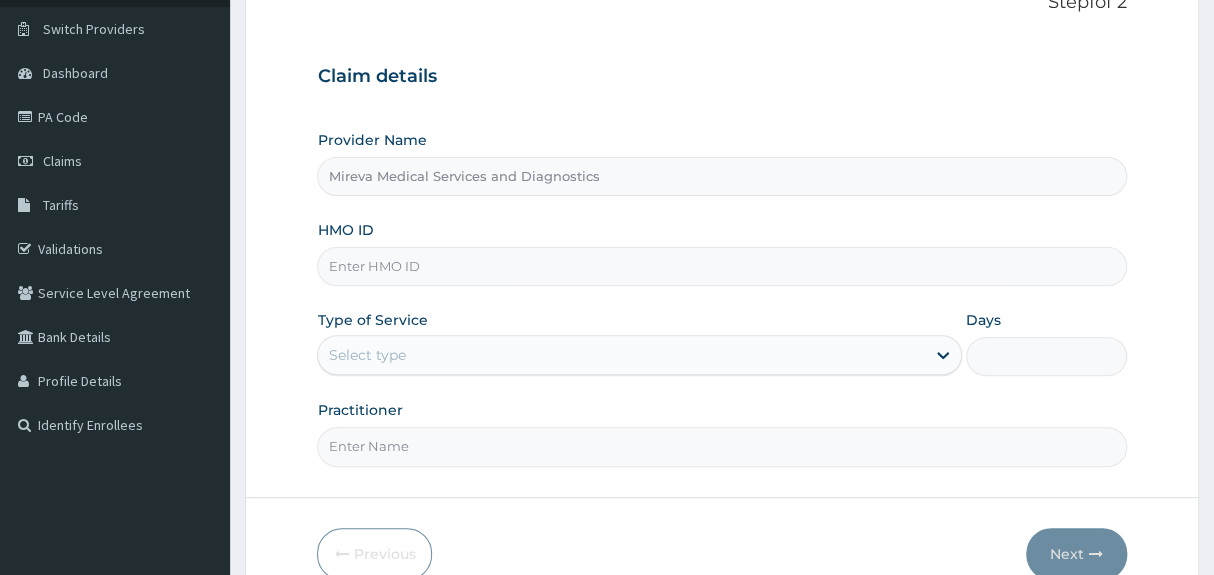 click on "HMO ID" at bounding box center [721, 266] 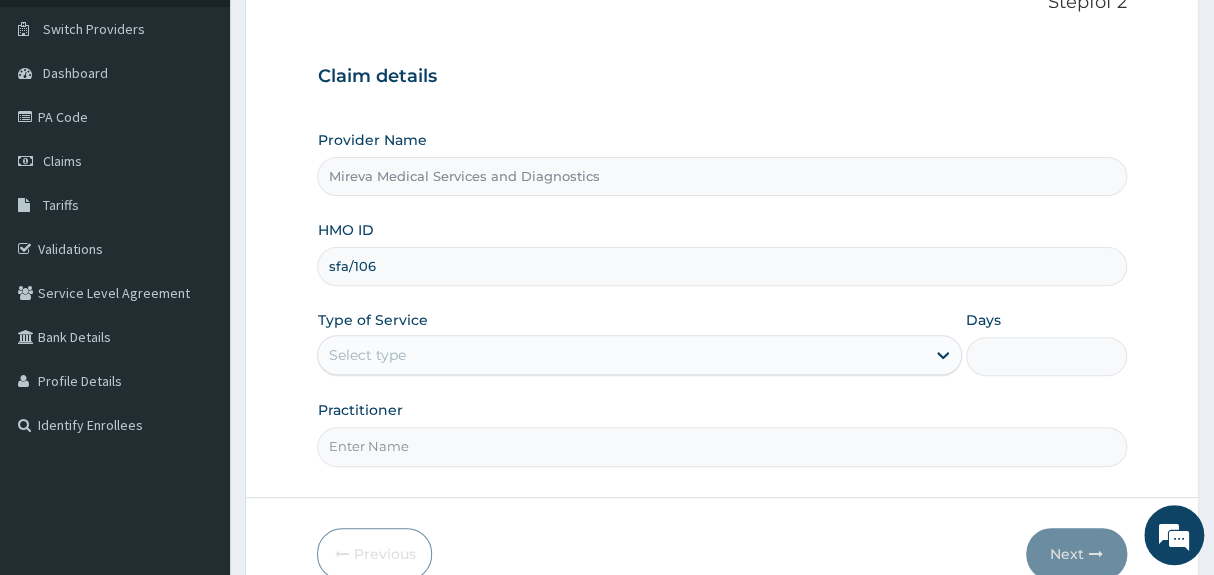 type on "SFA/10686/A" 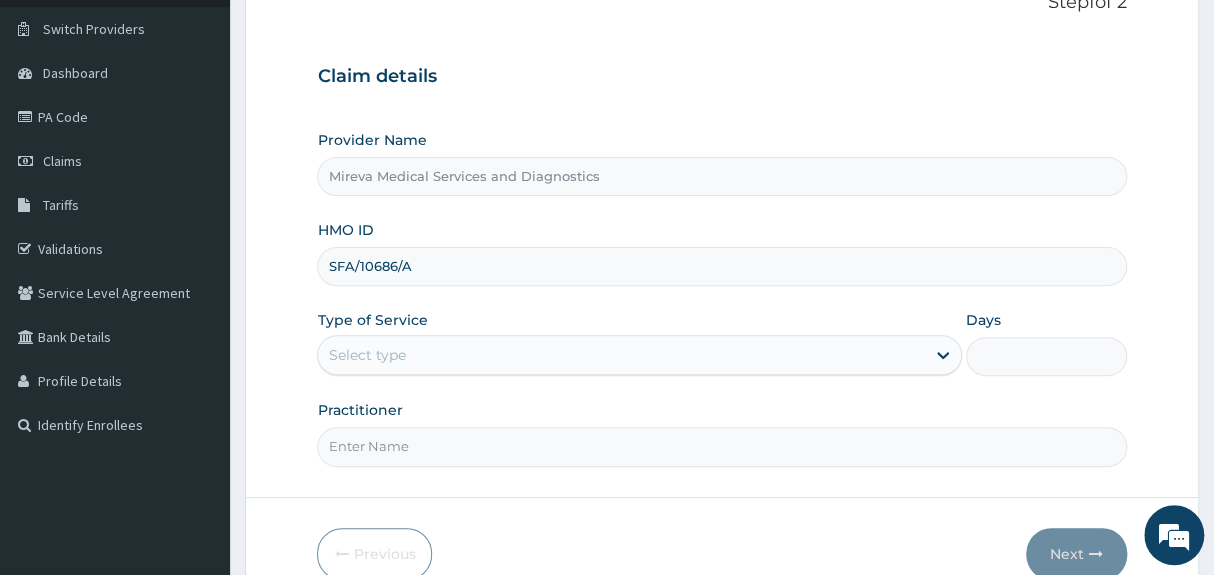 click on "Select type" at bounding box center (621, 355) 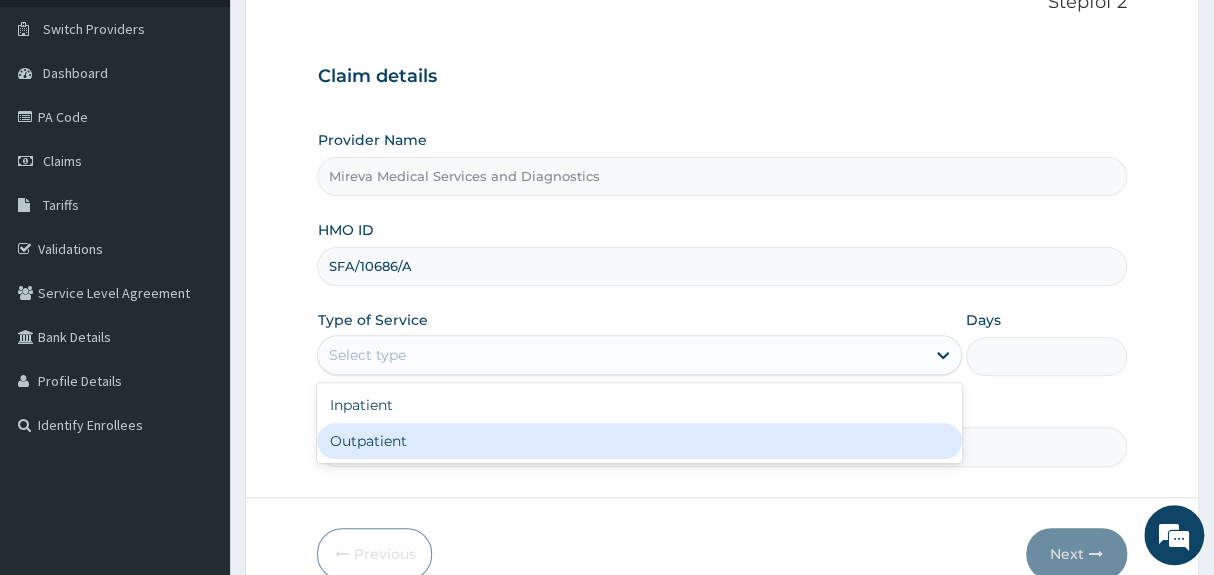 click on "Outpatient" at bounding box center (639, 441) 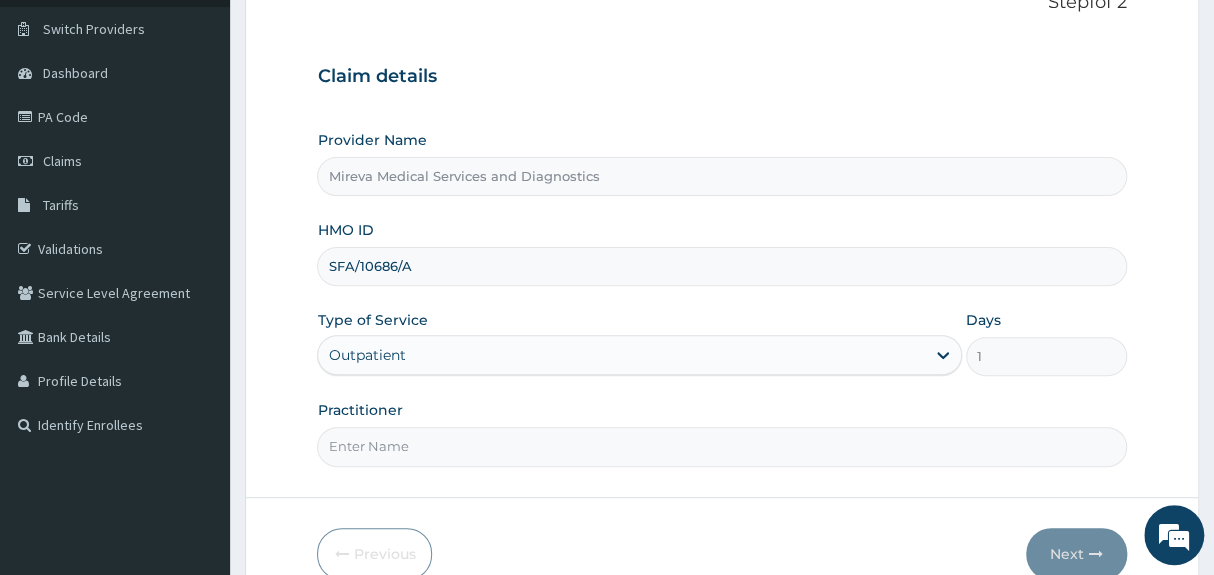 click on "Practitioner" at bounding box center (721, 446) 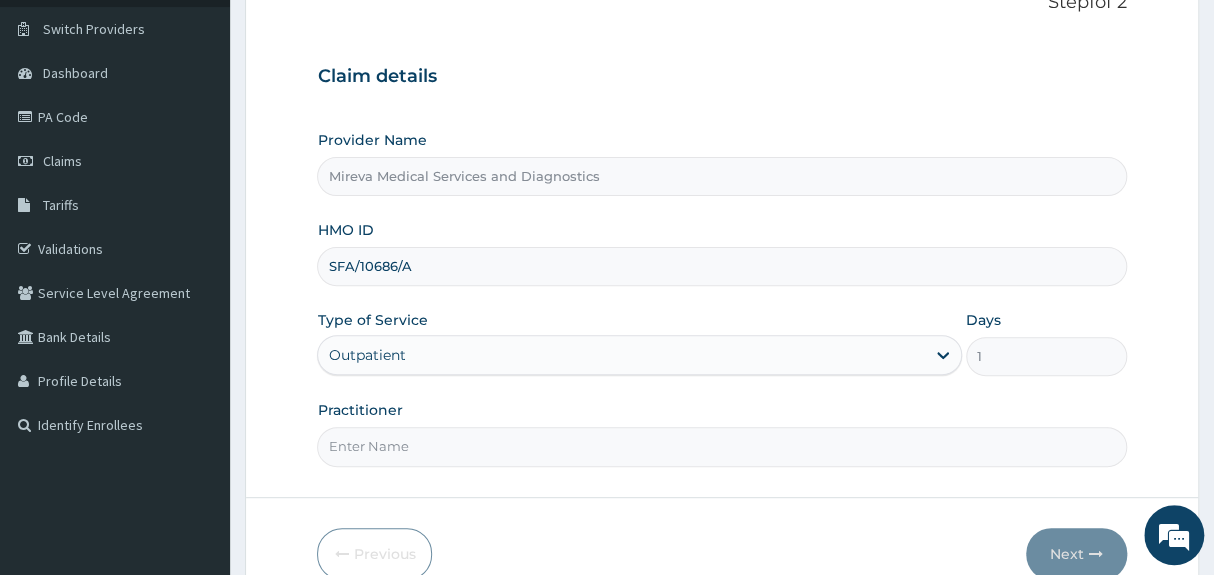 type on "DR [PERSON_NAME]" 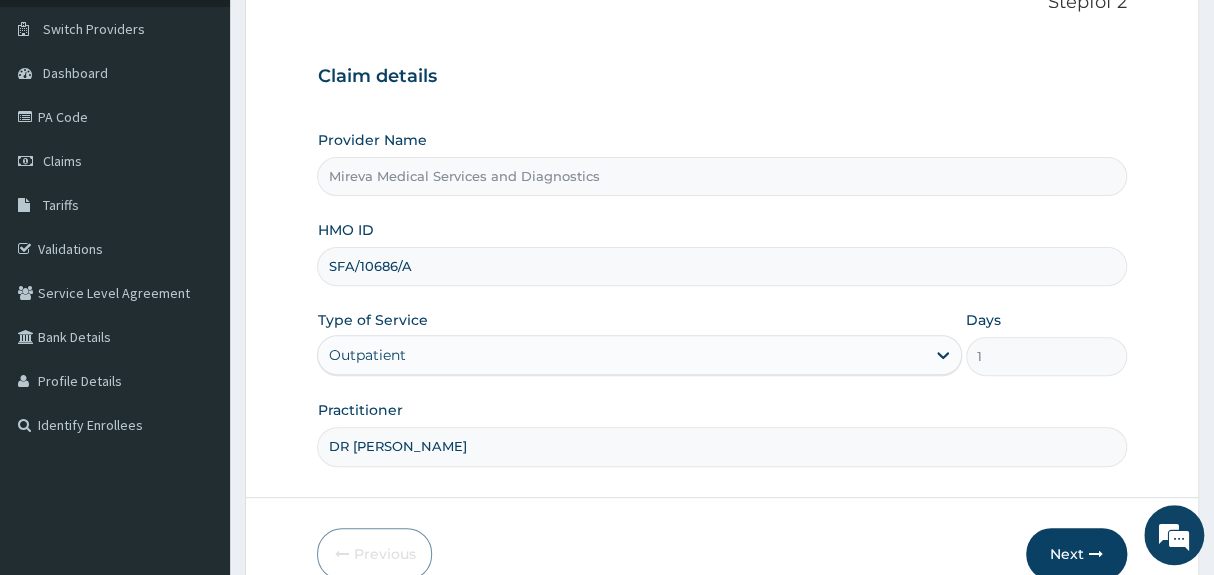 click on "Claim details Provider Name Mireva Medical Services and Diagnostics HMO ID SFA/10686/A Type of Service Outpatient Days 1 Practitioner DR [PERSON_NAME]" at bounding box center [721, 256] 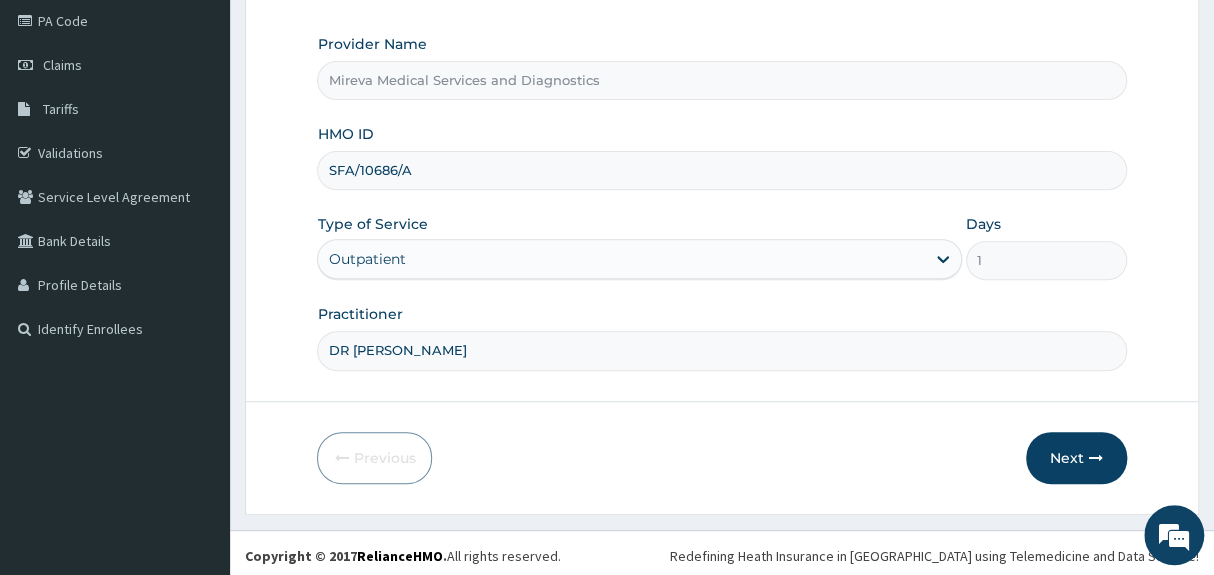 scroll, scrollTop: 244, scrollLeft: 0, axis: vertical 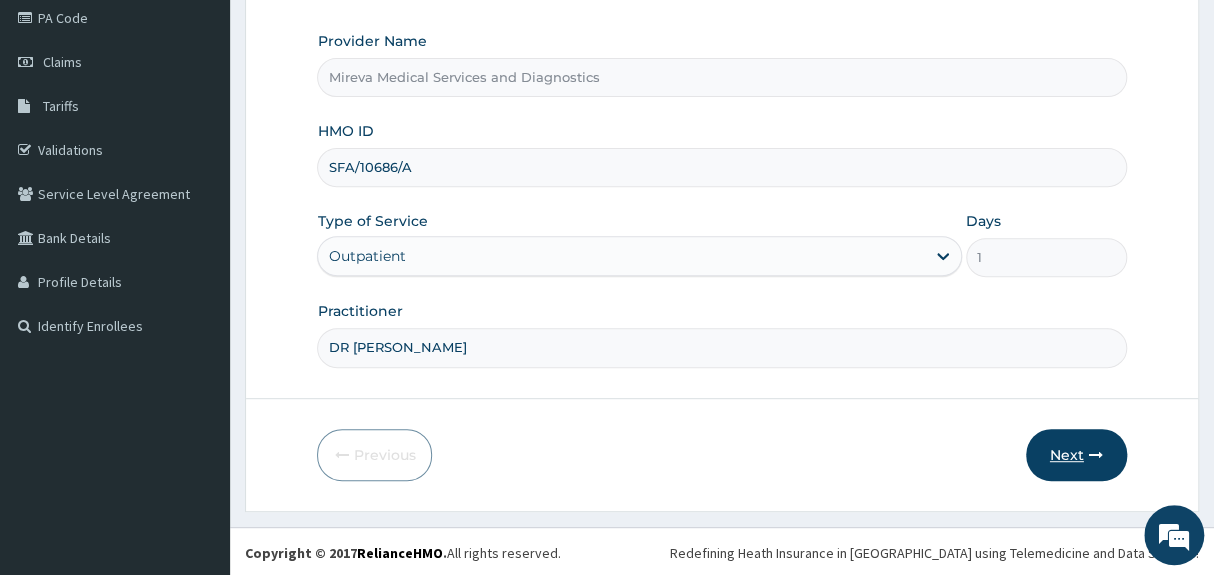 click on "Next" at bounding box center [1076, 455] 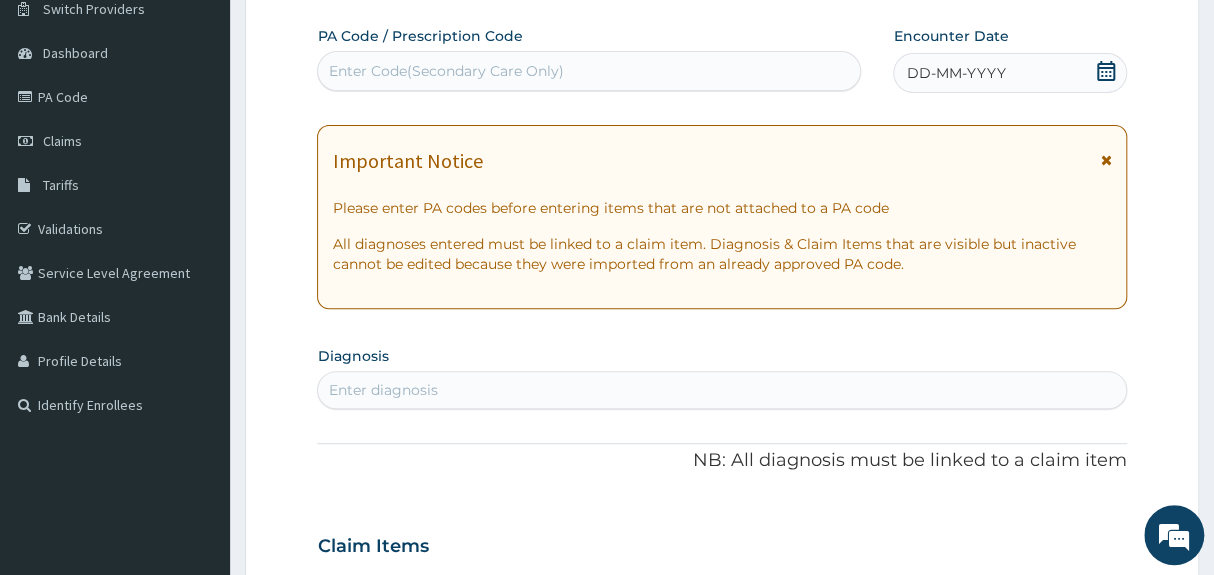 scroll, scrollTop: 135, scrollLeft: 0, axis: vertical 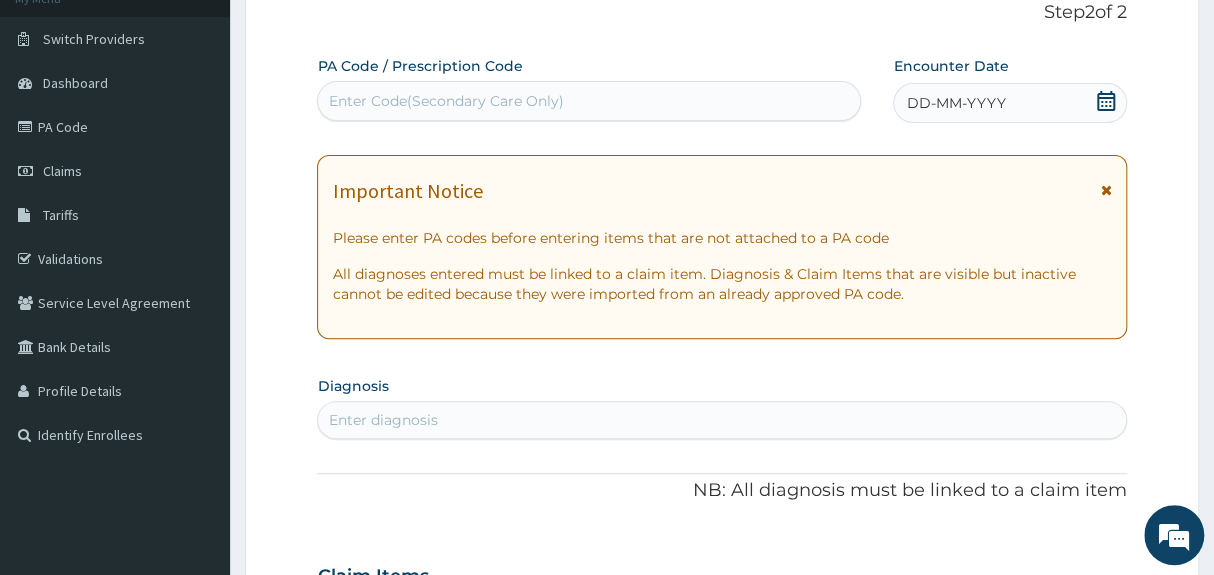 click 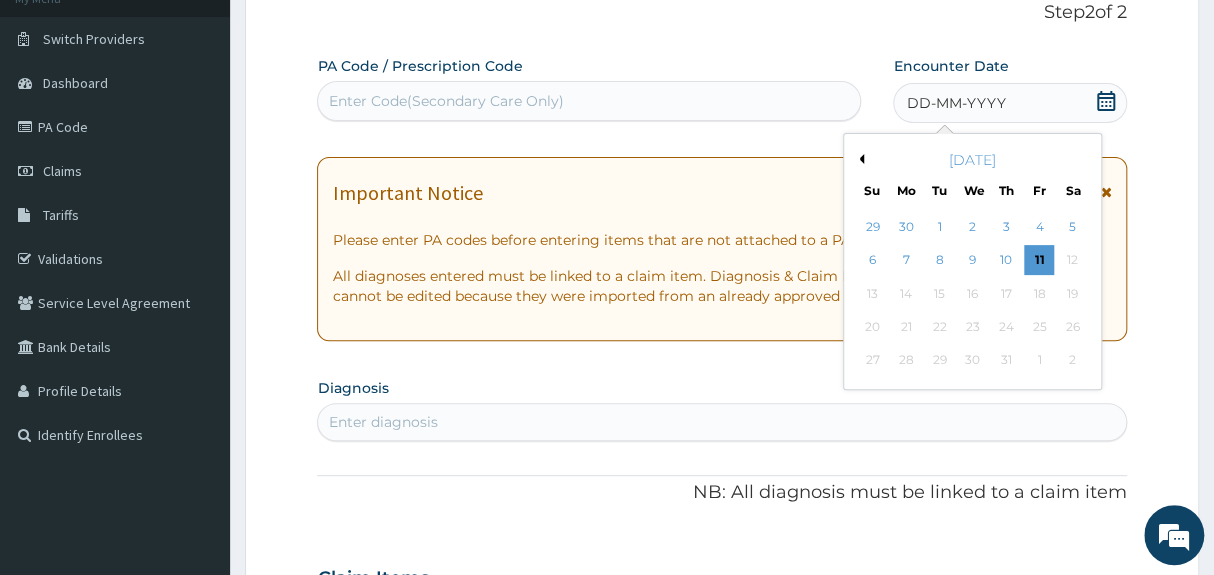 click on "Previous Month" at bounding box center (859, 159) 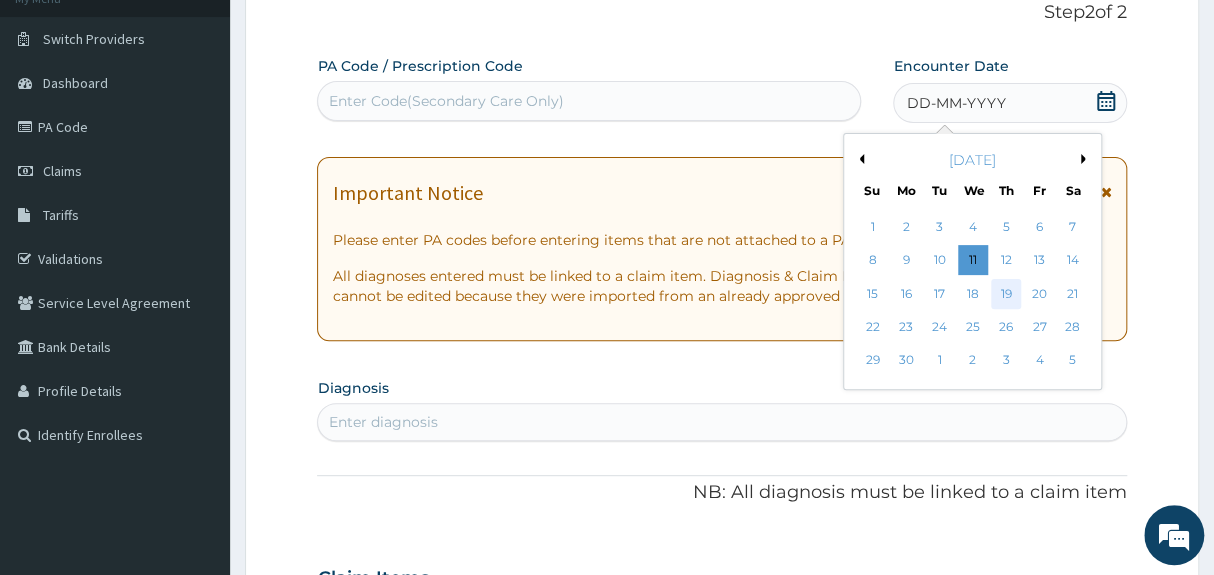 click on "19" at bounding box center [1006, 294] 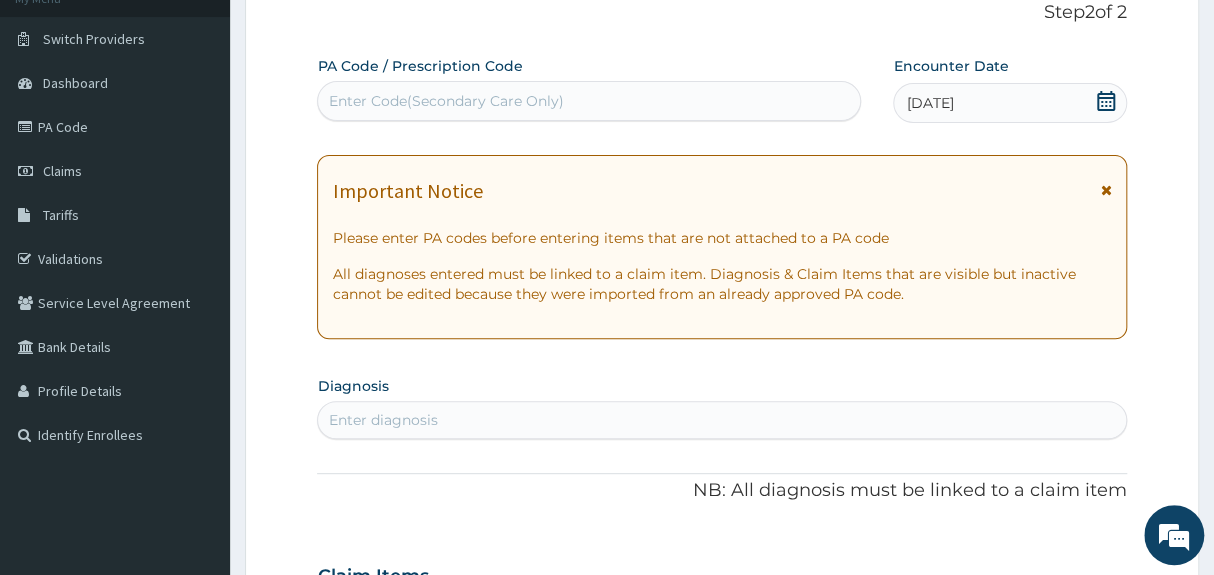 click on "Diagnosis Enter diagnosis" at bounding box center (721, 405) 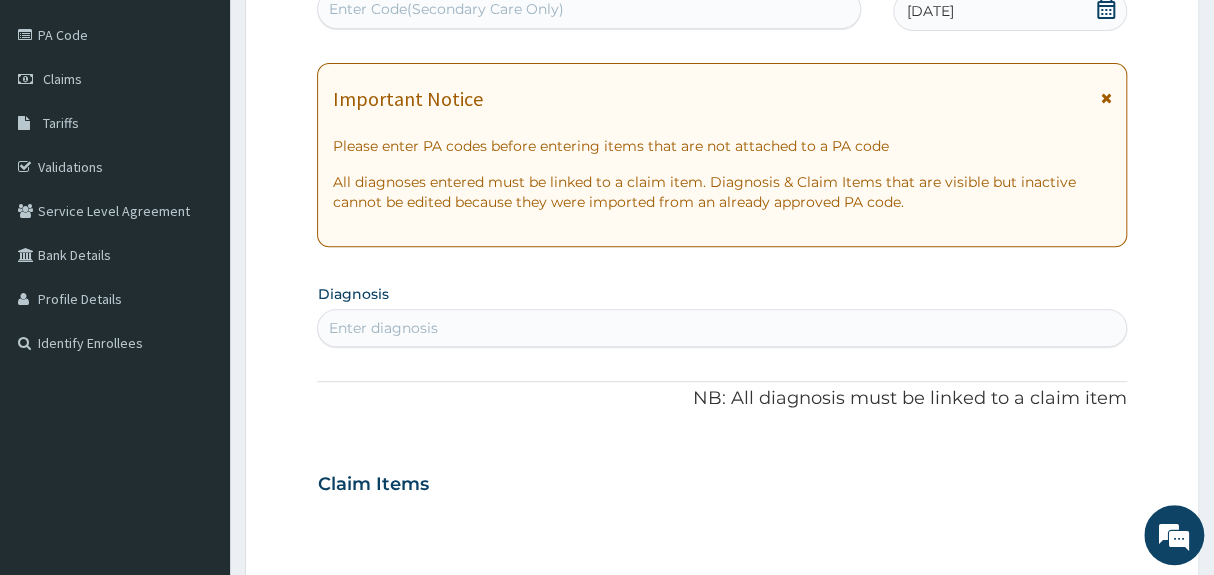 scroll, scrollTop: 317, scrollLeft: 0, axis: vertical 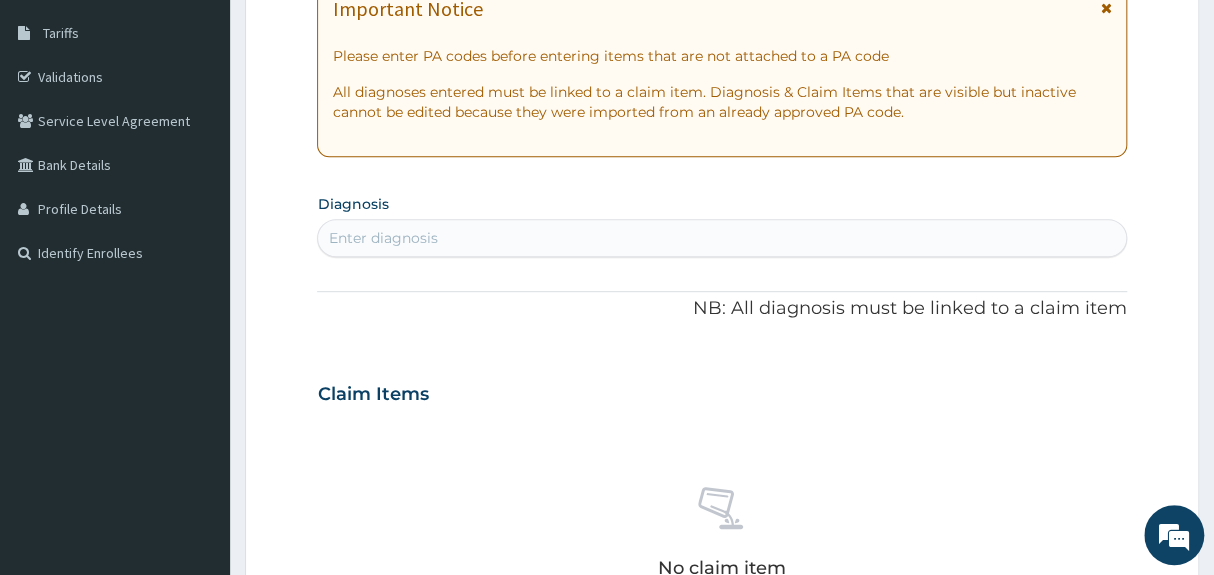 click on "Enter diagnosis" at bounding box center [721, 238] 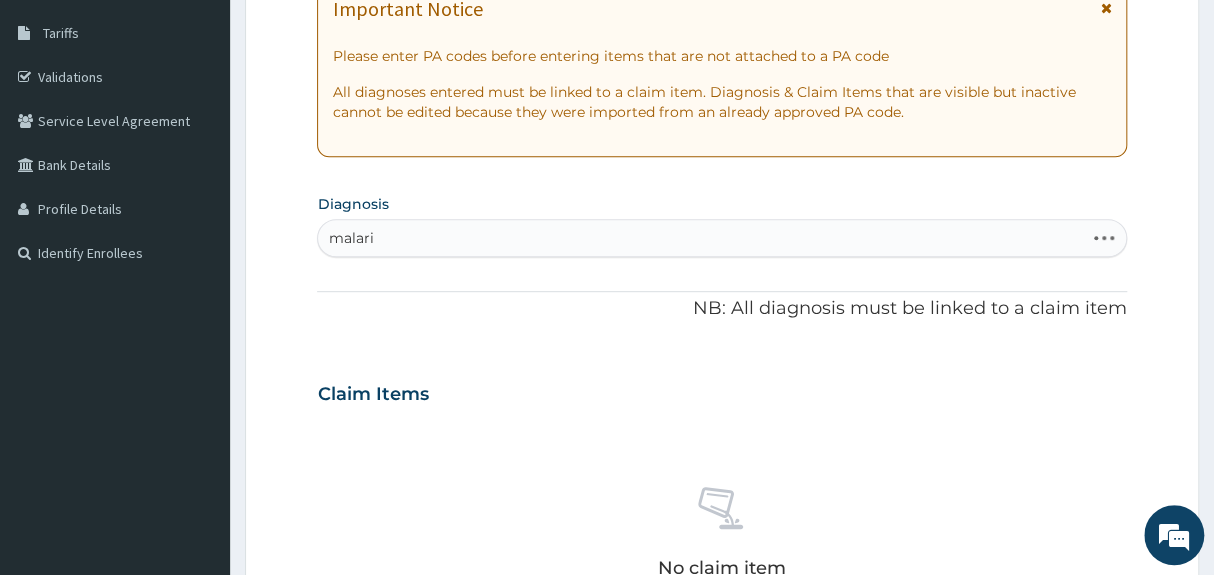 type on "[MEDICAL_DATA]" 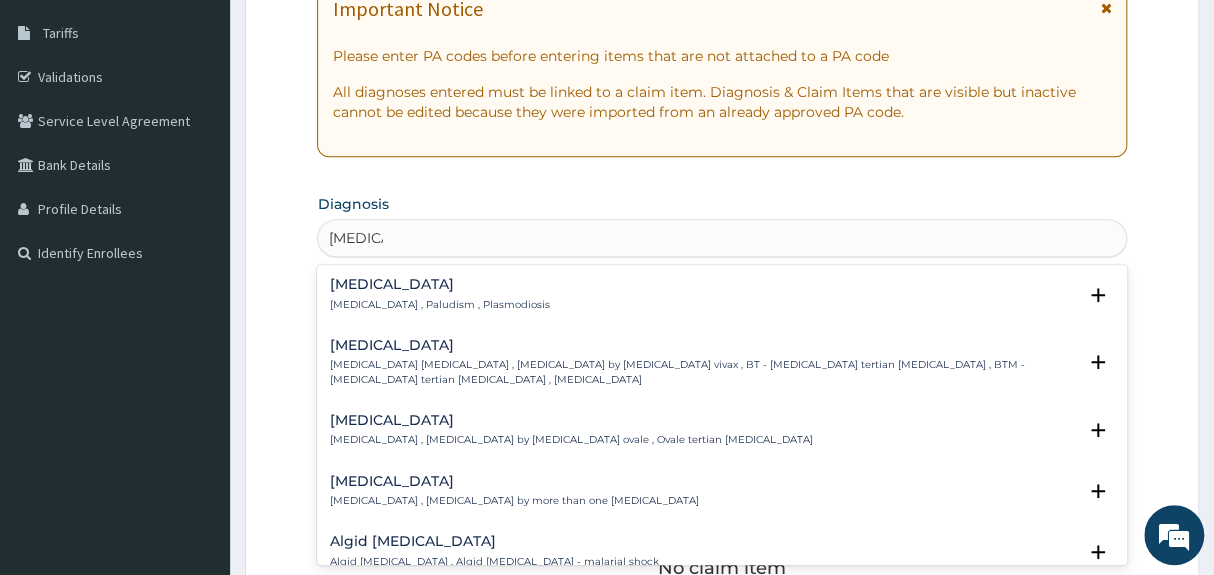 click on "[MEDICAL_DATA] [MEDICAL_DATA] , Paludism , Plasmodiosis" at bounding box center (721, 294) 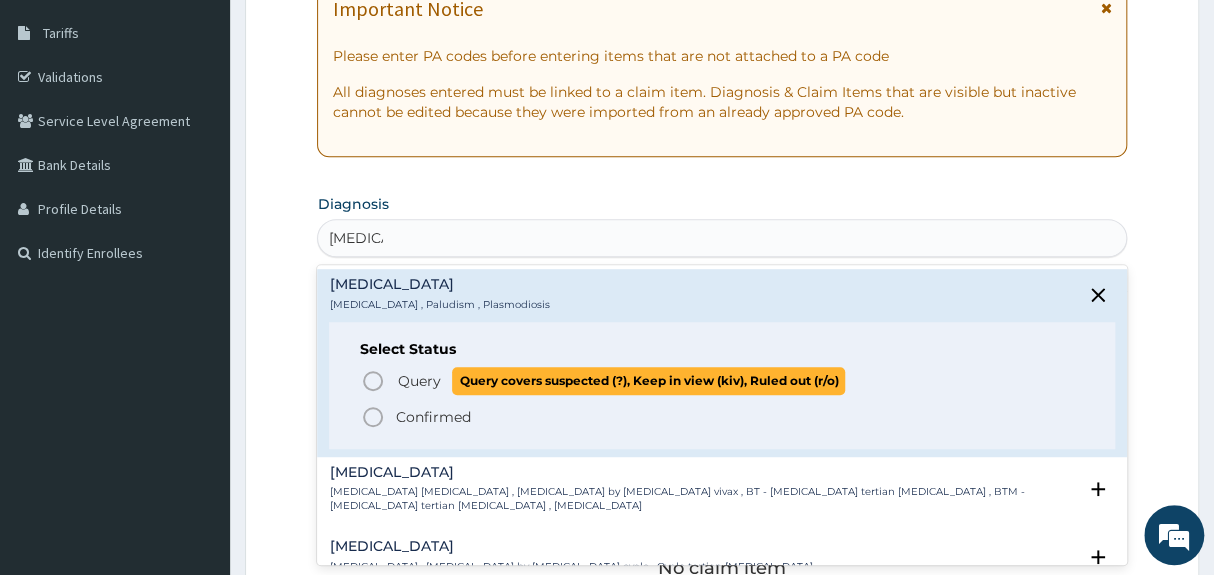 click on "Query" at bounding box center (418, 381) 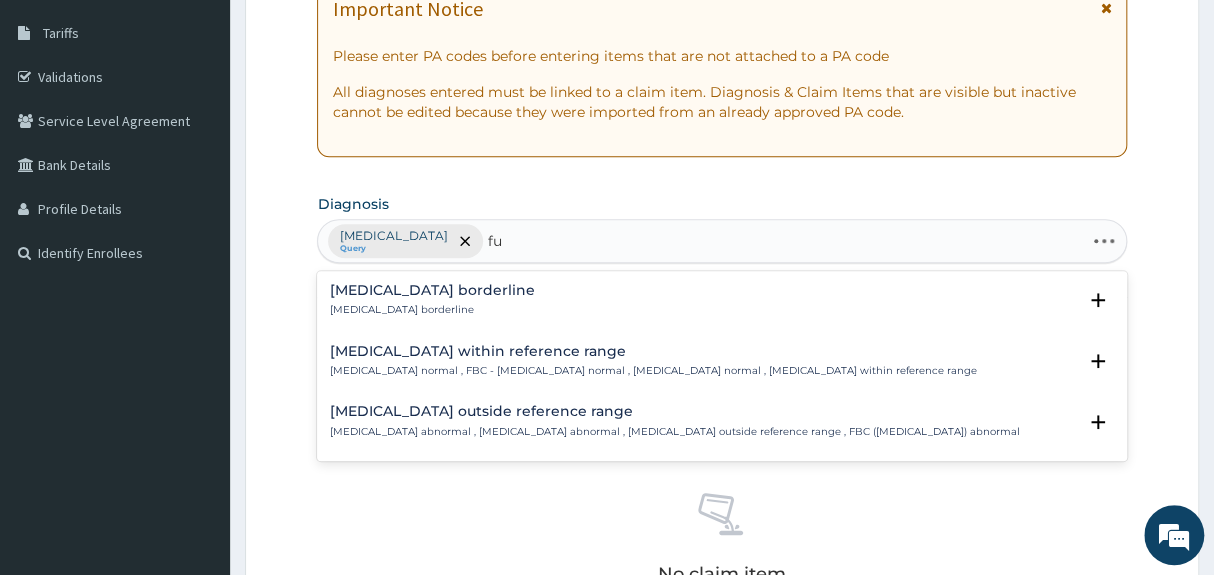 type on "f" 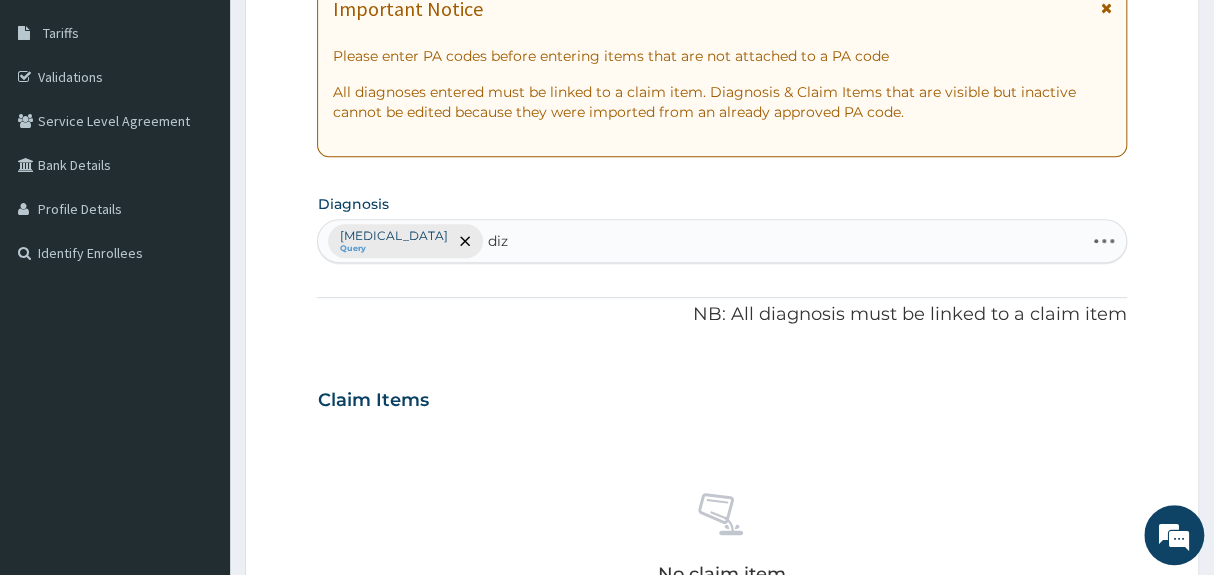 type on "dizz" 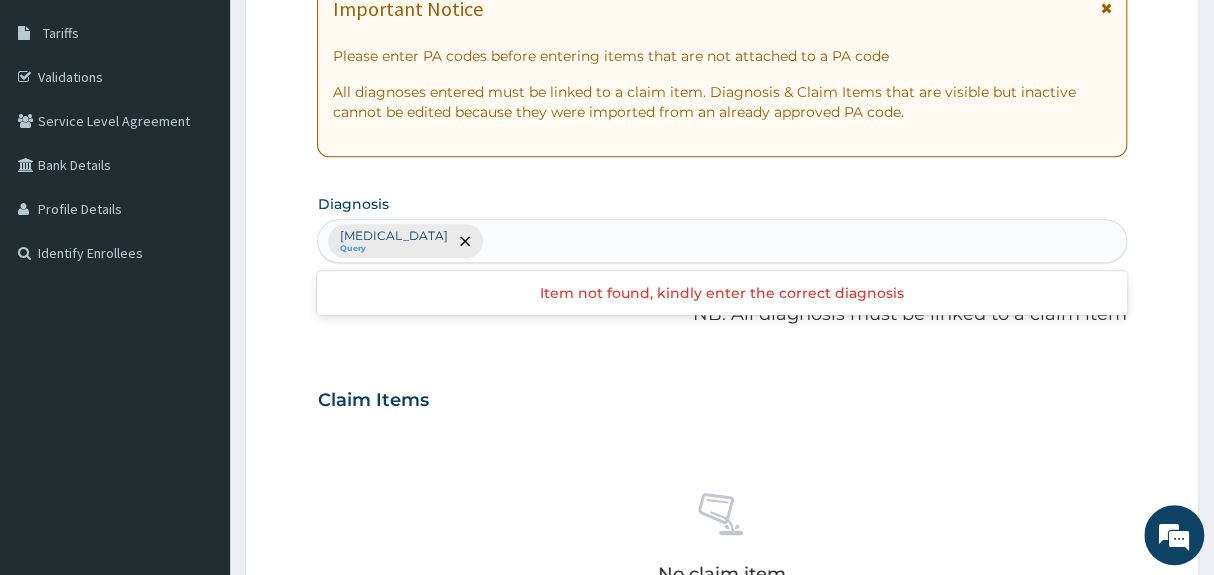 drag, startPoint x: 502, startPoint y: 224, endPoint x: 431, endPoint y: 239, distance: 72.56721 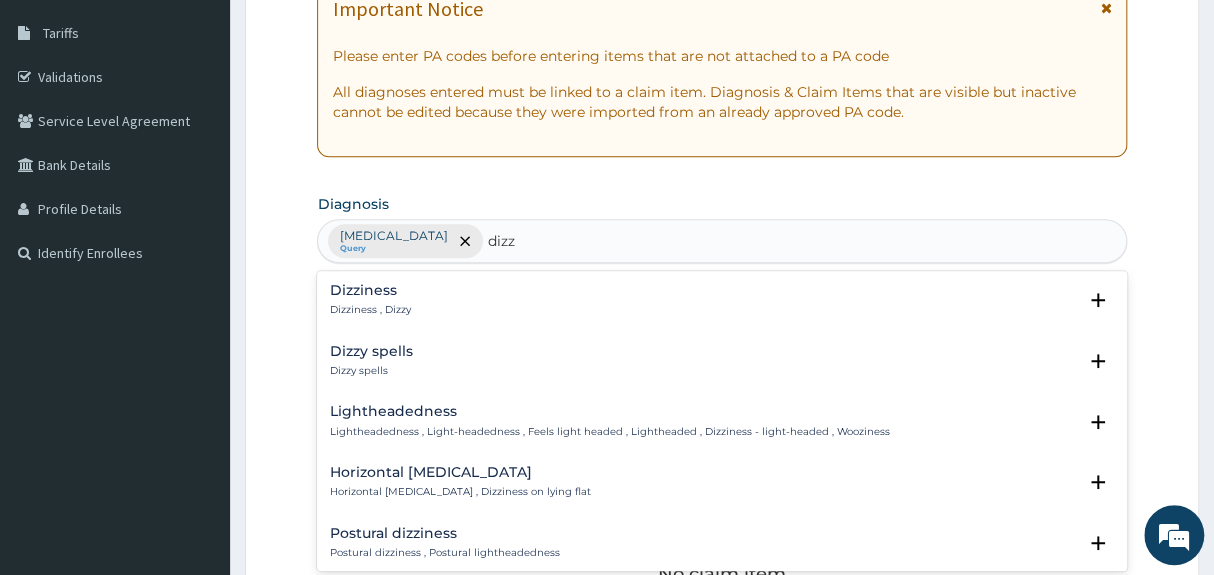 type on "dizzi" 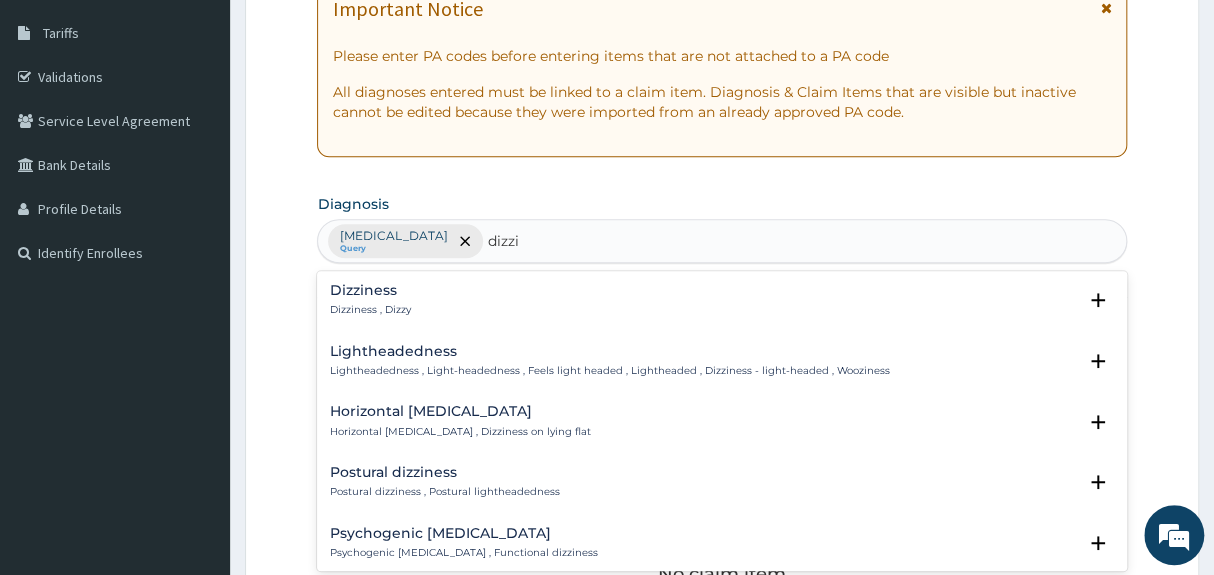click on "Dizziness , Dizzy" at bounding box center (369, 310) 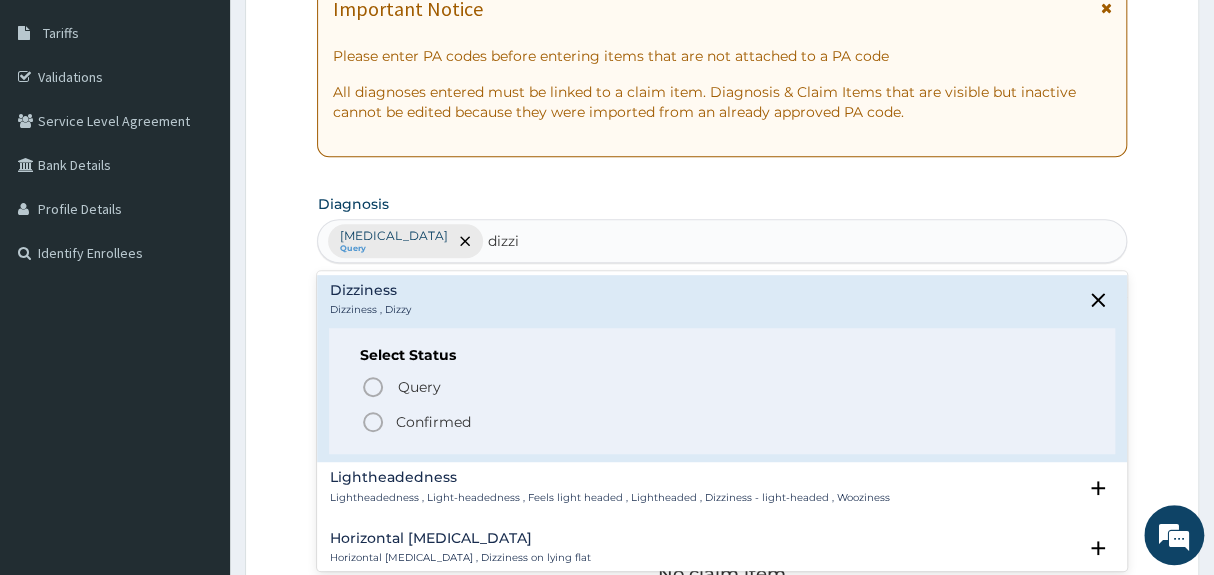 click 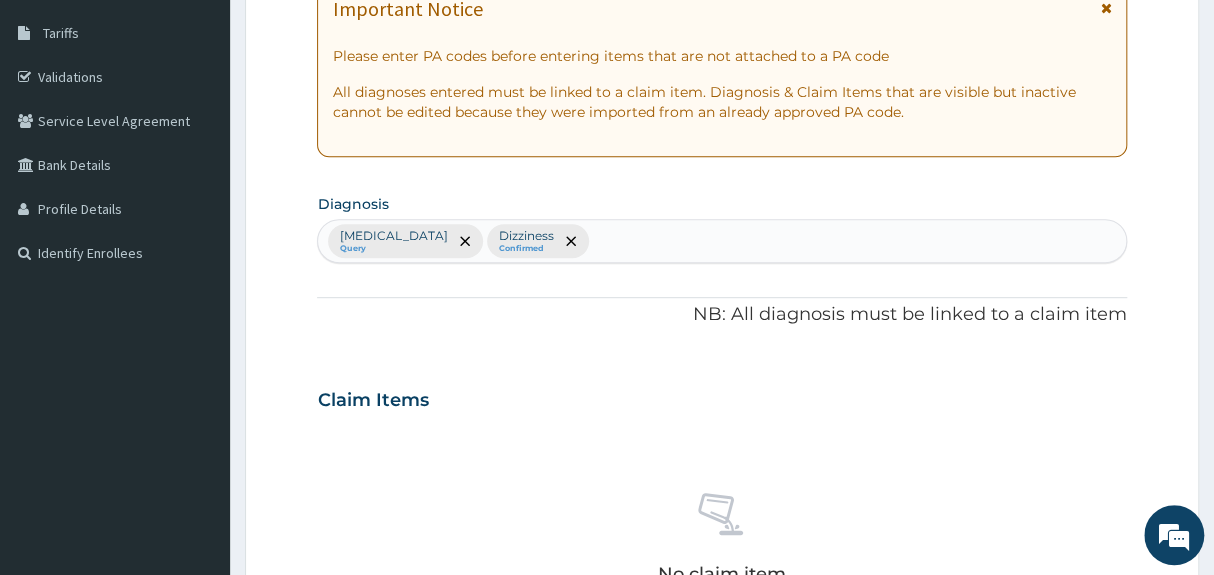click on "[MEDICAL_DATA] Query Dizziness Confirmed" at bounding box center [721, 241] 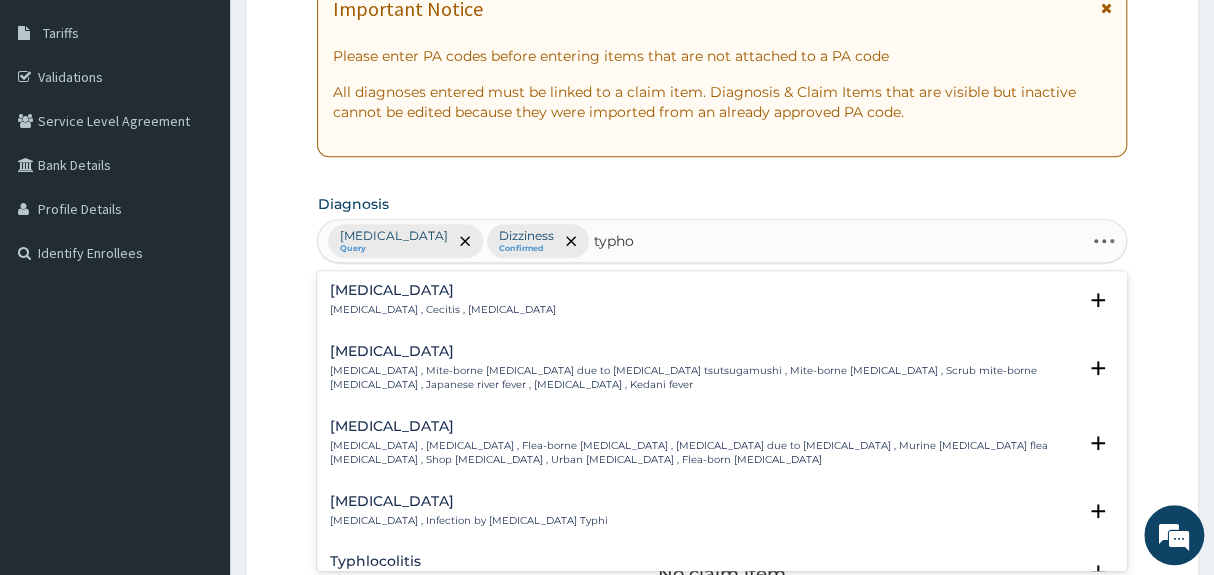 type on "typhoi" 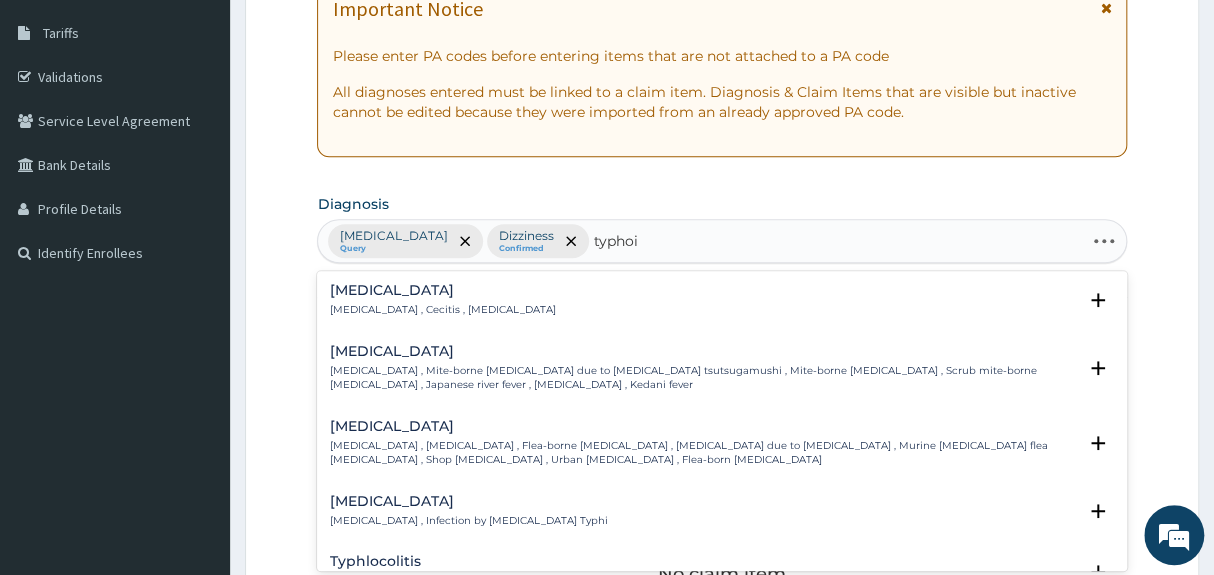 click on "Typhoid fever" at bounding box center [468, 501] 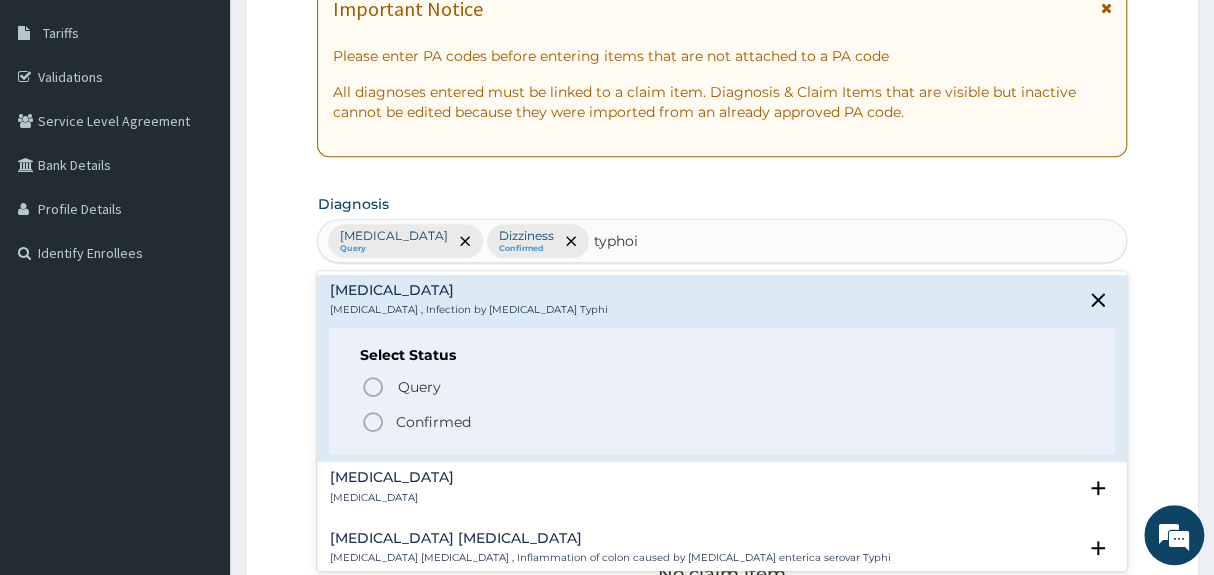 click on "Typhoid carrier" at bounding box center [391, 498] 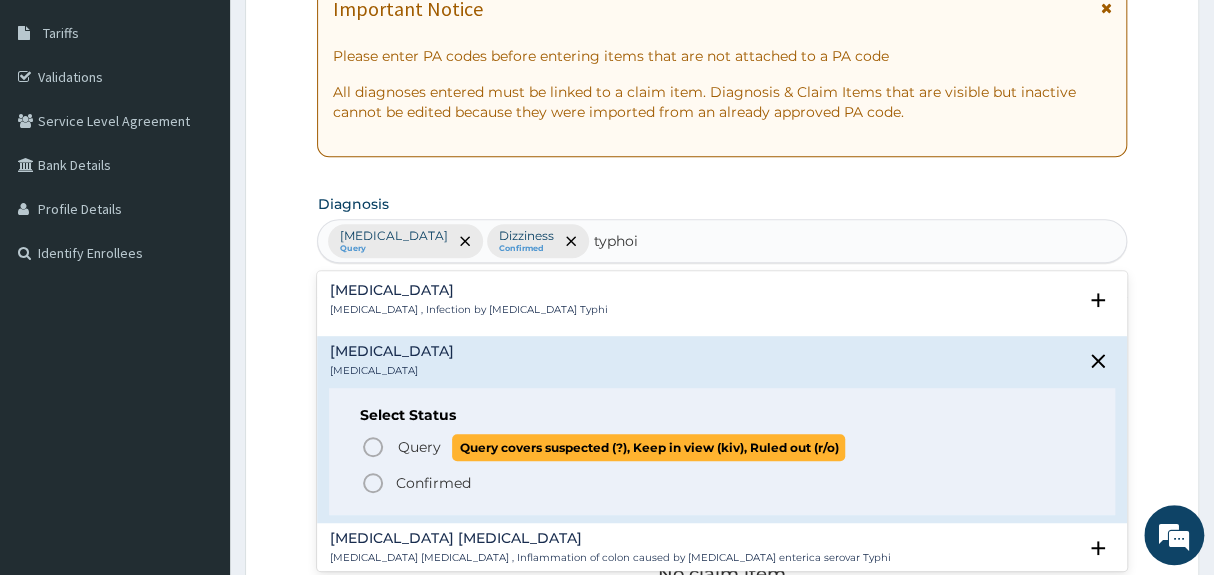 click on "Query Query covers suspected (?), Keep in view (kiv), Ruled out (r/o)" at bounding box center (722, 447) 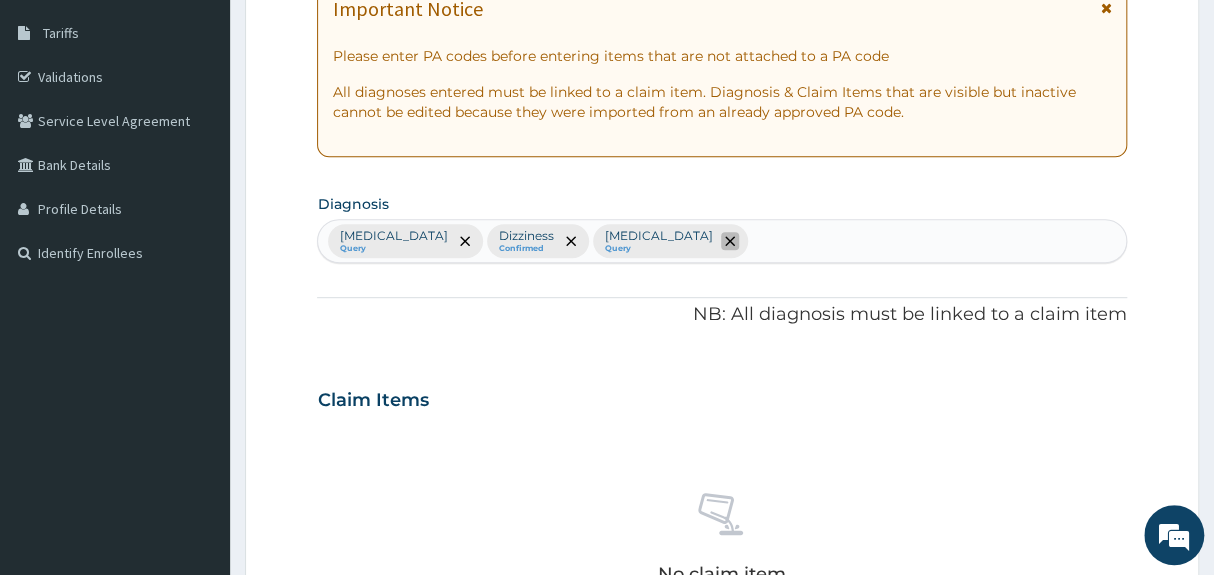 click 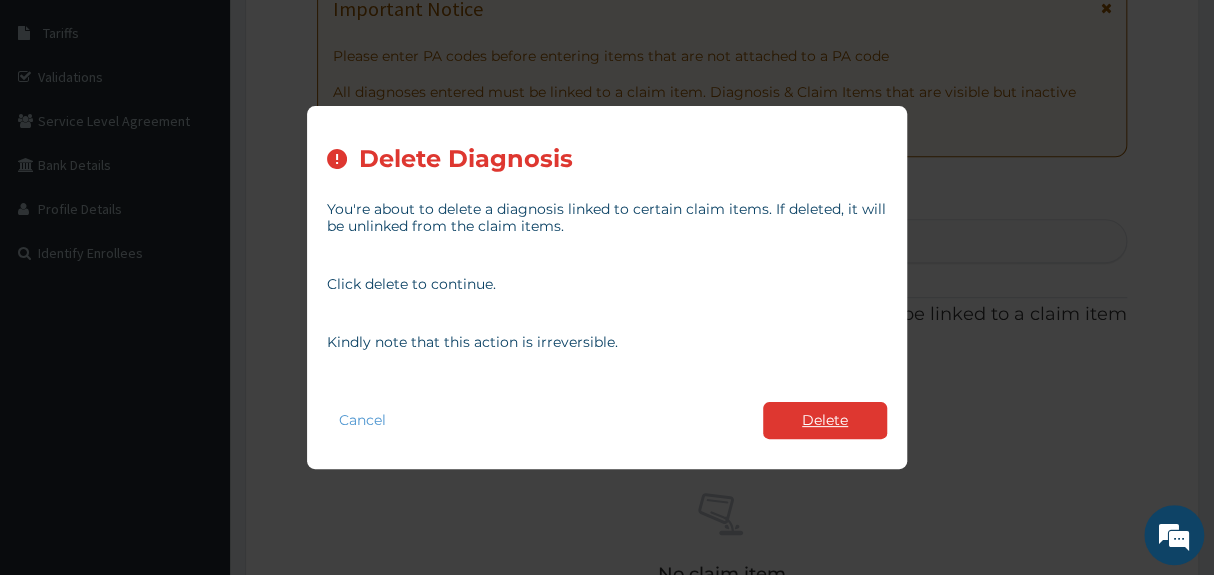 click on "Delete" at bounding box center (825, 420) 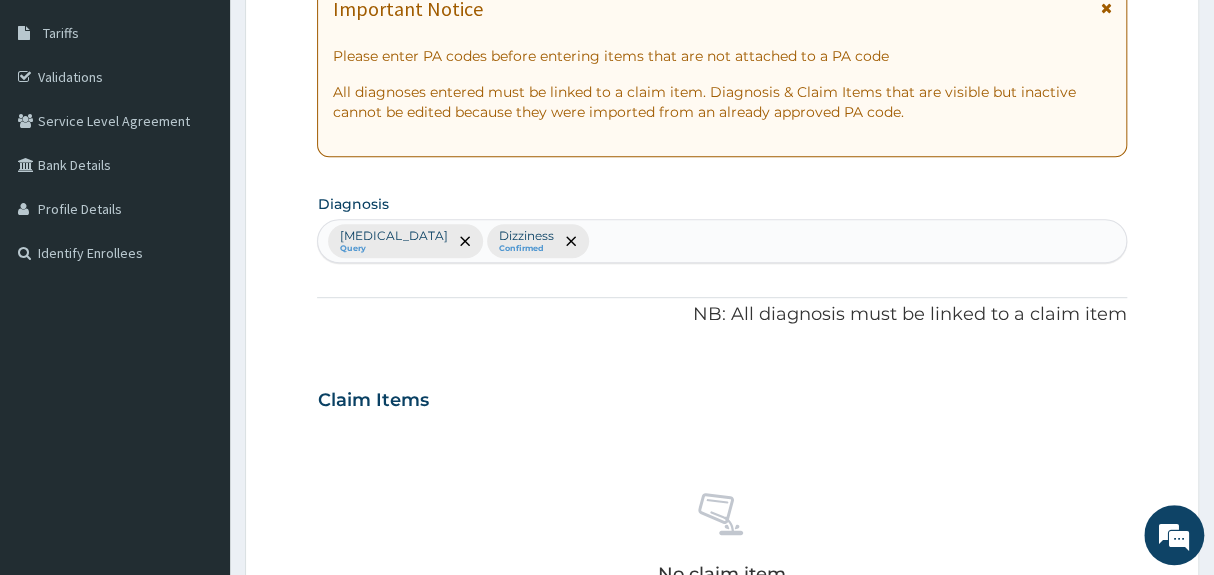 click on "Malaria Query Dizziness Confirmed" at bounding box center [721, 241] 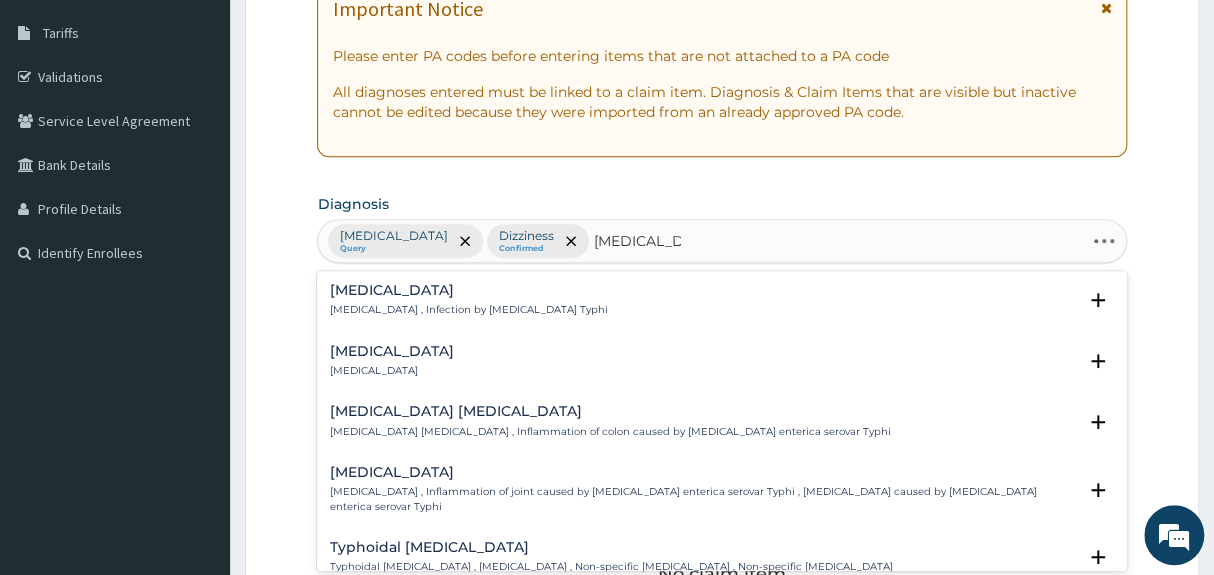type on "typhoid fever" 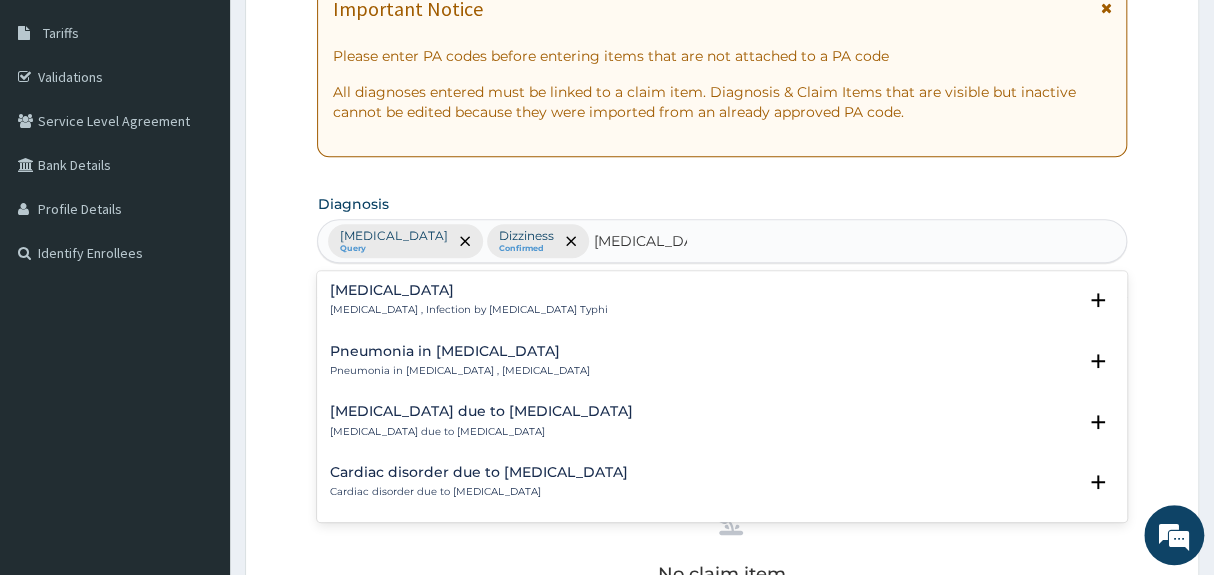 click on "Typhoid fever , Infection by Salmonella Typhi" at bounding box center [468, 310] 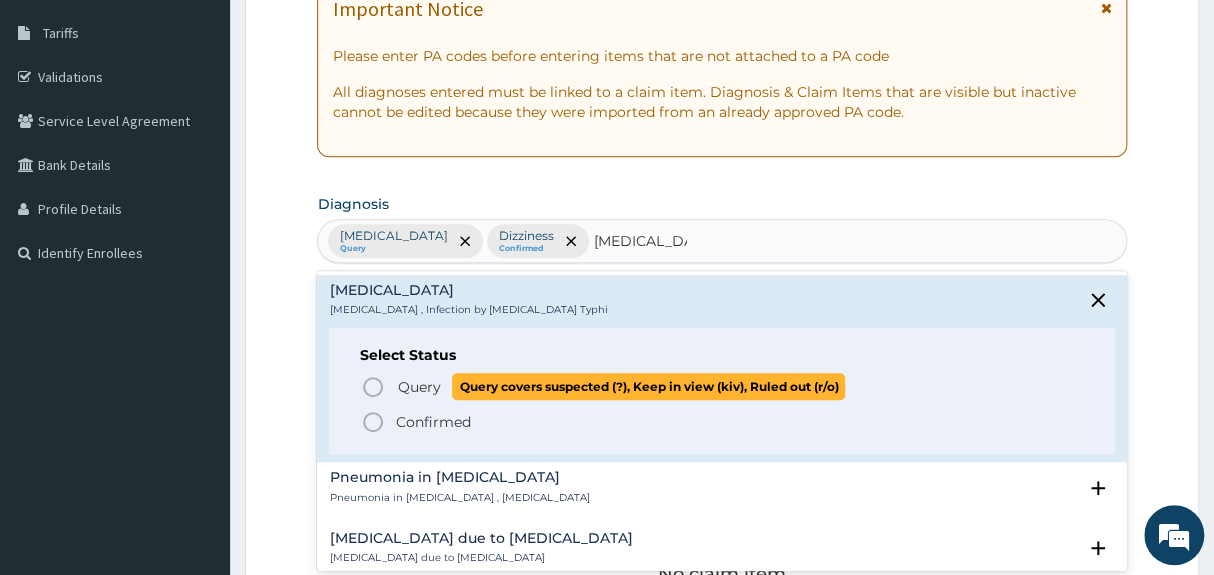 click on "Query" at bounding box center (418, 387) 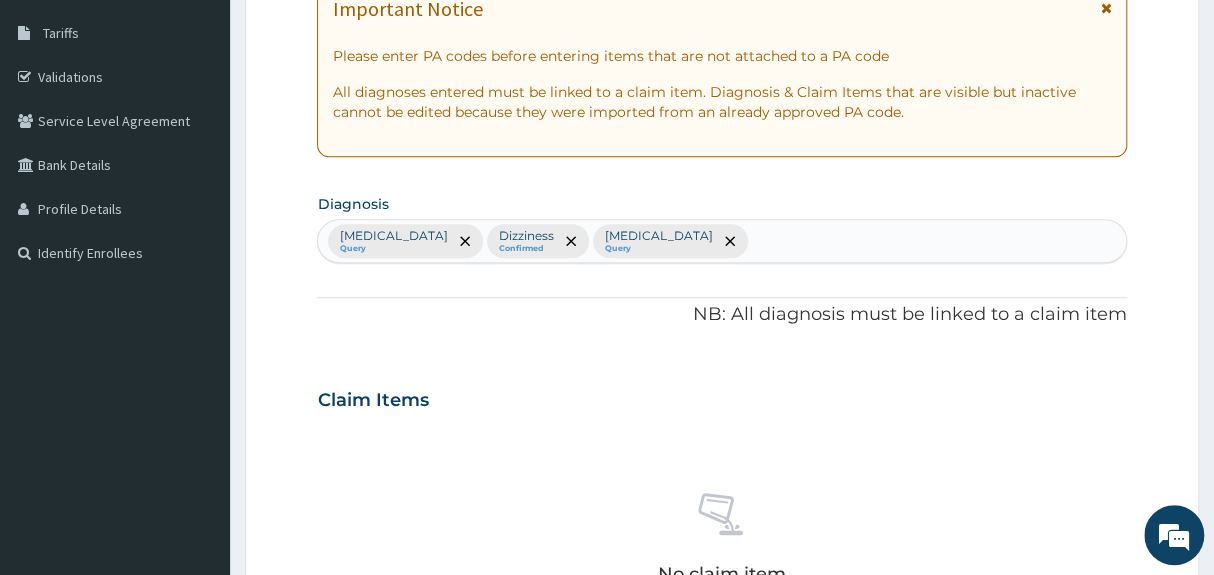 click on "Malaria Query Dizziness Confirmed Typhoid fever Query" at bounding box center [721, 241] 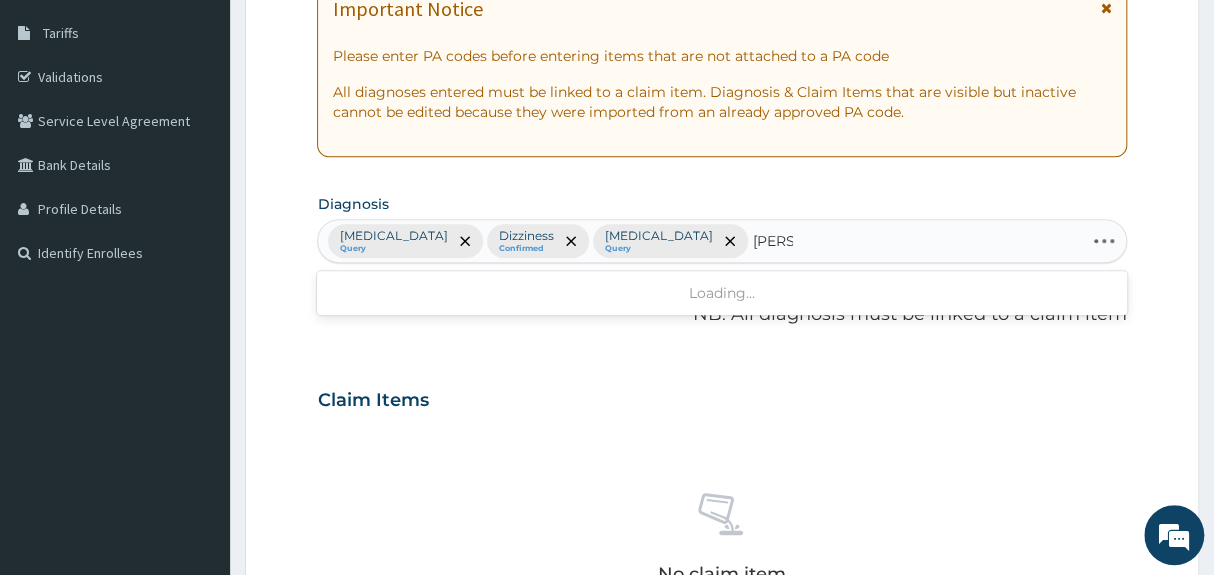type on "cand" 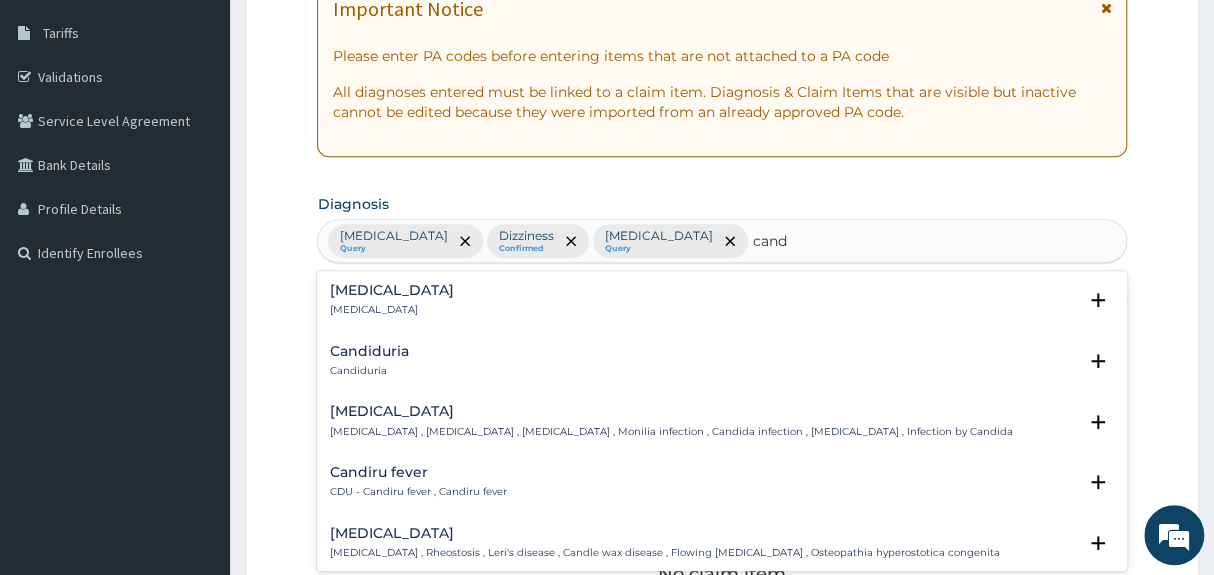 click on "Candidiasis Candidiasis , Moniliasis , Candidosis , Monilia infection , Candida infection , Thrush , Infection by Candida" at bounding box center [670, 421] 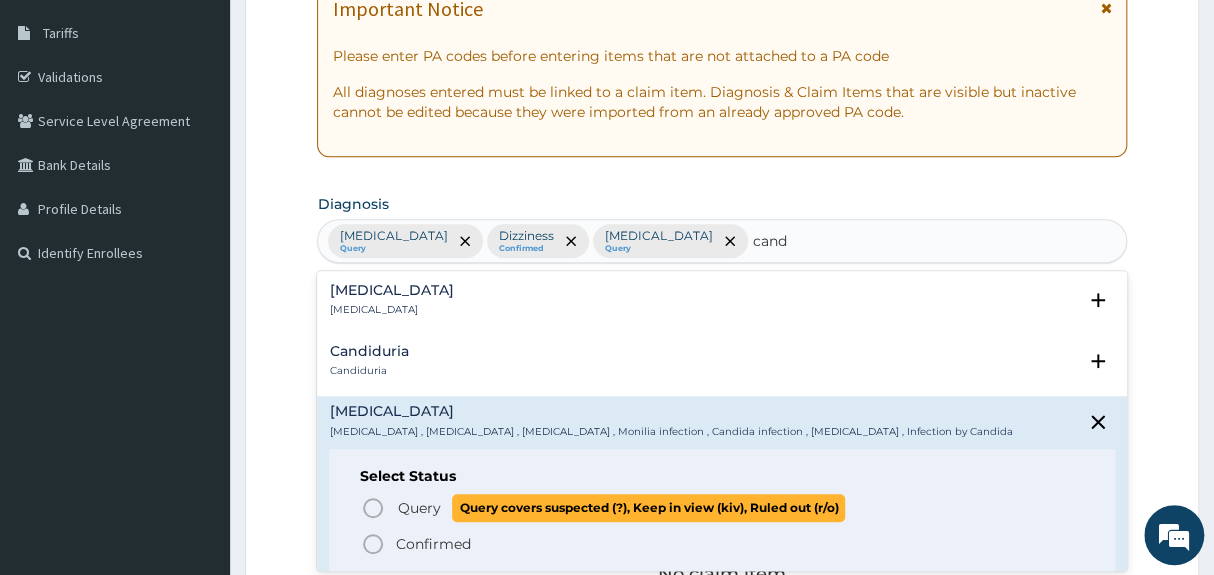click 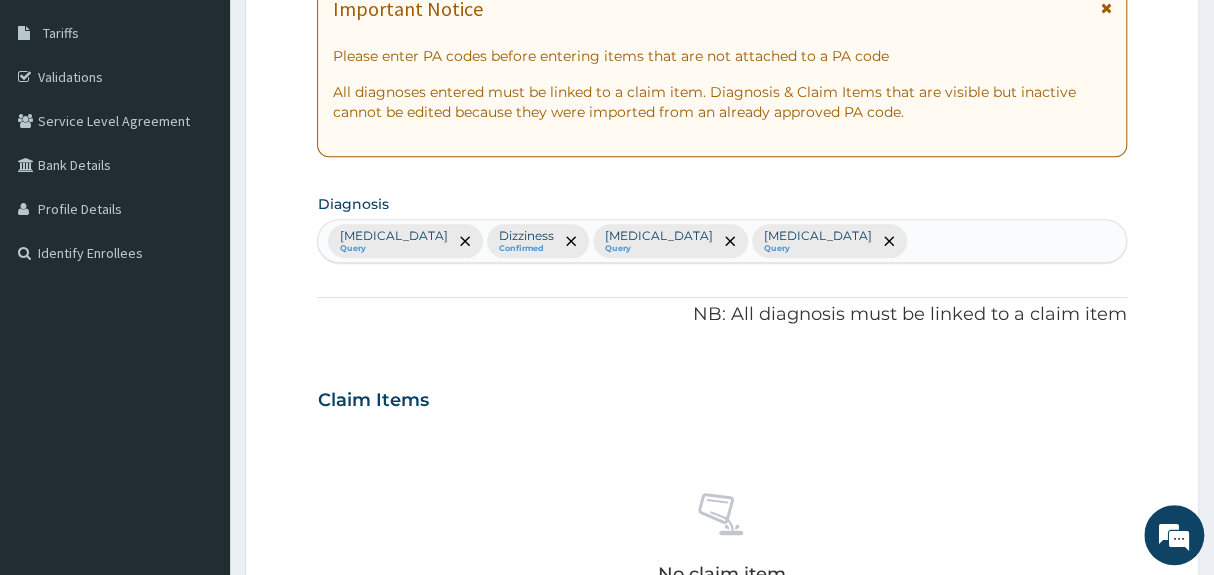 click on "Claim Items" at bounding box center (721, 396) 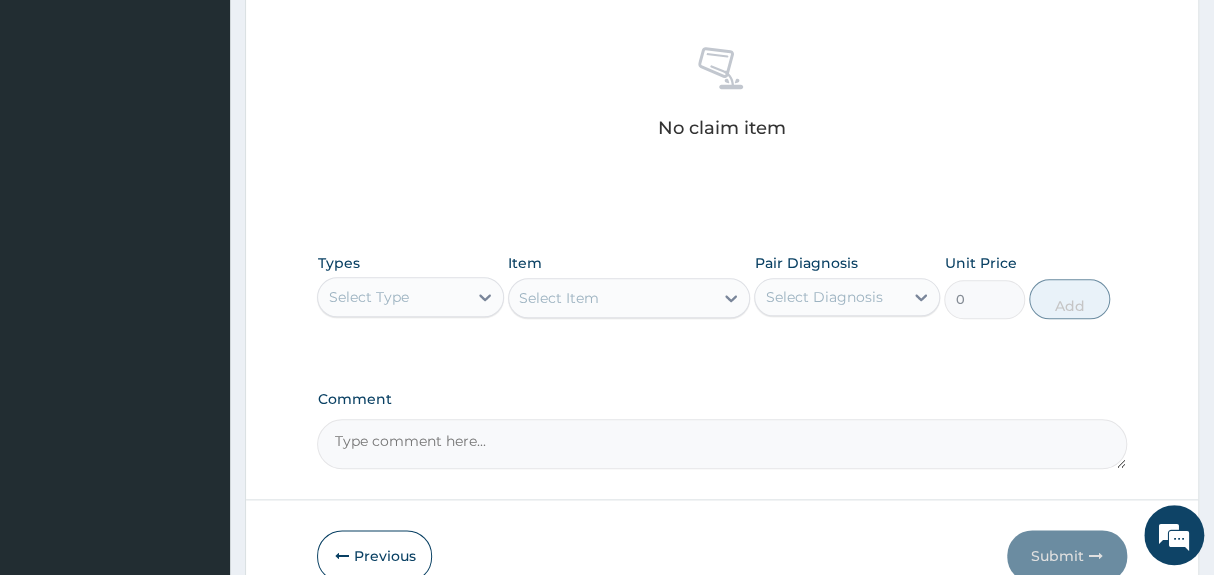 scroll, scrollTop: 826, scrollLeft: 0, axis: vertical 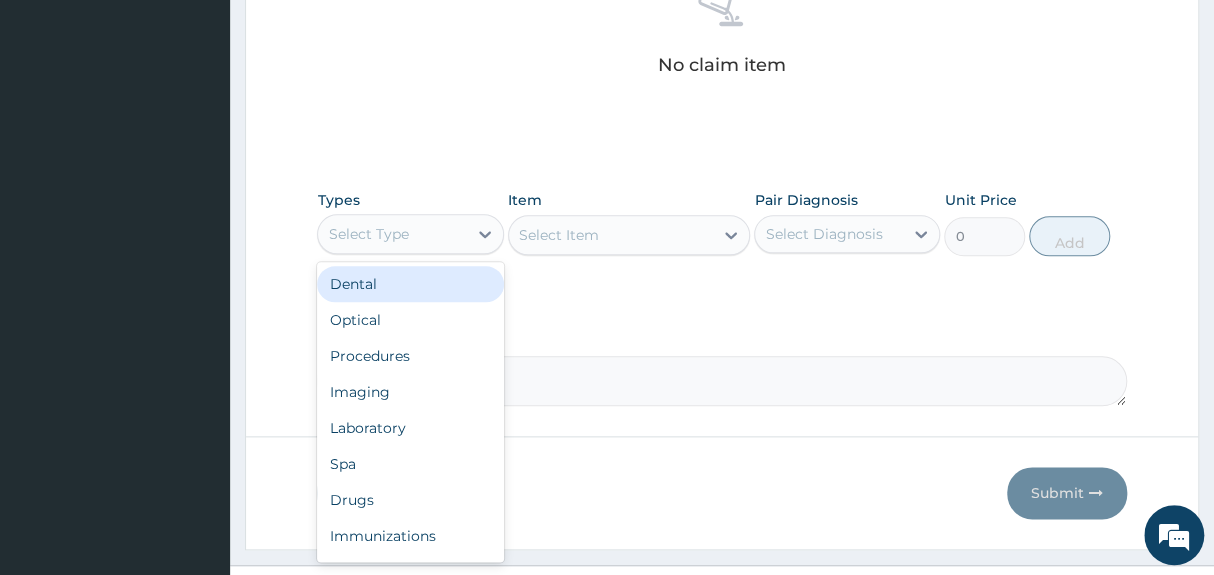 click on "Select Type" at bounding box center (368, 234) 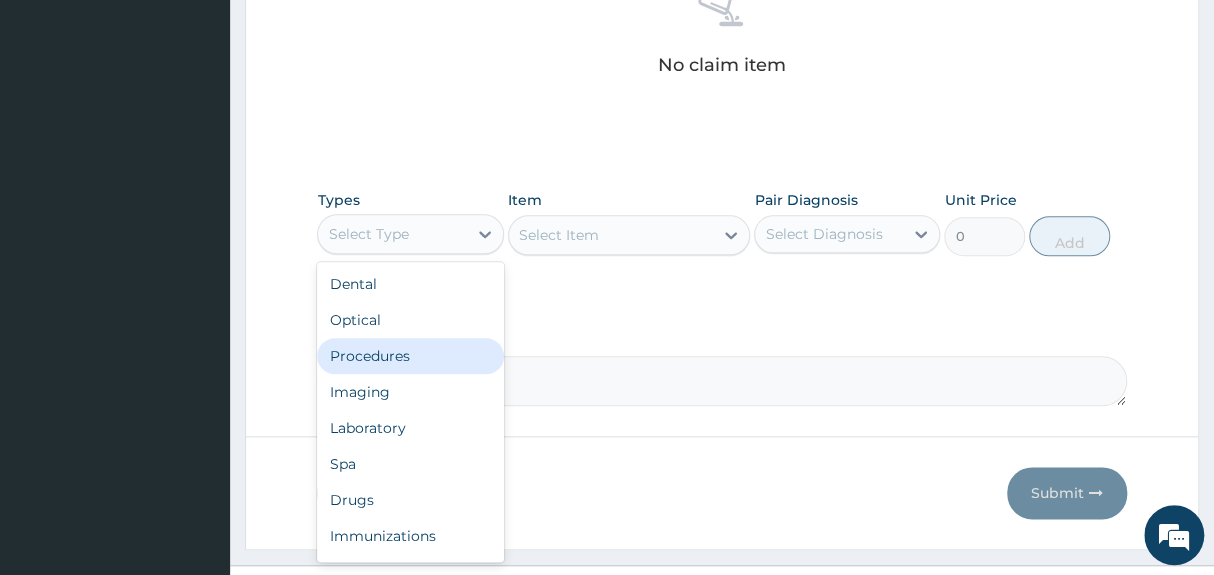click on "Procedures" at bounding box center [410, 356] 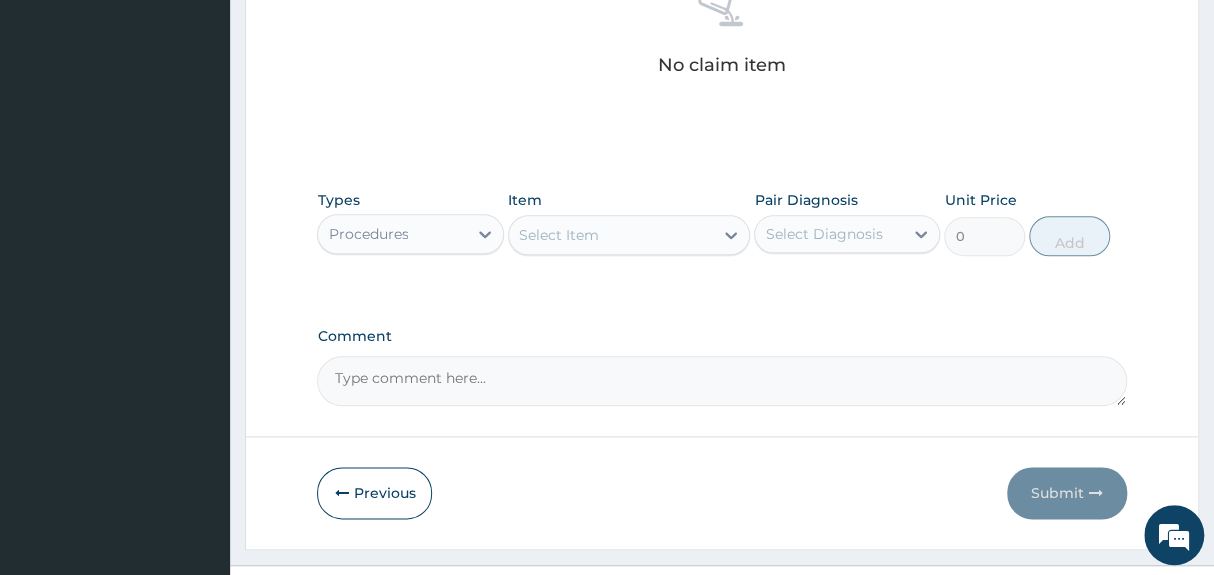 click on "Select Item" at bounding box center (611, 235) 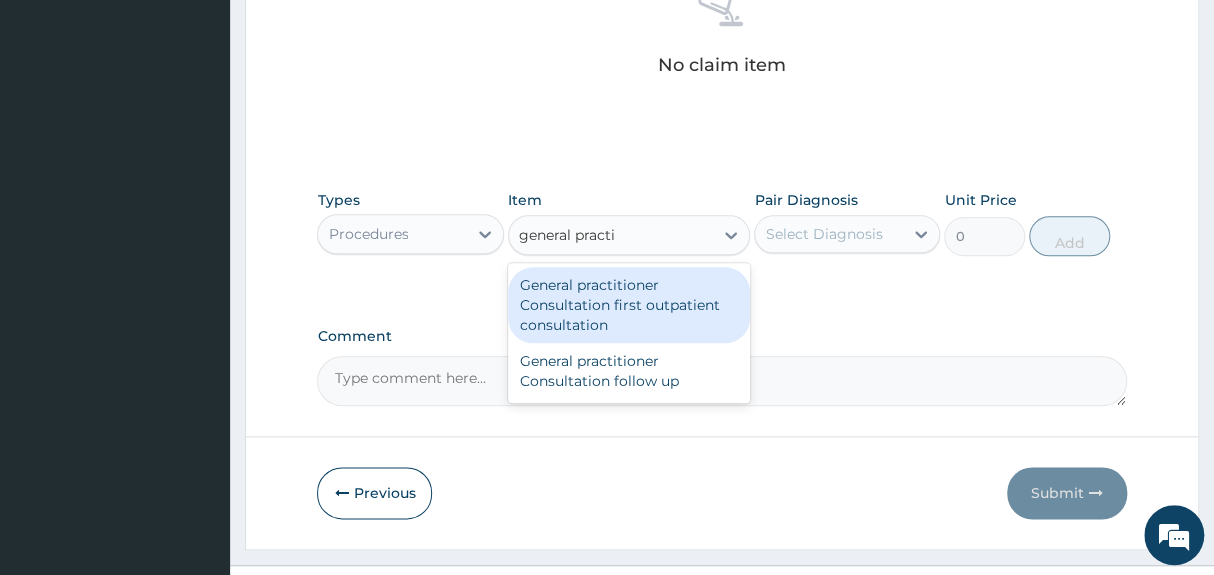 type on "general practit" 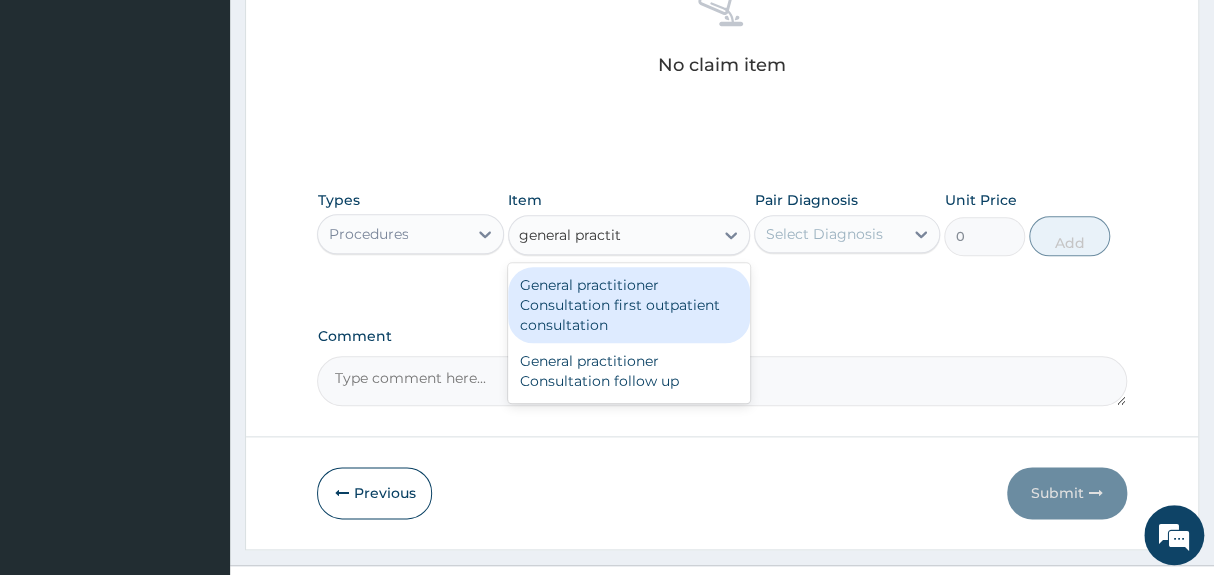 click on "General practitioner Consultation first outpatient consultation" at bounding box center (629, 305) 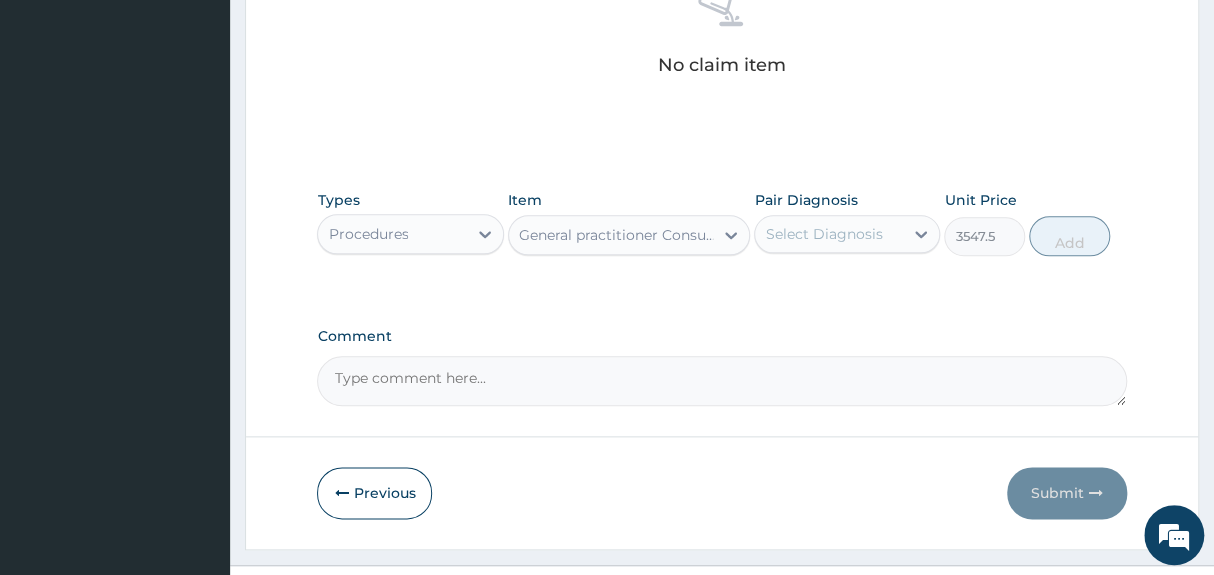 click on "Select Diagnosis" at bounding box center (823, 234) 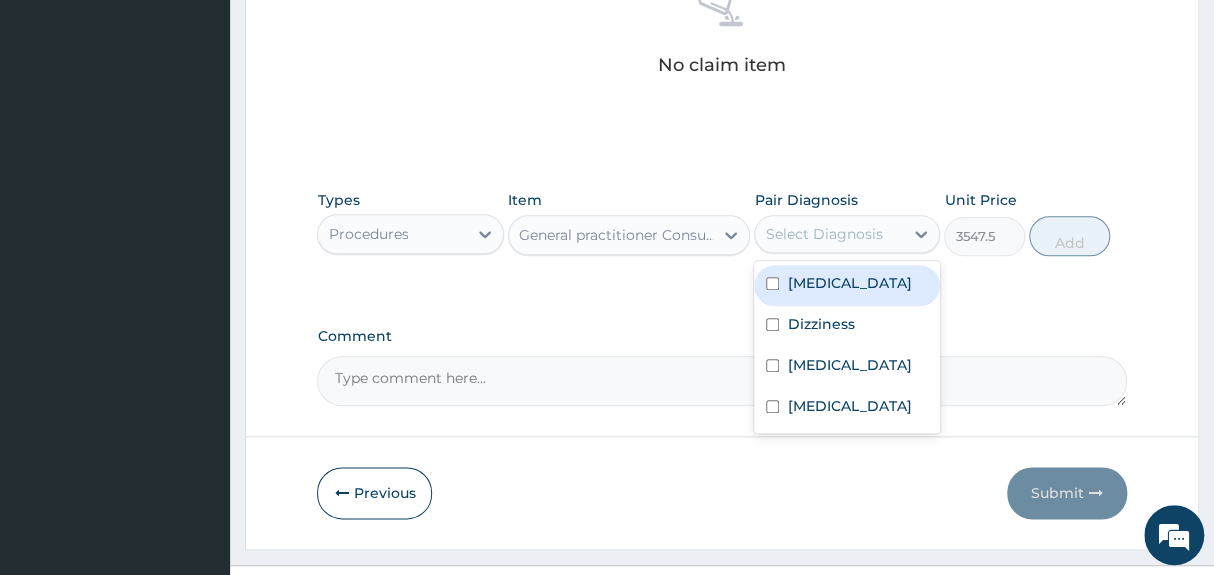 click on "Malaria" at bounding box center [849, 283] 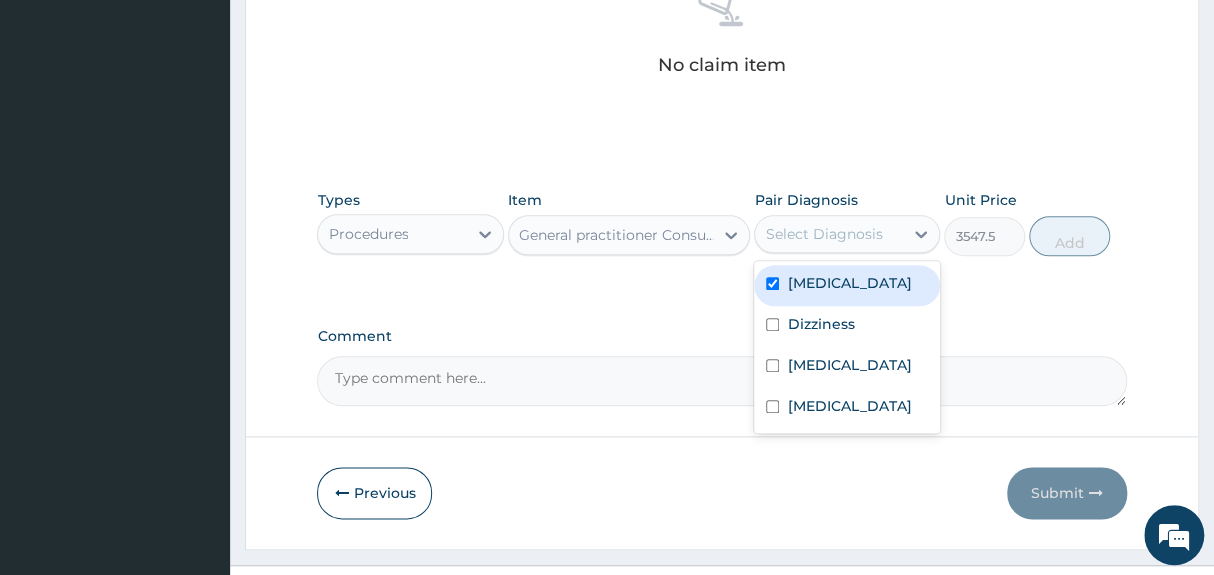 checkbox on "true" 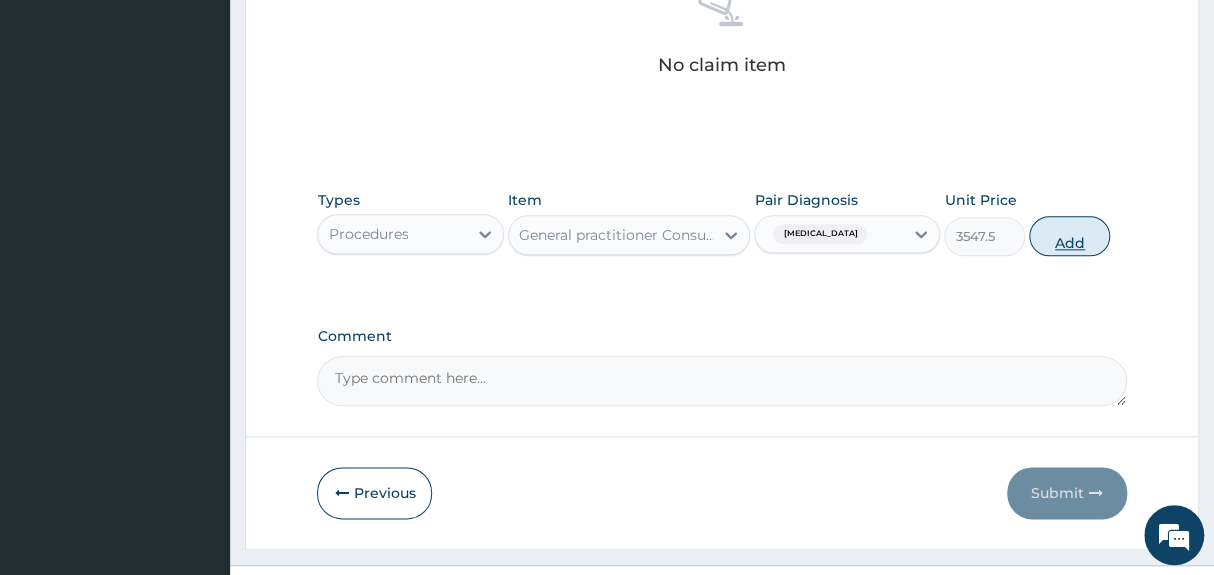 click on "Add" at bounding box center [1069, 236] 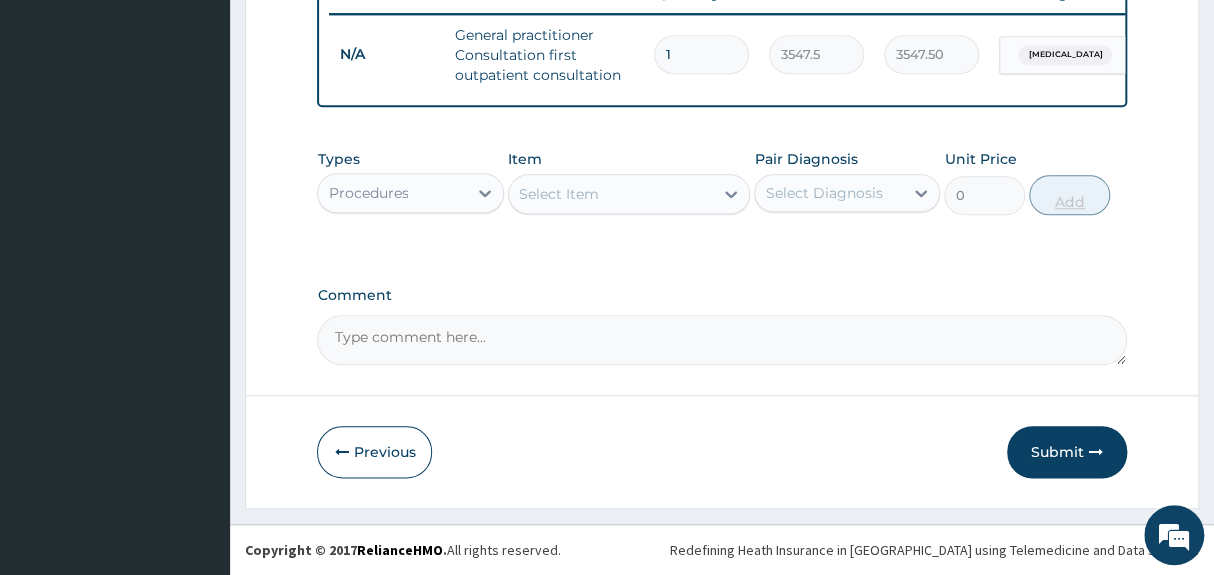scroll, scrollTop: 794, scrollLeft: 0, axis: vertical 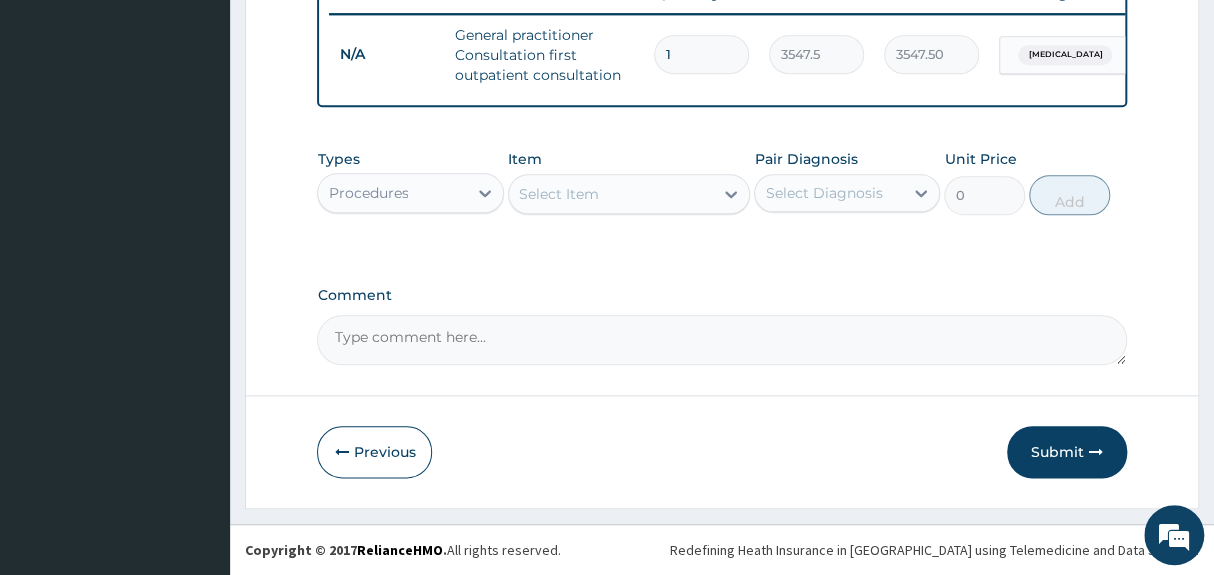 click on "Select Item" at bounding box center (611, 194) 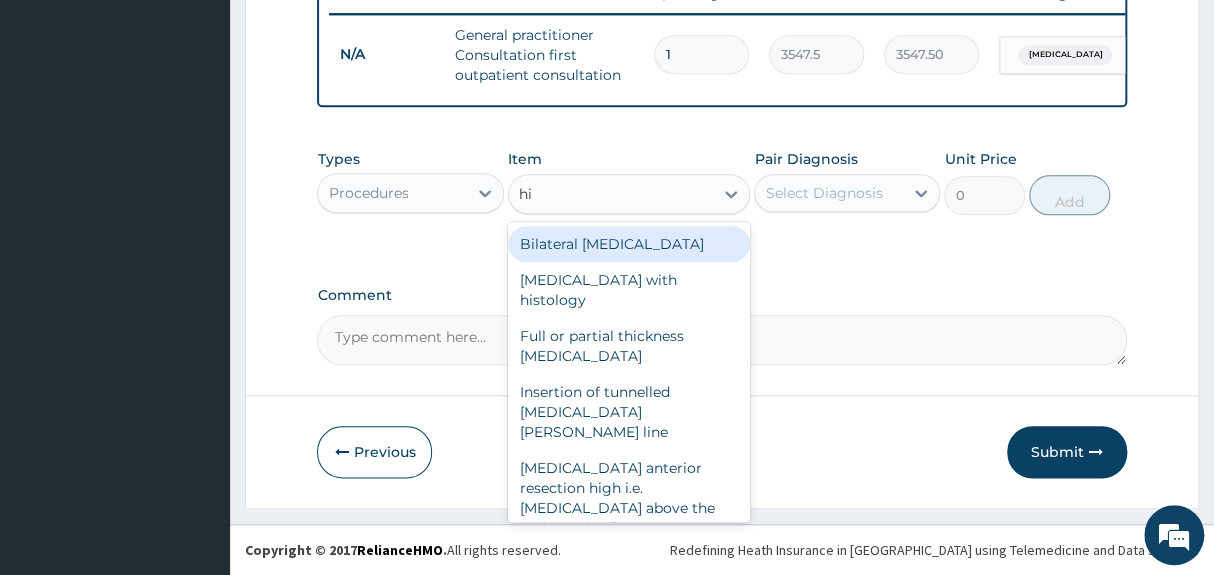 type on "hi" 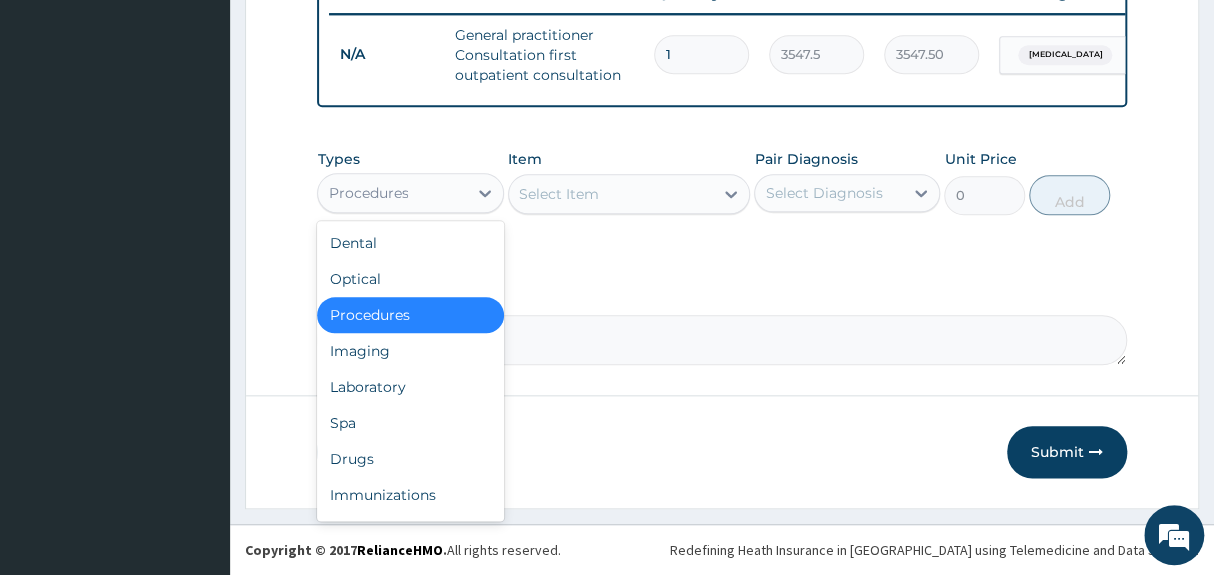 click on "Procedures" at bounding box center (368, 193) 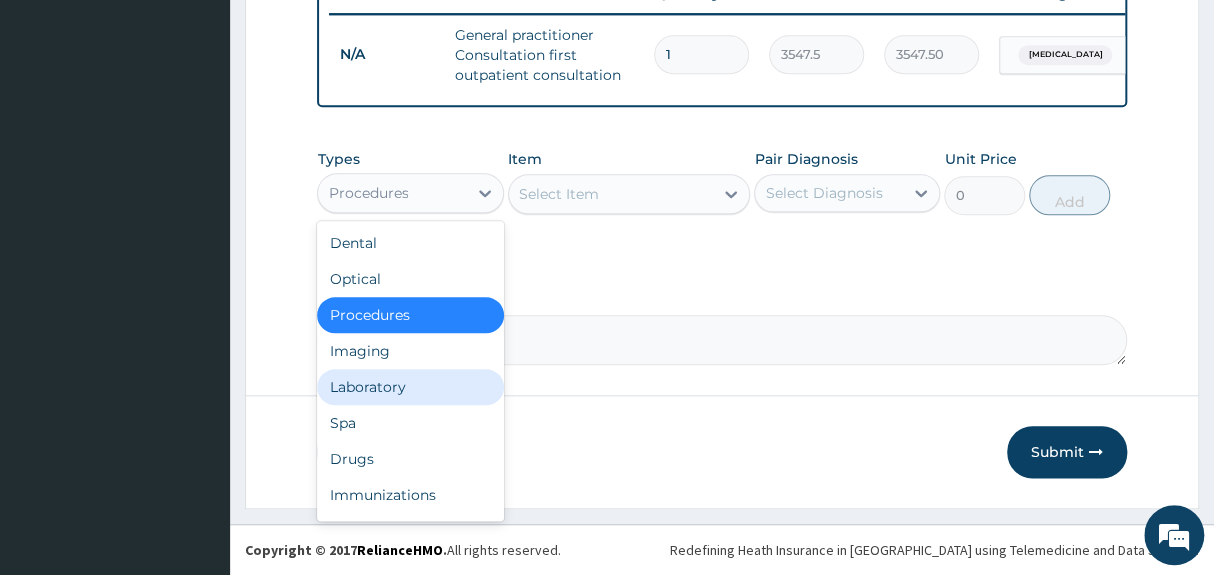 click on "Laboratory" at bounding box center (410, 387) 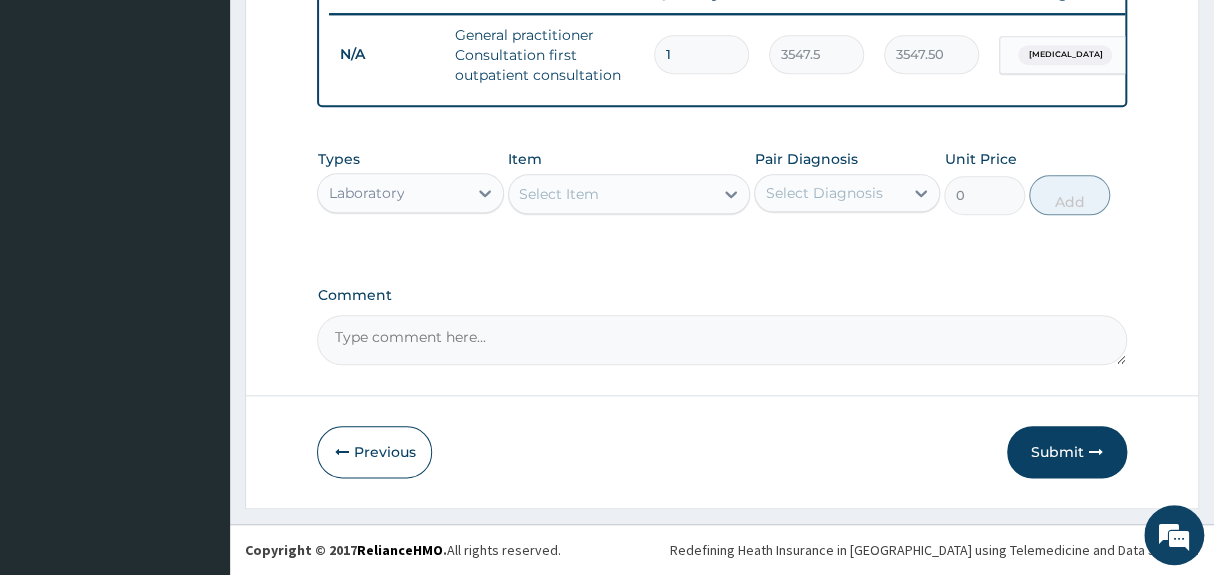 click on "Select Item" at bounding box center [559, 194] 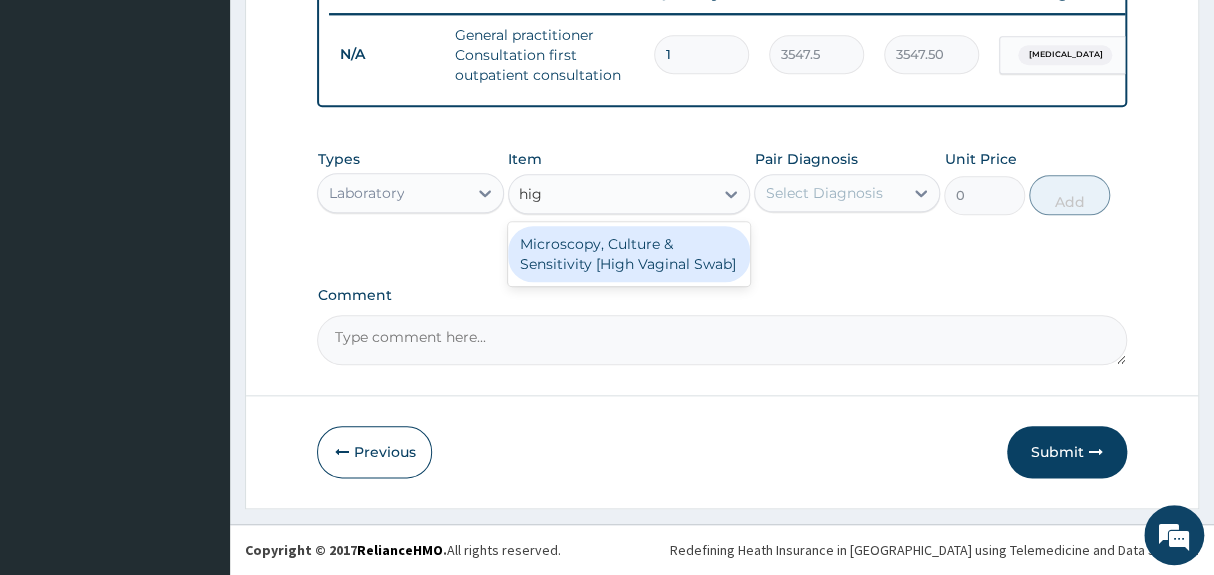 type on "high" 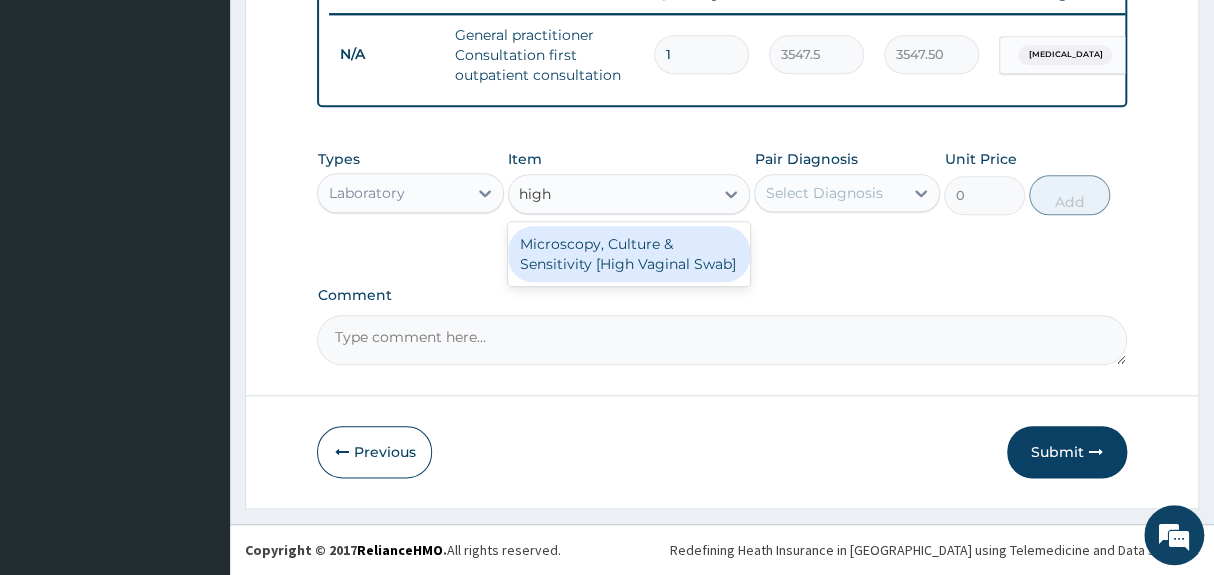 click on "Microscopy, Culture & Sensitivity [High Vaginal Swab]" at bounding box center [629, 254] 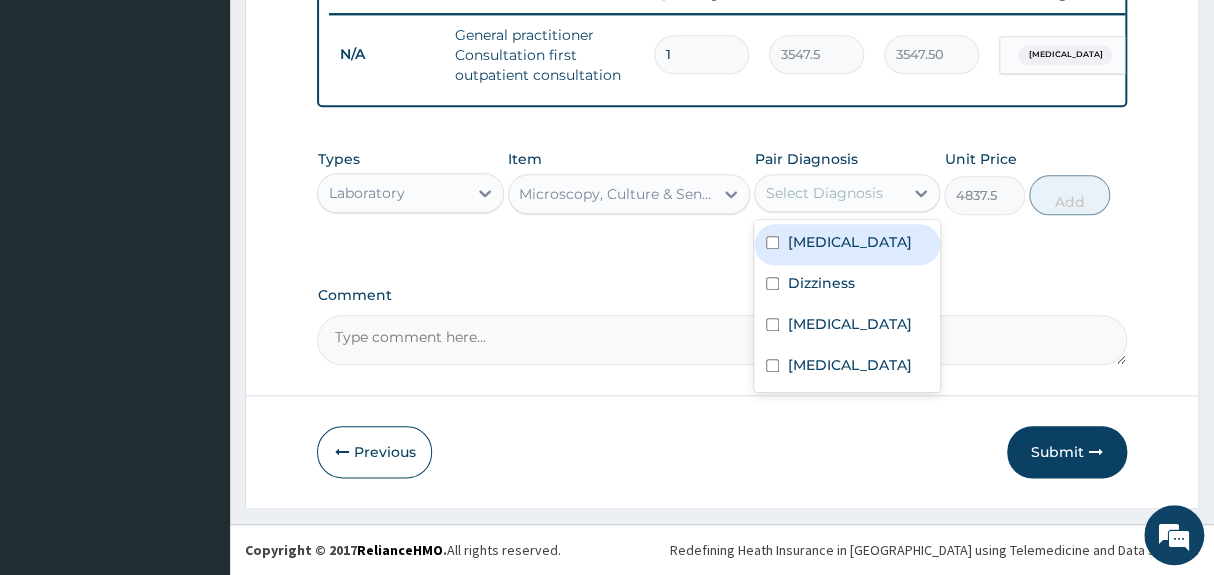 click on "Select Diagnosis" at bounding box center (823, 193) 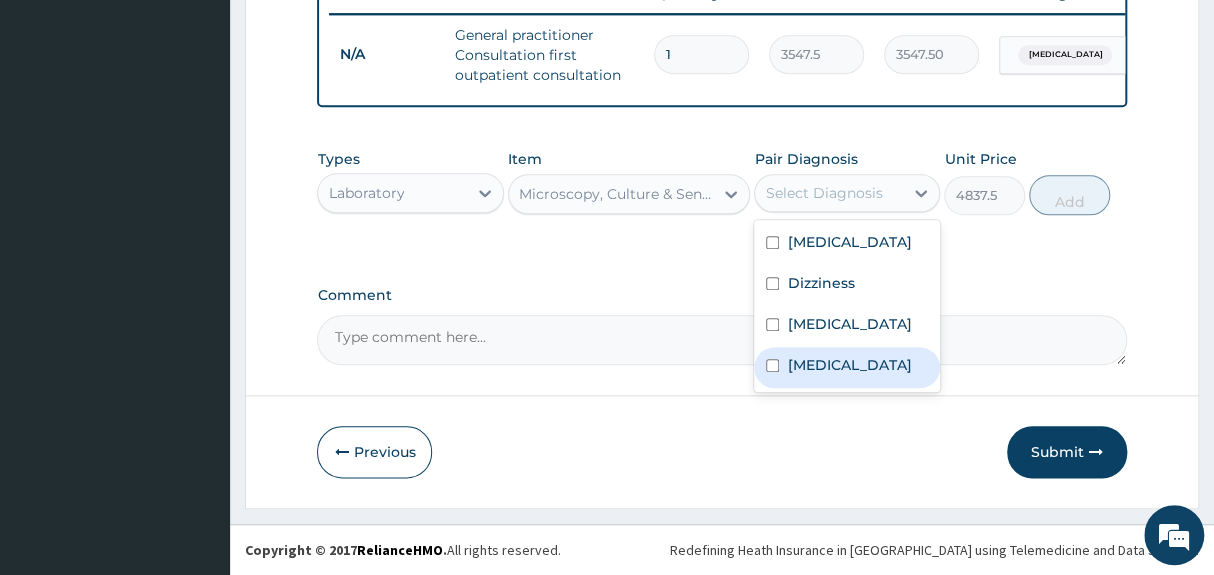 click on "Candidiasis" at bounding box center [849, 365] 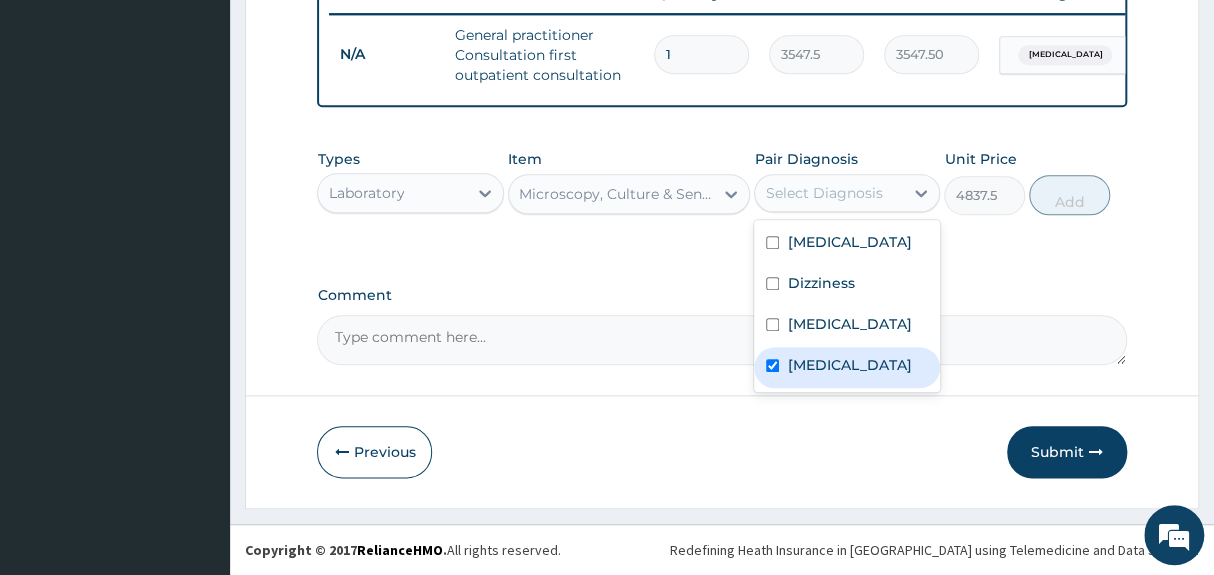 checkbox on "true" 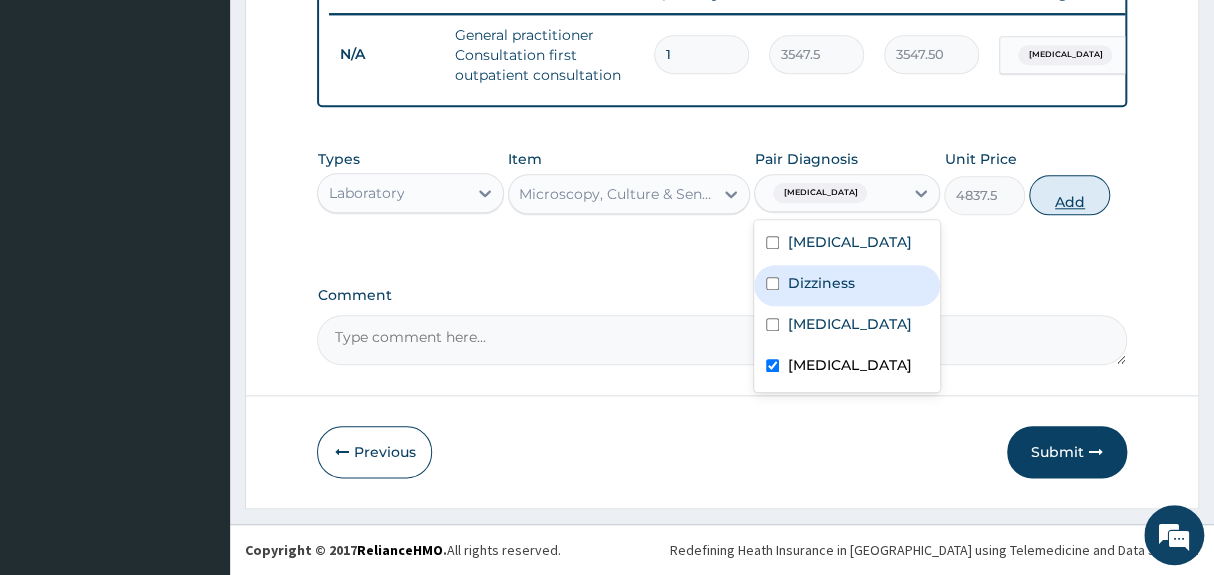 click on "Add" at bounding box center (1069, 195) 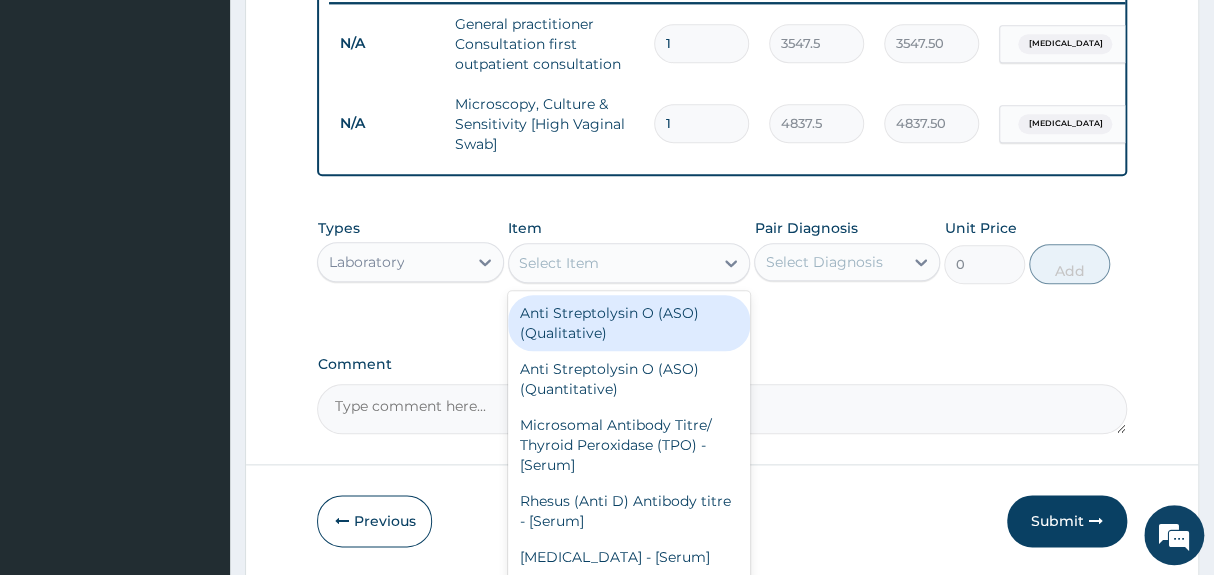click on "Select Item" at bounding box center [559, 263] 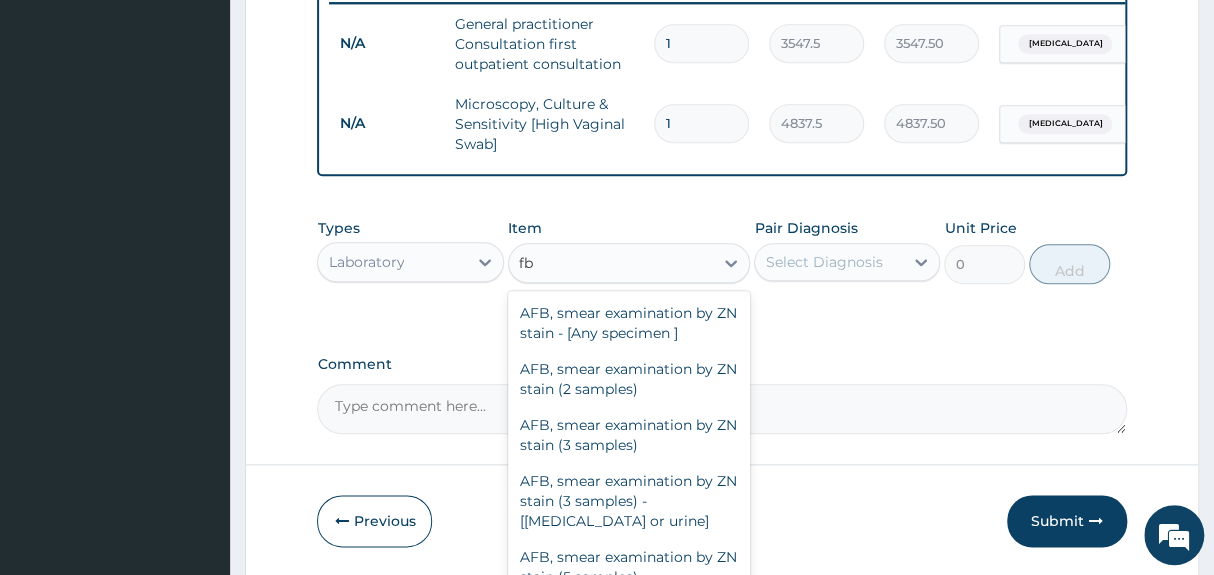 type on "f" 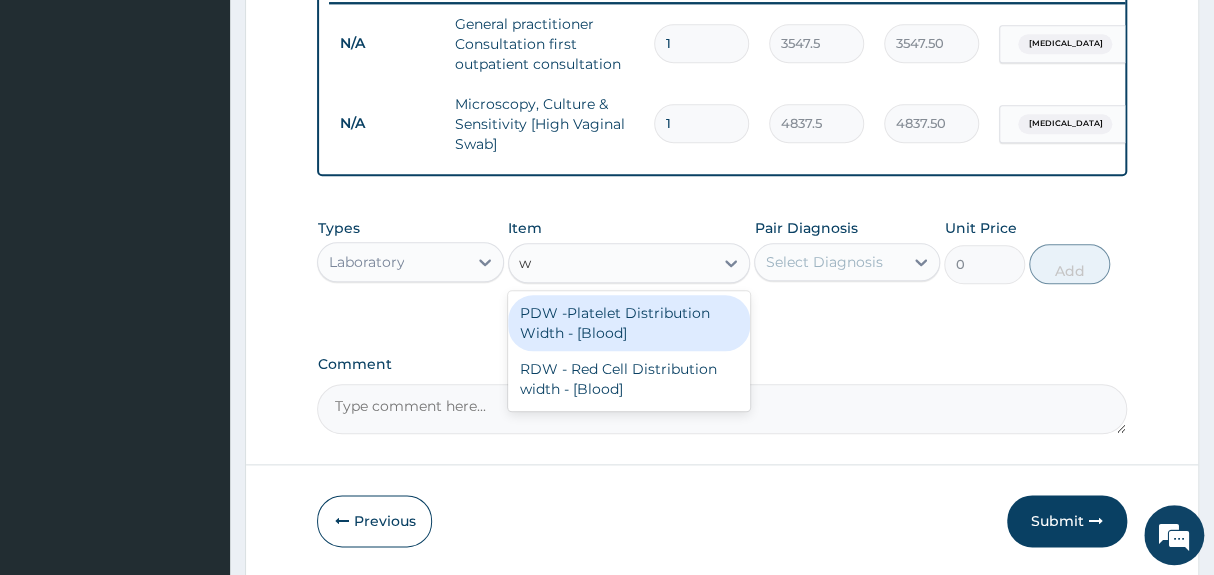 type on "wi" 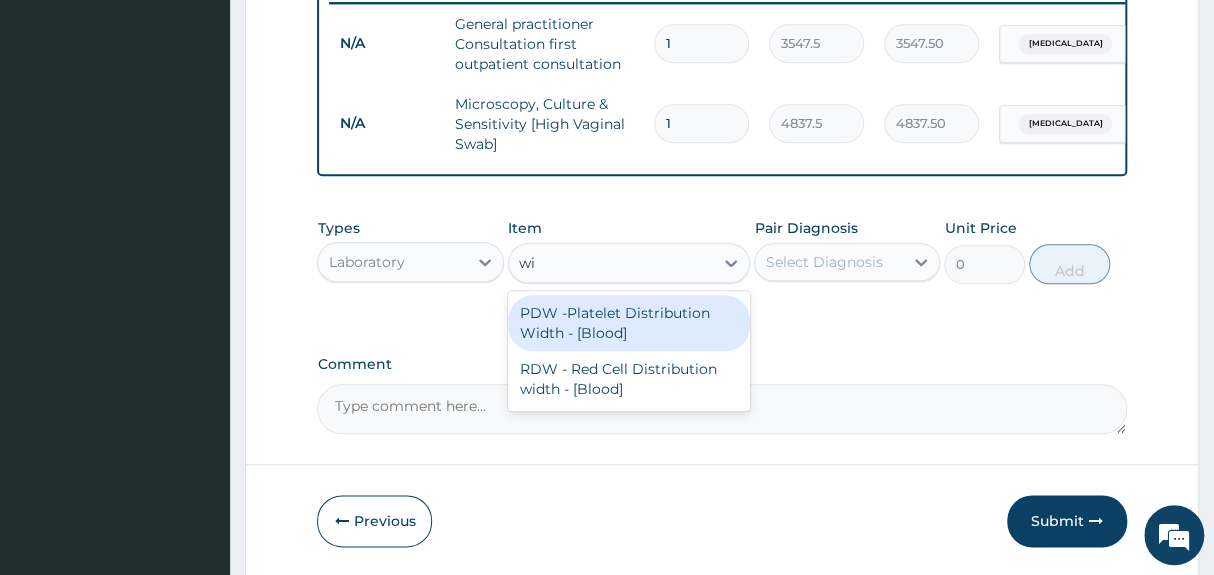 click on "PDW -Platelet Distribution Width - [Blood]" at bounding box center (629, 323) 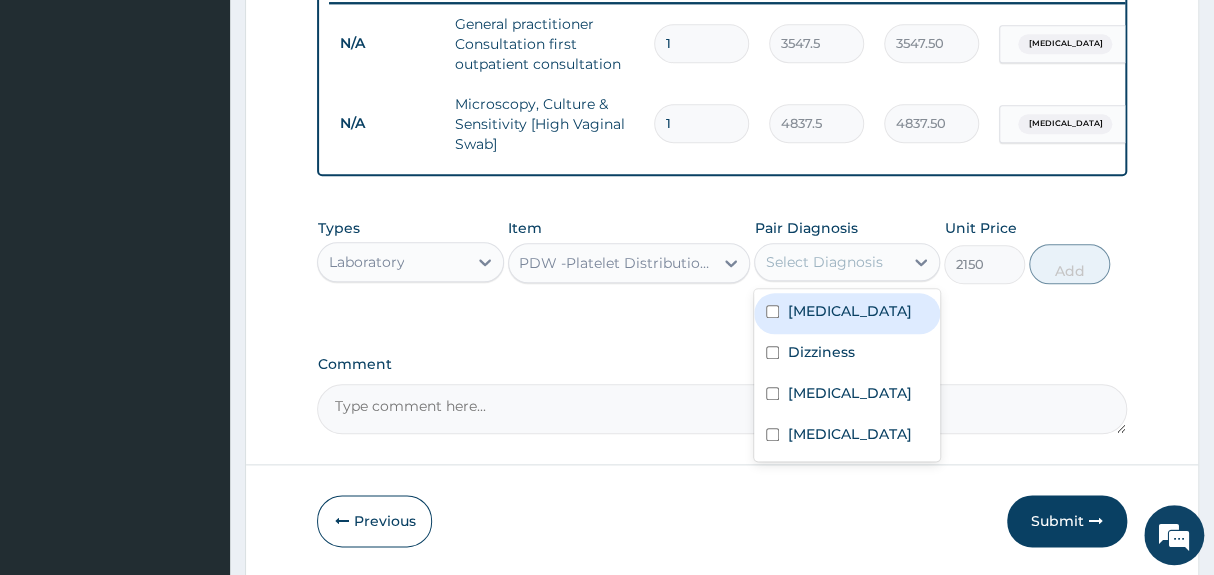click on "Select Diagnosis" at bounding box center (823, 262) 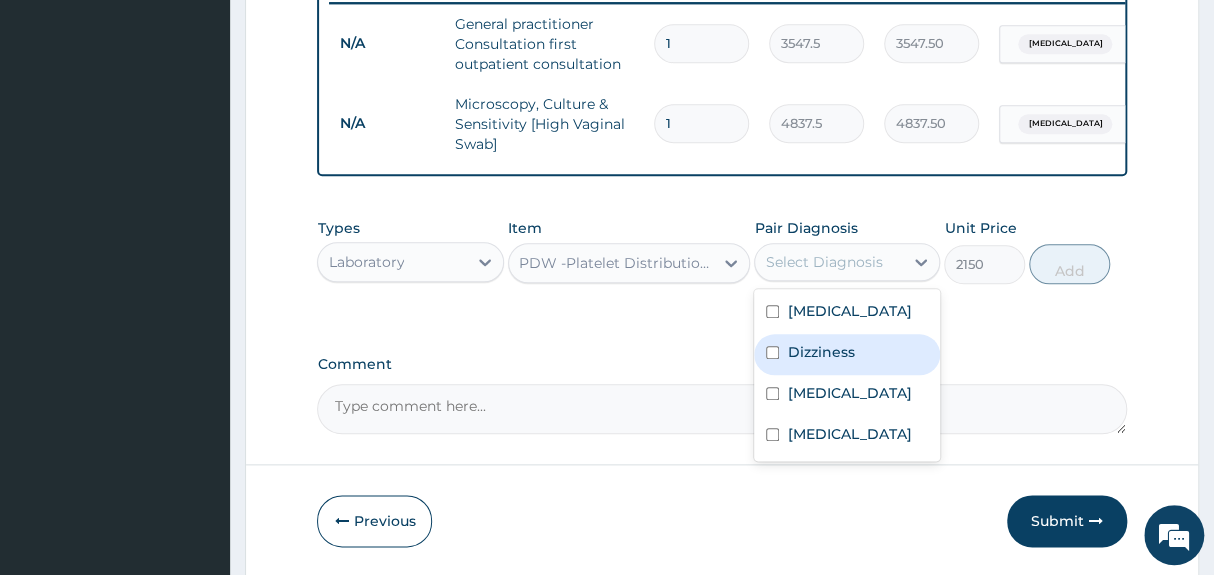 click on "Dizziness" at bounding box center [820, 352] 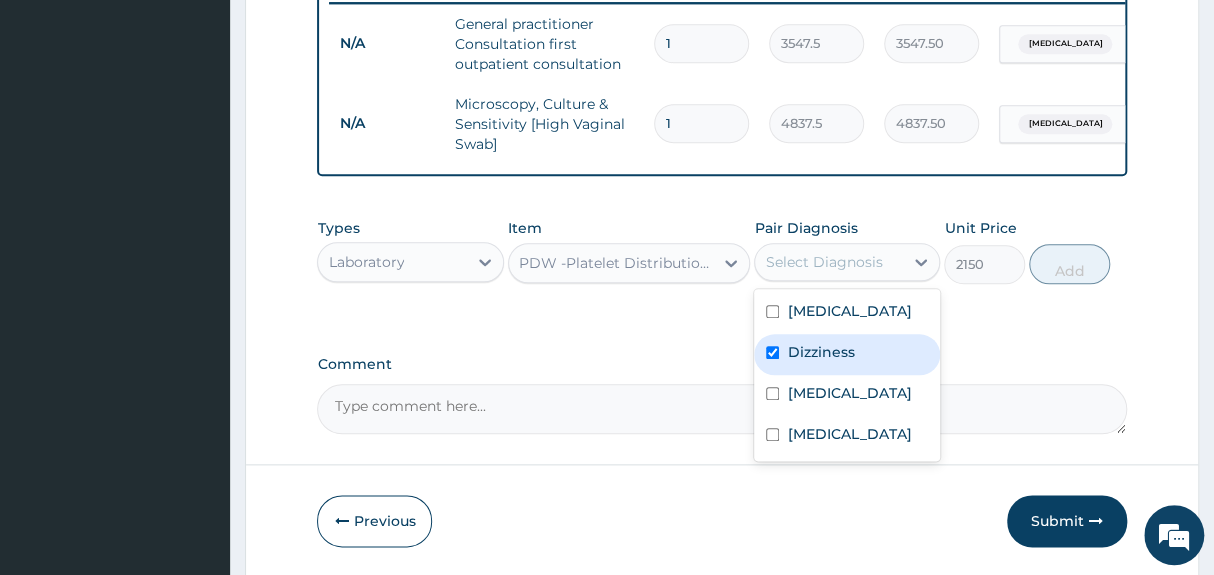 checkbox on "true" 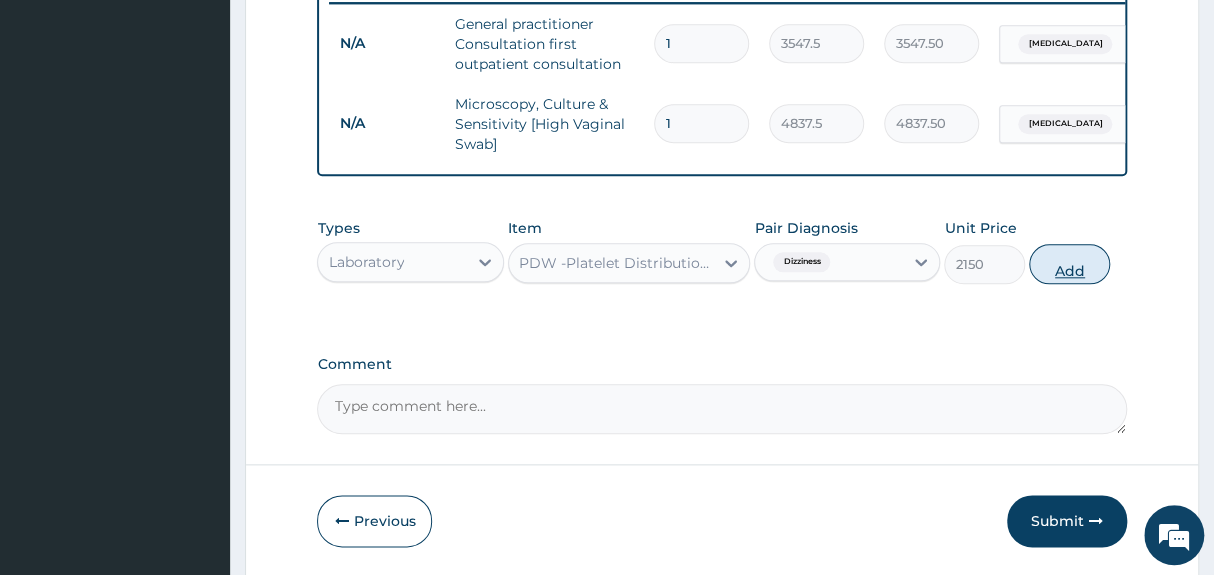 click on "Add" at bounding box center (1069, 264) 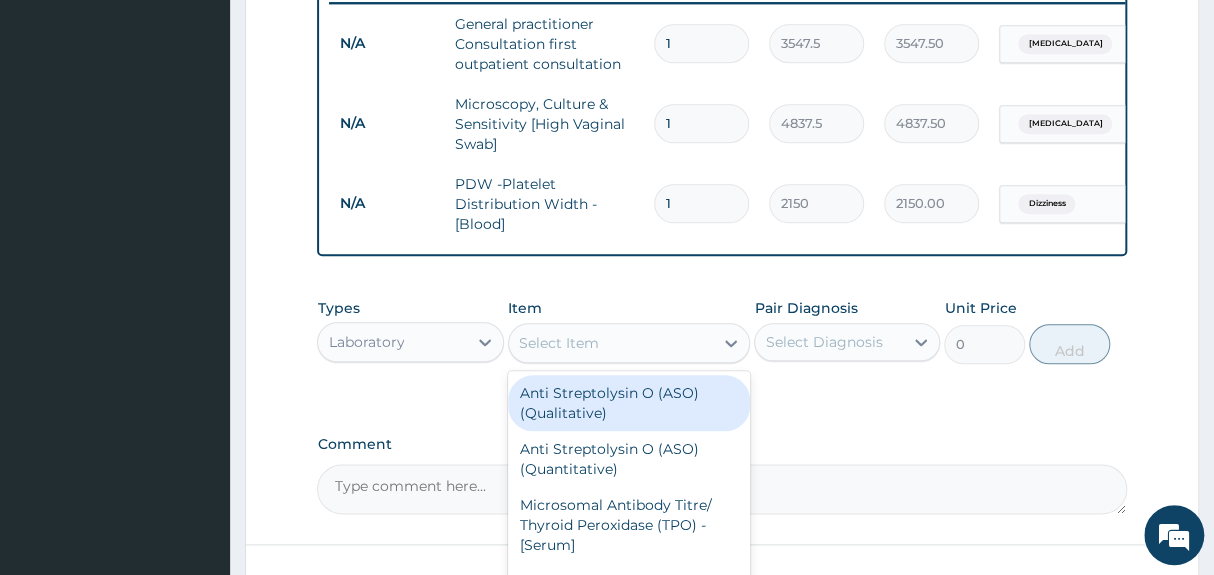 click on "Select Item" at bounding box center (611, 343) 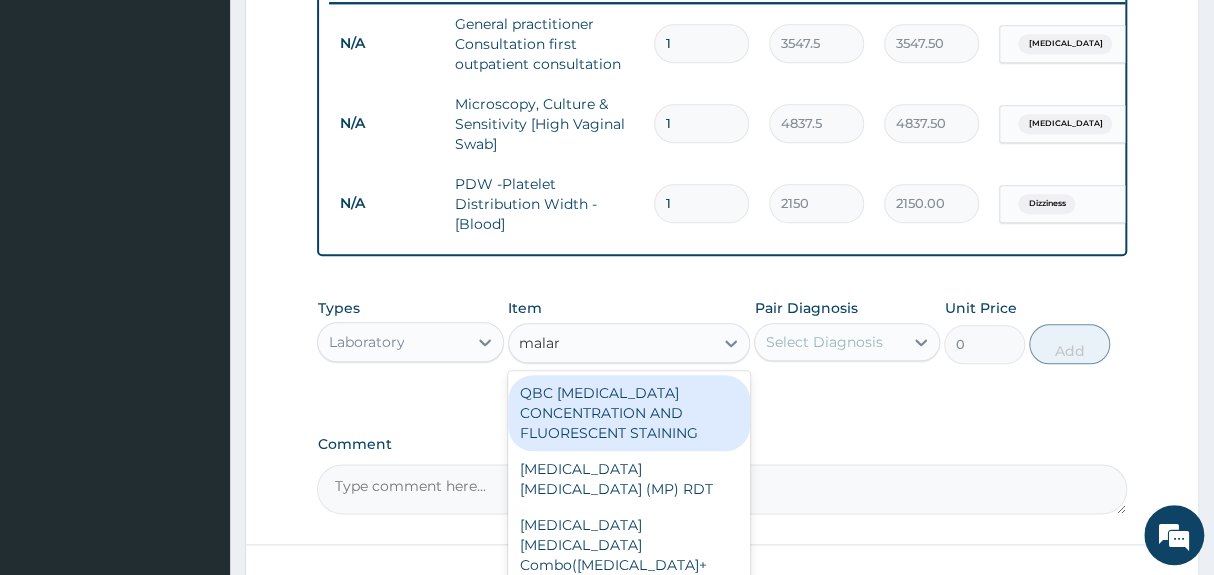 type on "malari" 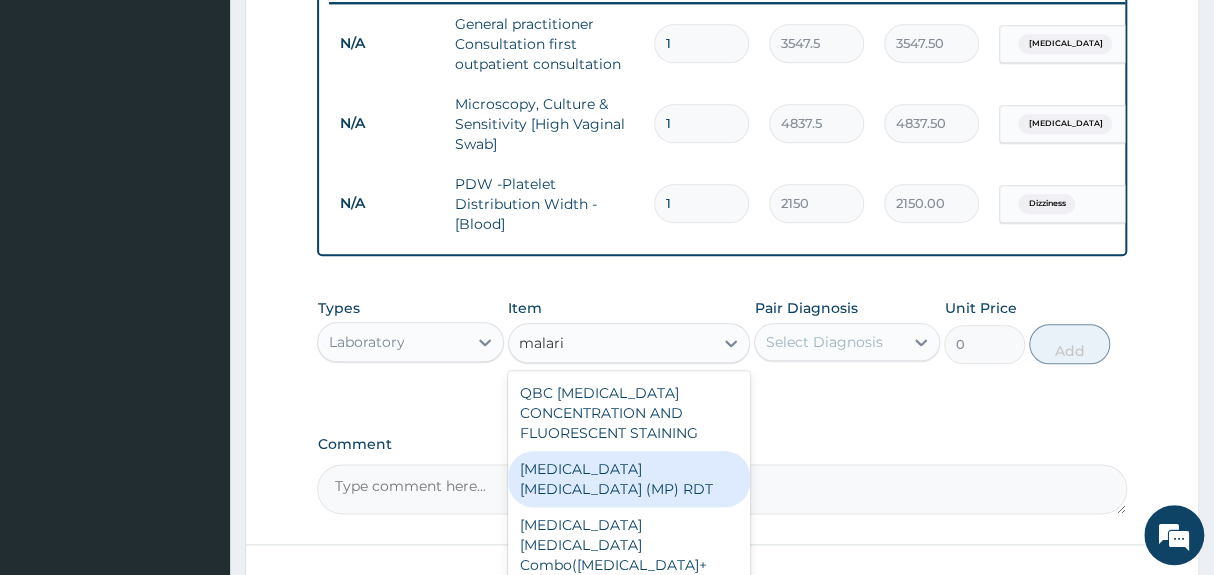 click on "[MEDICAL_DATA] [MEDICAL_DATA] (MP) RDT" at bounding box center [629, 479] 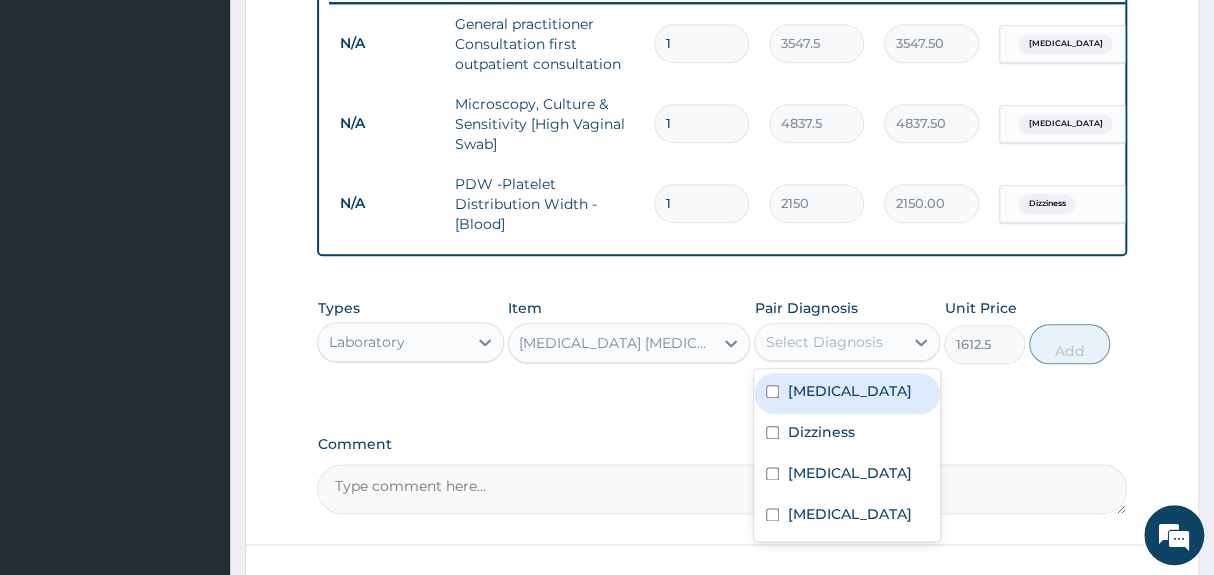 click on "Select Diagnosis" at bounding box center [823, 342] 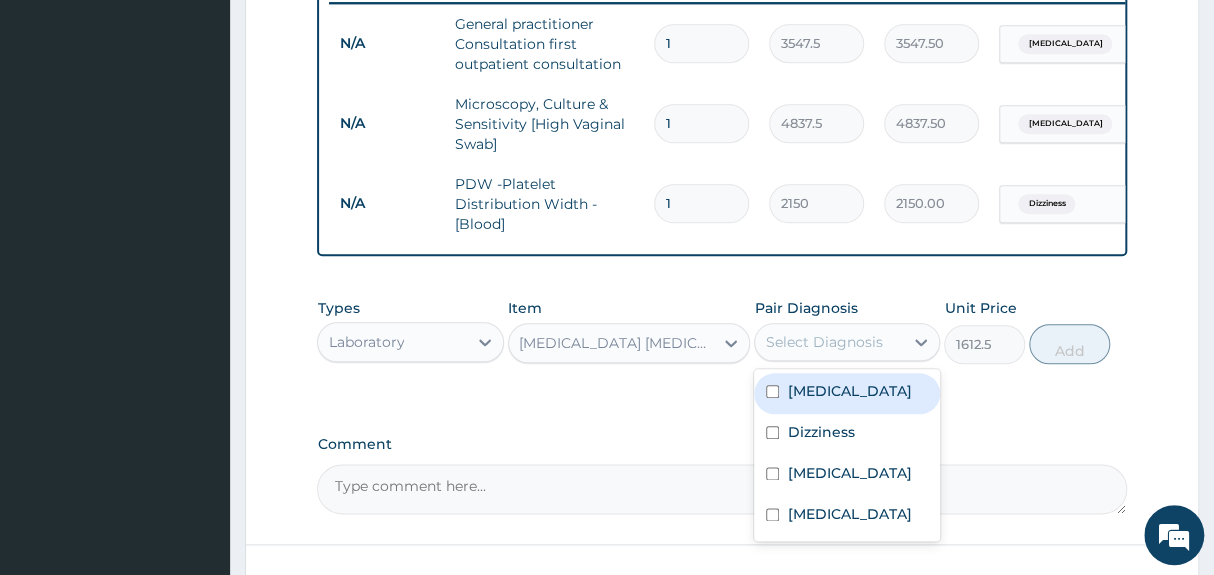 click on "[MEDICAL_DATA]" at bounding box center (847, 393) 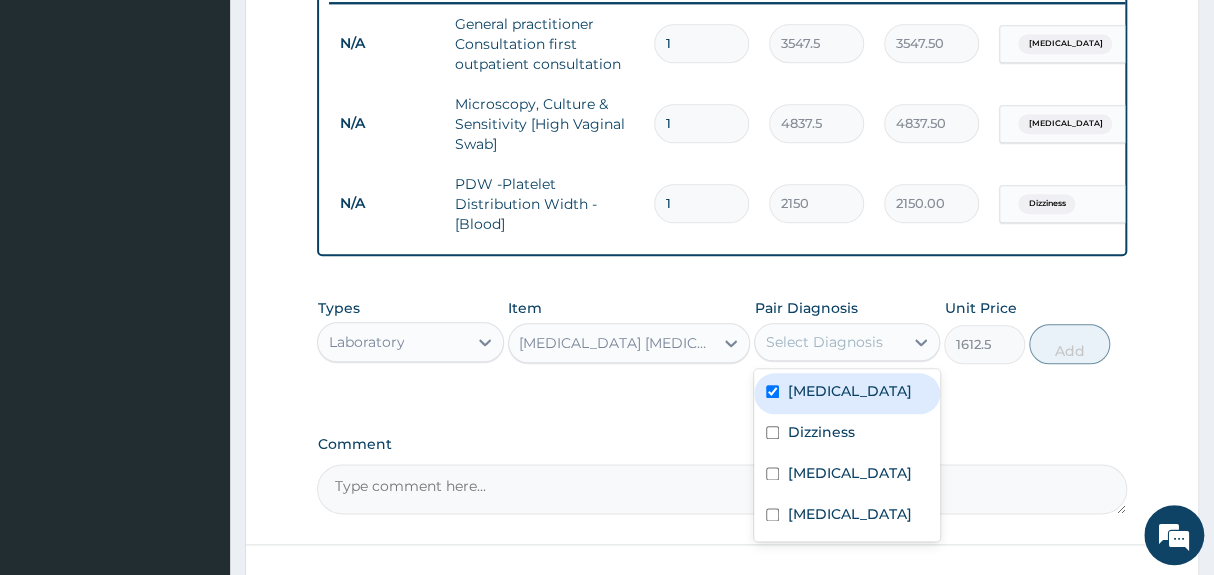 checkbox on "true" 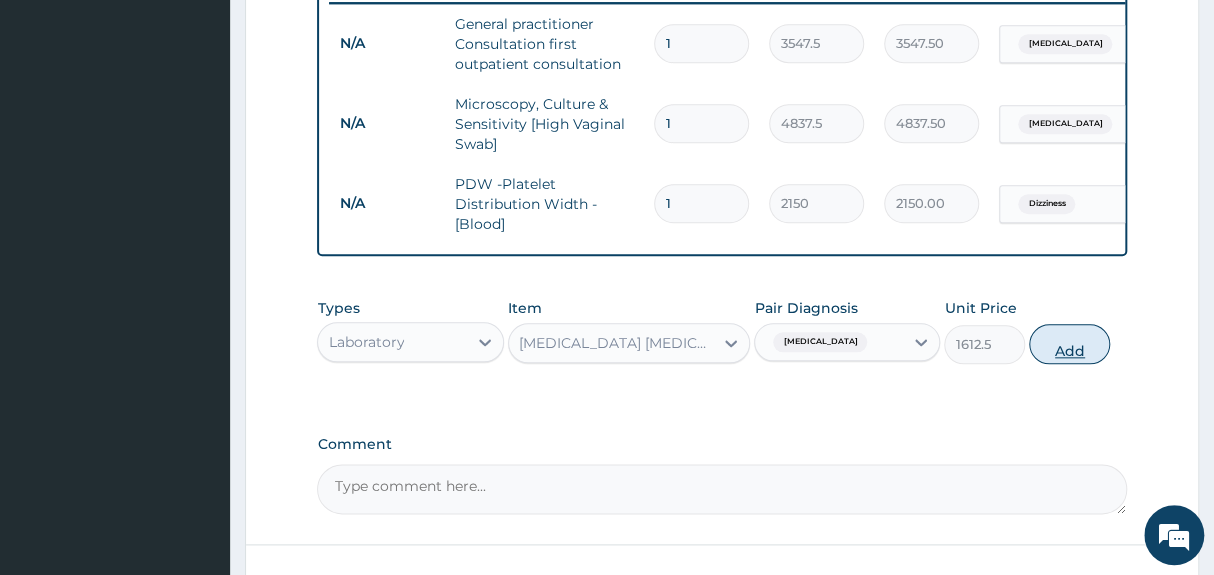 click on "Add" at bounding box center (1069, 344) 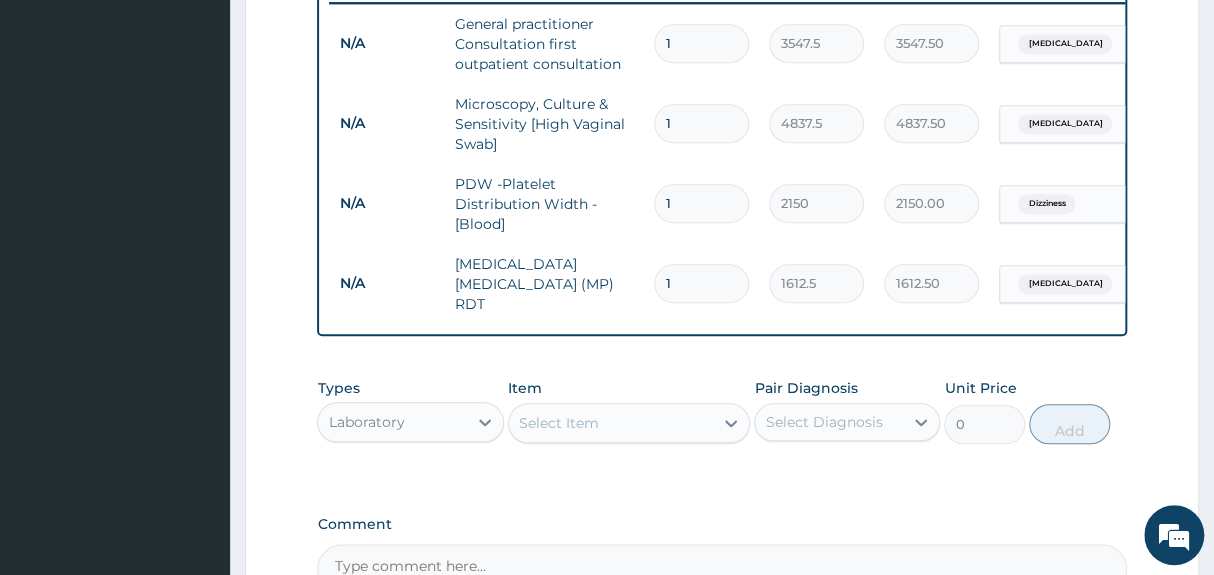 click on "Step  2  of 2 PA Code / Prescription Code Enter Code(Secondary Care Only) Encounter Date 19-06-2025 Important Notice Please enter PA codes before entering items that are not attached to a PA code   All diagnoses entered must be linked to a claim item. Diagnosis & Claim Items that are visible but inactive cannot be edited because they were imported from an already approved PA code. Diagnosis Malaria Query Dizziness Confirmed Typhoid fever Query Candidiasis Query NB: All diagnosis must be linked to a claim item Claim Items Type Name Quantity Unit Price Total Price Pair Diagnosis Actions N/A General practitioner Consultation first outpatient consultation 1 3547.5 3547.50 Malaria Delete N/A Microscopy, Culture & Sensitivity [High Vaginal Swab] 1 4837.5 4837.50 Candidiasis Delete N/A PDW -Platelet Distribution Width - [Blood] 1 2150 2150.00 Dizziness Delete N/A MALARIA PARASITE (MP) RDT 1 1612.5 1612.50 Malaria Delete Types Laboratory Item Select Item Pair Diagnosis Select Diagnosis Unit Price 0 Add Comment" at bounding box center [722, 24] 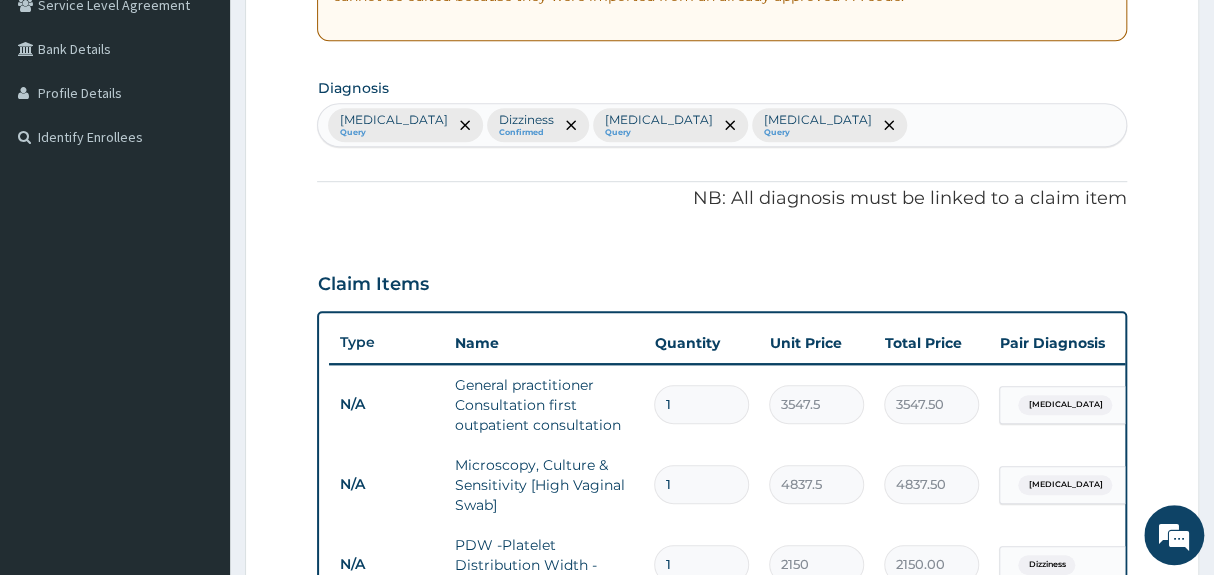 scroll, scrollTop: 430, scrollLeft: 0, axis: vertical 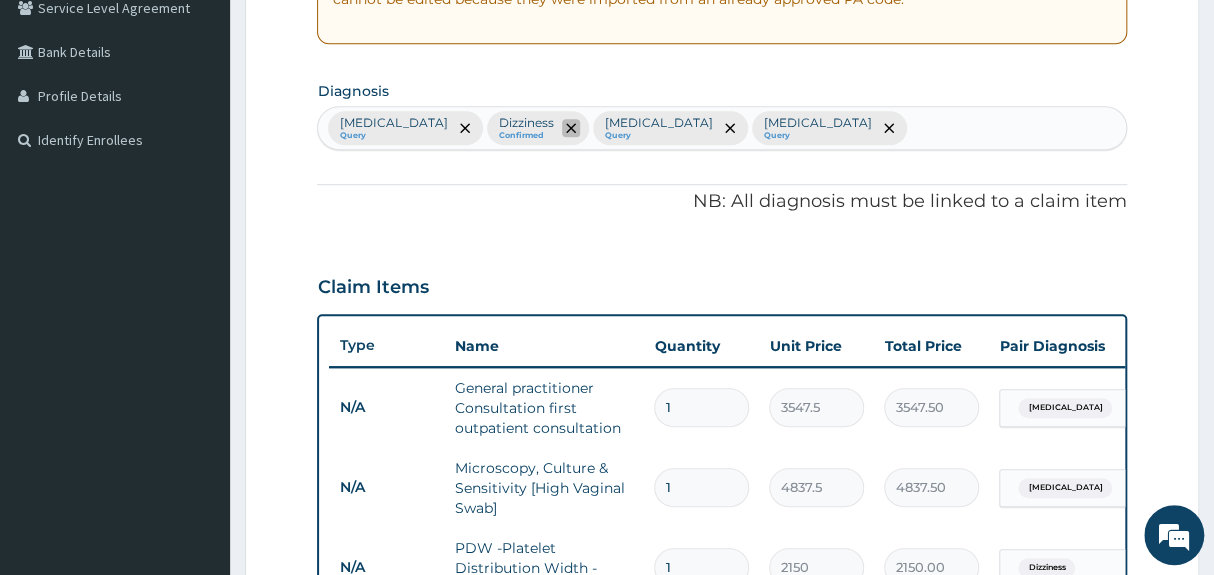 click 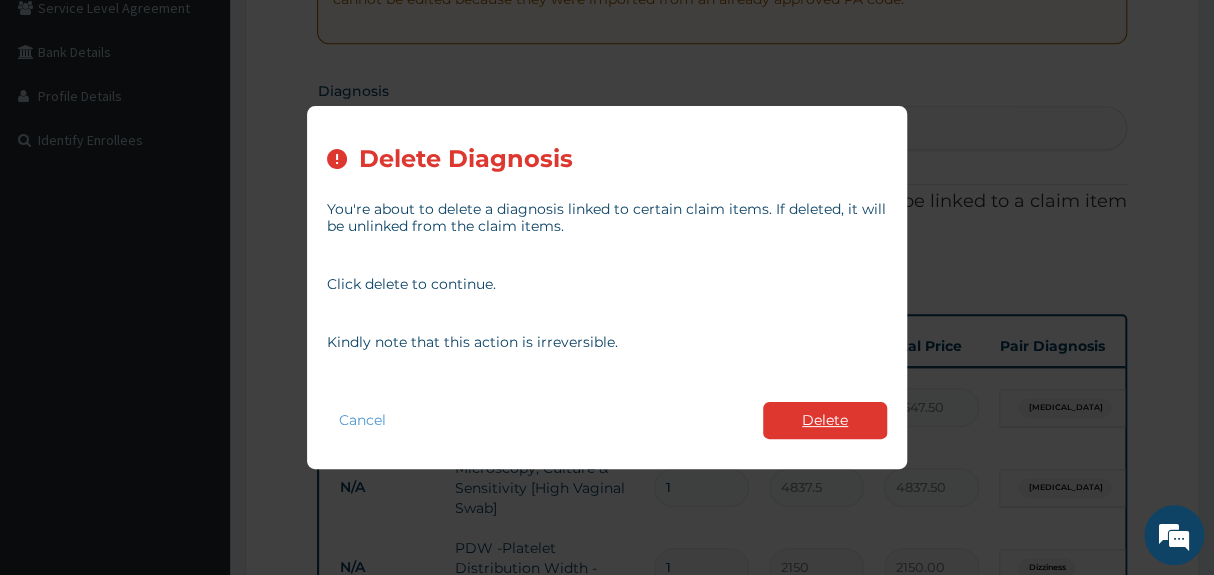 click on "Delete" at bounding box center (825, 420) 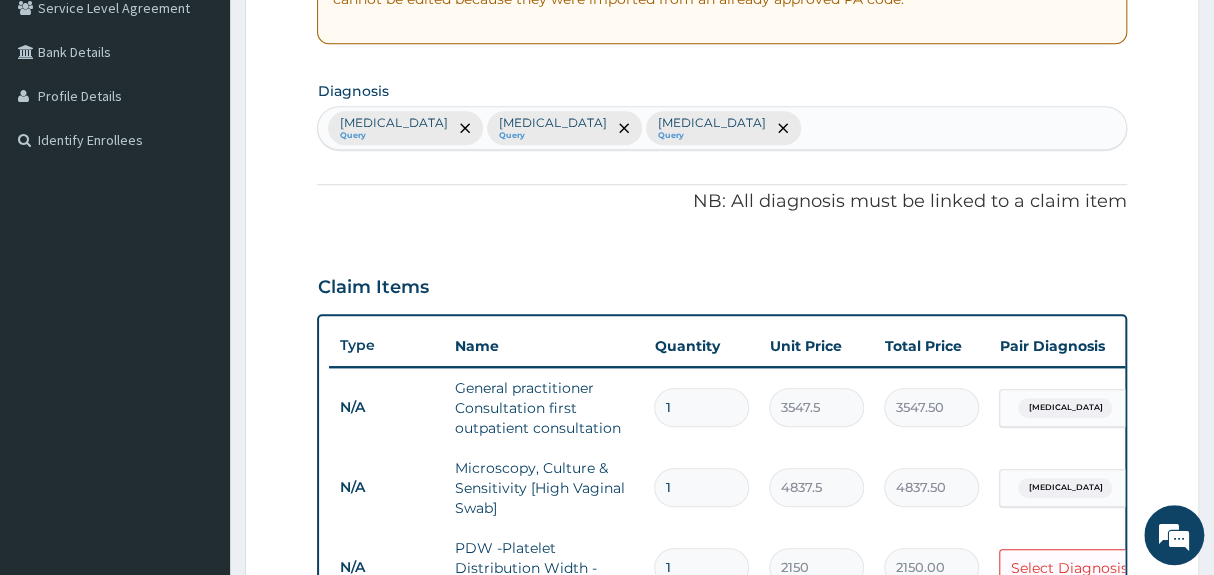 click on "Malaria Query Typhoid fever Query Candidiasis Query" at bounding box center (721, 128) 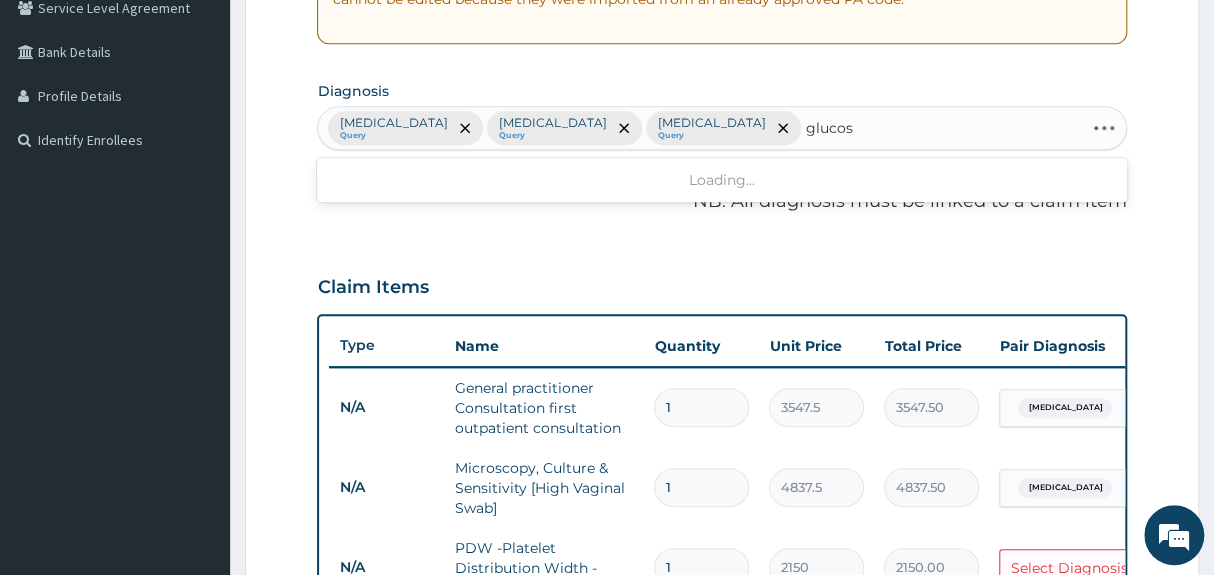 type on "glucose" 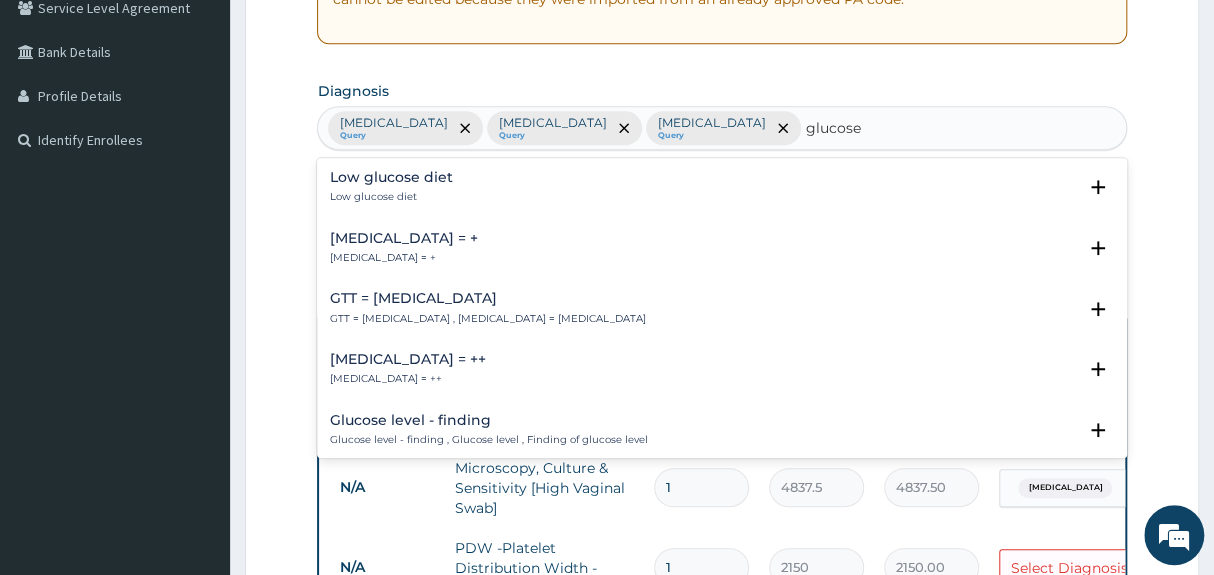 click on "Glucose level - finding" at bounding box center [488, 420] 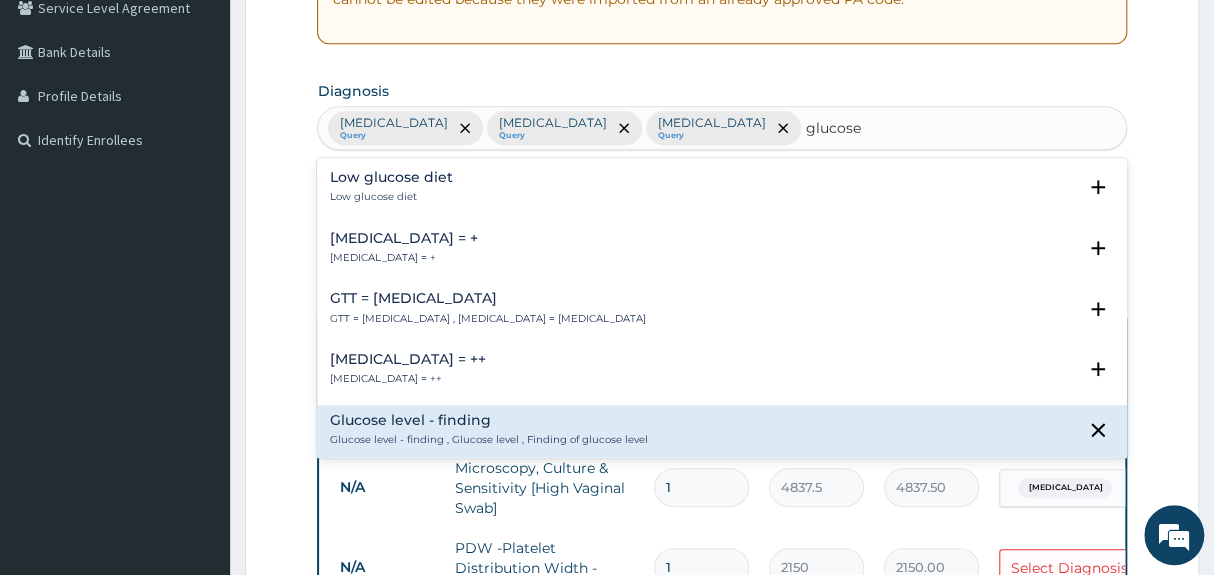 scroll, scrollTop: 215, scrollLeft: 0, axis: vertical 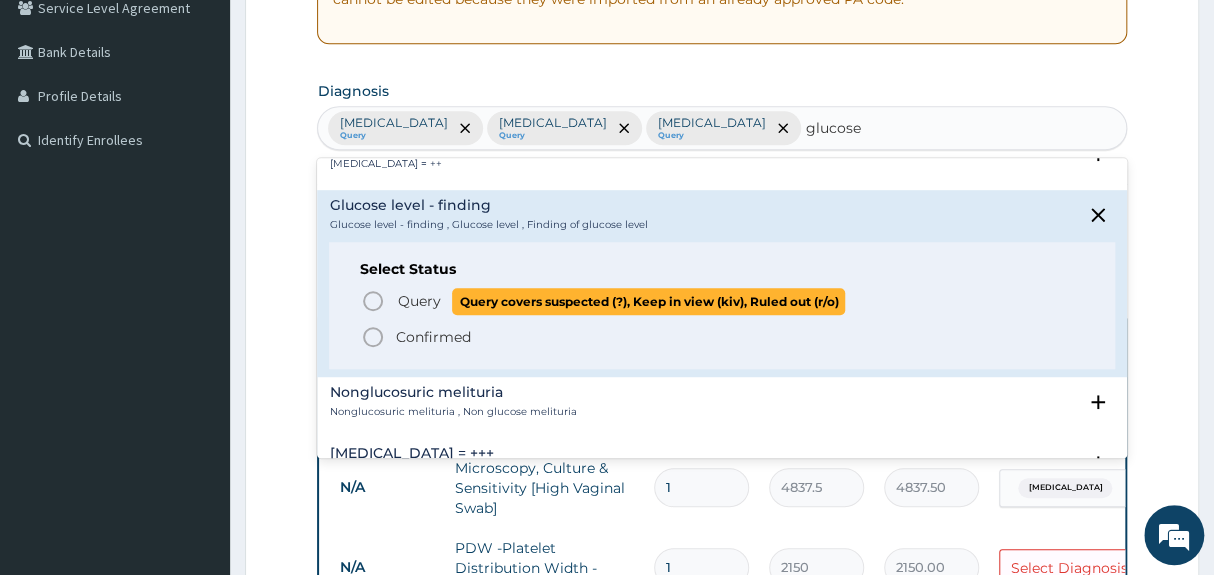 click 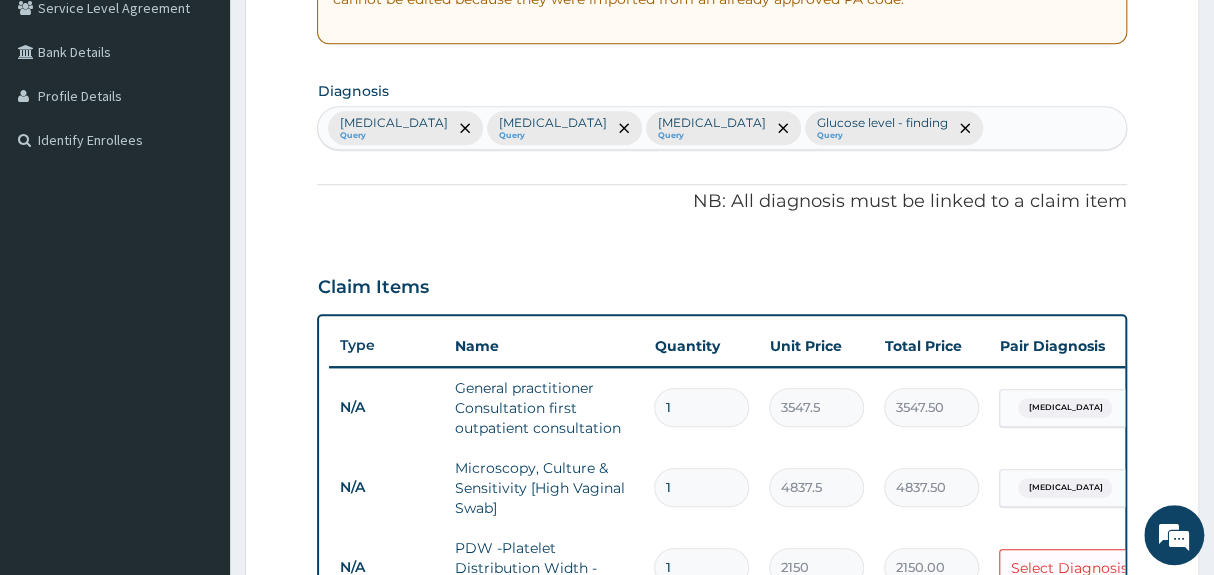 click on "Claim Items" at bounding box center (721, 283) 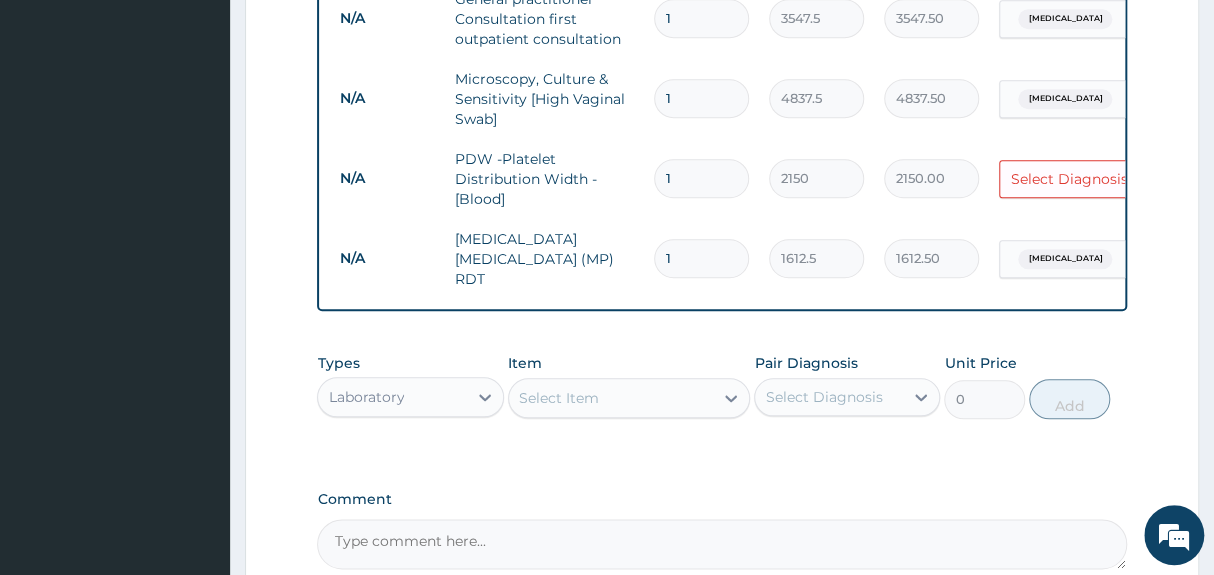 scroll, scrollTop: 867, scrollLeft: 0, axis: vertical 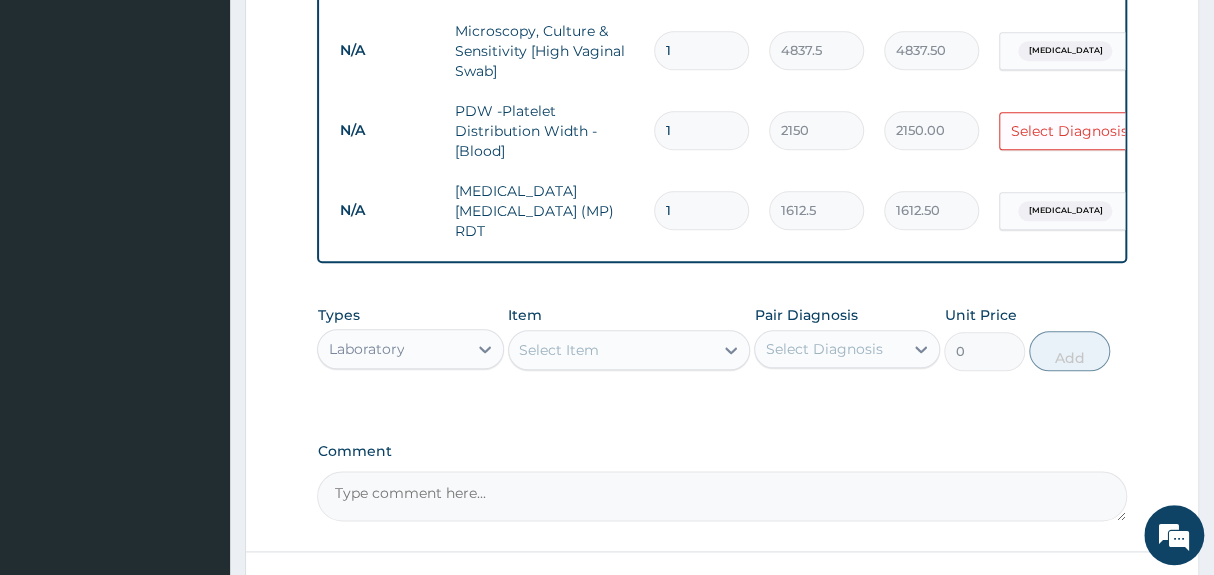 click on "Select Item" at bounding box center (559, 350) 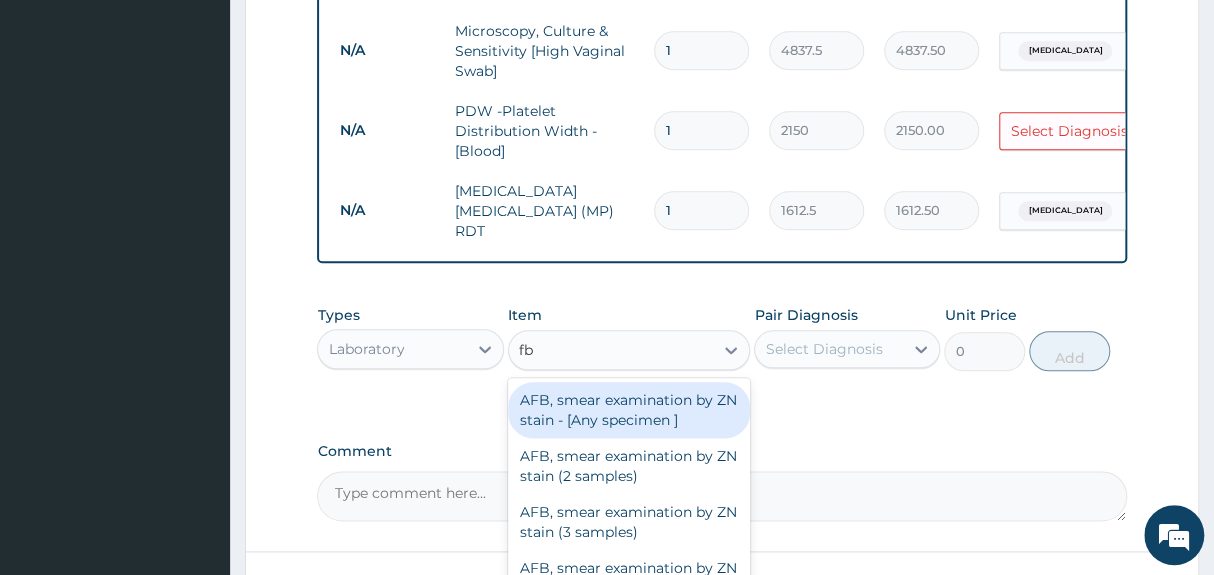 type on "fbs" 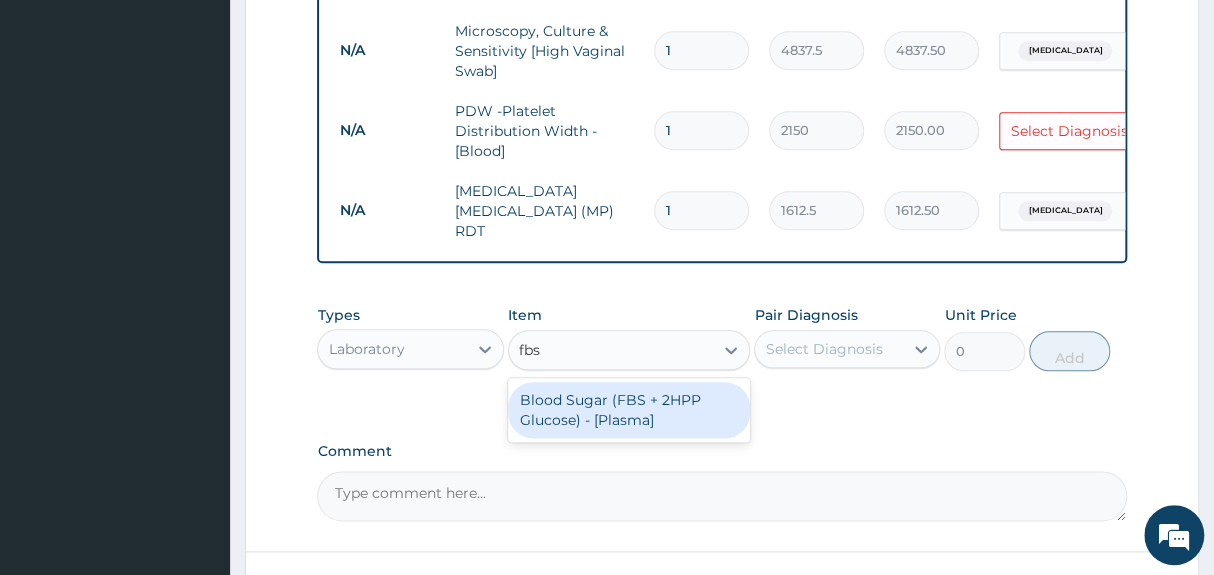 click on "Blood Sugar (FBS + 2HPP Glucose) - [Plasma]" at bounding box center (629, 410) 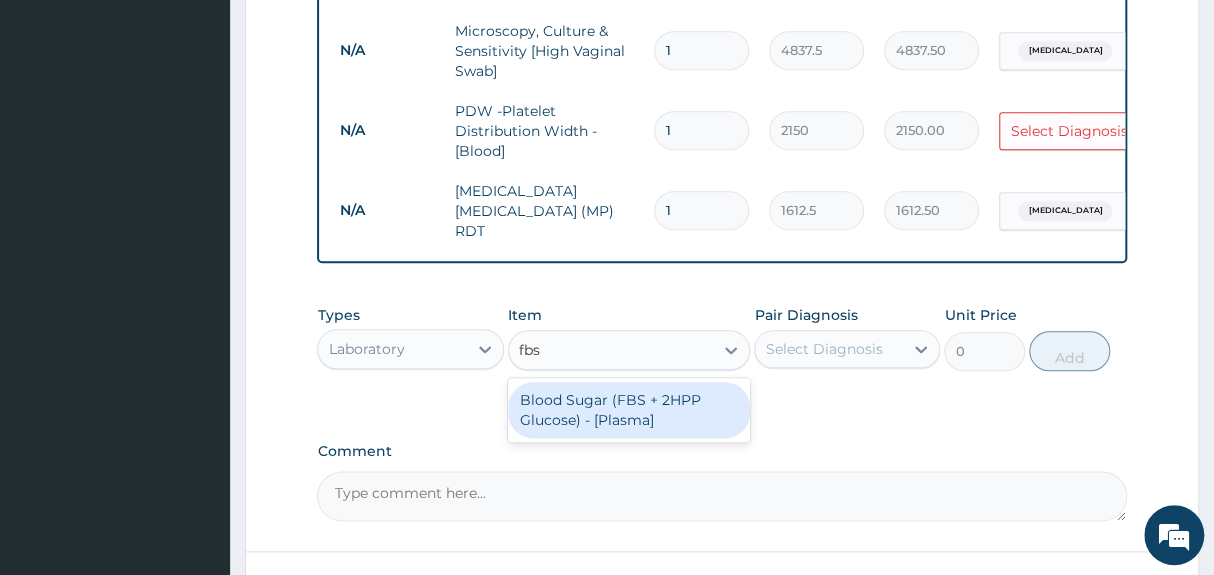 type 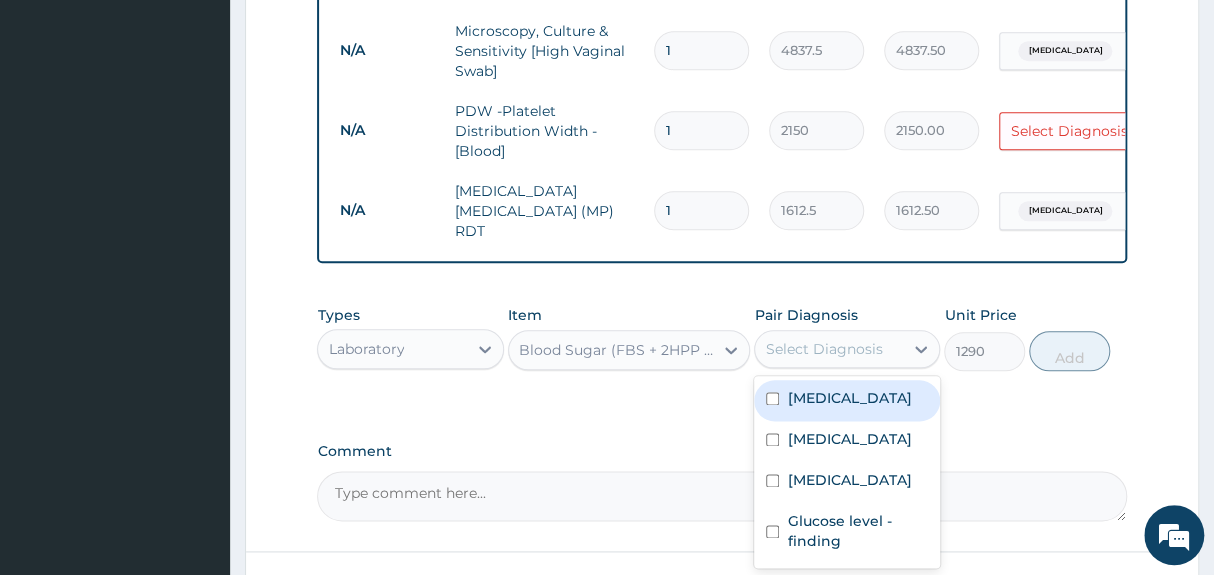 click on "Select Diagnosis" at bounding box center [829, 349] 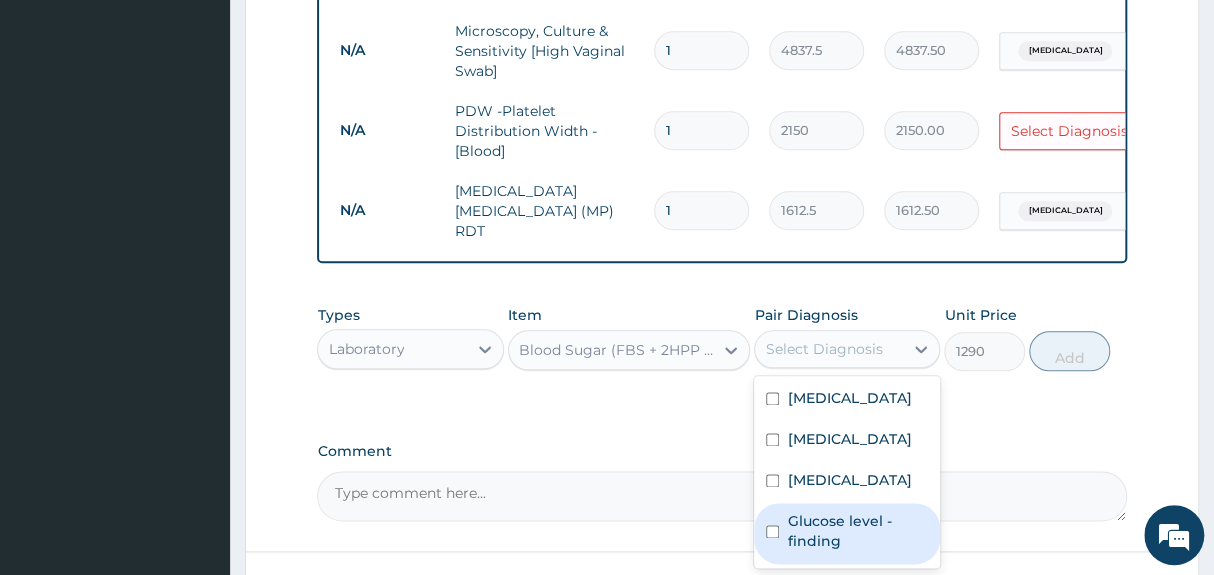 click on "Glucose level - finding" at bounding box center [857, 531] 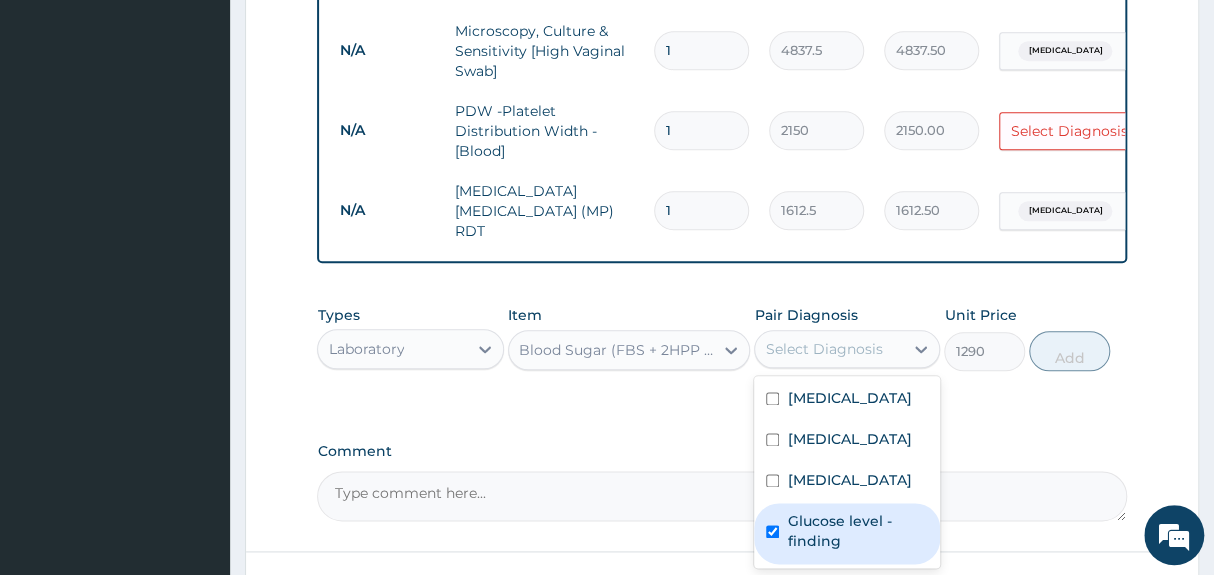 checkbox on "true" 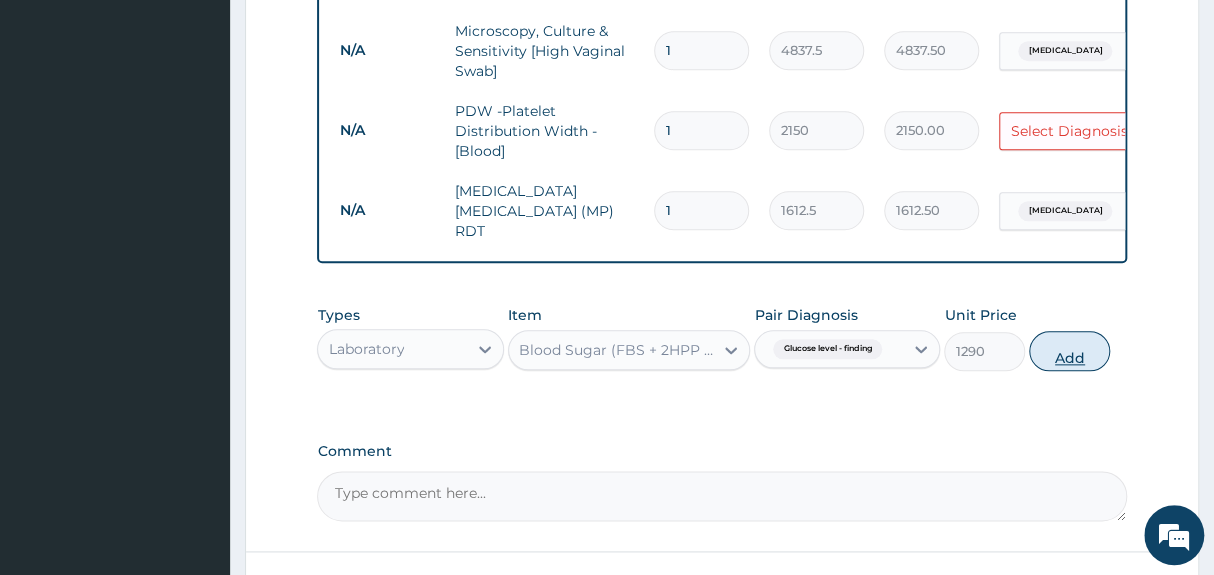 click on "Add" at bounding box center (1069, 351) 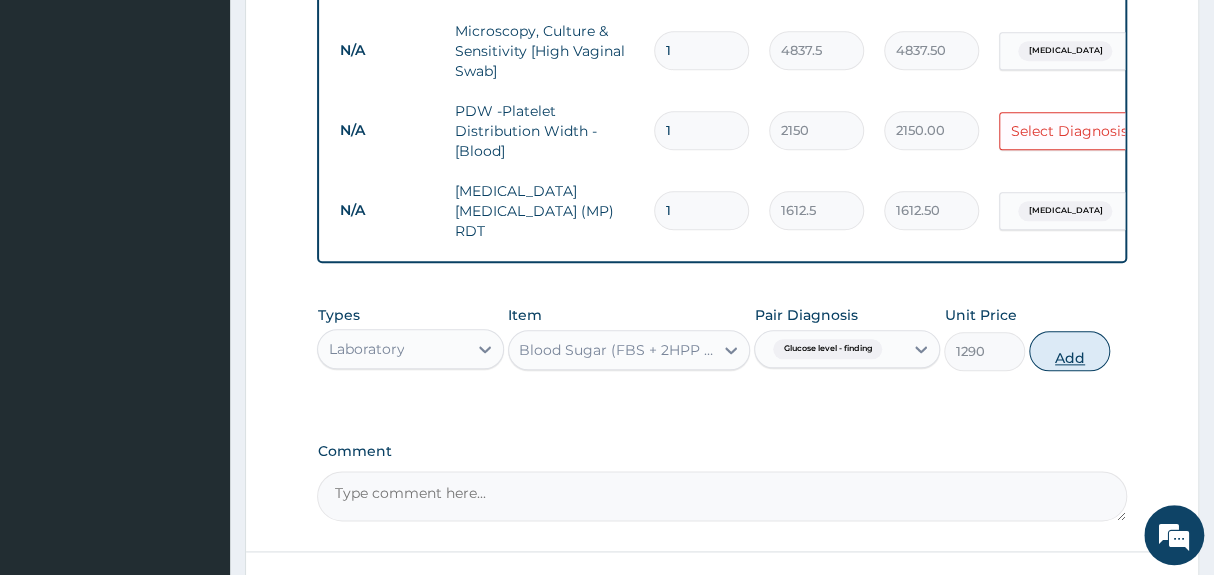 type on "0" 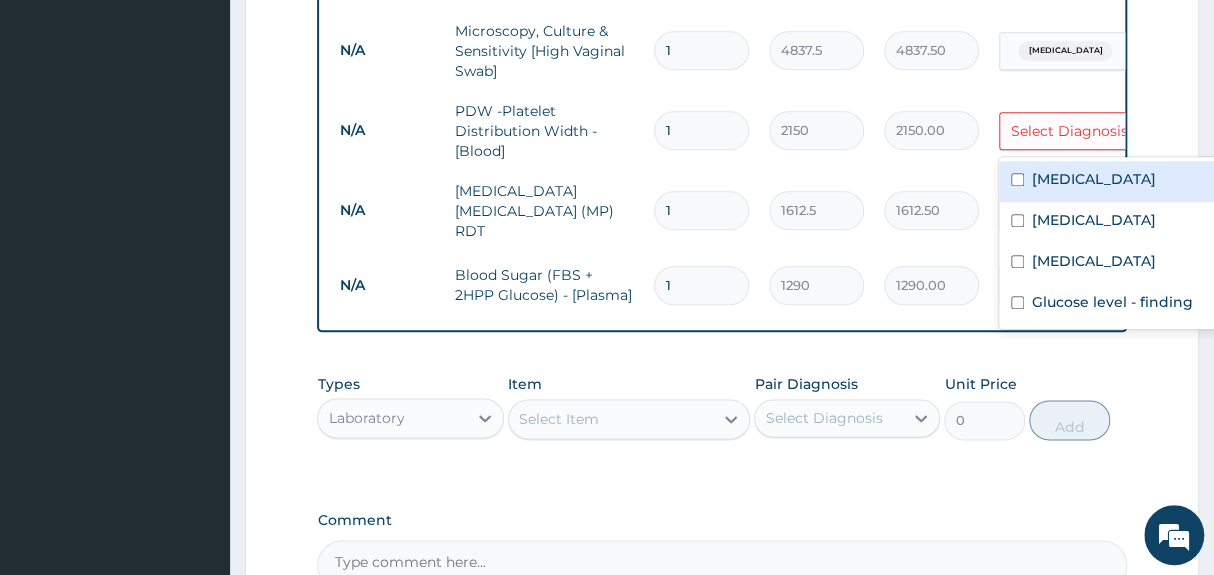 click on "Select Diagnosis" at bounding box center (1068, 131) 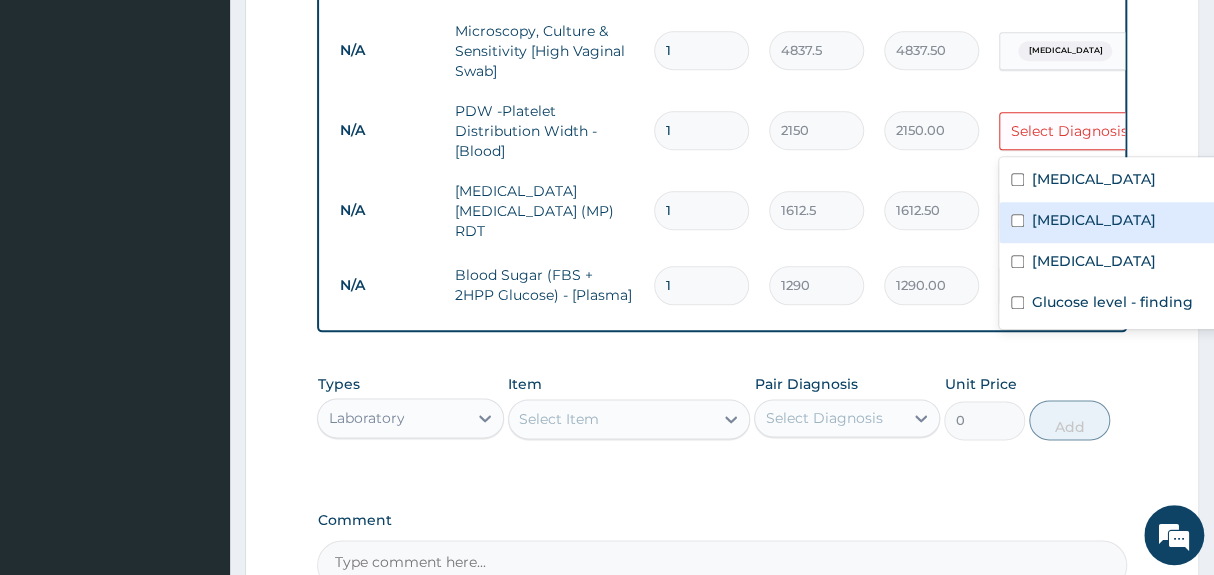click on "[MEDICAL_DATA]" at bounding box center [1124, 222] 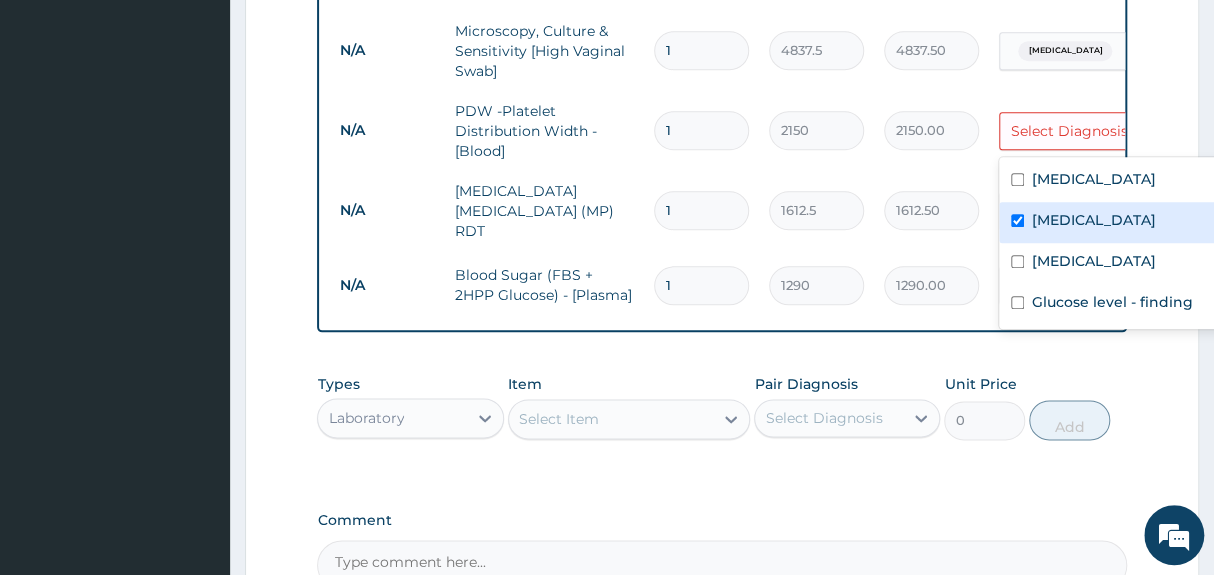 checkbox on "true" 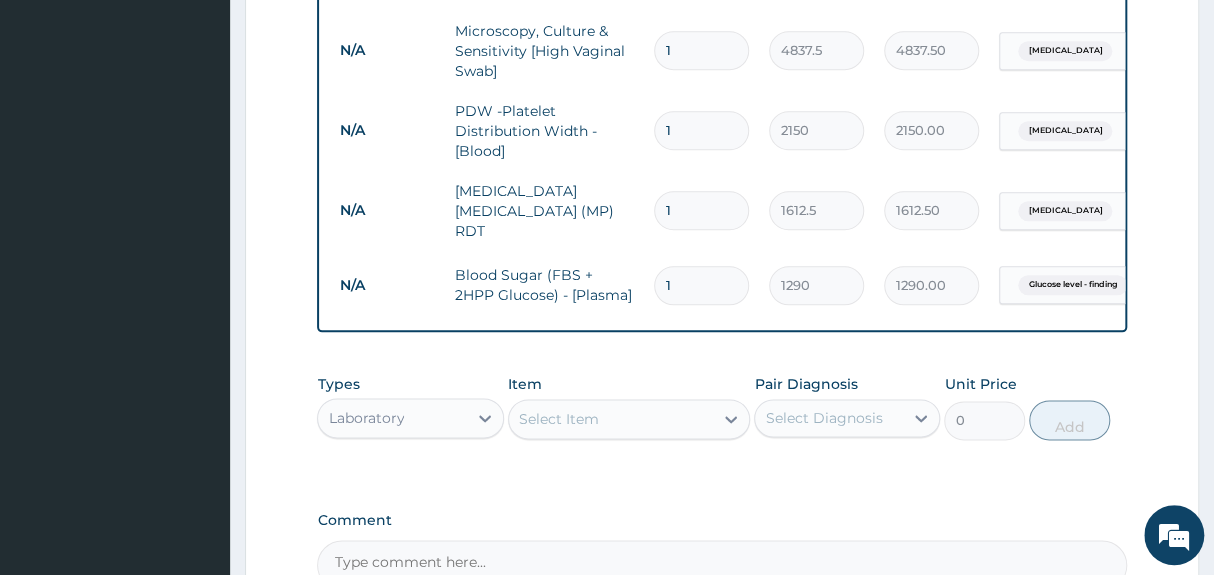click on "Step  2  of 2 PA Code / Prescription Code Enter Code(Secondary Care Only) Encounter Date 19-06-2025 Important Notice Please enter PA codes before entering items that are not attached to a PA code   All diagnoses entered must be linked to a claim item. Diagnosis & Claim Items that are visible but inactive cannot be edited because they were imported from an already approved PA code. Diagnosis Malaria Query Typhoid fever Query Candidiasis Query Glucose level - finding Query NB: All diagnosis must be linked to a claim item Claim Items Type Name Quantity Unit Price Total Price Pair Diagnosis Actions N/A General practitioner Consultation first outpatient consultation 1 3547.5 3547.50 Malaria Delete N/A Microscopy, Culture & Sensitivity [High Vaginal Swab] 1 4837.5 4837.50 Candidiasis Delete N/A PDW -Platelet Distribution Width - [Blood] 1 2150 2150.00 Typhoid fever Delete N/A MALARIA PARASITE (MP) RDT 1 1612.5 1612.50 Malaria Delete N/A Blood Sugar (FBS + 2HPP Glucose) - [Plasma] 1 1290 1290.00 Delete Types Item 0" at bounding box center [722, -14] 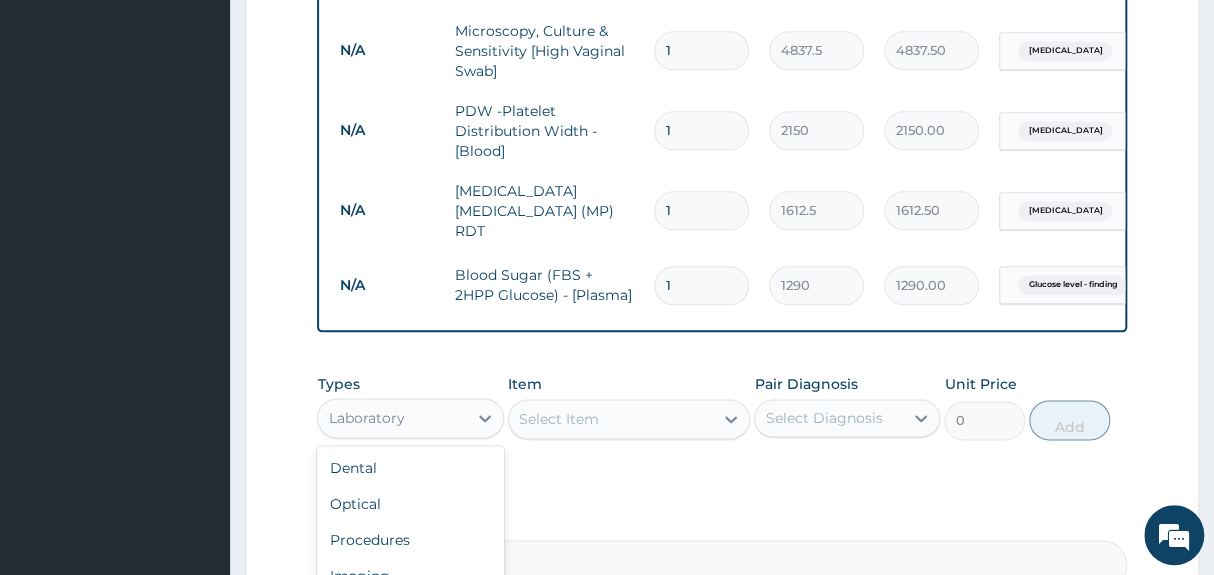 click on "Laboratory" at bounding box center (392, 418) 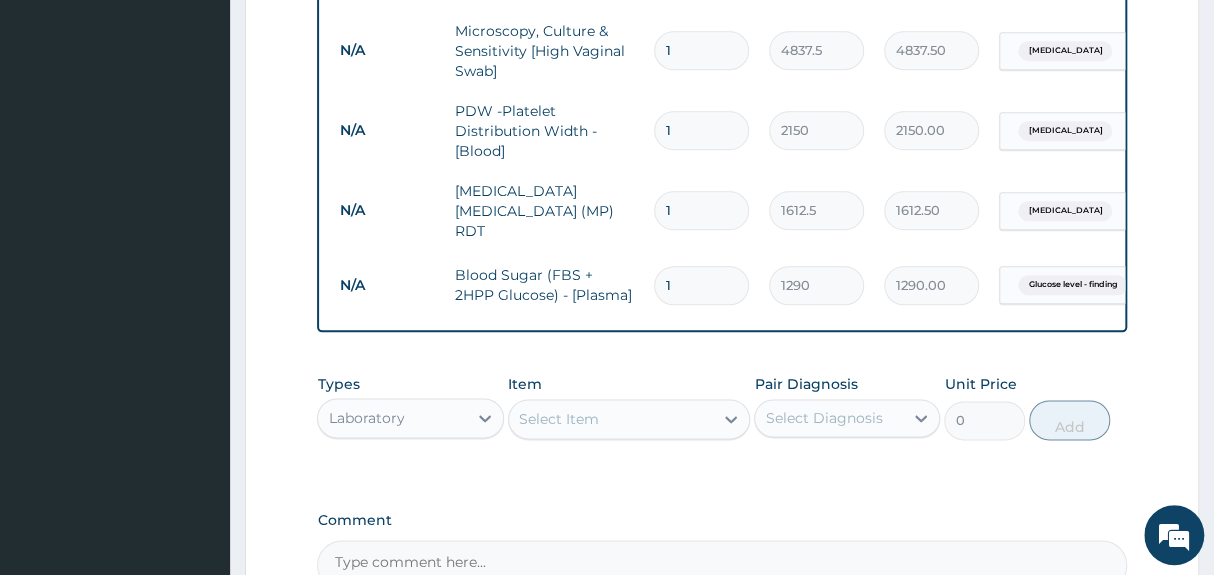 click on "Laboratory" at bounding box center [392, 418] 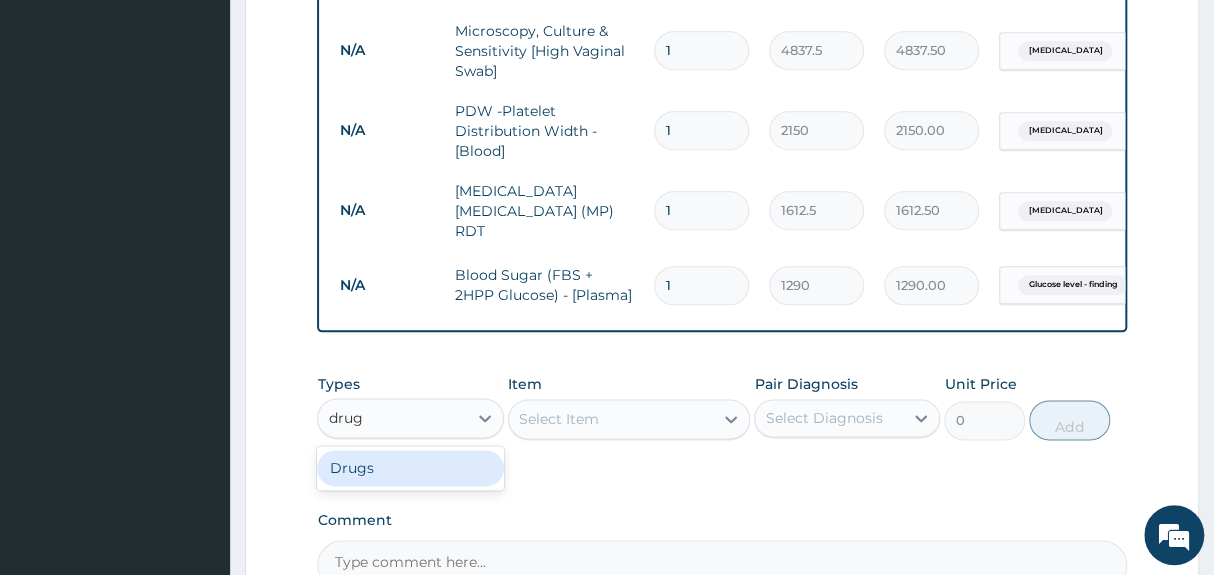 type on "drugs" 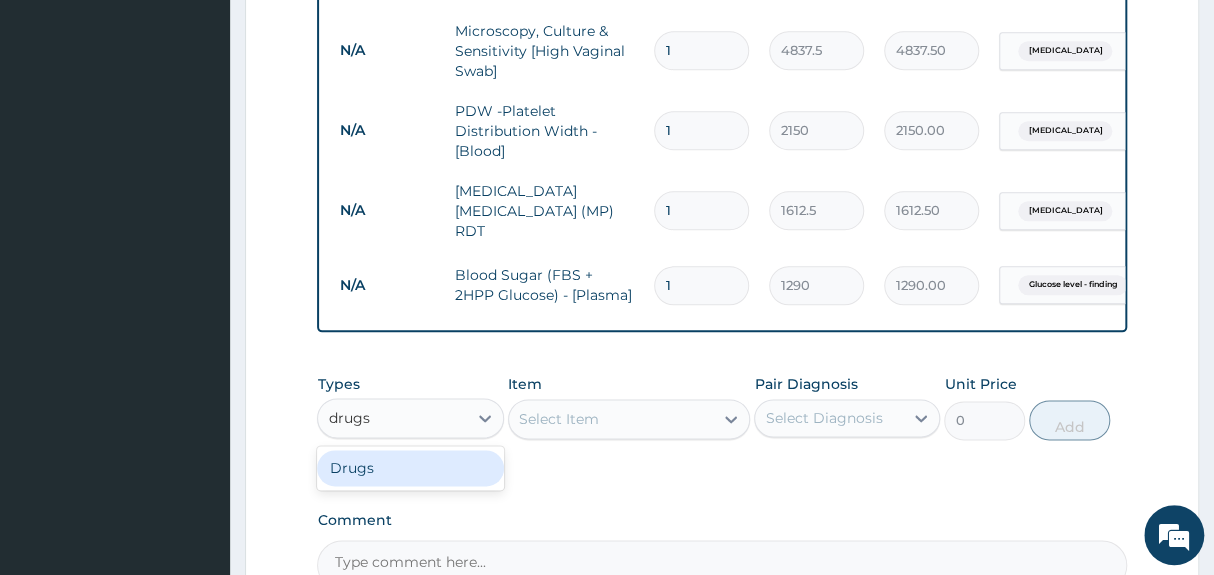 click on "Drugs" at bounding box center (410, 468) 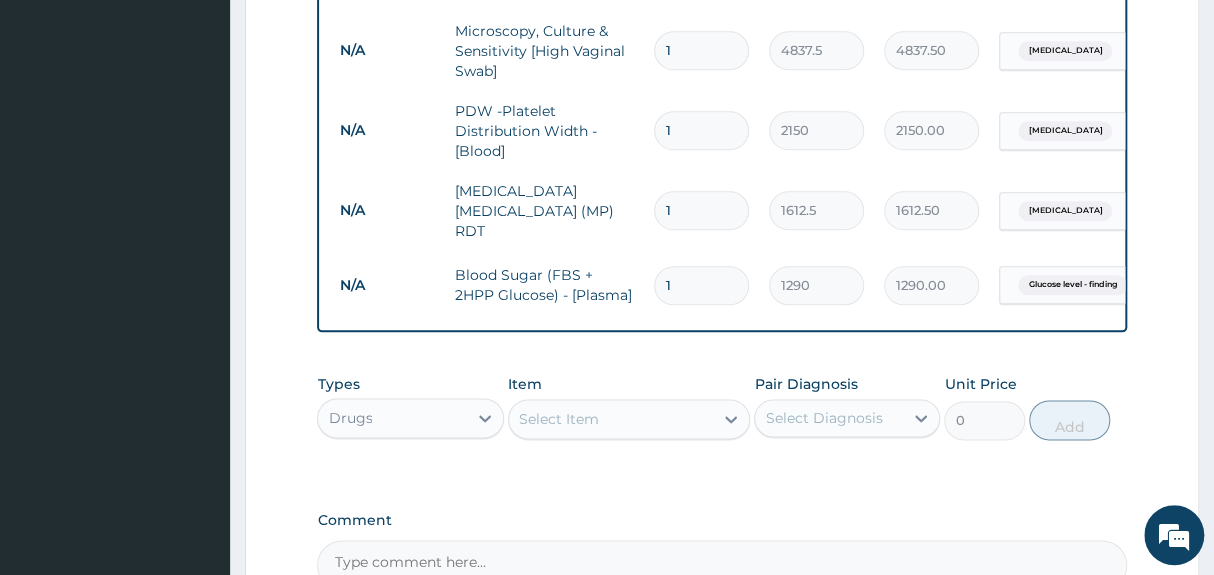 click on "Select Item" at bounding box center (611, 419) 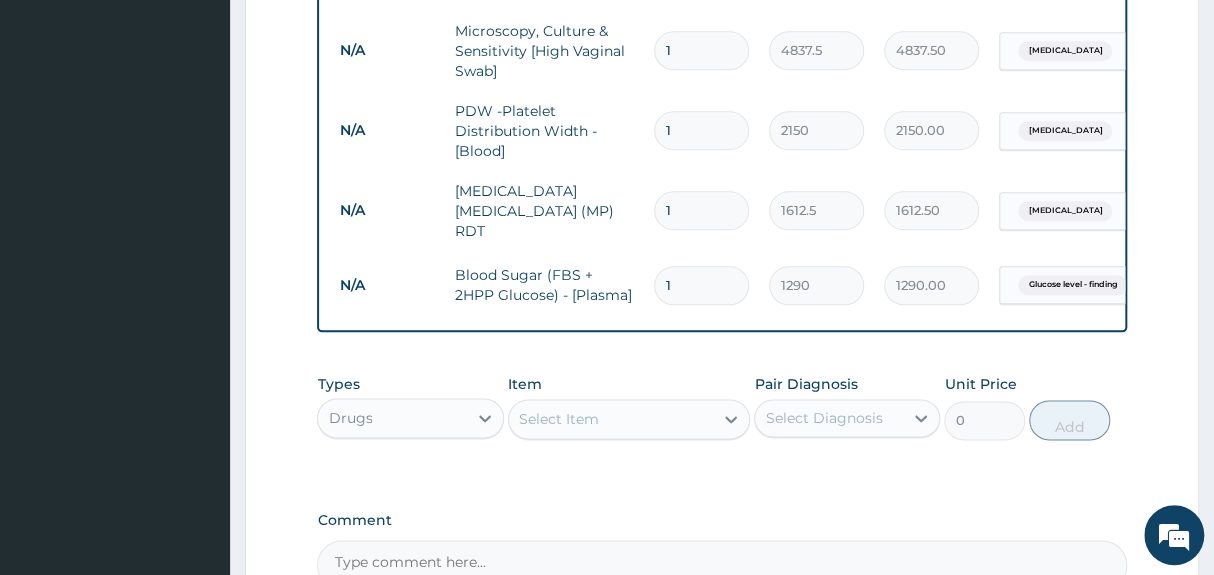 click on "Select Item" at bounding box center (611, 419) 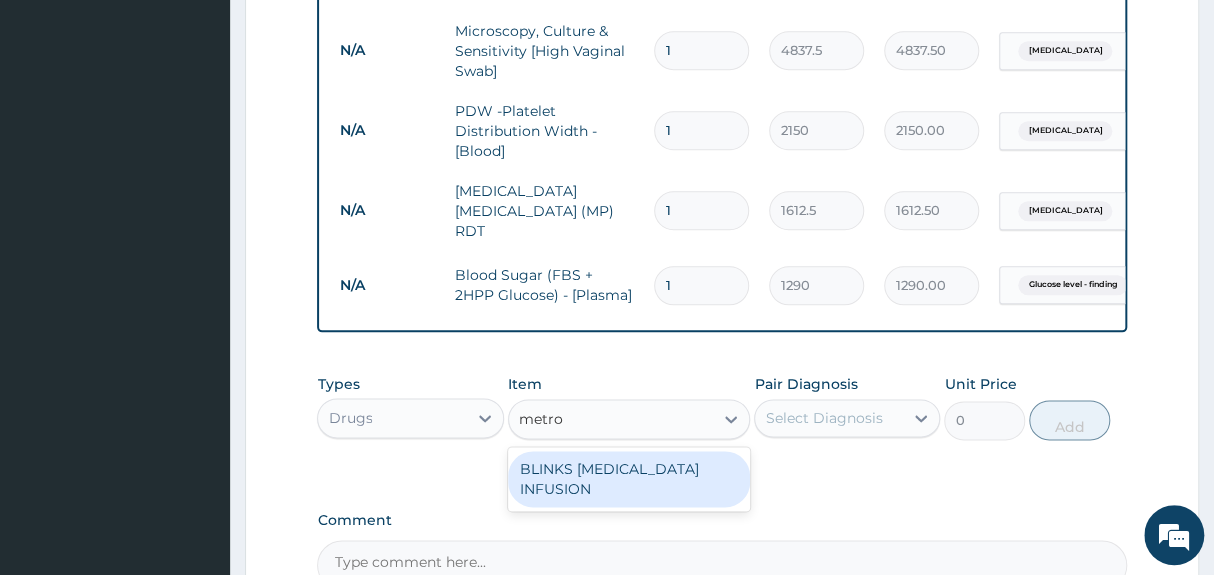 type on "metron" 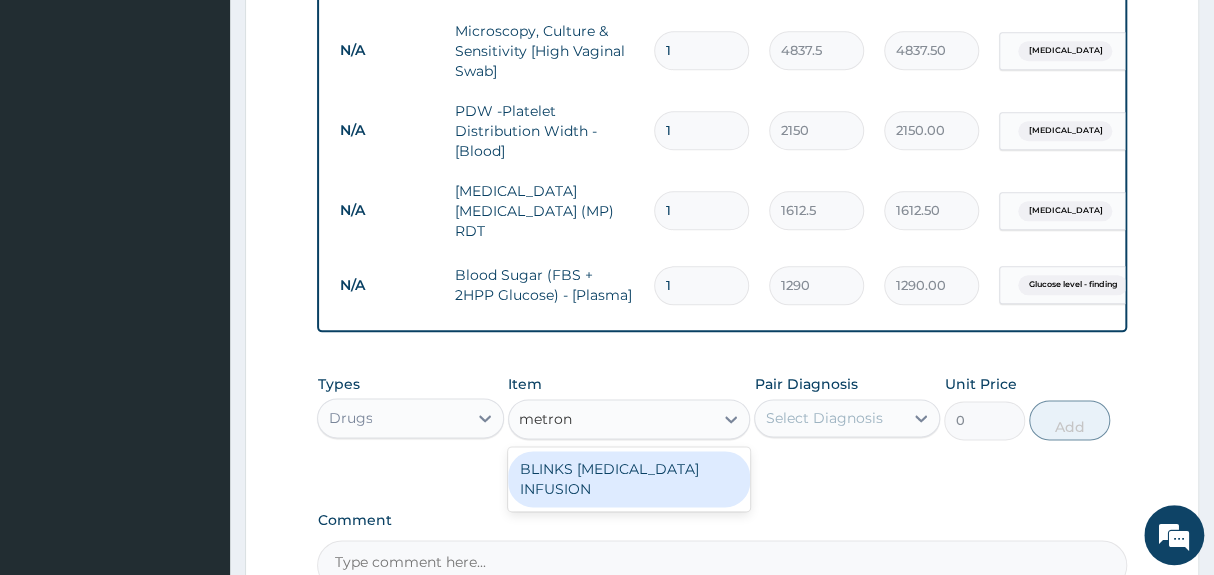 click on "BLINKS METRONIDAZOLE INFUSION" at bounding box center [629, 479] 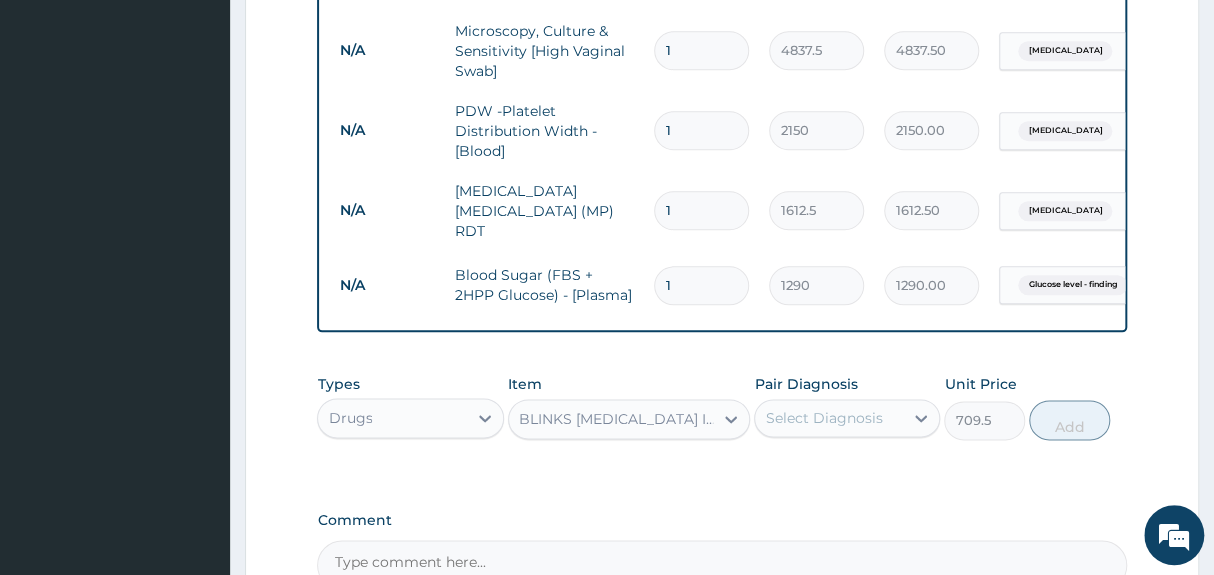 click on "BLINKS METRONIDAZOLE INFUSION" at bounding box center (617, 419) 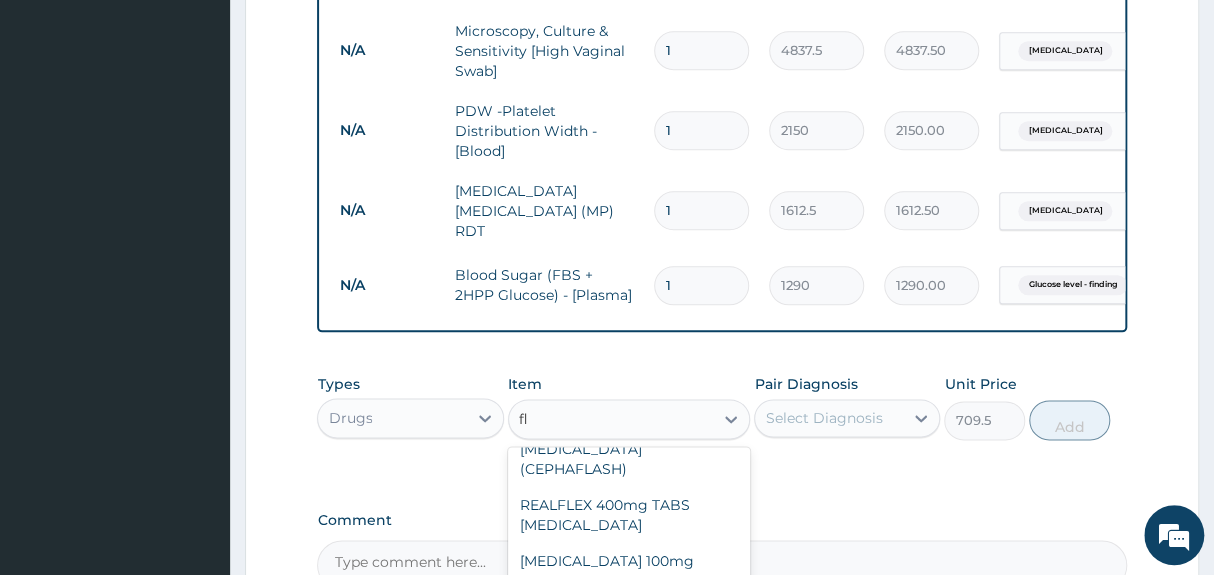 scroll, scrollTop: 594, scrollLeft: 0, axis: vertical 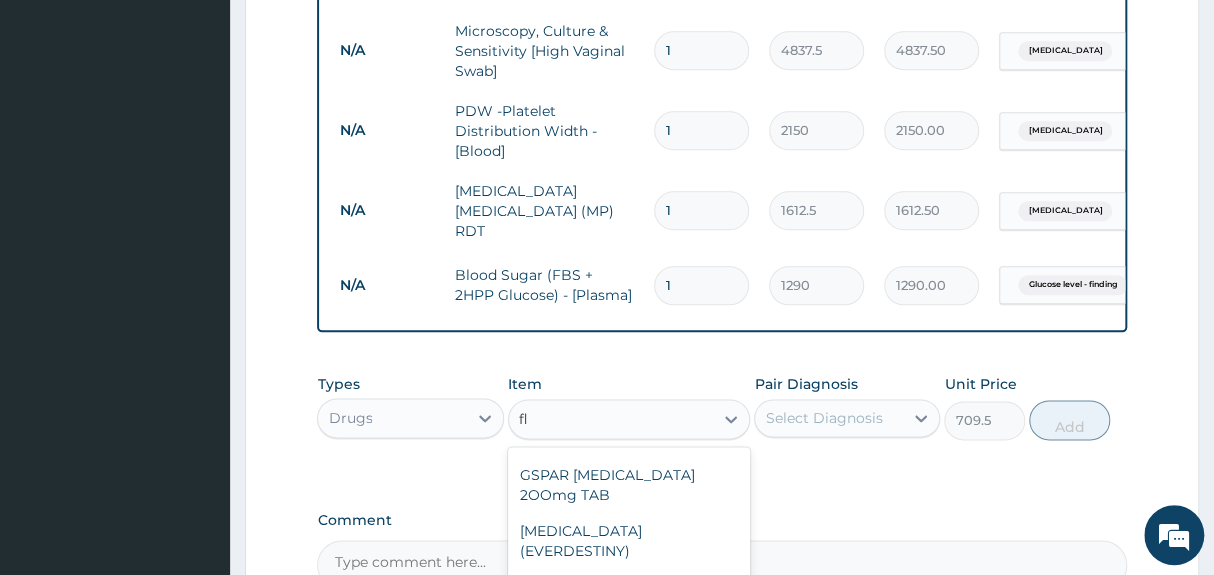 type on "fla" 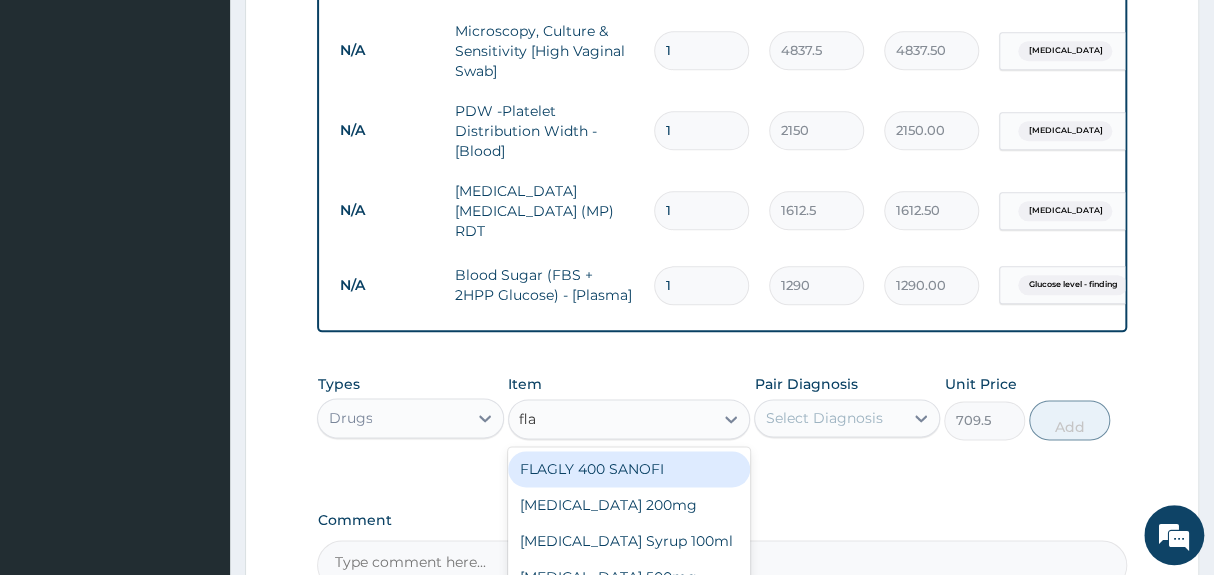 scroll, scrollTop: 0, scrollLeft: 0, axis: both 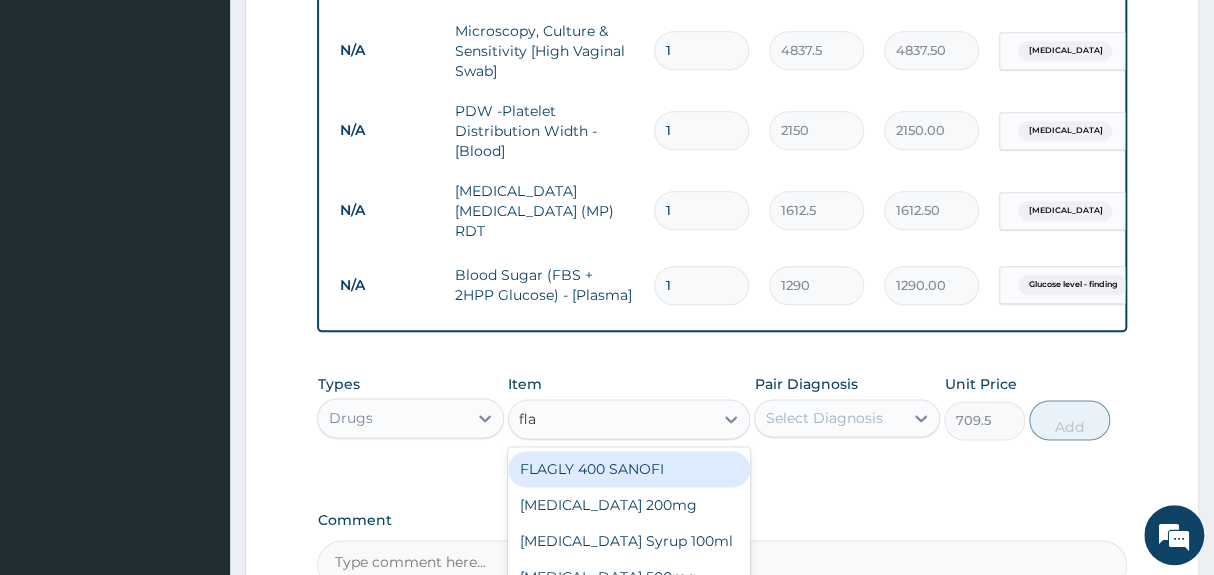 click on "FLAGLY 400 SANOFI" at bounding box center (629, 469) 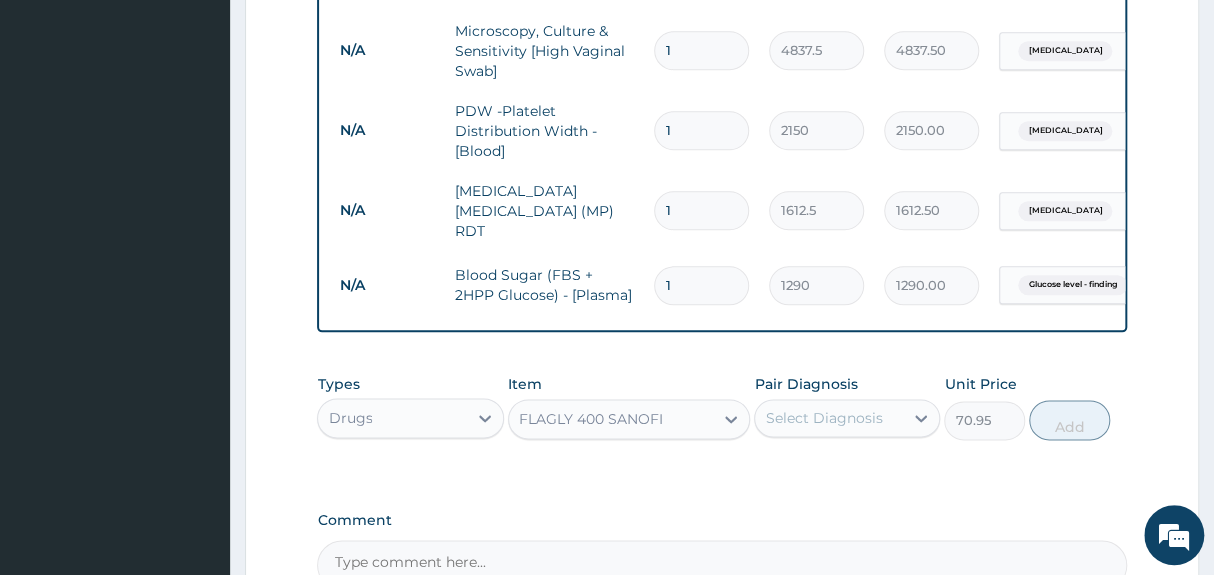 click on "FLAGLY 400 SANOFI" at bounding box center [611, 419] 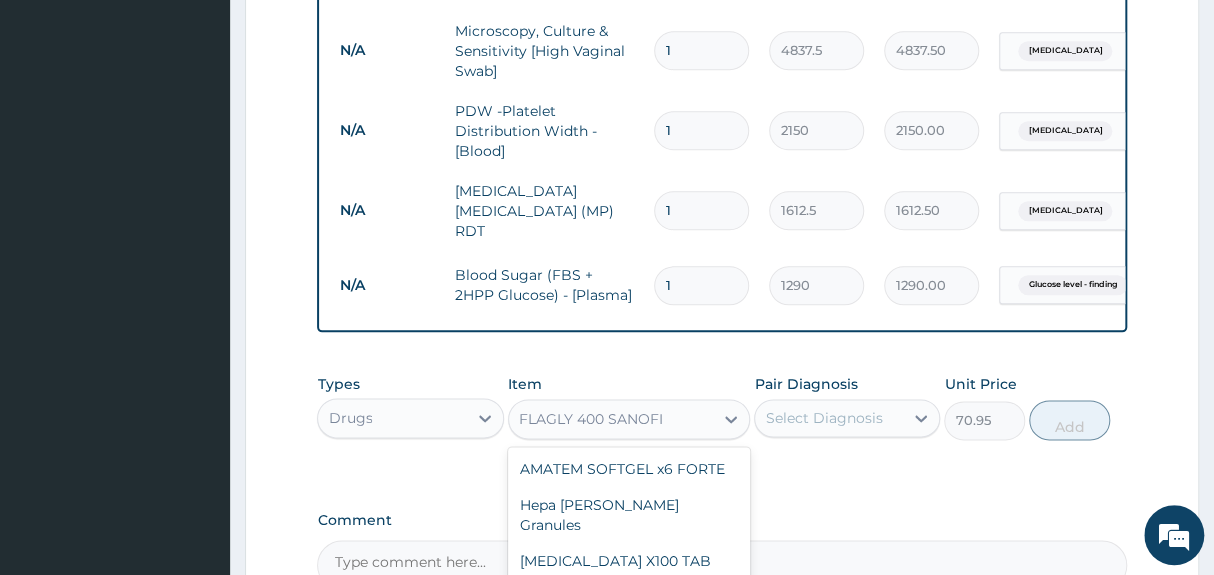 scroll, scrollTop: 22877, scrollLeft: 0, axis: vertical 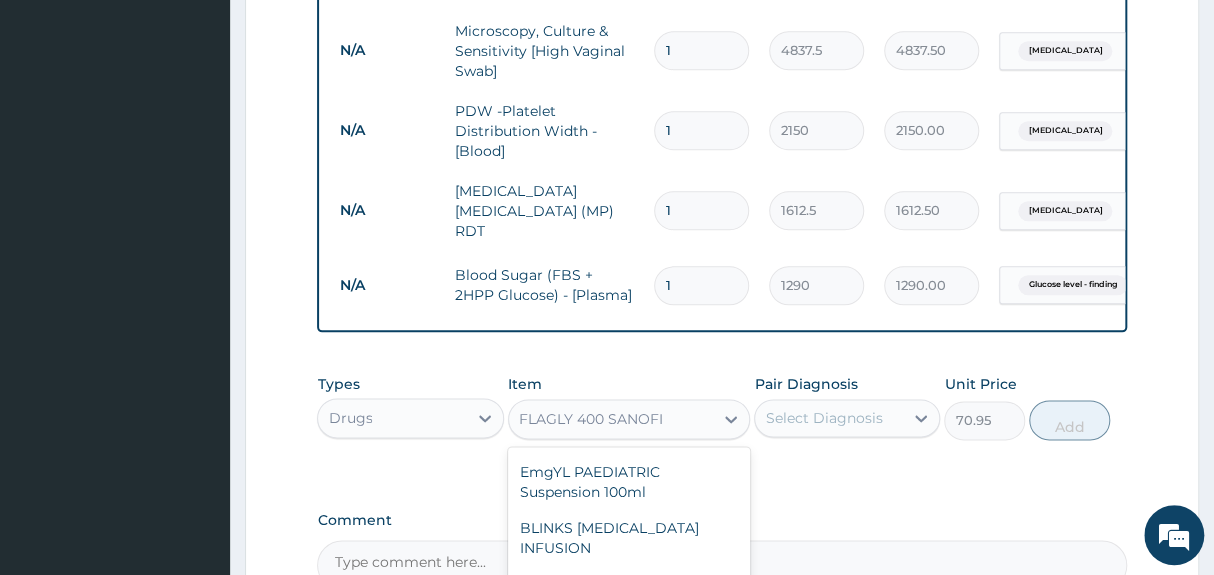 click on "Types Drugs Item option FLAGLY 400 SANOFI, selected. option FLAGLY 400 SANOFI selected, 559 of 789. 789 results available. Use Up and Down to choose options, press Enter to select the currently focused option, press Escape to exit the menu, press Tab to select the option and exit the menu. FLAGLY 400 SANOFI AMATEM SOFTGEL x6 FORTE Hepa Merz Granules B-COMPLEX X100 TAB DR MAYER B-12 NATURE'SFIELD CUP MULTIVITE (EVANS) ORGANIC HEALTH ZINC TABLET 100mg EMZOR PAEDIATRIC ZINC SULPHATE 20g 10x10 VITAMIN K1 Injection VITAMIN K X 100 (TOPSEA) NEUROVIT FORTE EVERDESTINY VITAMIN E JESDOL VITAMIN A OSTEOMED 20mg LIVOLIN FORTE EMZOR FOLIC ACID X 100 ASTYMIN CAPS TOT'HEMA ORAL SOLUTION RIBORICH B2 Vitamin B complex injection FESULF X 100 FERRODAN PLUS CAPS FERROLAB -12 VITAMIN C Injection LABOPLEX VITAMIN B-COMPLEX Injection. EMVITE DROPS GLORON CAPSULE BIG CITRAMIN DROPS CALCITAB CALCIUM SUPPLEMENT CAL D3 ASCOBION C300 VIT-C Syrup 100ml MULTIVITE MULTIVITAMIN Syrup 100ml FOLIMOP FOLIC ACID Syrup 100ml ASCOMED X100 Daflon" at bounding box center [721, 422] 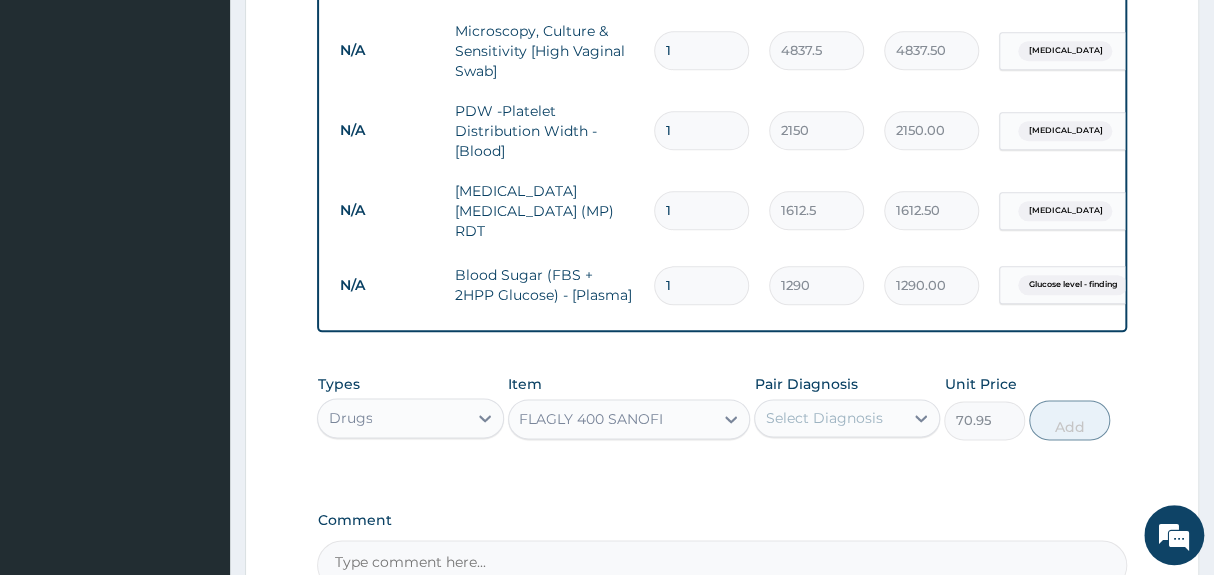 click on "Select Diagnosis" at bounding box center [823, 418] 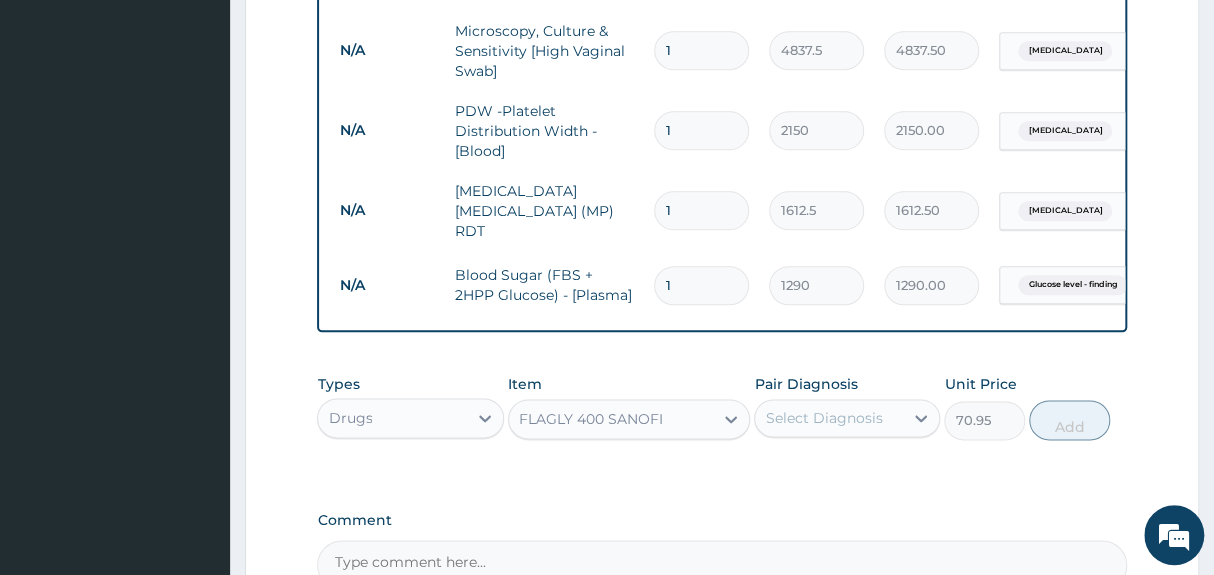click on "PA Code / Prescription Code Enter Code(Secondary Care Only) Encounter Date 19-06-2025 Important Notice Please enter PA codes before entering items that are not attached to a PA code   All diagnoses entered must be linked to a claim item. Diagnosis & Claim Items that are visible but inactive cannot be edited because they were imported from an already approved PA code. Diagnosis Malaria Query Typhoid fever Query Candidiasis Query Glucose level - finding Query NB: All diagnosis must be linked to a claim item Claim Items Type Name Quantity Unit Price Total Price Pair Diagnosis Actions N/A General practitioner Consultation first outpatient consultation 1 3547.5 3547.50 Malaria Delete N/A Microscopy, Culture & Sensitivity [High Vaginal Swab] 1 4837.5 4837.50 Candidiasis Delete N/A PDW -Platelet Distribution Width - [Blood] 1 2150 2150.00 Typhoid fever Delete N/A MALARIA PARASITE (MP) RDT 1 1612.5 1612.50 Malaria Delete N/A Blood Sugar (FBS + 2HPP Glucose) - [Plasma] 1 1290 1290.00 Glucose level - finding Delete Add" at bounding box center (721, -43) 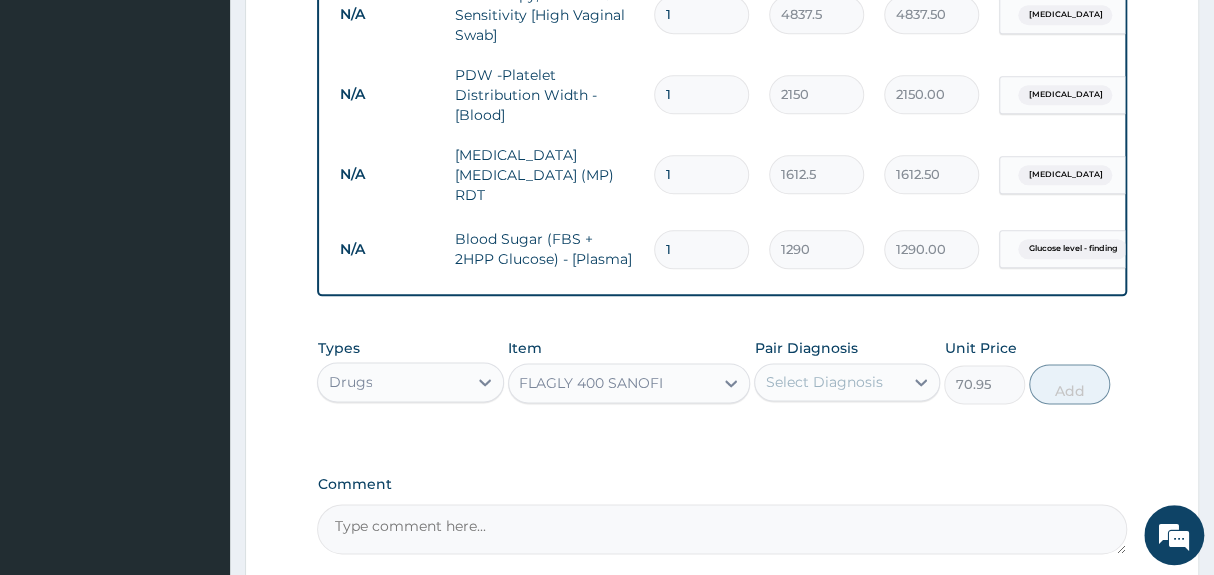 scroll, scrollTop: 940, scrollLeft: 0, axis: vertical 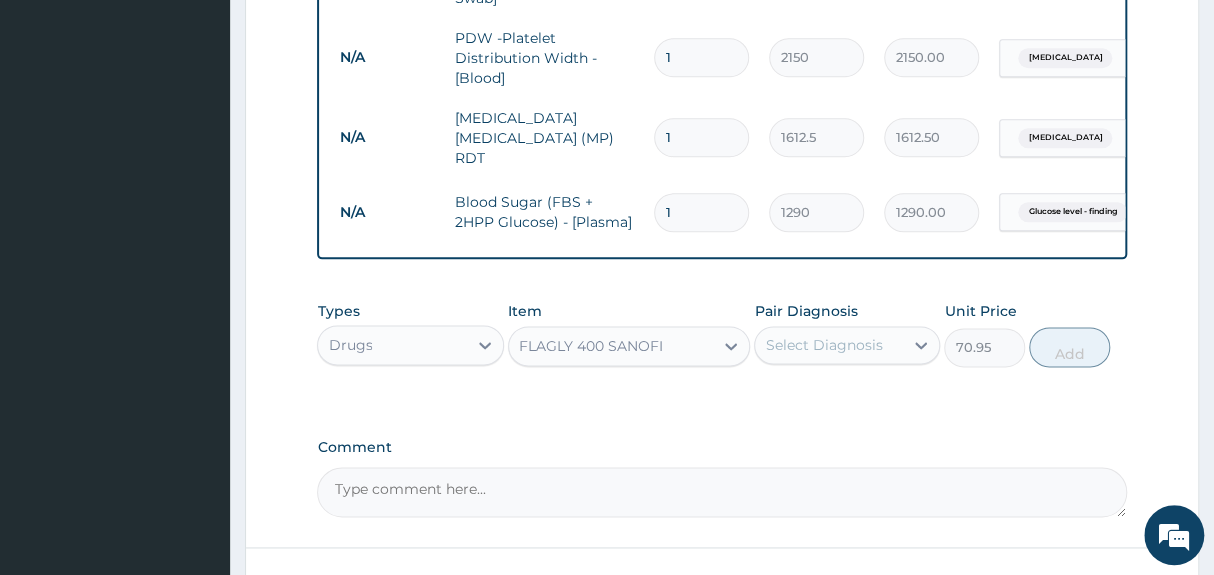 click on "Select Diagnosis" at bounding box center (823, 345) 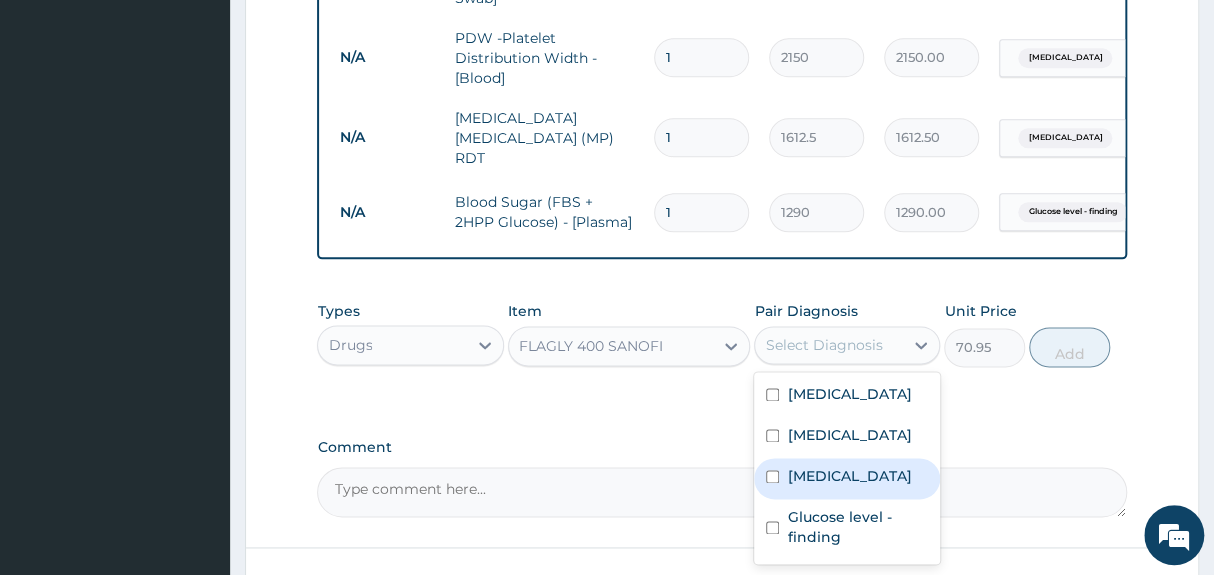click on "Candidiasis" at bounding box center [849, 476] 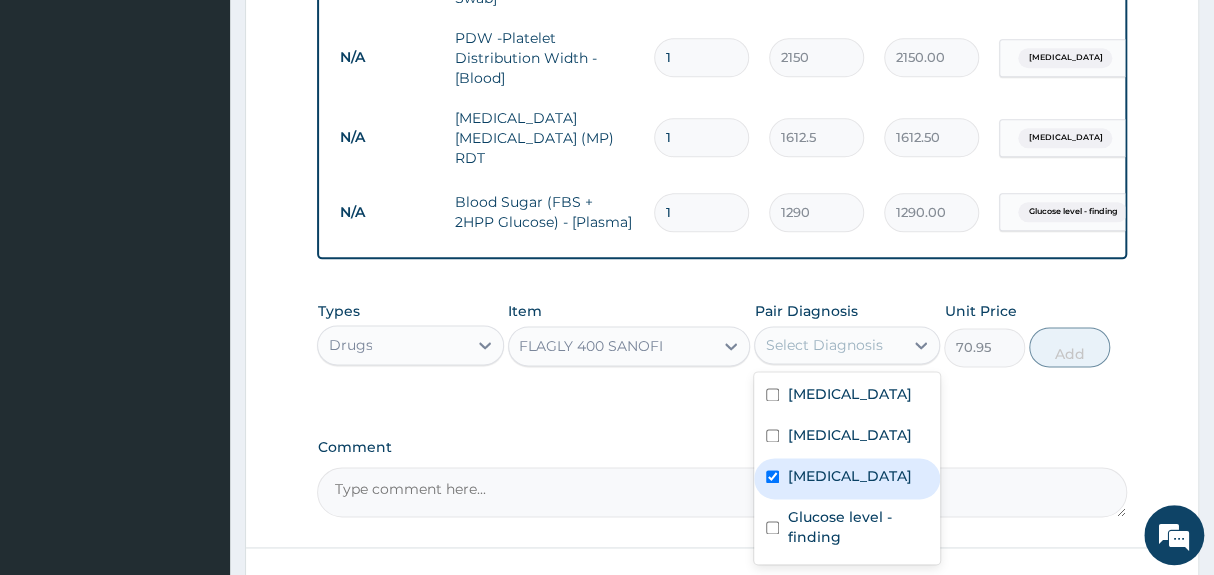 checkbox on "true" 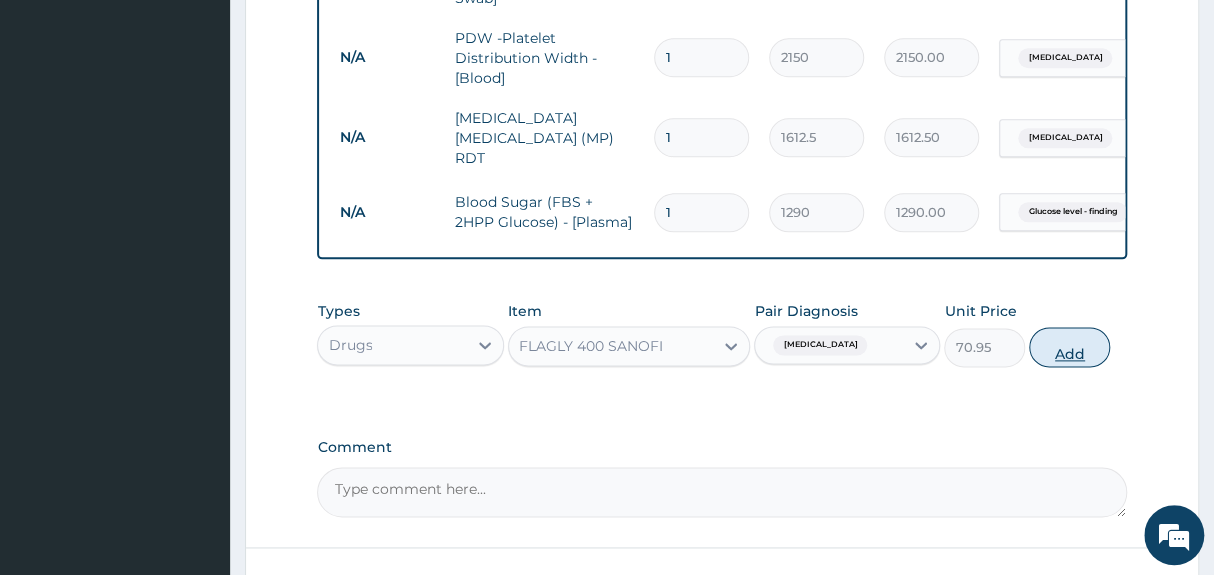 click on "Add" at bounding box center [1069, 347] 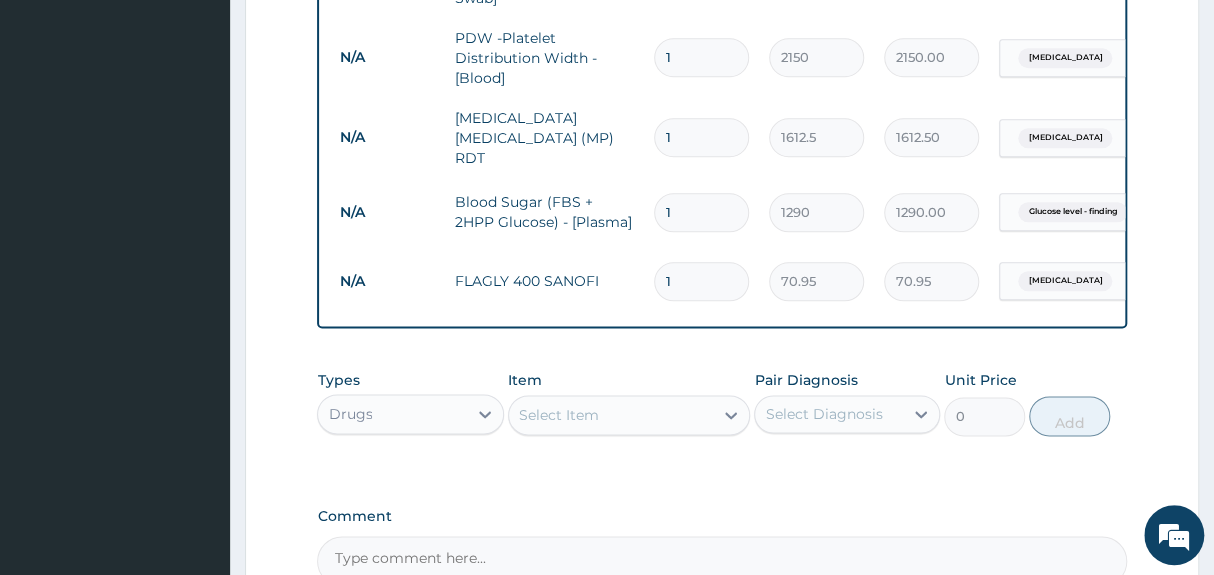 type on "10" 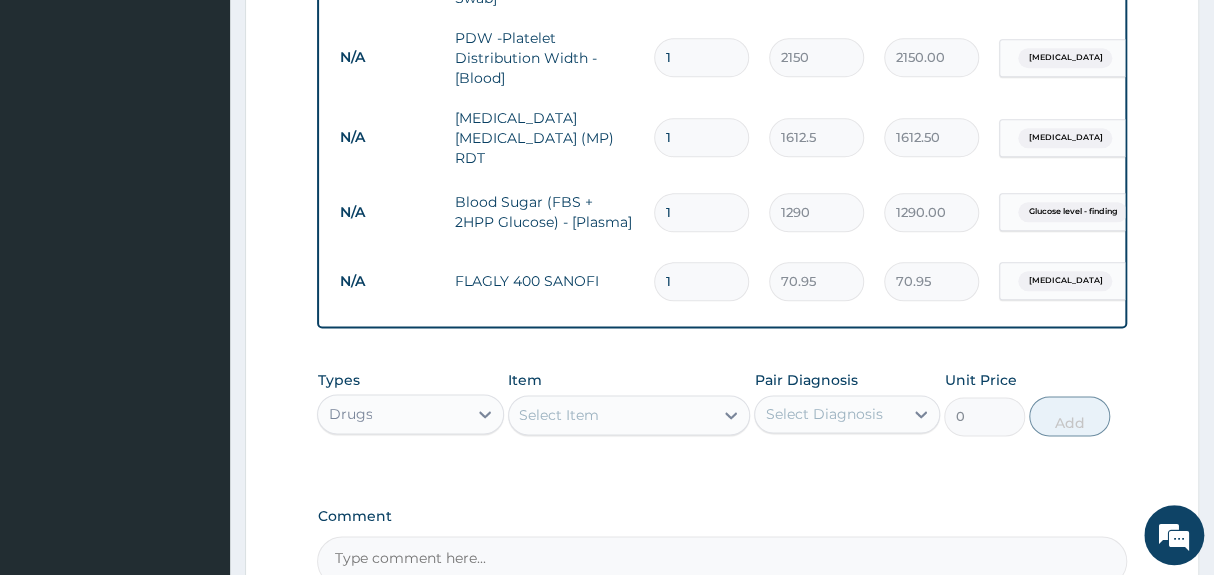 type on "709.50" 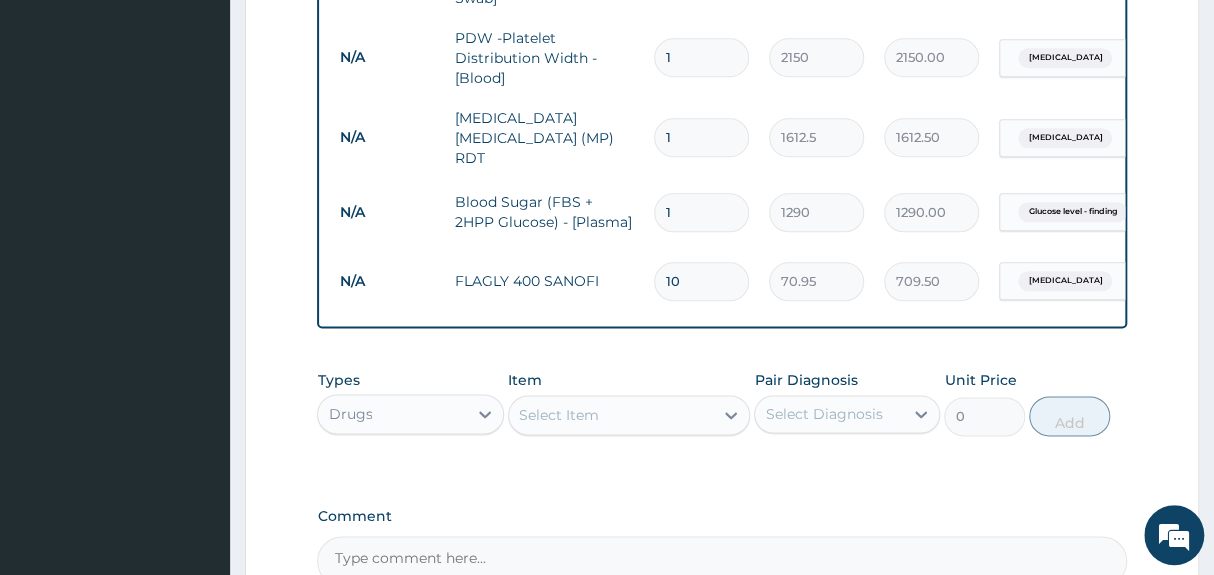 type on "10" 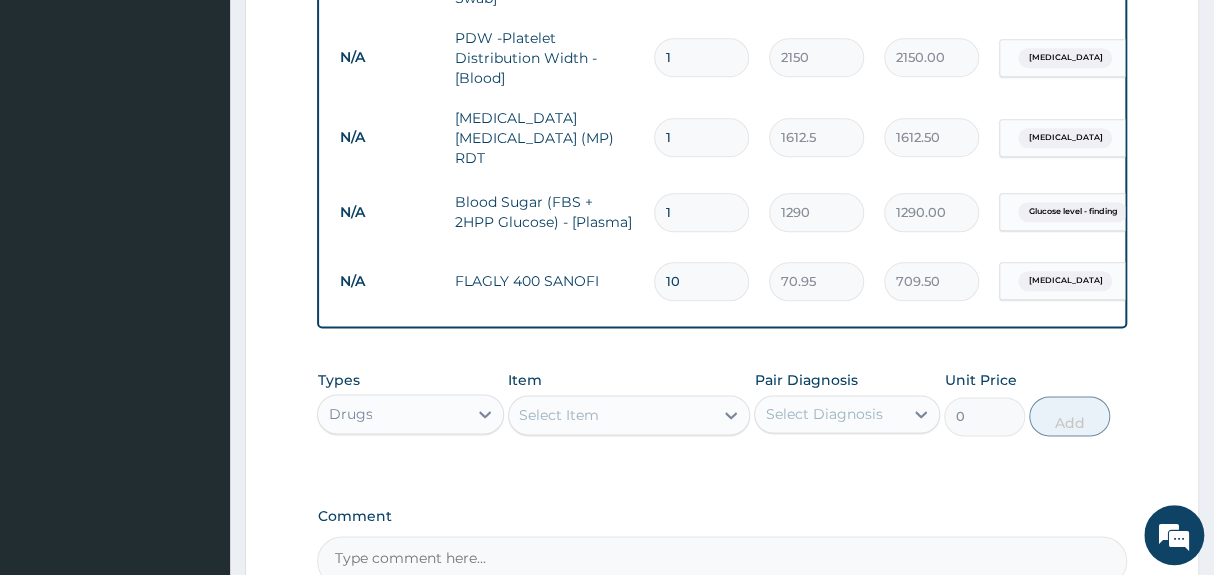 click on "Select Item" at bounding box center (611, 415) 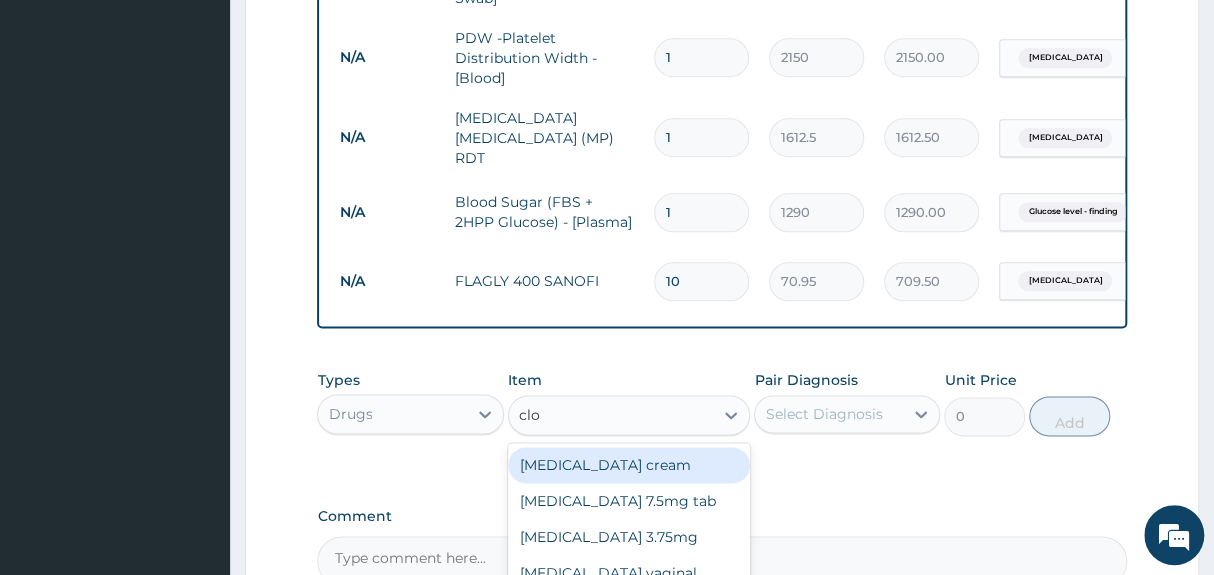 type on "clot" 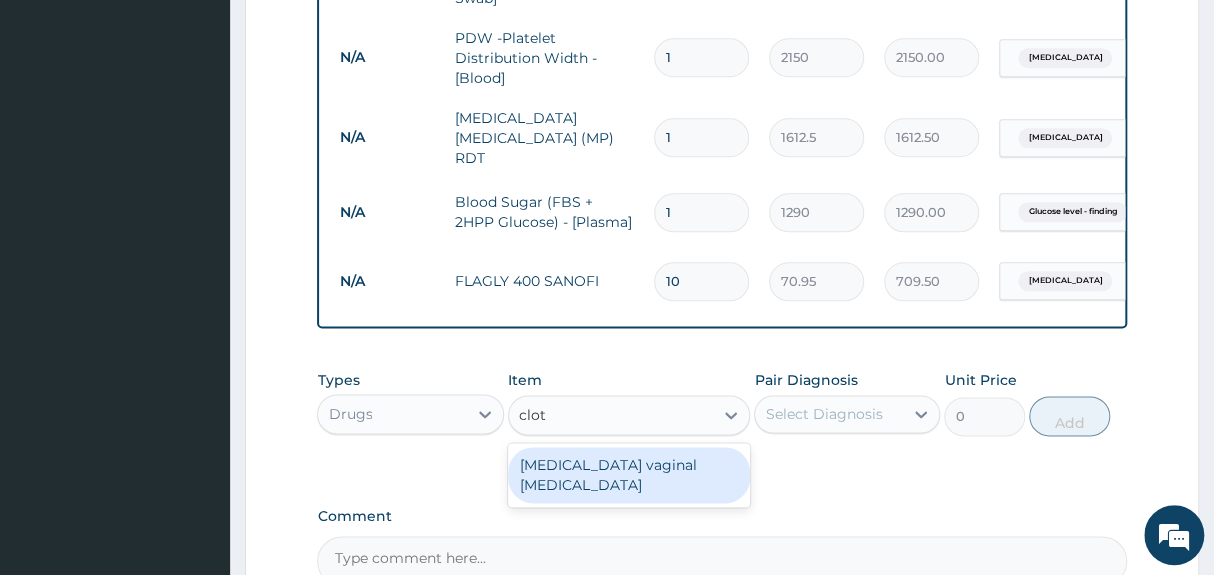 click on "Clotrimazole vaginal pessary" at bounding box center [629, 475] 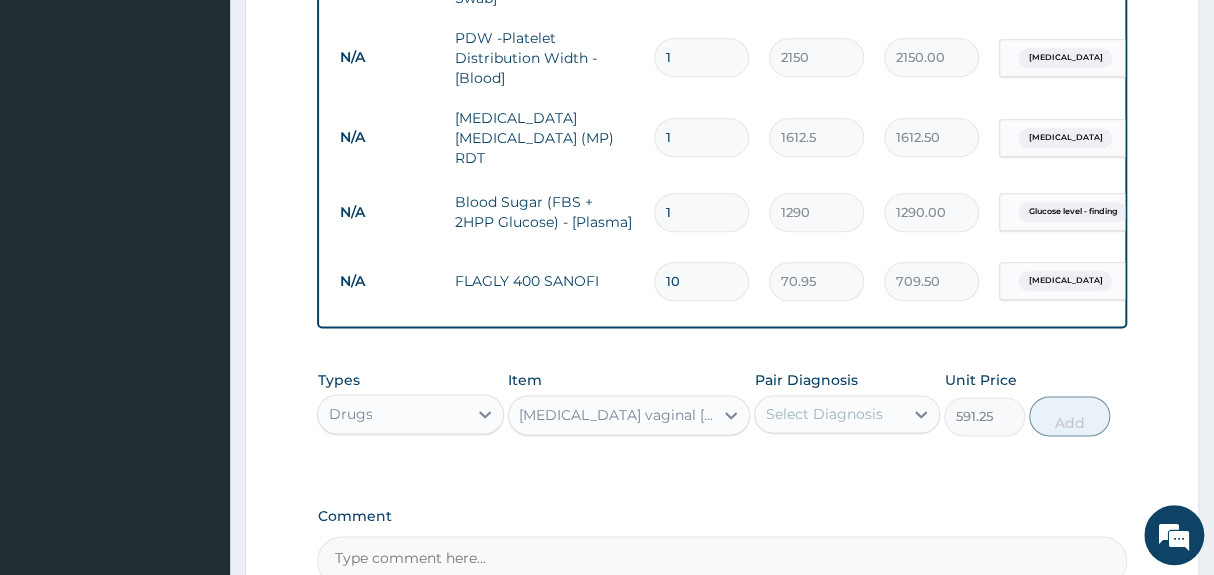 click on "[MEDICAL_DATA] vaginal [MEDICAL_DATA]" at bounding box center [617, 415] 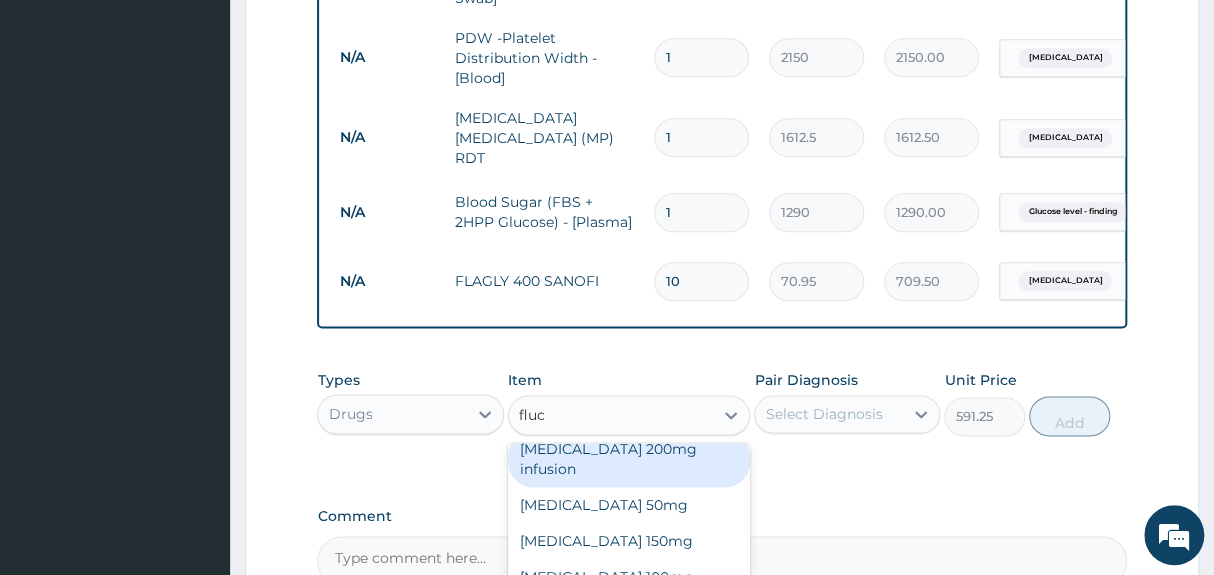 scroll, scrollTop: 0, scrollLeft: 0, axis: both 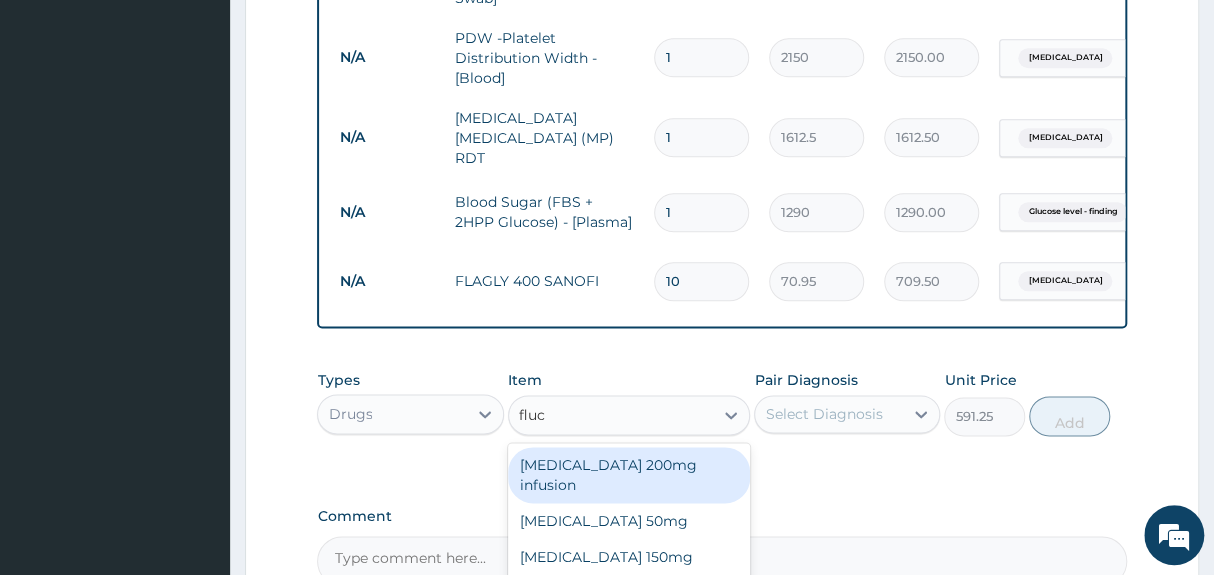 type on "fluco" 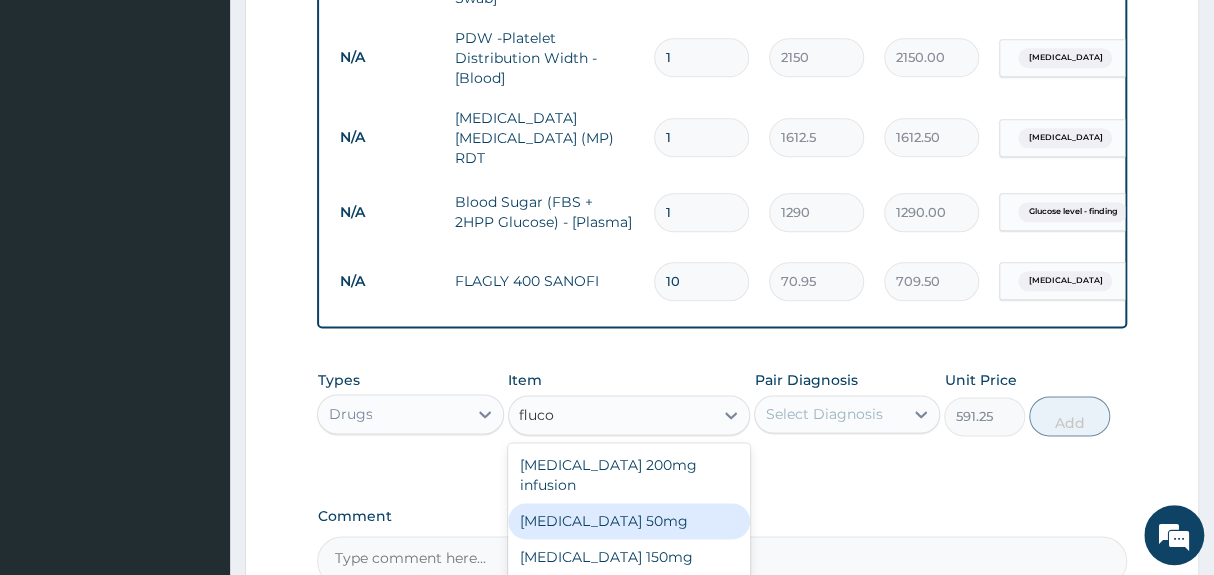 click on "[MEDICAL_DATA] 50mg" at bounding box center (629, 521) 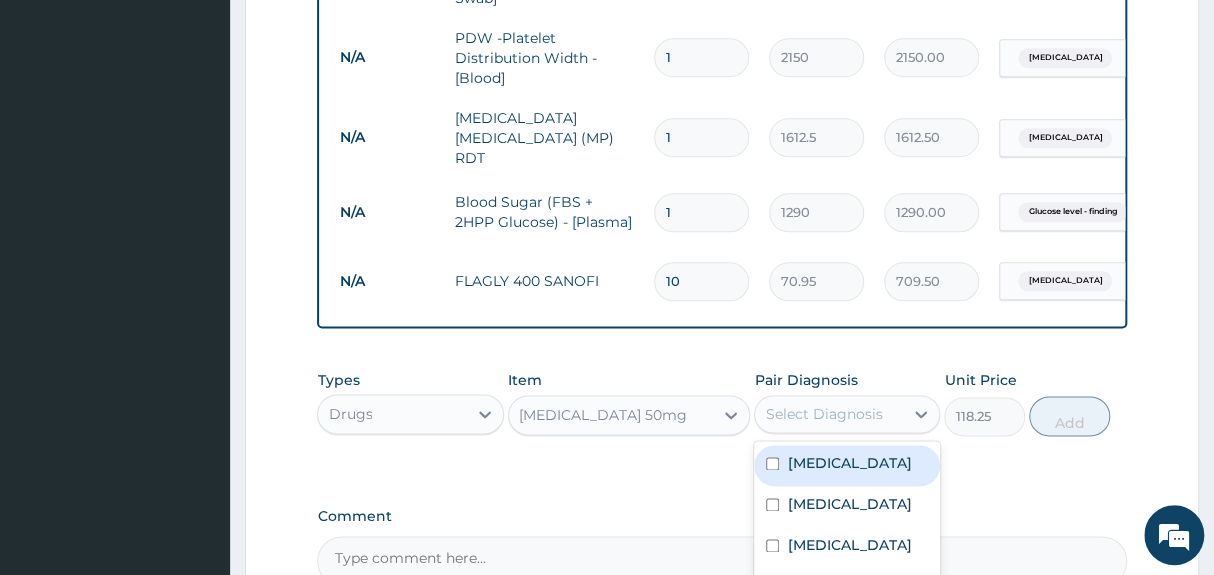 click on "Select Diagnosis" at bounding box center (823, 414) 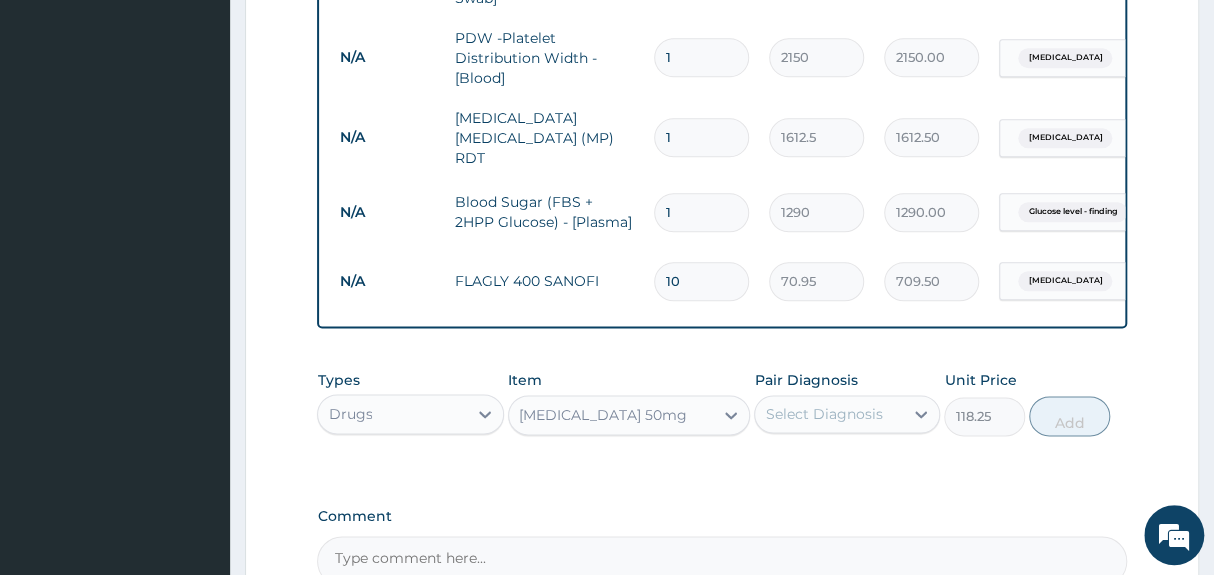 click on "Step  2  of 2 PA Code / Prescription Code Enter Code(Secondary Care Only) Encounter Date 19-06-2025 Important Notice Please enter PA codes before entering items that are not attached to a PA code   All diagnoses entered must be linked to a claim item. Diagnosis & Claim Items that are visible but inactive cannot be edited because they were imported from an already approved PA code. Diagnosis Malaria Query Typhoid fever Query Candidiasis Query Glucose level - finding Query NB: All diagnosis must be linked to a claim item Claim Items Type Name Quantity Unit Price Total Price Pair Diagnosis Actions N/A General practitioner Consultation first outpatient consultation 1 3547.5 3547.50 Malaria Delete N/A Microscopy, Culture & Sensitivity [High Vaginal Swab] 1 4837.5 4837.50 Candidiasis Delete N/A PDW -Platelet Distribution Width - [Blood] 1 2150 2150.00 Typhoid fever Delete N/A MALARIA PARASITE (MP) RDT 1 1612.5 1612.50 Malaria Delete N/A Blood Sugar (FBS + 2HPP Glucose) - [Plasma] 1 1290 1290.00 Delete N/A 10 70.95" at bounding box center (722, -53) 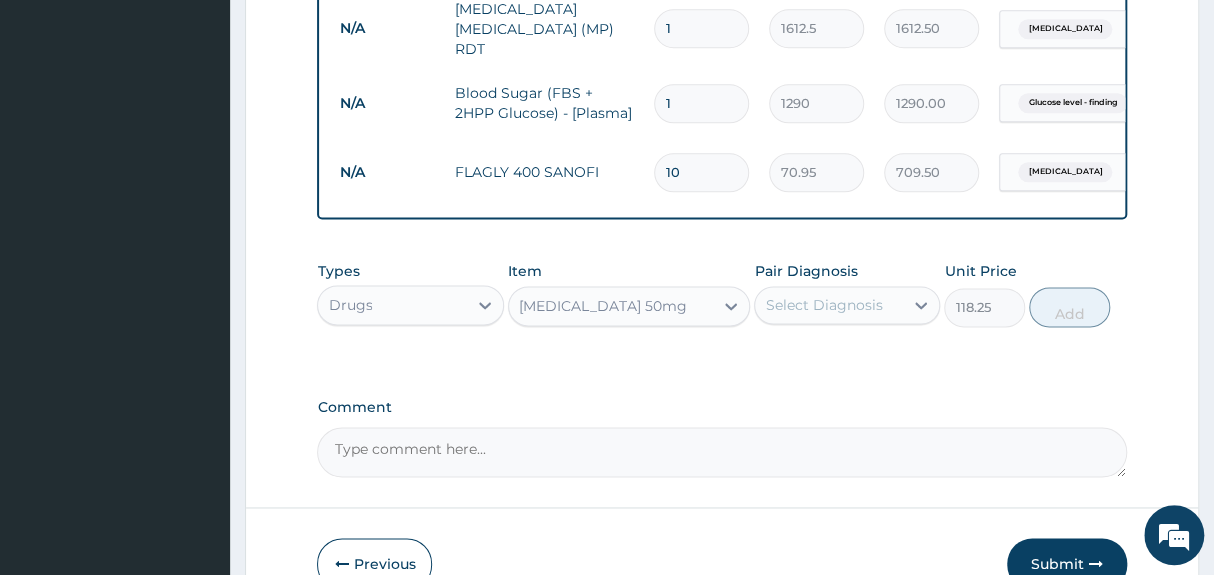 scroll, scrollTop: 1085, scrollLeft: 0, axis: vertical 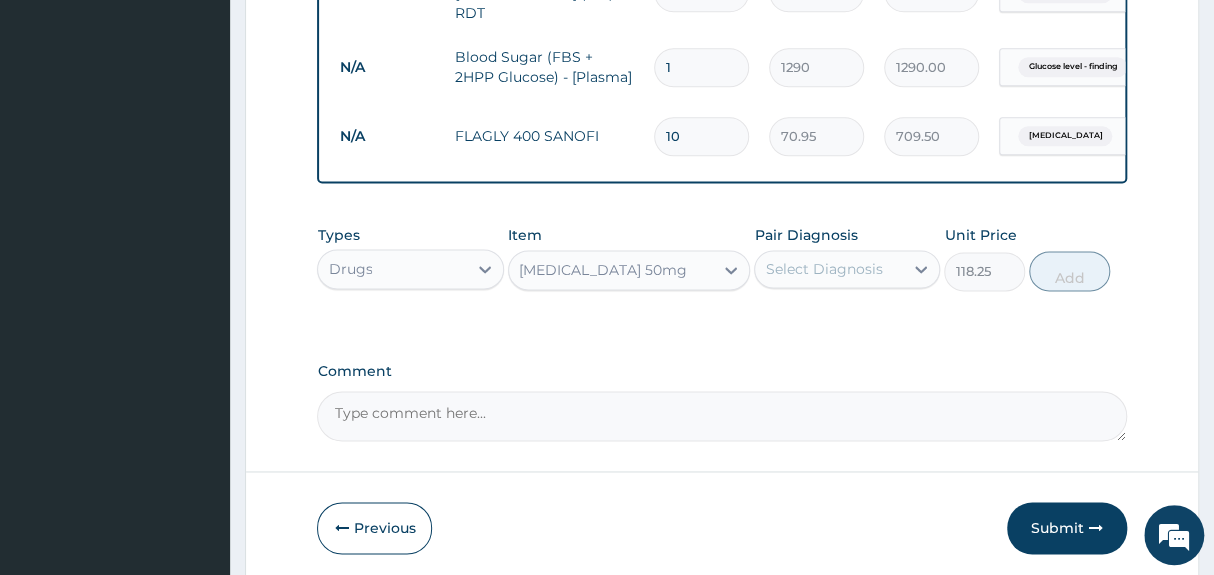 click on "Select Diagnosis" at bounding box center (823, 269) 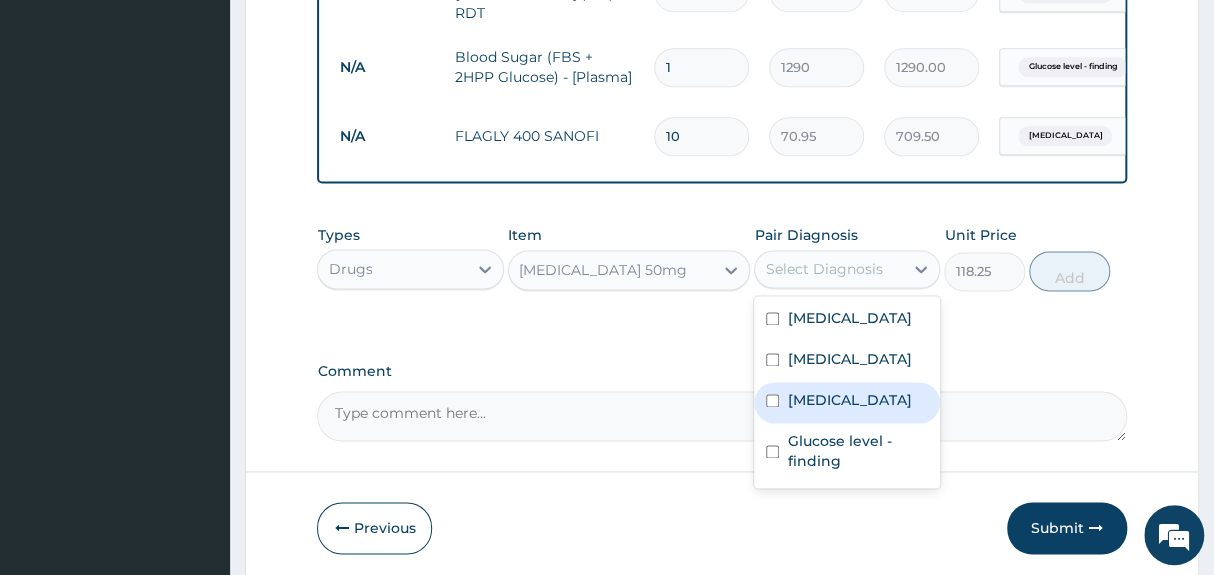 click on "Candidiasis" at bounding box center [849, 400] 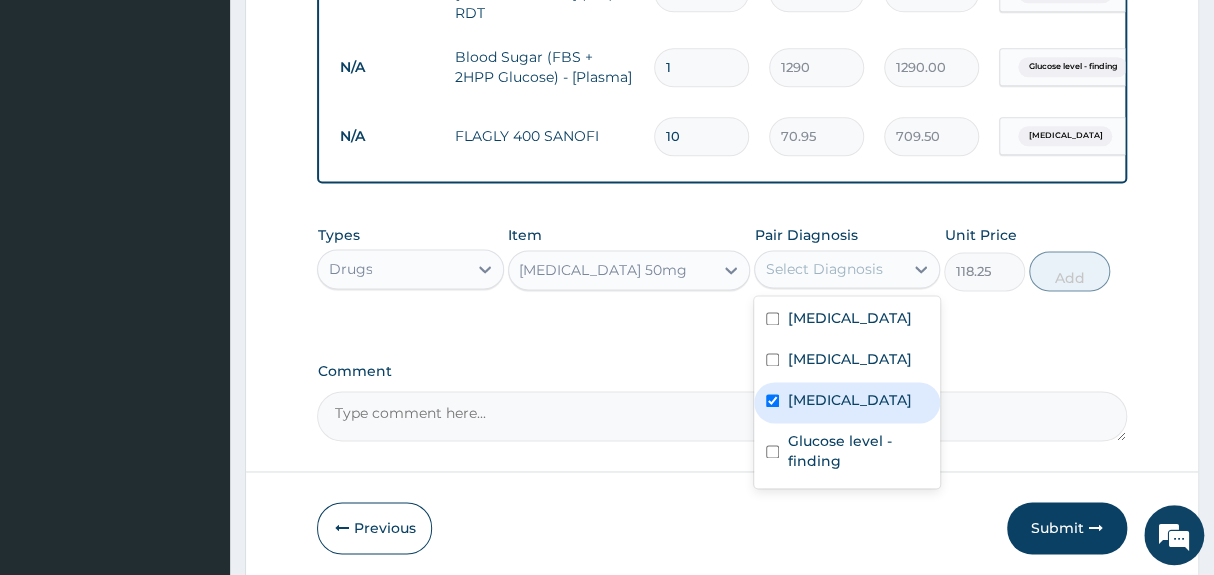 checkbox on "true" 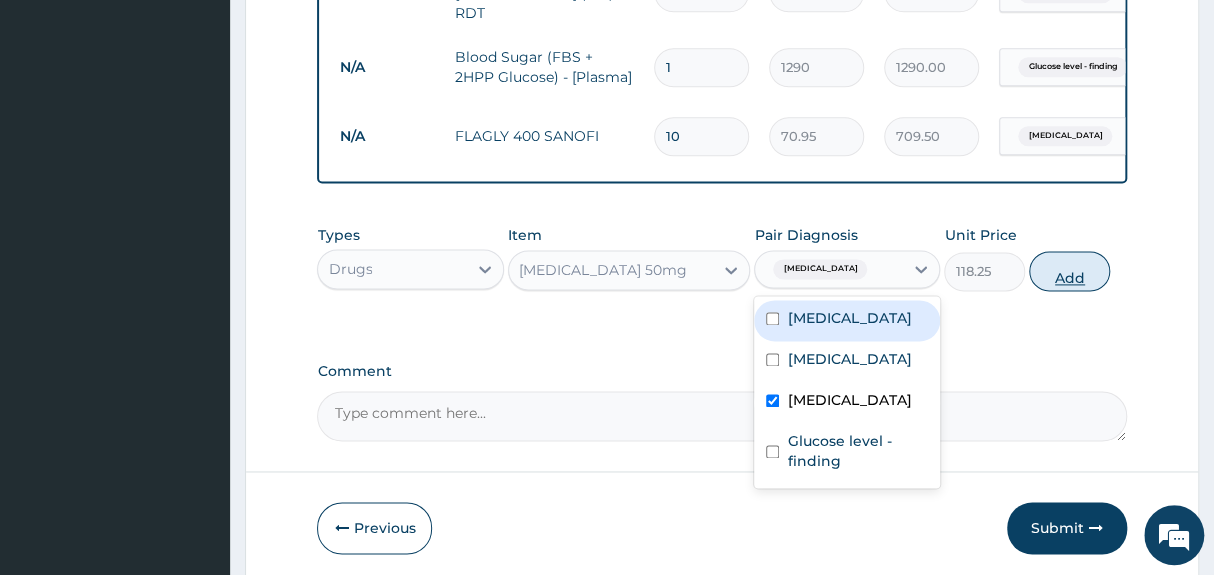 click on "Add" at bounding box center (1069, 271) 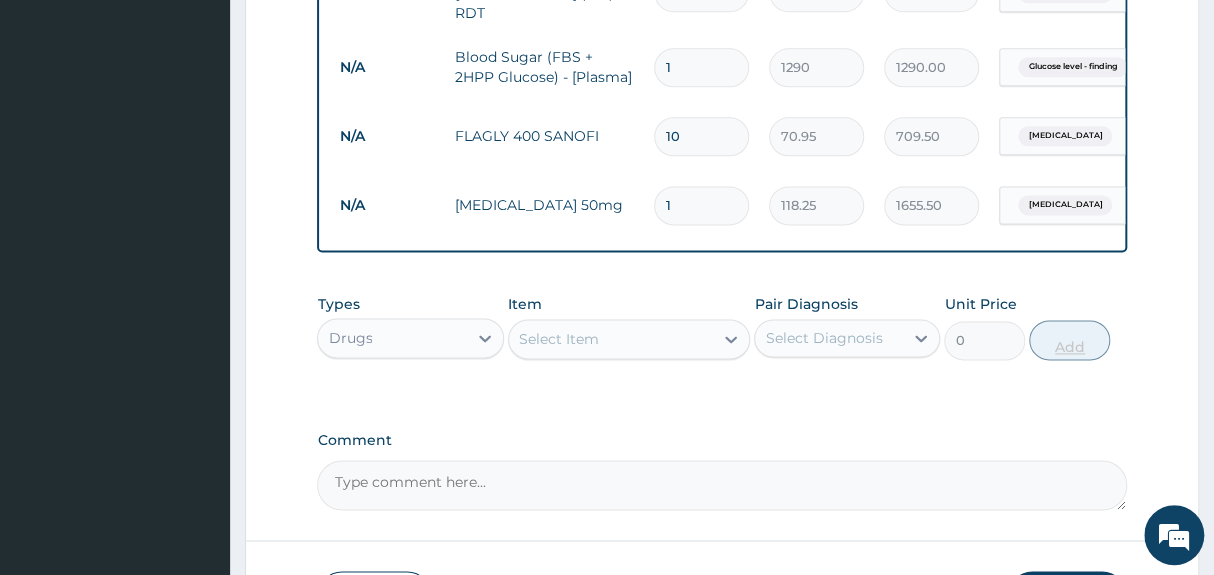 type on "14" 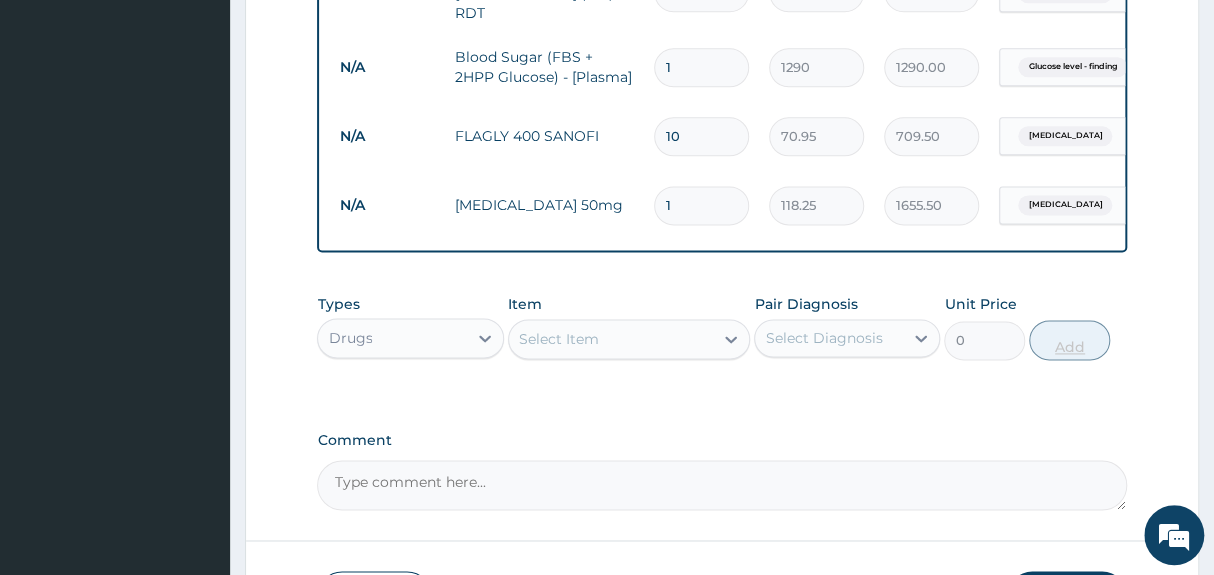 type on "1655.50" 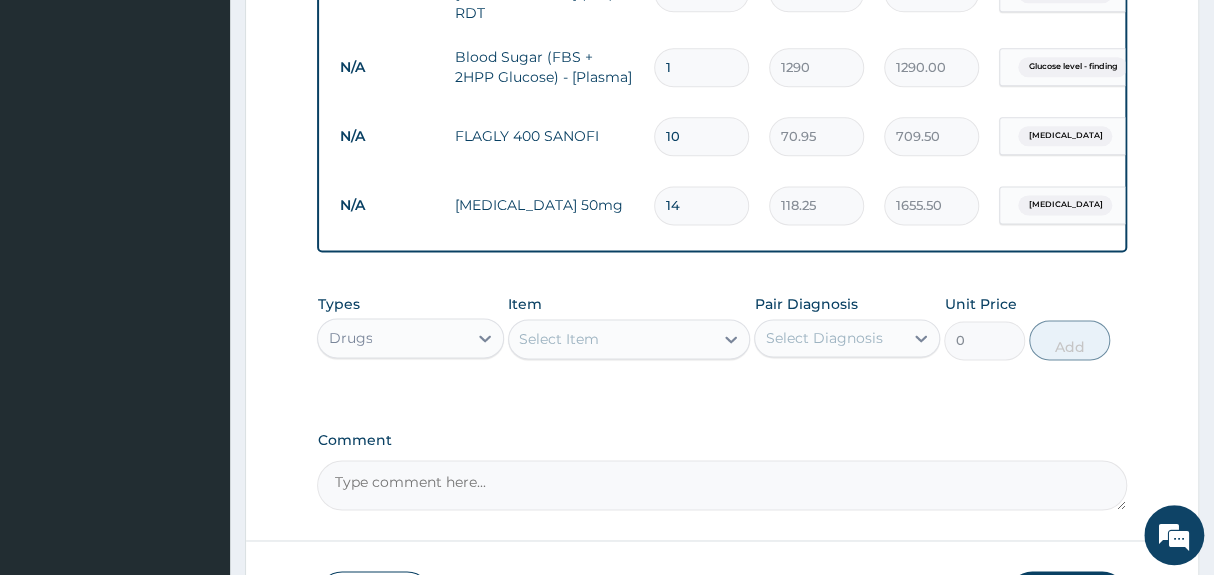 type on "14" 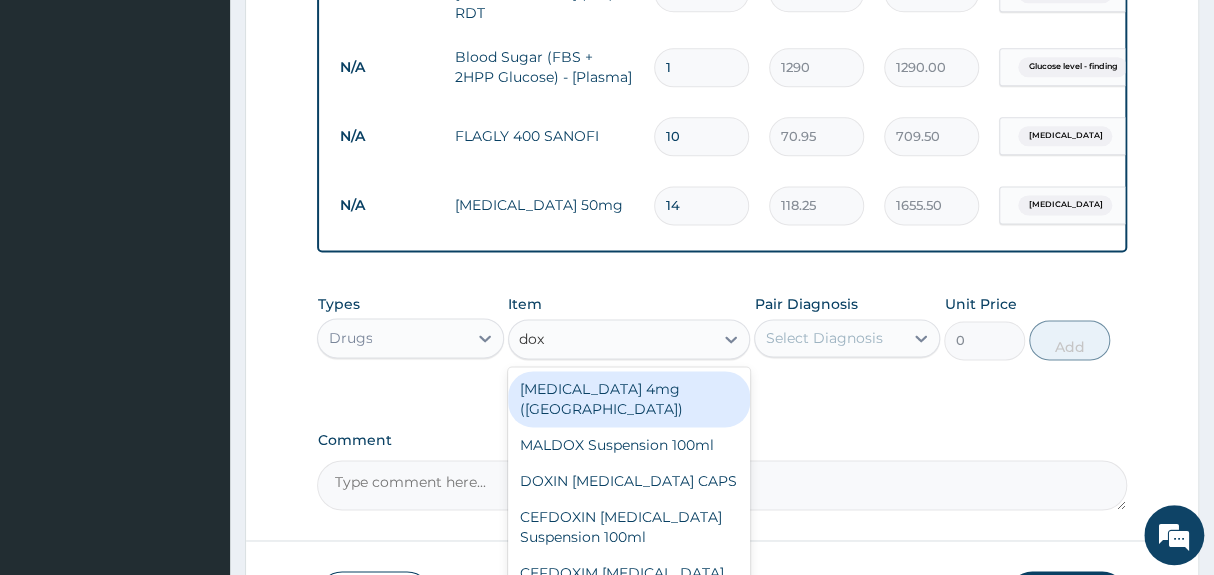 type on "doxy" 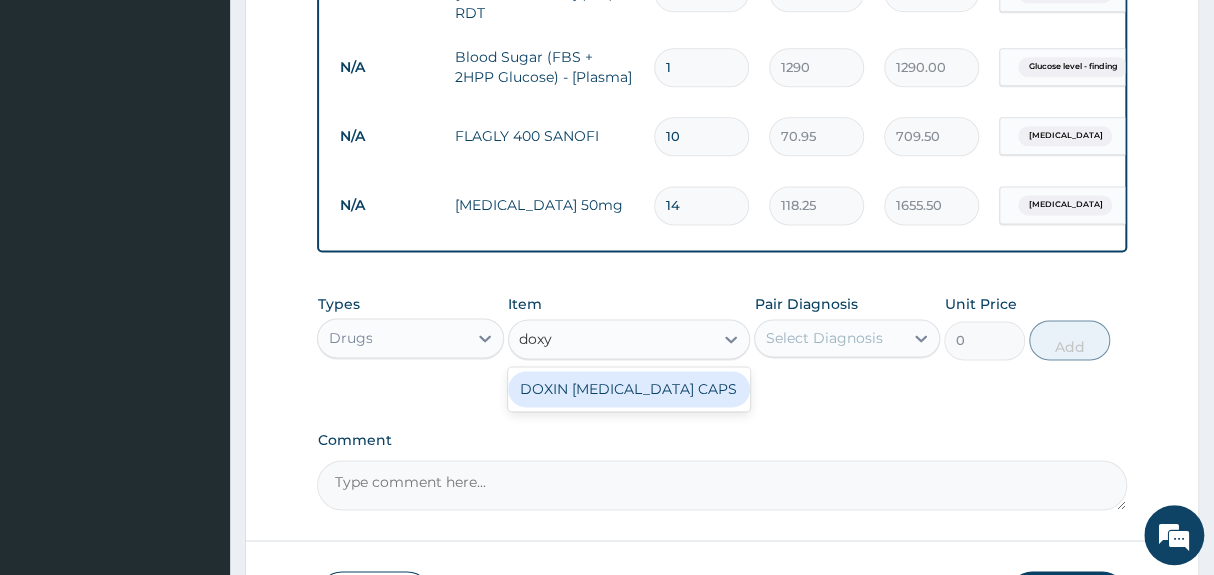 click on "DOXIN [MEDICAL_DATA] CAPS" at bounding box center (629, 389) 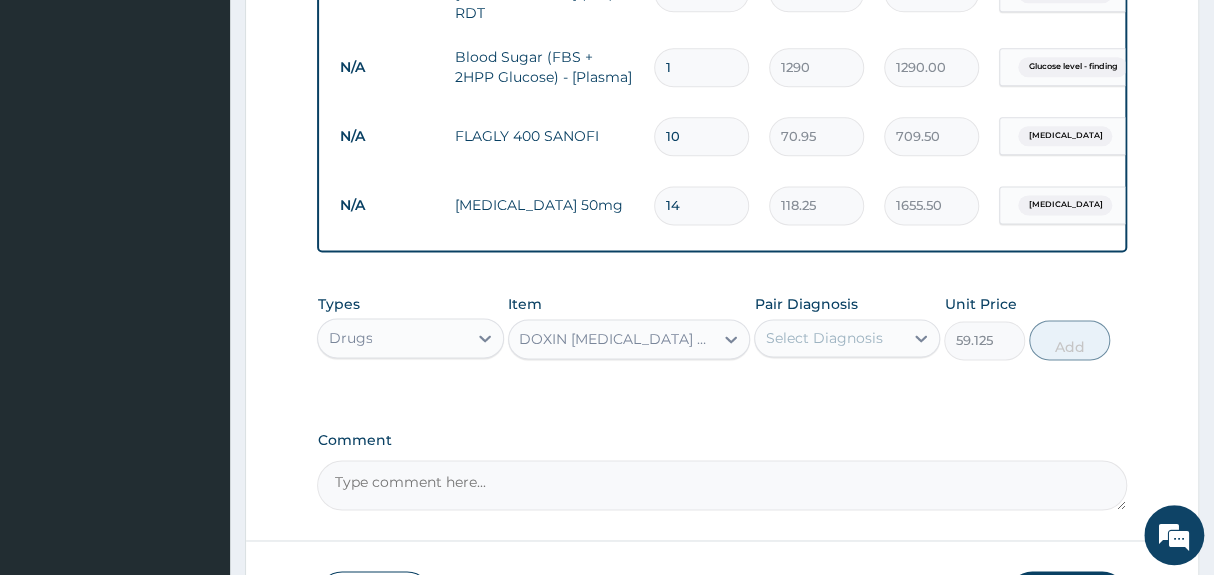click on "Select Diagnosis" at bounding box center (823, 338) 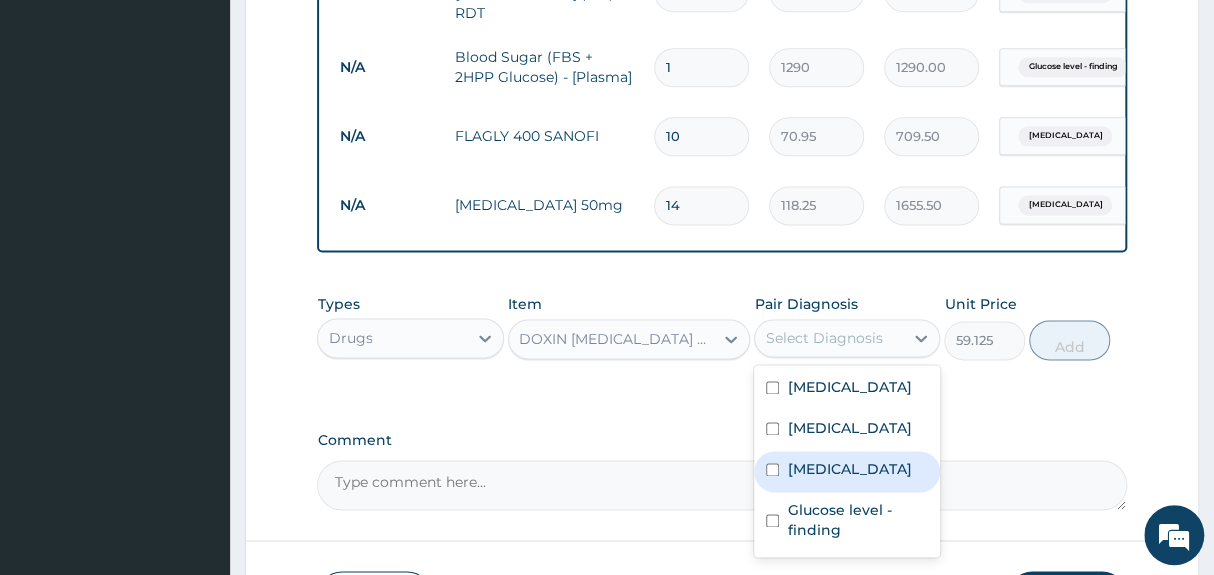 click on "Candidiasis" at bounding box center (849, 469) 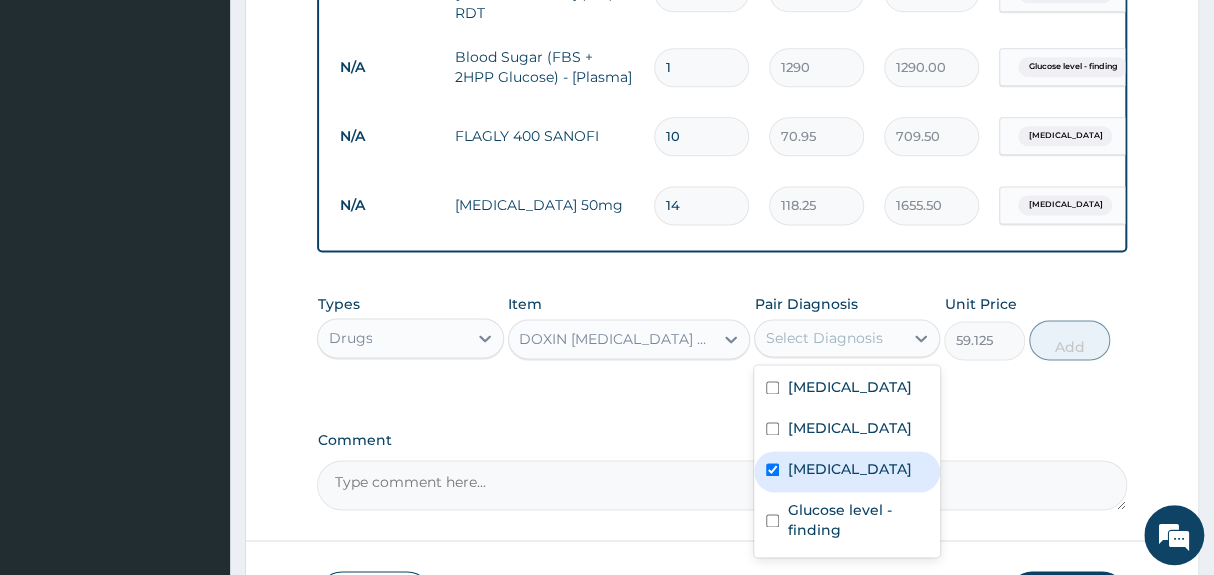 checkbox on "true" 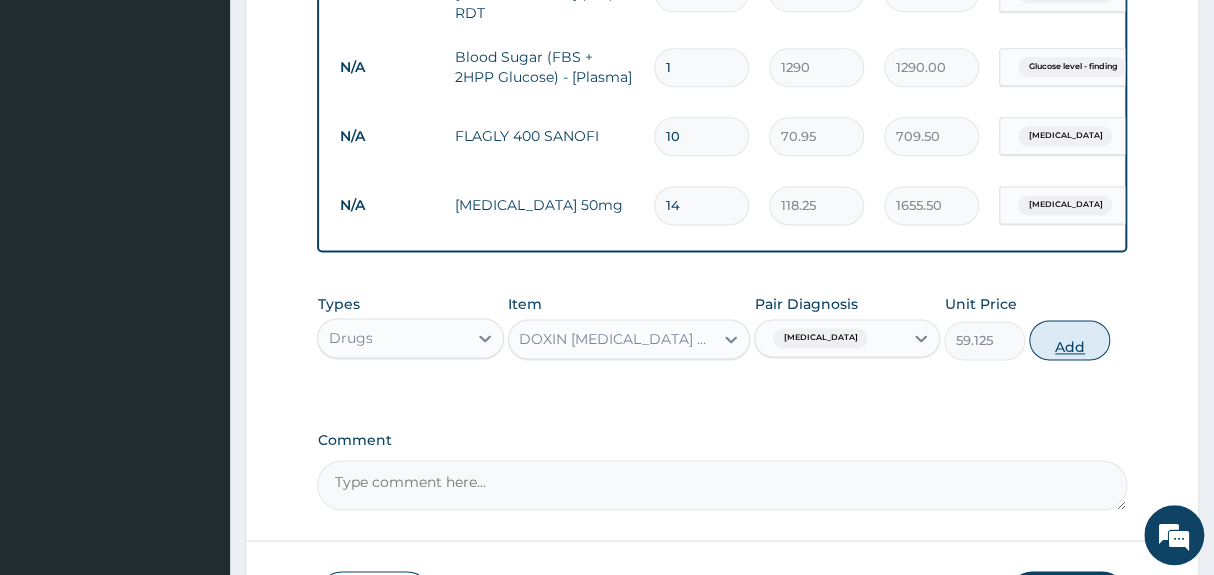 click on "Add" at bounding box center (1069, 340) 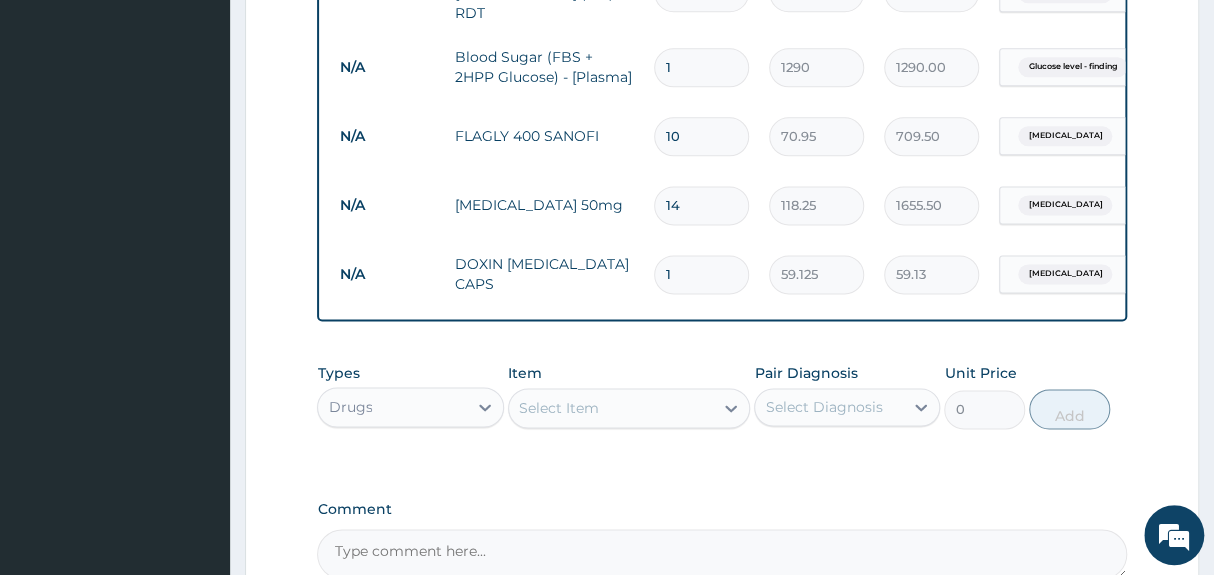 type on "10" 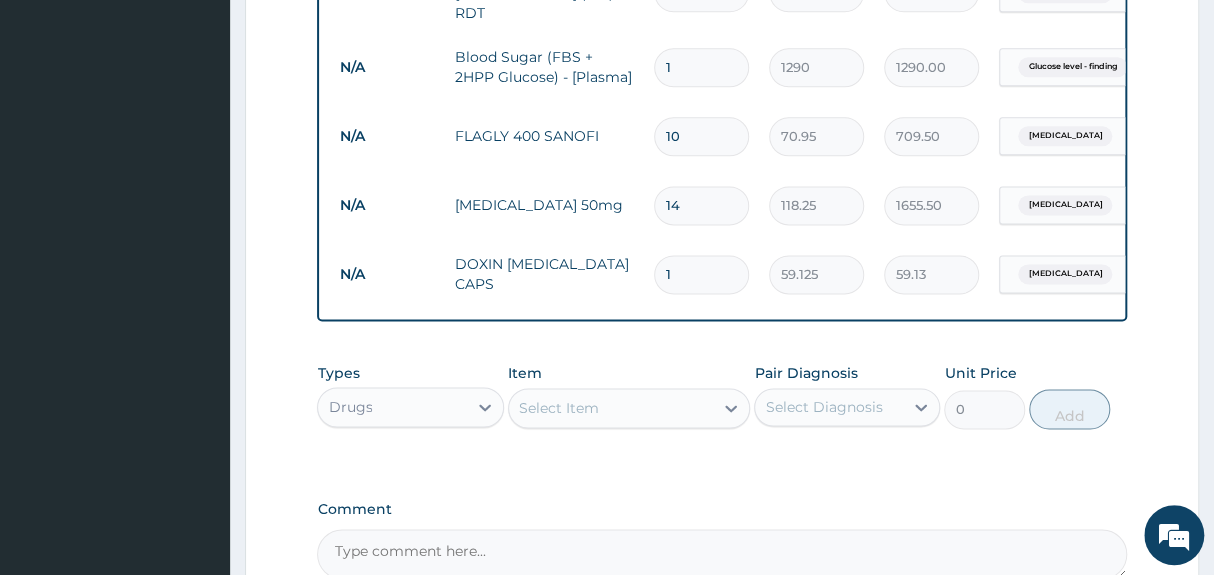 type on "591.25" 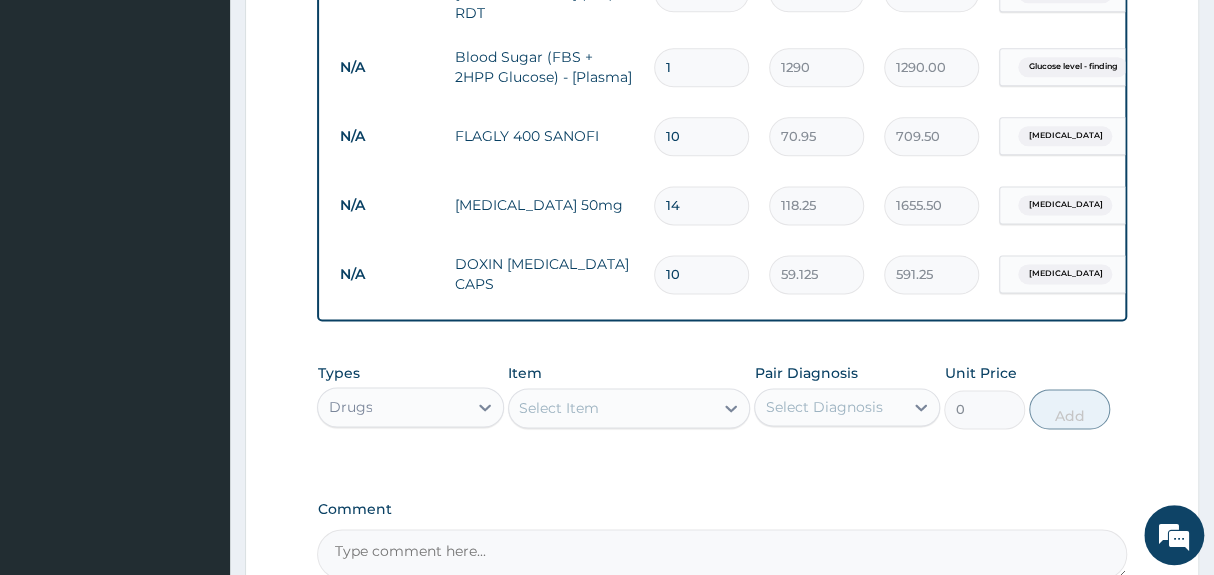 type on "10" 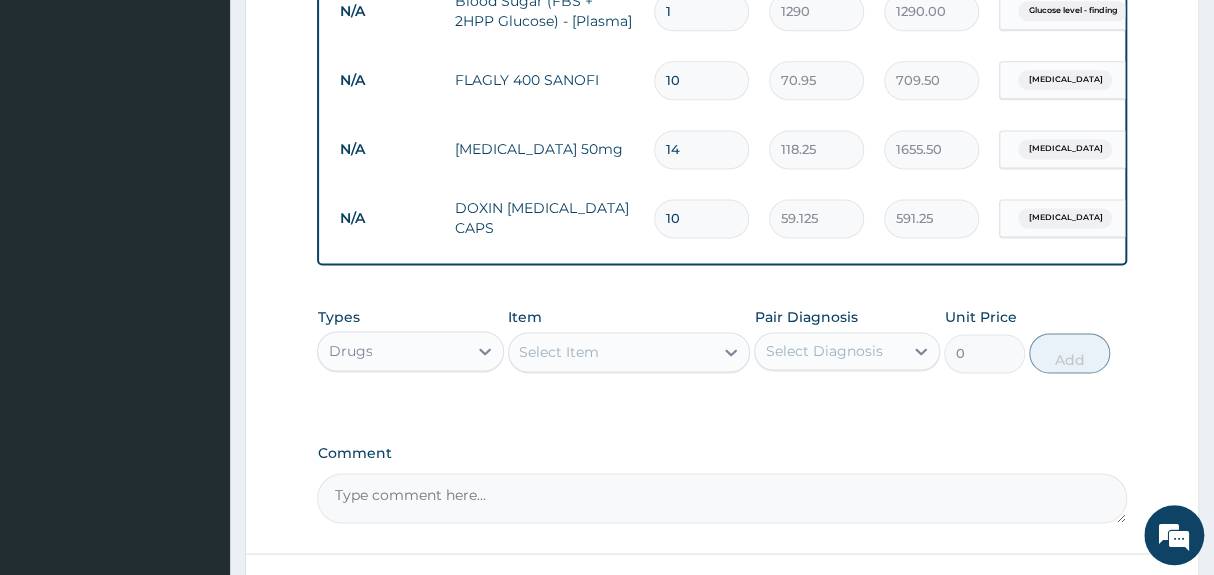 scroll, scrollTop: 1301, scrollLeft: 0, axis: vertical 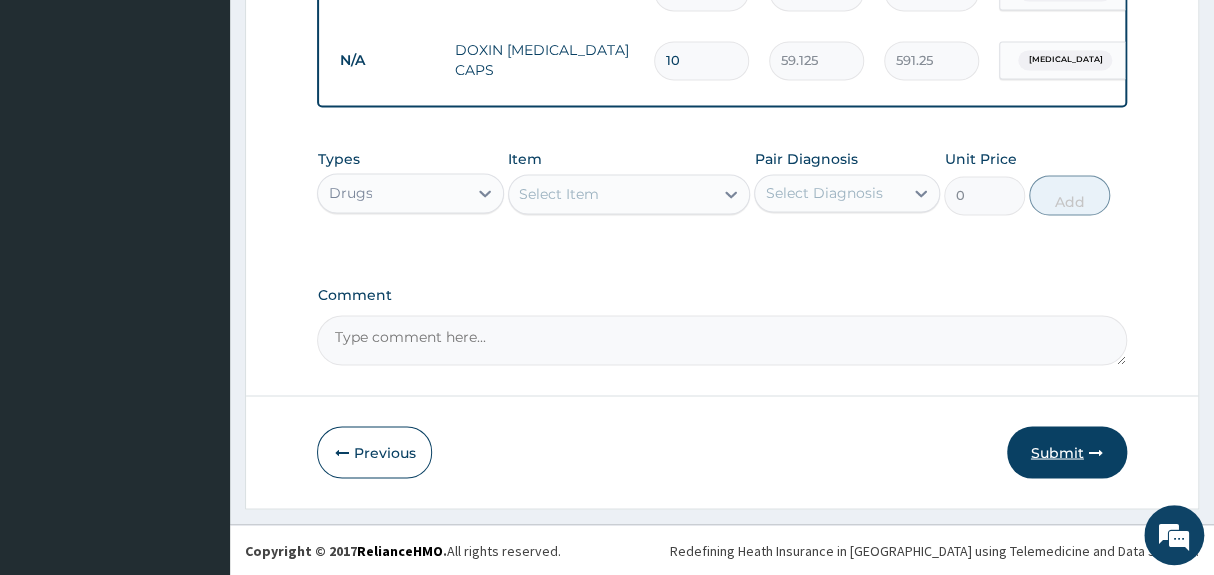 click on "Submit" at bounding box center (1067, 452) 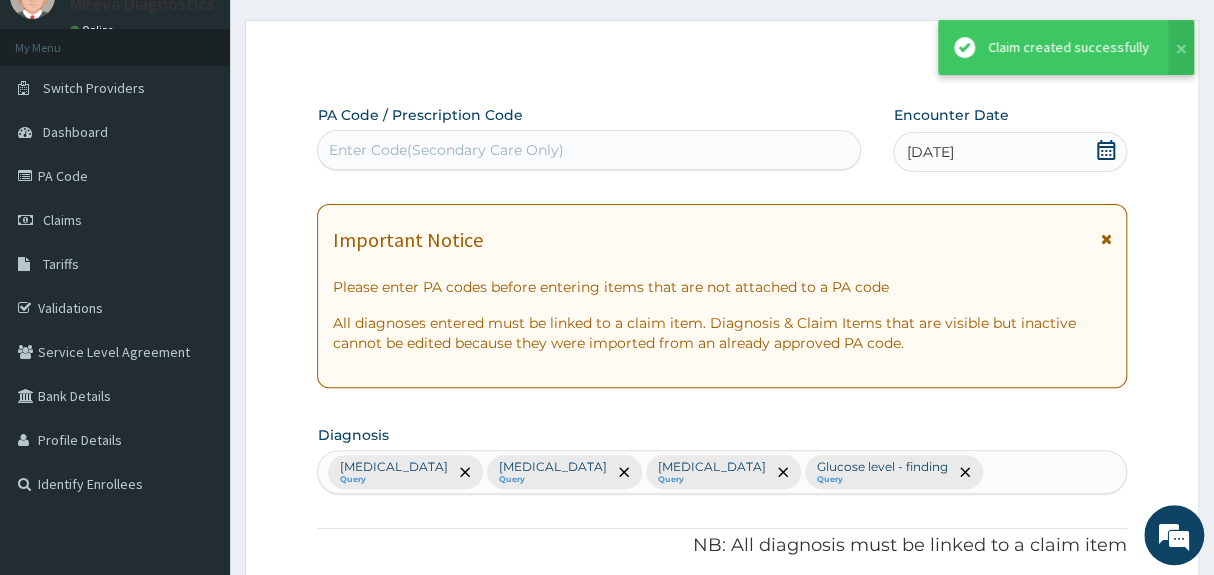 scroll, scrollTop: 1301, scrollLeft: 0, axis: vertical 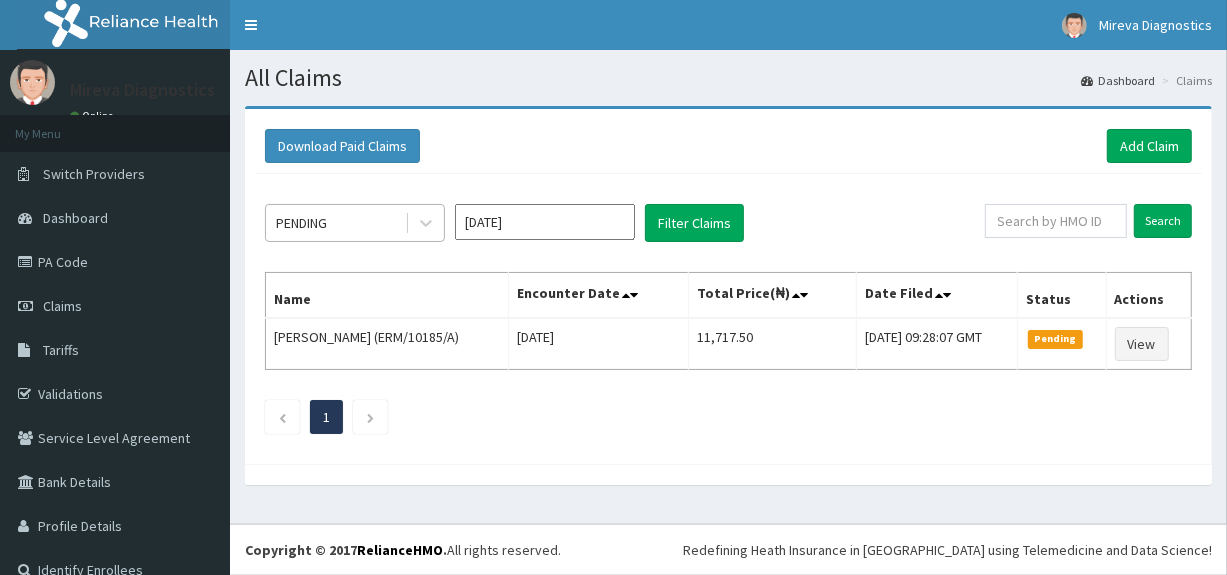 click on "PENDING" at bounding box center [335, 223] 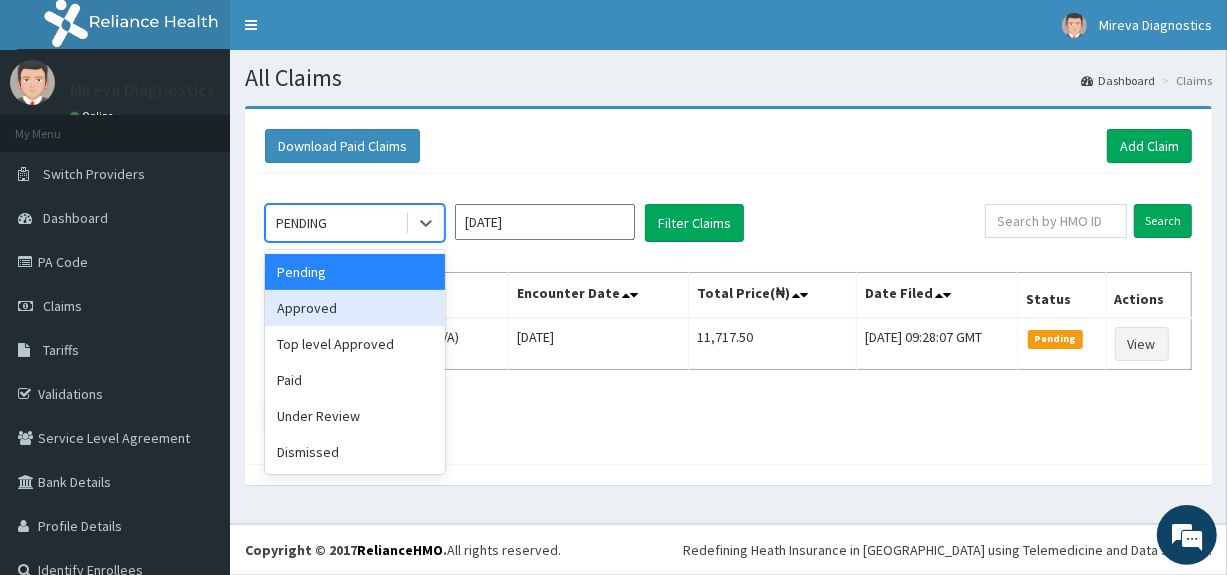 click on "Approved" at bounding box center [355, 308] 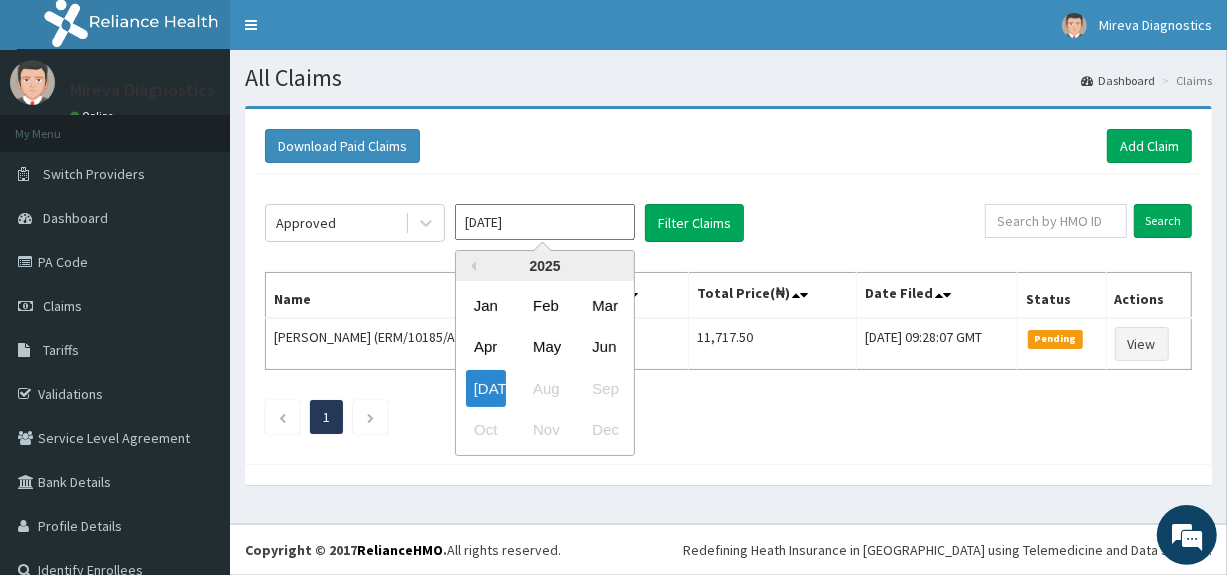 click on "Jul 2025" at bounding box center [545, 222] 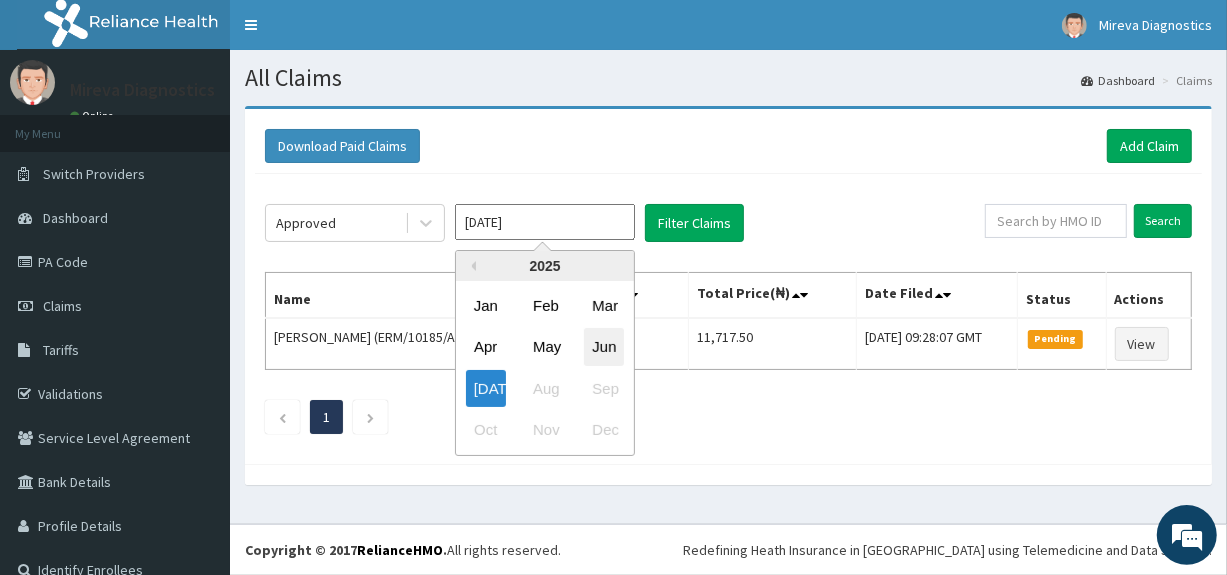 click on "Jun" at bounding box center [604, 347] 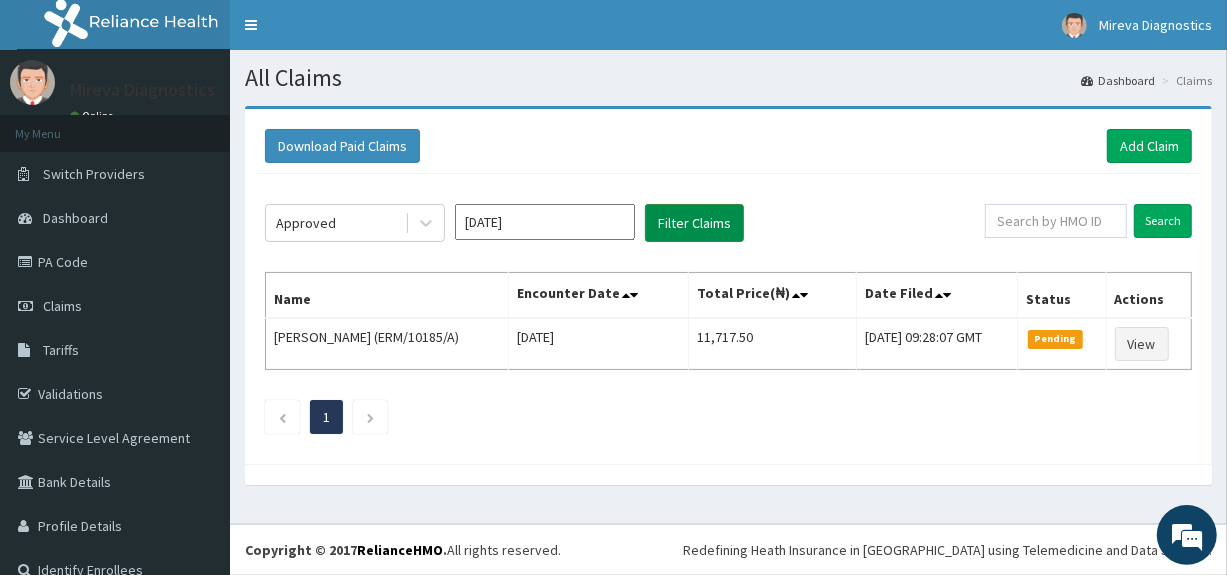 click on "Filter Claims" at bounding box center (694, 223) 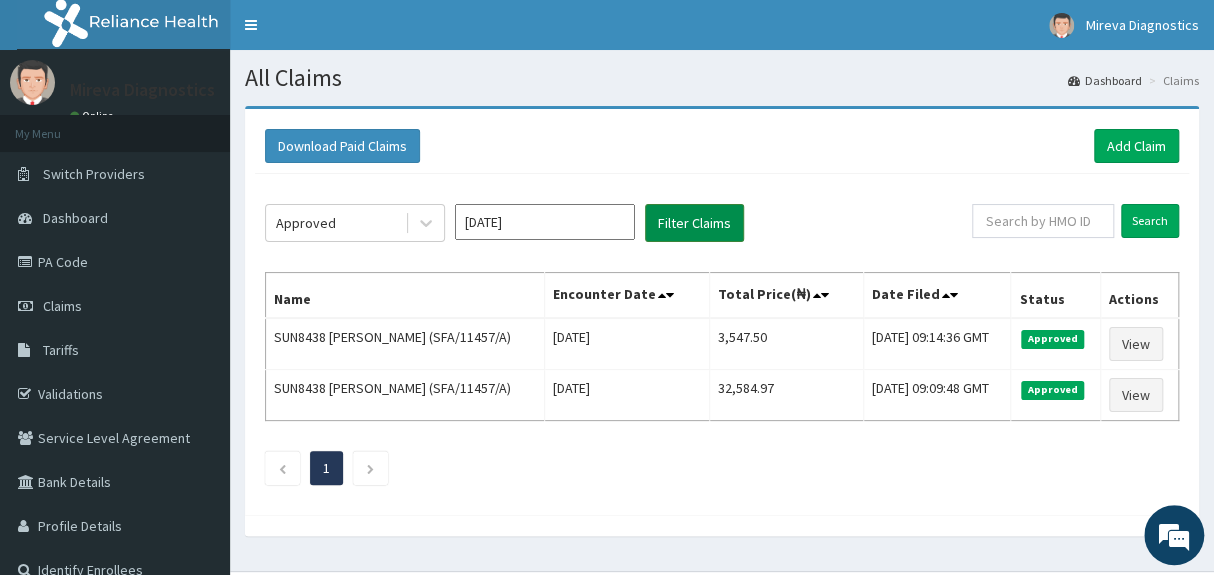 click on "Filter Claims" at bounding box center (694, 223) 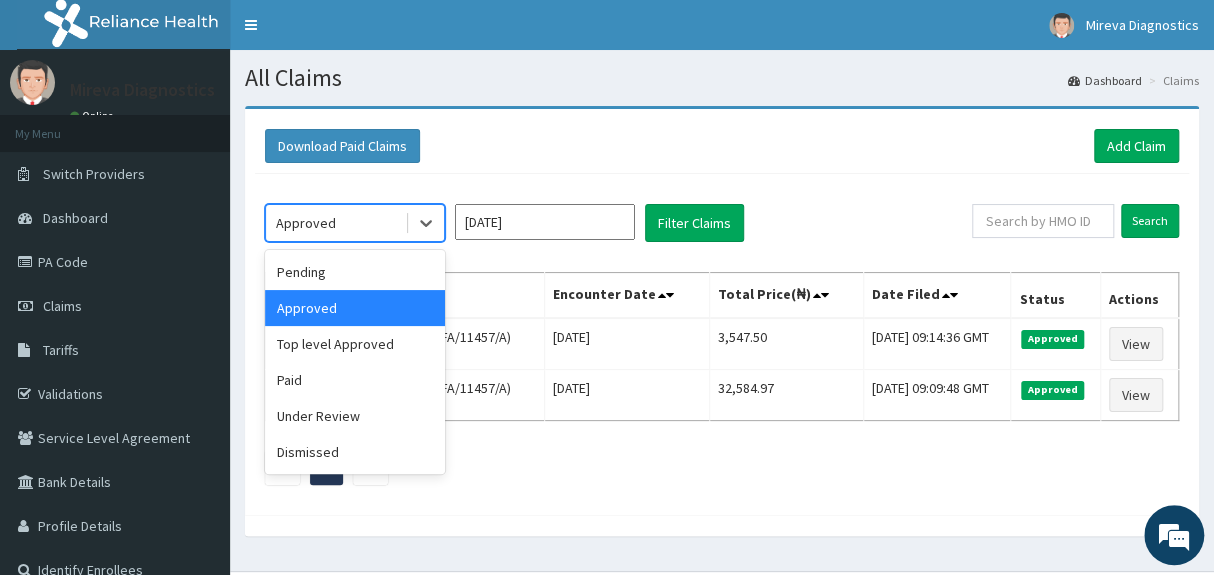 click on "Approved" at bounding box center (335, 223) 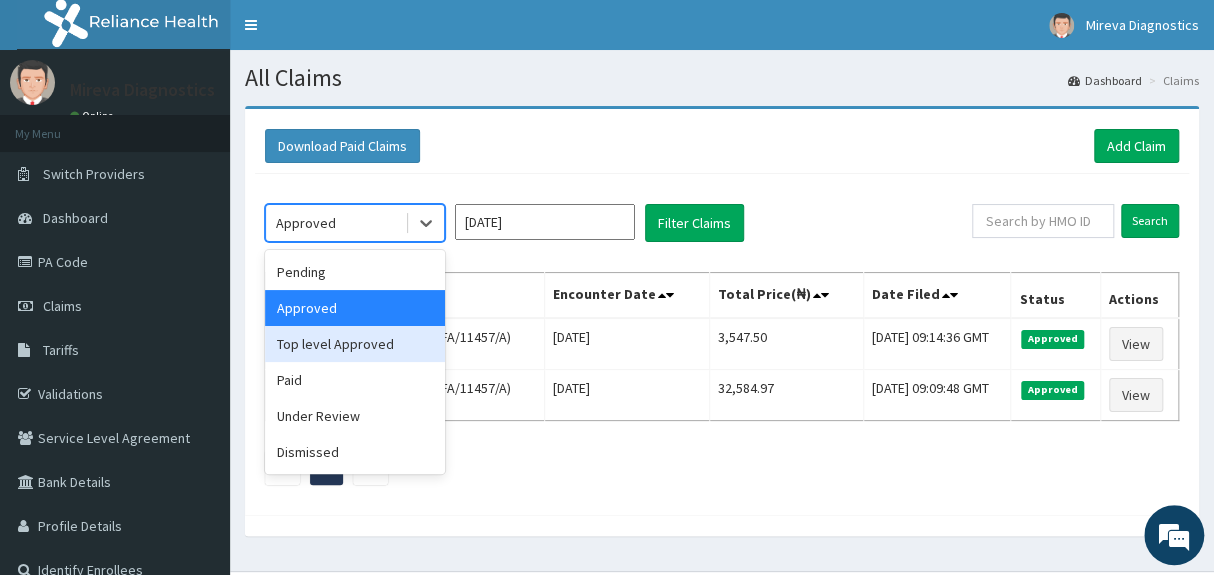 scroll, scrollTop: 0, scrollLeft: 0, axis: both 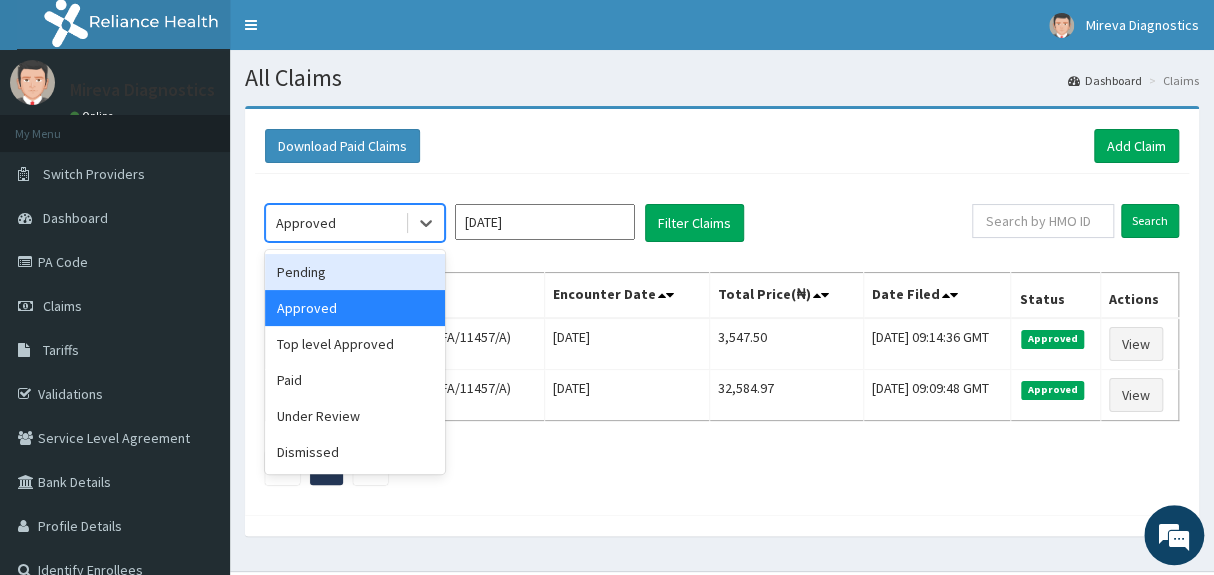 click on "Pending" at bounding box center (355, 272) 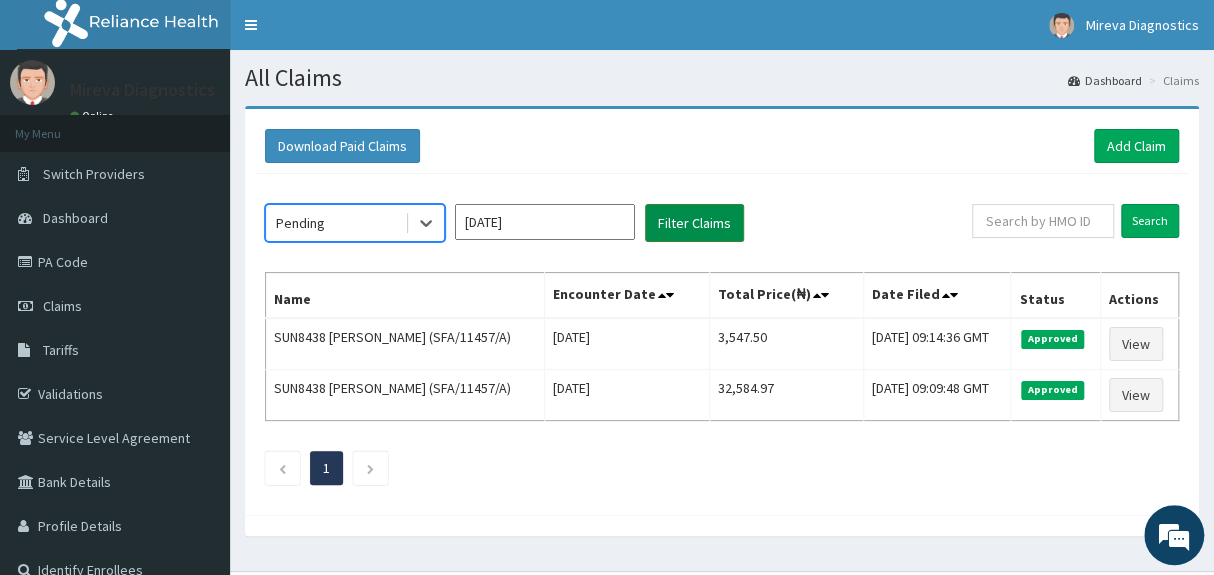 click on "Filter Claims" at bounding box center [694, 223] 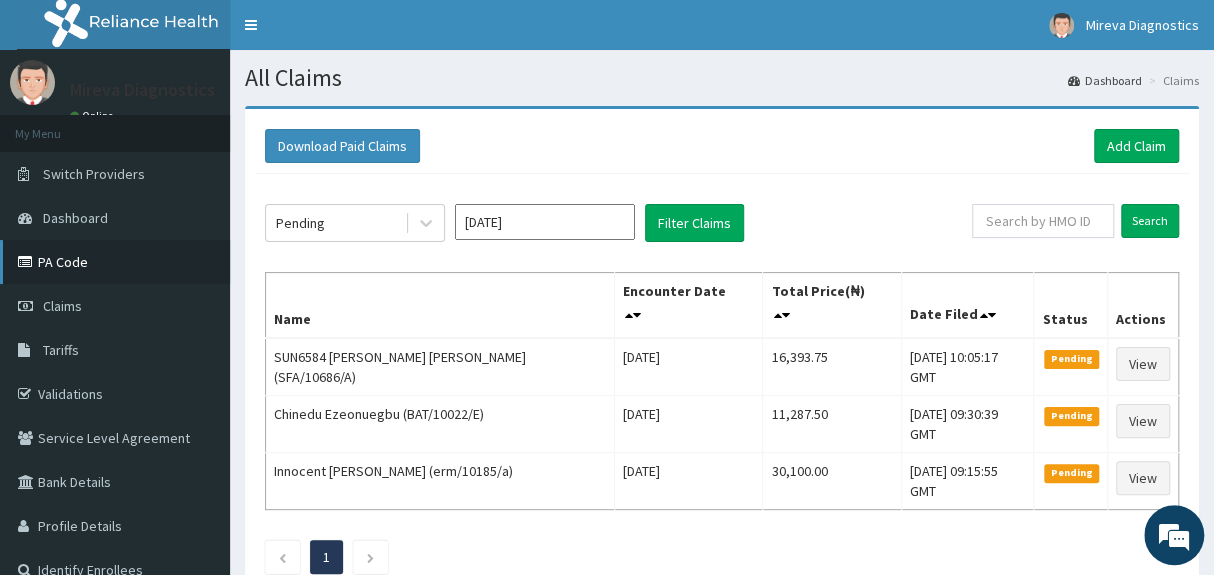 click on "PA Code" at bounding box center [115, 262] 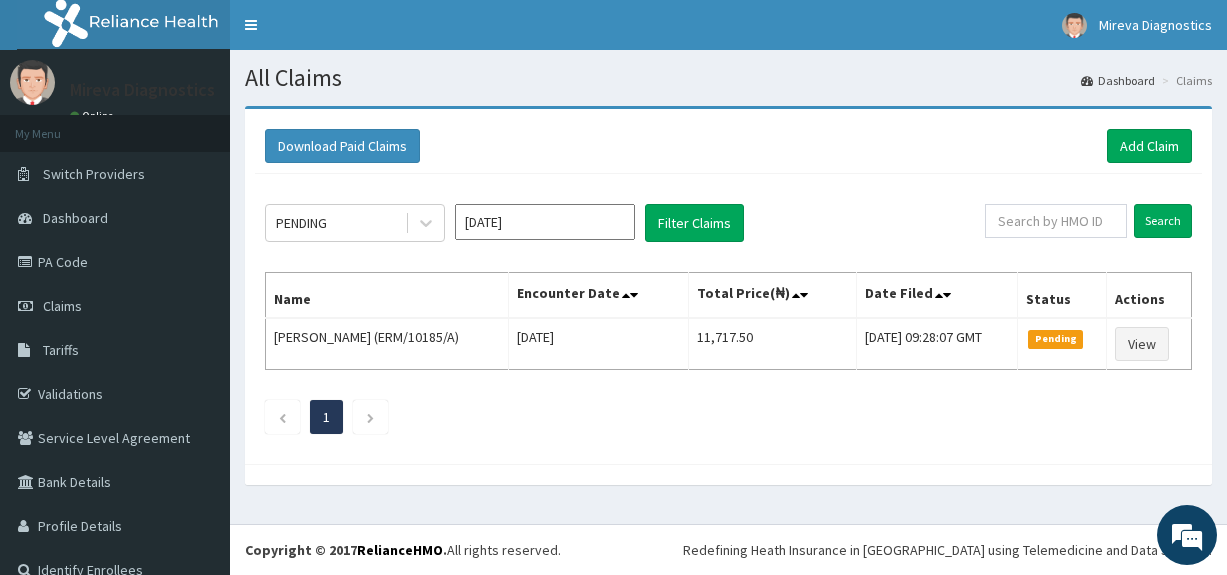scroll, scrollTop: 0, scrollLeft: 0, axis: both 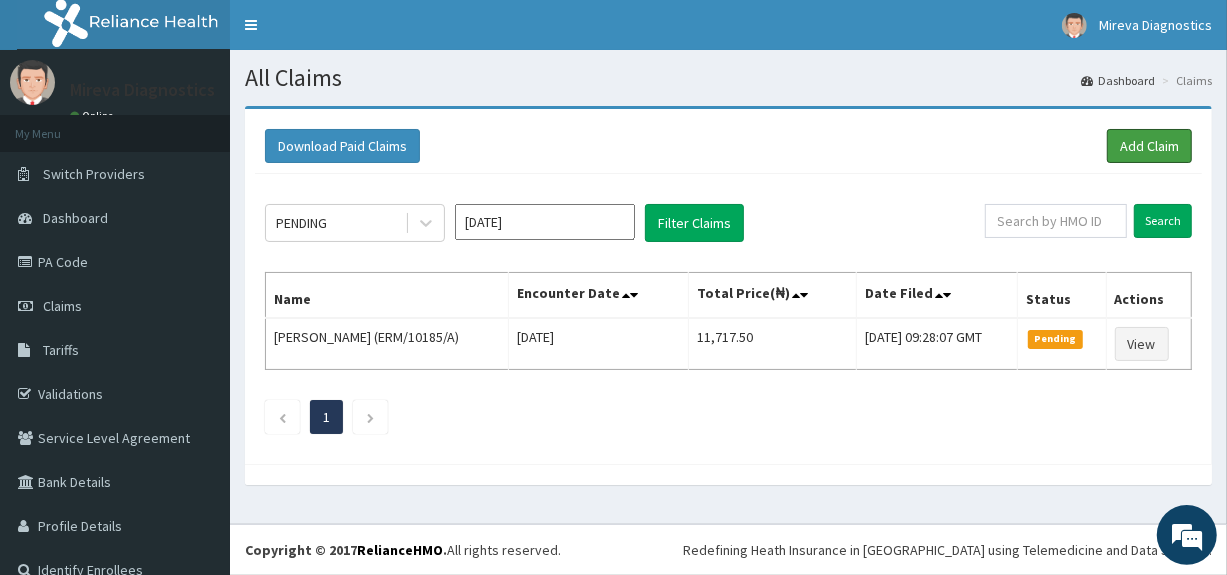 click on "Add Claim" at bounding box center [1149, 146] 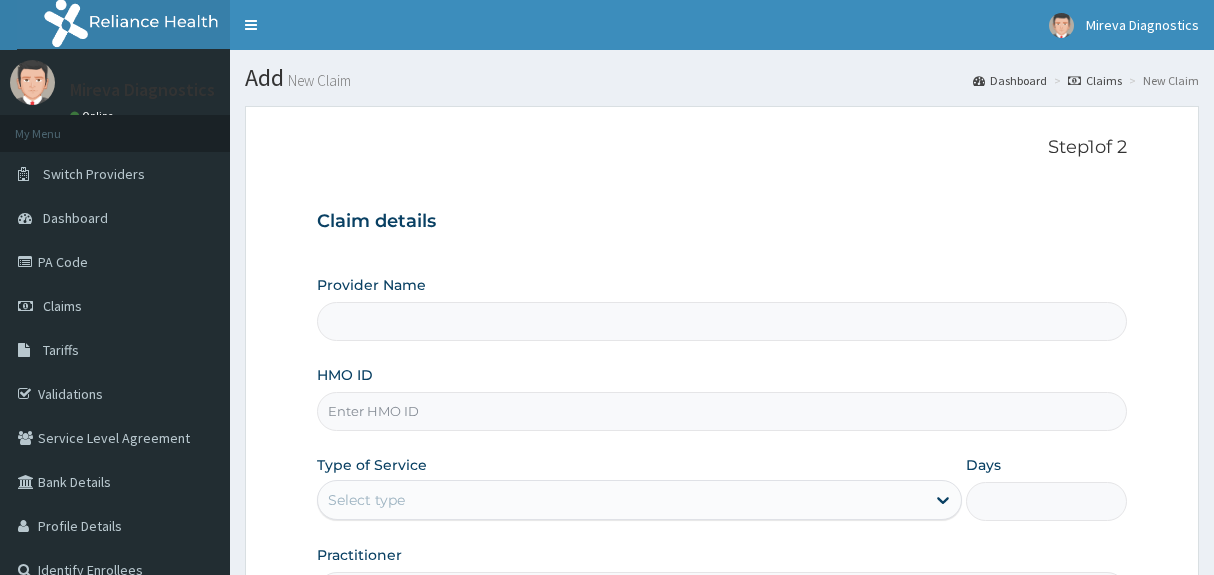 scroll, scrollTop: 0, scrollLeft: 0, axis: both 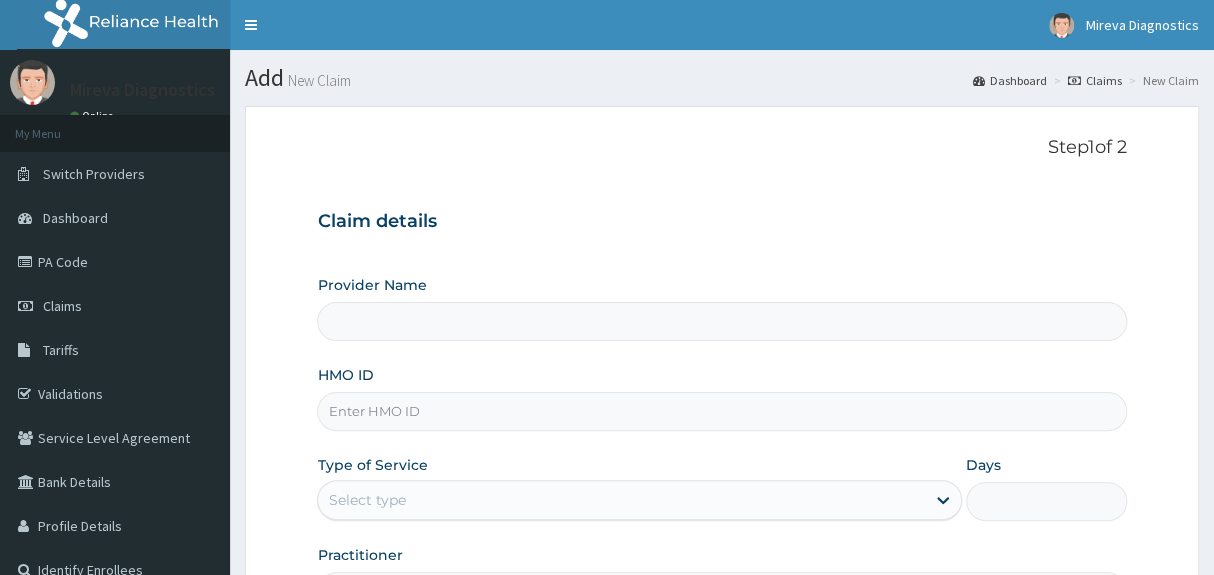 type on "Mireva Medical Services and Diagnostics" 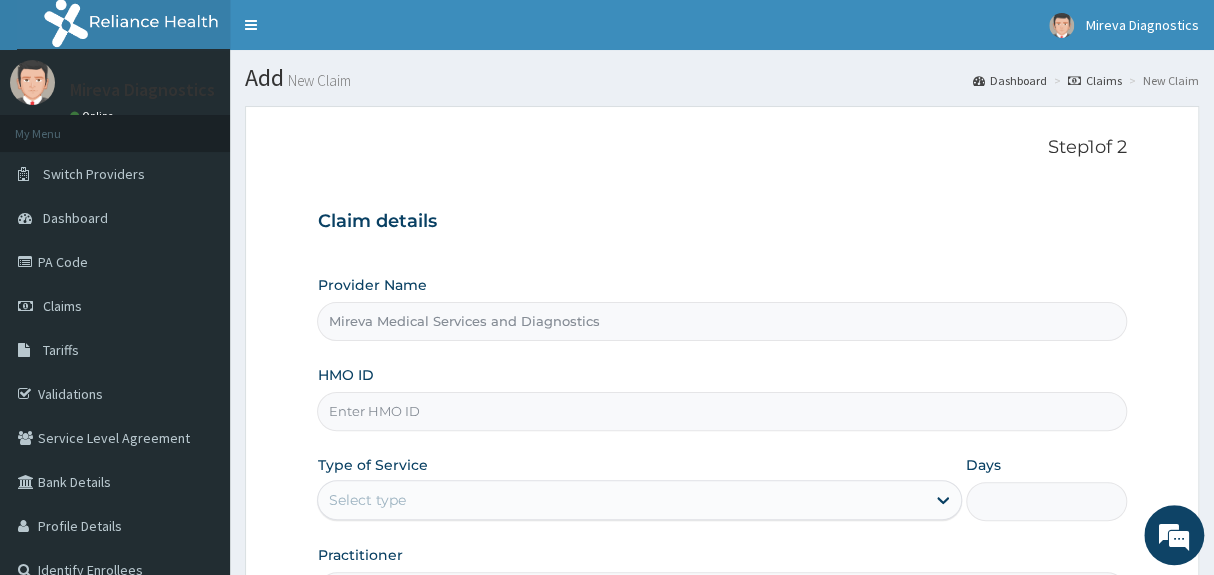 click on "HMO ID" at bounding box center [721, 411] 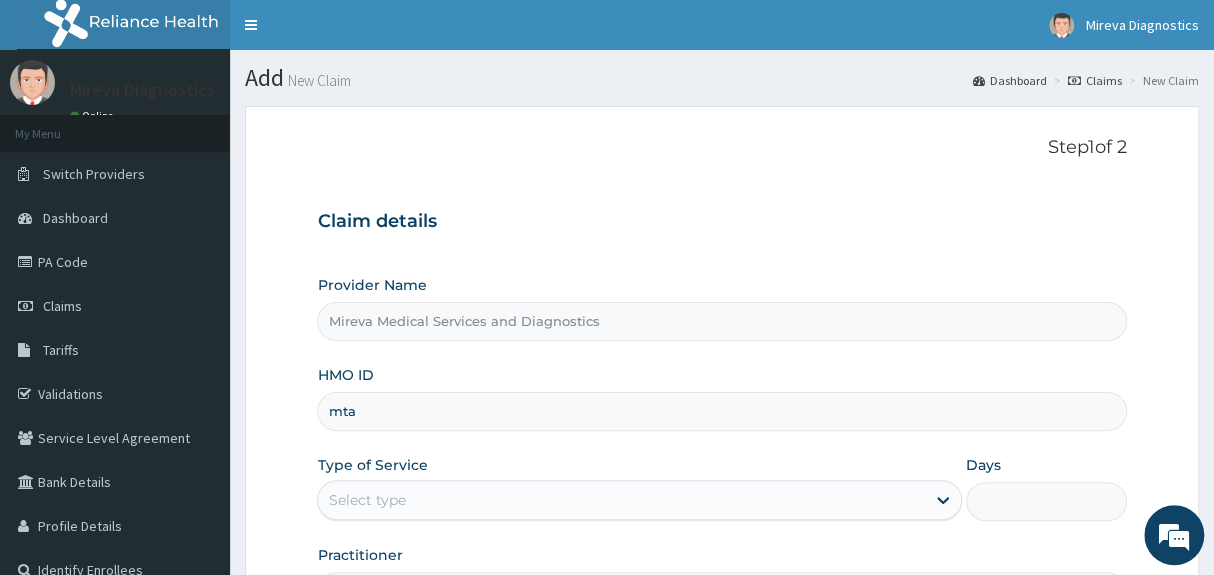 scroll, scrollTop: 0, scrollLeft: 0, axis: both 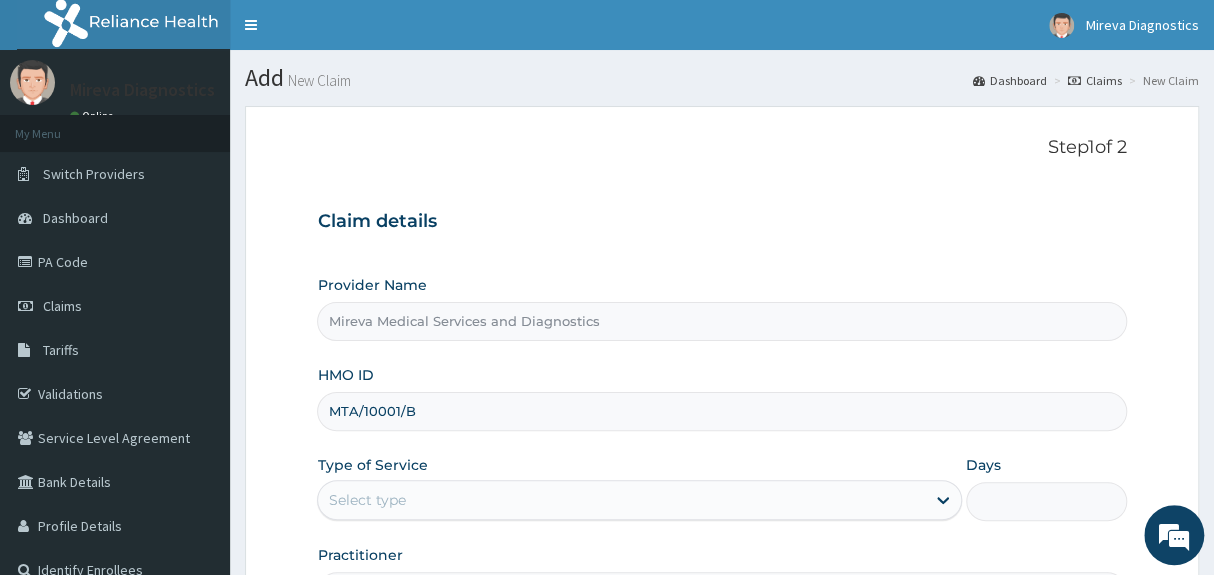 click on "Step  1  of 2 Claim details Provider Name Mireva Medical Services and Diagnostics HMO ID MTA/10001/B Type of Service Select type Days Practitioner" at bounding box center (721, 374) 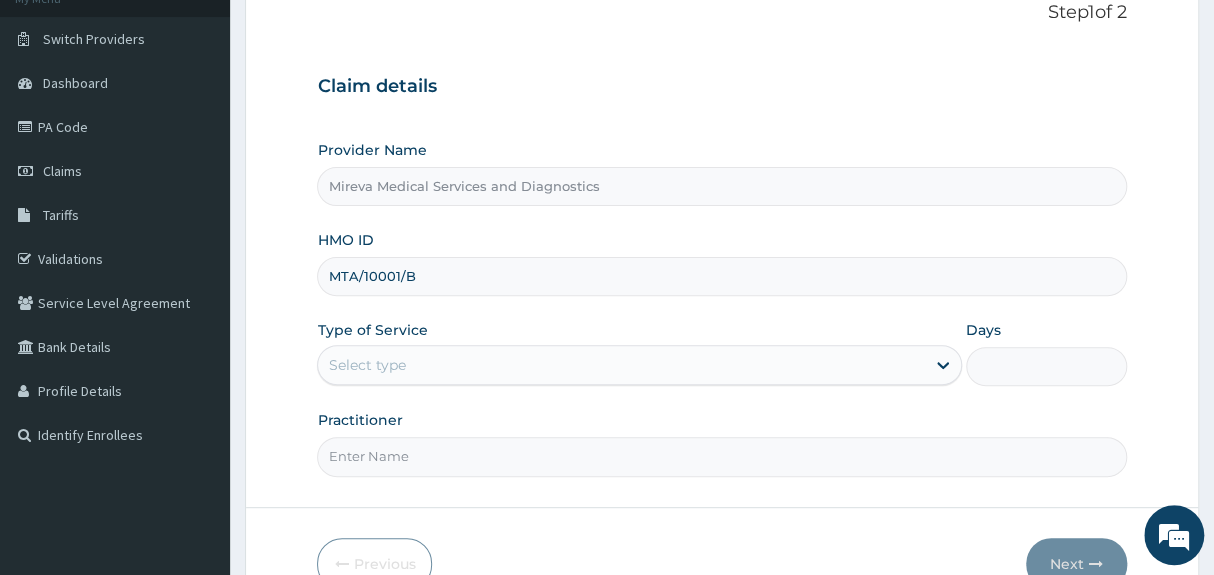 scroll, scrollTop: 181, scrollLeft: 0, axis: vertical 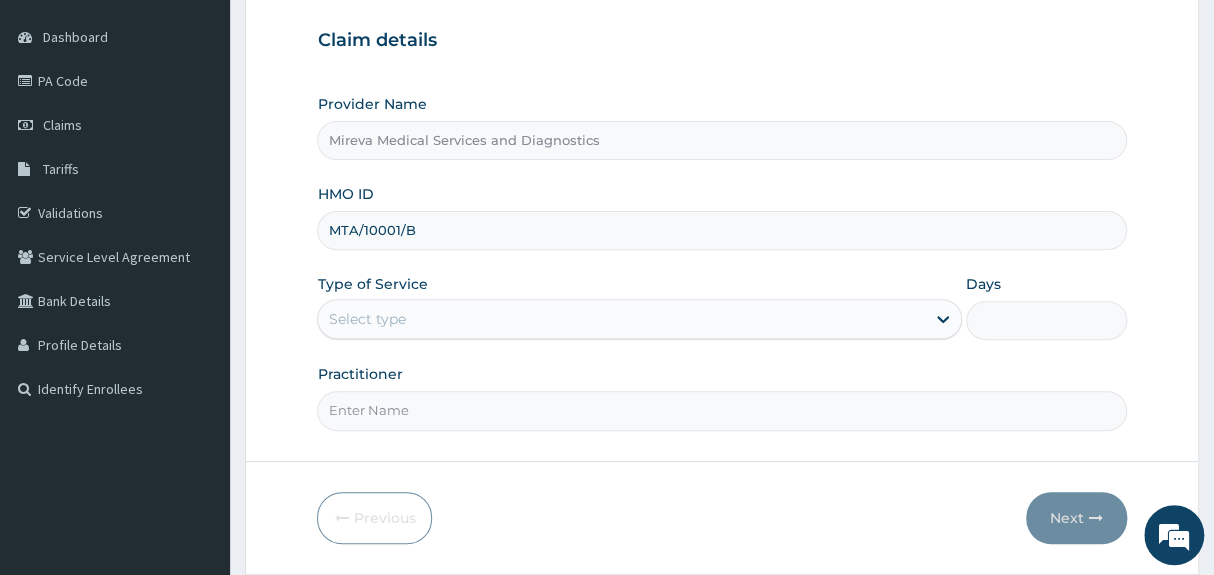 click on "Select type" at bounding box center [621, 319] 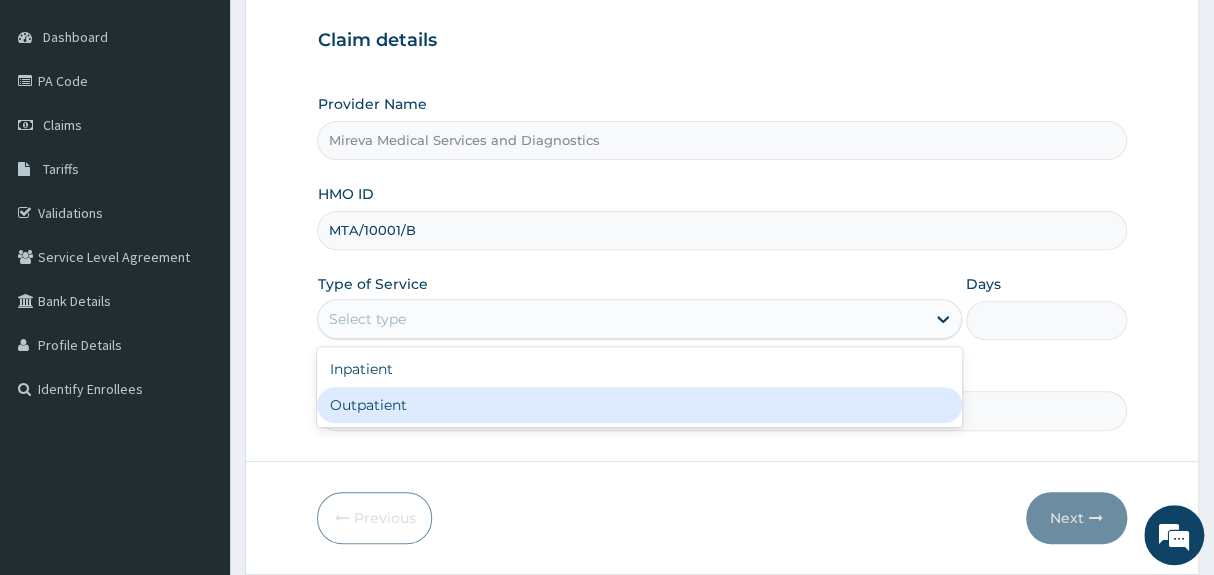 click on "Outpatient" at bounding box center [639, 405] 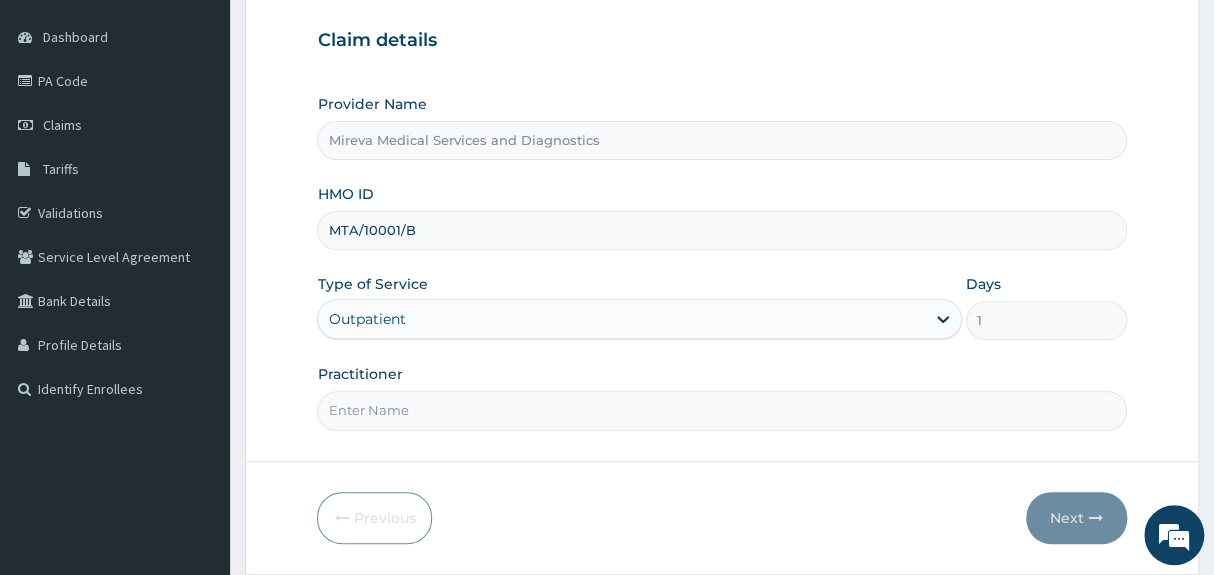click on "Practitioner" at bounding box center (721, 410) 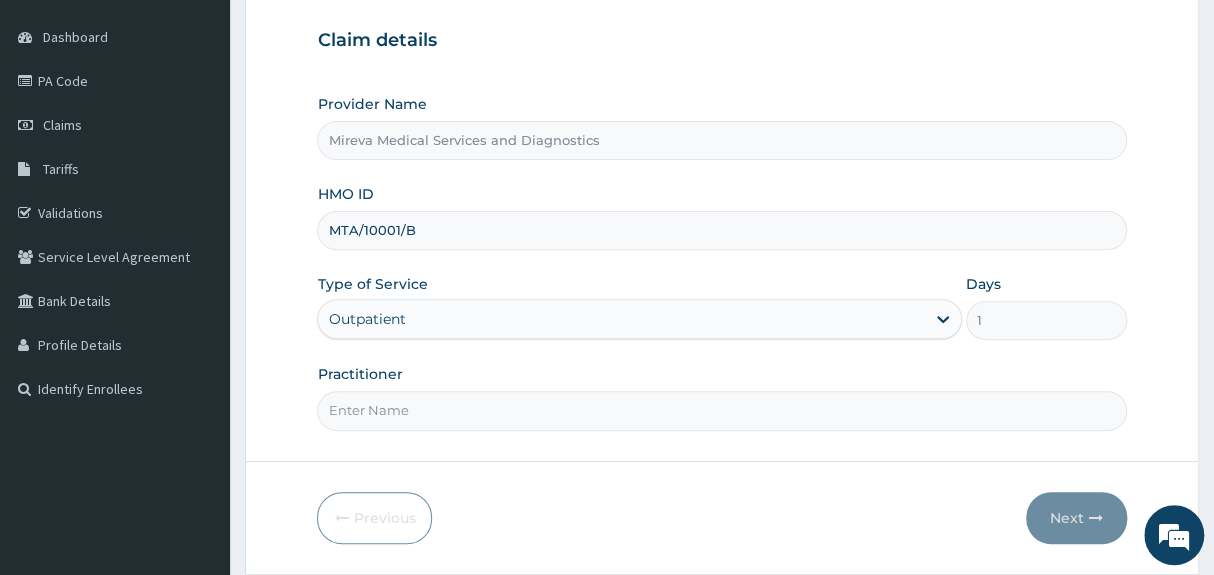 type on "DR NORA" 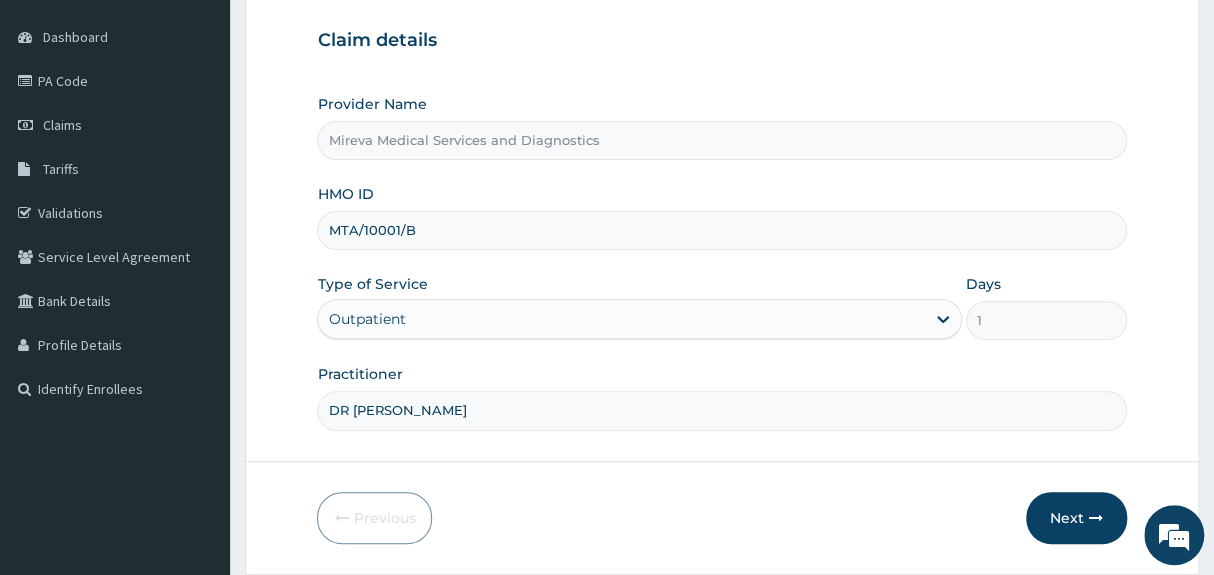 click on "Claim details Provider Name Mireva Medical Services and Diagnostics HMO ID MTA/10001/B Type of Service Outpatient Days 1 Practitioner DR NORA" at bounding box center (721, 220) 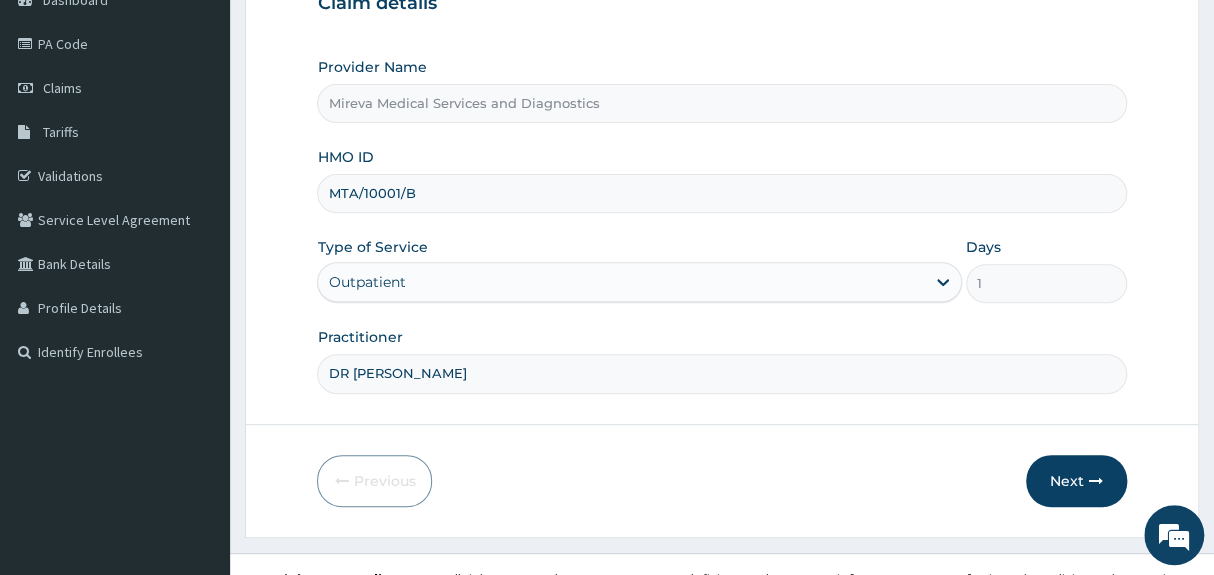 scroll, scrollTop: 244, scrollLeft: 0, axis: vertical 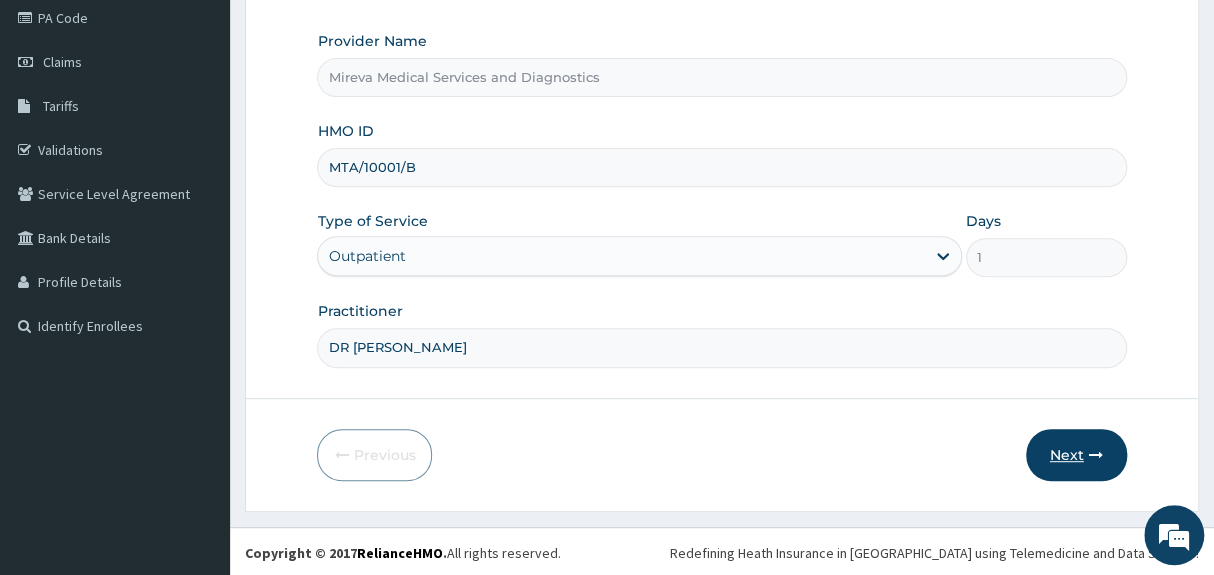 click on "Next" at bounding box center [1076, 455] 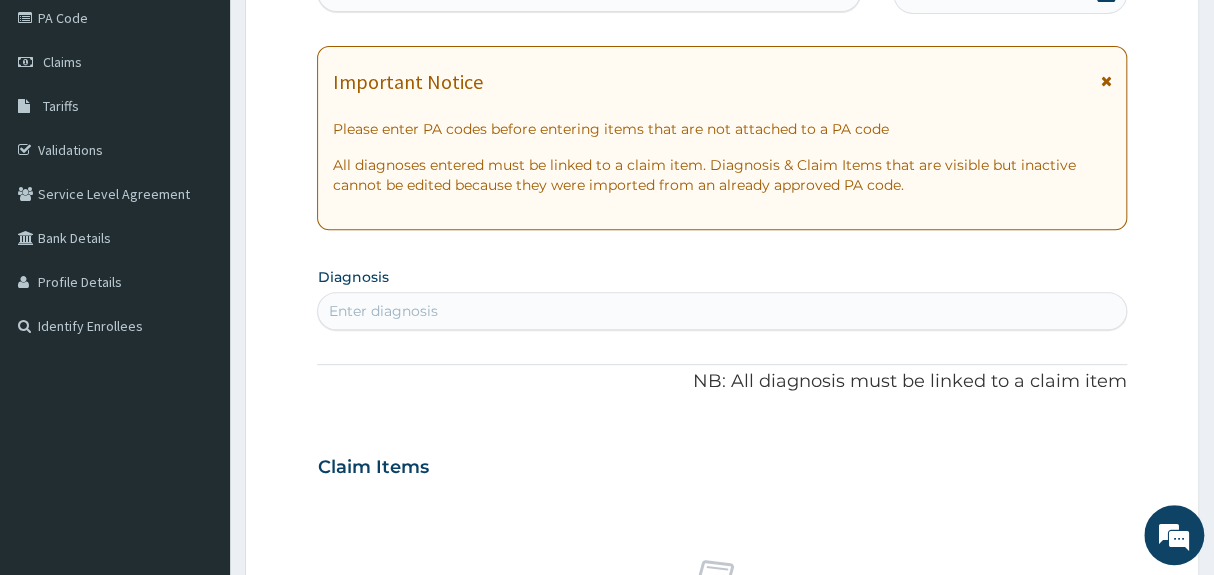 click on "PA Code / Prescription Code Enter Code(Secondary Care Only) Encounter Date DD-MM-YYYY Important Notice Please enter PA codes before entering items that are not attached to a PA code   All diagnoses entered must be linked to a claim item. Diagnosis & Claim Items that are visible but inactive cannot be edited because they were imported from an already approved PA code. Diagnosis Enter diagnosis NB: All diagnosis must be linked to a claim item Claim Items No claim item Types Select Type Item Select Item Pair Diagnosis Select Diagnosis Unit Price 0 Add Comment" at bounding box center [721, 464] 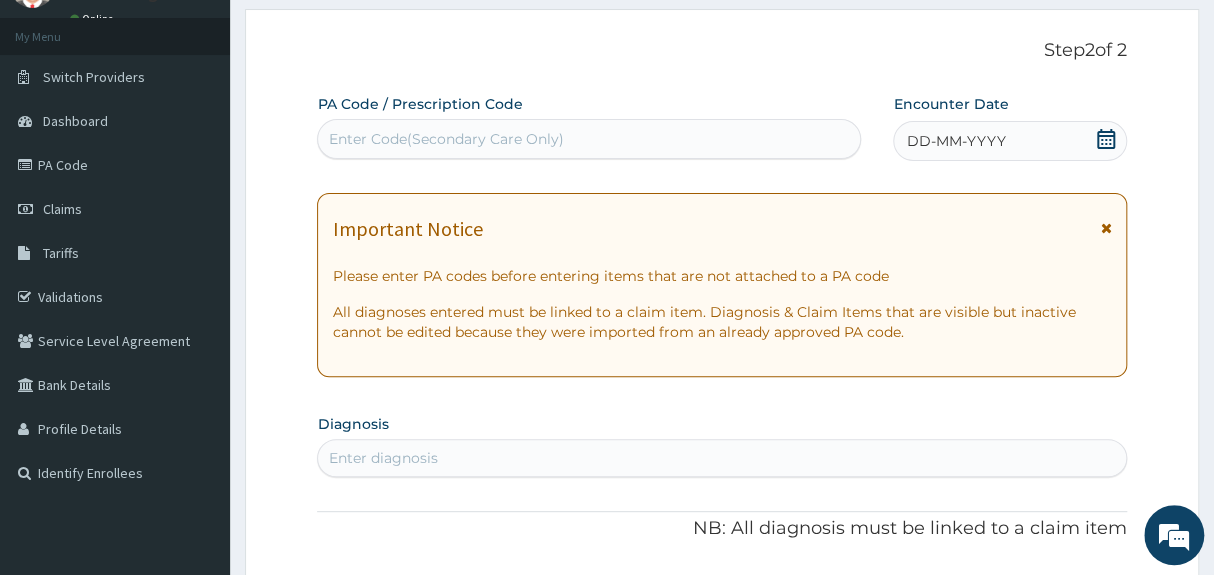 scroll, scrollTop: 62, scrollLeft: 0, axis: vertical 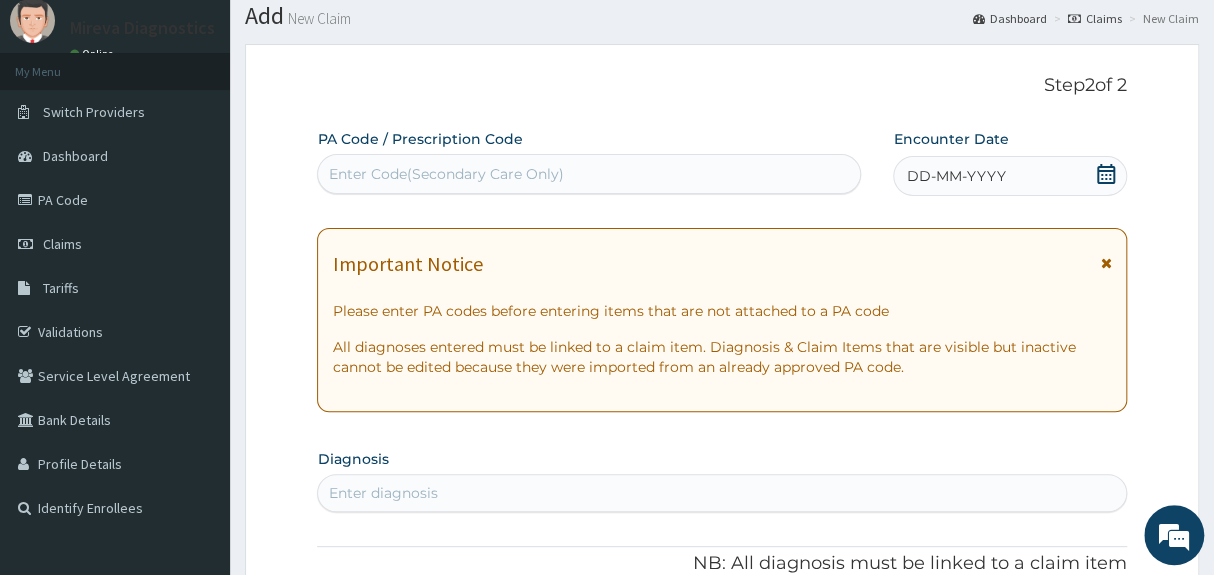 click on "Enter Code(Secondary Care Only)" at bounding box center (589, 174) 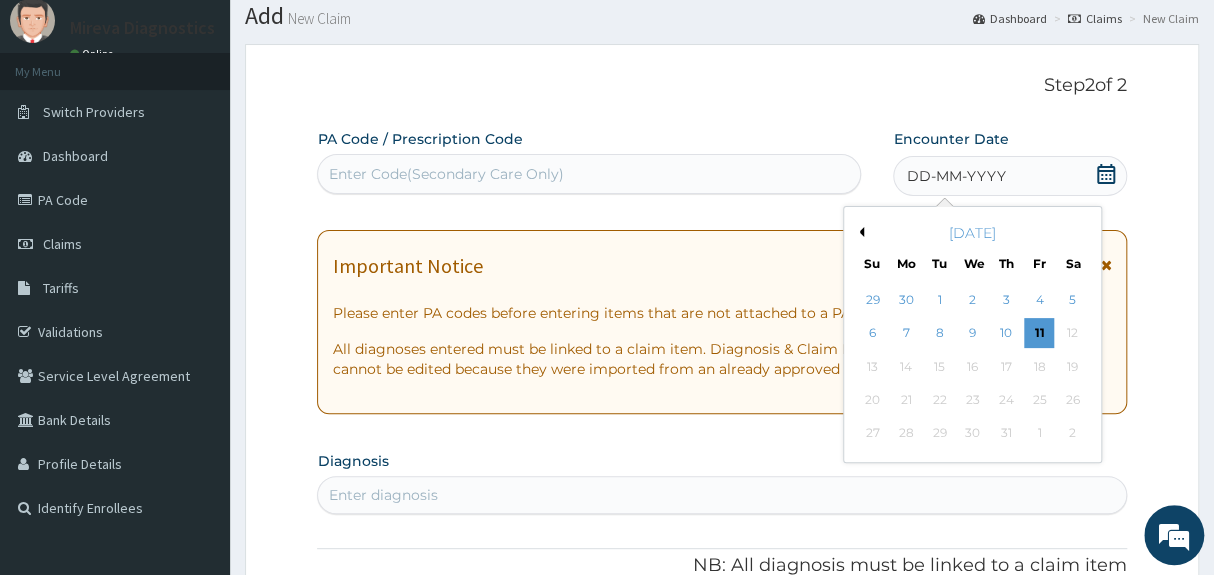 click on "Previous Month" at bounding box center [859, 232] 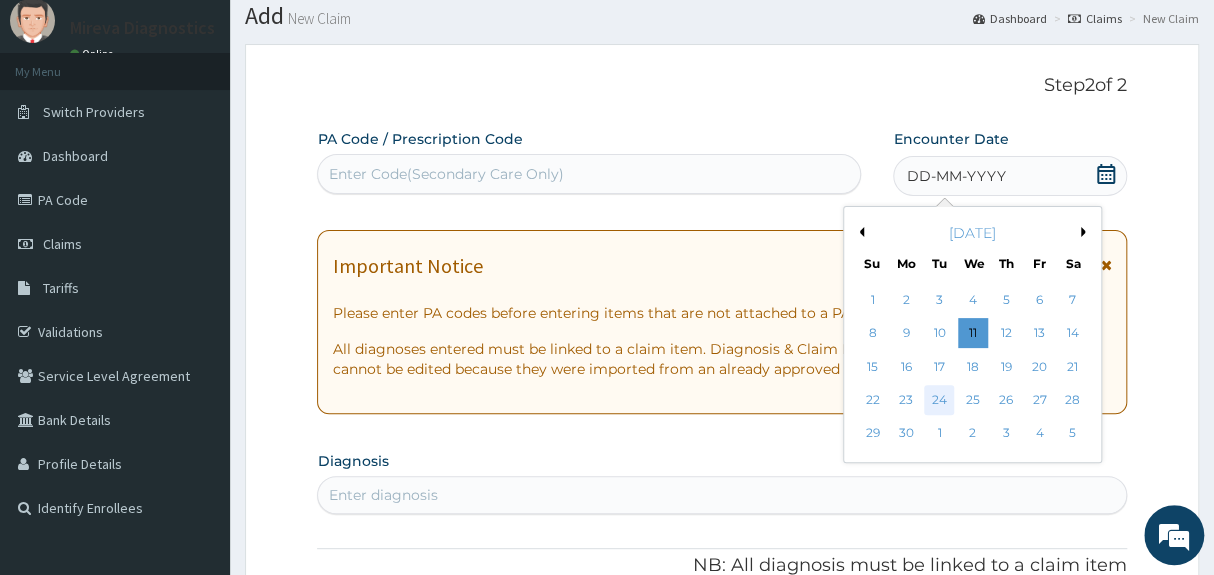 click on "24" at bounding box center [940, 400] 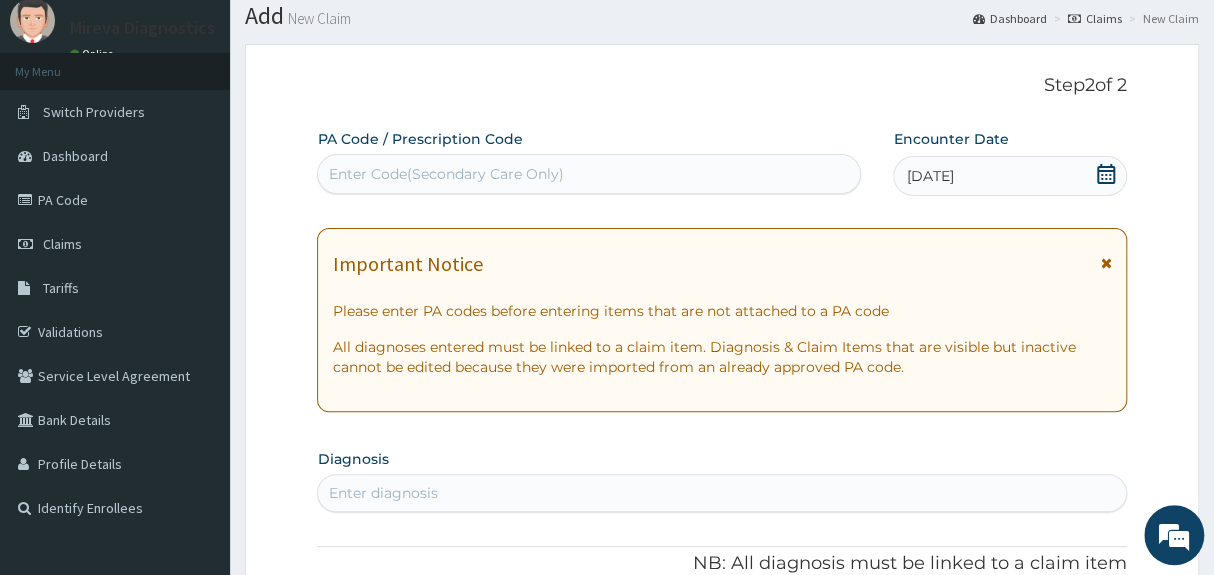 click on "Diagnosis Enter diagnosis" at bounding box center (721, 478) 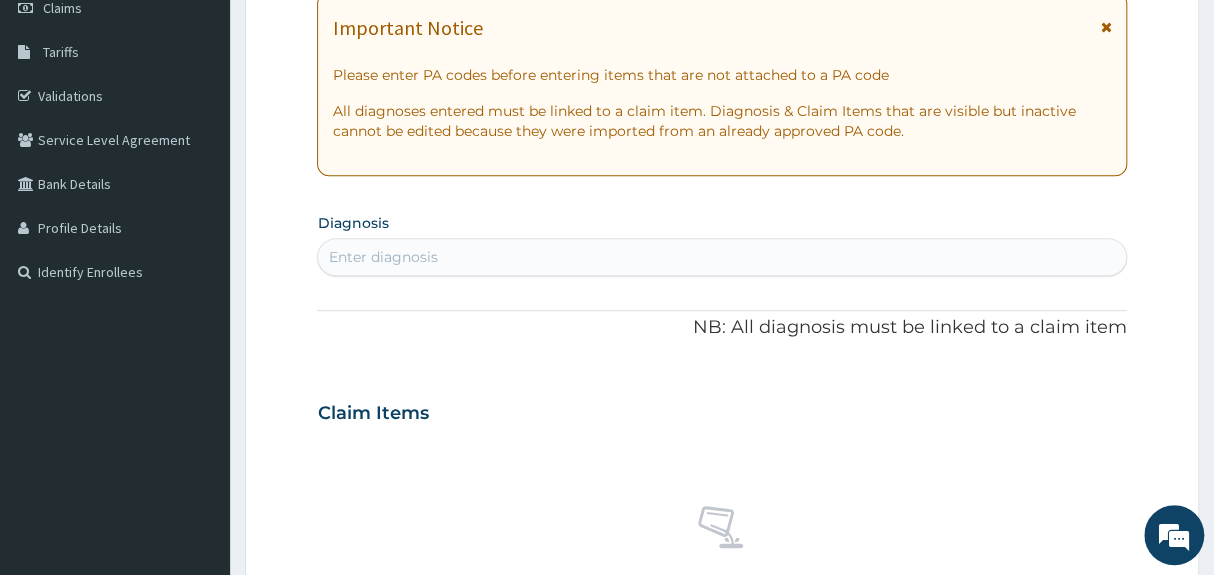 scroll, scrollTop: 353, scrollLeft: 0, axis: vertical 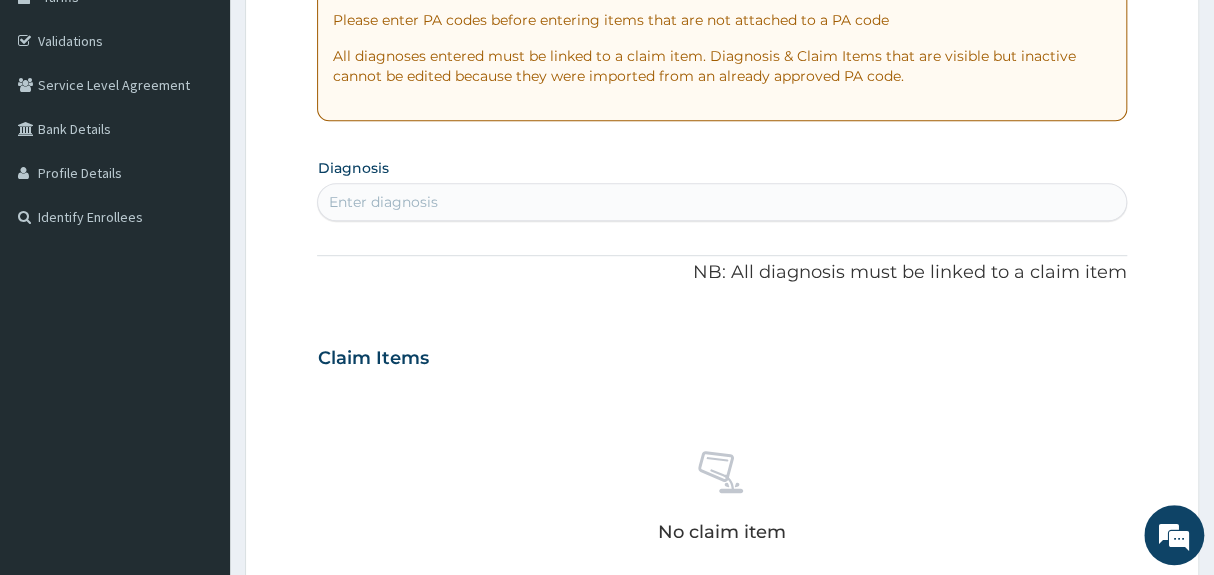 click on "Enter diagnosis" at bounding box center [721, 202] 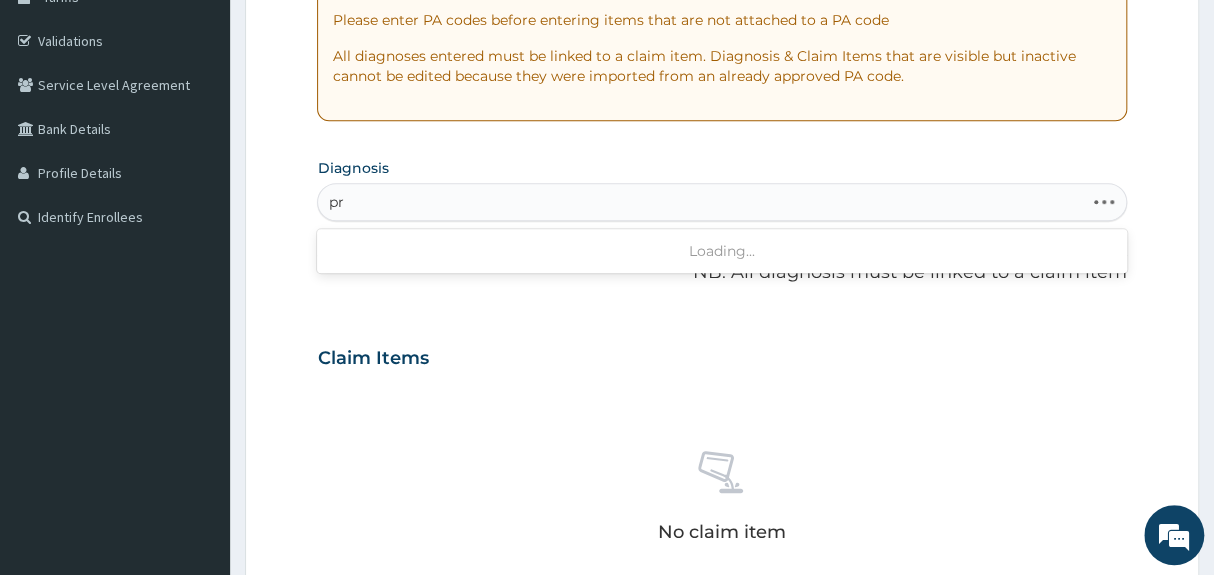 type on "p" 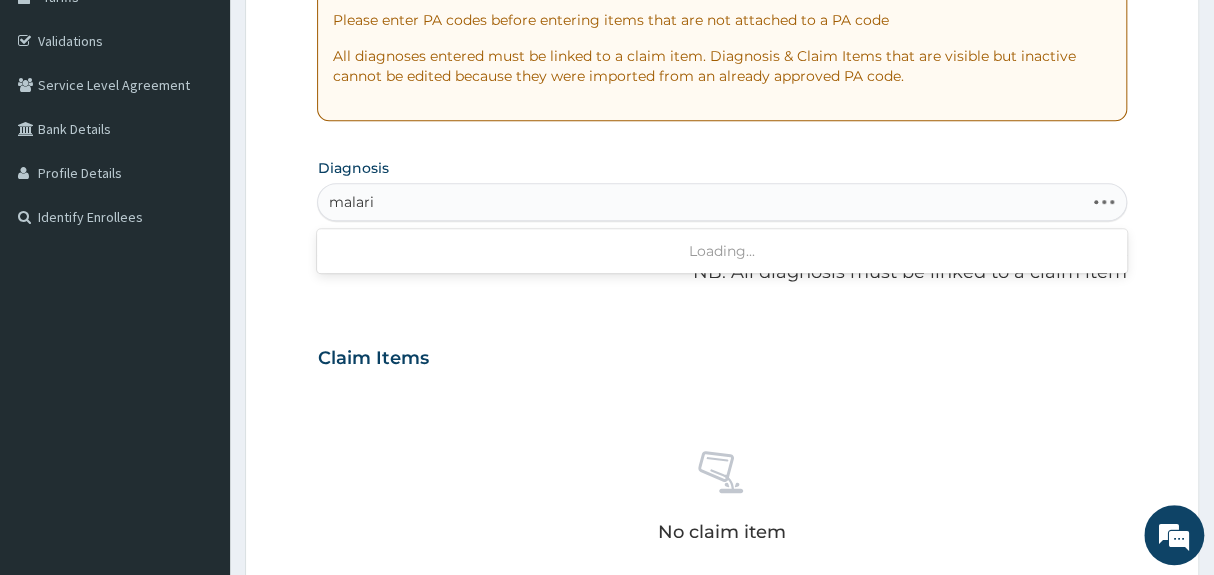 type on "malaria" 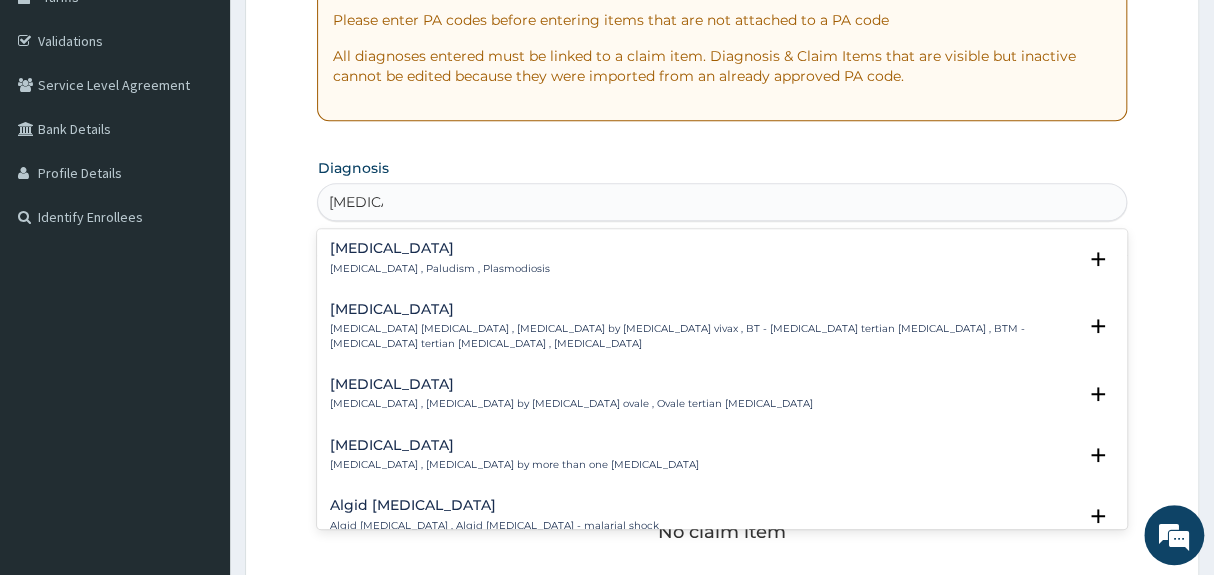 click on "Malaria Malaria , Paludism , Plasmodiosis Select Status Query Query covers suspected (?), Keep in view (kiv), Ruled out (r/o) Confirmed" at bounding box center (721, 263) 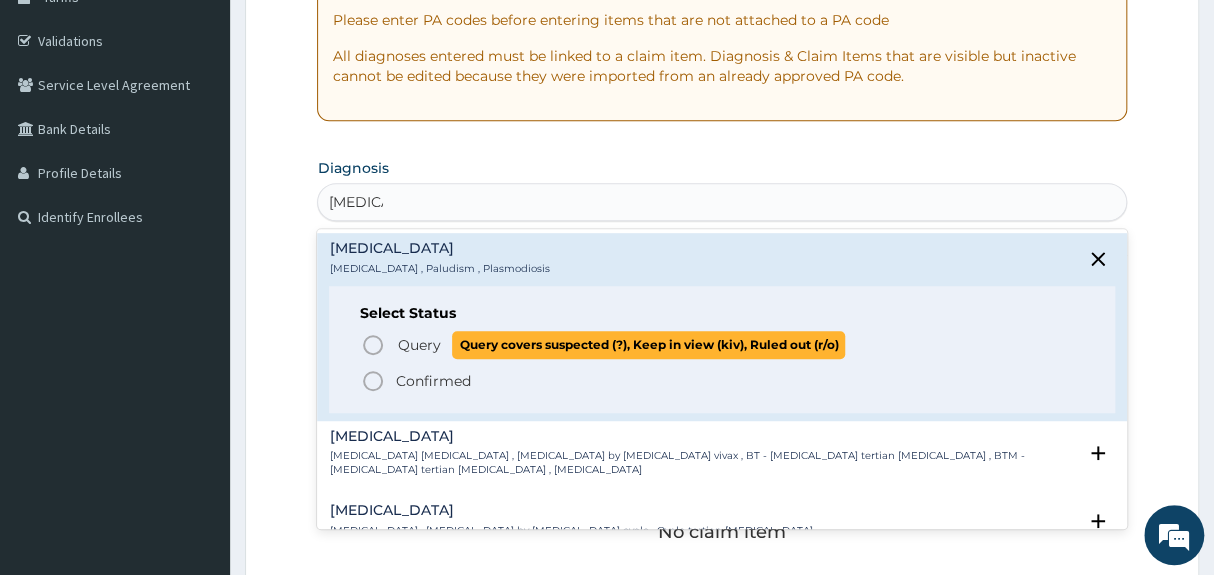 click 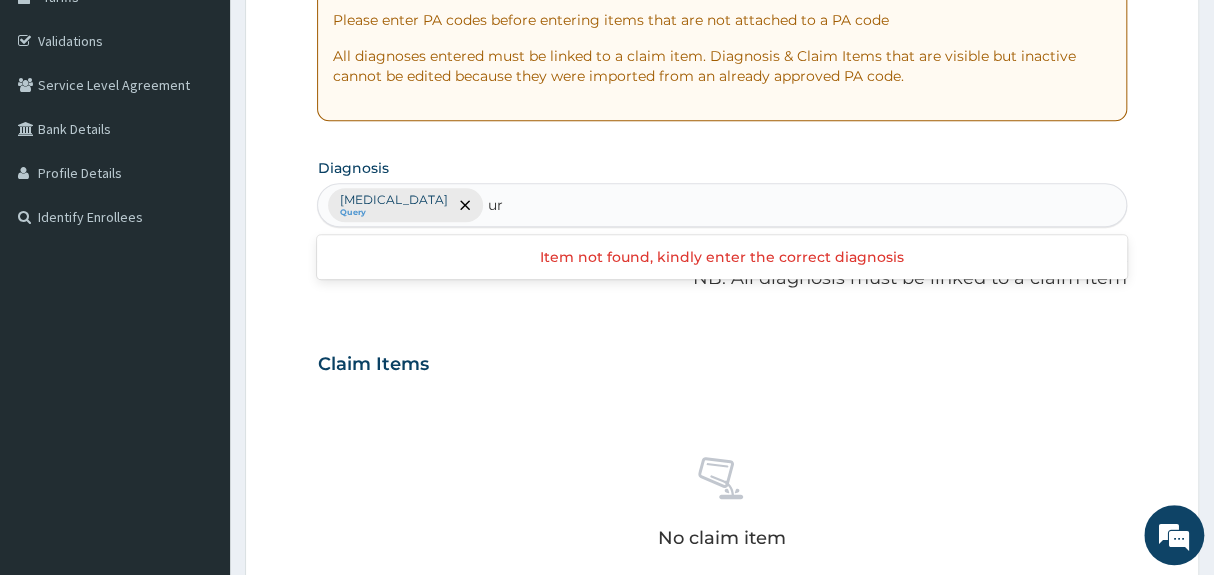 type on "u" 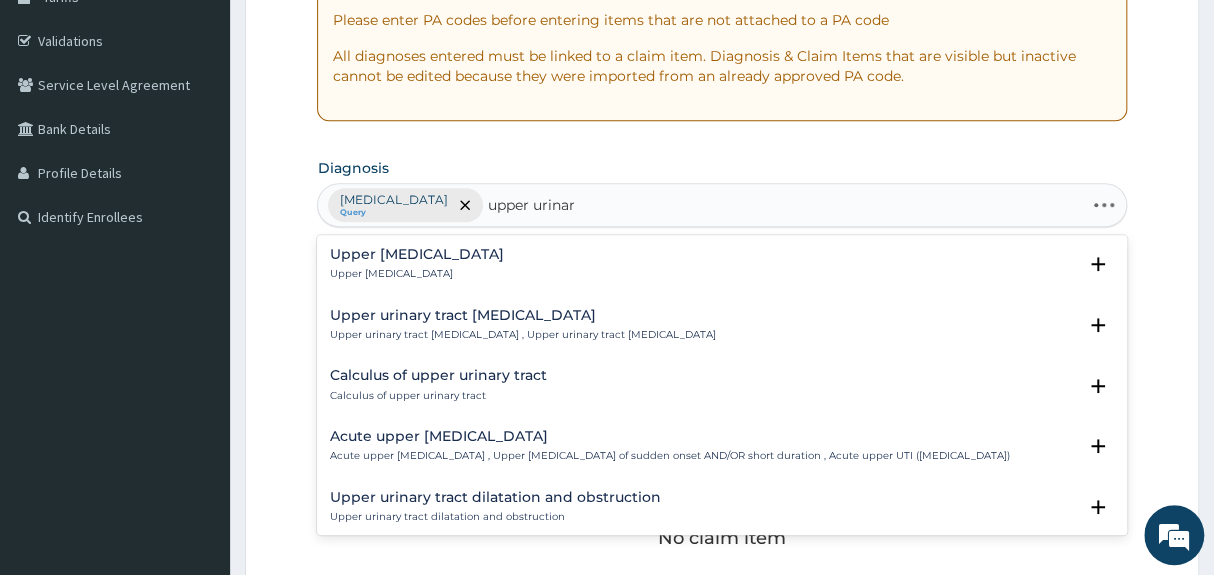 type on "upper urinary" 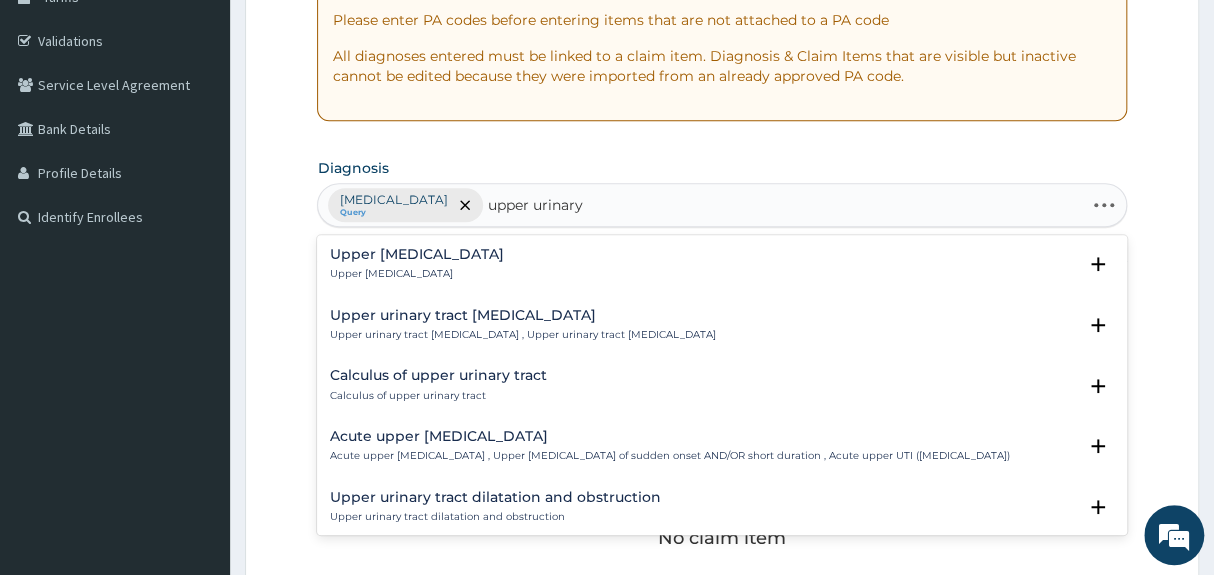 click on "Upper urinary tract infection" at bounding box center [416, 254] 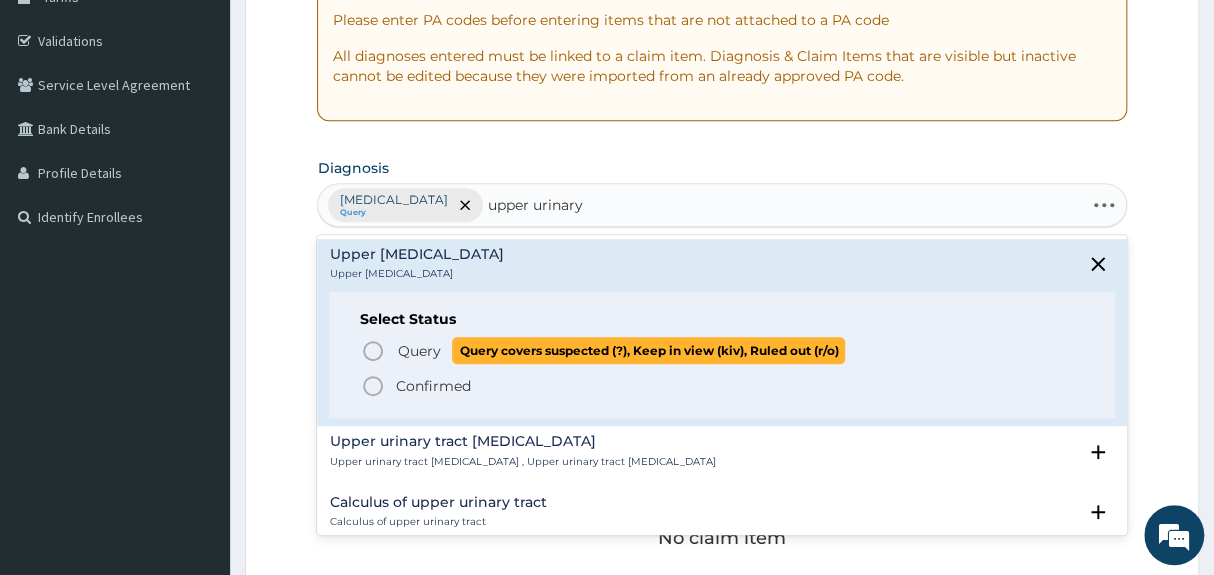 click on "Query" at bounding box center [418, 351] 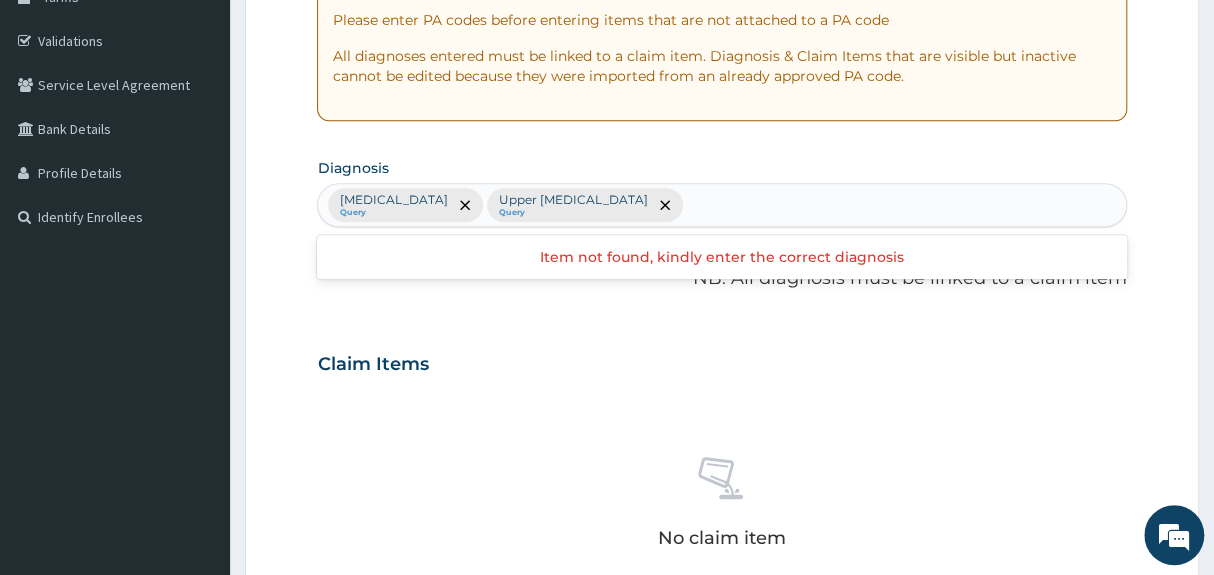 click on "Malaria Query Upper urinary tract infection Query" at bounding box center [721, 205] 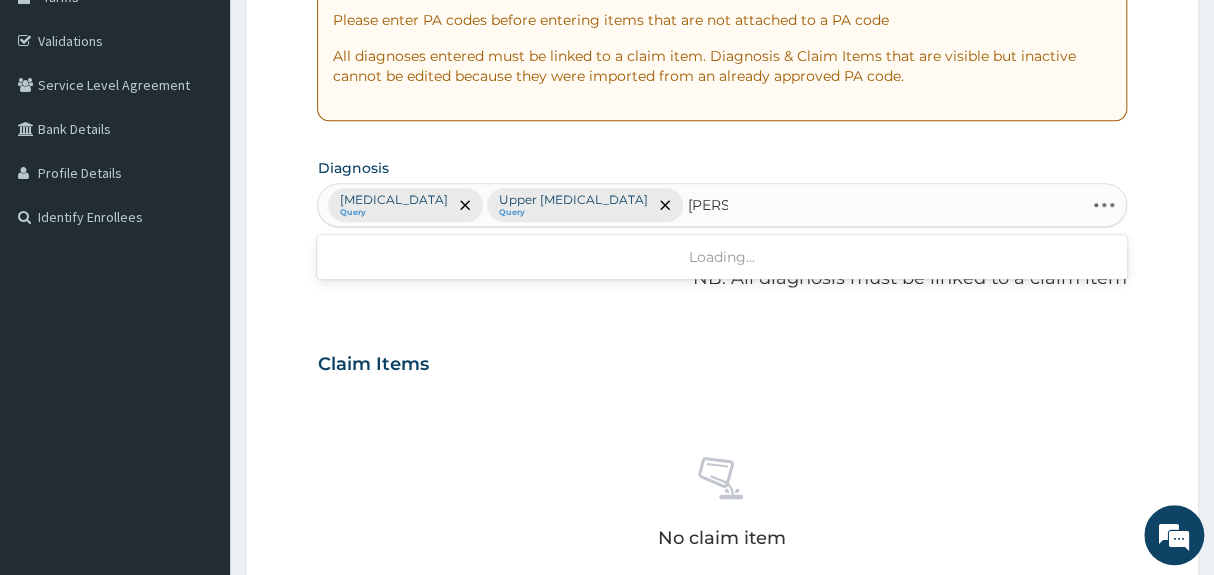 type on "candid" 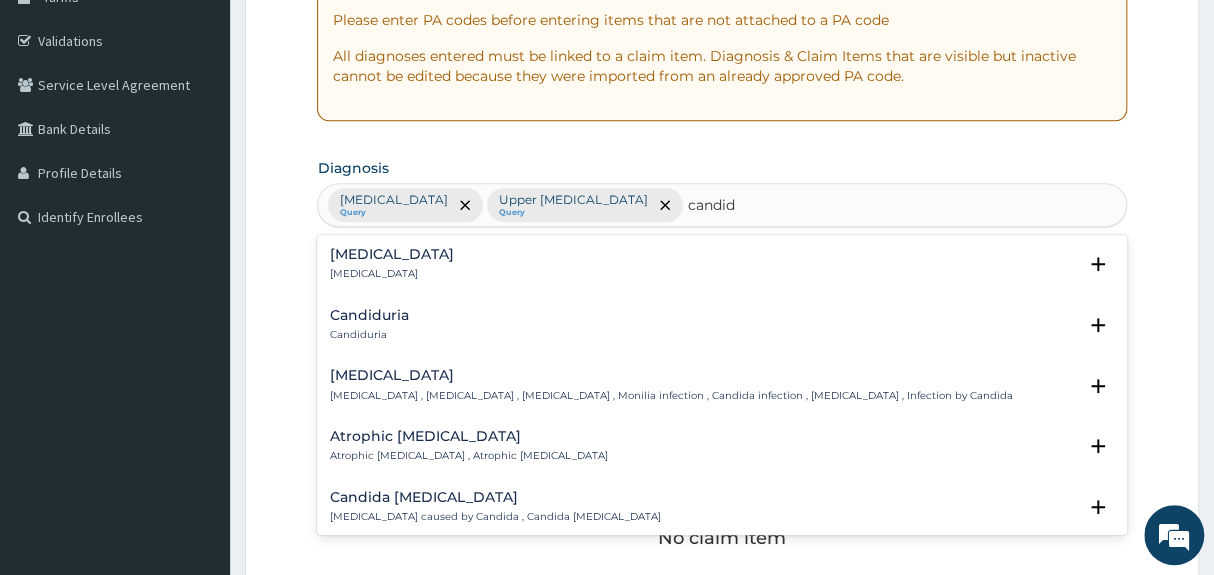 click on "Candidiasis Candidiasis , Moniliasis , Candidosis , Monilia infection , Candida infection , Thrush , Infection by Candida" at bounding box center (670, 385) 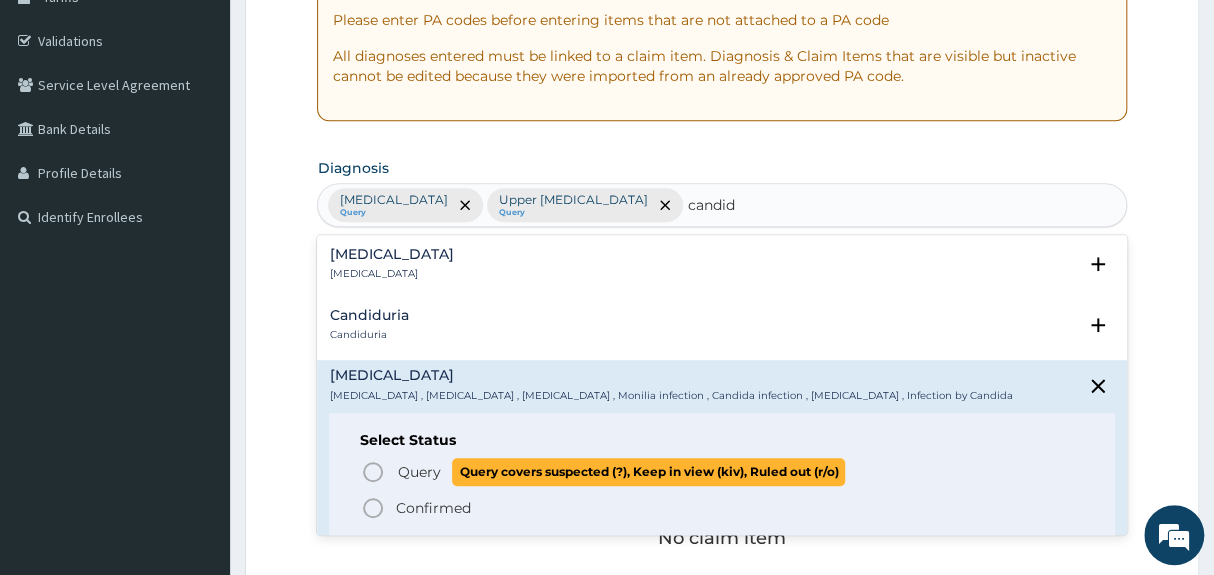 click on "Query Query covers suspected (?), Keep in view (kiv), Ruled out (r/o)" at bounding box center [722, 471] 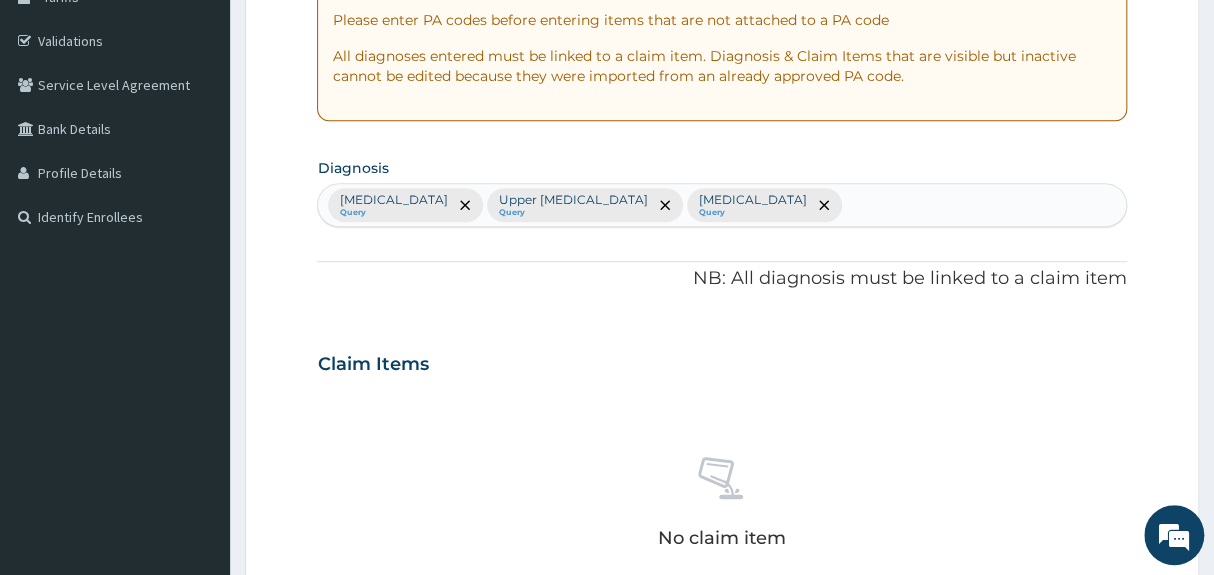click on "Malaria Query Upper urinary tract infection Query Candidiasis Query" at bounding box center (721, 205) 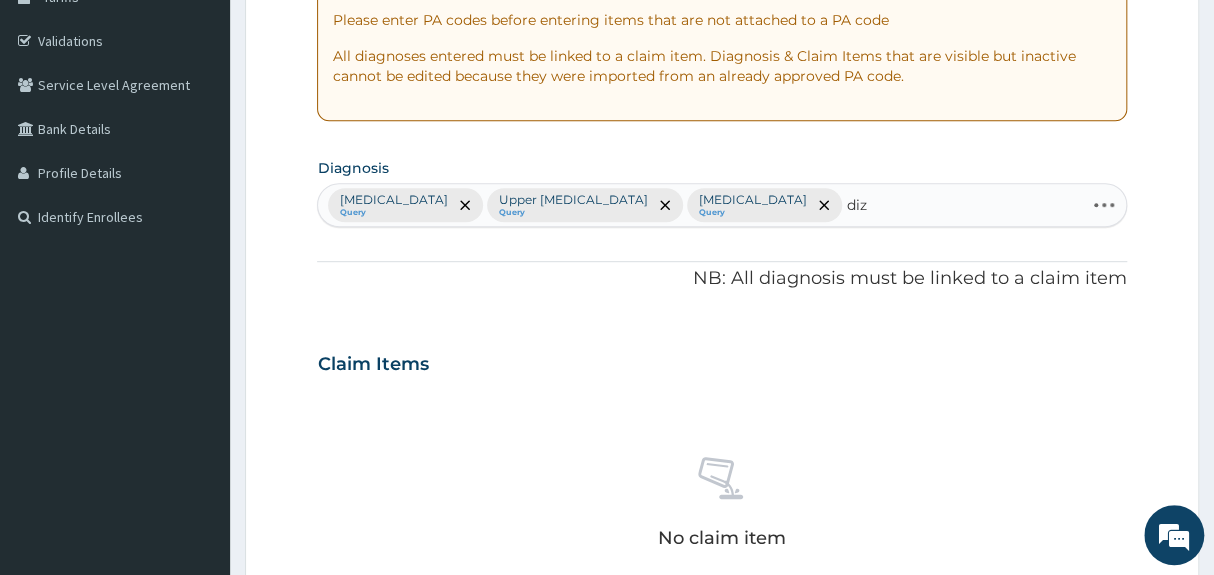 type on "dizz" 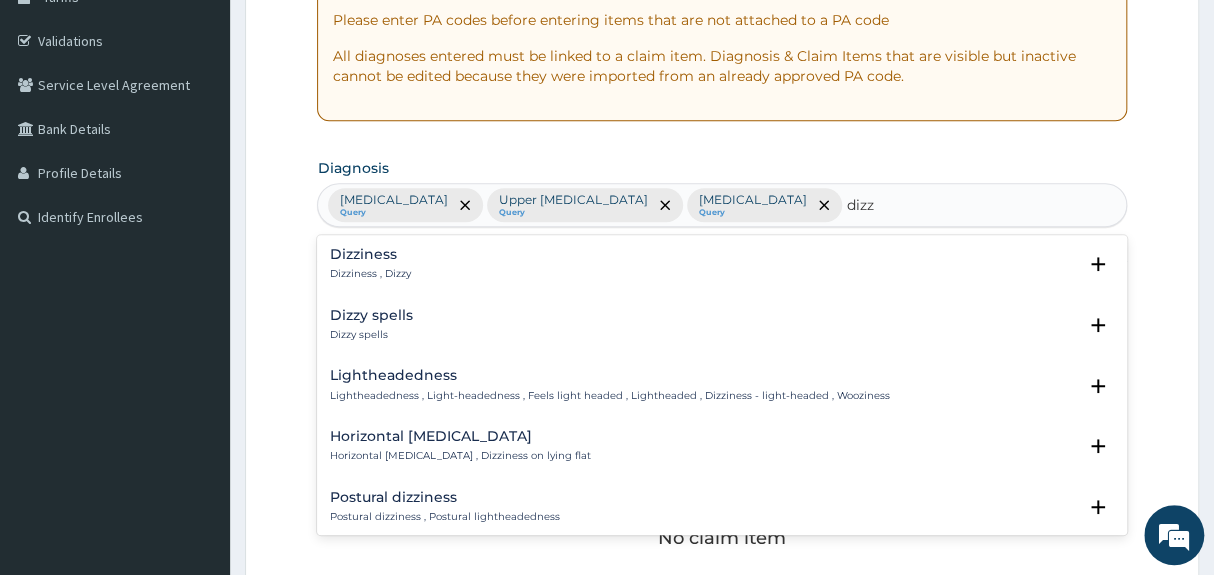 click on "Dizziness Dizziness , Dizzy" at bounding box center [721, 264] 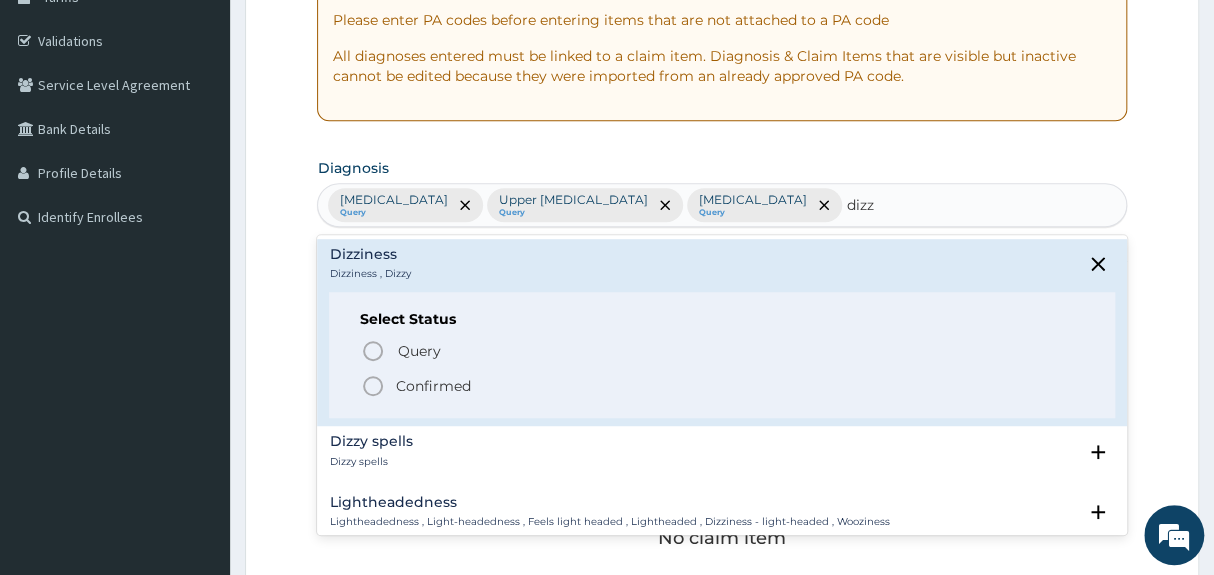 click on "Confirmed" at bounding box center [432, 386] 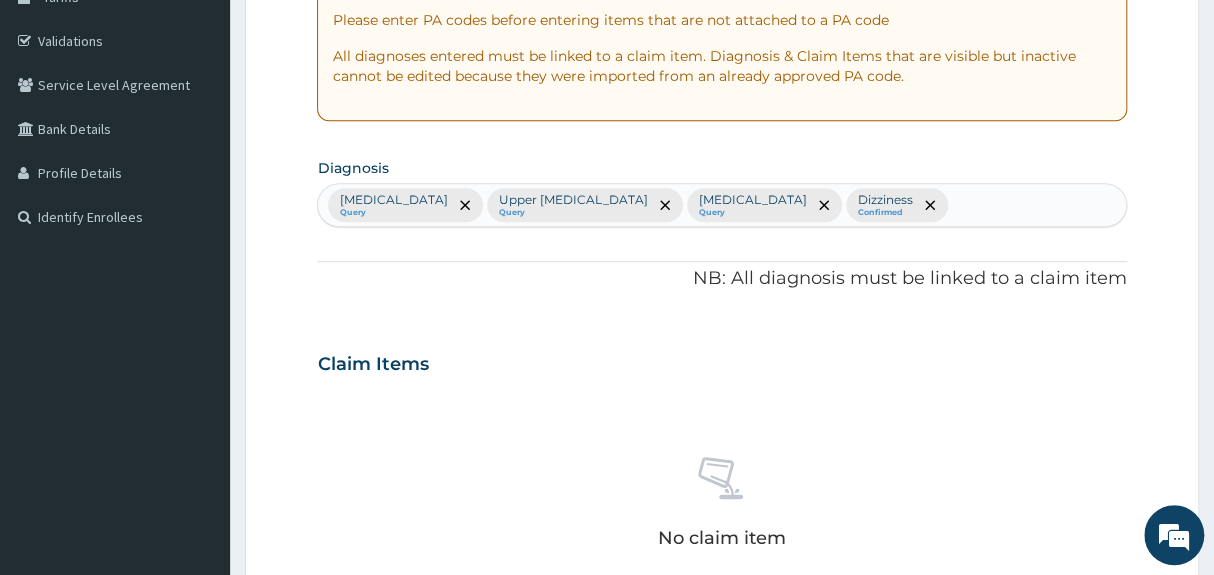 click on "Malaria Query Upper urinary tract infection Query Candidiasis Query Dizziness Confirmed" at bounding box center [721, 205] 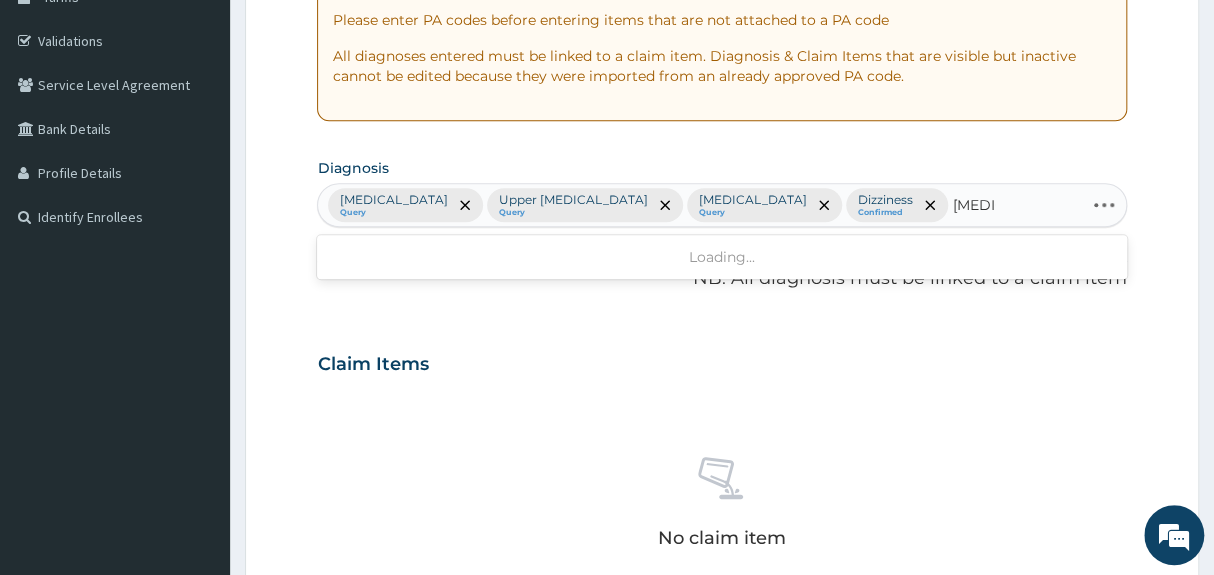 type on "ameno" 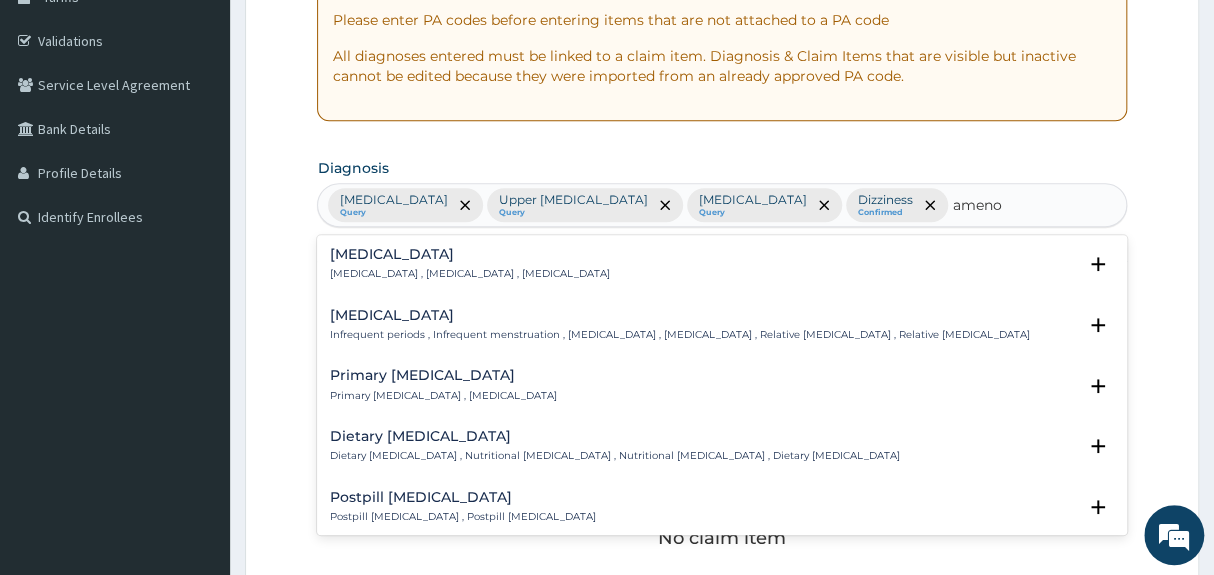 click on "Amenorrhea Amenorrhea , Absence of menstruation , Amenorrhoea" at bounding box center (469, 264) 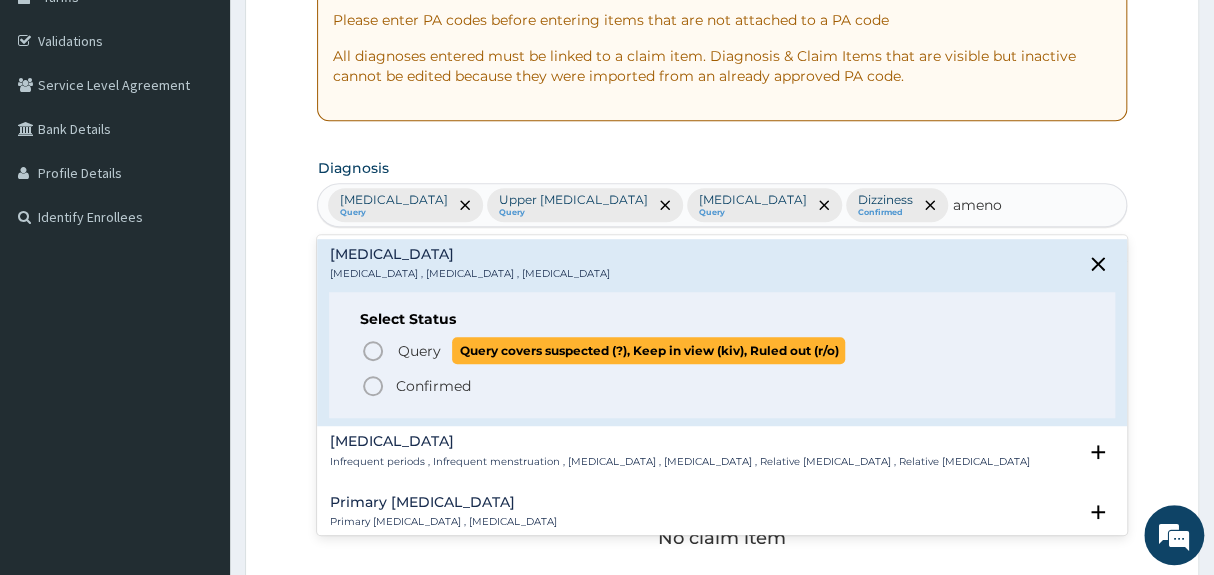 click on "Query" at bounding box center (418, 351) 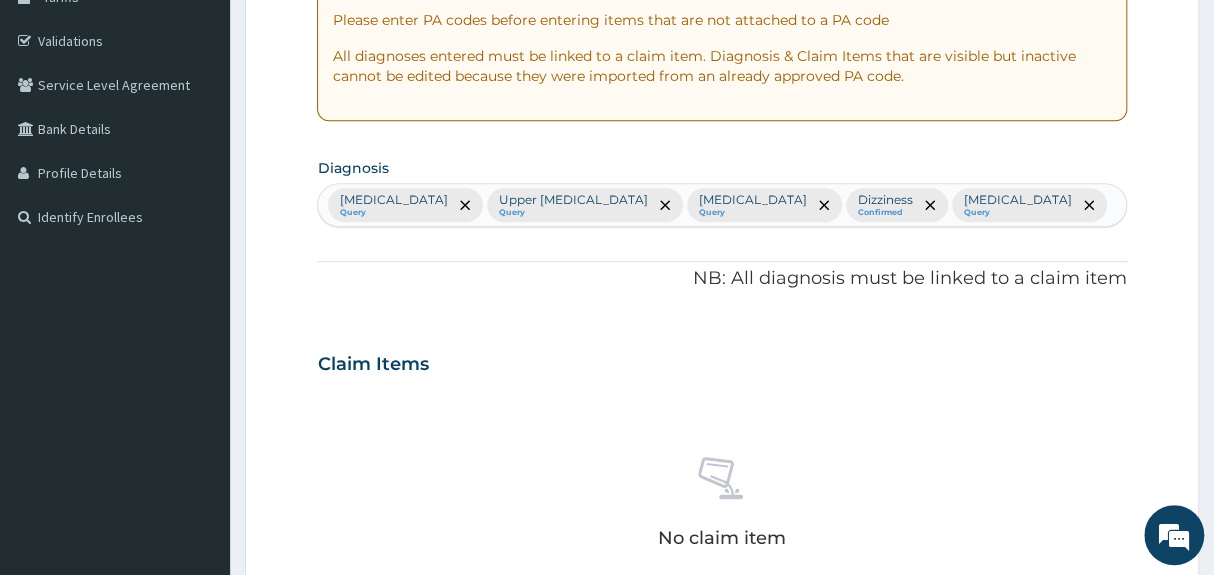 click on "Query" at bounding box center [1017, 213] 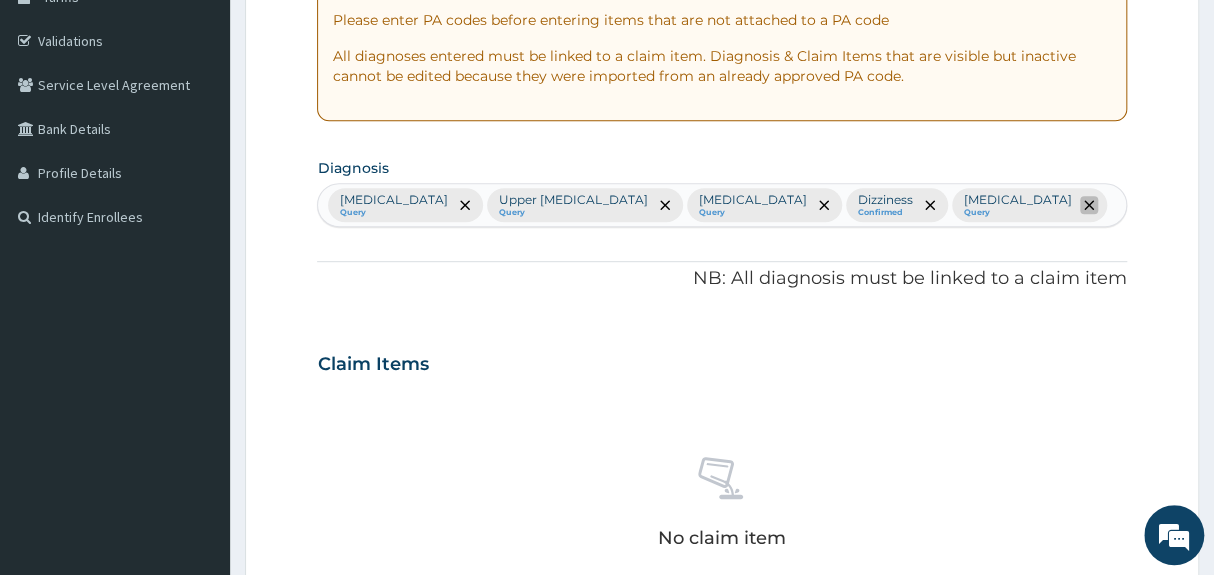 click 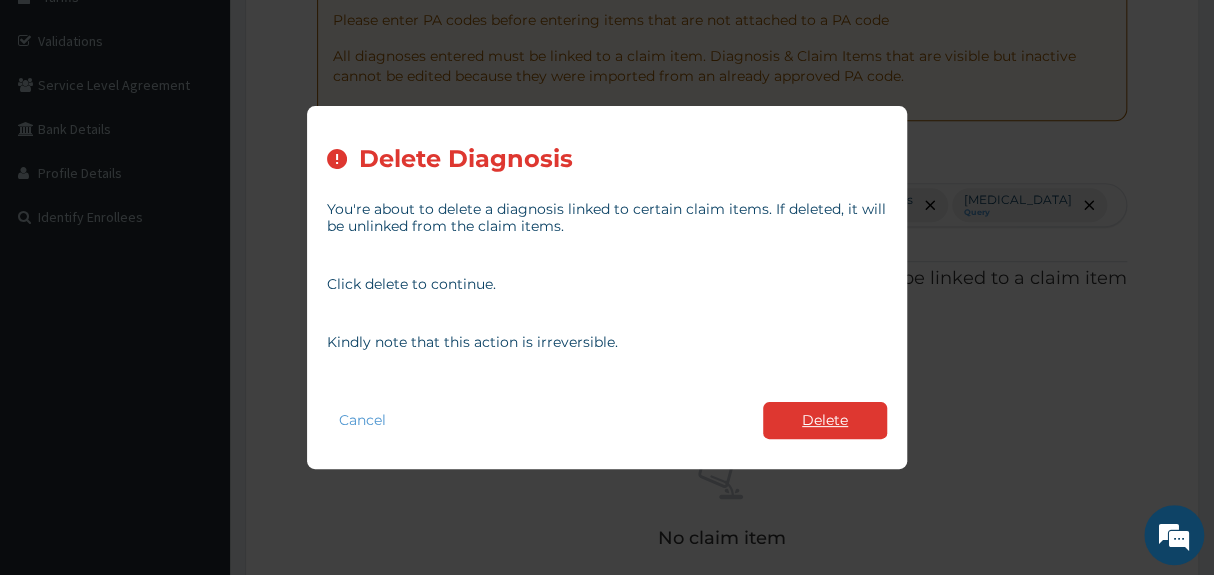 click on "Delete" at bounding box center [825, 420] 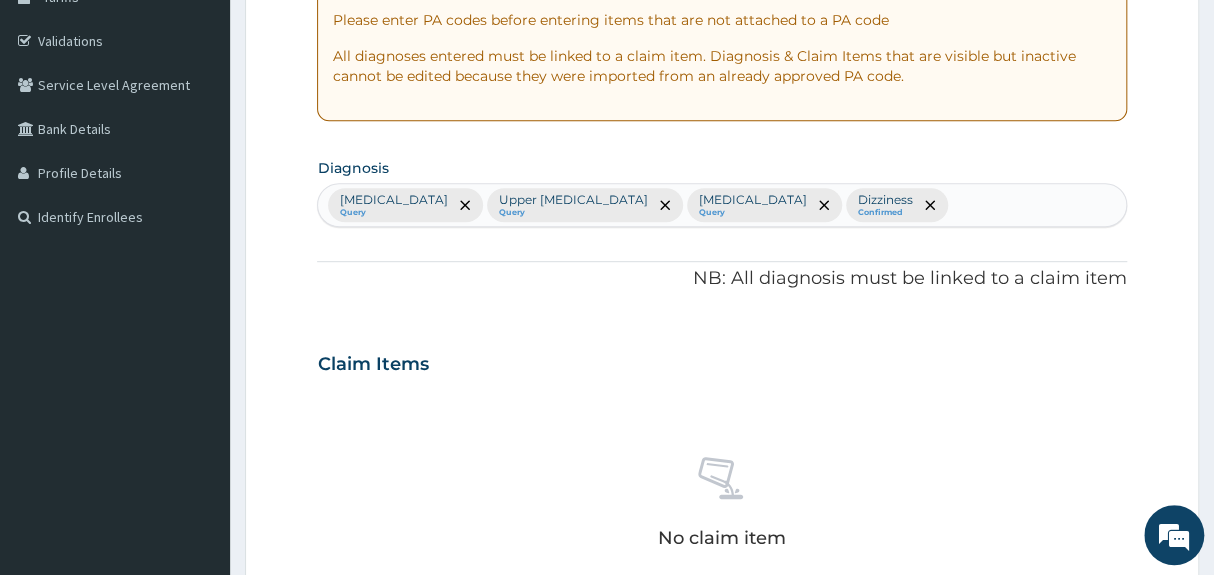 click on "Malaria Query Upper urinary tract infection Query Candidiasis Query Dizziness Confirmed" at bounding box center [721, 205] 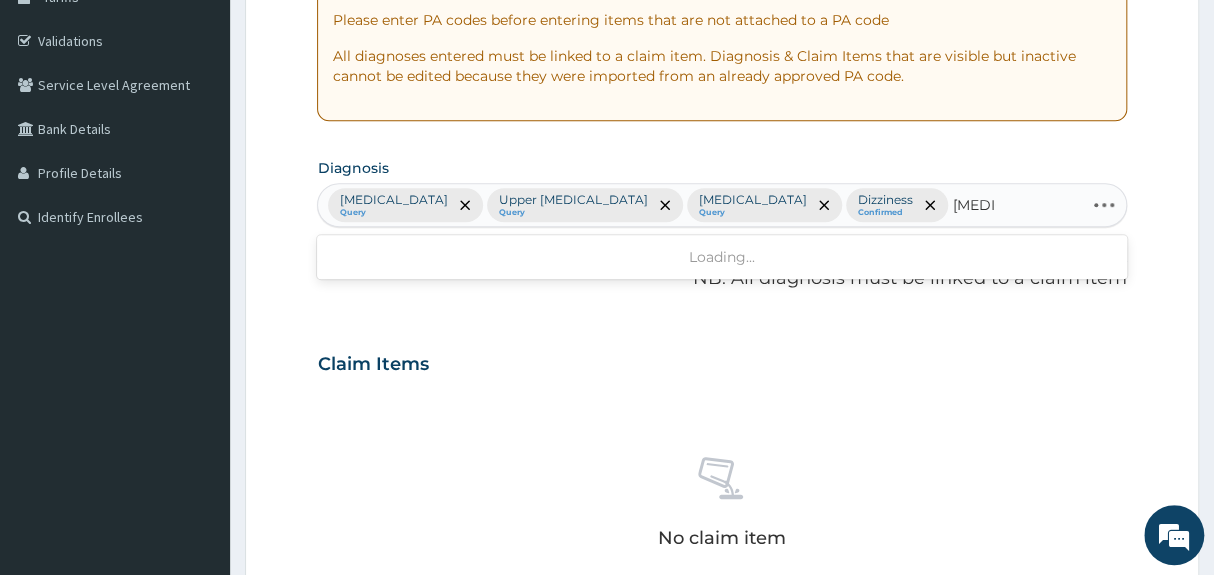 type on "ameno" 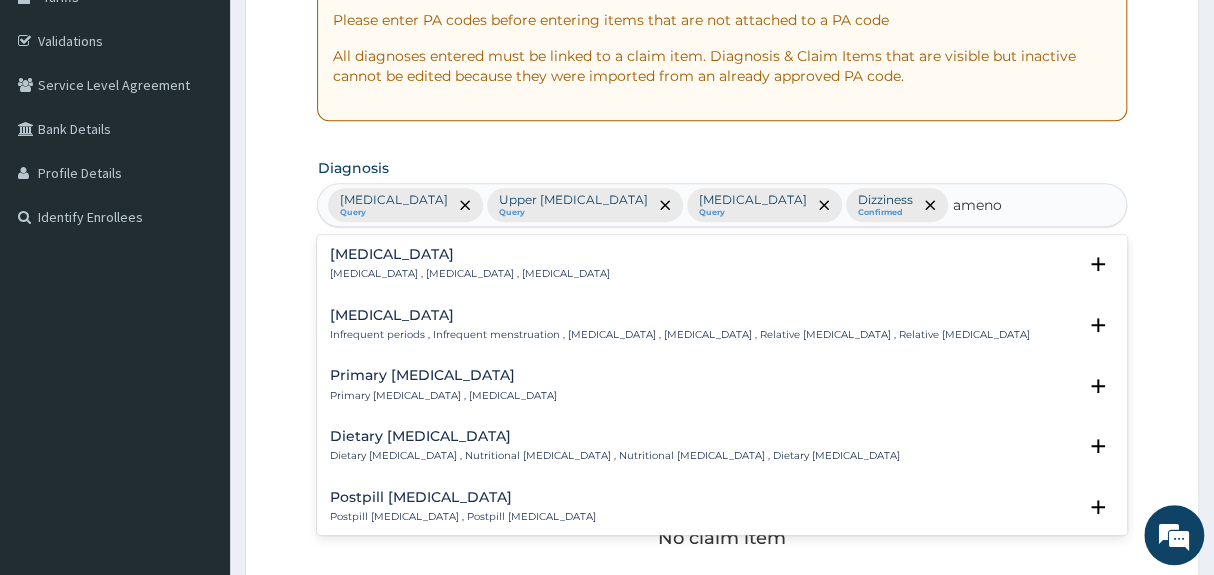 click on "Amenorrhea , Absence of menstruation , Amenorrhoea" at bounding box center [469, 274] 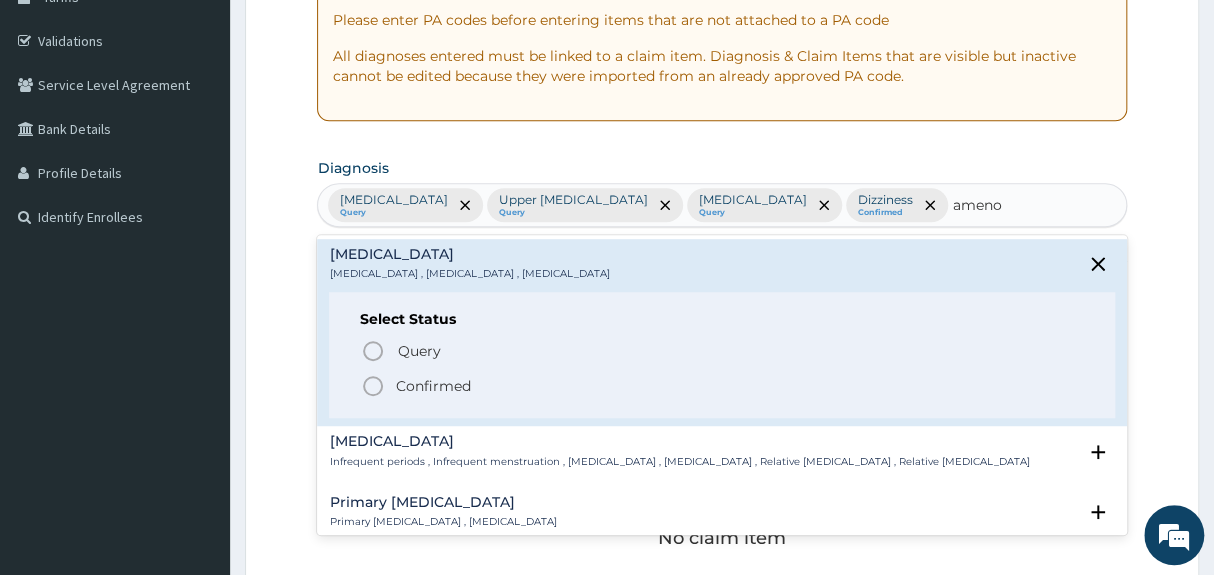 click 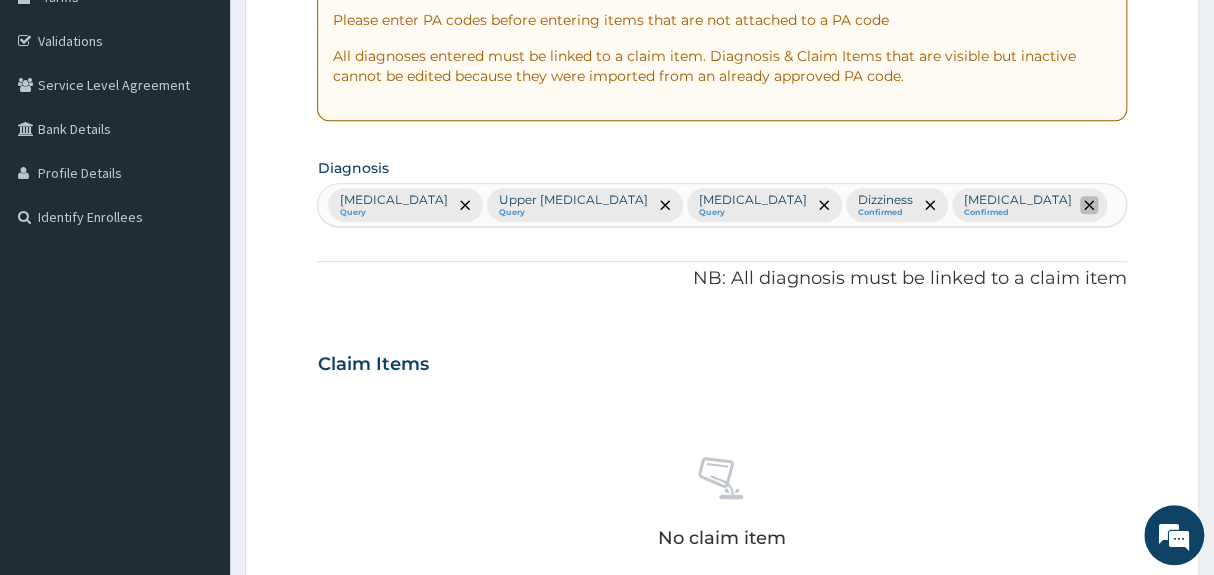 click 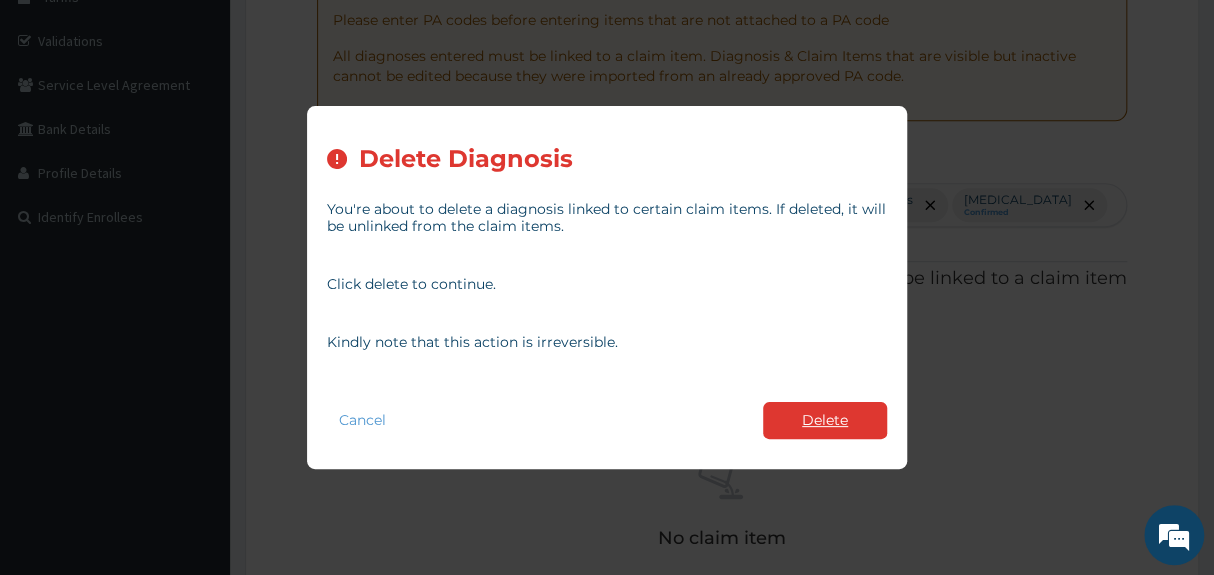 click on "Delete" at bounding box center [825, 420] 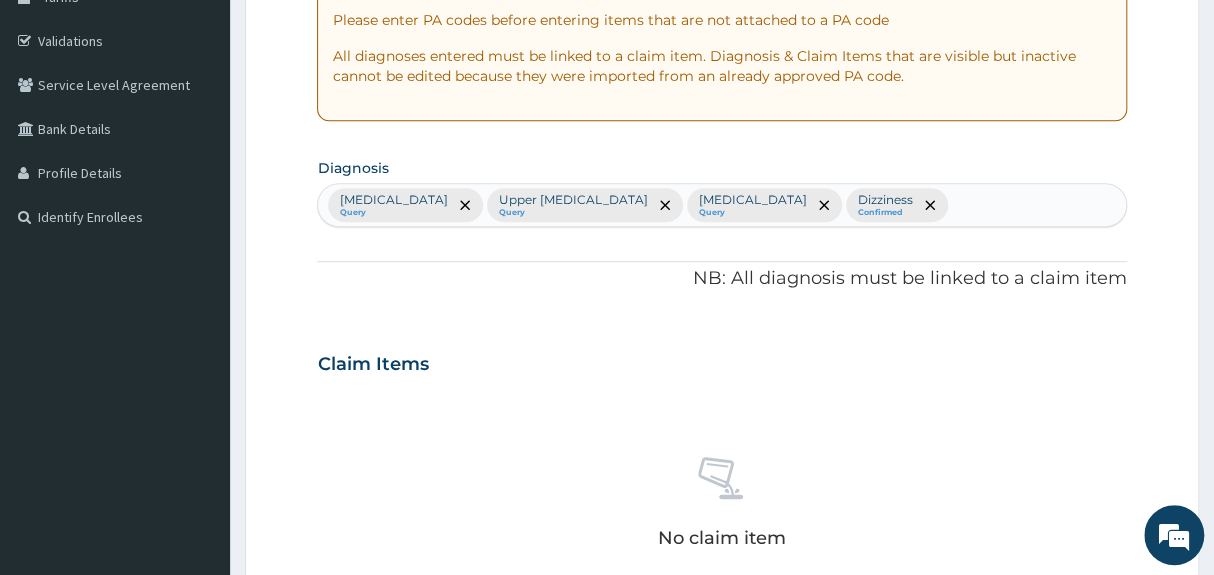 click on "Malaria Query Upper urinary tract infection Query Candidiasis Query Dizziness Confirmed" at bounding box center [721, 205] 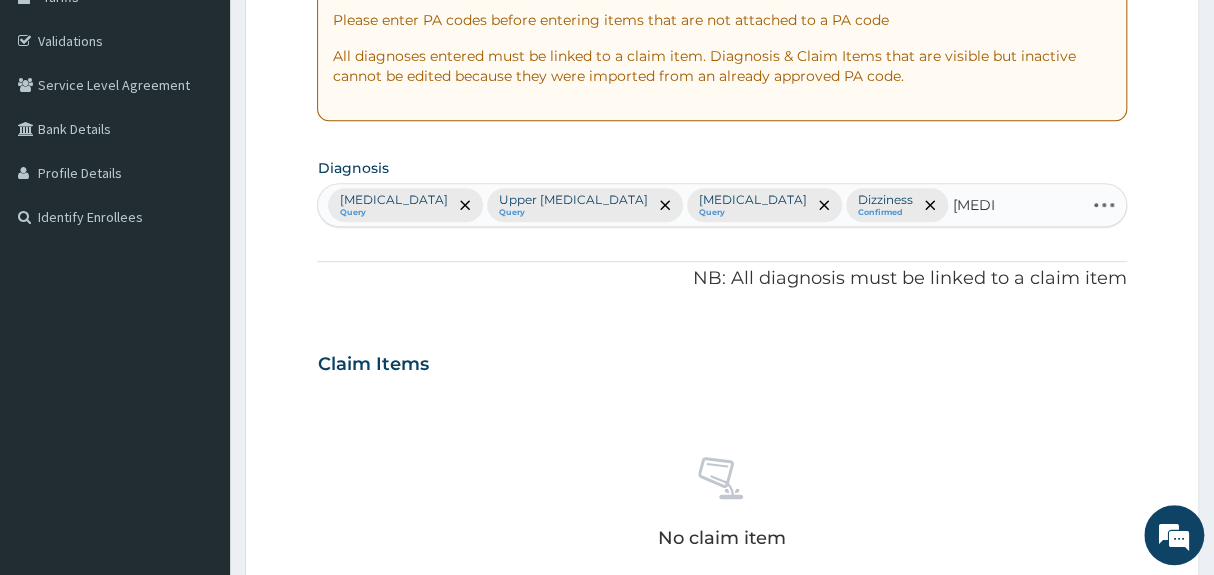 type on "ameno" 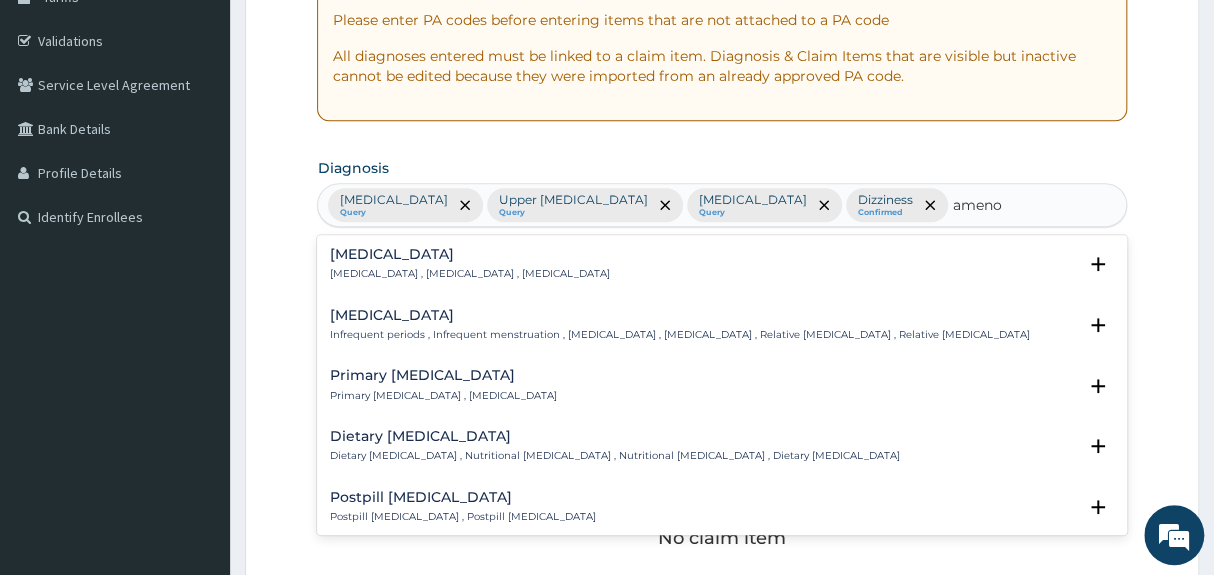 click on "Amenorrhea , Absence of menstruation , Amenorrhoea" at bounding box center [469, 274] 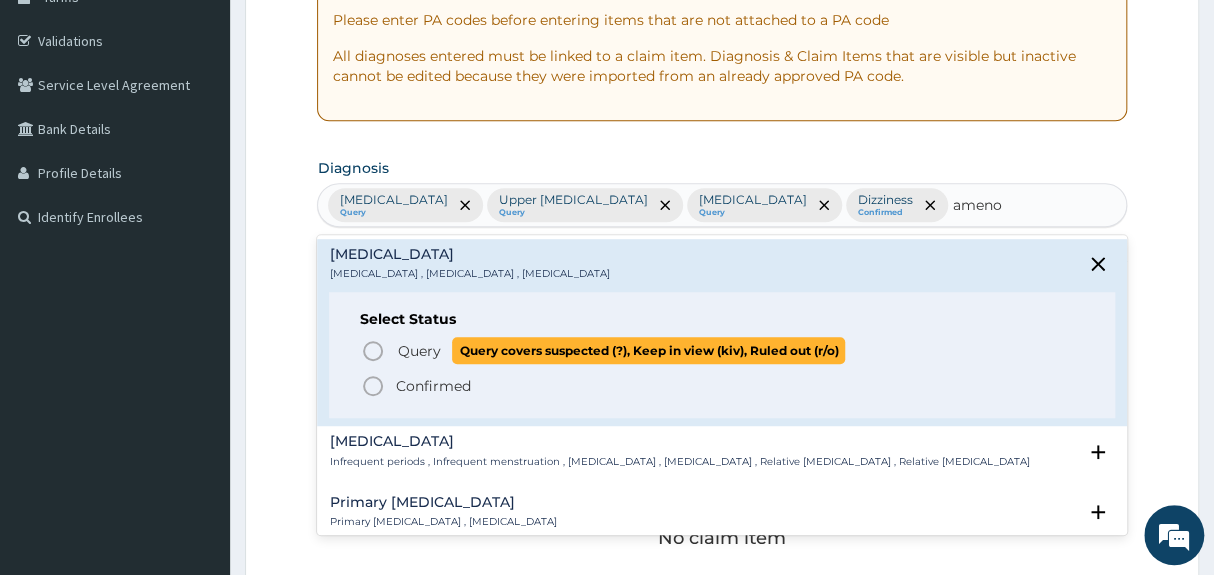 click on "Query" at bounding box center [418, 351] 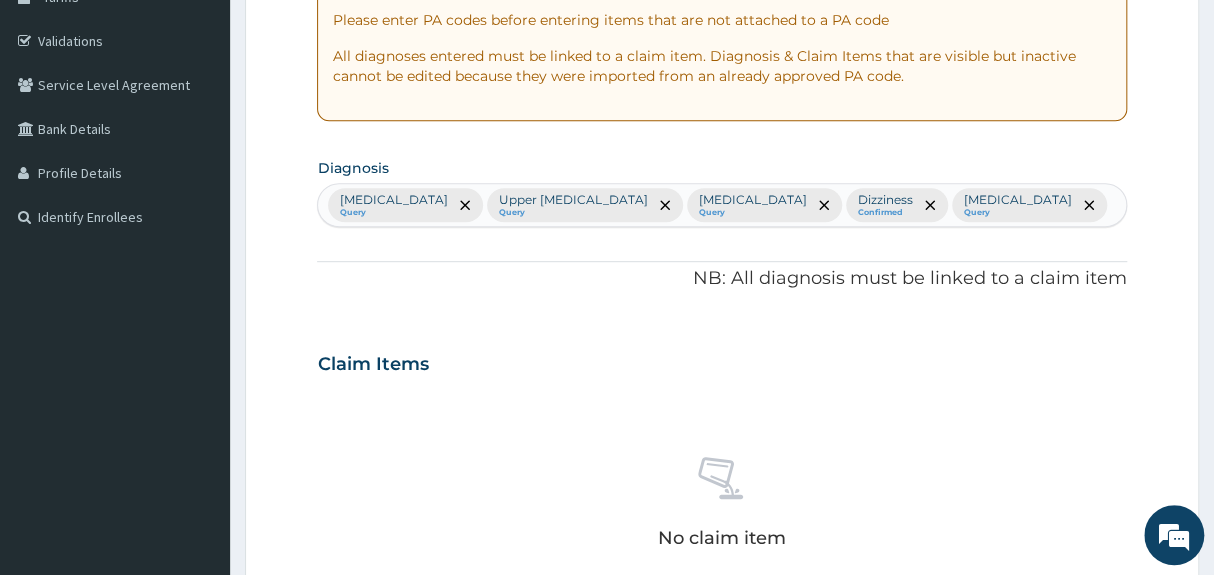 click on "Claim Items" at bounding box center (721, 360) 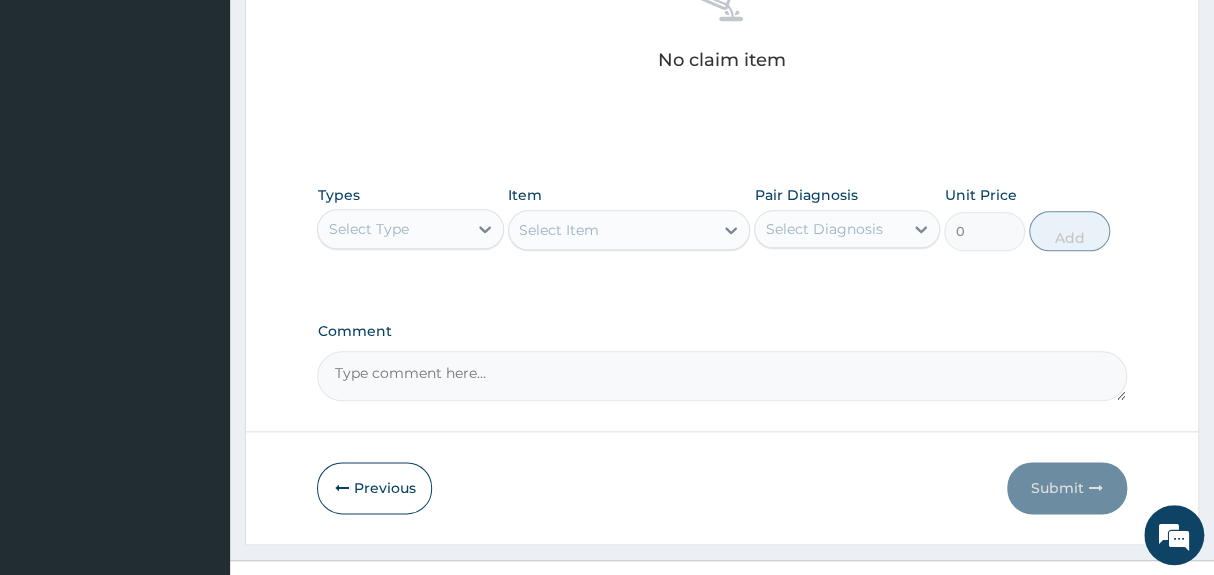 scroll, scrollTop: 865, scrollLeft: 0, axis: vertical 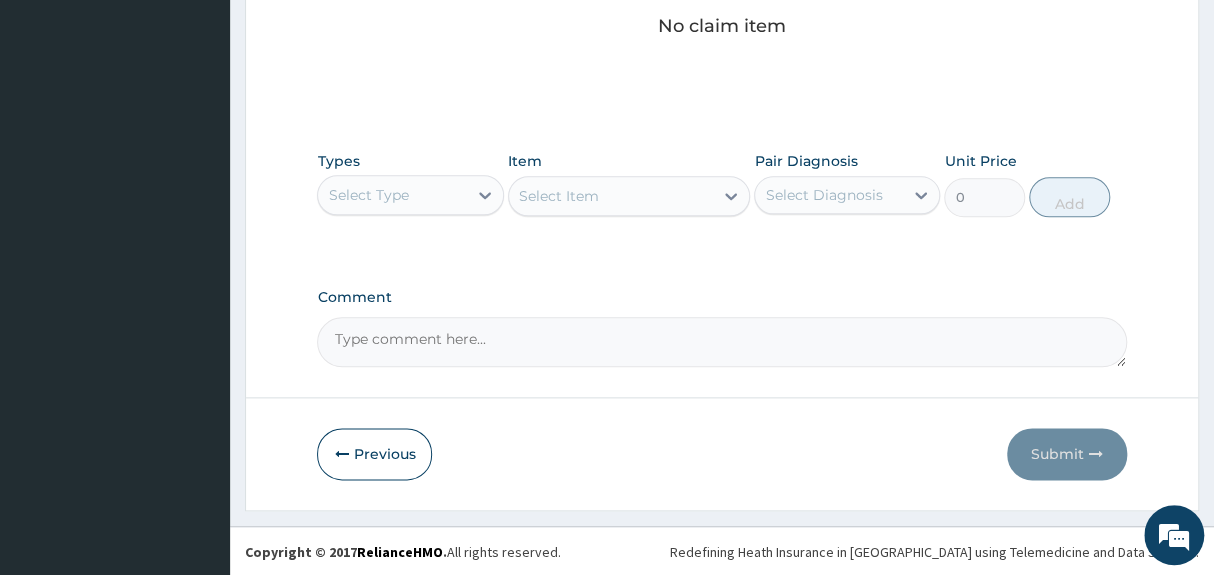click on "Select Type" at bounding box center (392, 195) 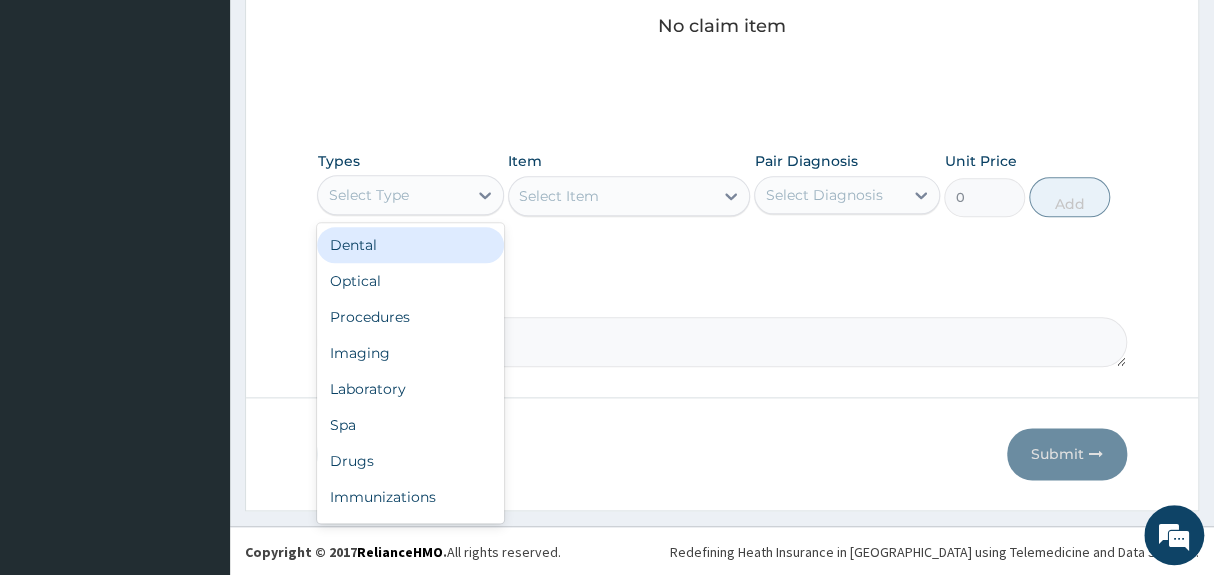 type on "p" 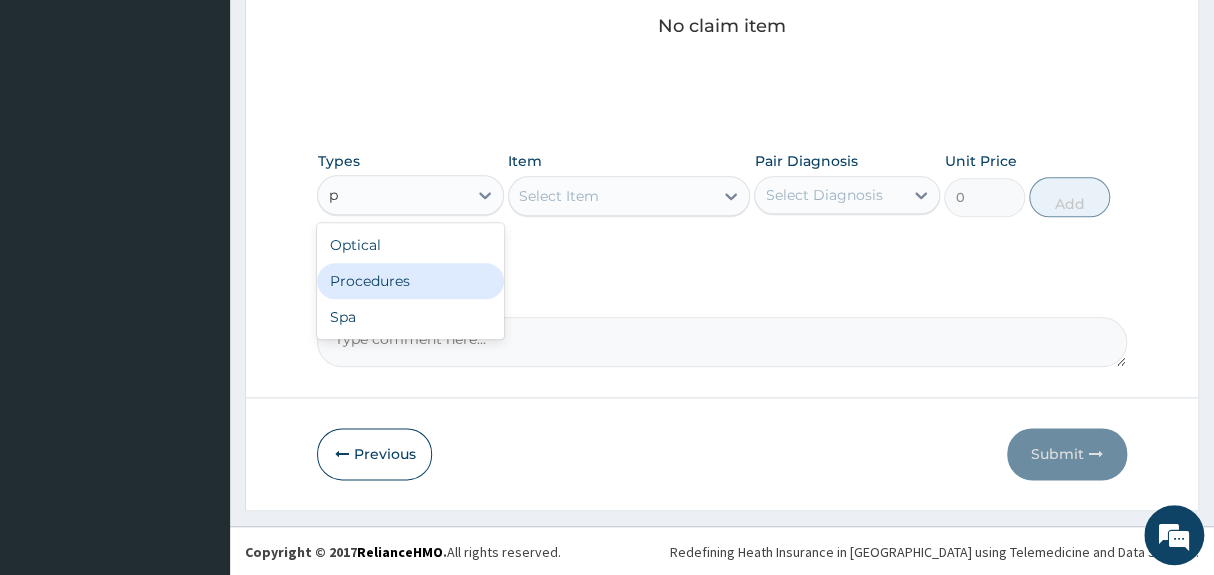 click on "Procedures" at bounding box center (410, 281) 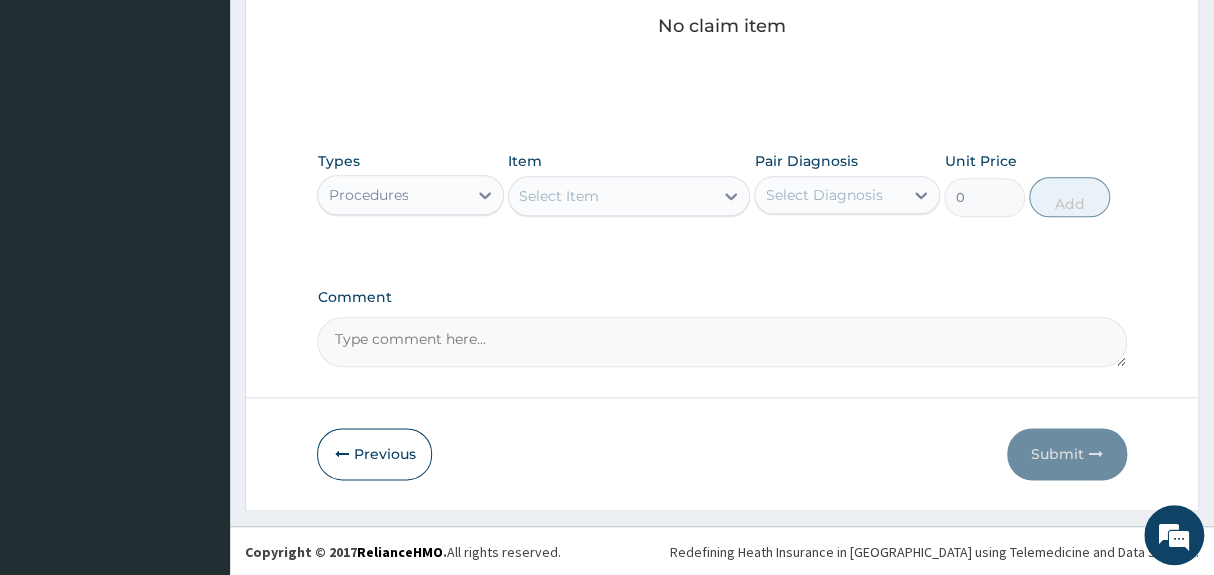click on "Select Item" at bounding box center [611, 196] 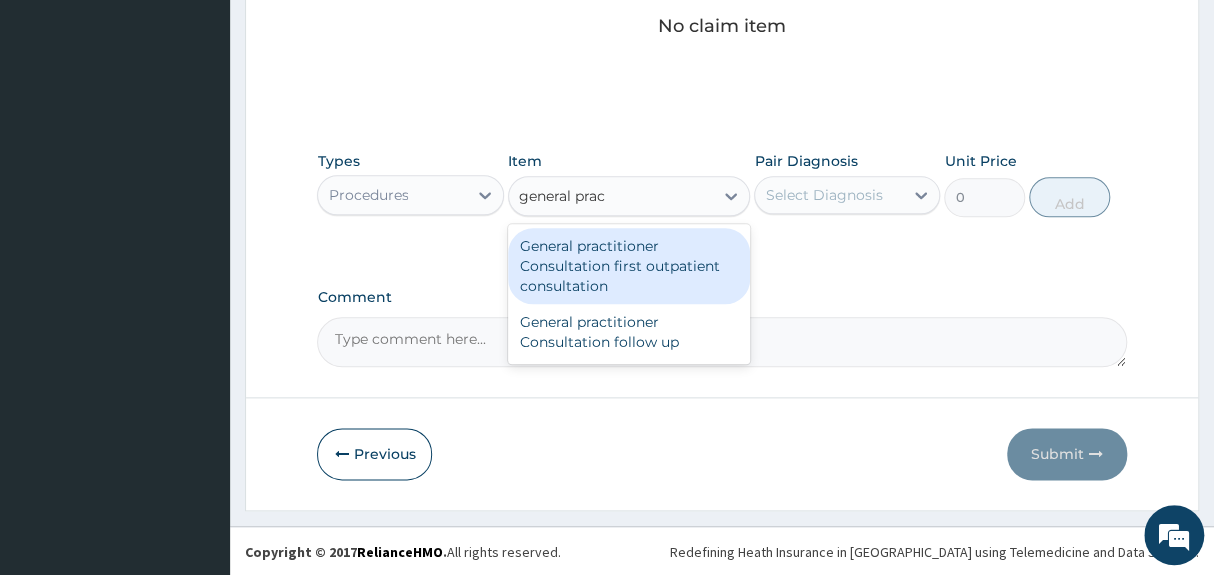 type on "general pract" 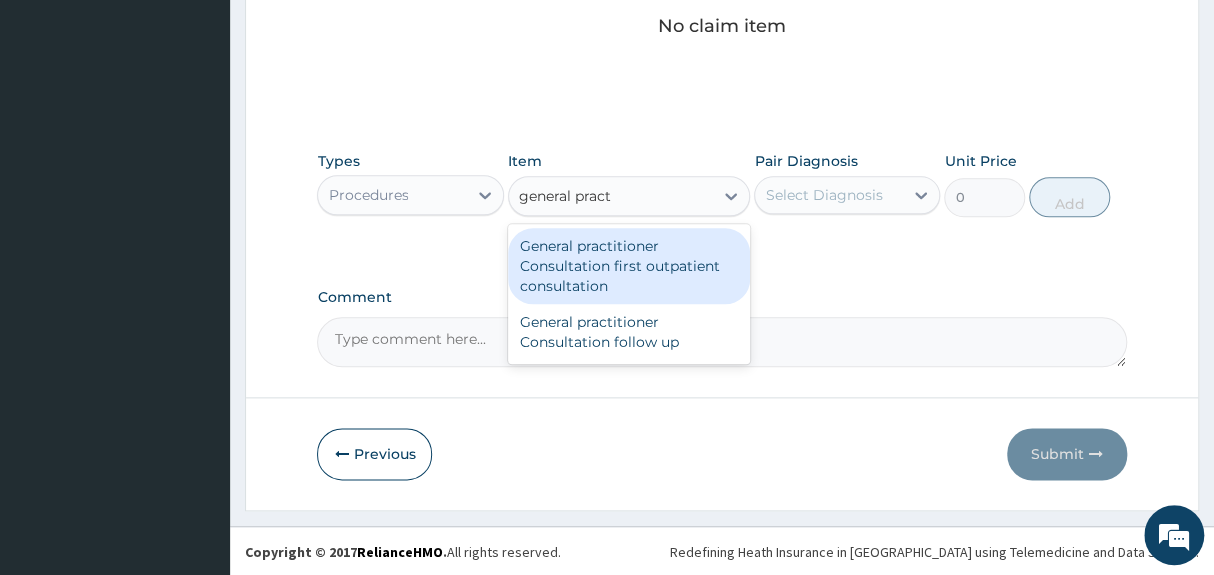 click on "General practitioner Consultation first outpatient consultation" at bounding box center [629, 266] 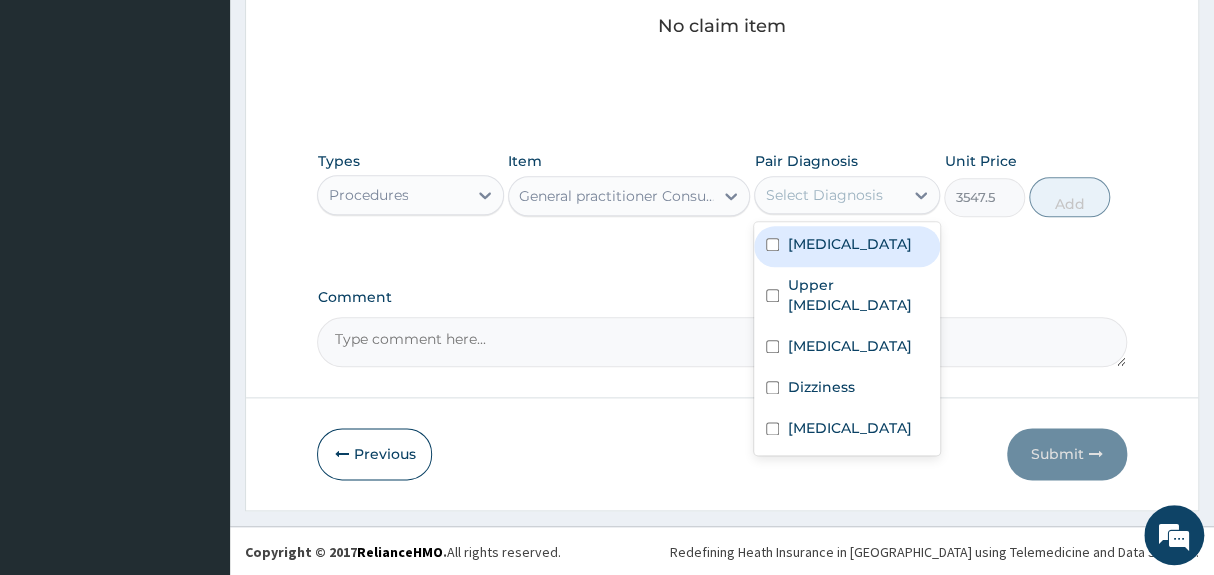 click on "Select Diagnosis" at bounding box center [823, 195] 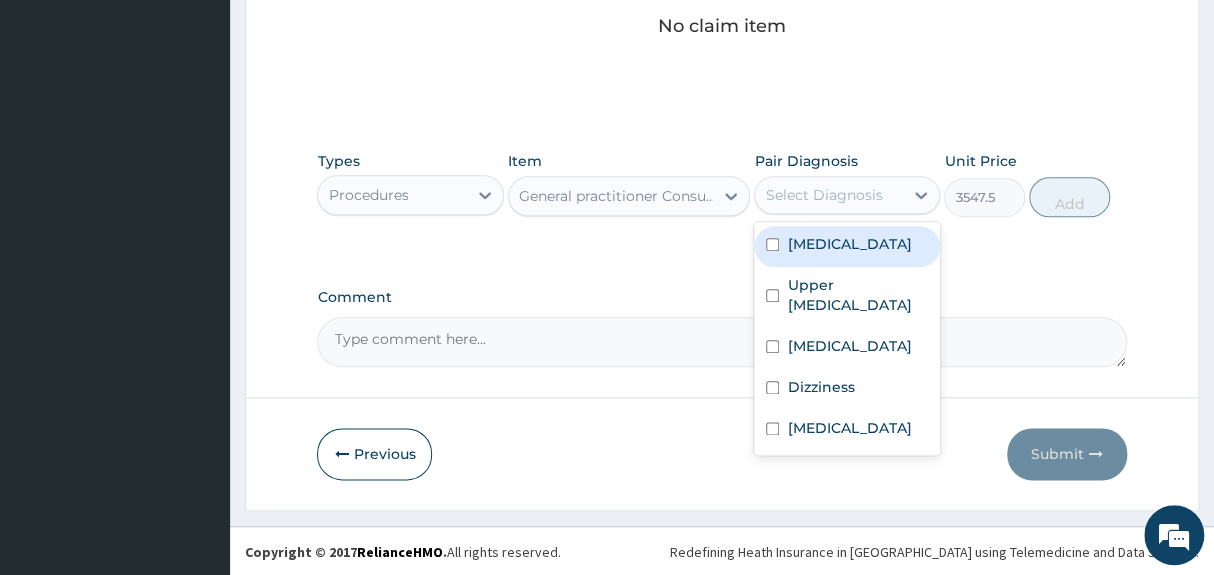 click on "Malaria" at bounding box center (849, 244) 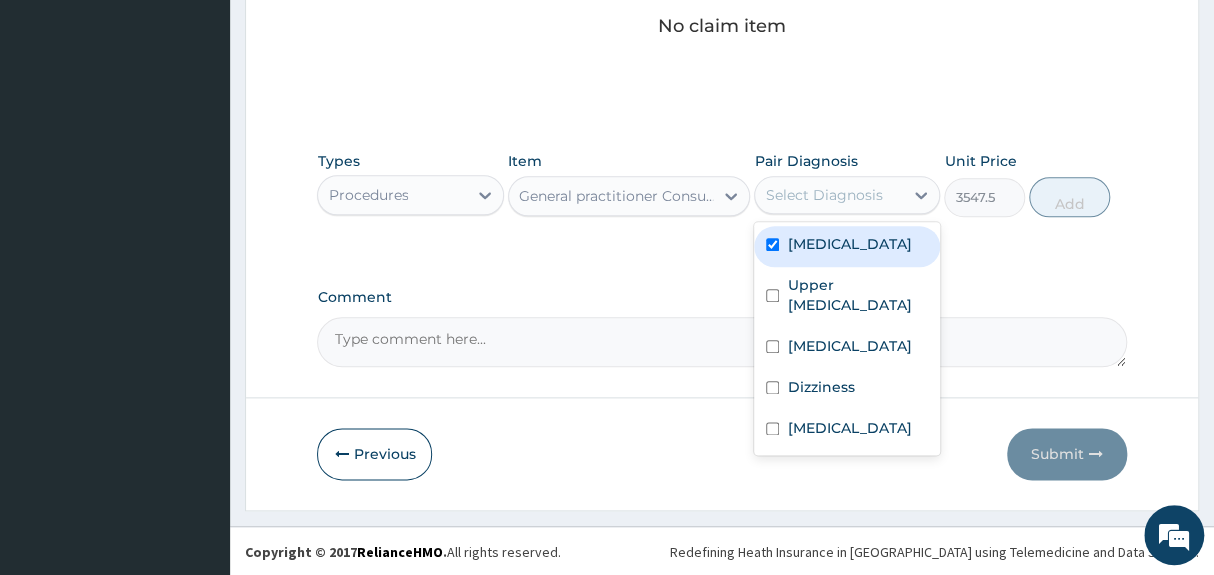 checkbox on "true" 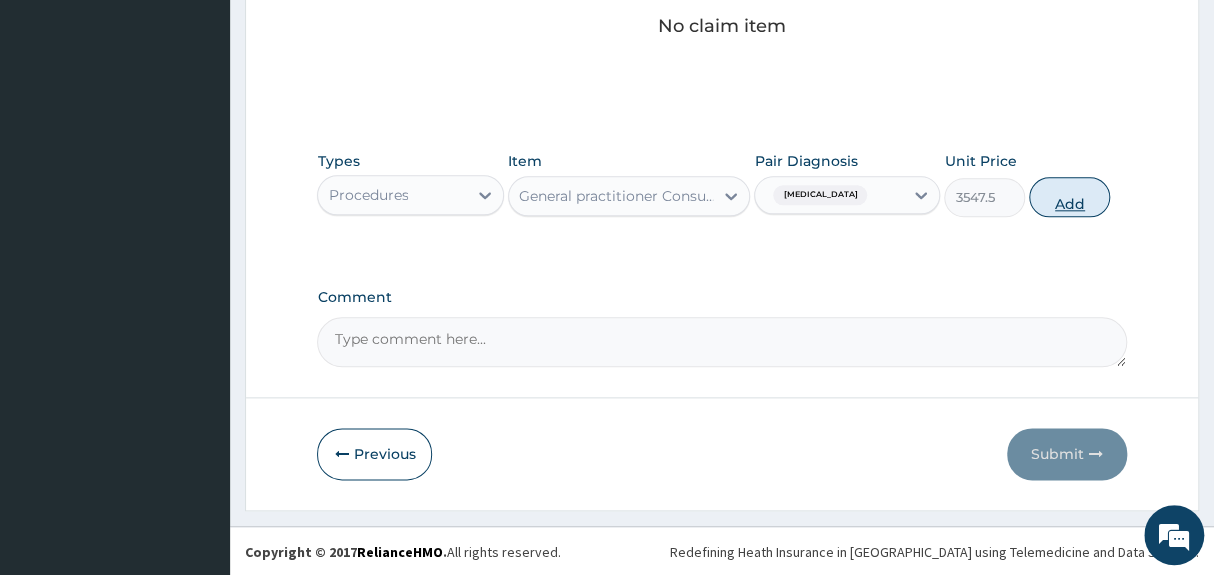 click on "Add" at bounding box center [1069, 197] 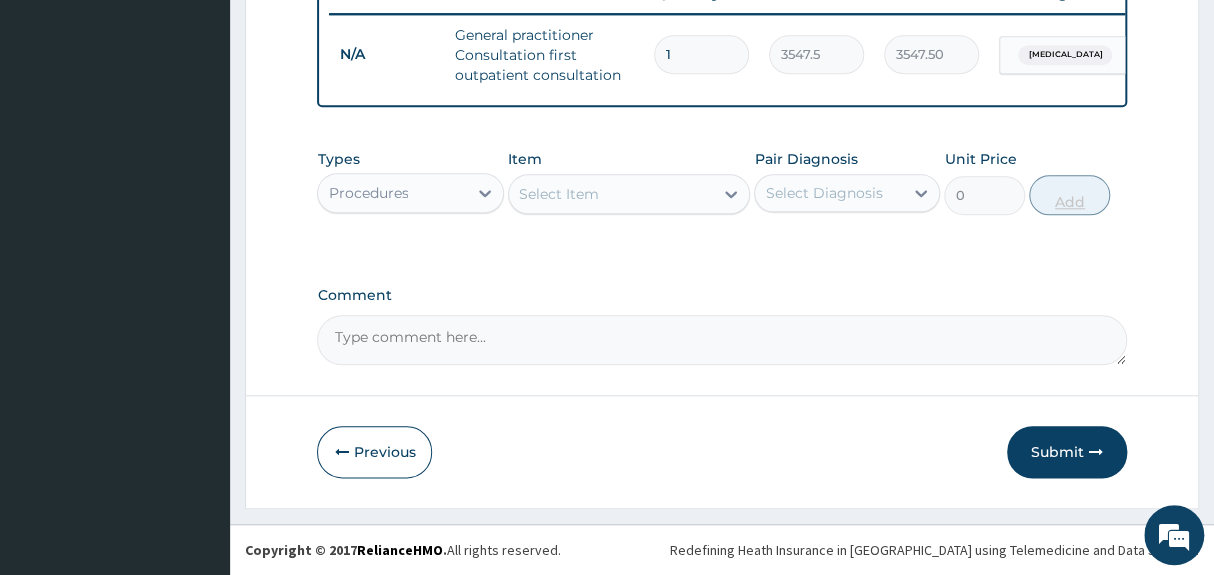scroll, scrollTop: 794, scrollLeft: 0, axis: vertical 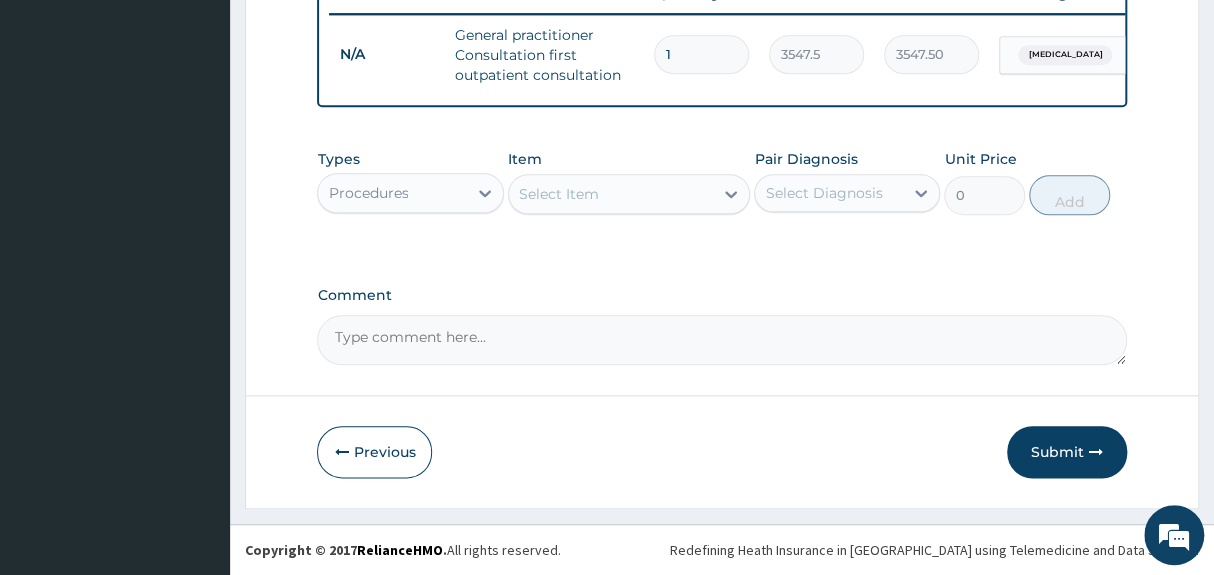 click on "Procedures" at bounding box center [392, 193] 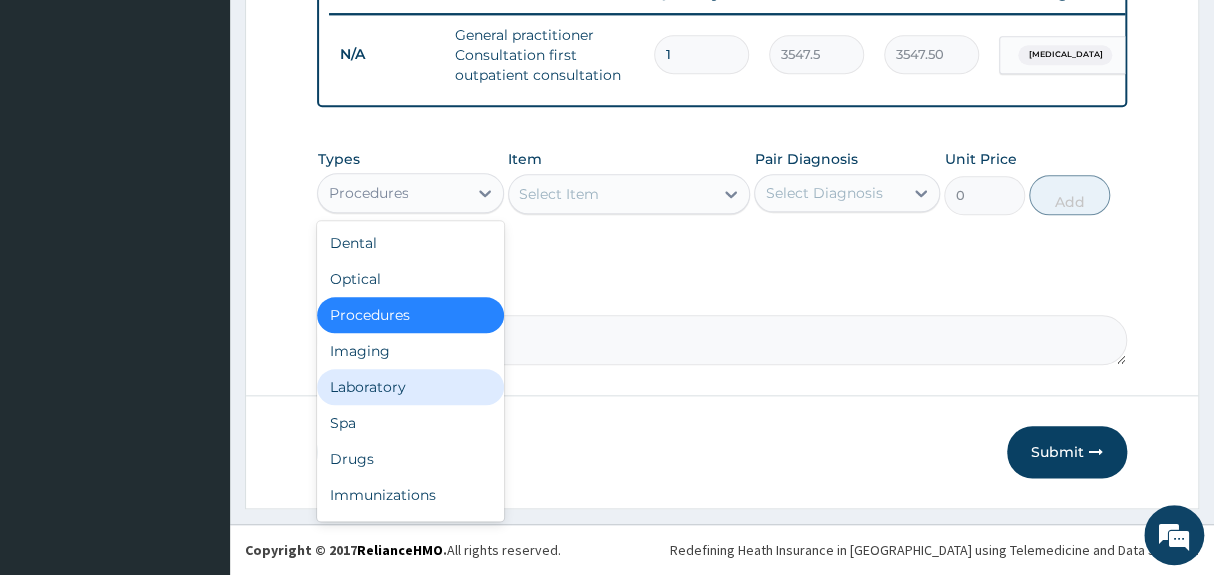 click on "Laboratory" at bounding box center [410, 387] 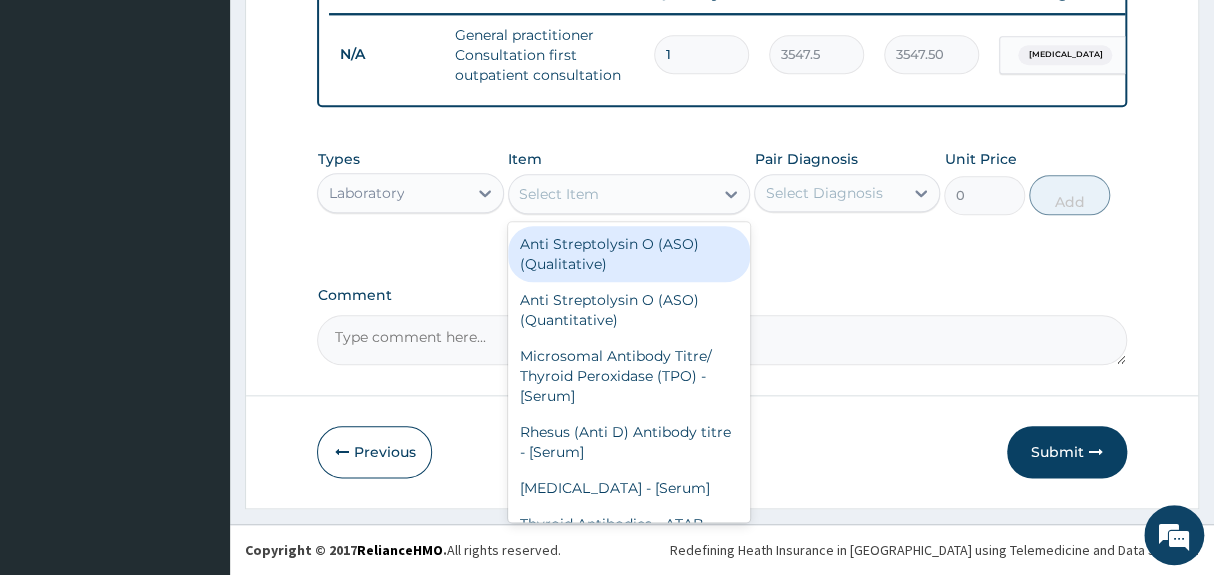 click on "Select Item" at bounding box center (611, 194) 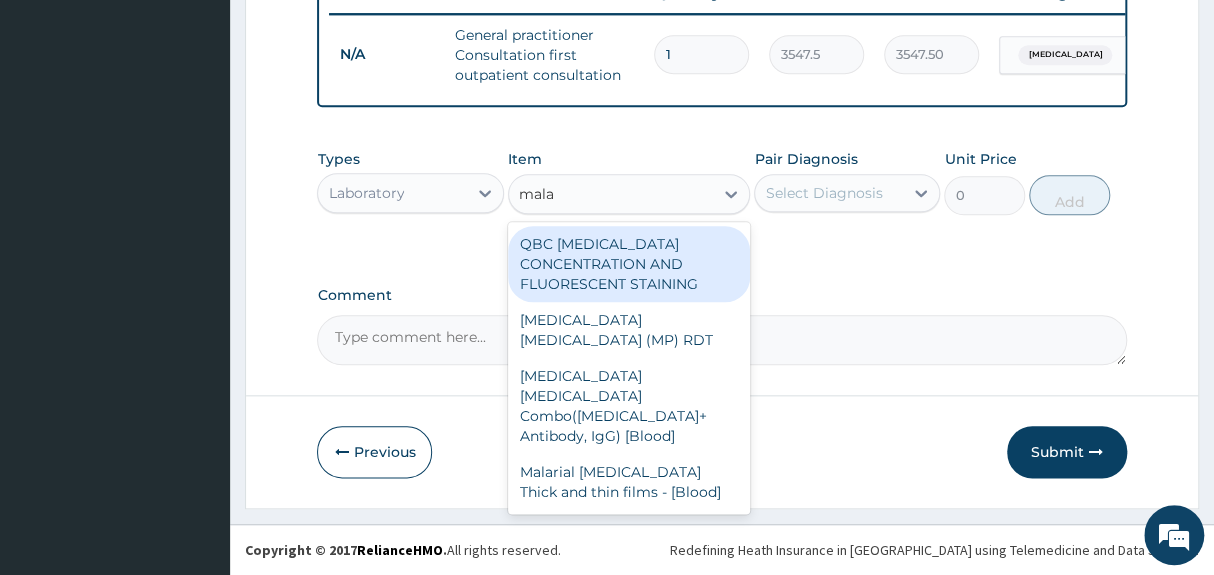 type on "malar" 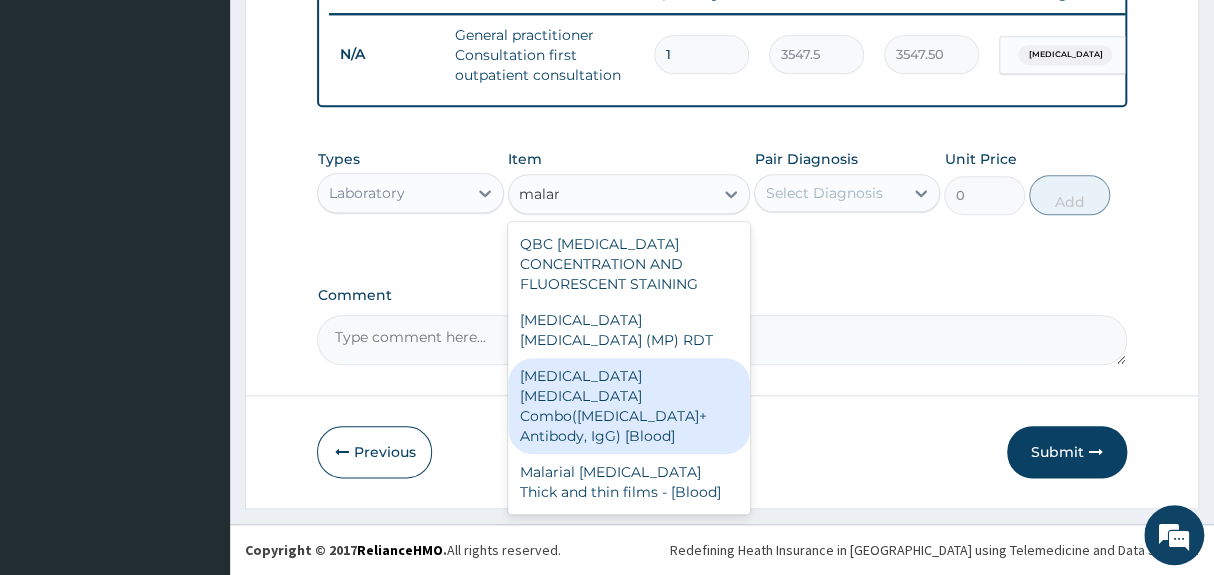 click on "Malaria Parasite Combo(Blood Film+ Antibody, IgG) [Blood]" at bounding box center (629, 406) 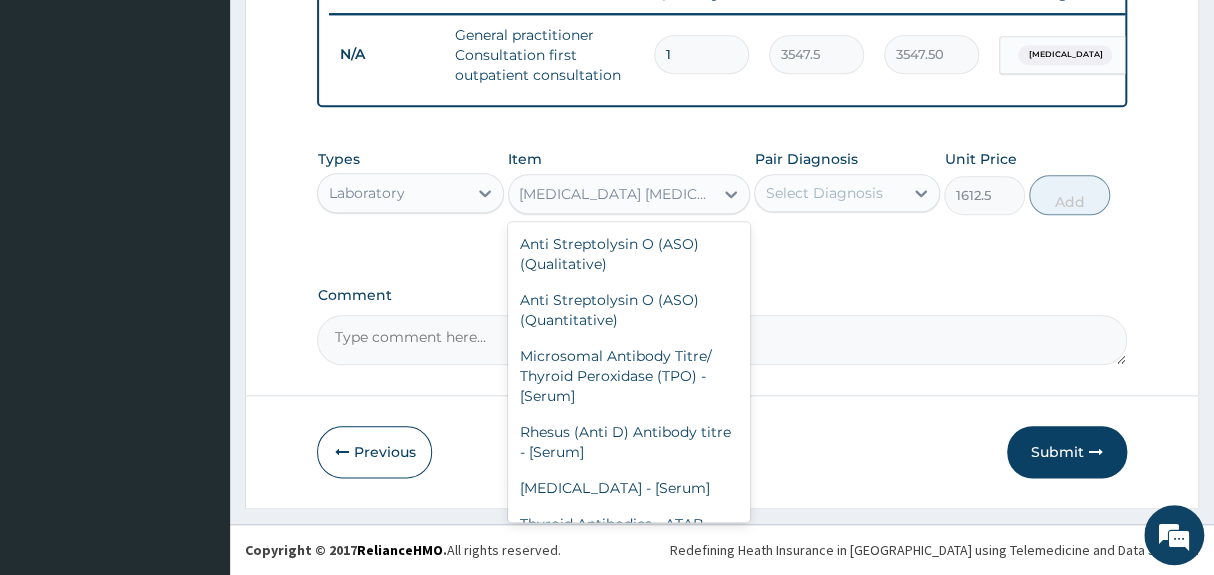 click on "Malaria Parasite Combo(Blood Film+ Antibody, IgG) [Blood]" at bounding box center (617, 194) 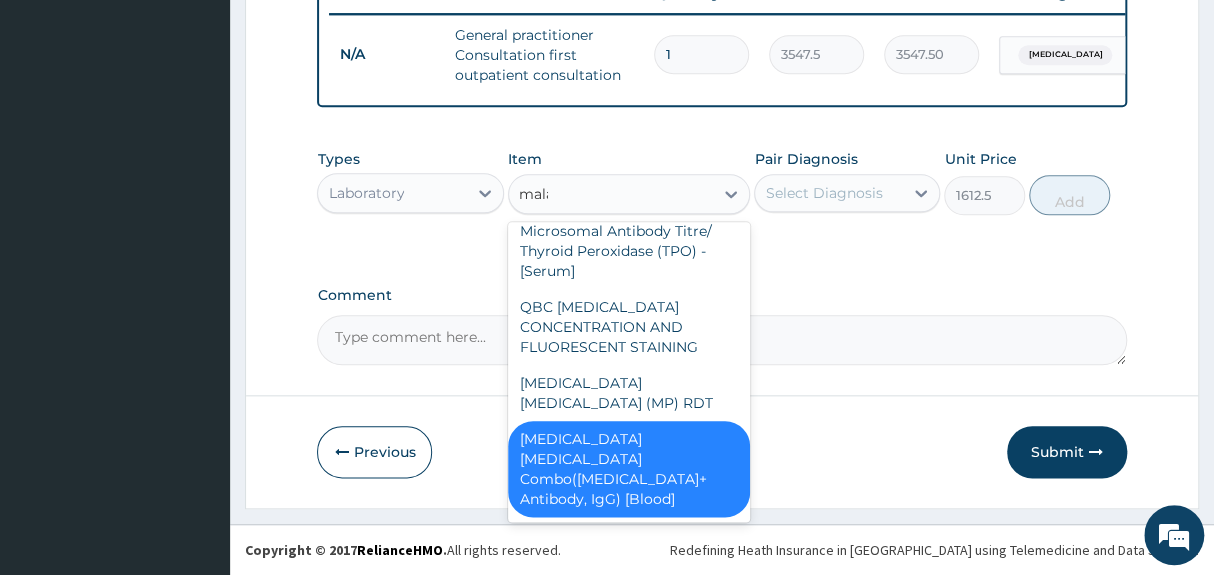 scroll, scrollTop: 0, scrollLeft: 0, axis: both 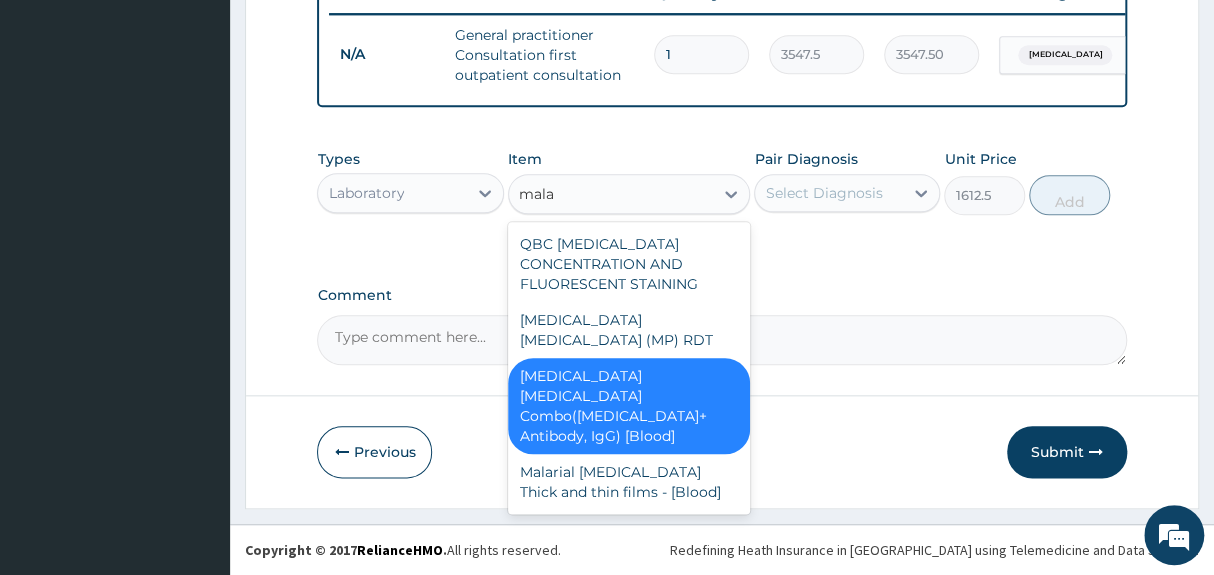 type on "malar" 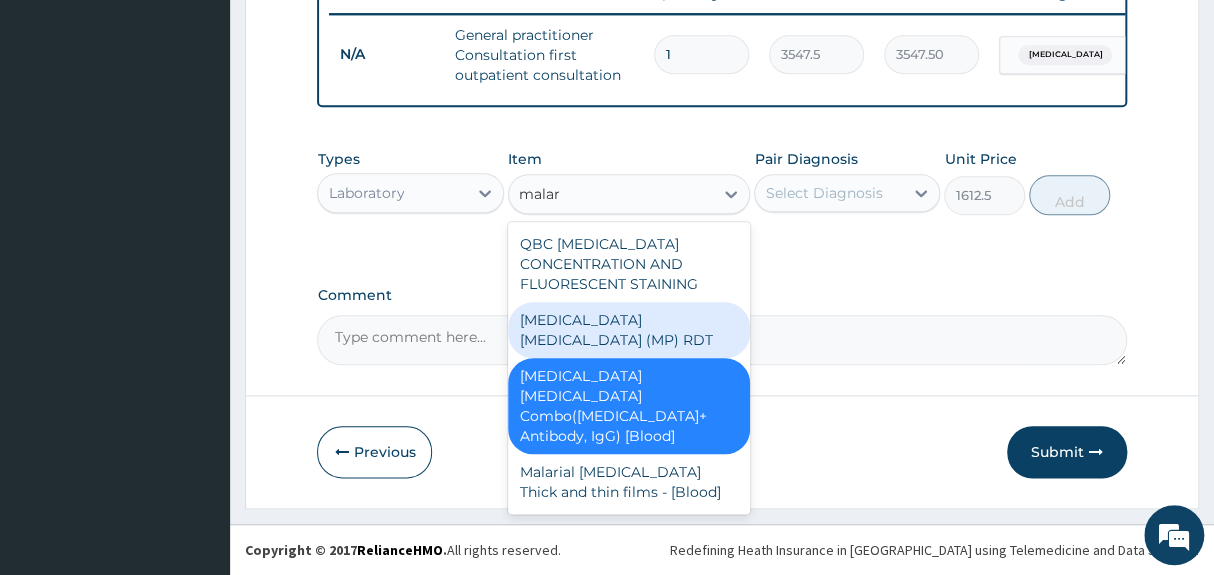 click on "MALARIA PARASITE (MP) RDT" at bounding box center [629, 330] 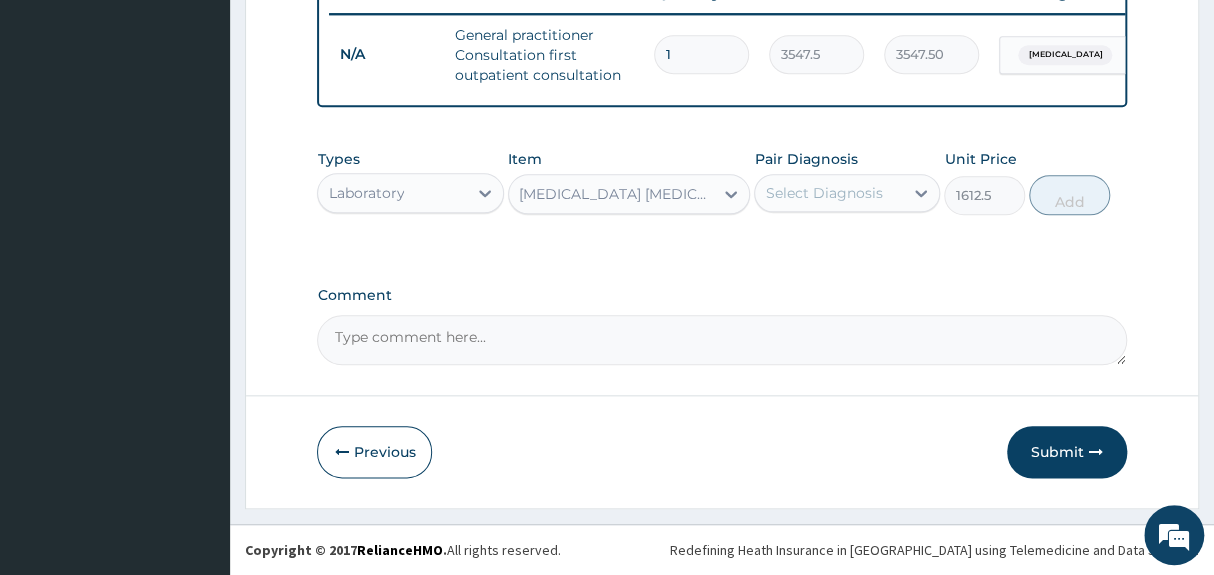 click on "Select Diagnosis" at bounding box center [823, 193] 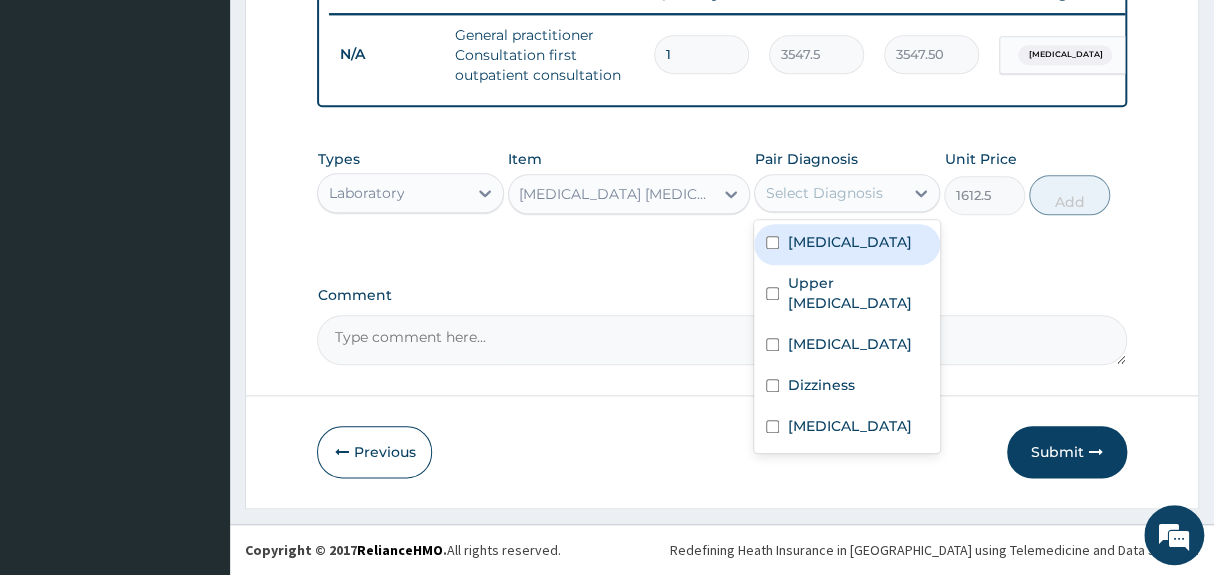 click on "Malaria" at bounding box center (847, 244) 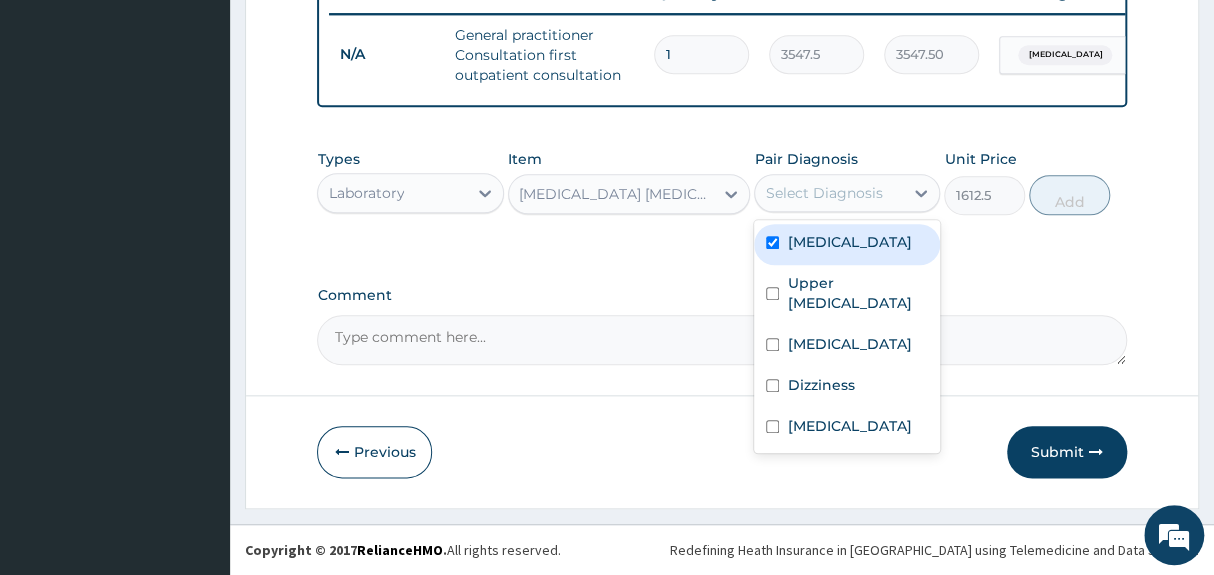 checkbox on "true" 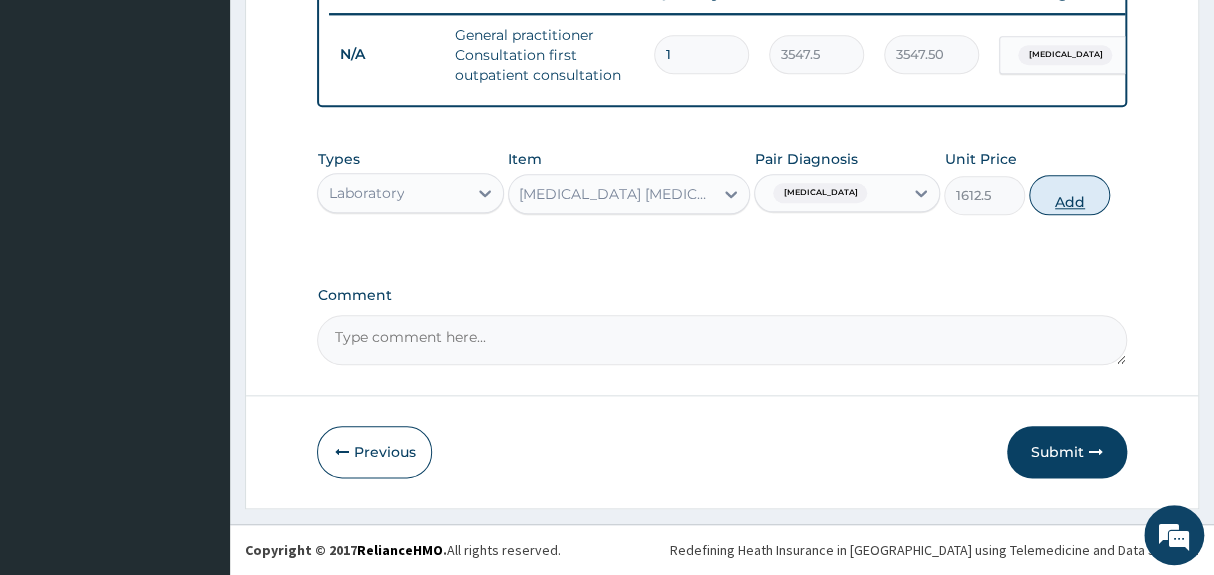click on "Add" at bounding box center [1069, 195] 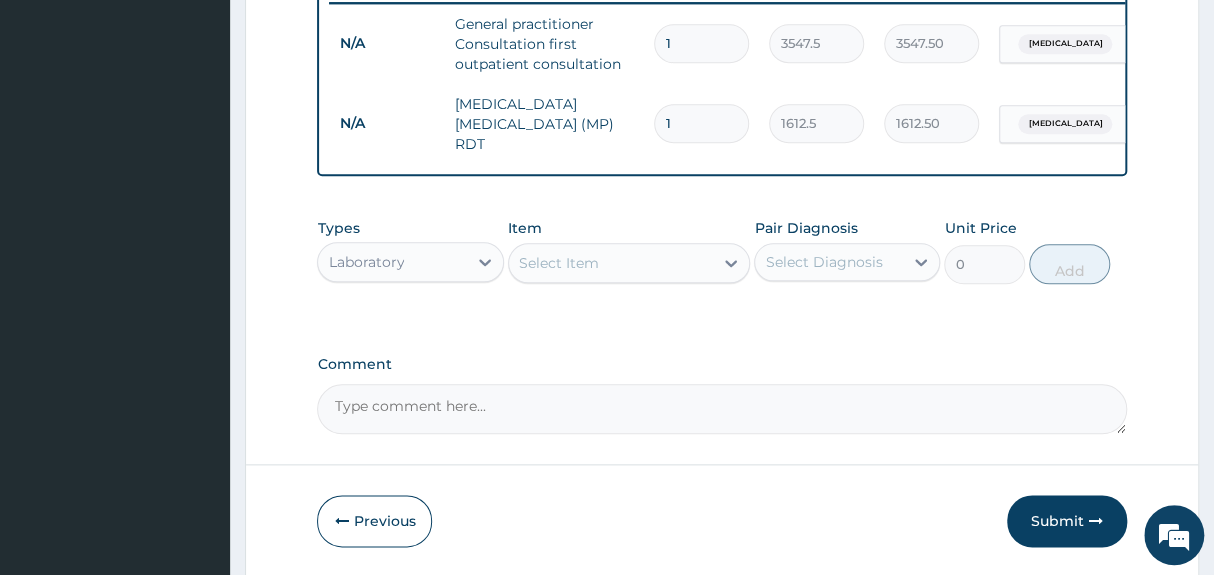 click on "Select Item" at bounding box center (611, 263) 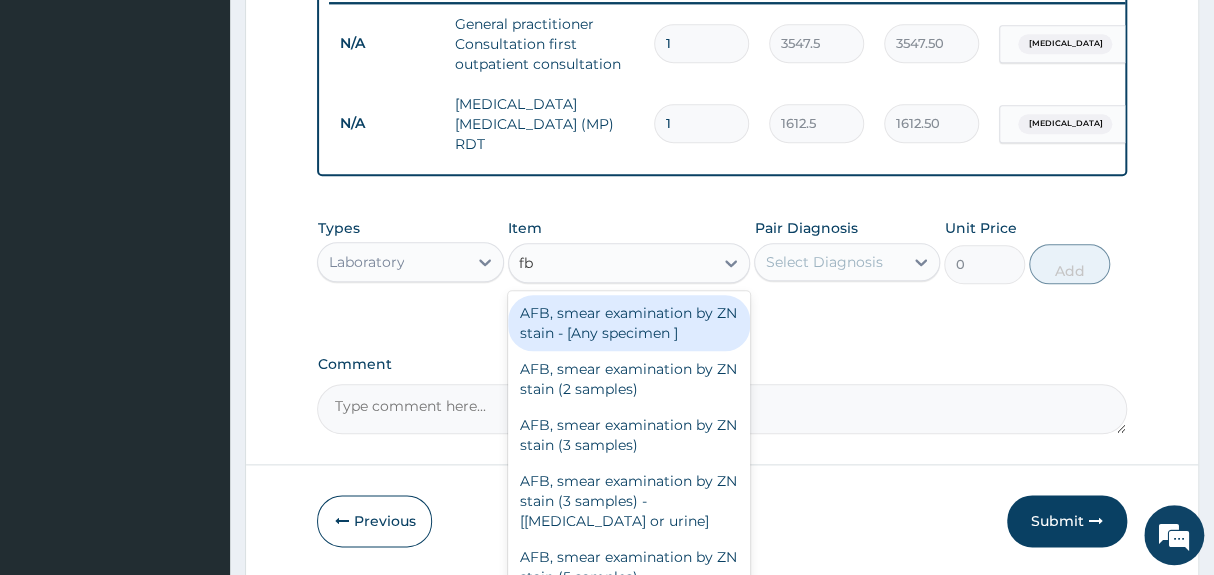 type on "fbc" 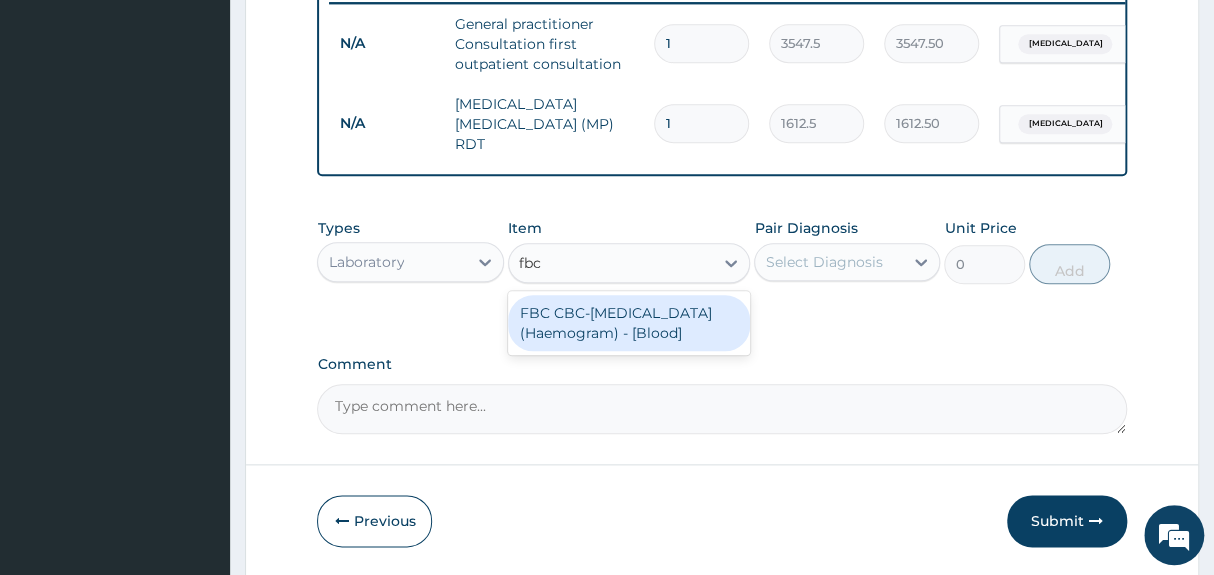 click on "FBC CBC-[MEDICAL_DATA] (Haemogram) - [Blood]" at bounding box center (629, 323) 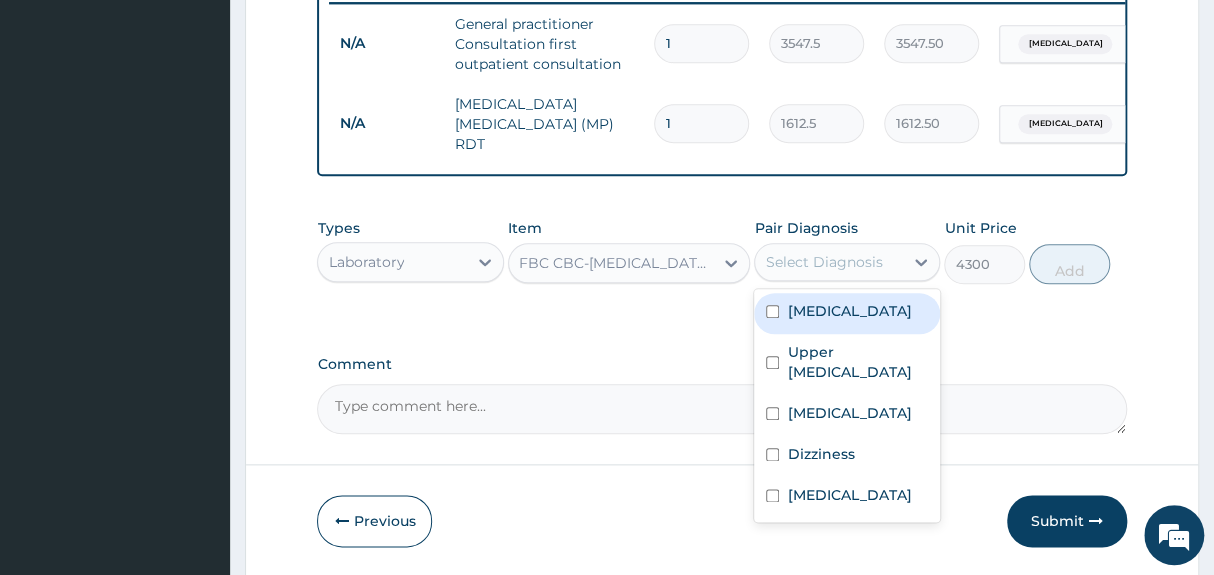 click on "Select Diagnosis" at bounding box center (823, 262) 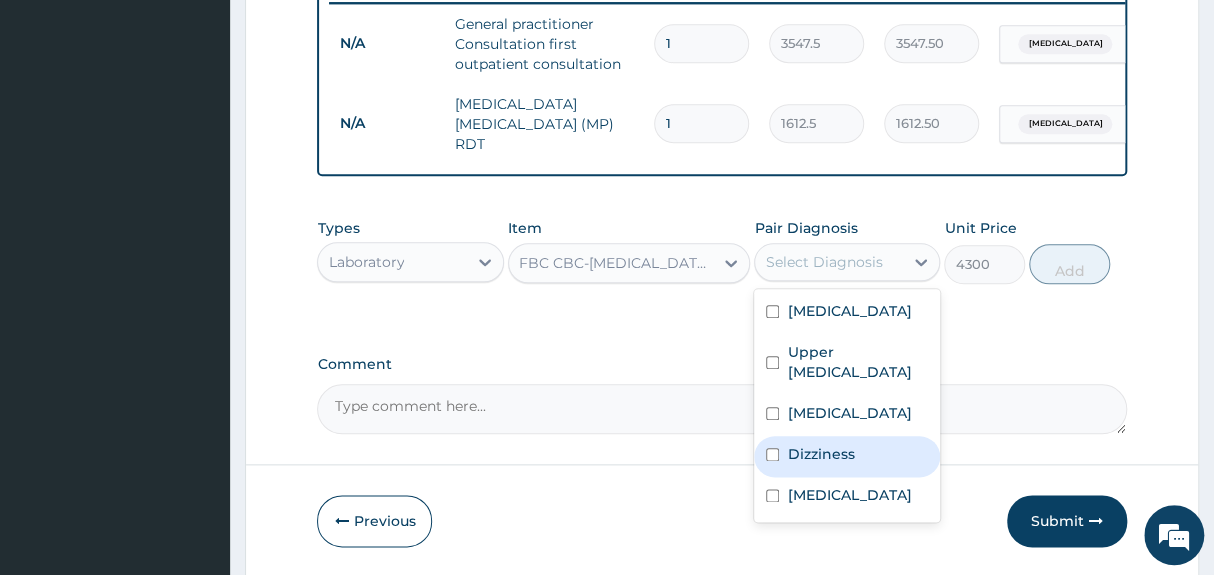click on "Dizziness" at bounding box center [820, 454] 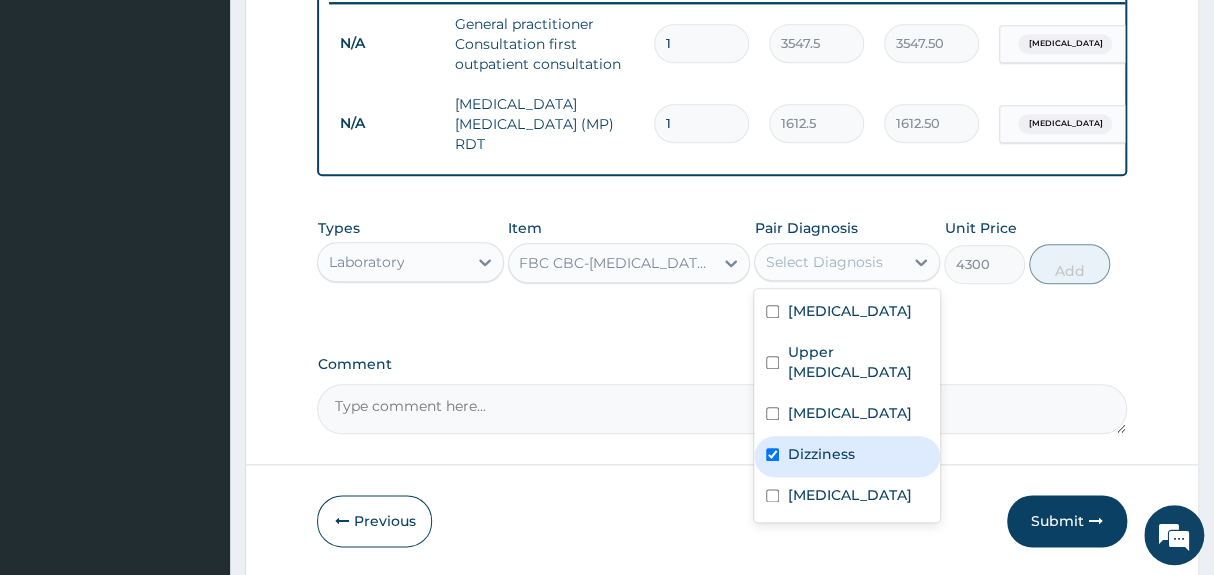 checkbox on "true" 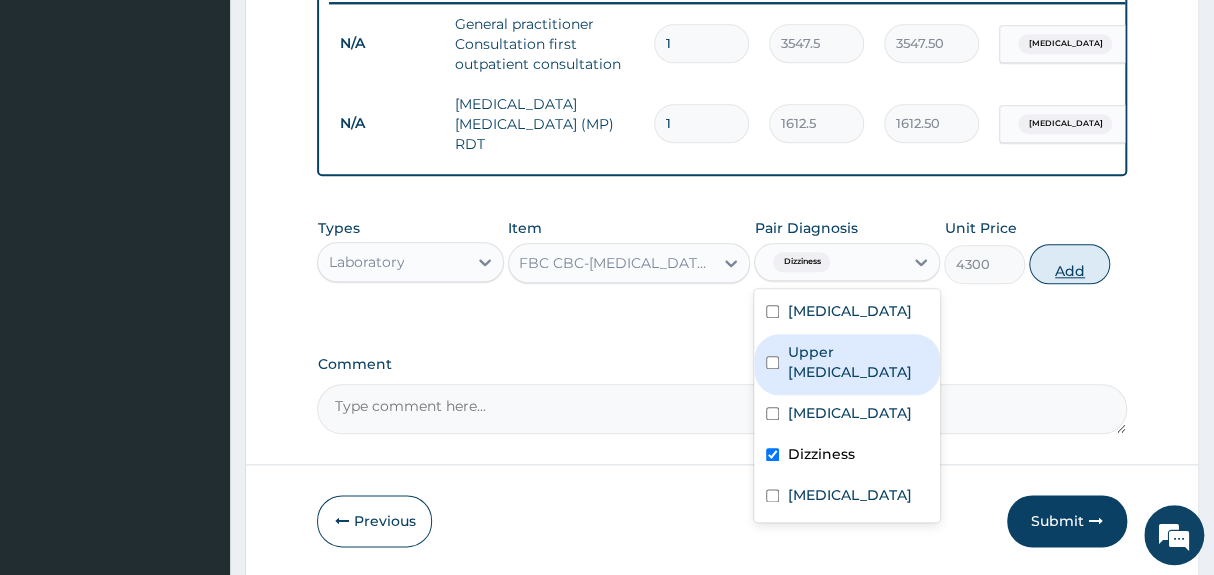 click on "Add" at bounding box center [1069, 264] 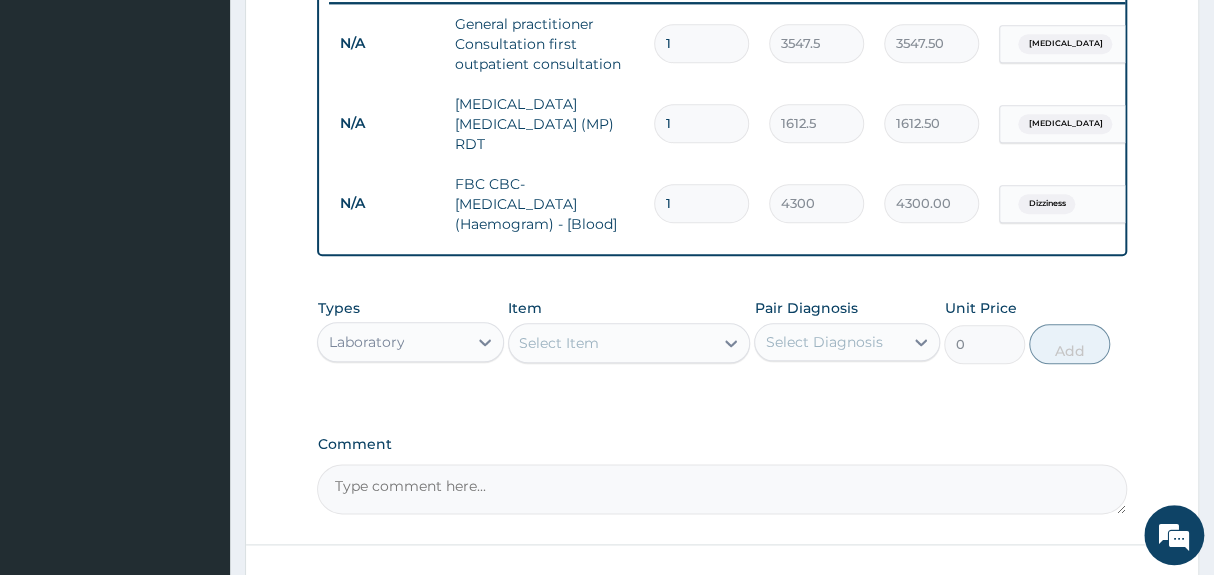 click on "Types Laboratory Item Select Item Pair Diagnosis Select Diagnosis Unit Price 0 Add" at bounding box center (721, 346) 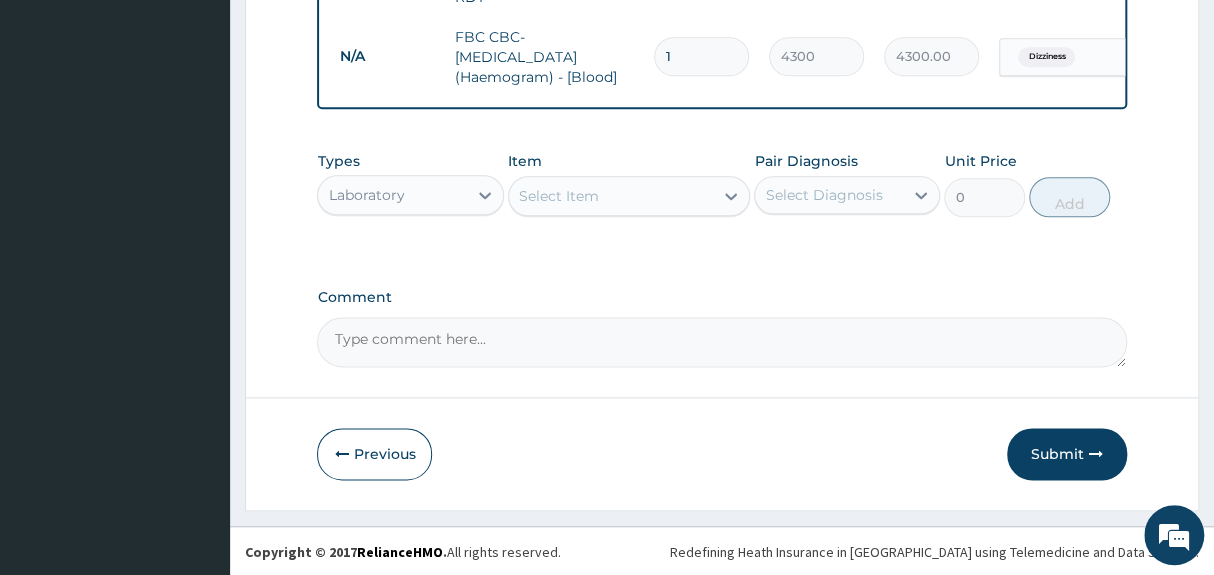 scroll, scrollTop: 943, scrollLeft: 0, axis: vertical 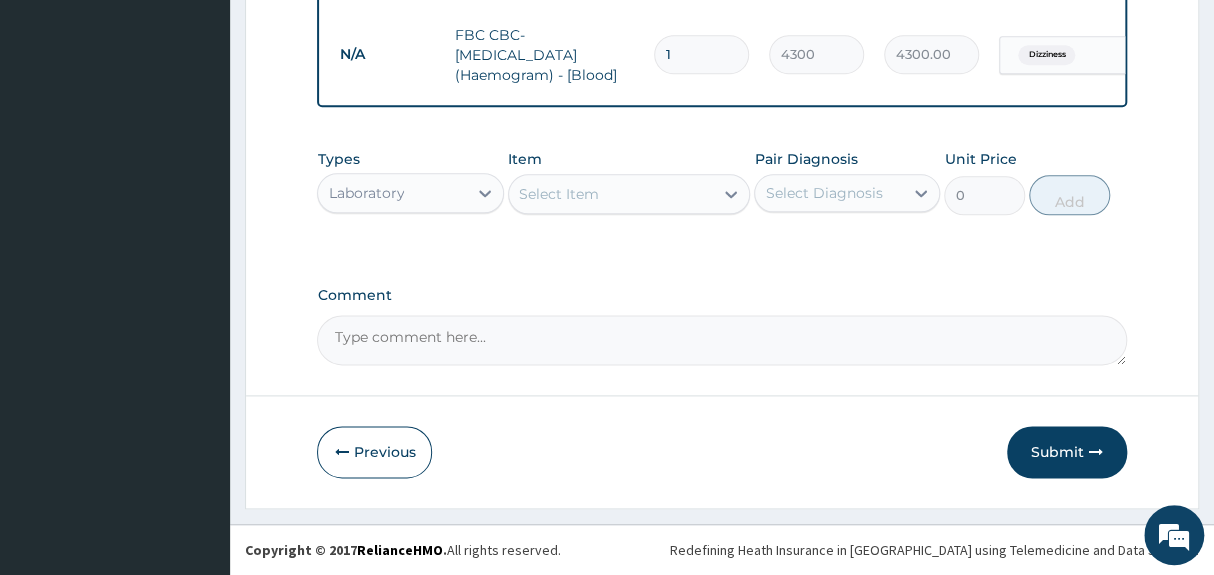 click on "Select Item" at bounding box center (611, 194) 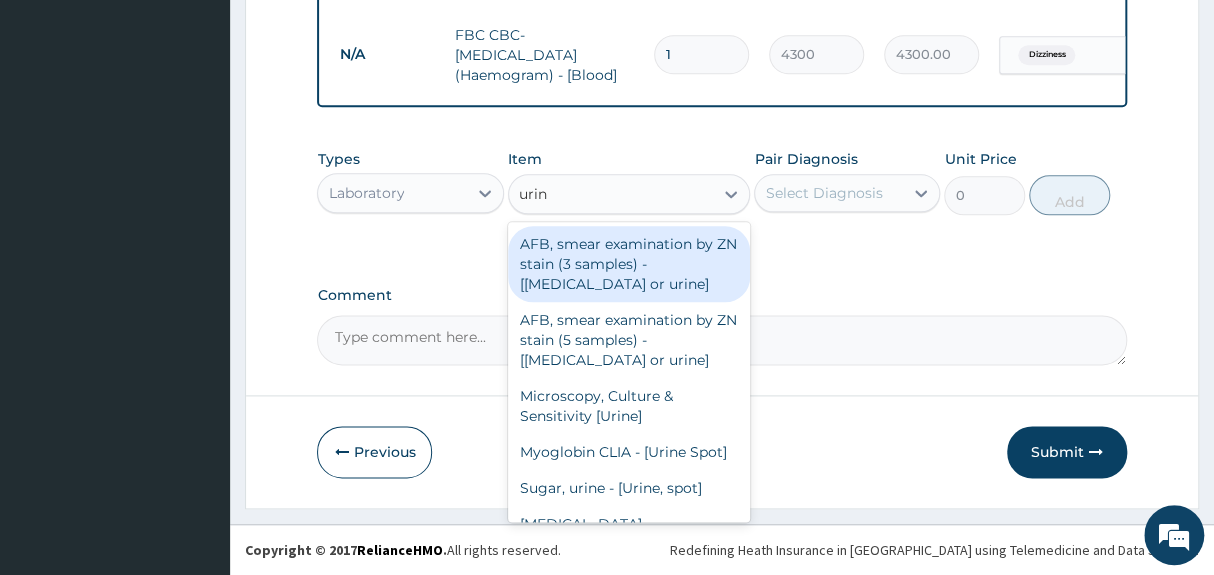 type on "urine" 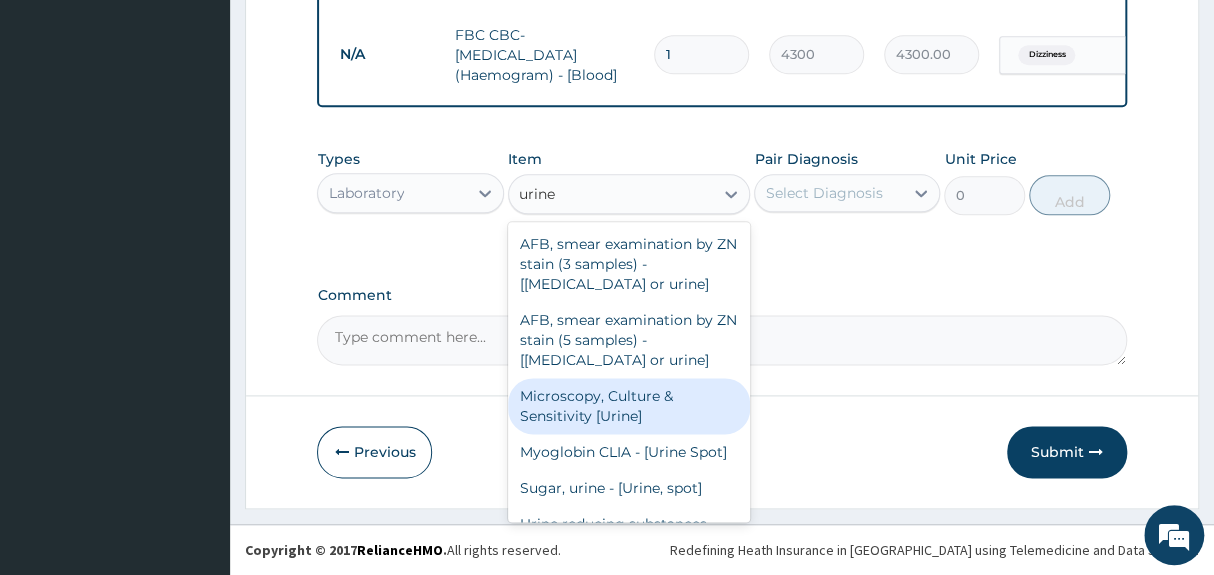 click on "Microscopy, Culture & Sensitivity [Urine]" at bounding box center (629, 406) 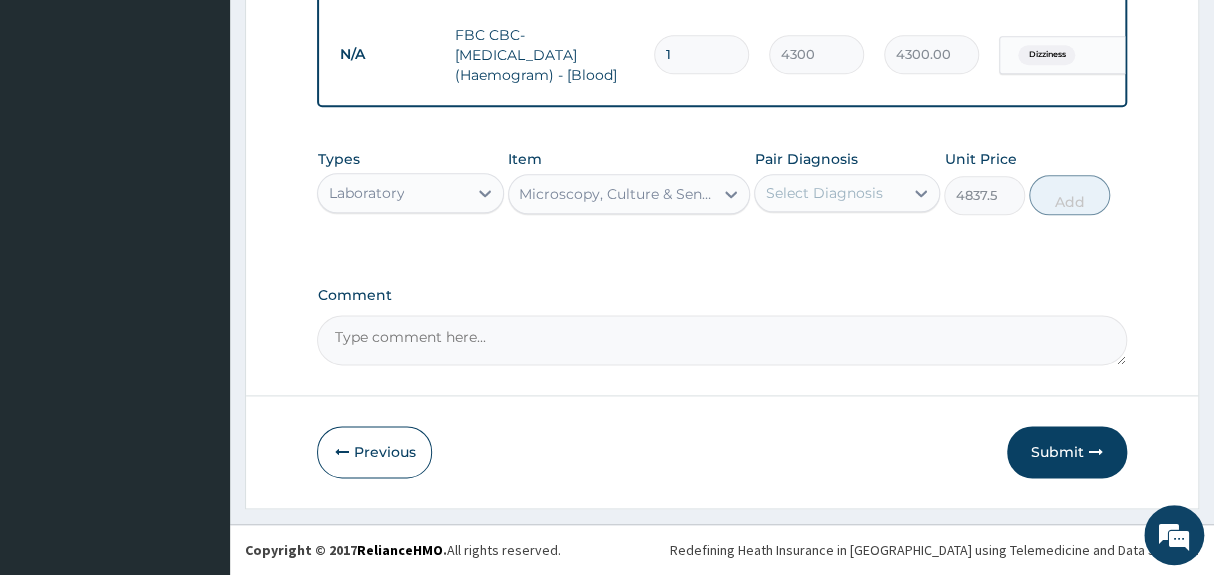 click on "Select Diagnosis" at bounding box center (823, 193) 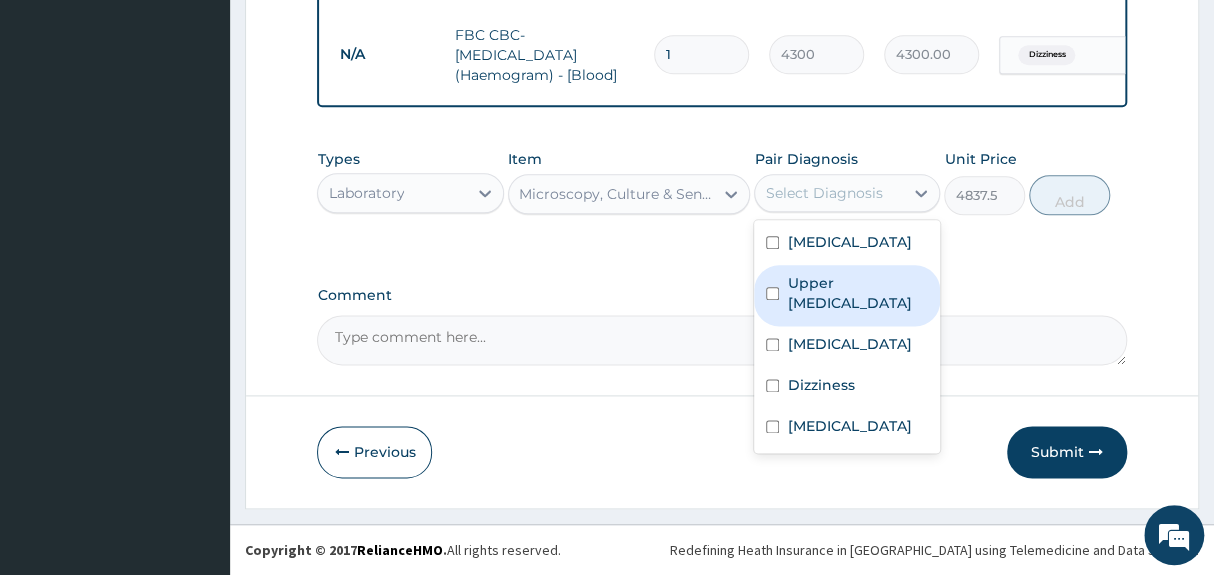 click on "Upper [MEDICAL_DATA]" at bounding box center (857, 293) 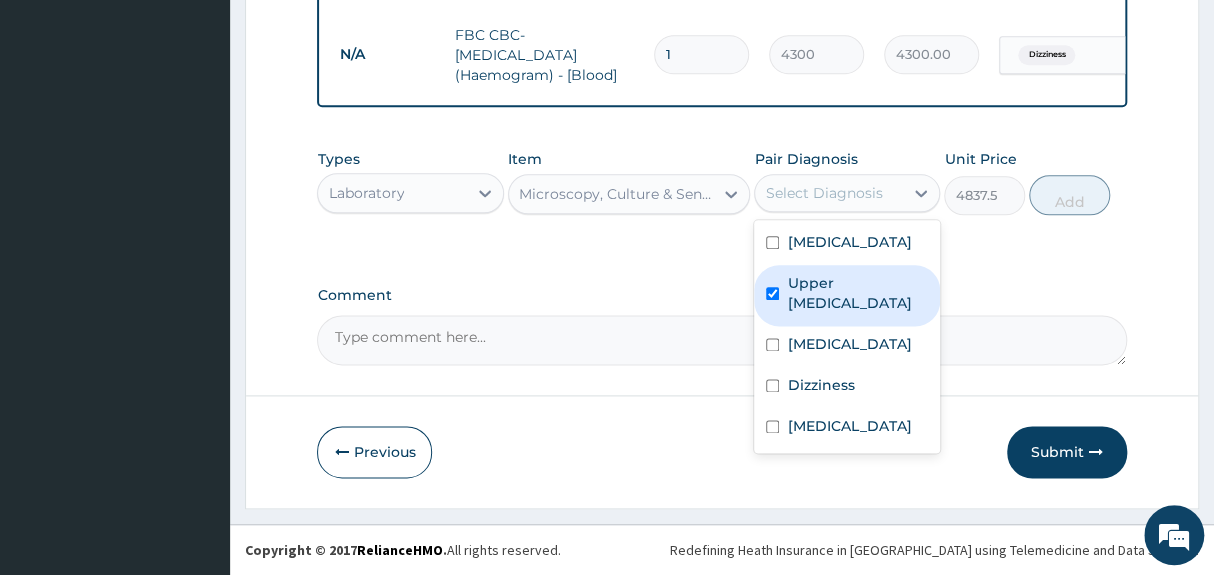 checkbox on "true" 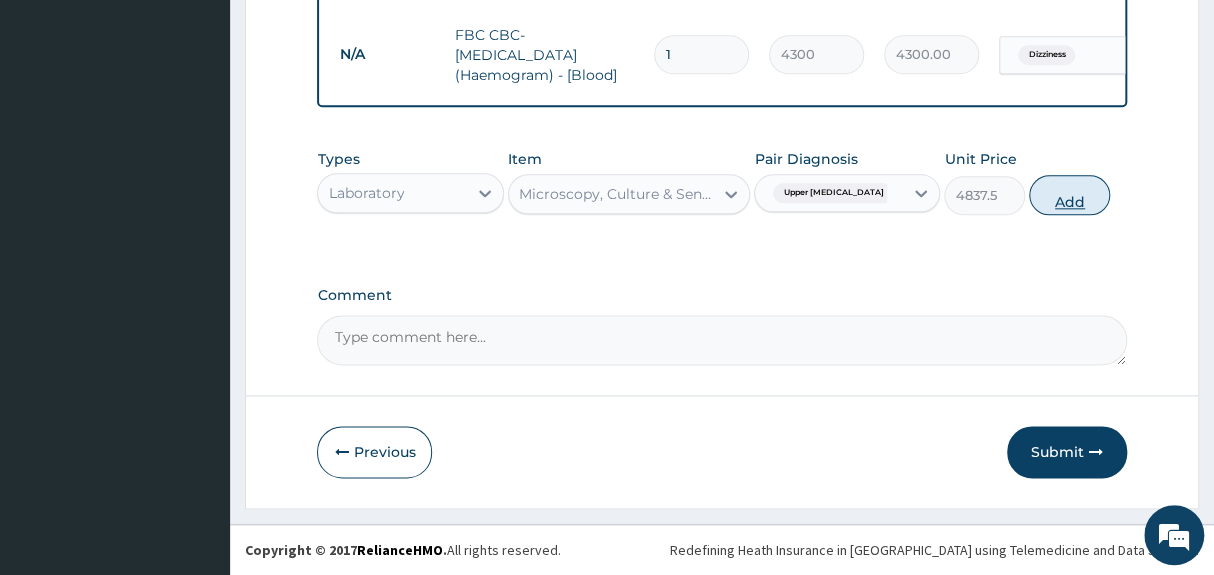 click on "Add" at bounding box center (1069, 195) 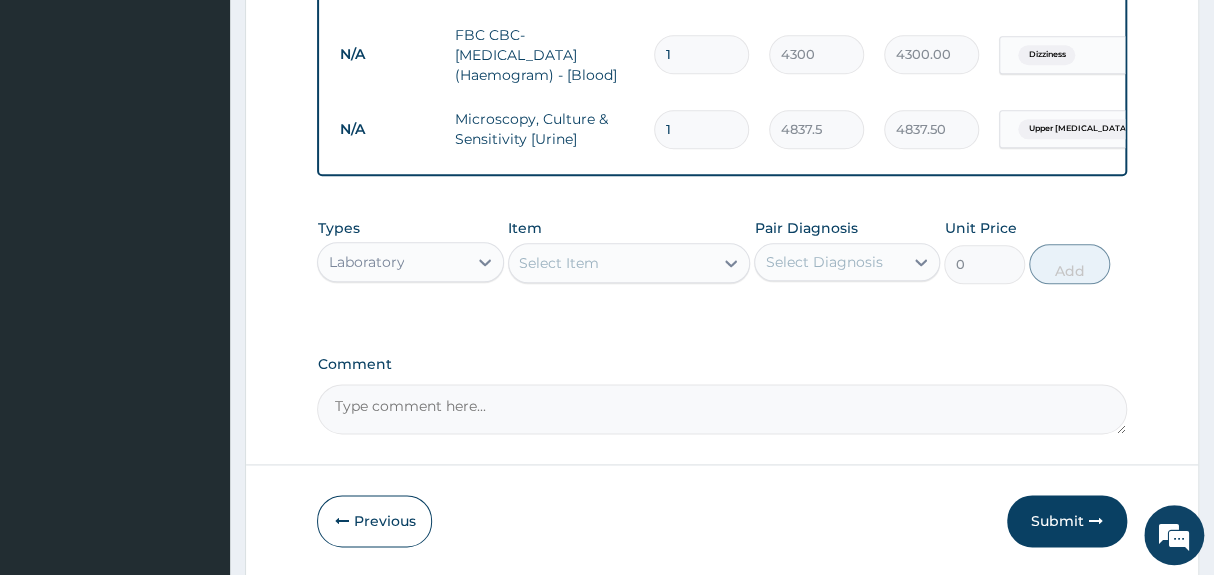 click on "Comment" at bounding box center (721, 395) 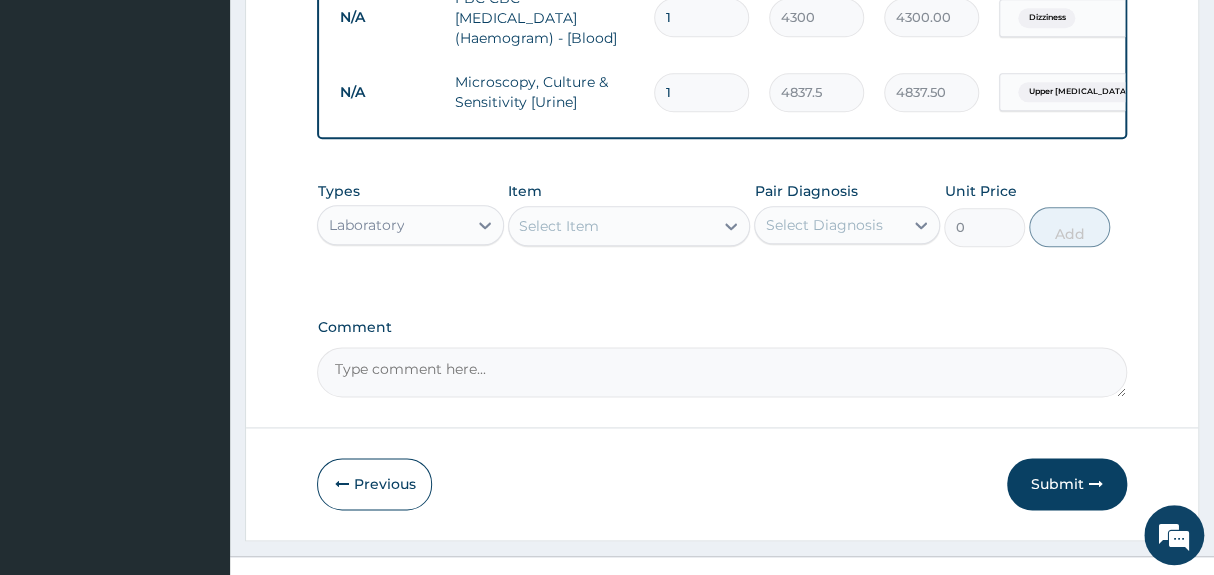 scroll, scrollTop: 1013, scrollLeft: 0, axis: vertical 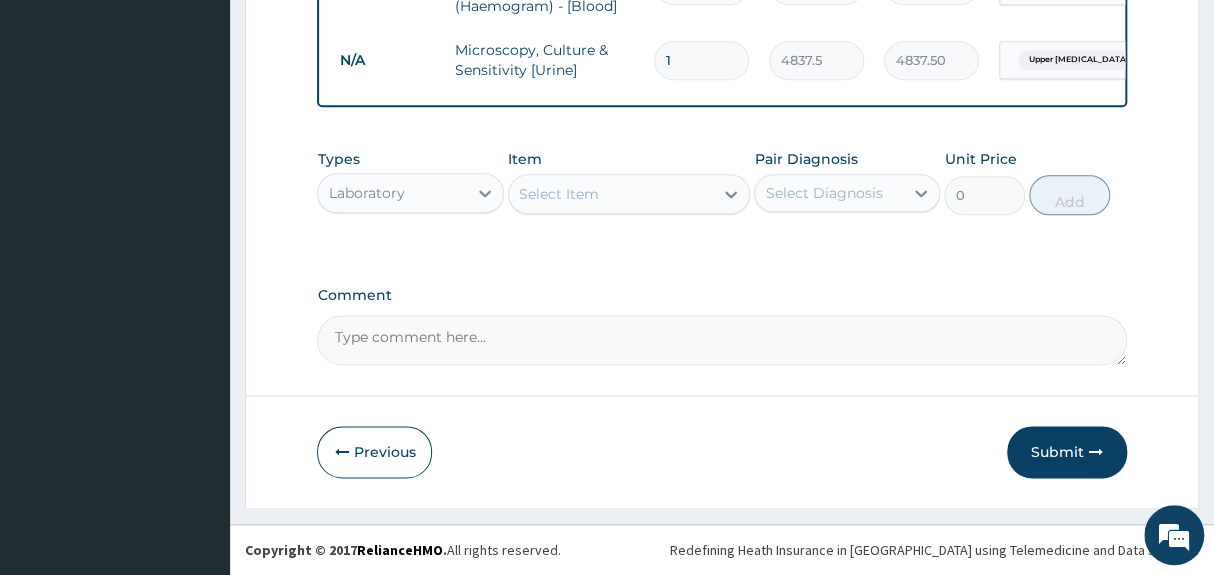 click on "Select Item" at bounding box center [611, 194] 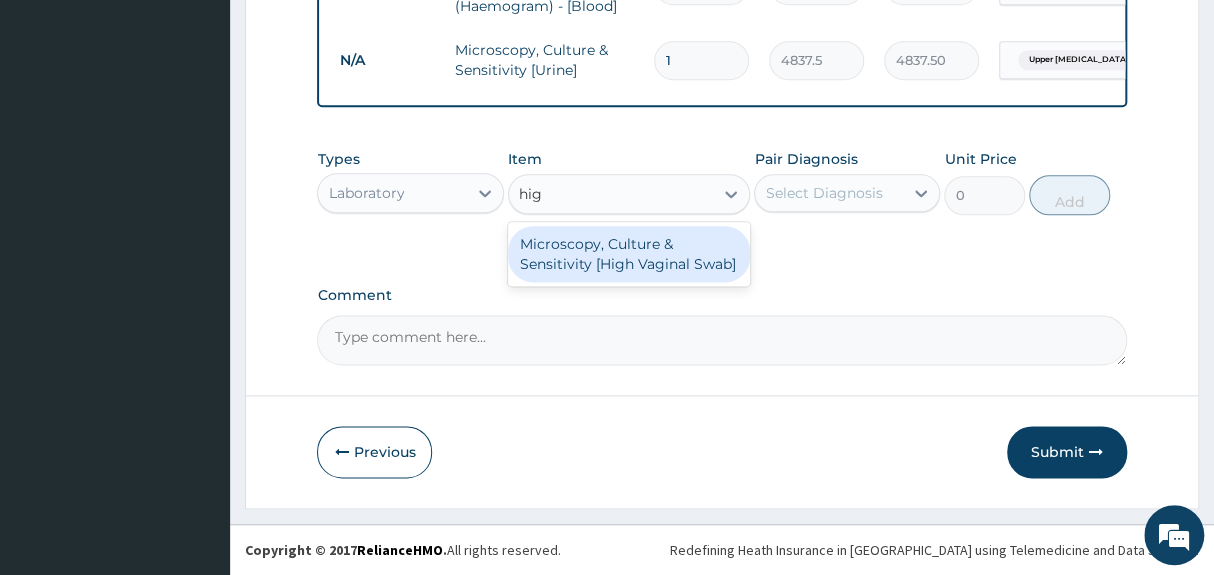 type on "high" 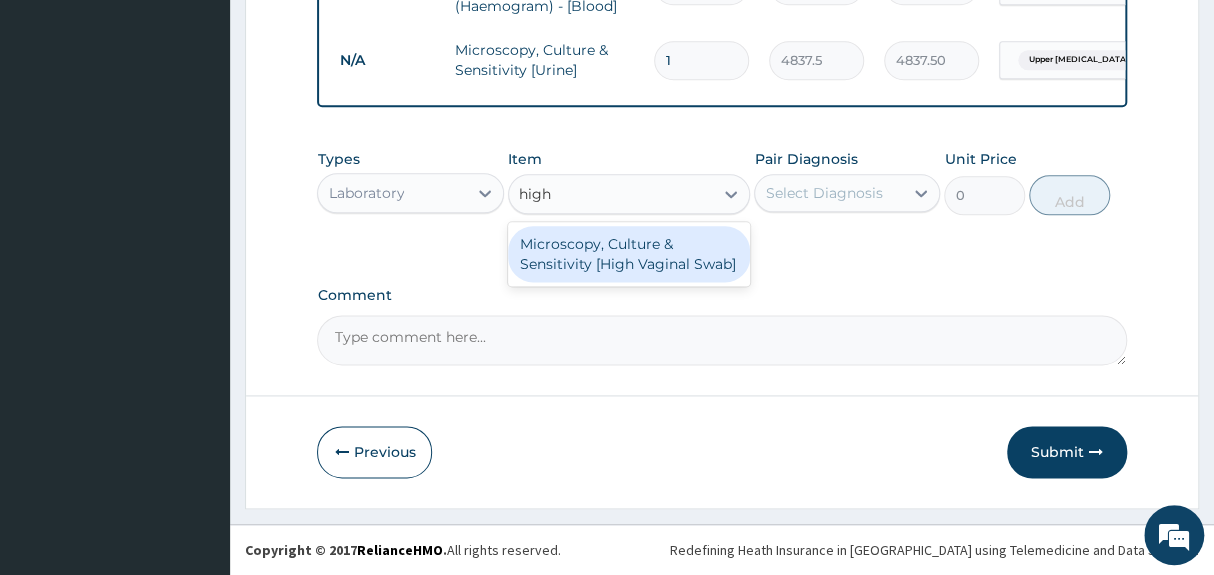 click on "Microscopy, Culture & Sensitivity [High Vaginal Swab]" at bounding box center (629, 254) 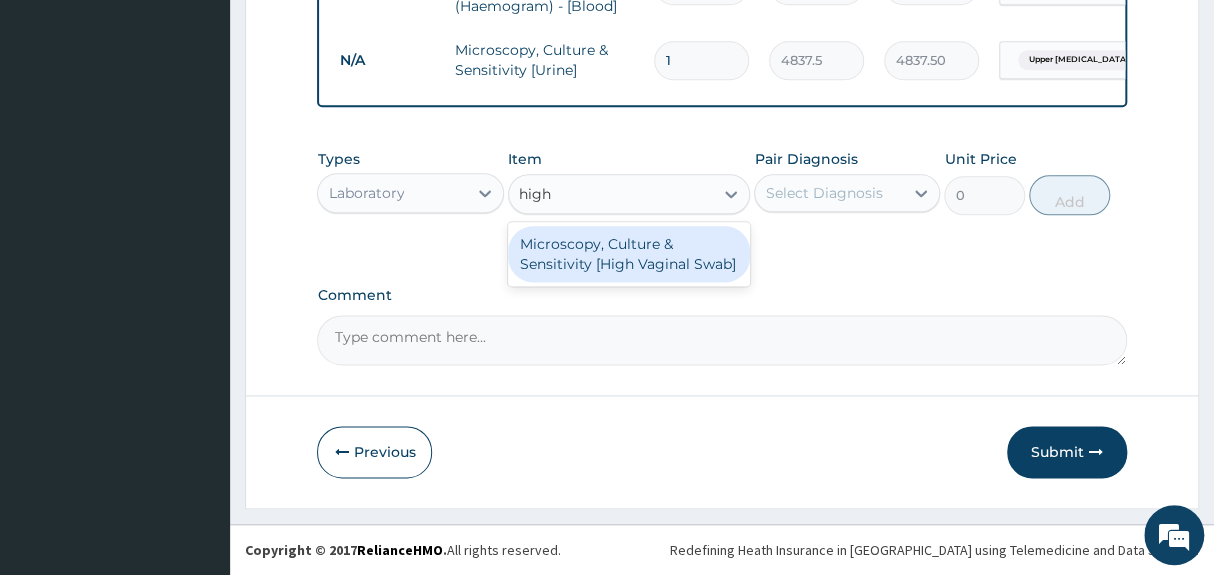 type 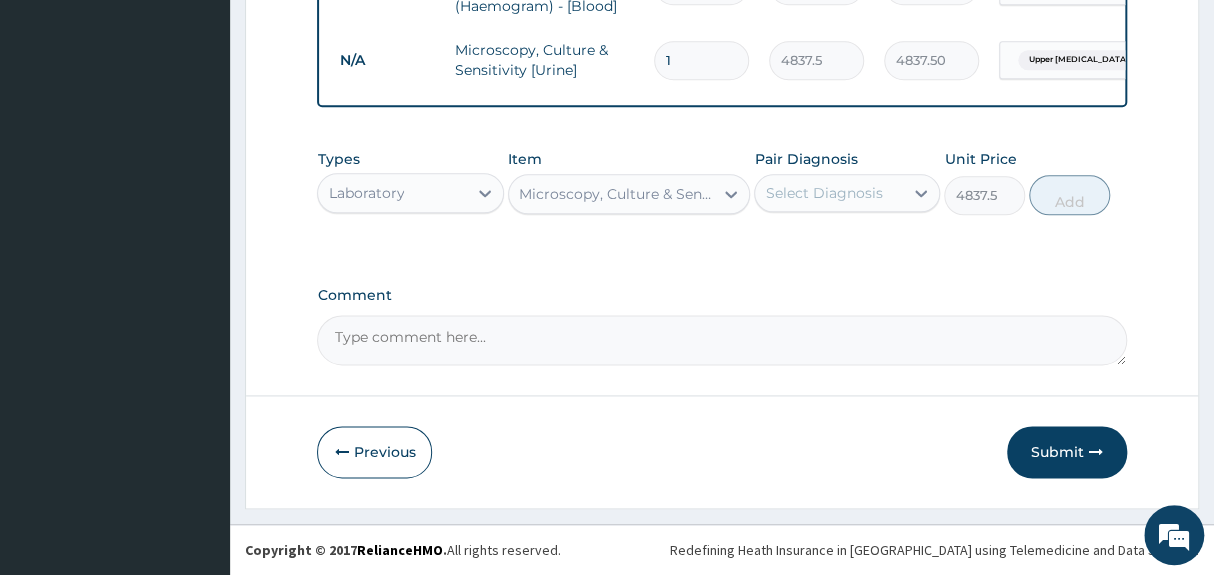 click on "Select Diagnosis" at bounding box center (823, 193) 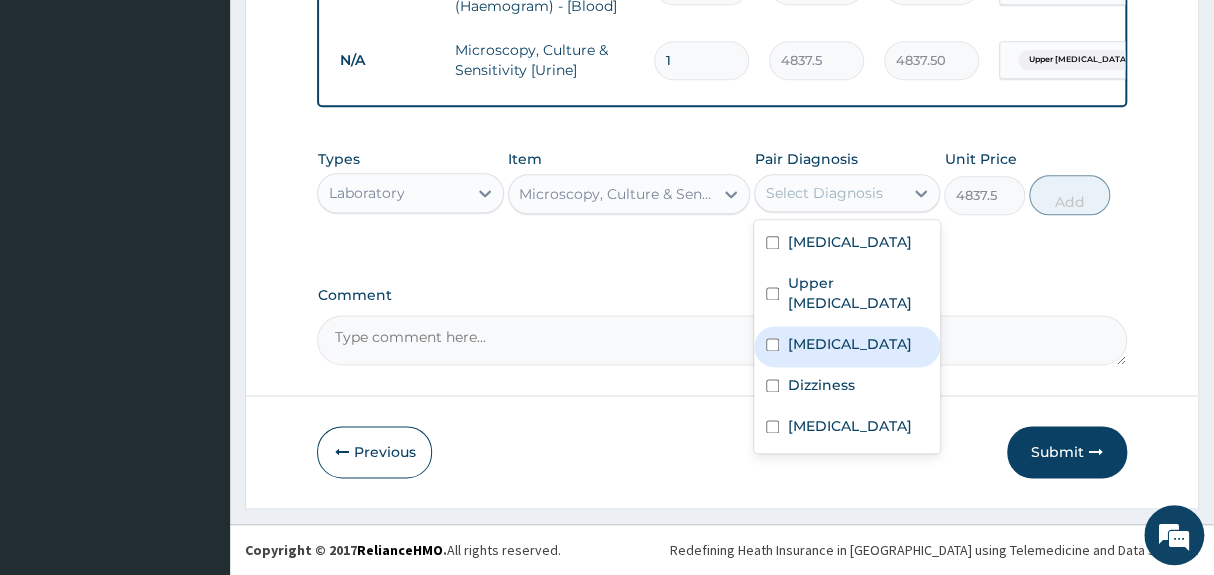 click on "Candidiasis" at bounding box center (847, 346) 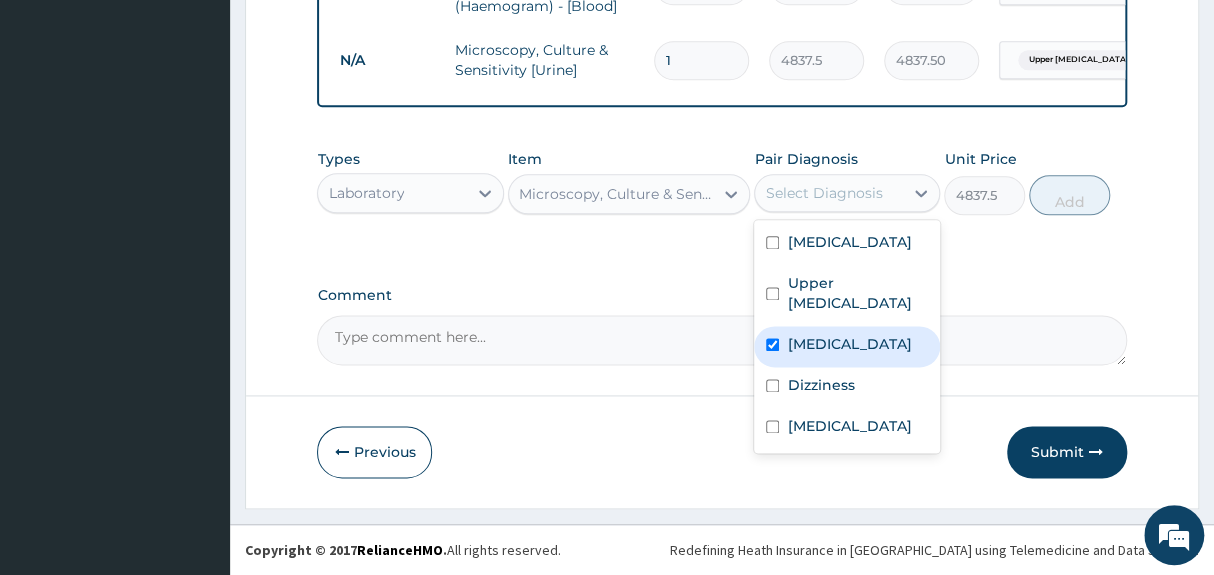 checkbox on "true" 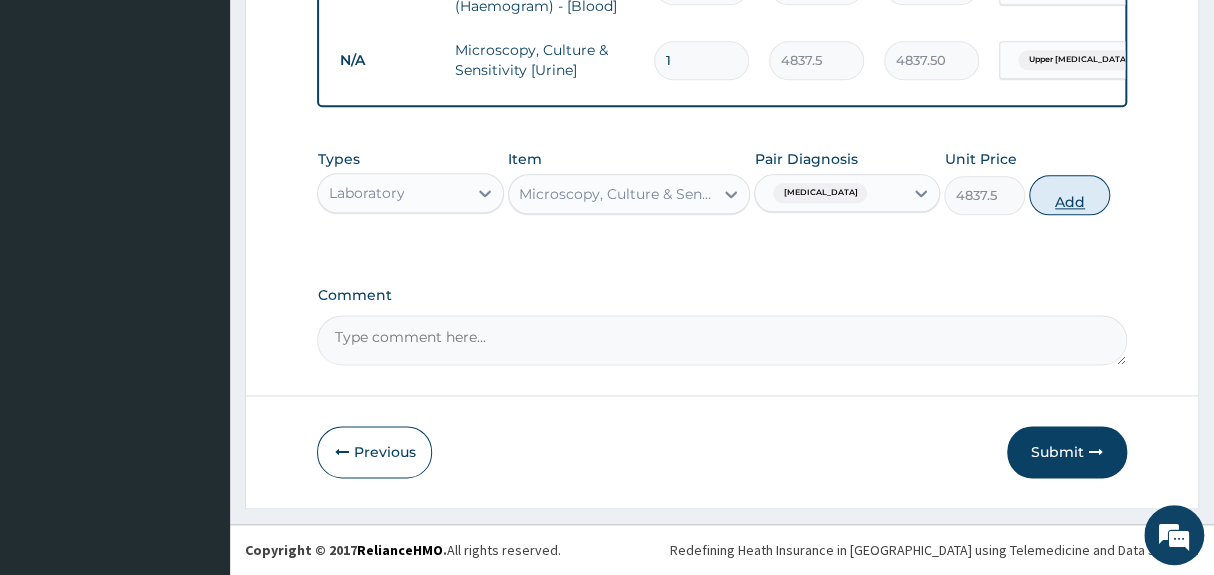 click on "Add" at bounding box center (1069, 195) 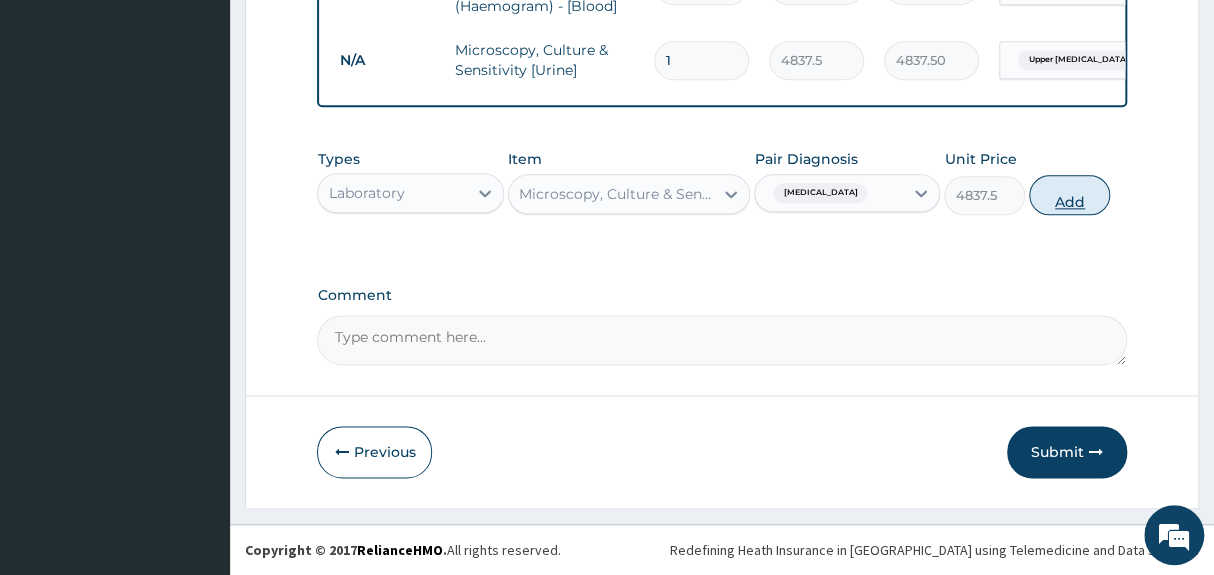 type on "0" 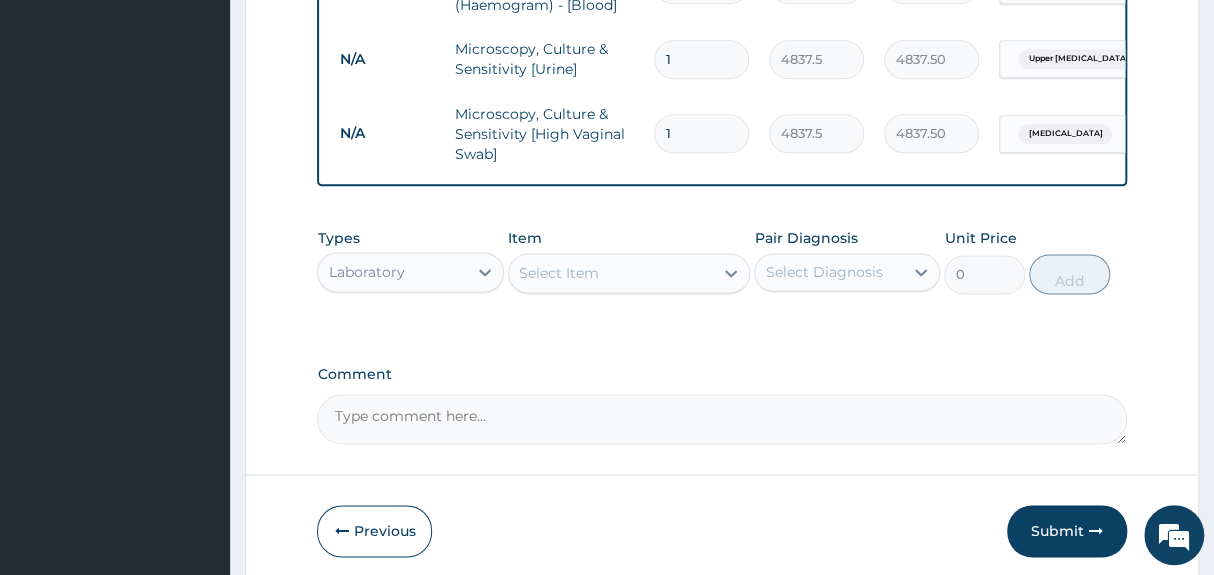 click on "PA Code / Prescription Code Enter Code(Secondary Care Only) Encounter Date 24-06-2025 Important Notice Please enter PA codes before entering items that are not attached to a PA code   All diagnoses entered must be linked to a claim item. Diagnosis & Claim Items that are visible but inactive cannot be edited because they were imported from an already approved PA code. Diagnosis Malaria Query Upper urinary tract infection Query Candidiasis Query Dizziness Confirmed Amenorrhea Query NB: All diagnosis must be linked to a claim item Claim Items Type Name Quantity Unit Price Total Price Pair Diagnosis Actions N/A General practitioner Consultation first outpatient consultation 1 3547.5 3547.50 Malaria Delete N/A MALARIA PARASITE (MP) RDT 1 1612.5 1612.50 Malaria Delete N/A FBC CBC-Complete Blood Count (Haemogram) - [Blood] 1 4300 4300.00 Dizziness Delete N/A Microscopy, Culture & Sensitivity [Urine] 1 4837.5 4837.50 Upper urinary tract infection Delete N/A Microscopy, Culture & Sensitivity [High Vaginal Swab] 1 Item" at bounding box center (721, -189) 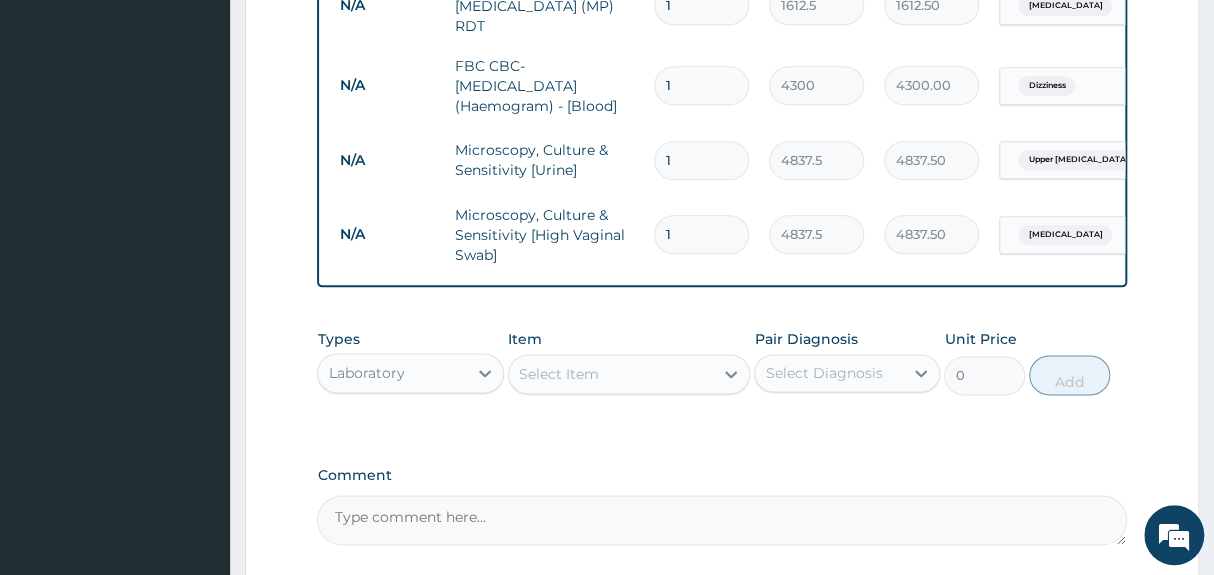 scroll, scrollTop: 831, scrollLeft: 0, axis: vertical 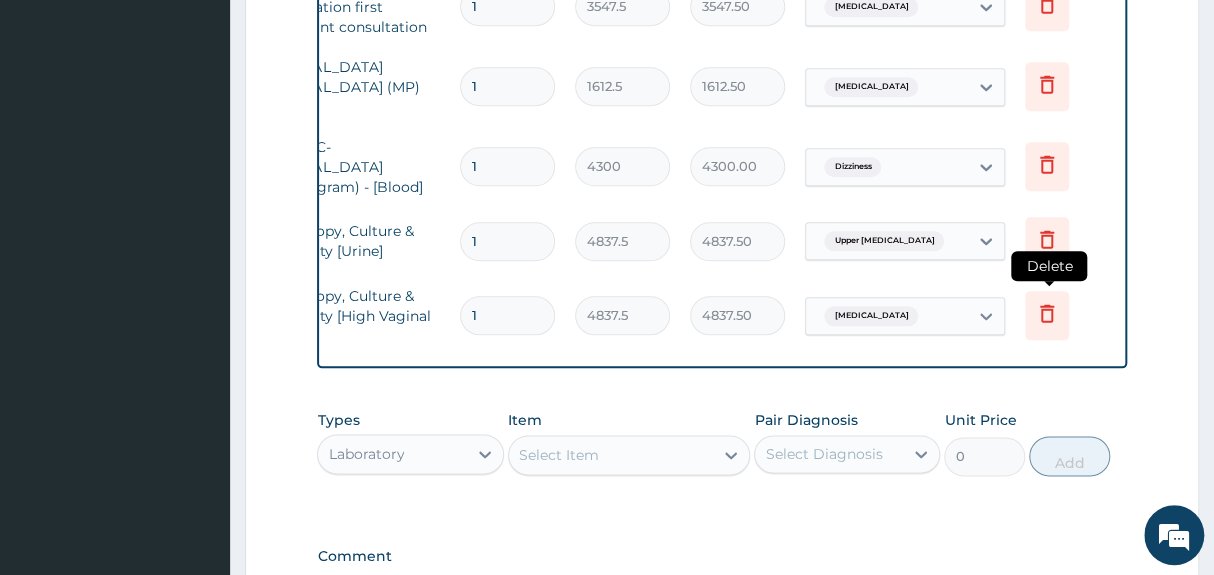 click 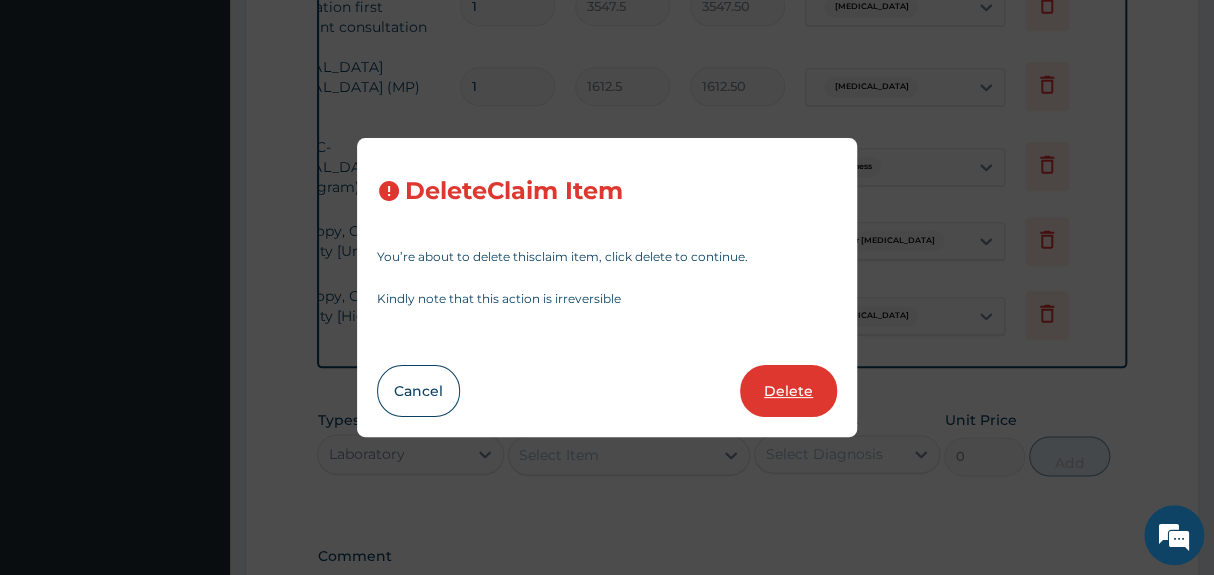 click on "Delete" at bounding box center (788, 391) 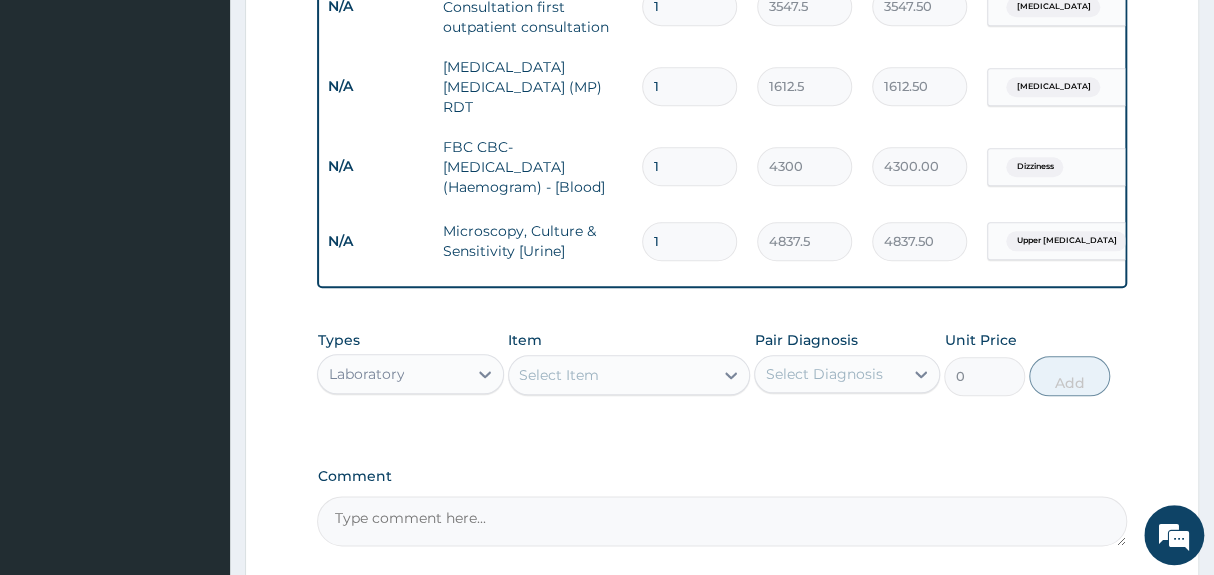 scroll, scrollTop: 0, scrollLeft: 0, axis: both 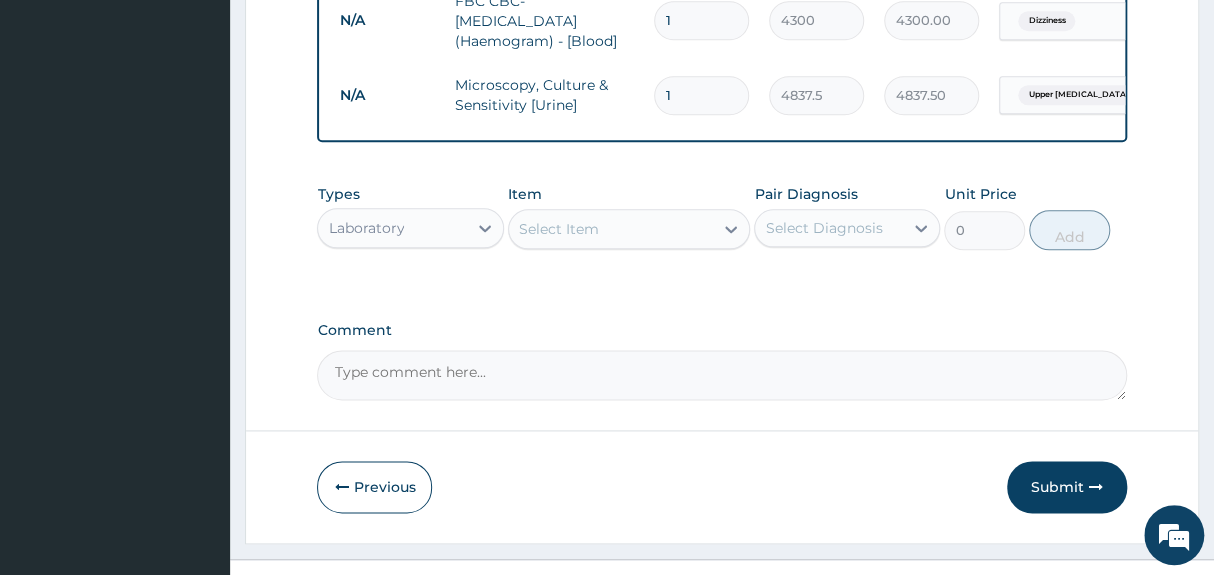 click on "Select Item" at bounding box center [611, 229] 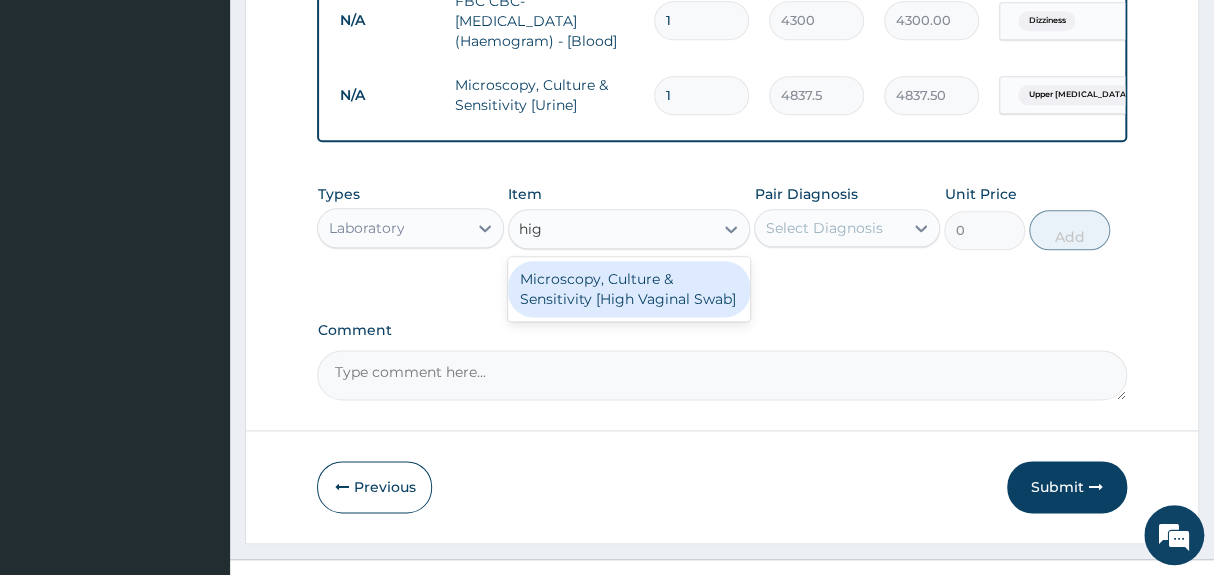 type on "high" 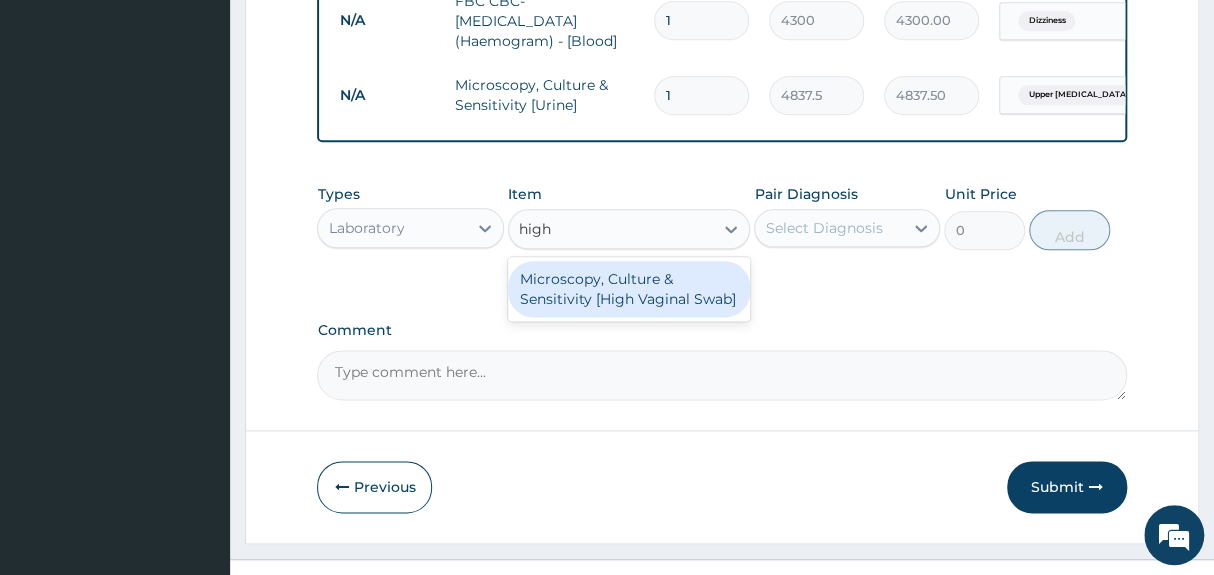 click on "Microscopy, Culture & Sensitivity [High Vaginal Swab]" at bounding box center [629, 289] 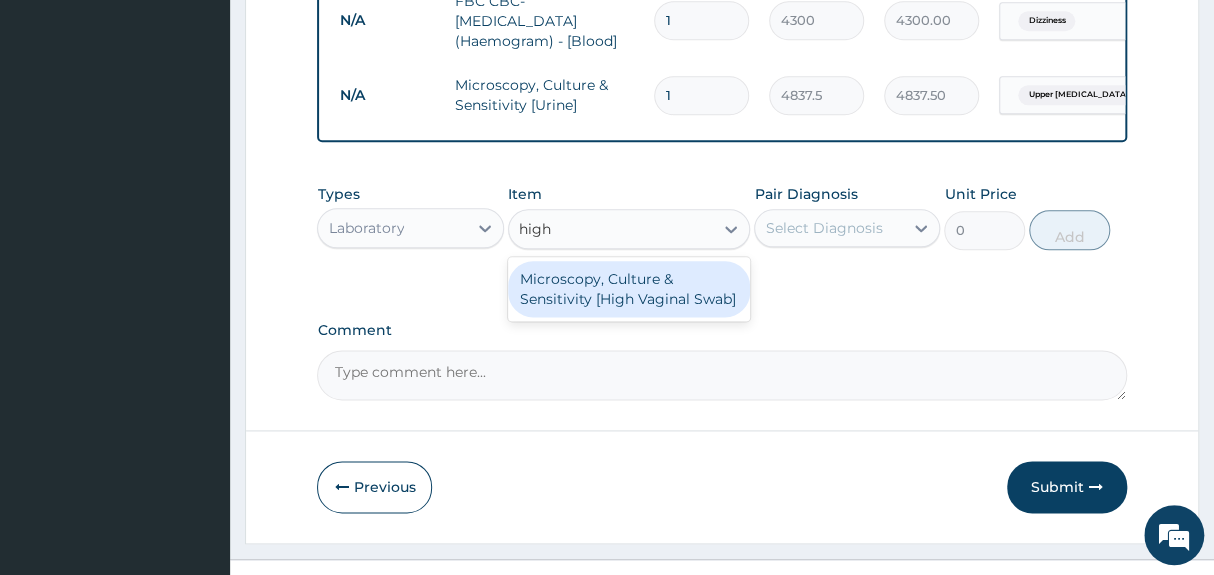 type 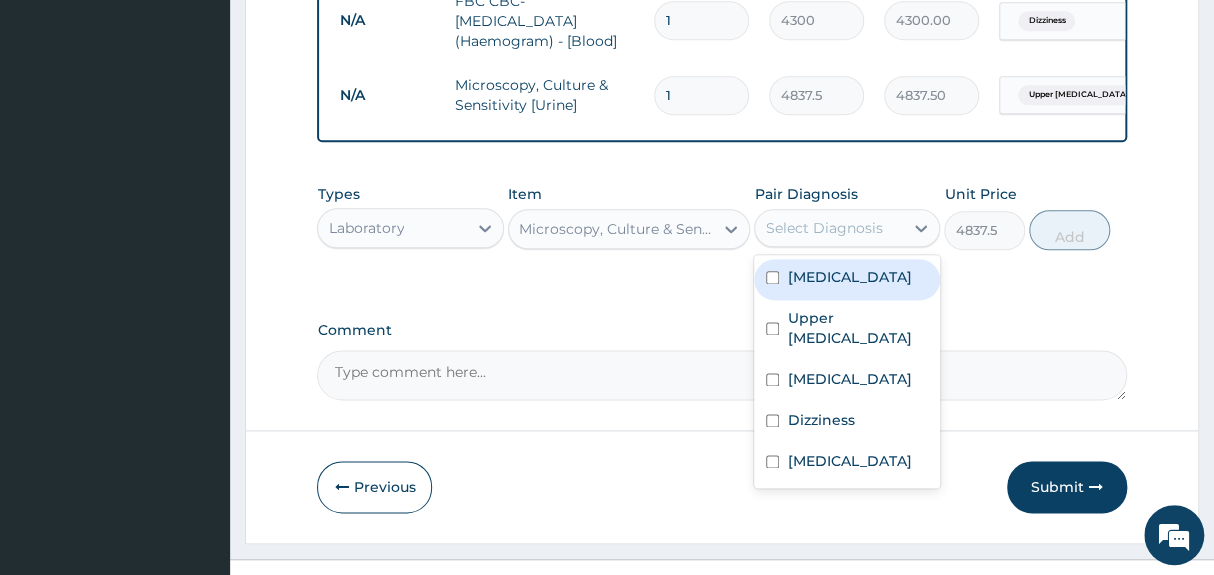 click on "Select Diagnosis" at bounding box center [823, 228] 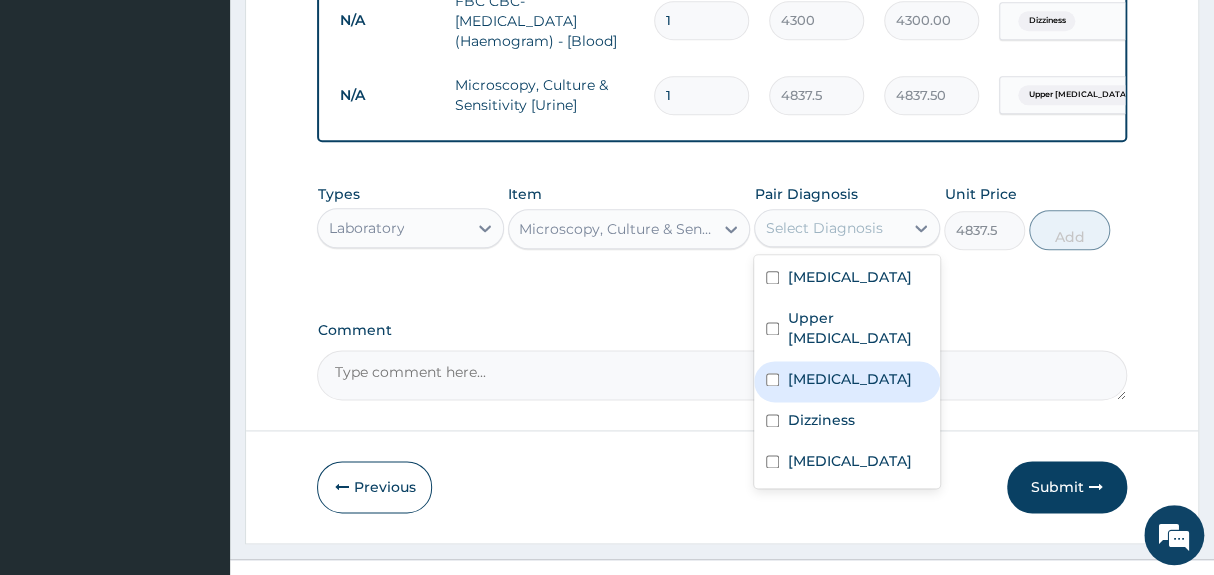 click on "Candidiasis" at bounding box center (849, 379) 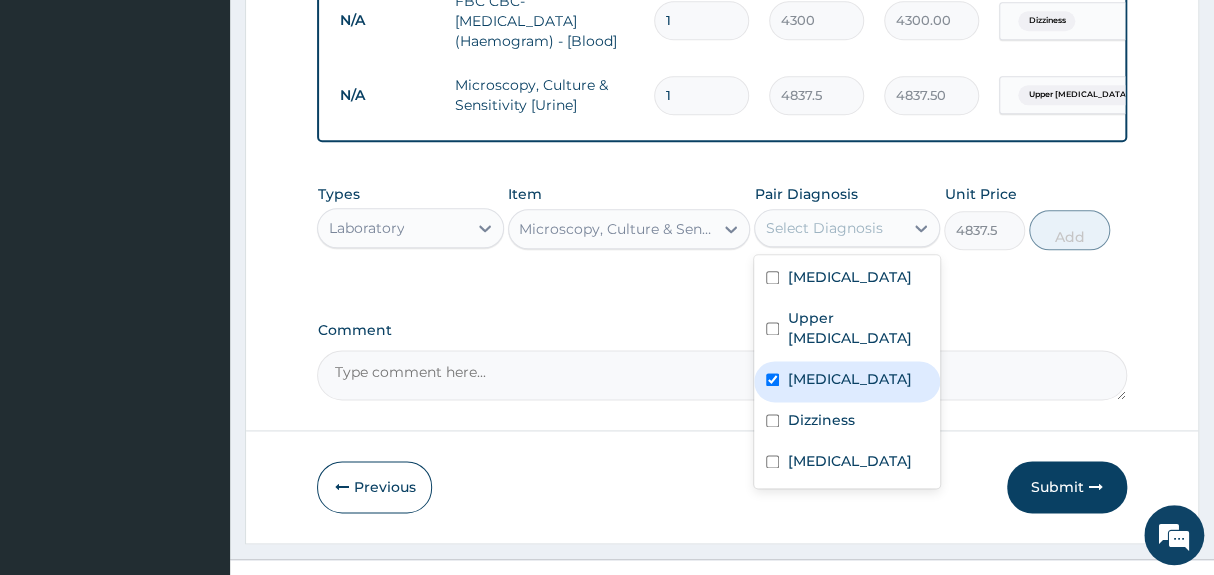 checkbox on "true" 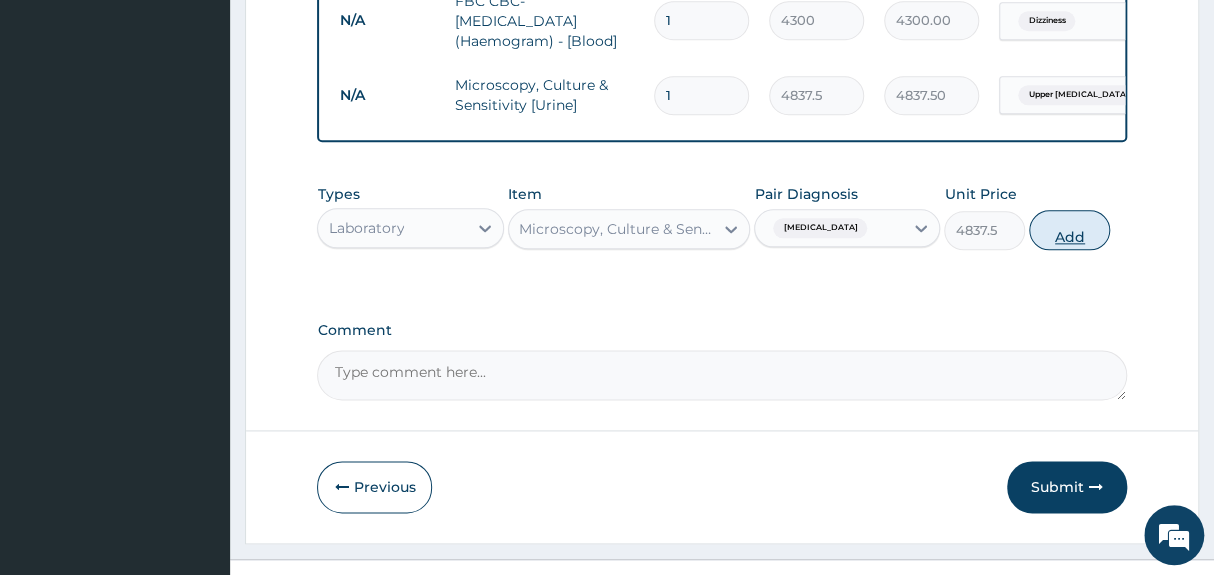 click on "Add" at bounding box center (1069, 230) 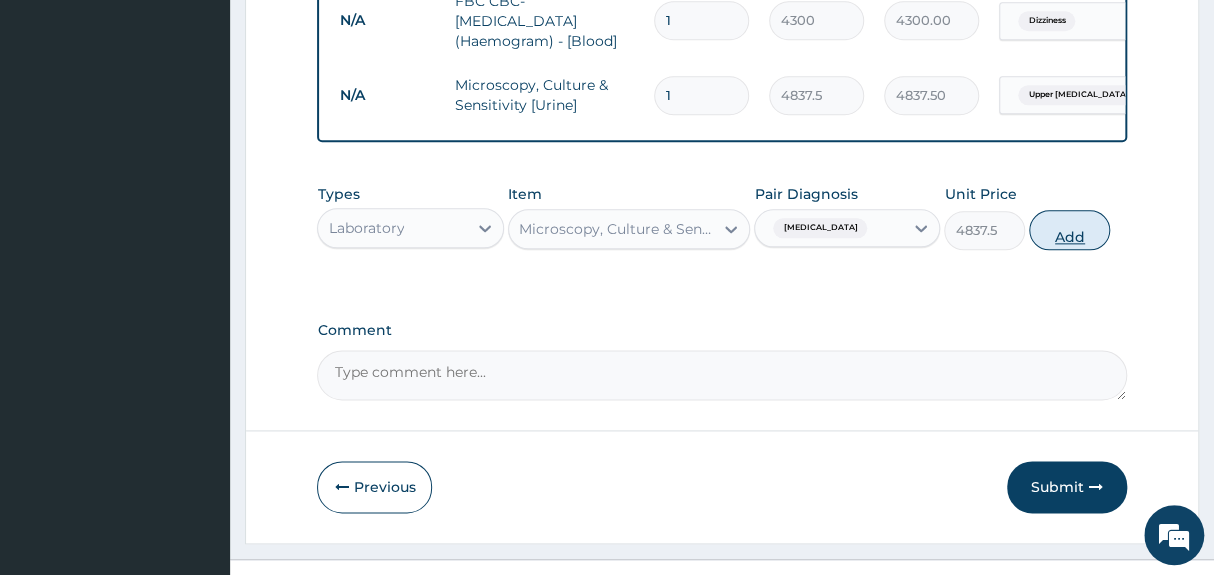 type on "0" 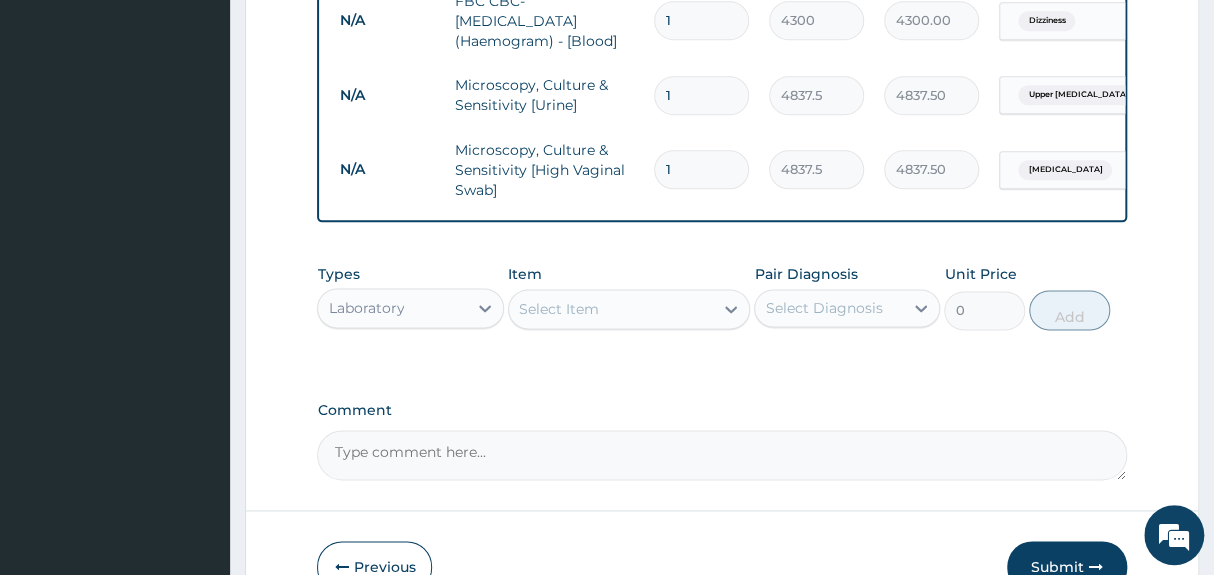 click on "PA Code / Prescription Code Enter Code(Secondary Care Only) Encounter Date 24-06-2025 Important Notice Please enter PA codes before entering items that are not attached to a PA code   All diagnoses entered must be linked to a claim item. Diagnosis & Claim Items that are visible but inactive cannot be edited because they were imported from an already approved PA code. Diagnosis Malaria Query Upper urinary tract infection Query Candidiasis Query Dizziness Confirmed Amenorrhea Query NB: All diagnosis must be linked to a claim item Claim Items Type Name Quantity Unit Price Total Price Pair Diagnosis Actions N/A General practitioner Consultation first outpatient consultation 1 3547.5 3547.50 Malaria Delete N/A MALARIA PARASITE (MP) RDT 1 1612.5 1612.50 Malaria Delete N/A FBC CBC-Complete Blood Count (Haemogram) - [Blood] 1 4300 4300.00 Dizziness Delete N/A Microscopy, Culture & Sensitivity [Urine] 1 4837.5 4837.50 Upper urinary tract infection Delete N/A Microscopy, Culture & Sensitivity [High Vaginal Swab] 1 Item" at bounding box center (721, -153) 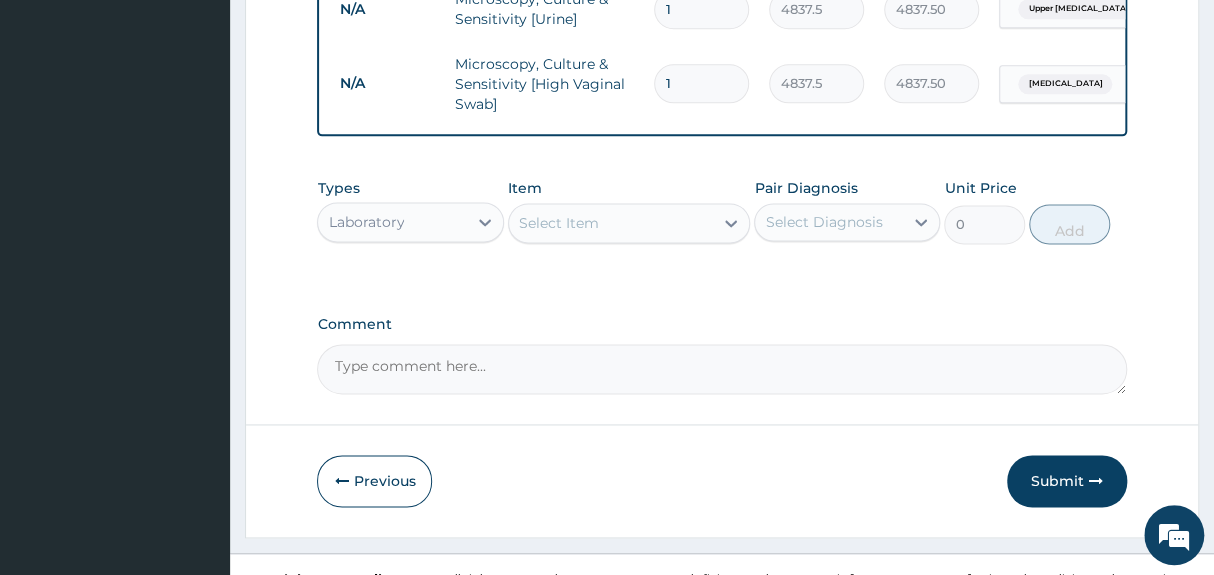 scroll, scrollTop: 1093, scrollLeft: 0, axis: vertical 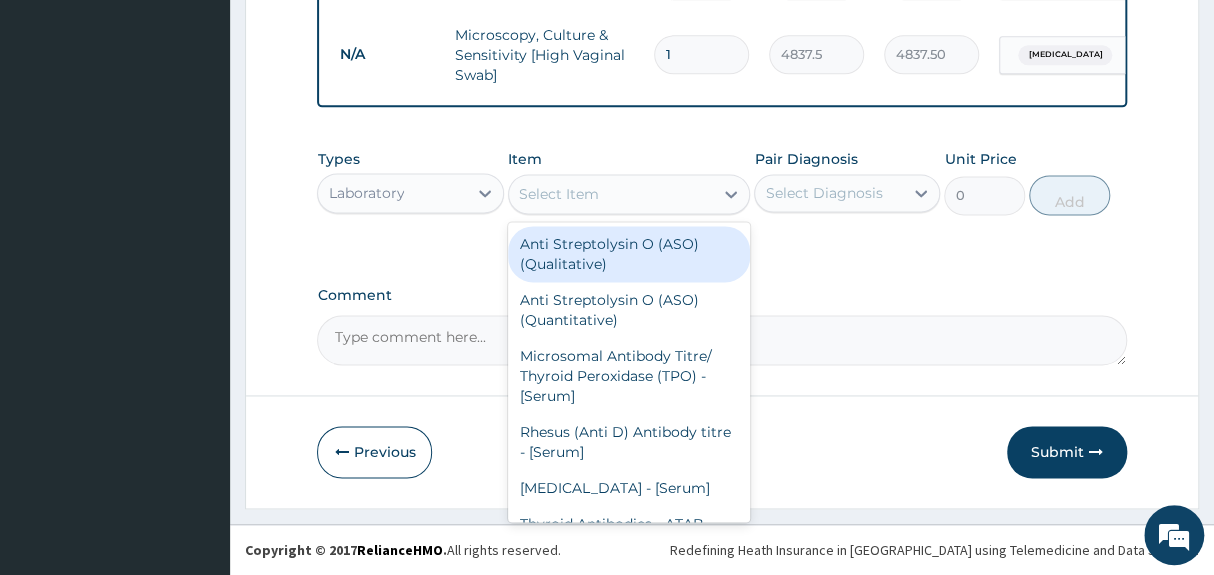 click on "Select Item" at bounding box center (611, 194) 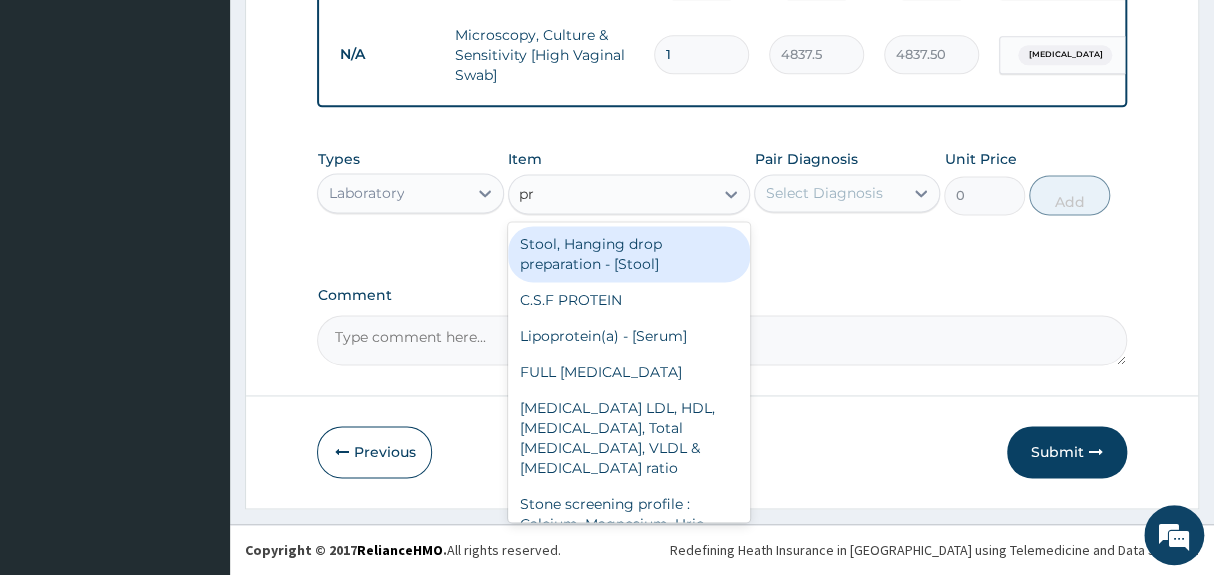 type on "pre" 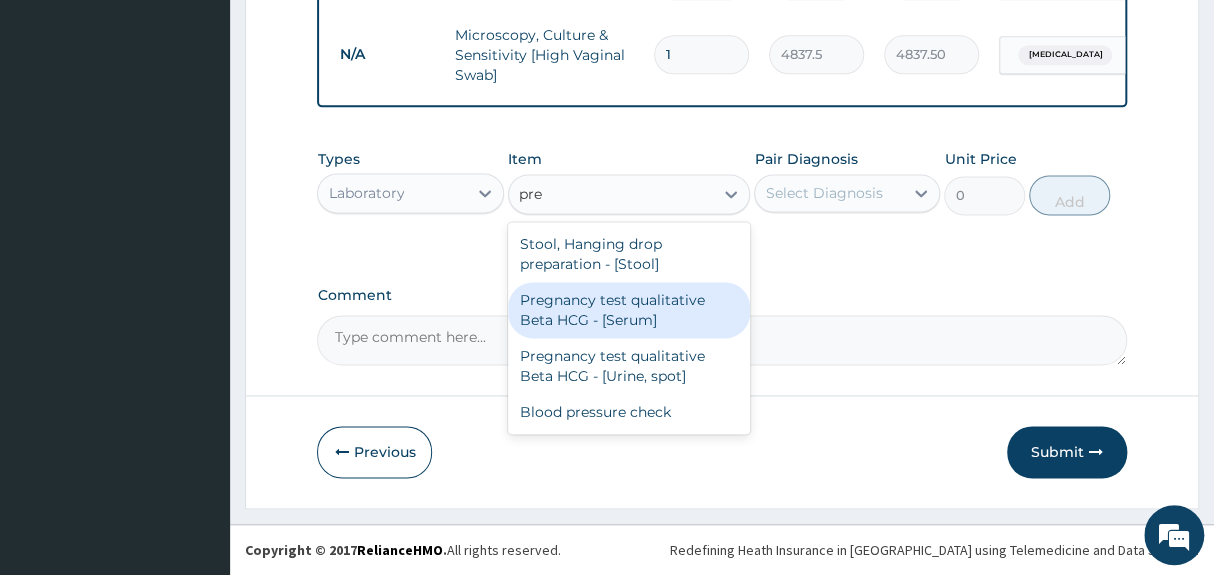 click on "Pregnancy test qualitative Beta HCG - [Serum]" at bounding box center [629, 310] 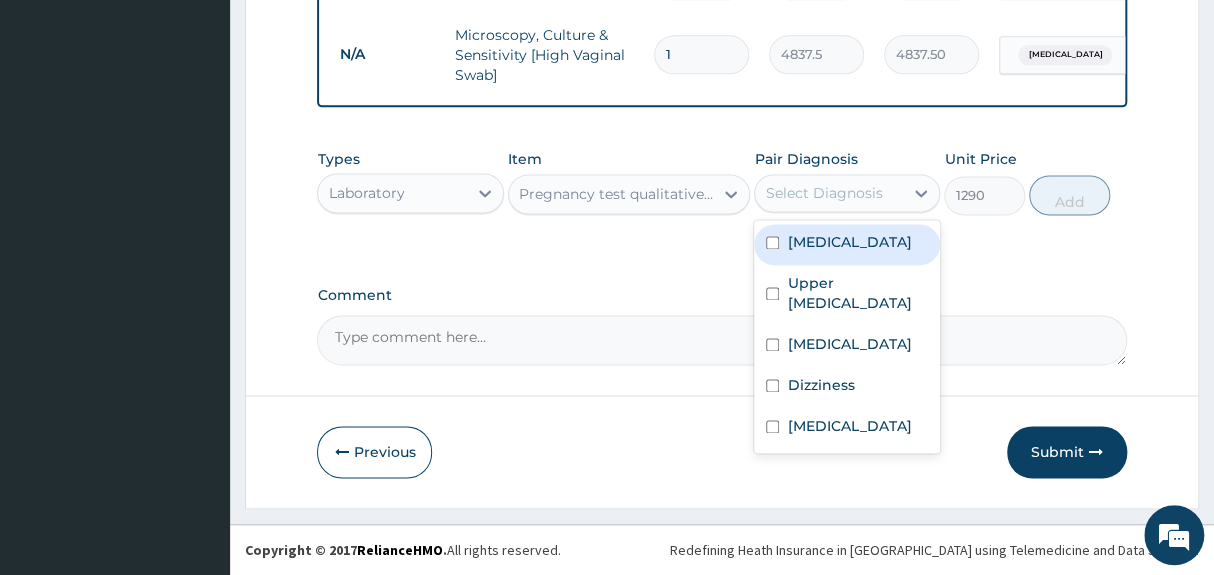 click on "Select Diagnosis" at bounding box center (829, 193) 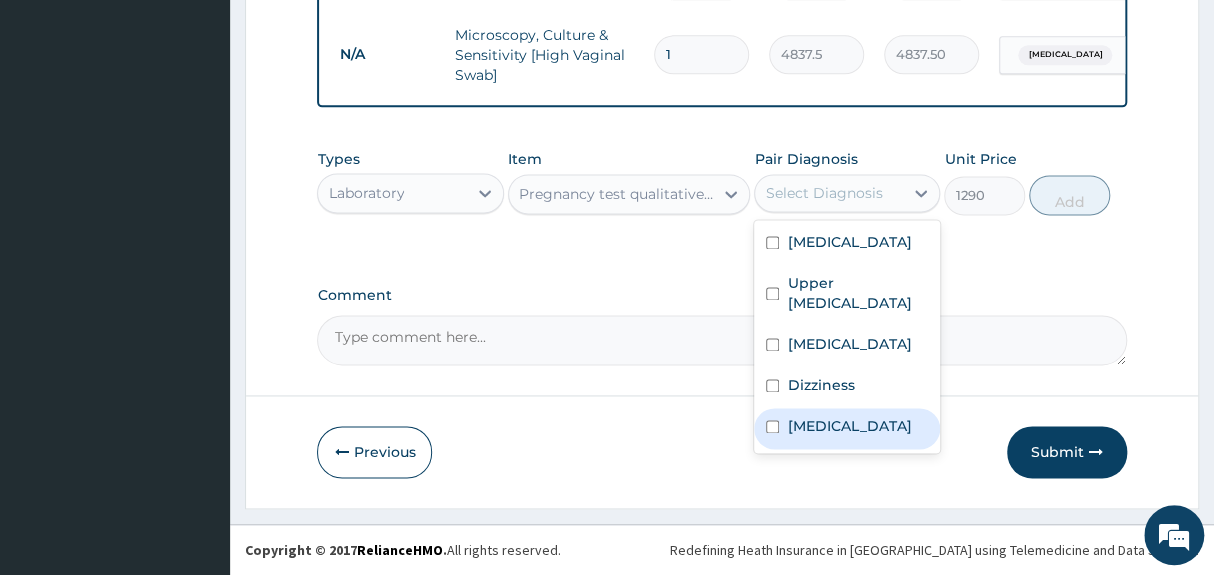 click on "Amenorrhea" at bounding box center [849, 426] 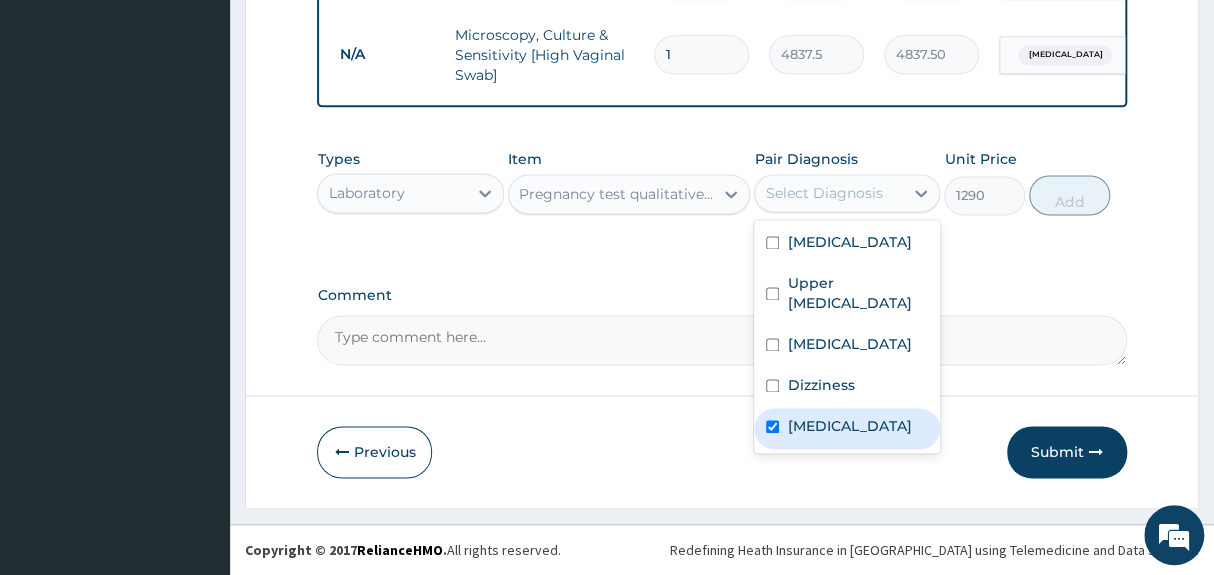 checkbox on "true" 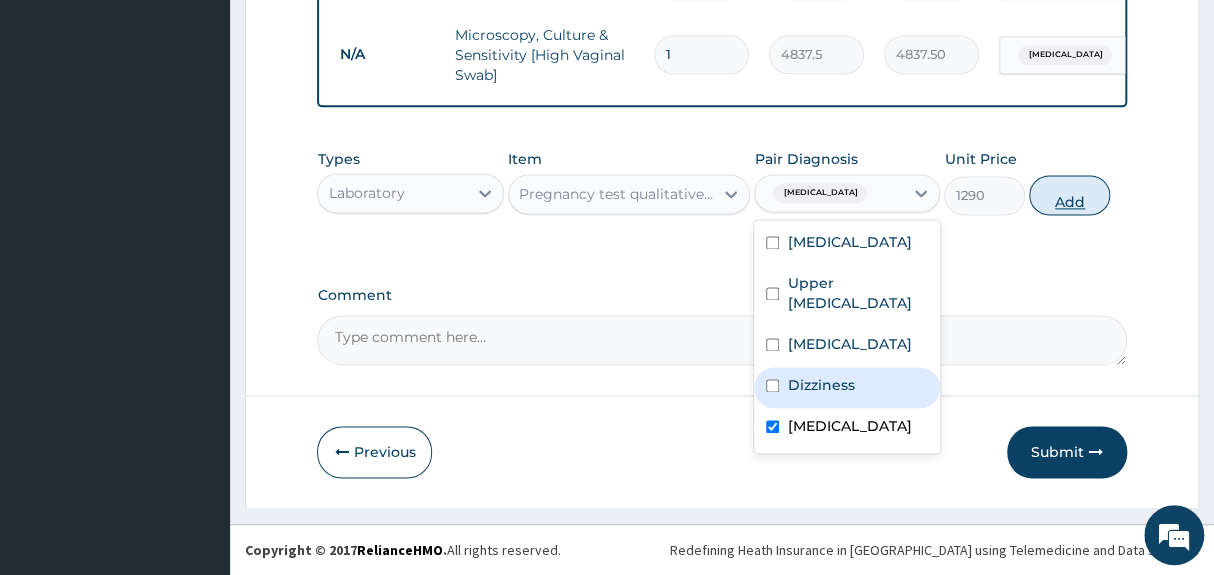 click on "Add" at bounding box center [1069, 195] 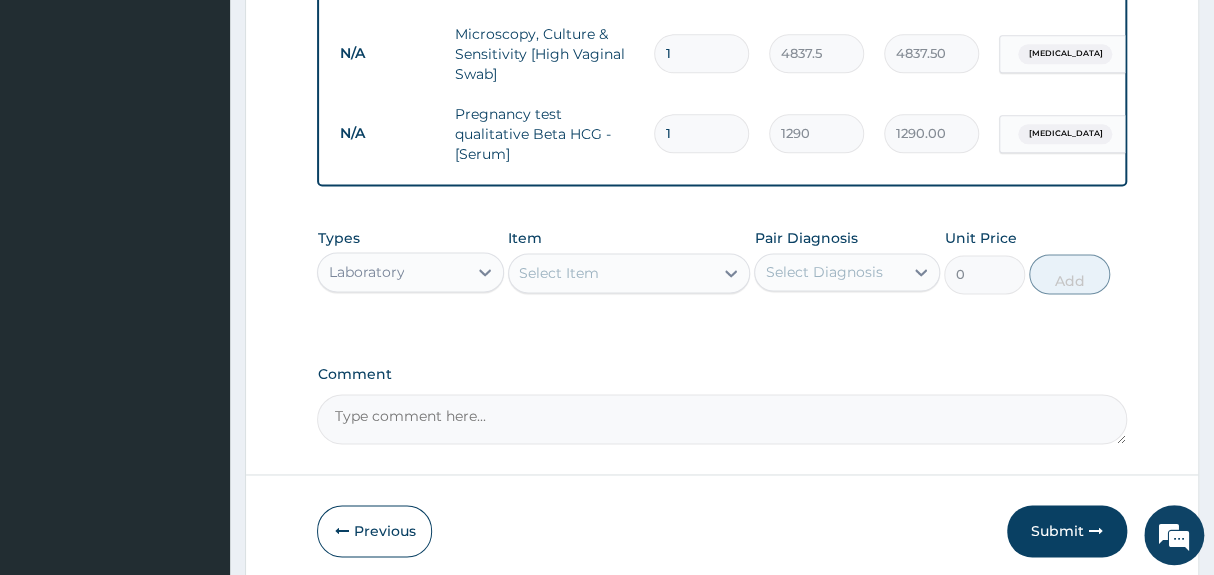 click on "PA Code / Prescription Code Enter Code(Secondary Care Only) Encounter Date 24-06-2025 Important Notice Please enter PA codes before entering items that are not attached to a PA code   All diagnoses entered must be linked to a claim item. Diagnosis & Claim Items that are visible but inactive cannot be edited because they were imported from an already approved PA code. Diagnosis Malaria Query Upper urinary tract infection Query Candidiasis Query Dizziness Confirmed Amenorrhea Query NB: All diagnosis must be linked to a claim item Claim Items Type Name Quantity Unit Price Total Price Pair Diagnosis Actions N/A General practitioner Consultation first outpatient consultation 1 3547.5 3547.50 Malaria Delete N/A MALARIA PARASITE (MP) RDT 1 1612.5 1612.50 Malaria Delete N/A FBC CBC-Complete Blood Count (Haemogram) - [Blood] 1 4300 4300.00 Dizziness Delete N/A Microscopy, Culture & Sensitivity [Urine] 1 4837.5 4837.50 Upper urinary tract infection Delete N/A Microscopy, Culture & Sensitivity [High Vaginal Swab] 1 N/A" at bounding box center (721, -229) 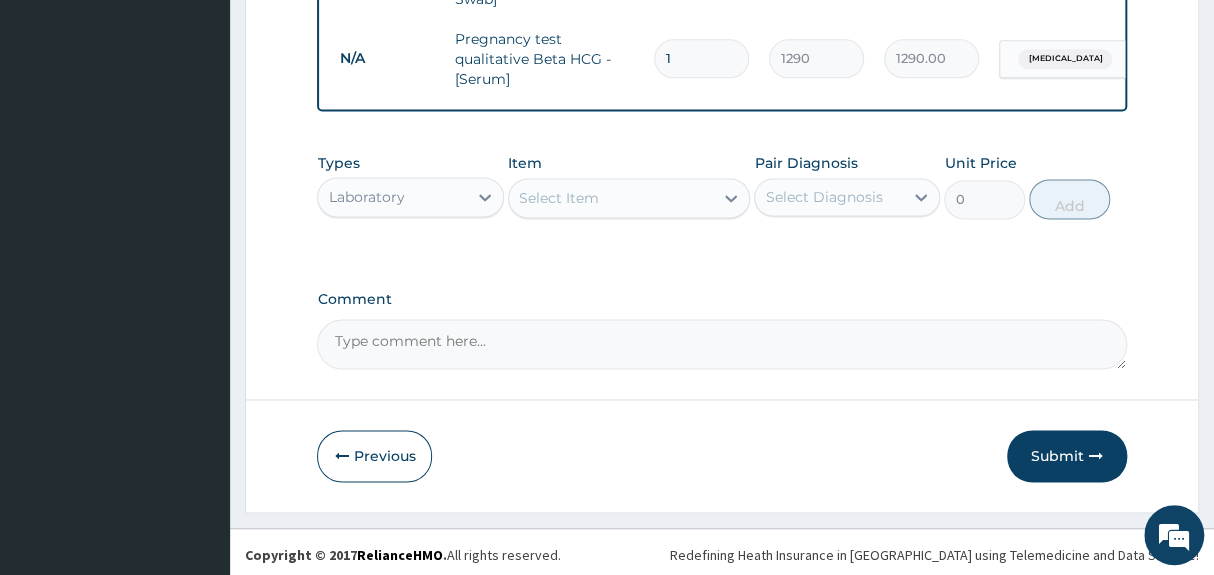 scroll, scrollTop: 1173, scrollLeft: 0, axis: vertical 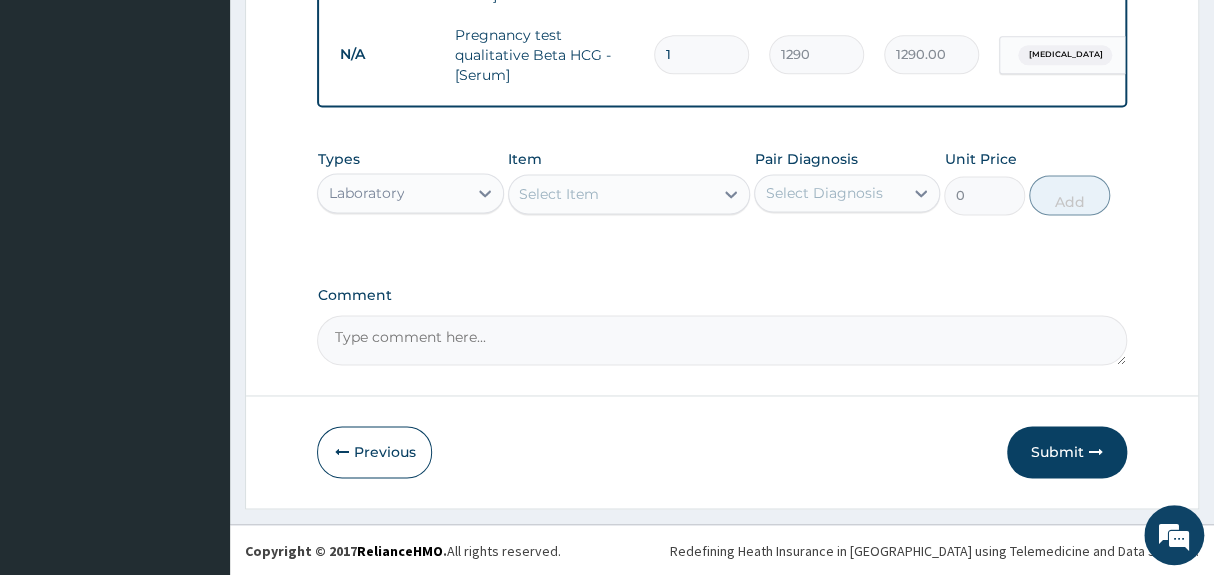 click on "Laboratory" at bounding box center (366, 193) 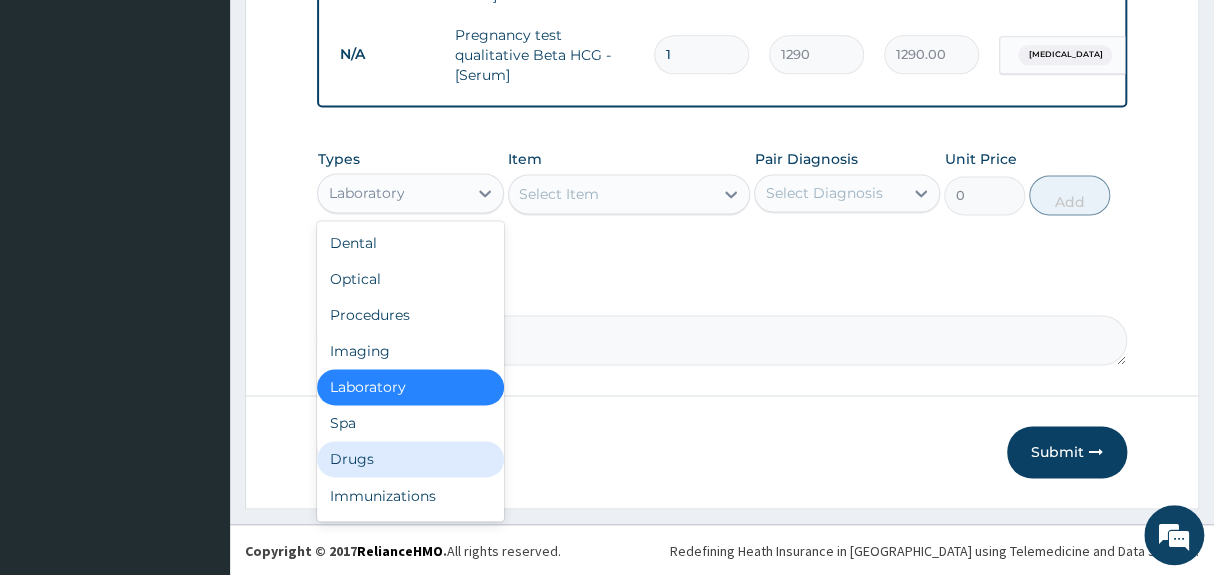 click on "Drugs" at bounding box center [410, 459] 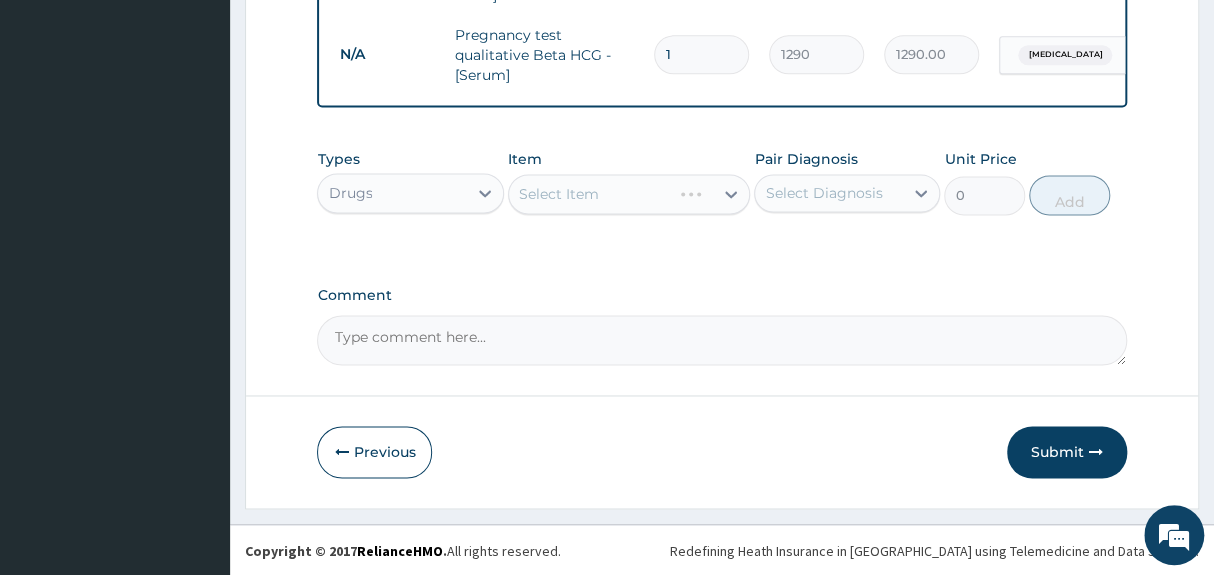 drag, startPoint x: 579, startPoint y: 242, endPoint x: 529, endPoint y: 265, distance: 55.03635 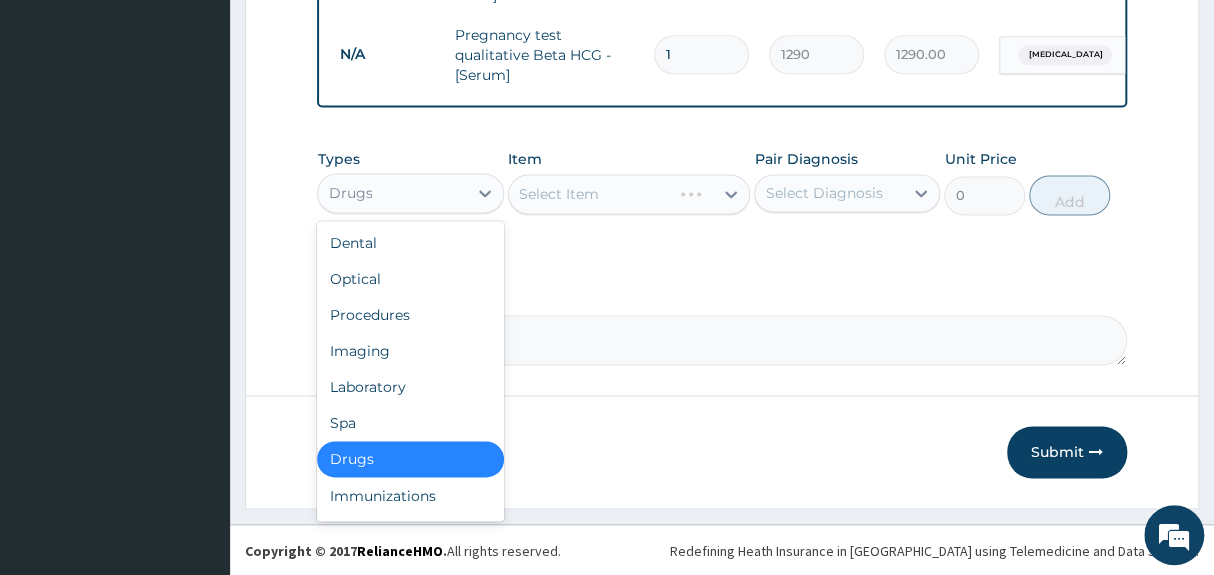 click on "Drugs" at bounding box center [392, 193] 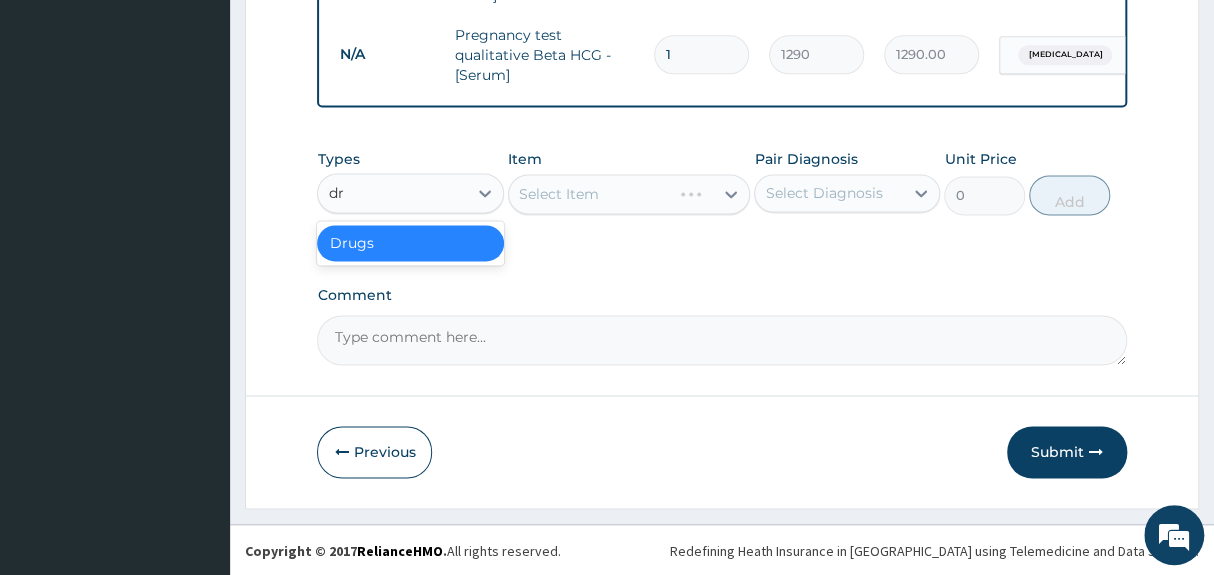 type on "dru" 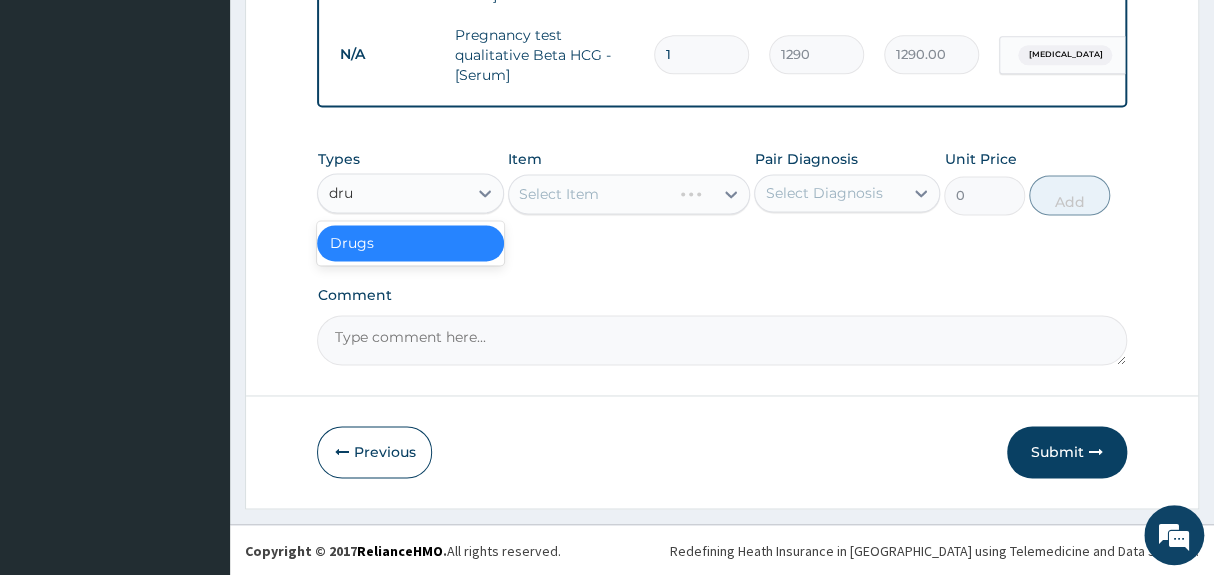 click on "Drugs" at bounding box center [410, 243] 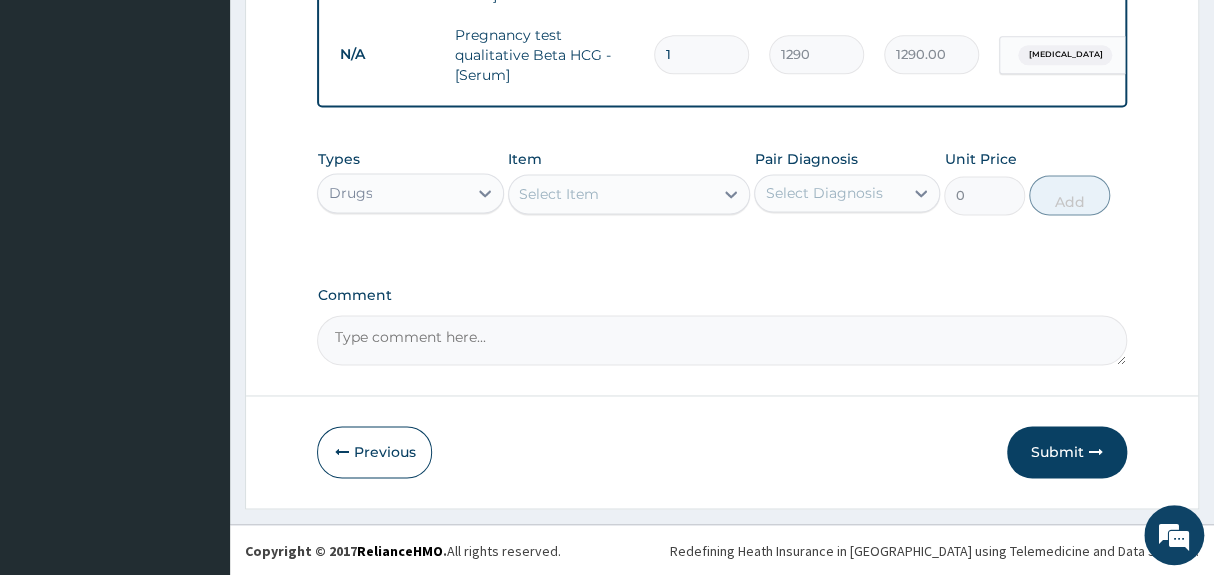 click on "Select Item" at bounding box center (611, 194) 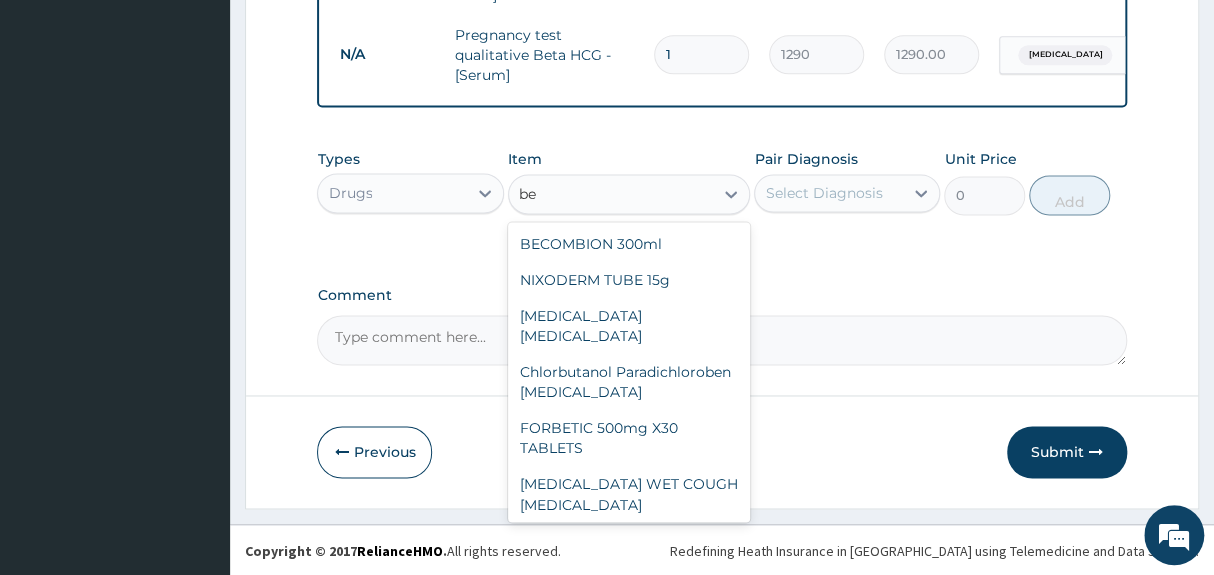 type on "b" 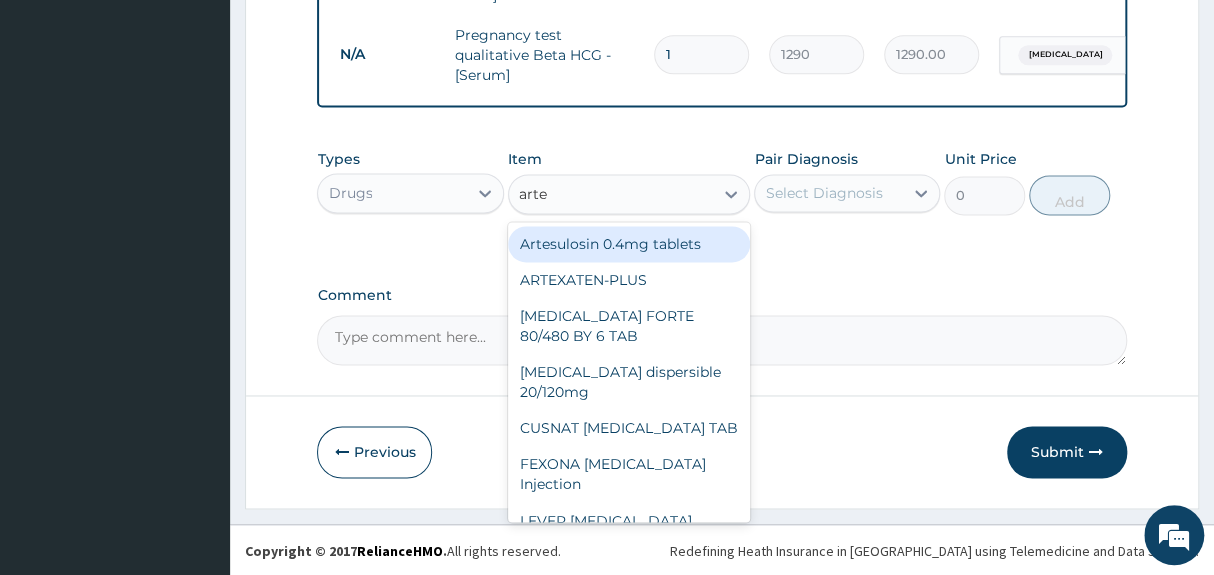 type on "artem" 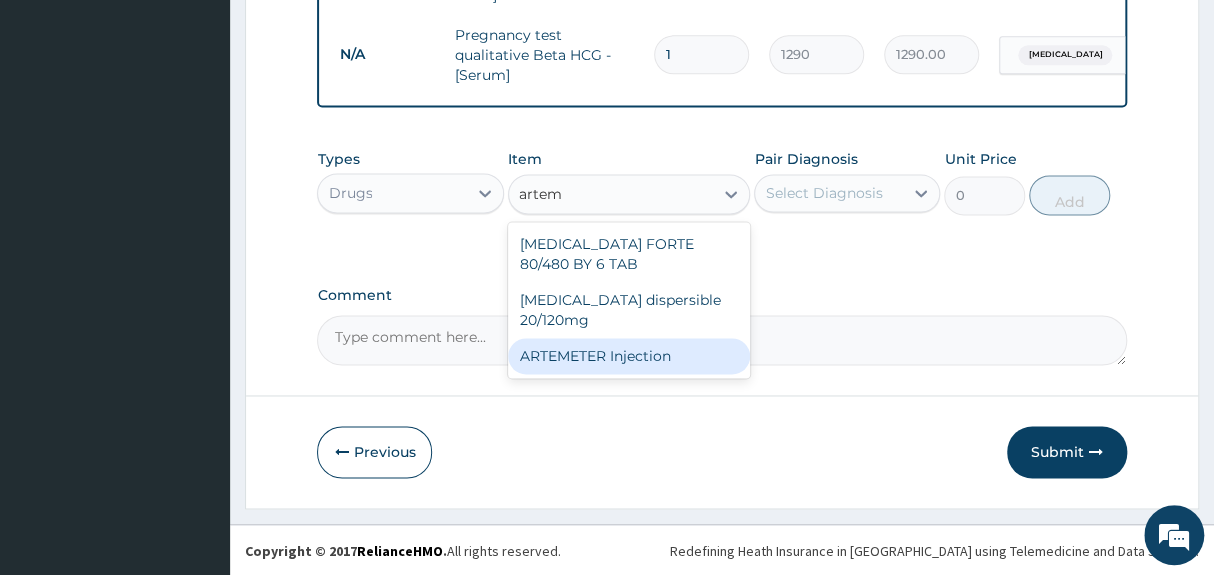 click on "ARTEMETER Injection" at bounding box center [629, 356] 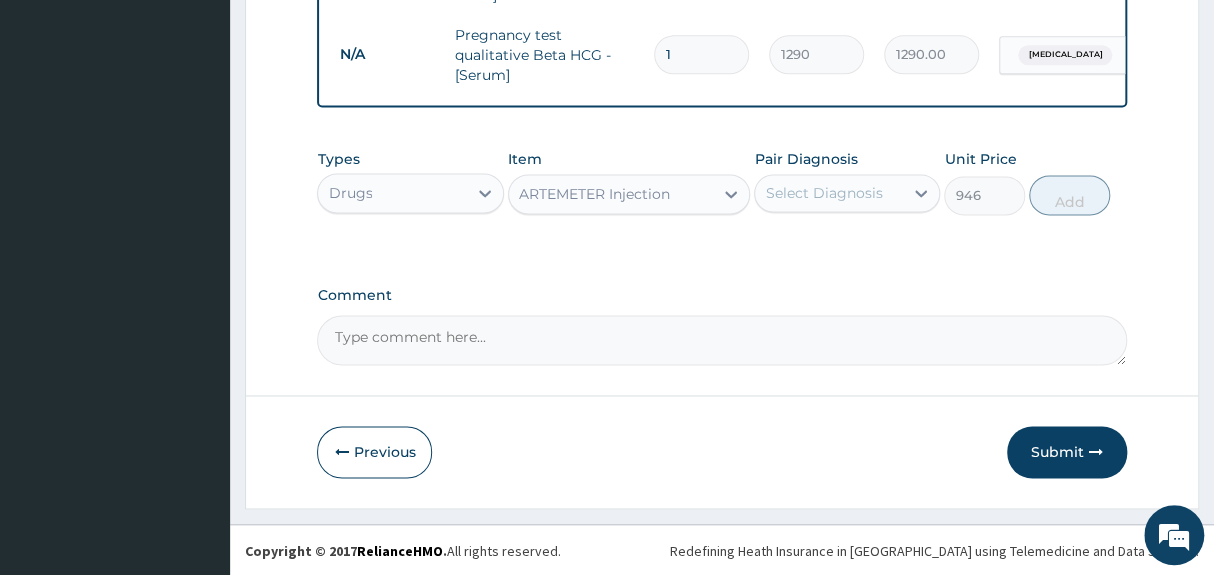 click on "ARTEMETER Injection" at bounding box center [611, 194] 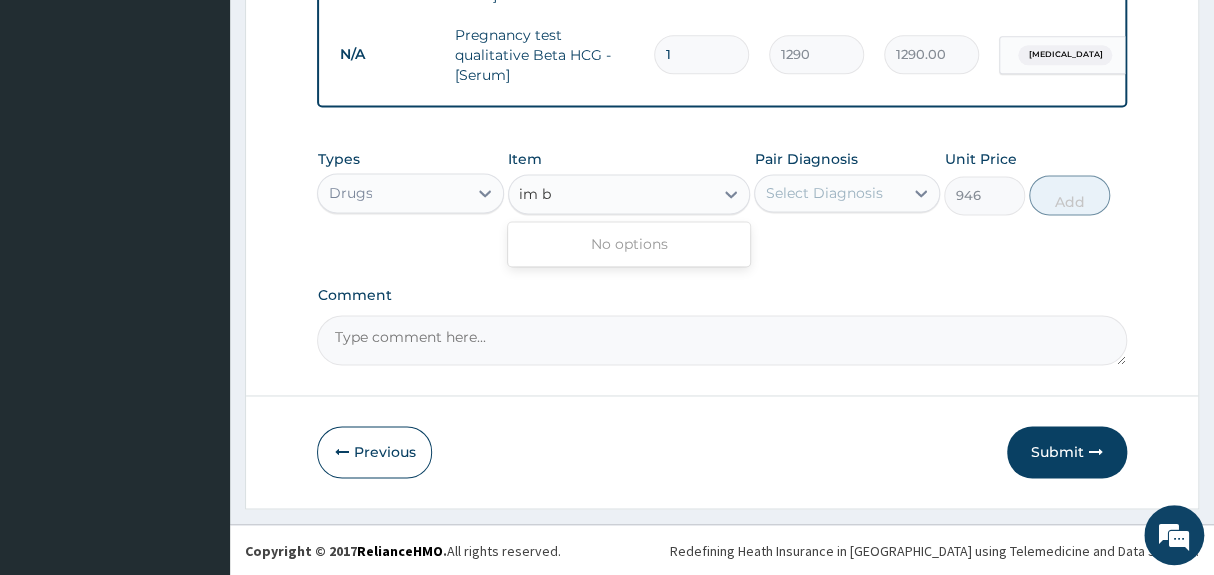 scroll, scrollTop: 0, scrollLeft: 0, axis: both 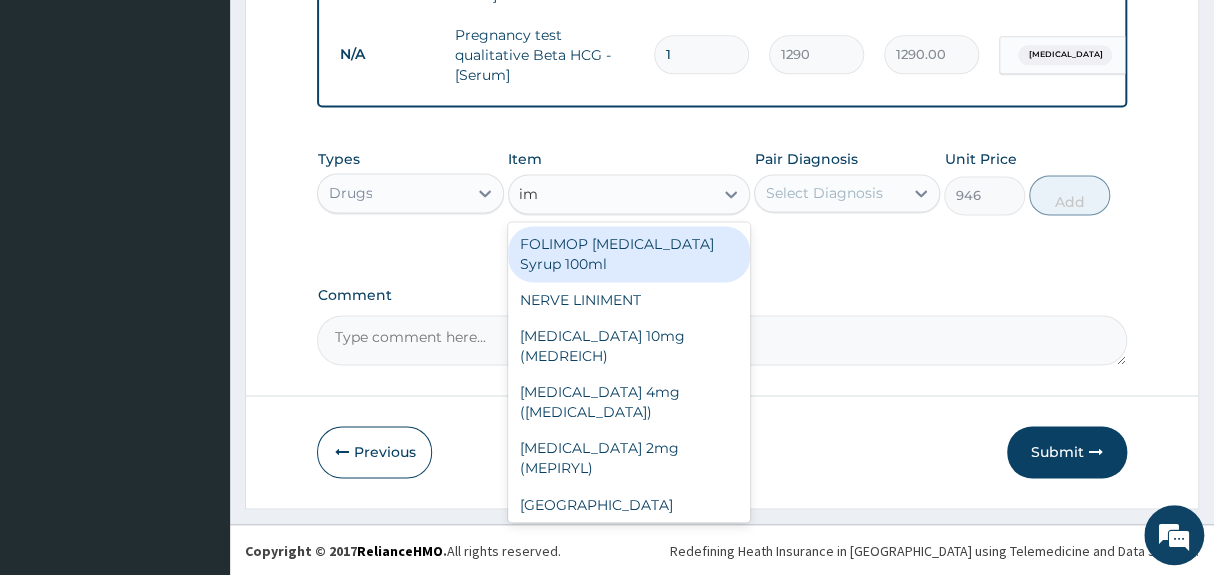 type on "i" 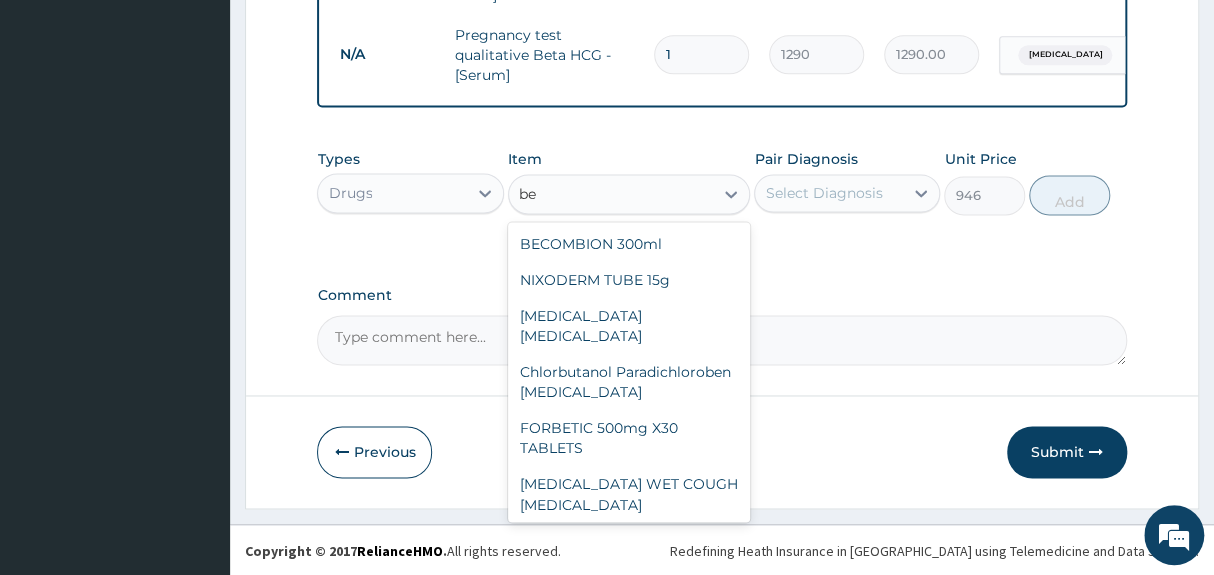 type on "b" 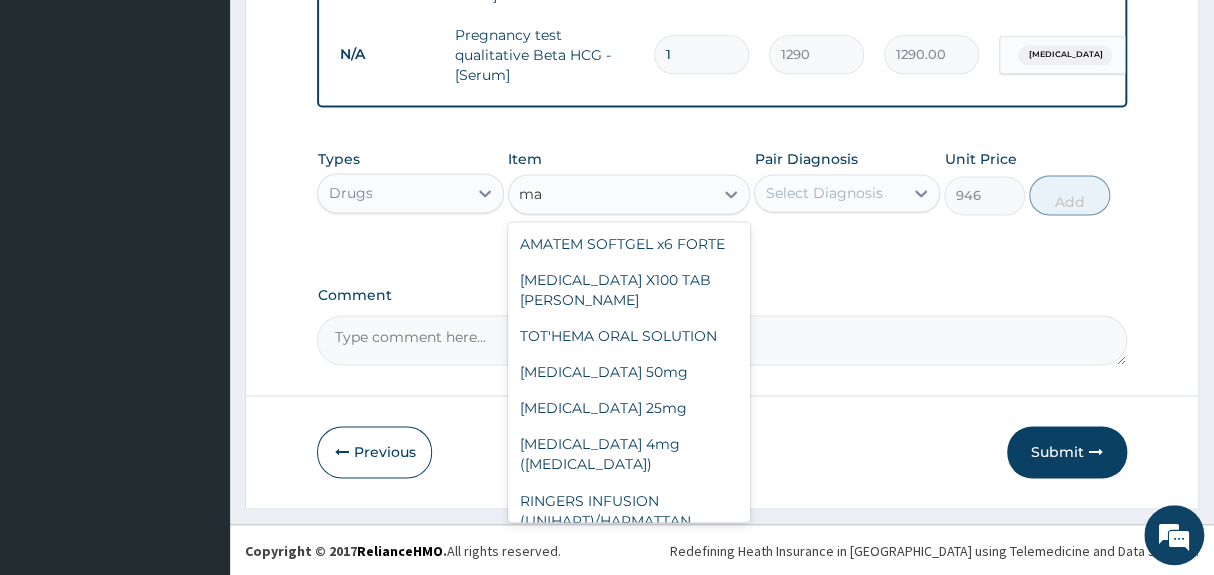 type on "m" 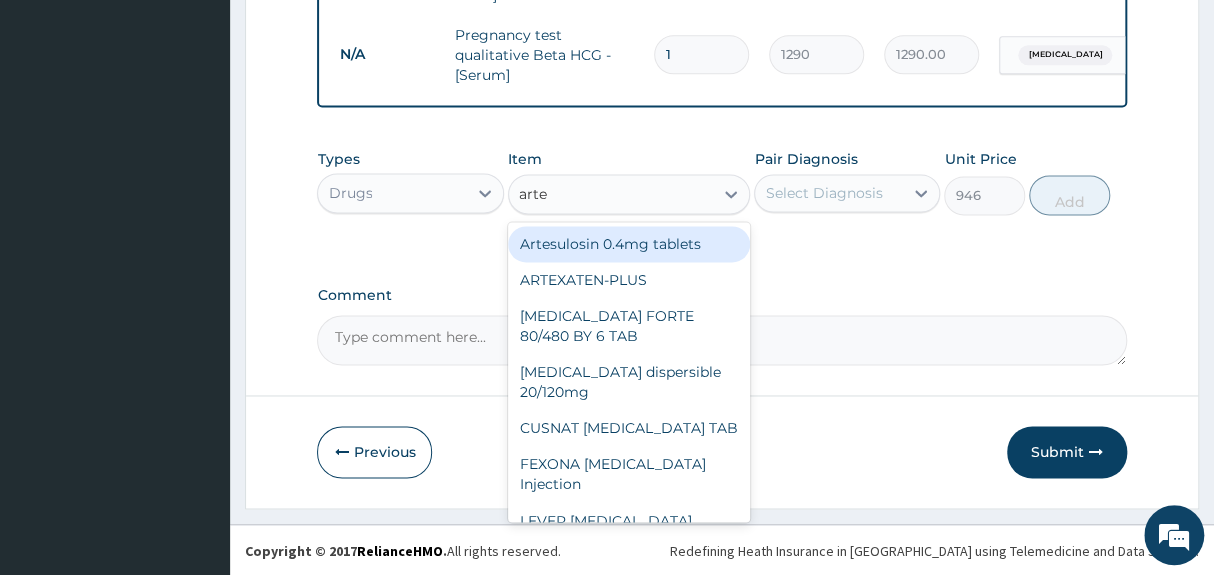 type on "artem" 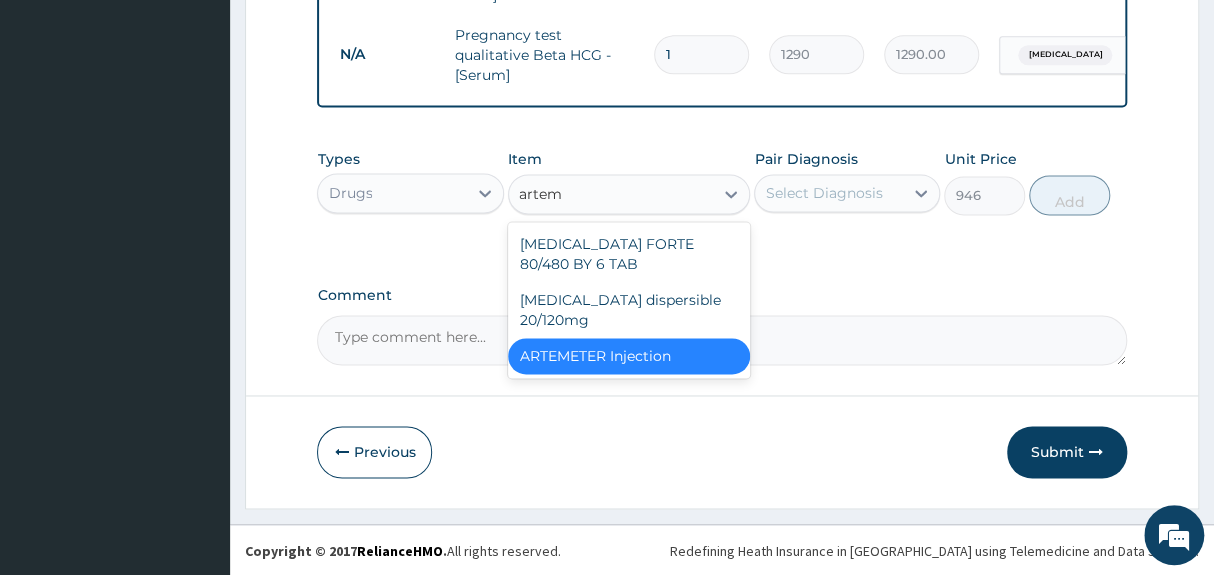 click on "ARTEMETER Injection" at bounding box center [629, 356] 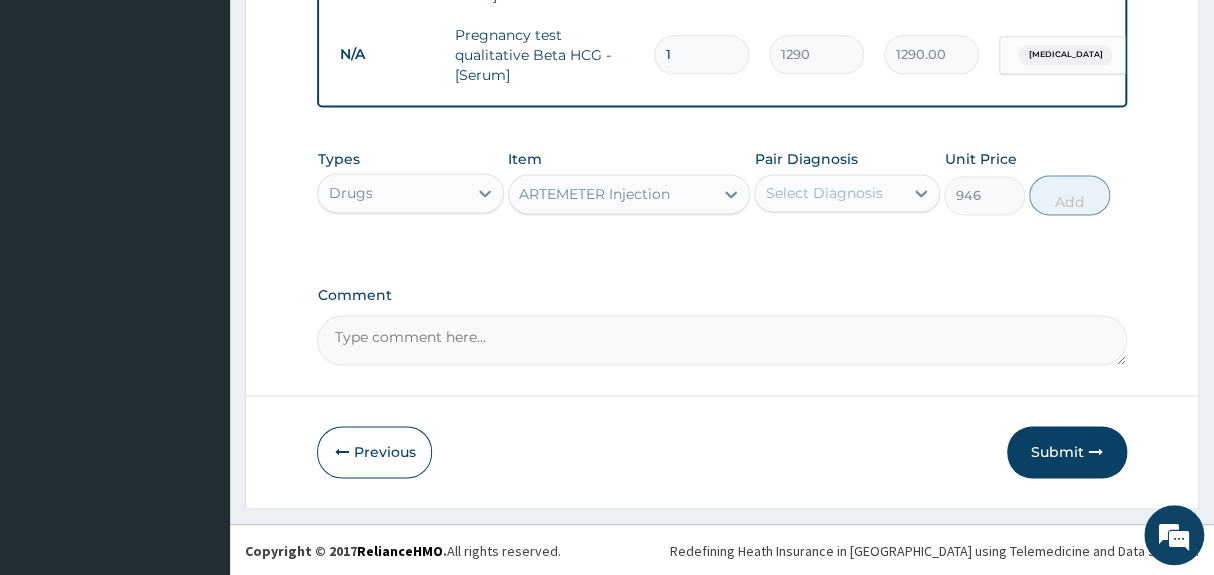 click on "Select Diagnosis" at bounding box center [823, 193] 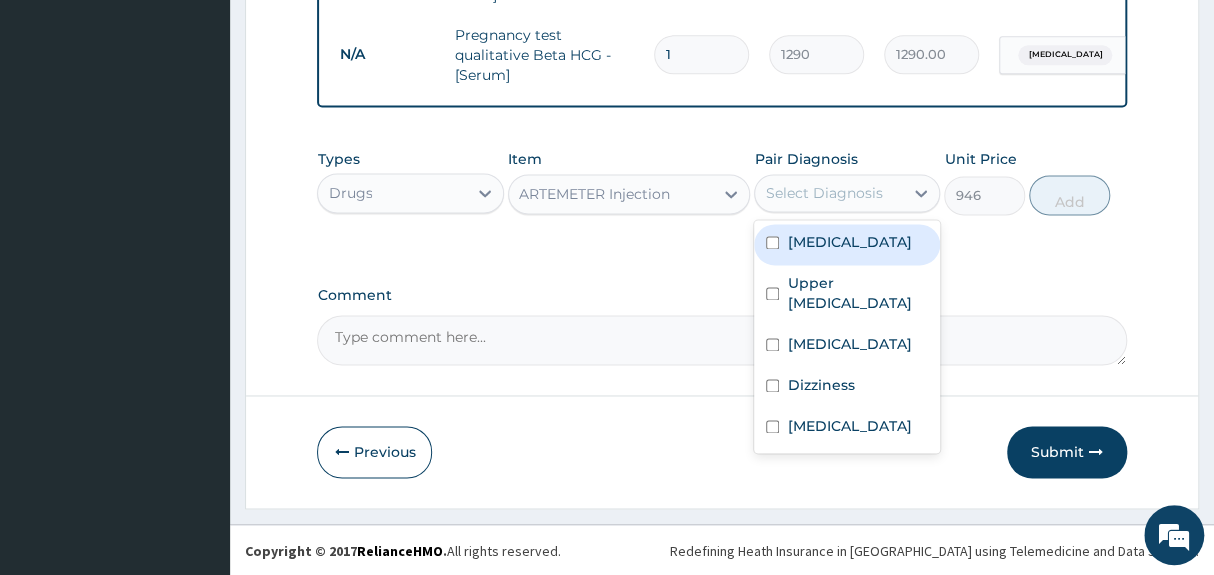 click on "Malaria" at bounding box center (849, 242) 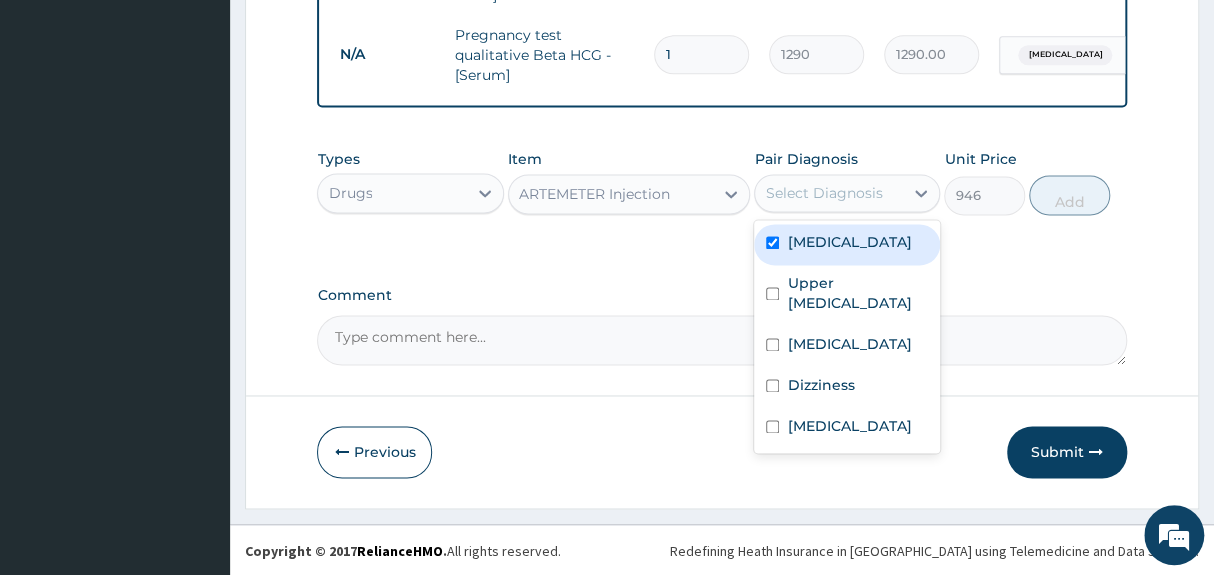 checkbox on "true" 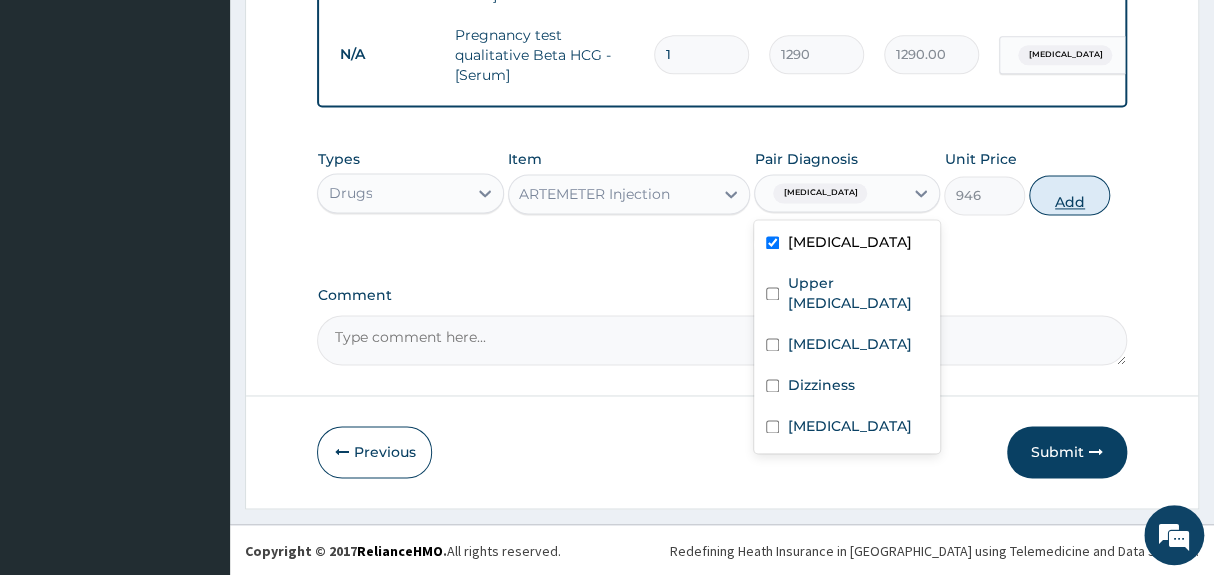 click on "Add" at bounding box center [1069, 195] 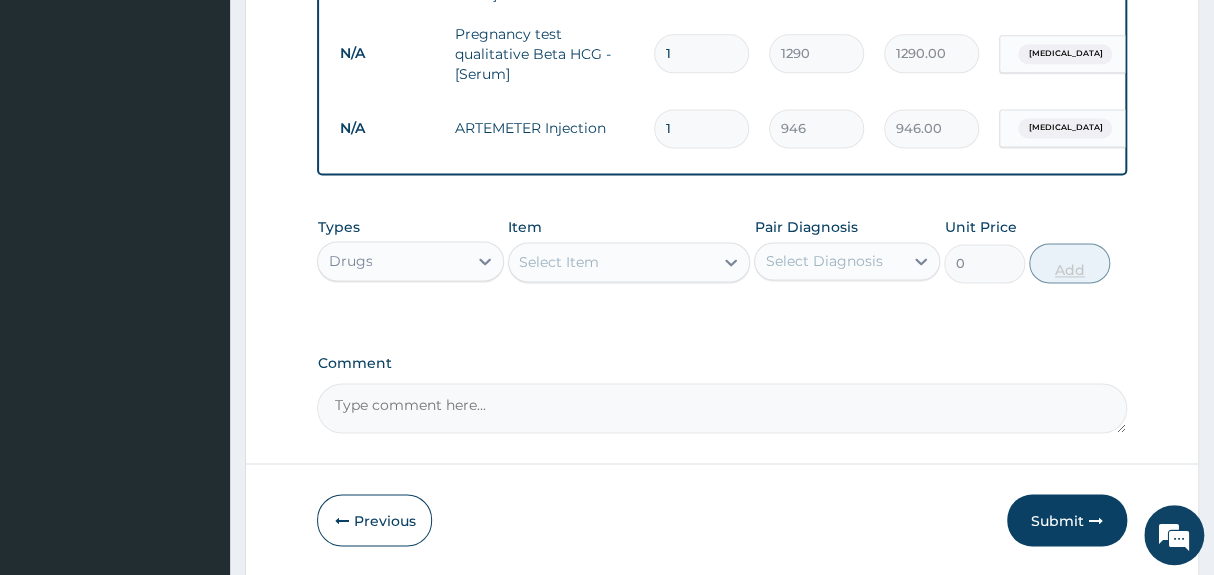 type 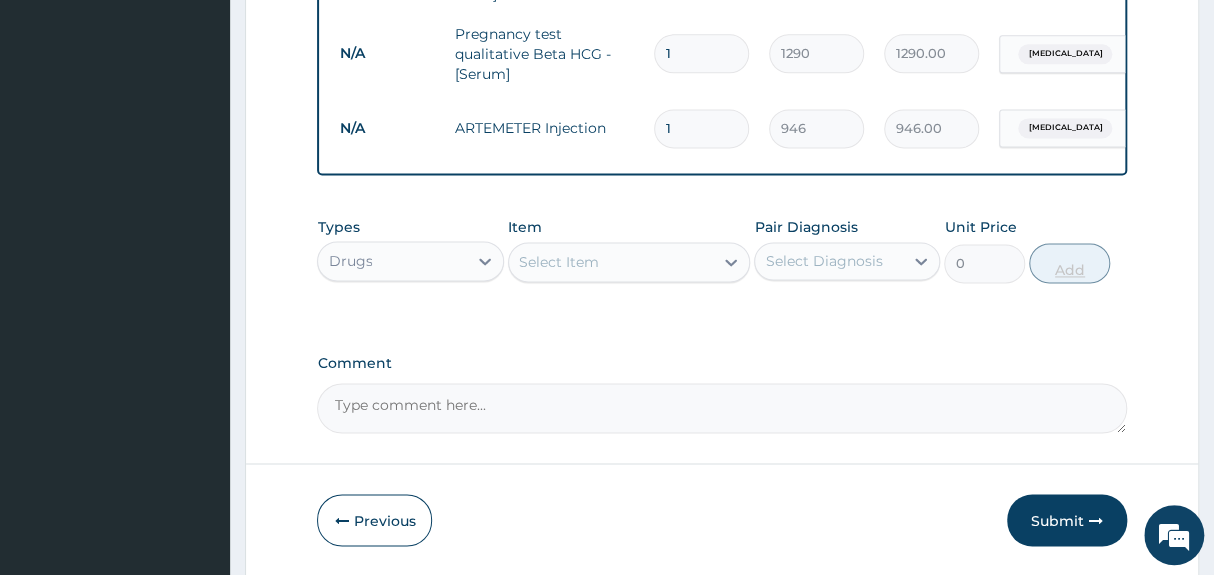 type on "0.00" 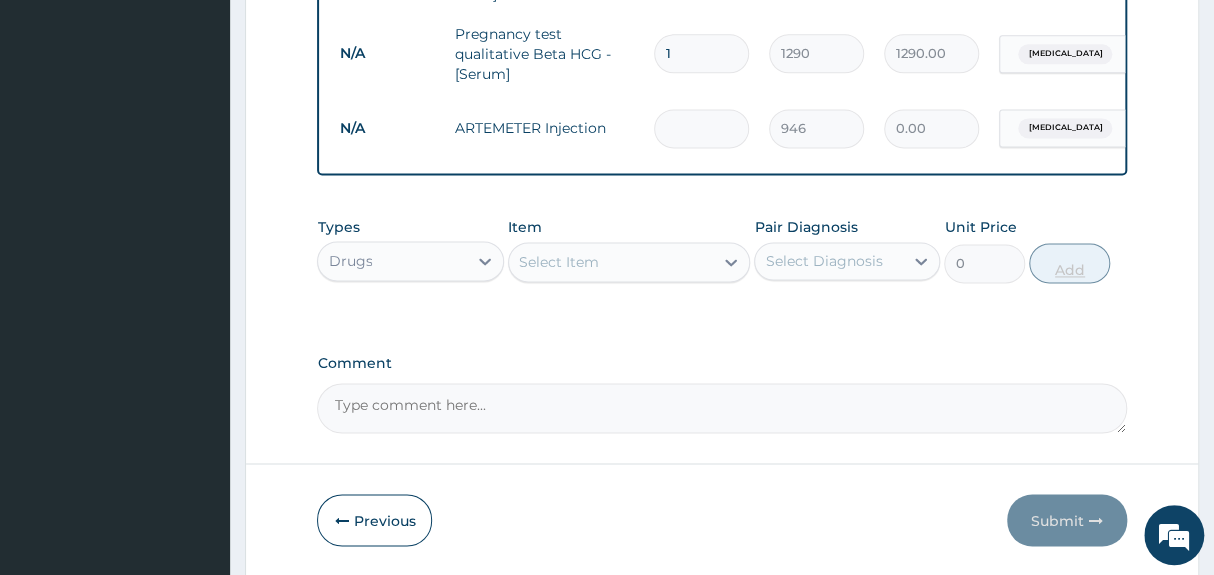 type on "3" 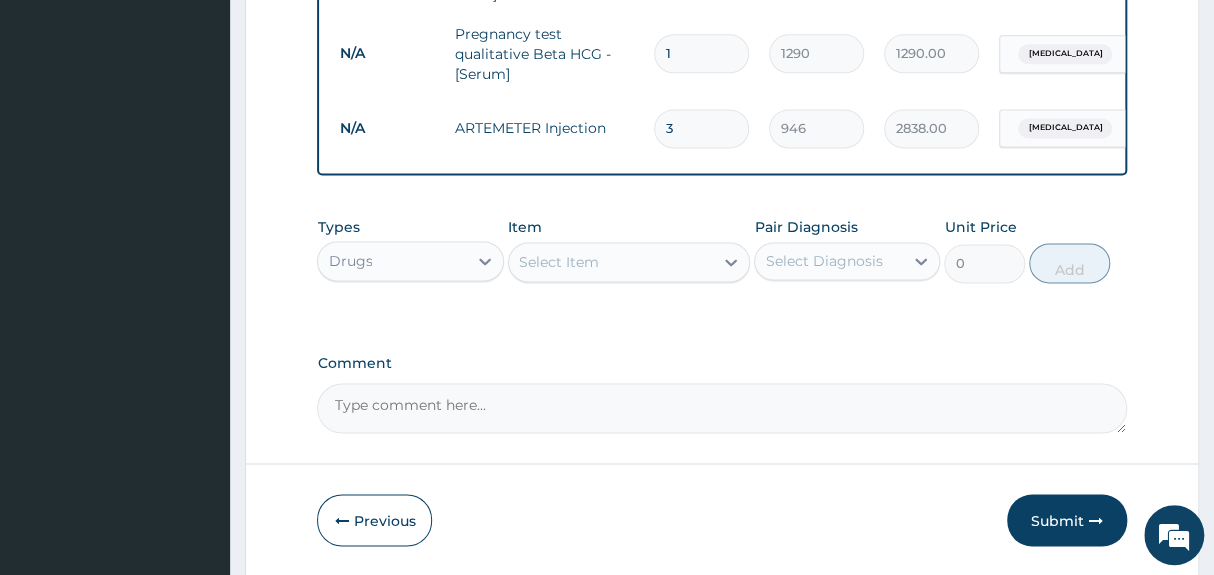 type on "3" 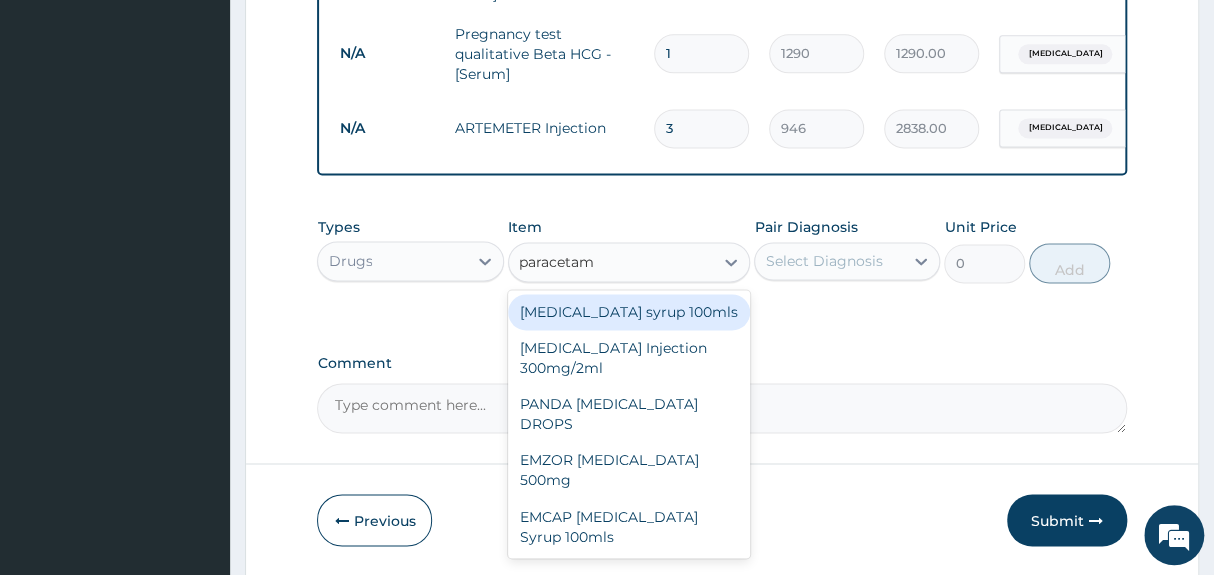 type on "paraceta" 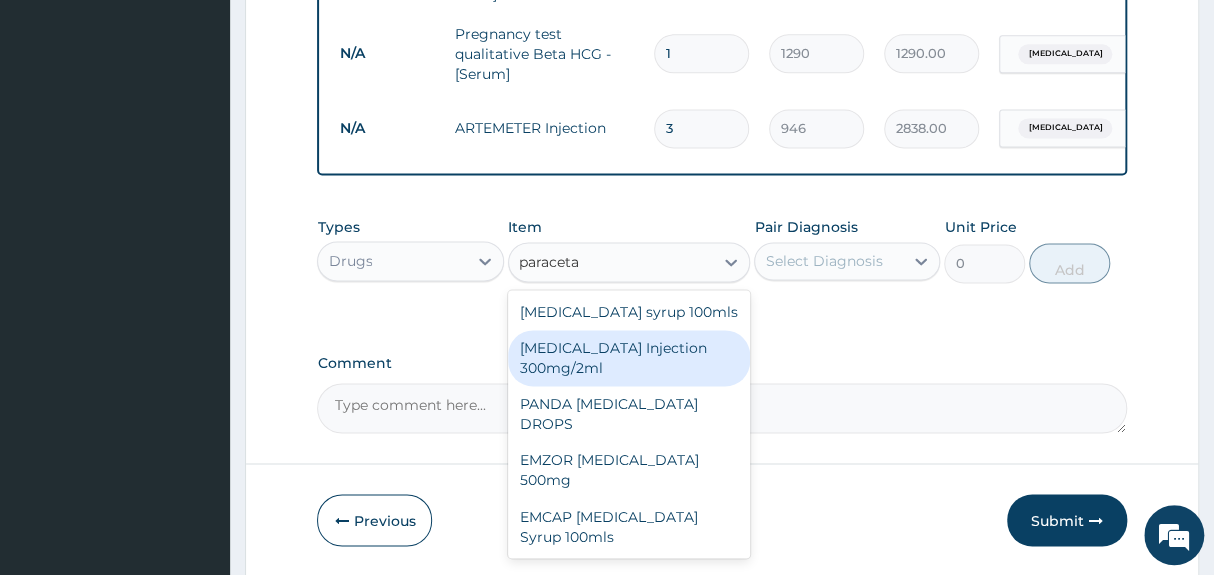click on "PARACETAMOL Injection 300mg/2ml" at bounding box center (629, 358) 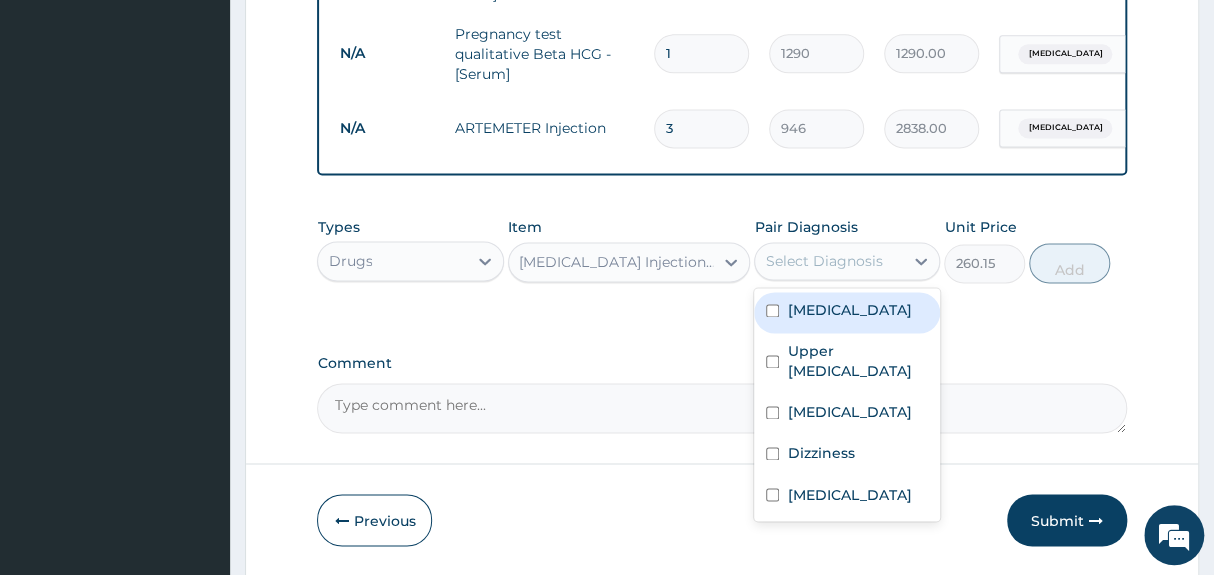 click on "Select Diagnosis" at bounding box center [823, 261] 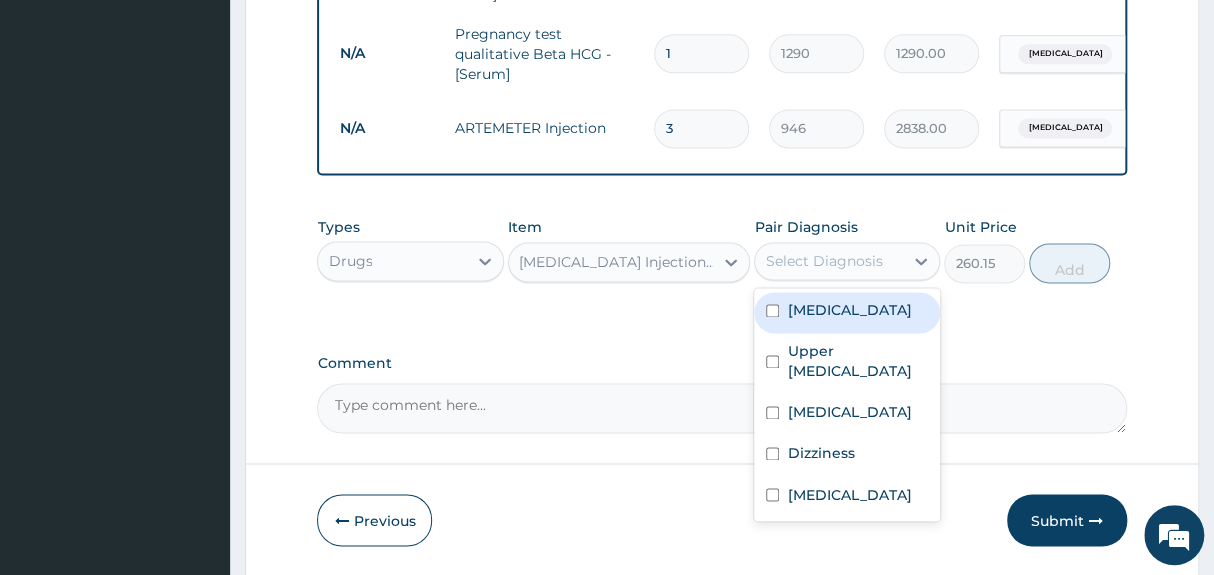 click on "Malaria" at bounding box center (849, 310) 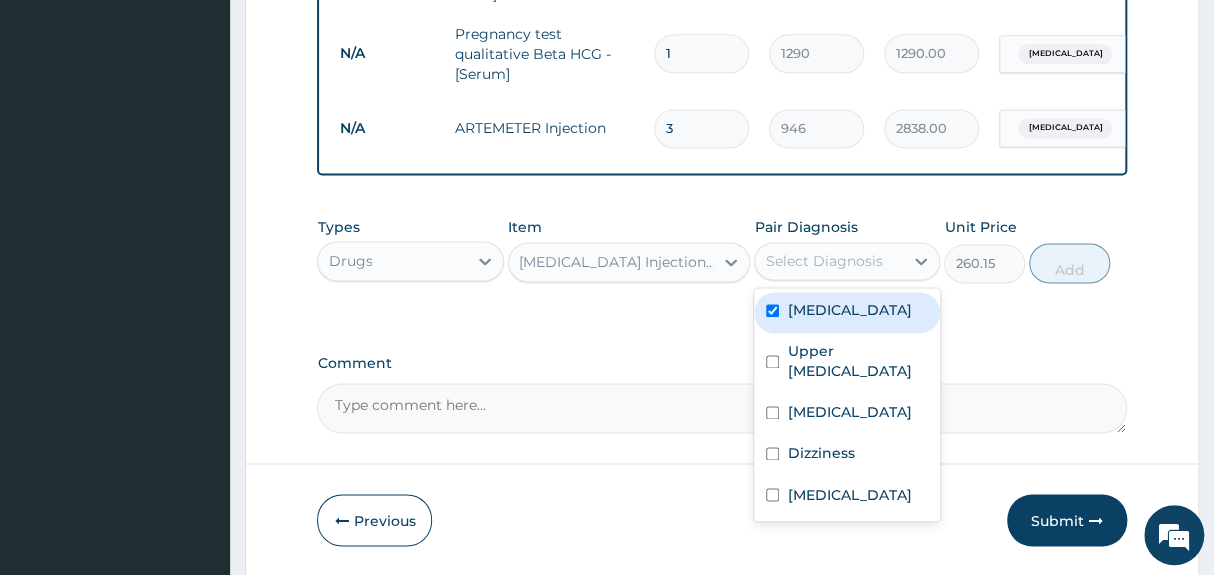 checkbox on "true" 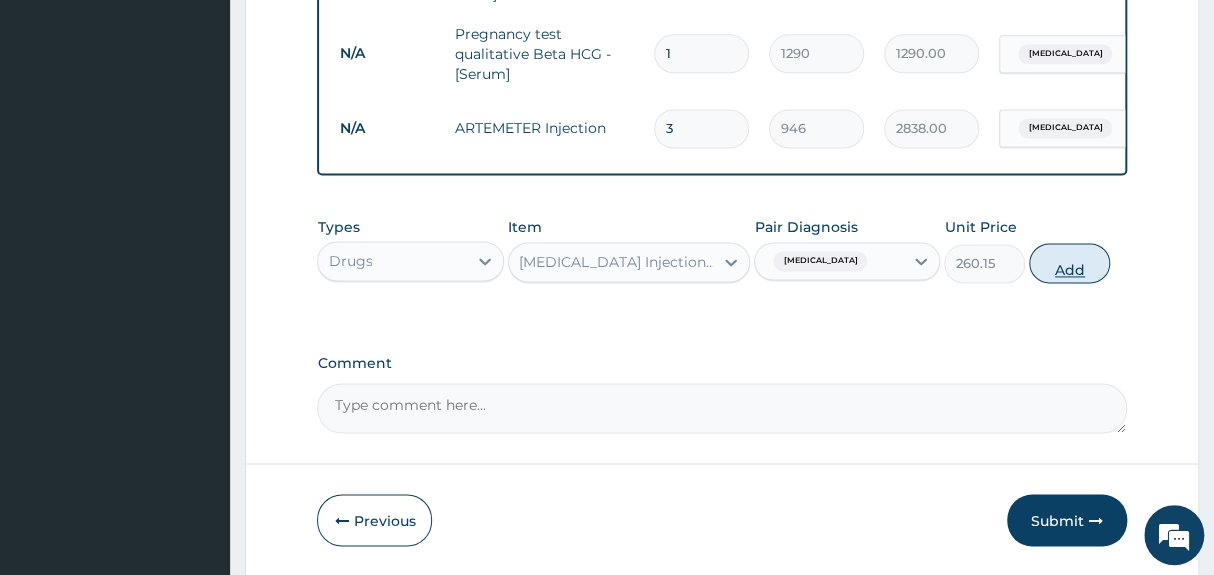 click on "Add" at bounding box center [1069, 263] 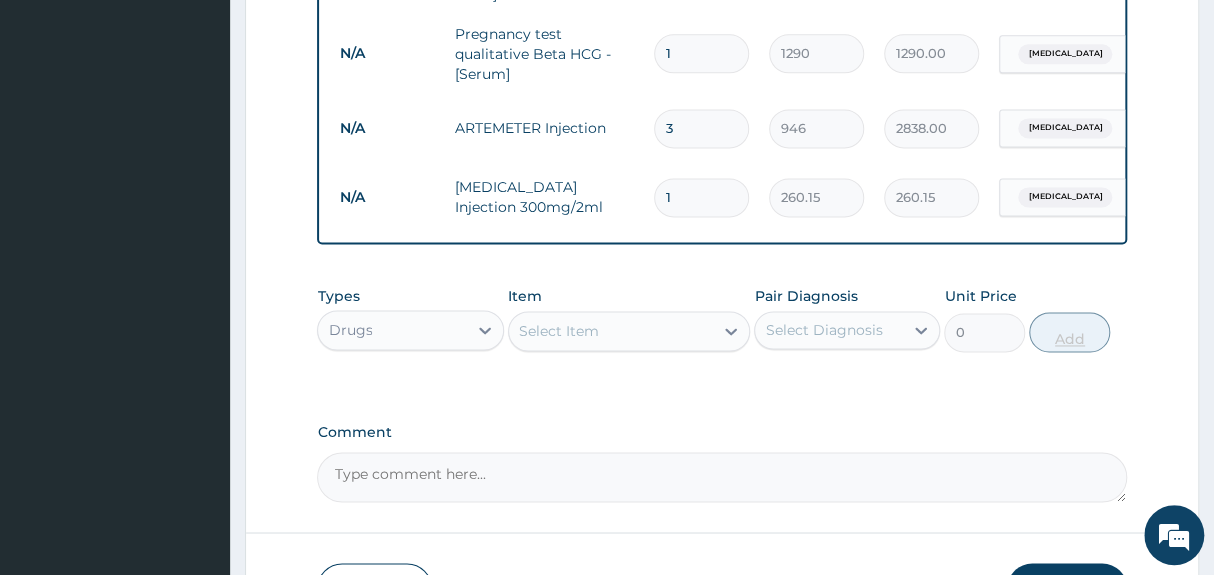 type 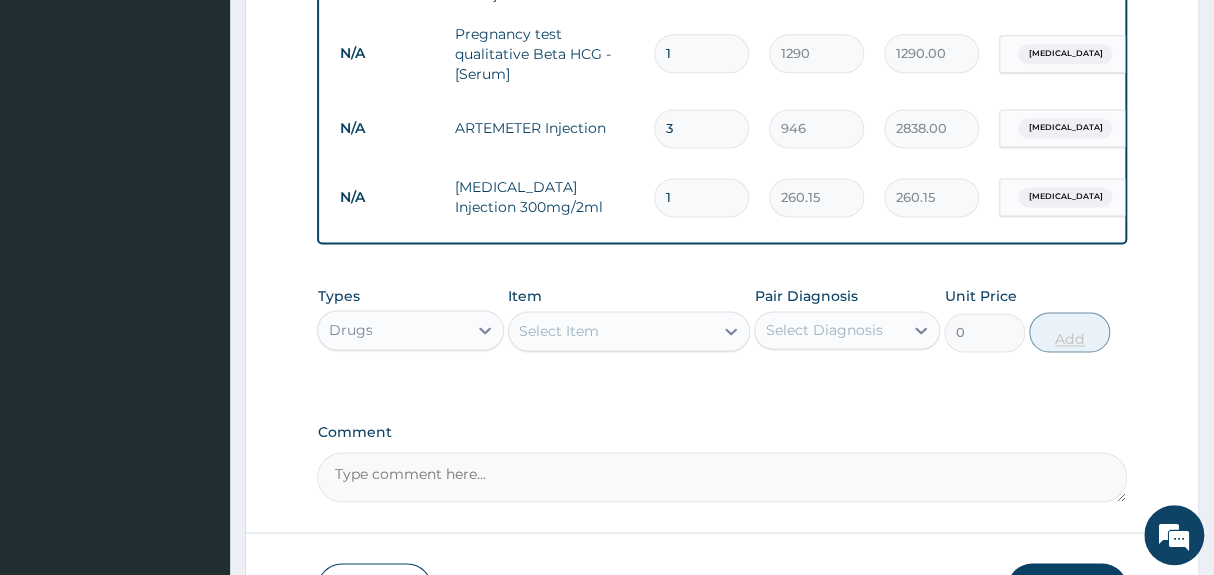 type on "0.00" 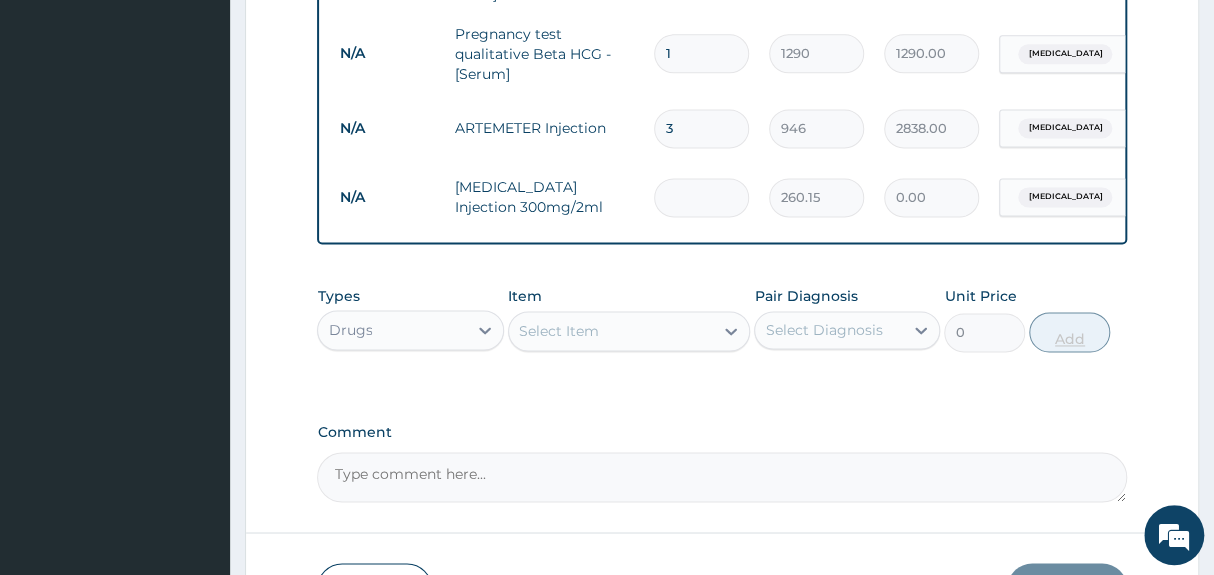 type on "2" 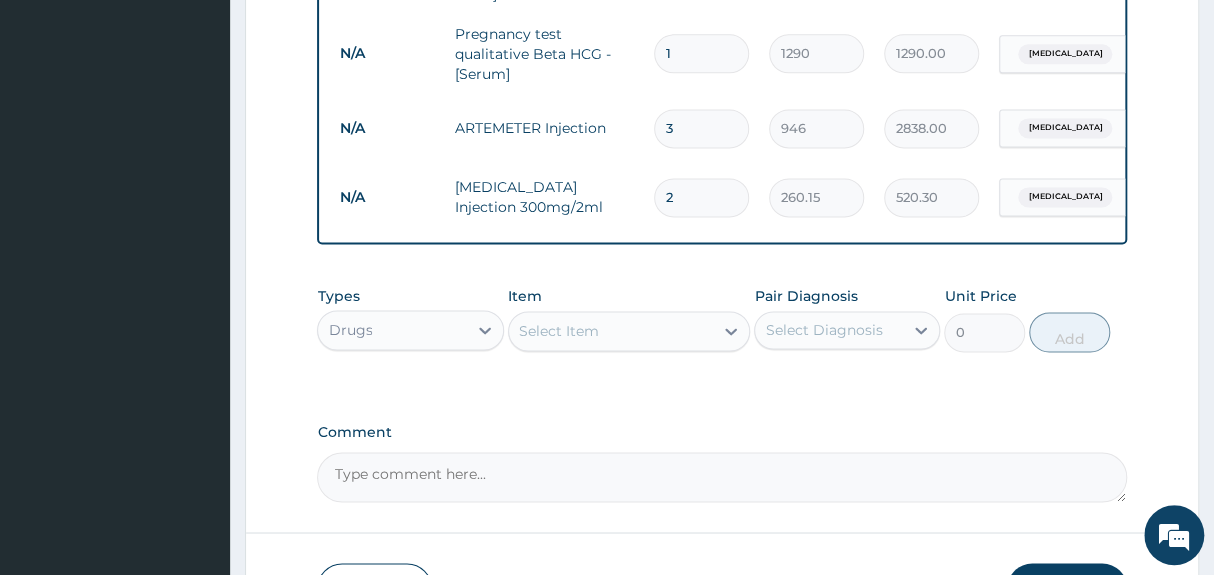 type on "2" 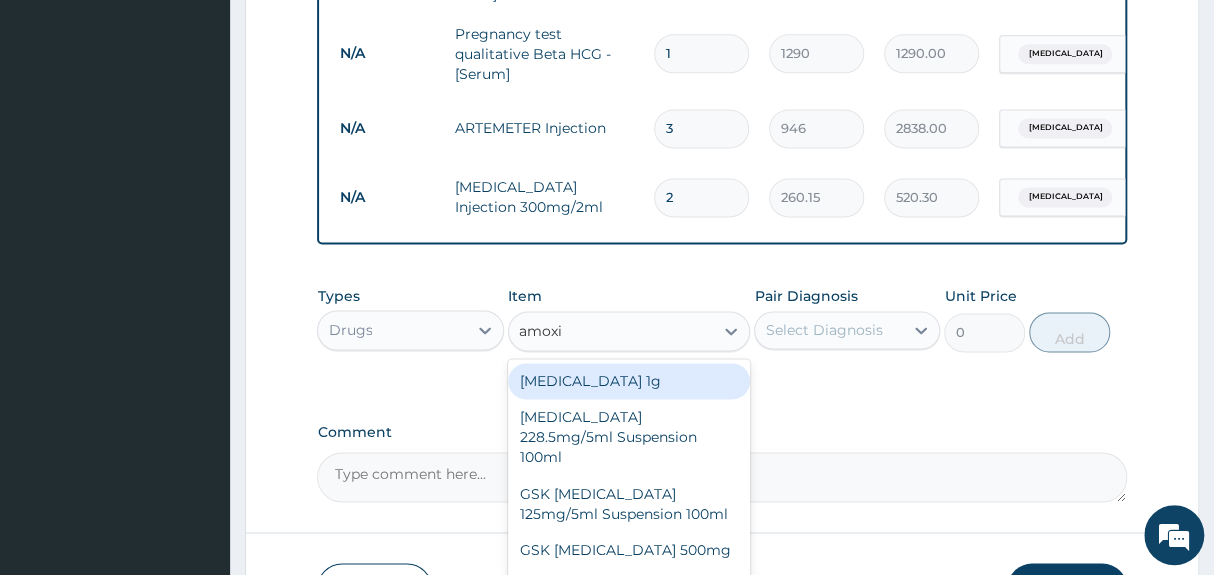 type on "amoxil" 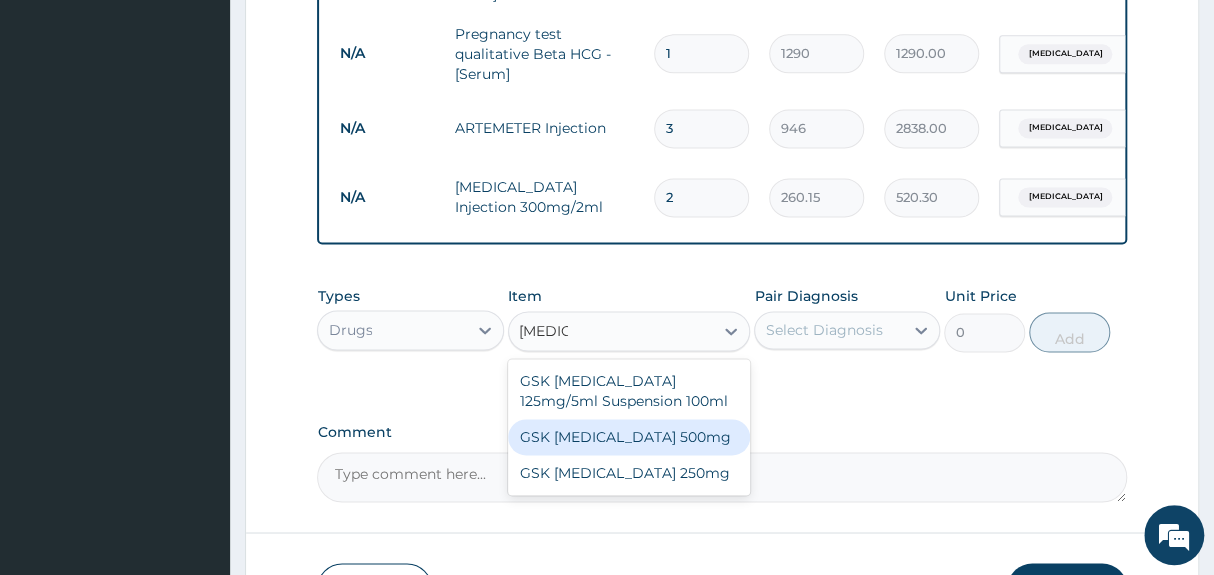 click on "GSK AMOXIL 500mg" at bounding box center (629, 437) 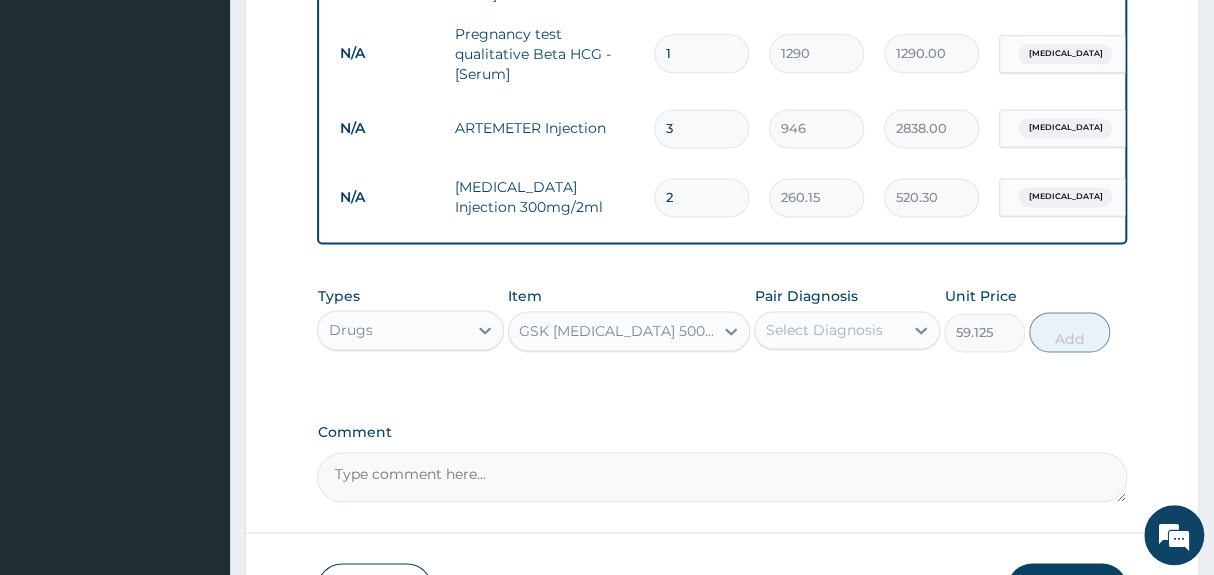 click on "GSK AMOXIL 500mg" at bounding box center [611, 331] 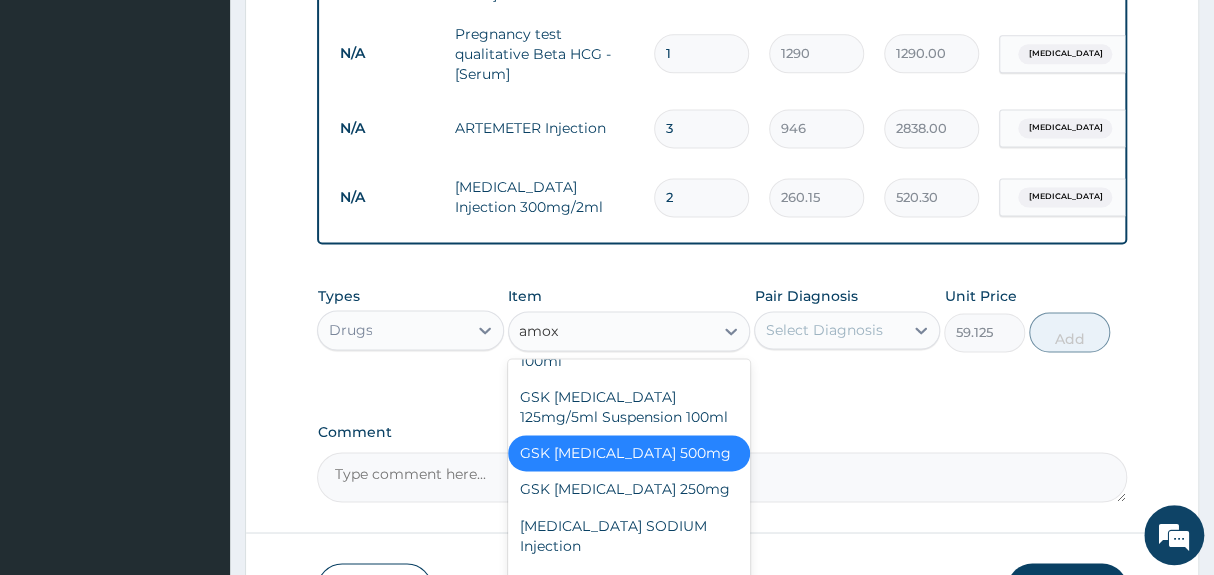 scroll, scrollTop: 0, scrollLeft: 0, axis: both 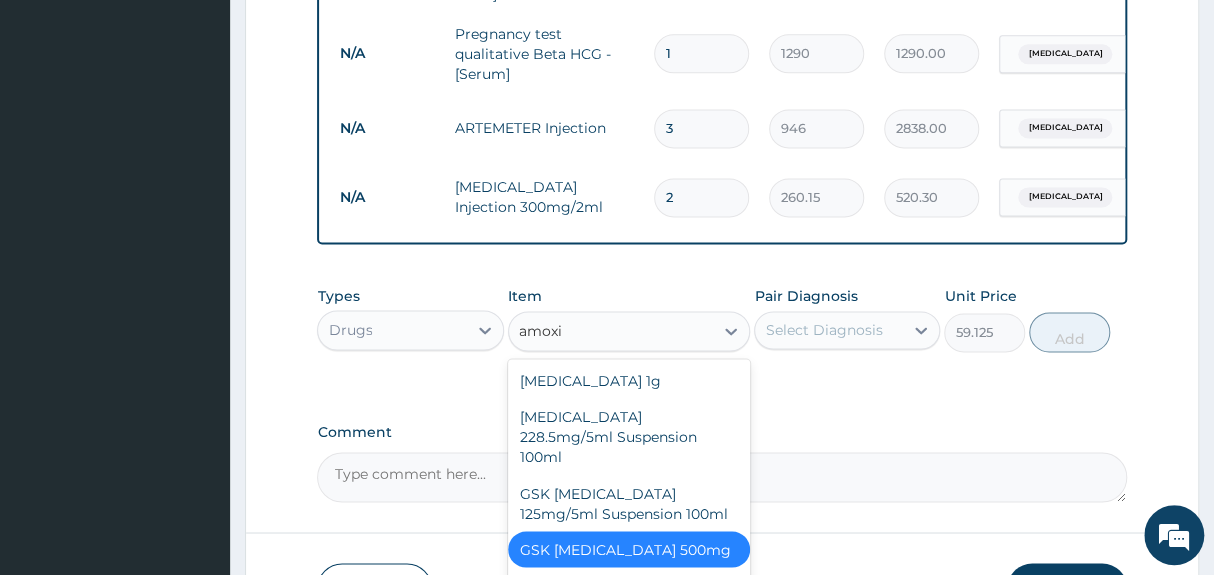 type on "amoxil" 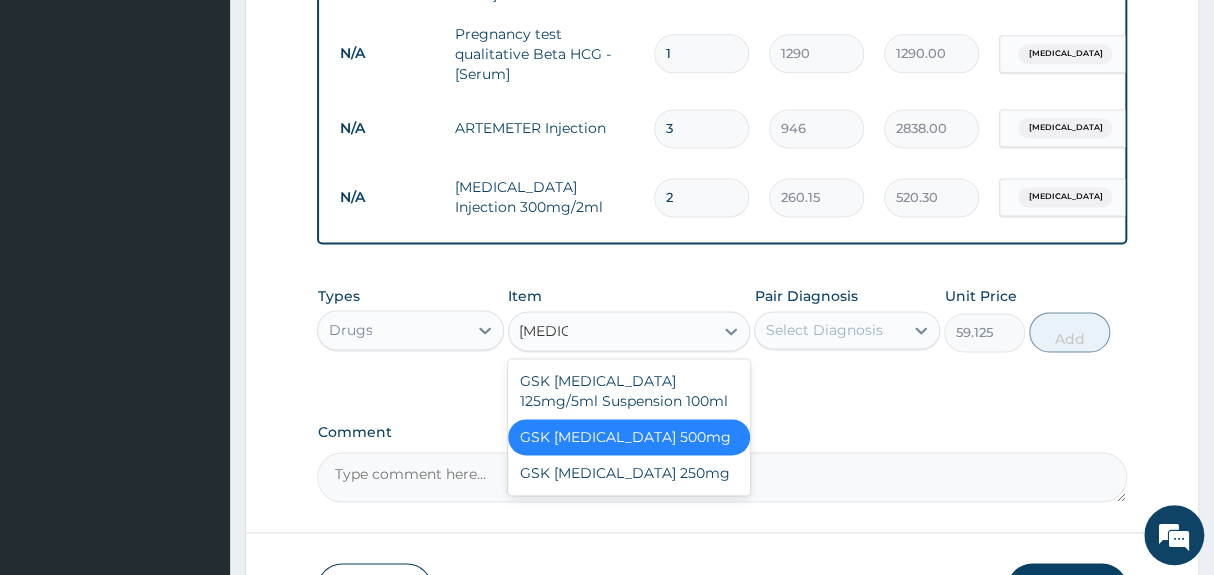 click on "GSK AMOXIL 500mg" at bounding box center [629, 437] 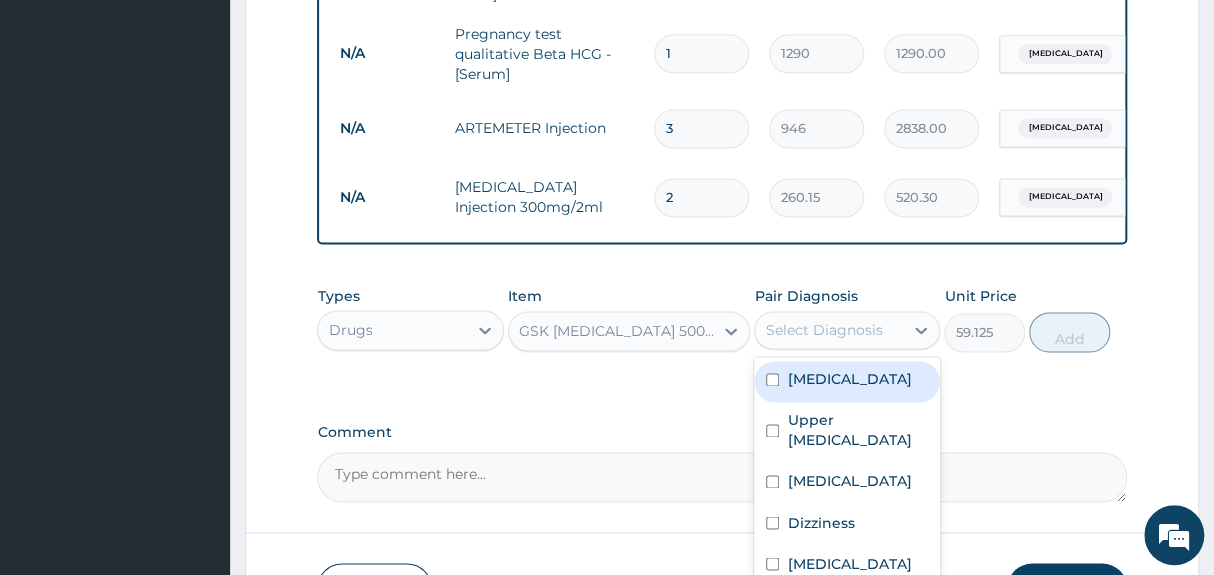 click on "Select Diagnosis" at bounding box center (823, 330) 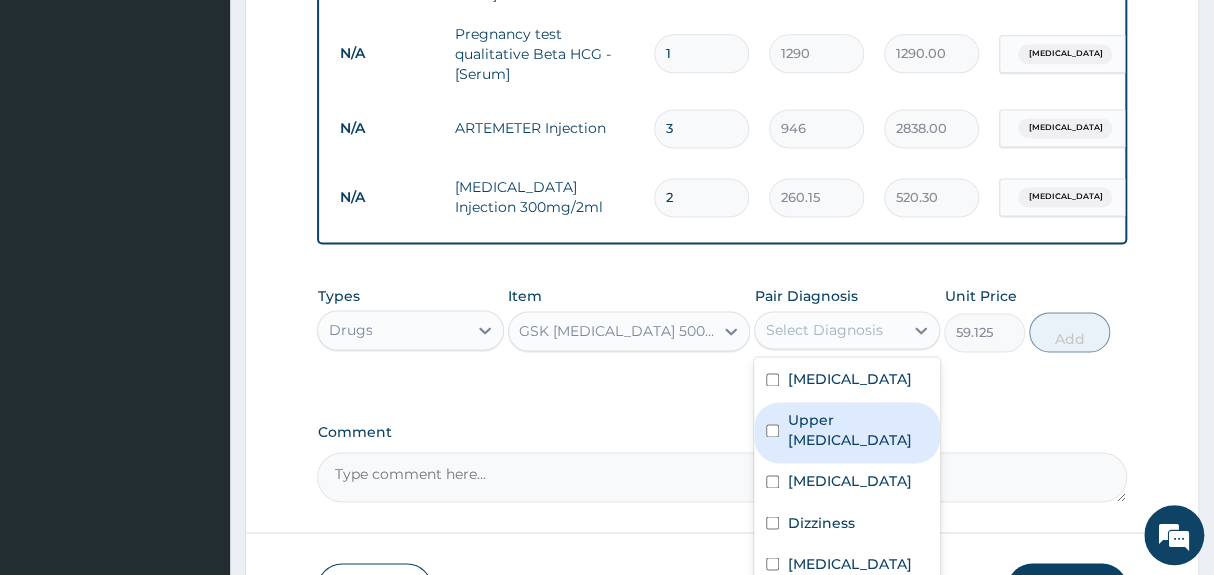 click on "Upper urinary tract infection" at bounding box center [857, 430] 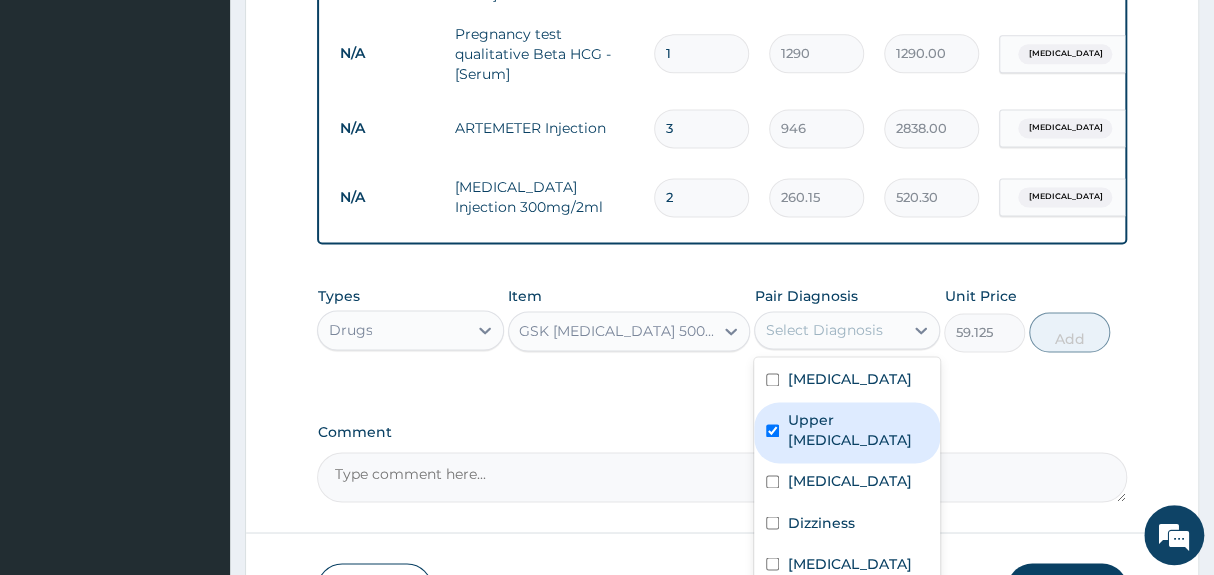 checkbox on "true" 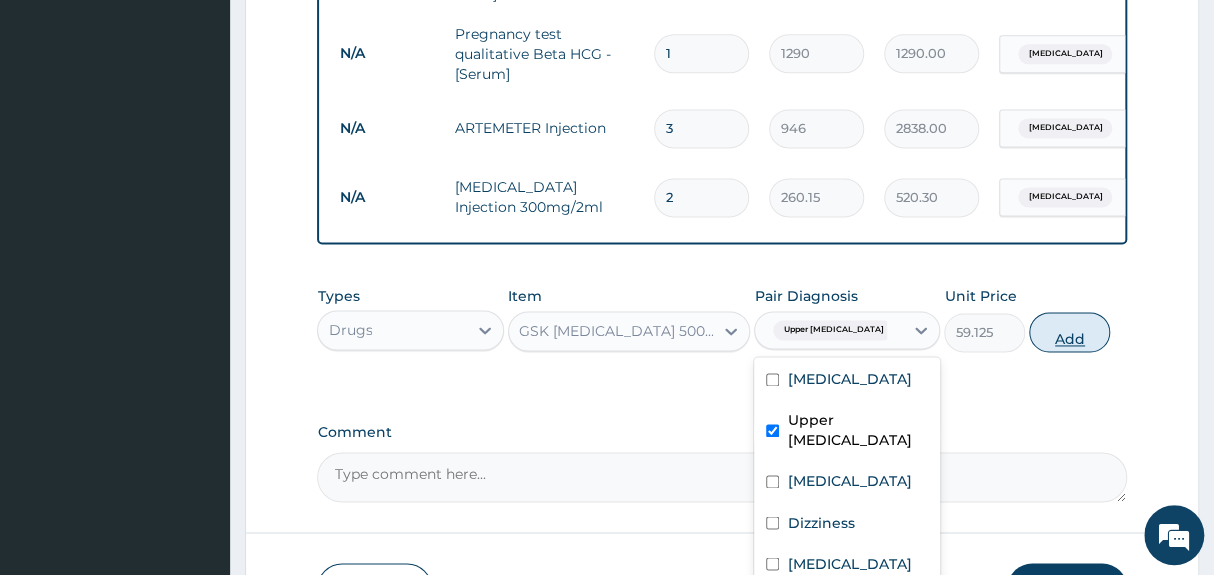 click on "Add" at bounding box center (1069, 332) 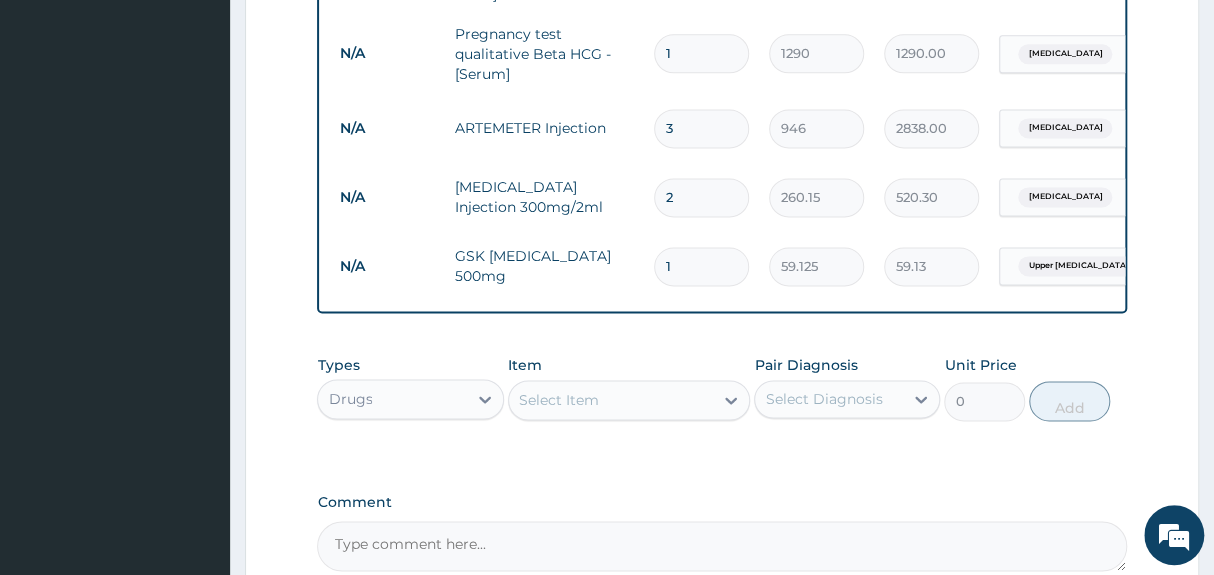 type on "10" 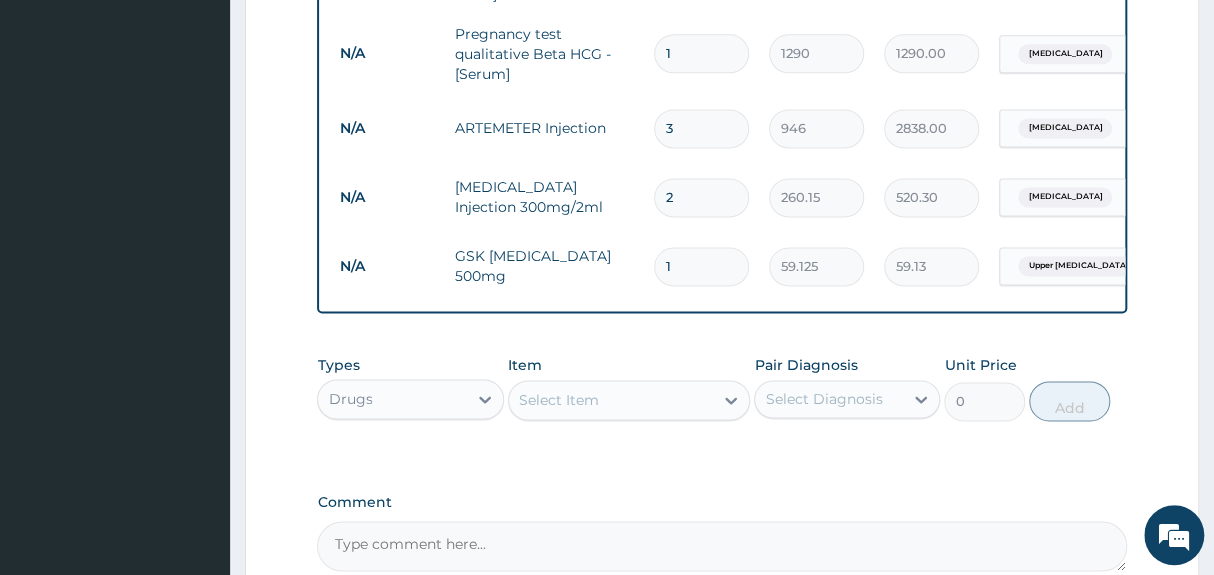 type on "591.25" 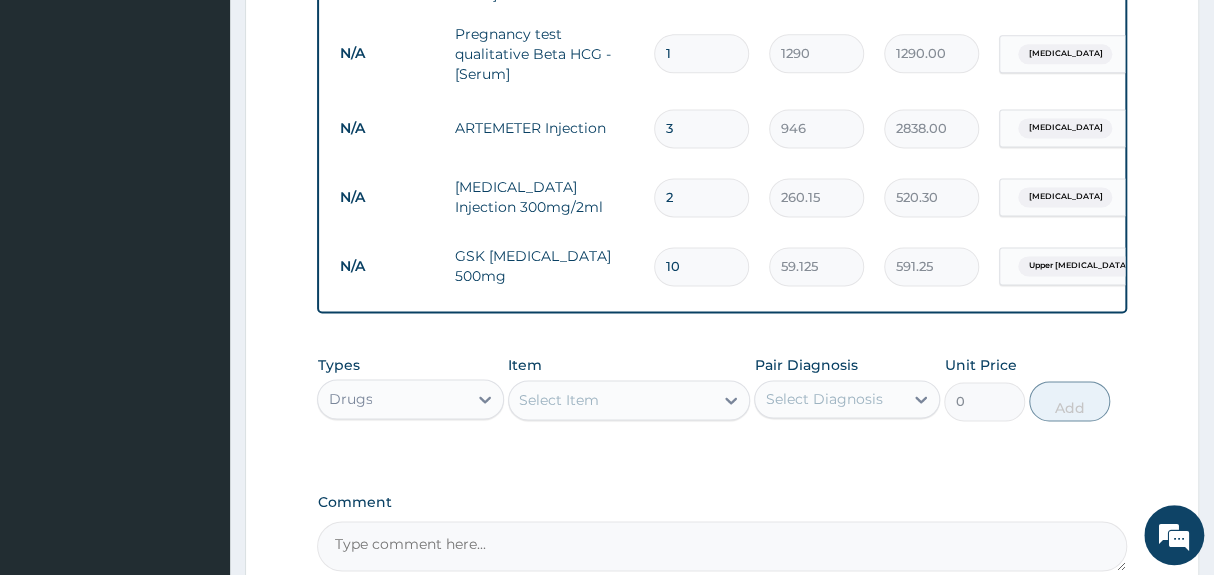 type on "10" 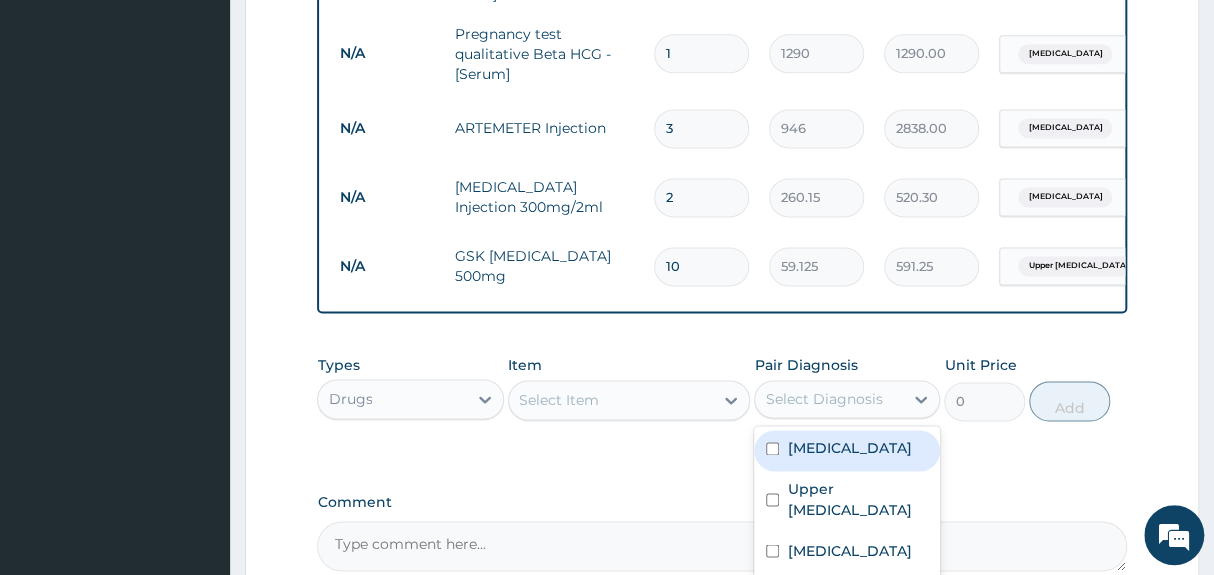 drag, startPoint x: 799, startPoint y: 395, endPoint x: 644, endPoint y: 315, distance: 174.42764 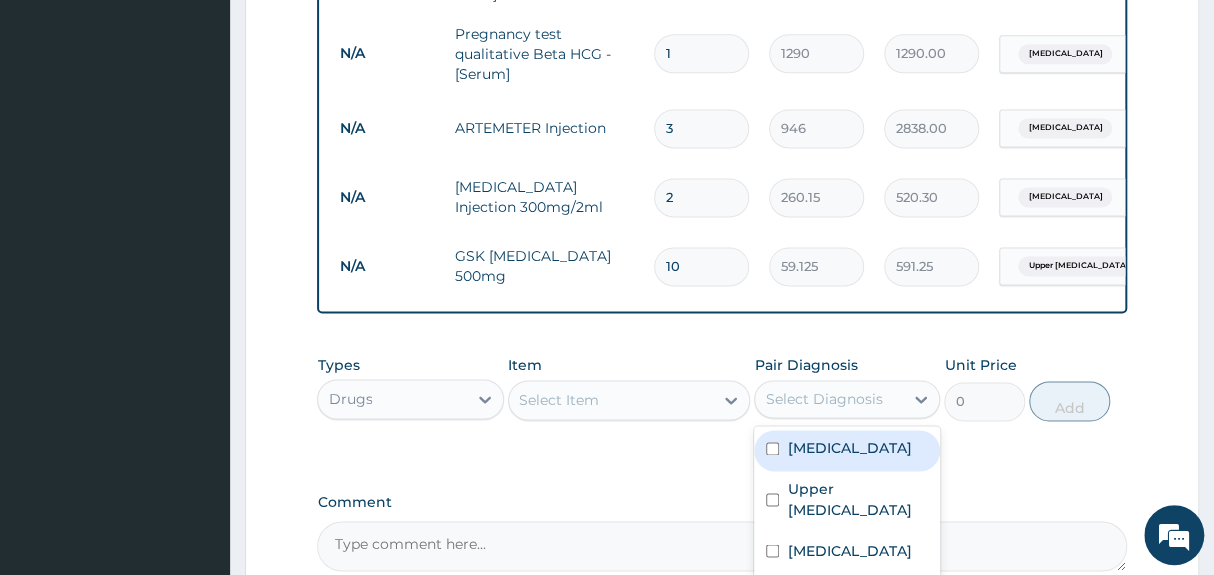 click on "PA Code / Prescription Code Enter Code(Secondary Care Only) Encounter Date 24-06-2025 Important Notice Please enter PA codes before entering items that are not attached to a PA code   All diagnoses entered must be linked to a claim item. Diagnosis & Claim Items that are visible but inactive cannot be edited because they were imported from an already approved PA code. Diagnosis Malaria Query Upper urinary tract infection Query Candidiasis Query Dizziness Confirmed Amenorrhea Query NB: All diagnosis must be linked to a claim item Claim Items Type Name Quantity Unit Price Total Price Pair Diagnosis Actions N/A General practitioner Consultation first outpatient consultation 1 3547.5 3547.50 Malaria Delete N/A MALARIA PARASITE (MP) RDT 1 1612.5 1612.50 Malaria Delete N/A FBC CBC-Complete Blood Count (Haemogram) - [Blood] 1 4300 4300.00 Dizziness Delete N/A Microscopy, Culture & Sensitivity [Urine] 1 4837.5 4837.50 Upper urinary tract infection Delete N/A Microscopy, Culture & Sensitivity [High Vaginal Swab] 1 N/A" at bounding box center (721, -206) 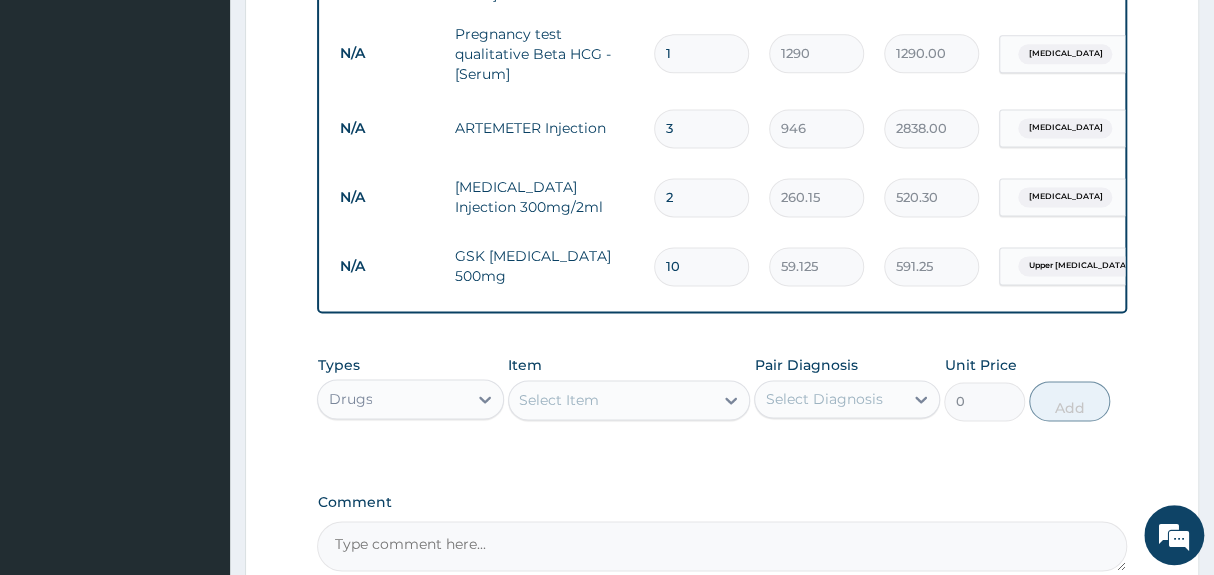 click on "Type Name Quantity Unit Price Total Price Pair Diagnosis Actions N/A General practitioner Consultation first outpatient consultation 1 3547.5 3547.50 Malaria Delete N/A MALARIA PARASITE (MP) RDT 1 1612.5 1612.50 Malaria Delete N/A FBC CBC-Complete Blood Count (Haemogram) - [Blood] 1 4300 4300.00 Dizziness Delete N/A Microscopy, Culture & Sensitivity [Urine] 1 4837.5 4837.50 Upper urinary tract infection Delete N/A Microscopy, Culture & Sensitivity [High Vaginal Swab] 1 4837.5 4837.50 Candidiasis Delete N/A Pregnancy test qualitative Beta HCG - [Serum] 1 1290 1290.00 Amenorrhea Delete N/A ARTEMETER Injection 3 946 2838.00 Malaria Delete N/A PARACETAMOL Injection 300mg/2ml 2 260.15 520.30 Malaria Delete N/A GSK AMOXIL 500mg 10 59.125 591.25 Upper urinary tract infection Delete" at bounding box center [721, -58] 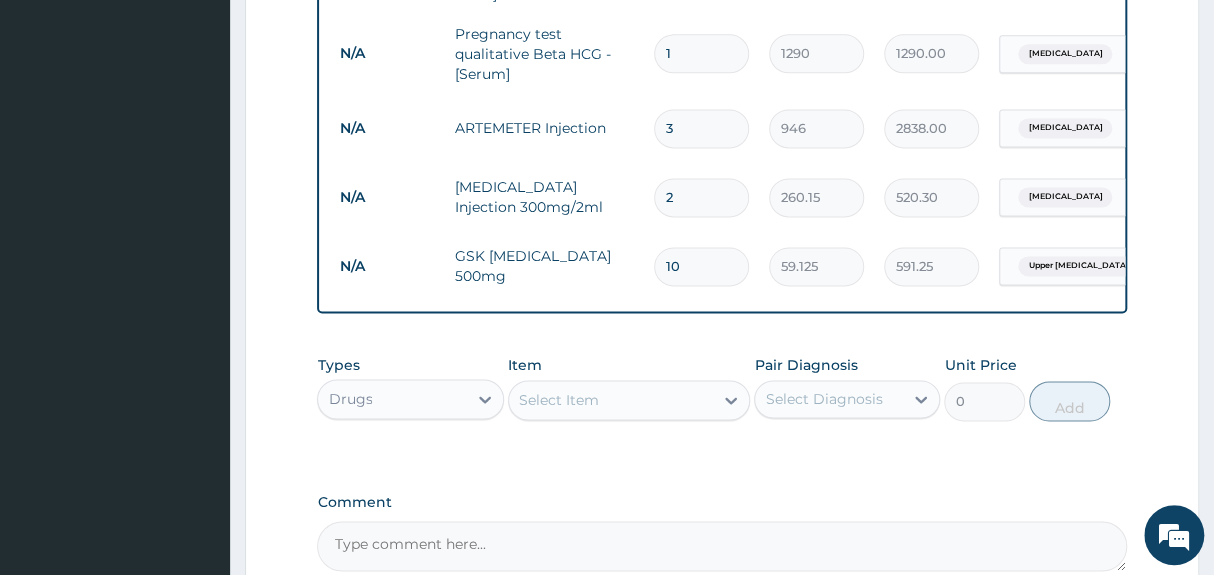 click on "Select Item" at bounding box center (611, 400) 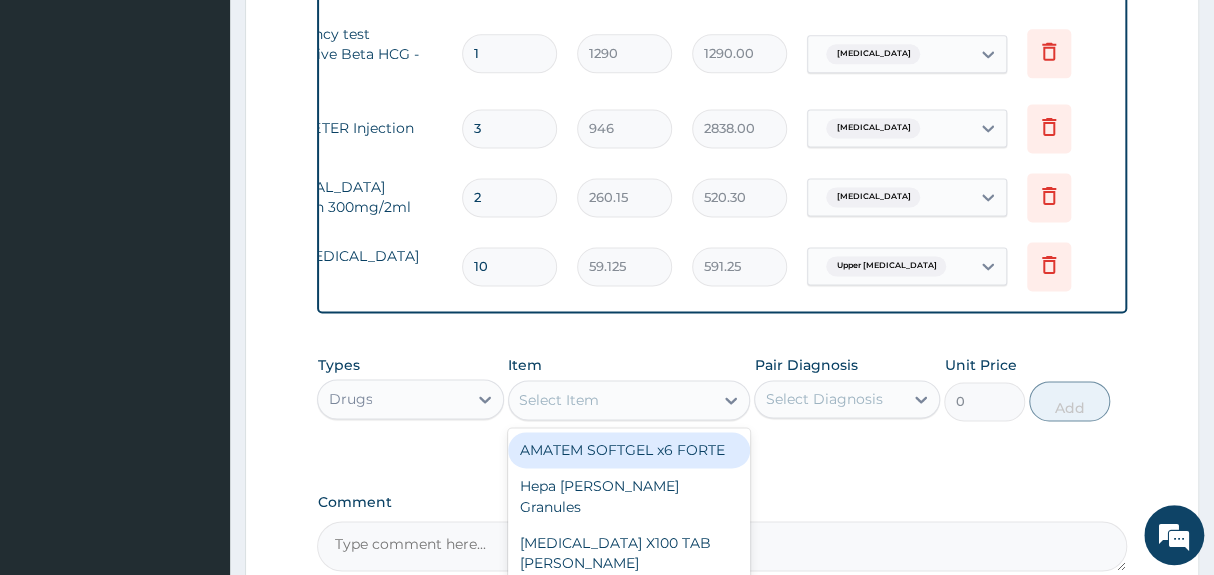 scroll, scrollTop: 0, scrollLeft: 194, axis: horizontal 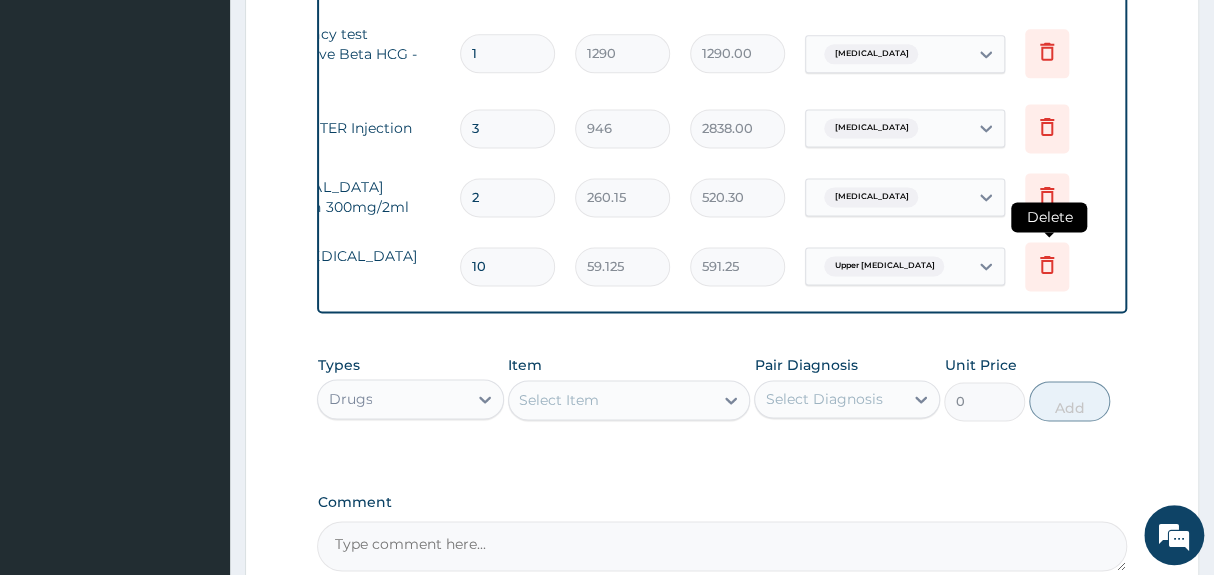 click 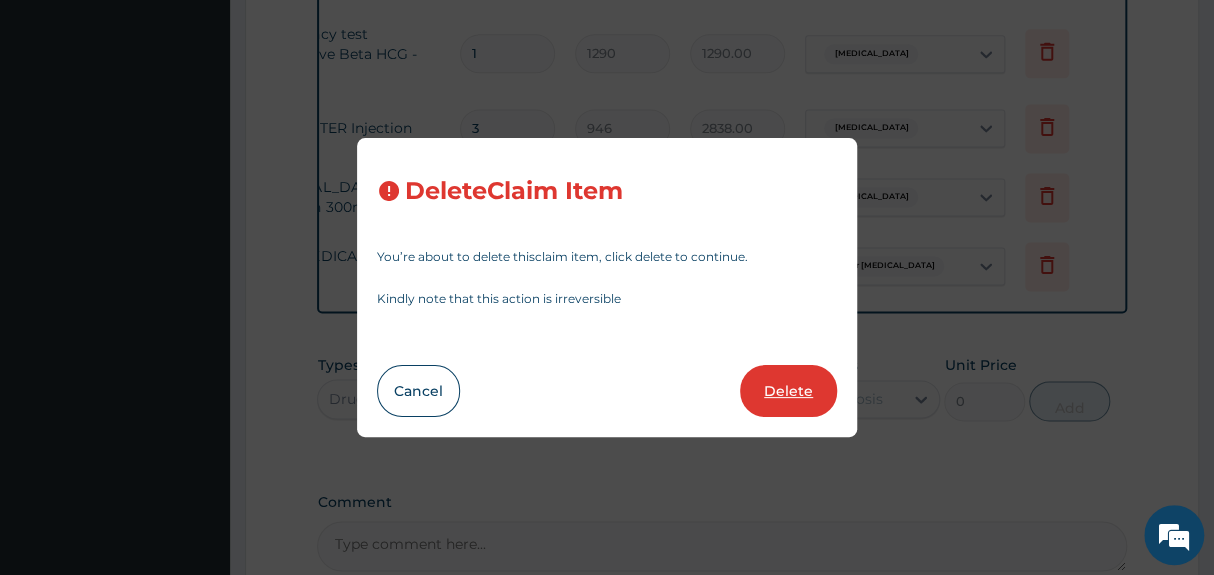 click on "Delete" at bounding box center (788, 391) 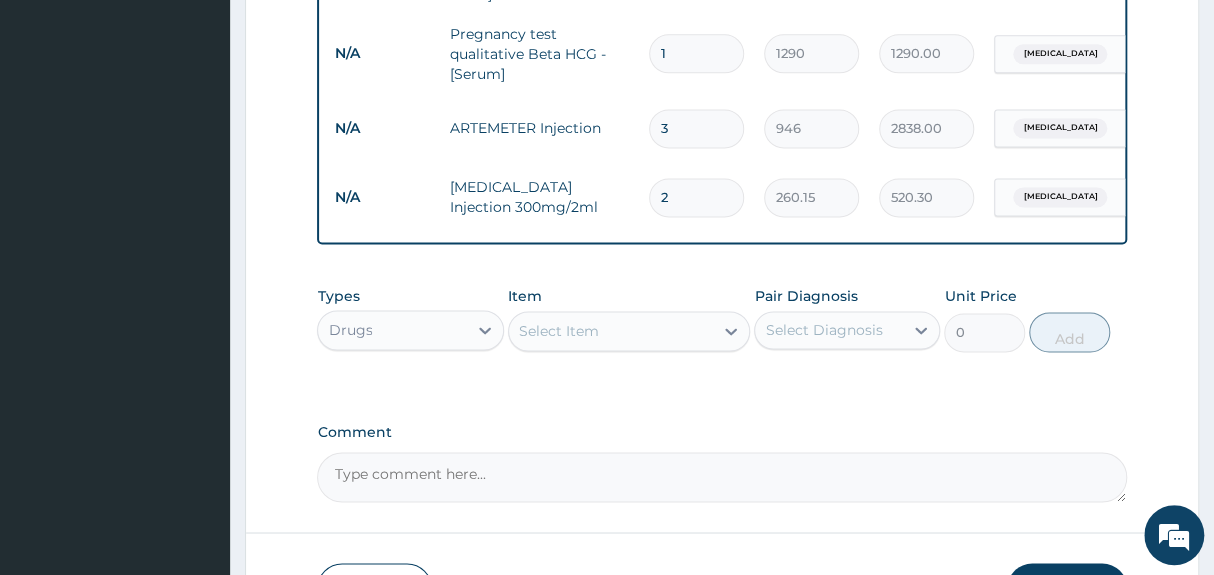 scroll, scrollTop: 0, scrollLeft: 0, axis: both 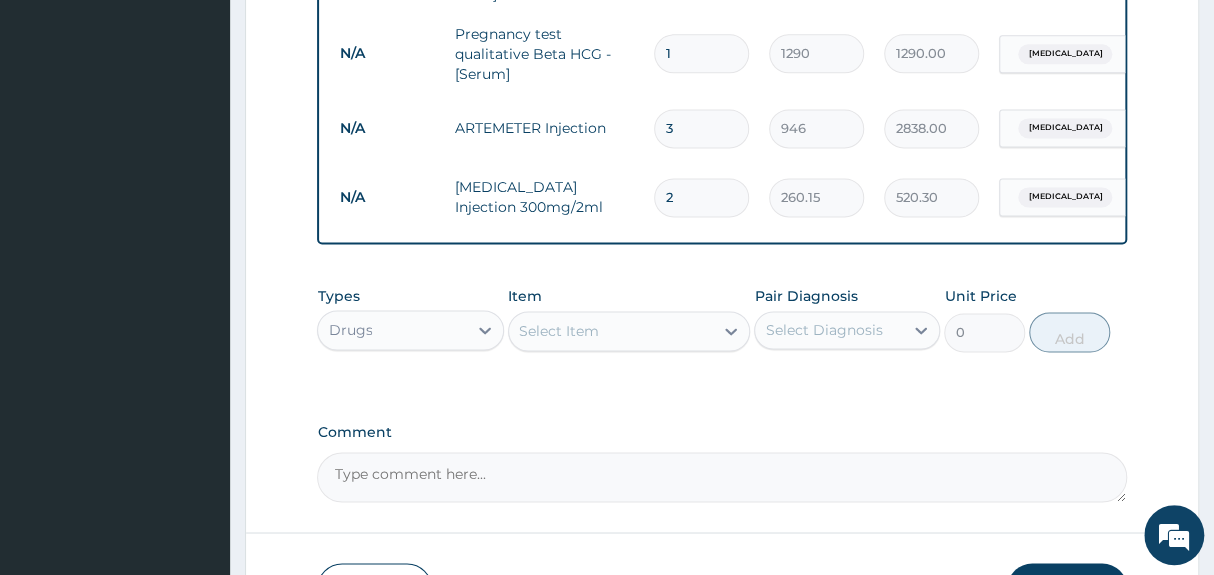 click on "Select Item" at bounding box center (611, 331) 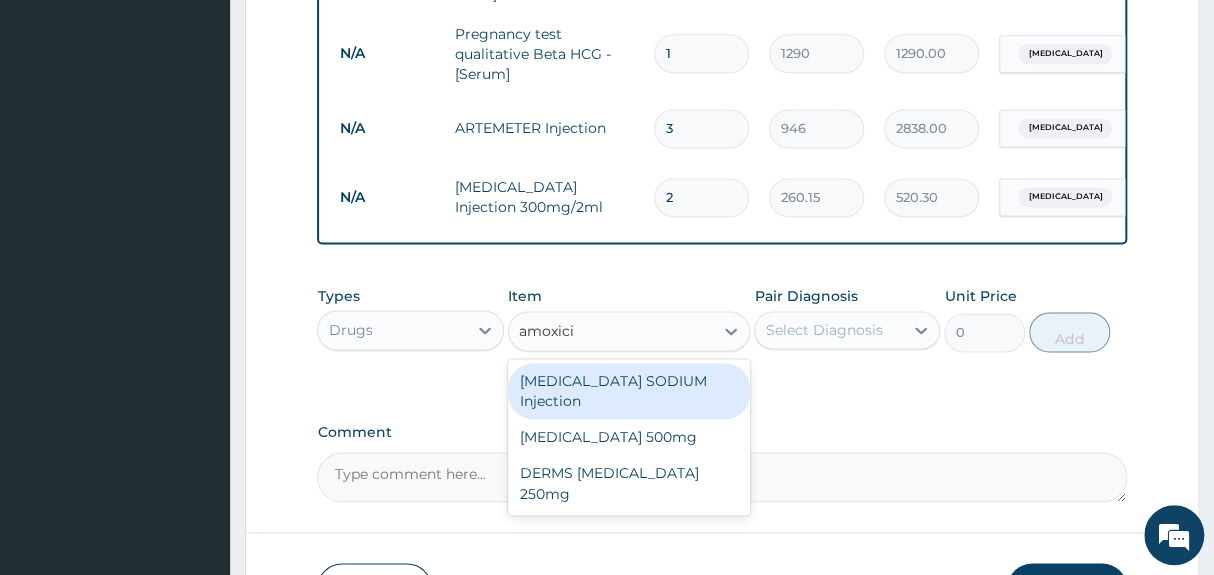 type on "amoxicil" 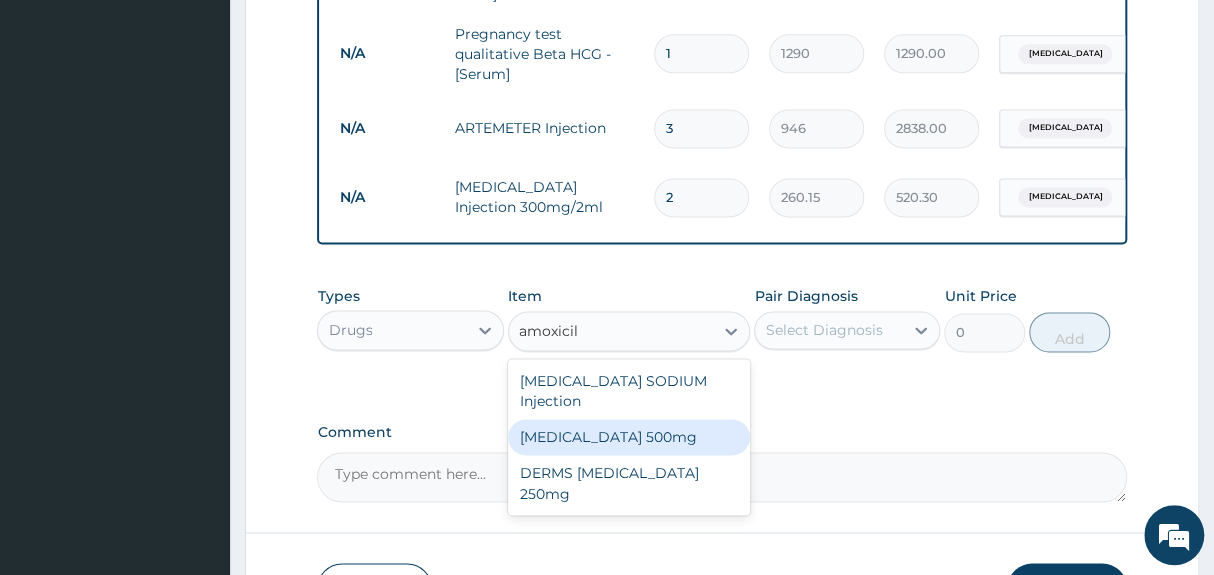 click on "AMOXICILLIN 500mg" at bounding box center (629, 437) 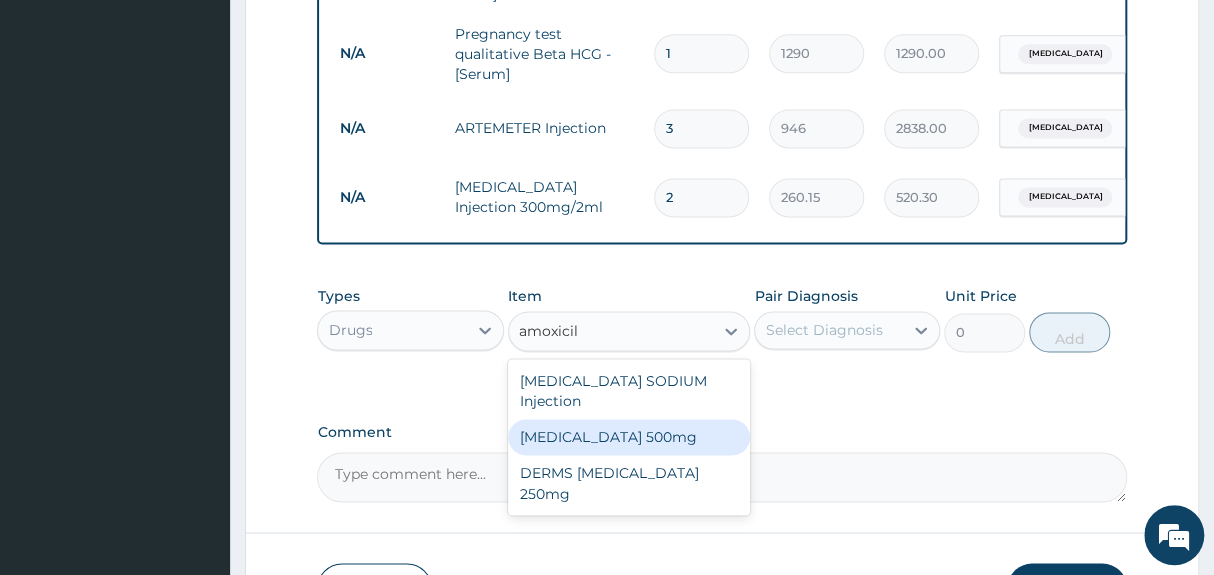 type 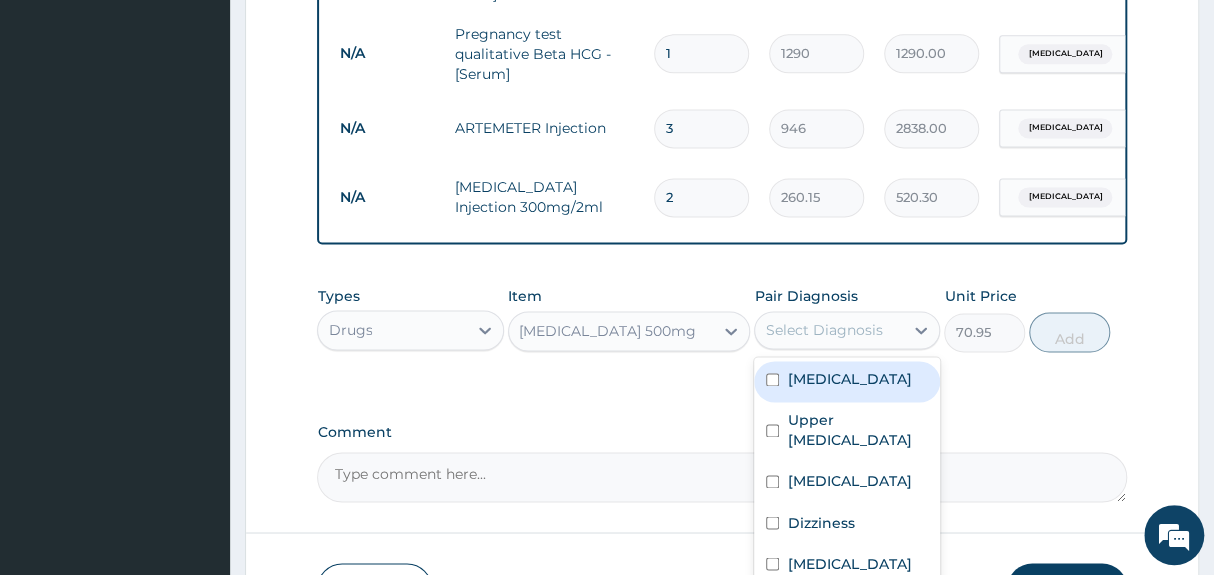click on "Select Diagnosis" at bounding box center [823, 330] 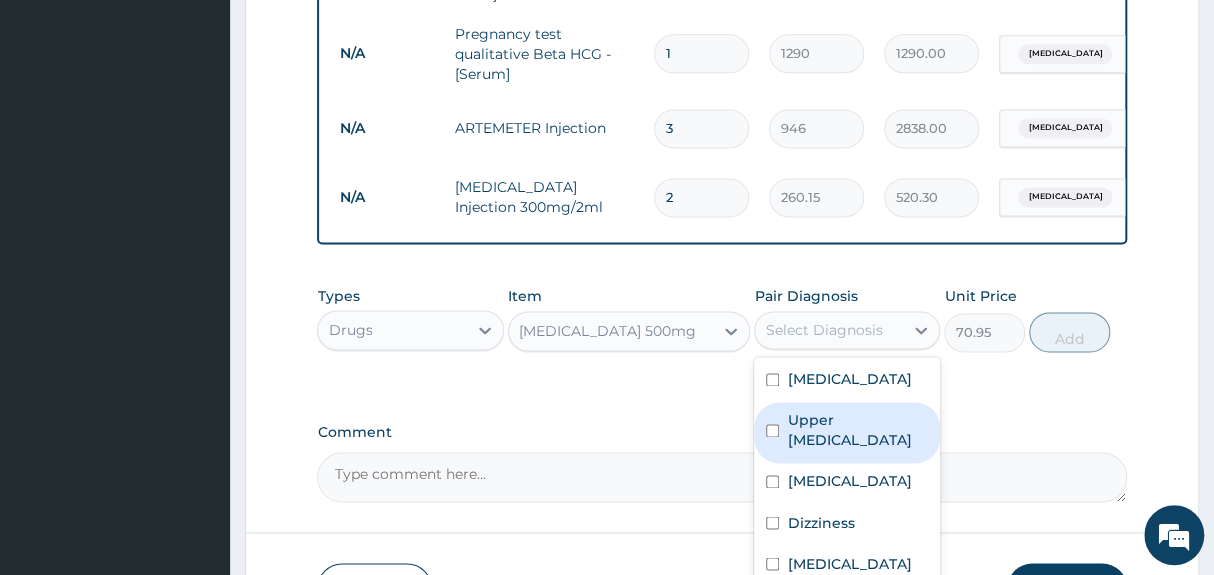 click on "Upper urinary tract infection" at bounding box center [857, 430] 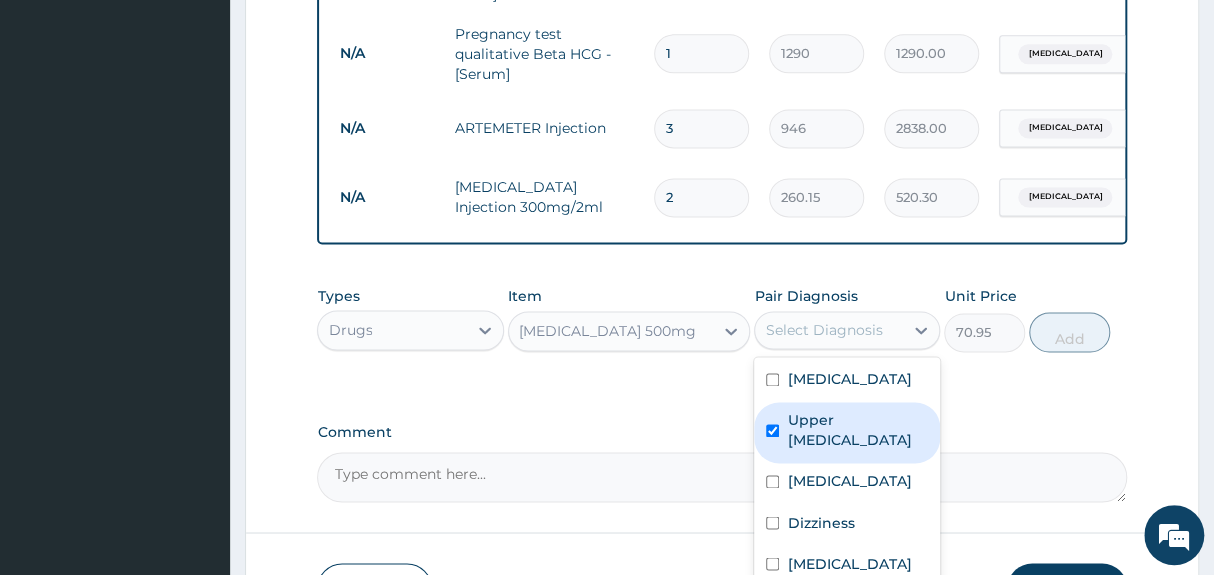 checkbox on "true" 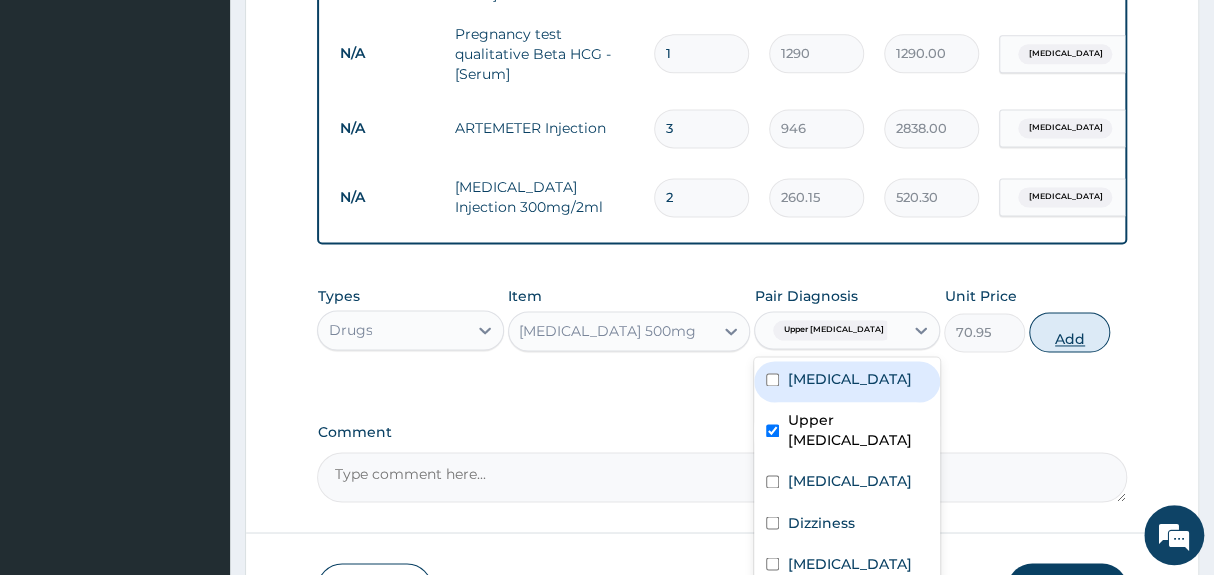 click on "Add" at bounding box center [1069, 332] 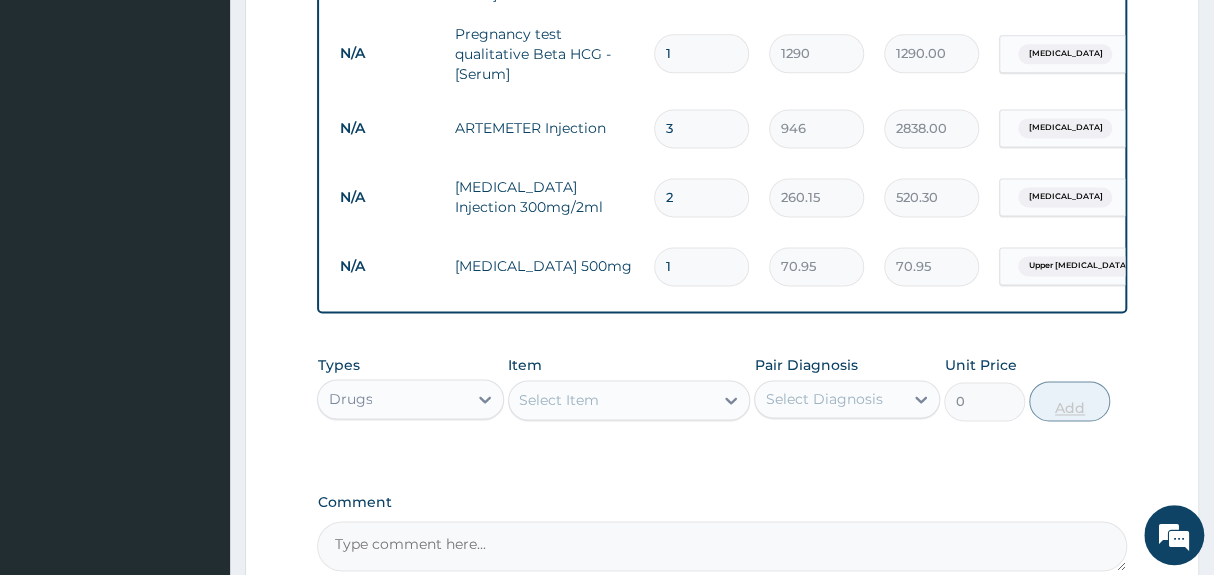 type on "14" 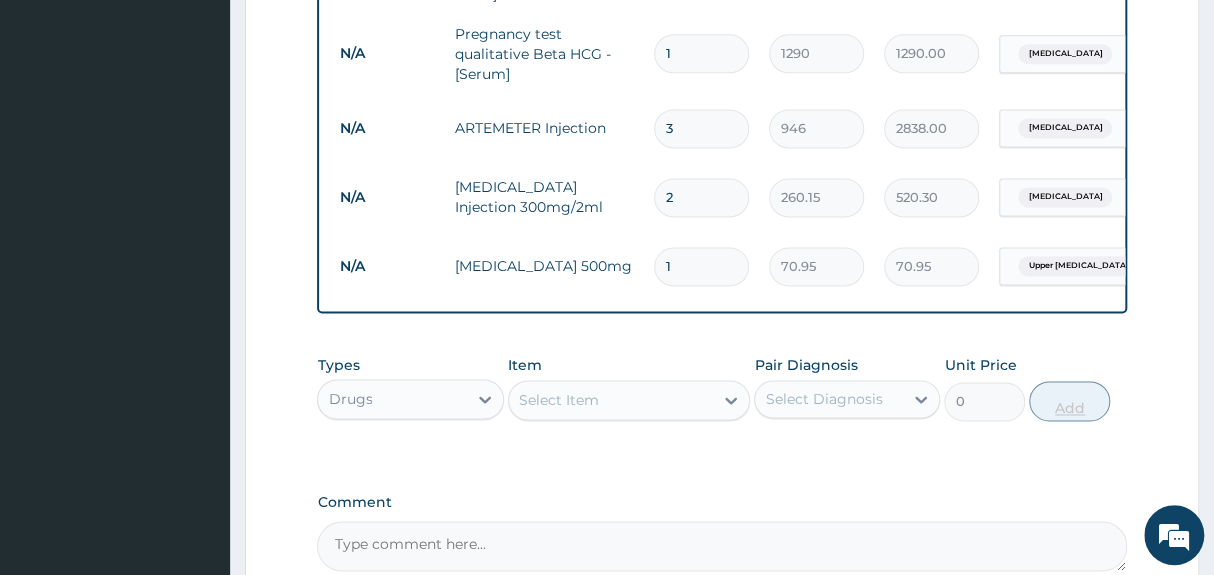 type on "993.30" 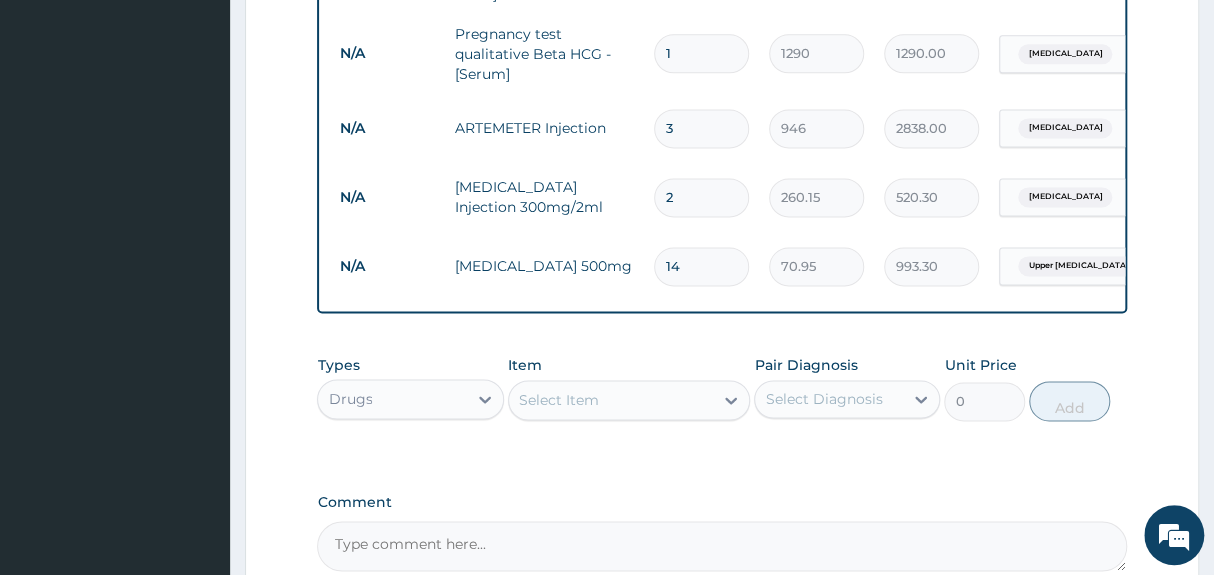 type on "13" 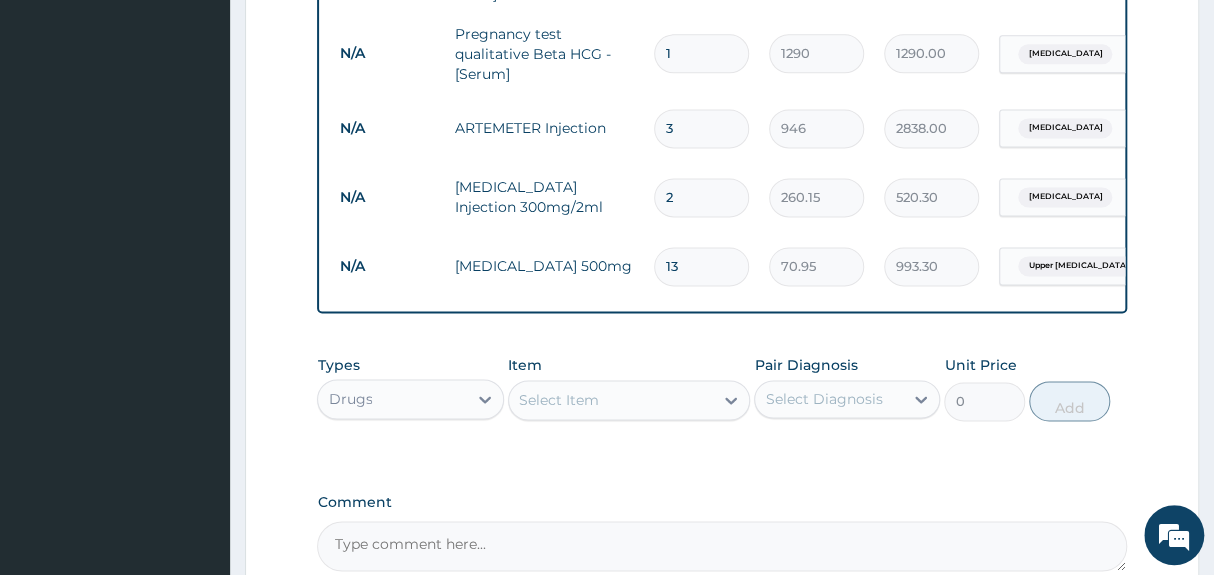 type on "922.35" 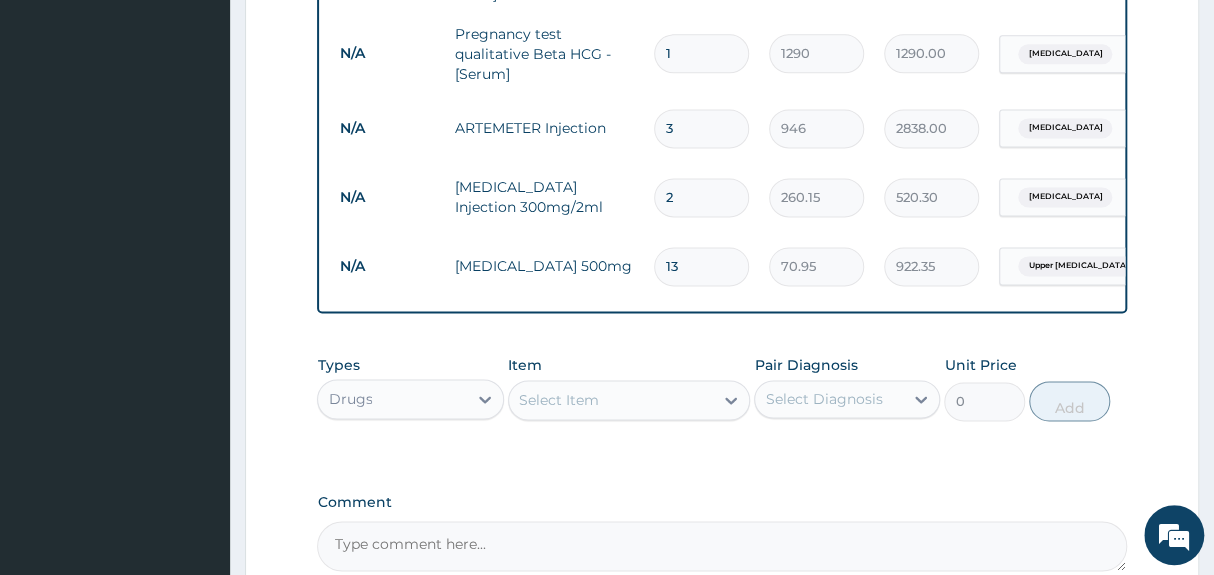 type on "12" 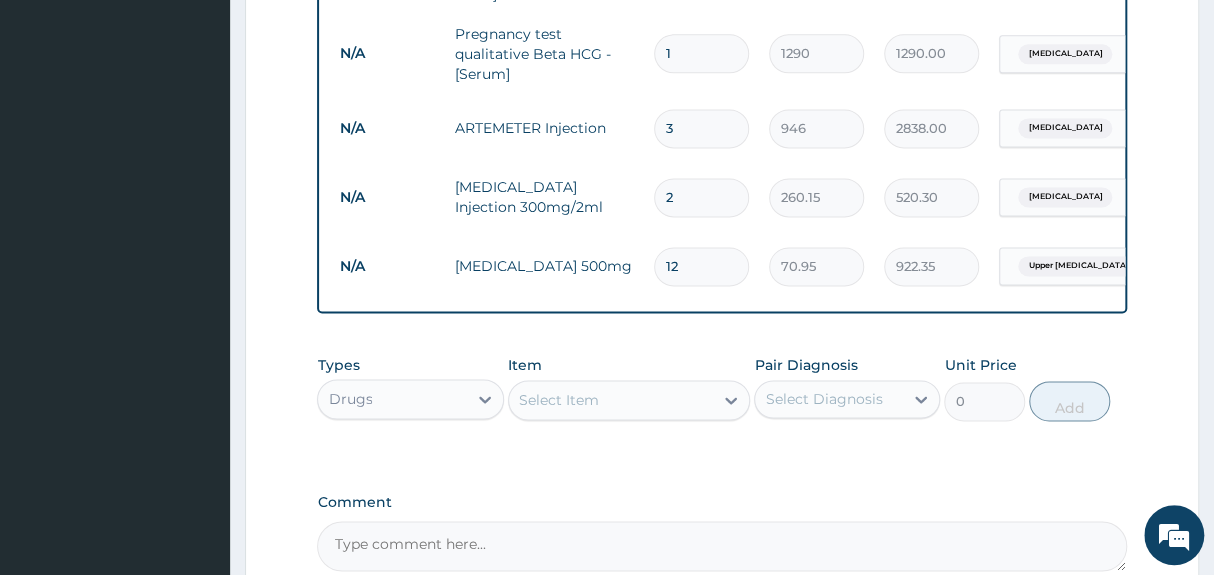 type on "851.40" 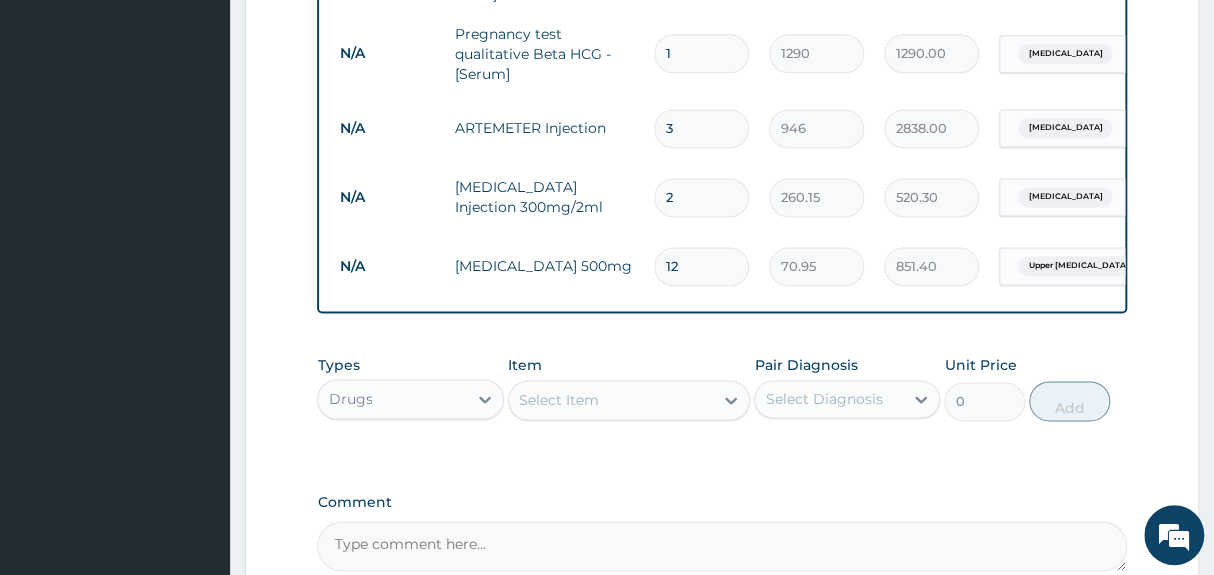 type on "1" 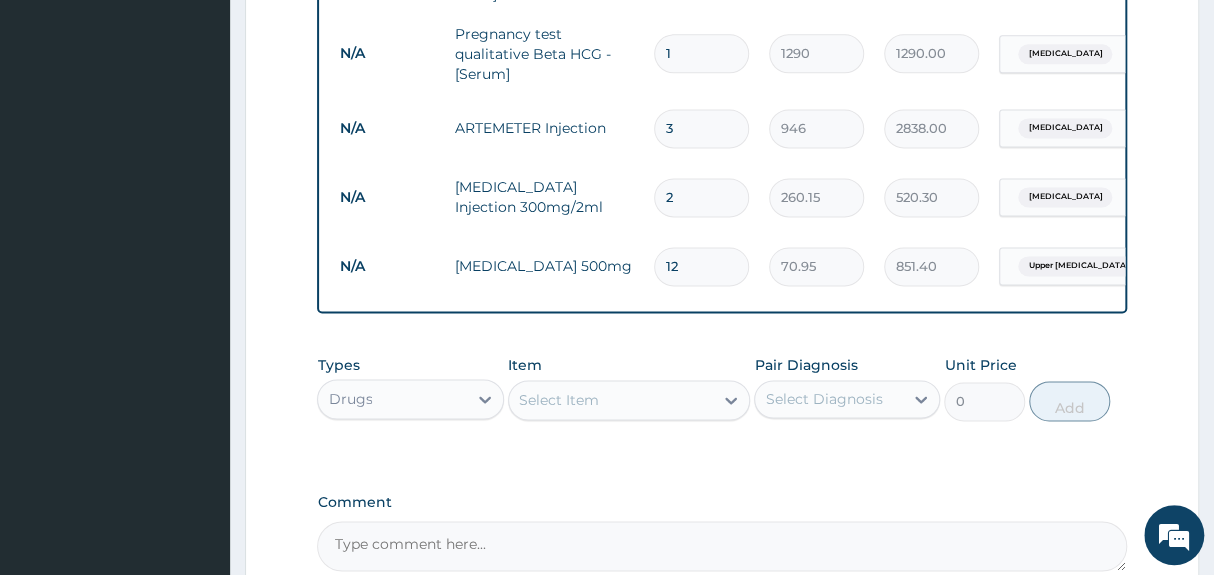 type on "70.95" 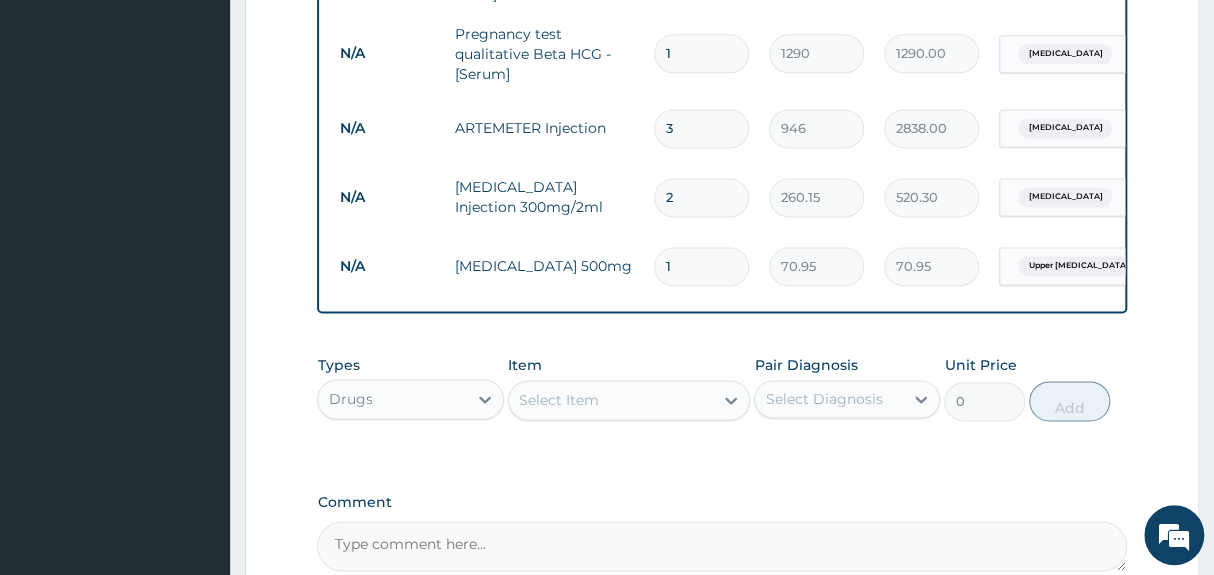 type on "14" 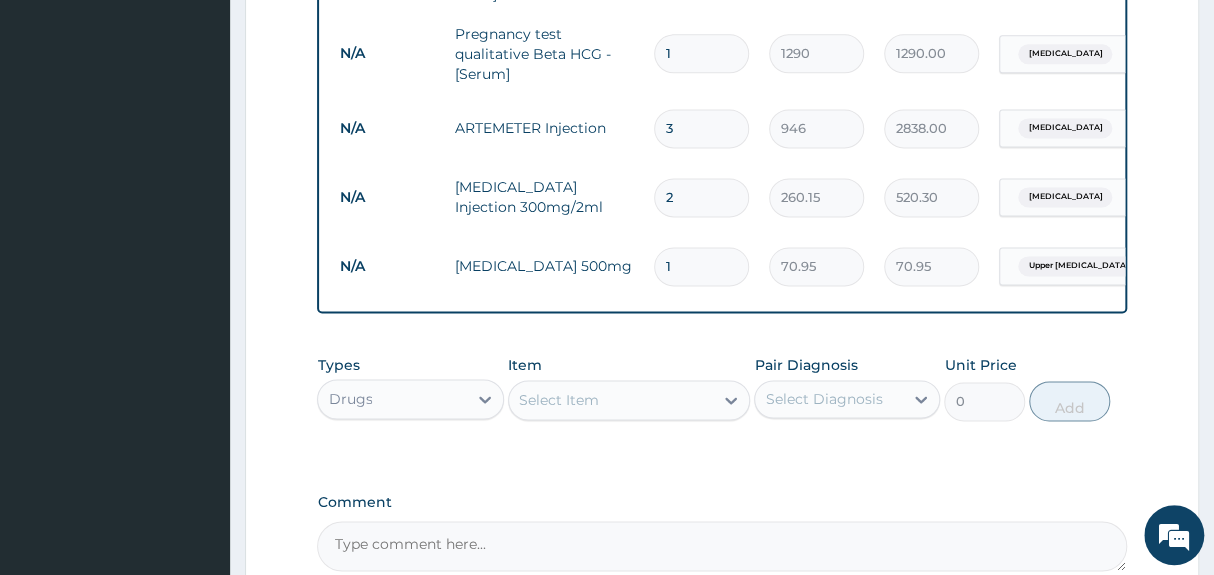 type on "993.30" 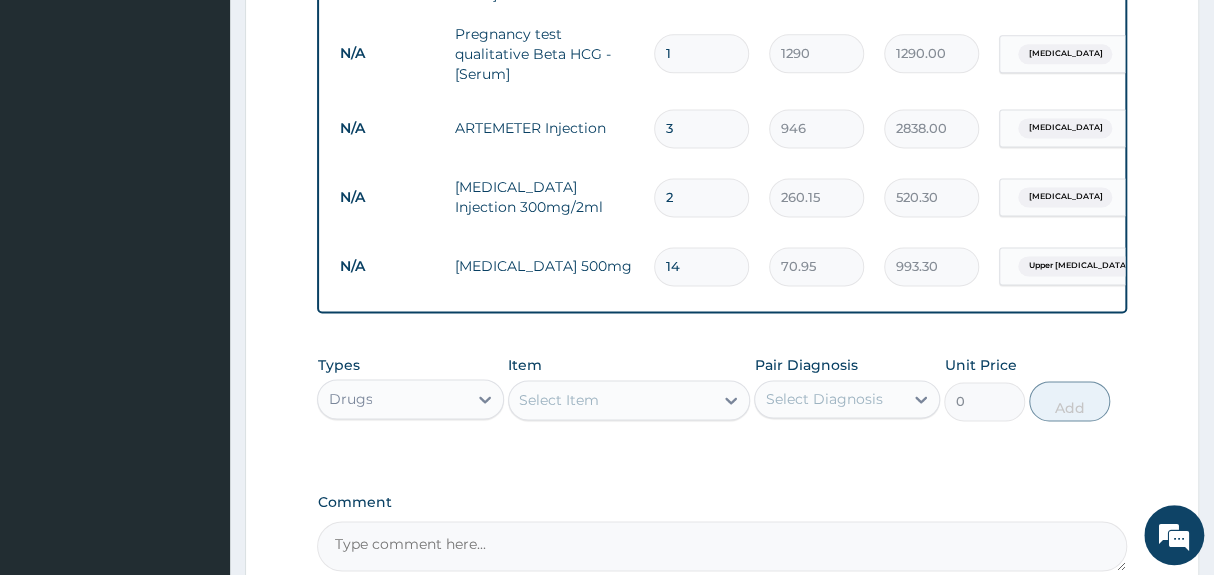 type on "14" 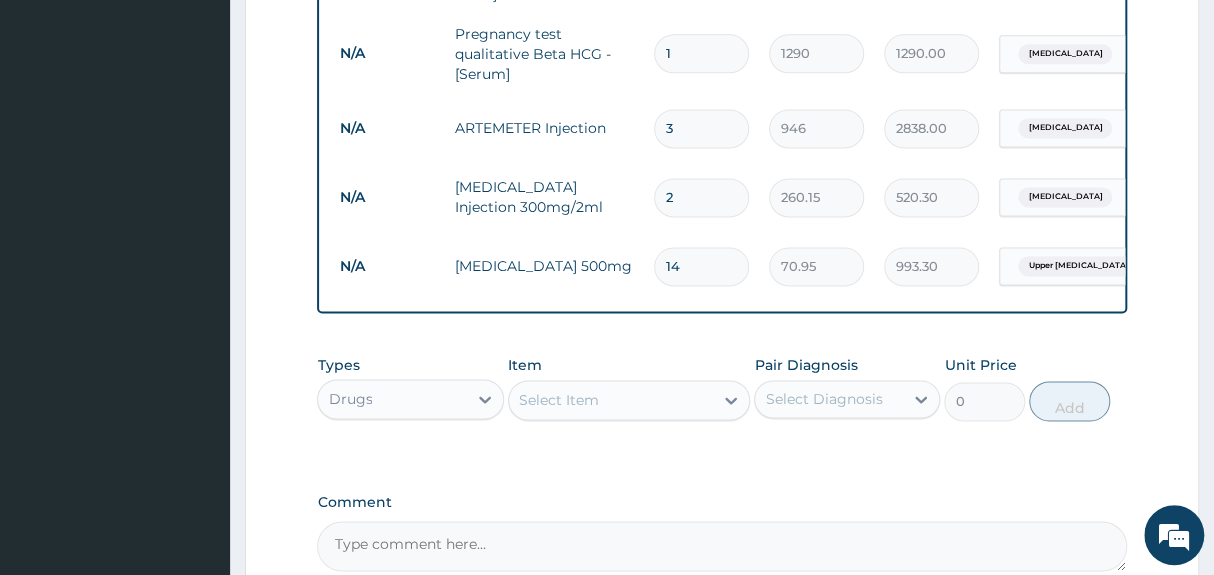 click on "Step  2  of 2 PA Code / Prescription Code Enter Code(Secondary Care Only) Encounter Date 24-06-2025 Important Notice Please enter PA codes before entering items that are not attached to a PA code   All diagnoses entered must be linked to a claim item. Diagnosis & Claim Items that are visible but inactive cannot be edited because they were imported from an already approved PA code. Diagnosis Malaria Query Upper urinary tract infection Query Candidiasis Query Dizziness Confirmed Amenorrhea Query NB: All diagnosis must be linked to a claim item Claim Items Type Name Quantity Unit Price Total Price Pair Diagnosis Actions N/A General practitioner Consultation first outpatient consultation 1 3547.5 3547.50 Malaria Delete N/A MALARIA PARASITE (MP) RDT 1 1612.5 1612.50 Malaria Delete N/A FBC CBC-Complete Blood Count (Haemogram) - [Blood] 1 4300 4300.00 Dizziness Delete N/A Microscopy, Culture & Sensitivity [Urine] 1 4837.5 4837.50 Upper urinary tract infection Delete N/A 1 4837.5 4837.50 Candidiasis Delete N/A 1 1290" at bounding box center (722, -177) 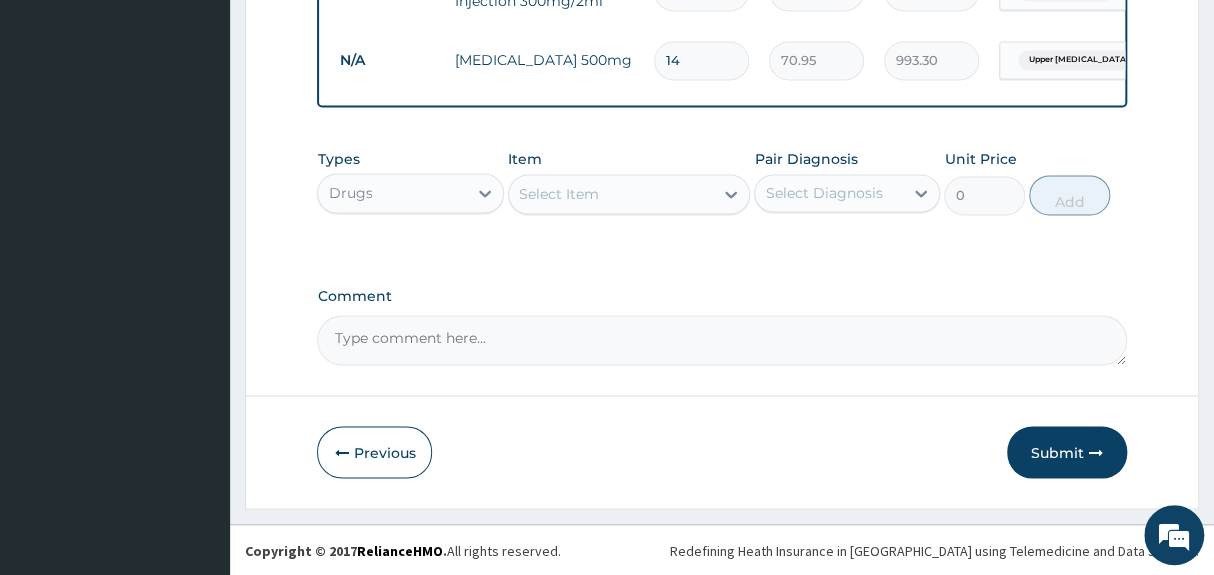 scroll, scrollTop: 1381, scrollLeft: 0, axis: vertical 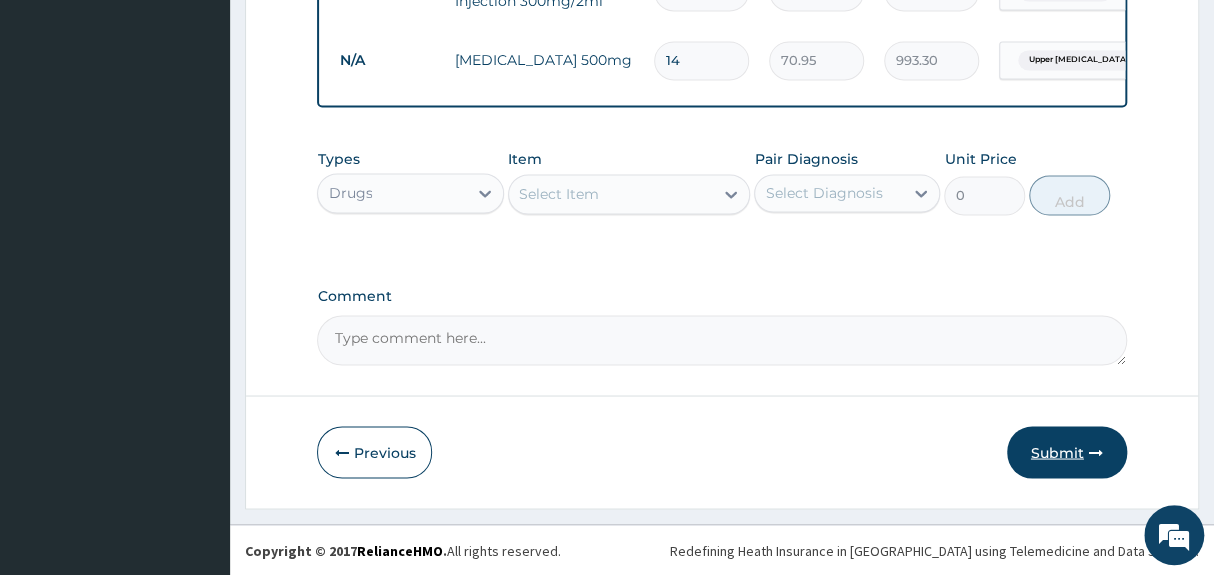 click on "Submit" at bounding box center [1067, 452] 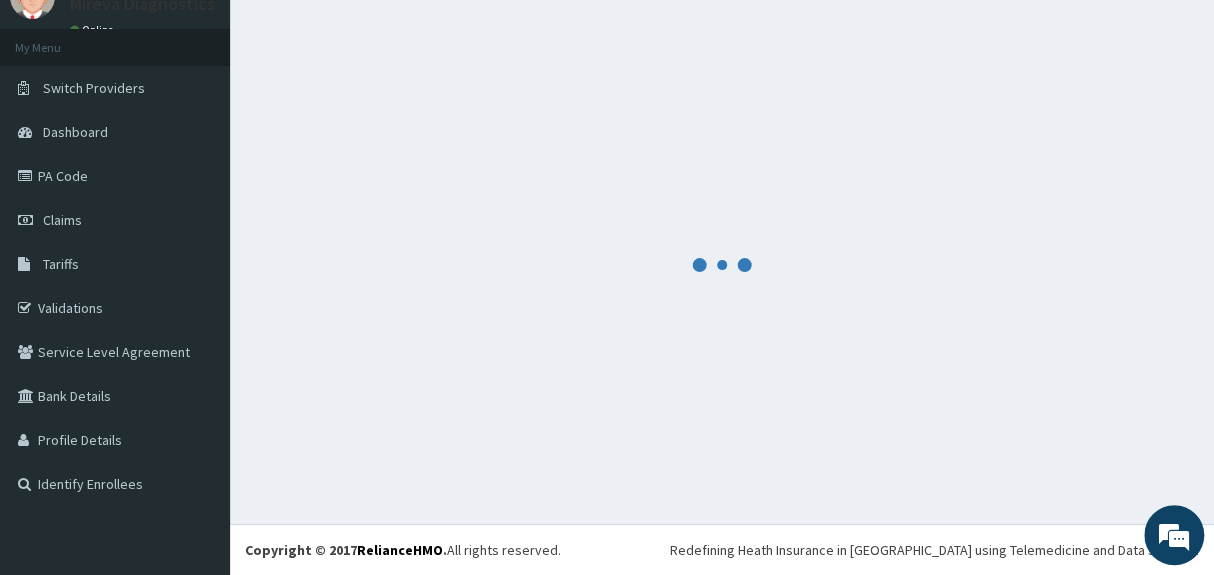 scroll, scrollTop: 1381, scrollLeft: 0, axis: vertical 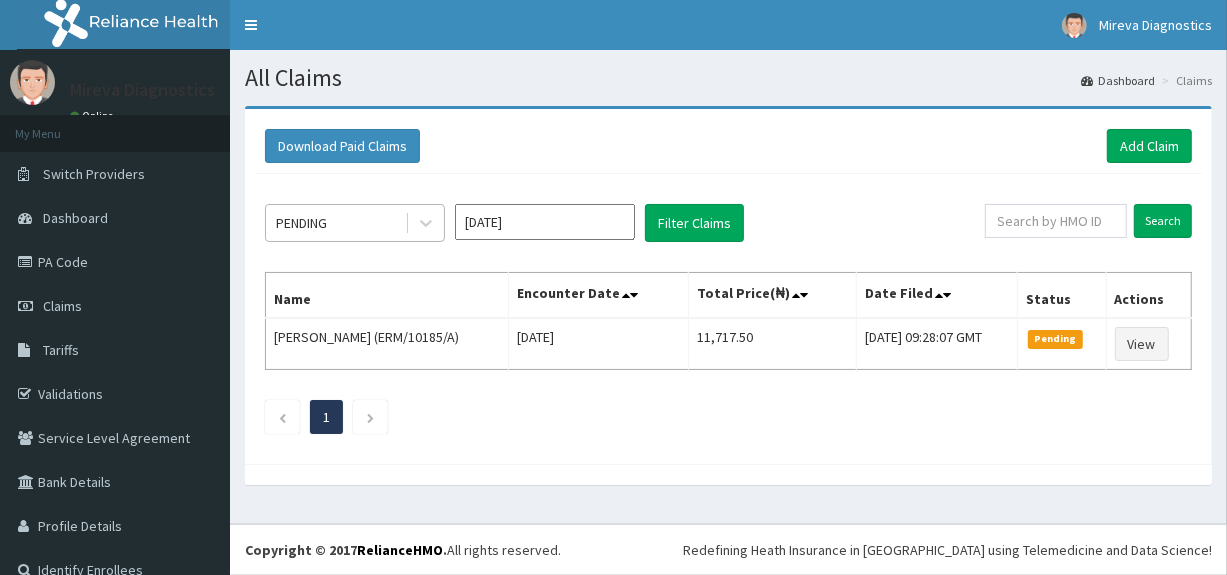 click on "PENDING" at bounding box center (335, 223) 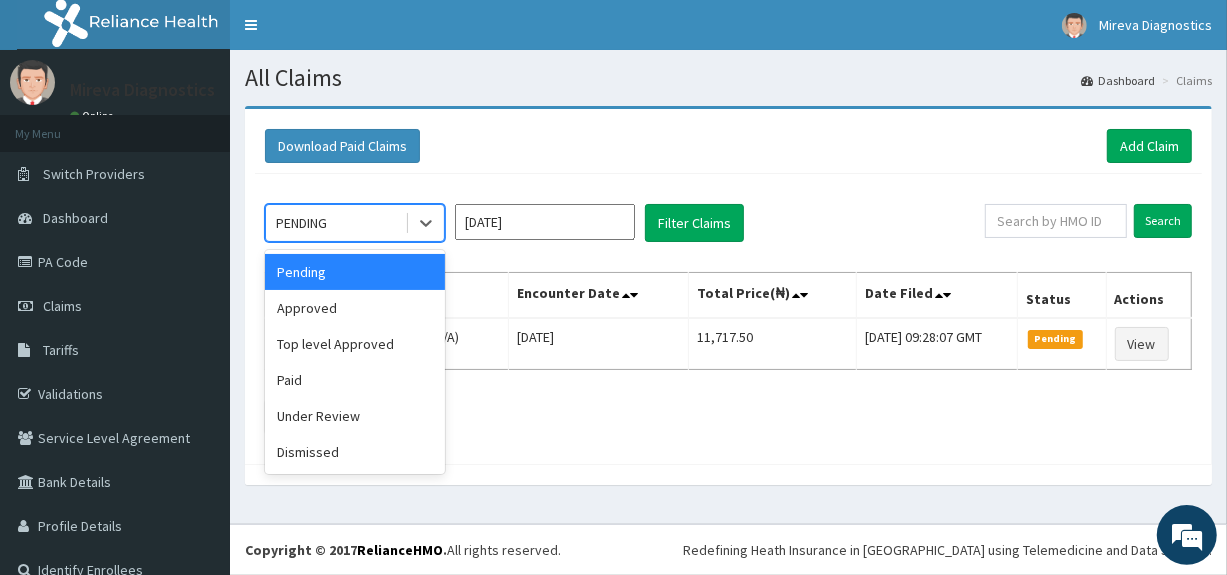 click on "[DATE]" at bounding box center (545, 222) 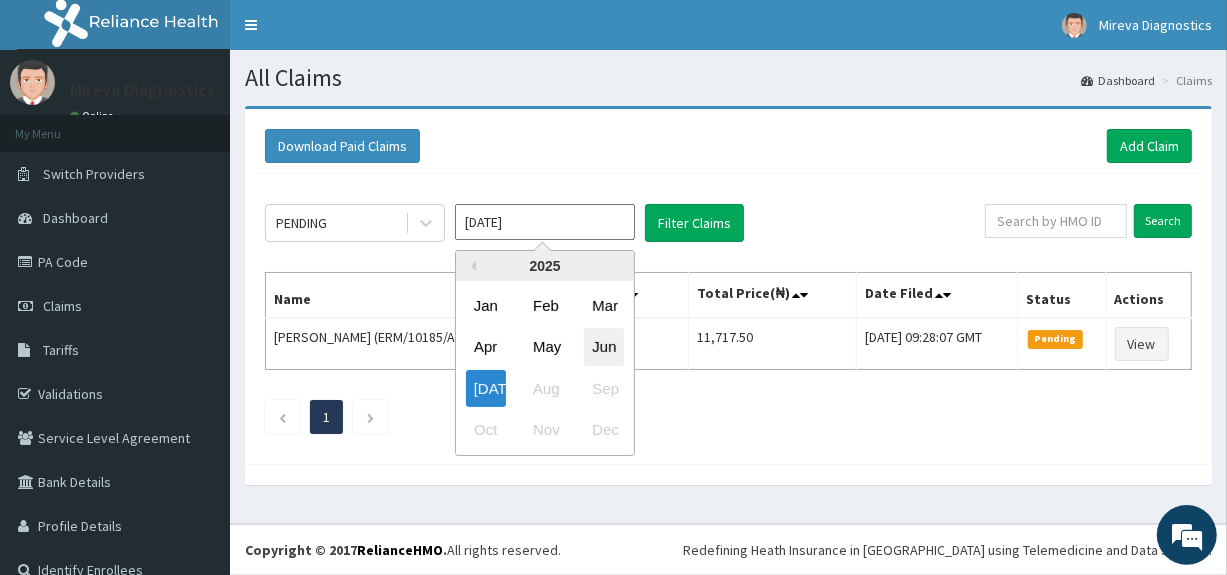 click on "Jun" at bounding box center (604, 347) 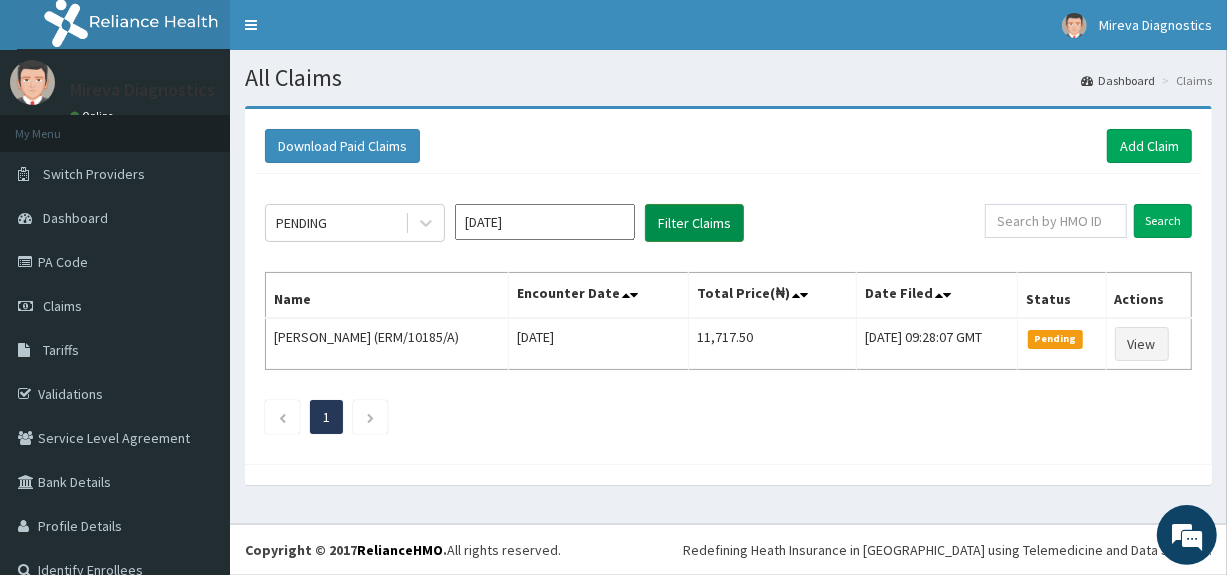 click on "Filter Claims" at bounding box center (694, 223) 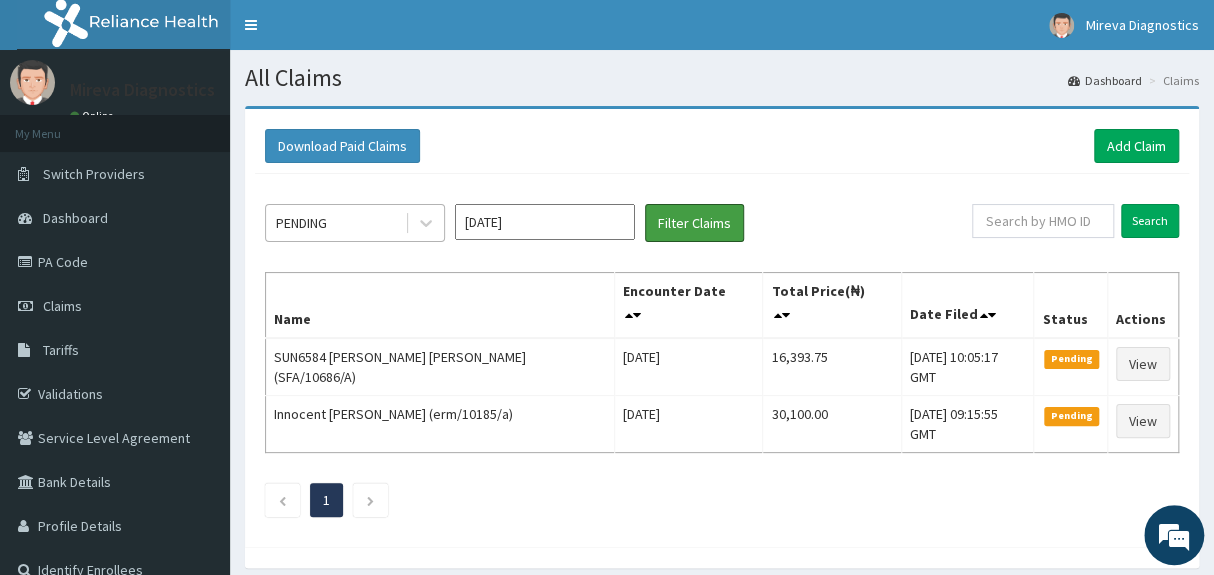 scroll, scrollTop: 0, scrollLeft: 0, axis: both 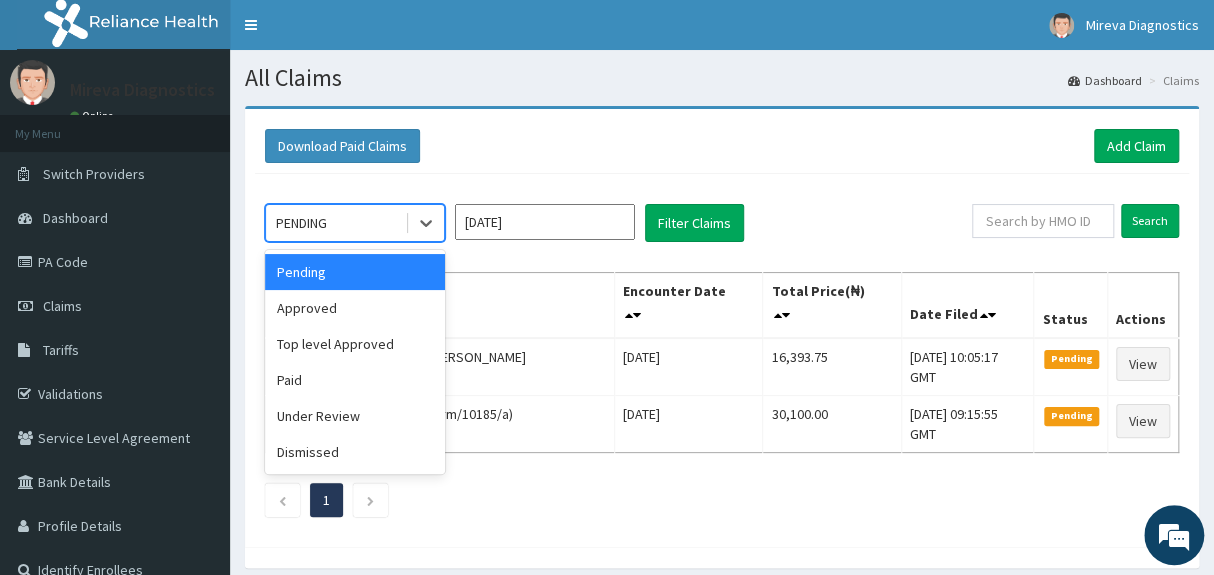 click on "PENDING" at bounding box center [335, 223] 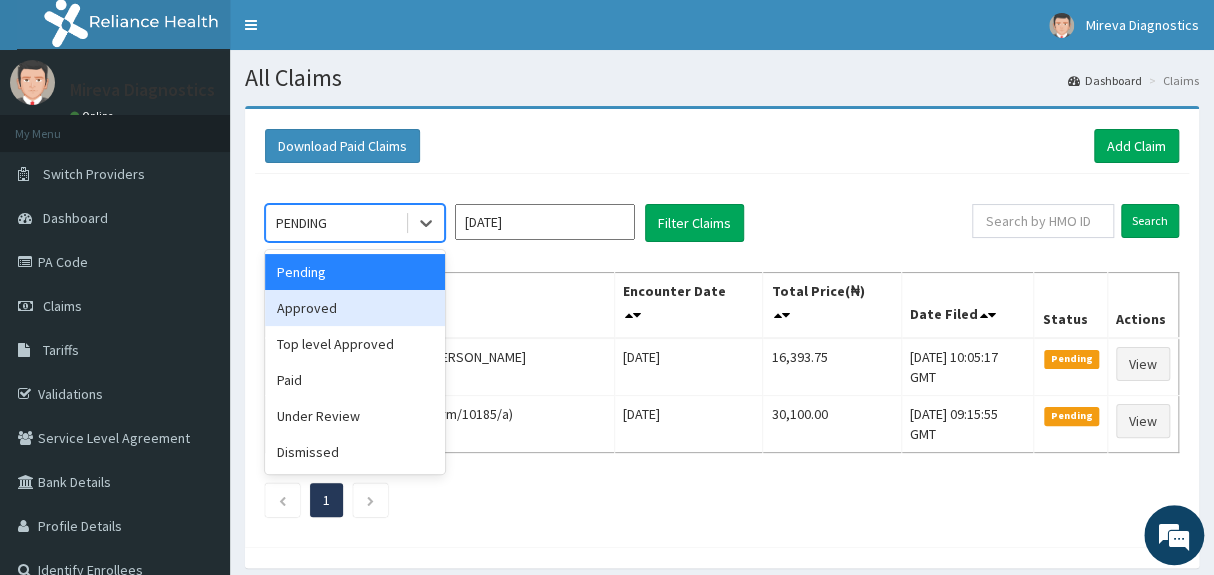 click on "Approved" at bounding box center (355, 308) 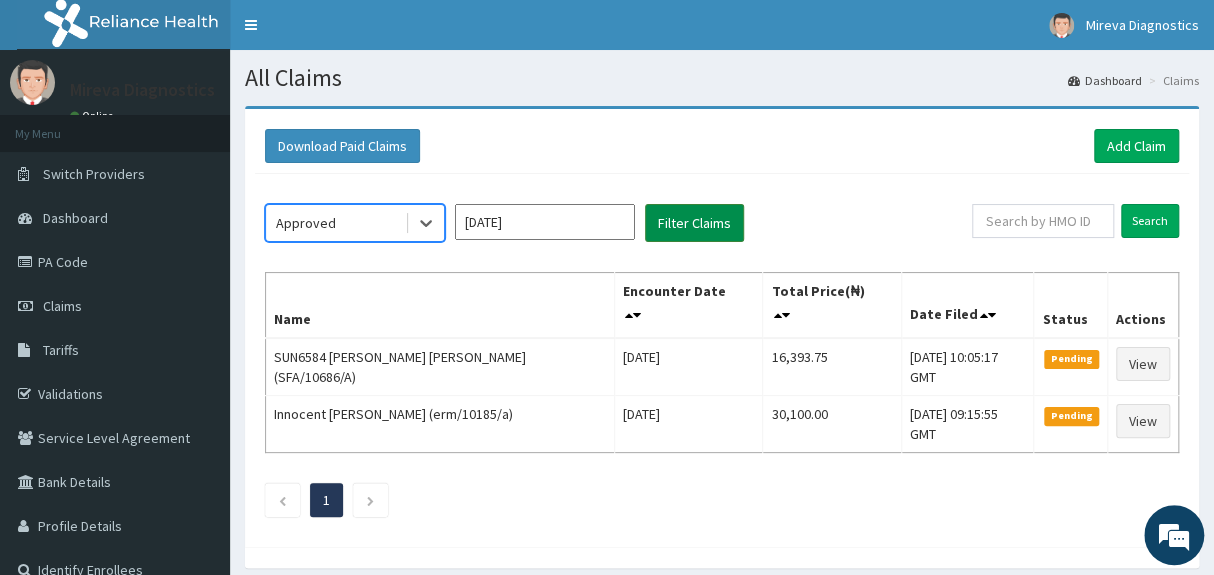 click on "Filter Claims" at bounding box center (694, 223) 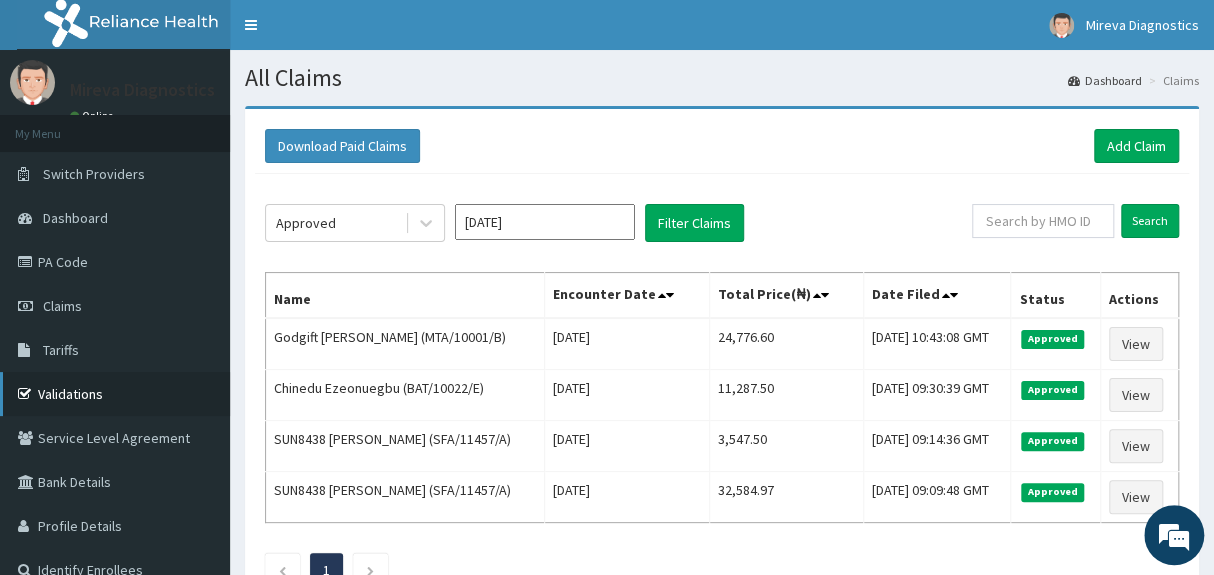 click on "Validations" at bounding box center [115, 394] 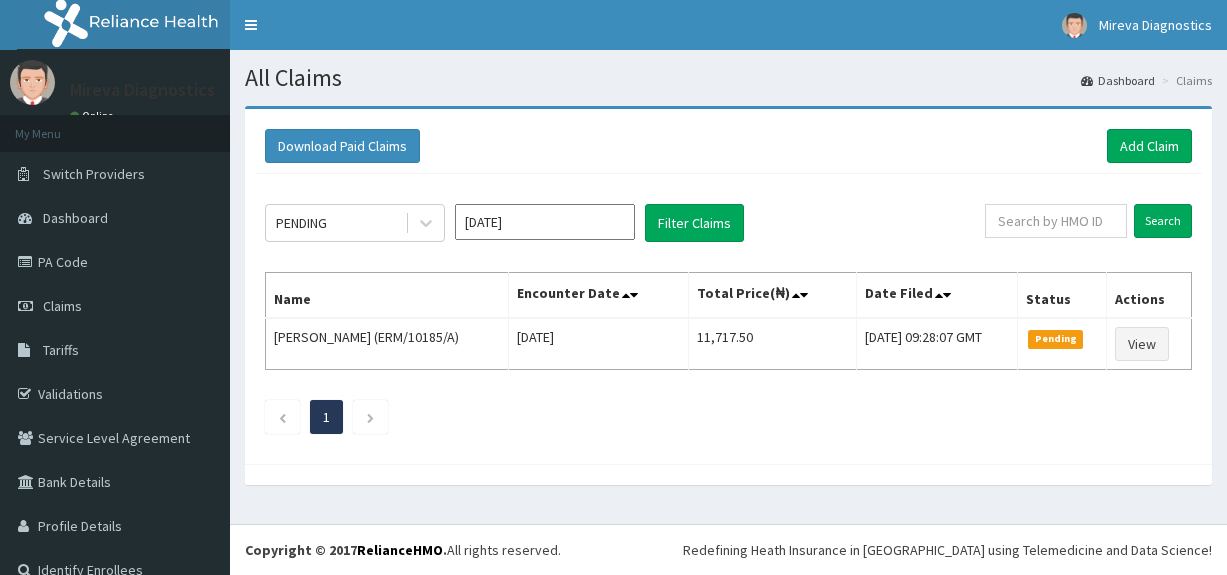 scroll, scrollTop: 0, scrollLeft: 0, axis: both 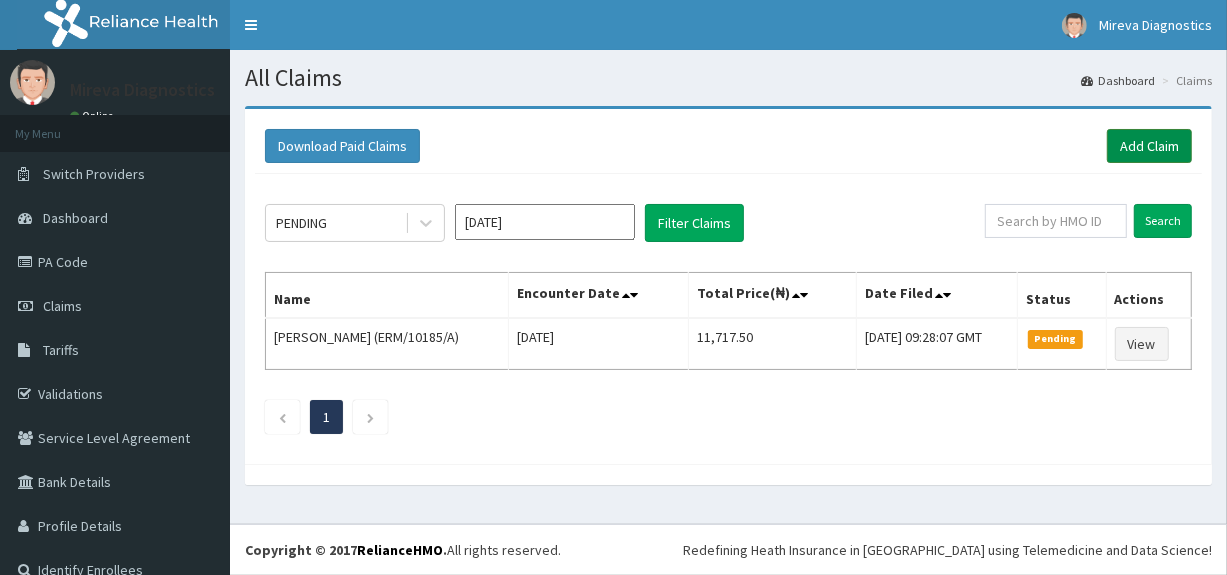 click on "Add Claim" at bounding box center (1149, 146) 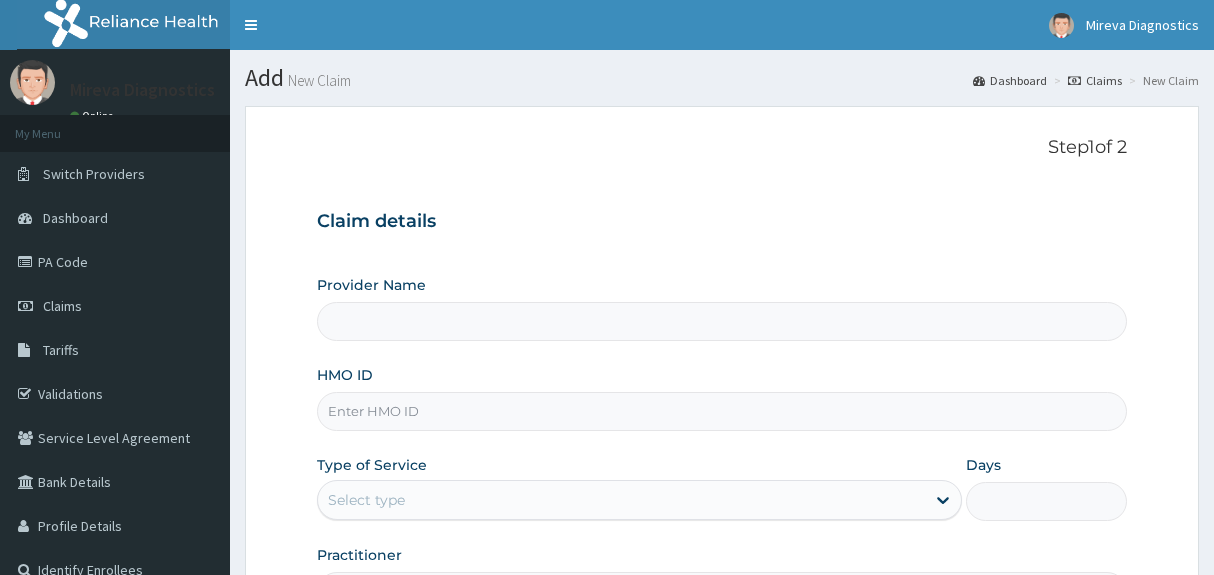 scroll, scrollTop: 0, scrollLeft: 0, axis: both 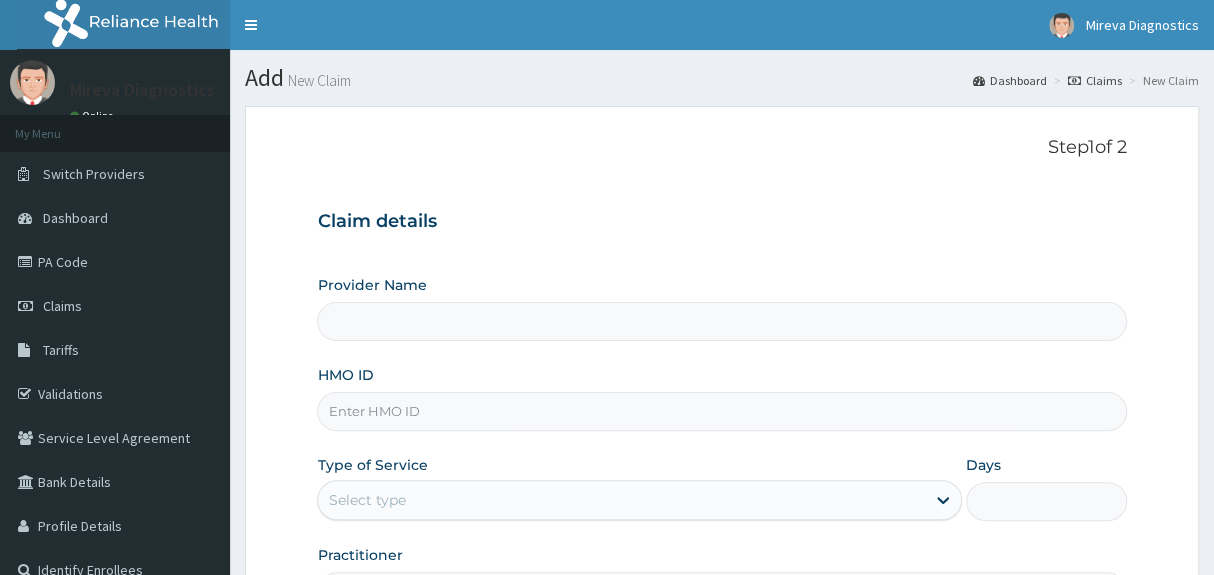 click on "Step  1  of 2 Claim details Provider Name HMO ID Type of Service Select type Days Practitioner" at bounding box center [721, 374] 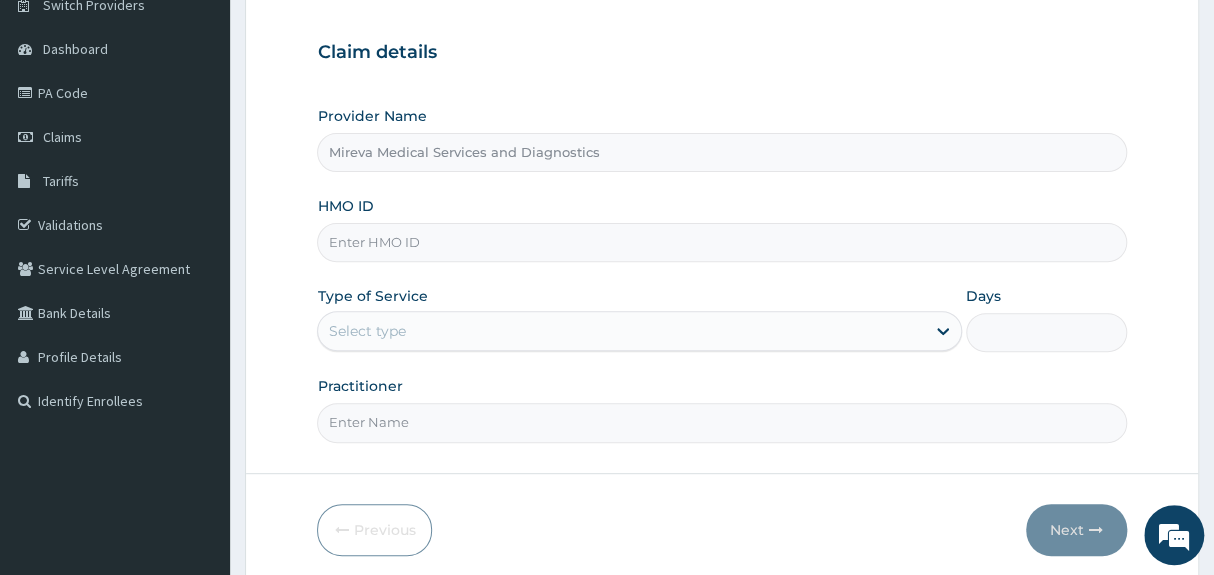 scroll, scrollTop: 182, scrollLeft: 0, axis: vertical 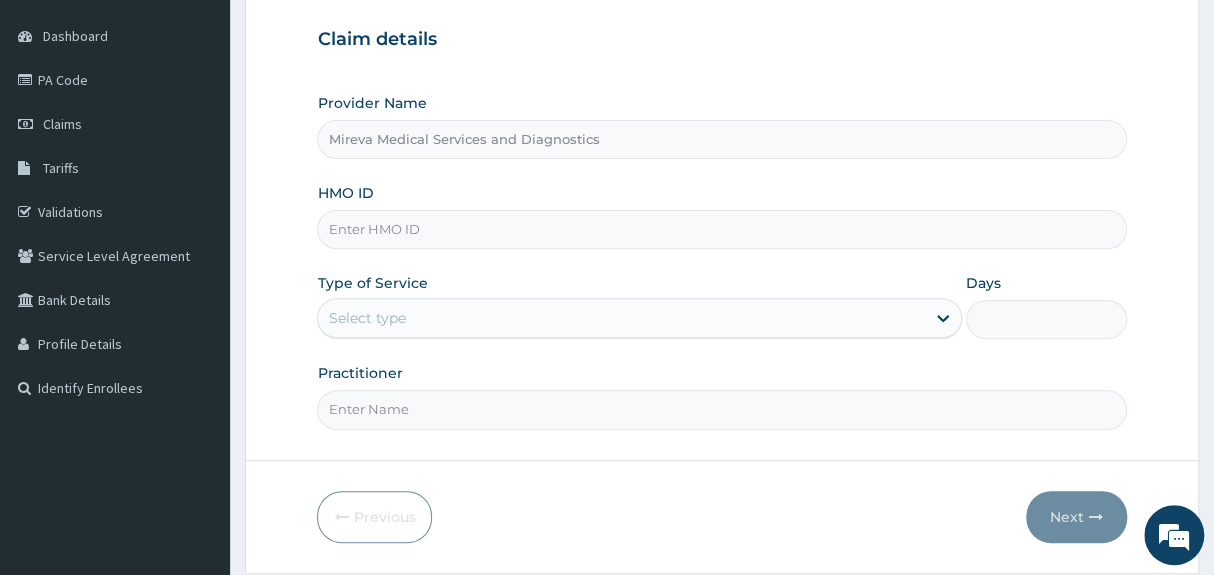 click on "HMO ID" at bounding box center [721, 229] 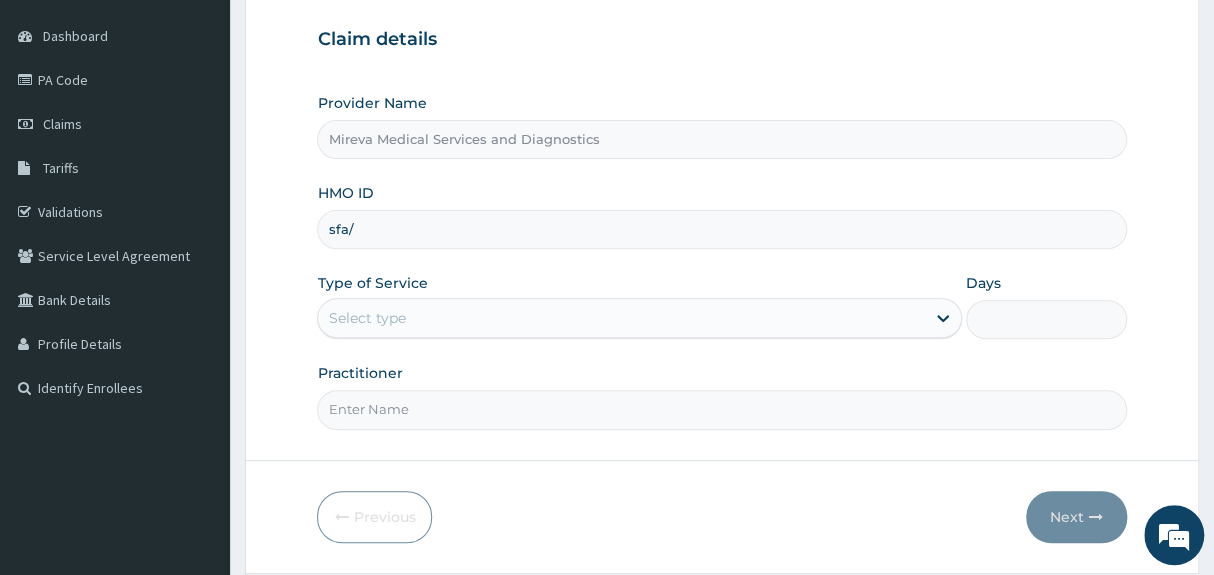scroll, scrollTop: 0, scrollLeft: 0, axis: both 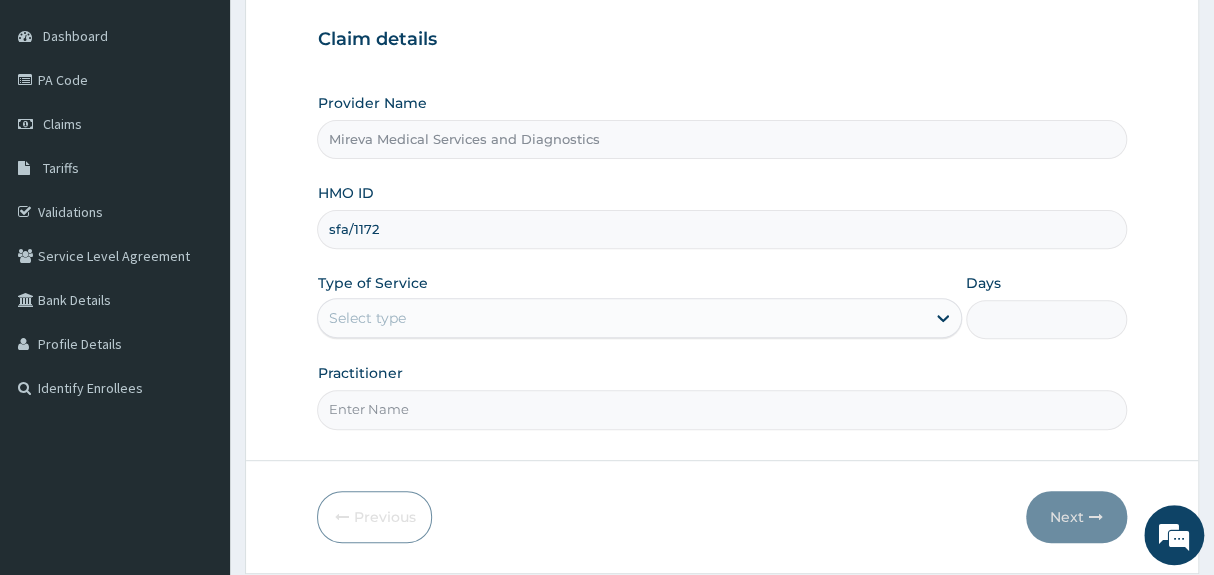 type on "SFA/11727/A" 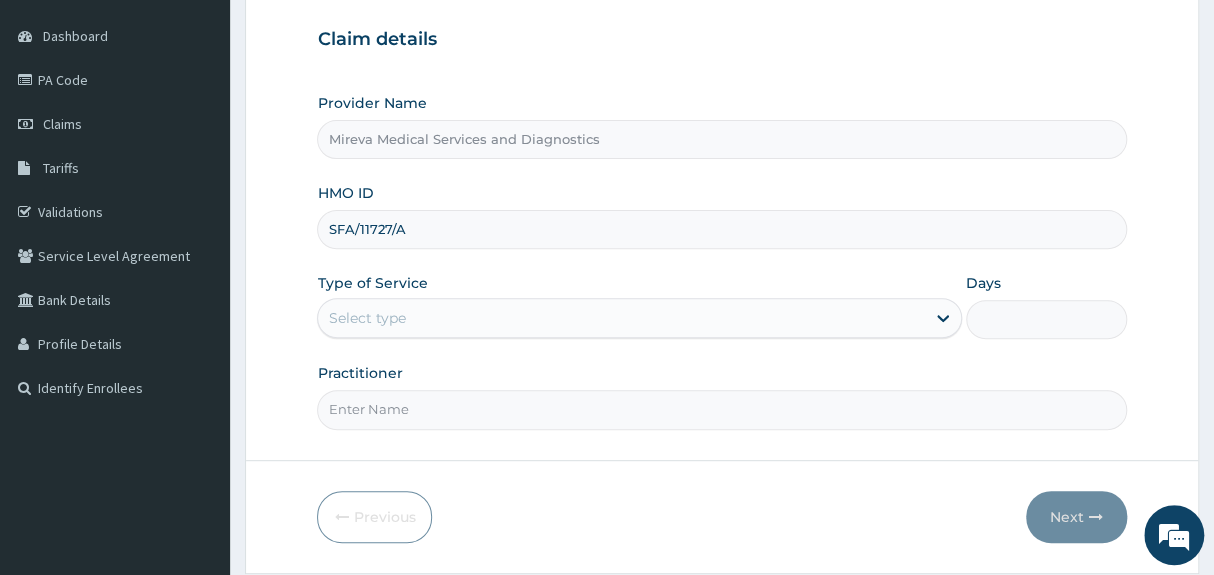 click on "Select type" at bounding box center [621, 318] 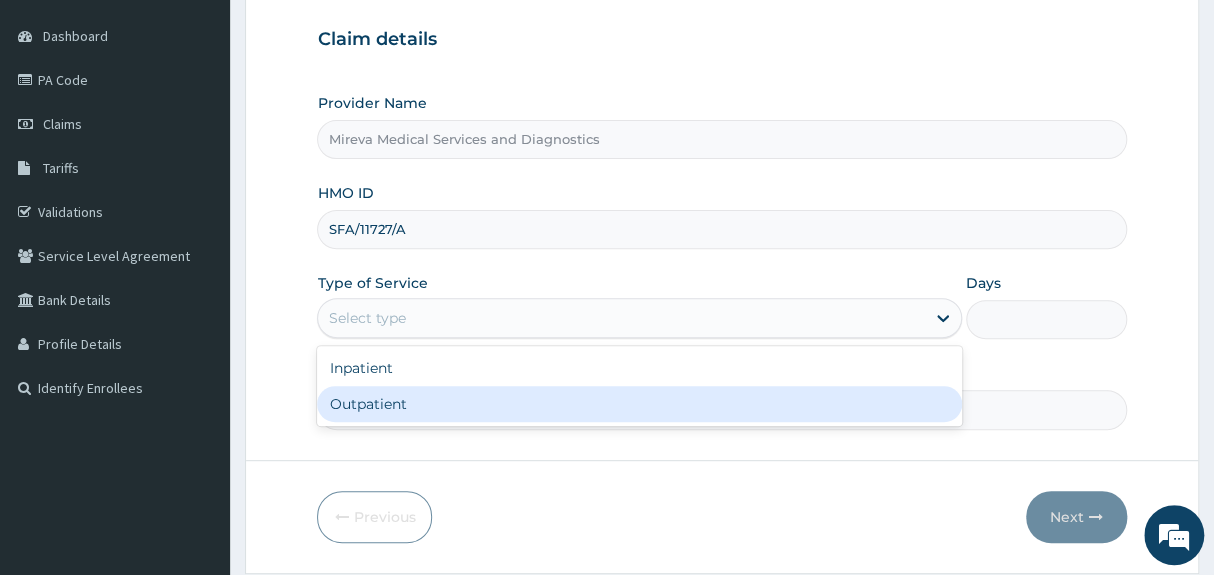 click on "Outpatient" at bounding box center (639, 404) 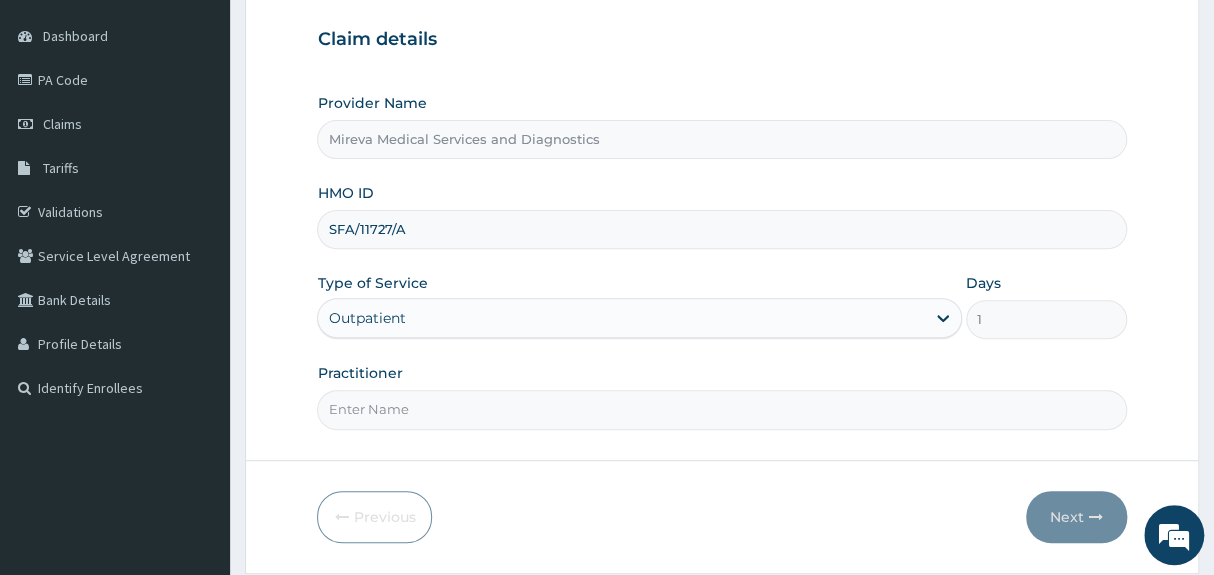 click on "Step  1  of 2 Claim details Provider Name Mireva Medical Services and Diagnostics HMO ID SFA/11727/A Type of Service option Outpatient, selected.   Select is focused ,type to refine list, press Down to open the menu,  Outpatient Days 1 Practitioner     Previous   Next" at bounding box center [722, 248] 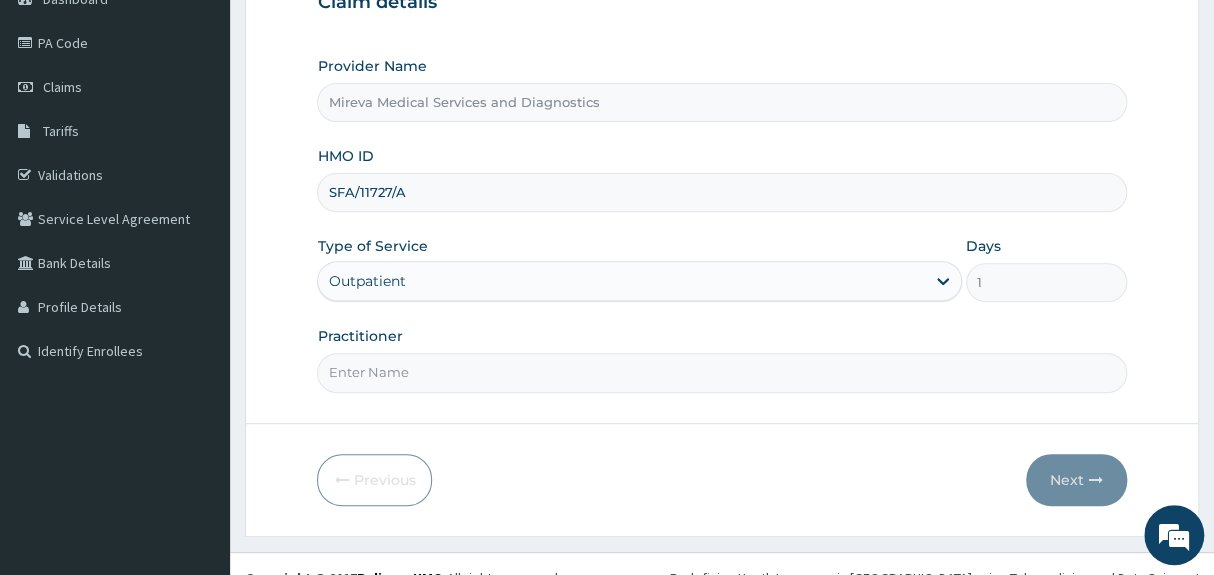 scroll, scrollTop: 244, scrollLeft: 0, axis: vertical 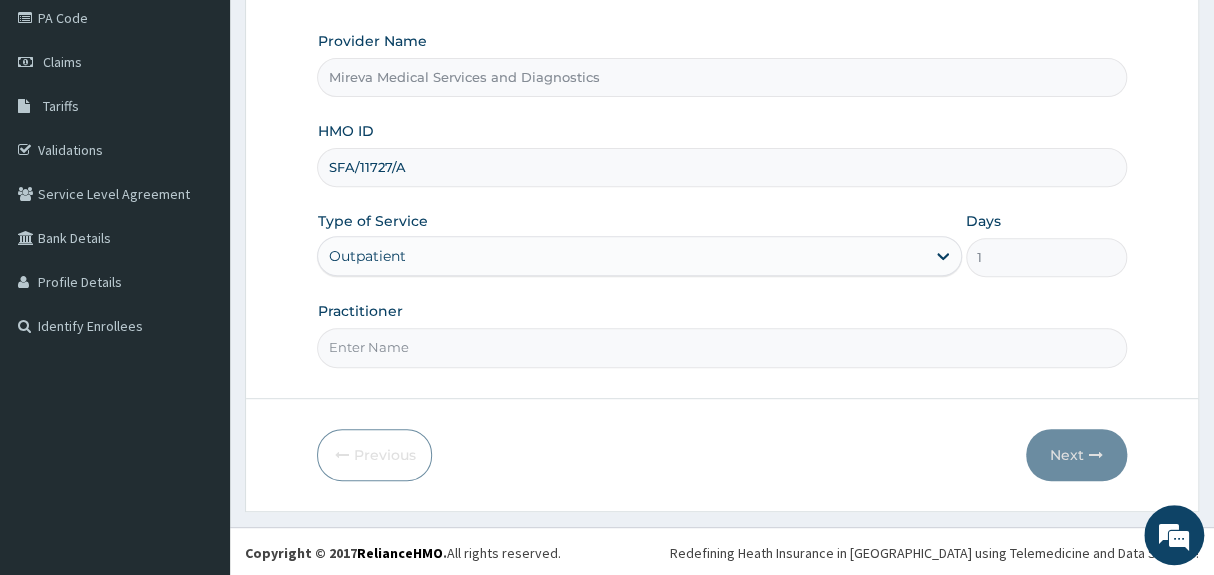 click on "Practitioner" at bounding box center [721, 347] 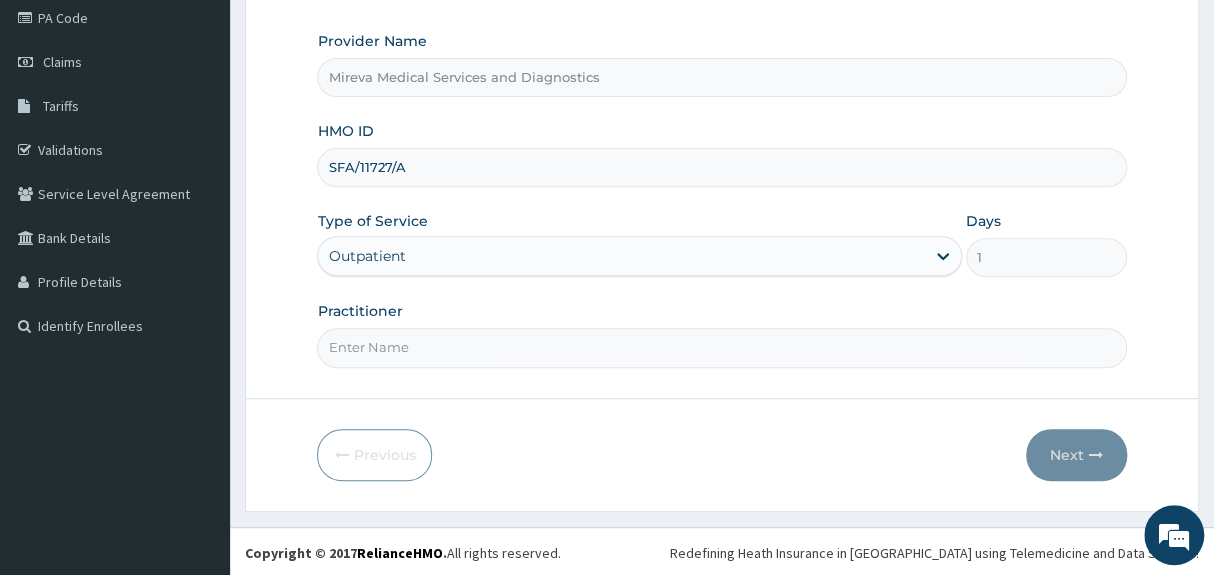 type on "DR [PERSON_NAME]" 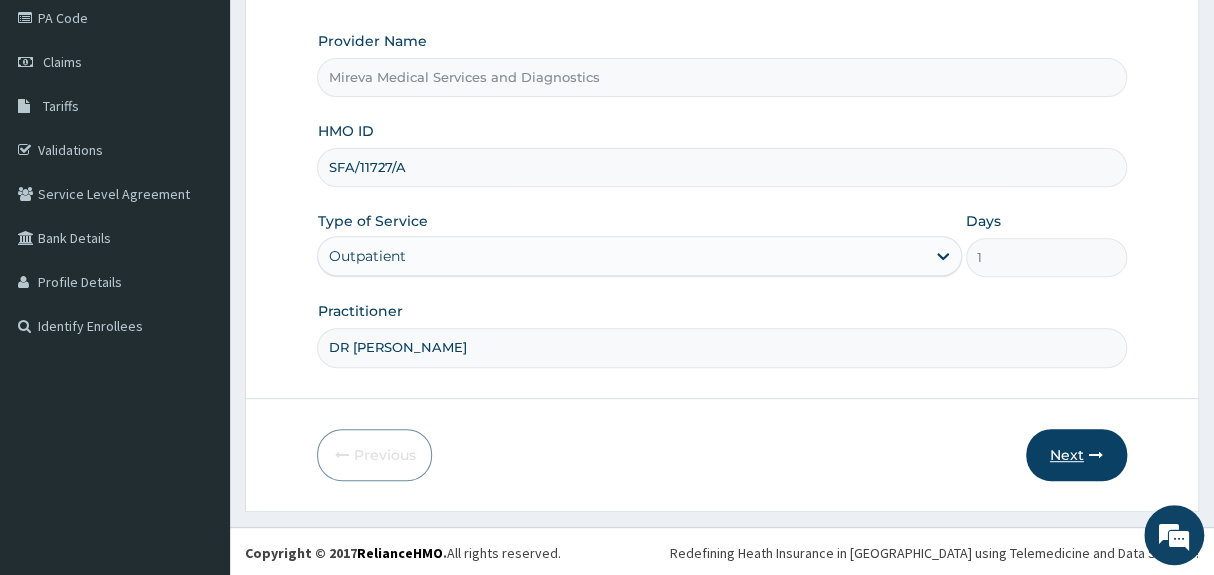 click on "Next" at bounding box center [1076, 455] 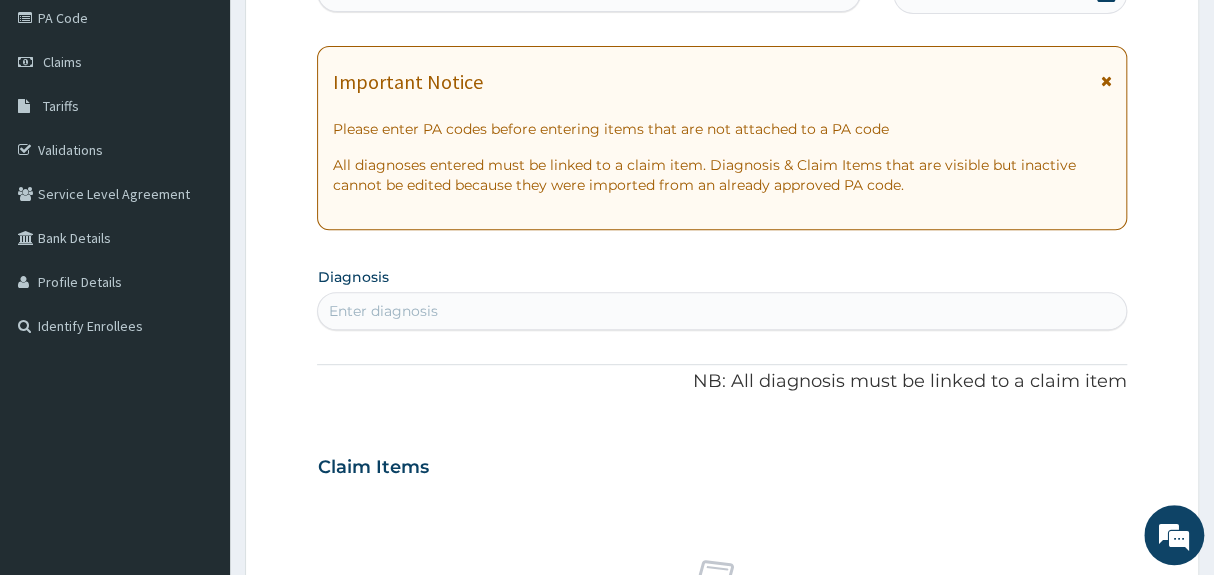scroll, scrollTop: 208, scrollLeft: 0, axis: vertical 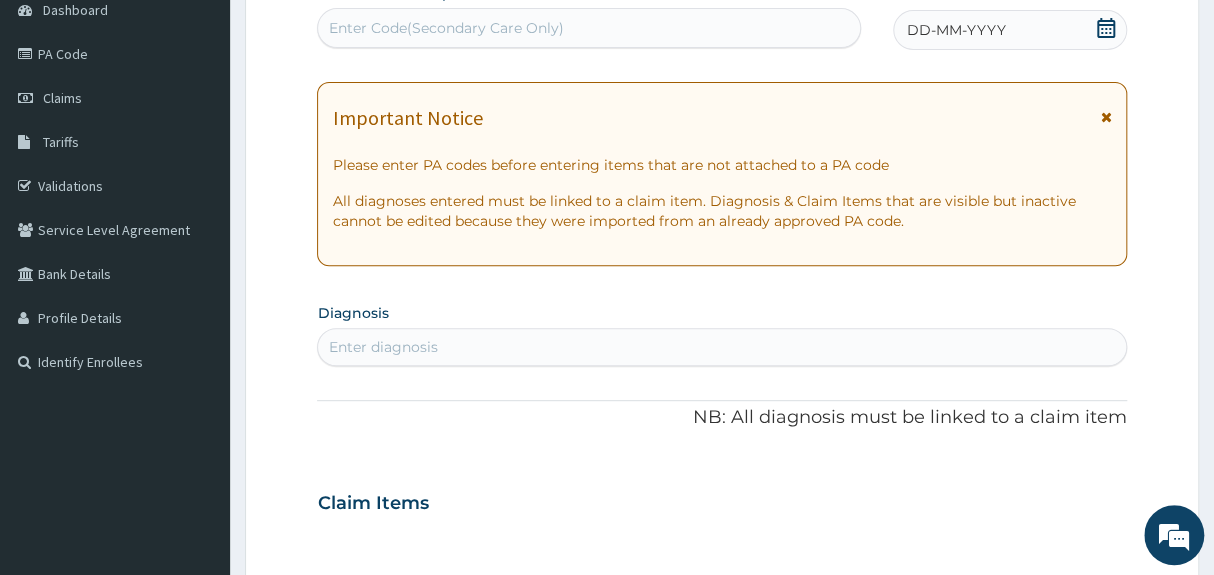 click 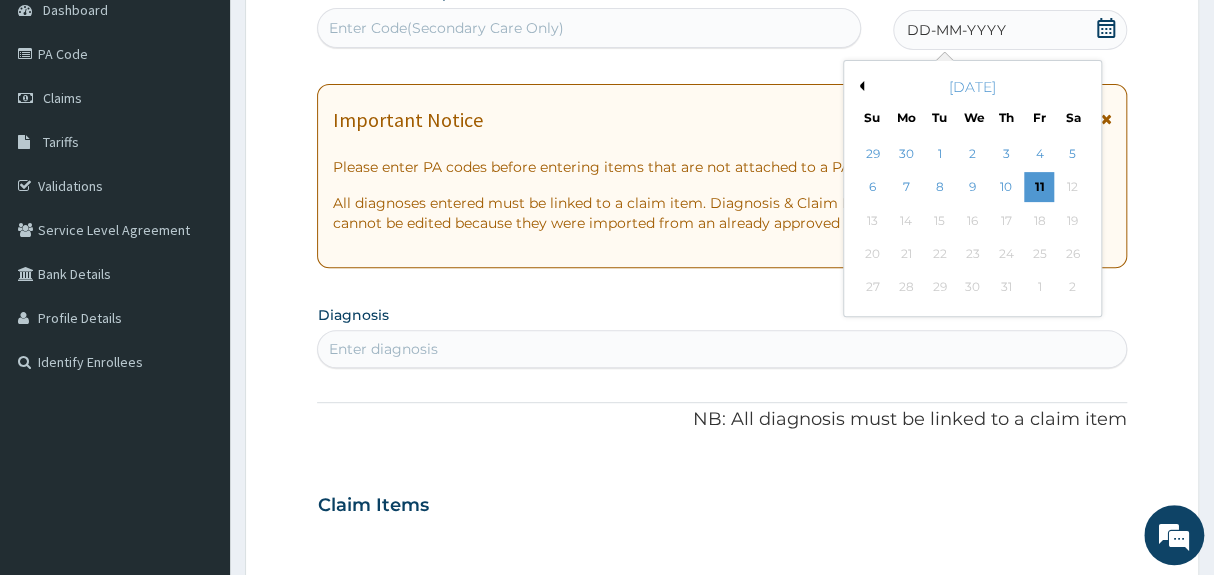 click on "Previous Month" at bounding box center [859, 86] 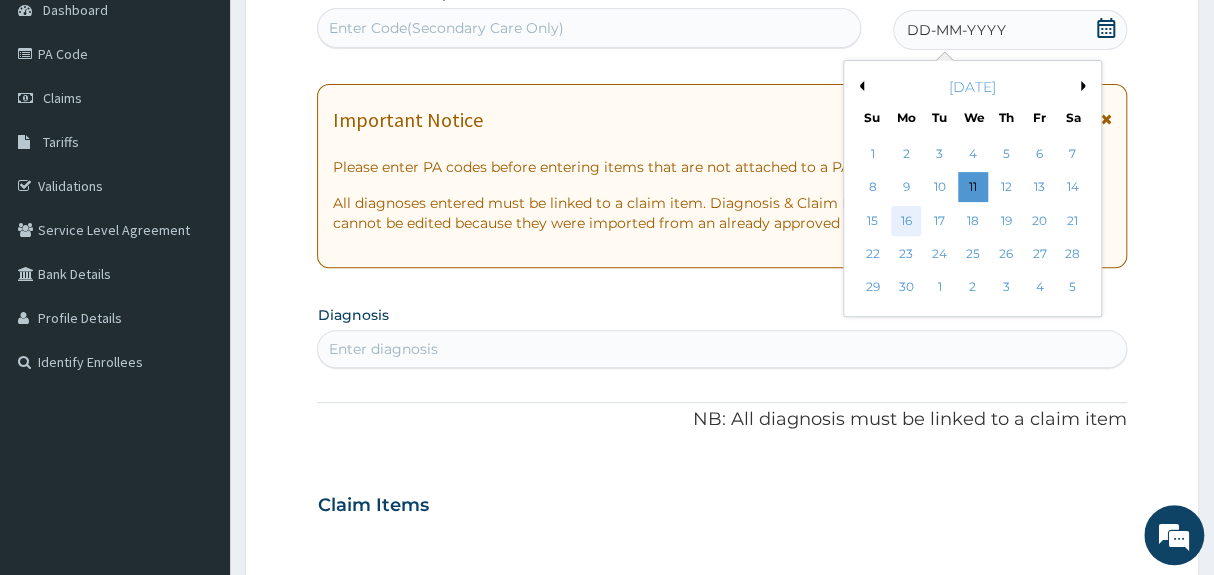 click on "16" at bounding box center [906, 221] 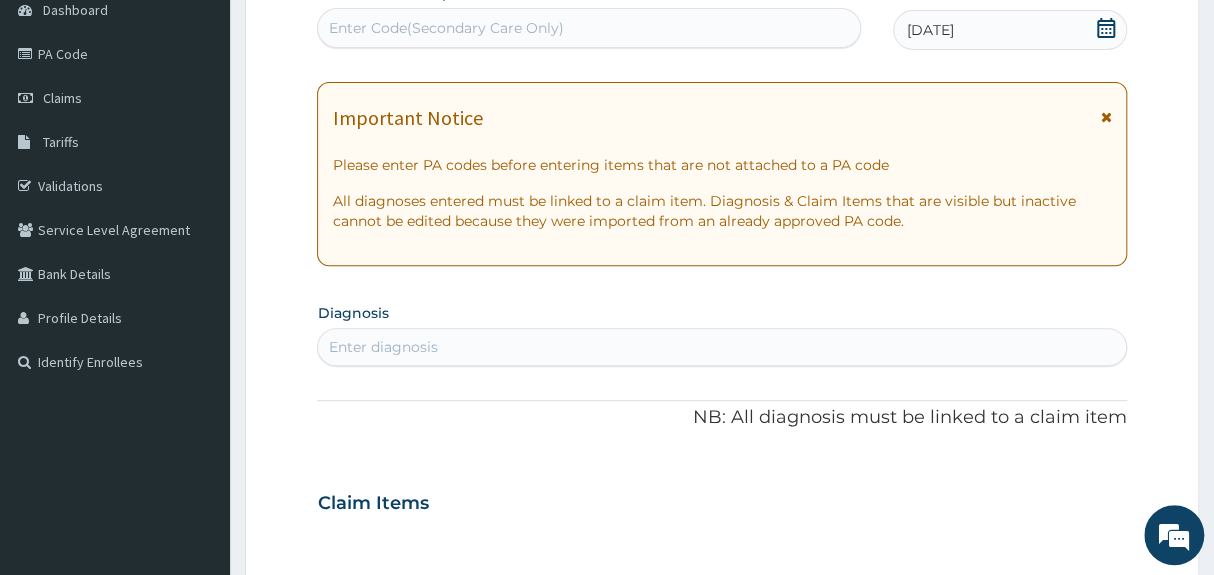 click on "PA Code / Prescription Code Enter Code(Secondary Care Only) Encounter Date [DATE] Important Notice Please enter PA codes before entering items that are not attached to a PA code   All diagnoses entered must be linked to a claim item. Diagnosis & Claim Items that are visible but inactive cannot be edited because they were imported from an already approved PA code. Diagnosis Enter diagnosis NB: All diagnosis must be linked to a claim item Claim Items No claim item Types Select Type Item Select Item Pair Diagnosis Select Diagnosis Unit Price 0 Add Comment" at bounding box center [721, 500] 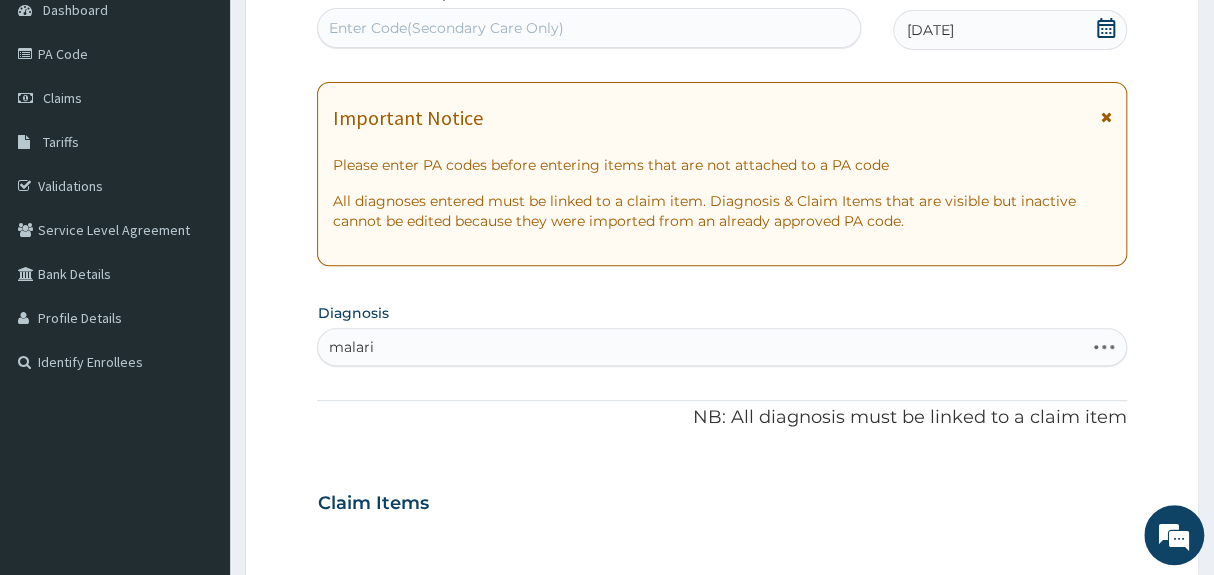 type on "[MEDICAL_DATA]" 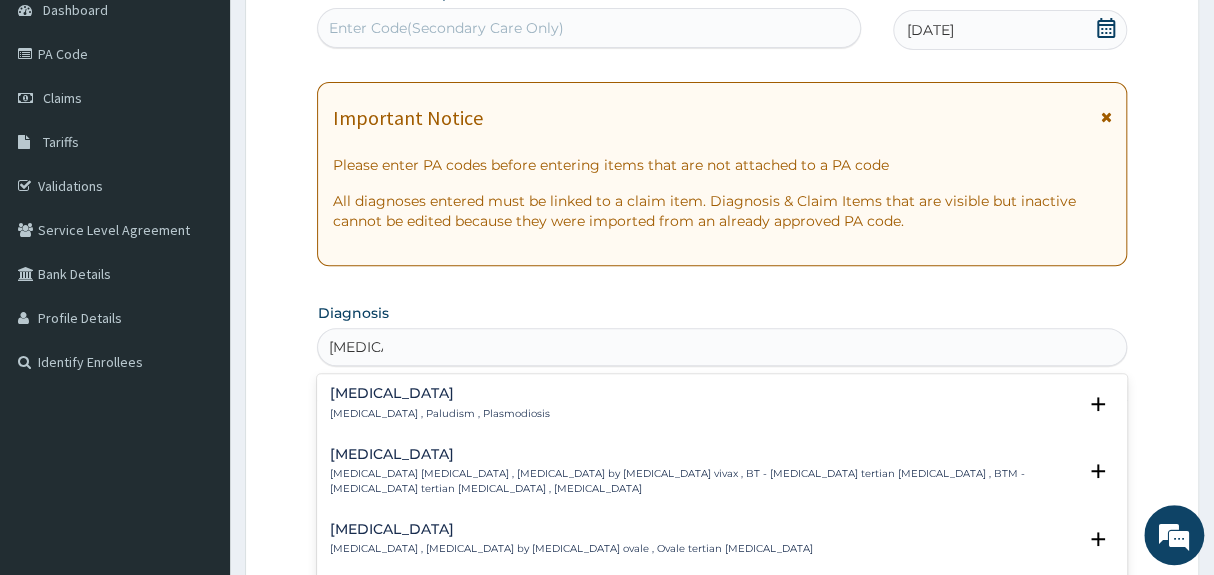 click on "[MEDICAL_DATA] [MEDICAL_DATA] , Paludism , Plasmodiosis" at bounding box center [439, 403] 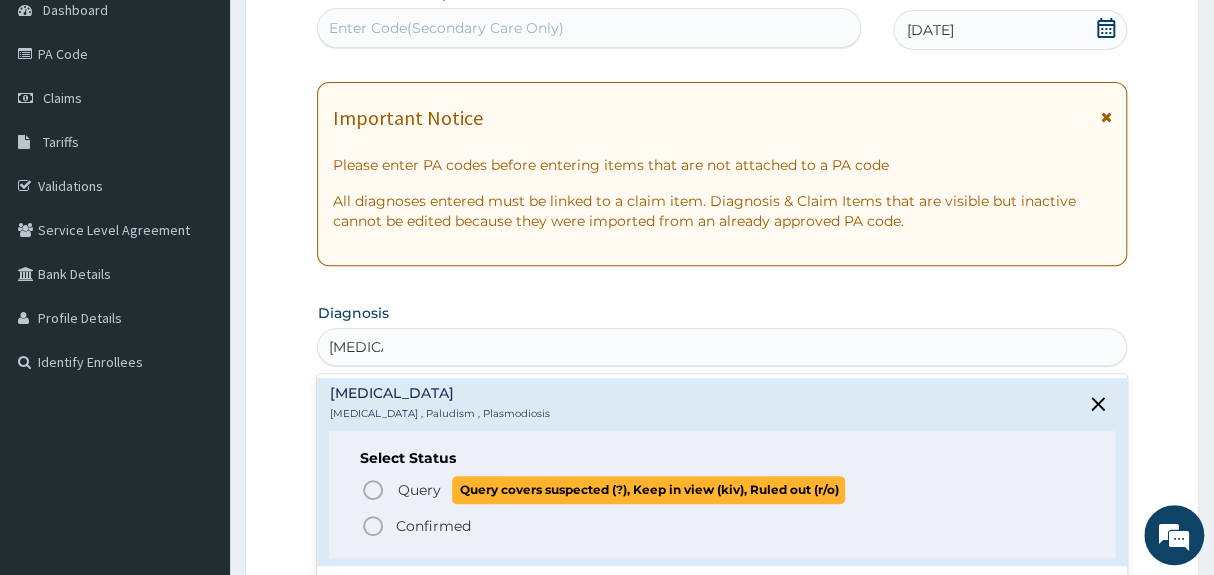click on "Query Query covers suspected (?), Keep in view (kiv), Ruled out (r/o)" at bounding box center [722, 489] 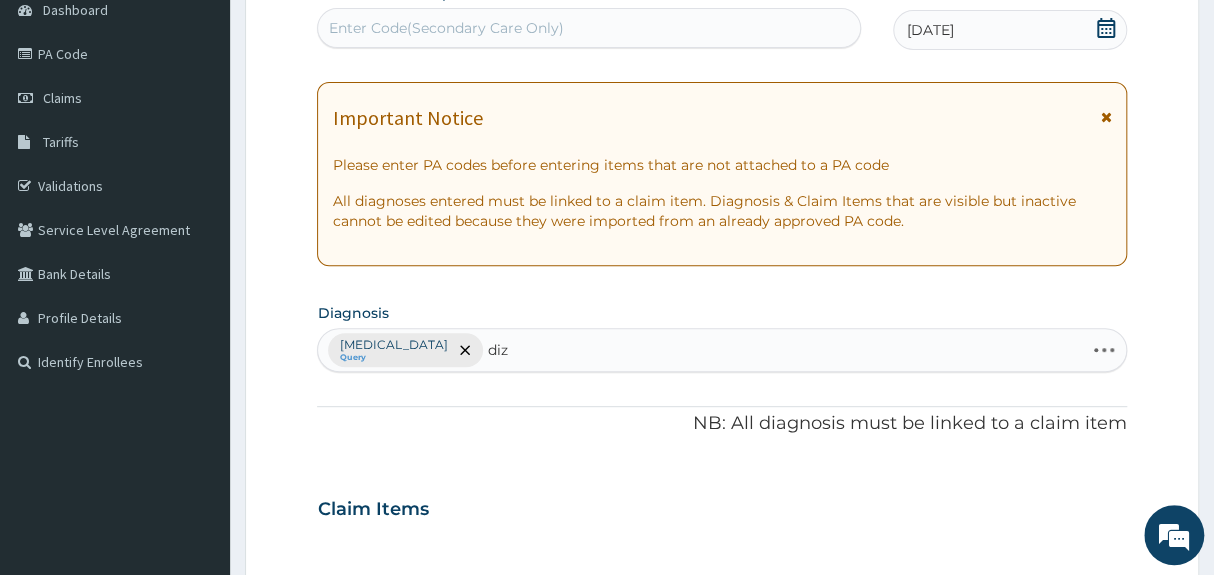type on "dizz" 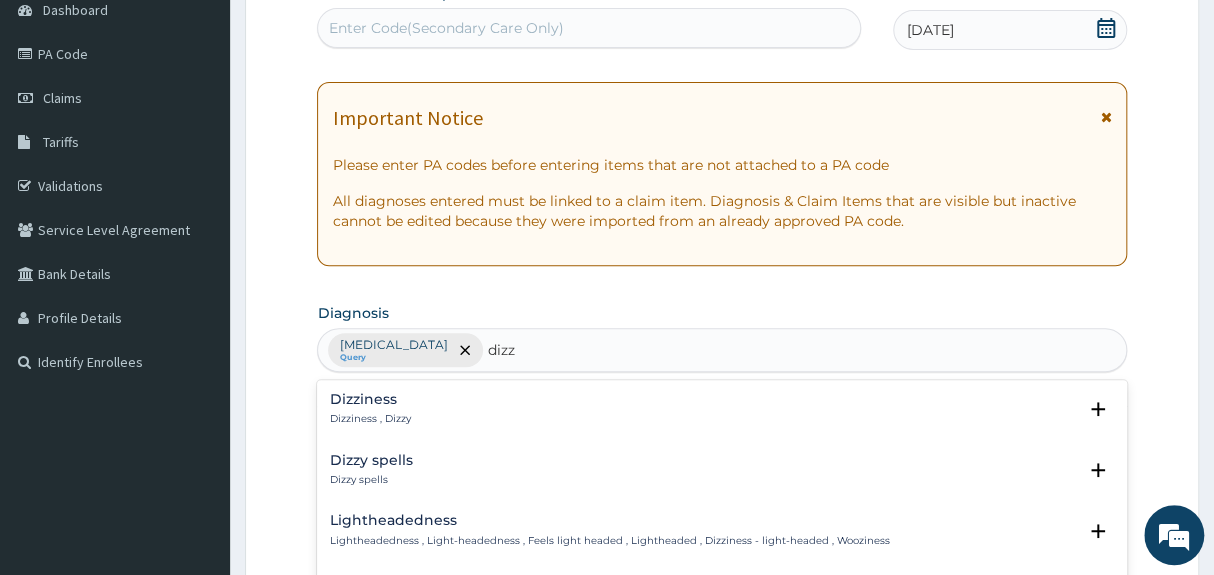 click on "Dizziness Dizziness , Dizzy" at bounding box center (721, 409) 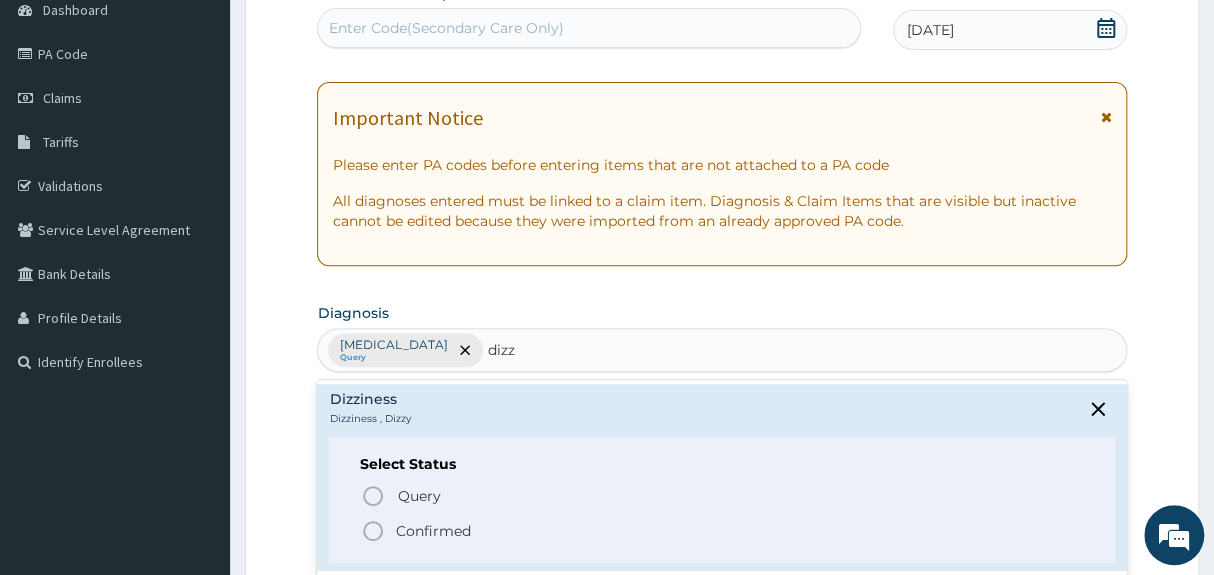 click 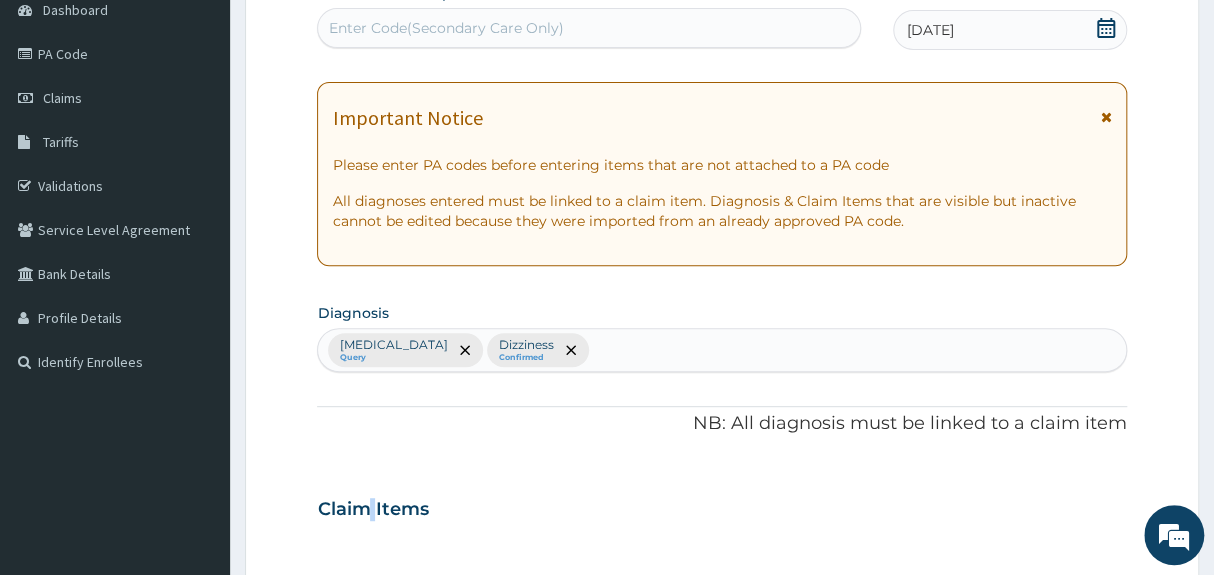 click on "Claim Items" at bounding box center (721, 505) 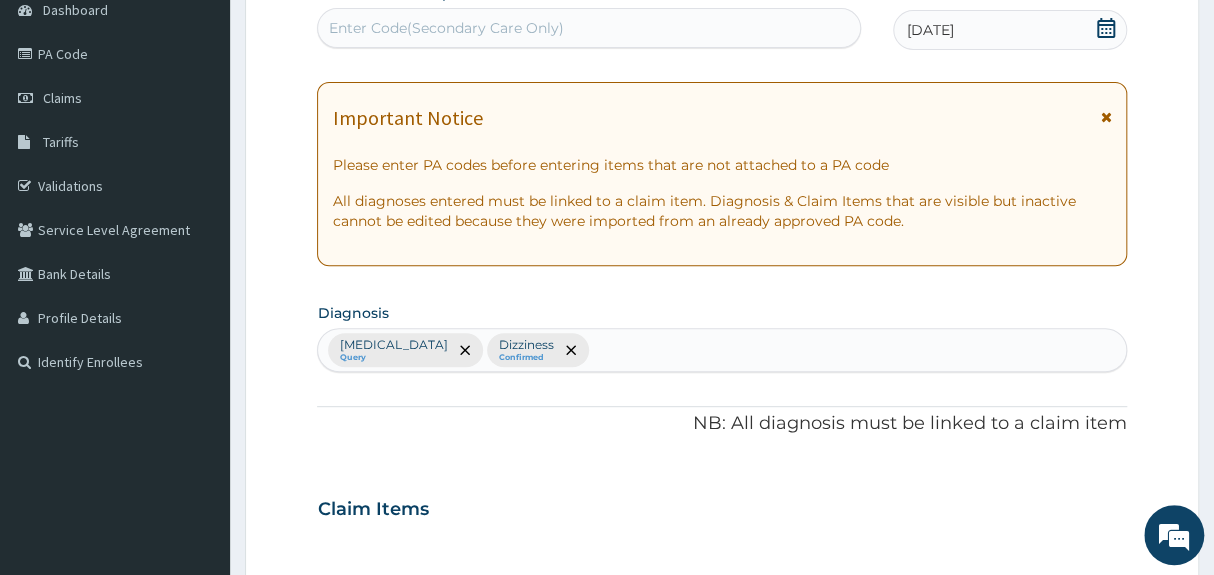 click on "Malaria Query Dizziness Confirmed" at bounding box center (721, 350) 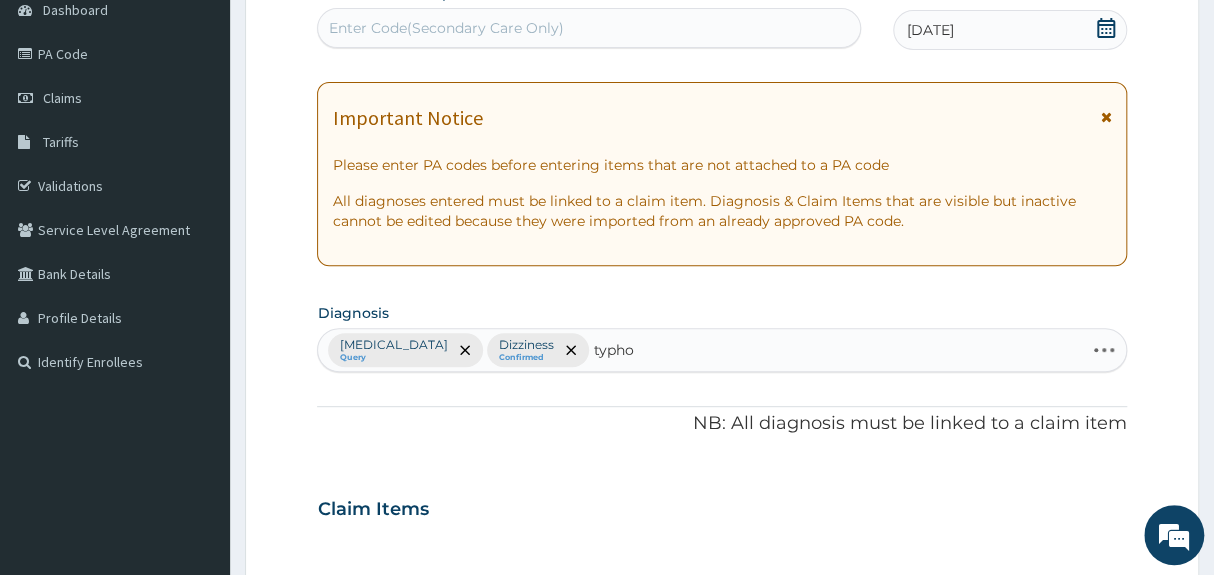 type on "typhoi" 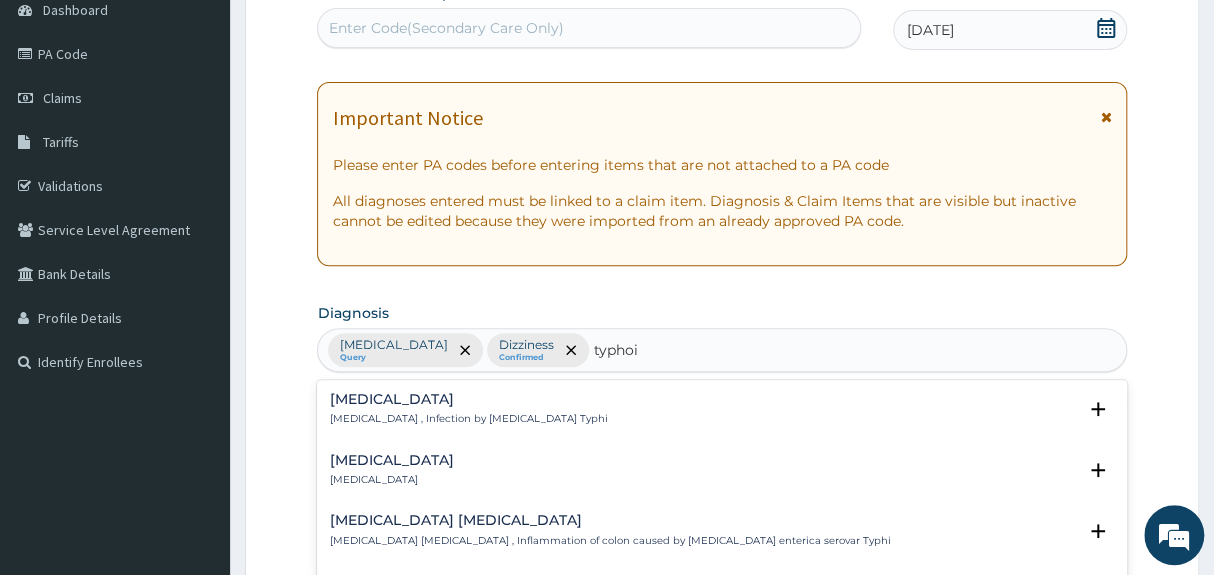 click on "Typhoid fever Typhoid fever , Infection by Salmonella Typhi" at bounding box center [468, 409] 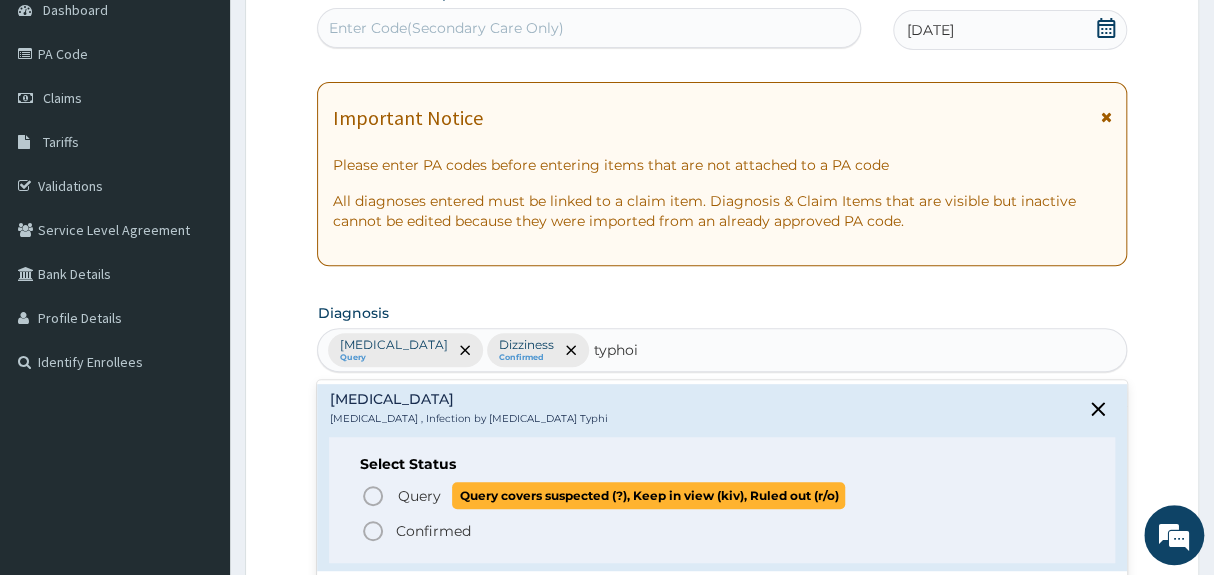 click 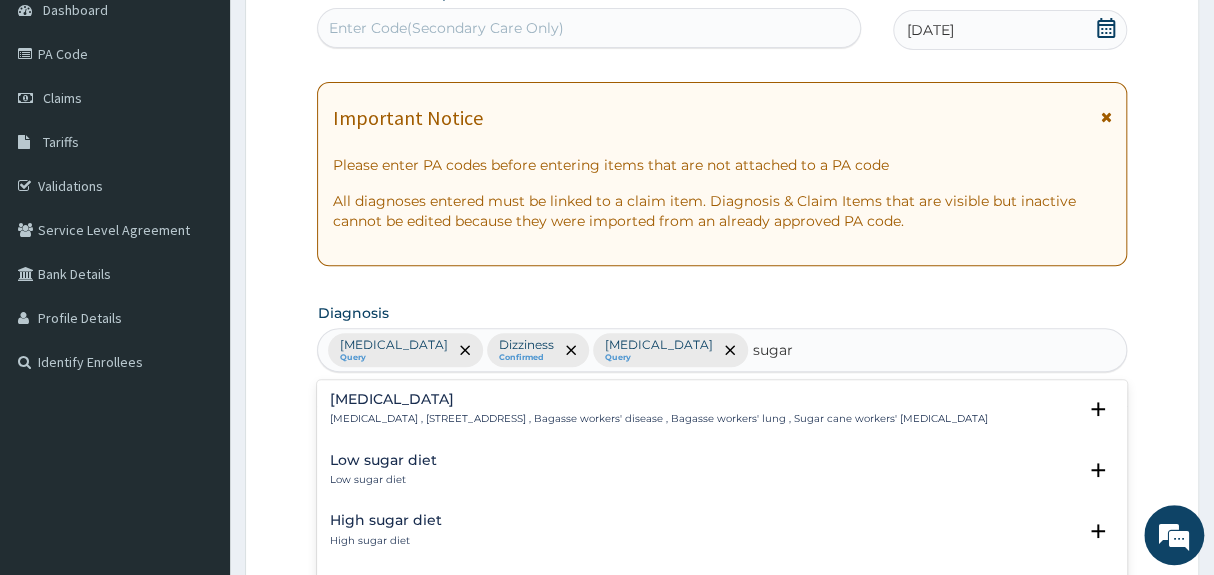 scroll, scrollTop: 261, scrollLeft: 0, axis: vertical 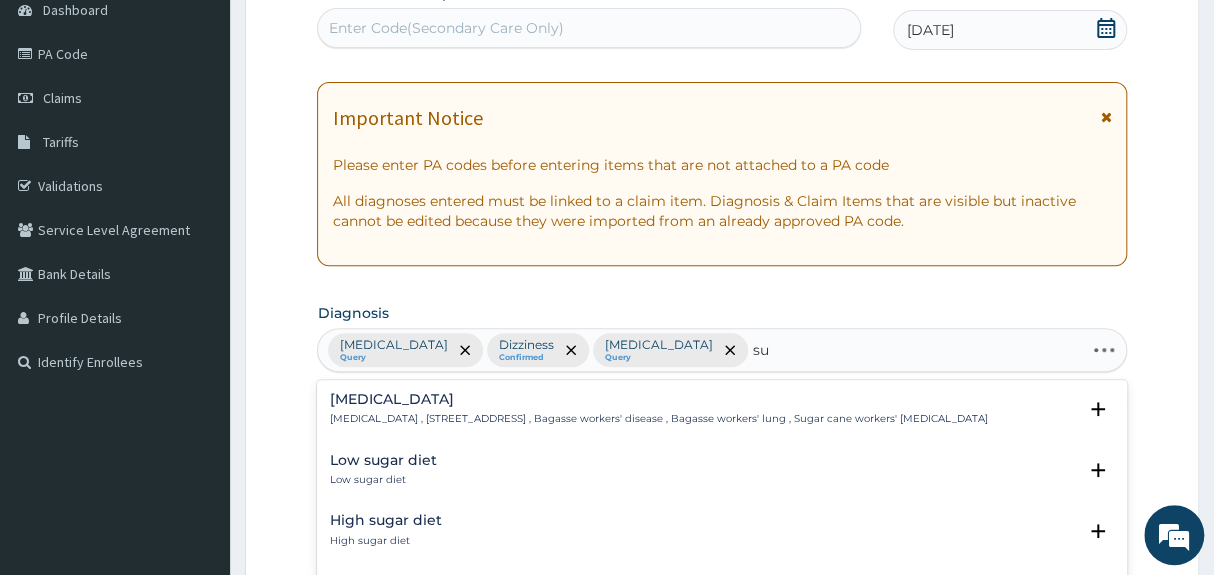 type on "s" 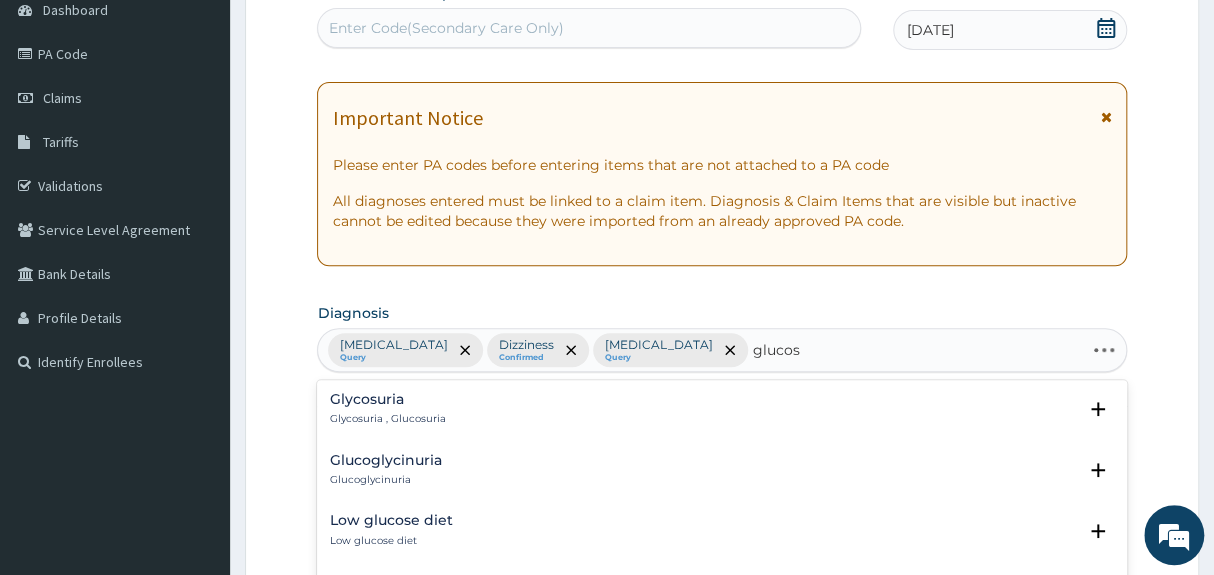 type on "glucose" 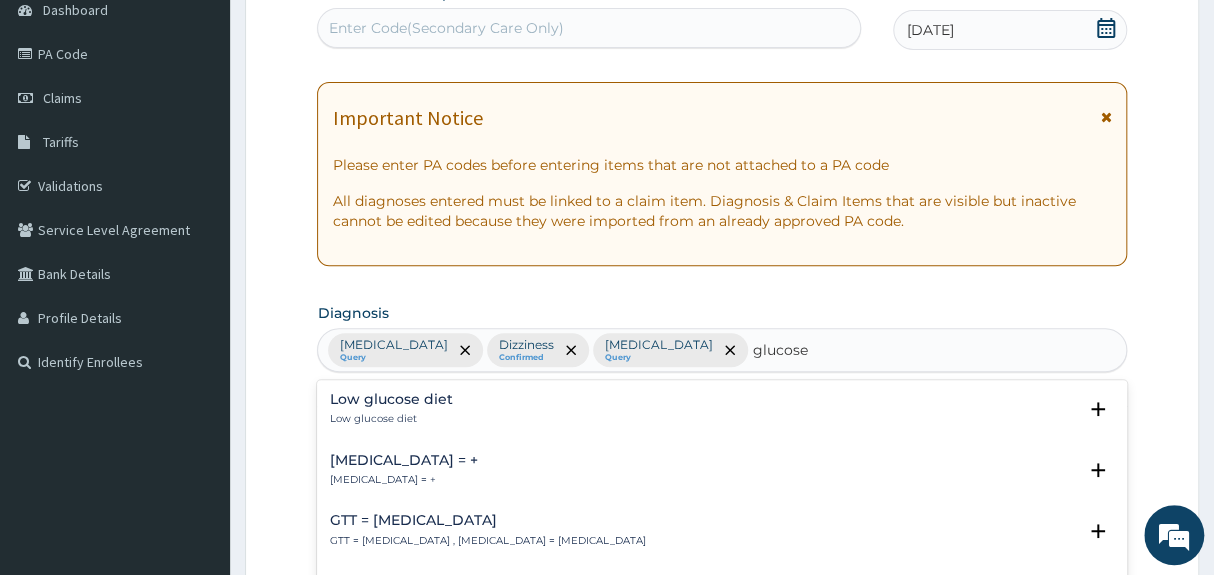 drag, startPoint x: 513, startPoint y: 494, endPoint x: 645, endPoint y: 491, distance: 132.03409 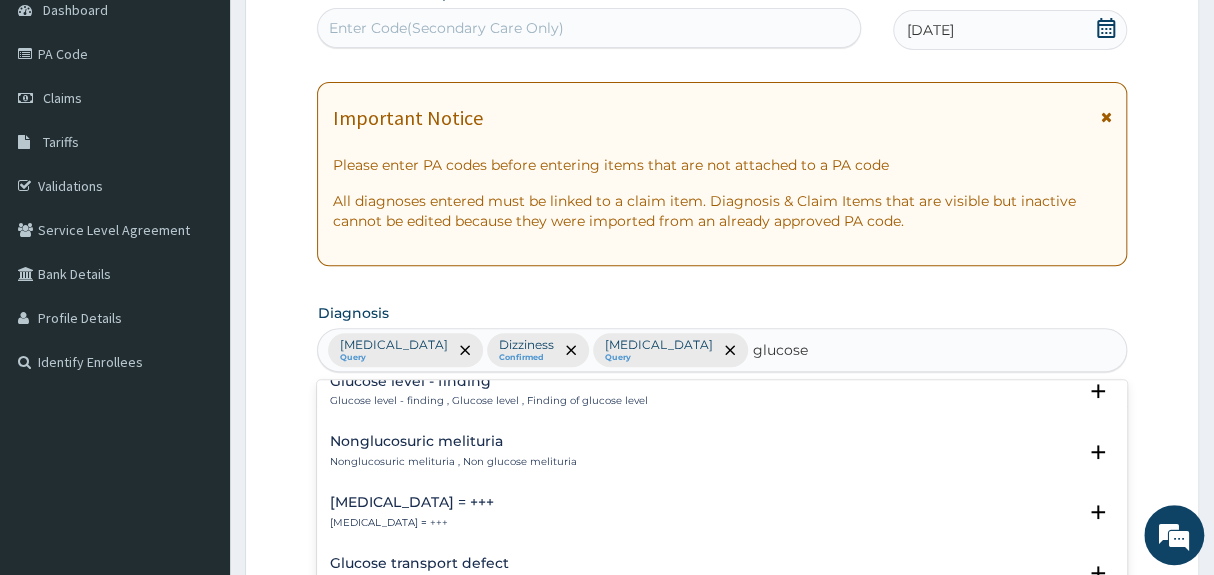 scroll, scrollTop: 523, scrollLeft: 0, axis: vertical 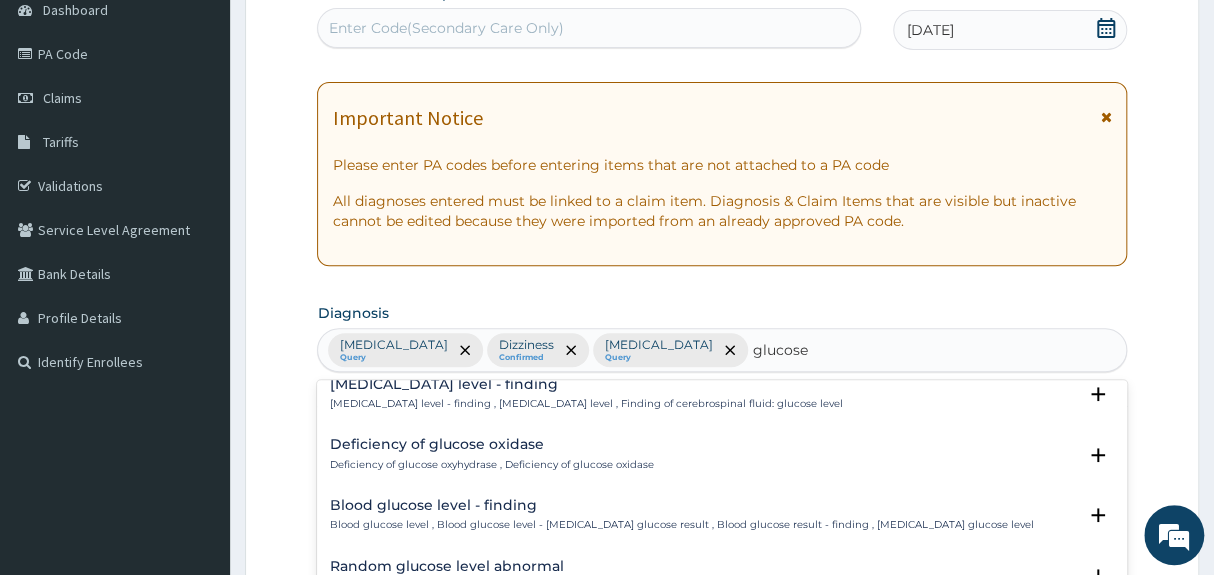 click on "Blood glucose level - finding" at bounding box center (681, 505) 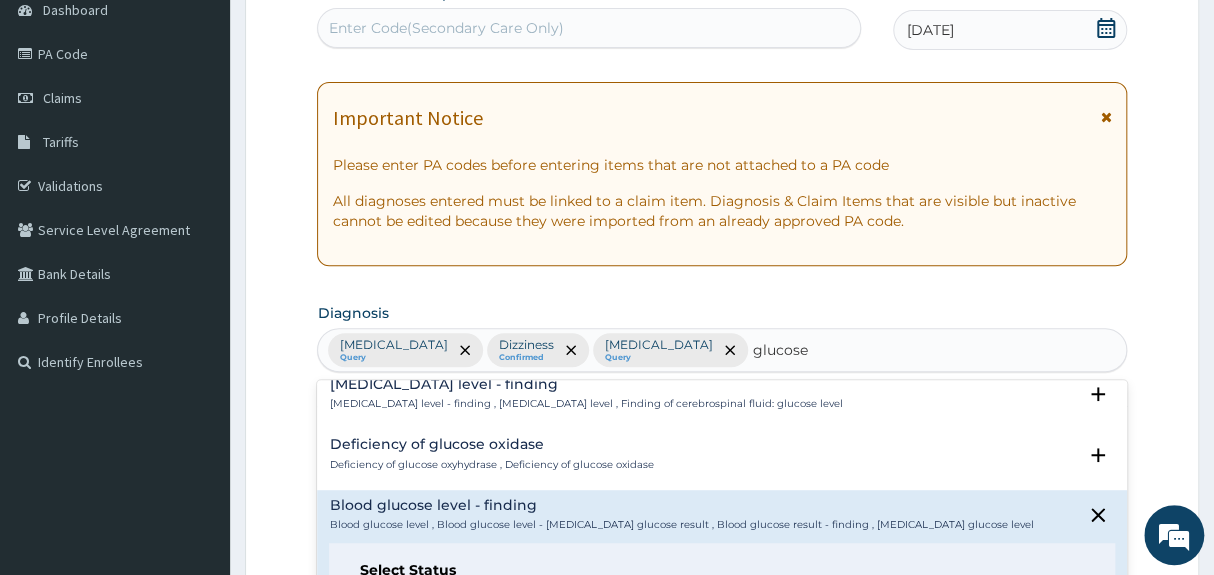 scroll, scrollTop: 1309, scrollLeft: 0, axis: vertical 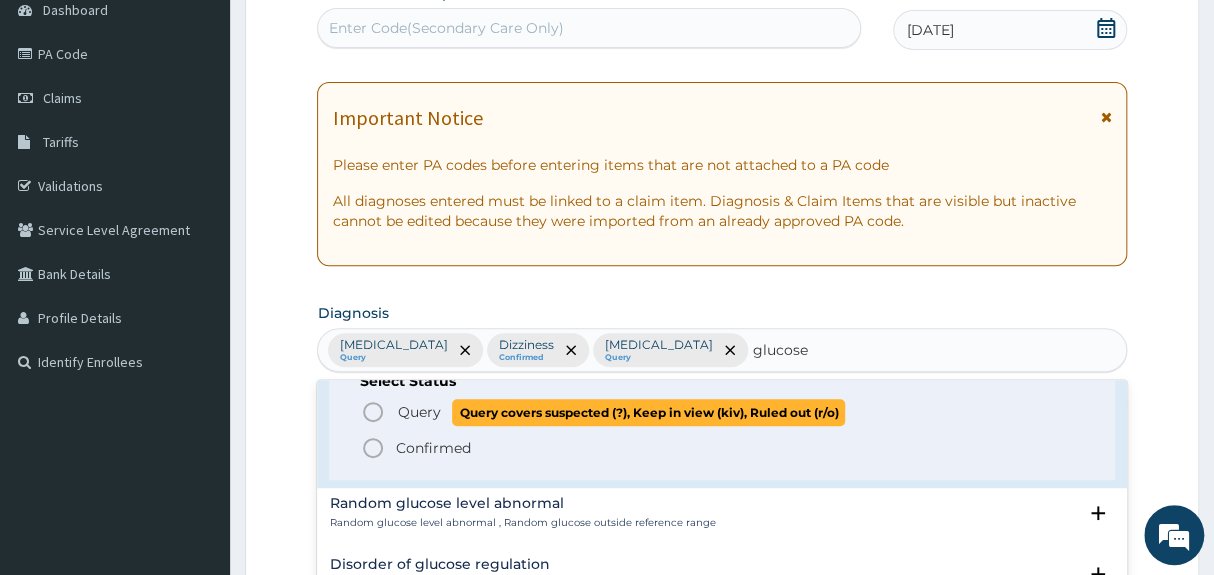 click 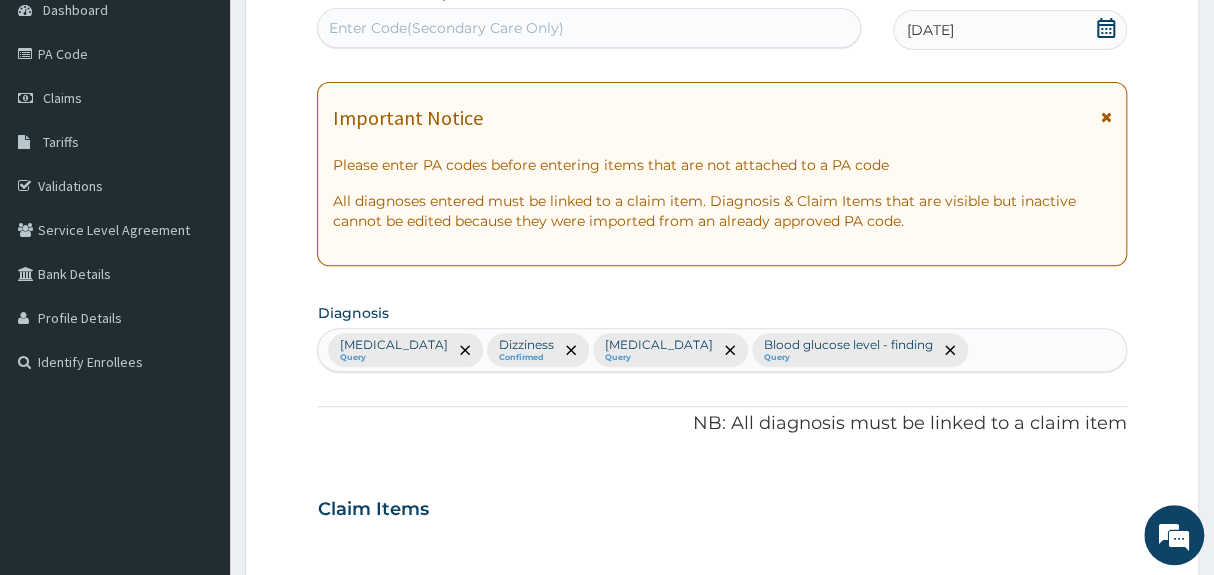 click on "PA Code / Prescription Code Enter Code(Secondary Care Only) Encounter Date 16-06-2025 Important Notice Please enter PA codes before entering items that are not attached to a PA code   All diagnoses entered must be linked to a claim item. Diagnosis & Claim Items that are visible but inactive cannot be edited because they were imported from an already approved PA code. Diagnosis Malaria Query Dizziness Confirmed Typhoid fever Query Blood glucose level - finding Query NB: All diagnosis must be linked to a claim item Claim Items No claim item Types Select Type Item Select Item Pair Diagnosis Select Diagnosis Unit Price 0 Add Comment" at bounding box center [721, 503] 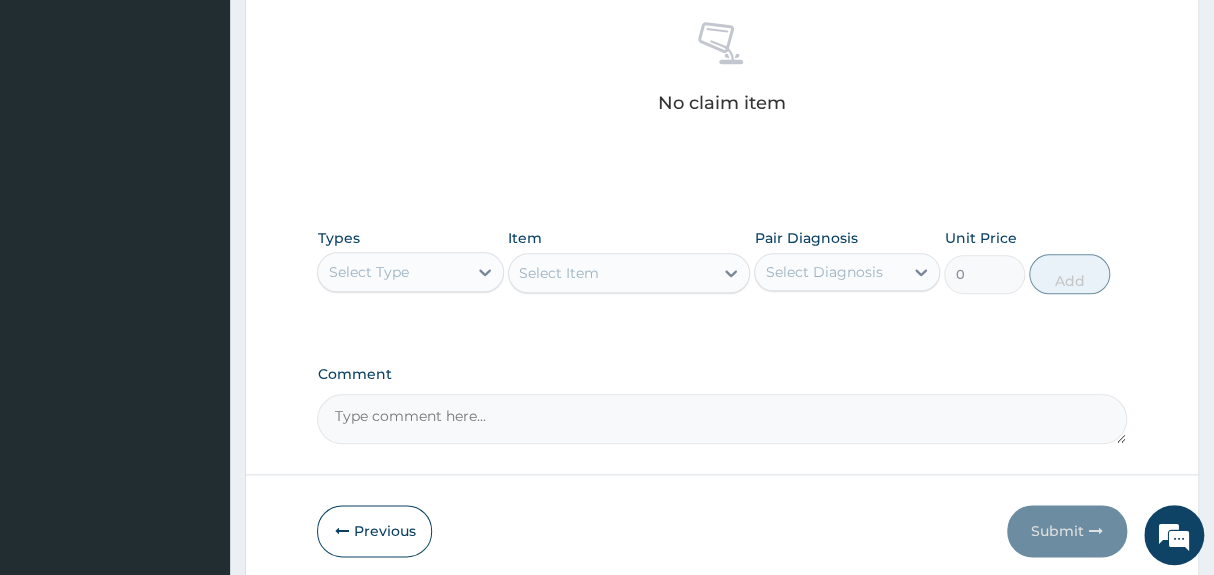 scroll, scrollTop: 826, scrollLeft: 0, axis: vertical 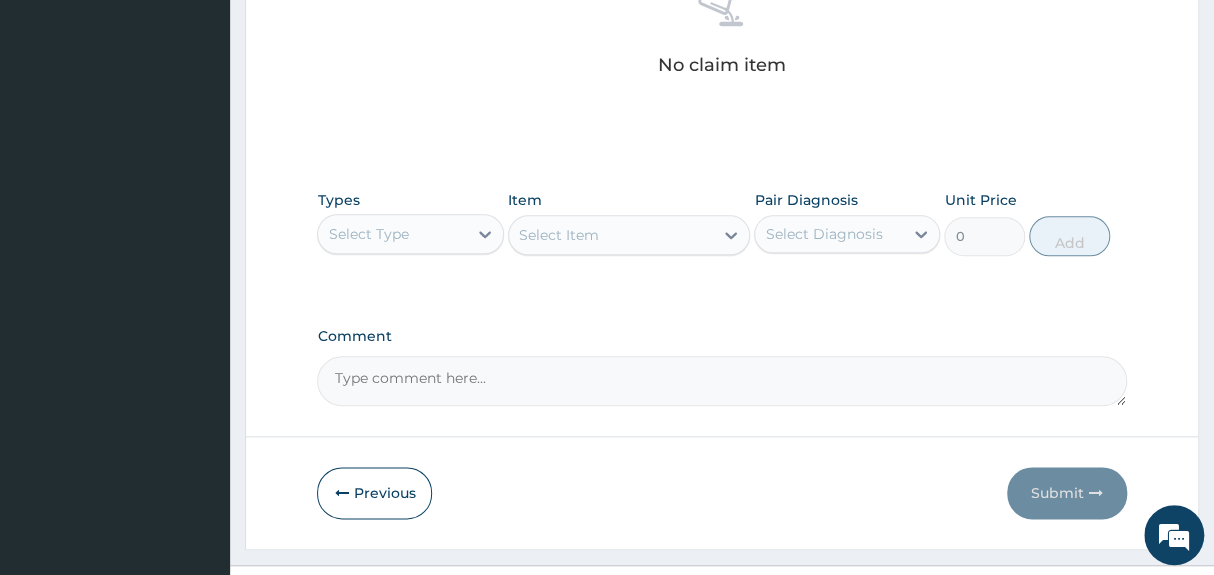 click on "Select Type" at bounding box center [368, 234] 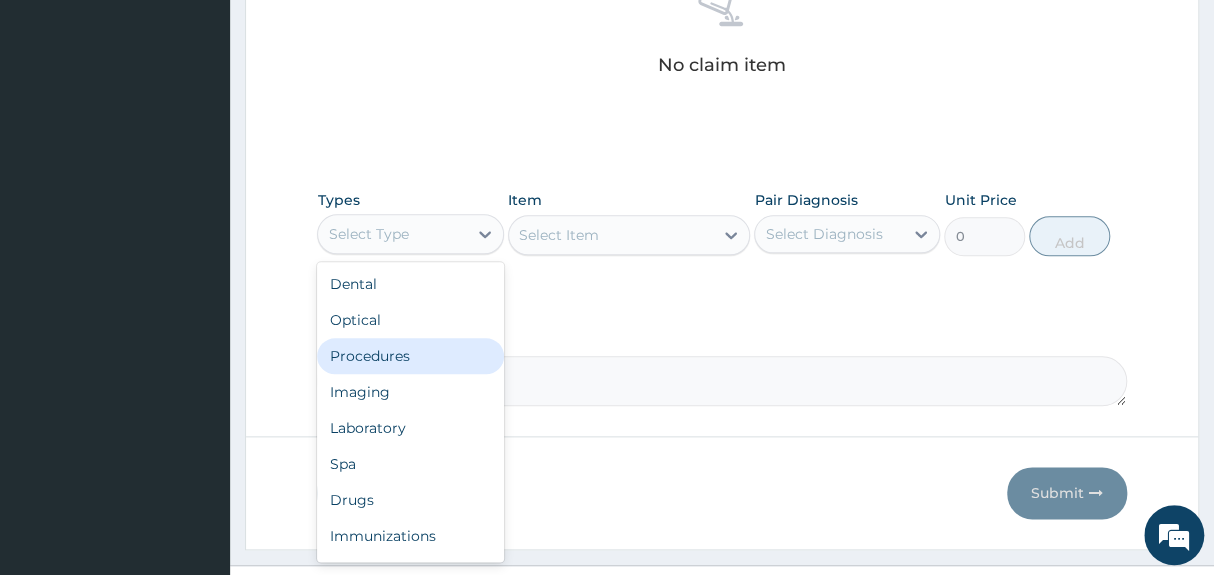 click on "Procedures" at bounding box center [410, 356] 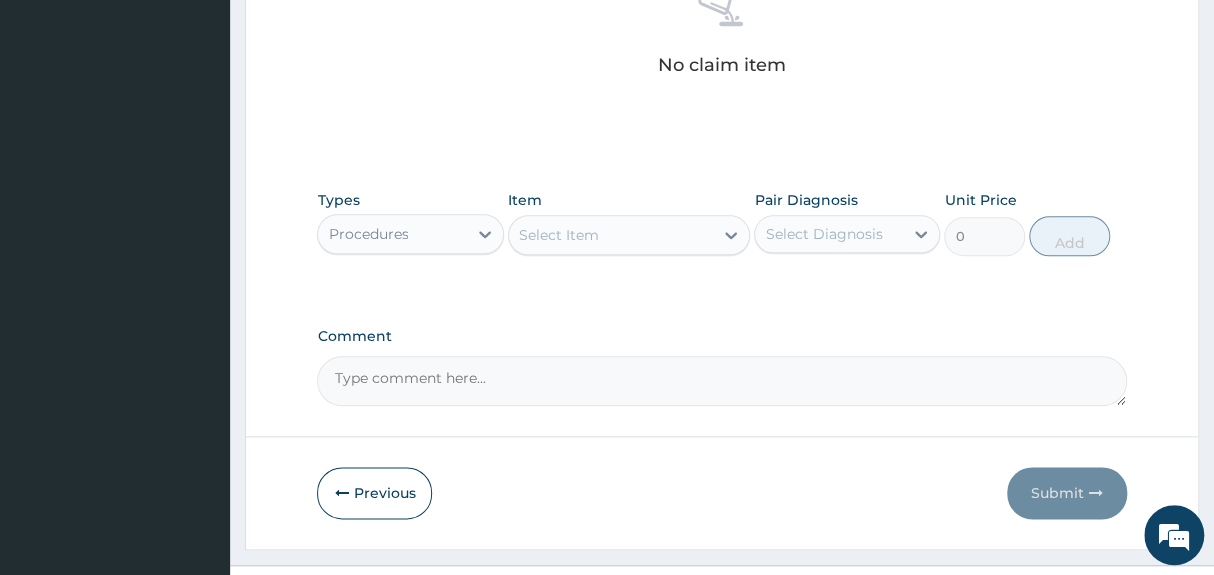 click on "Select Item" at bounding box center [611, 235] 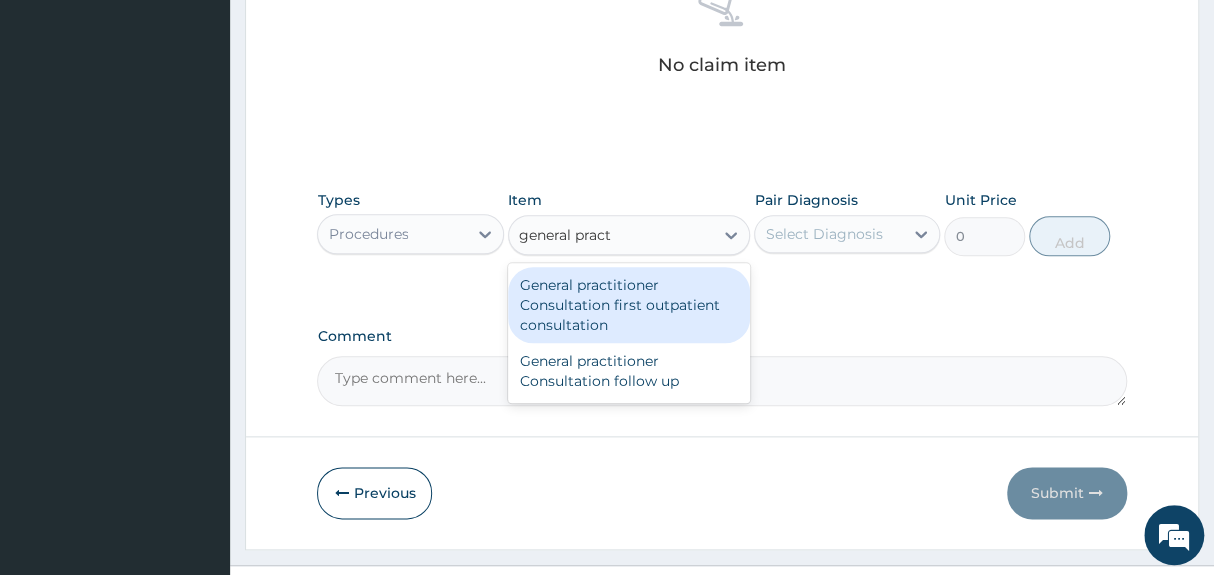 type on "general practi" 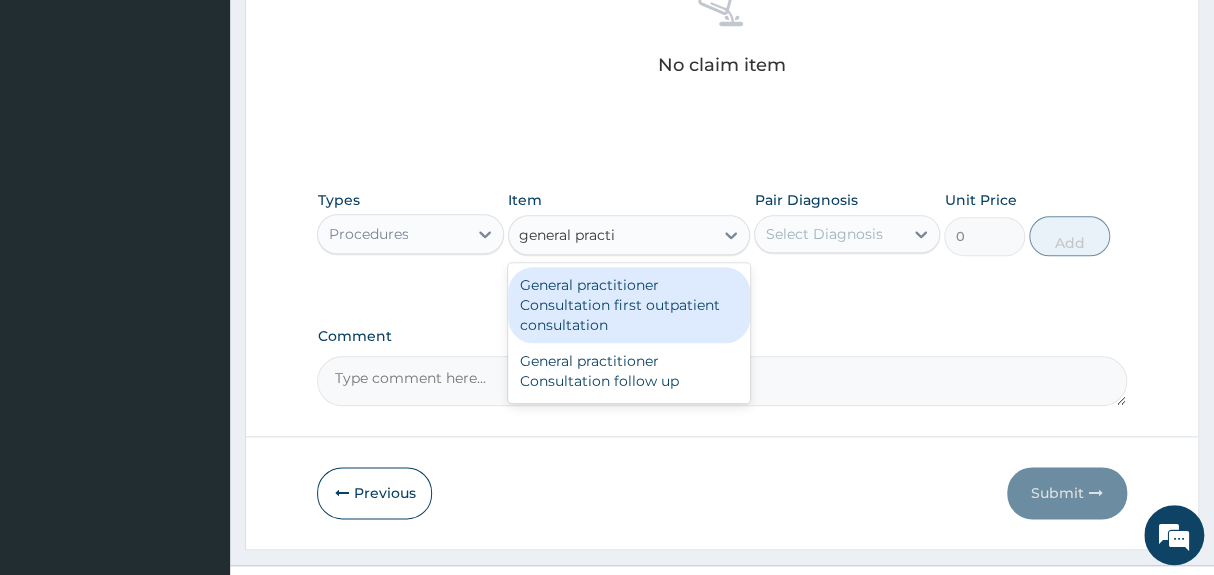 click on "General practitioner Consultation first outpatient consultation" at bounding box center (629, 305) 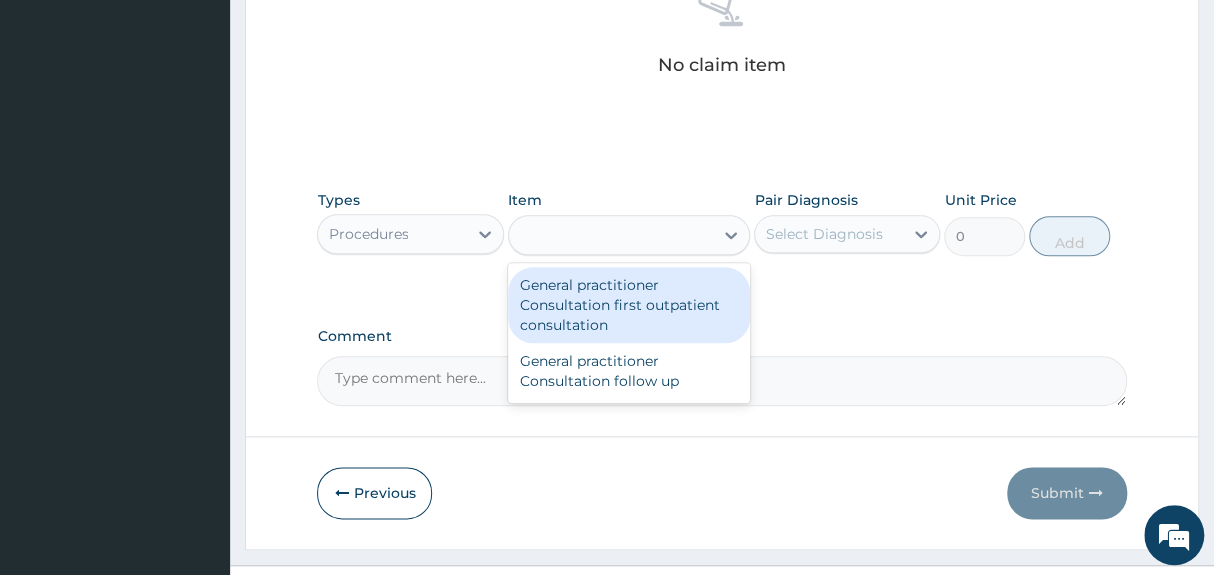 type on "3547.5" 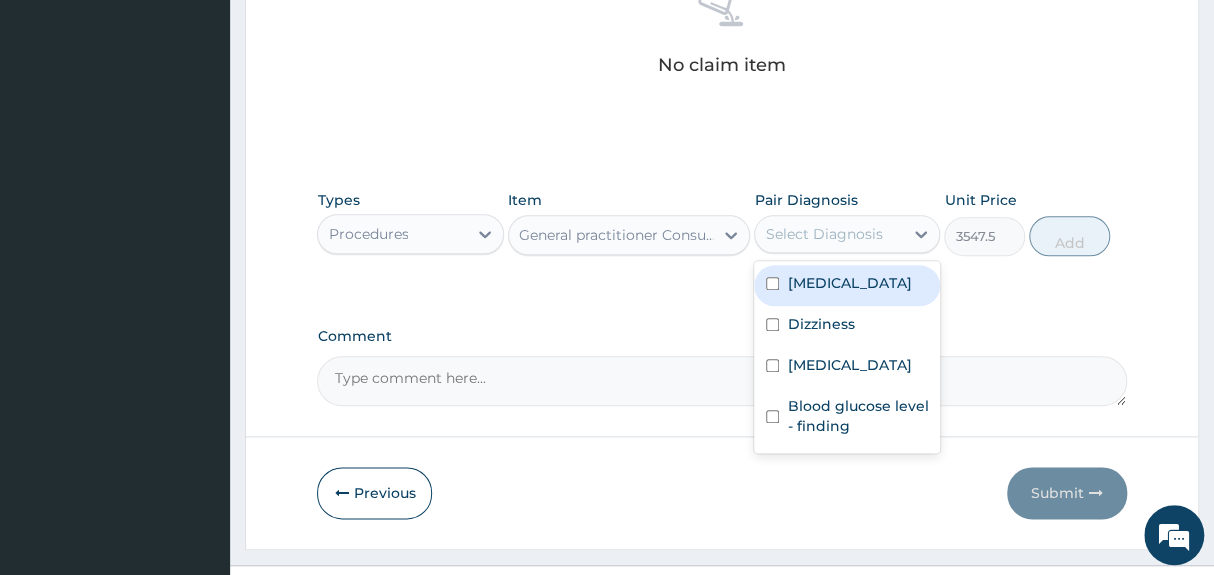 click on "Select Diagnosis" at bounding box center [823, 234] 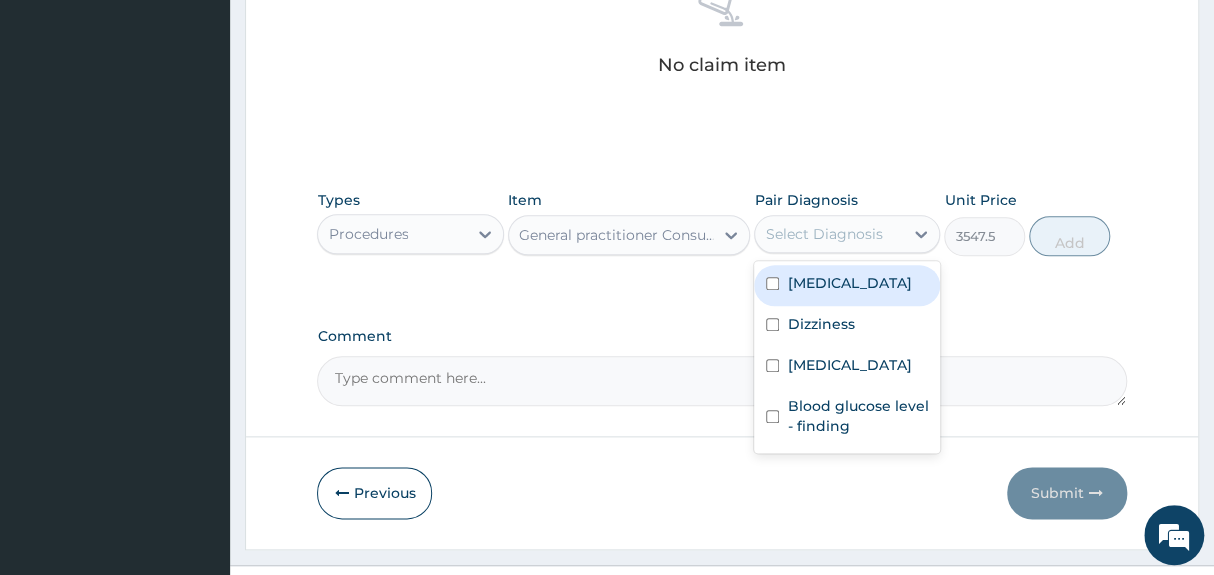 click on "Malaria" at bounding box center (849, 283) 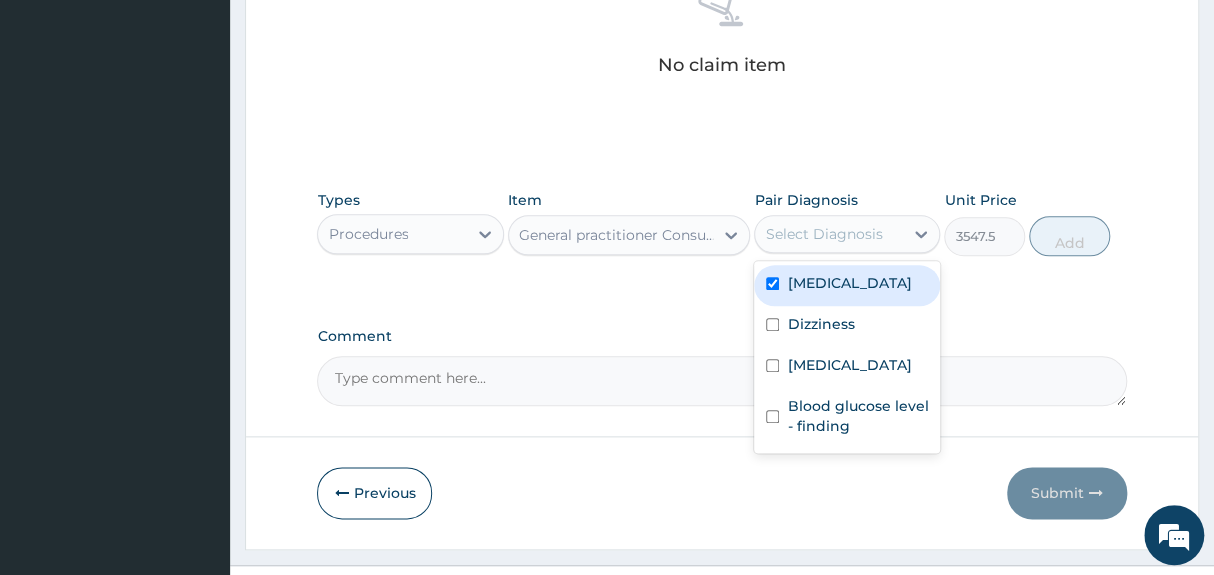checkbox on "true" 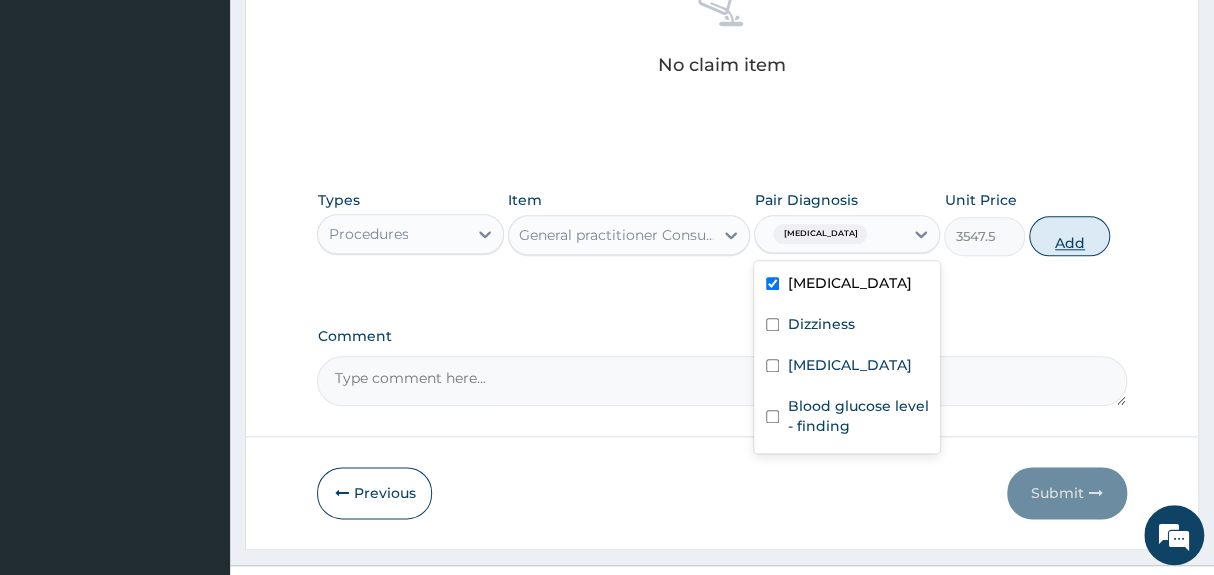 click on "Add" at bounding box center [1069, 236] 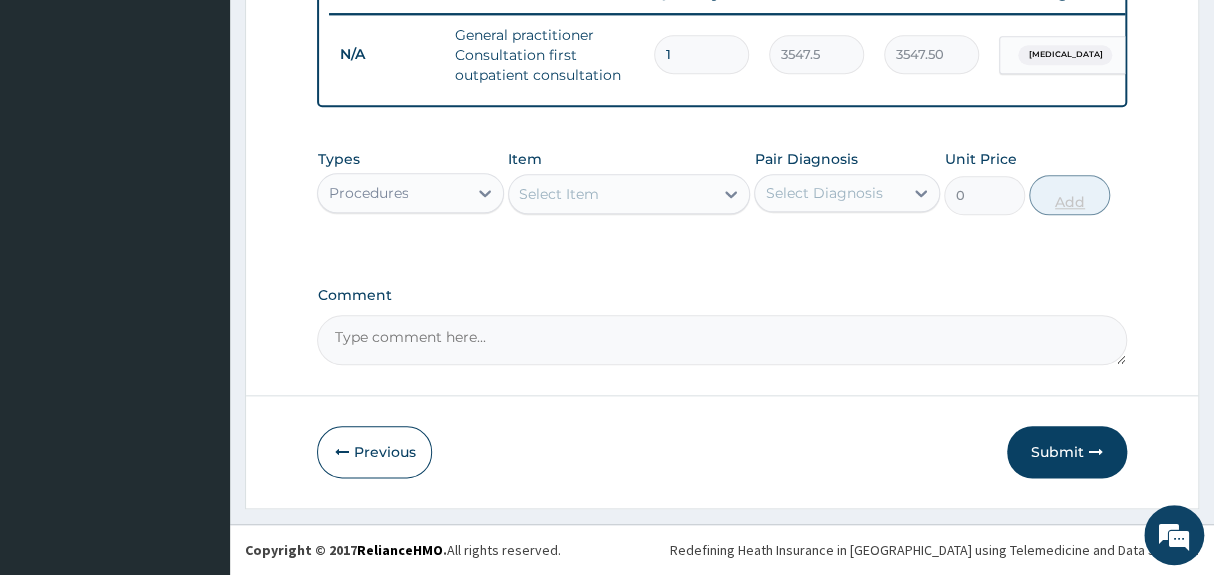 scroll, scrollTop: 794, scrollLeft: 0, axis: vertical 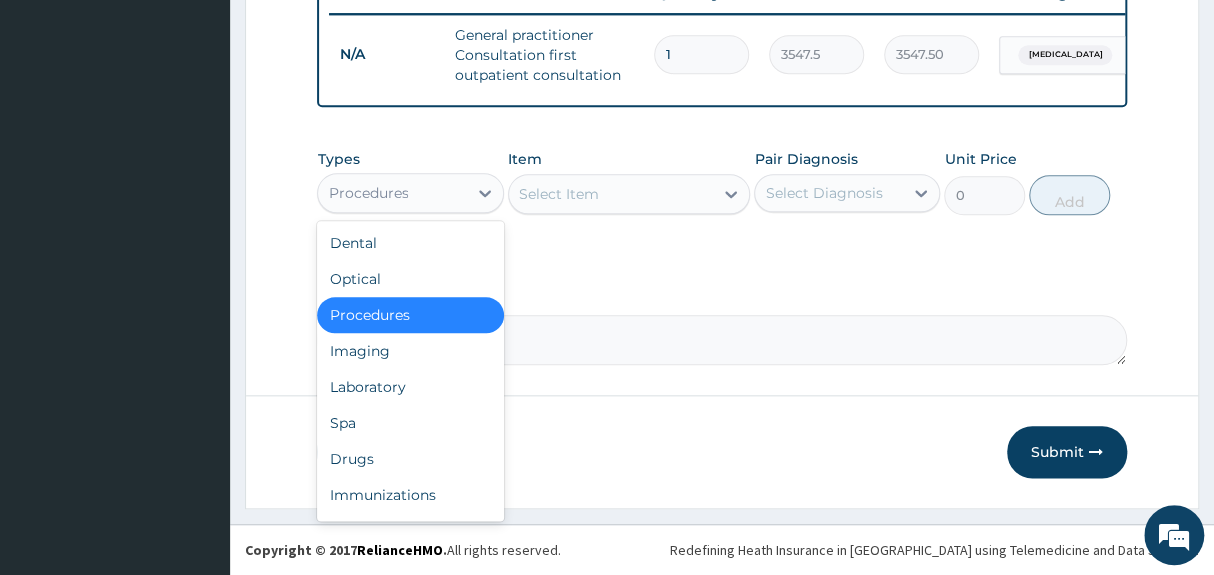 click on "Procedures" at bounding box center (392, 193) 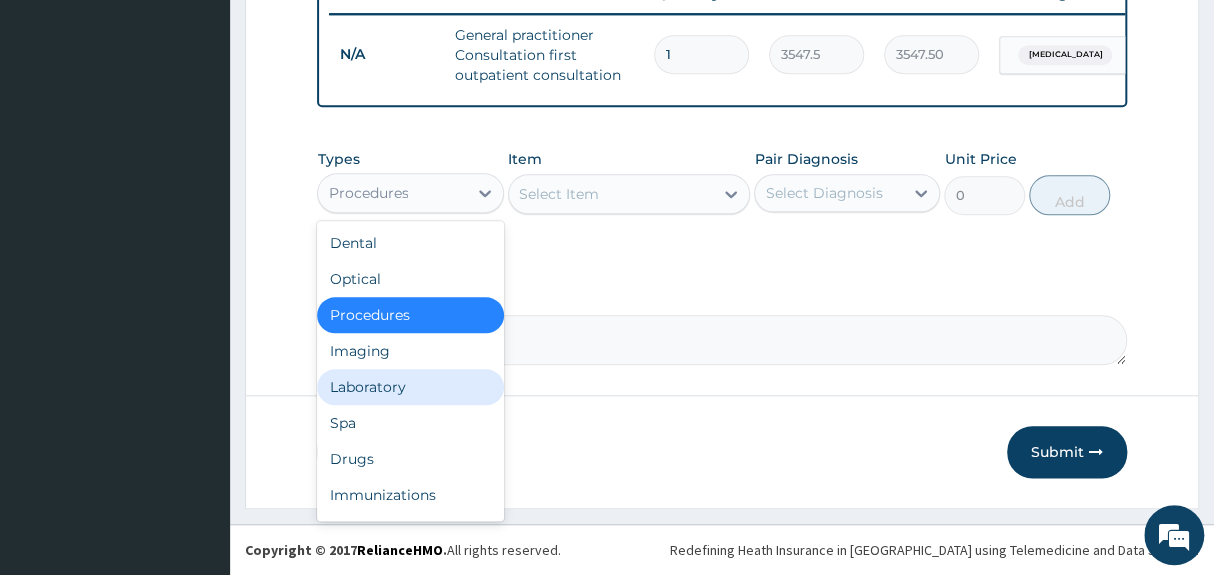 click on "Laboratory" at bounding box center (410, 387) 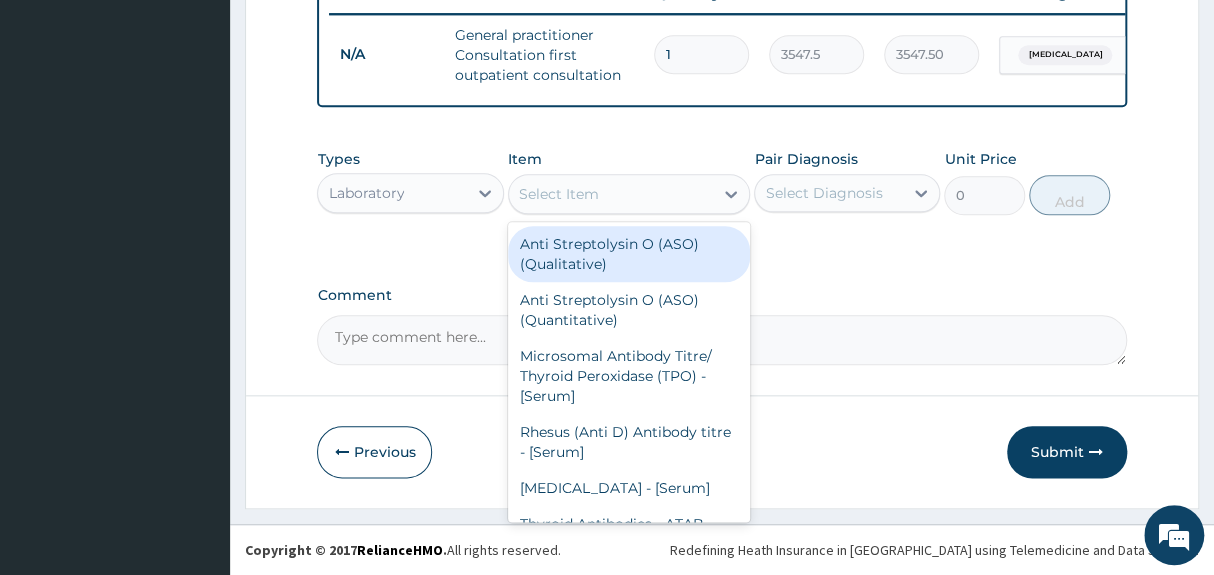 click on "Select Item" at bounding box center [611, 194] 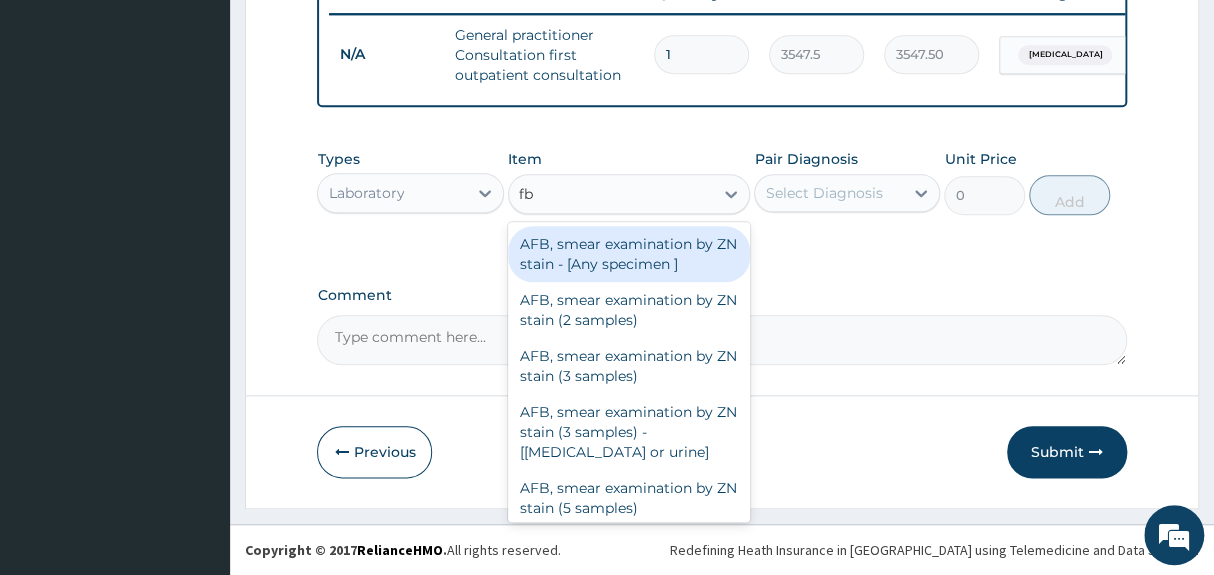 type on "fbc" 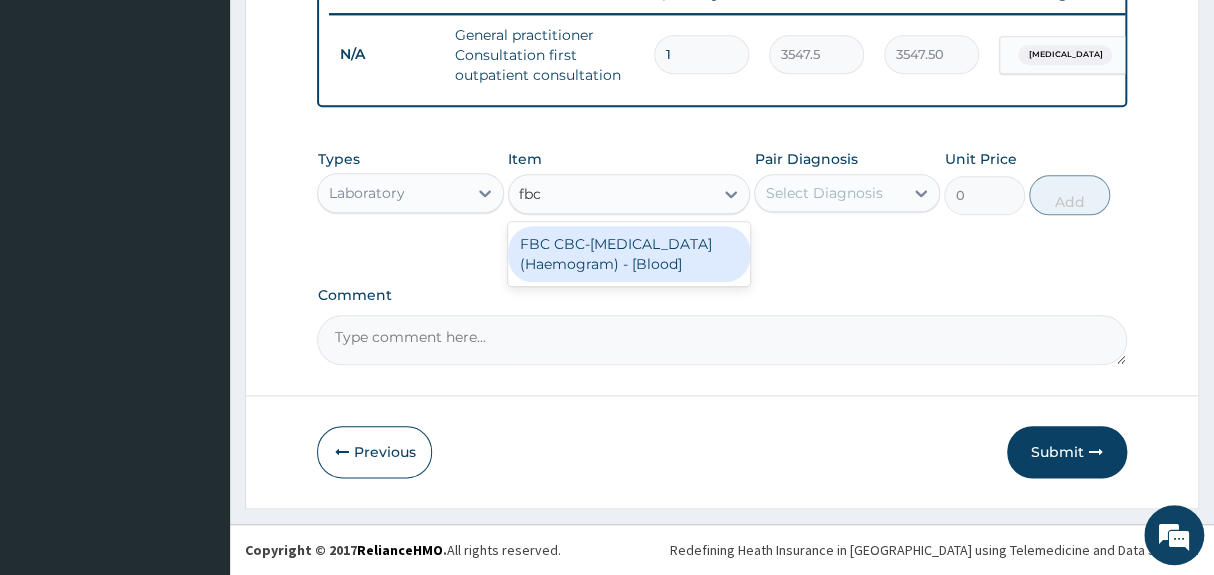 click on "FBC CBC-Complete Blood Count (Haemogram) - [Blood]" at bounding box center [629, 254] 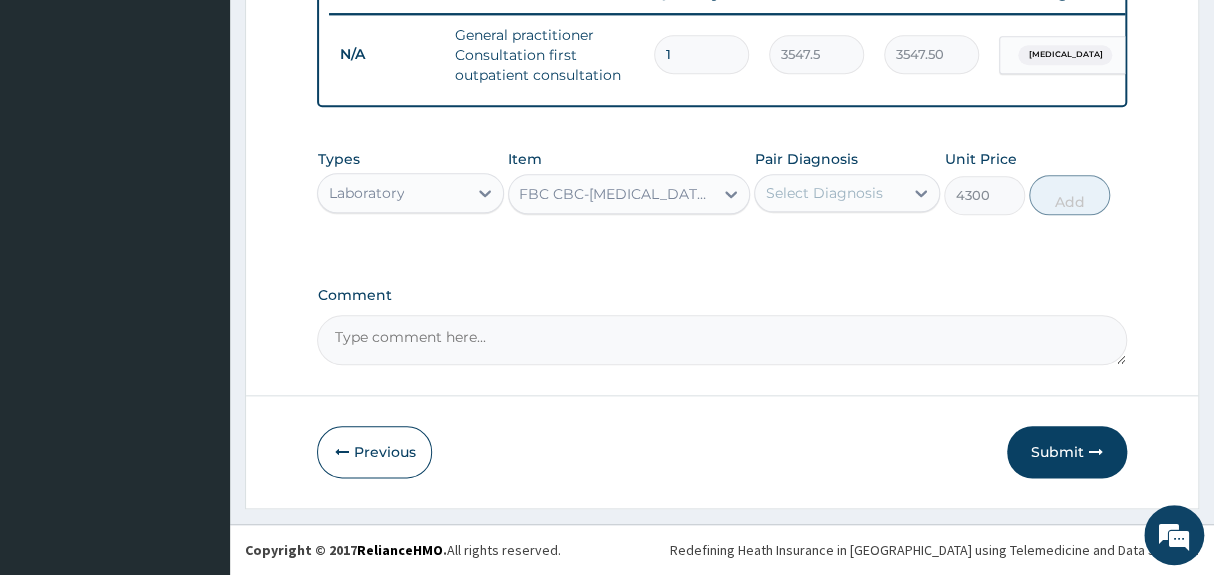 click on "Select Diagnosis" at bounding box center (823, 193) 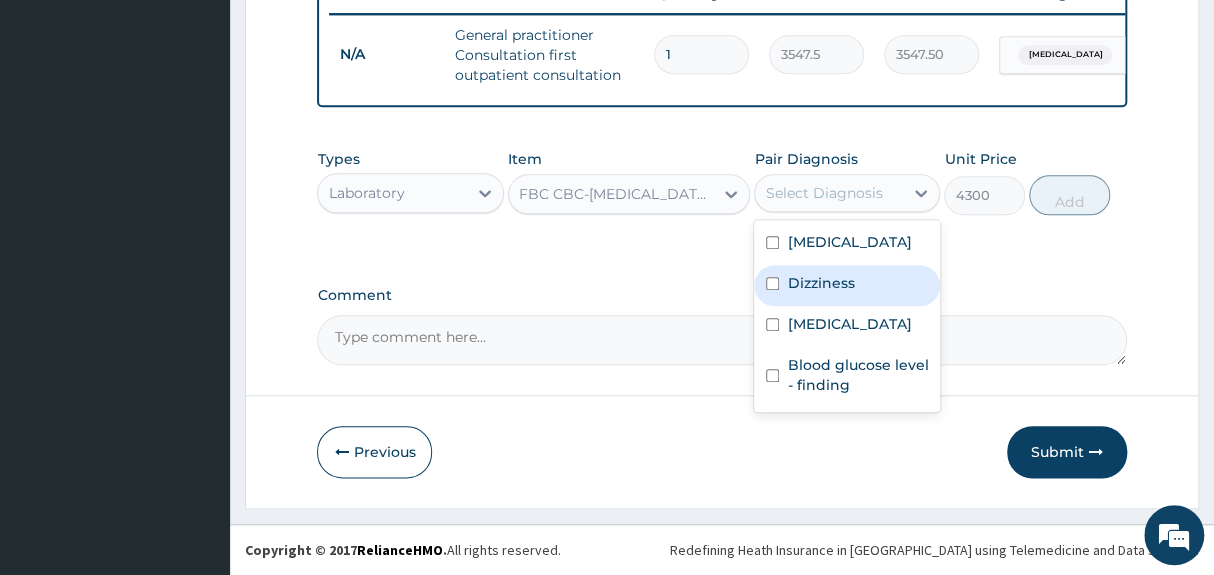 click on "Dizziness" at bounding box center (820, 283) 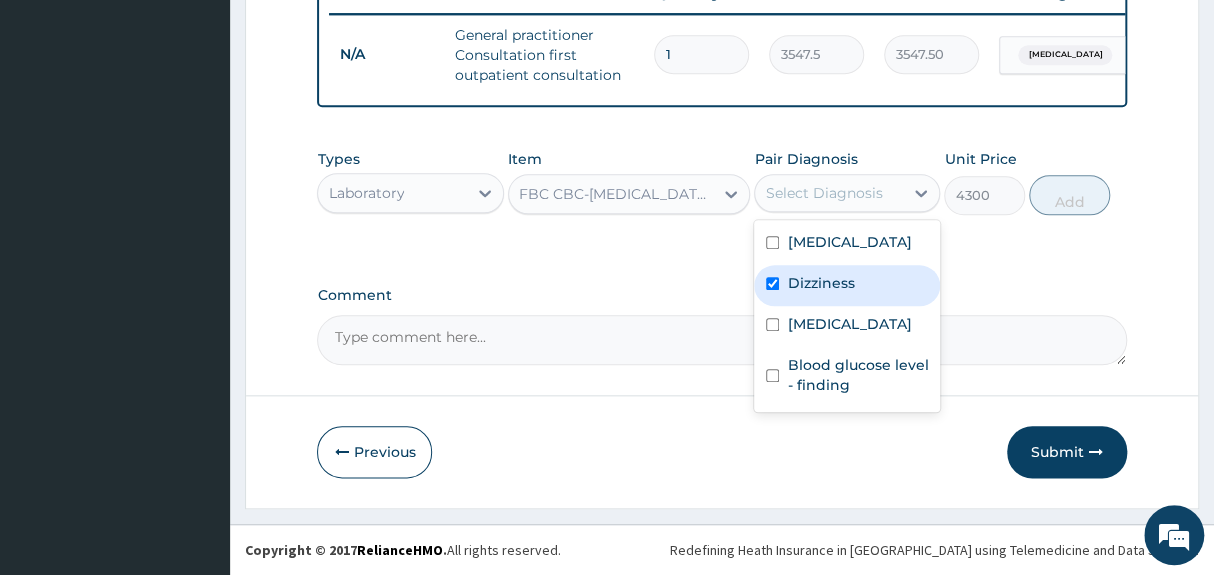 checkbox on "true" 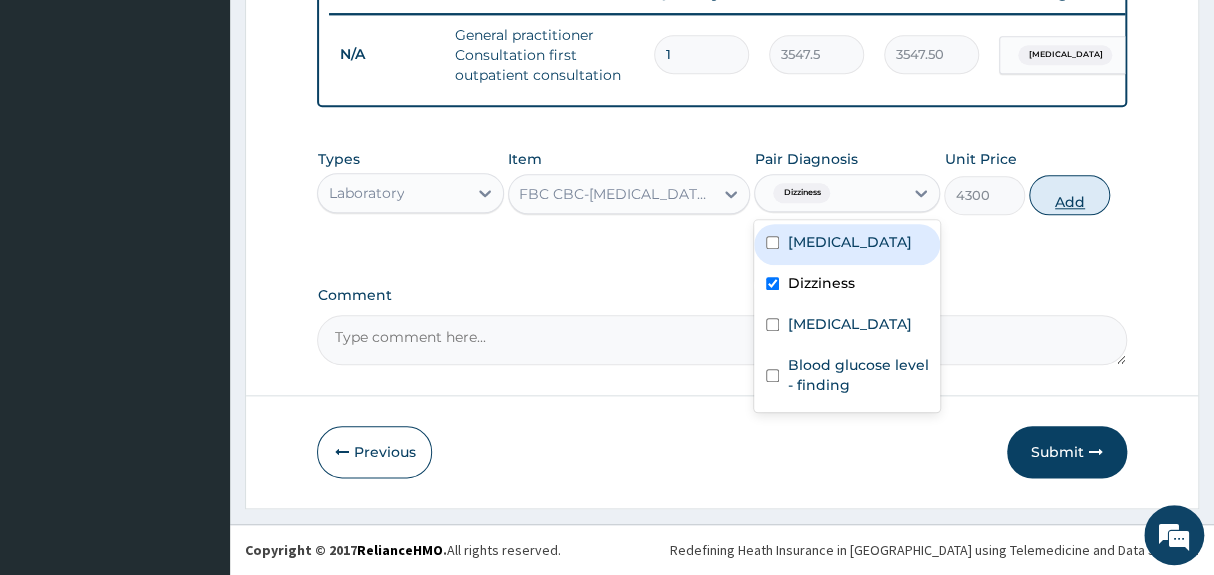 click on "Add" at bounding box center (1069, 195) 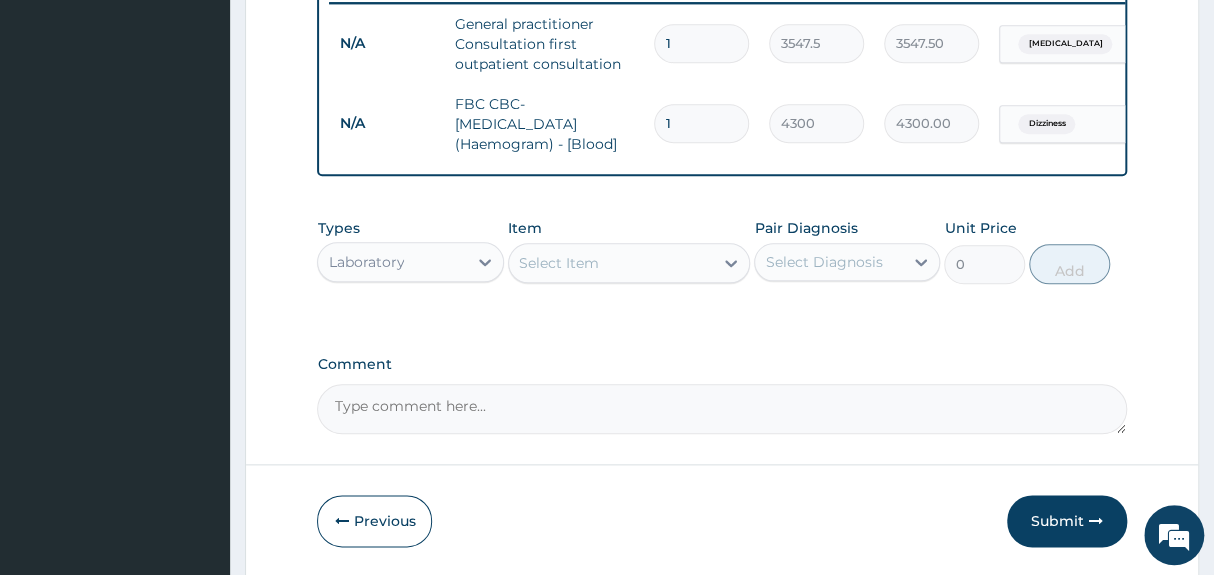 click on "Types Laboratory Item Select Item Pair Diagnosis Select Diagnosis Unit Price 0 Add" at bounding box center [721, 266] 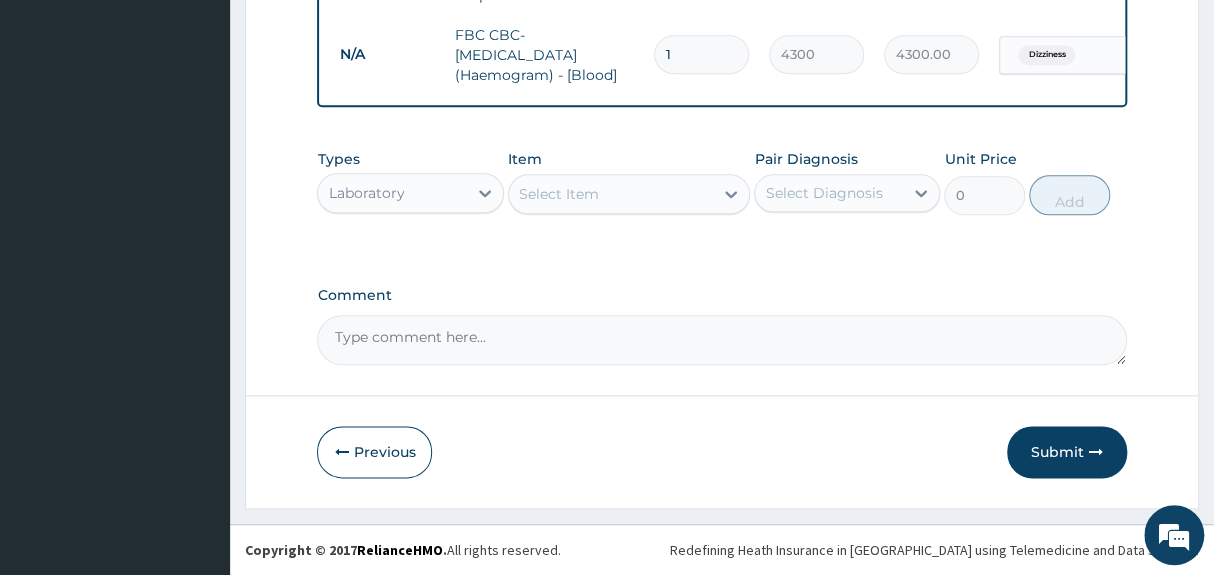 scroll, scrollTop: 874, scrollLeft: 0, axis: vertical 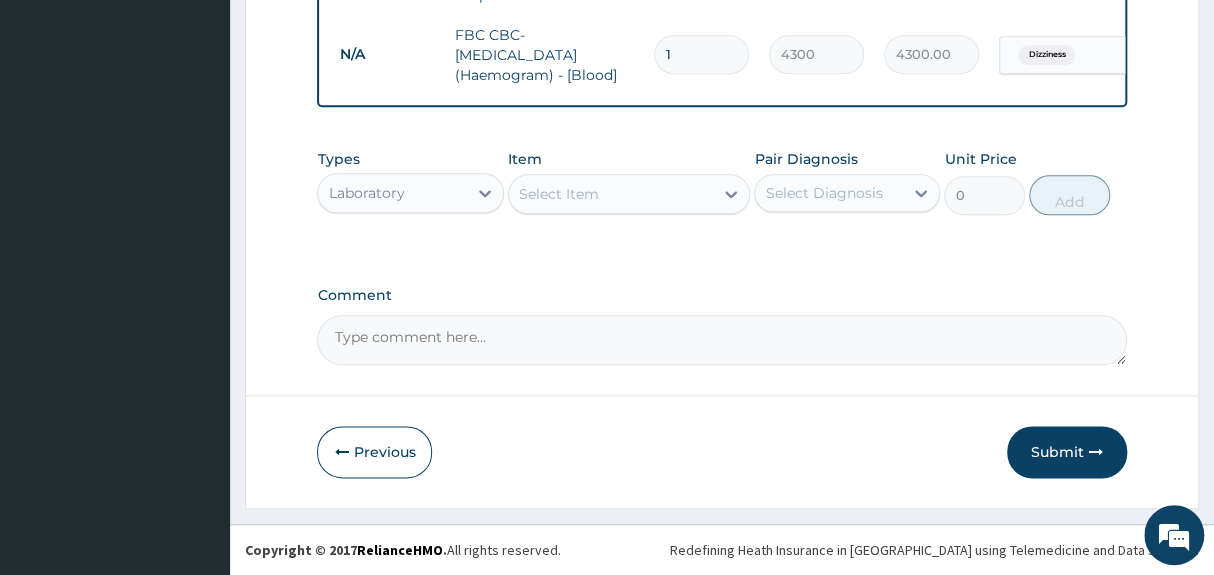 click on "Select Item" at bounding box center [611, 194] 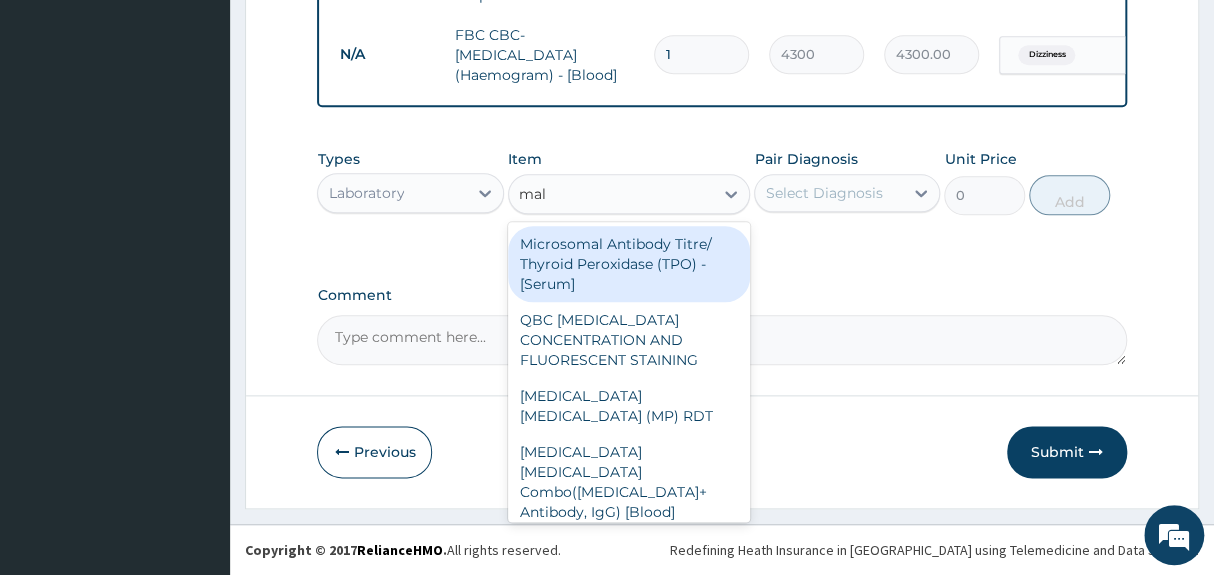 type on "mala" 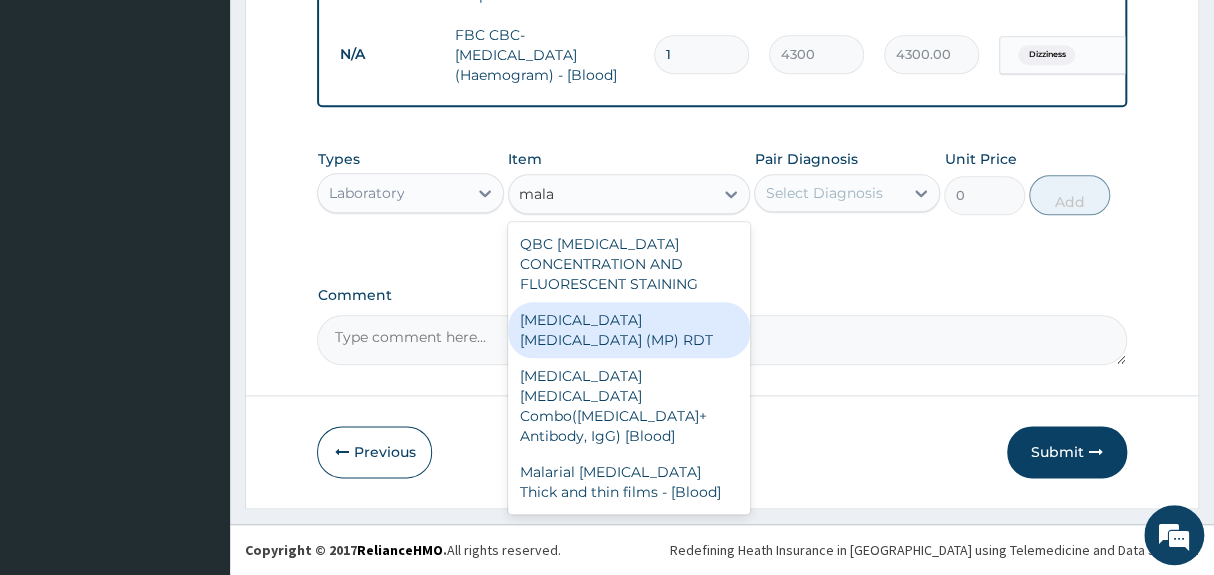 click on "MALARIA PARASITE (MP) RDT" at bounding box center [629, 330] 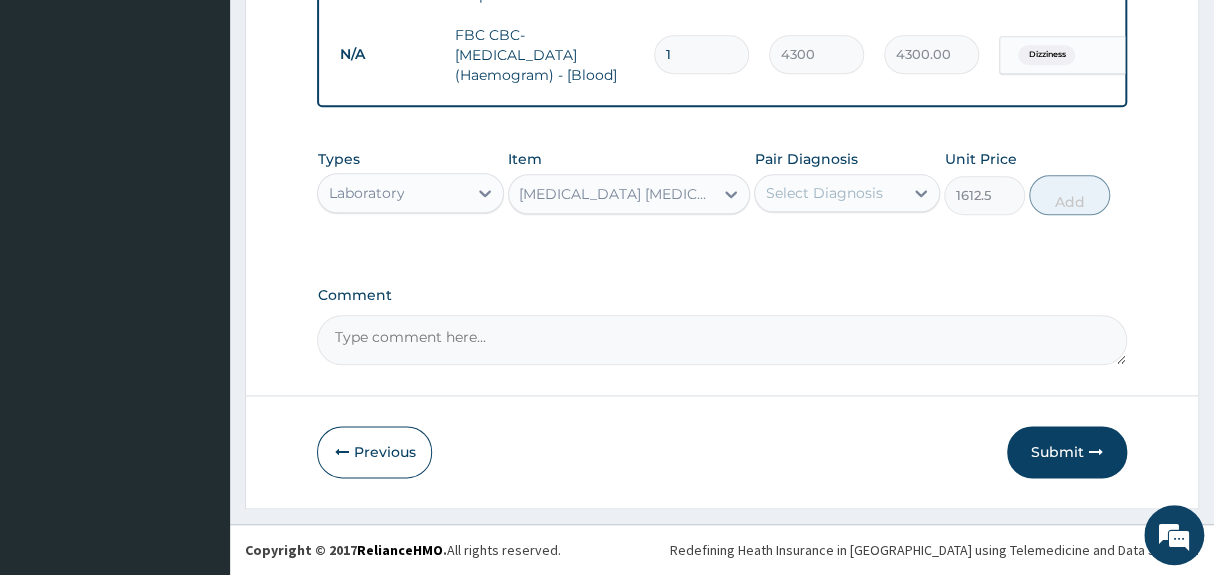 click on "Select Diagnosis" at bounding box center (823, 193) 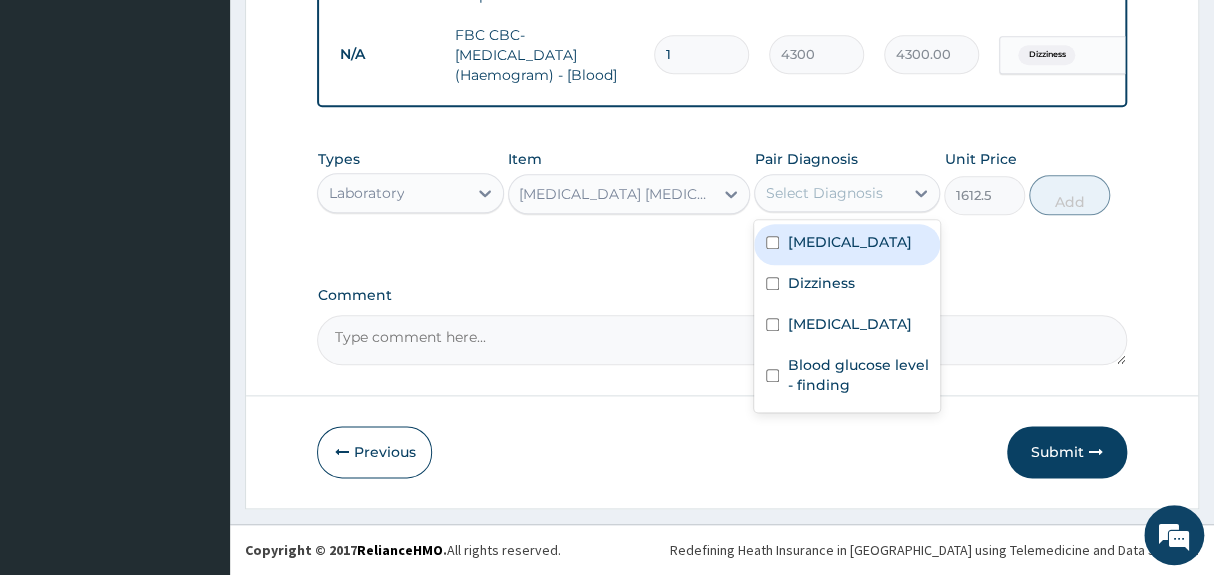 click on "Malaria" at bounding box center (849, 242) 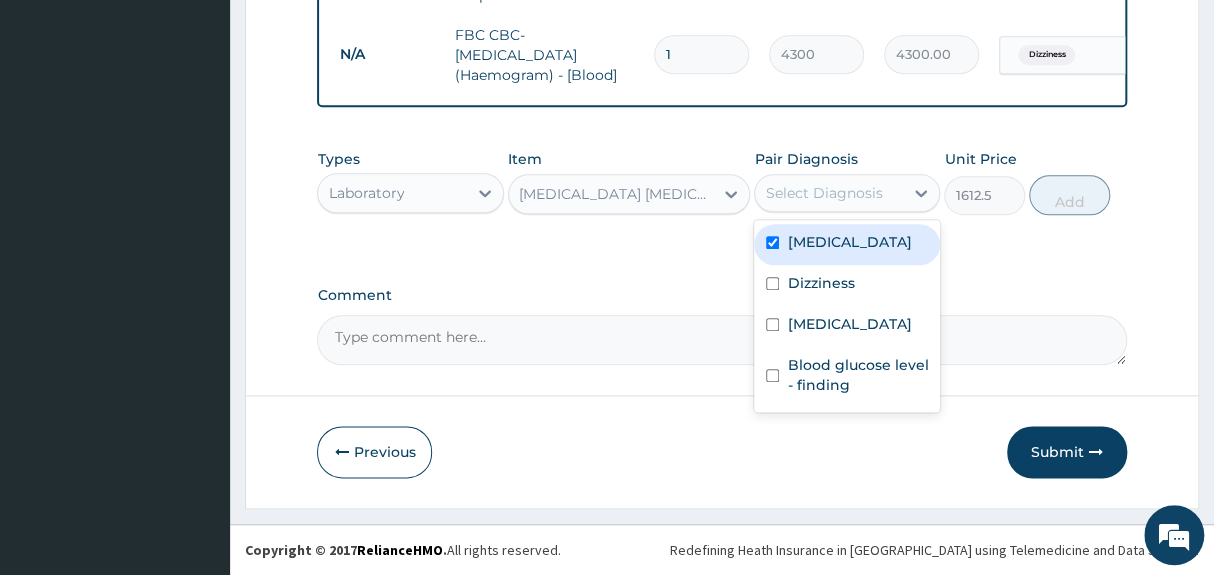checkbox on "true" 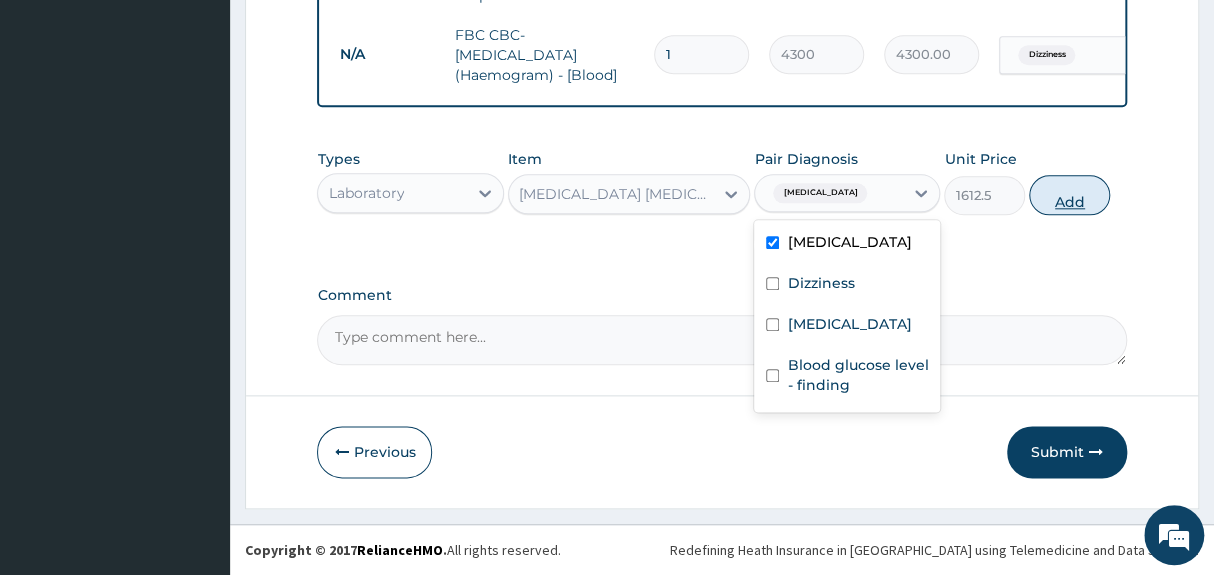 click on "Add" at bounding box center (1069, 195) 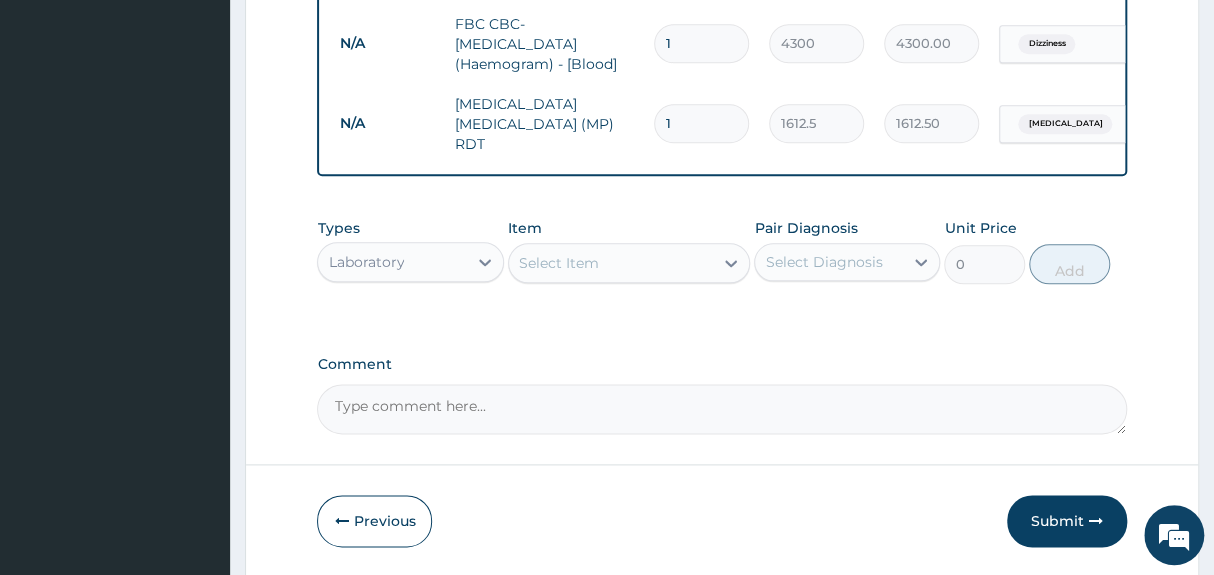 click on "Select Item" at bounding box center [611, 263] 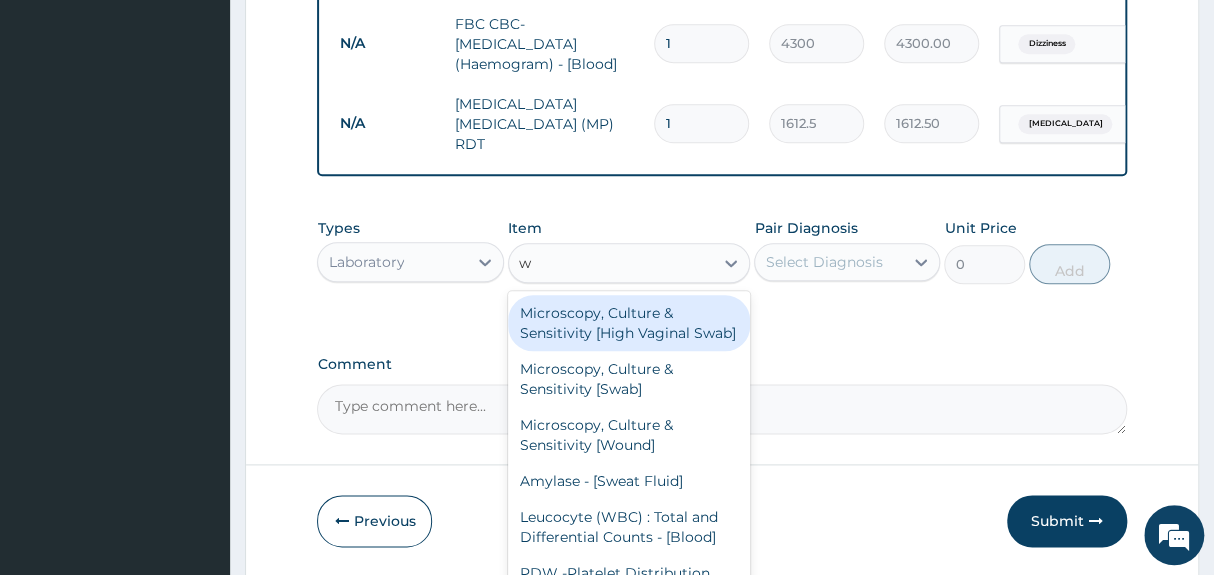 type on "wi" 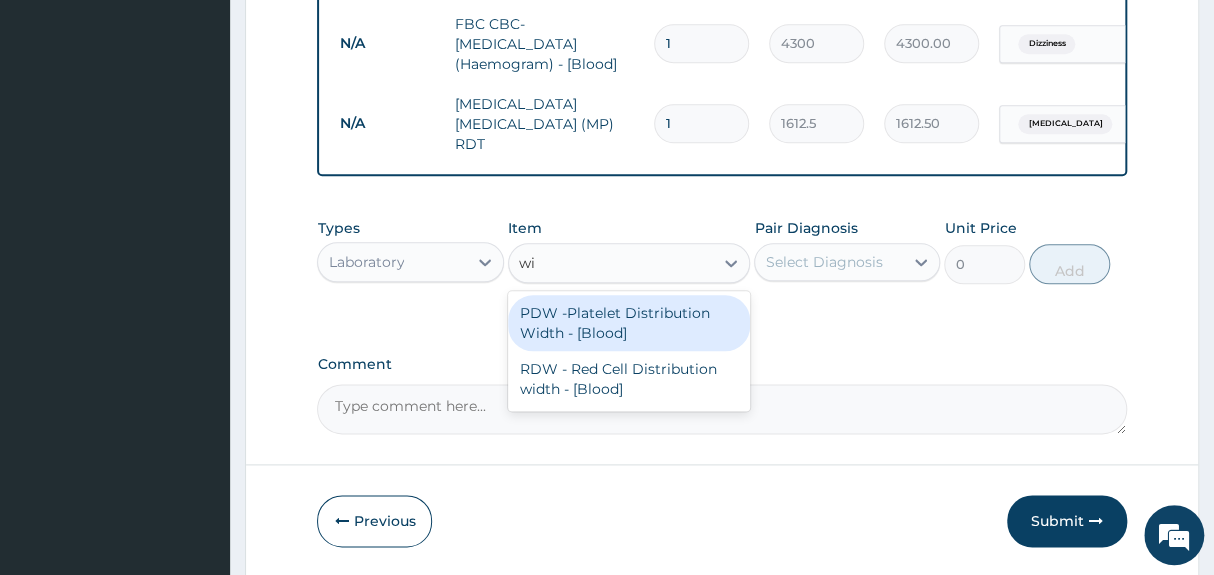 click on "PDW -Platelet Distribution Width - [Blood]" at bounding box center [629, 323] 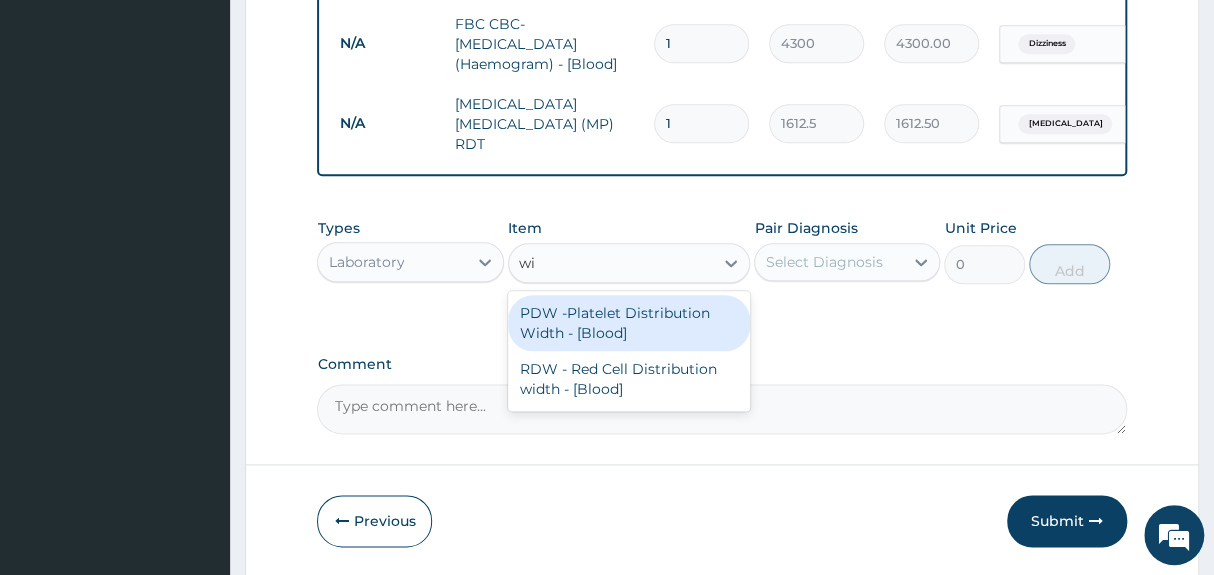 type 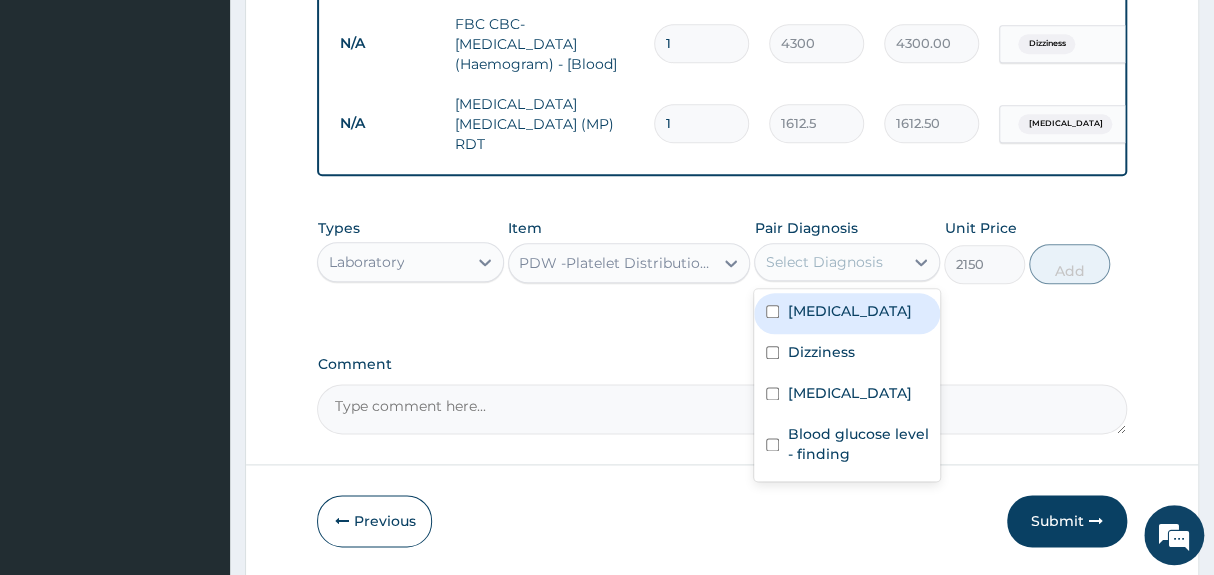 click on "Select Diagnosis" at bounding box center (823, 262) 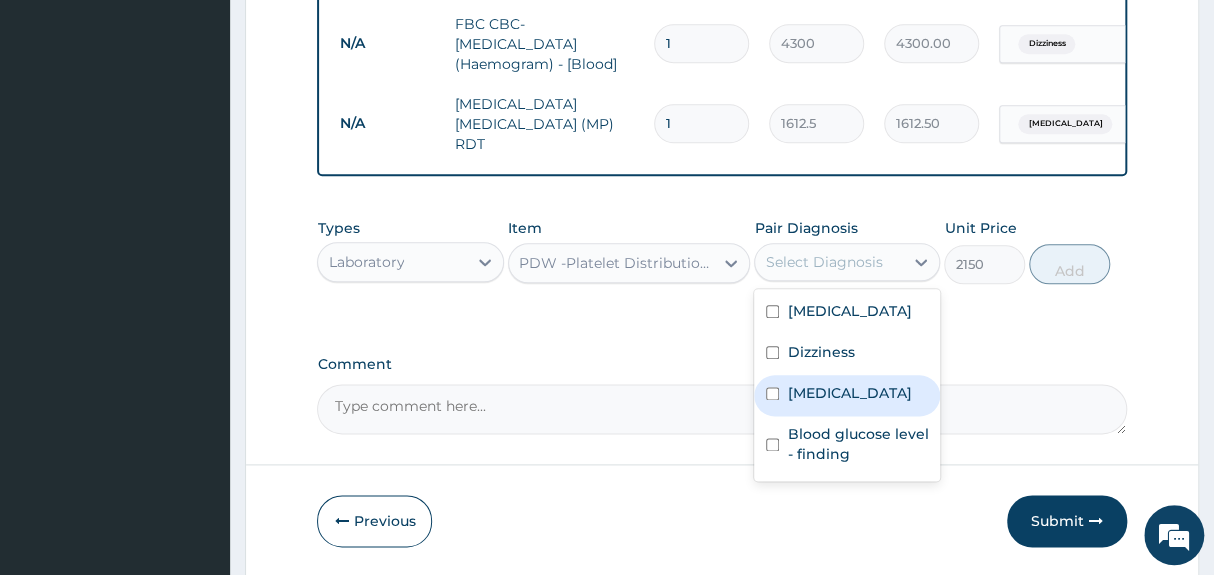 click on "Typhoid fever" at bounding box center [847, 395] 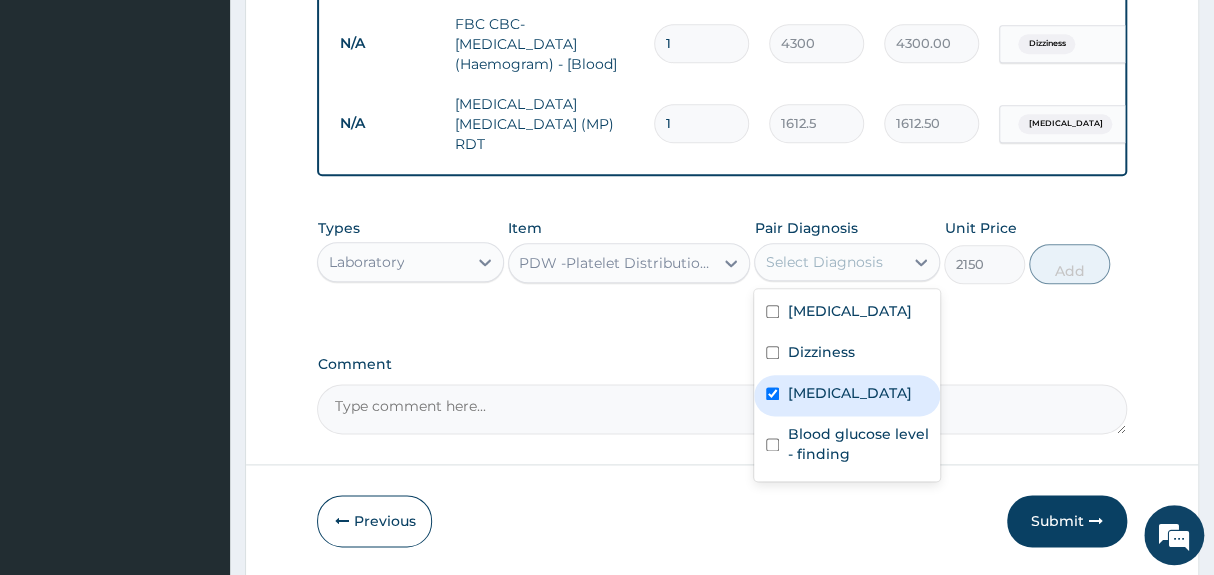 checkbox on "true" 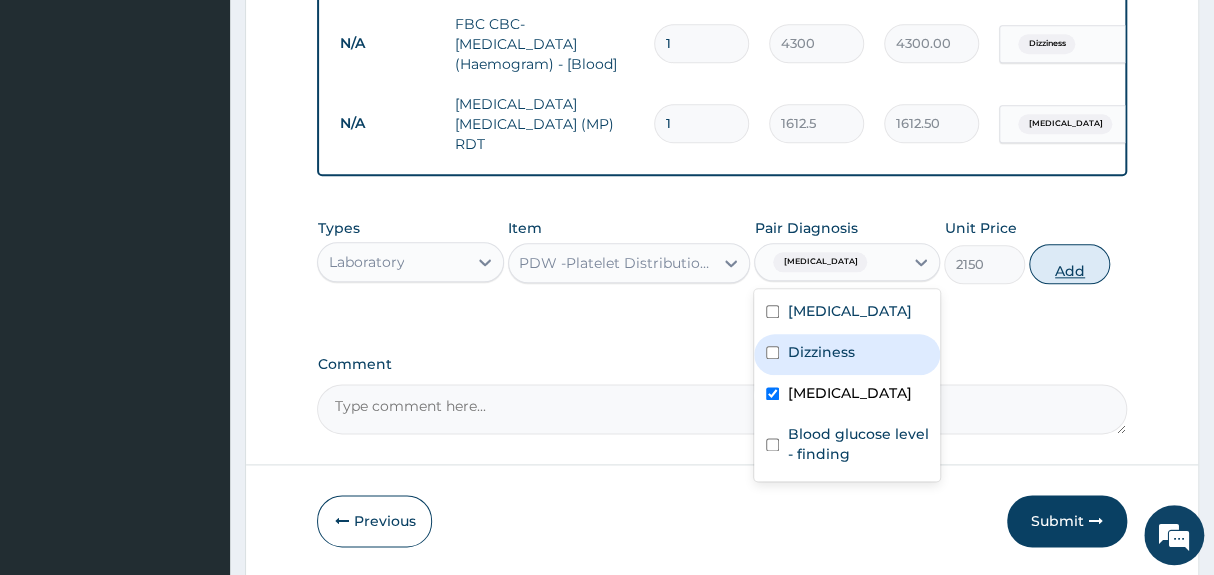 click on "Add" at bounding box center [1069, 264] 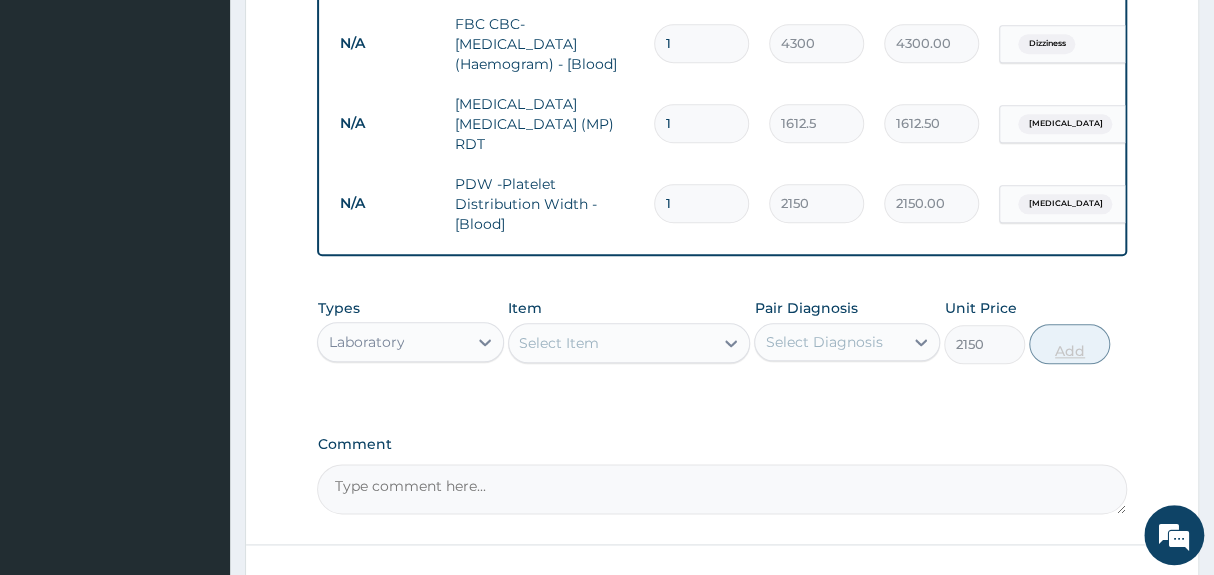 type on "0" 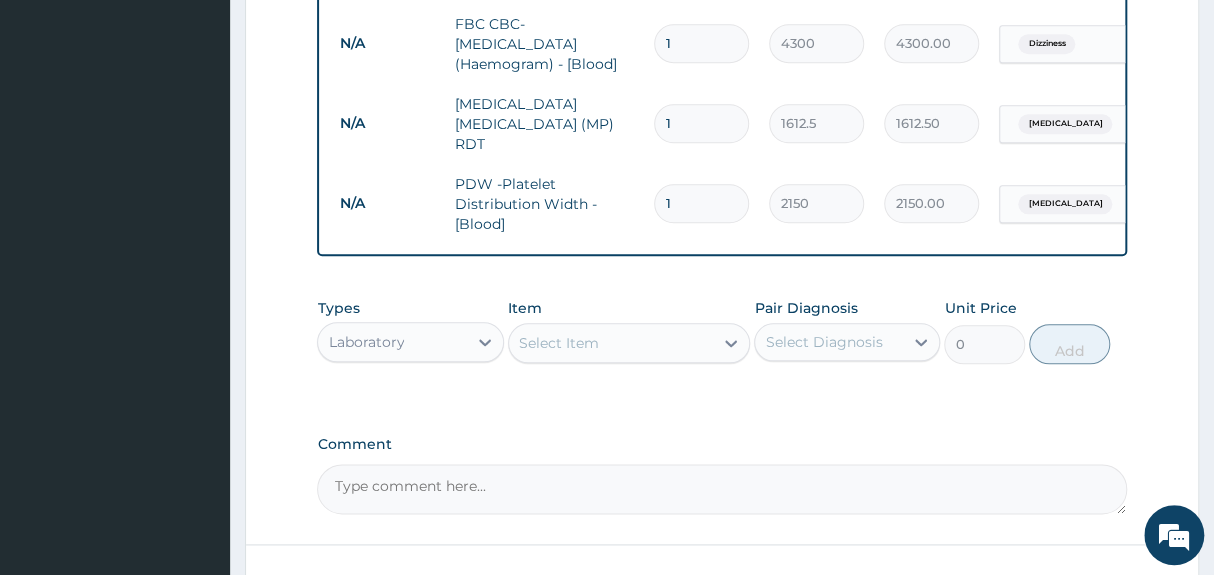 click on "PA Code / Prescription Code Enter Code(Secondary Care Only) Encounter Date 16-06-2025 Important Notice Please enter PA codes before entering items that are not attached to a PA code   All diagnoses entered must be linked to a claim item. Diagnosis & Claim Items that are visible but inactive cannot be edited because they were imported from an already approved PA code. Diagnosis Malaria Query Dizziness Confirmed Typhoid fever Query Blood glucose level - finding Query NB: All diagnosis must be linked to a claim item Claim Items Type Name Quantity Unit Price Total Price Pair Diagnosis Actions N/A General practitioner Consultation first outpatient consultation 1 3547.5 3547.50 Malaria Delete N/A FBC CBC-Complete Blood Count (Haemogram) - [Blood] 1 4300 4300.00 Dizziness Delete N/A MALARIA PARASITE (MP) RDT 1 1612.5 1612.50 Malaria Delete N/A PDW -Platelet Distribution Width - [Blood] 1 2150 2150.00 Typhoid fever Delete Types Laboratory Item Select Item Pair Diagnosis Select Diagnosis Unit Price 0 Add Comment" at bounding box center (721, -85) 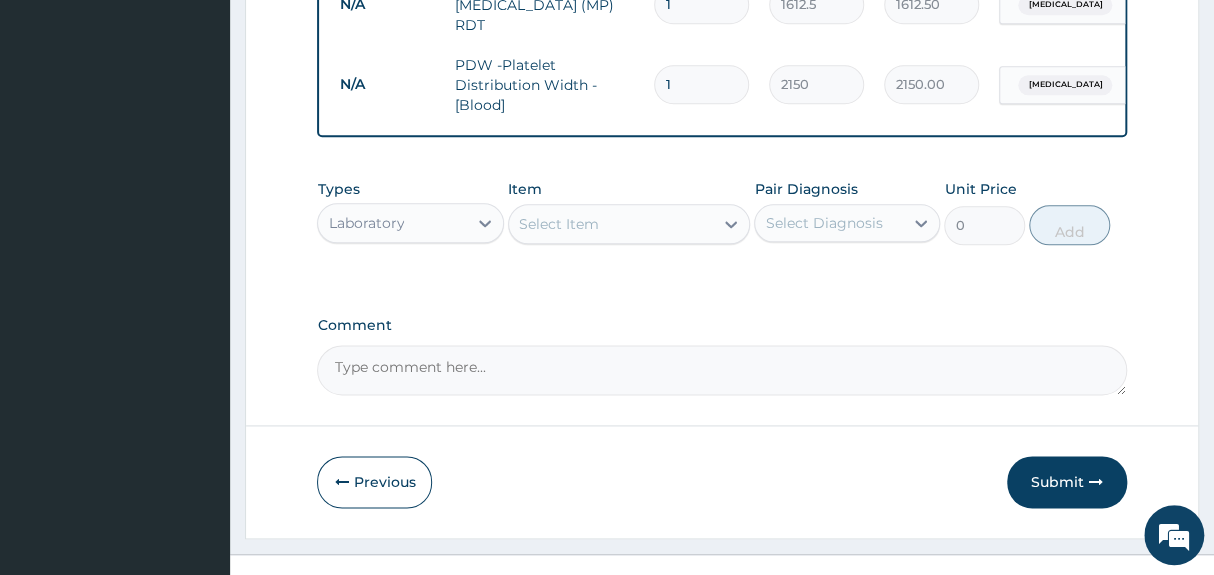scroll, scrollTop: 1023, scrollLeft: 0, axis: vertical 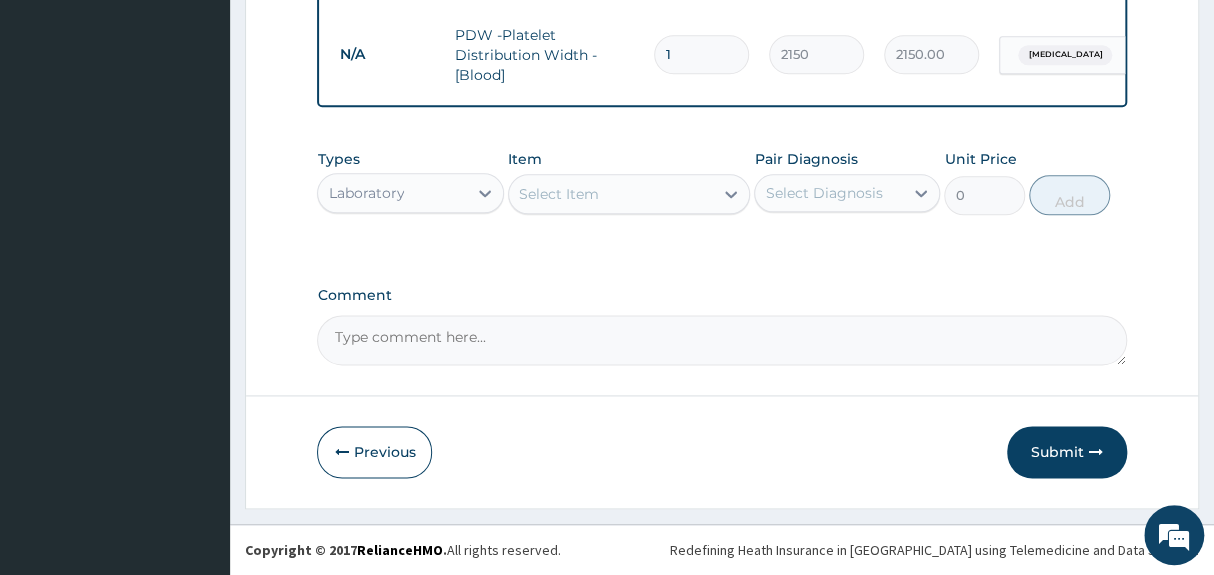 click on "Select Item" at bounding box center (611, 194) 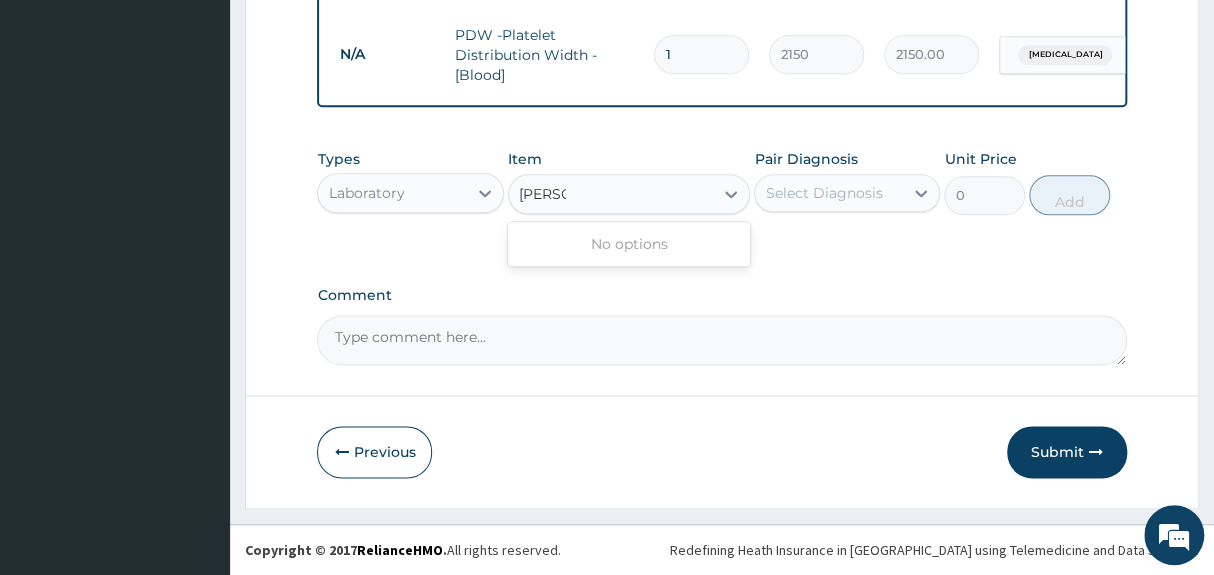 type on "rando" 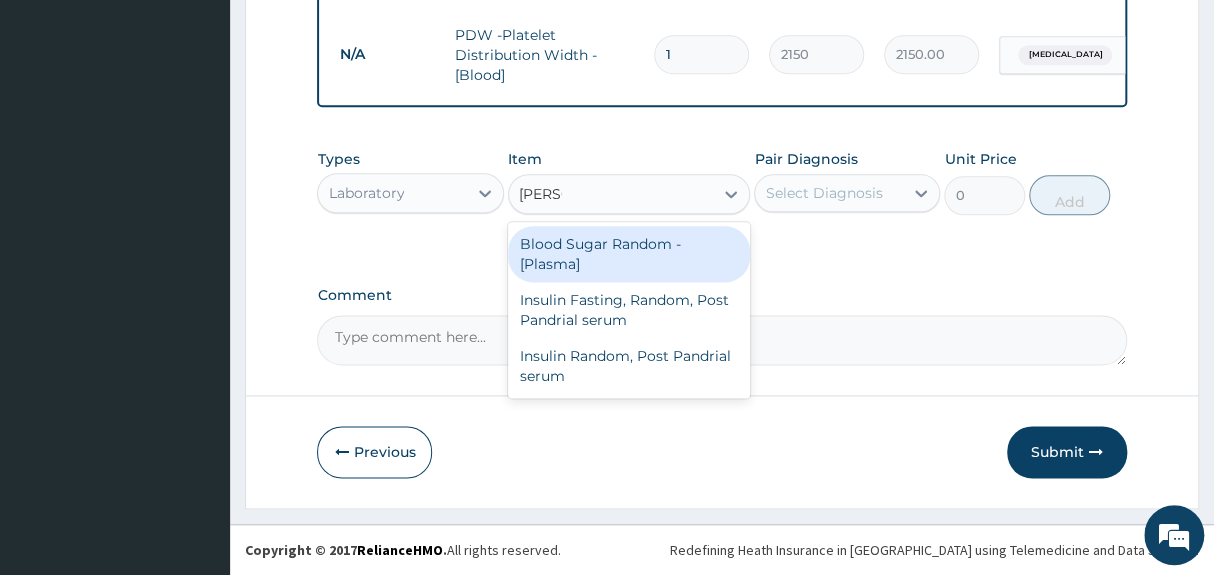 click on "Blood Sugar Random - [Plasma]" at bounding box center [629, 254] 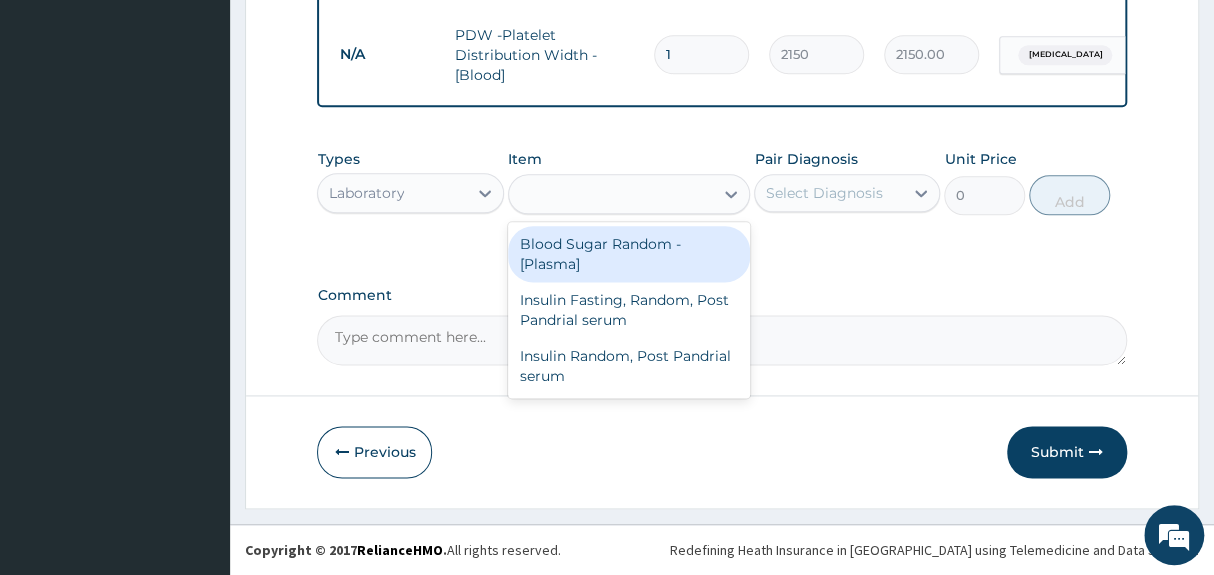 type on "1290" 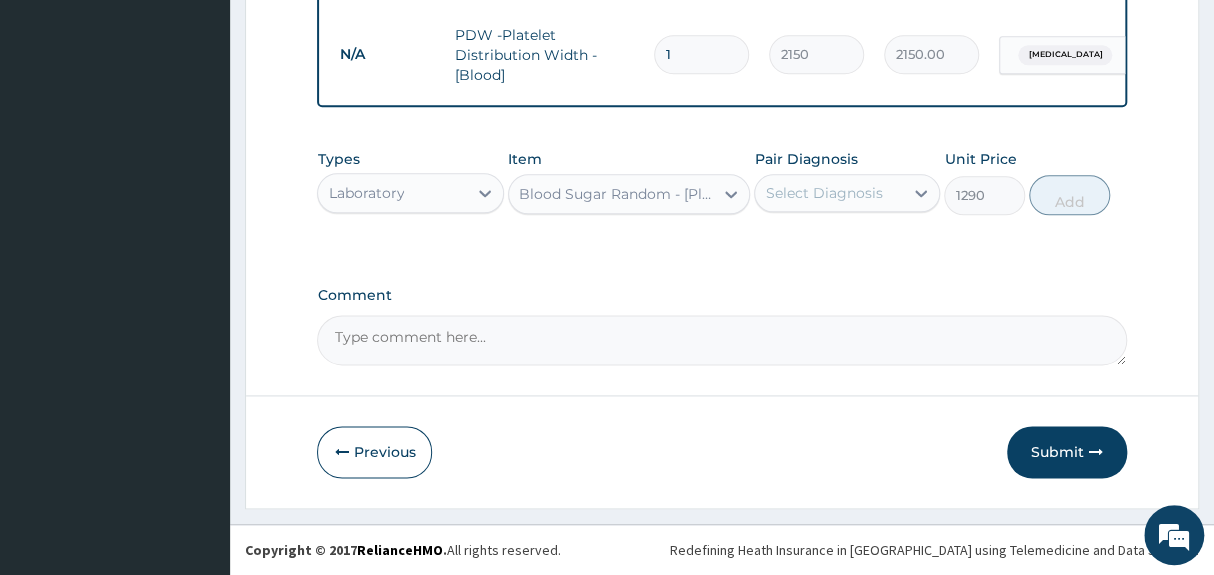 click on "Select Diagnosis" at bounding box center [823, 193] 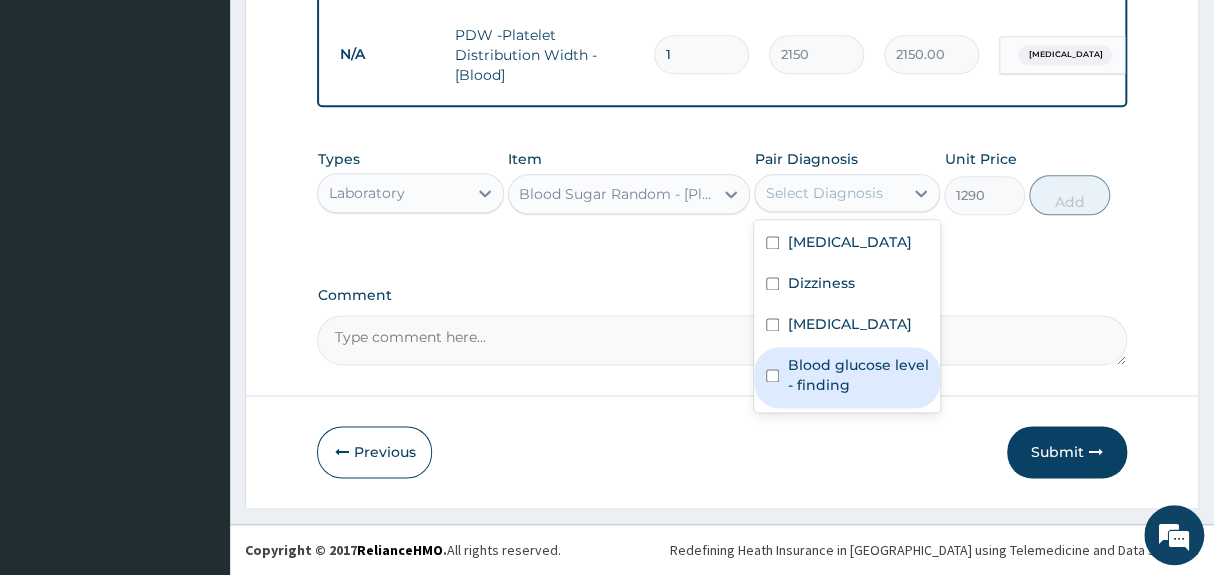 click on "Blood glucose level - finding" at bounding box center (847, 377) 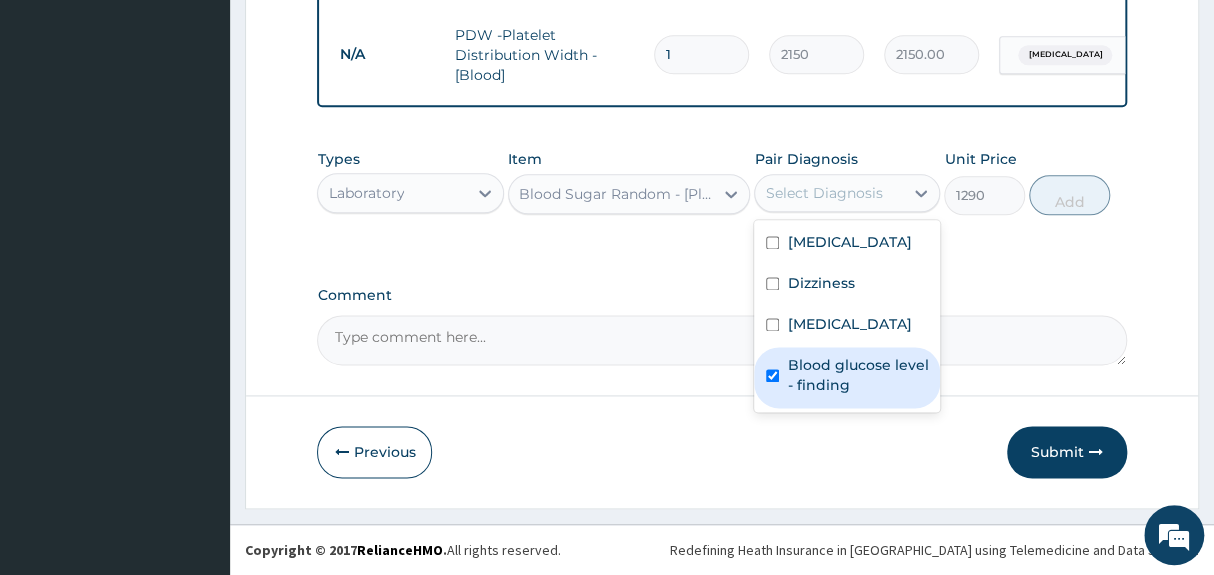 checkbox on "true" 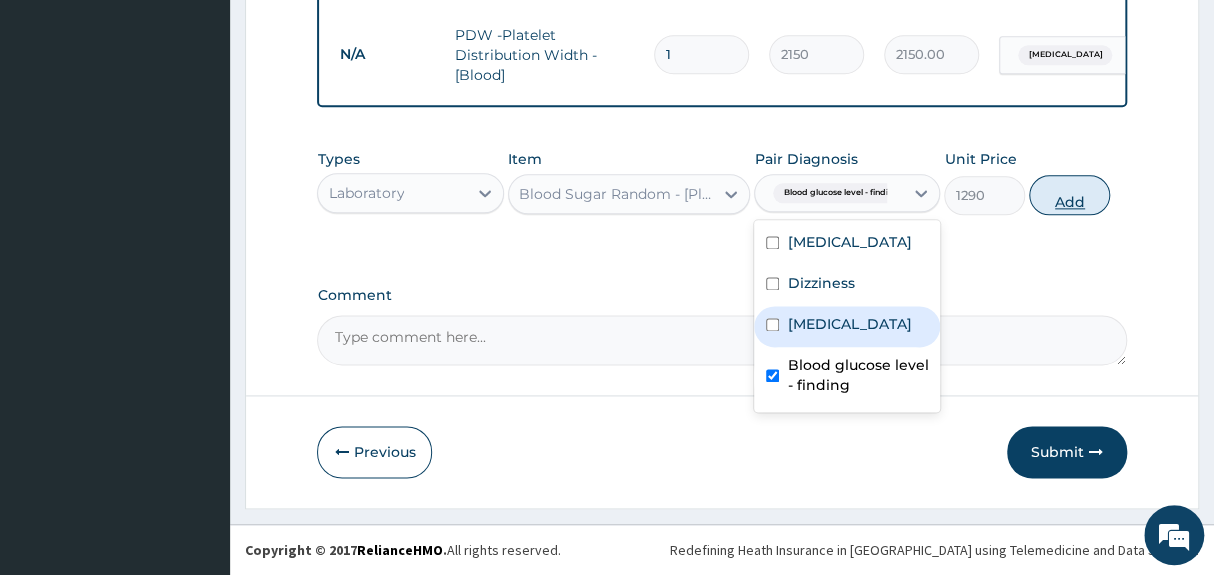 click on "Add" at bounding box center (1069, 195) 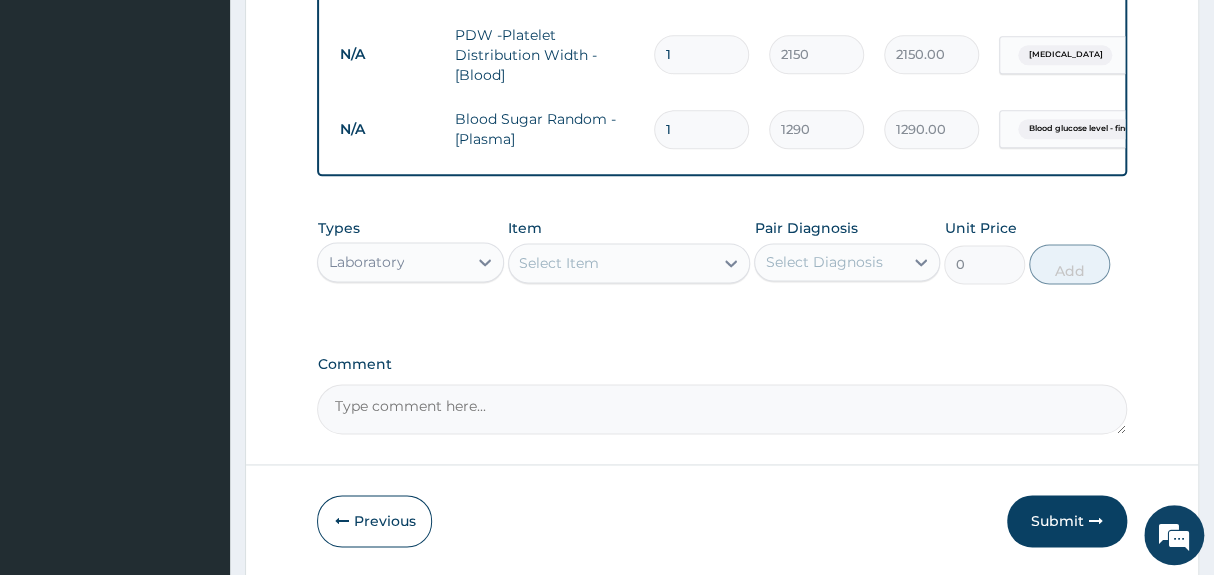 click on "Step  2  of 2 PA Code / Prescription Code Enter Code(Secondary Care Only) Encounter Date 16-06-2025 Important Notice Please enter PA codes before entering items that are not attached to a PA code   All diagnoses entered must be linked to a claim item. Diagnosis & Claim Items that are visible but inactive cannot be edited because they were imported from an already approved PA code. Diagnosis Malaria Query Dizziness Confirmed Typhoid fever Query Blood glucose level - finding Query NB: All diagnosis must be linked to a claim item Claim Items Type Name Quantity Unit Price Total Price Pair Diagnosis Actions N/A General practitioner Consultation first outpatient consultation 1 3547.5 3547.50 Malaria Delete N/A FBC CBC-Complete Blood Count (Haemogram) - [Blood] 1 4300 4300.00 Dizziness Delete N/A MALARIA PARASITE (MP) RDT 1 1612.5 1612.50 Malaria Delete N/A PDW -Platelet Distribution Width - [Blood] 1 2150 2150.00 Typhoid fever Delete N/A Blood Sugar Random - [Plasma] 1 1290 1290.00 Blood glucose level - finding 0" at bounding box center (722, -170) 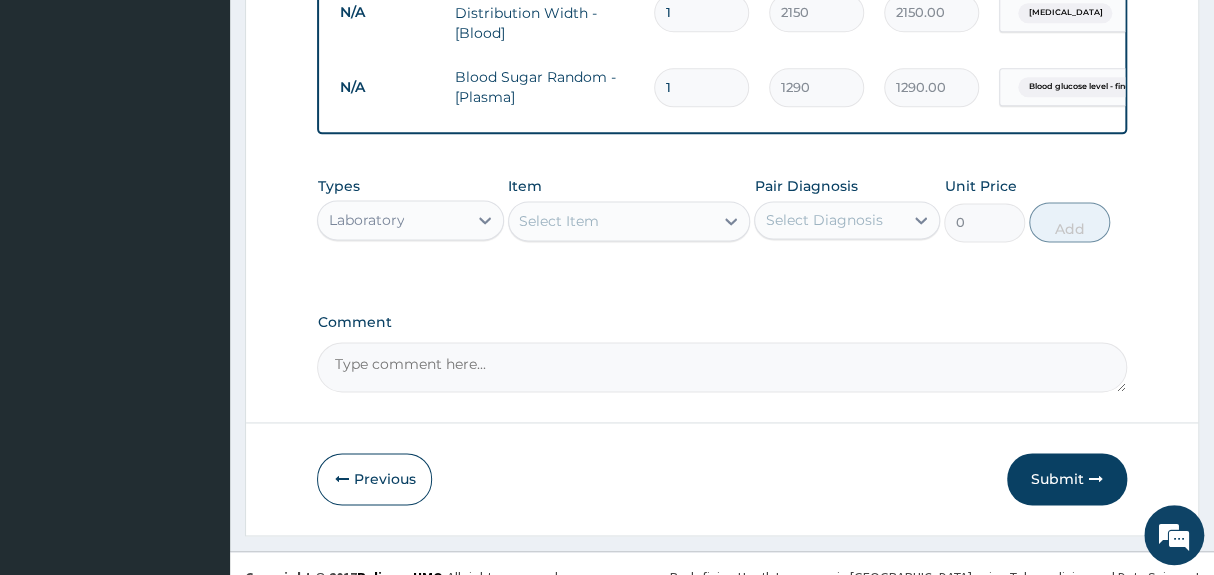 scroll, scrollTop: 1093, scrollLeft: 0, axis: vertical 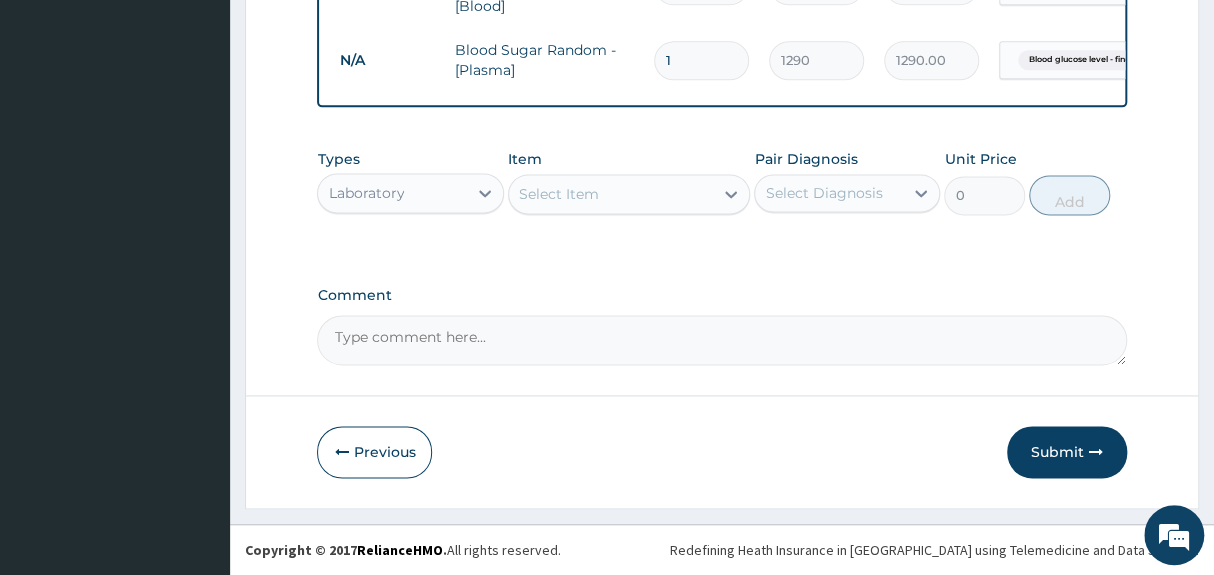 click on "Laboratory" at bounding box center [392, 193] 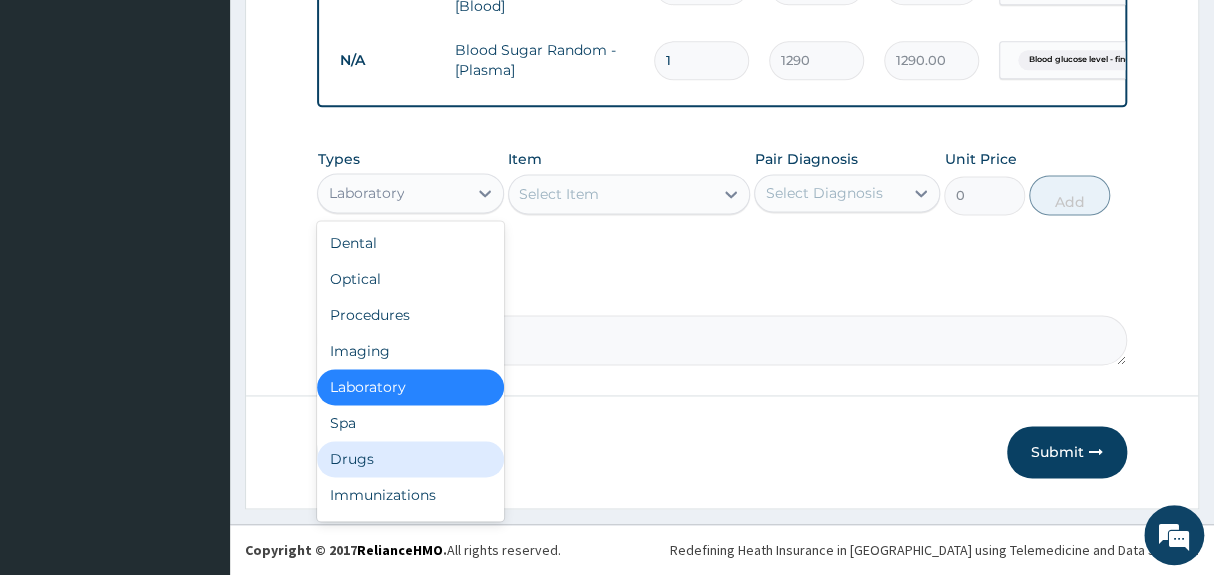 click on "Drugs" at bounding box center [410, 459] 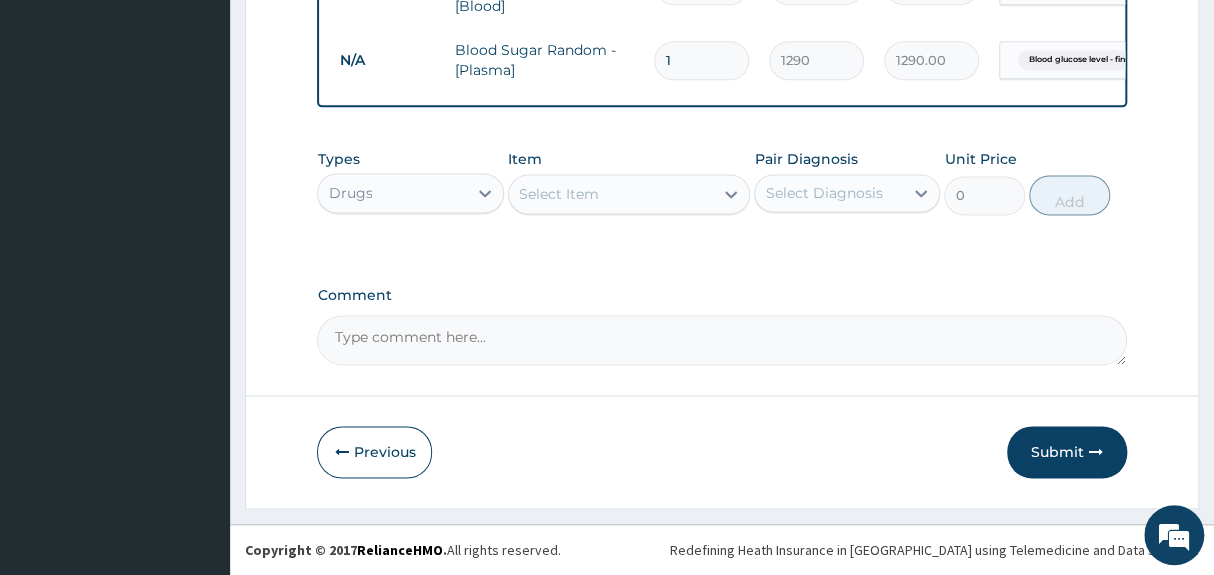 click on "Select Item" at bounding box center [611, 194] 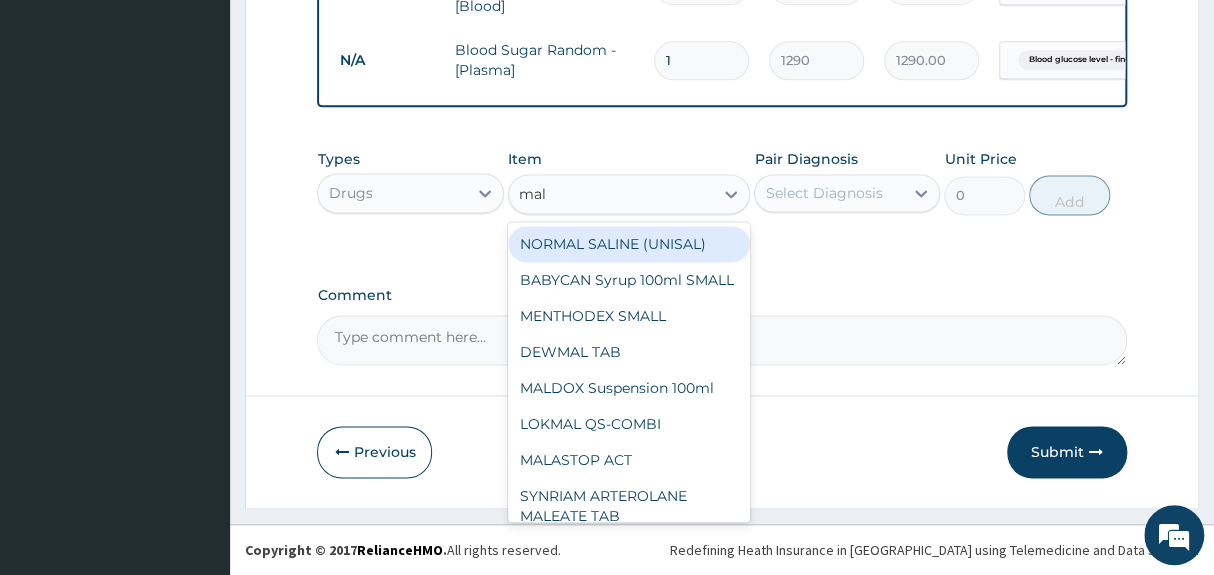 type on "mala" 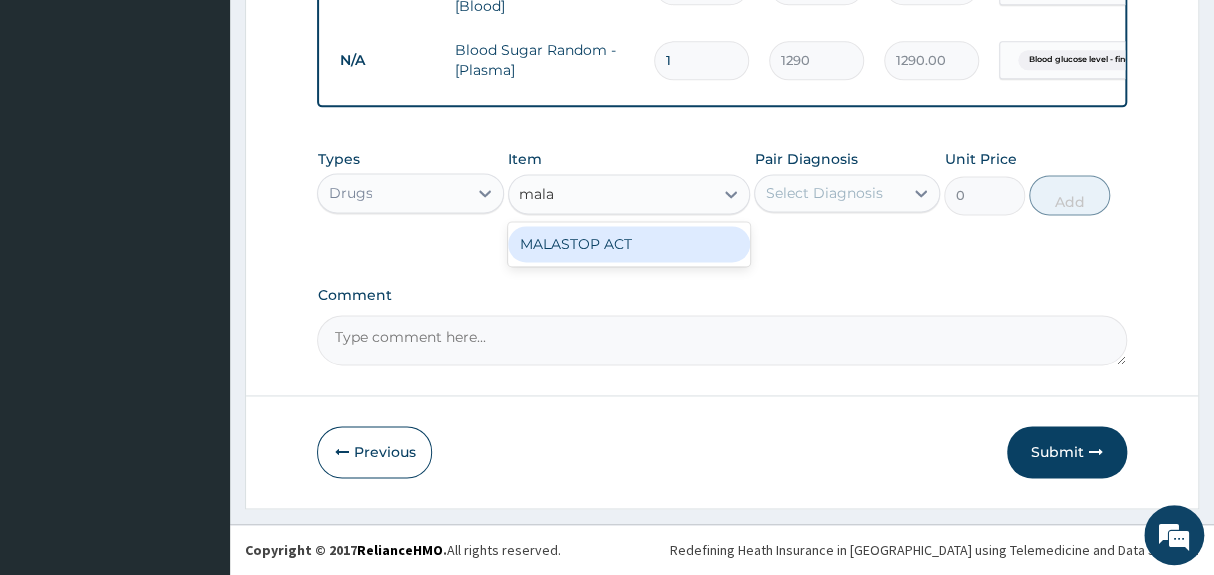 click on "MALASTOP ACT" at bounding box center (629, 244) 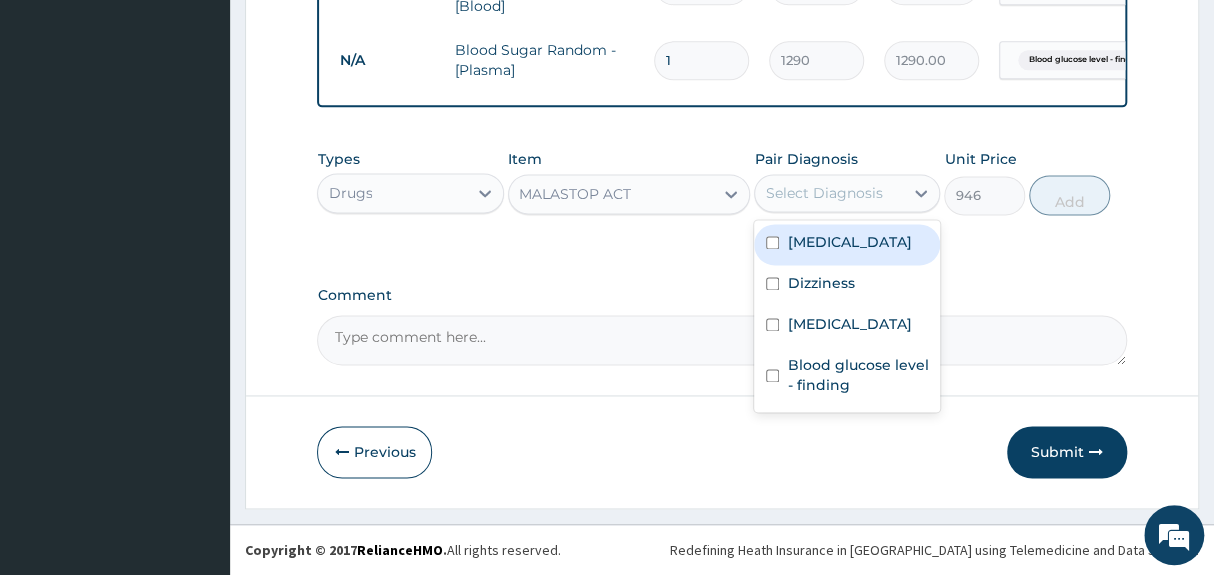 click on "Select Diagnosis" at bounding box center [823, 193] 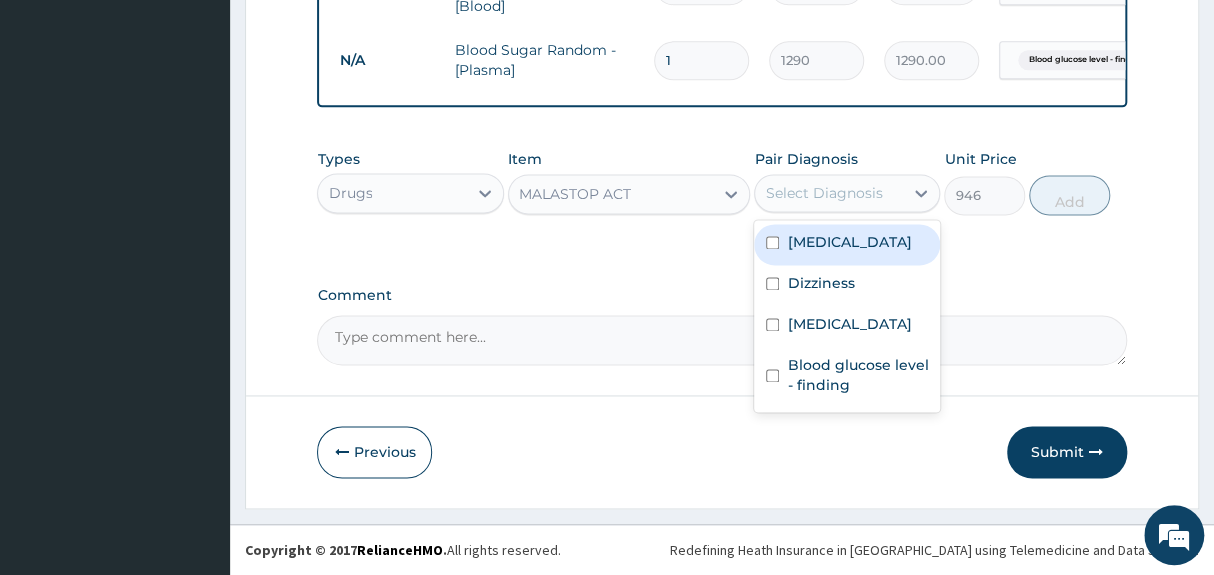 click on "Malaria" at bounding box center (849, 242) 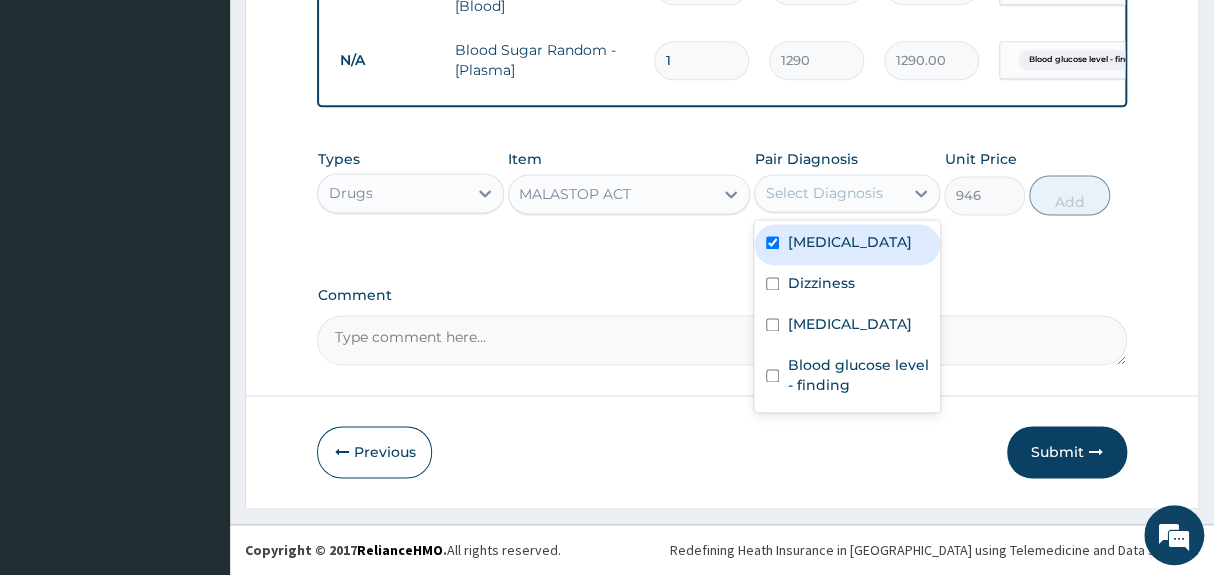 checkbox on "true" 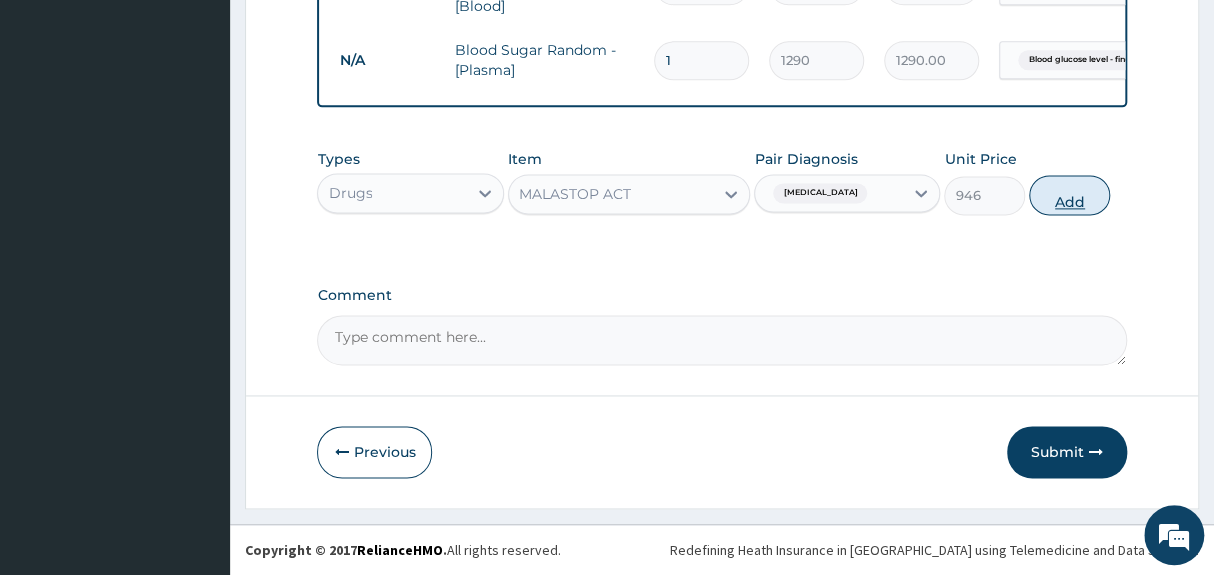 click on "Add" at bounding box center (1069, 195) 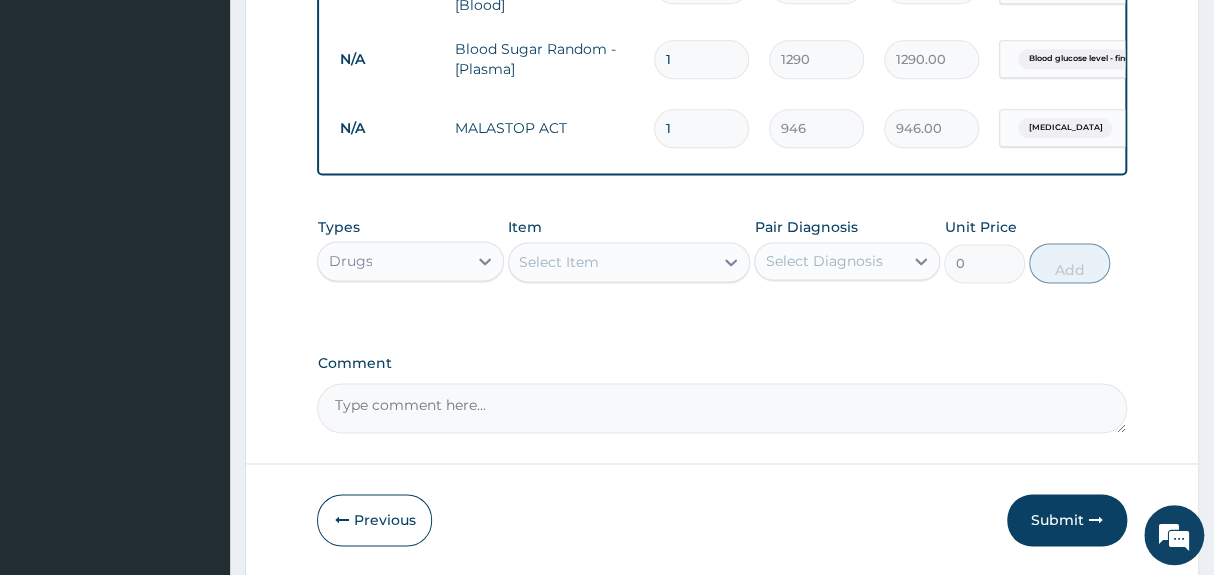 type 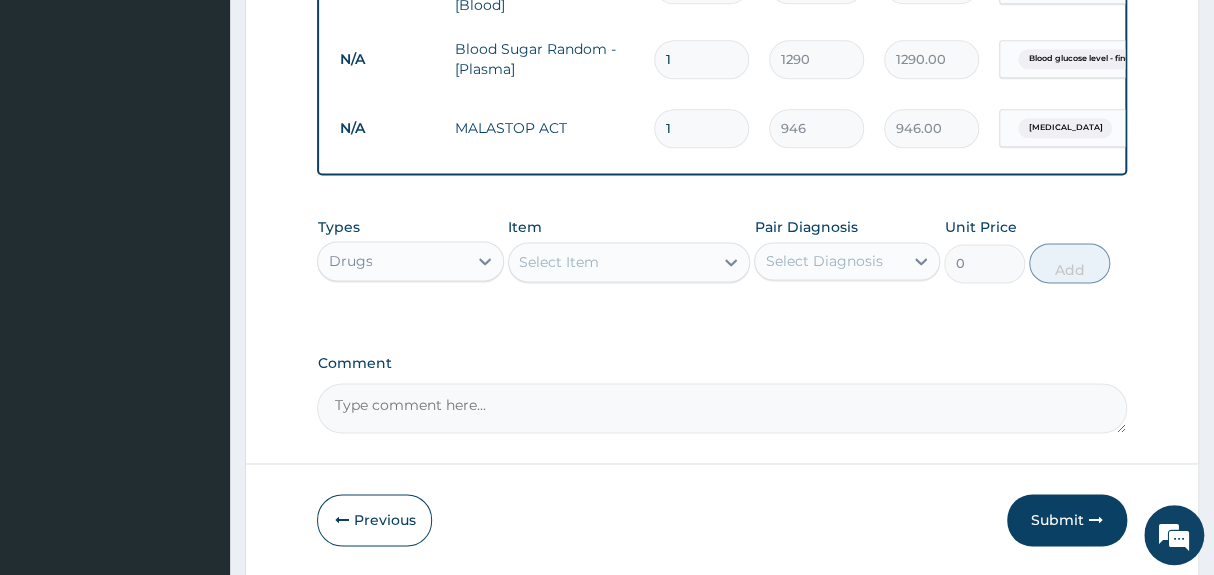 type on "0.00" 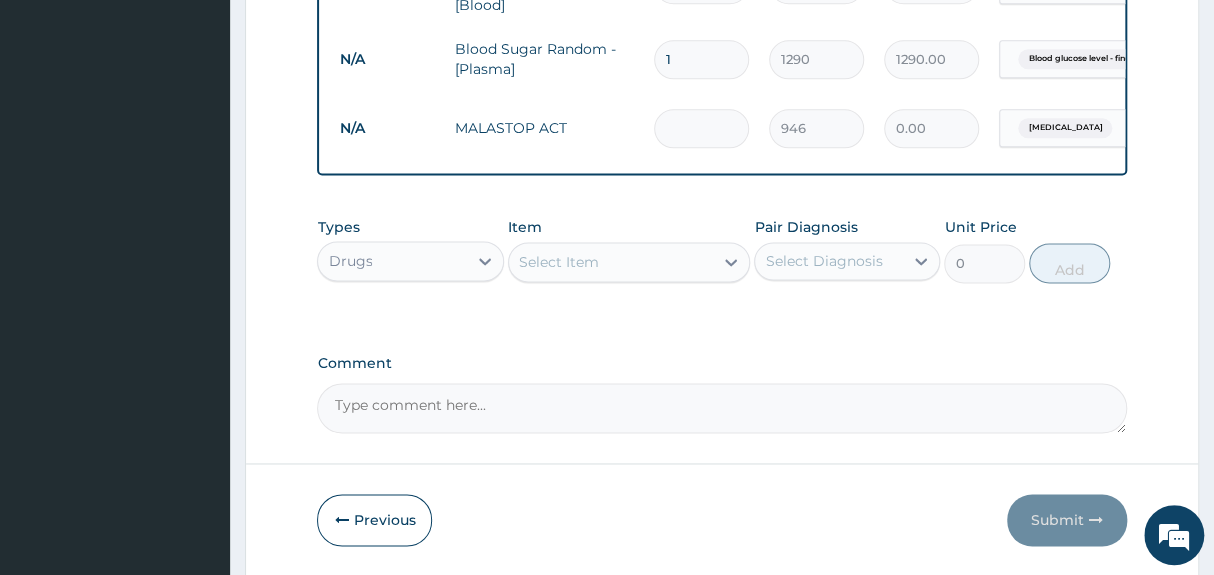 type on "6" 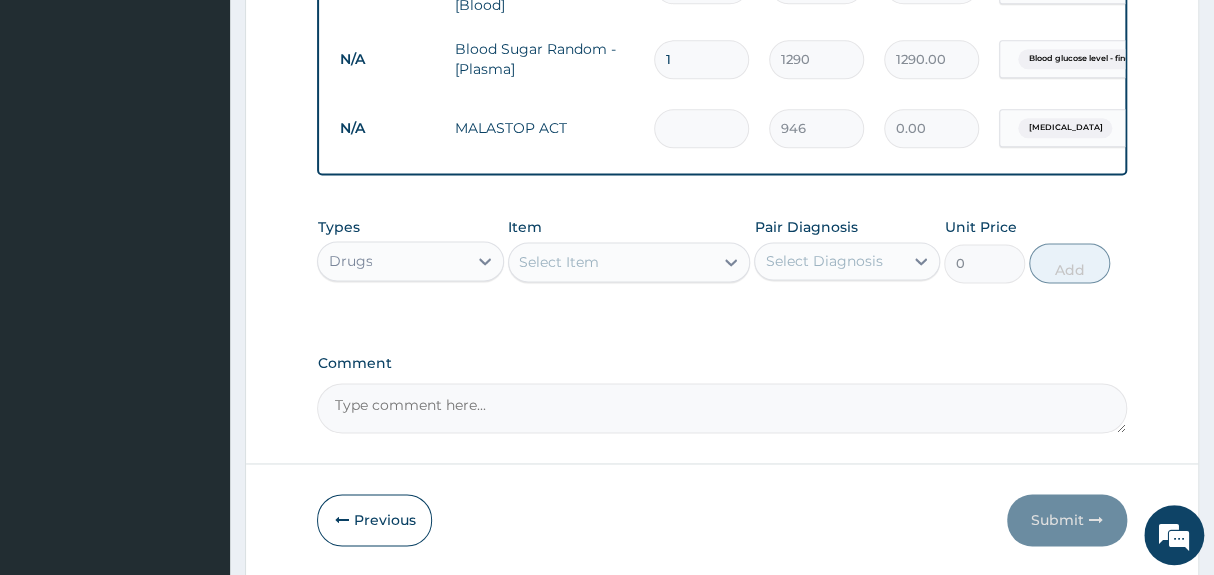 type on "5676.00" 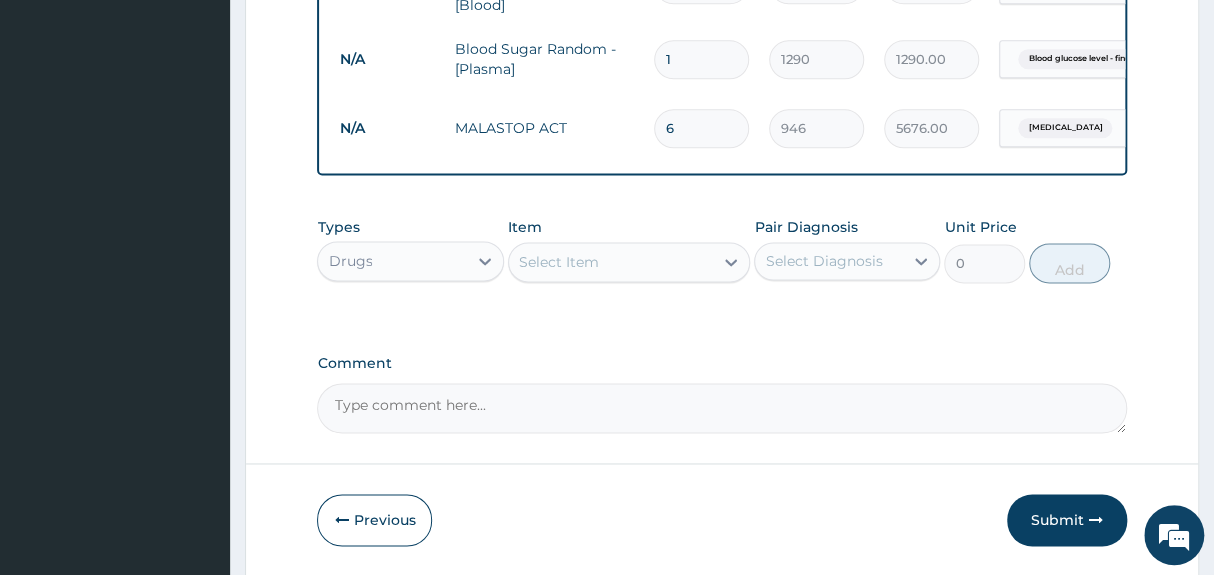 type on "6" 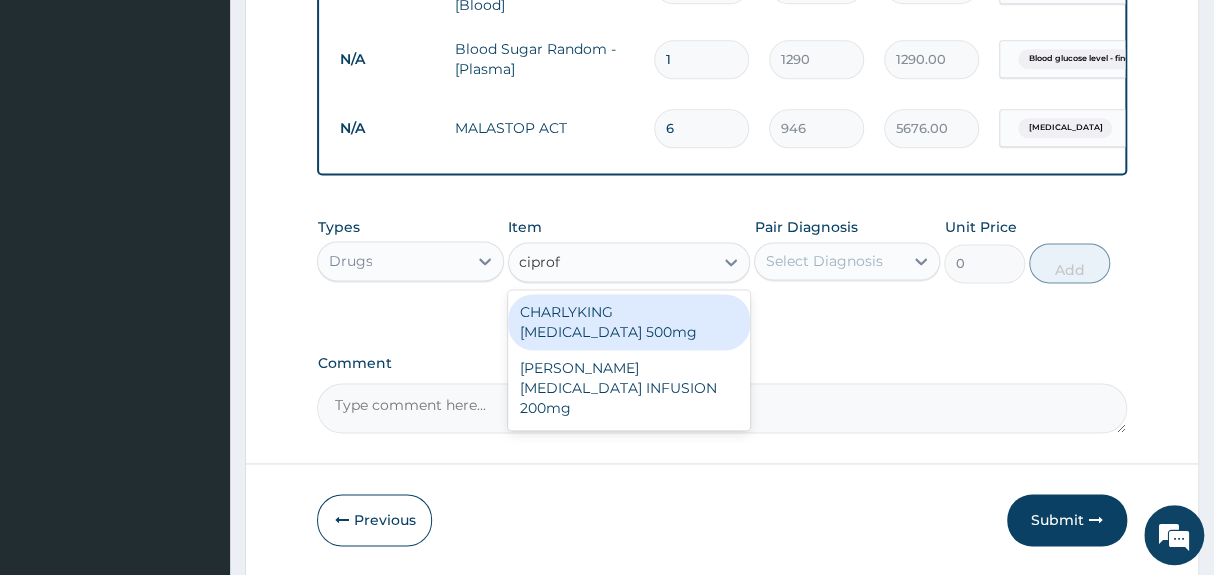 type on "cipro" 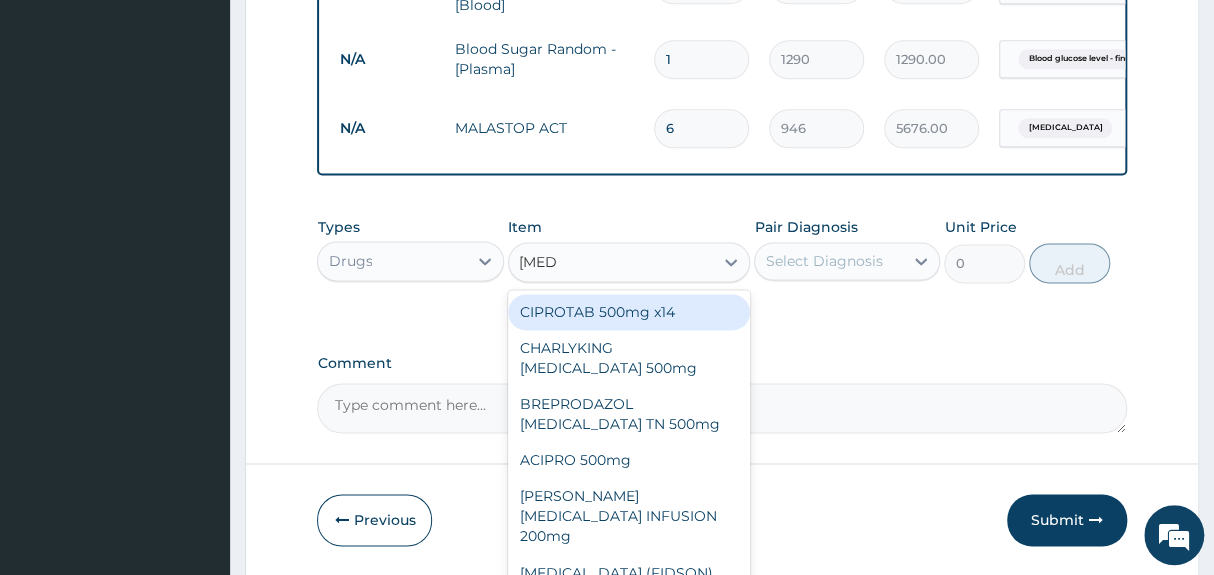 click on "CIPROTAB 500mg x14" at bounding box center [629, 312] 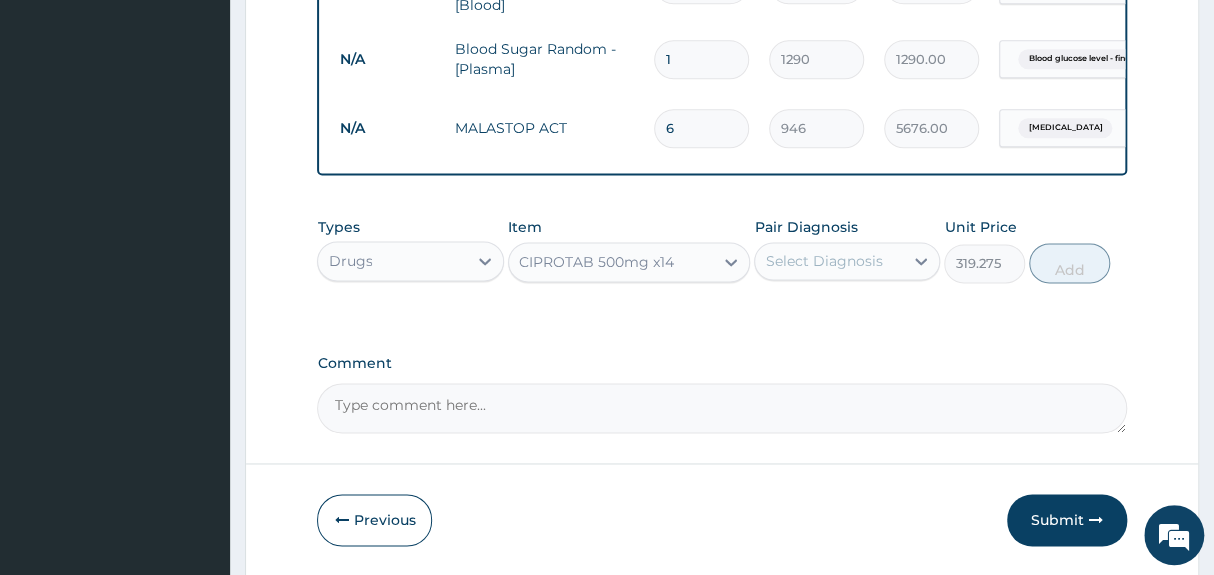 click on "Select Diagnosis" at bounding box center [823, 261] 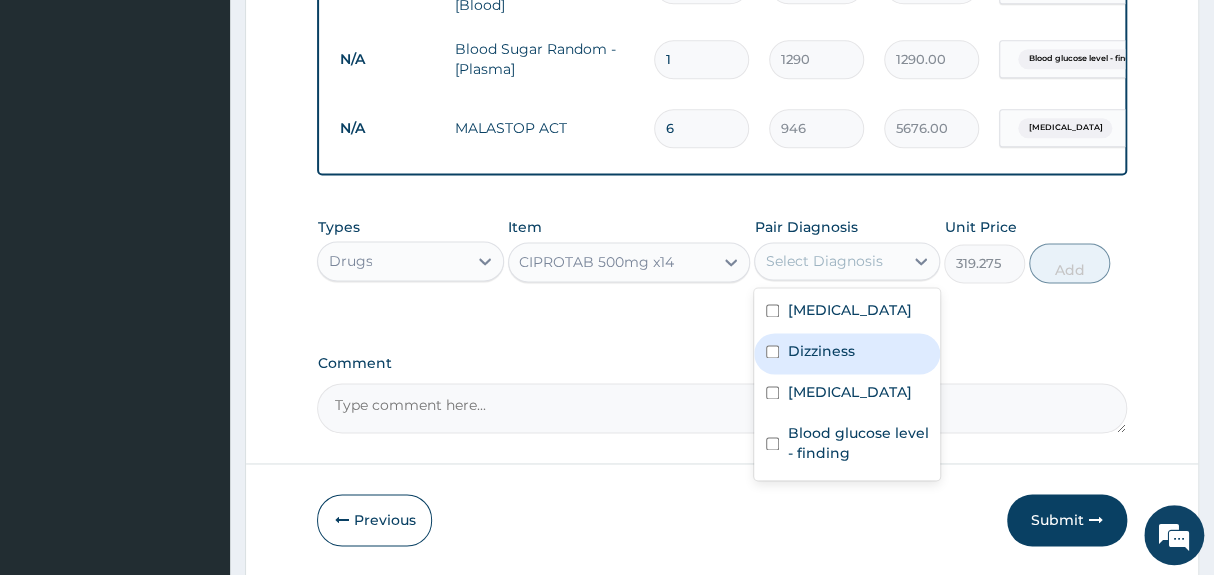click at bounding box center (772, 351) 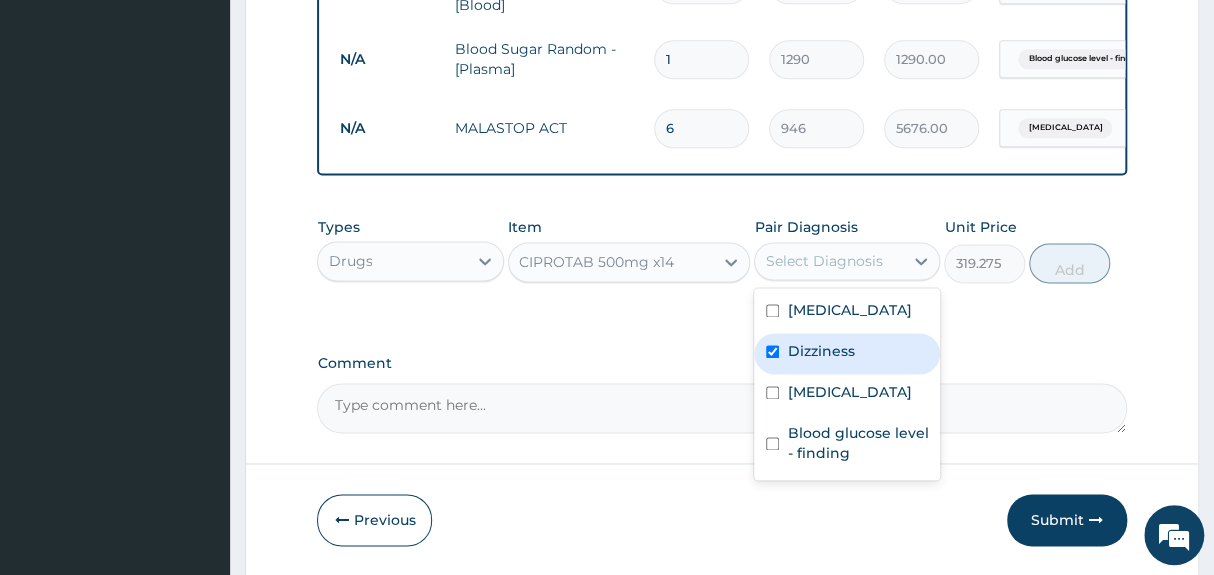 checkbox on "true" 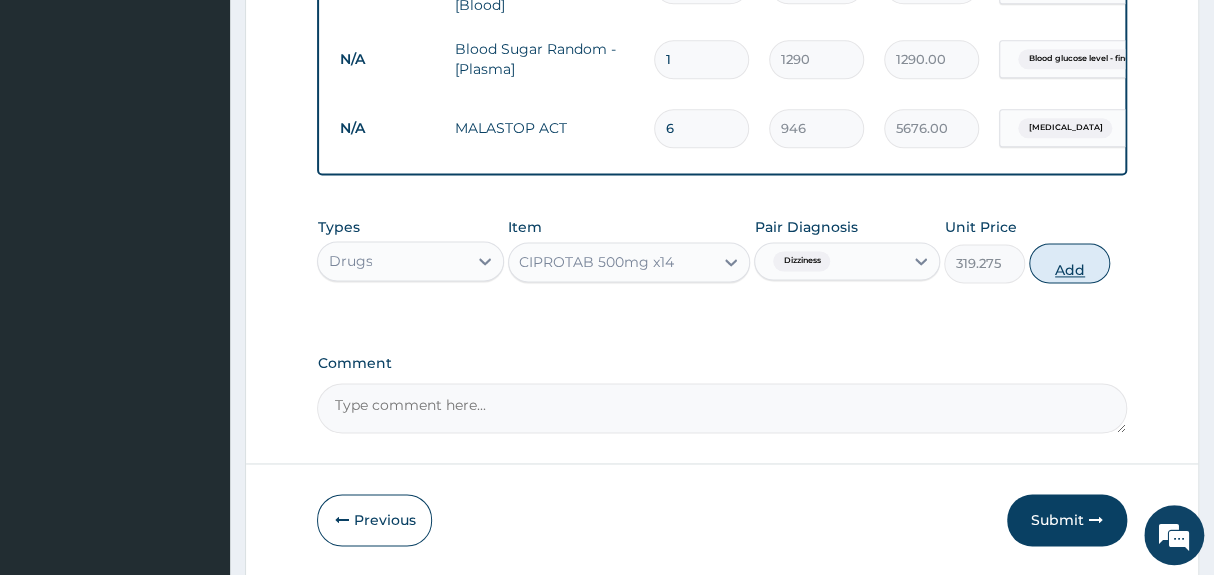 click on "Add" at bounding box center [1069, 263] 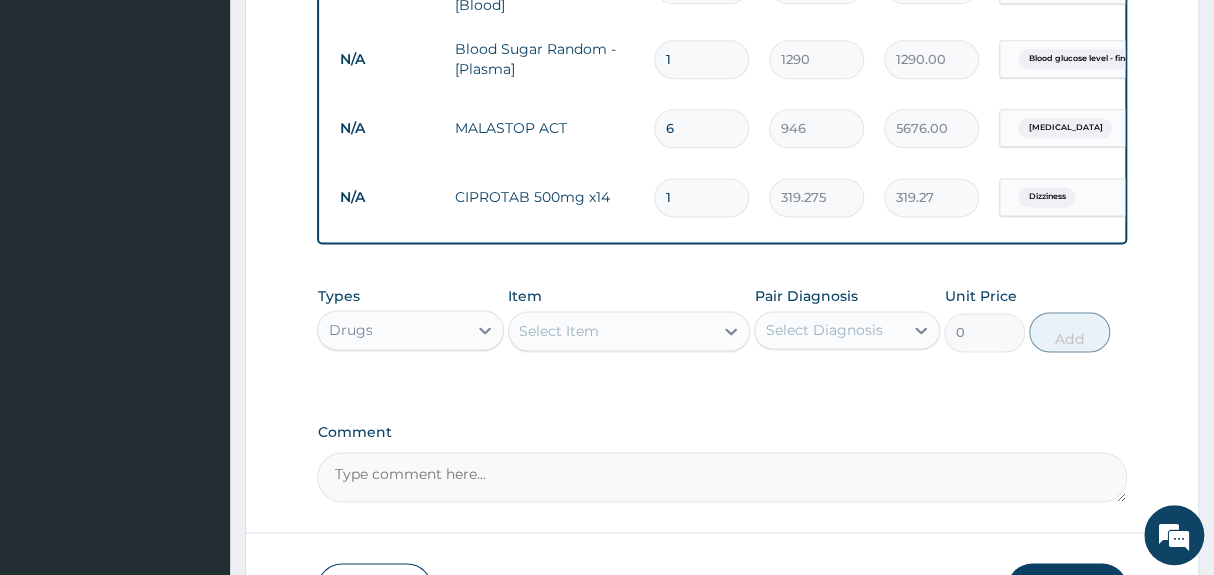 type on "14" 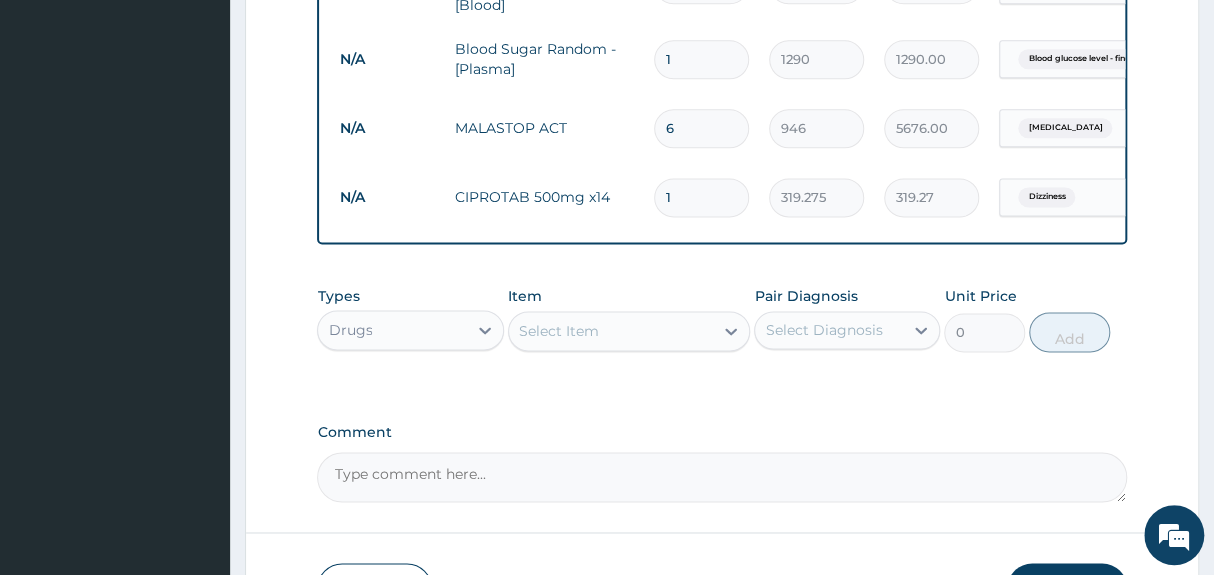 type on "4469.85" 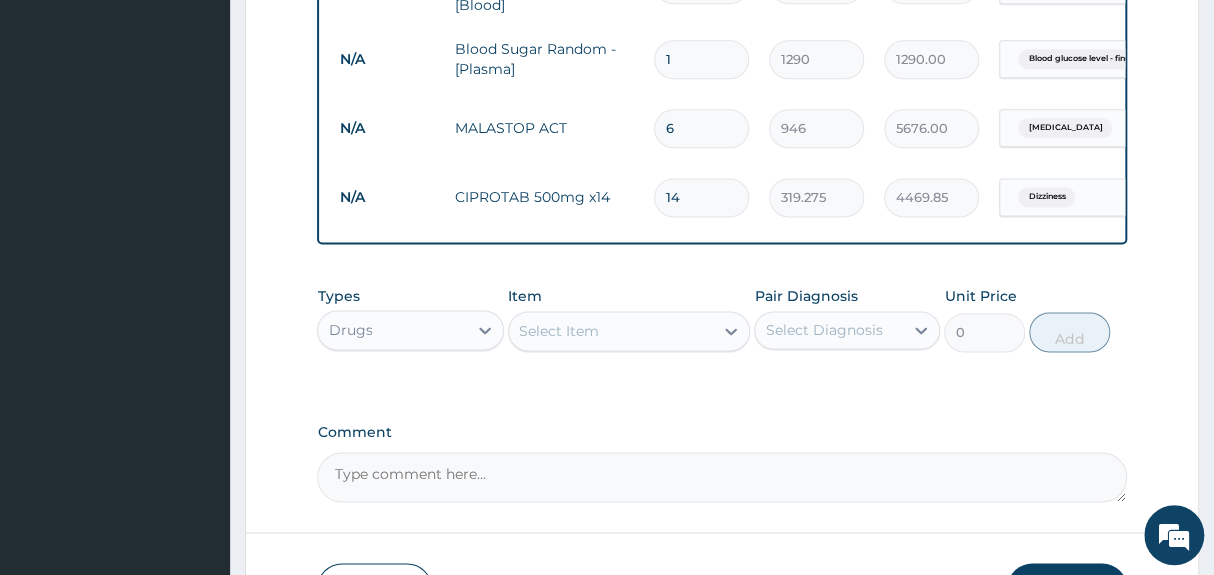 type on "14" 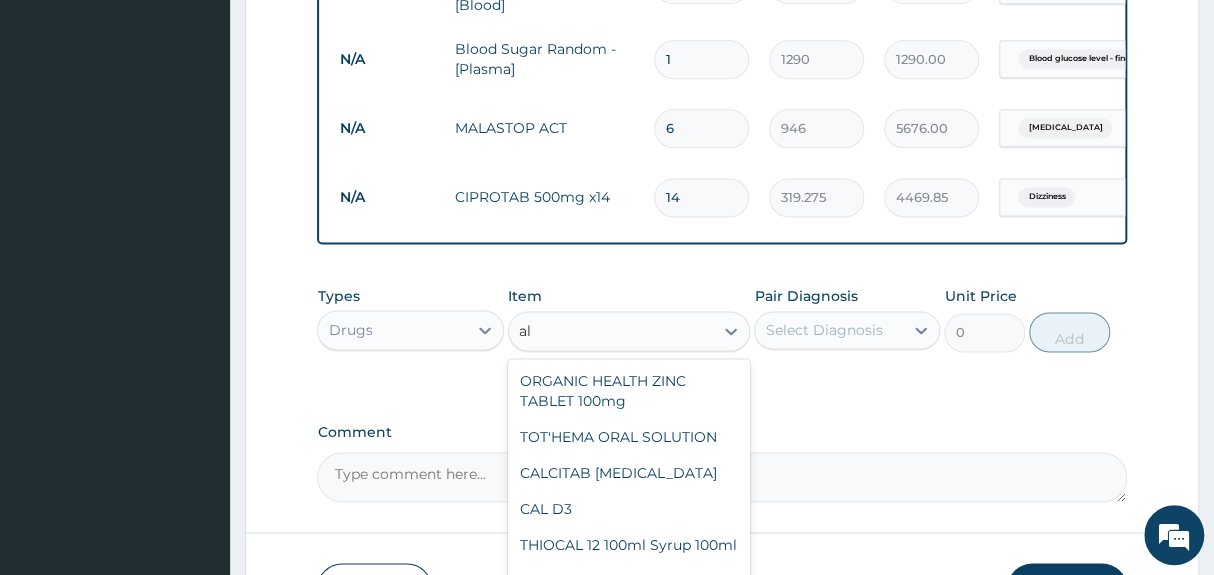 type on "a" 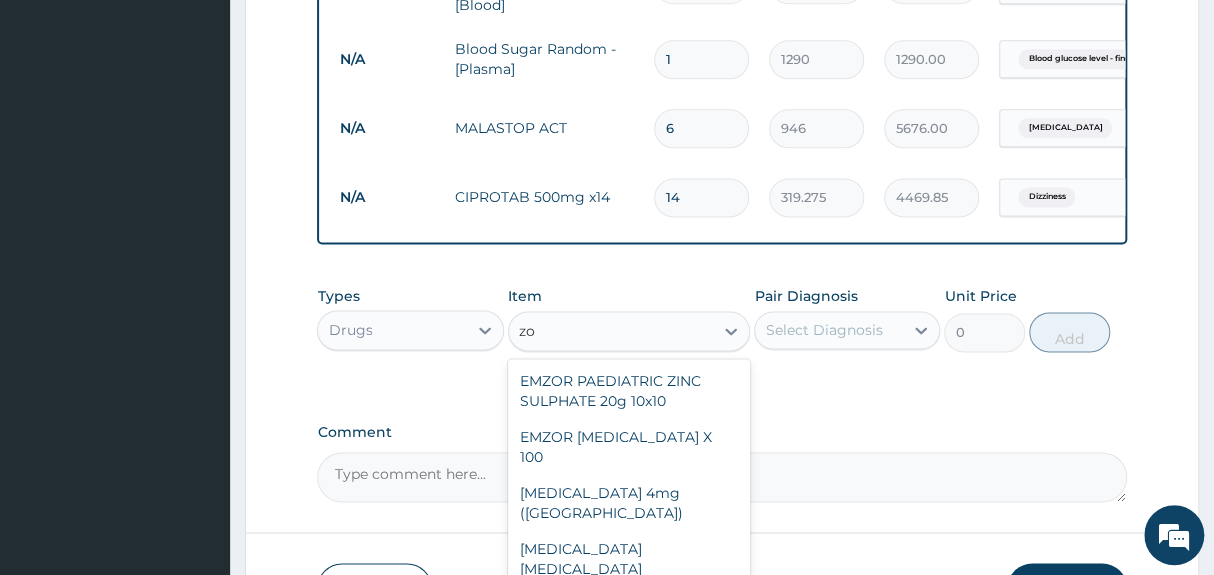 type on "z" 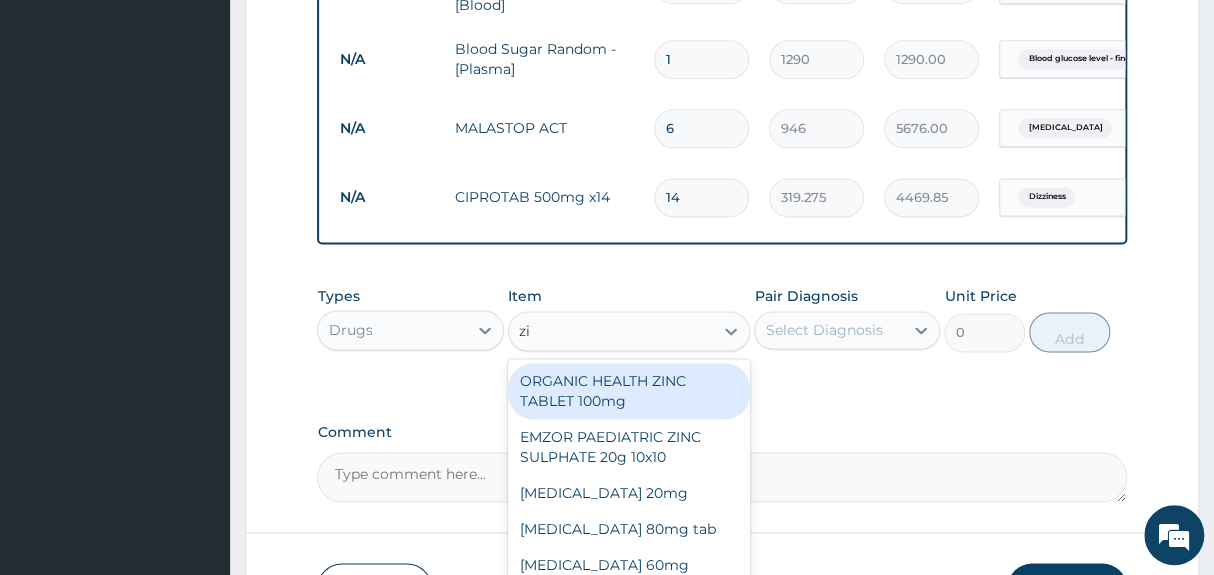 type on "zin" 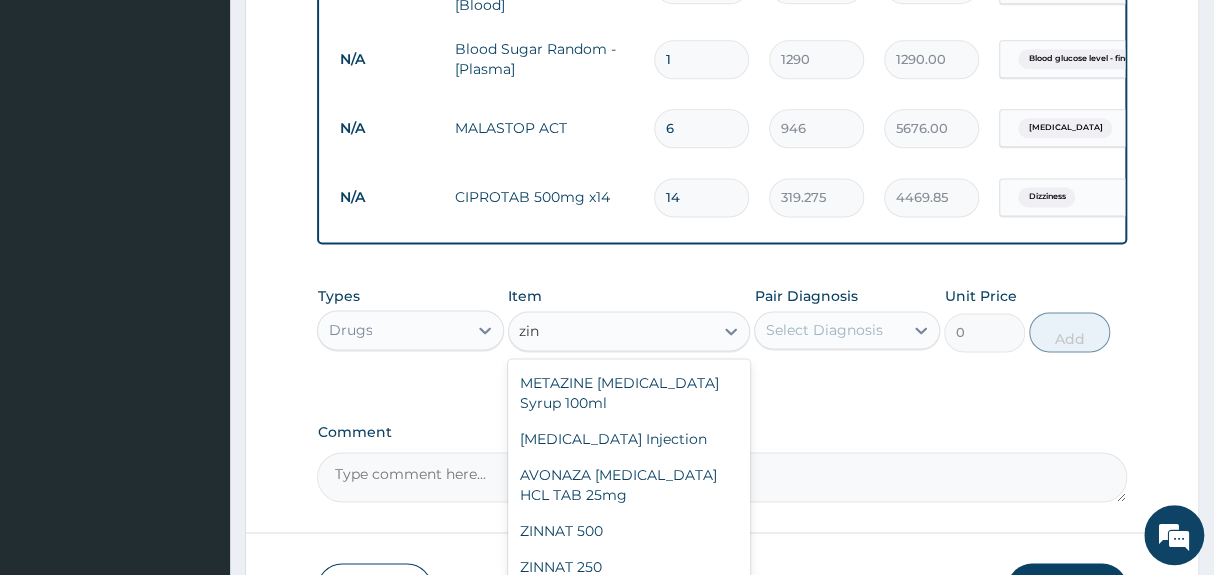 scroll, scrollTop: 340, scrollLeft: 0, axis: vertical 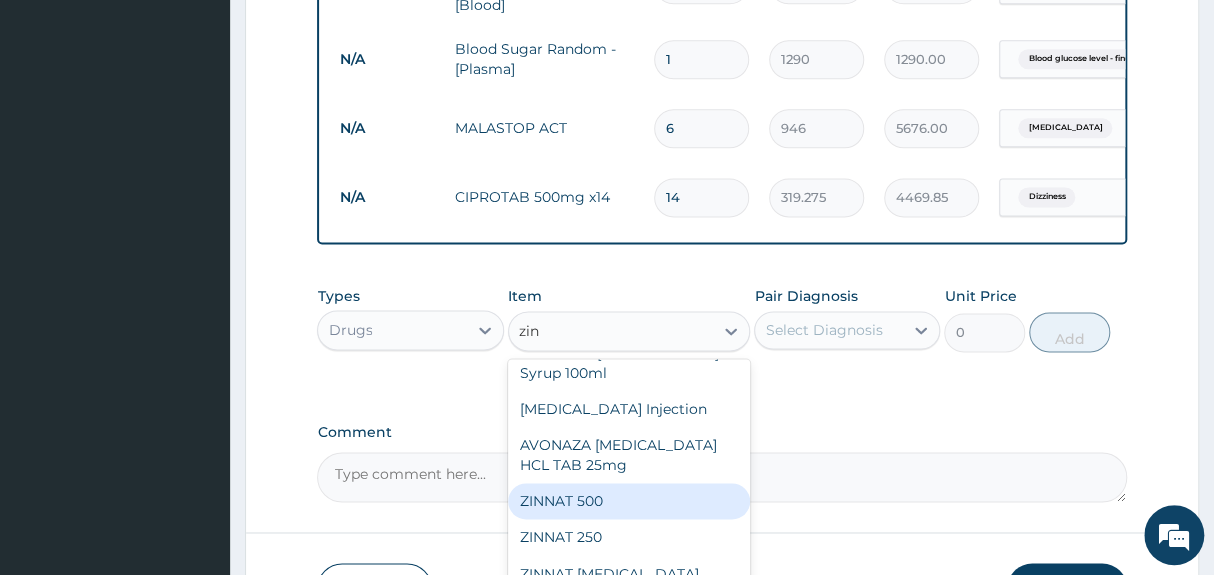 click on "ZINNAT 500" at bounding box center (629, 501) 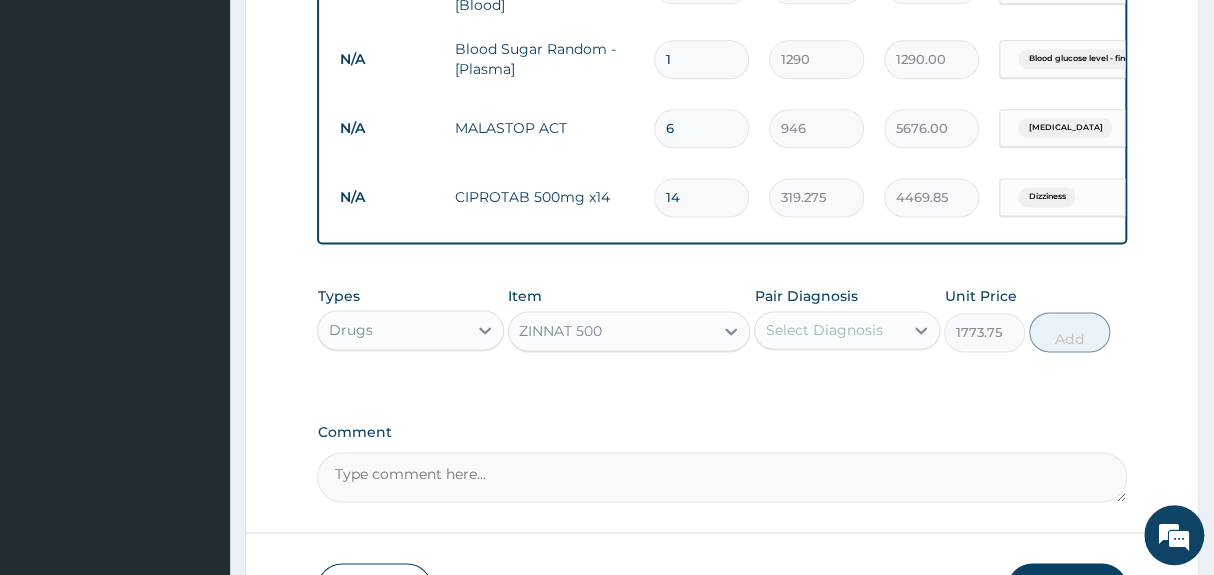 click on "ZINNAT 500" at bounding box center [611, 331] 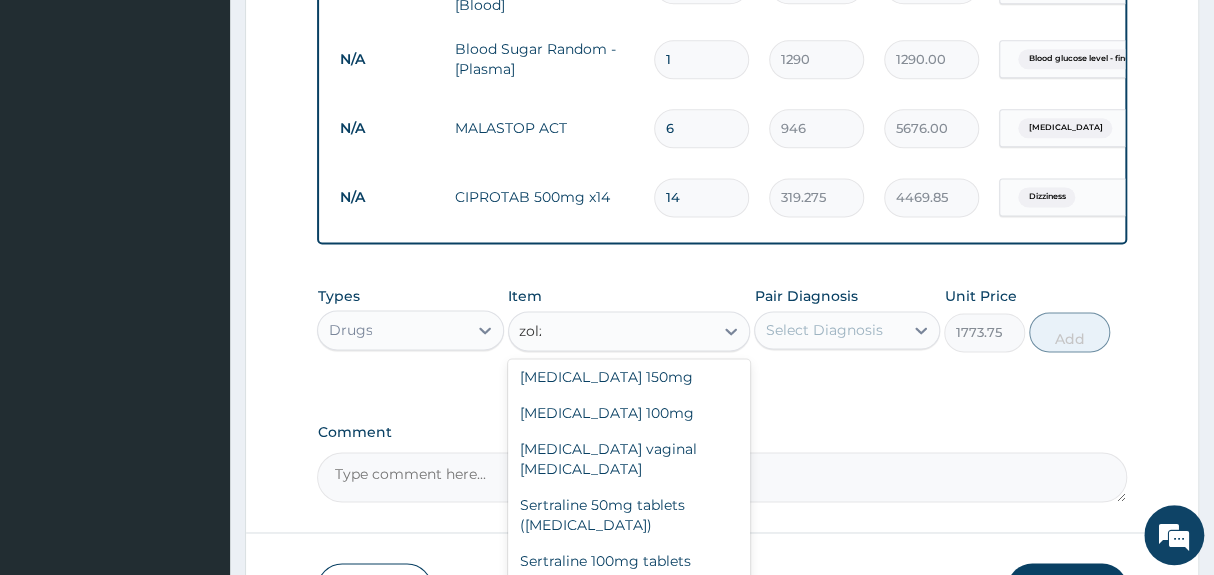 scroll, scrollTop: 0, scrollLeft: 0, axis: both 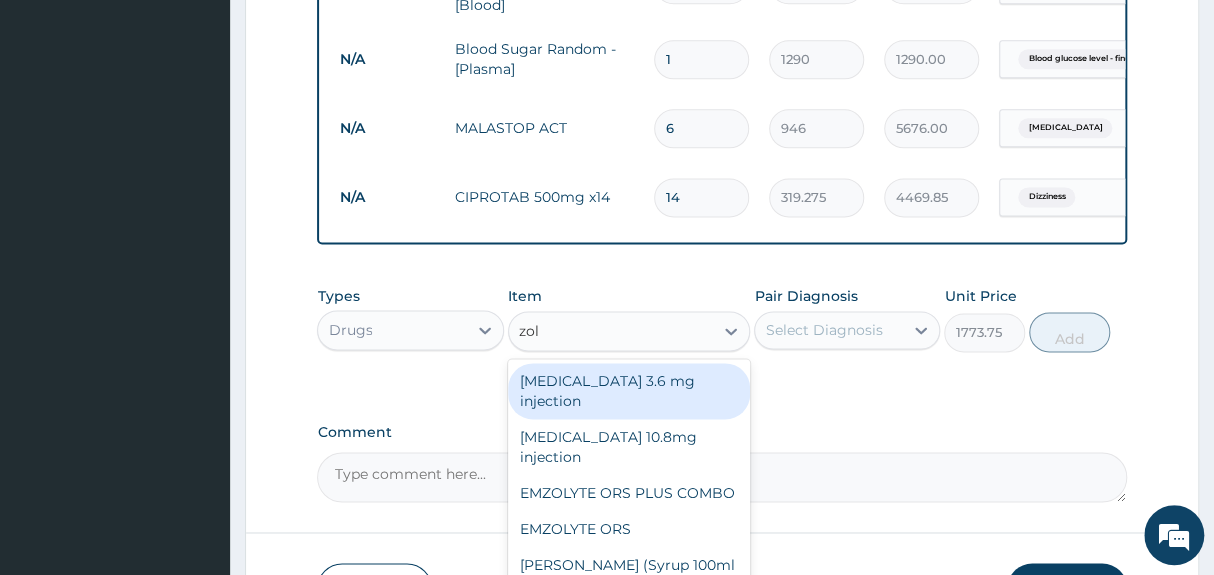 type on "zola" 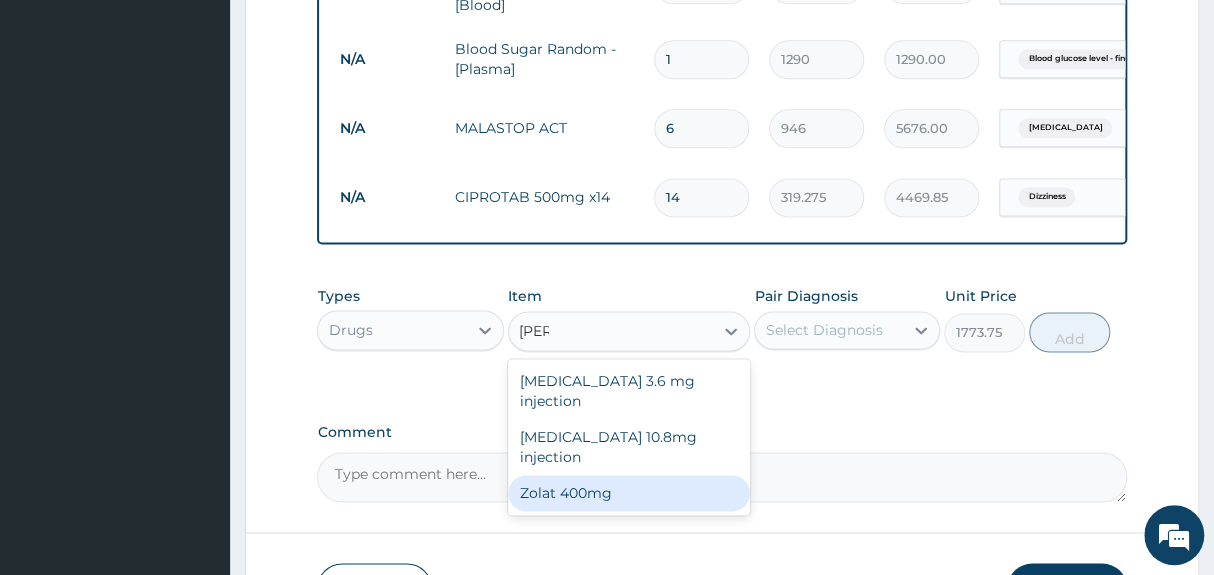 click on "Zolat 400mg" at bounding box center [629, 493] 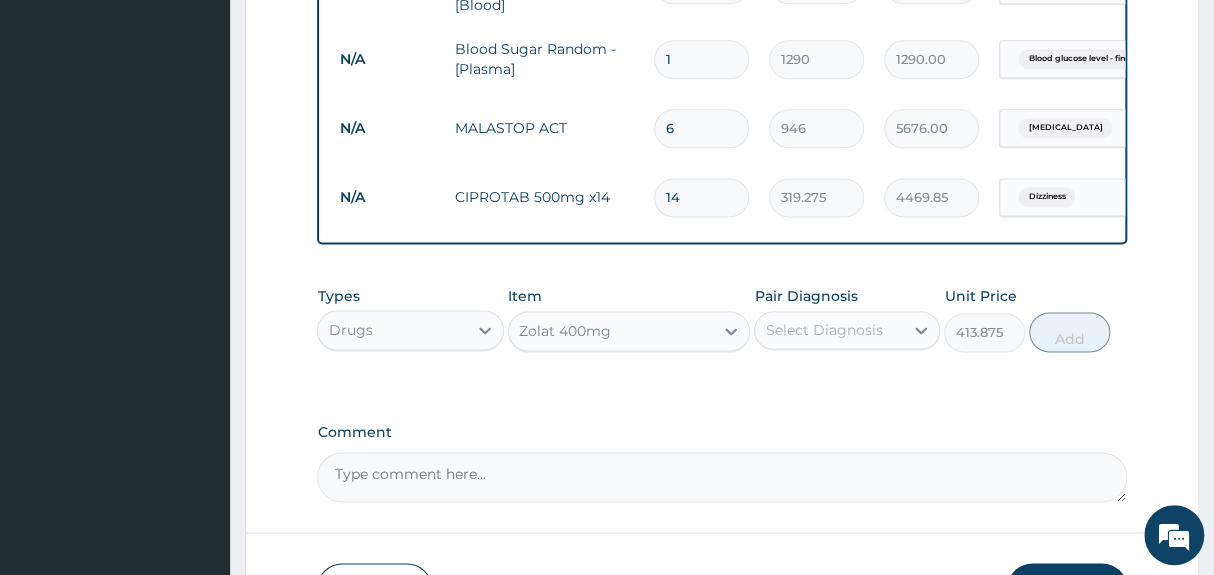 click on "Select Diagnosis" at bounding box center [823, 330] 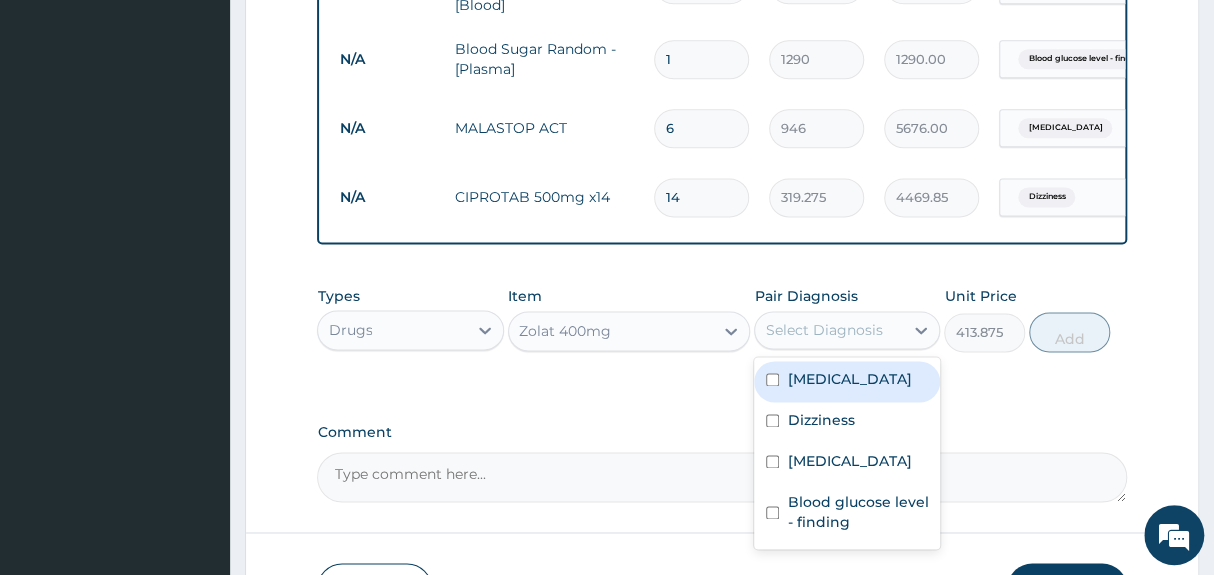 click on "Step  2  of 2 PA Code / Prescription Code Enter Code(Secondary Care Only) Encounter Date 16-06-2025 Important Notice Please enter PA codes before entering items that are not attached to a PA code   All diagnoses entered must be linked to a claim item. Diagnosis & Claim Items that are visible but inactive cannot be edited because they were imported from an already approved PA code. Diagnosis Malaria Query Dizziness Confirmed Typhoid fever Query Blood glucose level - finding Query NB: All diagnosis must be linked to a claim item Claim Items Type Name Quantity Unit Price Total Price Pair Diagnosis Actions N/A General practitioner Consultation first outpatient consultation 1 3547.5 3547.50 Malaria Delete N/A FBC CBC-Complete Blood Count (Haemogram) - [Blood] 1 4300 4300.00 Dizziness Delete N/A MALARIA PARASITE (MP) RDT 1 1612.5 1612.50 Malaria Delete N/A PDW -Platelet Distribution Width - [Blood] 1 2150 2150.00 Typhoid fever Delete N/A Blood Sugar Random - [Plasma] 1 1290 1290.00 Blood glucose level - finding N/A" at bounding box center (722, -171) 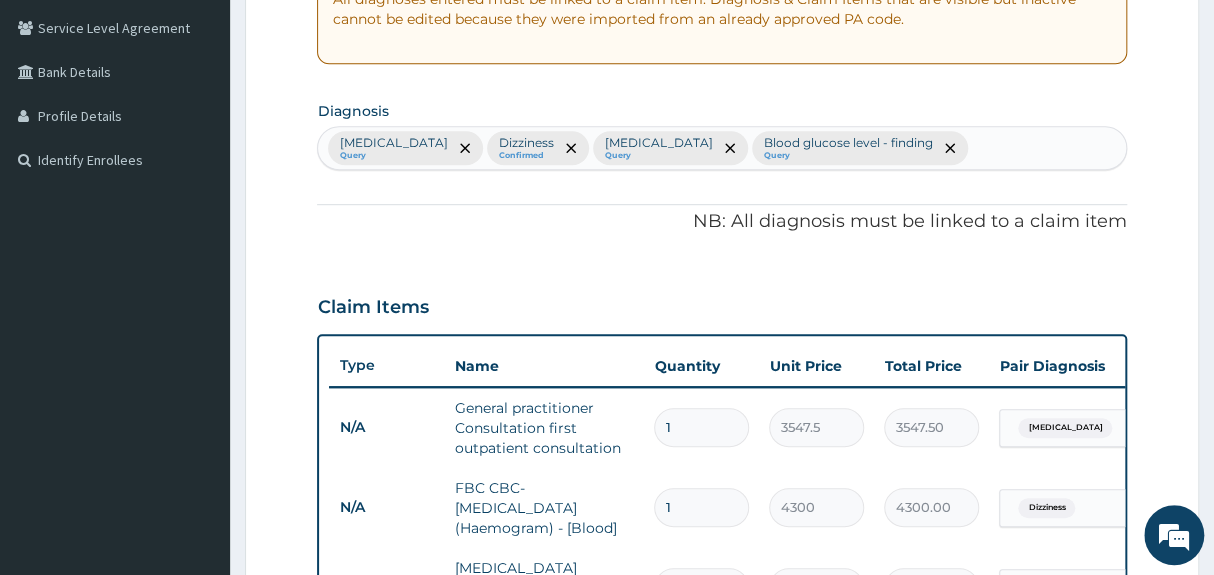 scroll, scrollTop: 366, scrollLeft: 0, axis: vertical 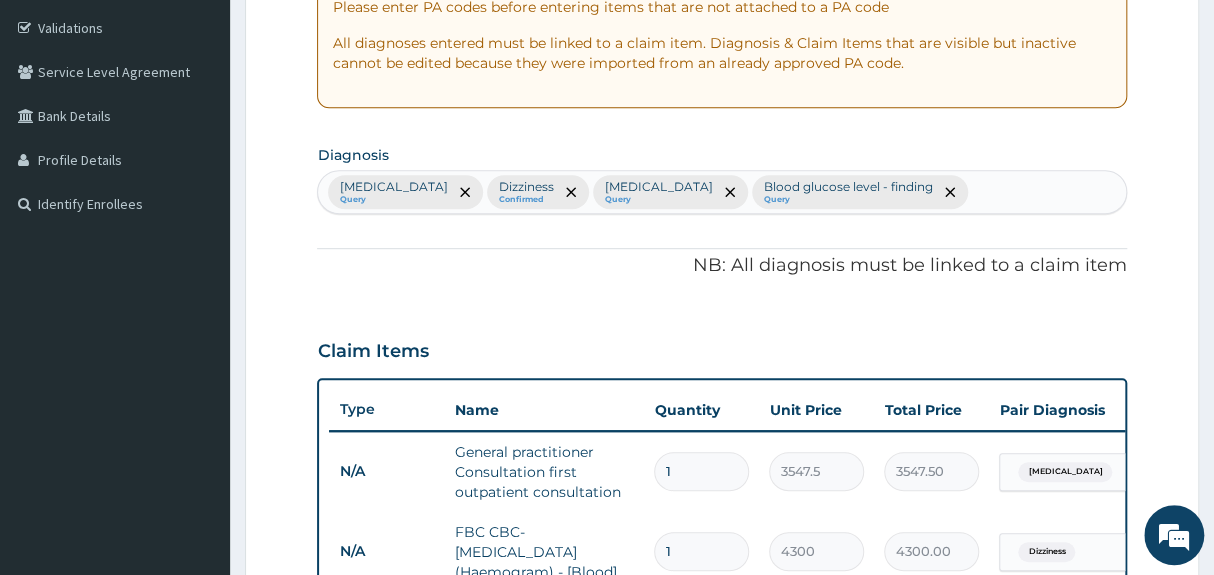 click on "Malaria Query Dizziness Confirmed Typhoid fever Query Blood glucose level - finding Query" at bounding box center [721, 192] 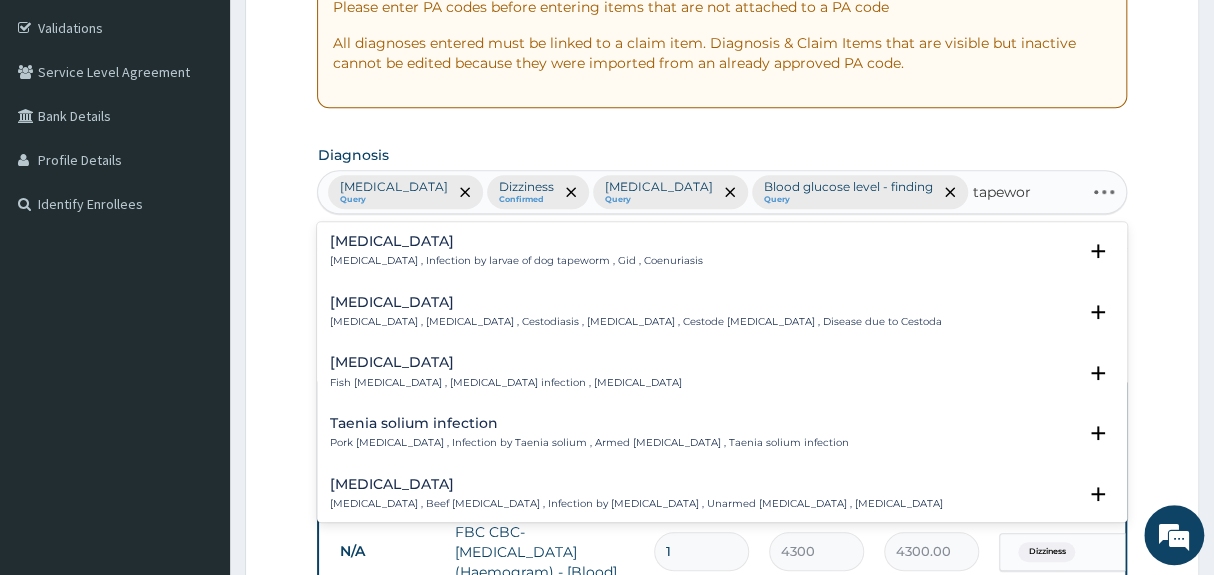 type on "tapeworm" 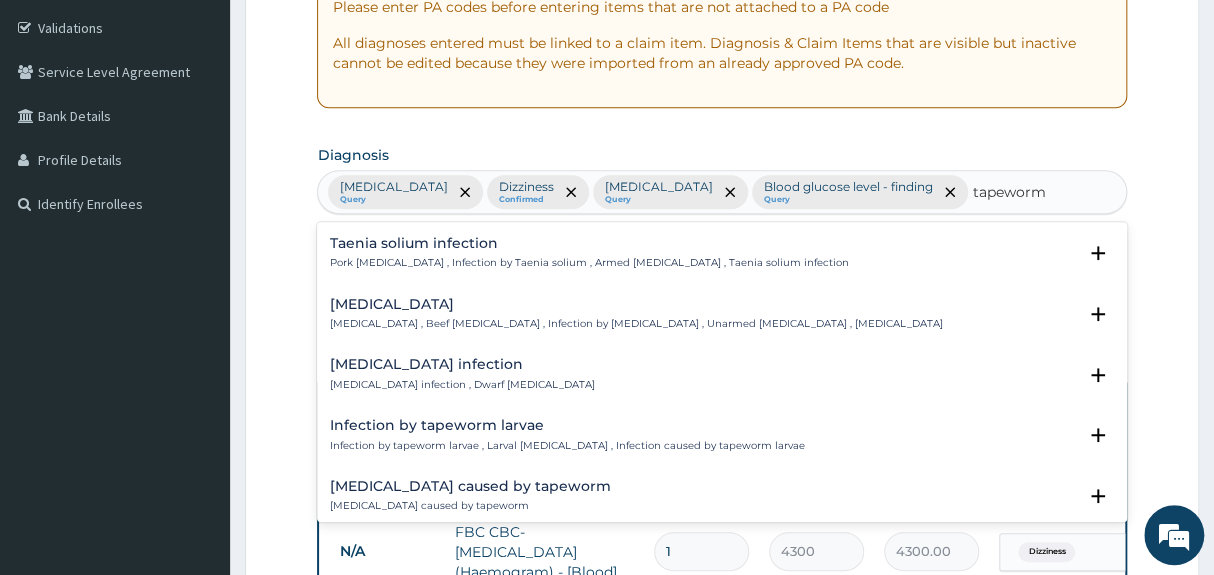 scroll, scrollTop: 181, scrollLeft: 0, axis: vertical 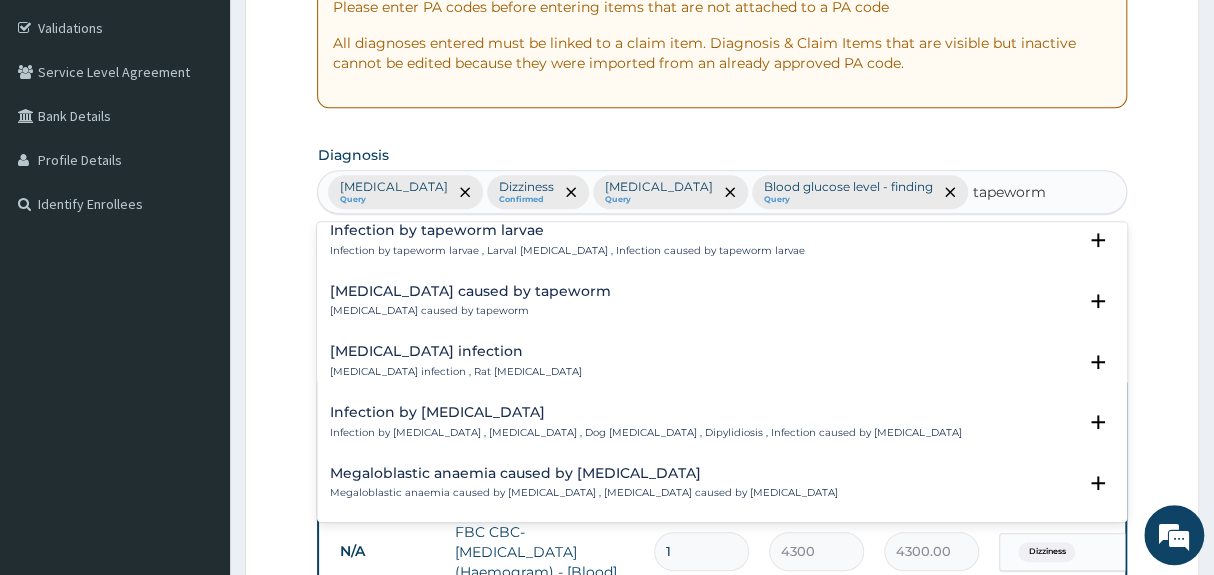 click on "Infection by tapeworm larvae , Larval tapeworm infection , Infection caused by tapeworm larvae" at bounding box center [566, 251] 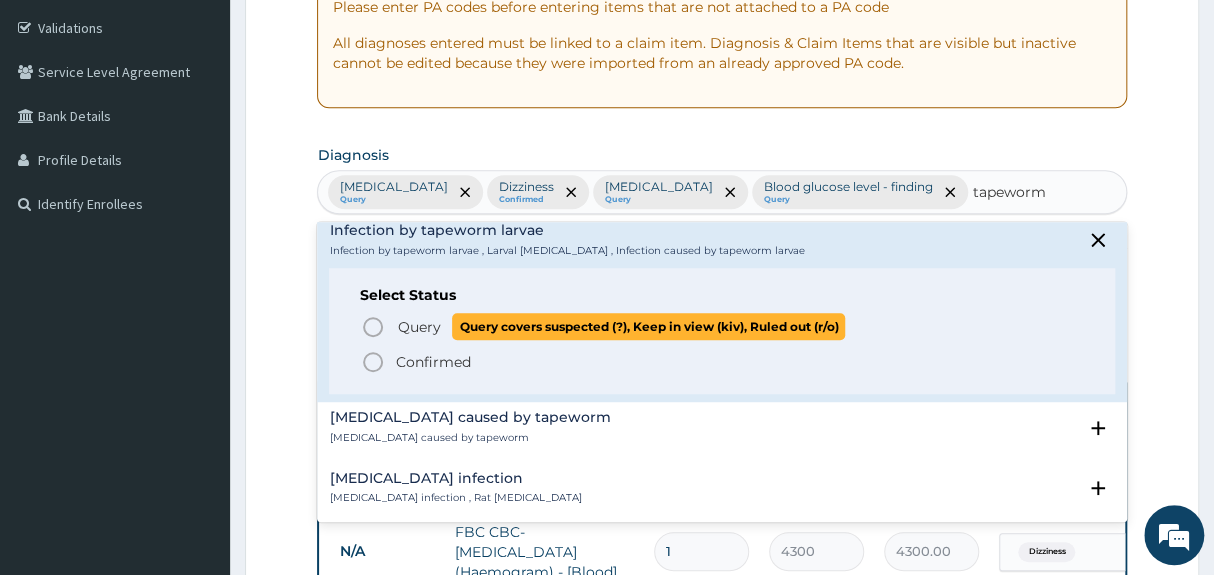 click on "Query" at bounding box center [418, 327] 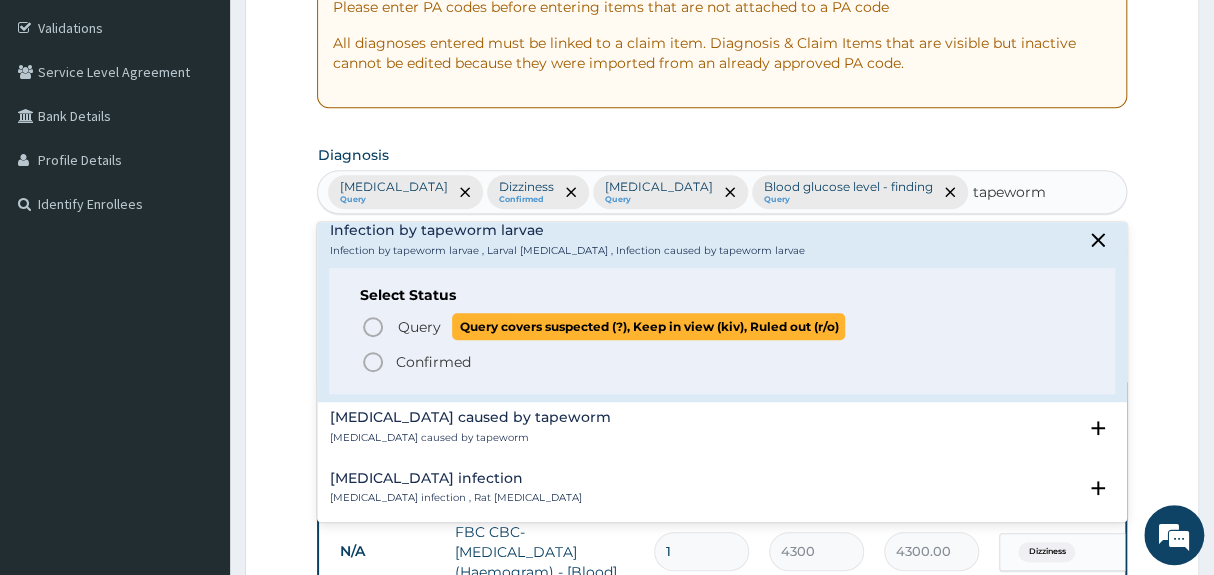 type 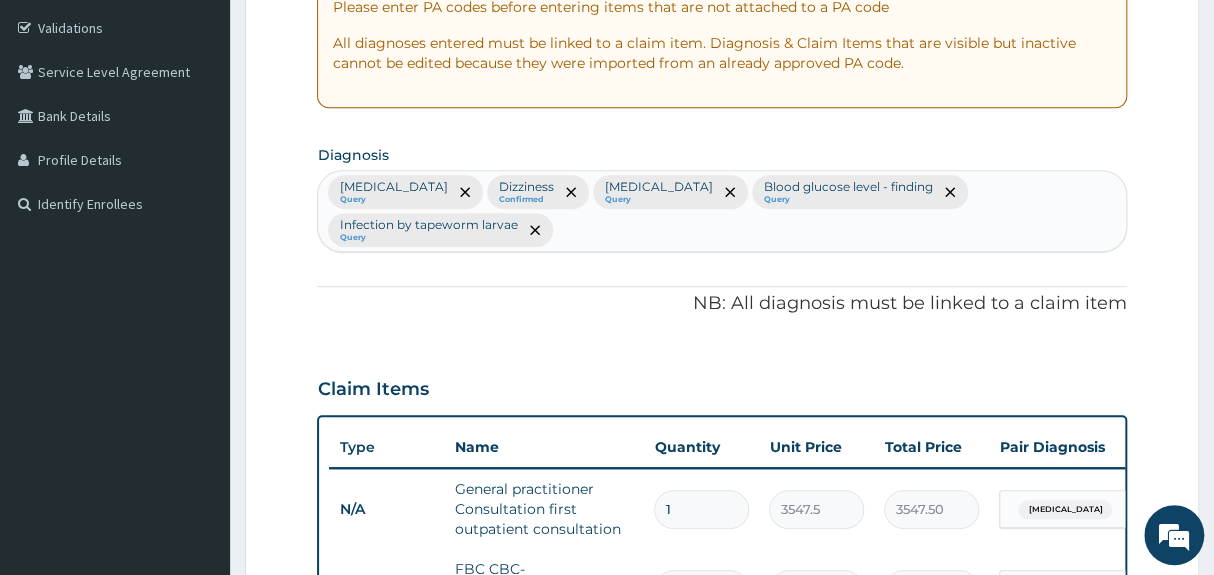 click on "Claim Items" at bounding box center [721, 385] 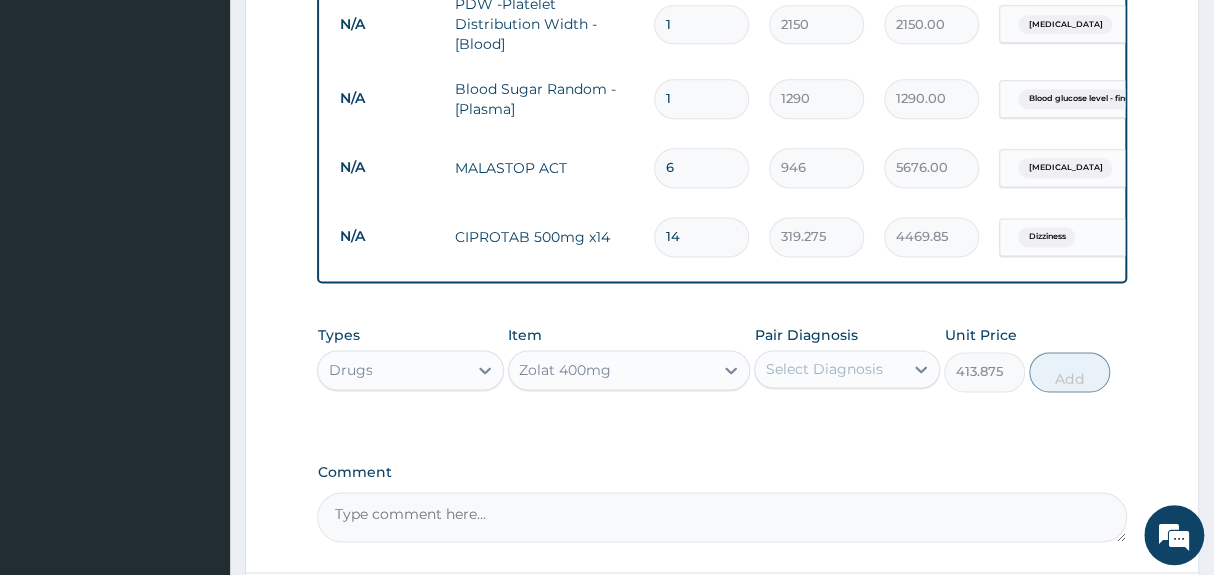 scroll, scrollTop: 1093, scrollLeft: 0, axis: vertical 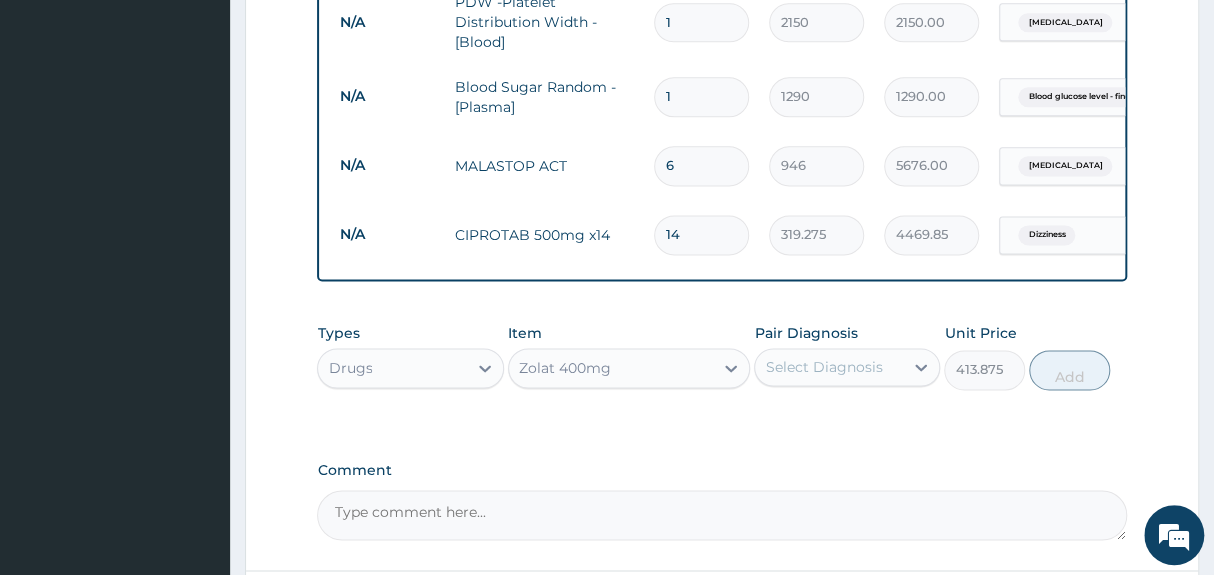 click on "Select Diagnosis" at bounding box center [823, 367] 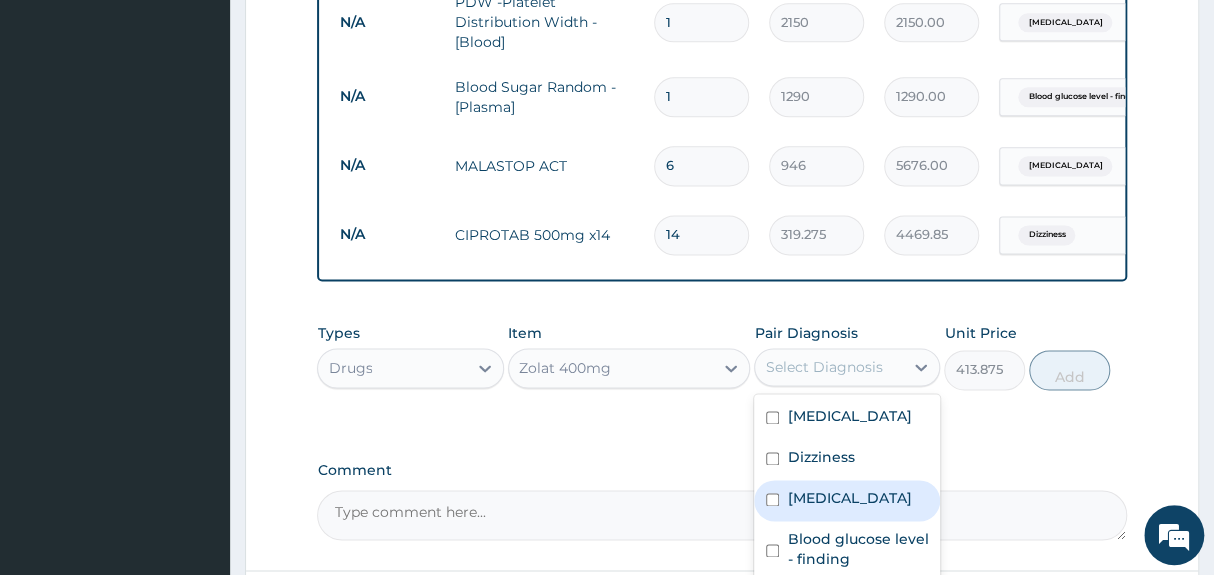 click on "Step  2  of 2 PA Code / Prescription Code Enter Code(Secondary Care Only) Encounter Date 16-06-2025 Important Notice Please enter PA codes before entering items that are not attached to a PA code   All diagnoses entered must be linked to a claim item. Diagnosis & Claim Items that are visible but inactive cannot be edited because they were imported from an already approved PA code. Diagnosis Malaria Query Dizziness Confirmed Typhoid fever Query Blood glucose level - finding Query Infection by tapeworm larvae Query NB: All diagnosis must be linked to a claim item Claim Items Type Name Quantity Unit Price Total Price Pair Diagnosis Actions N/A General practitioner Consultation first outpatient consultation 1 3547.5 3547.50 Malaria Delete N/A FBC CBC-Complete Blood Count (Haemogram) - [Blood] 1 4300 4300.00 Dizziness Delete N/A MALARIA PARASITE (MP) RDT 1 1612.5 1612.50 Malaria Delete N/A PDW -Platelet Distribution Width - [Blood] 1 2150 2150.00 Typhoid fever Delete N/A Blood Sugar Random - [Plasma] 1 1290 Delete" at bounding box center [722, -152] 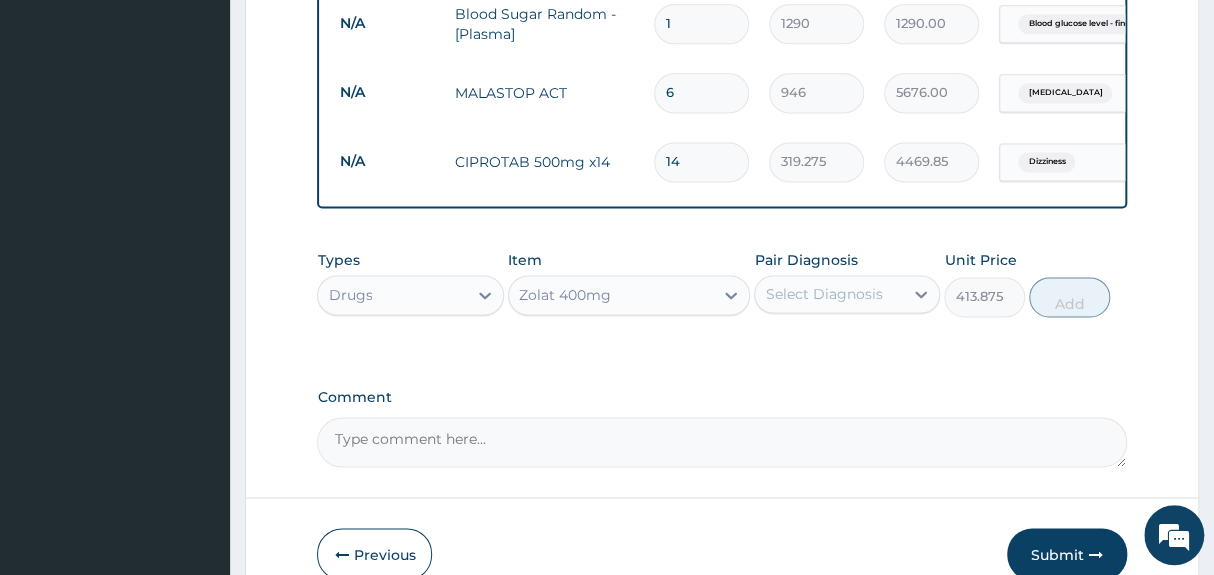 scroll, scrollTop: 1202, scrollLeft: 0, axis: vertical 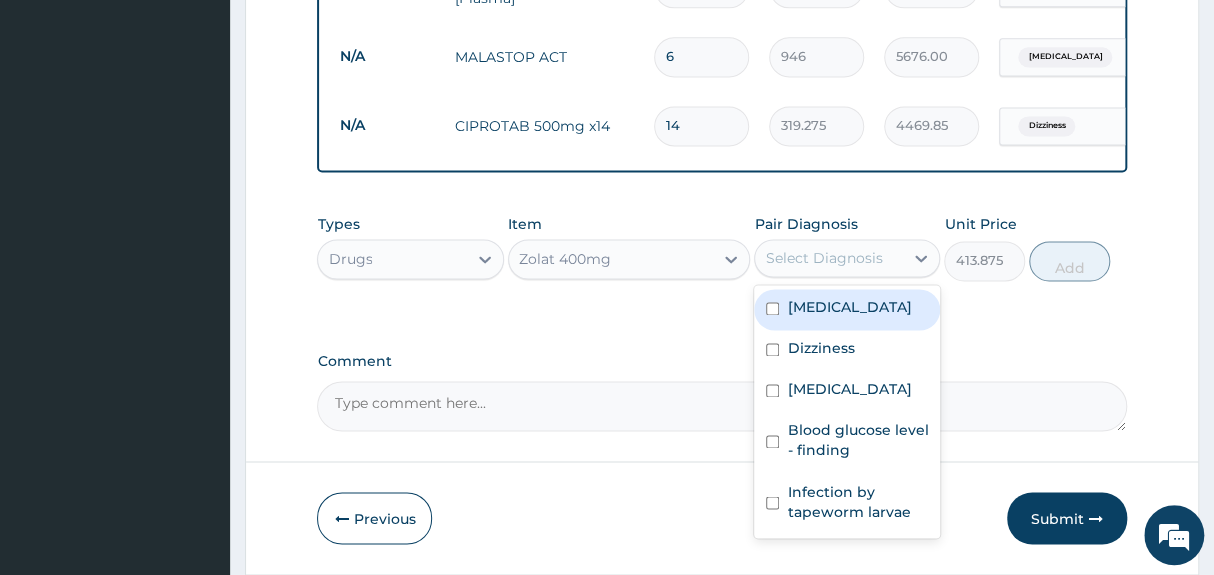 click on "Select Diagnosis" at bounding box center (823, 258) 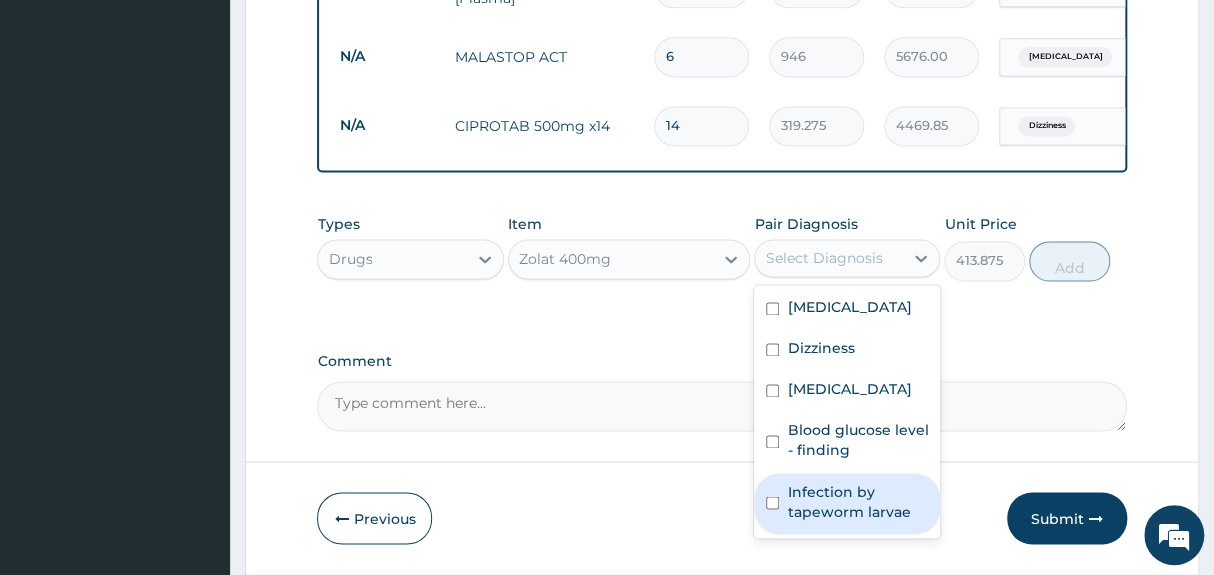 click on "Infection by tapeworm larvae" at bounding box center (857, 501) 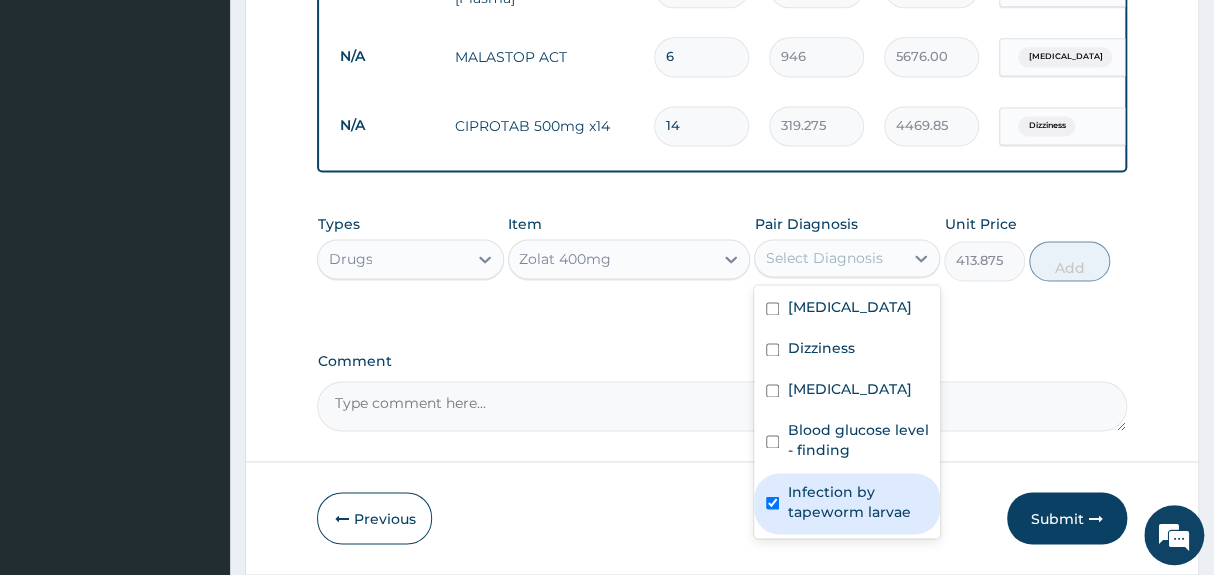 checkbox on "true" 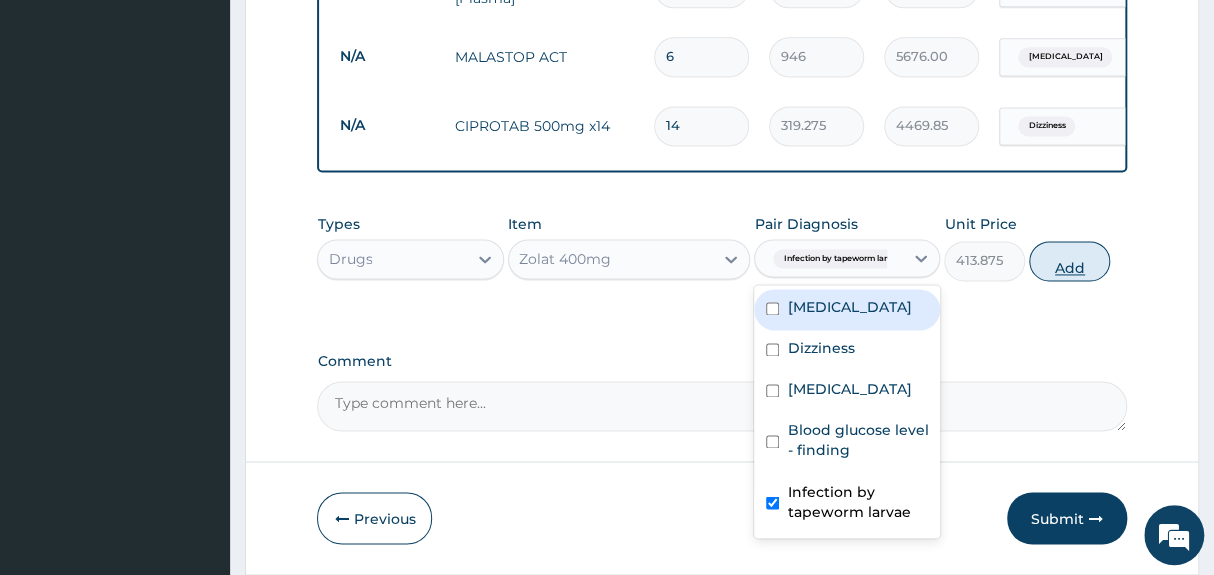 click on "Add" at bounding box center [1069, 261] 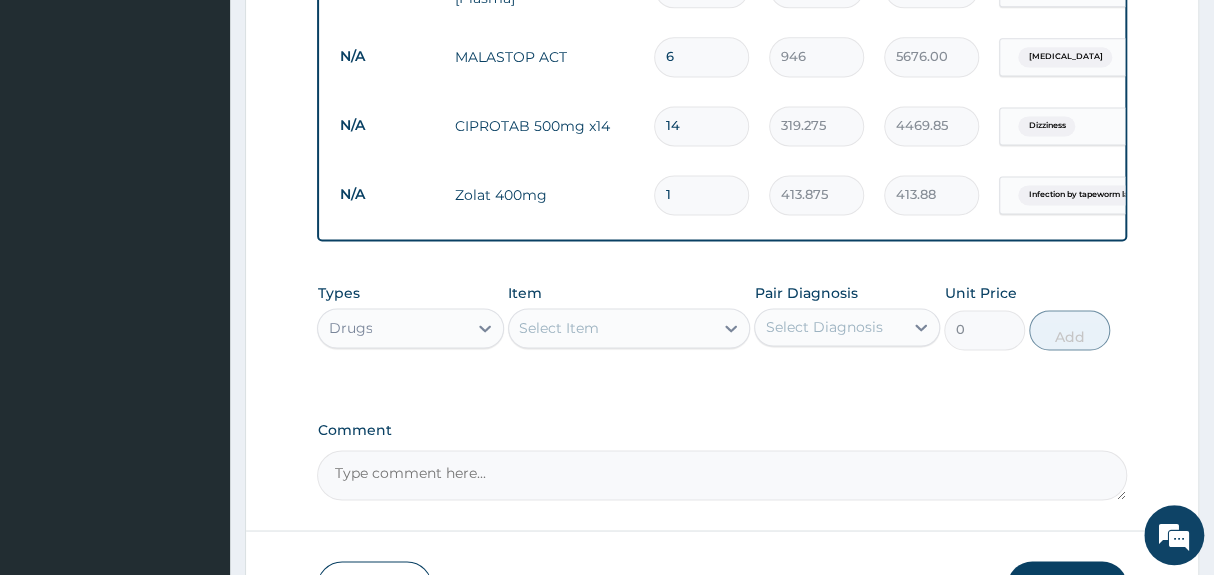 click on "Select Item" at bounding box center [611, 328] 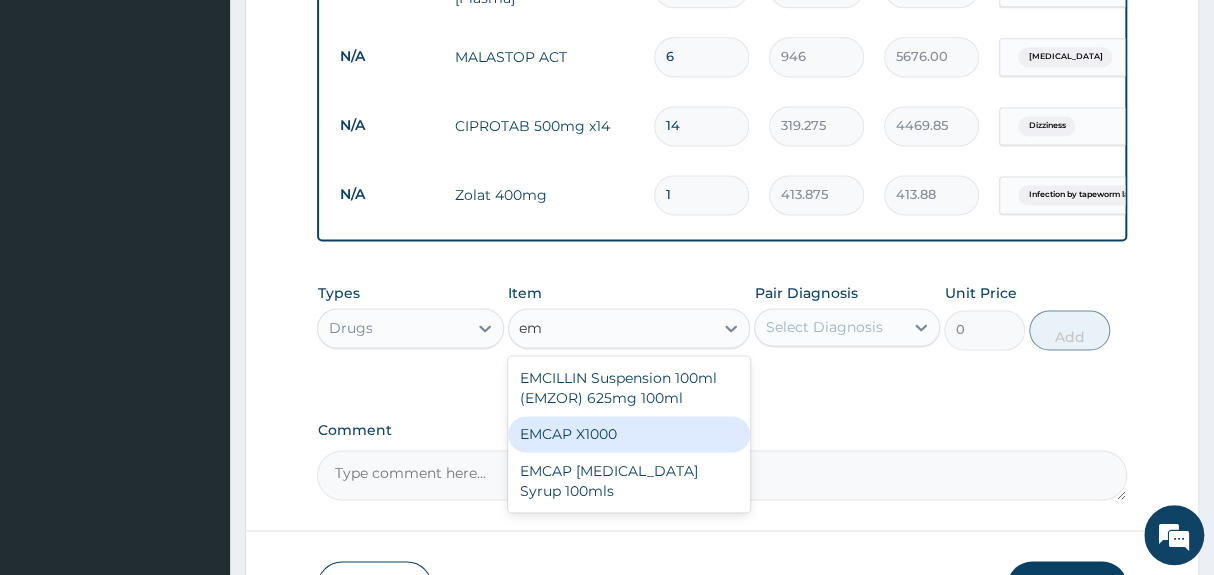 type on "e" 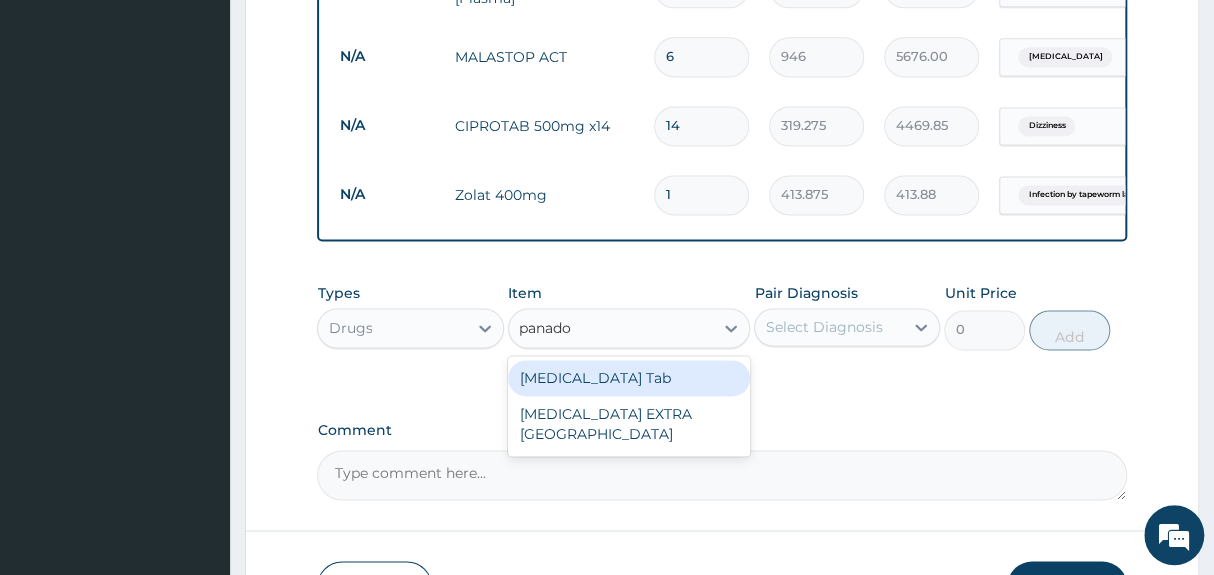 type on "panadol" 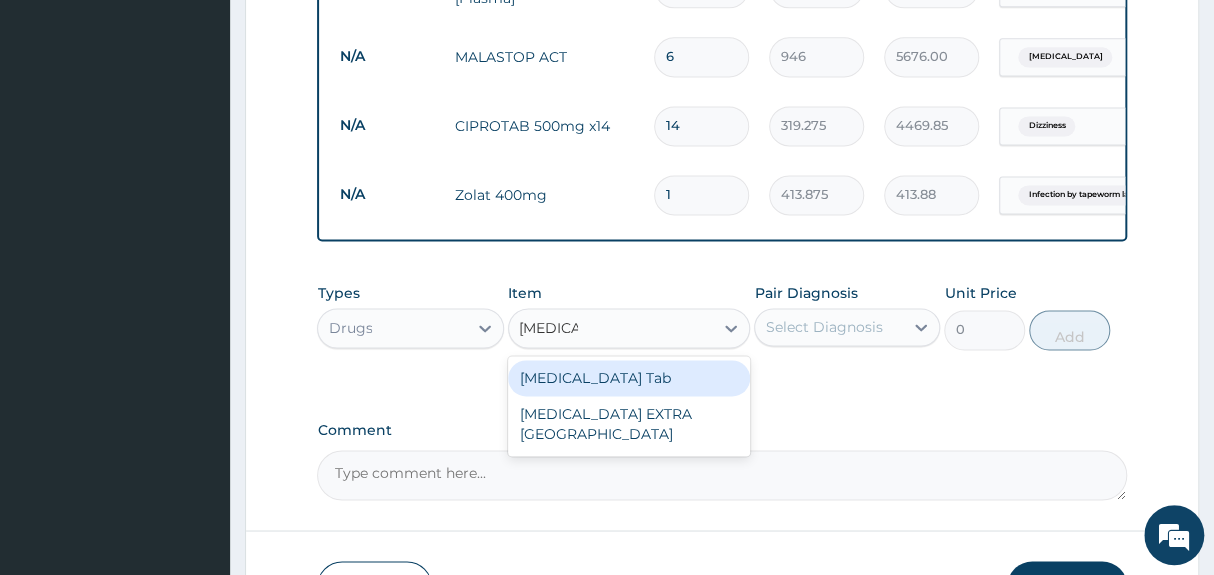 click on "PANADOL Tab" at bounding box center [629, 378] 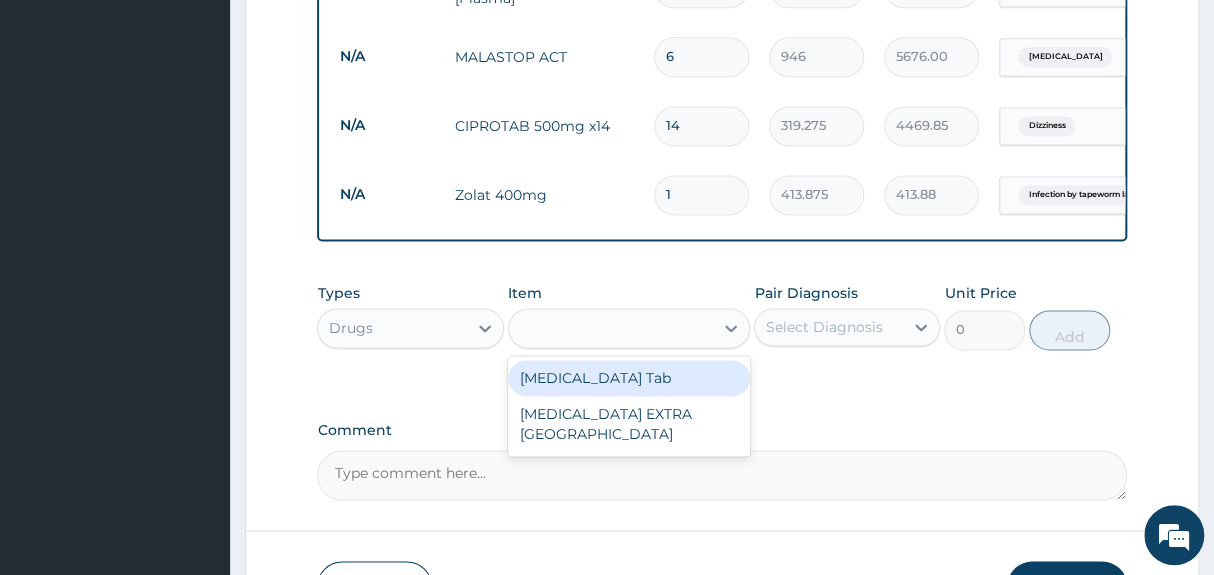 type on "49.665" 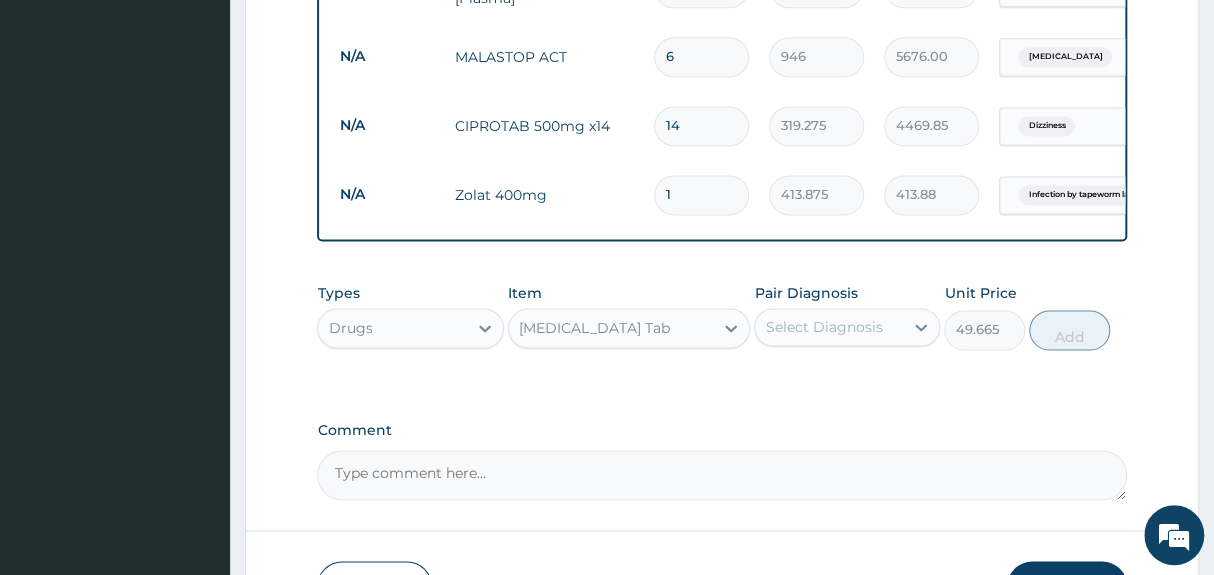 click on "Select Diagnosis" at bounding box center [823, 327] 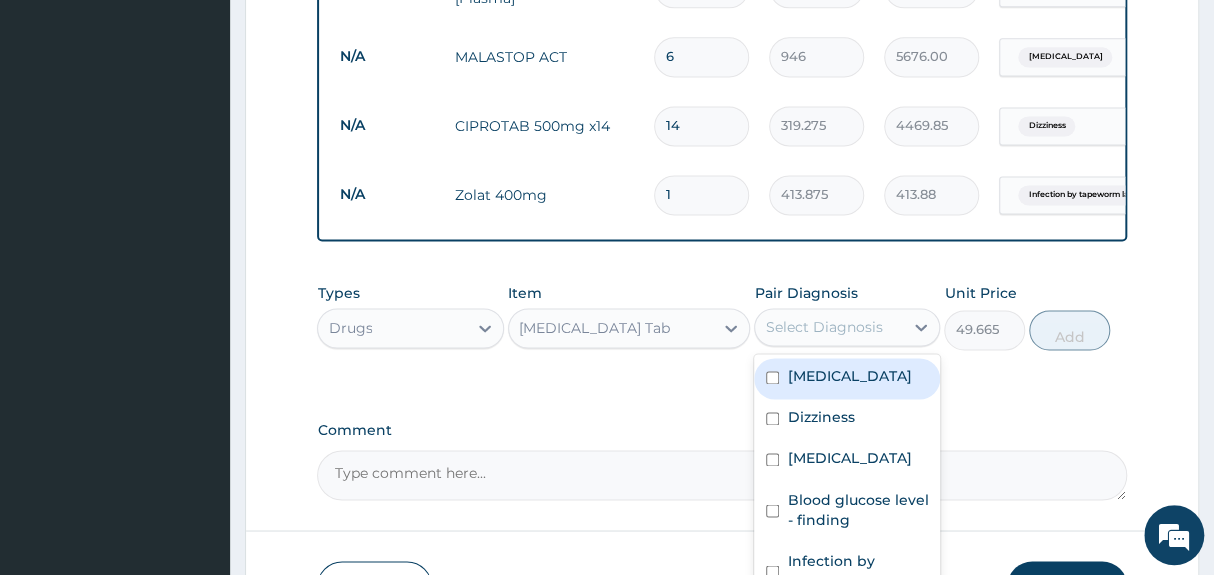 click on "Malaria" at bounding box center (849, 376) 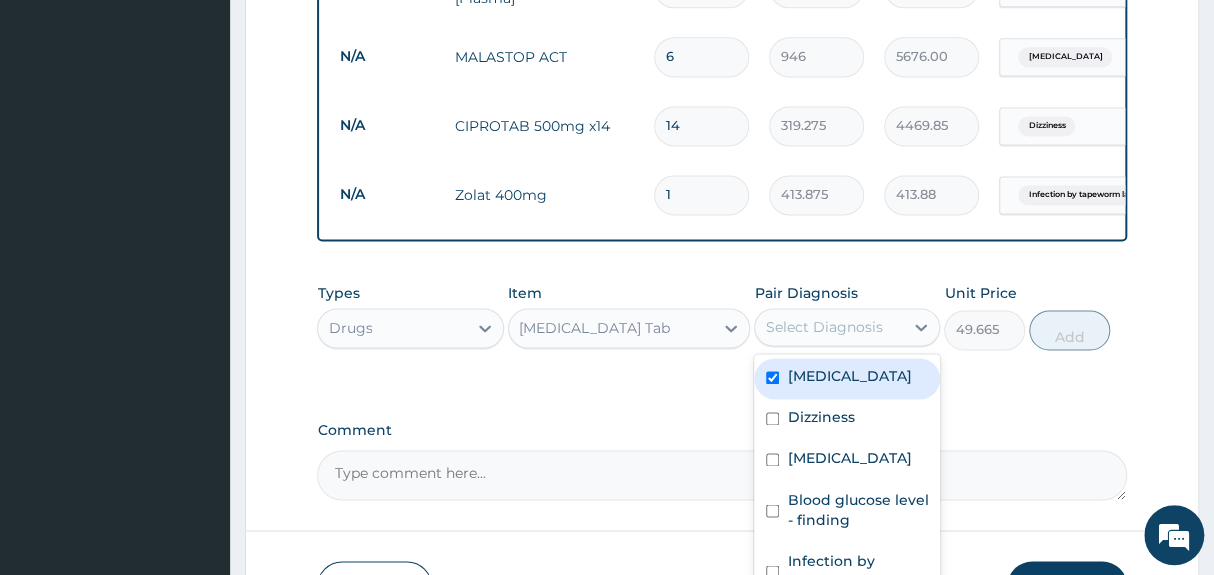 checkbox on "true" 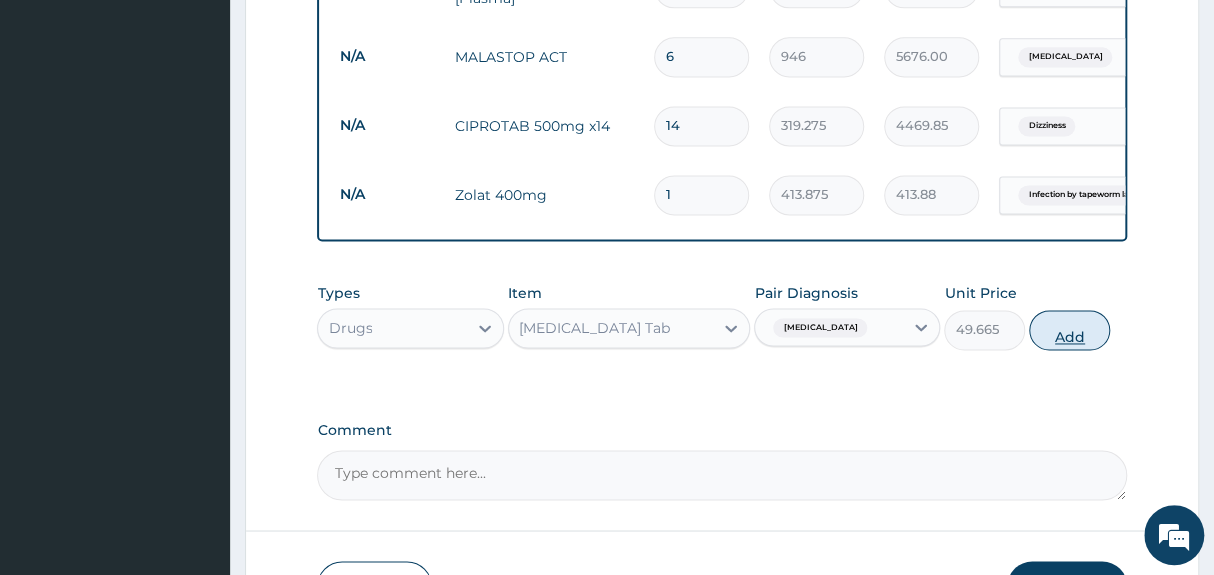 click on "Add" at bounding box center (1069, 330) 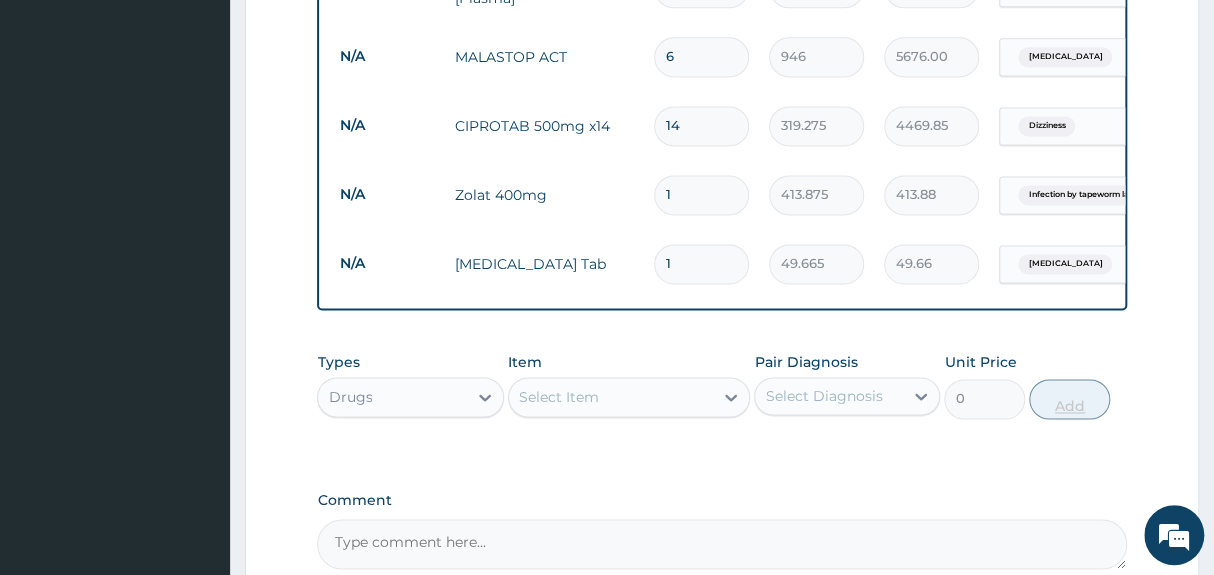 type on "18" 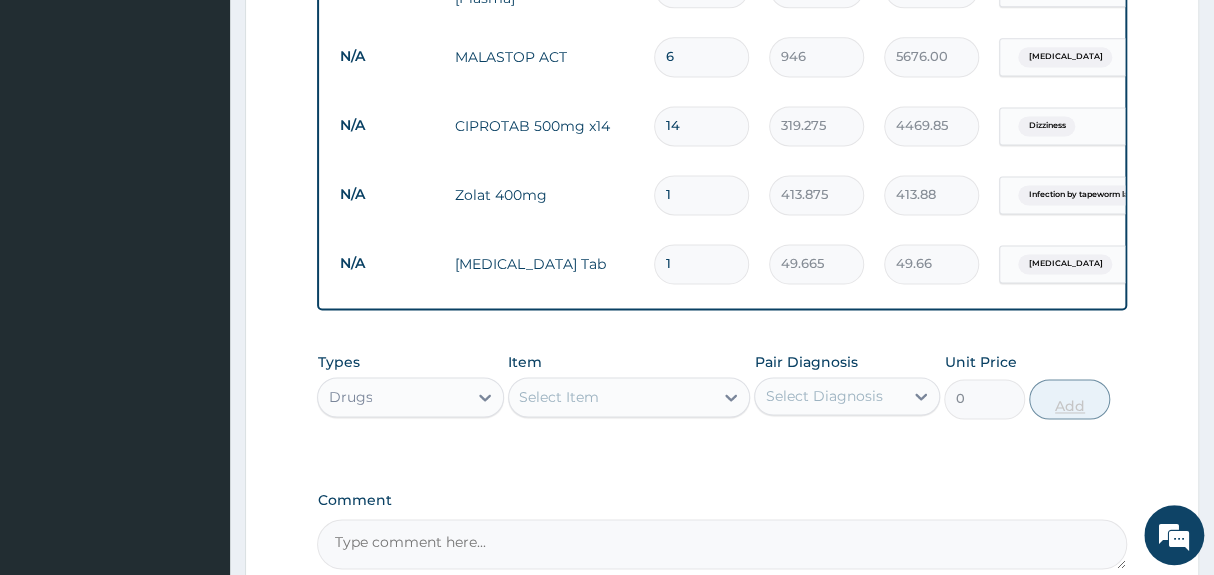 type on "893.97" 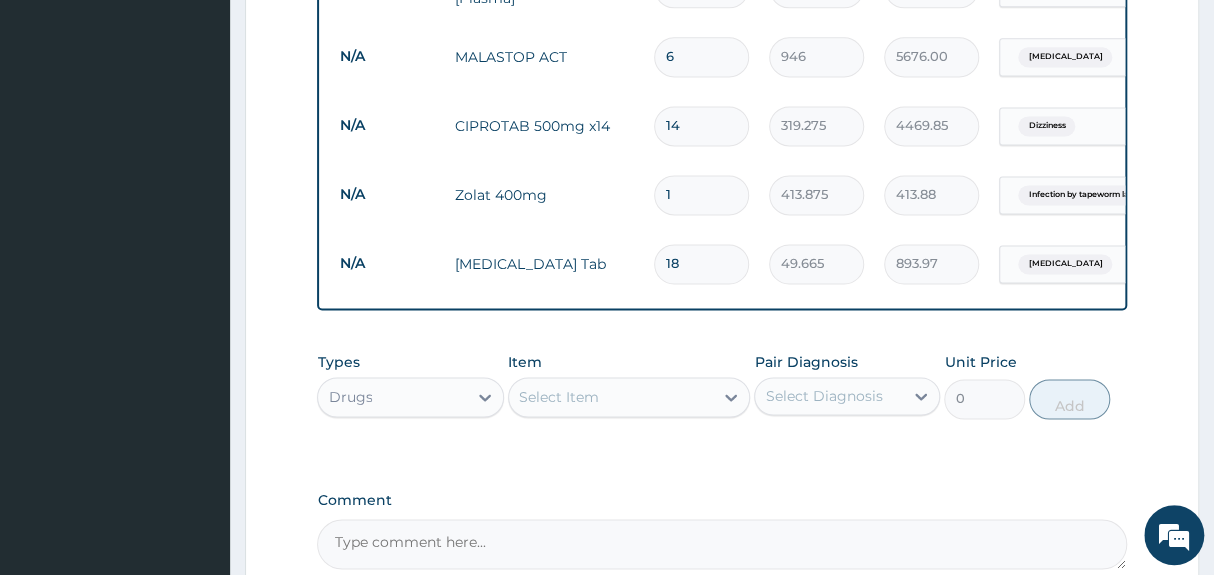 type on "18" 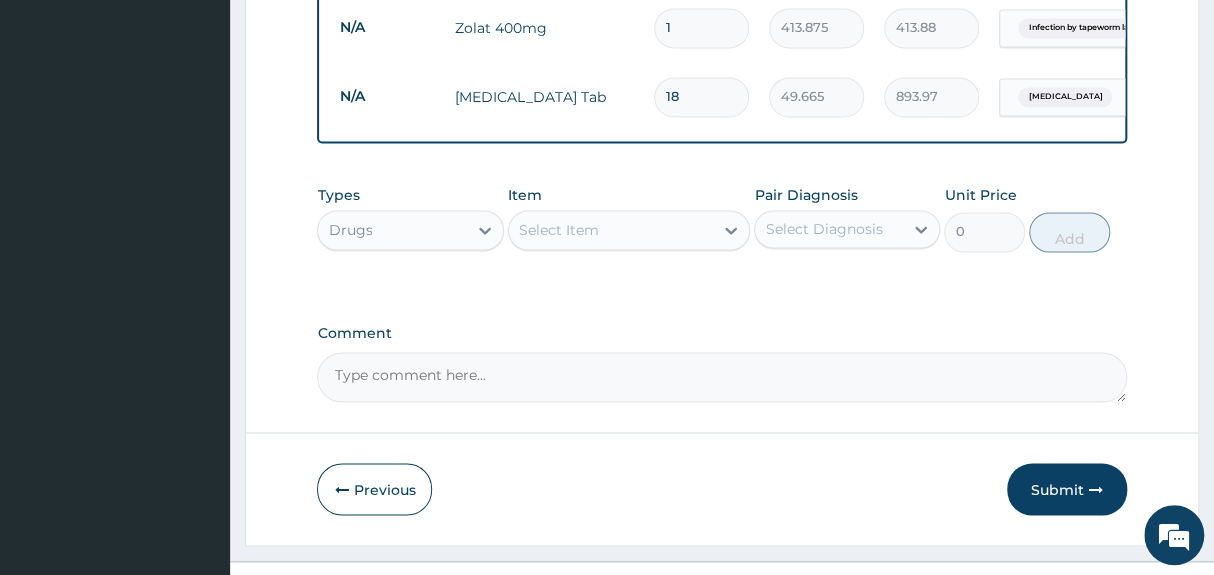 scroll, scrollTop: 1370, scrollLeft: 0, axis: vertical 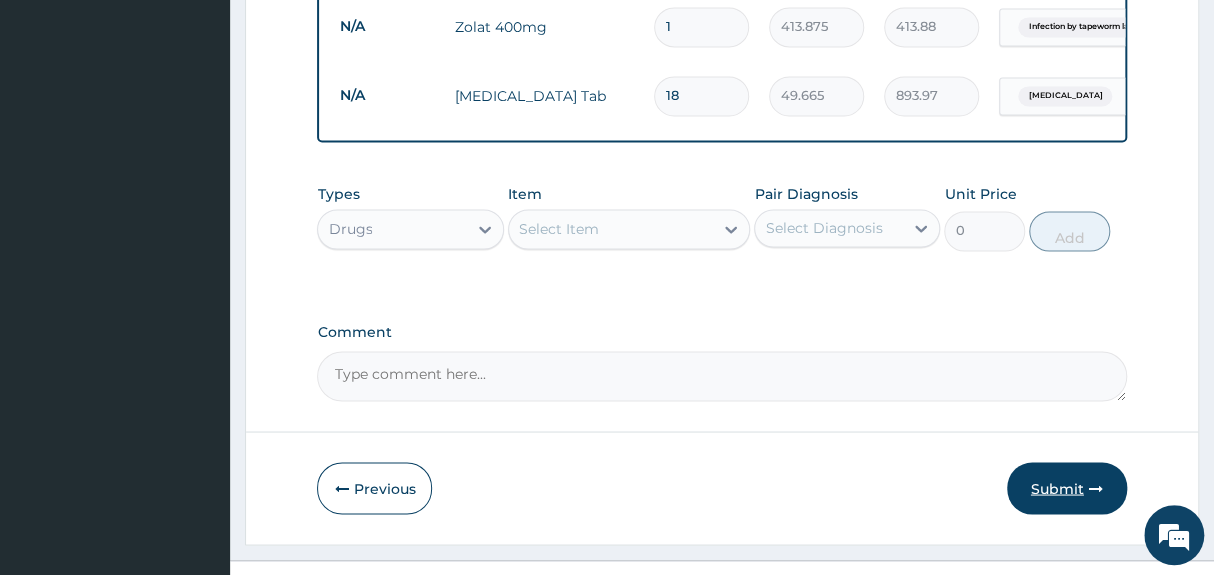click on "Submit" at bounding box center (1067, 488) 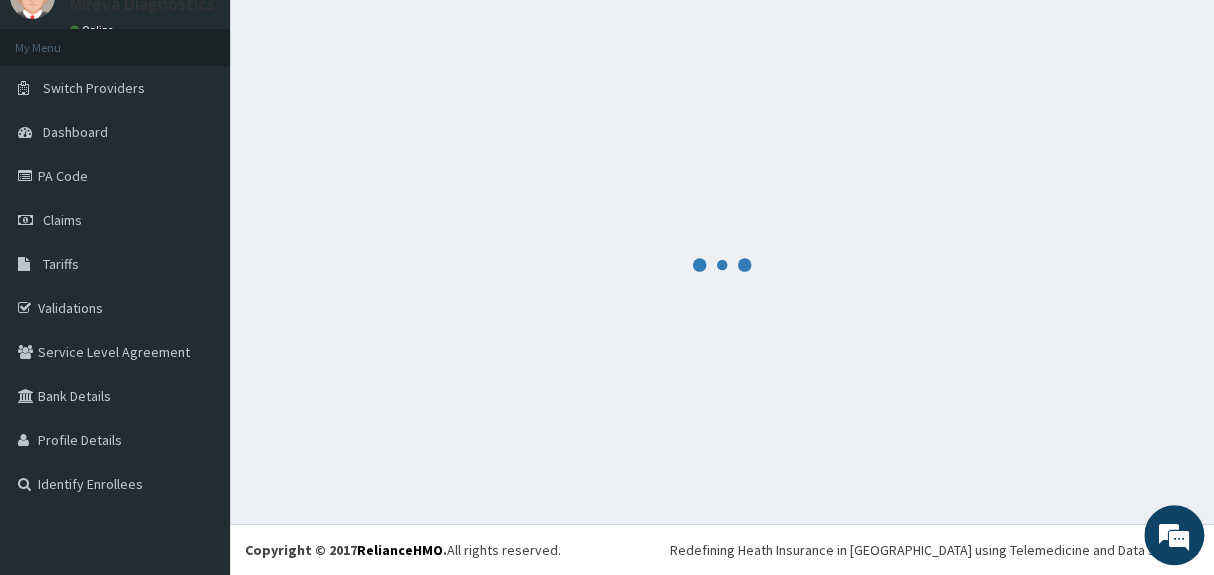 scroll, scrollTop: 1370, scrollLeft: 0, axis: vertical 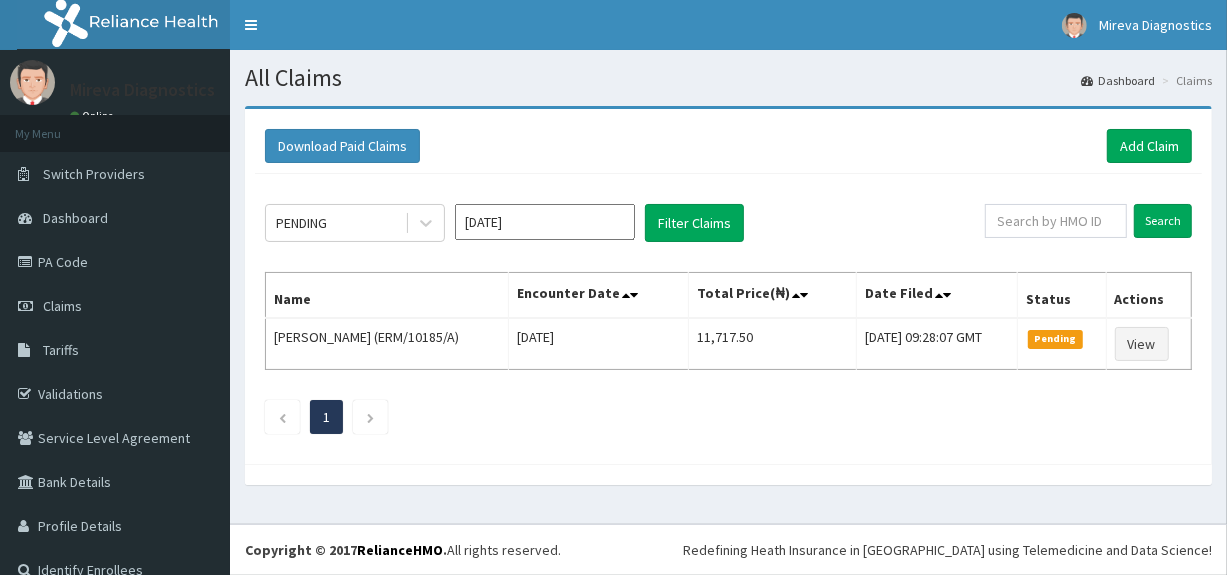 click on "[DATE]" at bounding box center [545, 222] 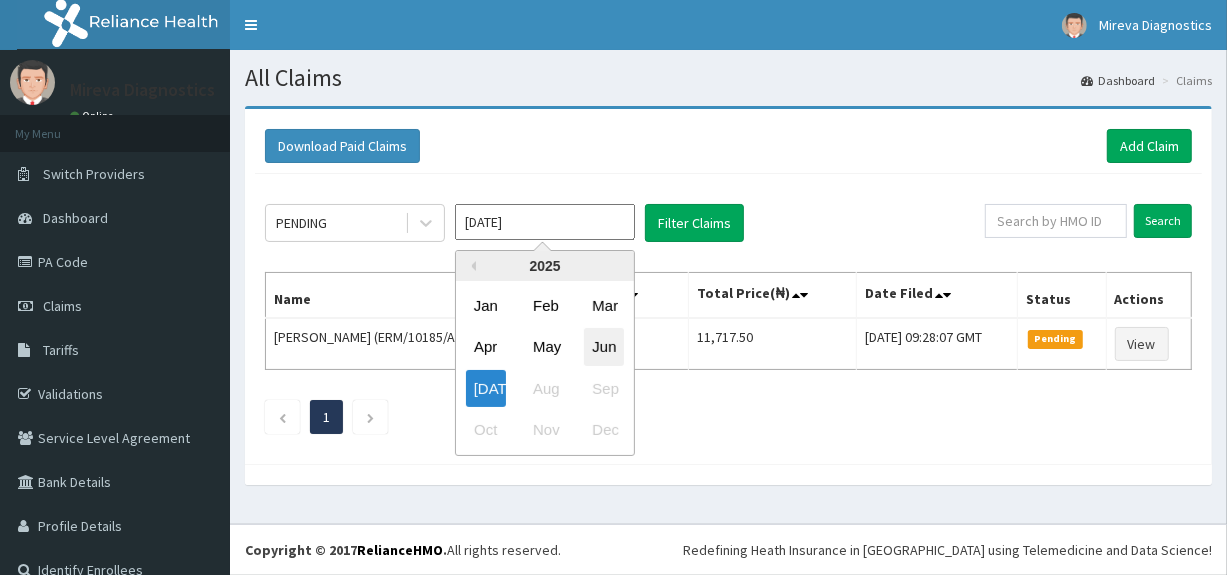click on "Jun" at bounding box center [604, 347] 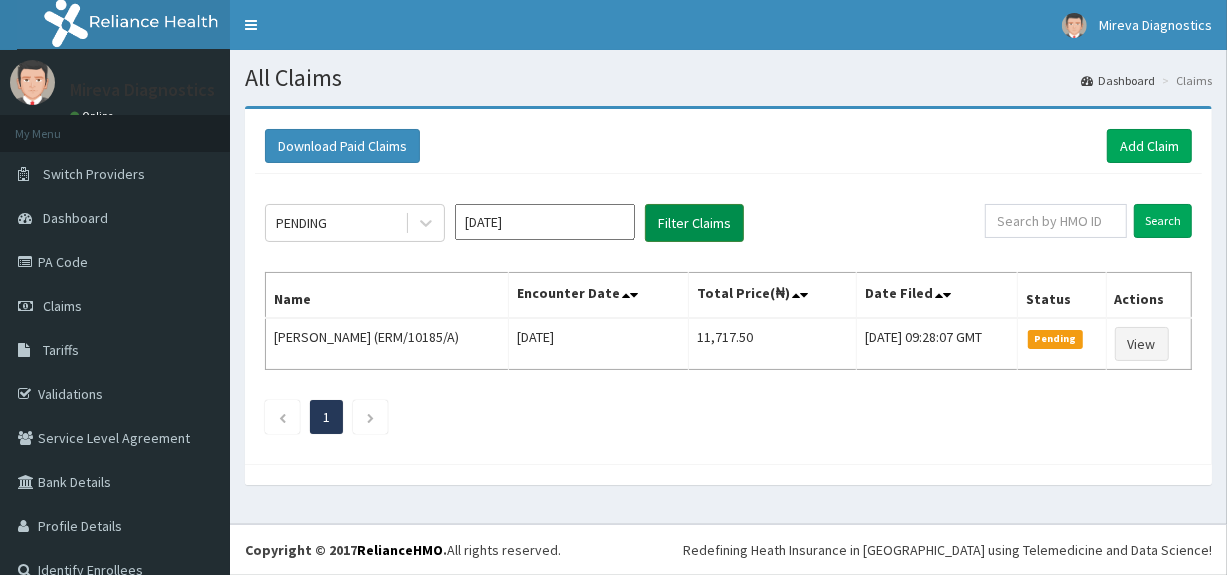 click on "Filter Claims" at bounding box center [694, 223] 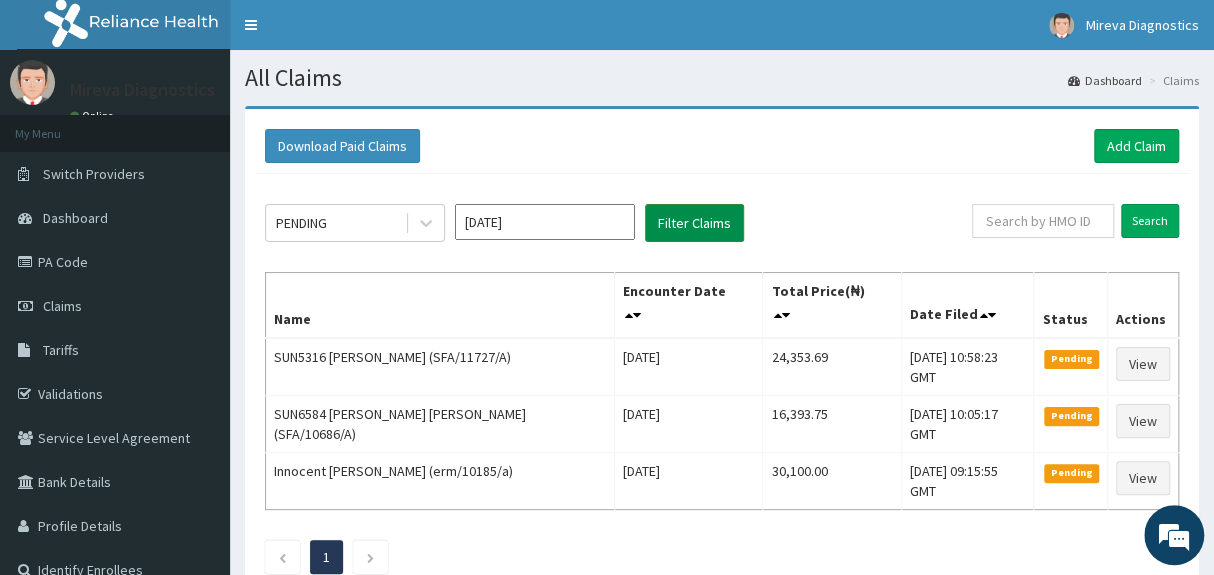 scroll, scrollTop: 0, scrollLeft: 0, axis: both 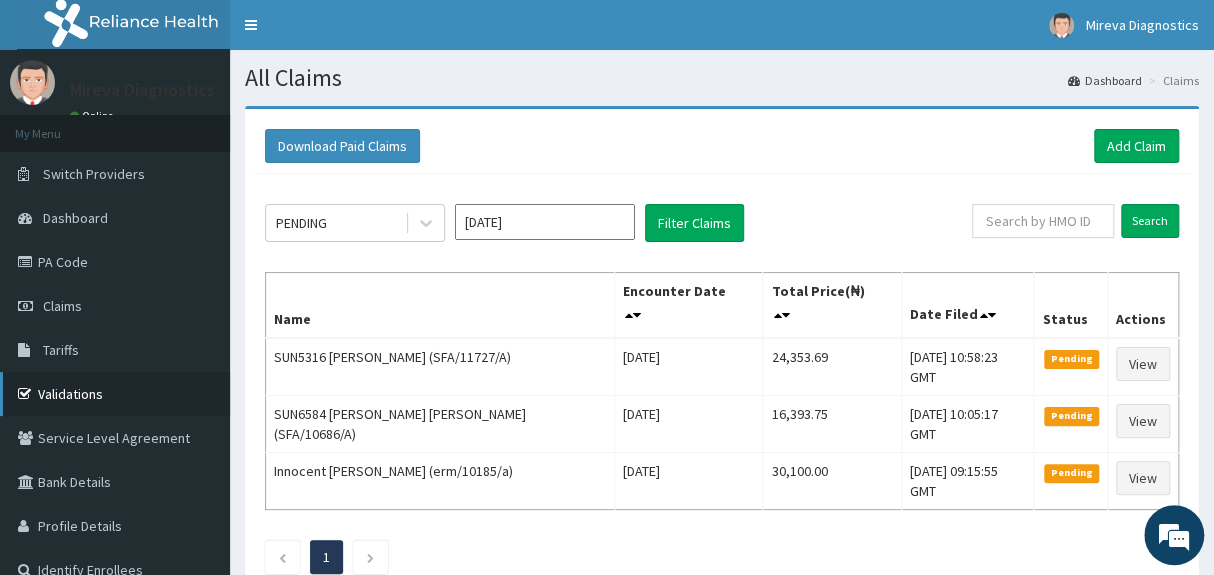 click on "Validations" at bounding box center (115, 394) 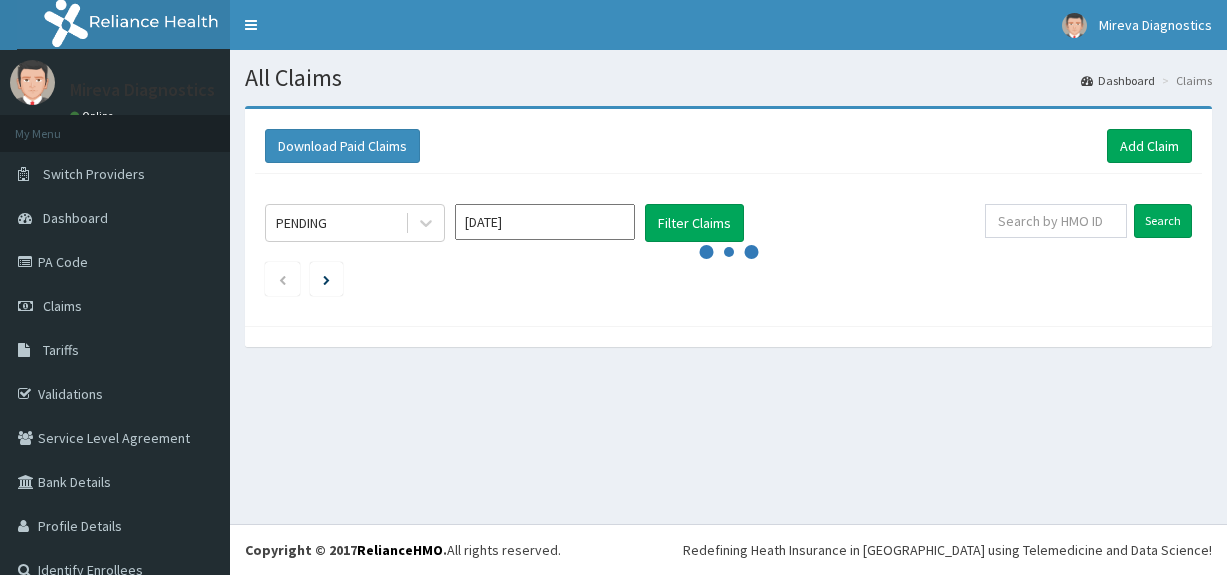scroll, scrollTop: 0, scrollLeft: 0, axis: both 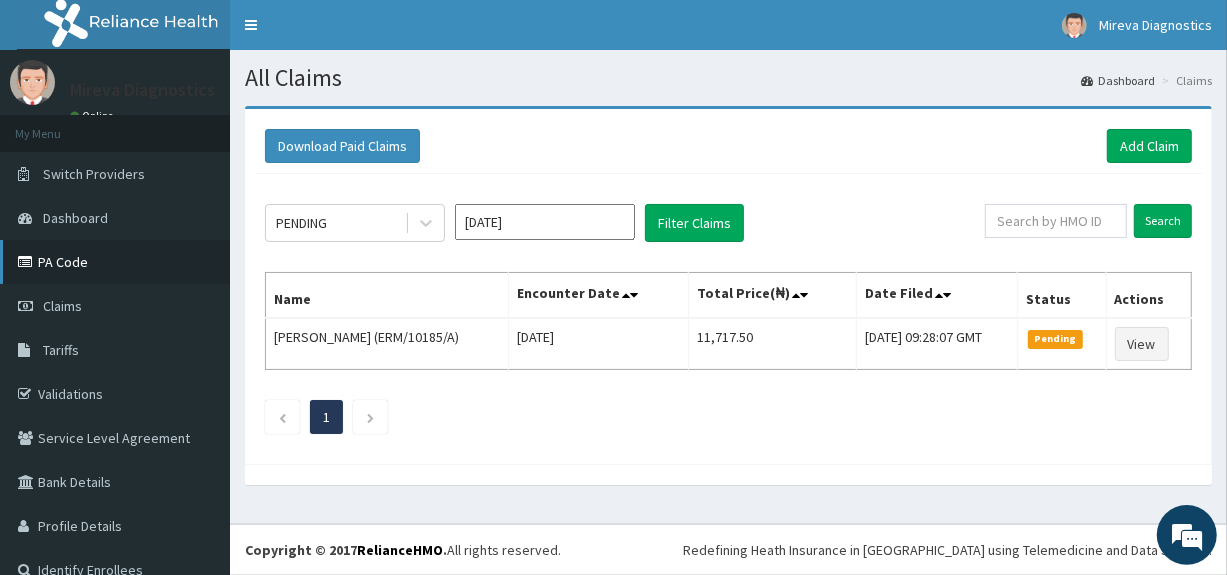 click on "PA Code" at bounding box center [115, 262] 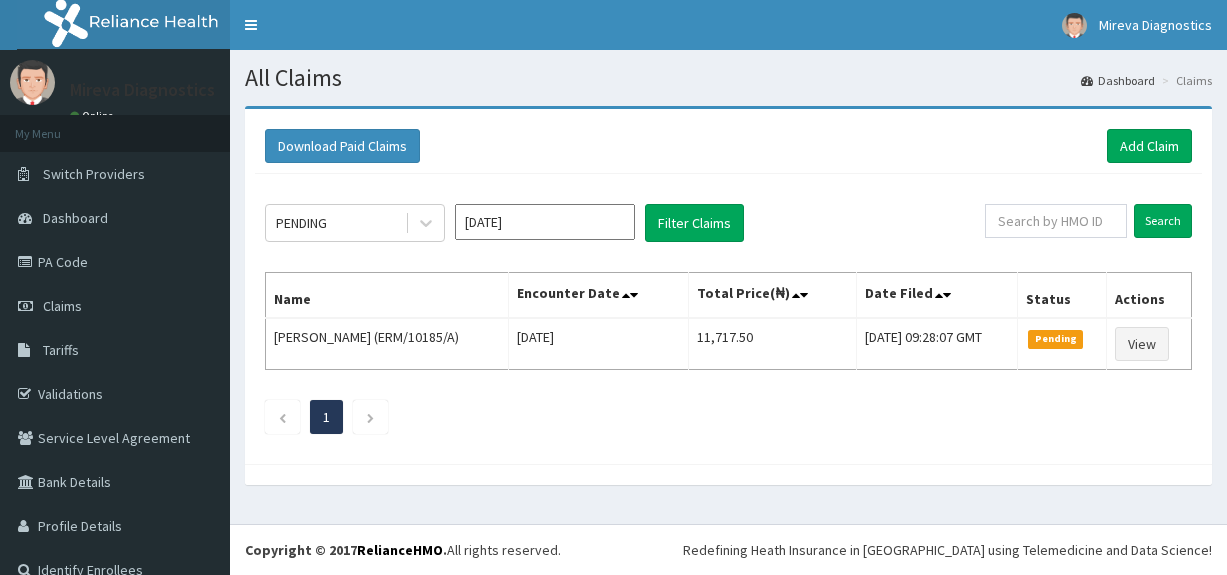 scroll, scrollTop: 0, scrollLeft: 0, axis: both 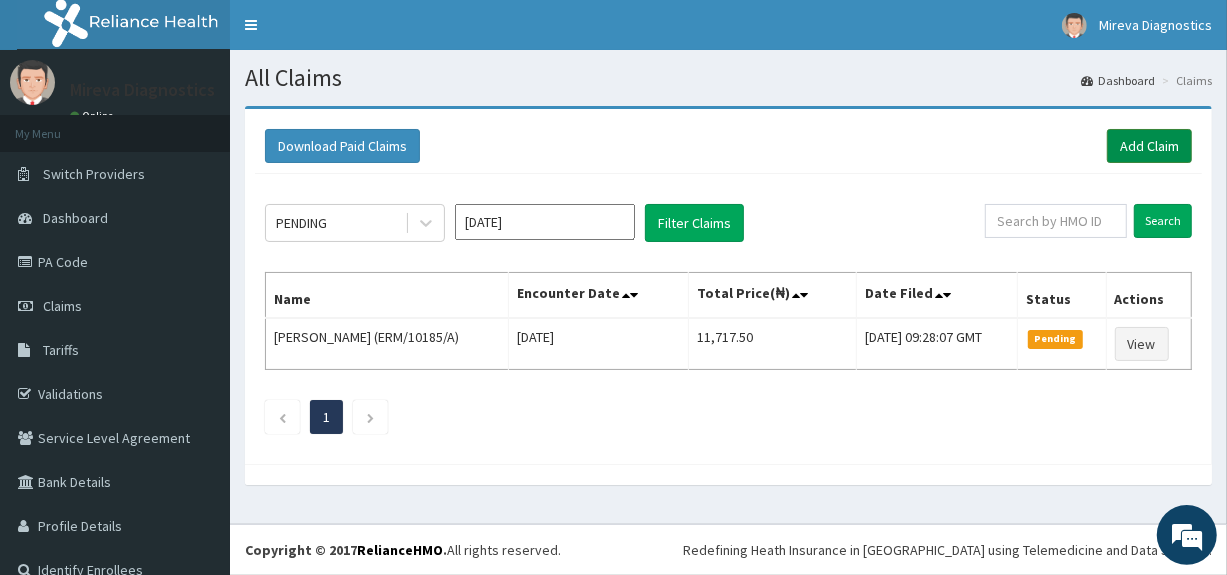 click on "Add Claim" at bounding box center (1149, 146) 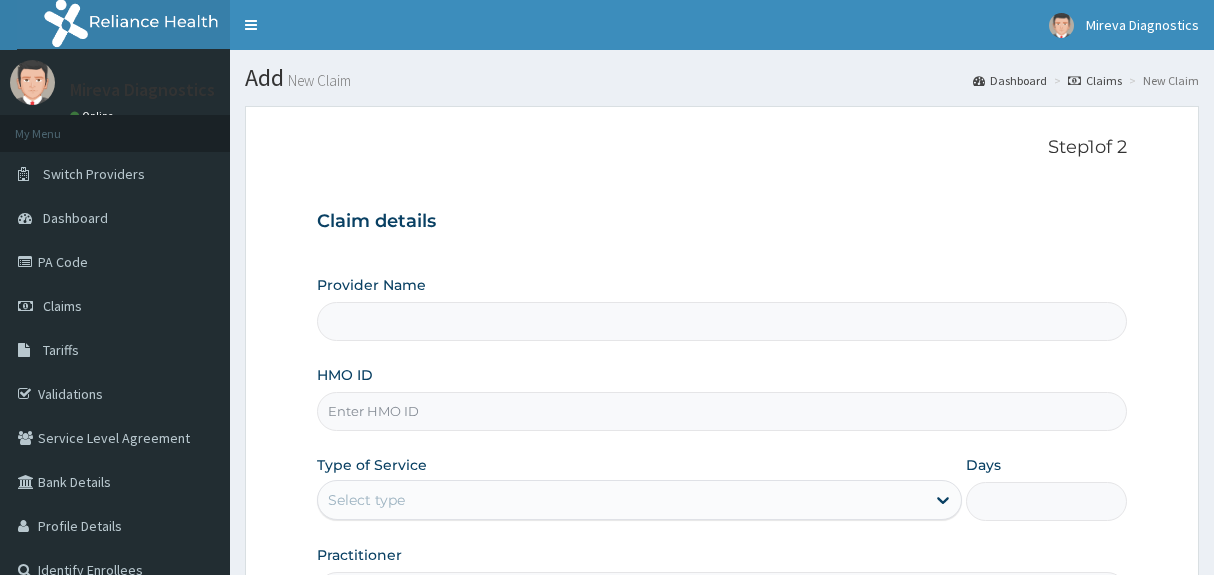 scroll, scrollTop: 0, scrollLeft: 0, axis: both 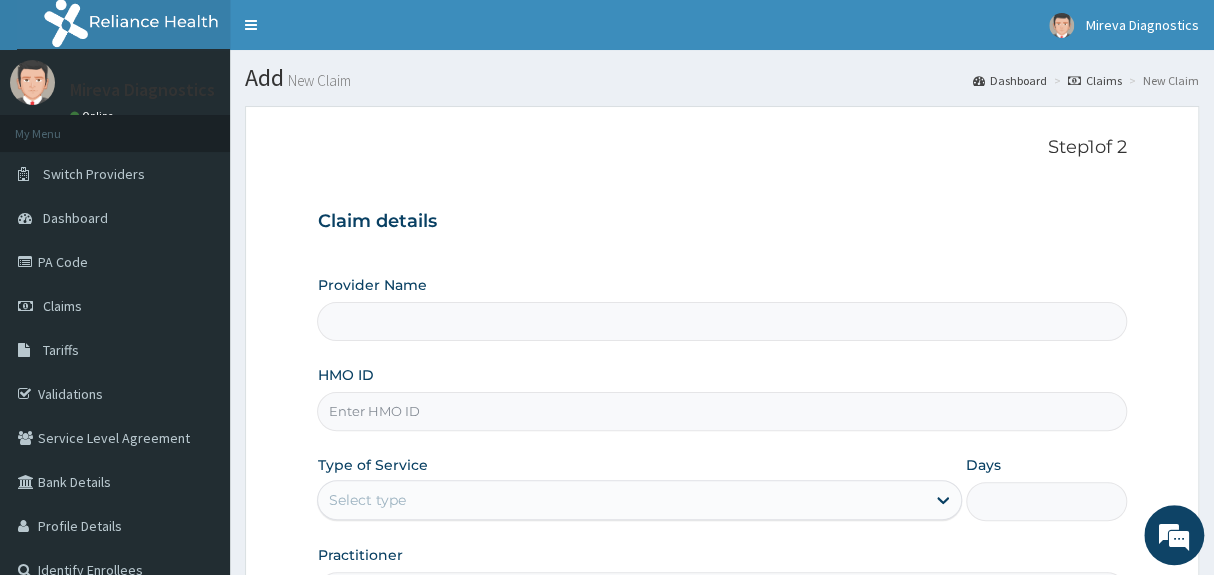 type on "Mireva Medical Services and Diagnostics" 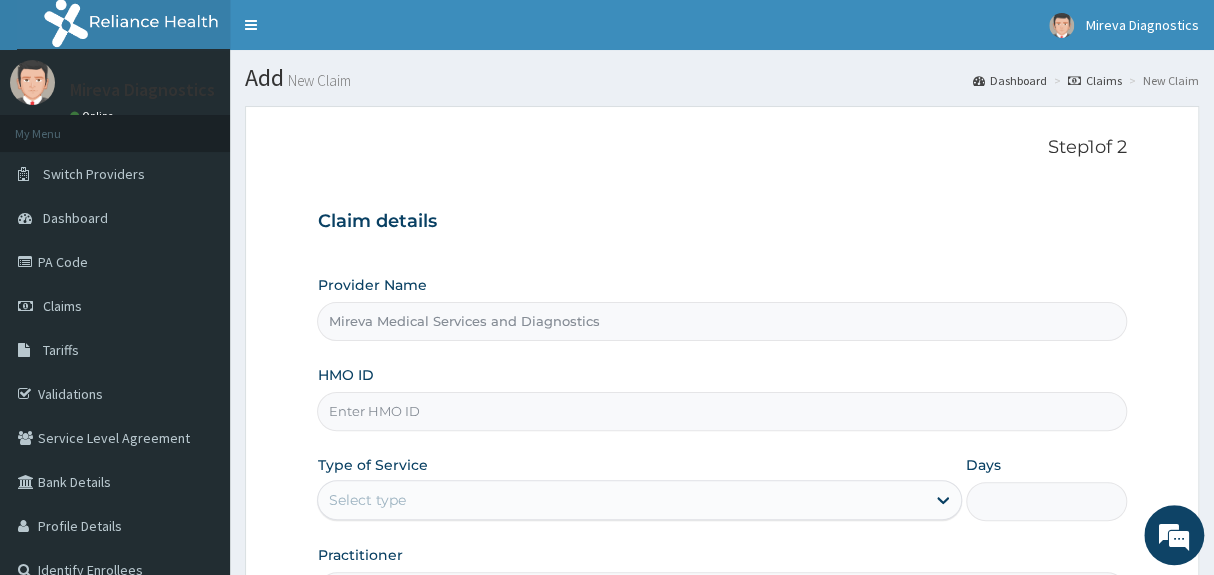 click on "HMO ID" at bounding box center [721, 411] 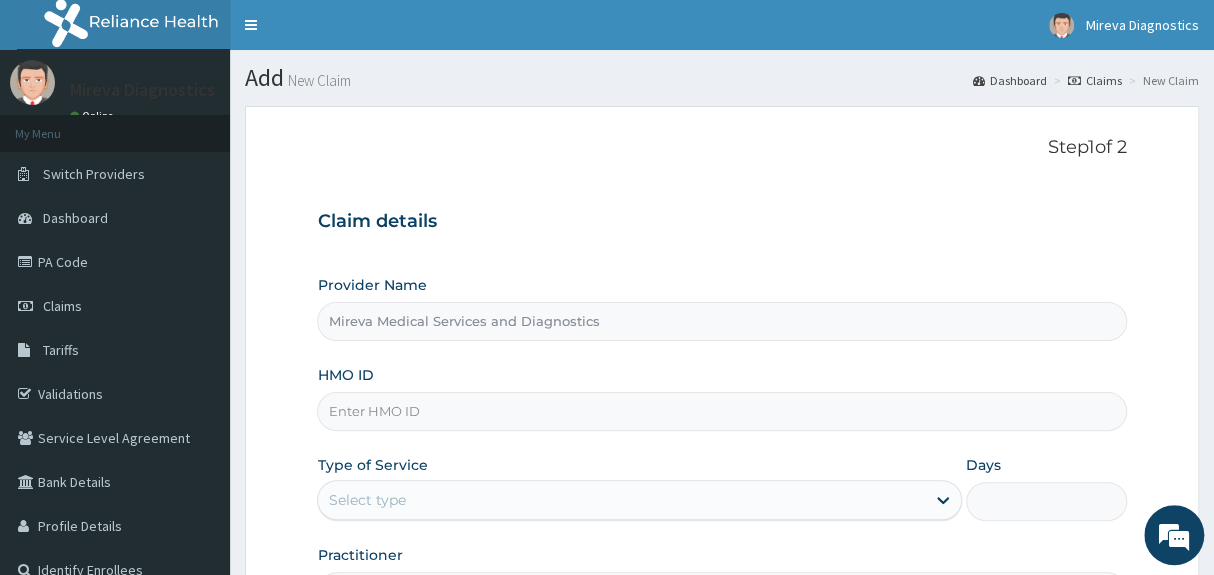 scroll, scrollTop: 0, scrollLeft: 0, axis: both 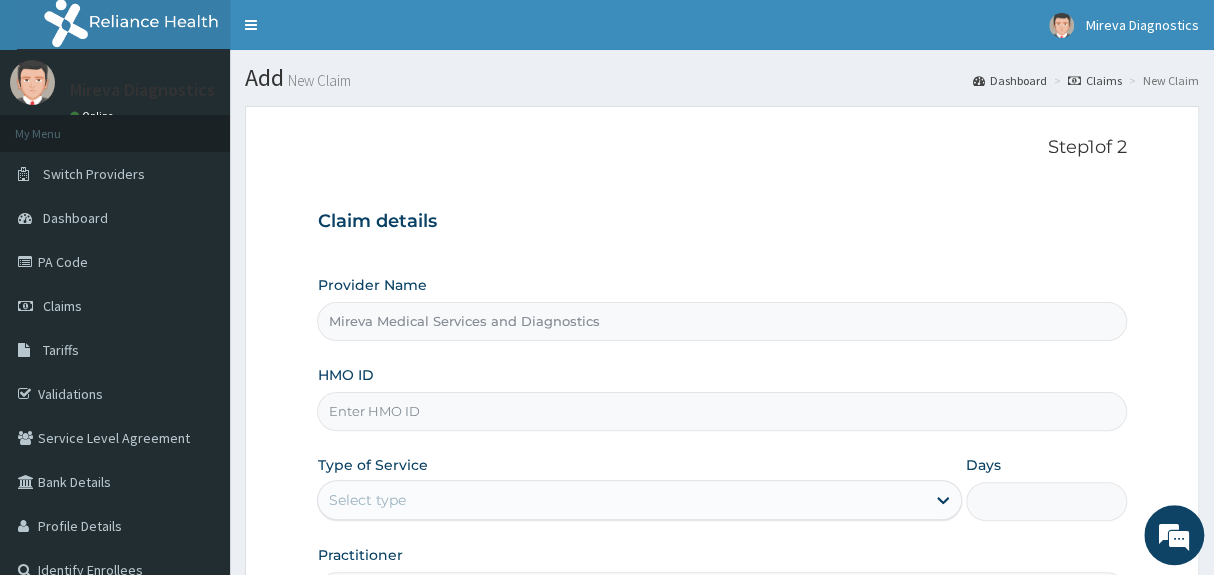 click on "Claim details Provider Name Mireva Medical Services and Diagnostics HMO ID Type of Service Select type Days Practitioner" at bounding box center (721, 401) 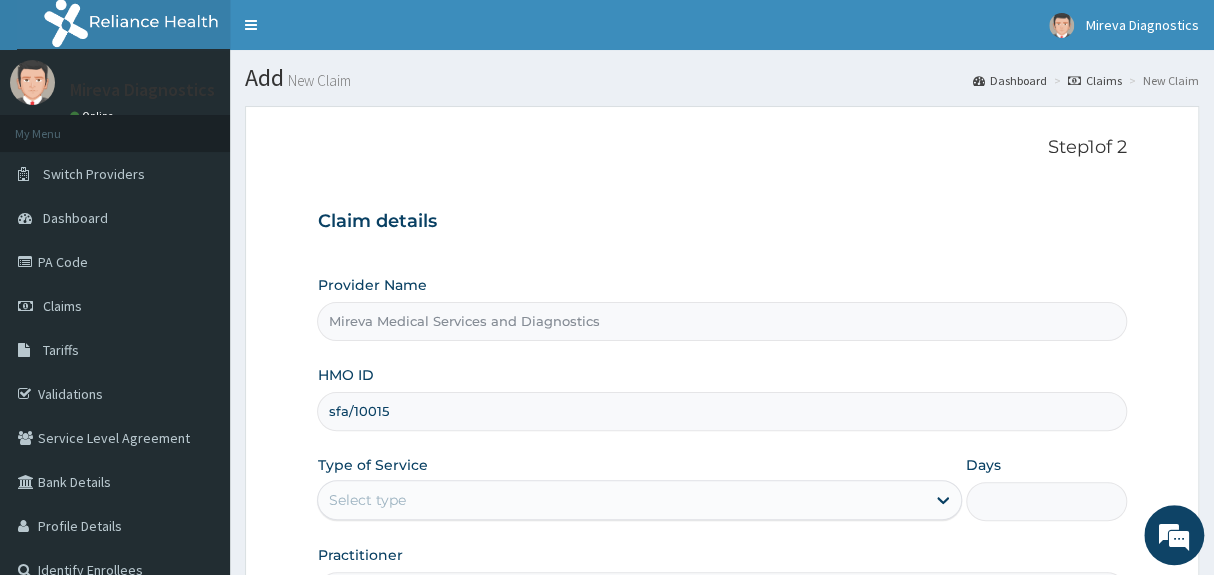 type on "sfa/10015/a" 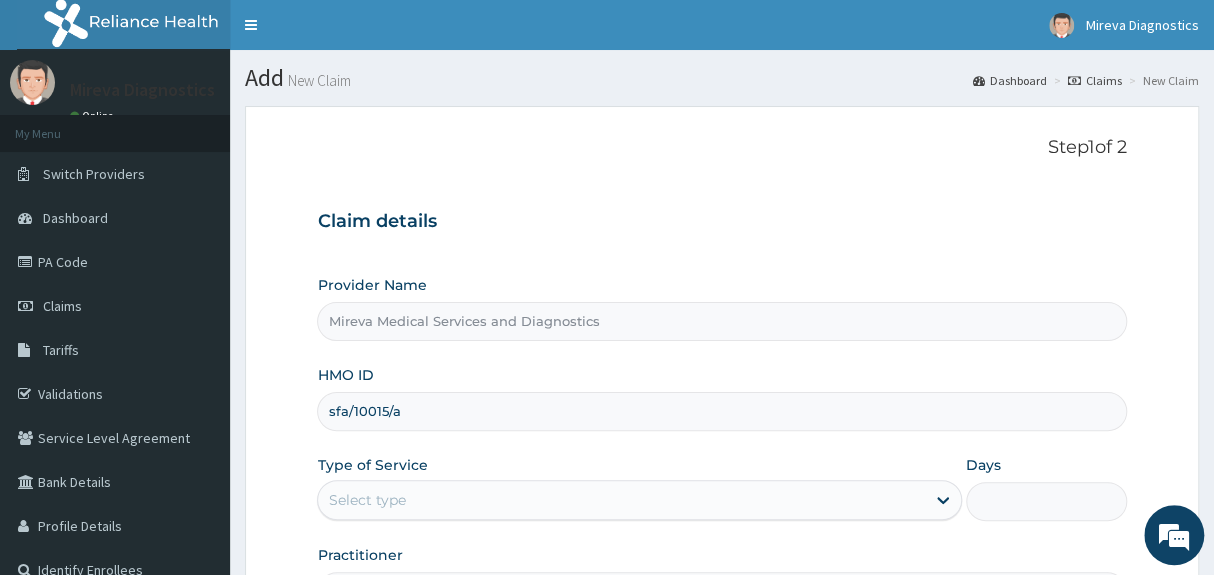 click on "Claim details Provider Name Mireva Medical Services and Diagnostics HMO ID sfa/10015/a Type of Service Select type Days Practitioner" at bounding box center (721, 401) 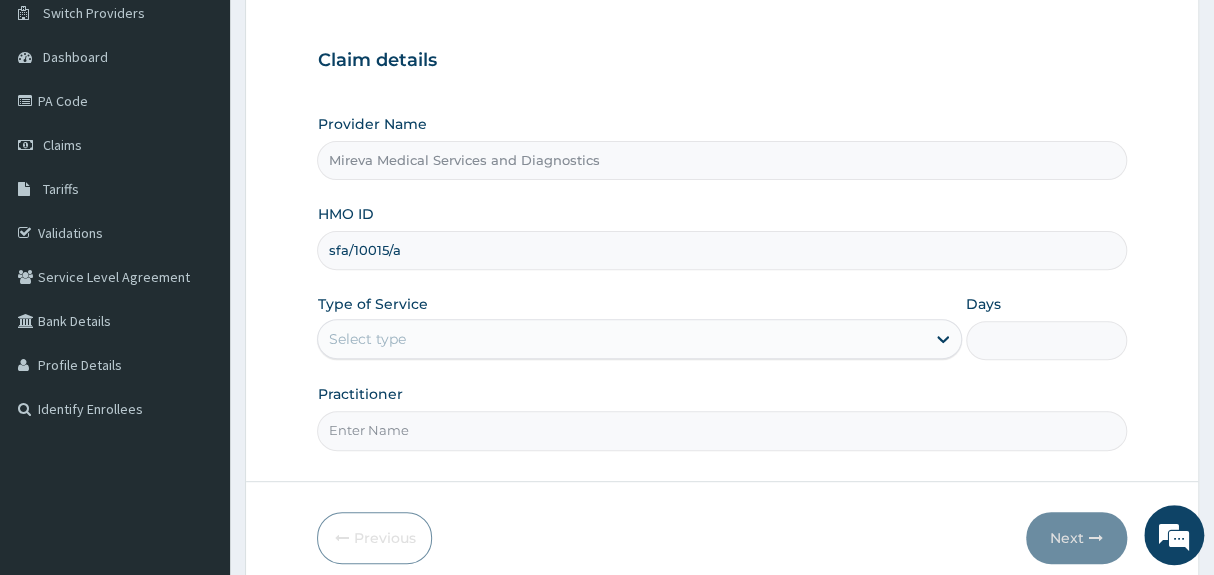 scroll, scrollTop: 244, scrollLeft: 0, axis: vertical 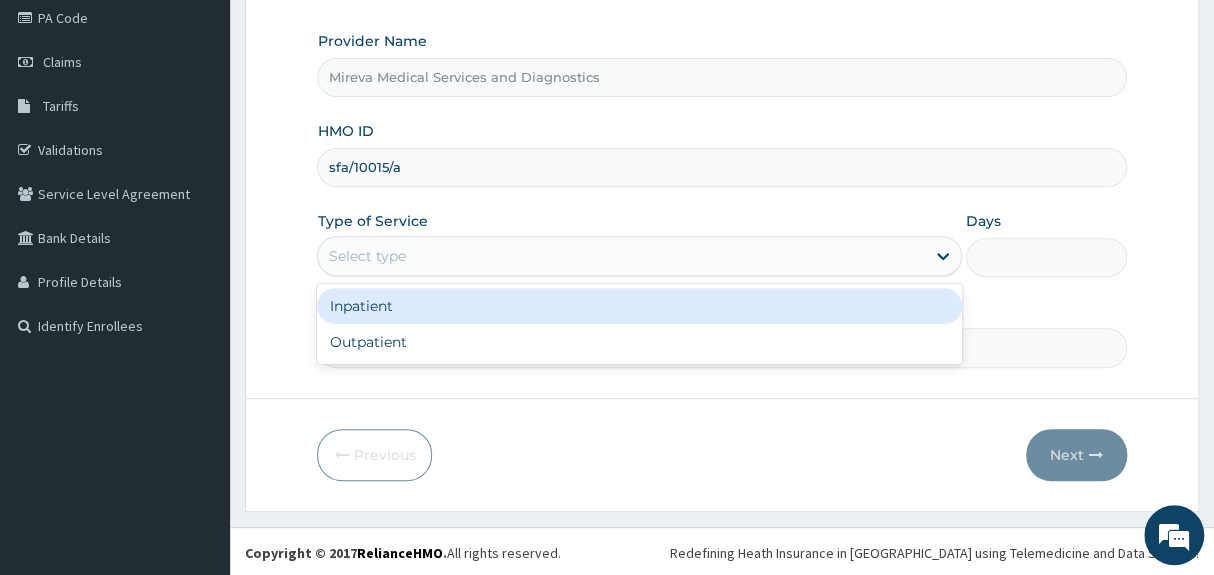 click on "Select type" at bounding box center [621, 256] 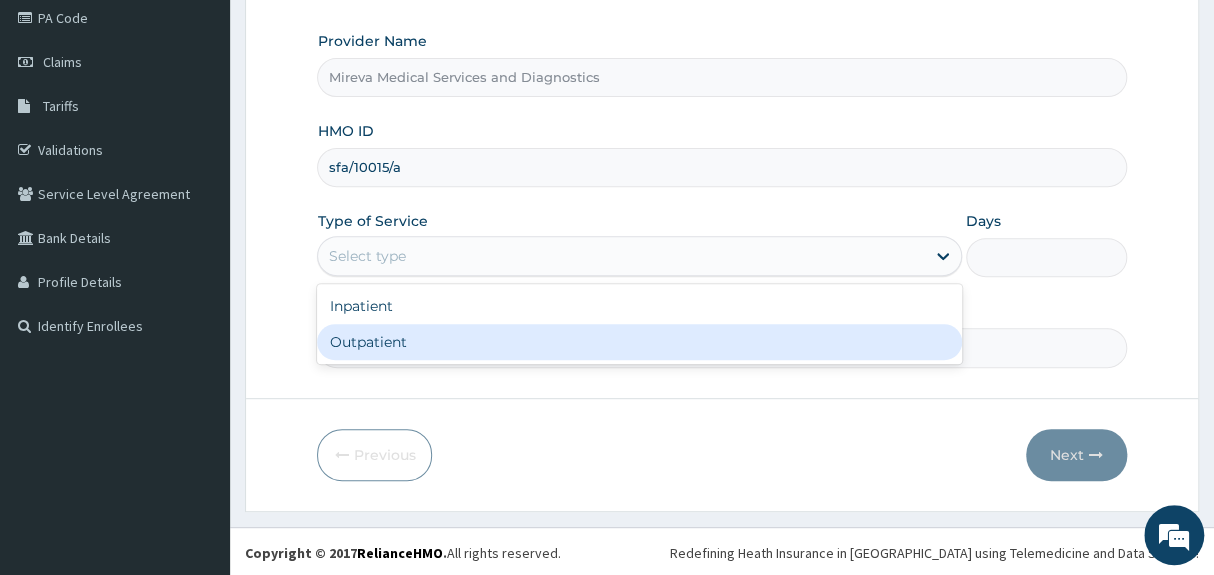 click on "Outpatient" at bounding box center (639, 342) 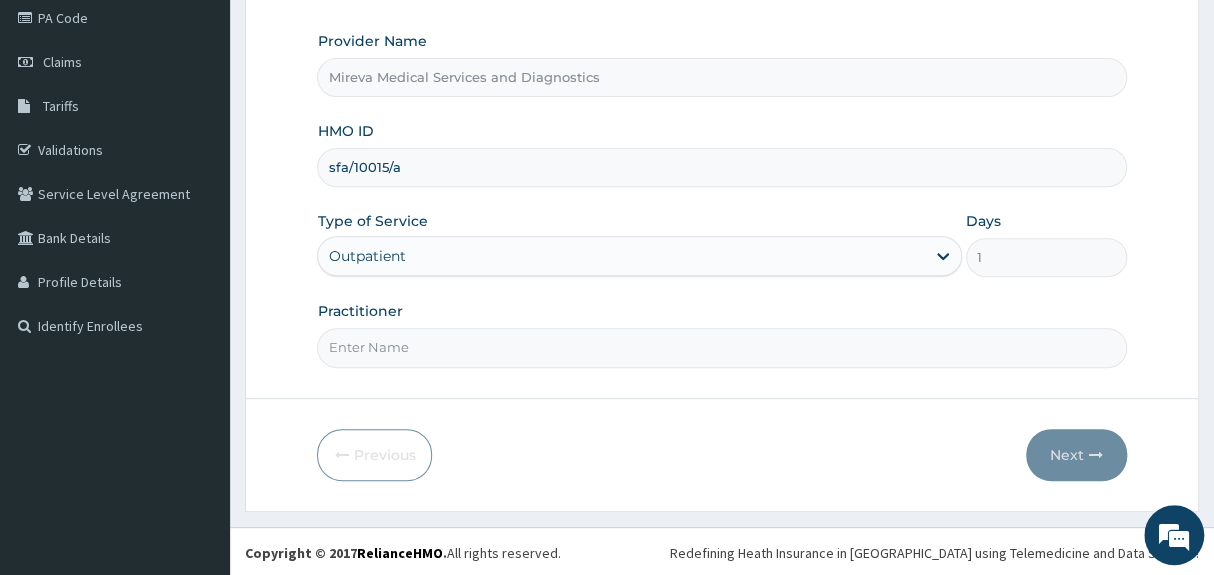 click on "Practitioner" at bounding box center [721, 347] 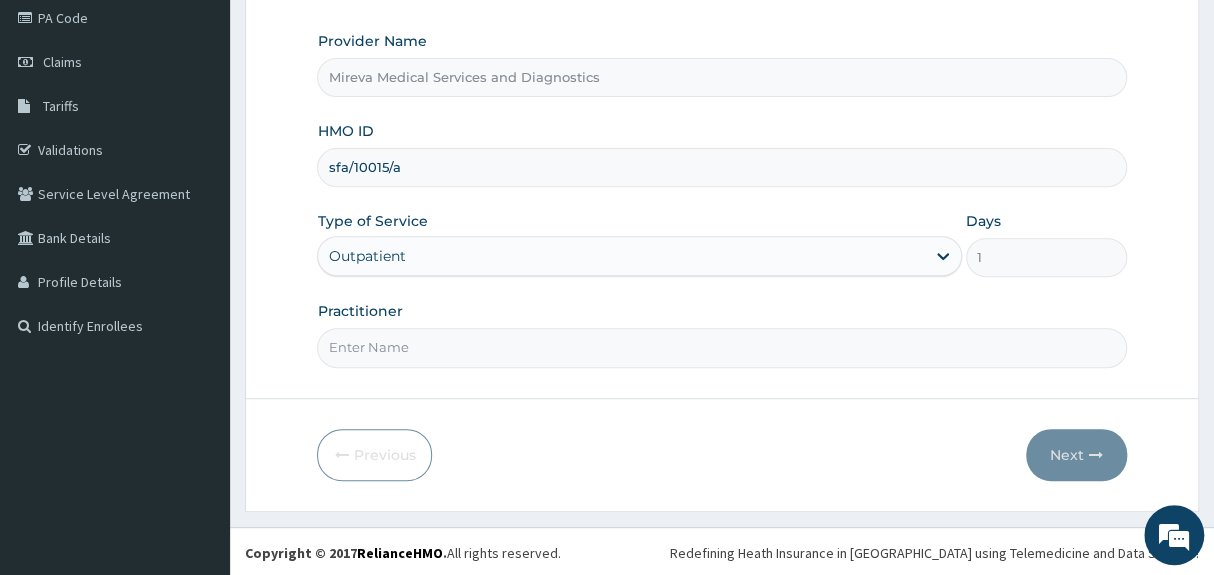 type on "DR [PERSON_NAME]" 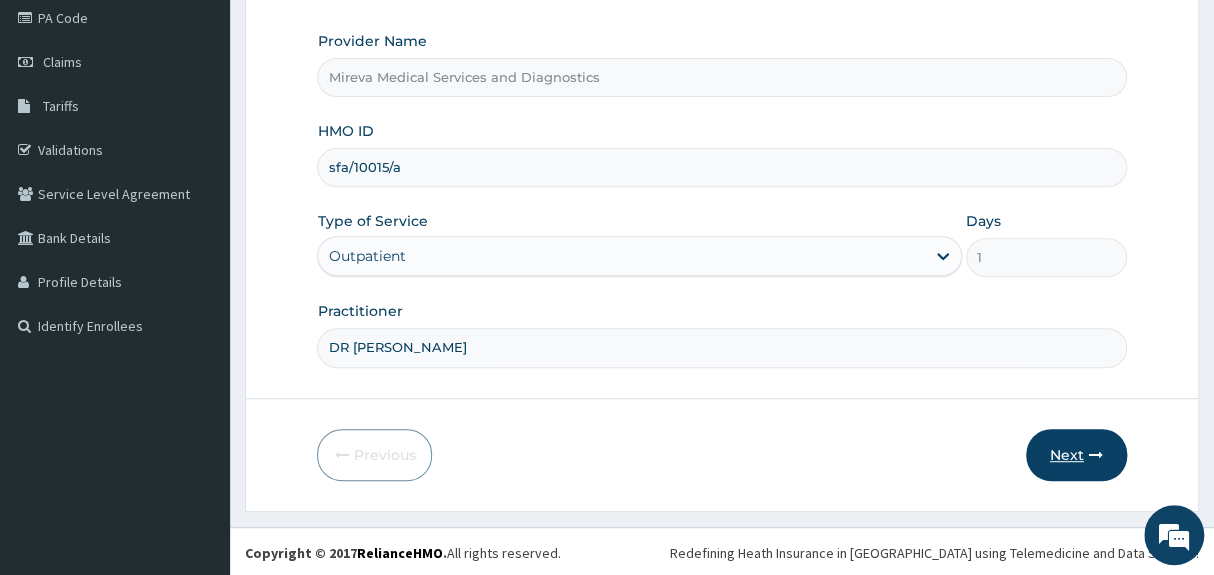 click on "Next" at bounding box center (1076, 455) 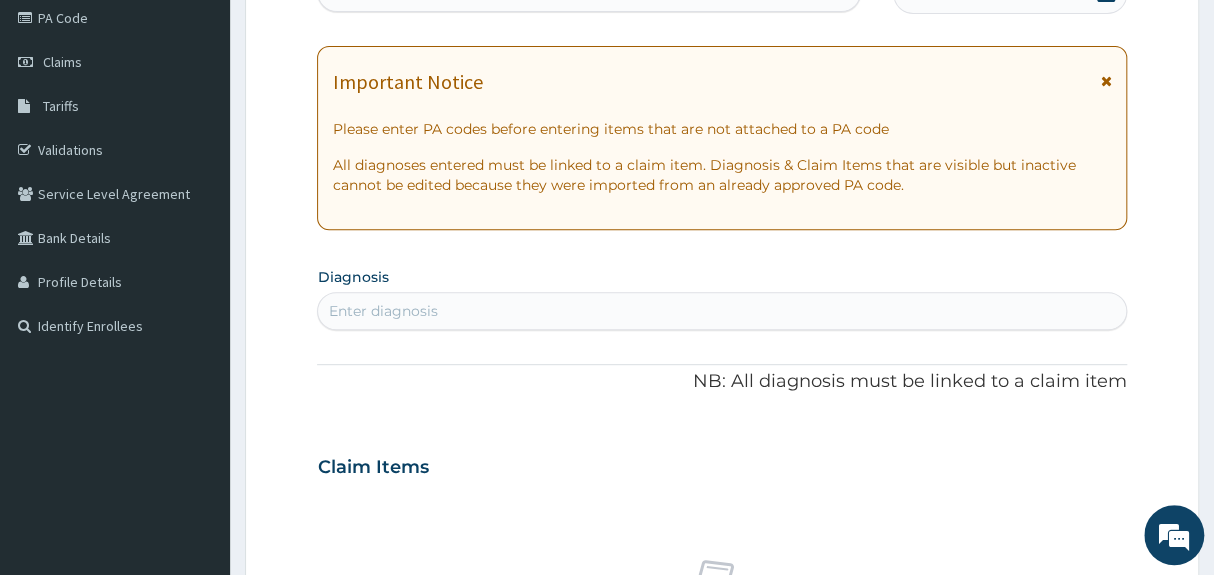 click on "Step  2  of 2 PA Code / Prescription Code Enter Code(Secondary Care Only) Encounter Date DD-MM-YYYY Important Notice Please enter PA codes before entering items that are not attached to a PA code   All diagnoses entered must be linked to a claim item. Diagnosis & Claim Items that are visible but inactive cannot be edited because they were imported from an already approved PA code. Diagnosis Enter diagnosis NB: All diagnosis must be linked to a claim item Claim Items No claim item Types Select Type Item Select Item Pair Diagnosis Select Diagnosis Unit Price 0 Add Comment     Previous   Submit" at bounding box center (722, 494) 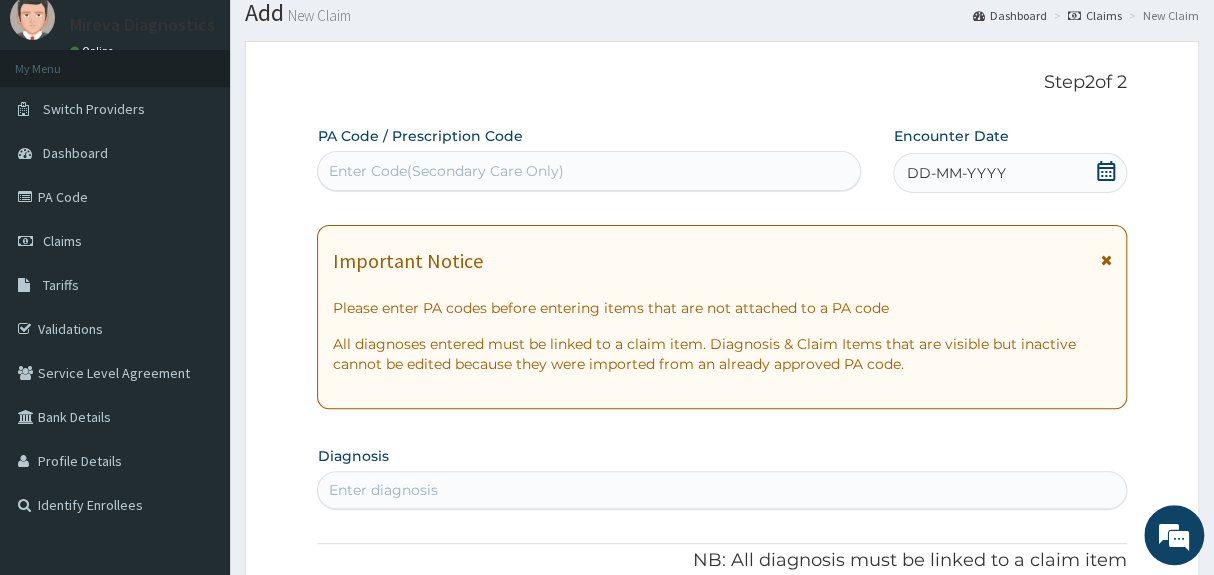 scroll, scrollTop: 62, scrollLeft: 0, axis: vertical 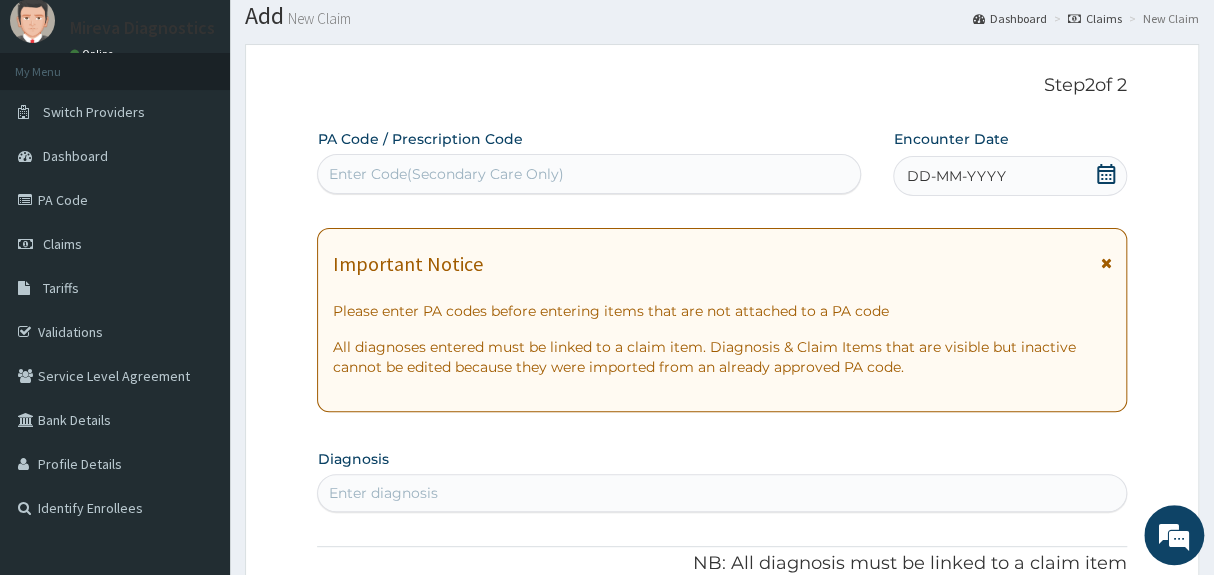 click on "DD-MM-YYYY" at bounding box center (1009, 176) 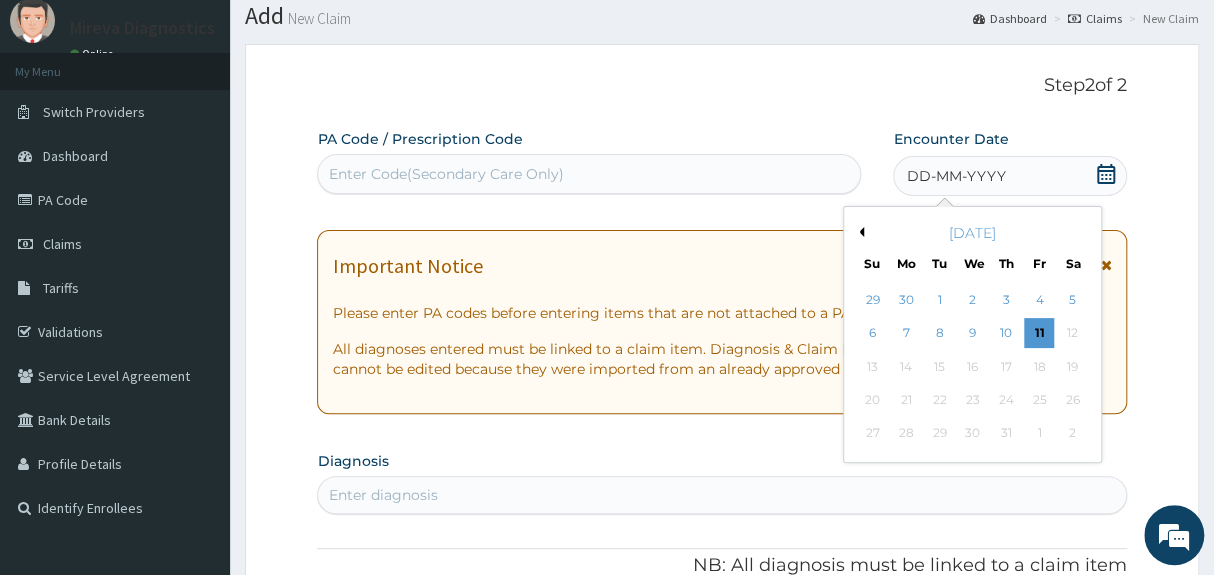 click on "[DATE]" at bounding box center [972, 233] 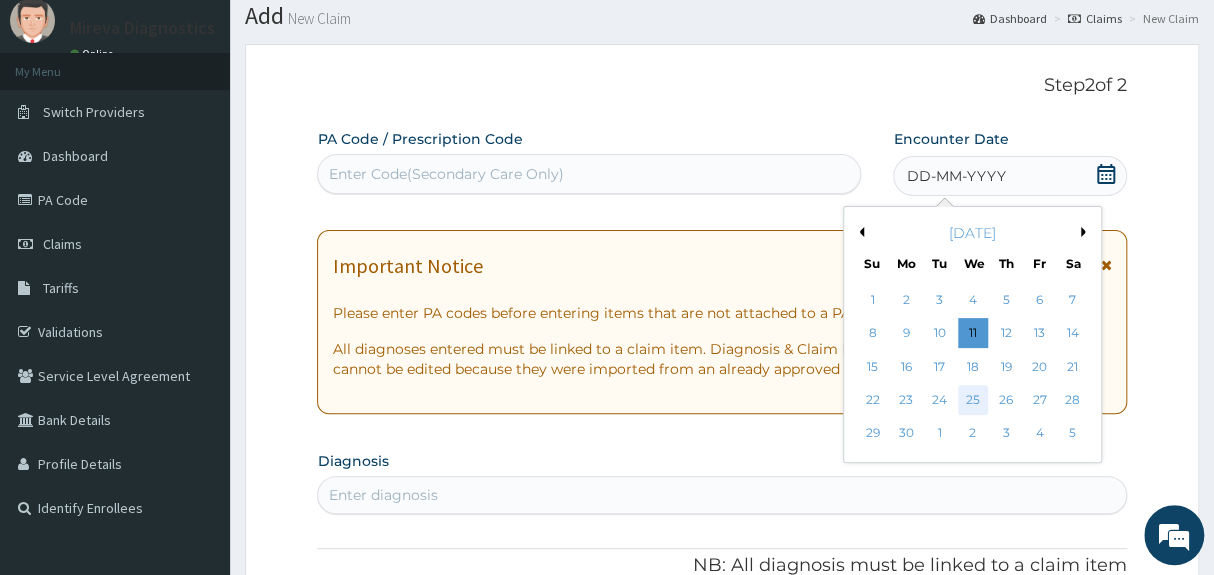 click on "25" at bounding box center [973, 400] 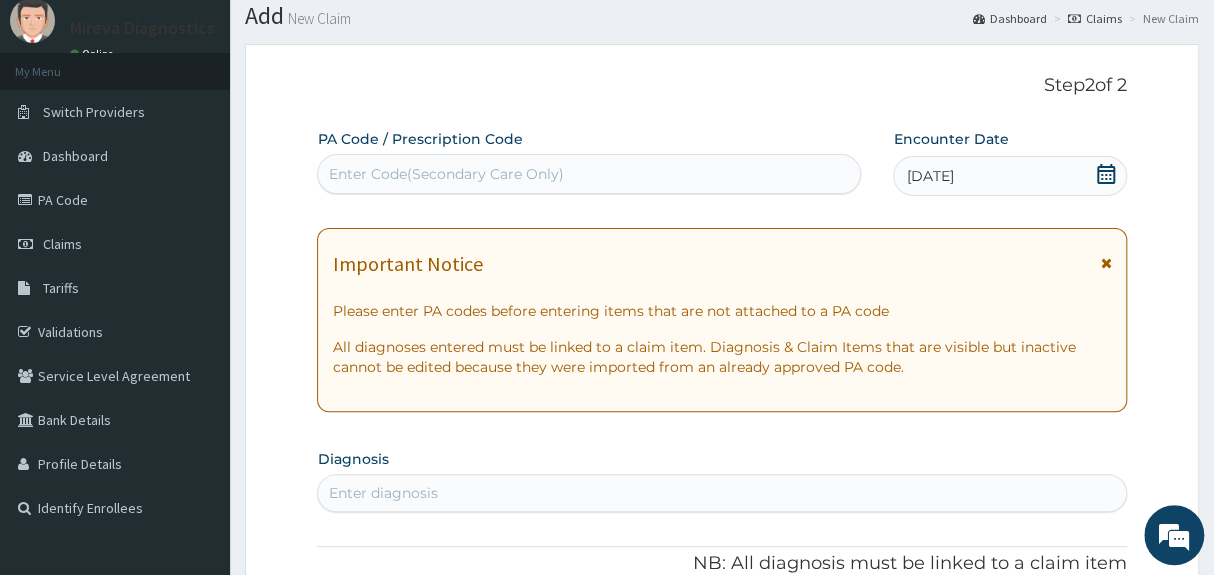 click on "PA Code / Prescription Code Enter Code(Secondary Care Only) Encounter Date [DATE] Important Notice Please enter PA codes before entering items that are not attached to a PA code   All diagnoses entered must be linked to a claim item. Diagnosis & Claim Items that are visible but inactive cannot be edited because they were imported from an already approved PA code. Diagnosis Enter diagnosis NB: All diagnosis must be linked to a claim item Claim Items No claim item Types Select Type Item Select Item Pair Diagnosis Select Diagnosis Unit Price 0 Add Comment" at bounding box center (721, 646) 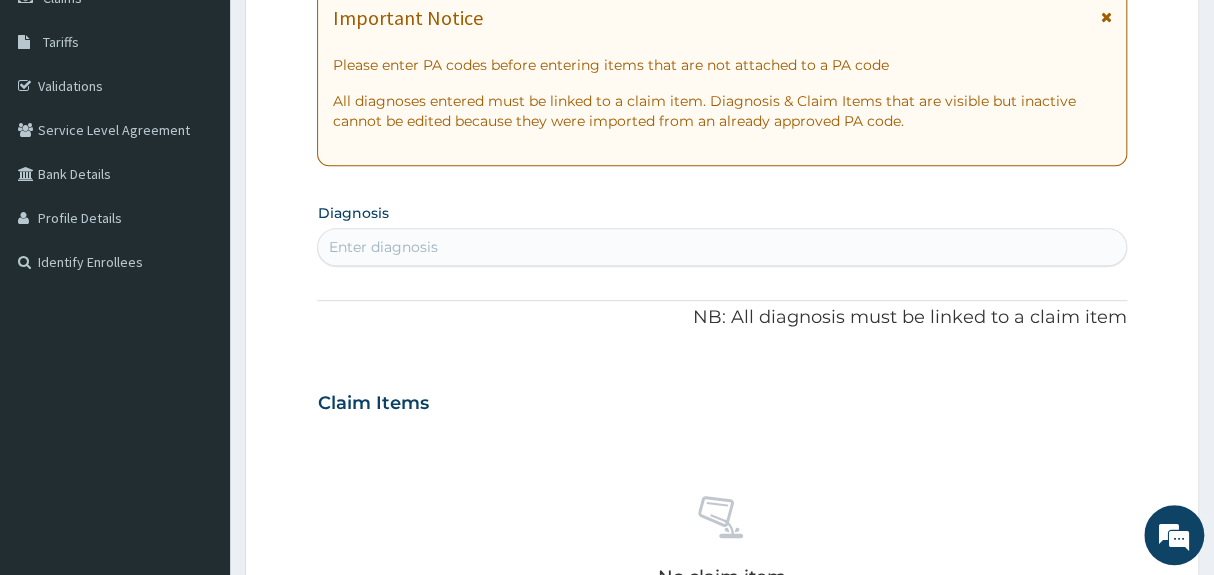 scroll, scrollTop: 317, scrollLeft: 0, axis: vertical 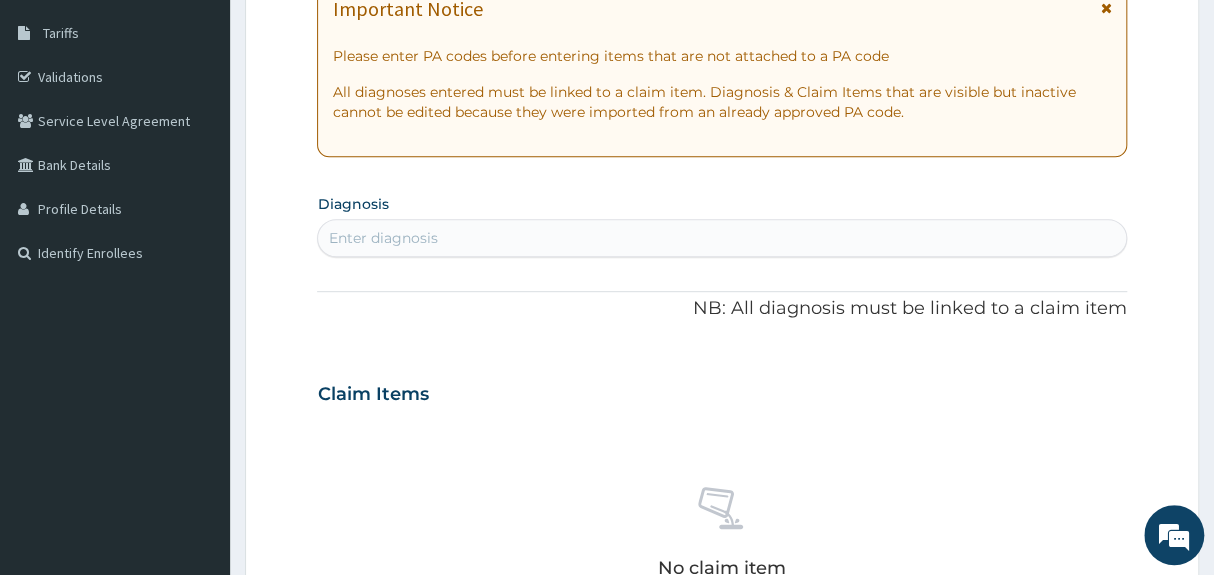 click on "Enter diagnosis" at bounding box center [721, 238] 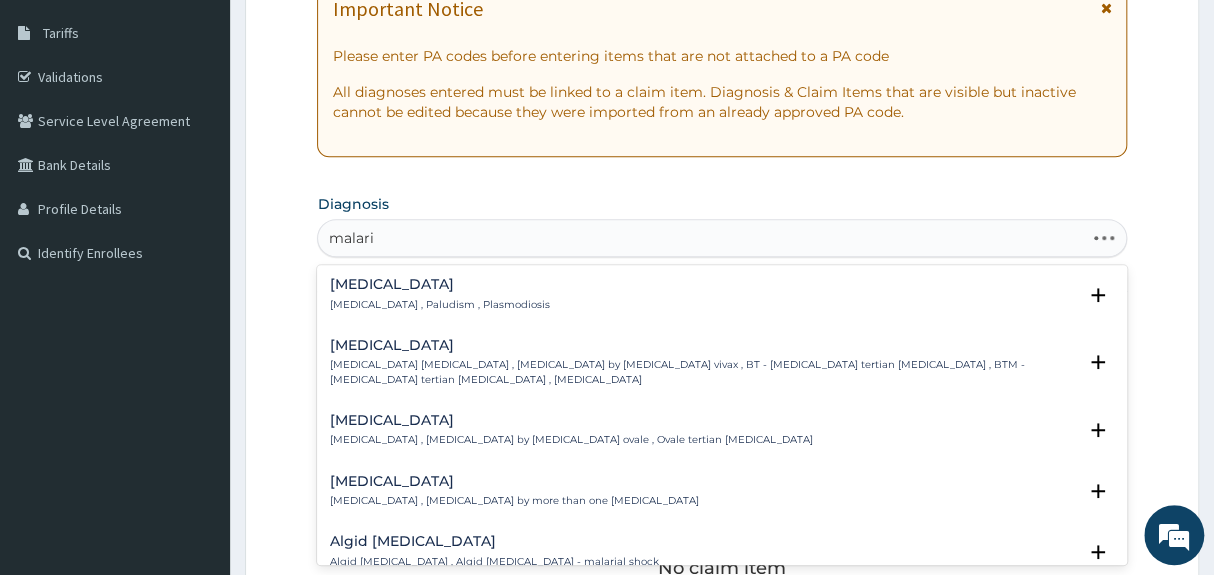 type on "[MEDICAL_DATA]" 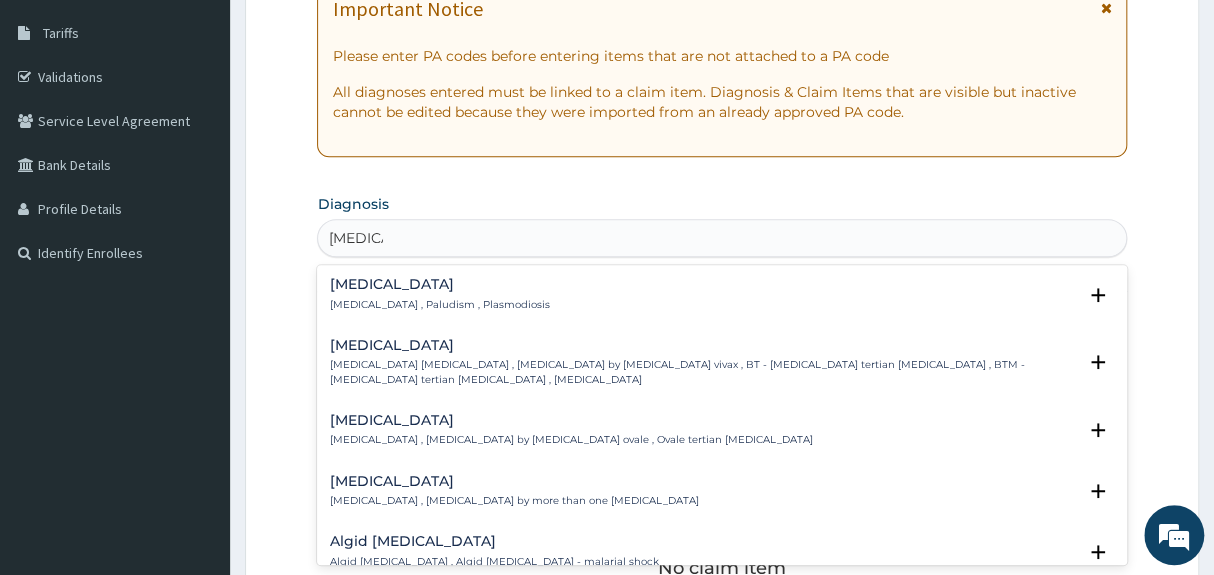 click on "[MEDICAL_DATA] , Paludism , Plasmodiosis" at bounding box center (439, 305) 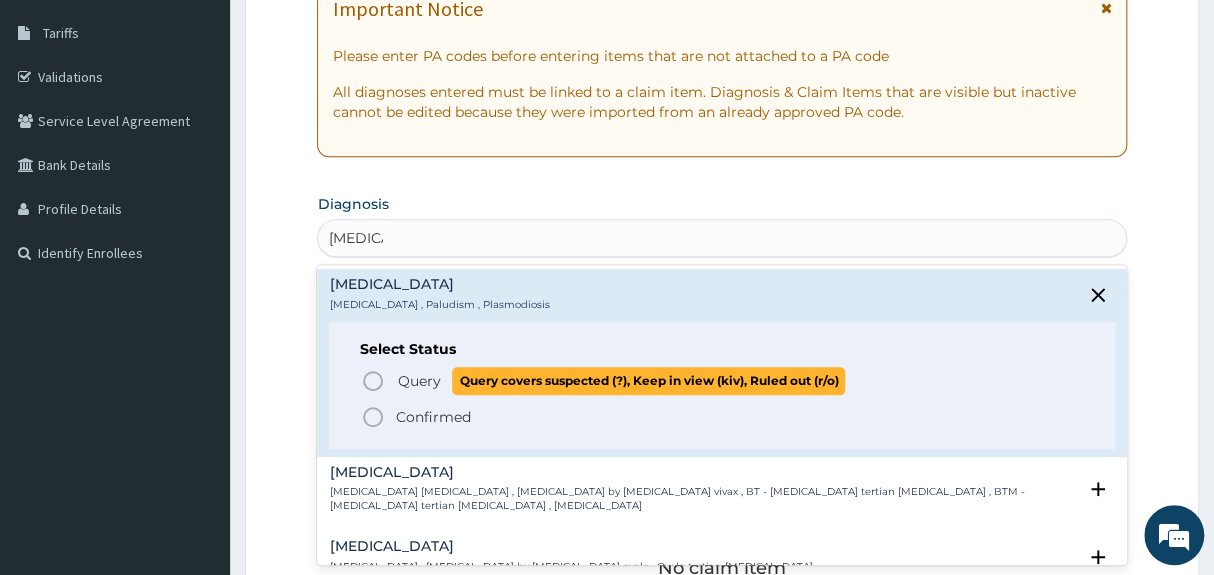 click 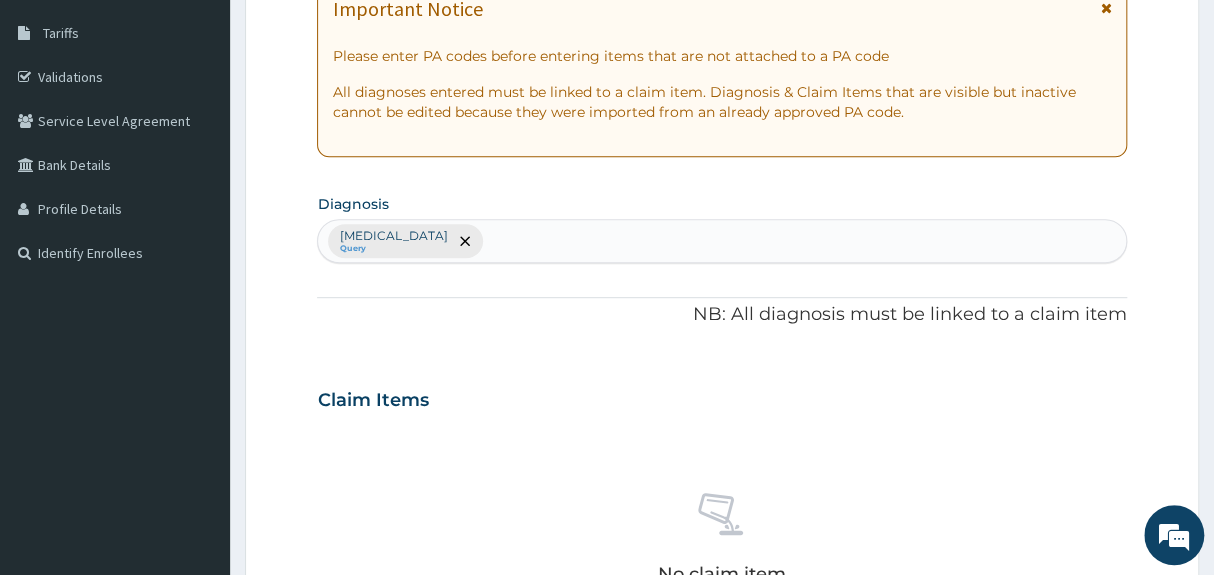click on "[MEDICAL_DATA] Query" at bounding box center (721, 241) 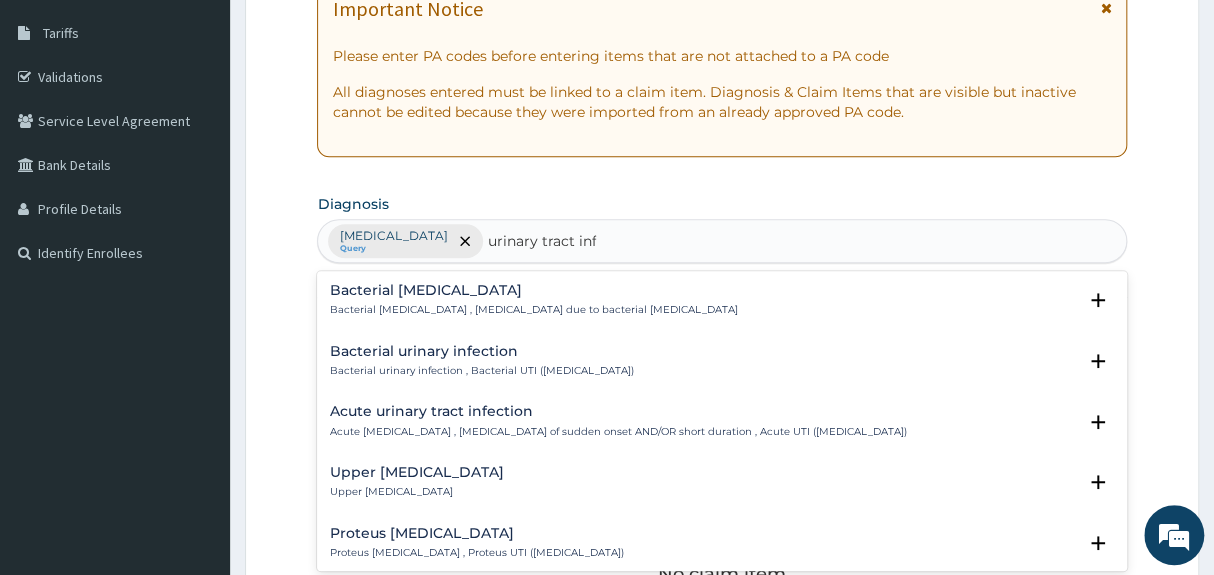 click on "Upper [MEDICAL_DATA]" at bounding box center [416, 472] 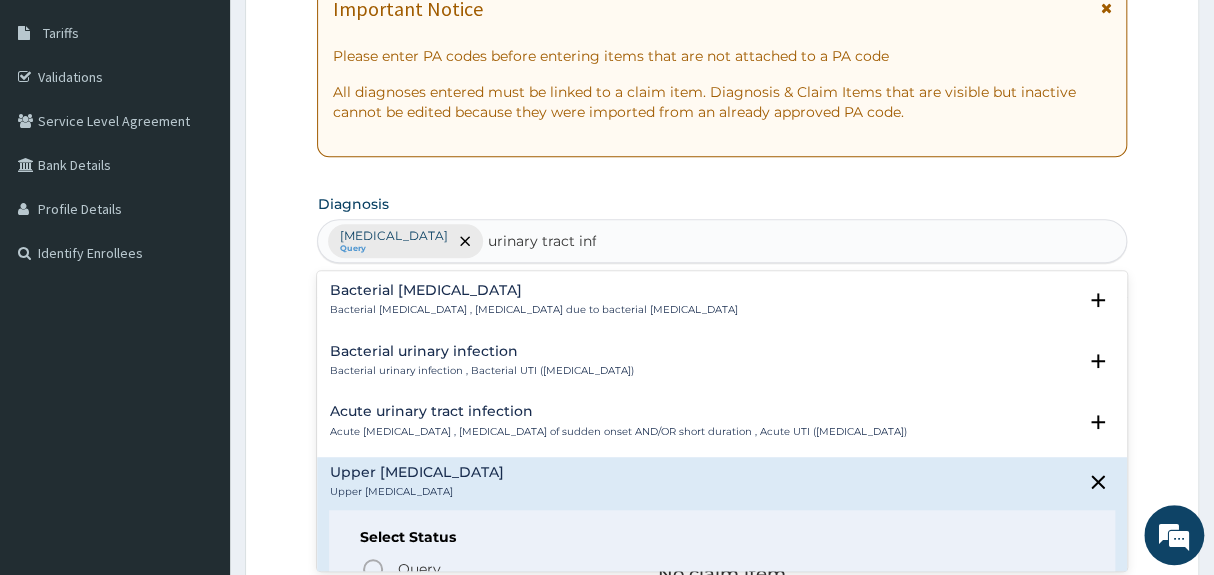 type on "urinary tract inf" 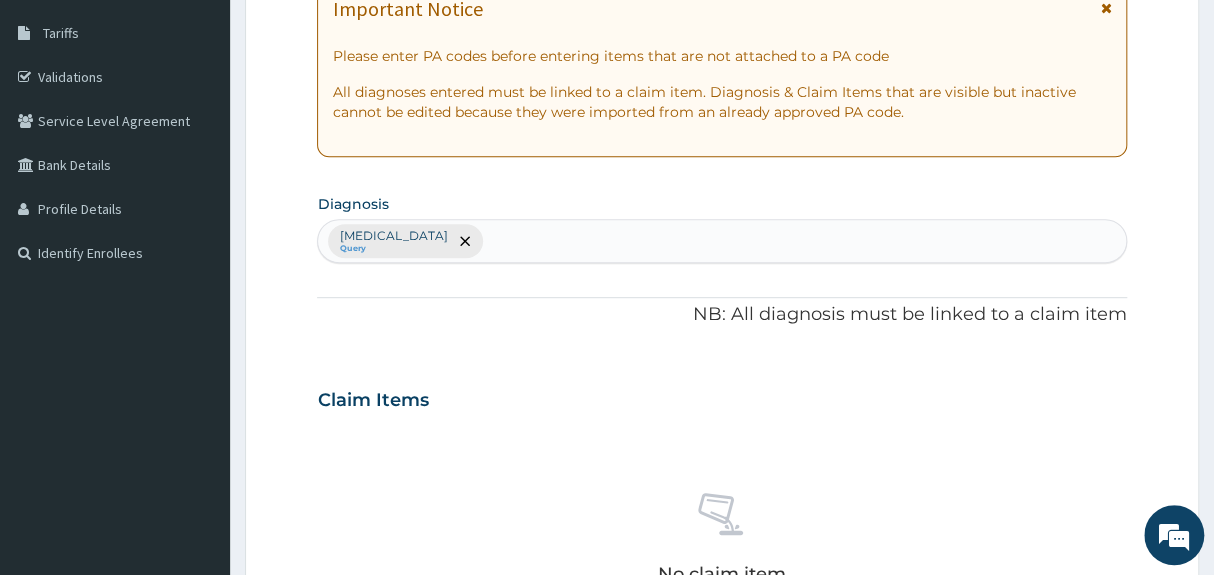 click on "Step  2  of 2 PA Code / Prescription Code Enter Code(Secondary Care Only) Encounter Date 25-06-2025 Important Notice Please enter PA codes before entering items that are not attached to a PA code   All diagnoses entered must be linked to a claim item. Diagnosis & Claim Items that are visible but inactive cannot be edited because they were imported from an already approved PA code. Diagnosis Malaria Query NB: All diagnosis must be linked to a claim item Claim Items No claim item Types Select Type Item Select Item Pair Diagnosis Select Diagnosis Unit Price 0 Add Comment     Previous   Submit" at bounding box center (722, 423) 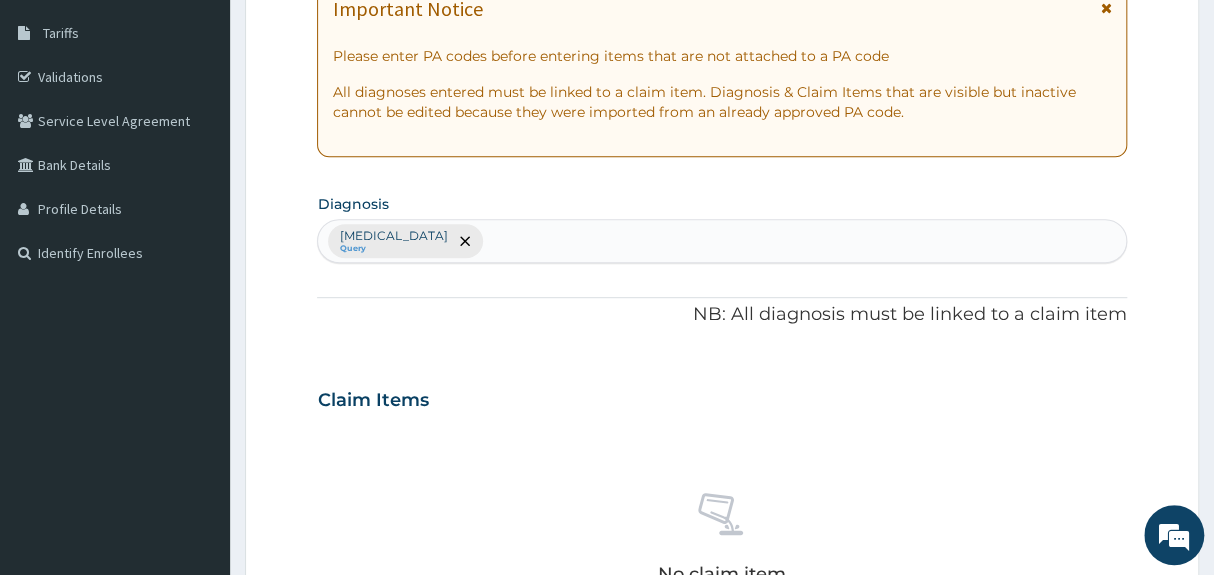 click on "Malaria Query" at bounding box center (721, 241) 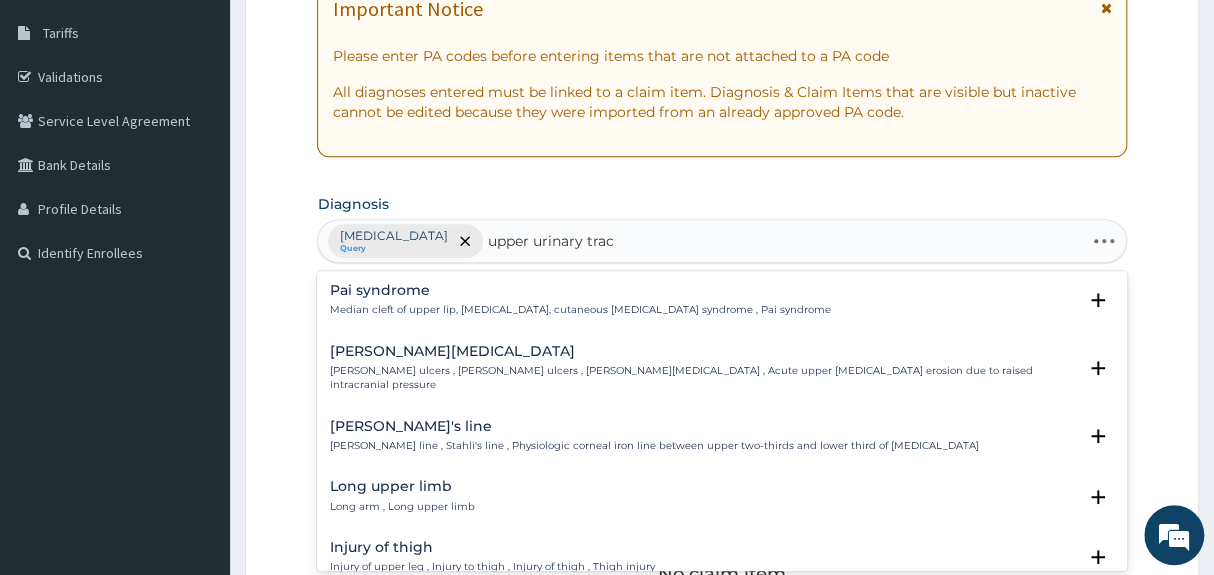 type on "upper urinary tract" 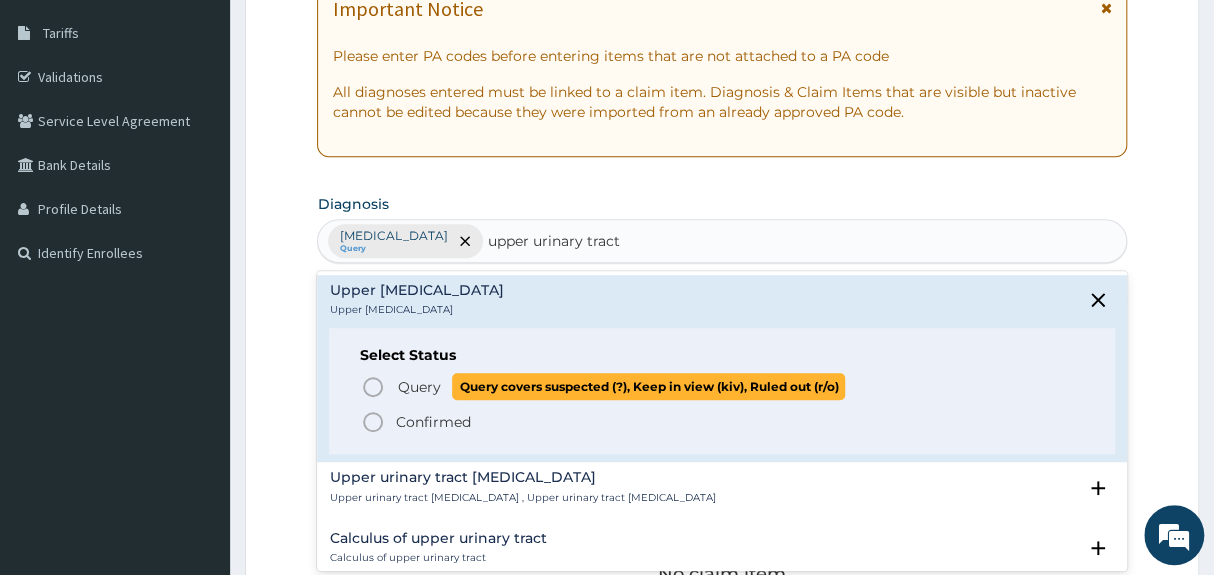 click 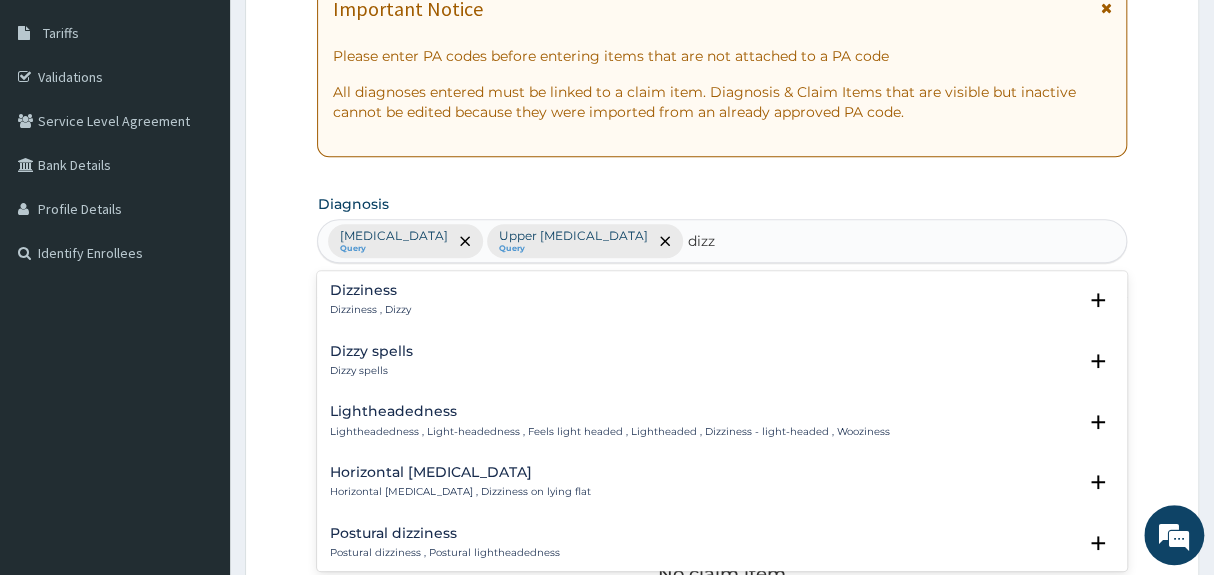 type on "dizzi" 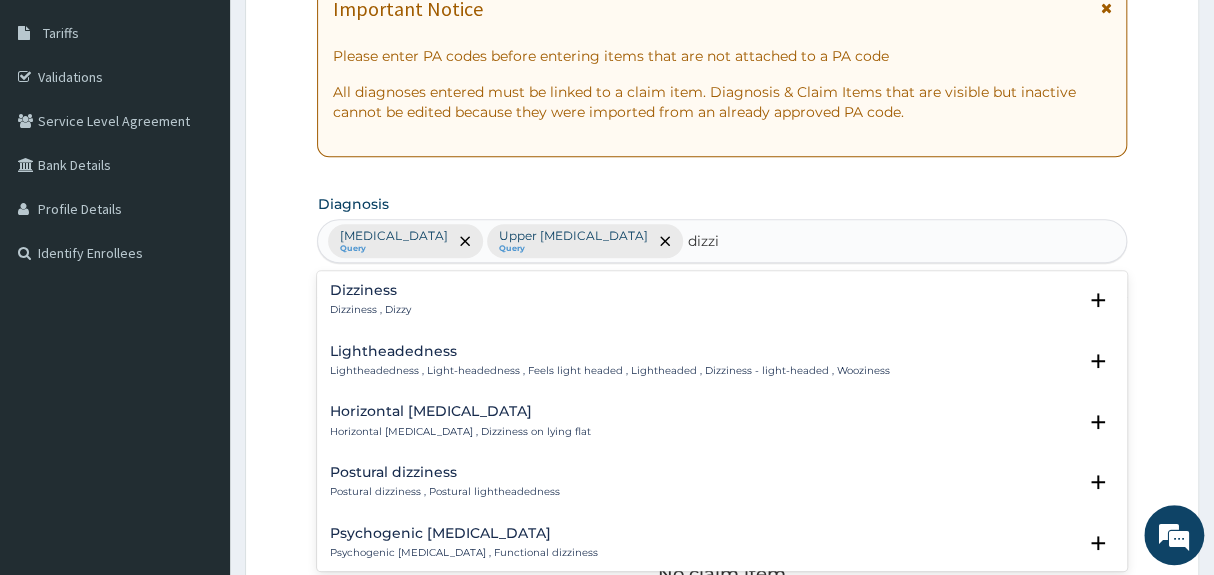 click on "Dizziness , Dizzy" at bounding box center [369, 310] 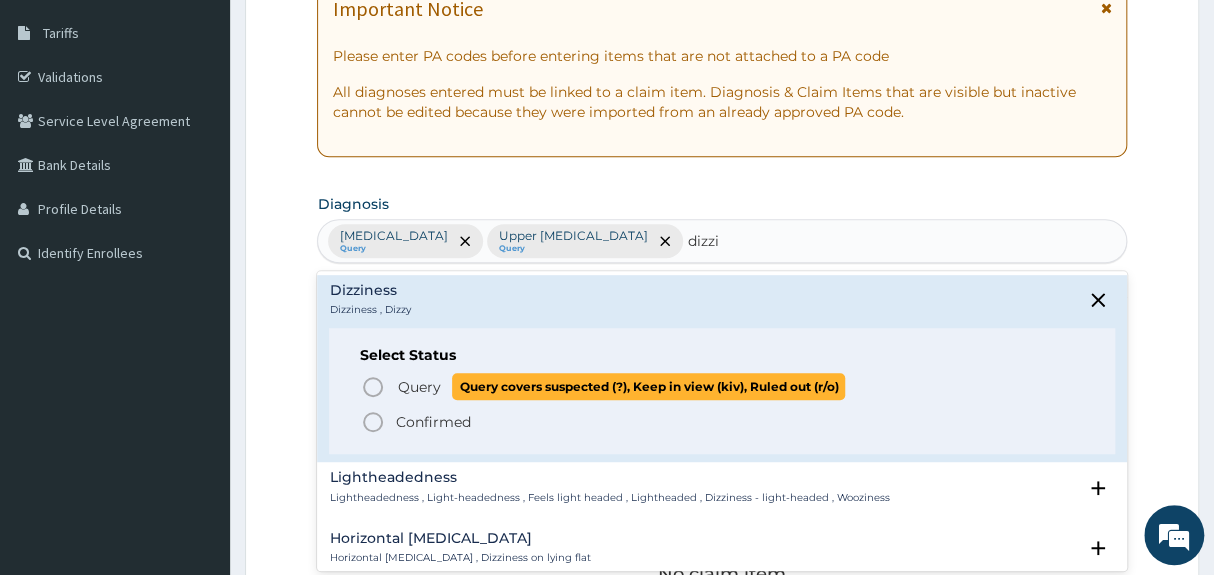 click on "Query Query covers suspected (?), Keep in view (kiv), Ruled out (r/o)" at bounding box center [722, 386] 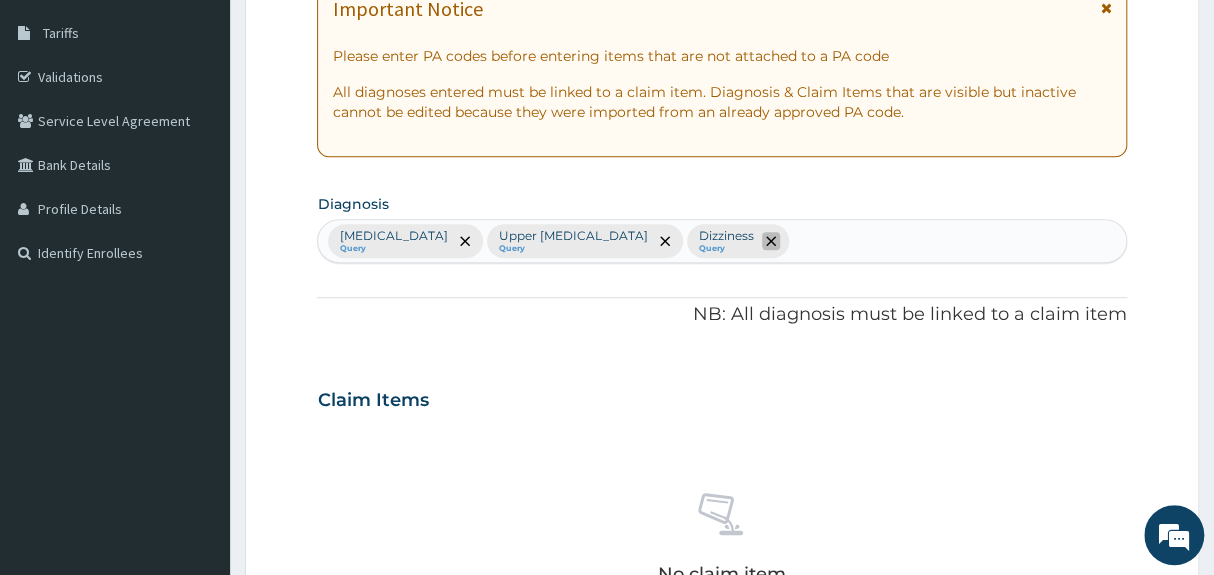 click 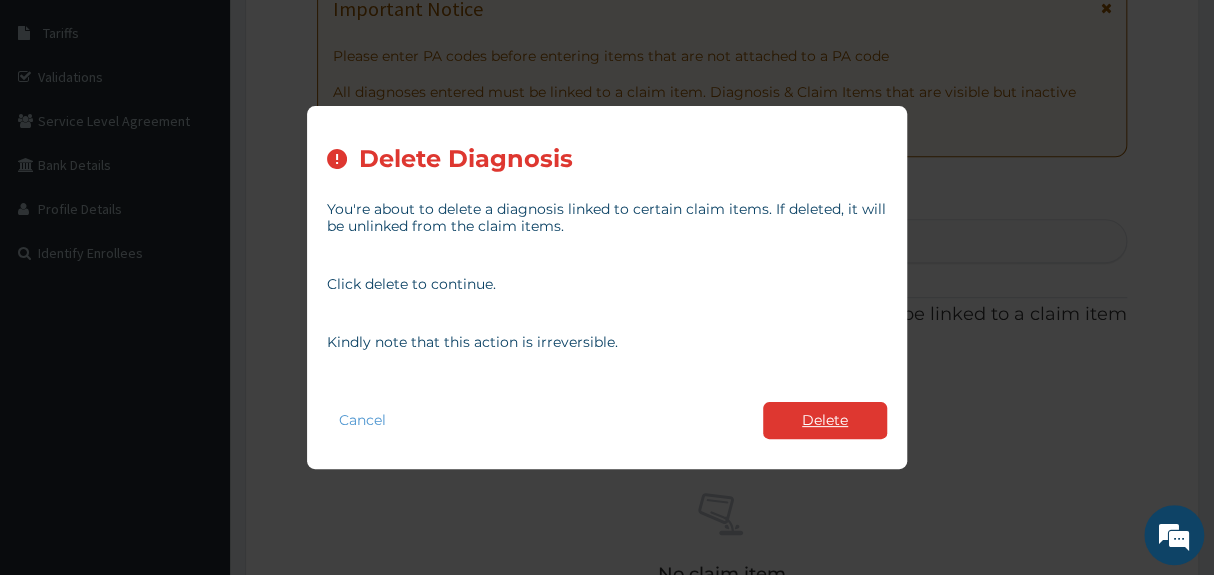 click on "Delete" at bounding box center [825, 420] 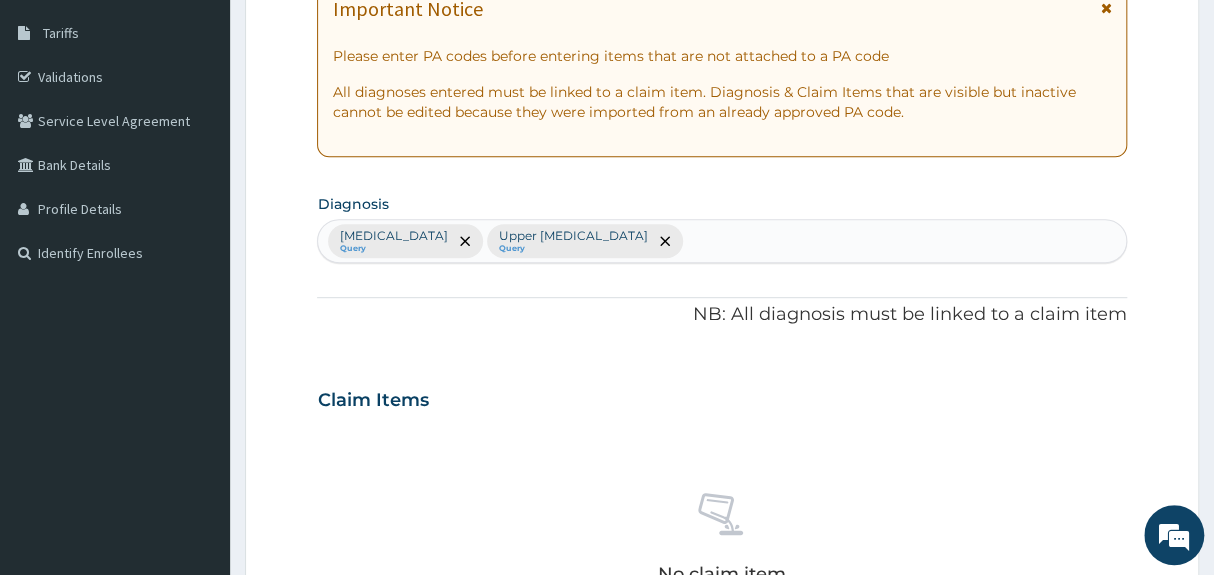 click on "Malaria Query Upper urinary tract infection Query" at bounding box center (721, 241) 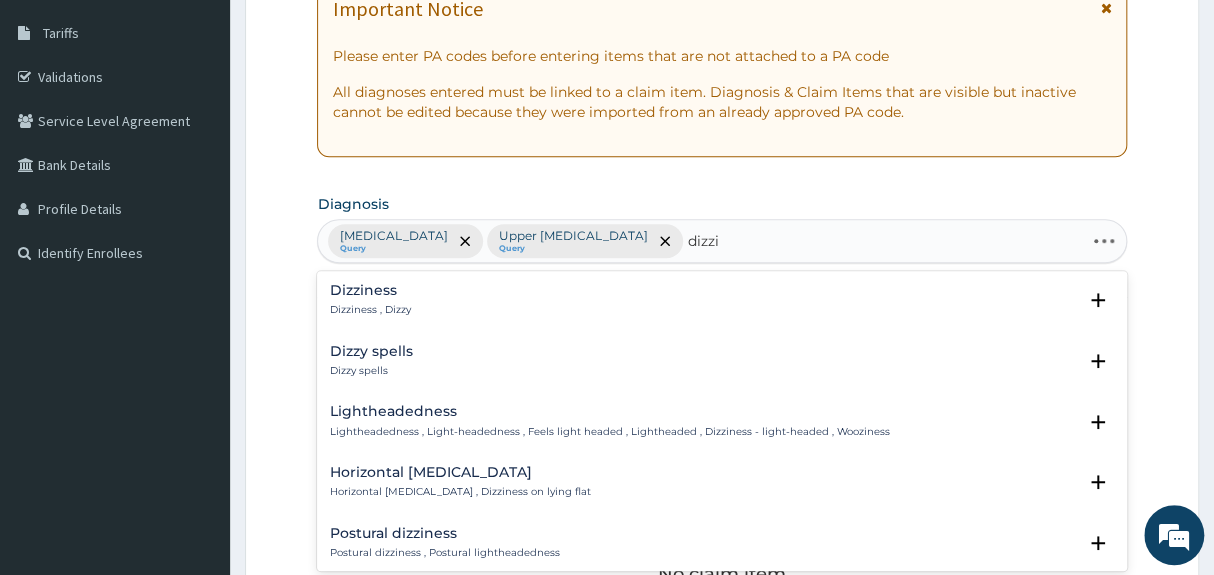 type on "dizzin" 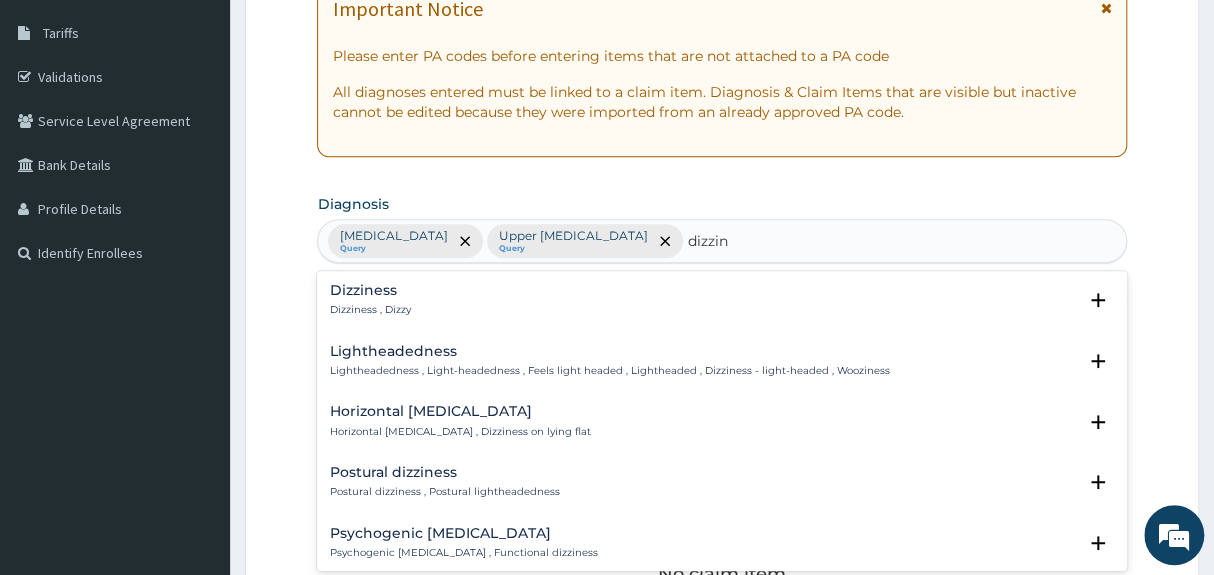 click on "Dizziness , Dizzy" at bounding box center [369, 310] 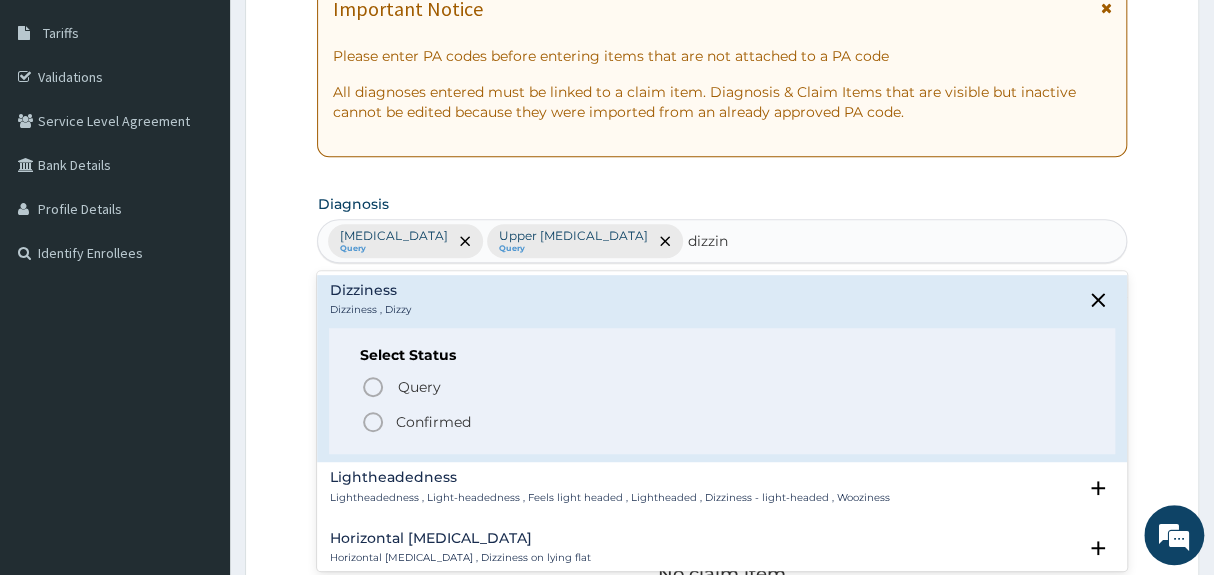 click 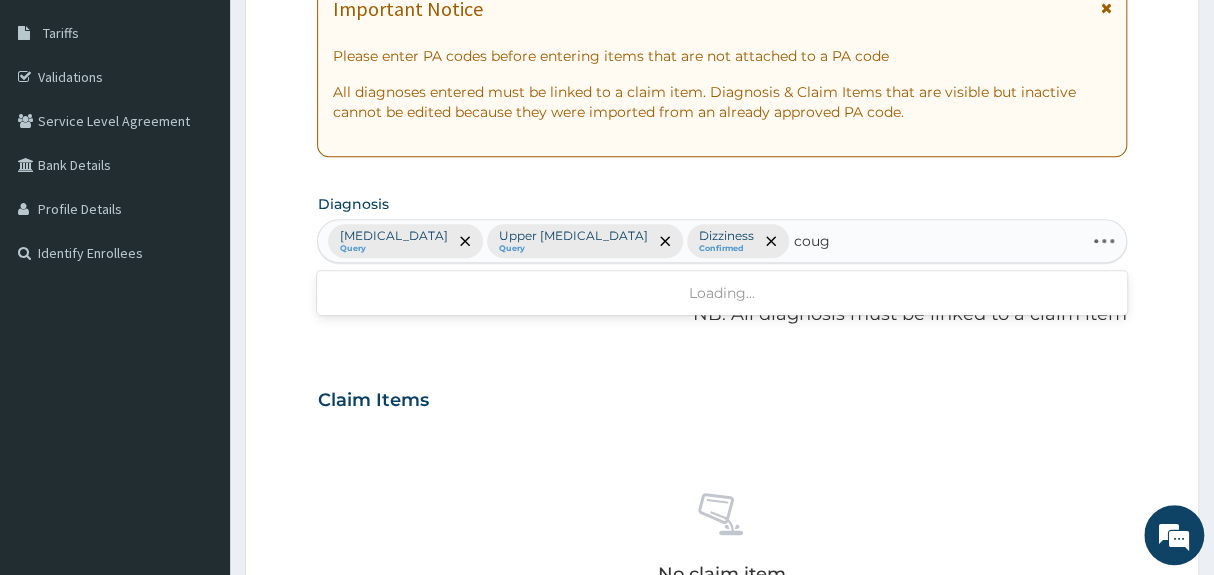type on "cough" 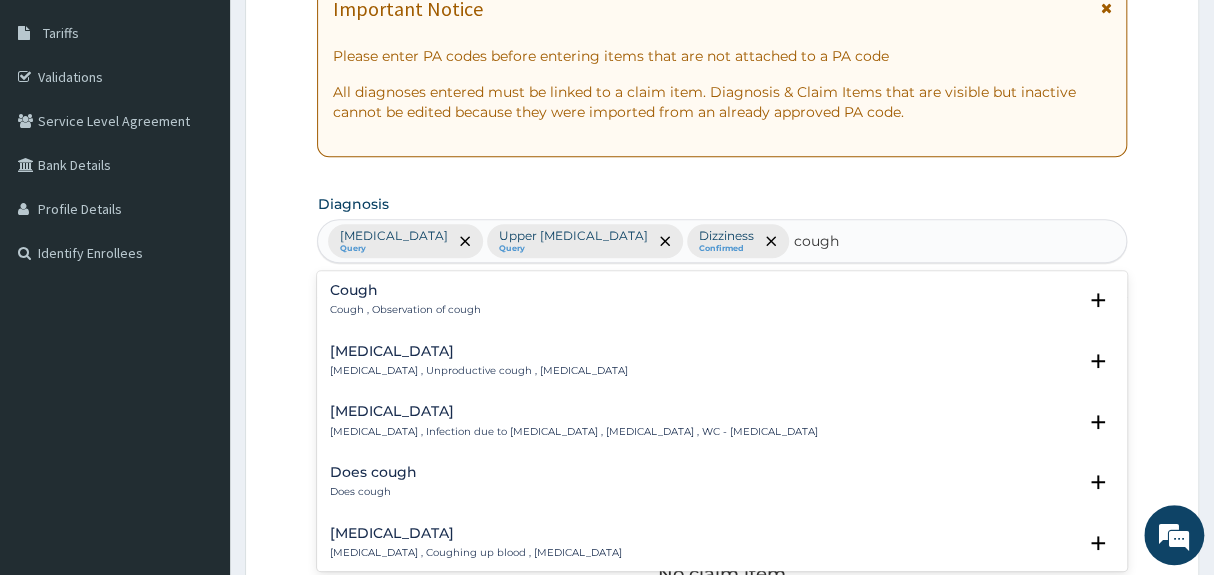 click on "Cough , Observation of cough" at bounding box center [404, 310] 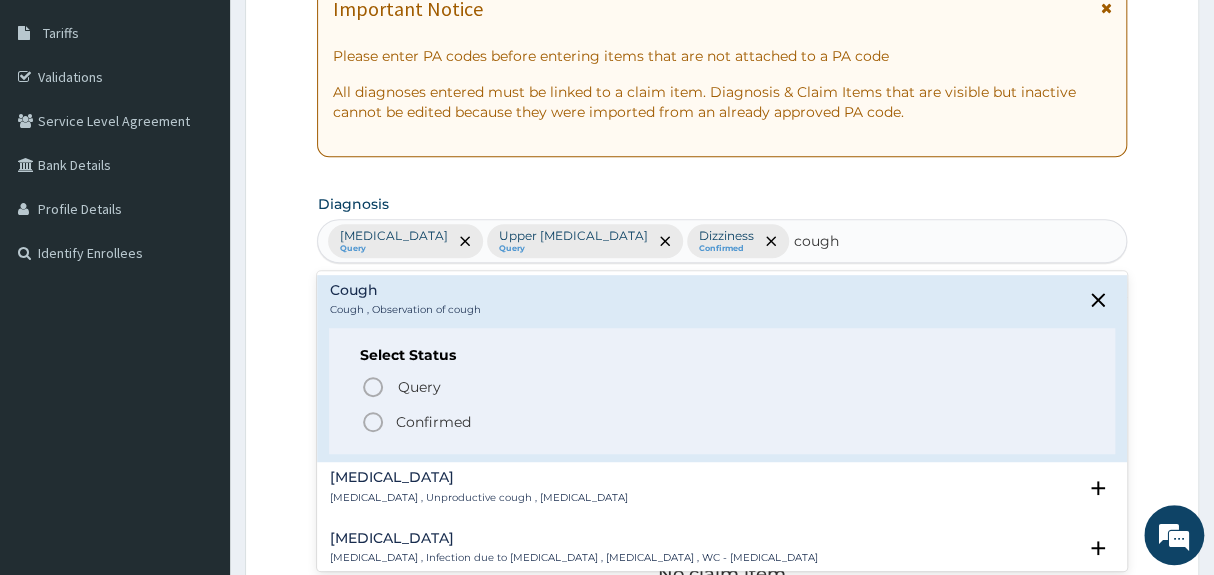 click 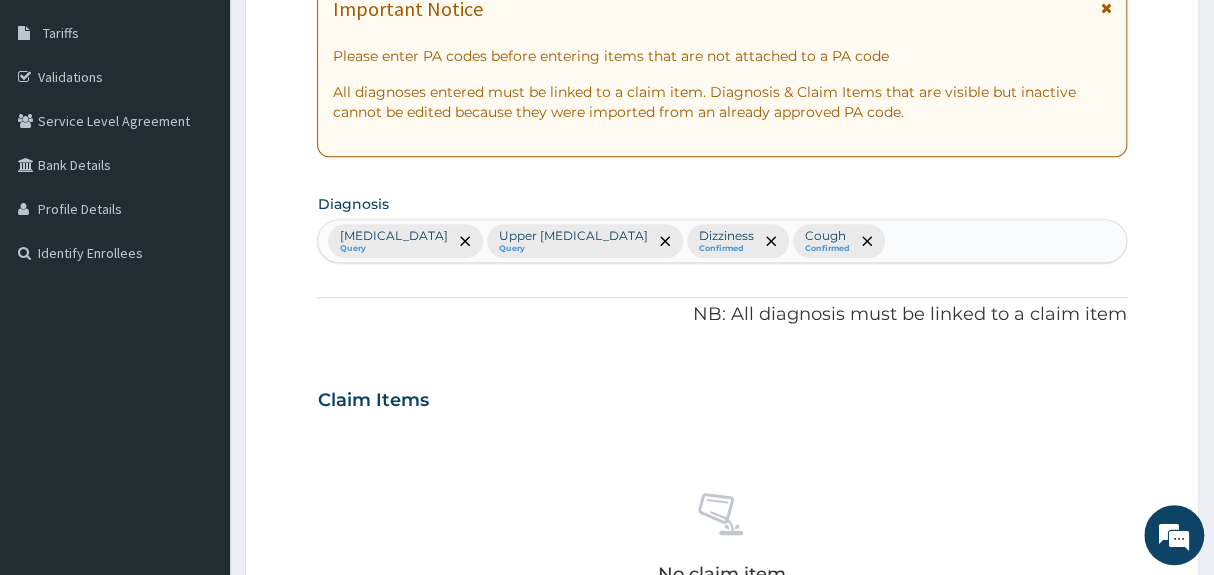 click on "Malaria Query Upper urinary tract infection Query Dizziness Confirmed Cough Confirmed" at bounding box center [721, 241] 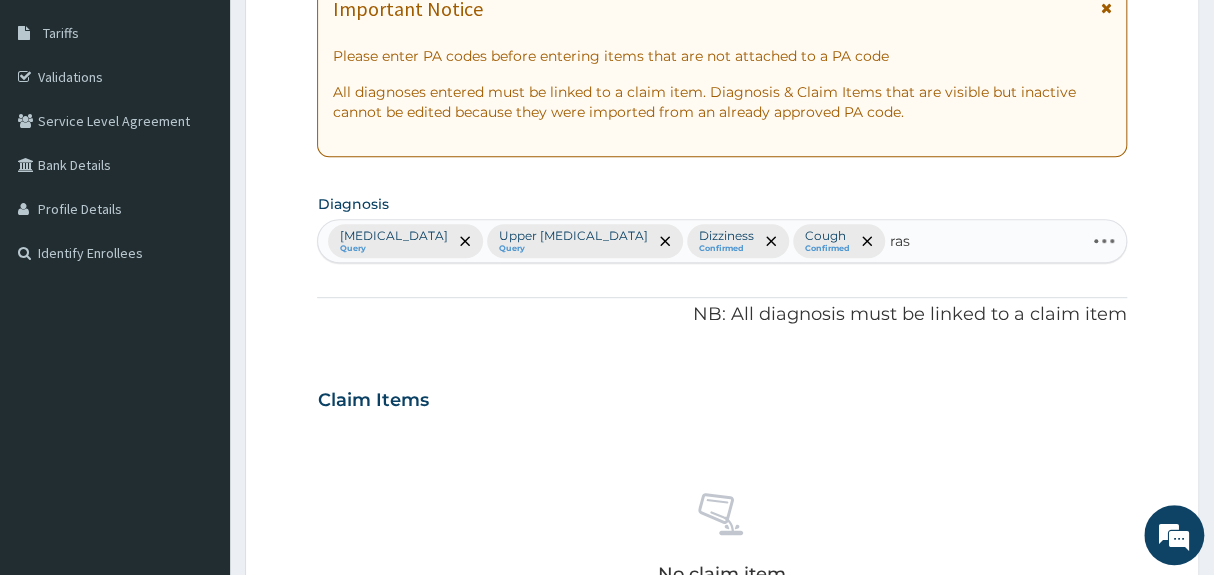 type on "rash" 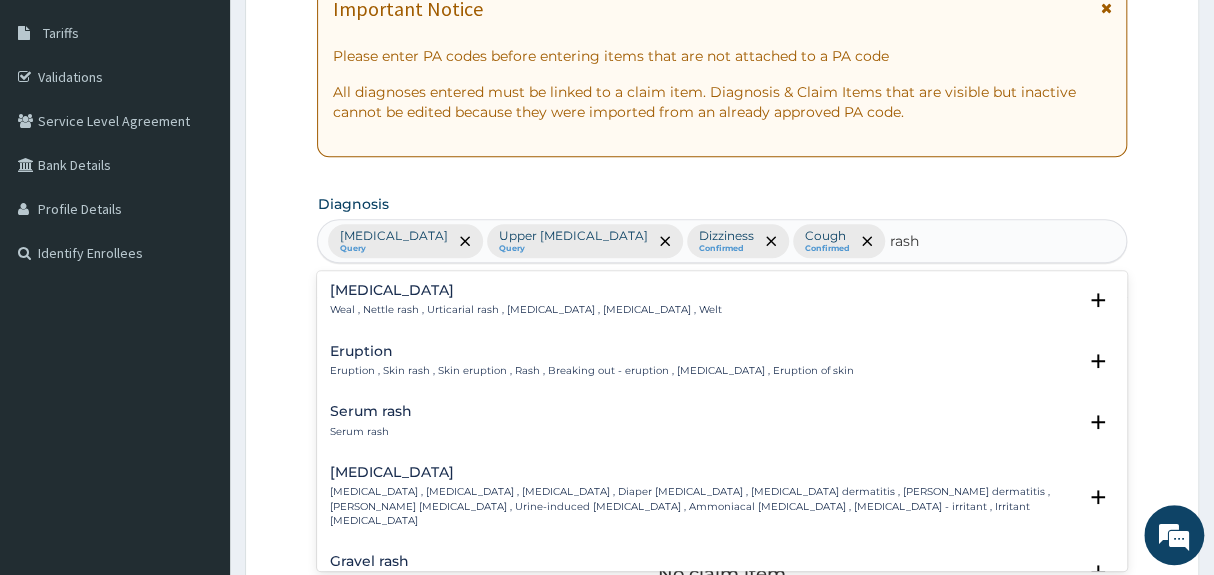 scroll, scrollTop: 261, scrollLeft: 0, axis: vertical 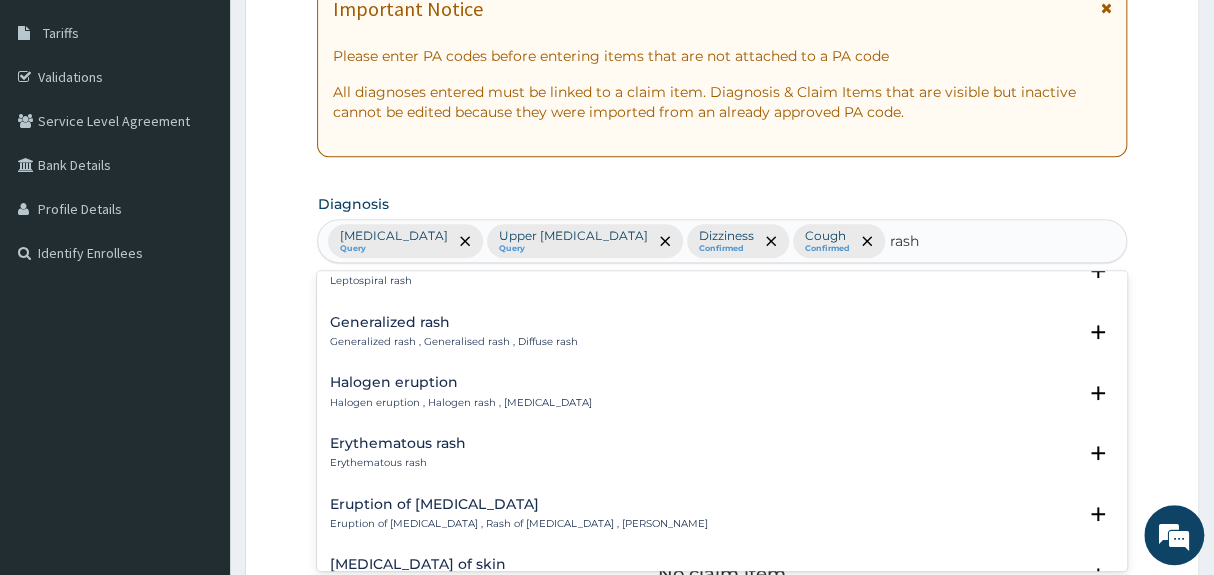 click on "Generalized rash , Generalised rash , Diffuse rash" at bounding box center [453, 342] 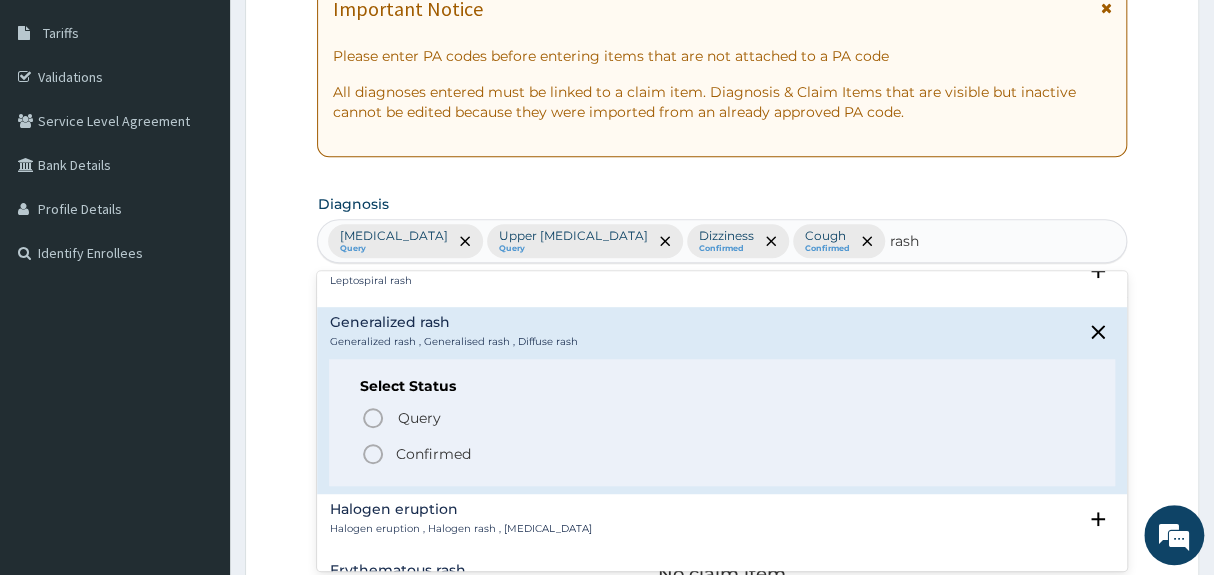 click 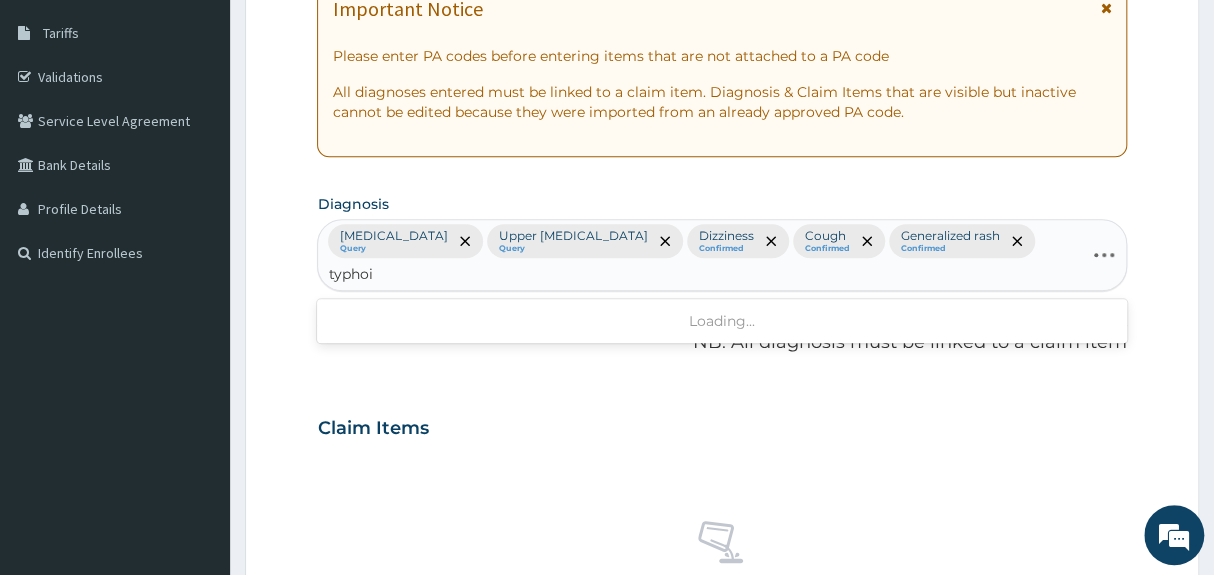 type on "typhoid" 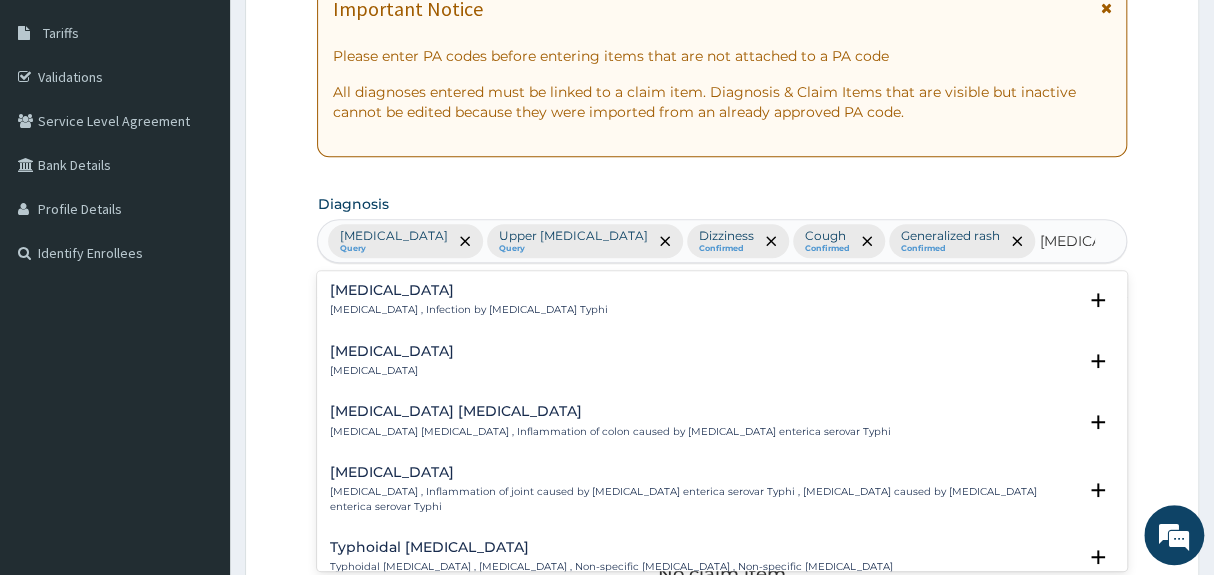 click on "Typhoid fever , Infection by Salmonella Typhi" at bounding box center [468, 310] 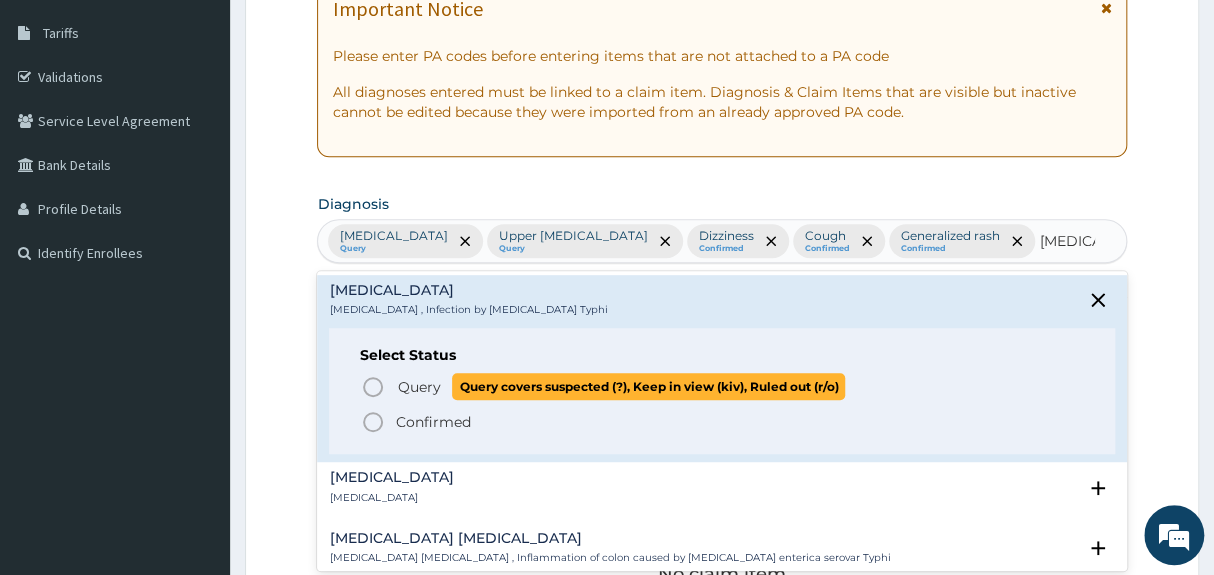 click 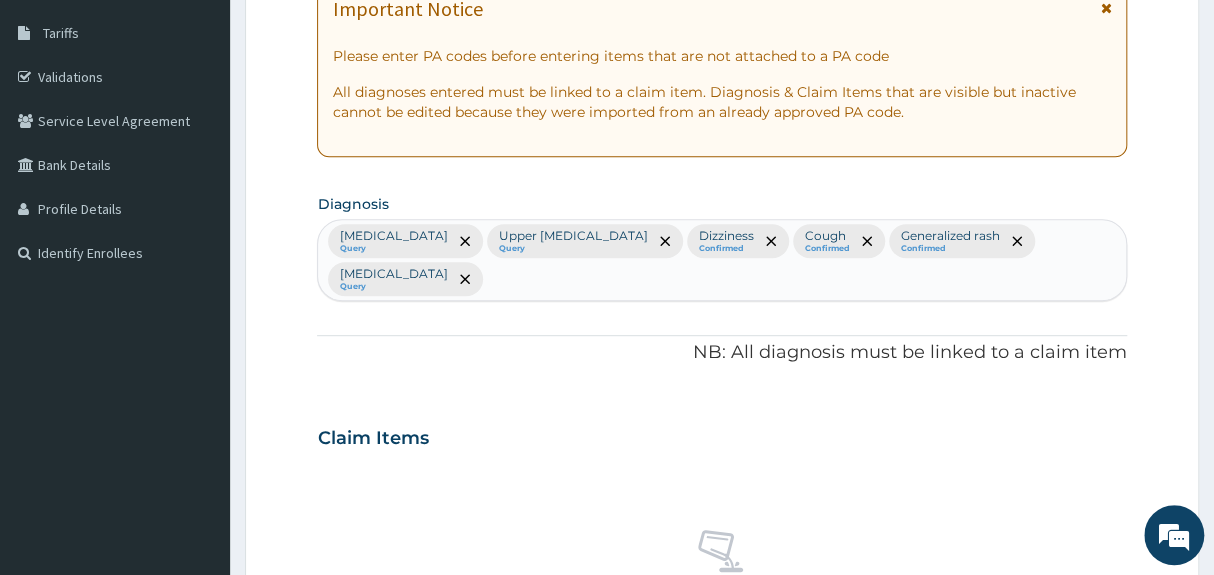 click on "PA Code / Prescription Code Enter Code(Secondary Care Only) Encounter Date 25-06-2025 Important Notice Please enter PA codes before entering items that are not attached to a PA code   All diagnoses entered must be linked to a claim item. Diagnosis & Claim Items that are visible but inactive cannot be edited because they were imported from an already approved PA code. Diagnosis Malaria Query Upper urinary tract infection Query Dizziness Confirmed Cough Confirmed Generalized rash Confirmed Typhoid fever Query NB: All diagnosis must be linked to a claim item Claim Items No claim item Types Select Type Item Select Item Pair Diagnosis Select Diagnosis Unit Price 0 Add Comment" at bounding box center [721, 413] 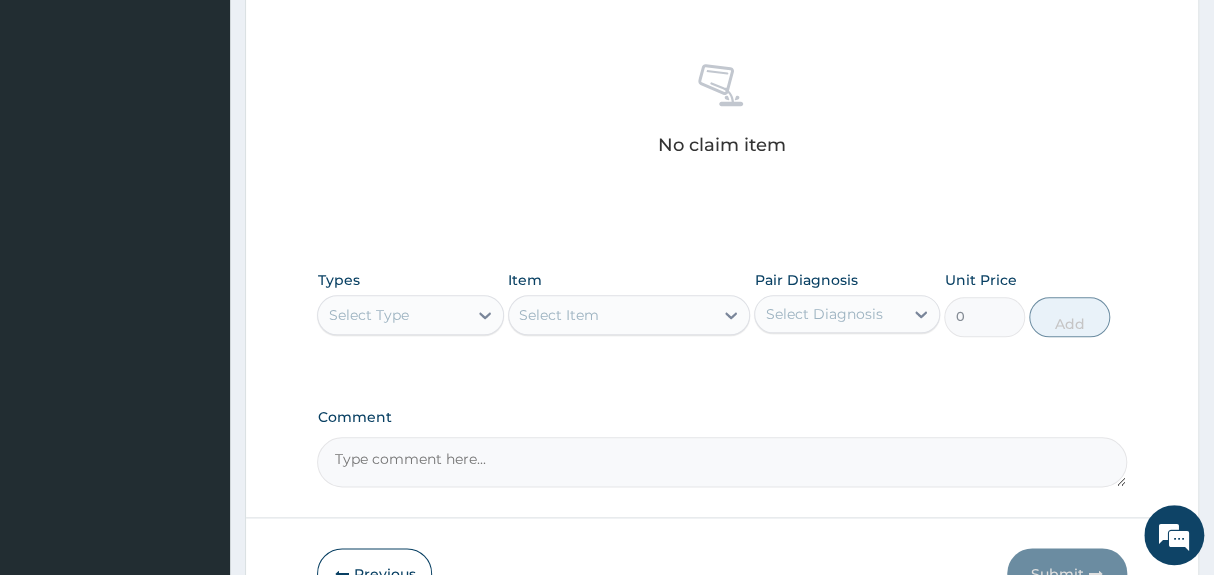 scroll, scrollTop: 862, scrollLeft: 0, axis: vertical 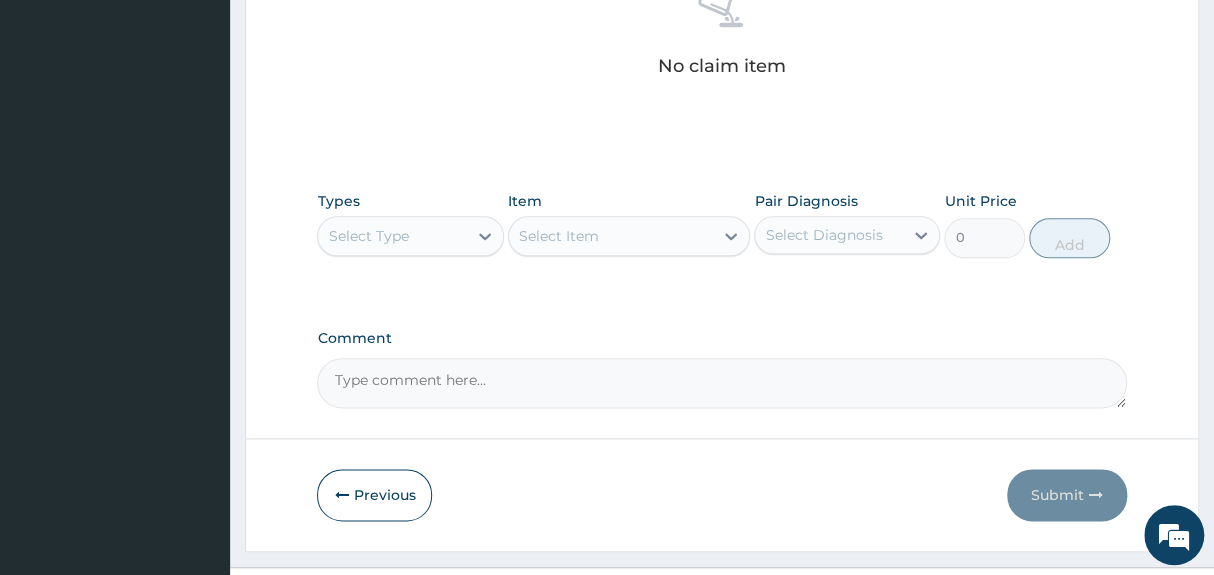 click on "Select Type" at bounding box center (368, 236) 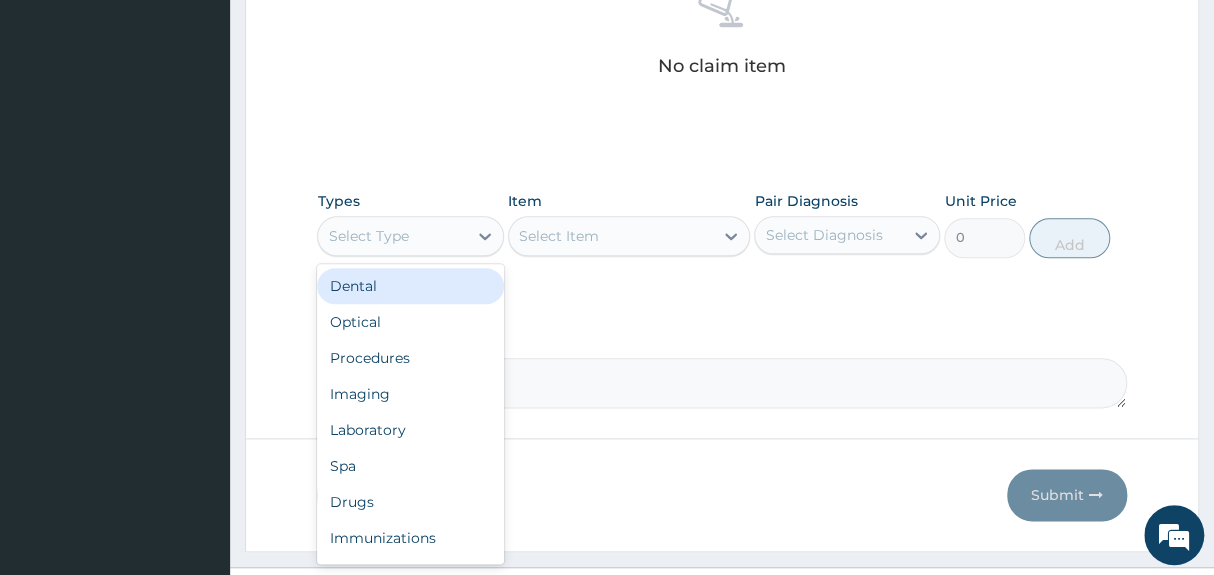 click on "Select Type" at bounding box center (368, 236) 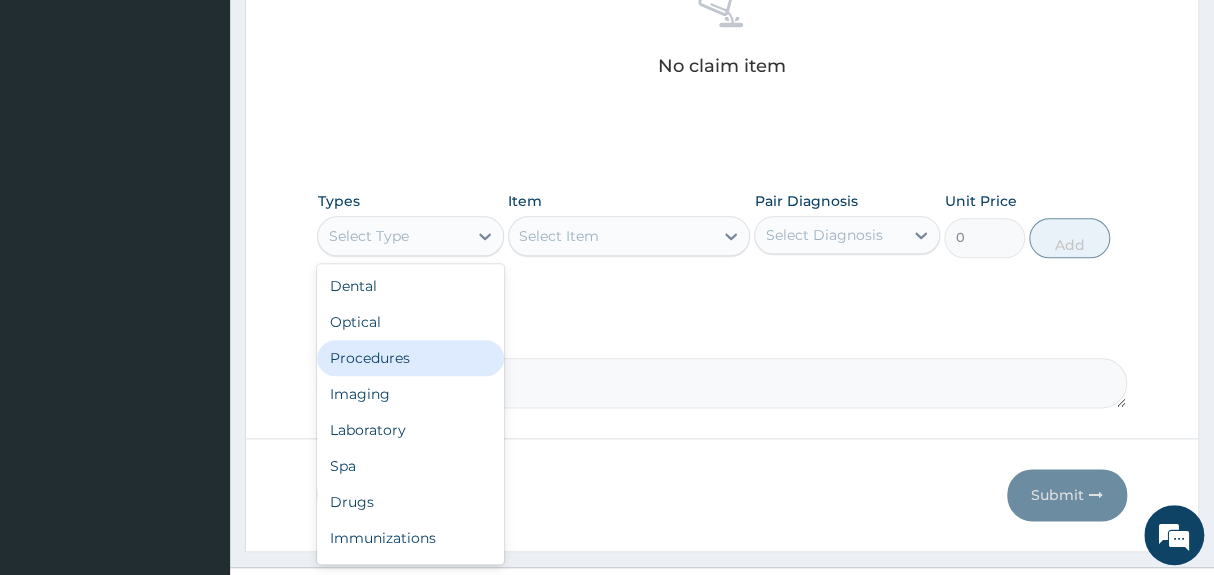click on "Procedures" at bounding box center [410, 358] 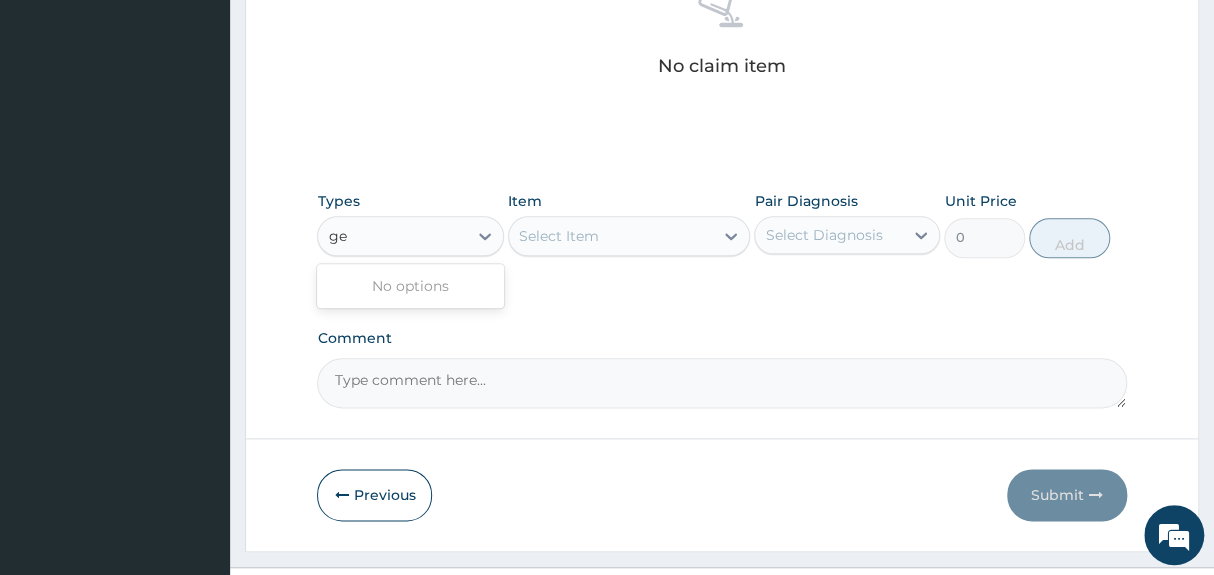 type on "g" 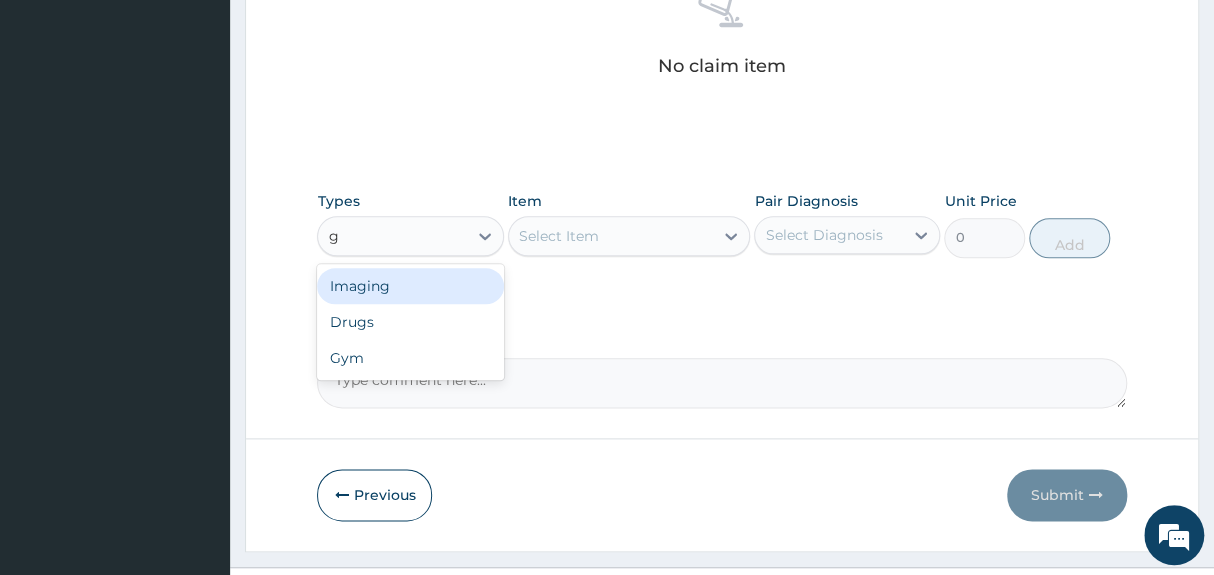 type 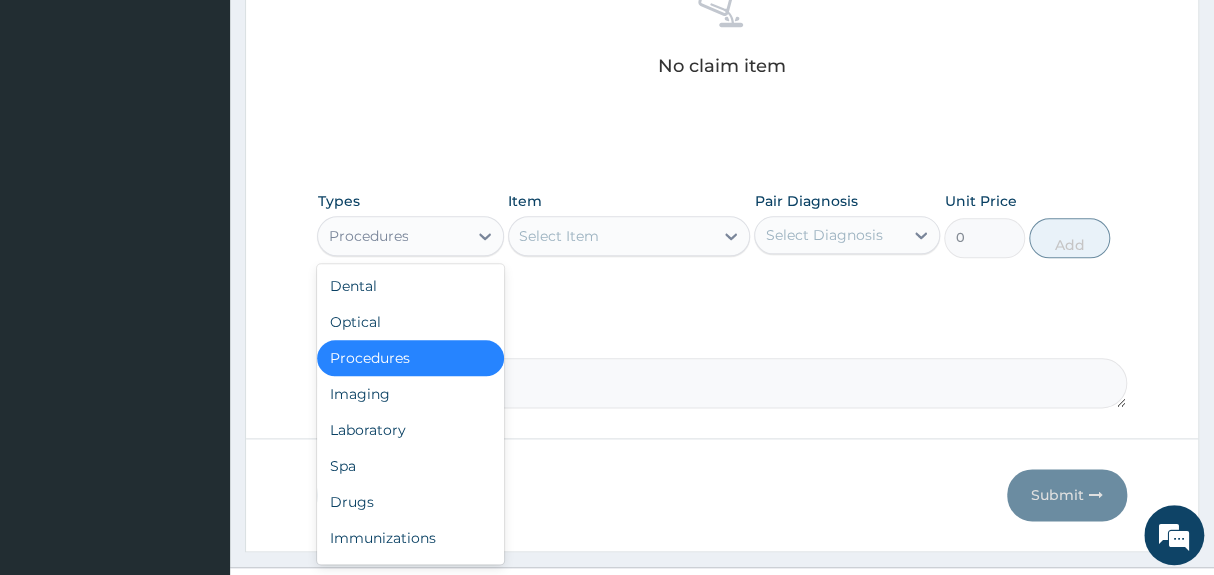 click on "Procedures" at bounding box center [410, 358] 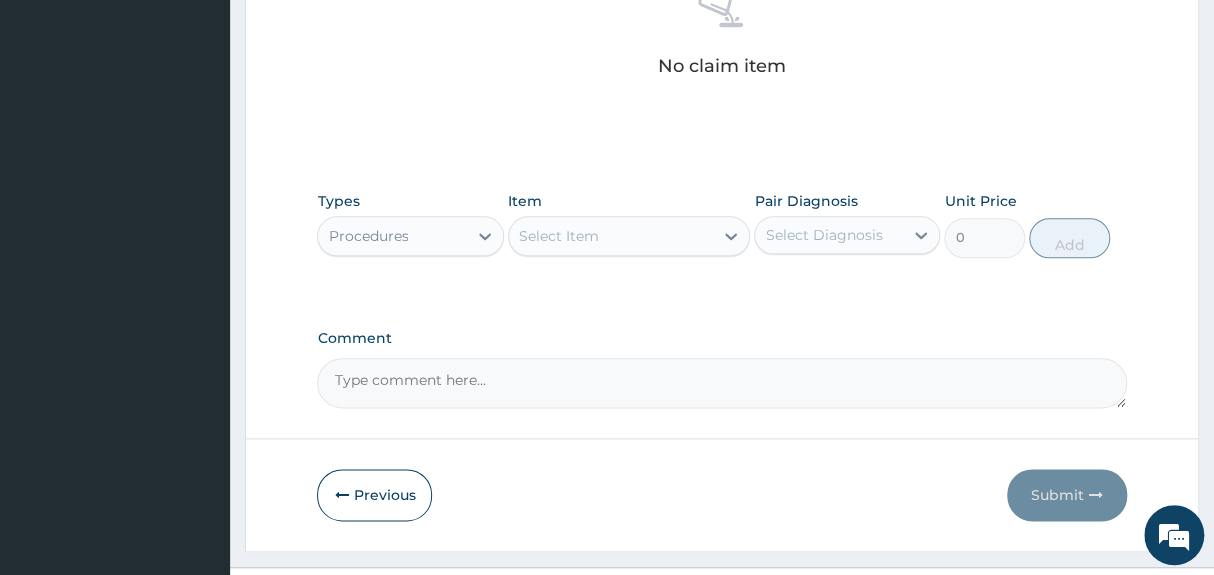 click on "Select Item" at bounding box center [611, 236] 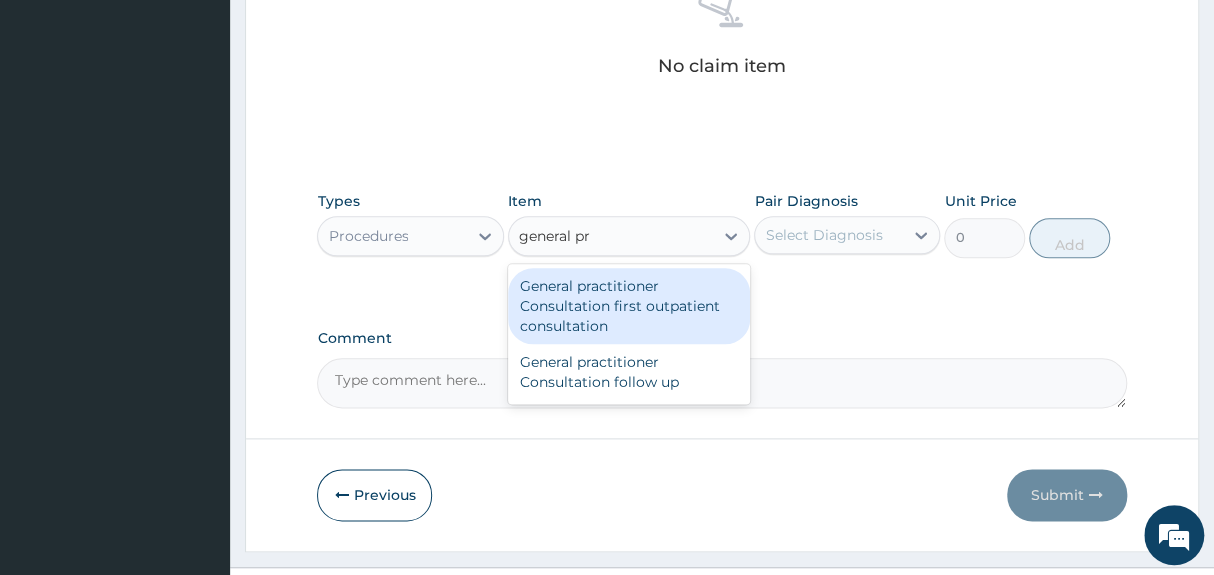 type on "general pra" 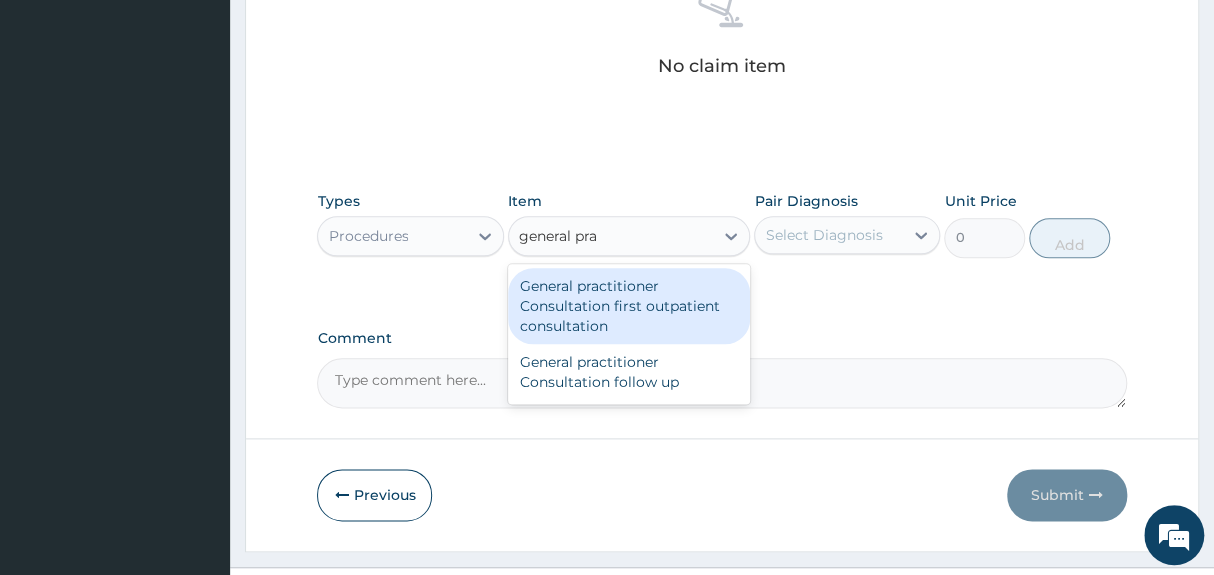 click on "General practitioner Consultation first outpatient consultation" at bounding box center (629, 306) 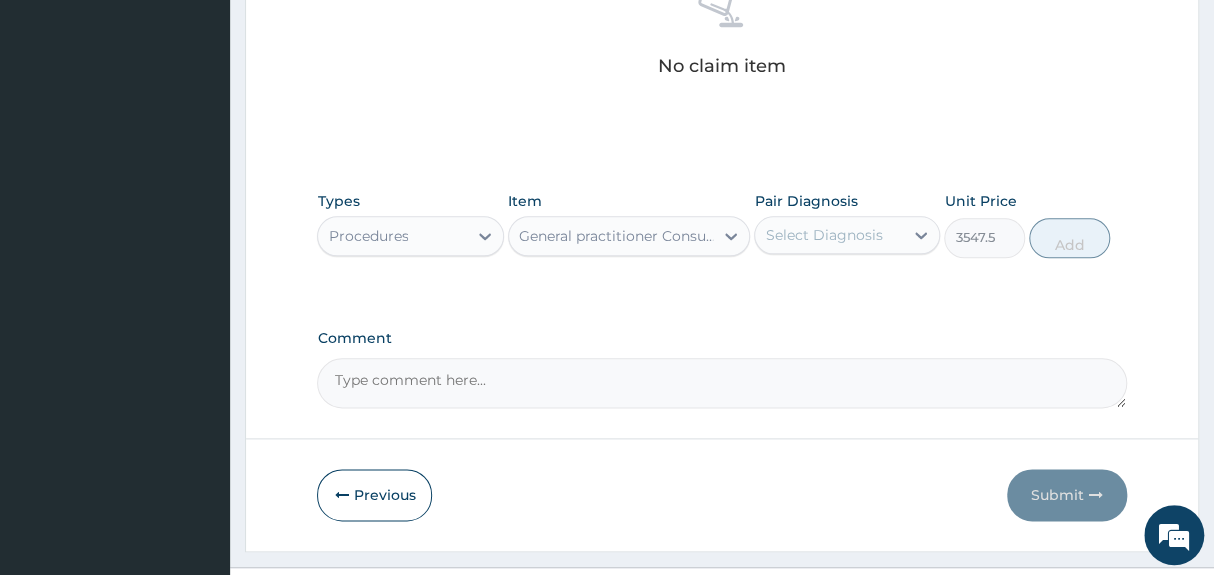 click on "Select Diagnosis" at bounding box center (823, 235) 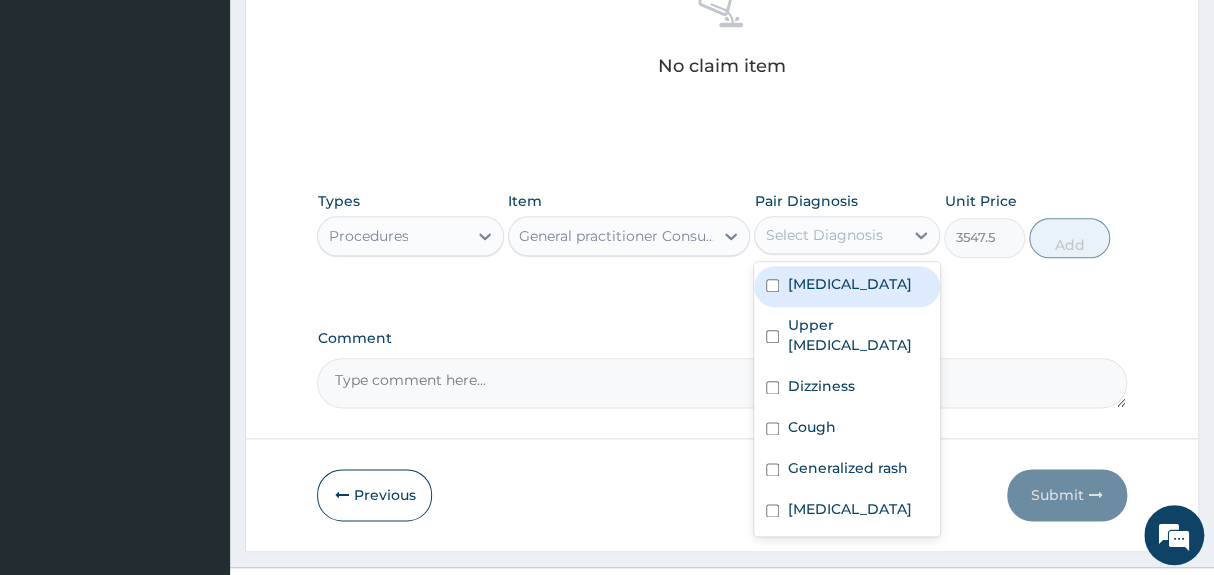 click on "Malaria" at bounding box center [849, 284] 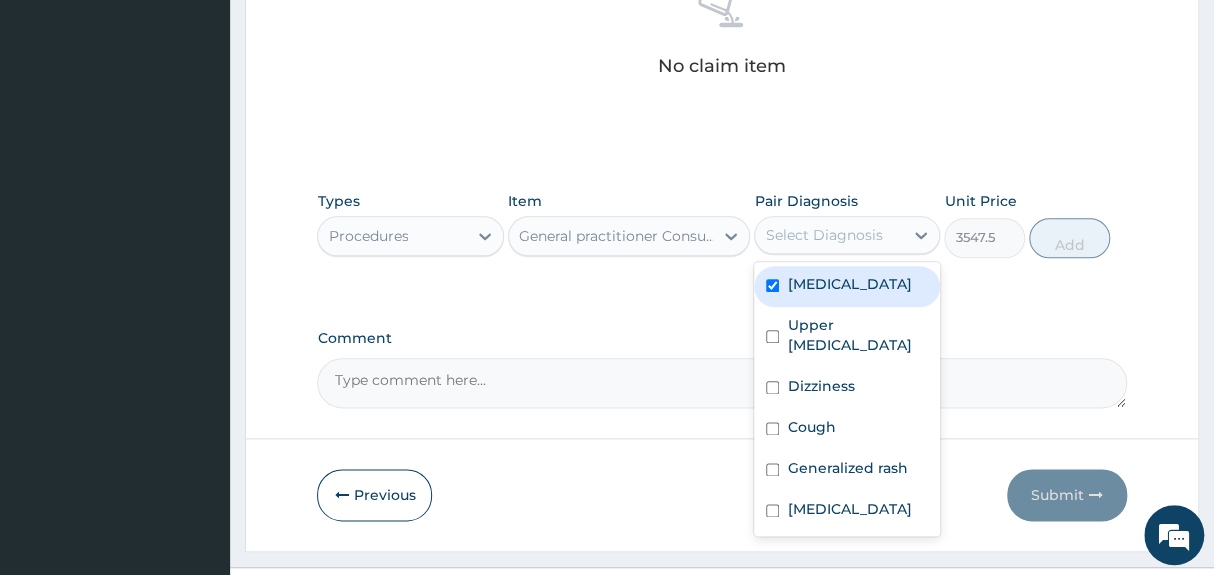 checkbox on "true" 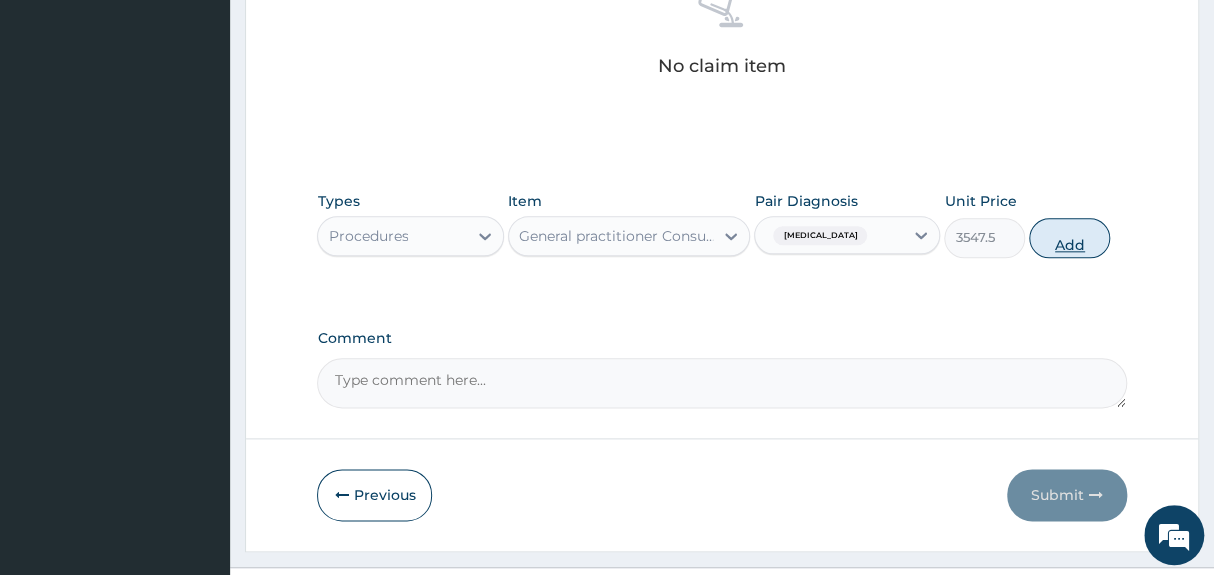 click on "Add" at bounding box center [1069, 238] 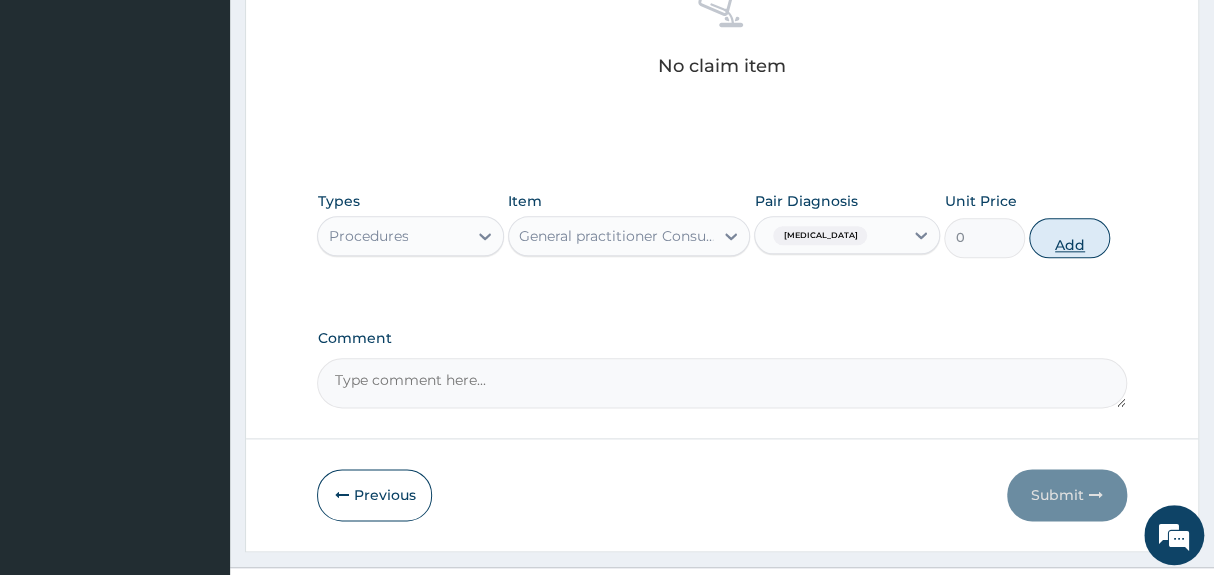 scroll, scrollTop: 831, scrollLeft: 0, axis: vertical 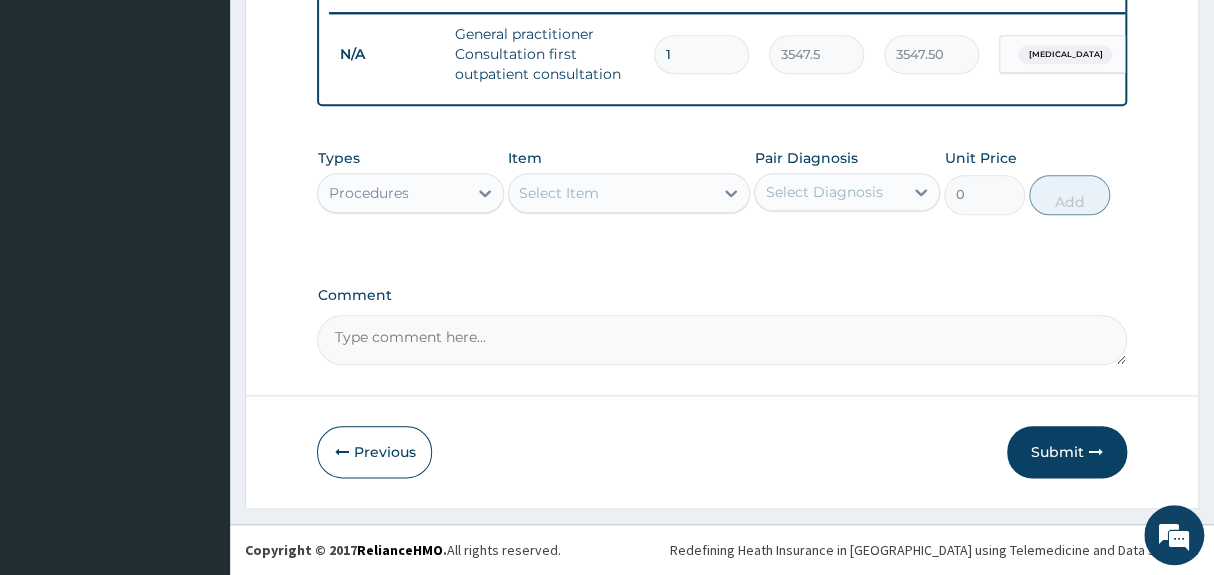 click on "Select Item" at bounding box center (559, 193) 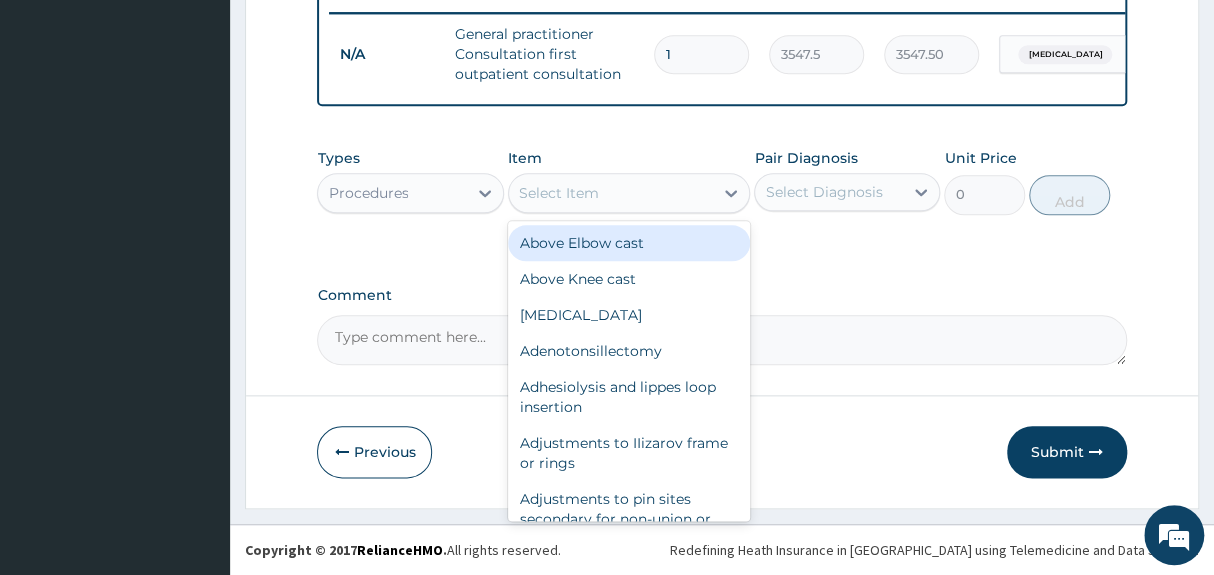 click on "Procedures" at bounding box center (392, 193) 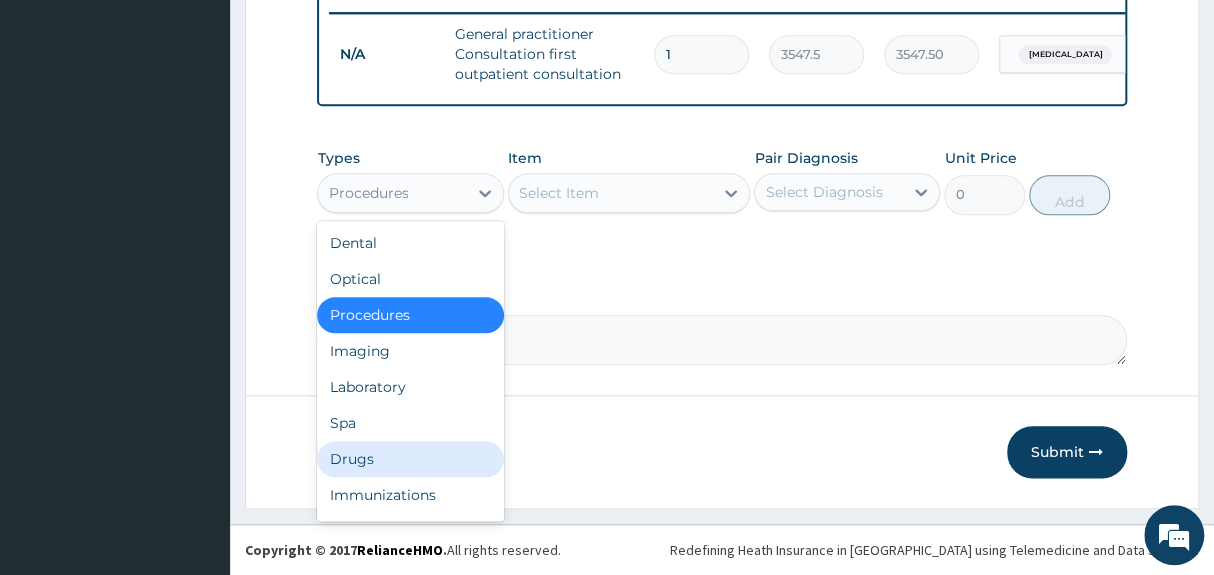 click on "Drugs" at bounding box center [410, 459] 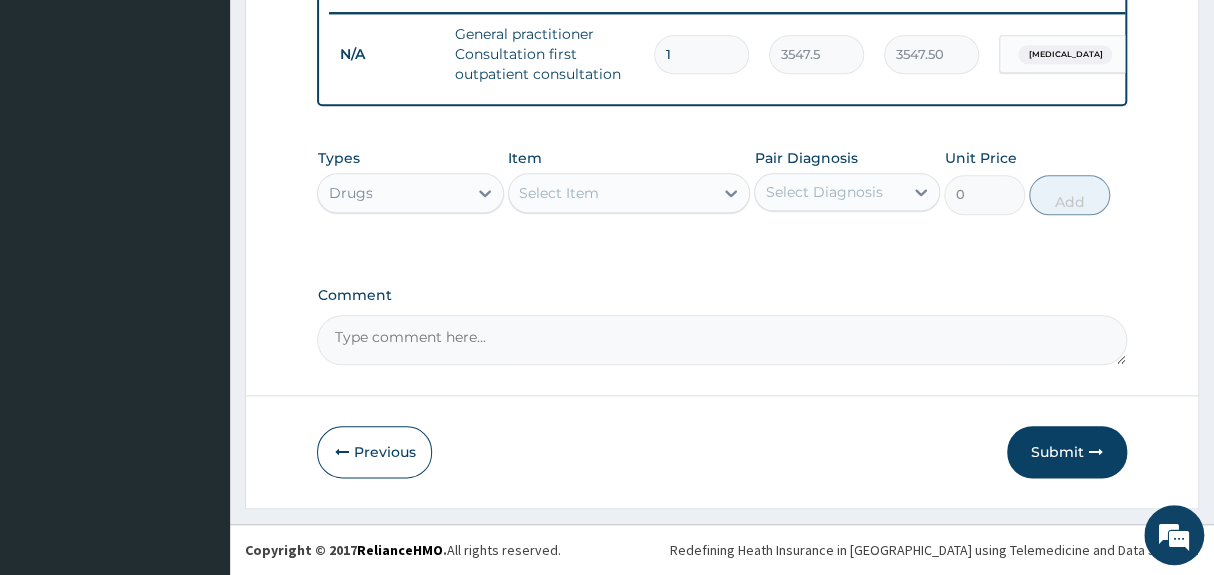 type on "m" 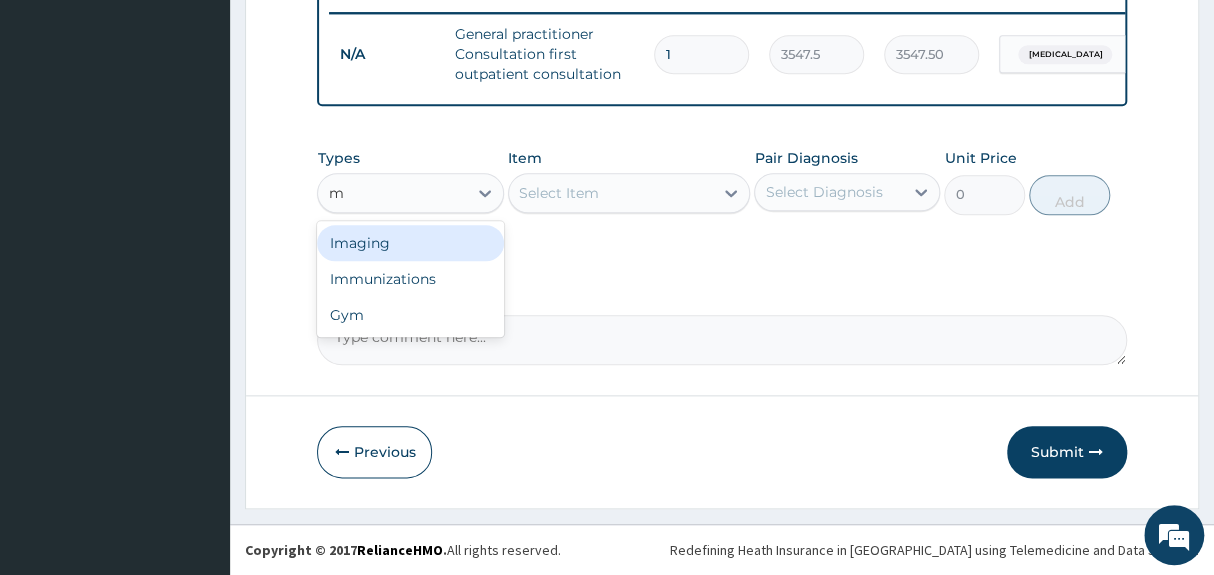 type 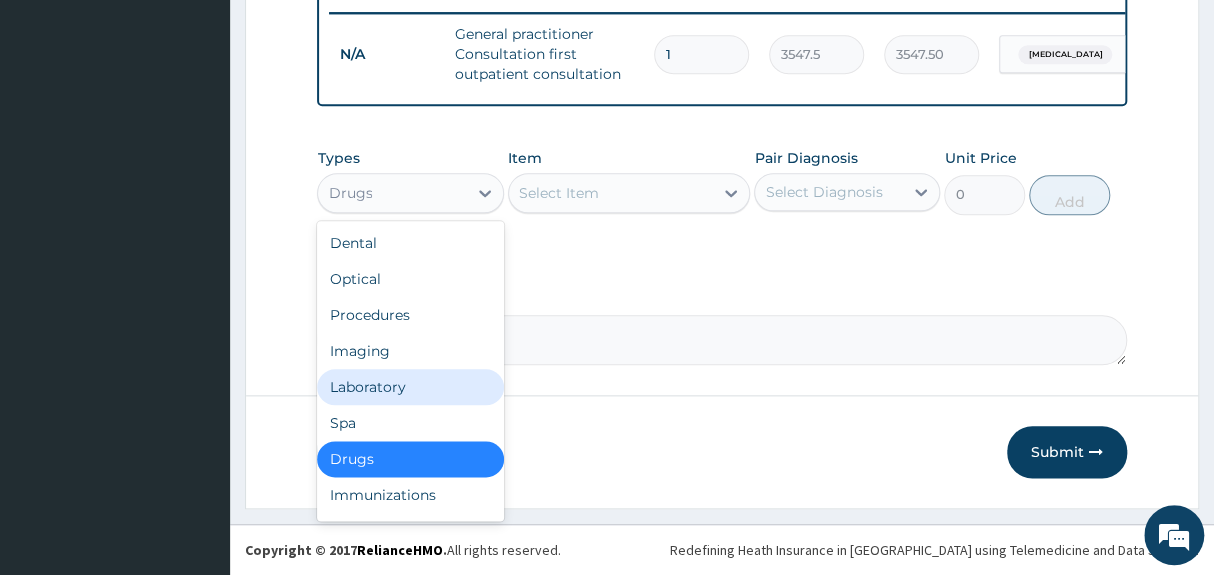 click on "Laboratory" at bounding box center [410, 387] 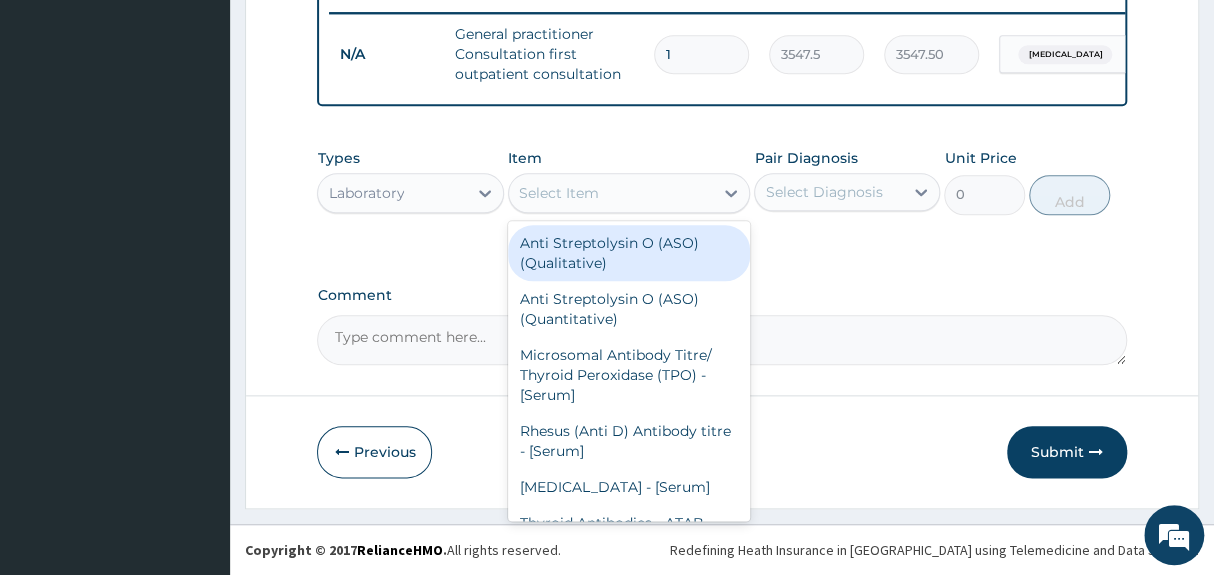 click on "Select Item" at bounding box center [611, 193] 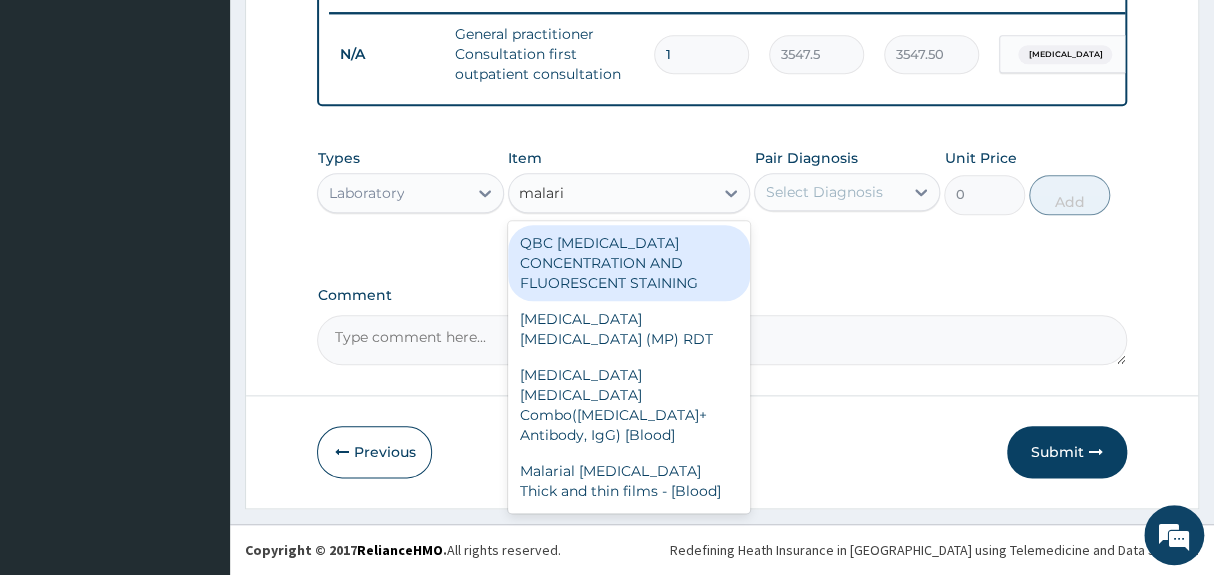 type on "malaria" 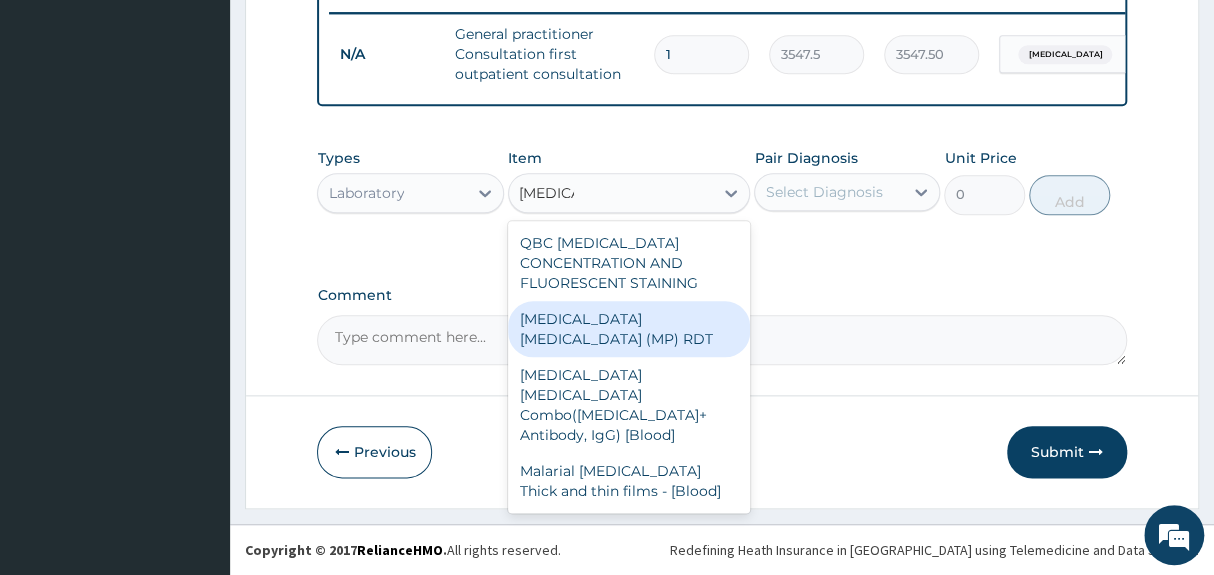 click on "MALARIA PARASITE (MP) RDT" at bounding box center [629, 329] 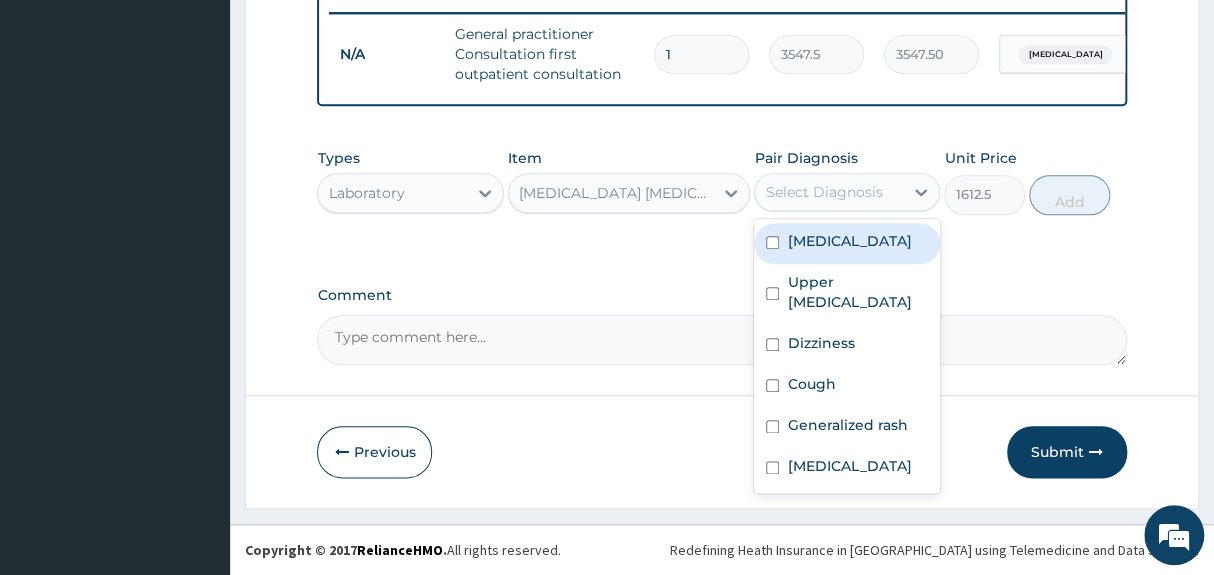 click on "Select Diagnosis" at bounding box center (823, 192) 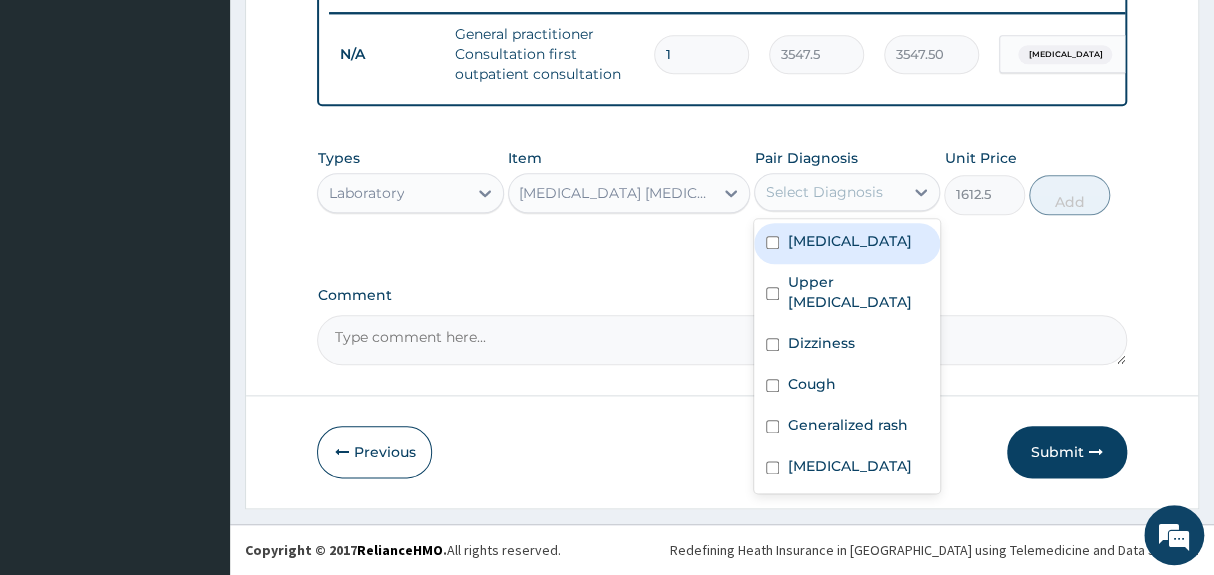 click on "Malaria" at bounding box center [847, 243] 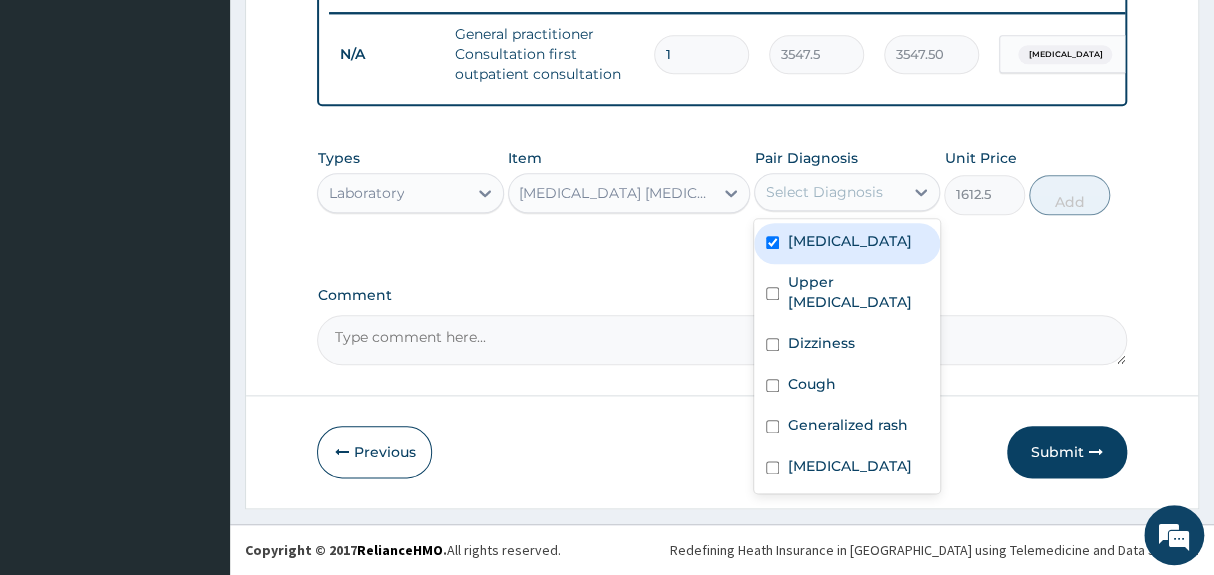 checkbox on "true" 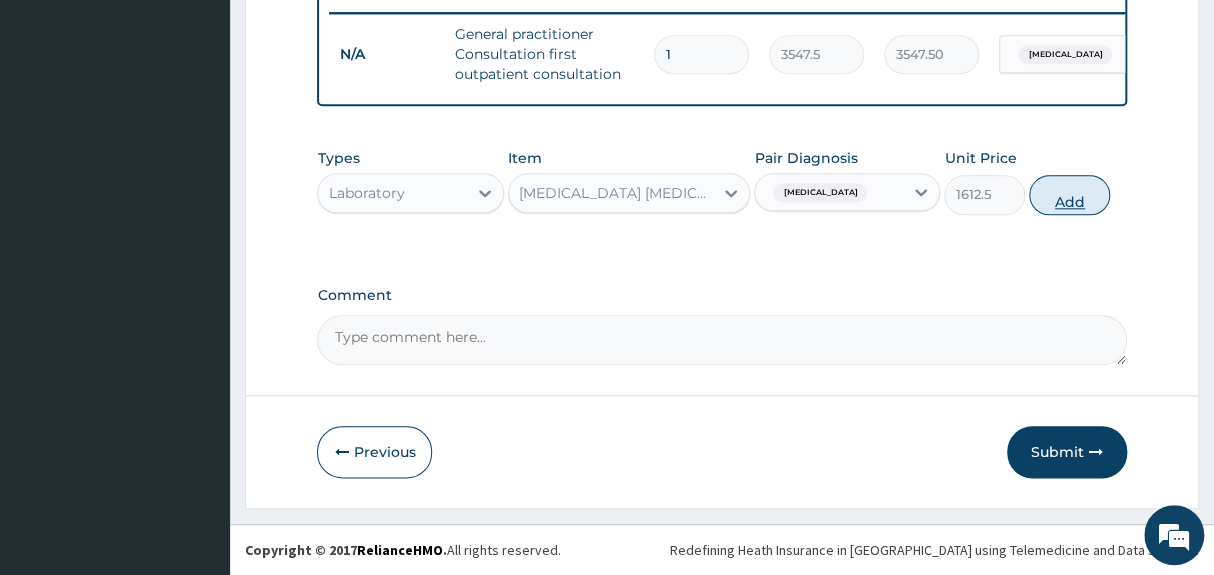 click on "Add" at bounding box center [1069, 195] 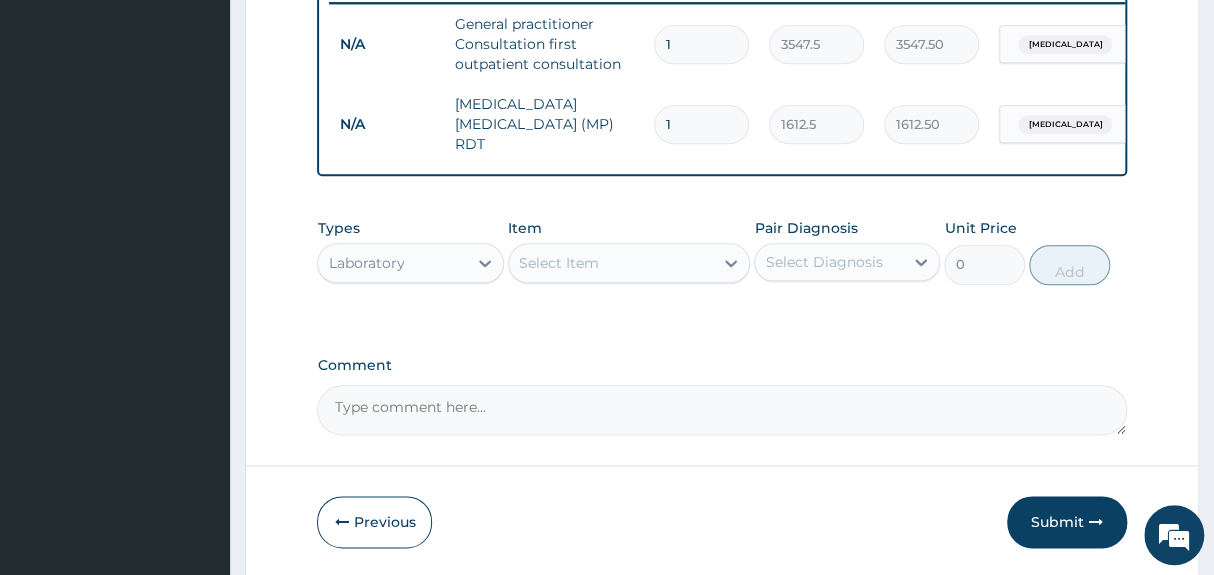 click on "PA Code / Prescription Code Enter Code(Secondary Care Only) Encounter Date 25-06-2025 Important Notice Please enter PA codes before entering items that are not attached to a PA code   All diagnoses entered must be linked to a claim item. Diagnosis & Claim Items that are visible but inactive cannot be edited because they were imported from an already approved PA code. Diagnosis Malaria Query Upper urinary tract infection Query Dizziness Confirmed Cough Confirmed Generalized rash Confirmed Typhoid fever Query NB: All diagnosis must be linked to a claim item Claim Items Type Name Quantity Unit Price Total Price Pair Diagnosis Actions N/A General practitioner Consultation first outpatient consultation 1 3547.5 3547.50 Malaria Delete N/A MALARIA PARASITE (MP) RDT 1 1612.5 1612.50 Malaria Delete Types Laboratory Item Select Item Pair Diagnosis Select Diagnosis Unit Price 0 Add Comment" at bounding box center [721, -103] 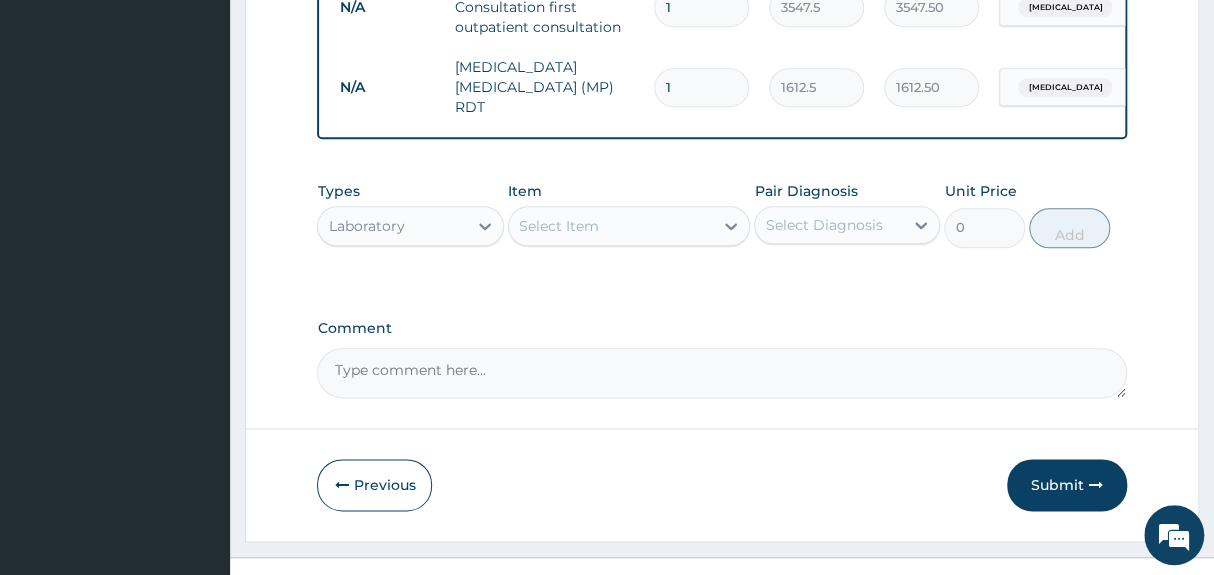 scroll, scrollTop: 901, scrollLeft: 0, axis: vertical 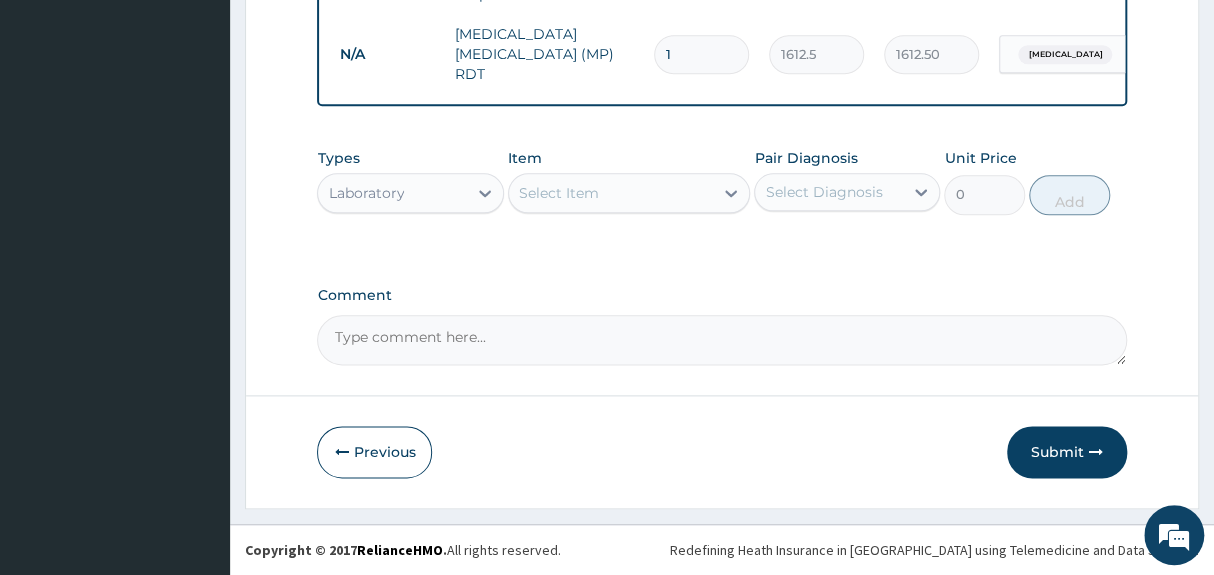 click on "Select Item" at bounding box center [611, 193] 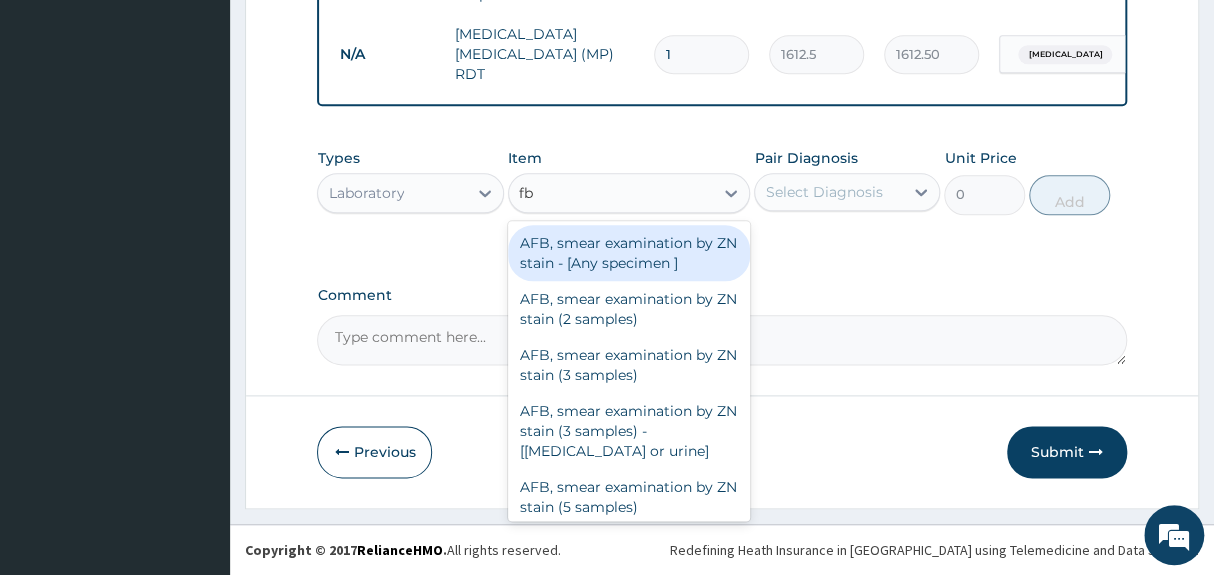 type on "fbc" 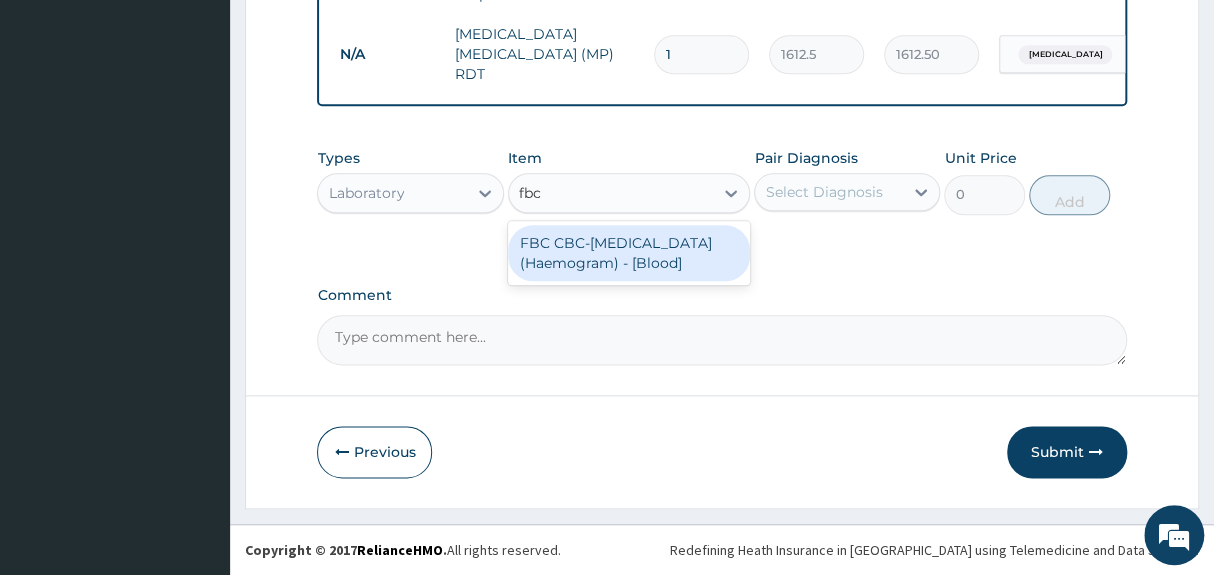 click on "FBC CBC-Complete Blood Count (Haemogram) - [Blood]" at bounding box center [629, 253] 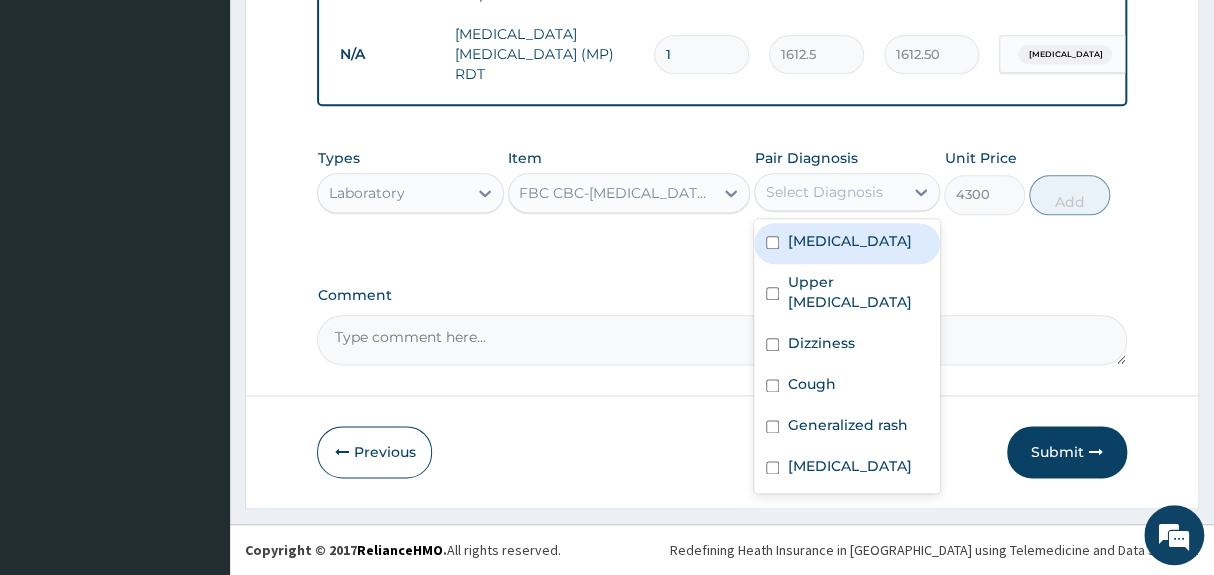 click on "Select Diagnosis" at bounding box center (823, 192) 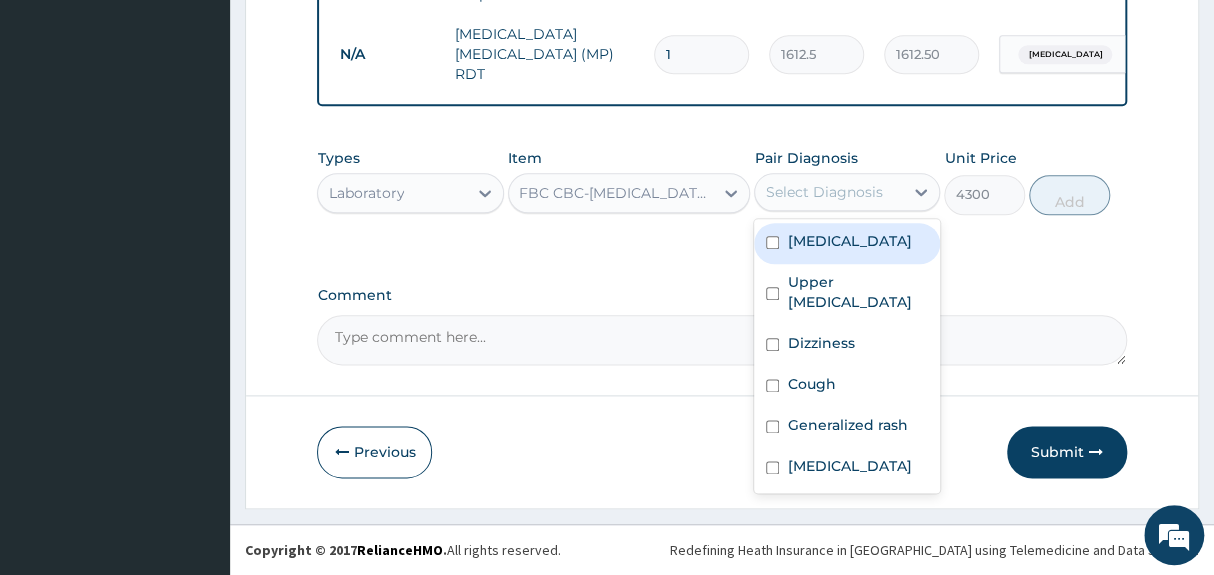 click on "Select Diagnosis" at bounding box center (823, 192) 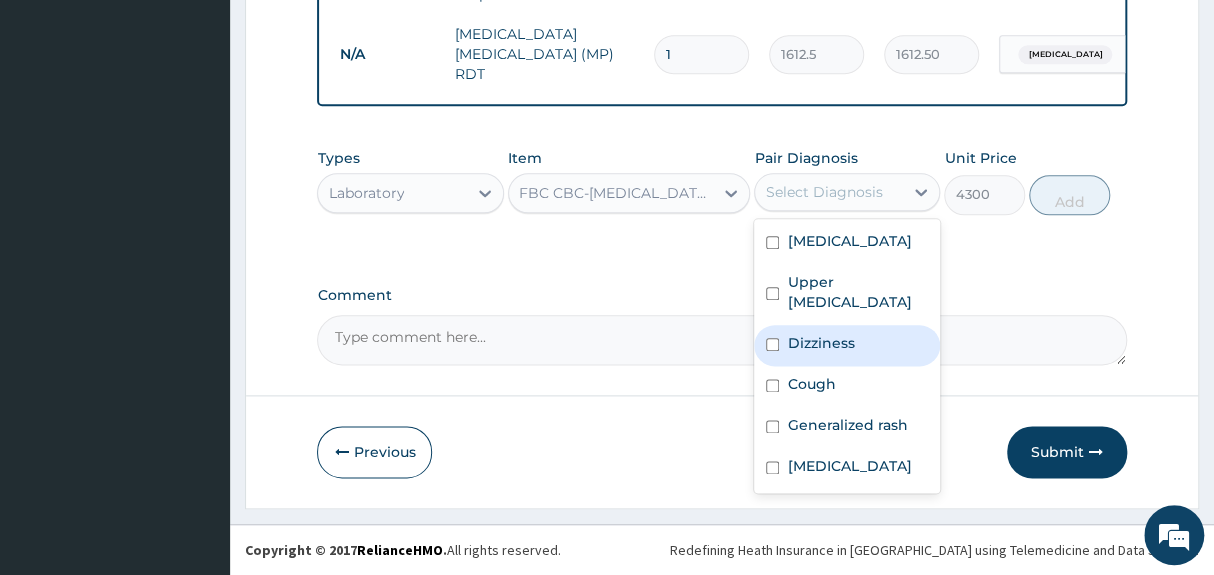 click on "Dizziness" at bounding box center [820, 343] 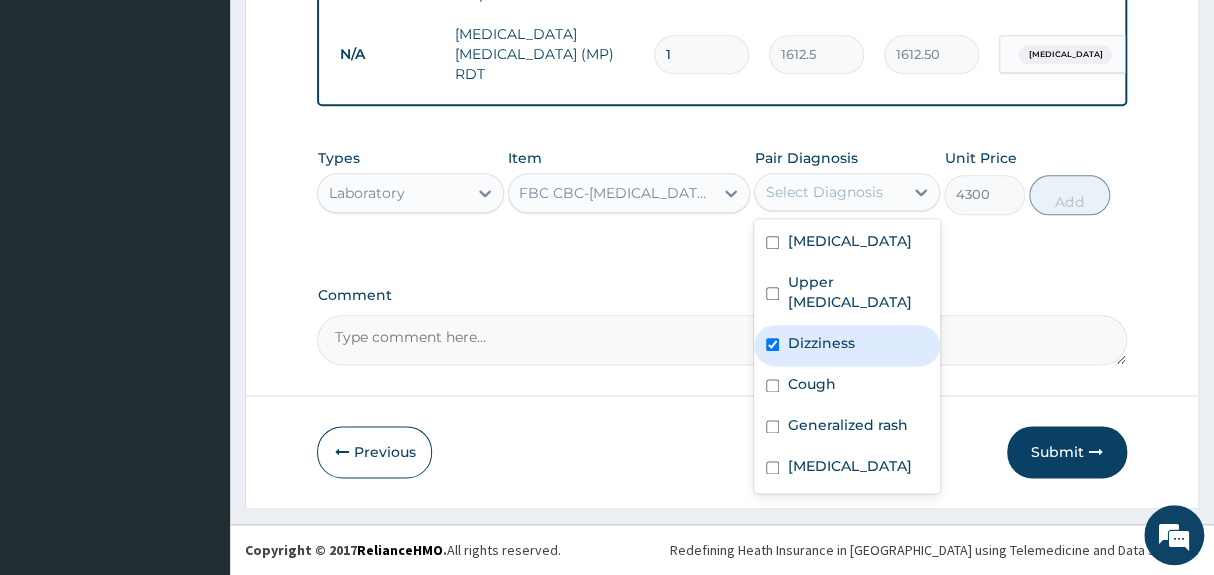 checkbox on "true" 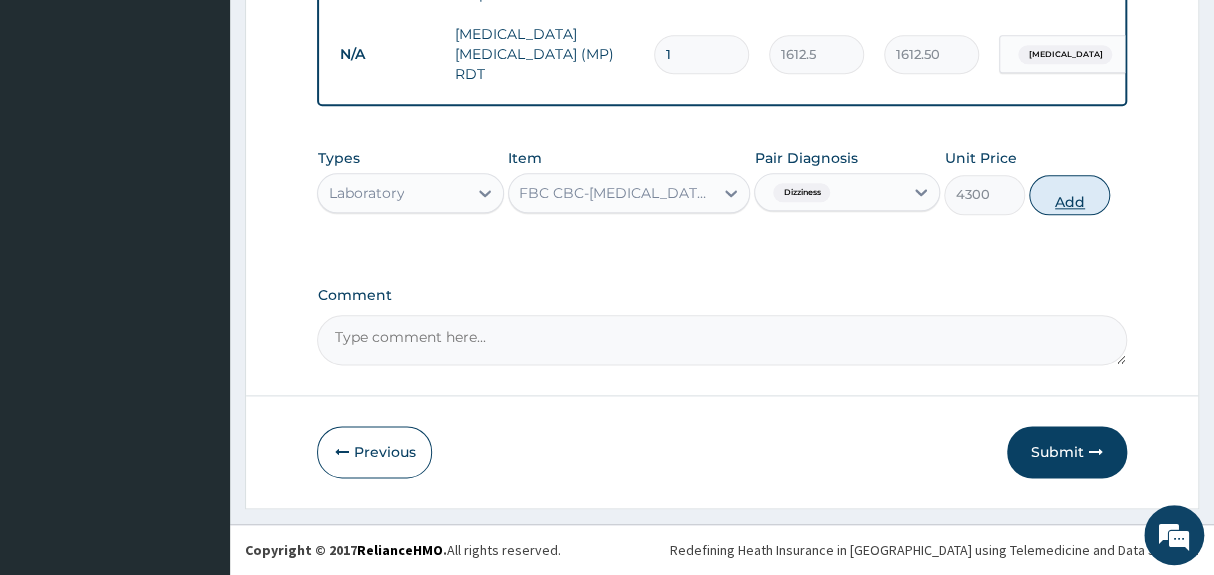 click on "Add" at bounding box center [1069, 195] 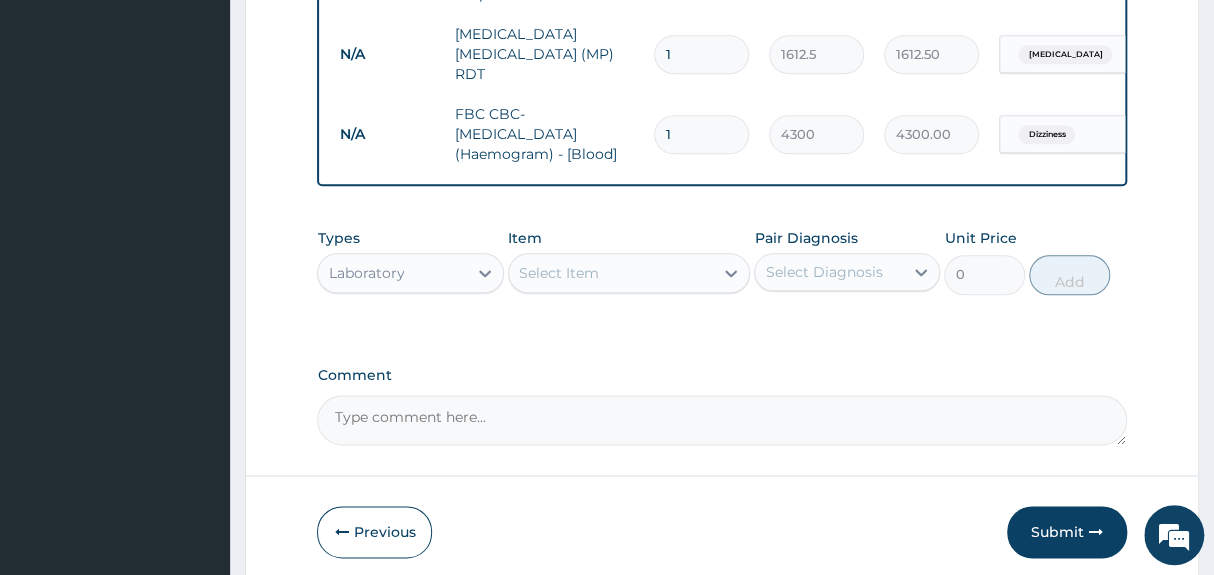 click on "Select Item" at bounding box center (559, 273) 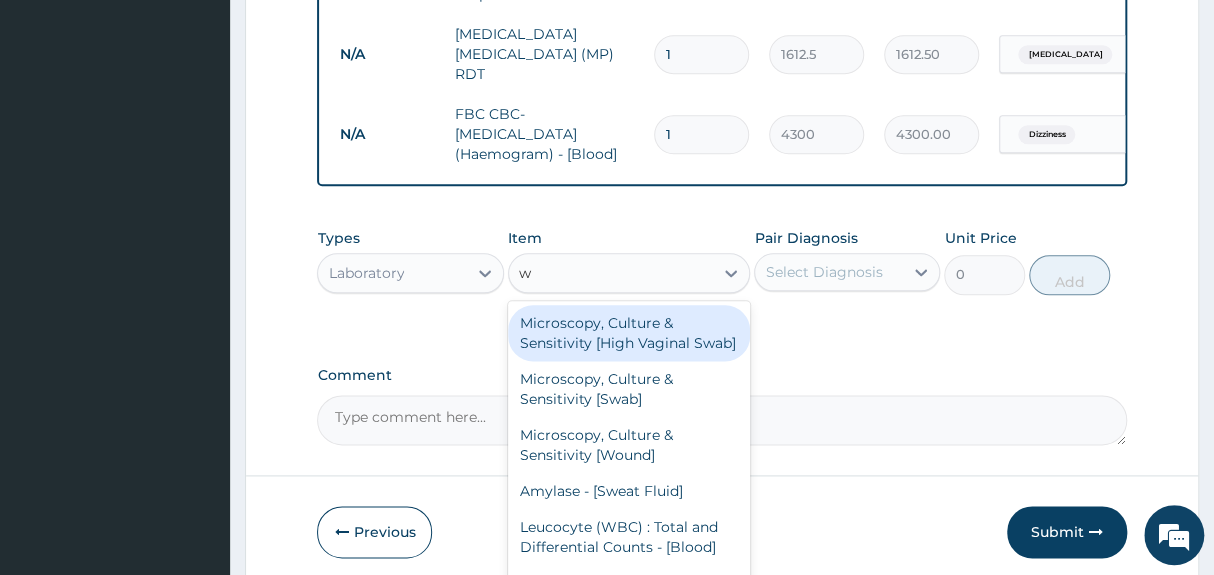 type on "wi" 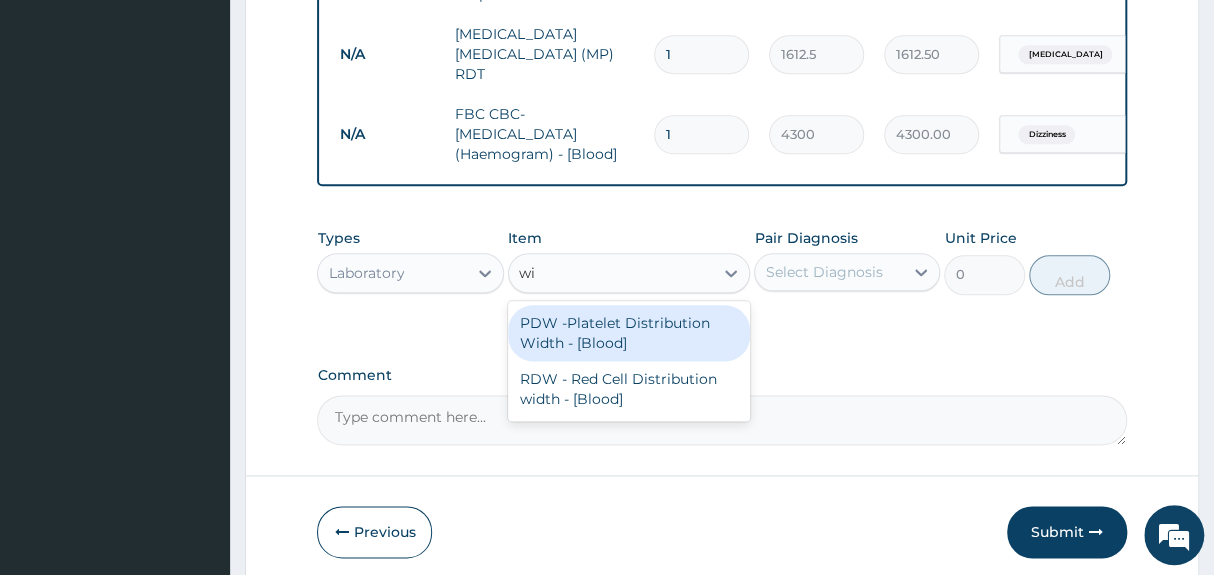 click on "PDW -Platelet Distribution Width - [Blood]" at bounding box center [629, 333] 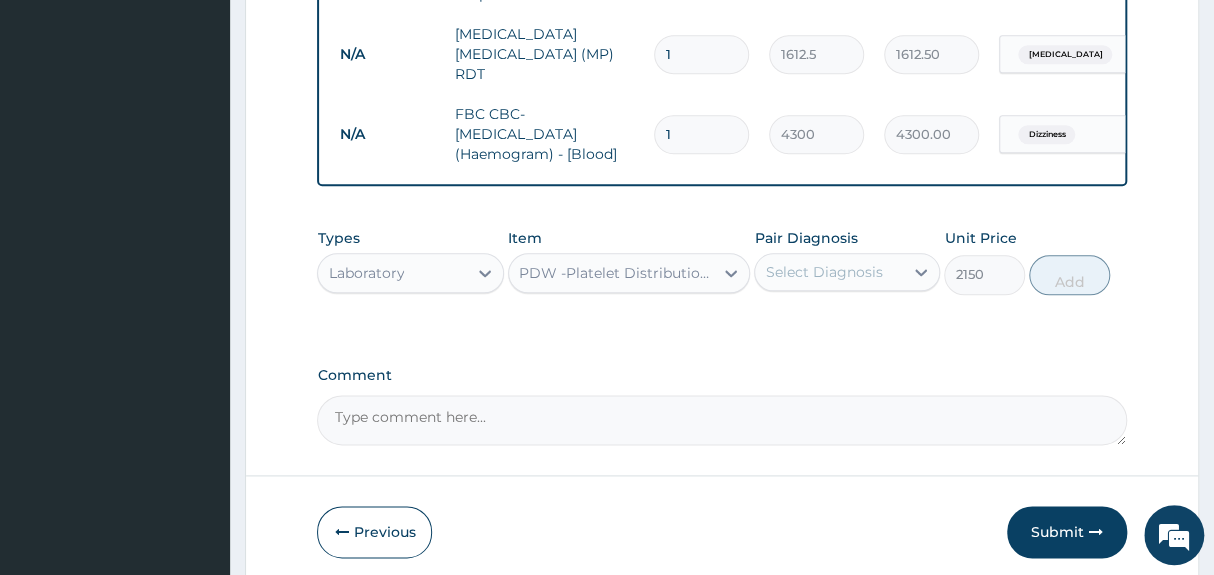 click on "Select Diagnosis" at bounding box center (823, 272) 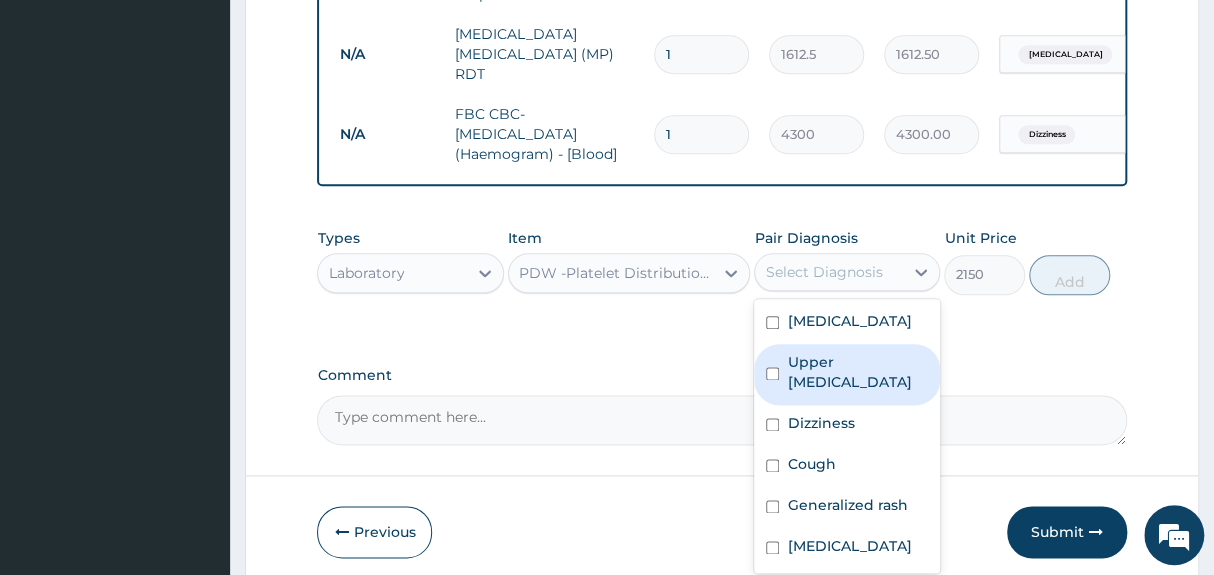 click on "Comment" at bounding box center [721, 406] 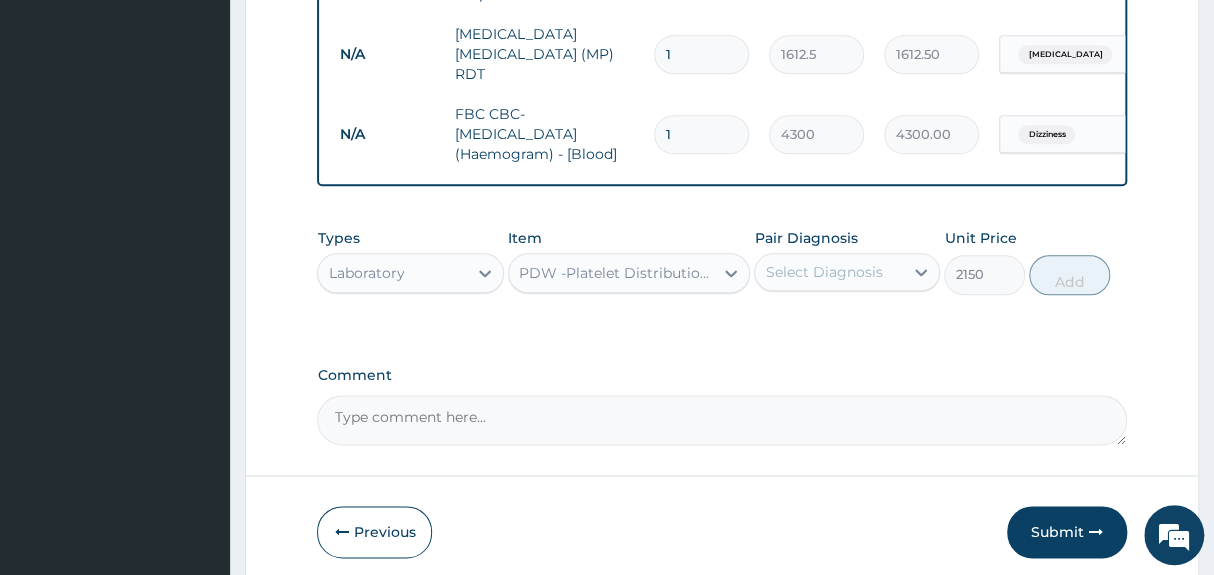 click on "PA Code / Prescription Code Enter Code(Secondary Care Only) Encounter Date 25-06-2025 Important Notice Please enter PA codes before entering items that are not attached to a PA code   All diagnoses entered must be linked to a claim item. Diagnosis & Claim Items that are visible but inactive cannot be edited because they were imported from an already approved PA code. Diagnosis Malaria Query Upper urinary tract infection Query Dizziness Confirmed Cough Confirmed Generalized rash Confirmed Typhoid fever Query NB: All diagnosis must be linked to a claim item Claim Items Type Name Quantity Unit Price Total Price Pair Diagnosis Actions N/A General practitioner Consultation first outpatient consultation 1 3547.5 3547.50 Malaria Delete N/A MALARIA PARASITE (MP) RDT 1 1612.5 1612.50 Malaria Delete N/A FBC CBC-Complete Blood Count (Haemogram) - [Blood] 1 4300 4300.00 Dizziness Delete Types Laboratory Item PDW -Platelet Distribution Width - [Blood] Pair Diagnosis Select Diagnosis Unit Price 2150 Add Comment" at bounding box center (721, -133) 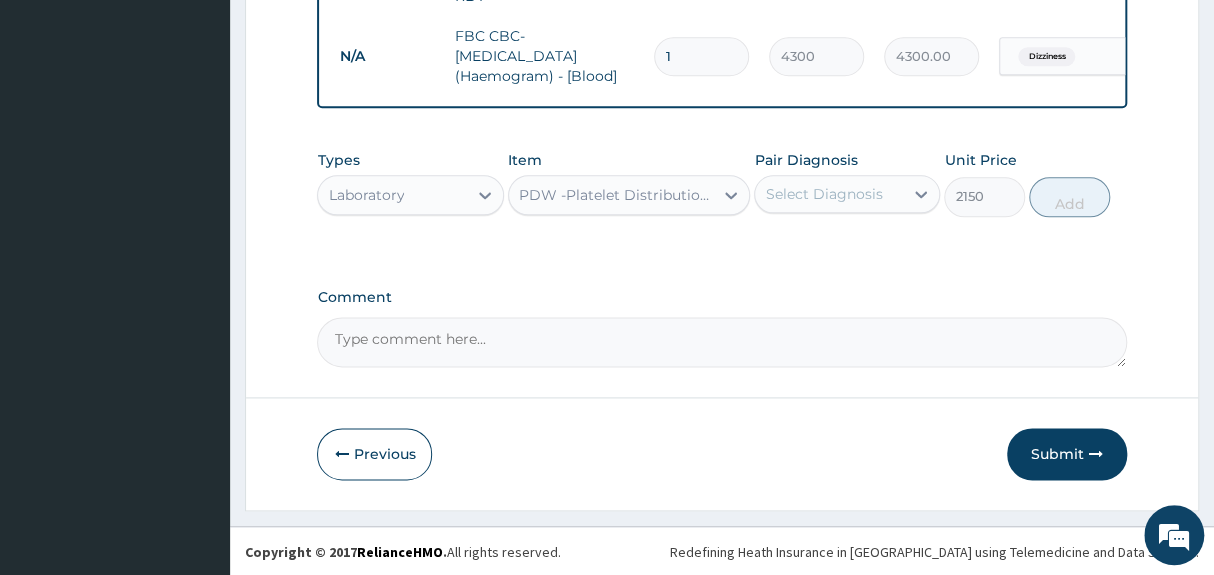 scroll, scrollTop: 981, scrollLeft: 0, axis: vertical 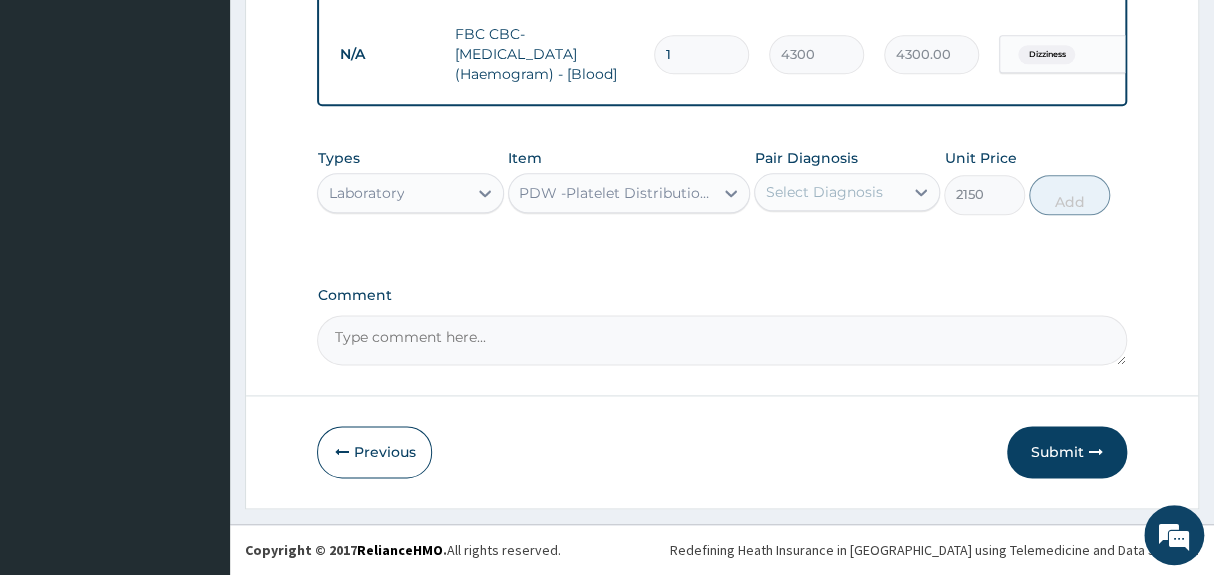 click on "Select Diagnosis" at bounding box center (823, 192) 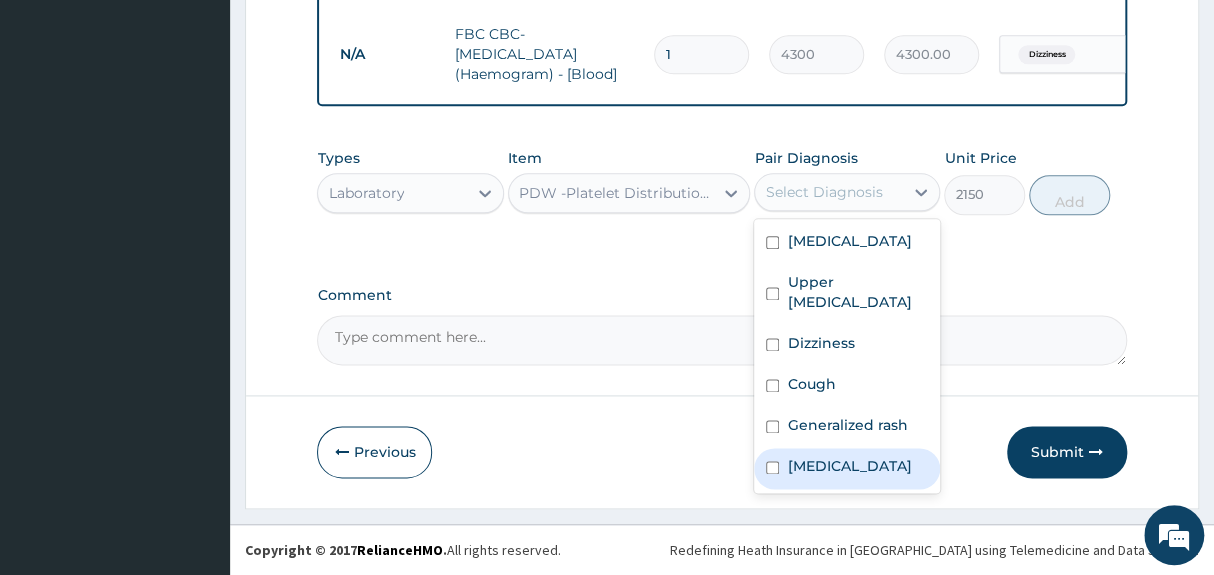 click on "Typhoid fever" at bounding box center (849, 466) 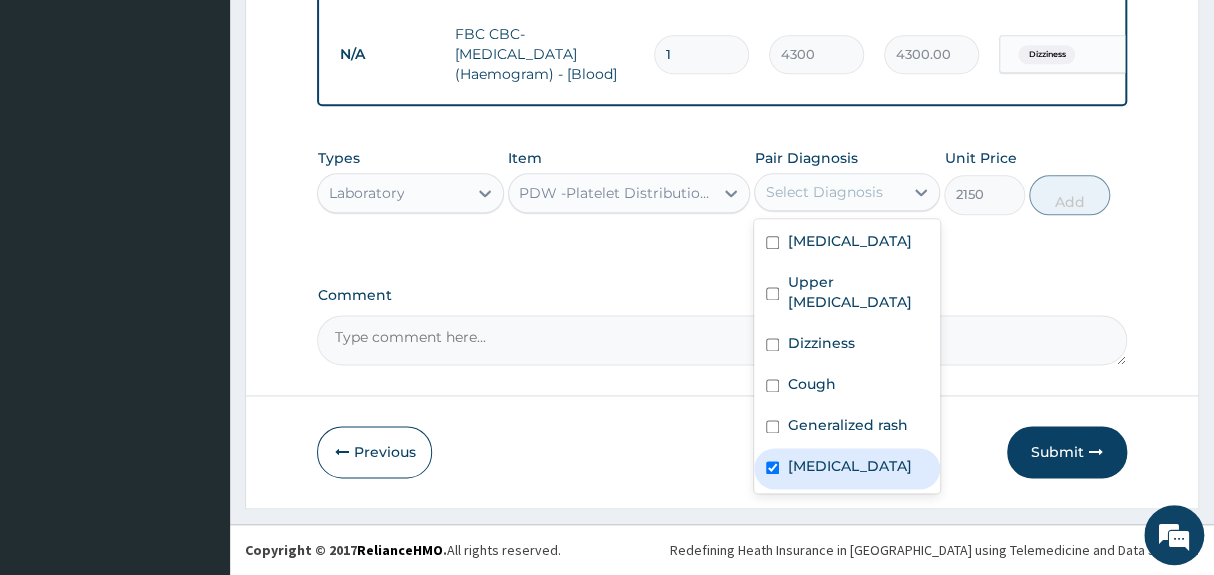 checkbox on "true" 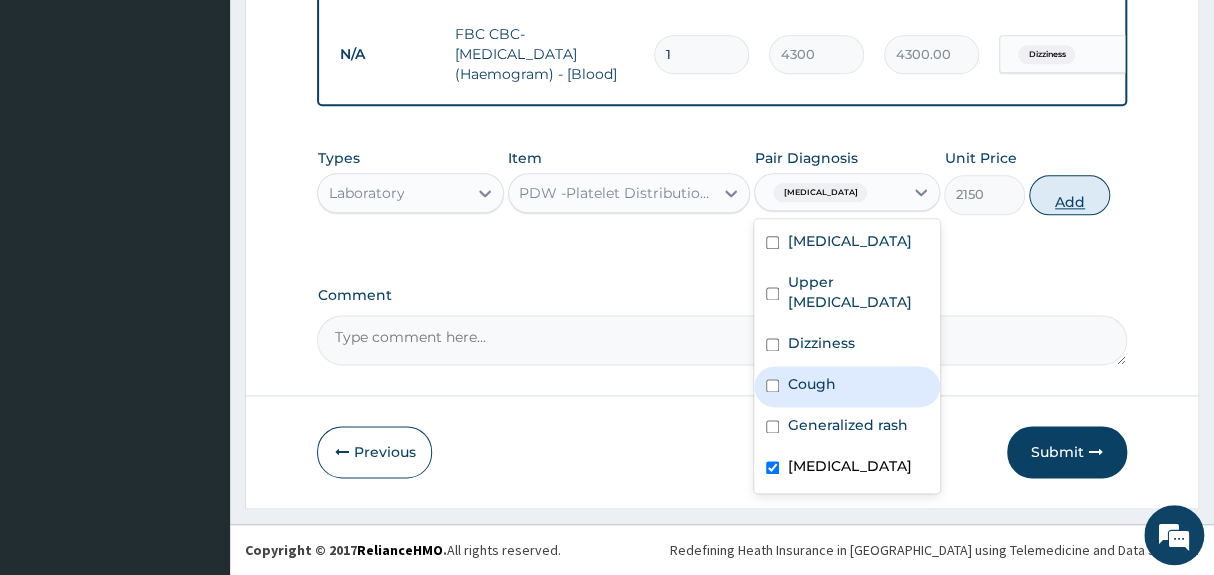 click on "Add" at bounding box center [1069, 195] 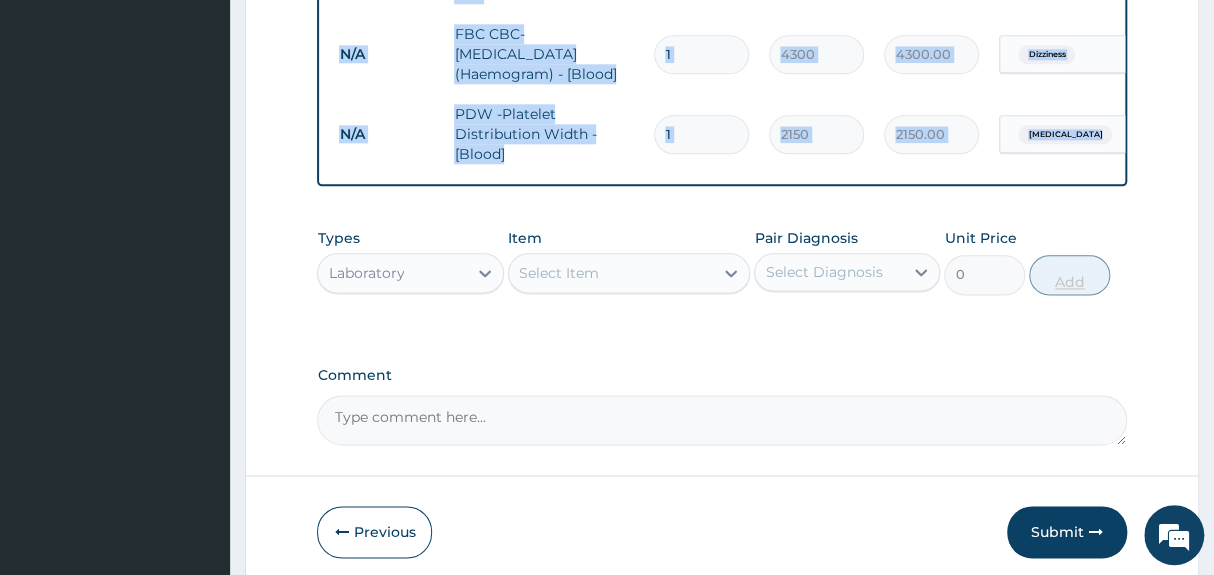 click on "PA Code / Prescription Code Enter Code(Secondary Care Only) Encounter Date 25-06-2025 Important Notice Please enter PA codes before entering items that are not attached to a PA code   All diagnoses entered must be linked to a claim item. Diagnosis & Claim Items that are visible but inactive cannot be edited because they were imported from an already approved PA code. Diagnosis Malaria Query Upper urinary tract infection Query Dizziness Confirmed Cough Confirmed Generalized rash Confirmed Typhoid fever Query NB: All diagnosis must be linked to a claim item Claim Items Type Name Quantity Unit Price Total Price Pair Diagnosis Actions N/A General practitioner Consultation first outpatient consultation 1 3547.5 3547.50 Malaria Delete N/A MALARIA PARASITE (MP) RDT 1 1612.5 1612.50 Malaria Delete N/A FBC CBC-Complete Blood Count (Haemogram) - [Blood] 1 4300 4300.00 Dizziness Delete N/A PDW -Platelet Distribution Width - [Blood] 1 2150 2150.00 Typhoid fever Delete Types Laboratory Item Select Item Pair Diagnosis 0" at bounding box center [721, -173] 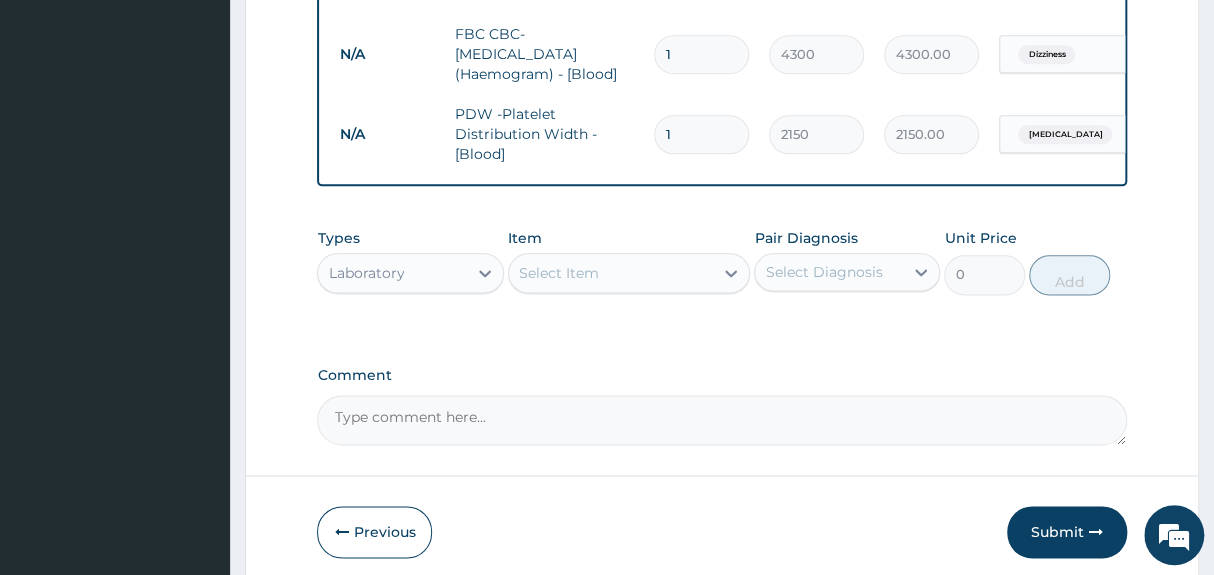 click on "Select Item" at bounding box center (611, 273) 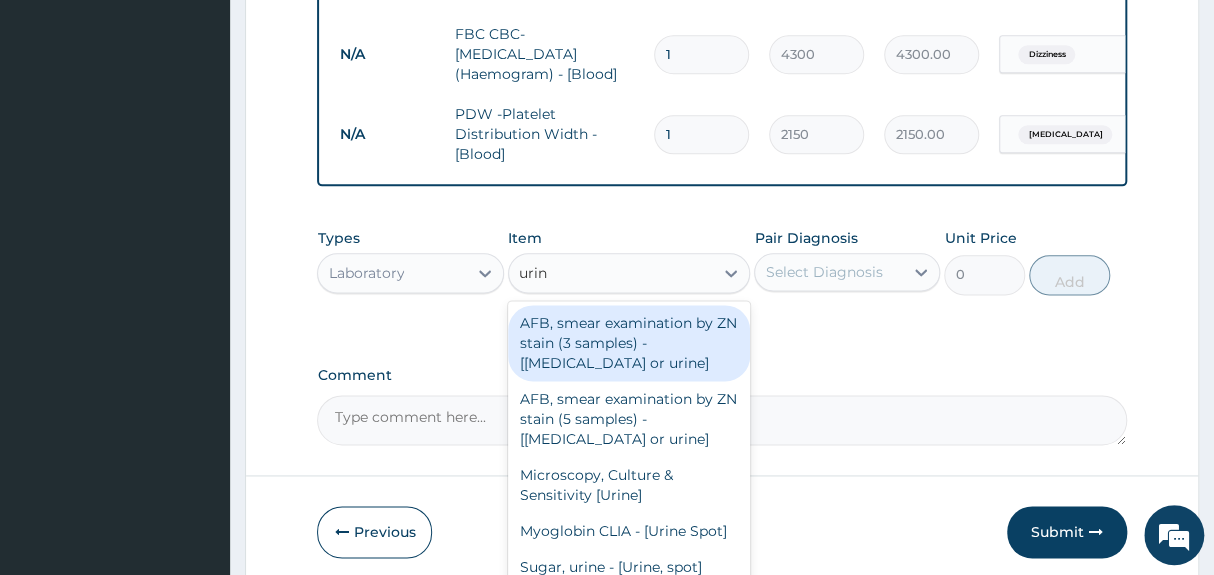 type on "urine" 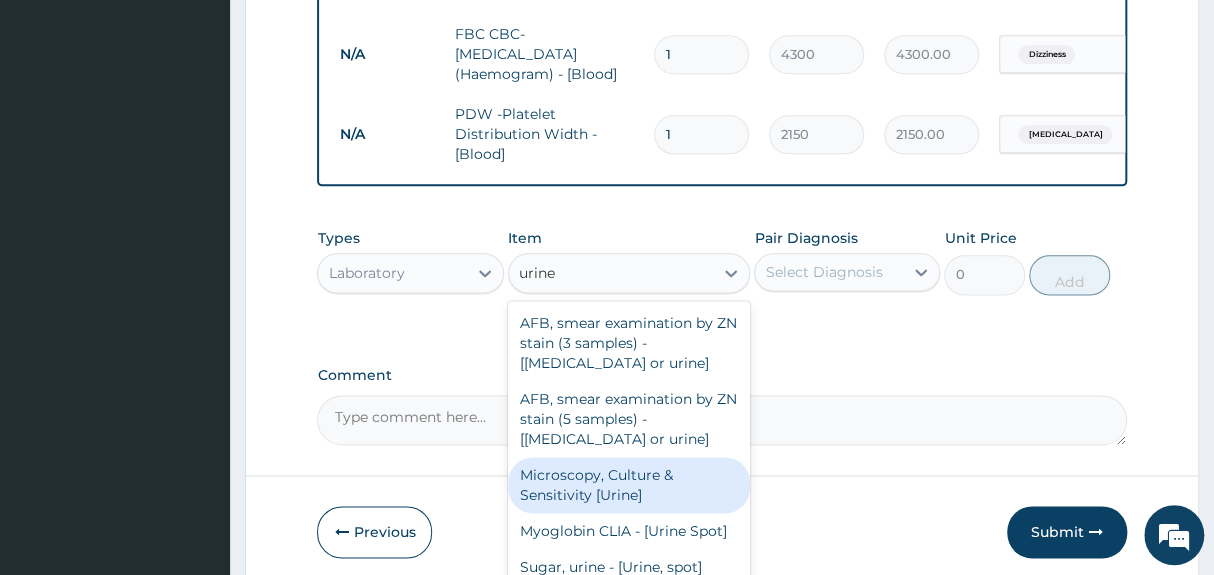 click on "Microscopy, Culture & Sensitivity [Urine]" at bounding box center (629, 485) 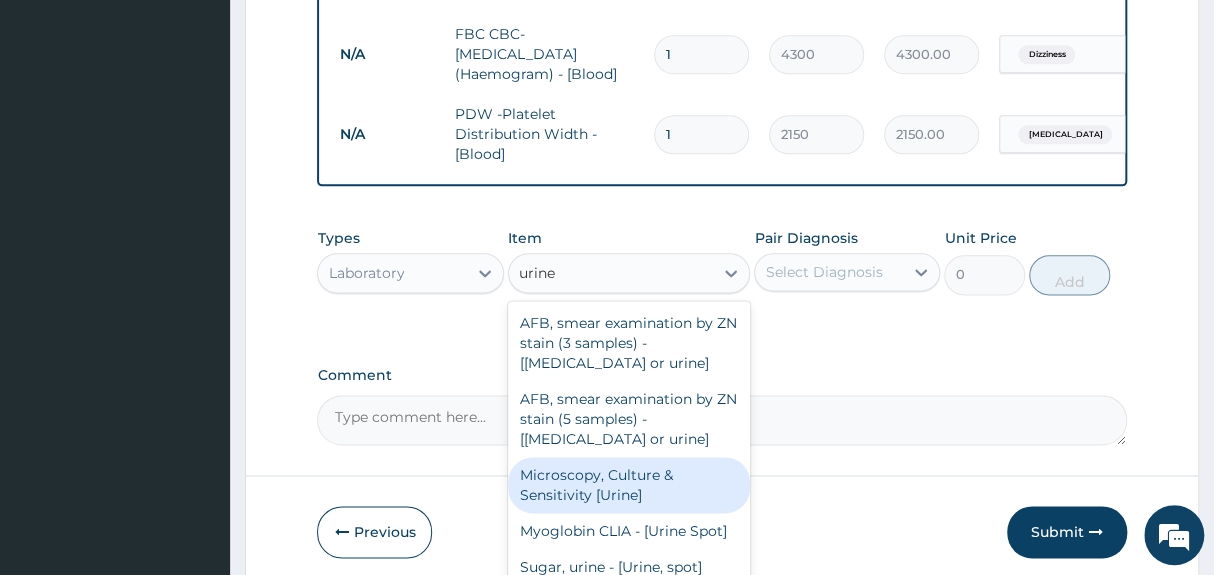 type 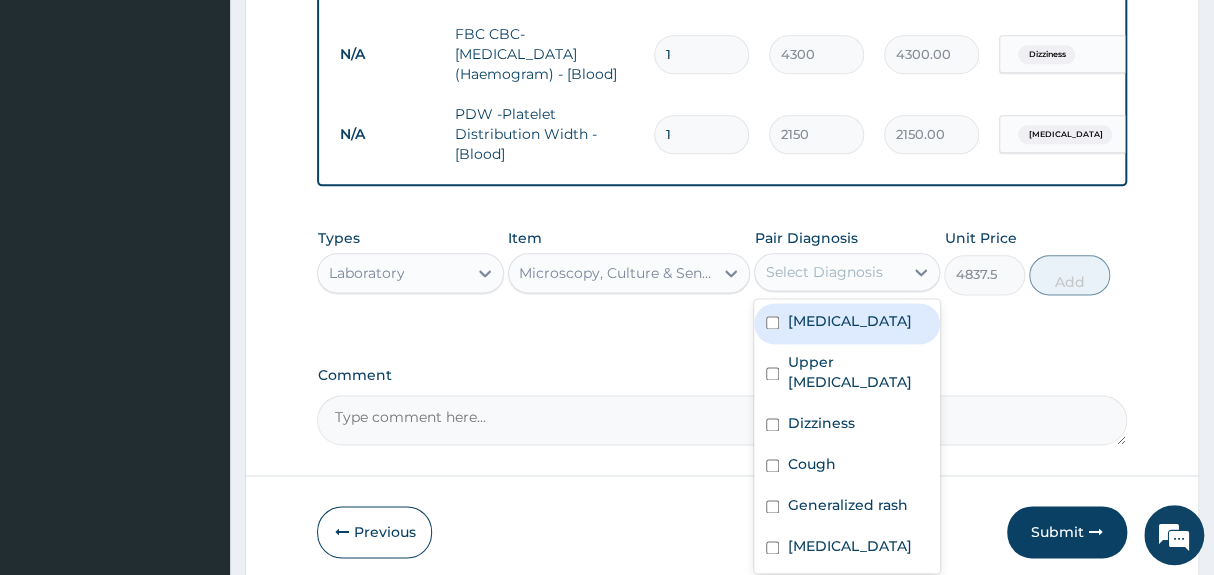 click on "Select Diagnosis" at bounding box center (823, 272) 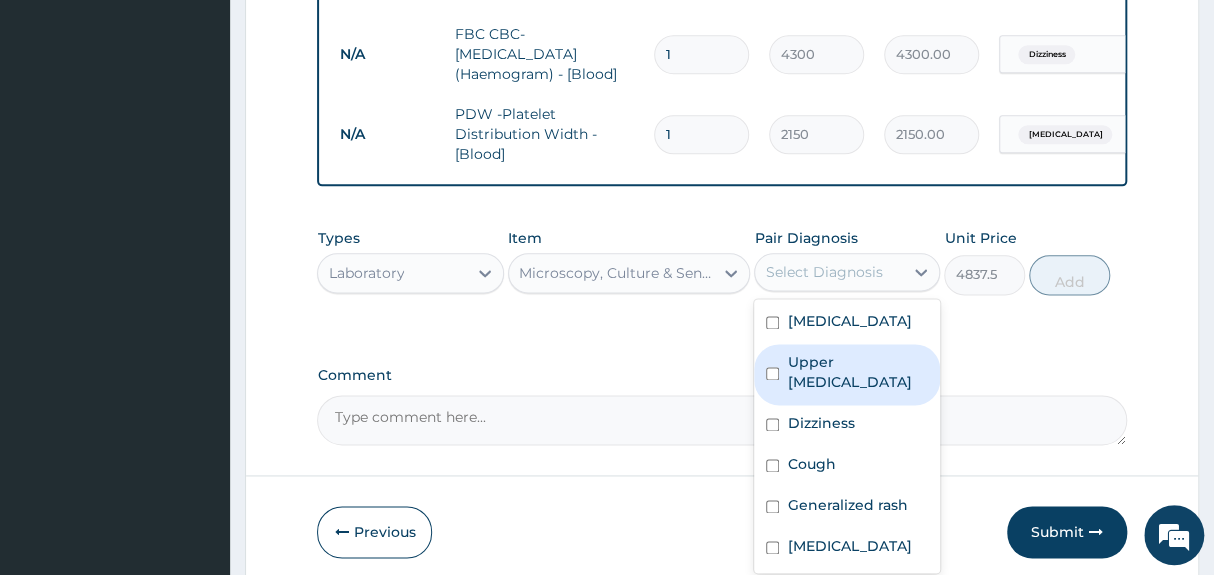 click on "Upper urinary tract infection" at bounding box center (857, 372) 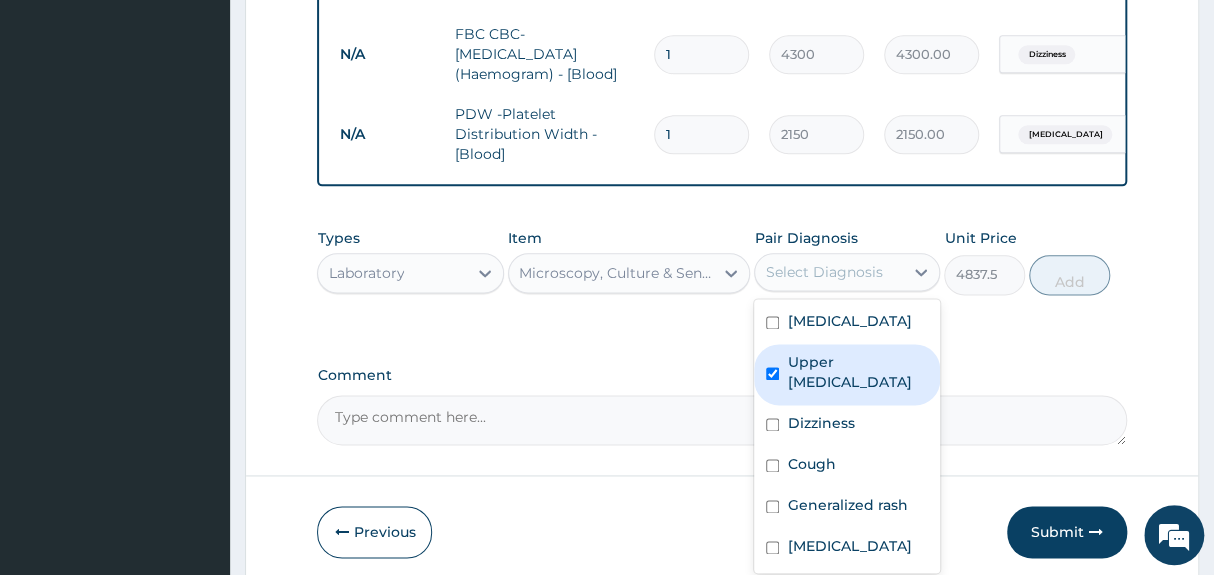 checkbox on "true" 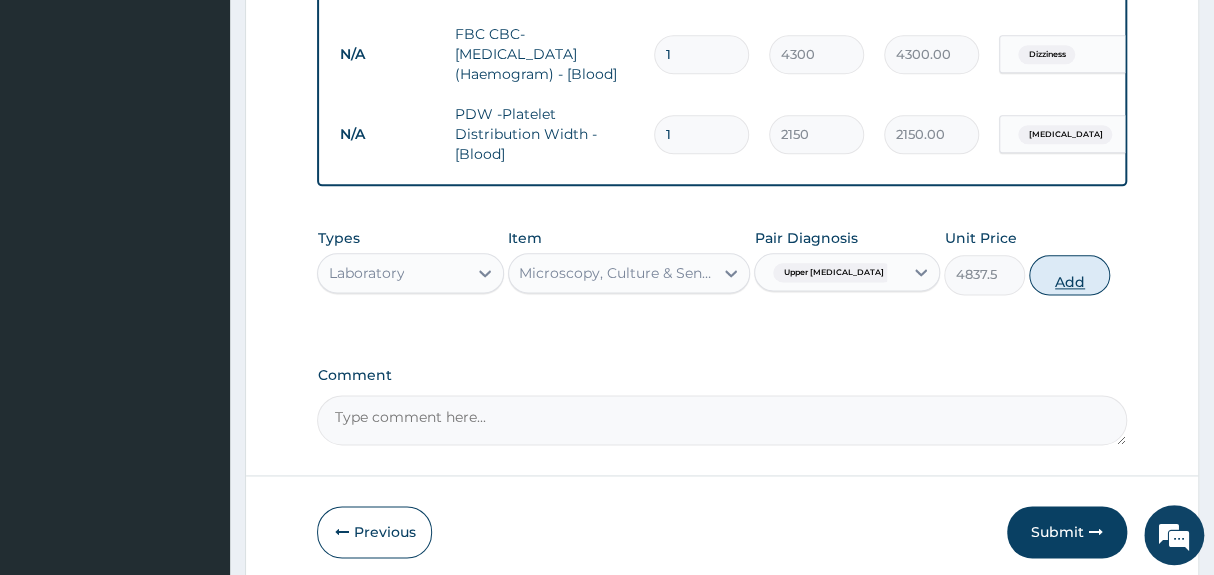 click on "Add" at bounding box center (1069, 275) 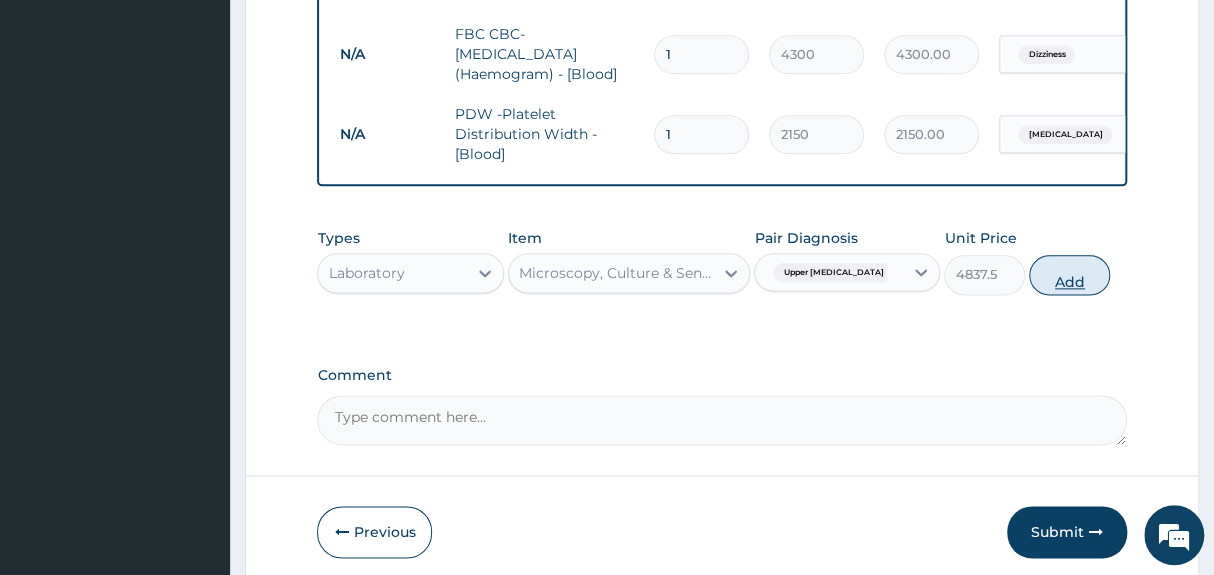type on "0" 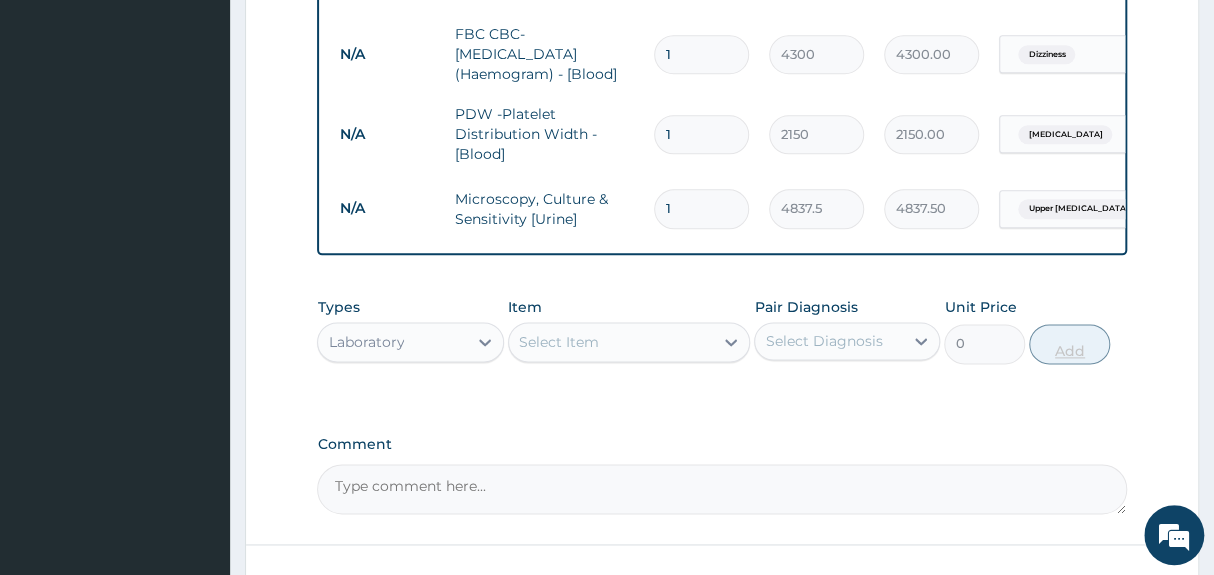 type on "0" 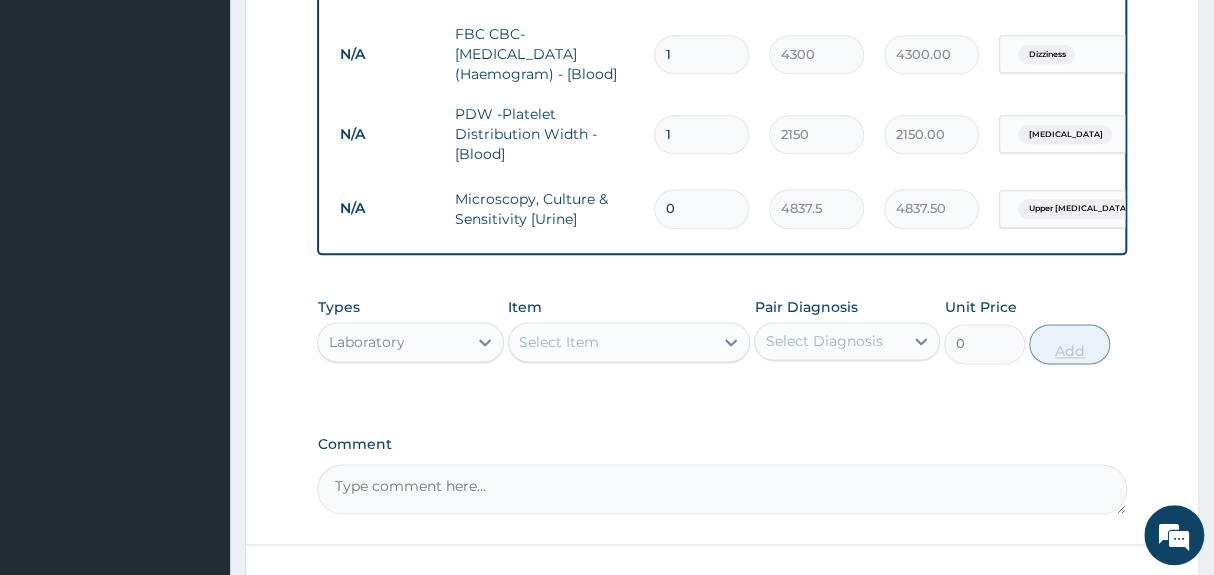 type on "0.00" 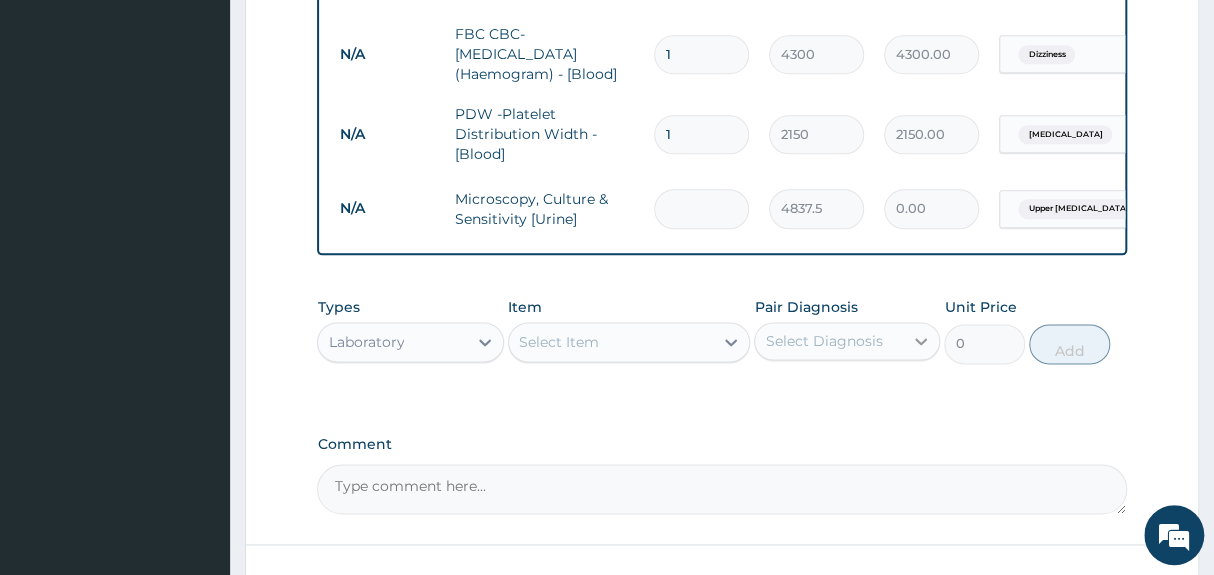 type on "1" 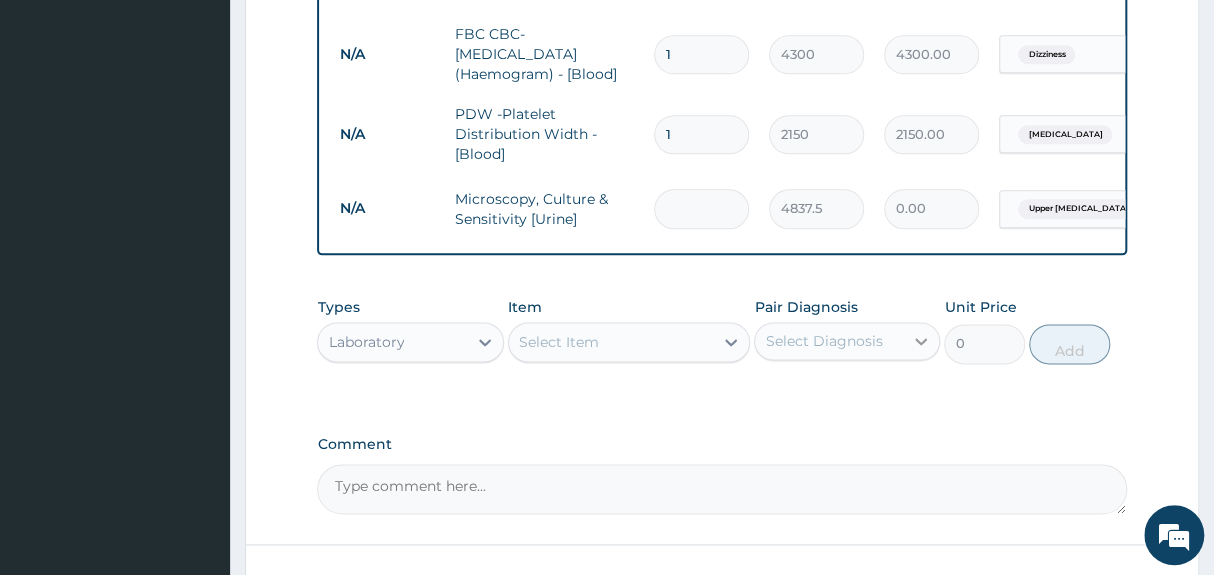 type on "4837.50" 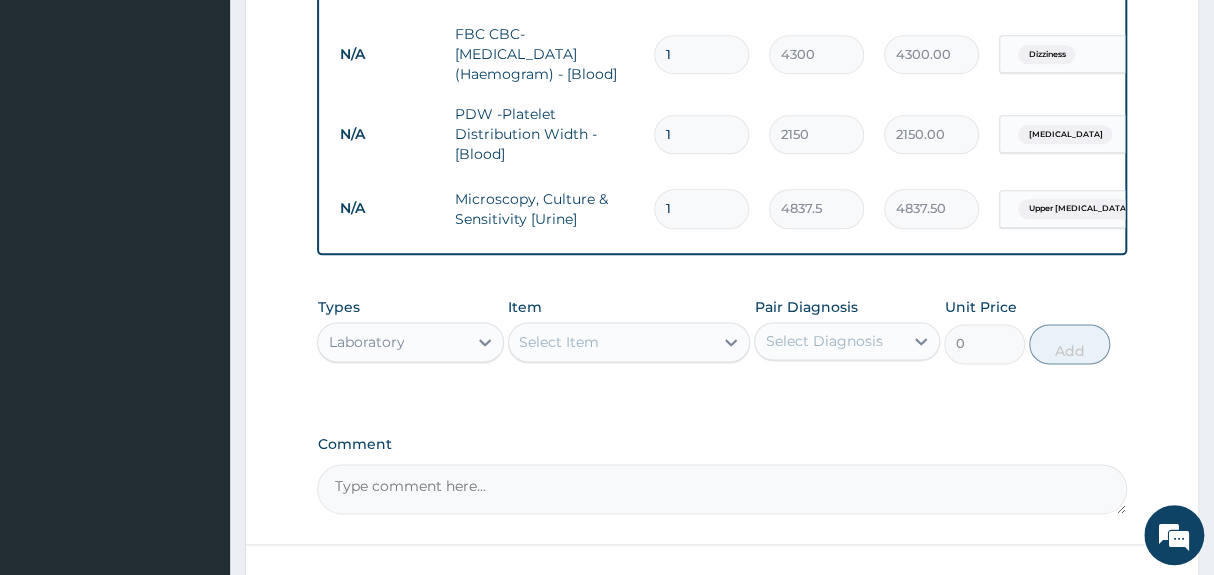 type on "1" 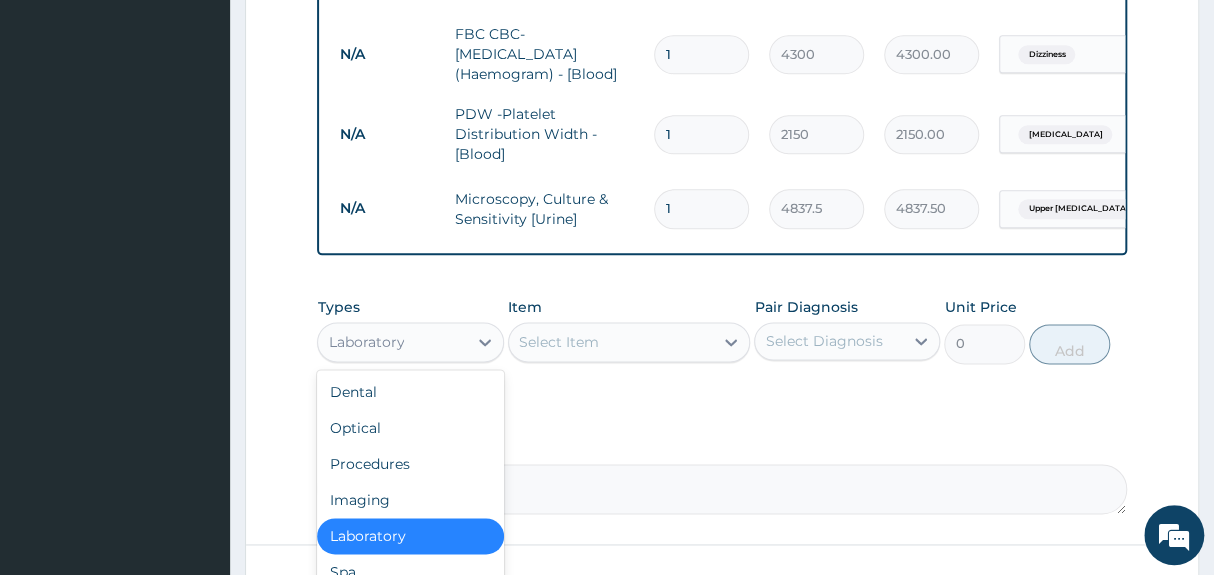click on "Laboratory" at bounding box center (392, 342) 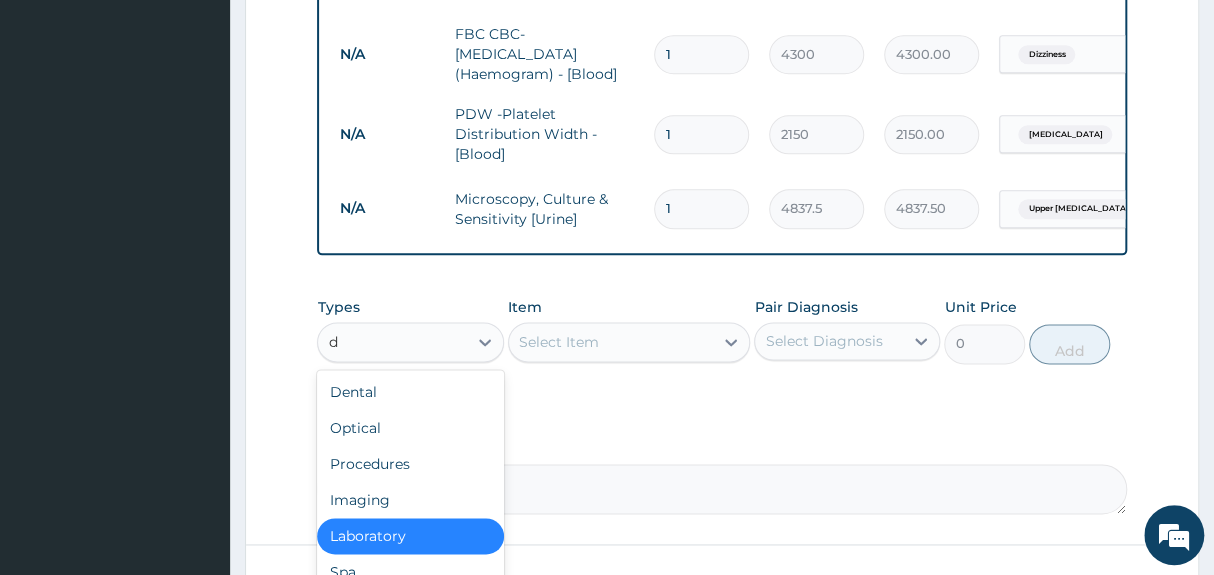 type on "dr" 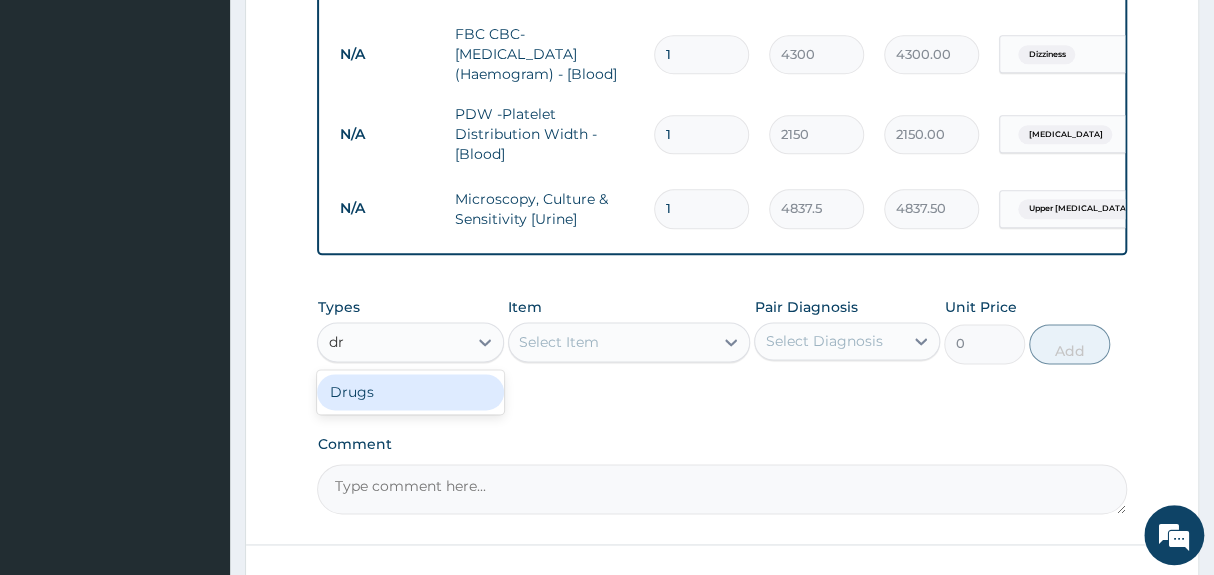 click on "Drugs" at bounding box center (410, 392) 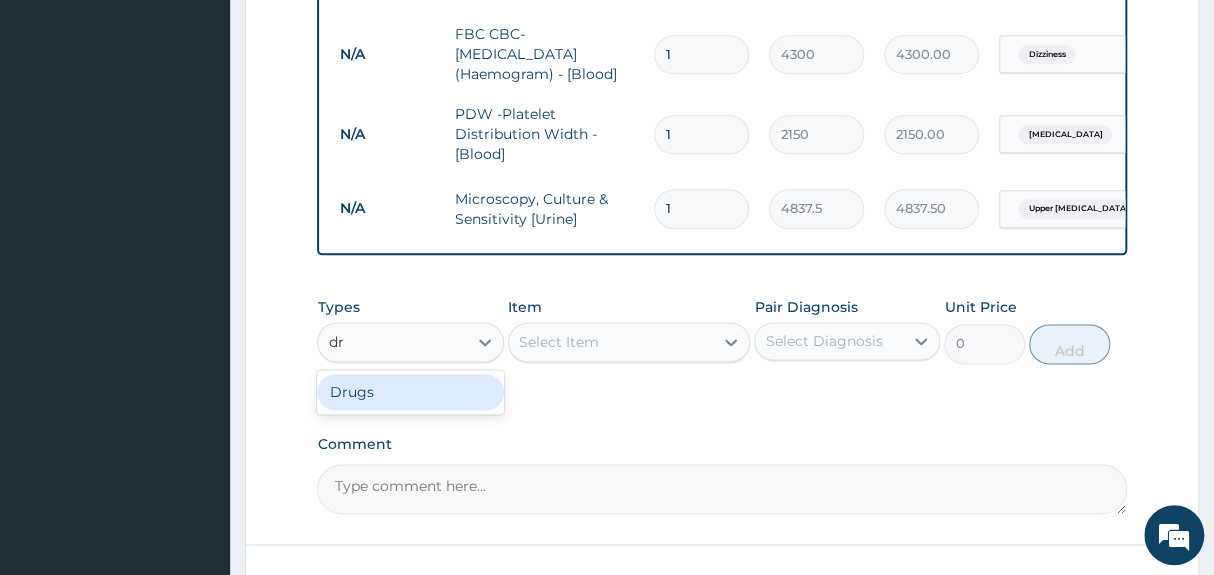 type 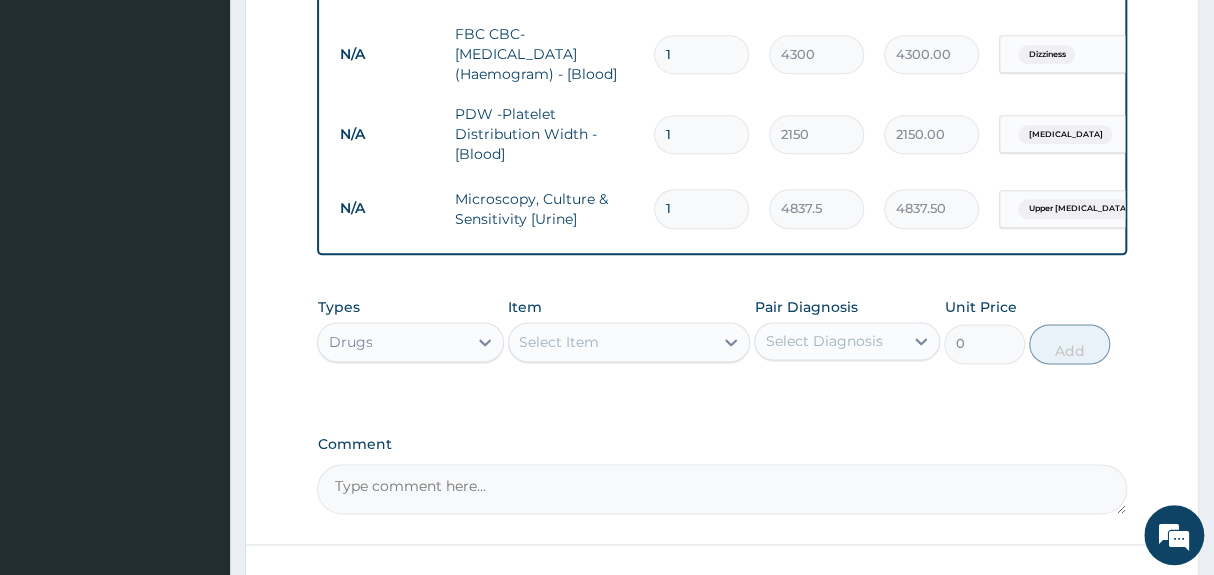click on "Select Item" at bounding box center [559, 342] 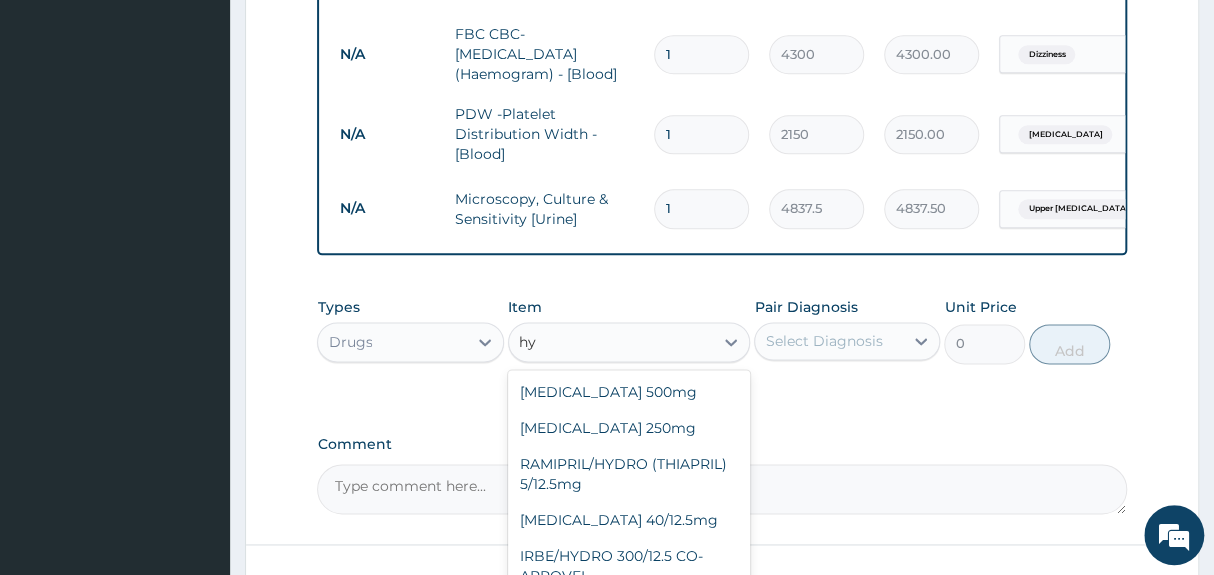 type on "h" 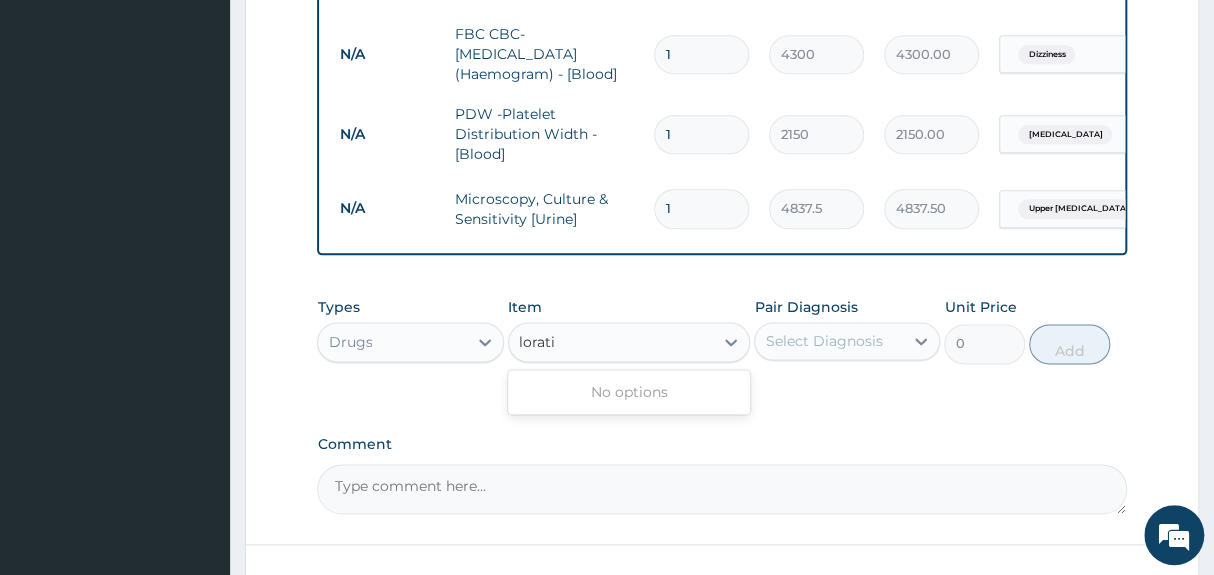 type on "lorat" 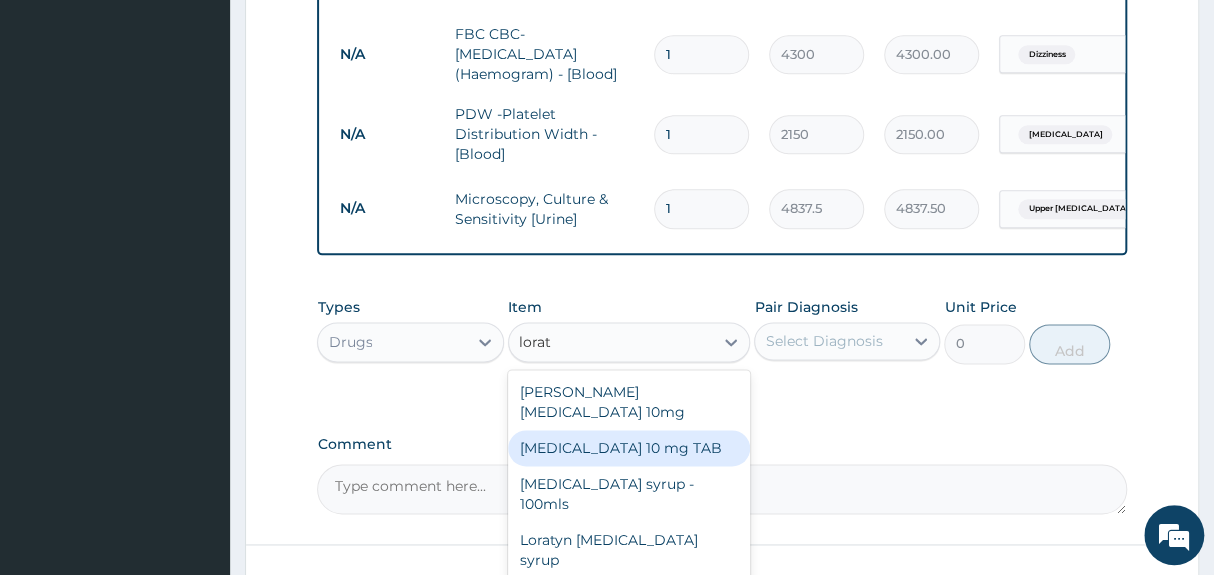 click on "LORATADINE 10 mg TAB" at bounding box center (629, 448) 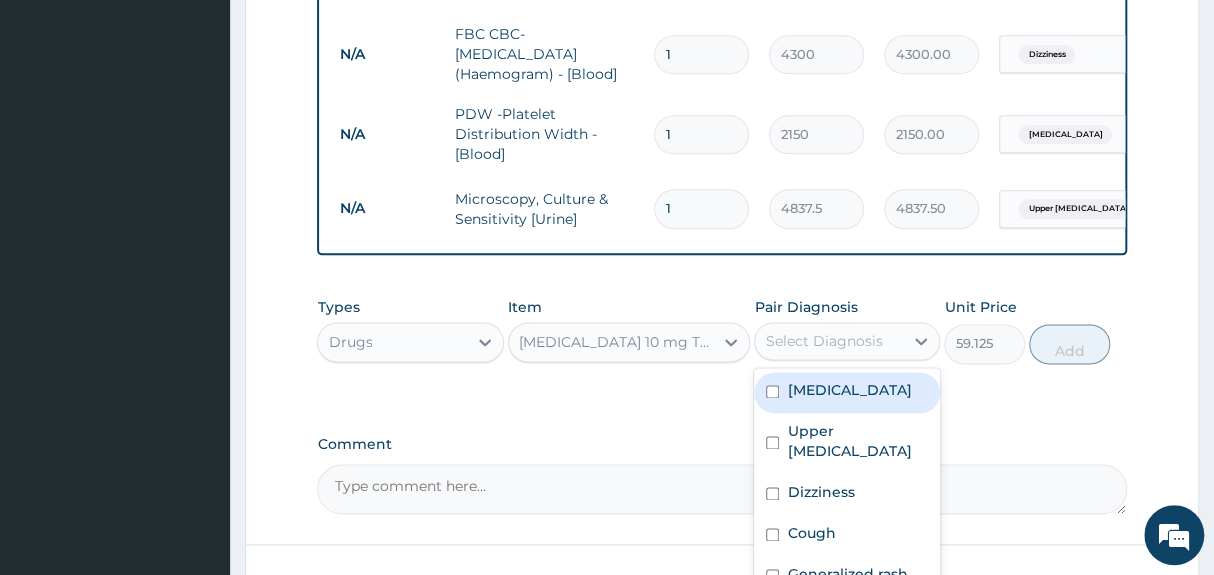 click on "Select Diagnosis" at bounding box center (823, 341) 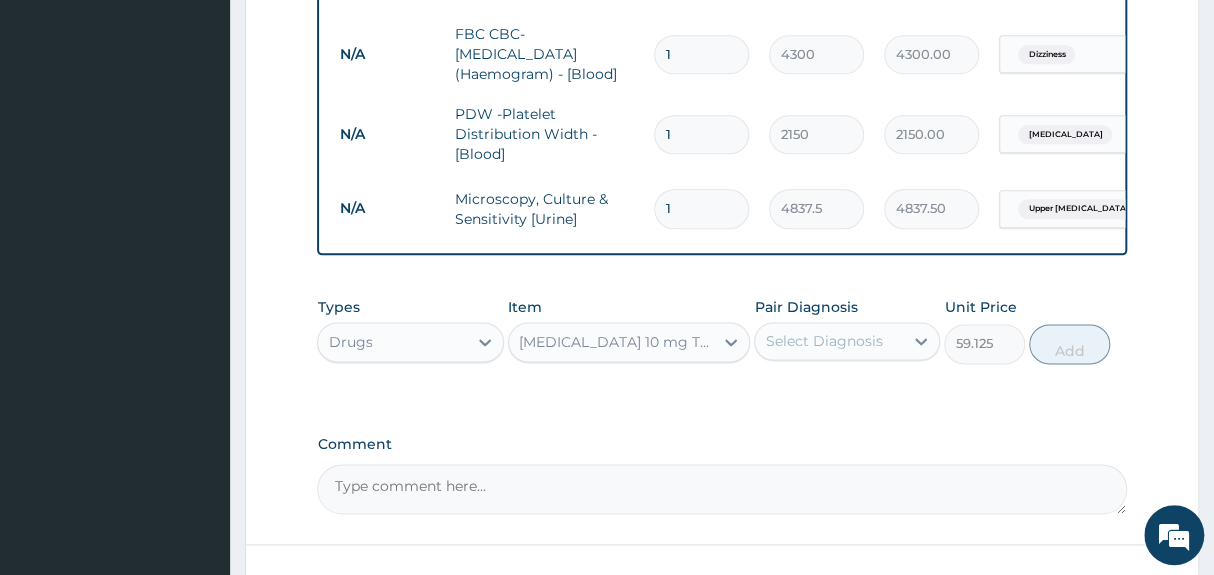 click on "PA Code / Prescription Code Enter Code(Secondary Care Only) Encounter Date 25-06-2025 Important Notice Please enter PA codes before entering items that are not attached to a PA code   All diagnoses entered must be linked to a claim item. Diagnosis & Claim Items that are visible but inactive cannot be edited because they were imported from an already approved PA code. Diagnosis Malaria Query Upper urinary tract infection Query Dizziness Confirmed Cough Confirmed Generalized rash Confirmed Typhoid fever Query NB: All diagnosis must be linked to a claim item Claim Items Type Name Quantity Unit Price Total Price Pair Diagnosis Actions N/A General practitioner Consultation first outpatient consultation 1 3547.5 3547.50 Malaria Delete N/A MALARIA PARASITE (MP) RDT 1 1612.5 1612.50 Malaria Delete N/A FBC CBC-Complete Blood Count (Haemogram) - [Blood] 1 4300 4300.00 Dizziness Delete N/A PDW -Platelet Distribution Width - [Blood] 1 2150 2150.00 Typhoid fever Delete N/A Microscopy, Culture & Sensitivity [Urine] 1 Types" at bounding box center [721, -139] 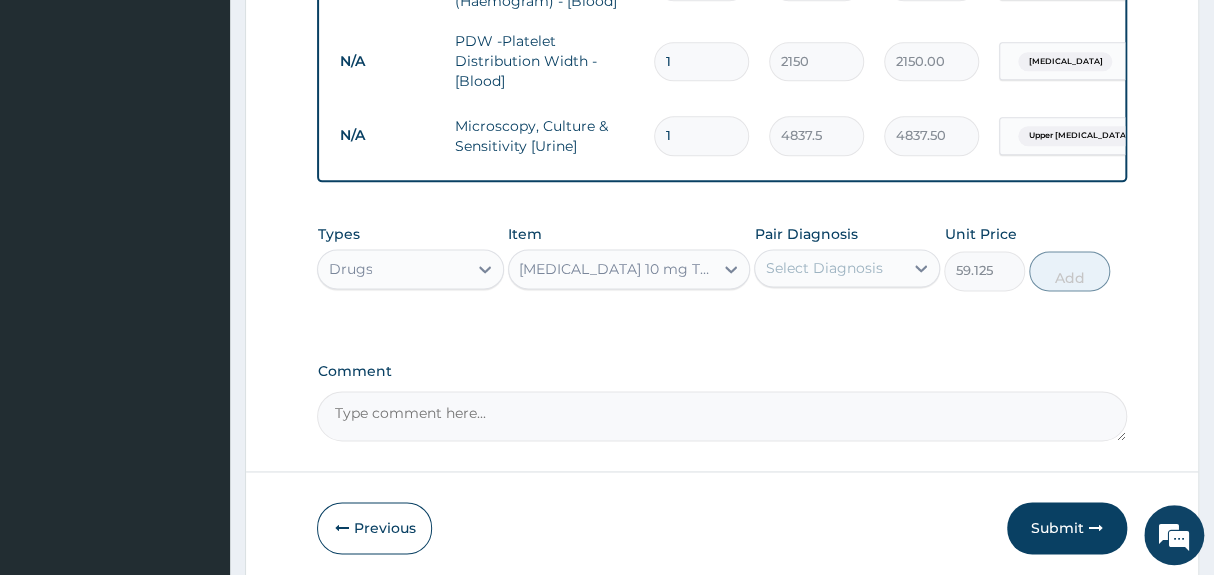 scroll, scrollTop: 1090, scrollLeft: 0, axis: vertical 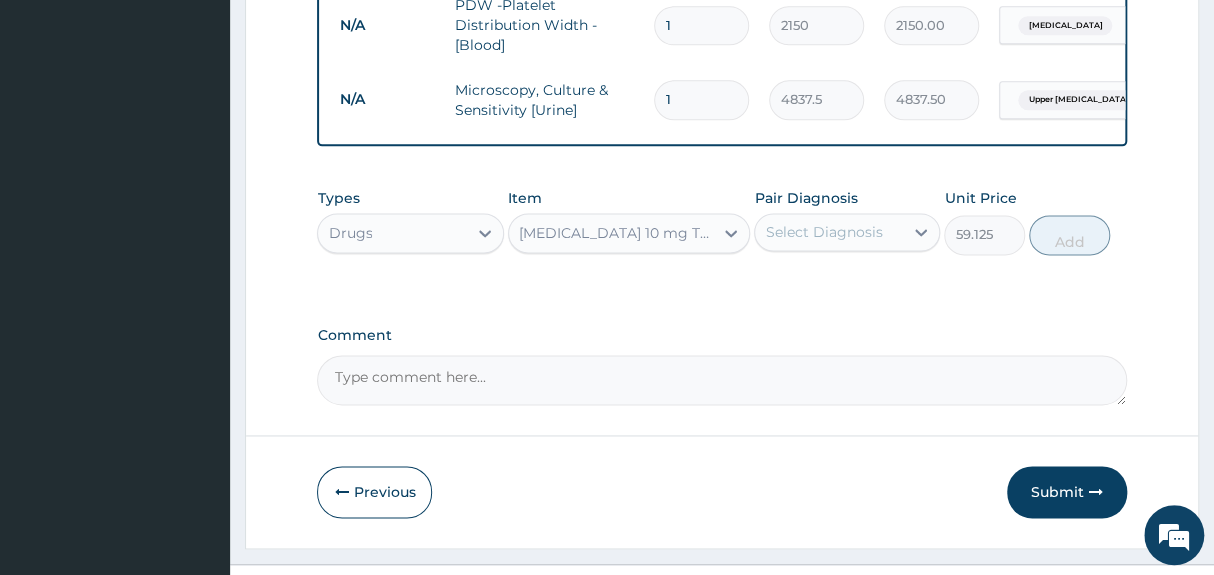 click on "Select Diagnosis" at bounding box center [823, 232] 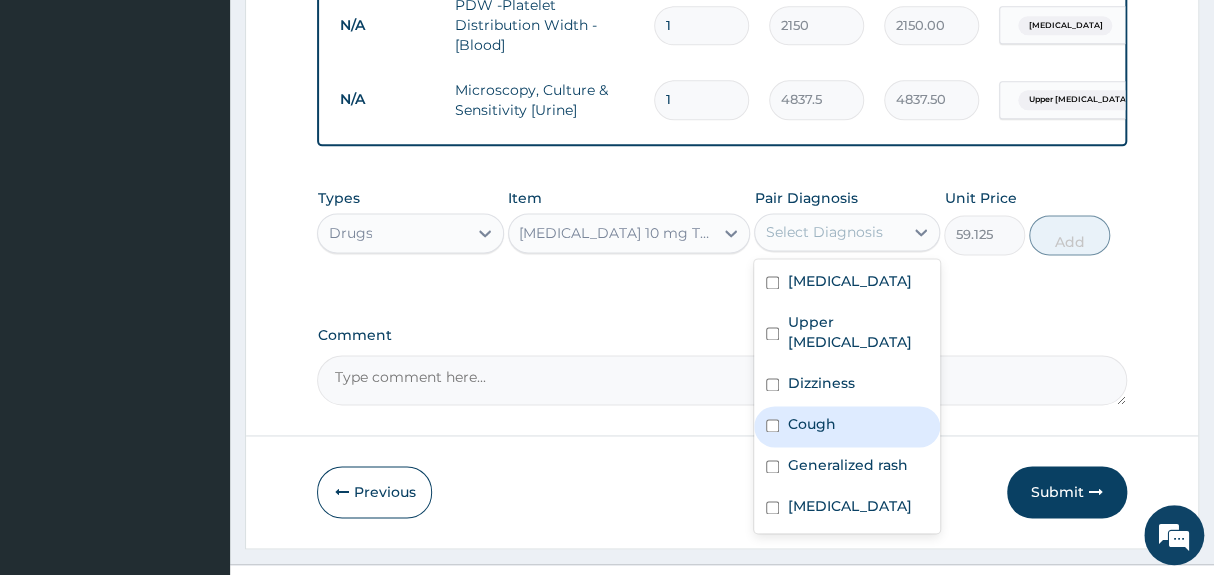 click on "Cough" at bounding box center (811, 424) 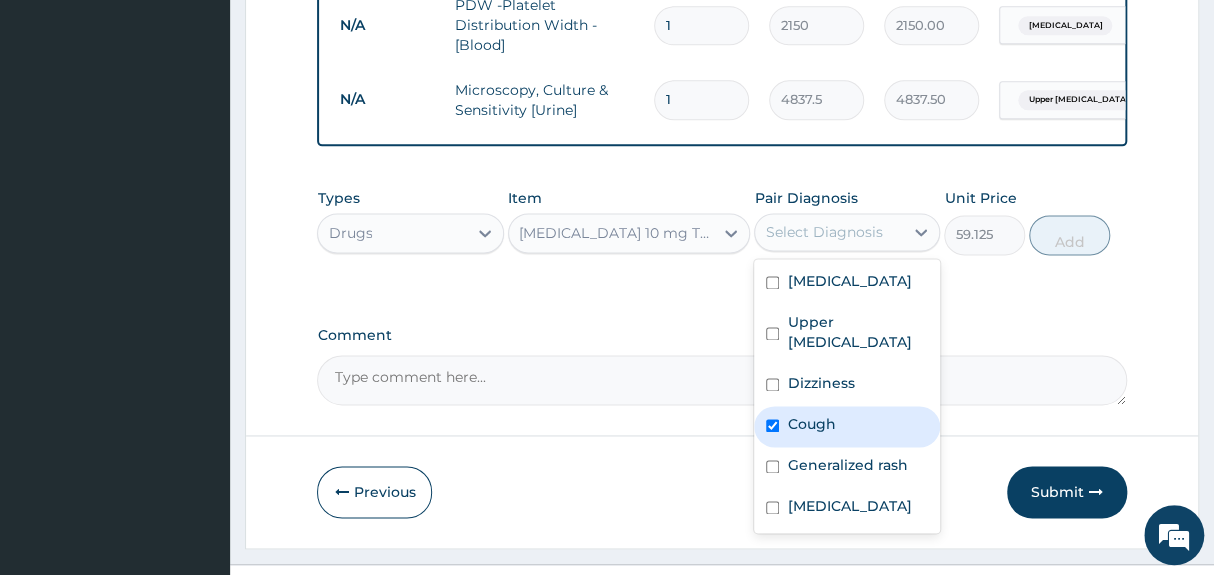 checkbox on "true" 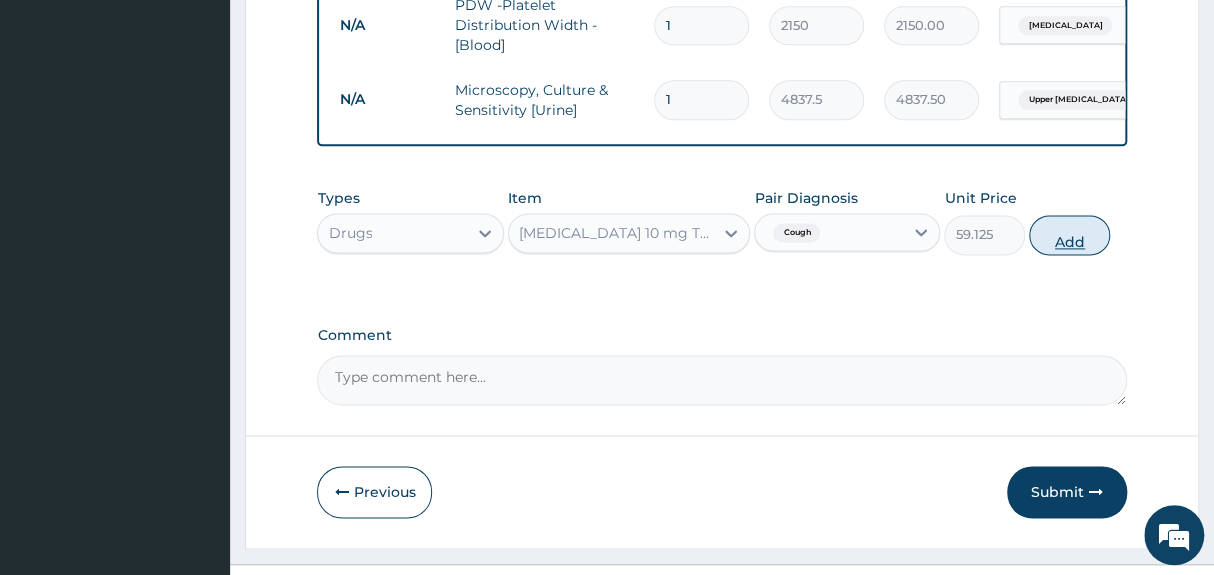 click on "Add" at bounding box center [1069, 235] 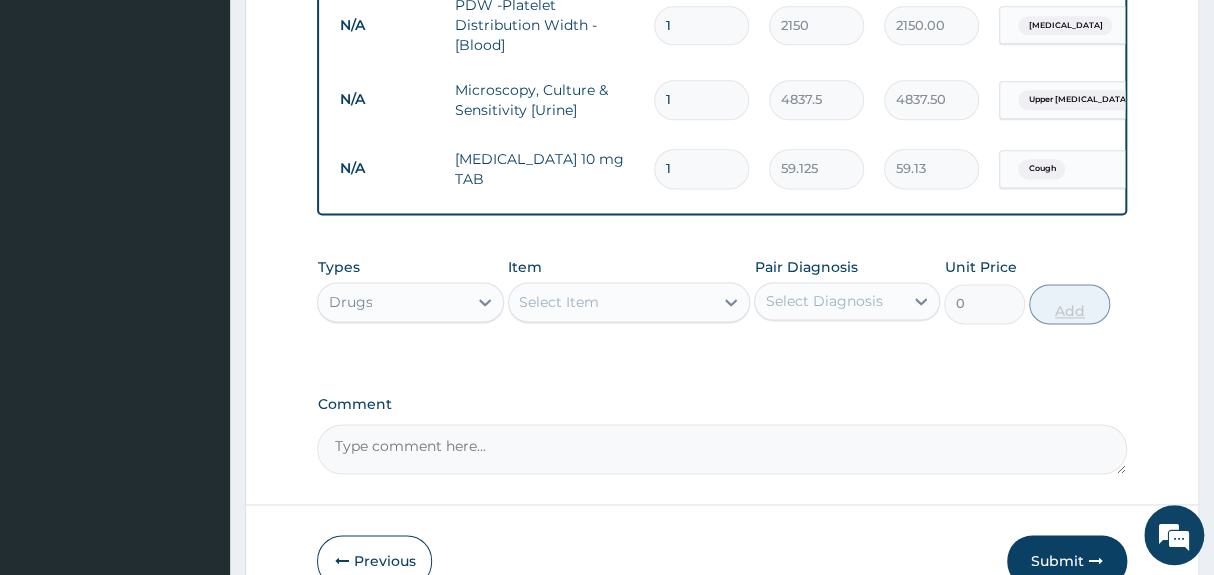 type on "10" 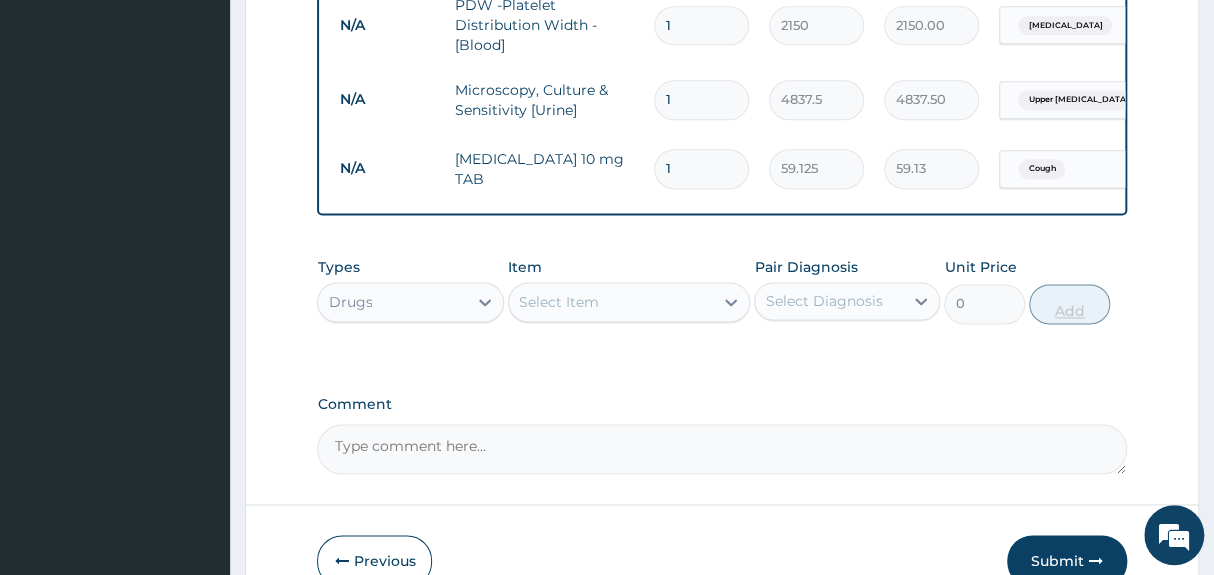type on "591.25" 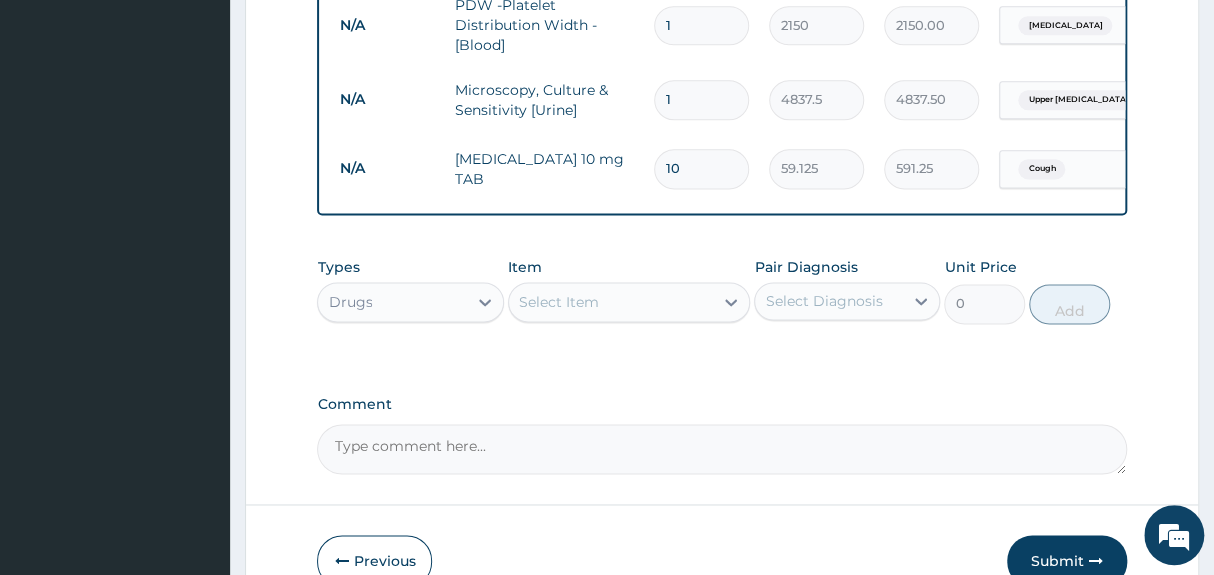 type on "10" 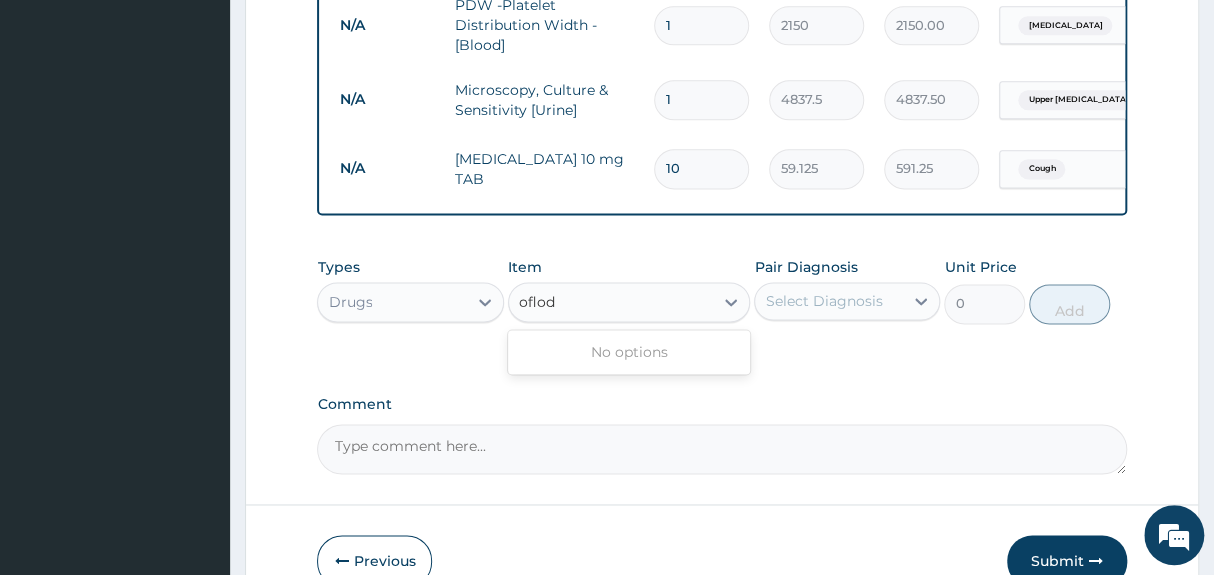 type on "oflo" 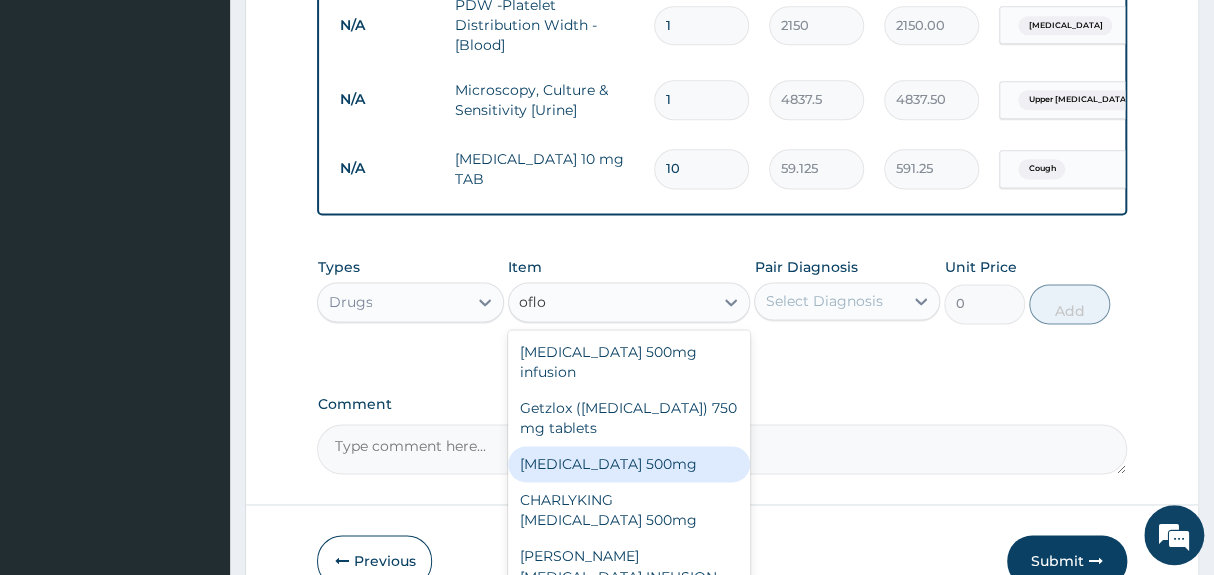 click on "LEVOFLOXACIN 500mg" at bounding box center [629, 464] 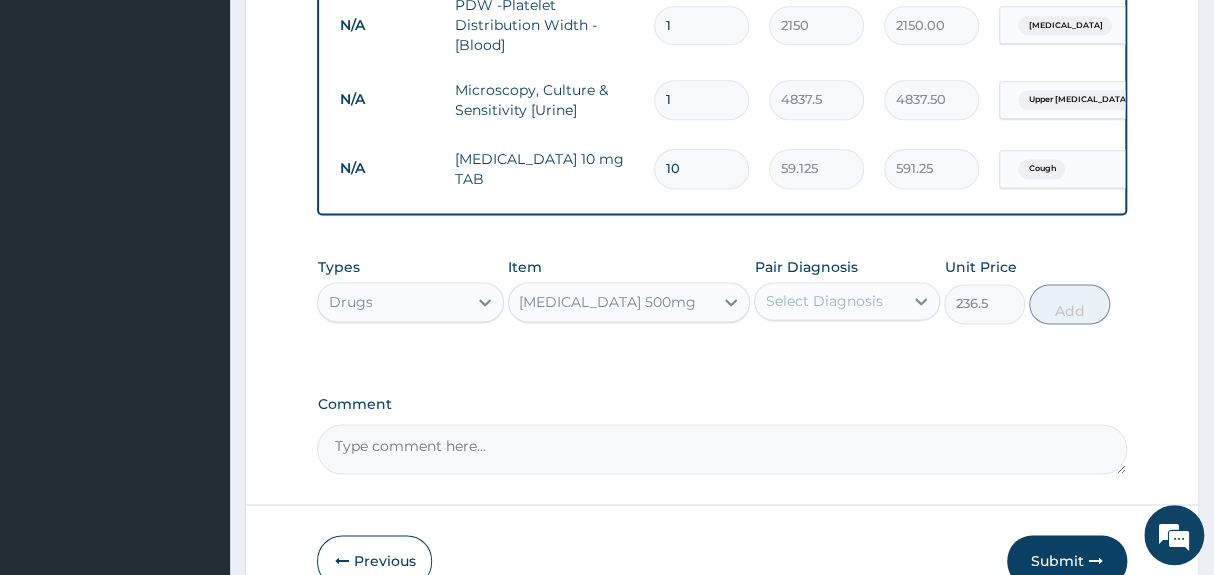 click on "Select Diagnosis" at bounding box center (823, 301) 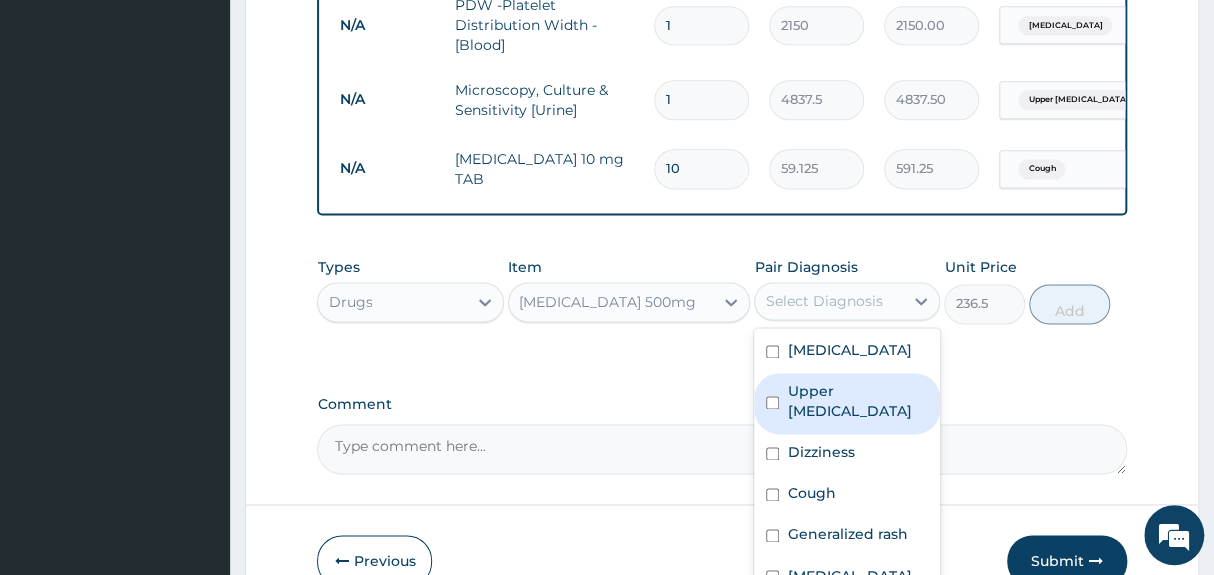 click on "Upper urinary tract infection" at bounding box center (857, 401) 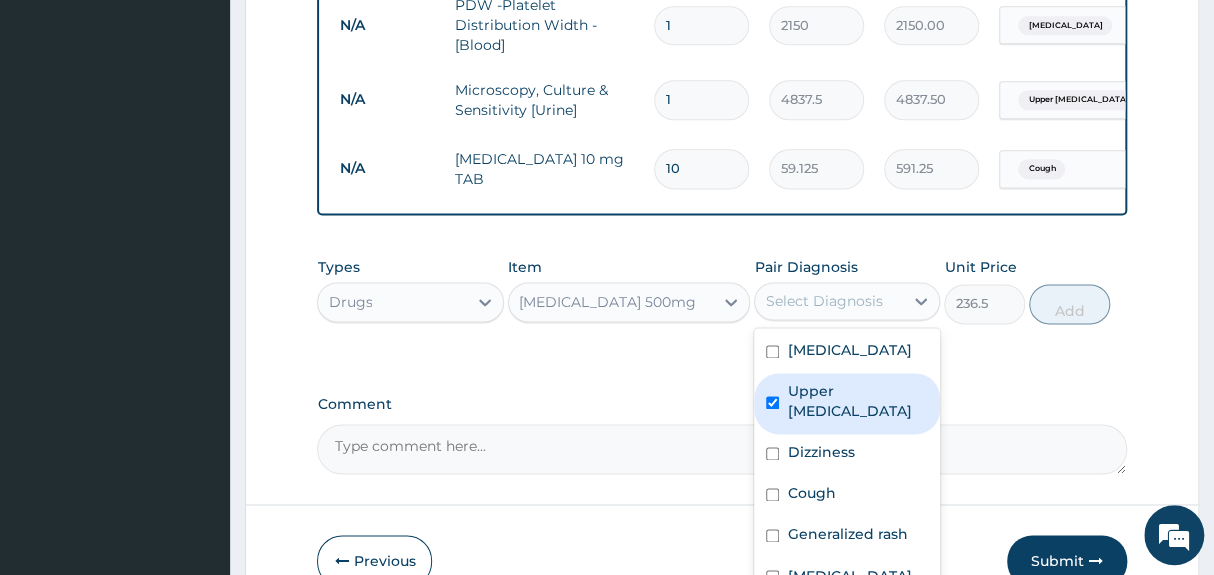 checkbox on "true" 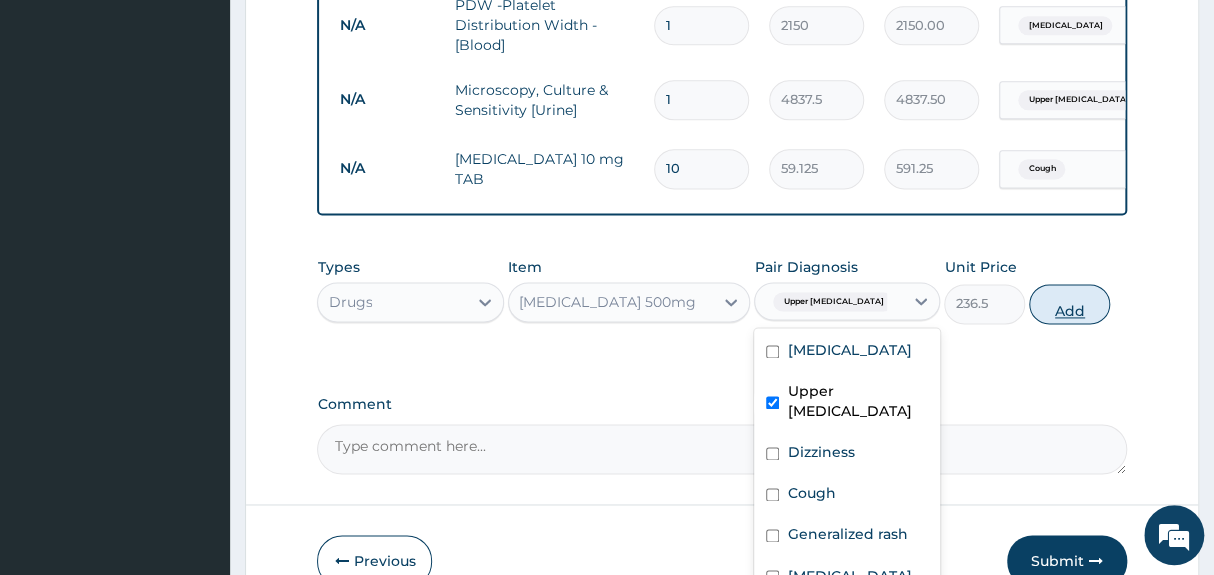 click on "Add" at bounding box center (1069, 304) 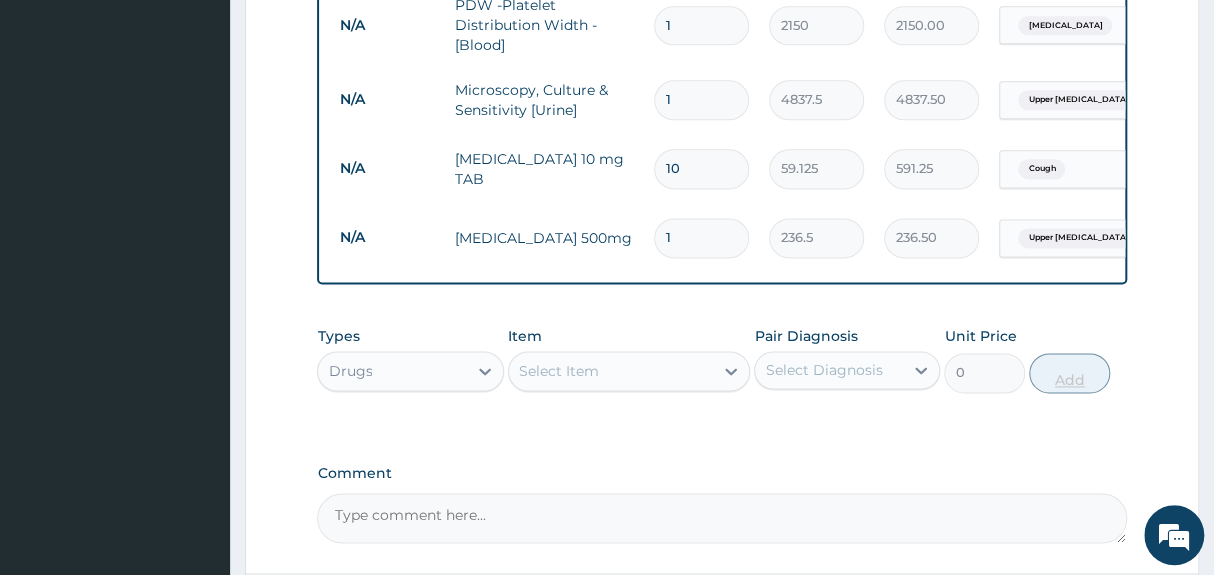 type on "10" 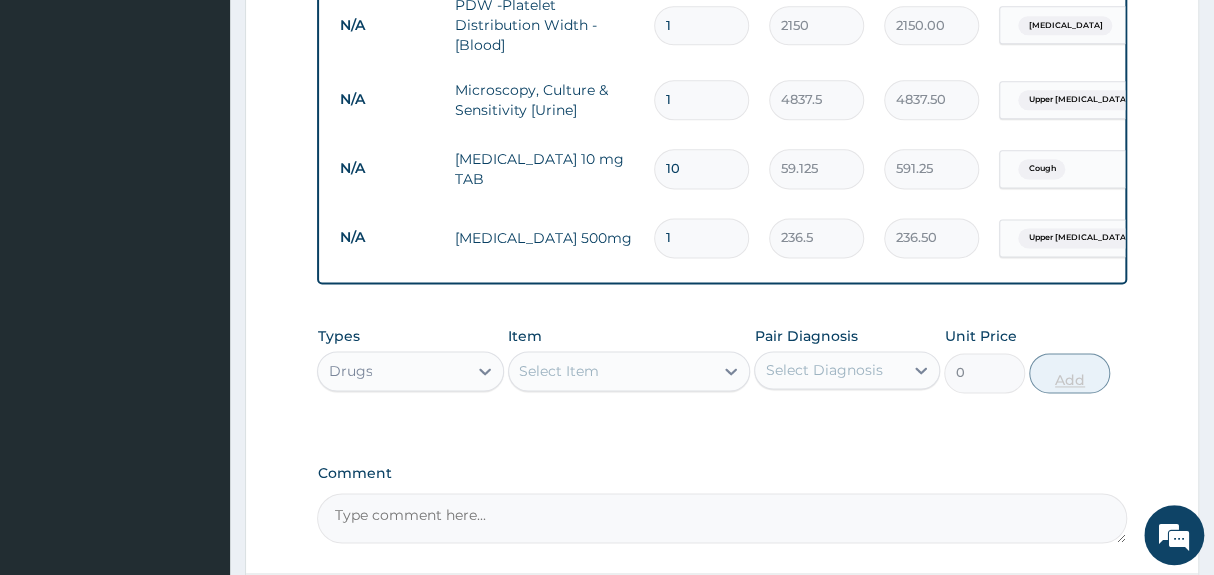 type on "2365.00" 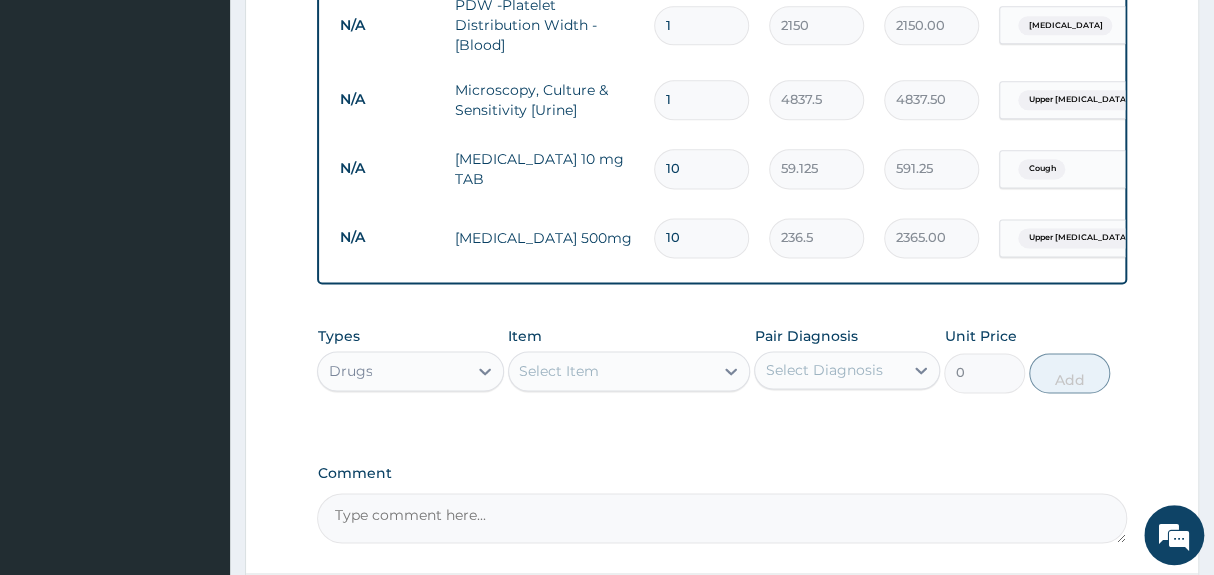 type on "10" 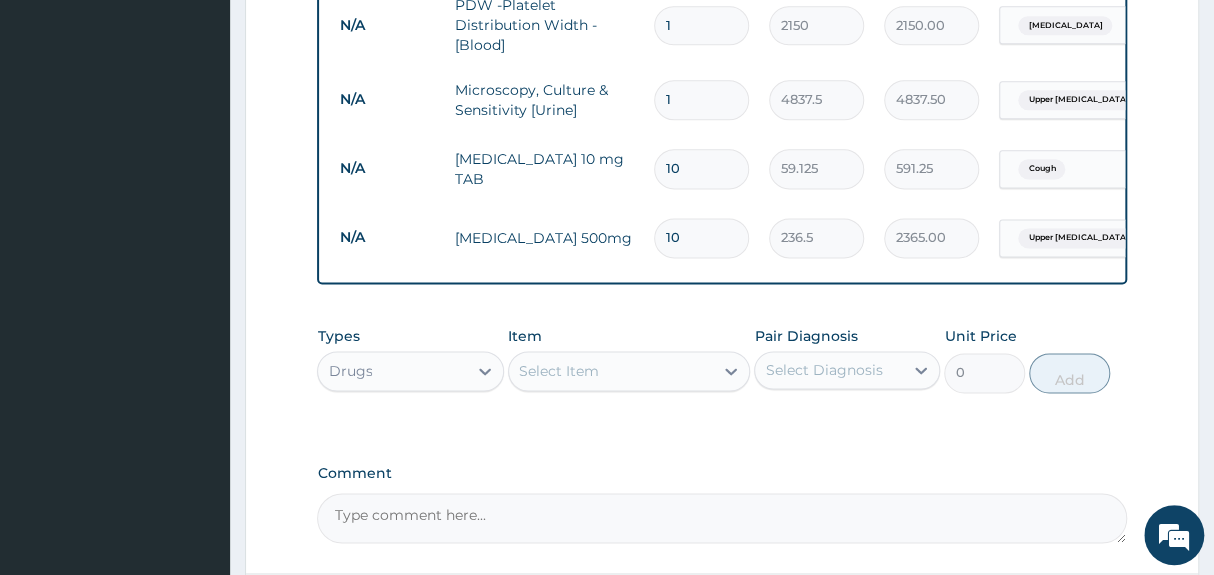 click on "Select Item" at bounding box center [611, 371] 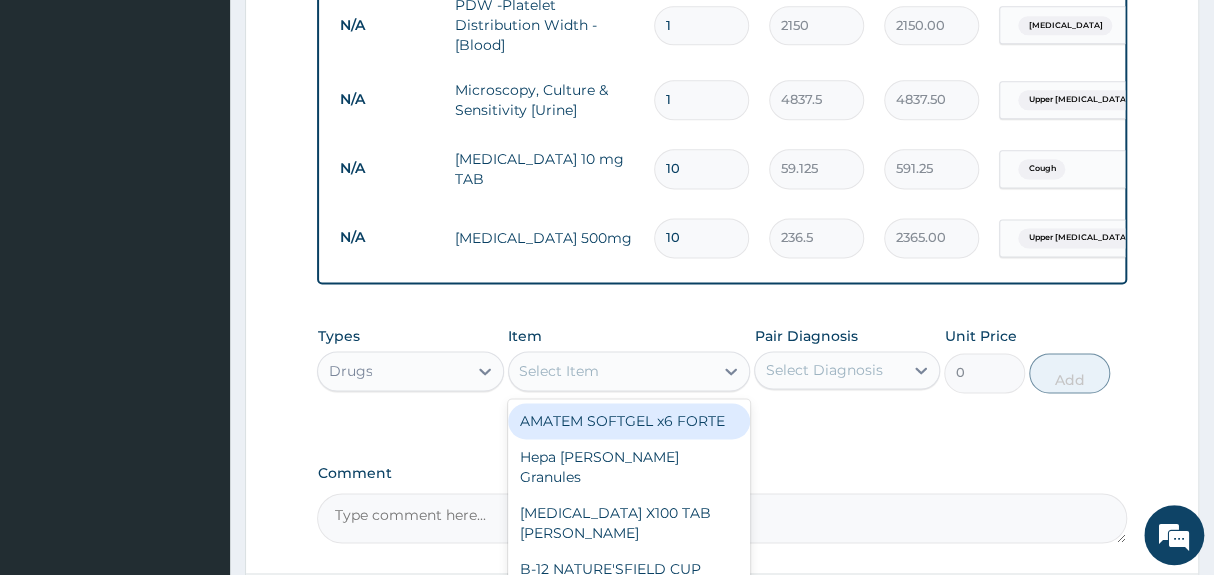 type on "5" 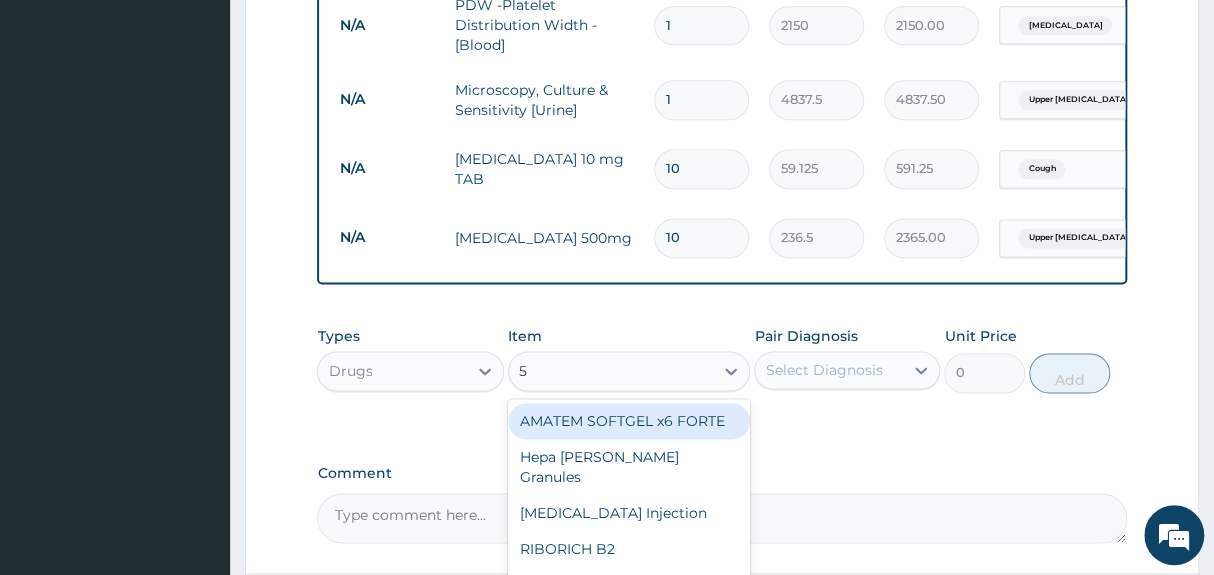 type 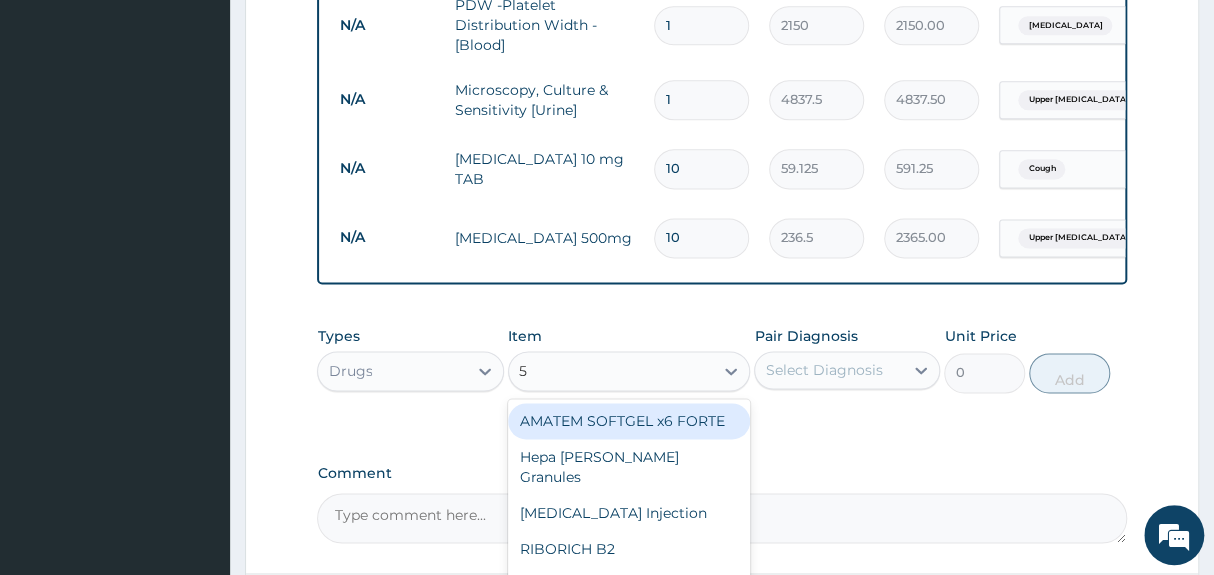 type on "473" 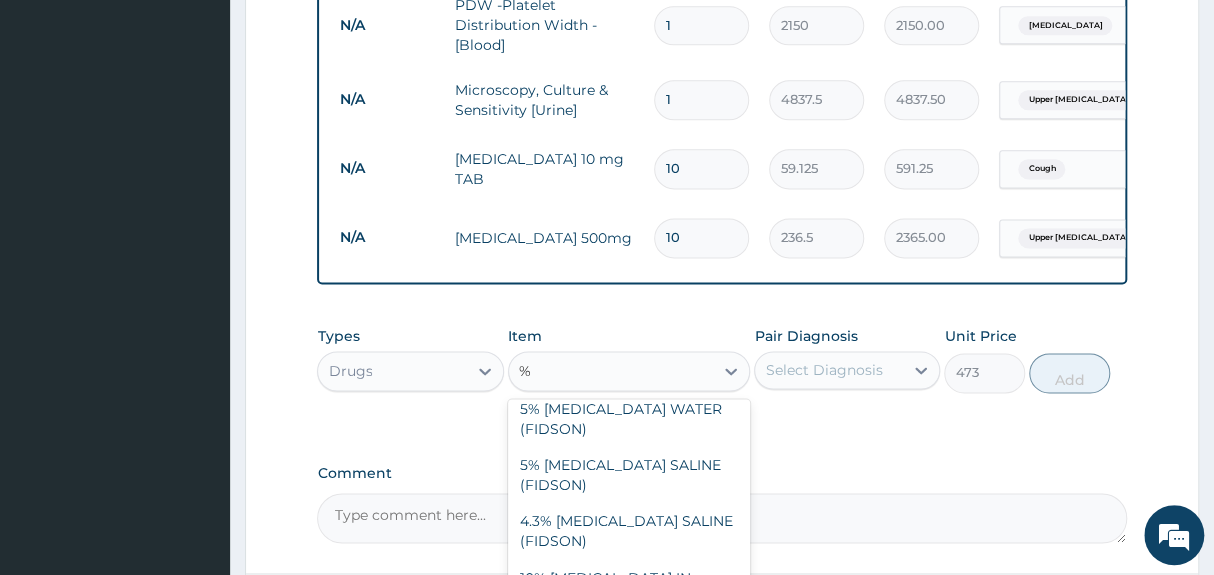 scroll, scrollTop: 0, scrollLeft: 0, axis: both 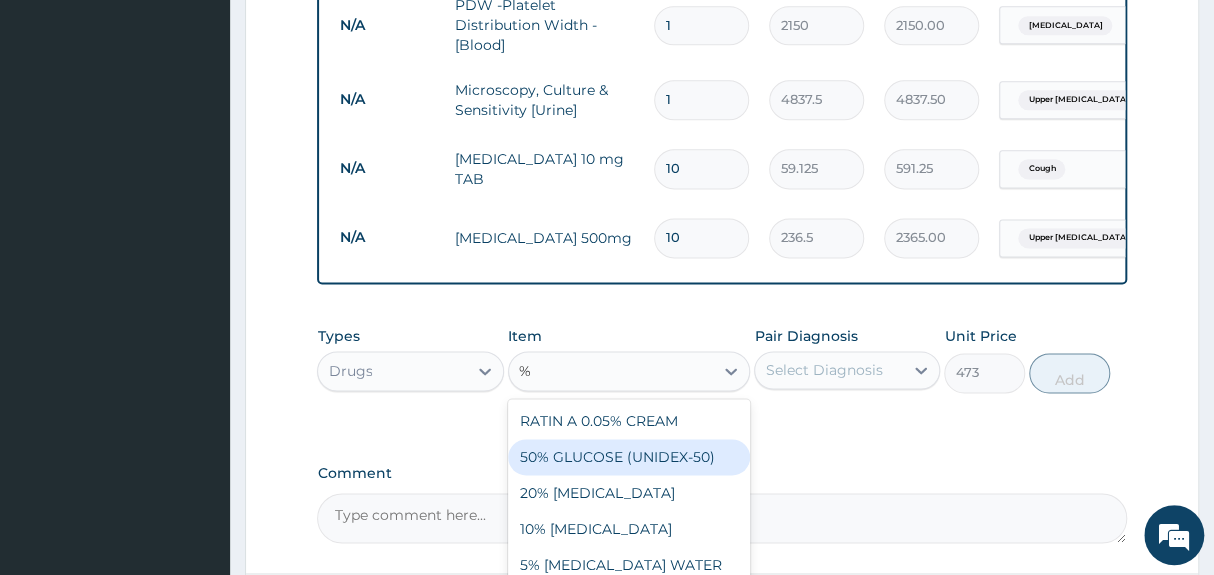 type on "5%" 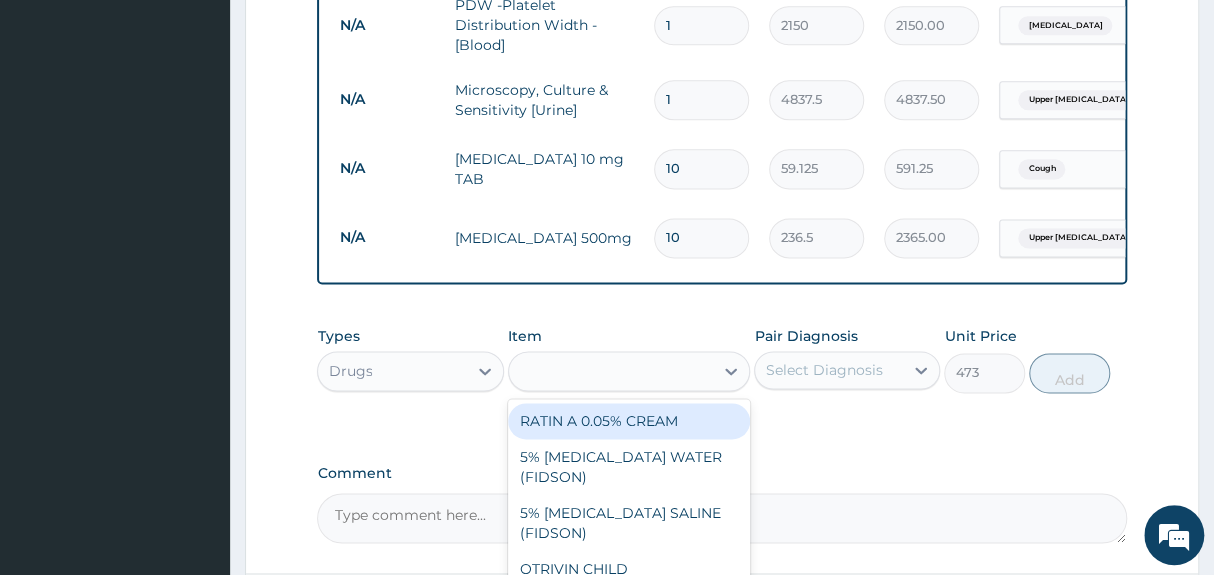 click on "5%" at bounding box center (611, 371) 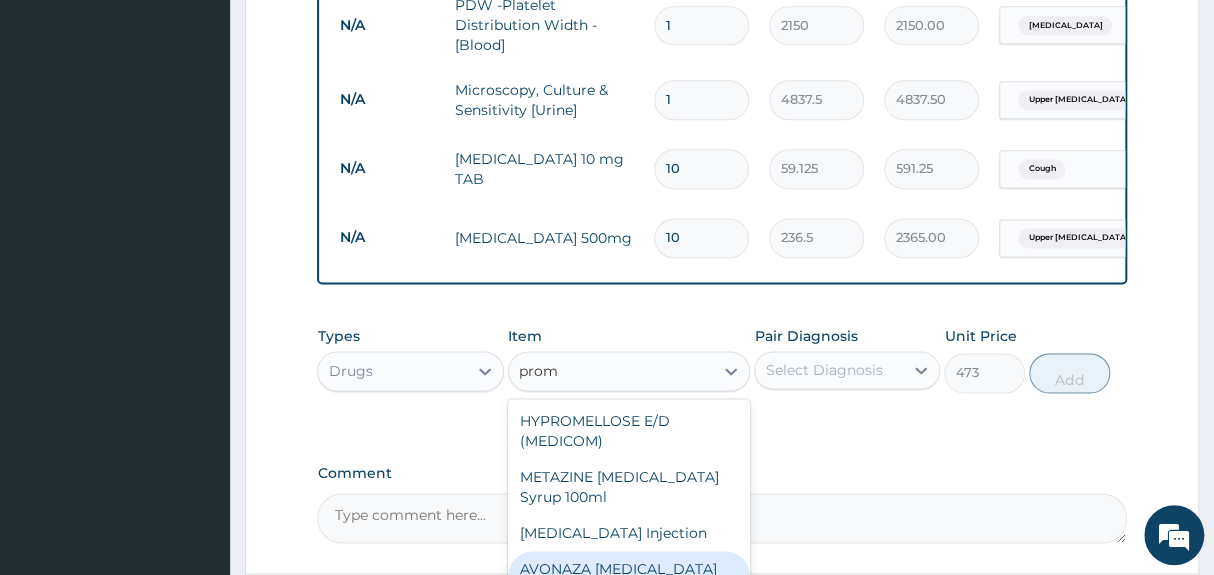 type on "prom" 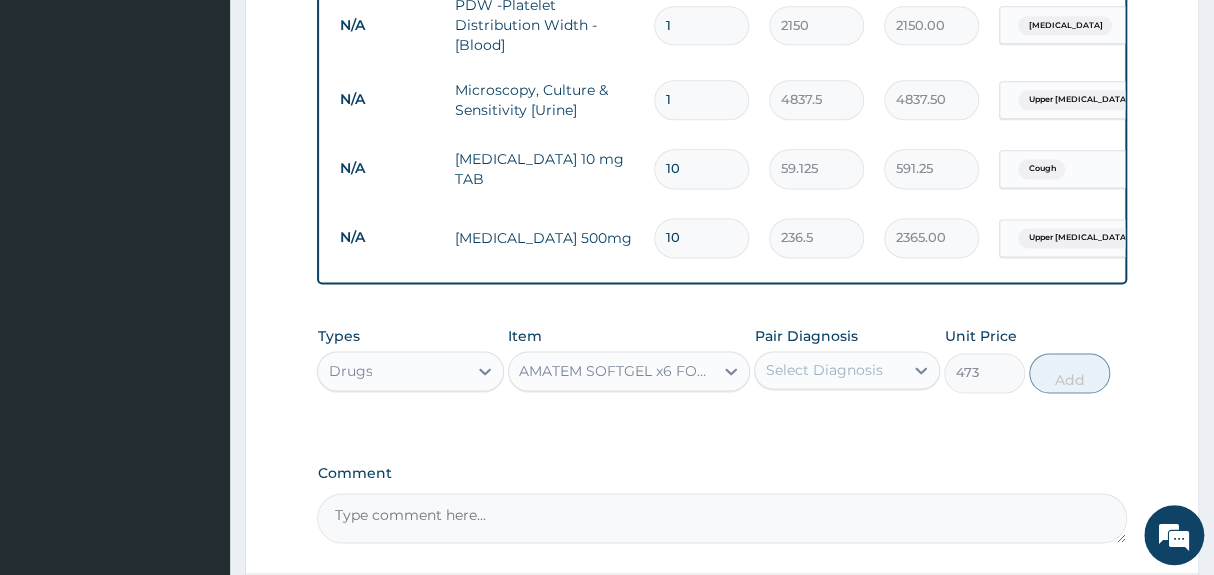 click on "PA Code / Prescription Code Enter Code(Secondary Care Only) Encounter Date 25-06-2025 Important Notice Please enter PA codes before entering items that are not attached to a PA code   All diagnoses entered must be linked to a claim item. Diagnosis & Claim Items that are visible but inactive cannot be edited because they were imported from an already approved PA code. Diagnosis Malaria Query Upper urinary tract infection Query Dizziness Confirmed Cough Confirmed Generalized rash Confirmed Typhoid fever Query NB: All diagnosis must be linked to a claim item Claim Items Type Name Quantity Unit Price Total Price Pair Diagnosis Actions N/A General practitioner Consultation first outpatient consultation 1 3547.5 3547.50 Malaria Delete N/A MALARIA PARASITE (MP) RDT 1 1612.5 1612.50 Malaria Delete N/A FBC CBC-Complete Blood Count (Haemogram) - [Blood] 1 4300 4300.00 Dizziness Delete N/A PDW -Platelet Distribution Width - [Blood] 1 2150 2150.00 Typhoid fever Delete N/A Microscopy, Culture & Sensitivity [Urine] 1 N/A" at bounding box center (721, -179) 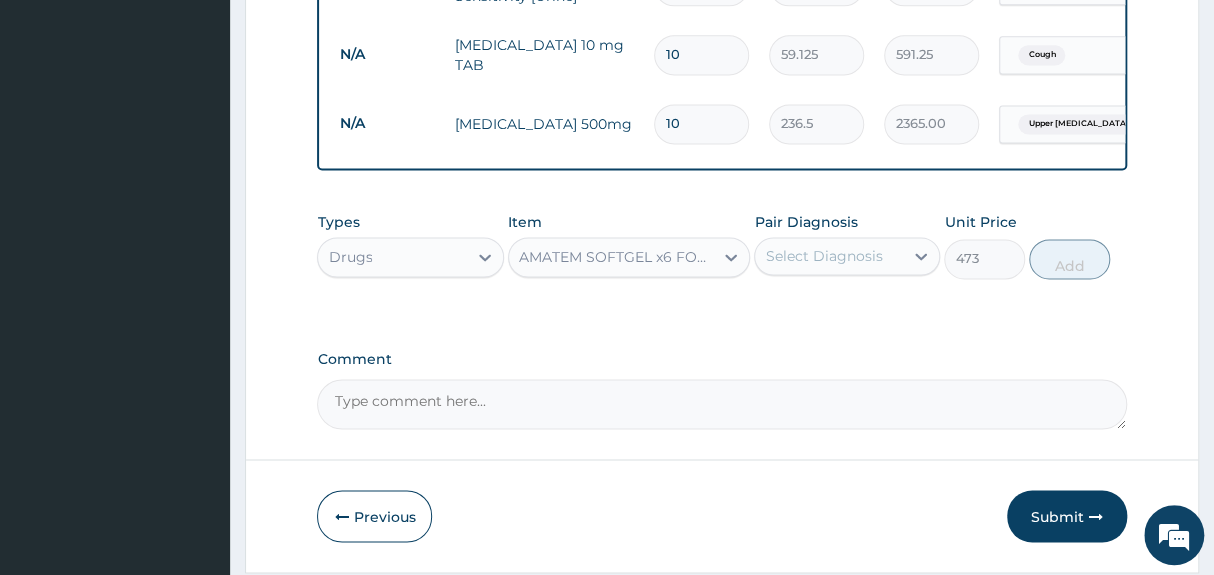 scroll, scrollTop: 1270, scrollLeft: 0, axis: vertical 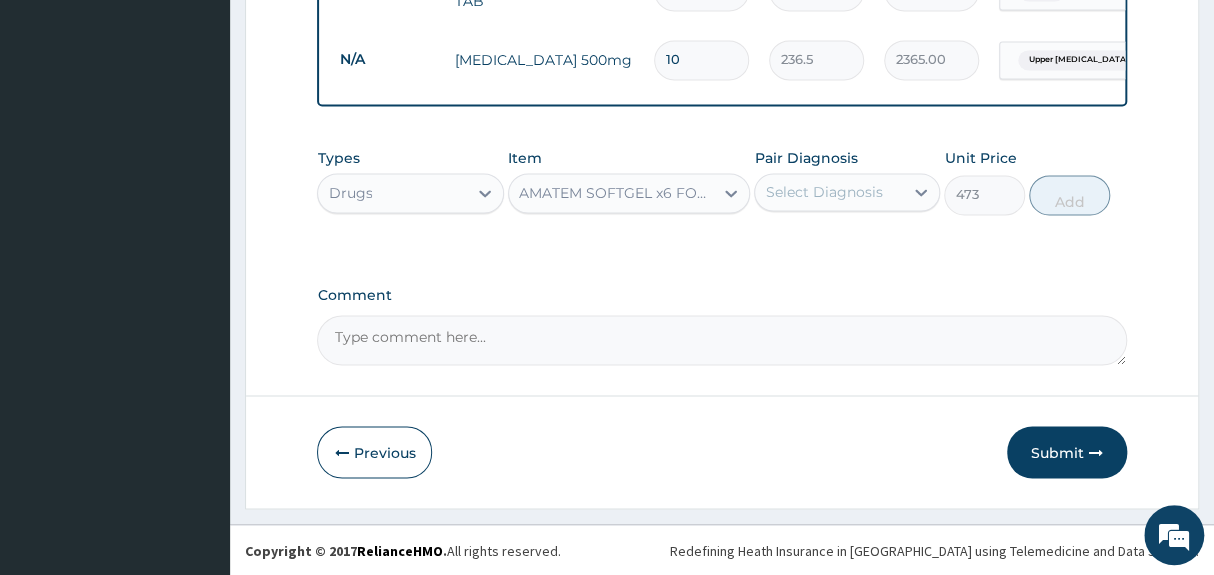 click on "AMATEM SOFTGEL x6 FORTE" at bounding box center (611, 193) 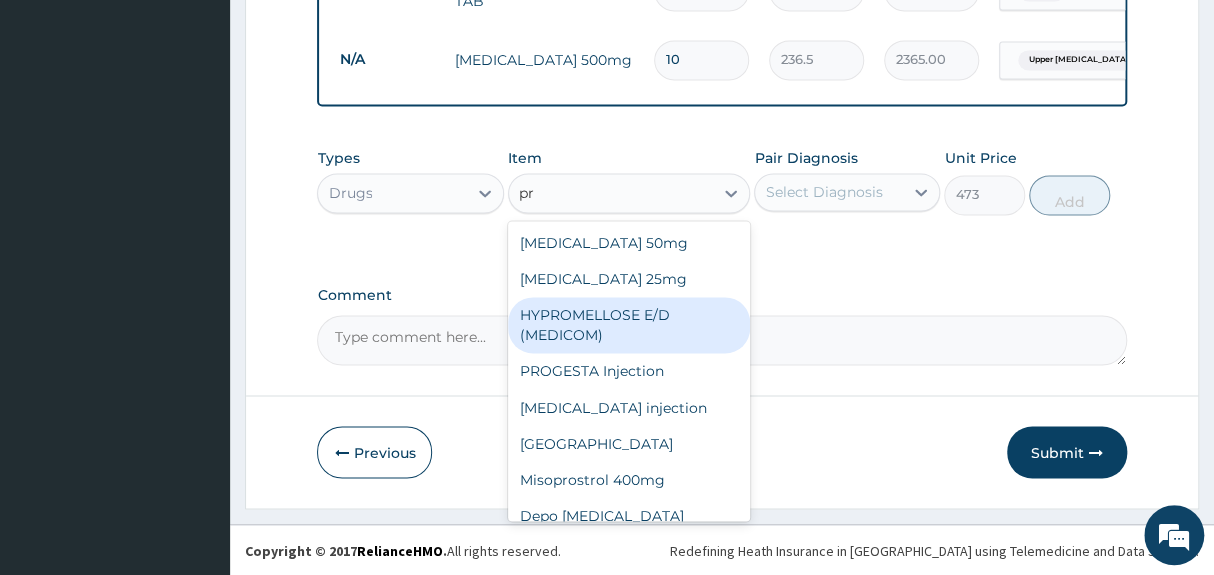 type on "p" 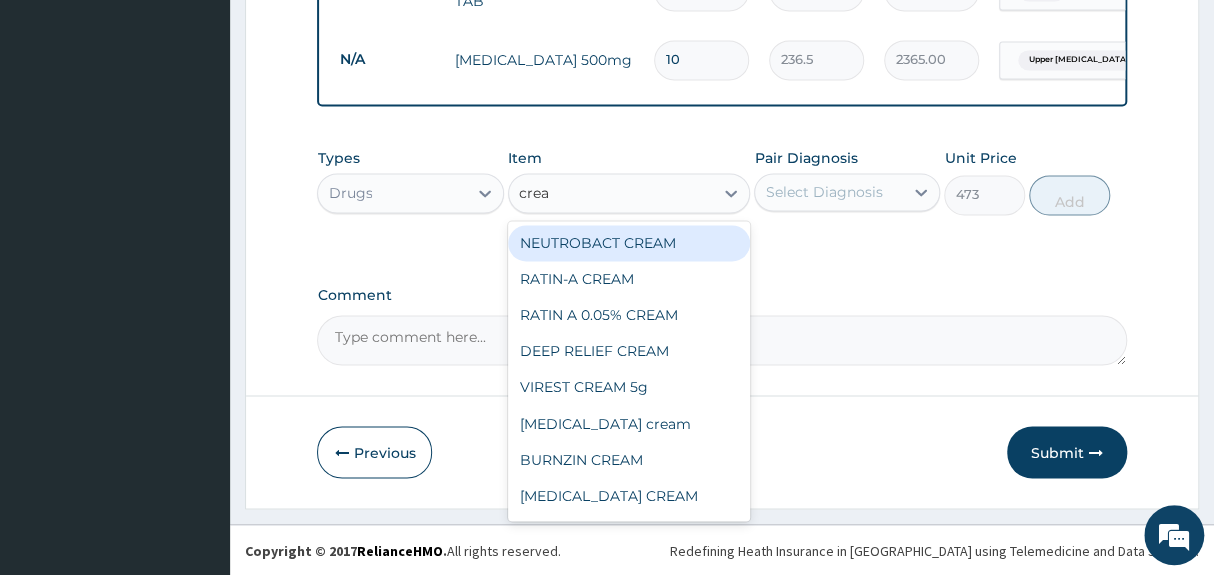 type on "cream" 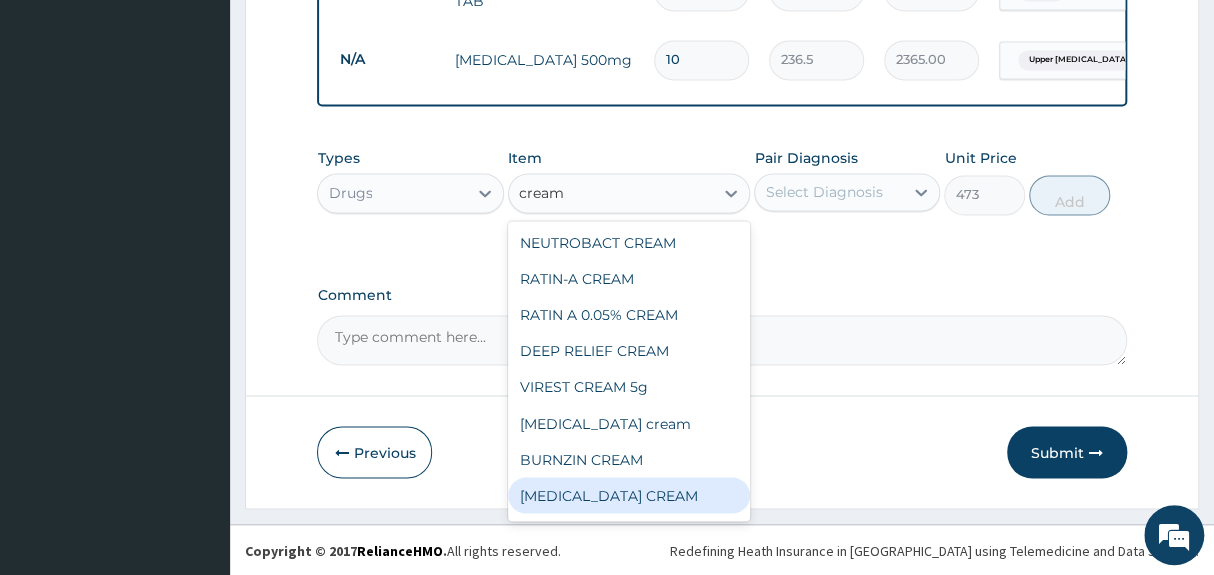click on "PERMETHRIN CREAM" at bounding box center (629, 495) 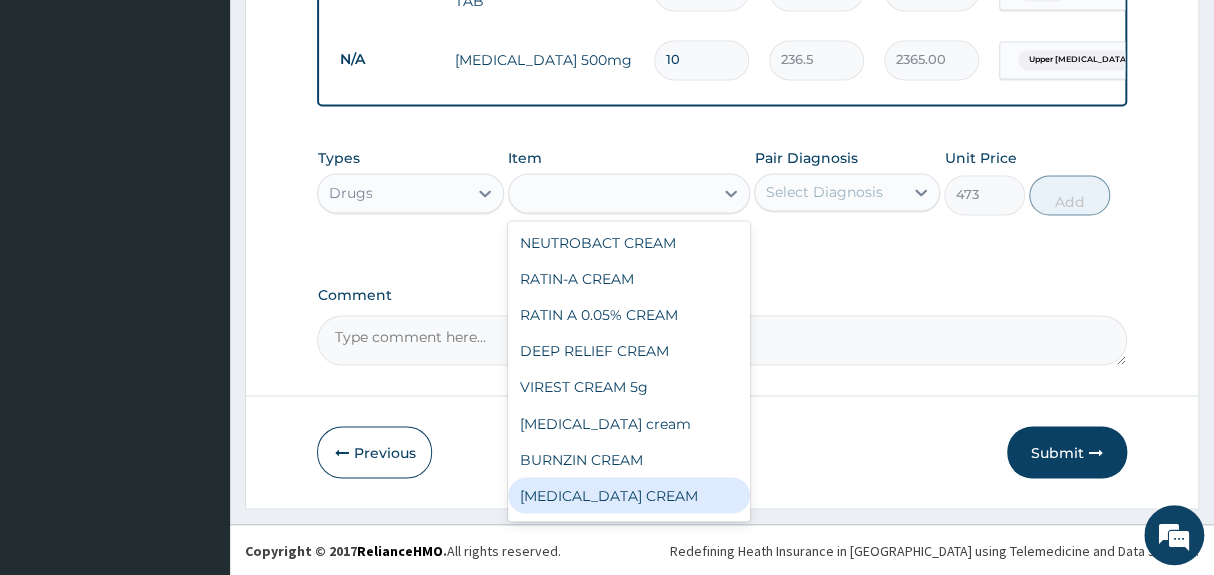 type on "1773.75" 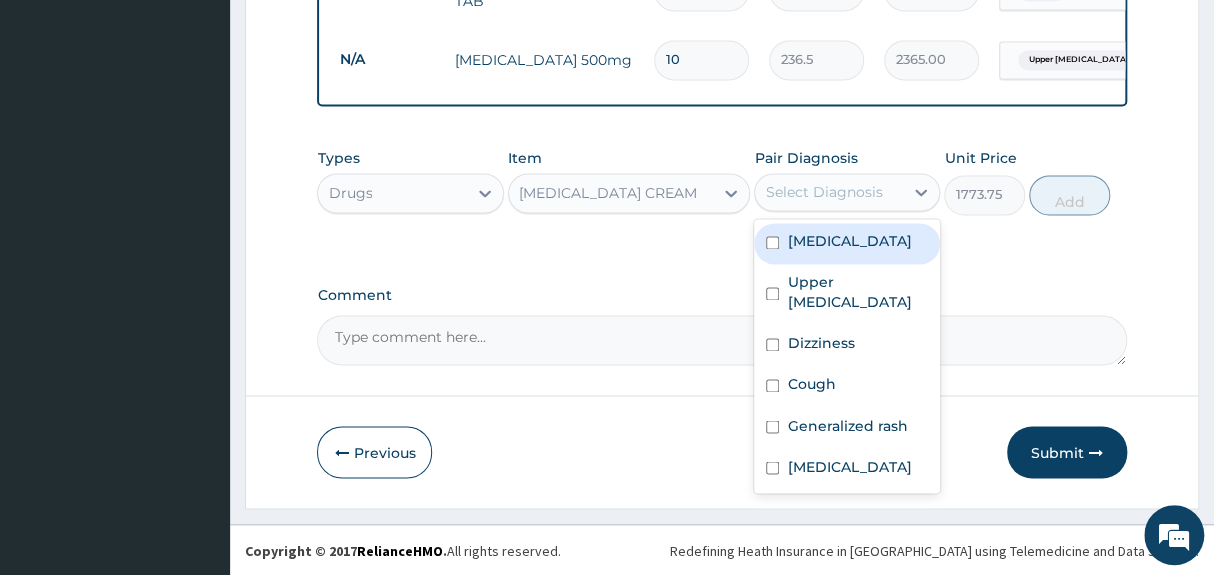 click on "Select Diagnosis" at bounding box center (823, 192) 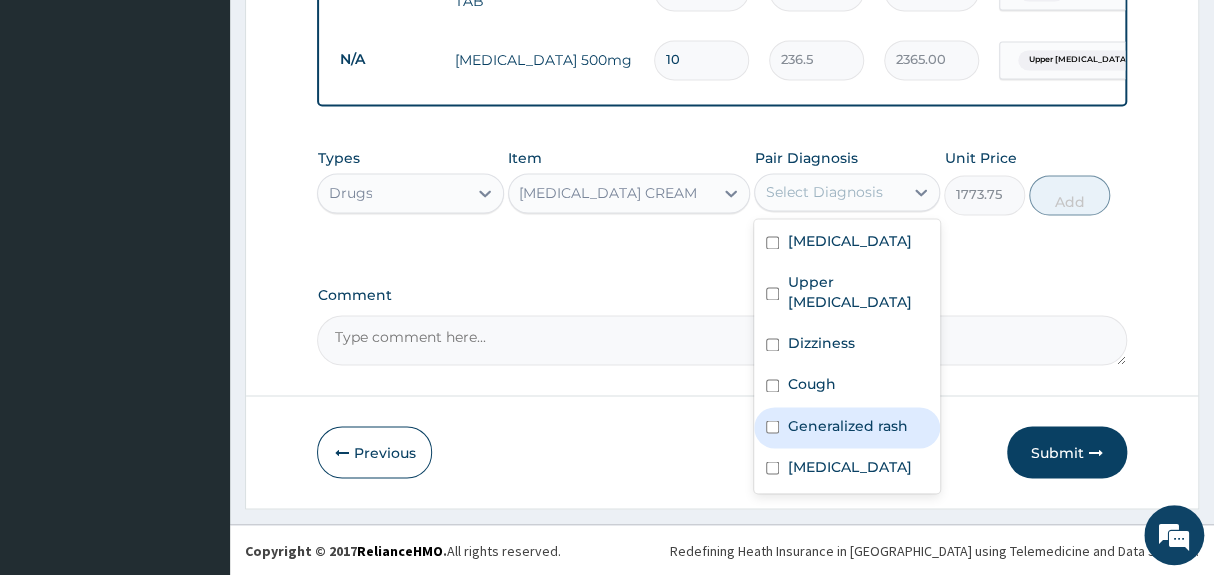 click on "Generalized rash" at bounding box center (847, 425) 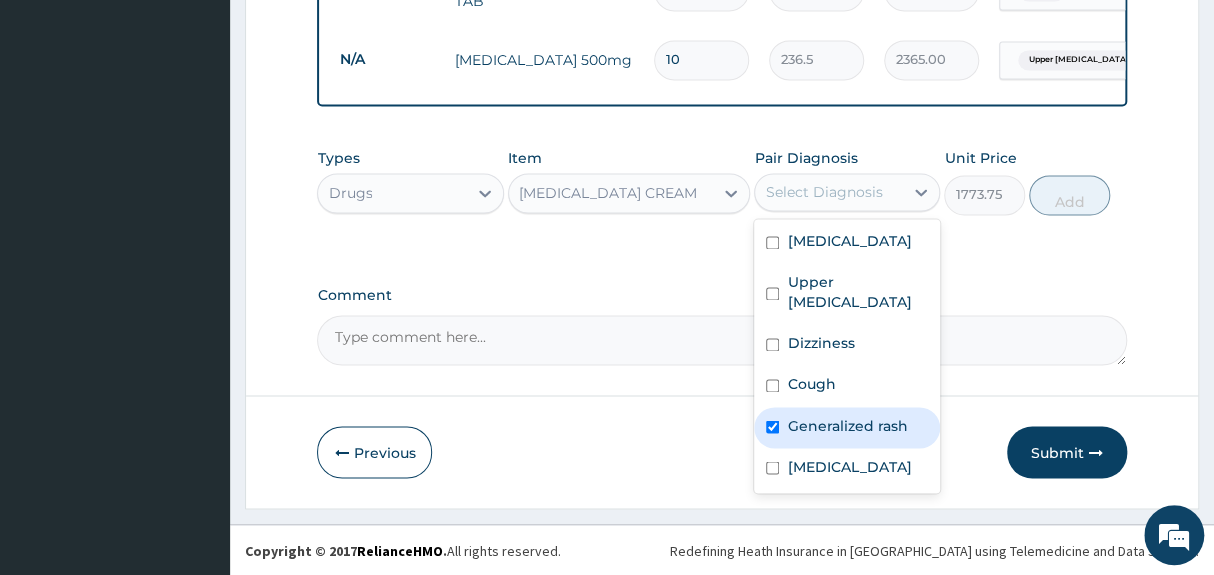 checkbox on "true" 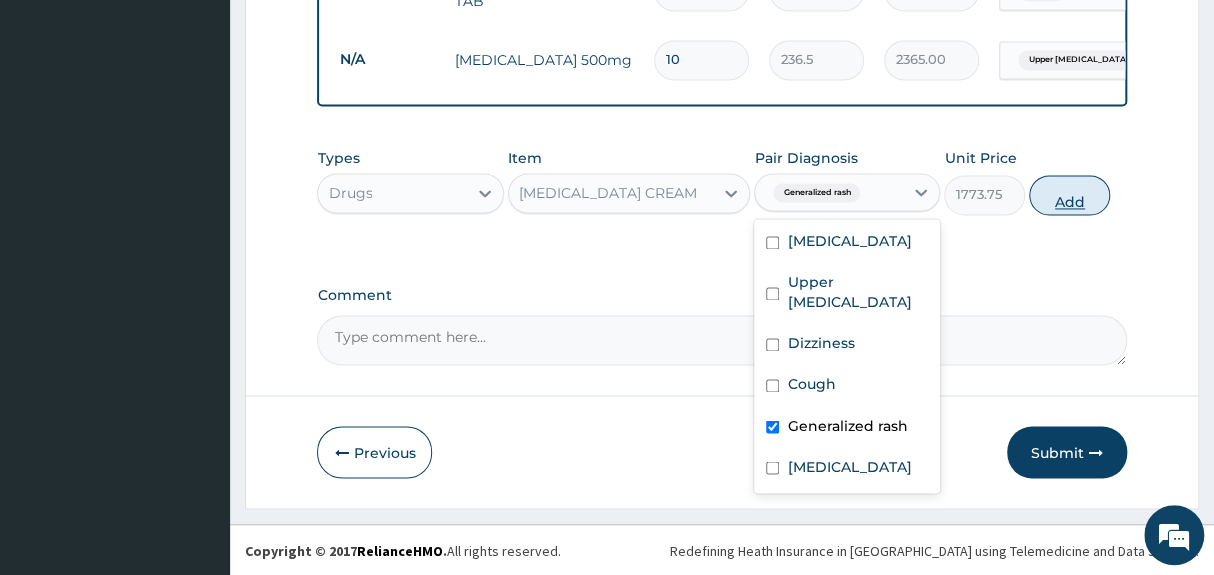 click on "Add" at bounding box center (1069, 195) 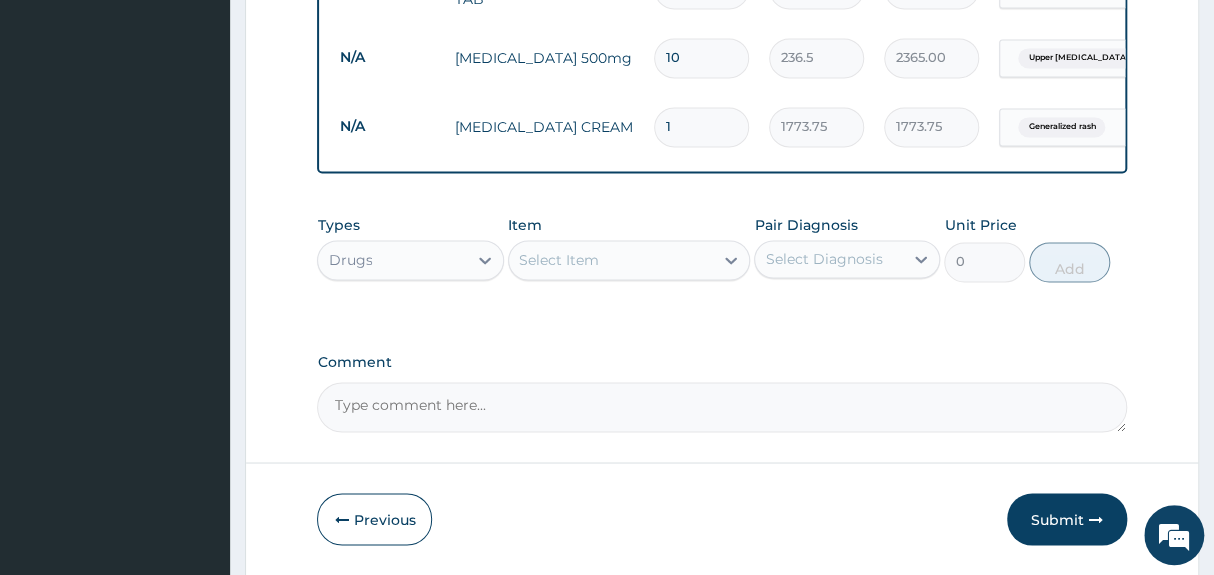 click on "Select Item" at bounding box center (611, 260) 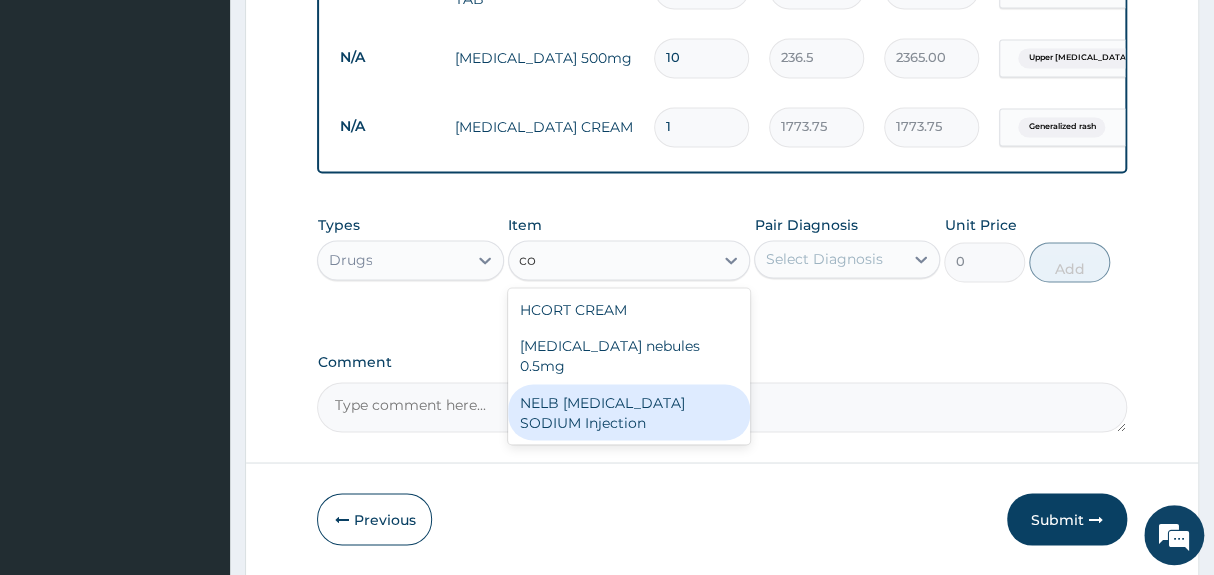 type on "c" 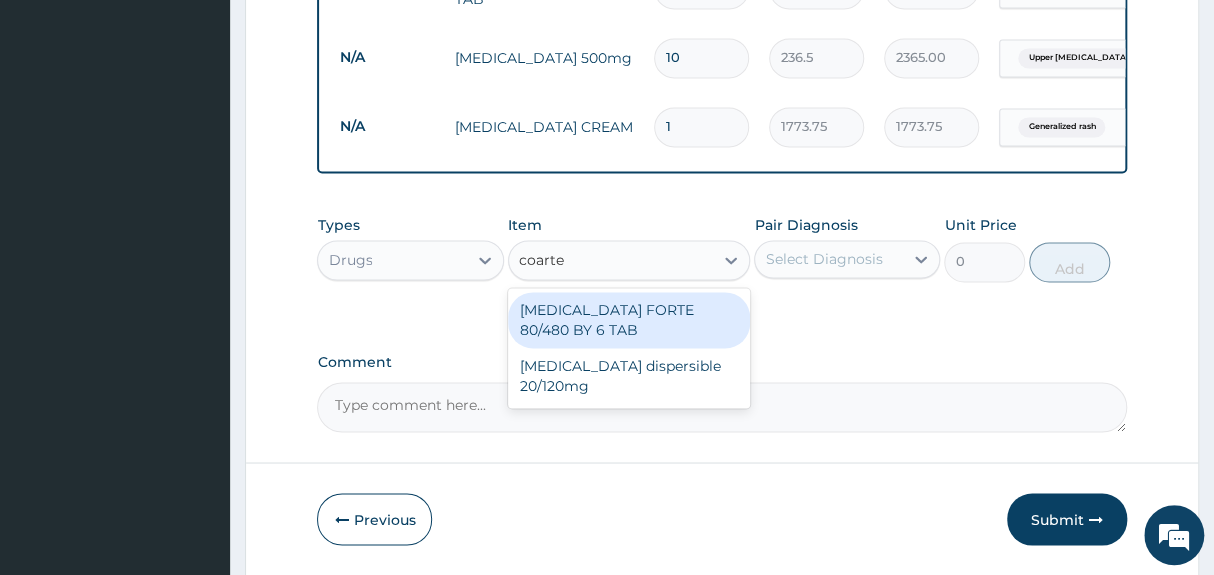 type on "coartem" 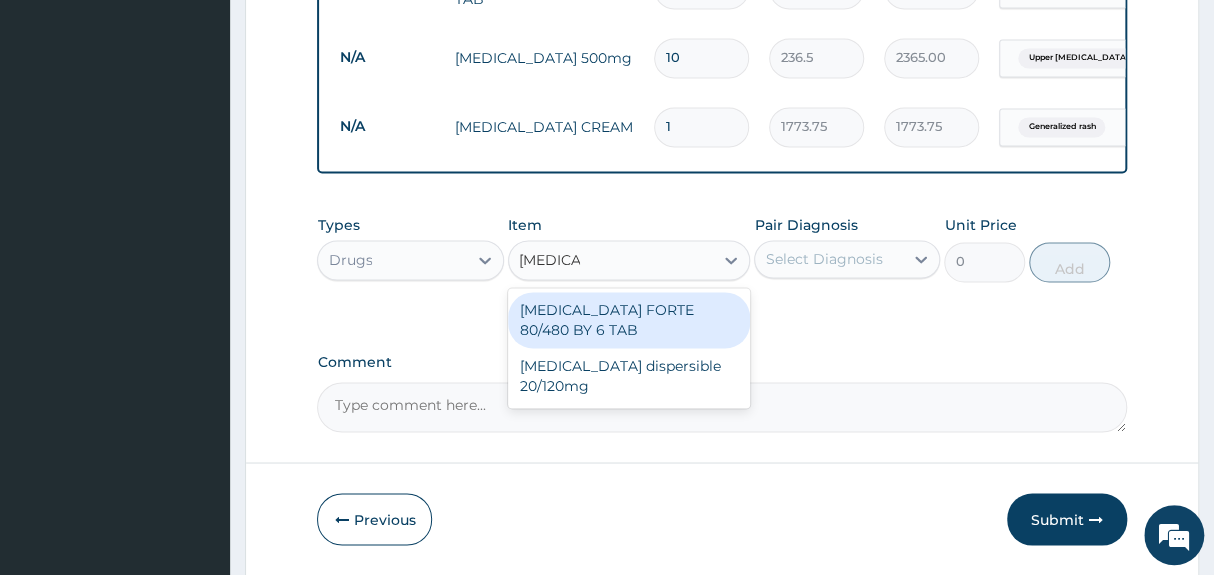 click on "COARTEM FORTE 80/480 BY 6 TAB" at bounding box center [629, 320] 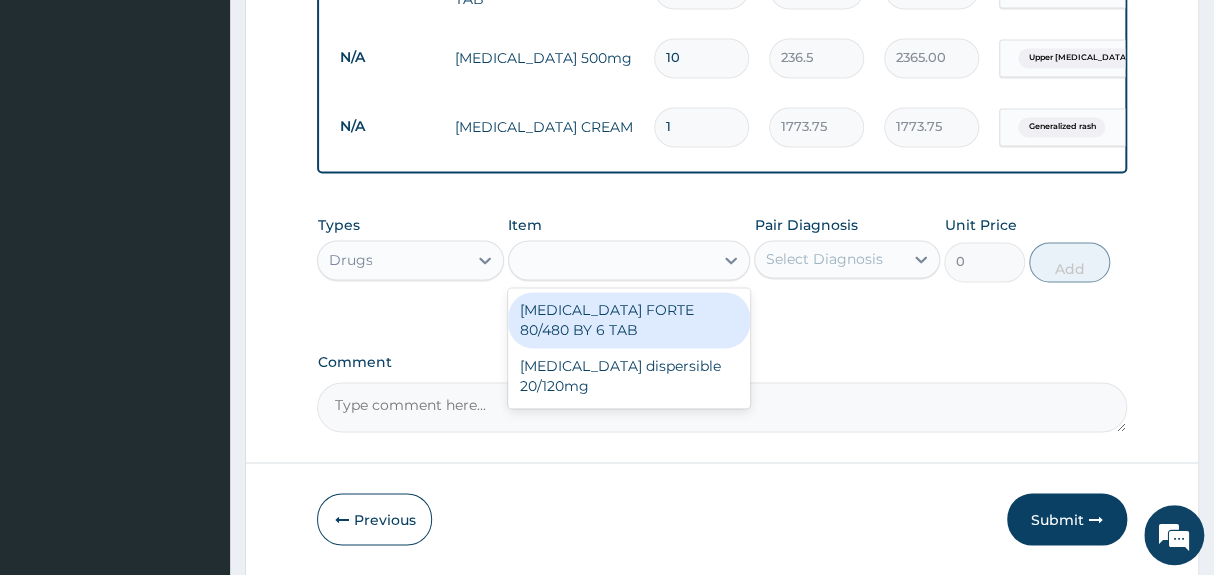 type on "449.35" 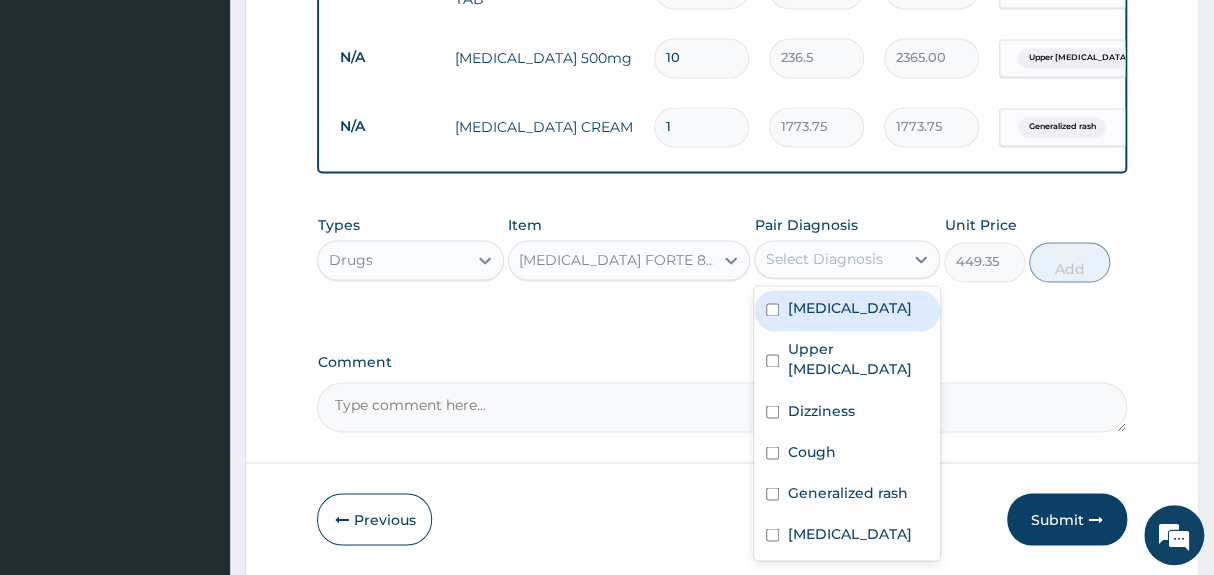 click on "Select Diagnosis" at bounding box center [823, 259] 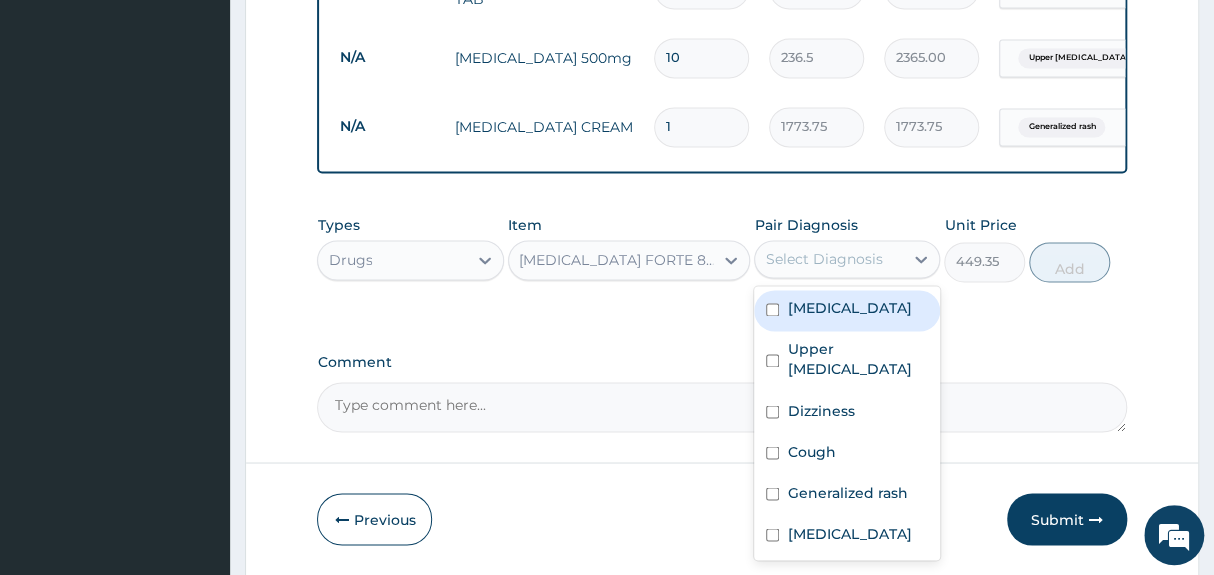click on "Malaria" at bounding box center [847, 310] 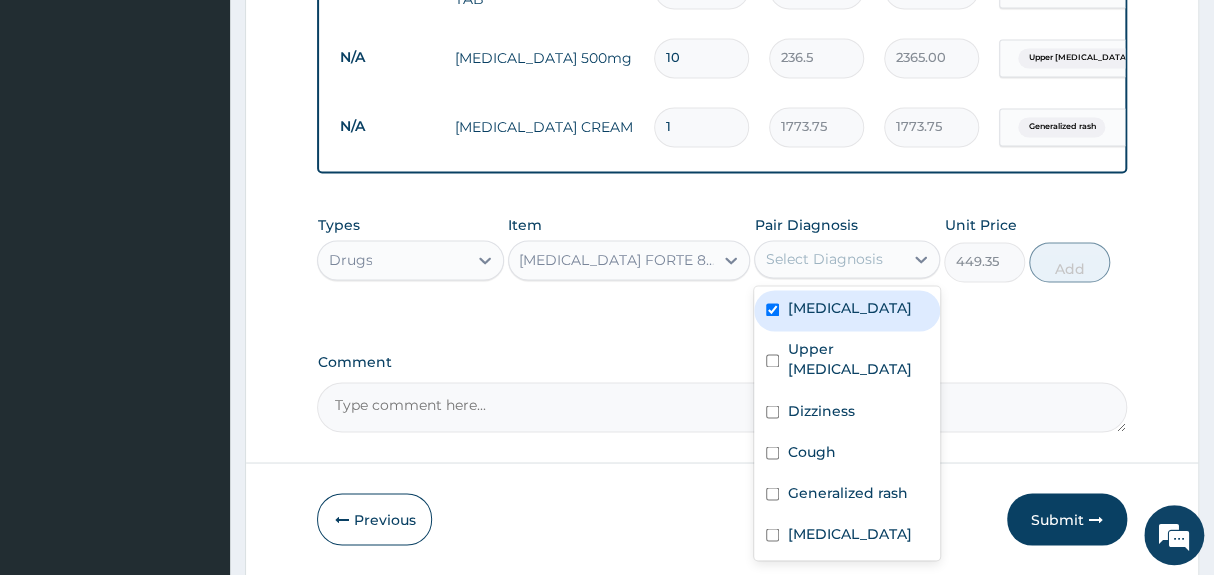 checkbox on "true" 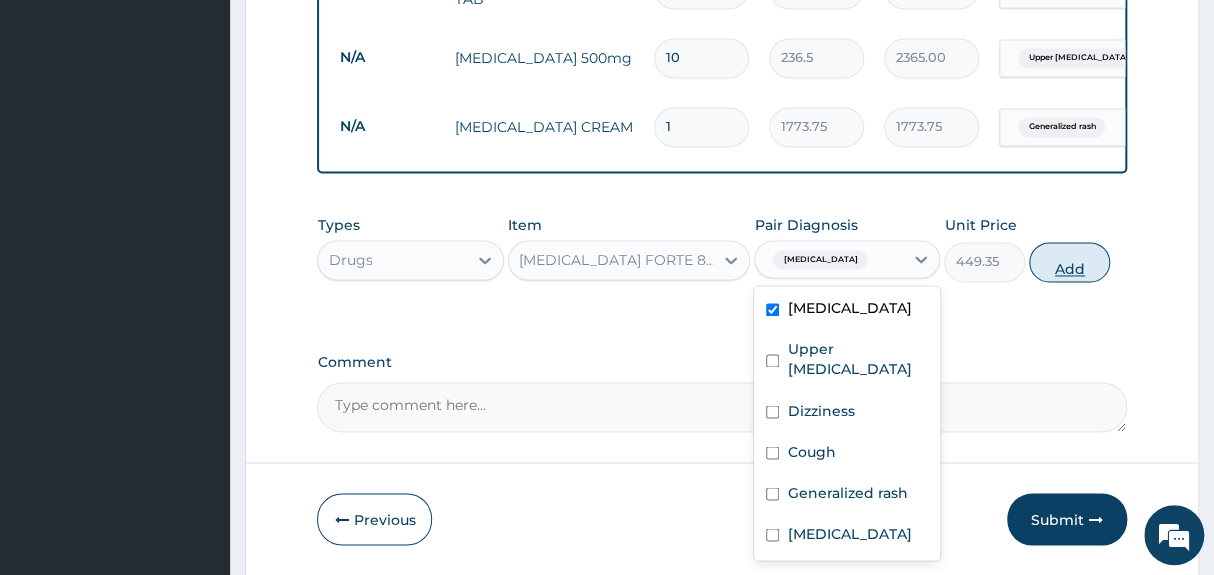 click on "Add" at bounding box center (1069, 262) 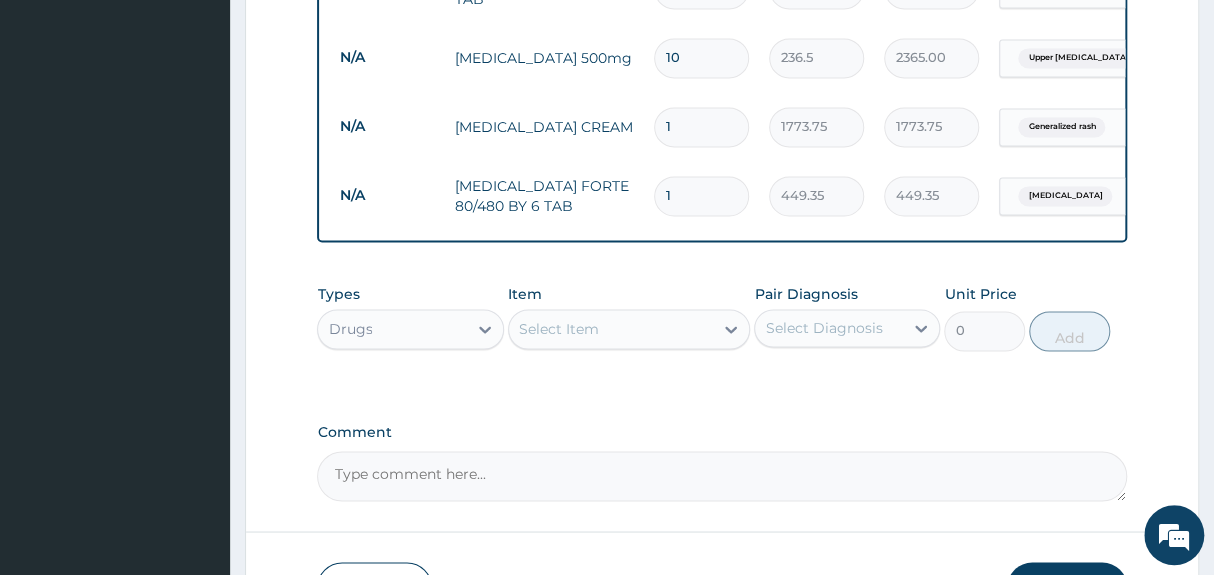 type 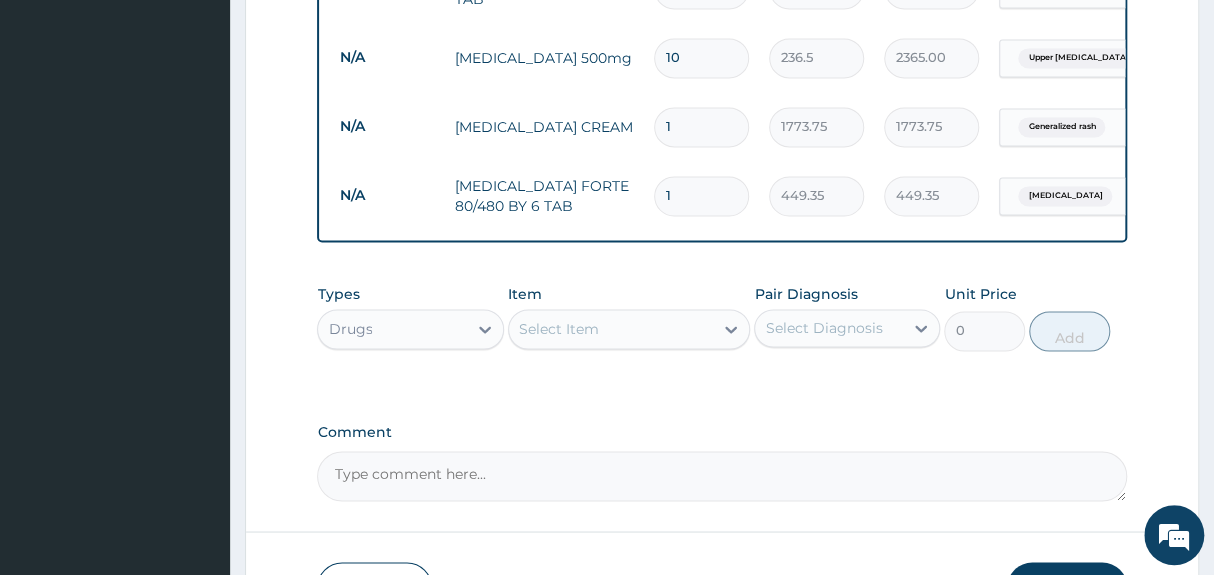 type on "0.00" 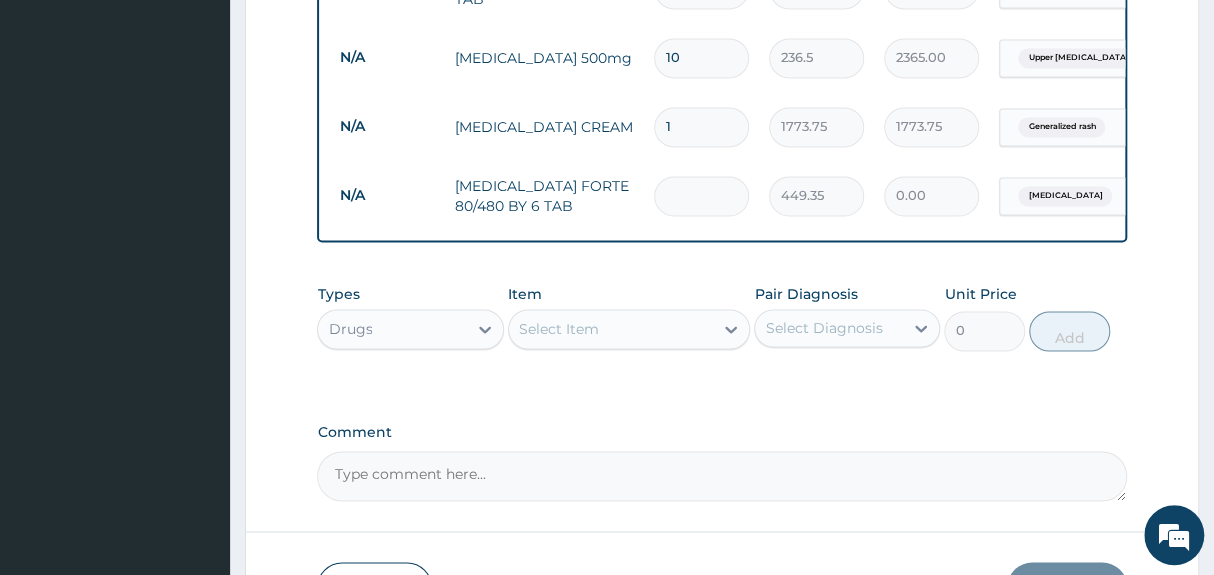 type on "6" 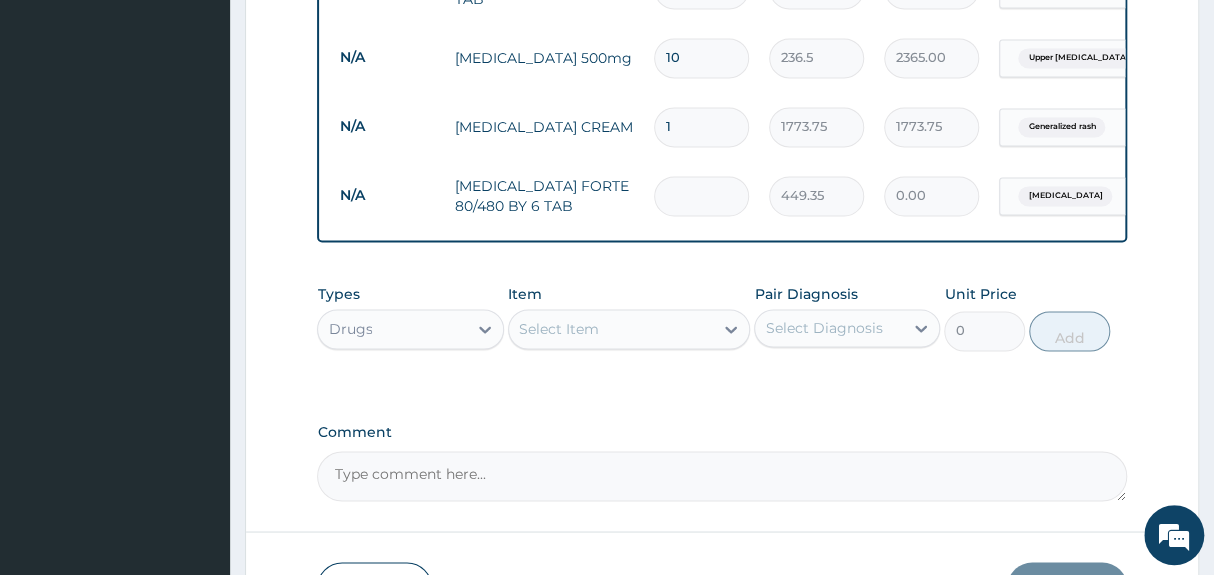type on "2696.10" 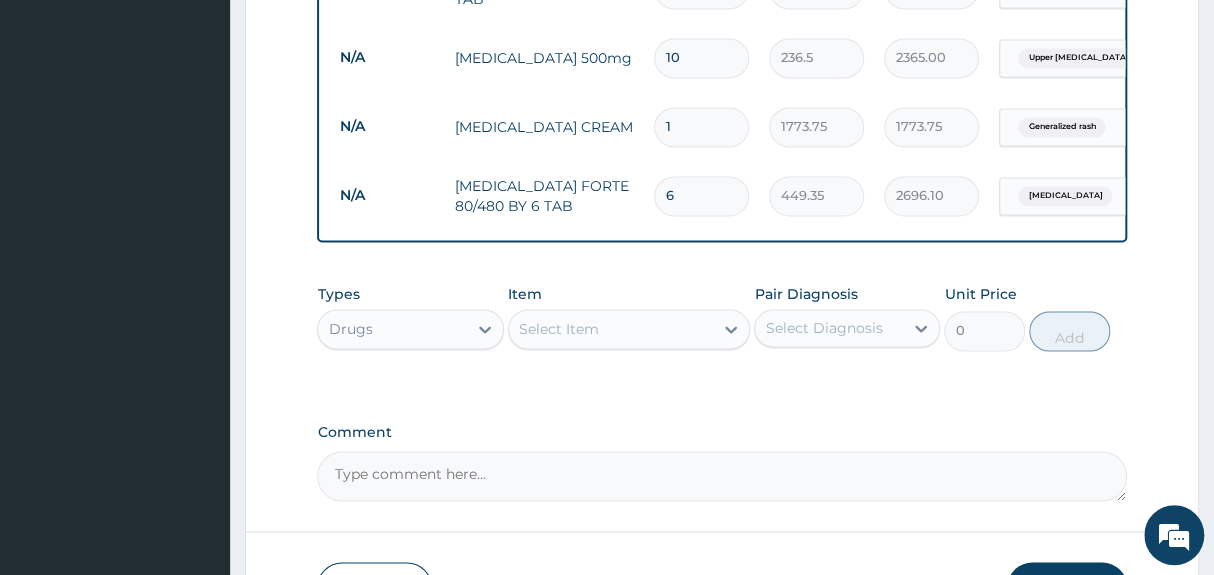 type on "6" 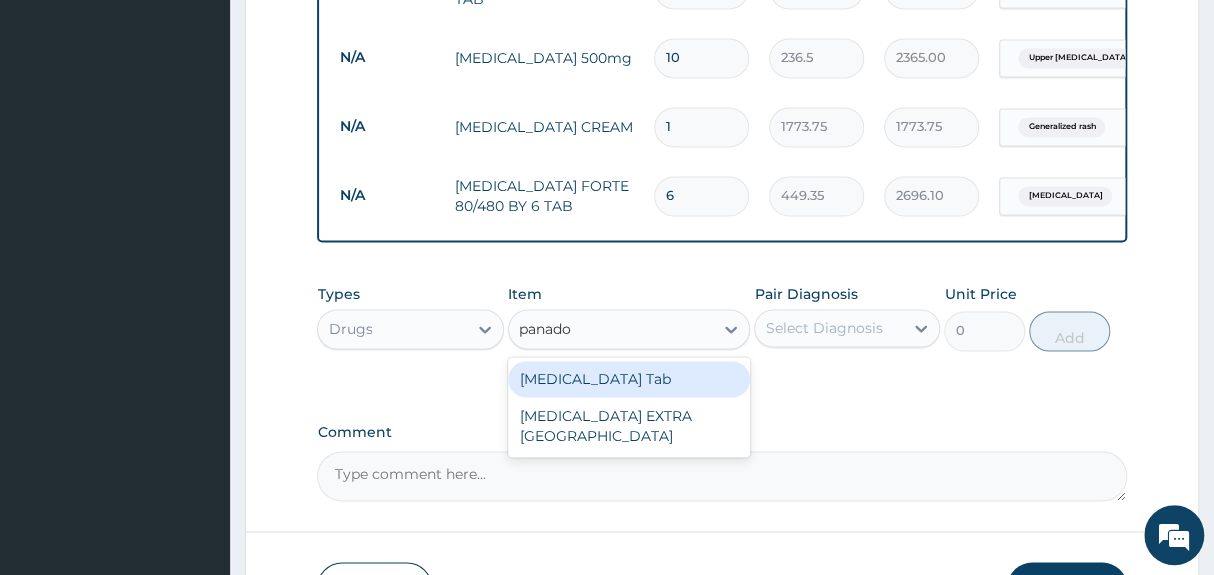 type on "panadol" 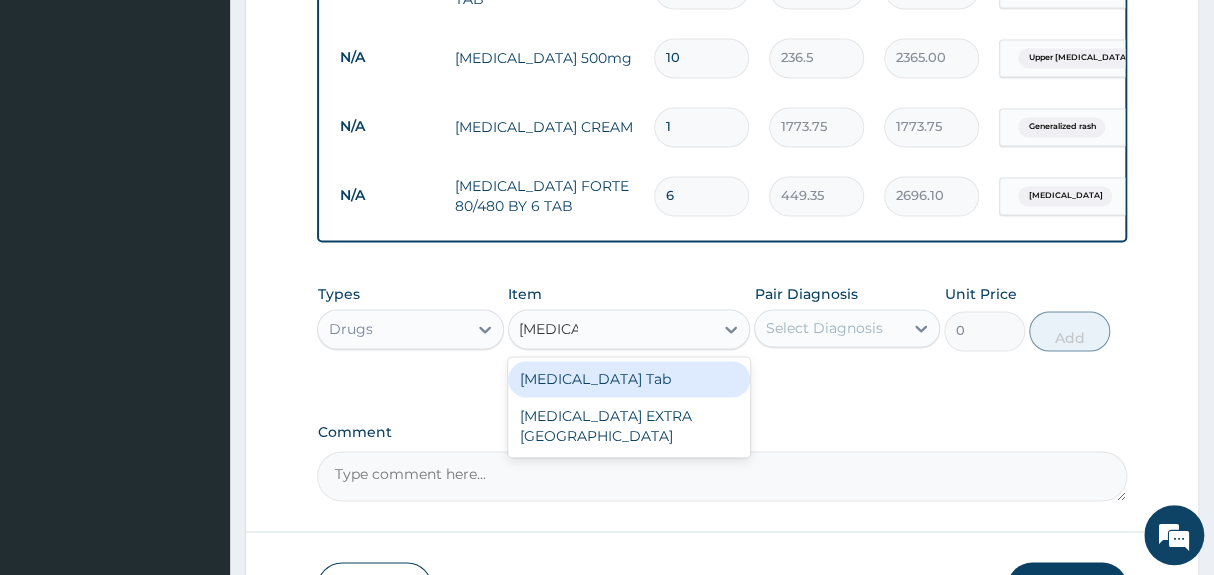 click on "PANADOL Tab" at bounding box center [629, 379] 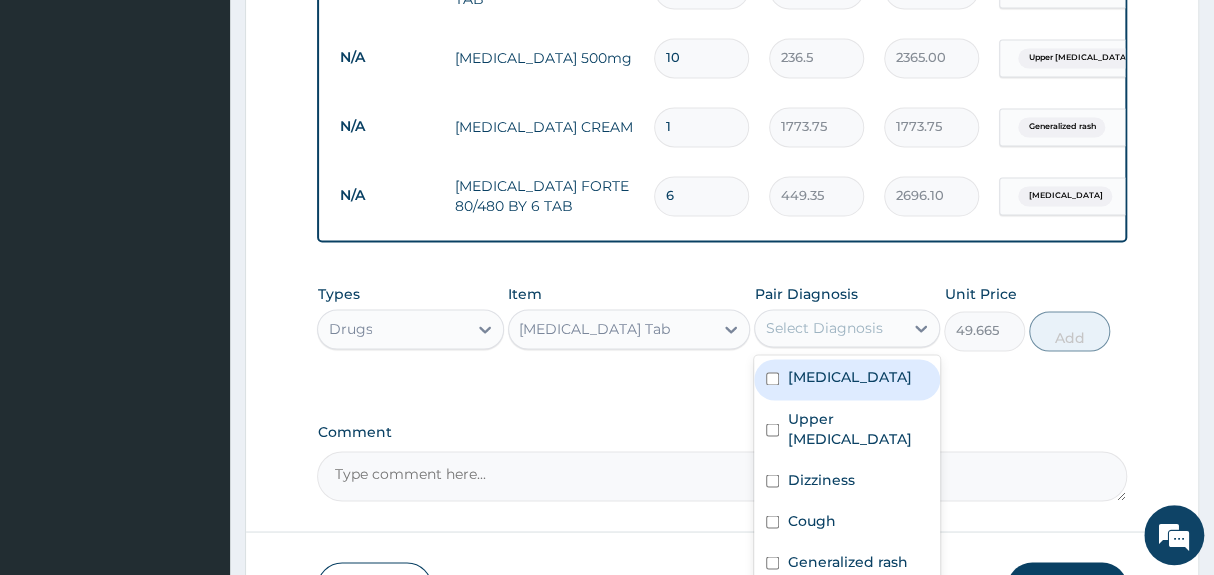 click on "Select Diagnosis" at bounding box center (823, 328) 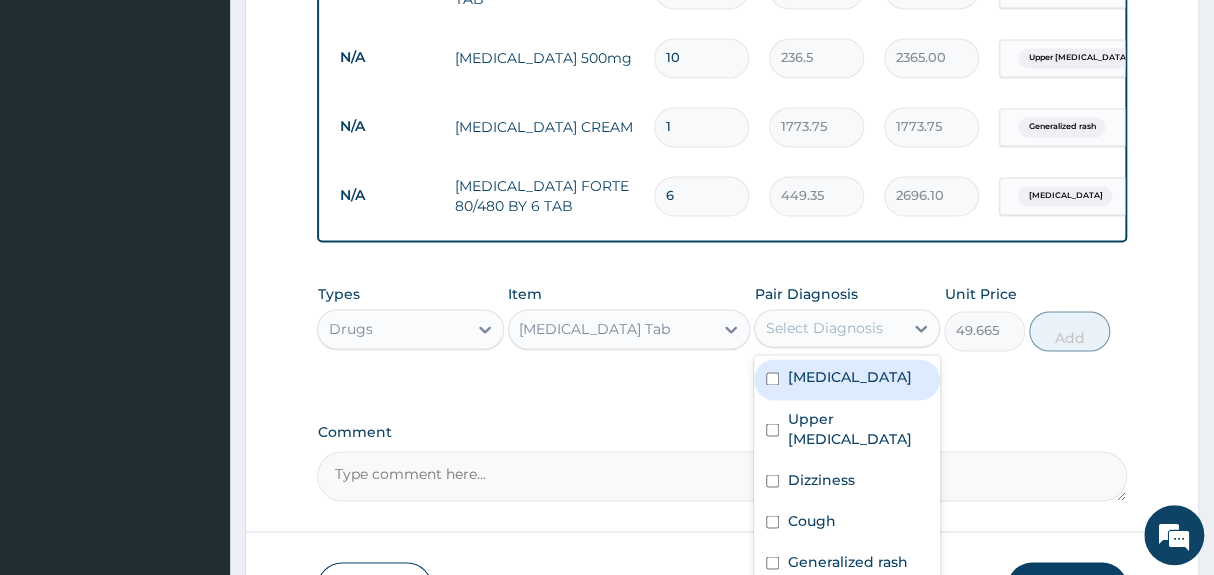 click on "Malaria" at bounding box center (849, 377) 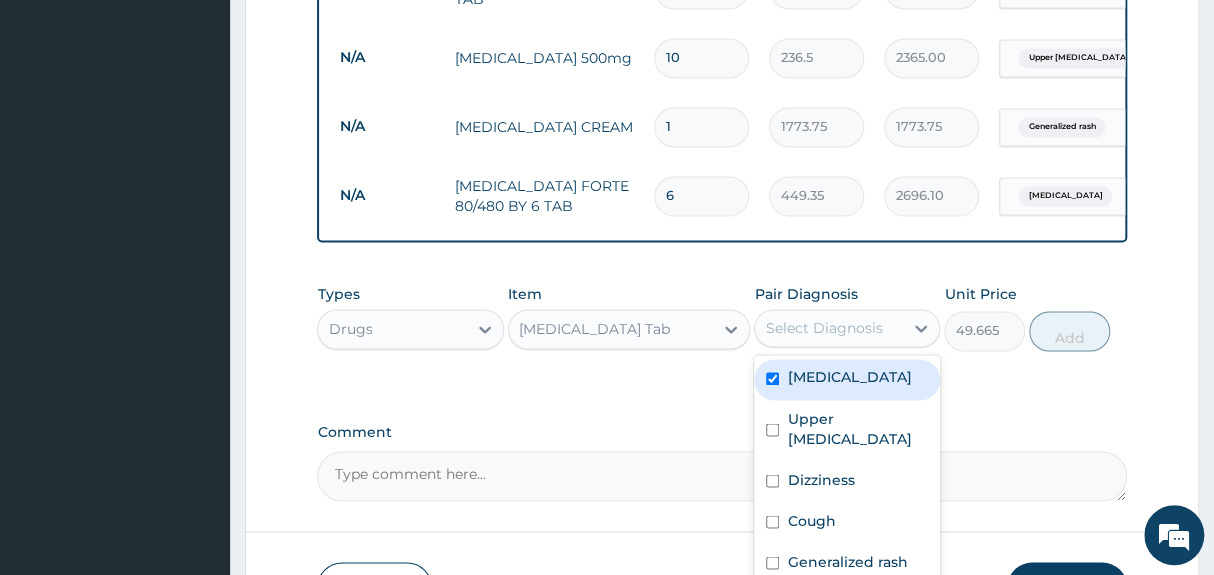 checkbox on "true" 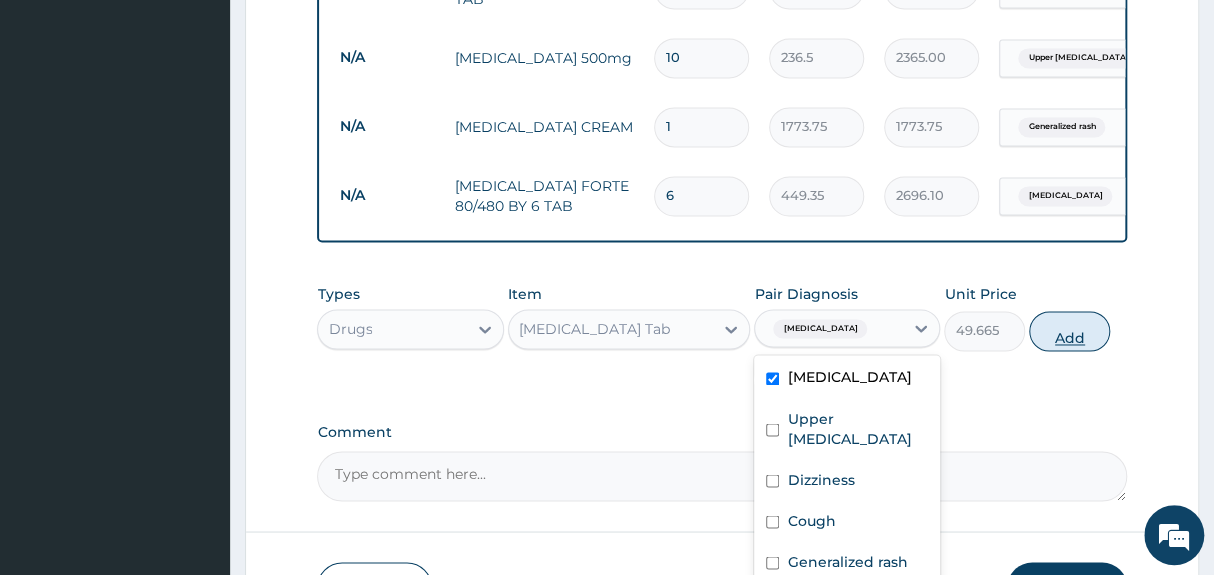 click on "Add" at bounding box center [1069, 331] 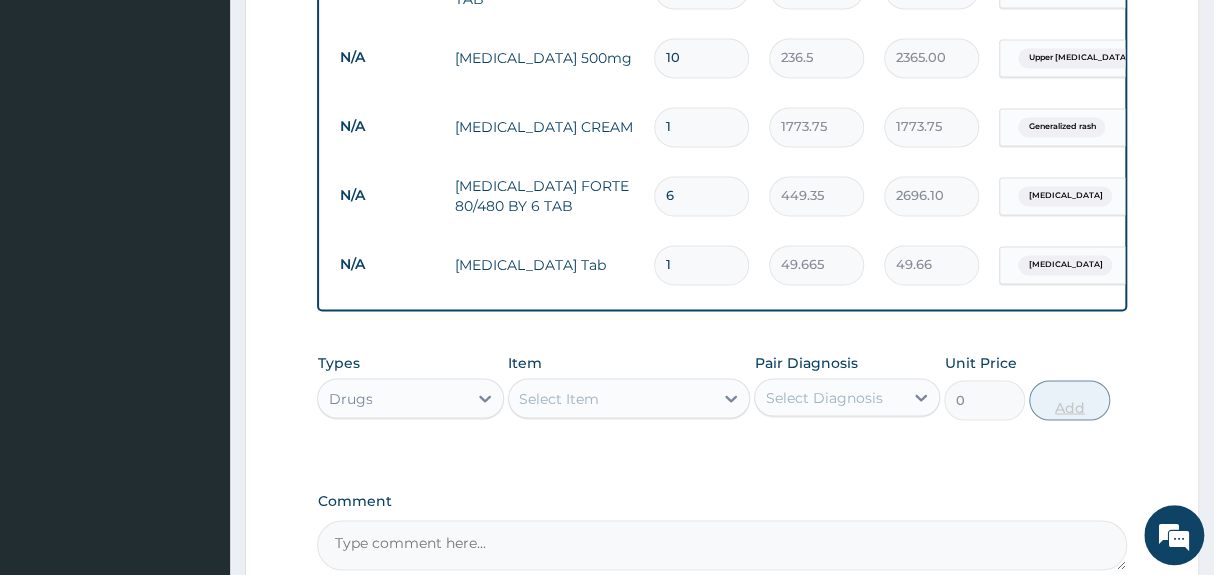 type on "18" 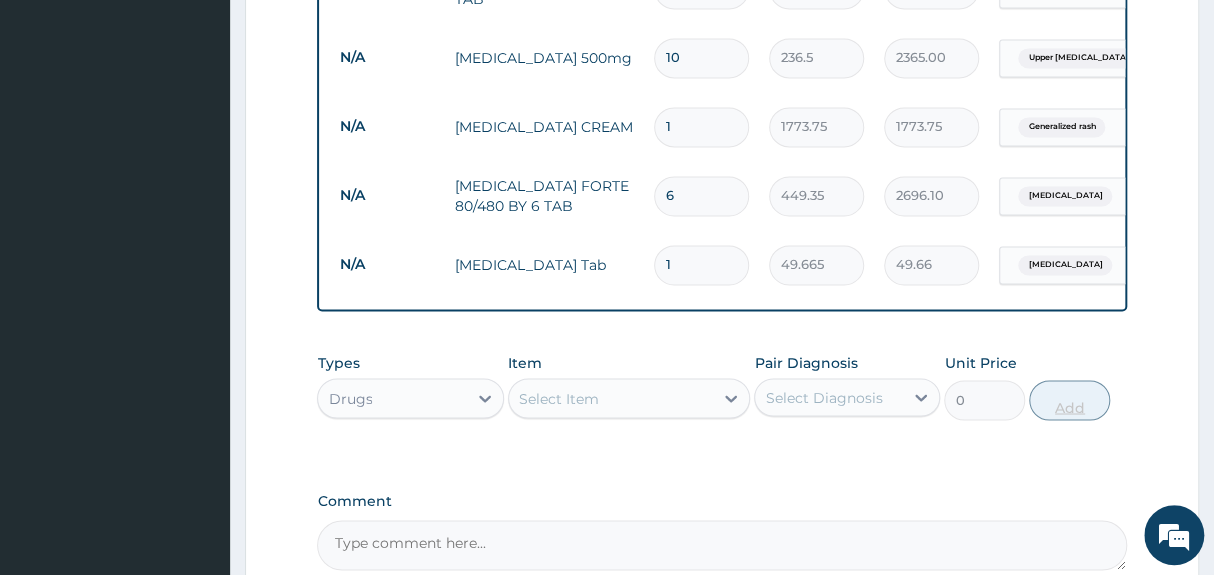 type on "893.97" 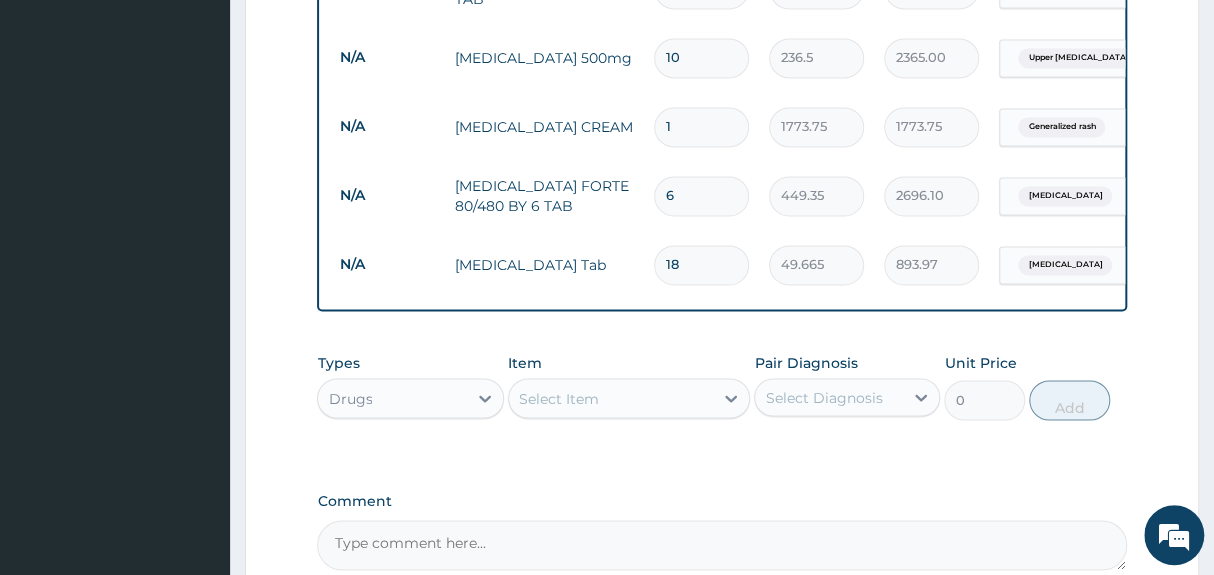 type on "18" 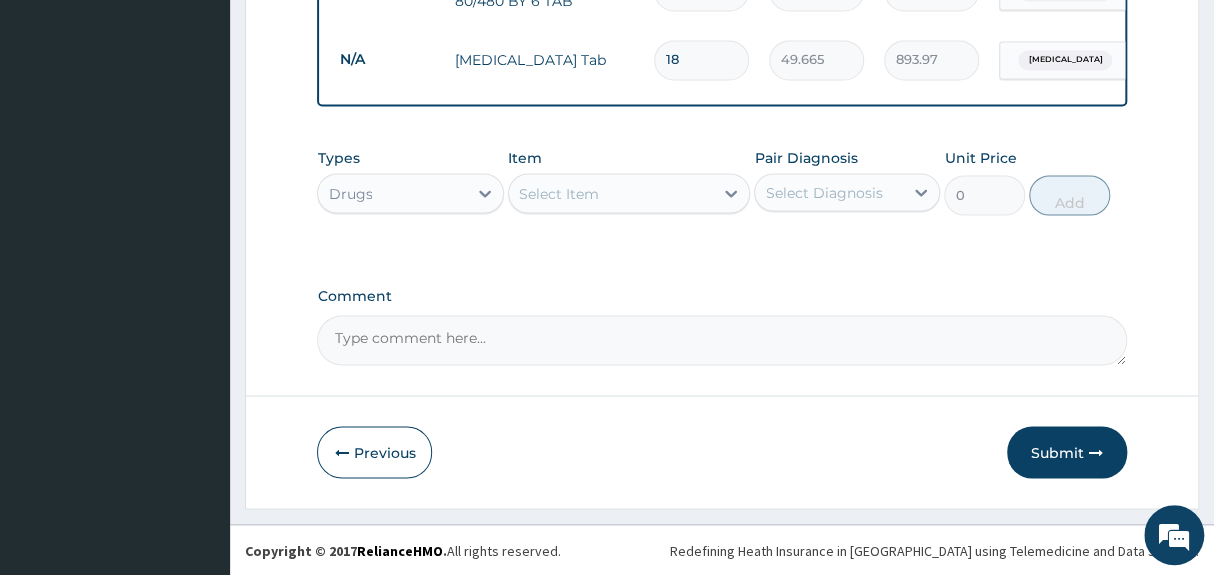 scroll, scrollTop: 1478, scrollLeft: 0, axis: vertical 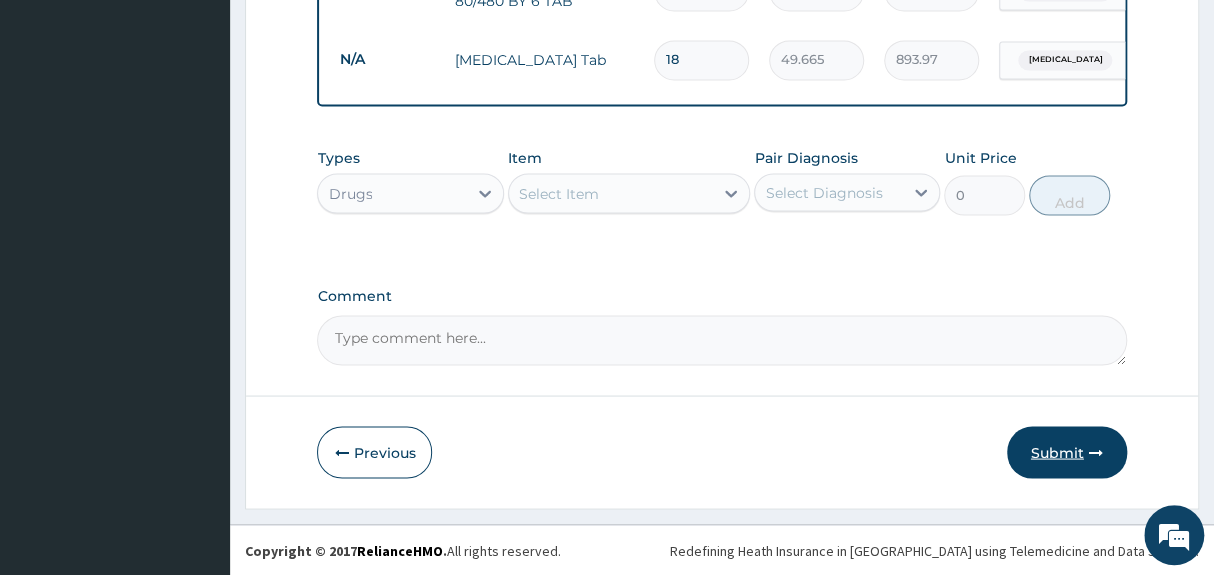 click on "Submit" at bounding box center [1067, 452] 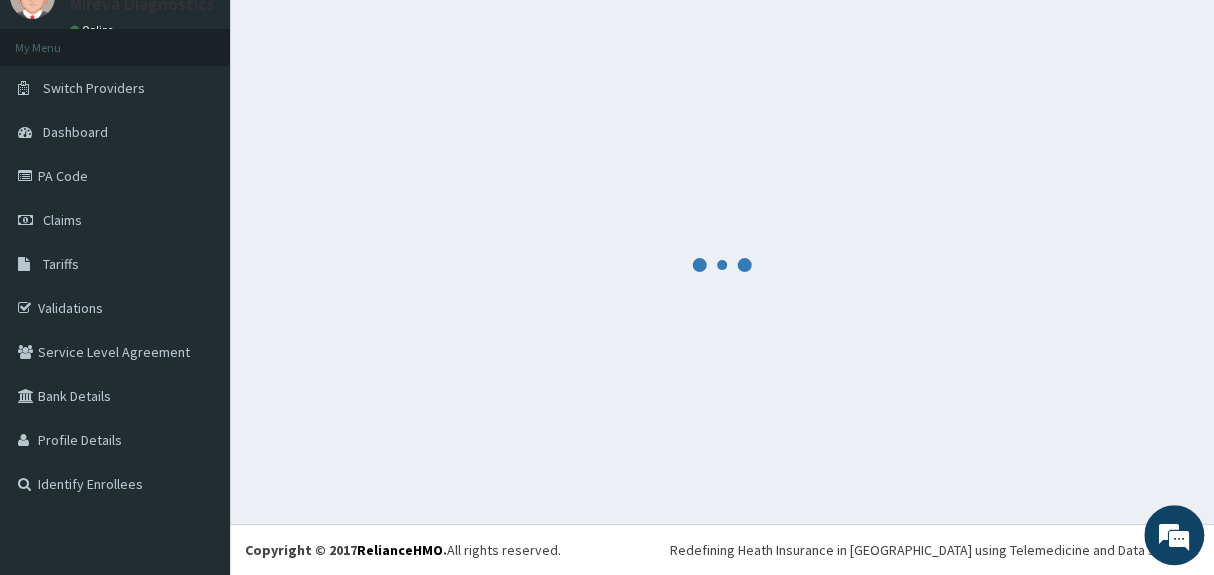 scroll, scrollTop: 1478, scrollLeft: 0, axis: vertical 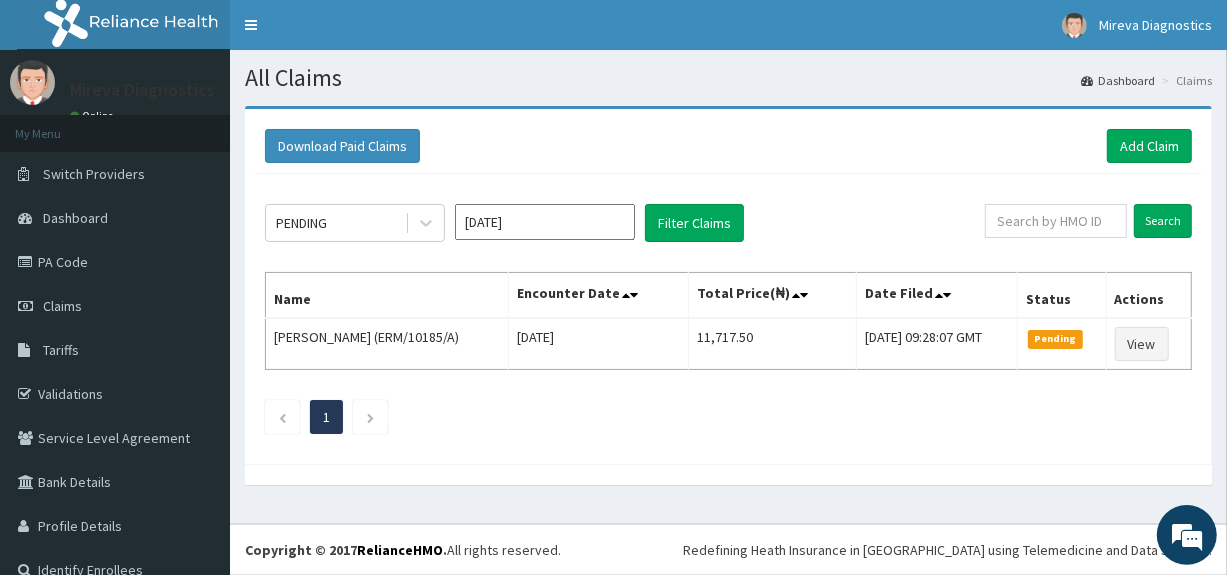 click on "[DATE]" at bounding box center [545, 222] 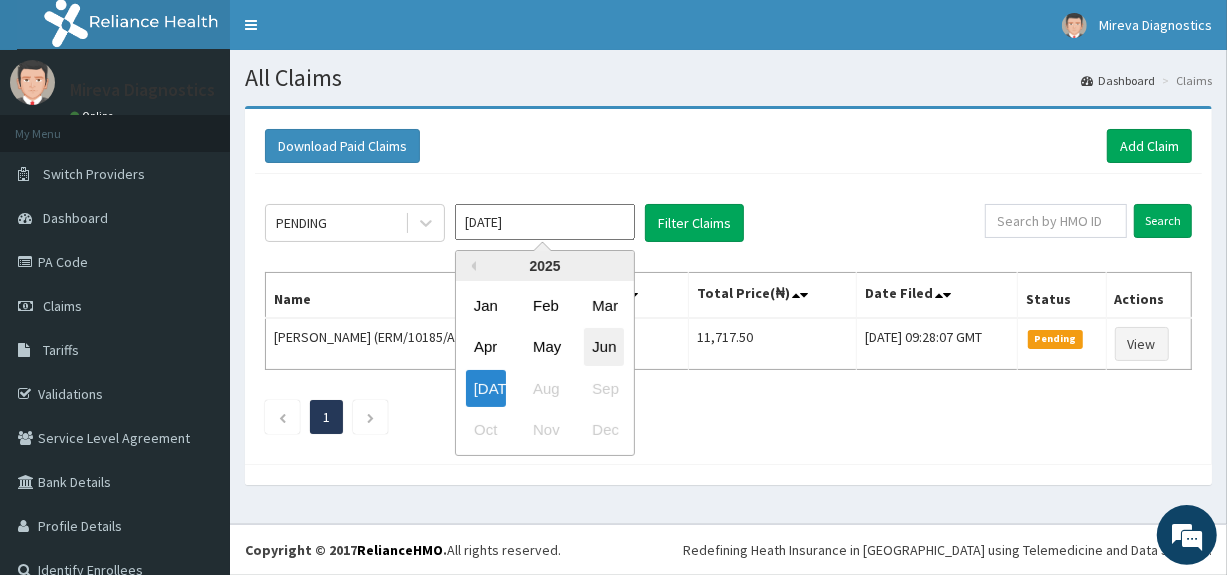 click on "Jun" at bounding box center (604, 347) 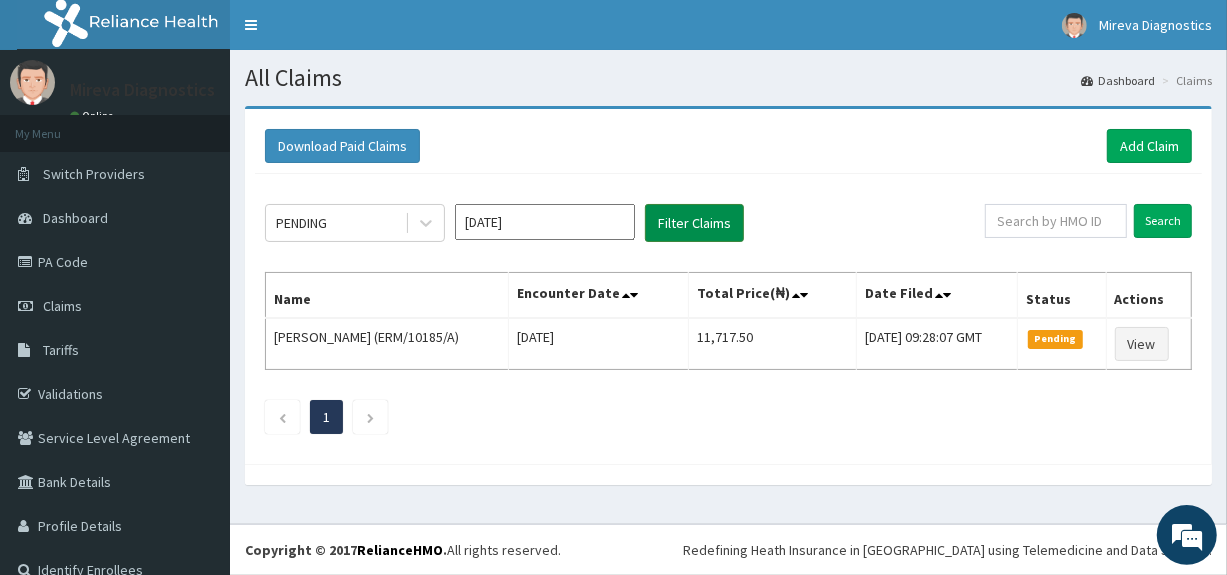 click on "Filter Claims" at bounding box center (694, 223) 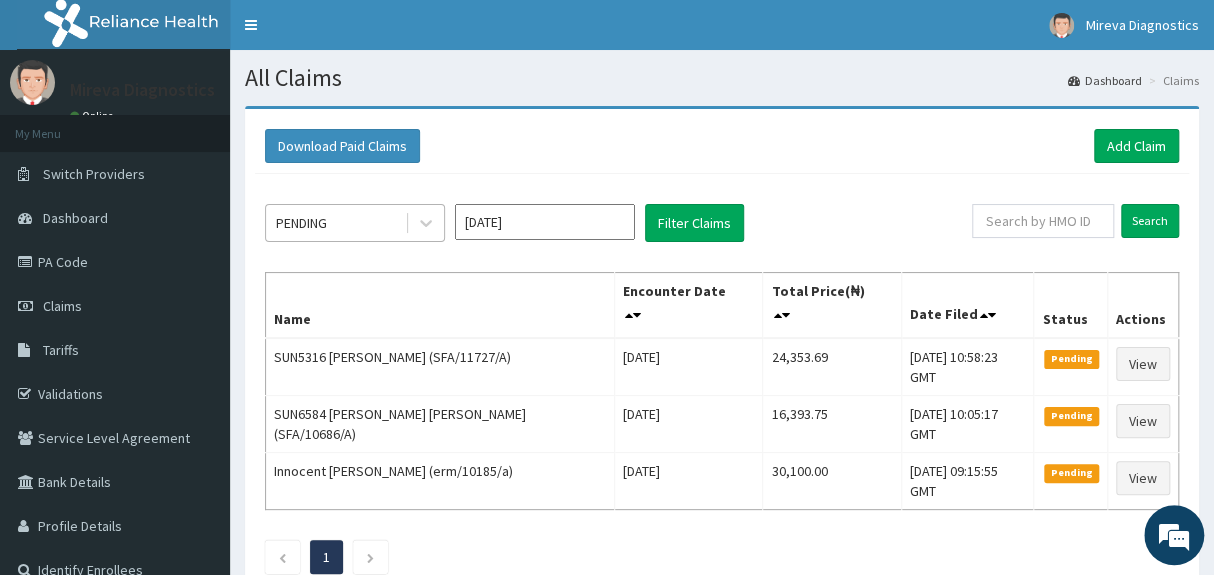 click on "PENDING" at bounding box center [335, 223] 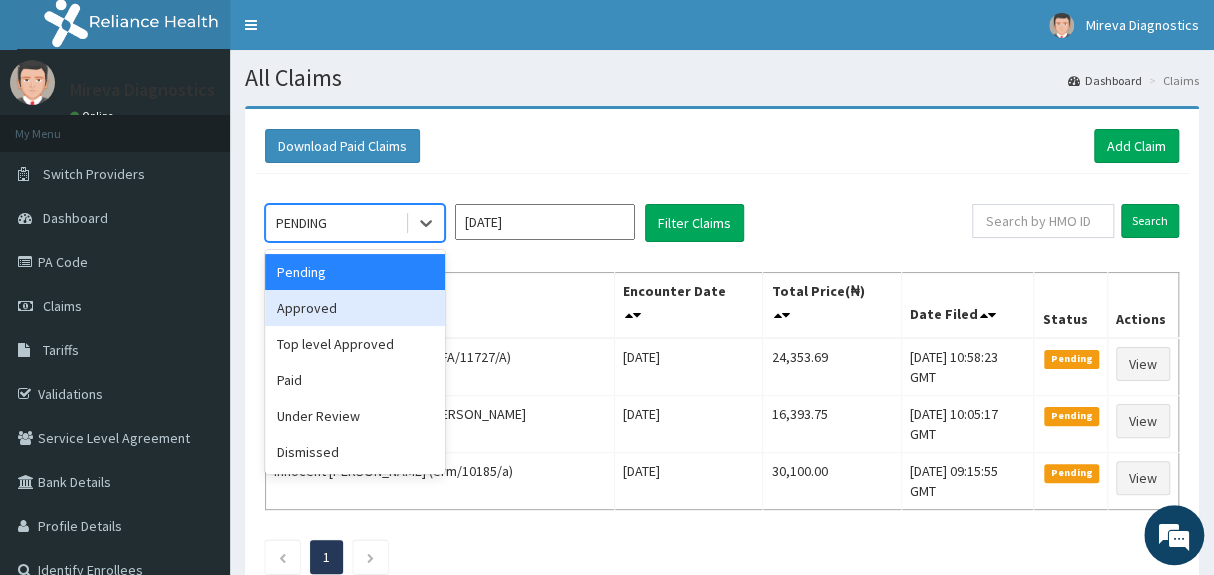 click on "Approved" at bounding box center [355, 308] 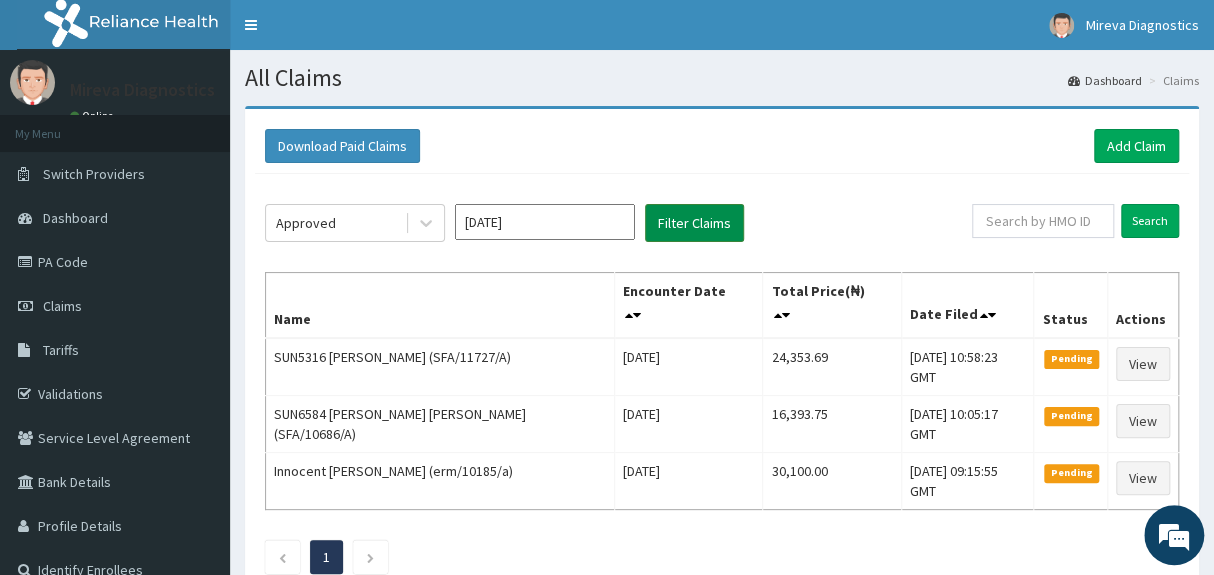 click on "Filter Claims" at bounding box center (694, 223) 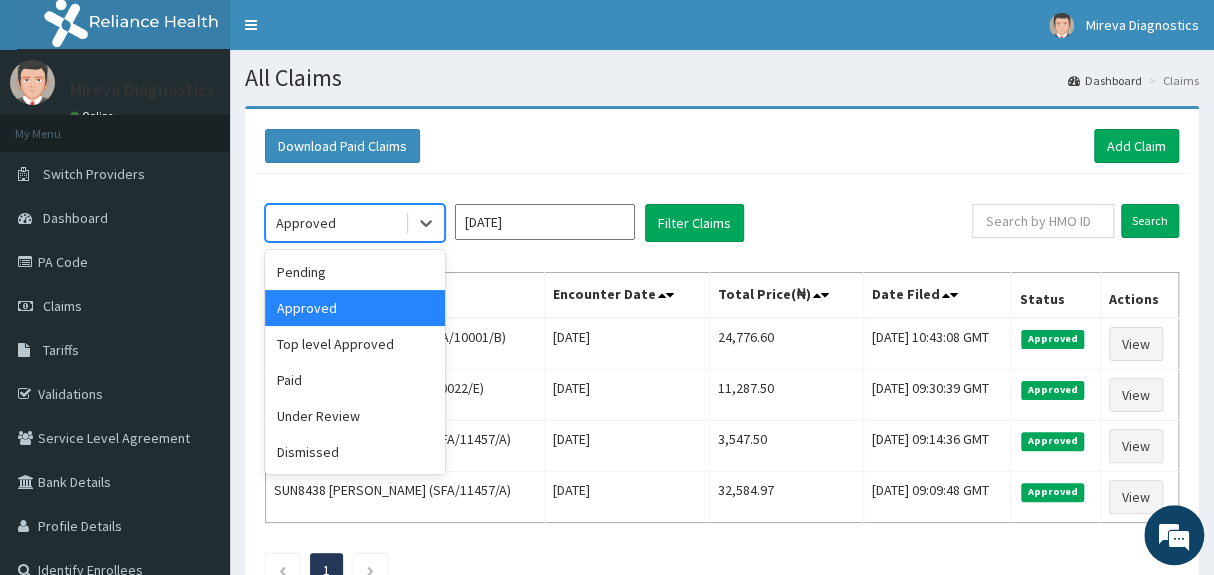 click on "Approved" at bounding box center [335, 223] 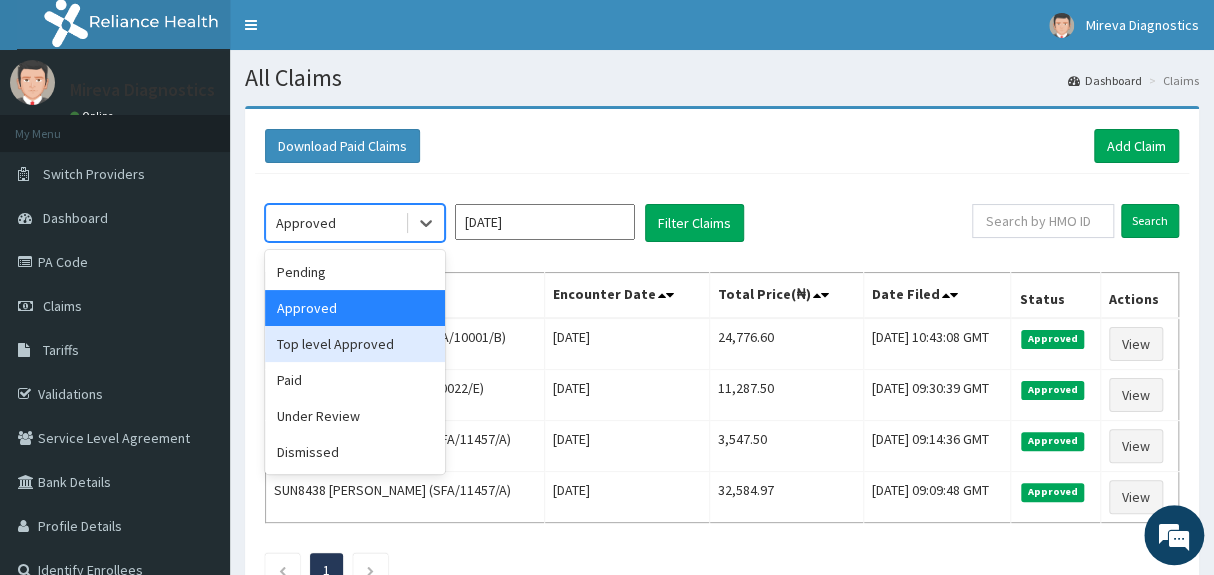 click on "Top level Approved" at bounding box center [355, 344] 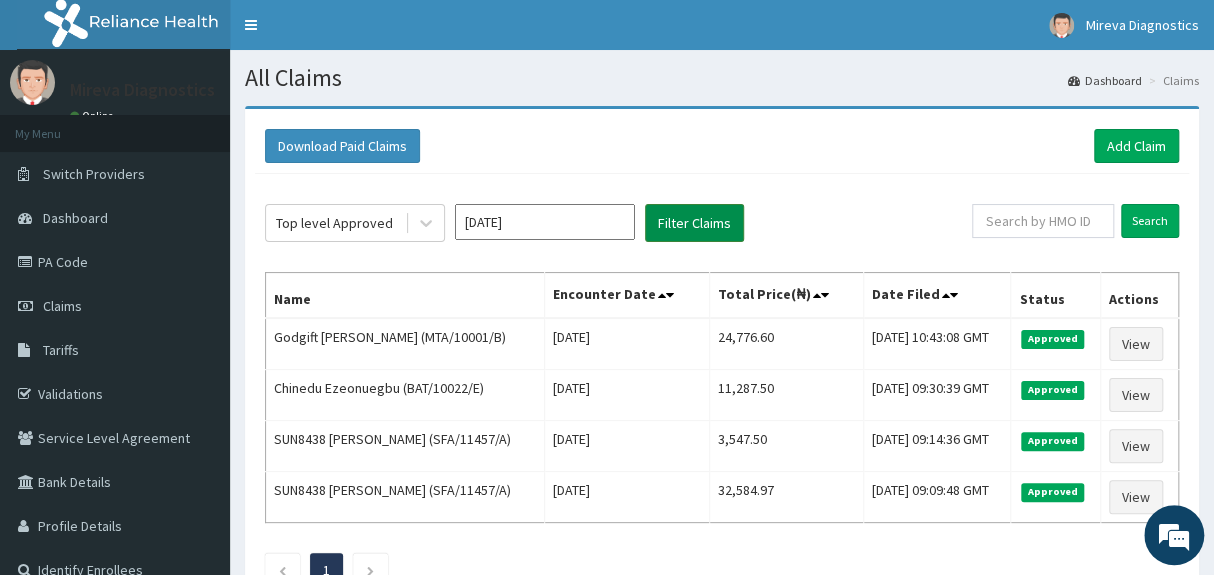 click on "Filter Claims" at bounding box center [694, 223] 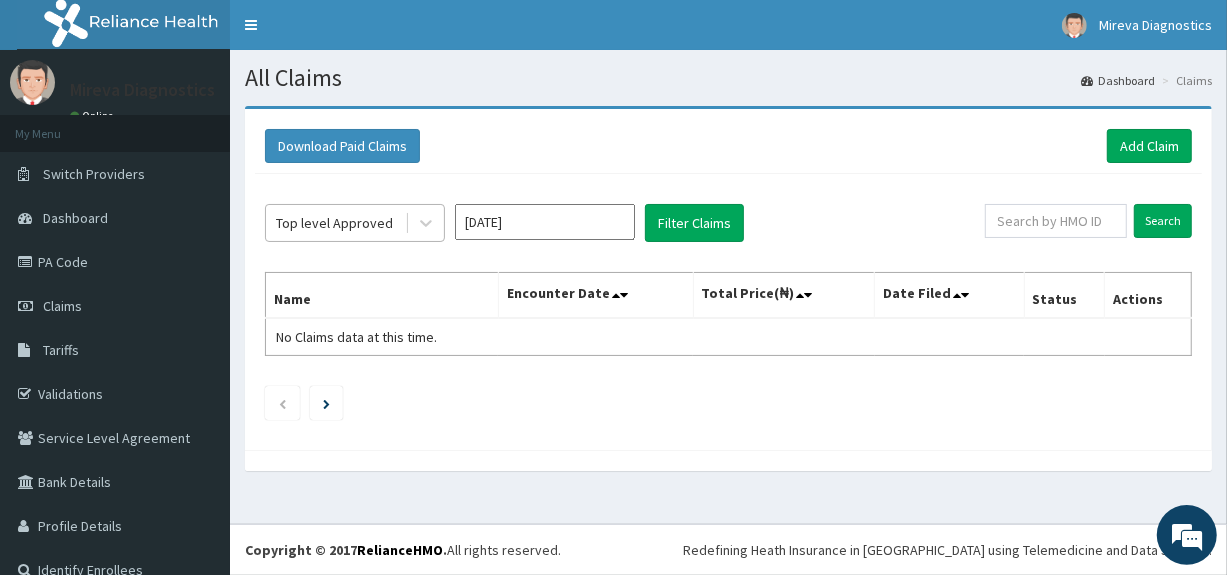 click on "Top level Approved" at bounding box center [334, 223] 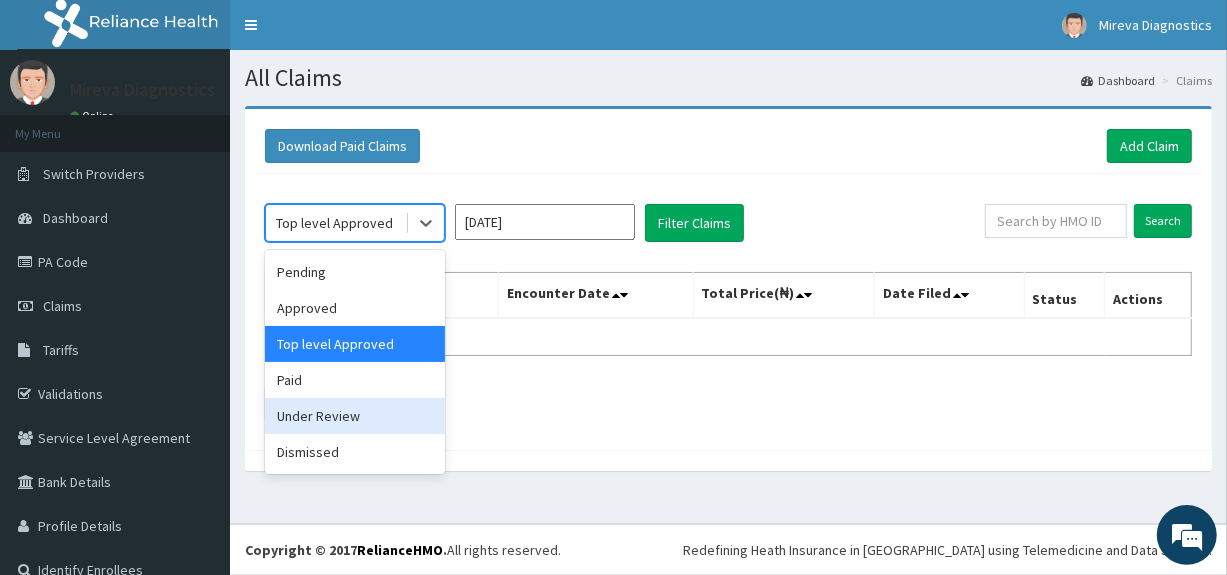 click on "Under Review" at bounding box center [355, 416] 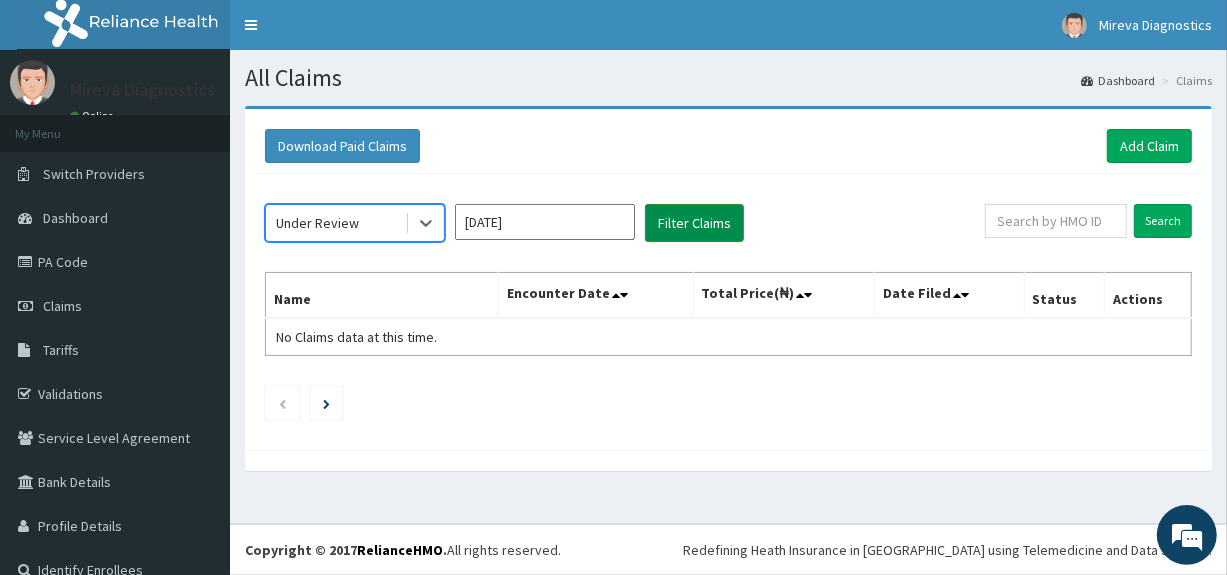 click on "Filter Claims" at bounding box center (694, 223) 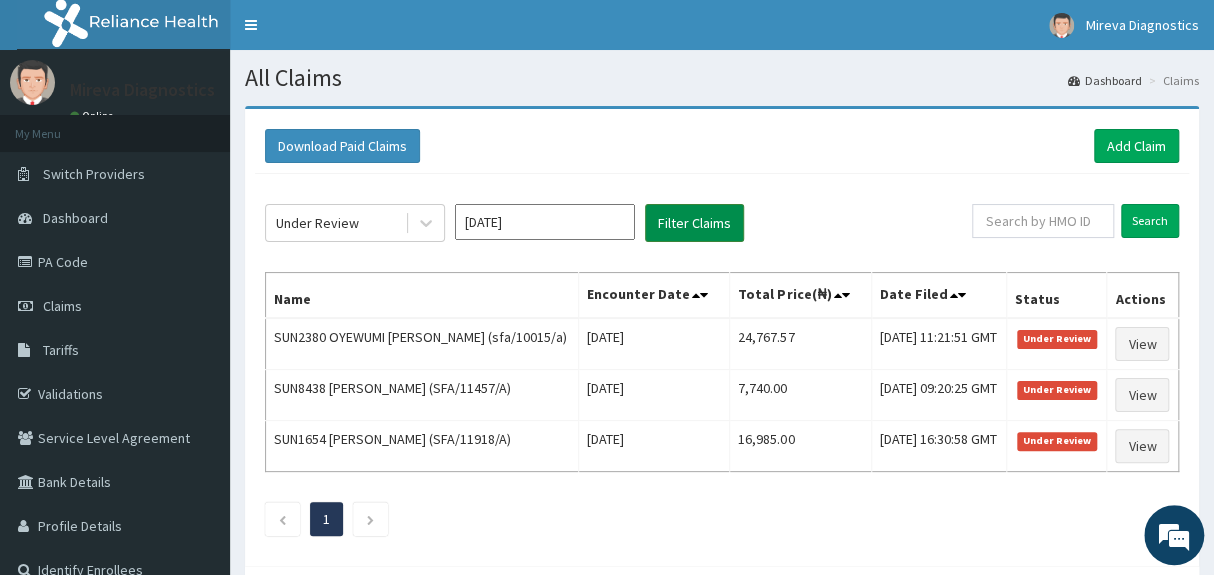 type 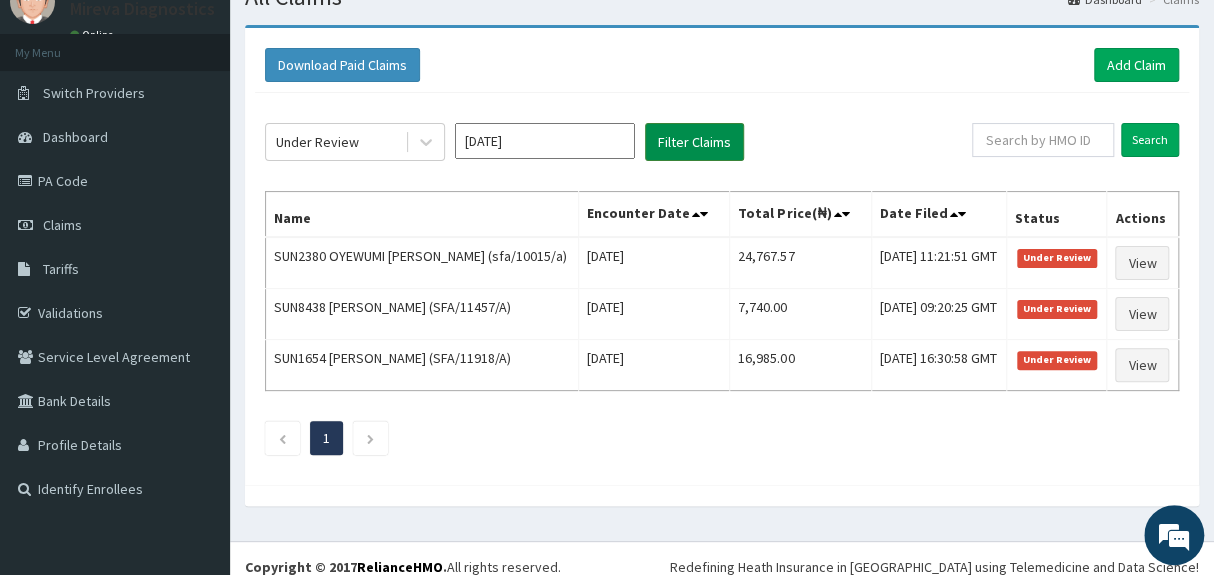 scroll, scrollTop: 134, scrollLeft: 0, axis: vertical 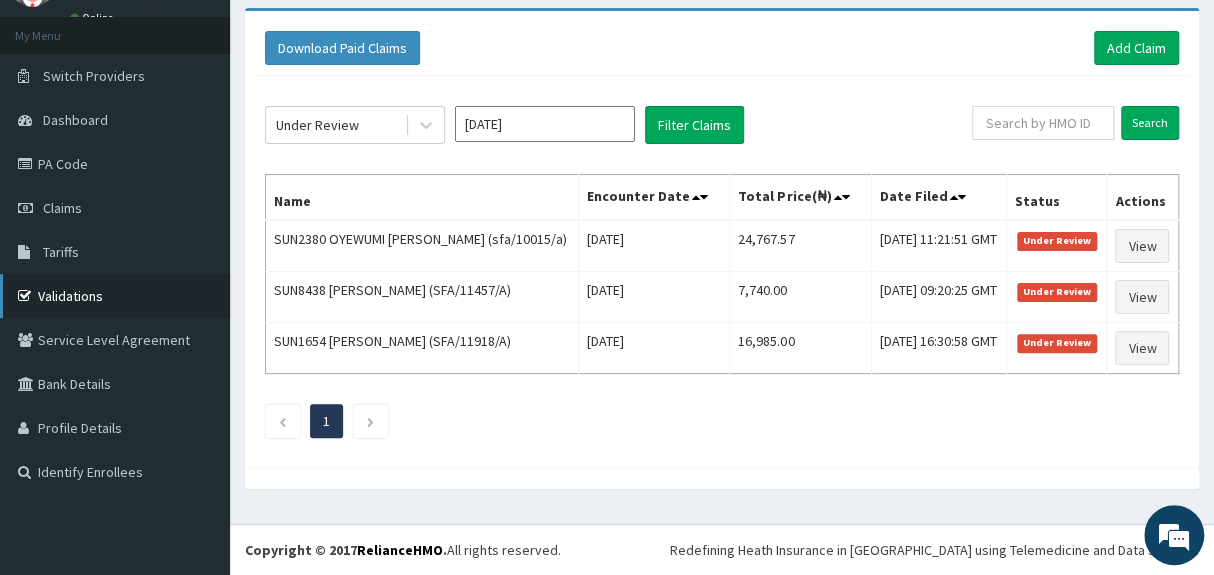 click on "Validations" at bounding box center [115, 296] 